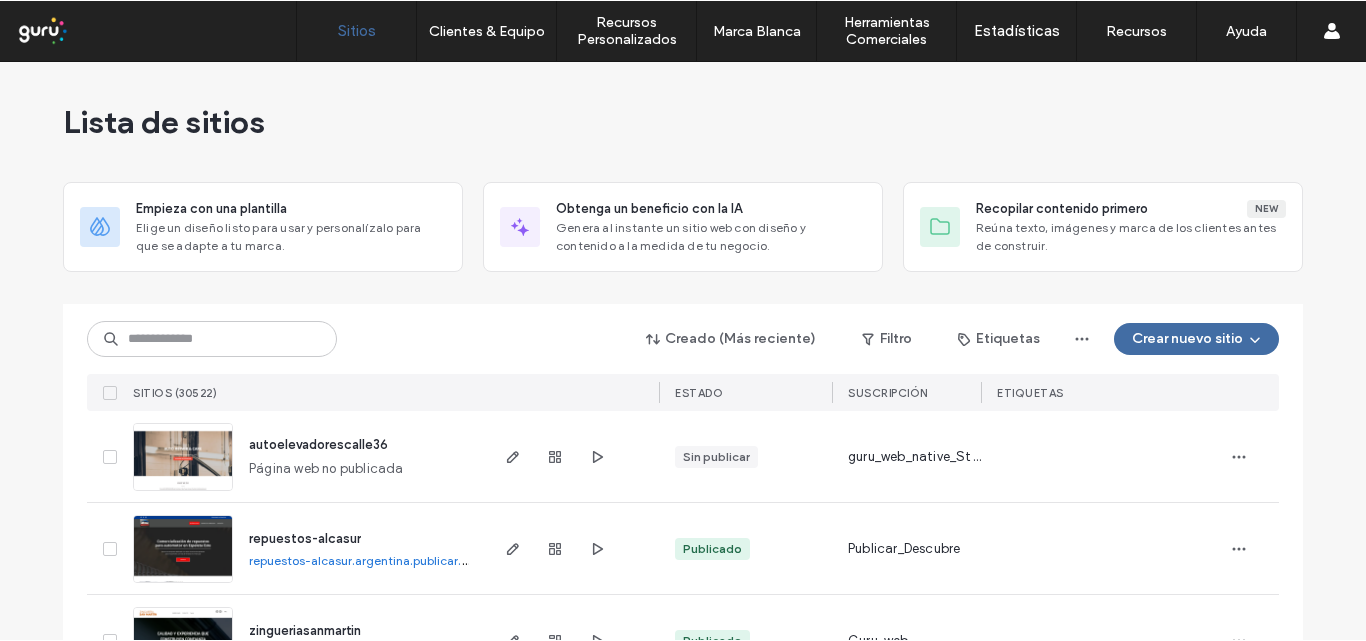 scroll, scrollTop: 0, scrollLeft: 0, axis: both 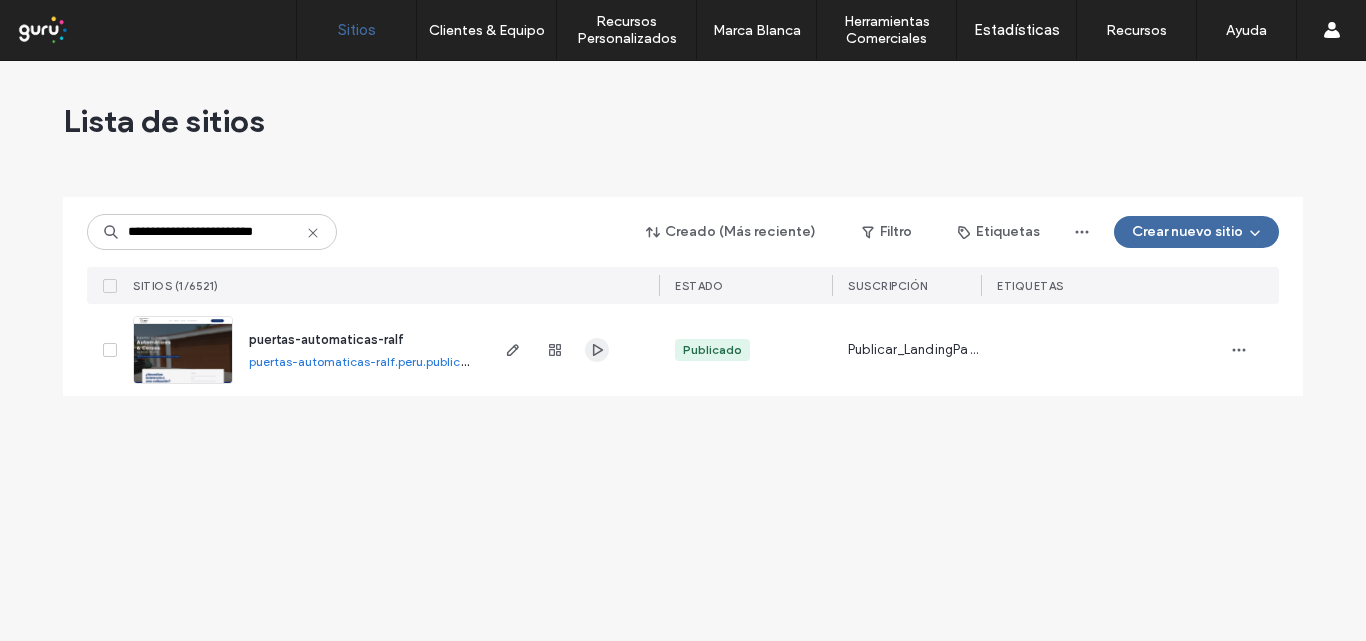 click 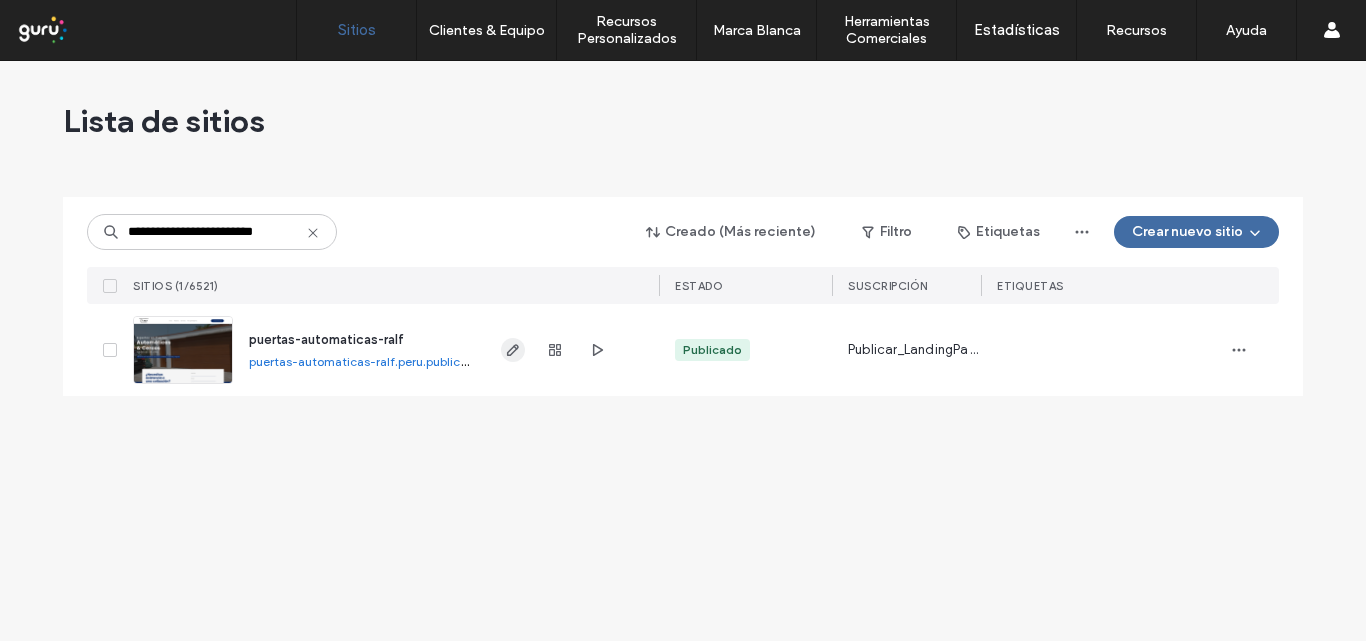 click at bounding box center (513, 350) 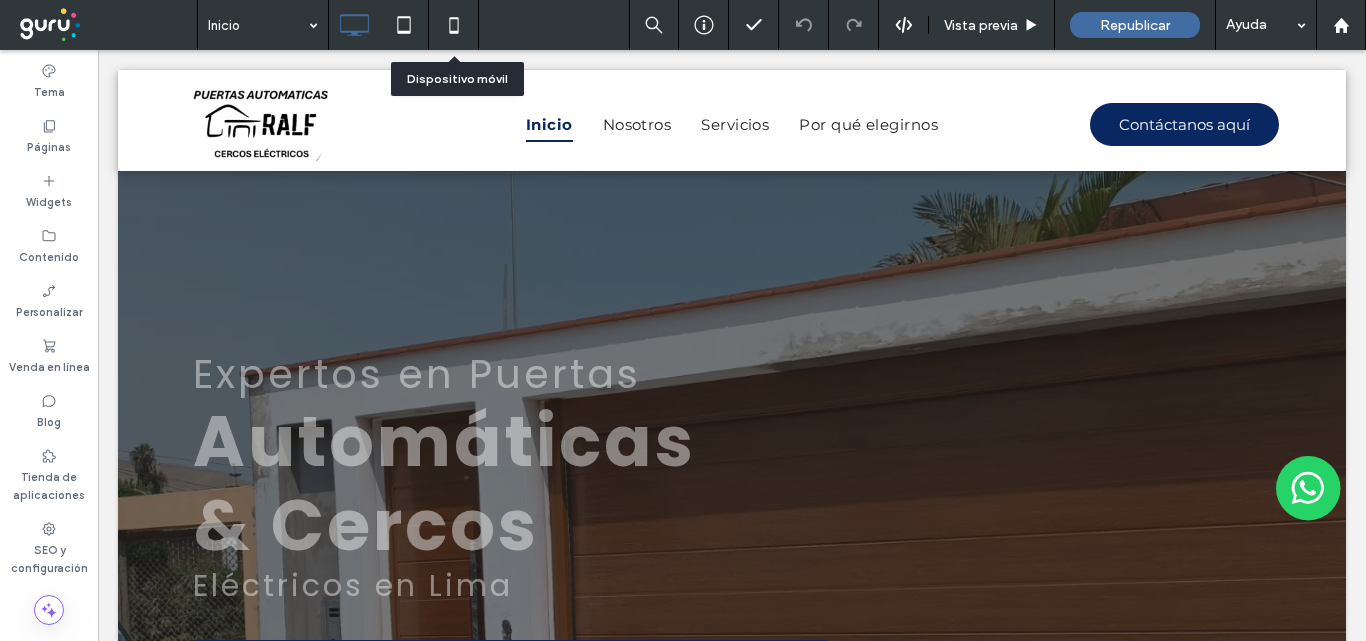 scroll, scrollTop: 0, scrollLeft: 0, axis: both 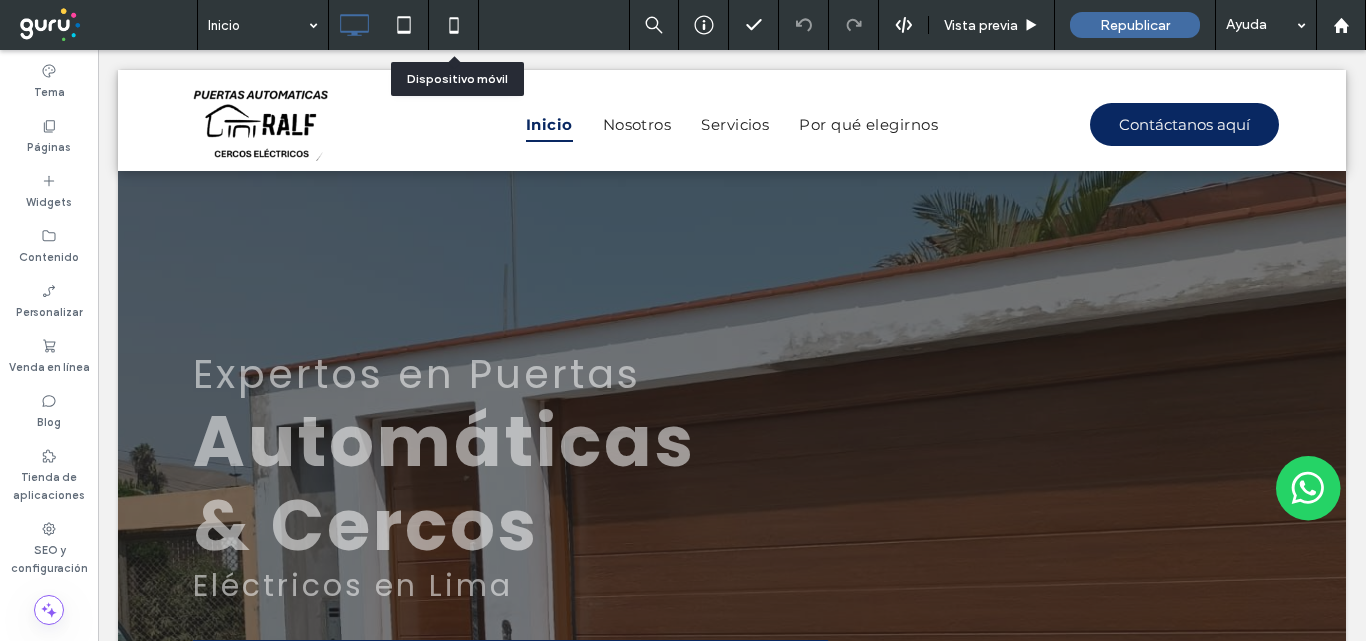 click 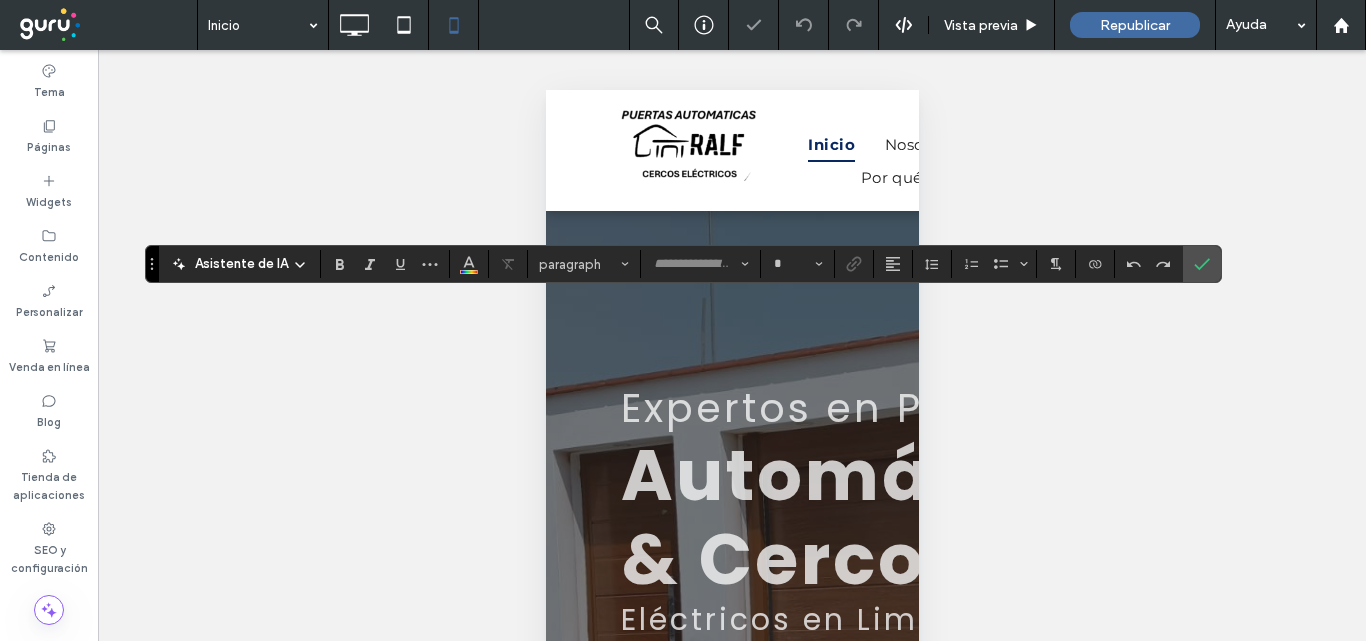 type on "*******" 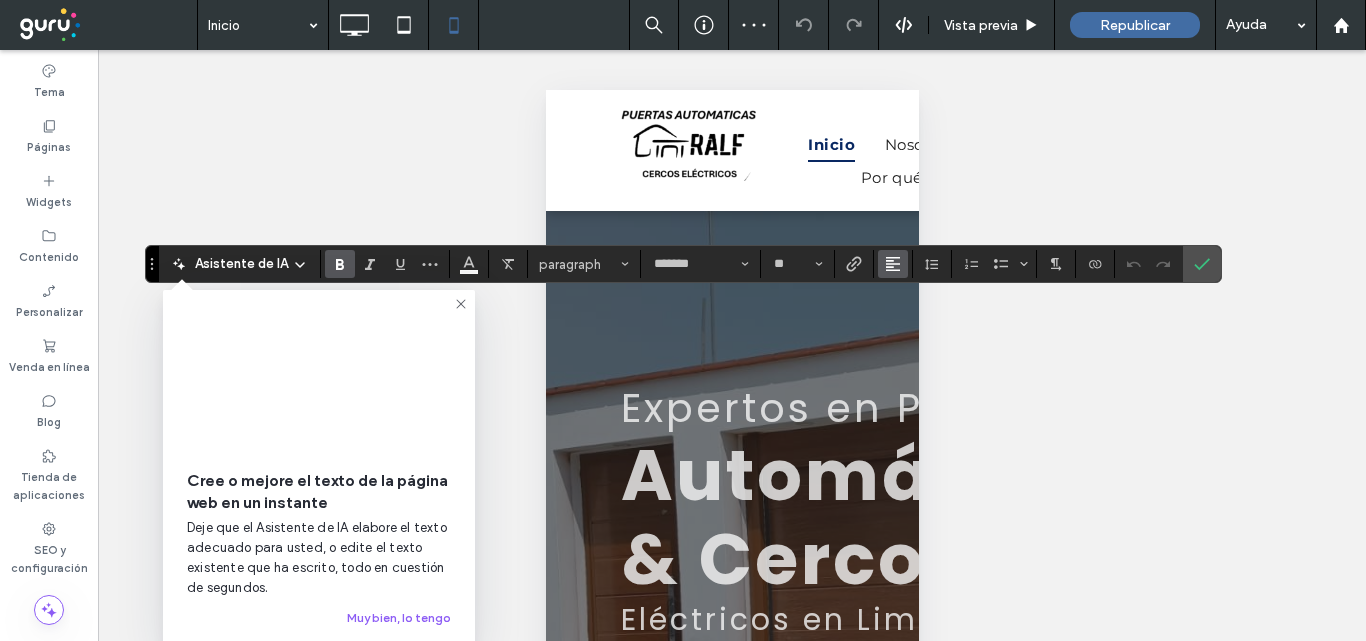 click 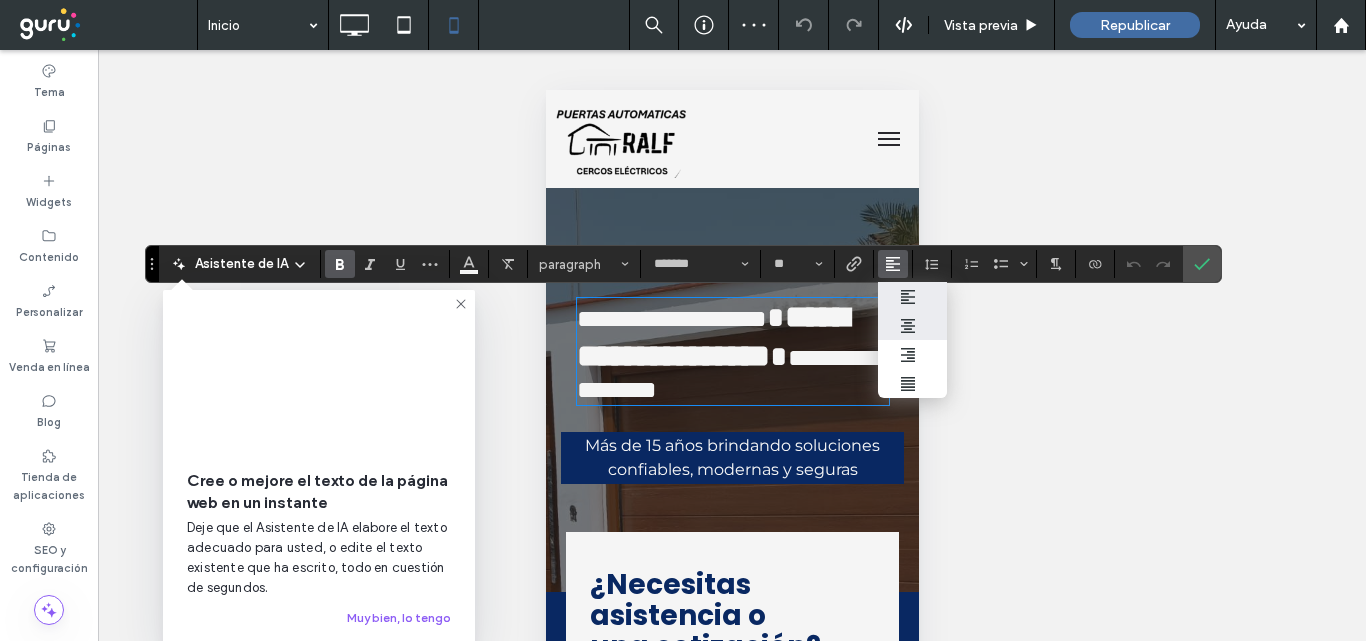scroll, scrollTop: 0, scrollLeft: 0, axis: both 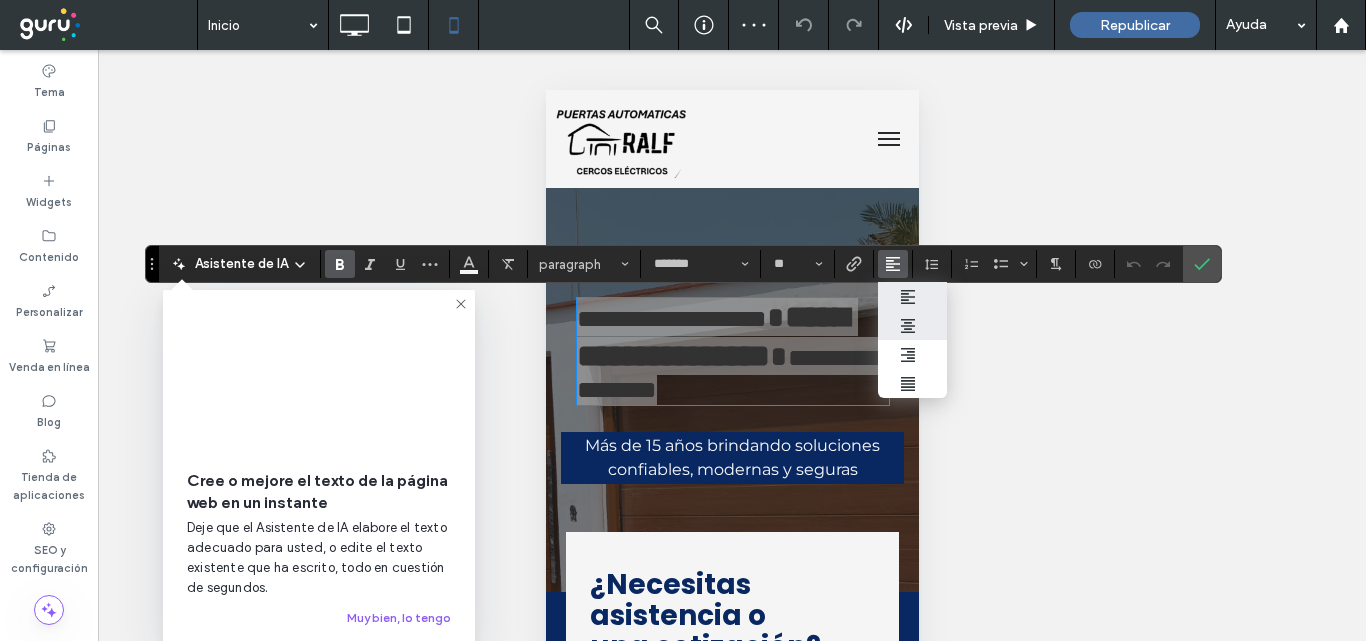 click 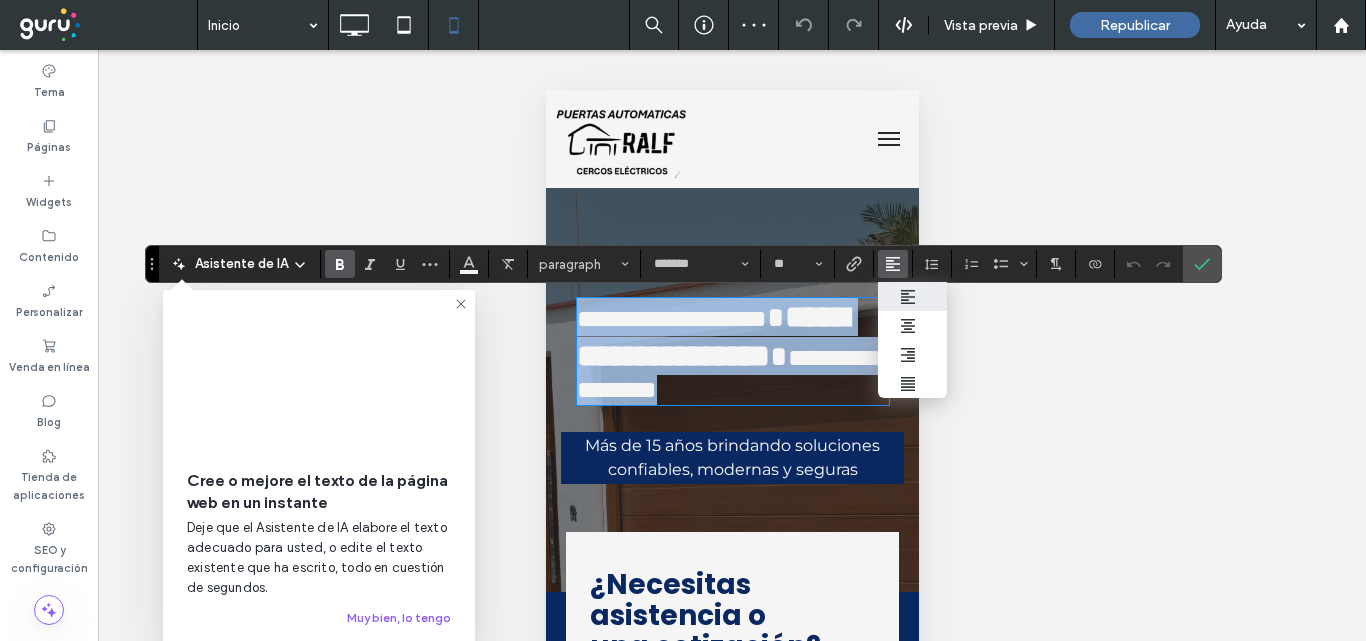 type on "*" 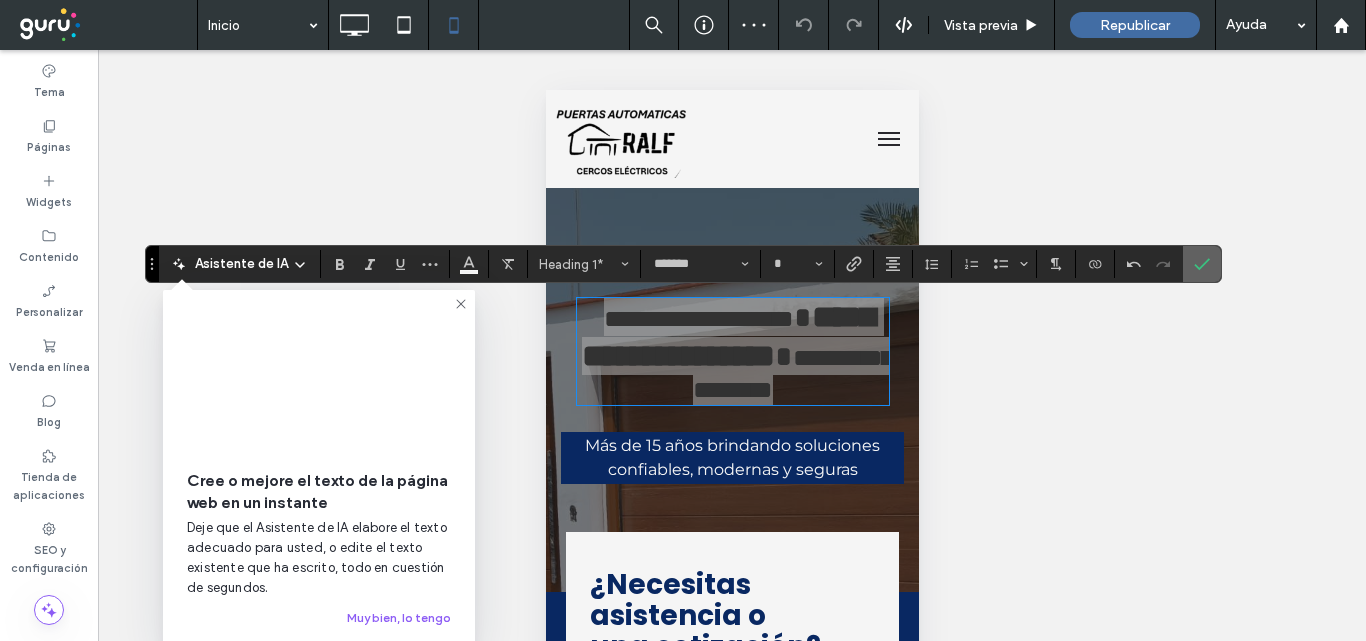 click at bounding box center (1198, 264) 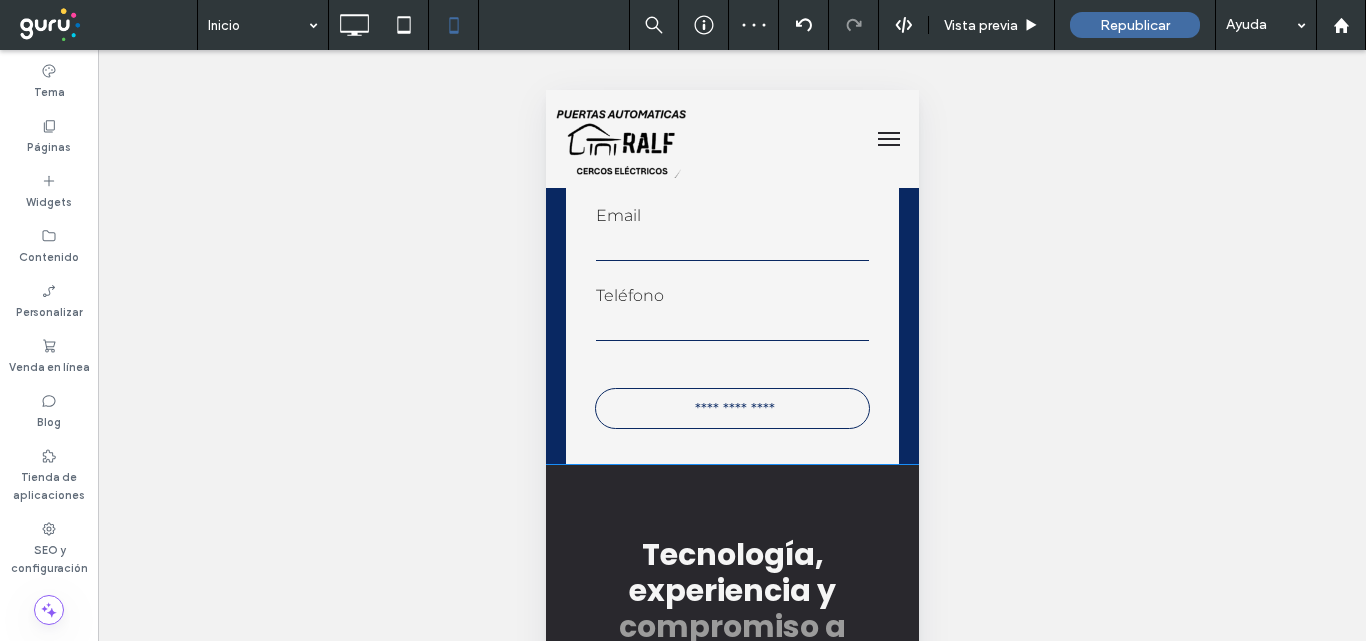 scroll, scrollTop: 700, scrollLeft: 0, axis: vertical 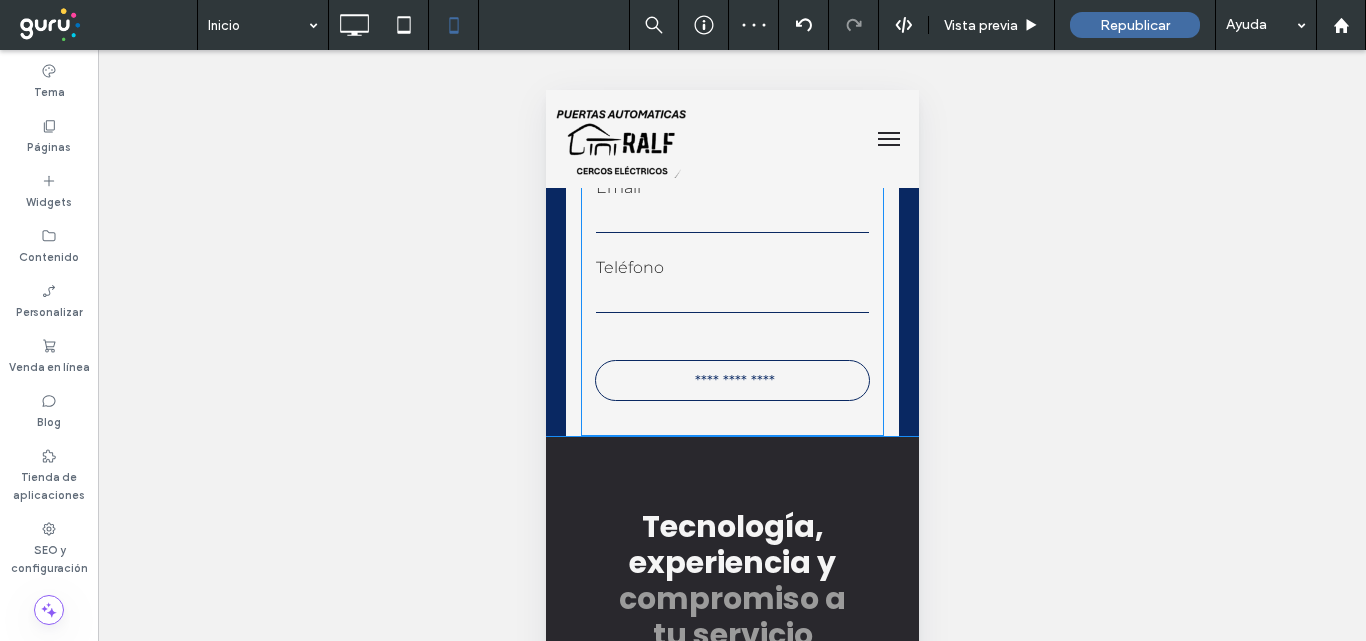 click on "**********" at bounding box center [731, 248] 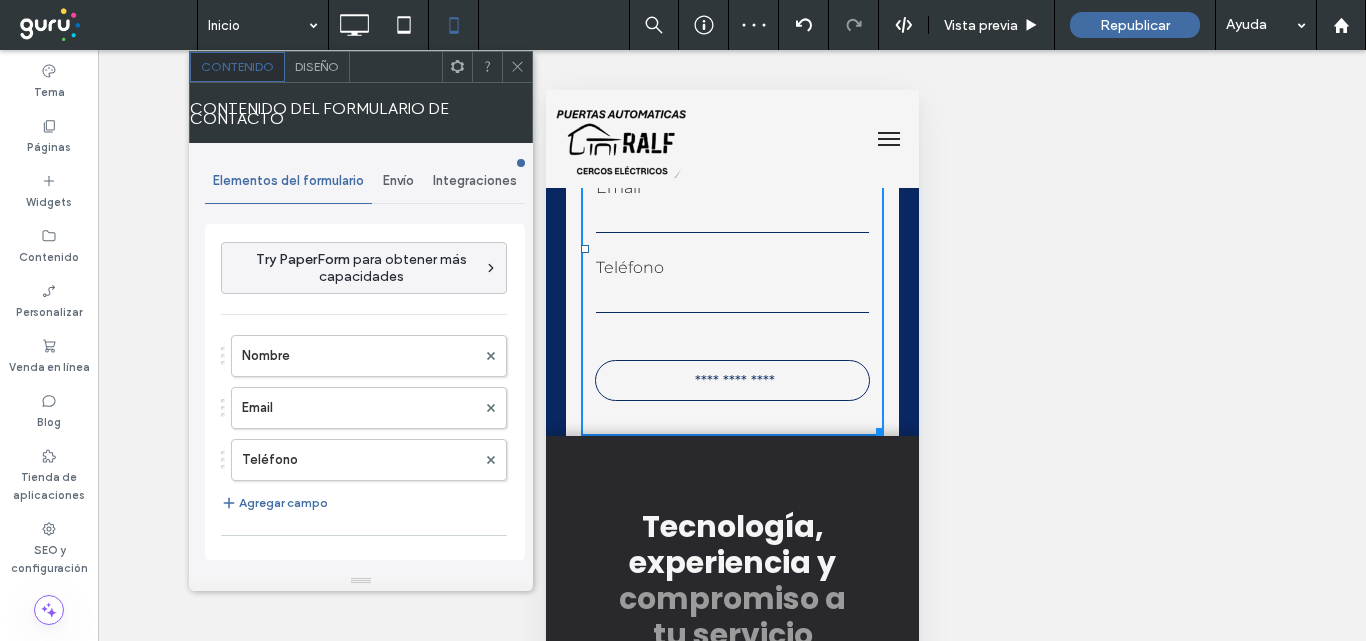 type on "**********" 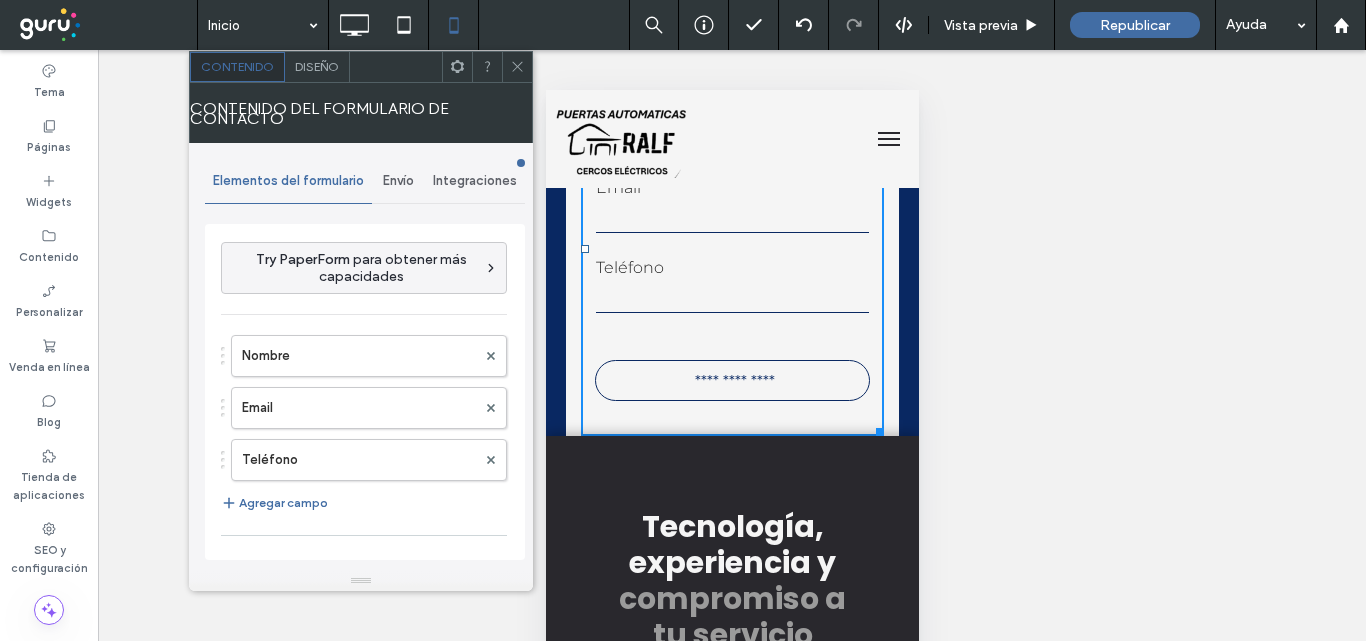 click on "Envío" at bounding box center (398, 181) 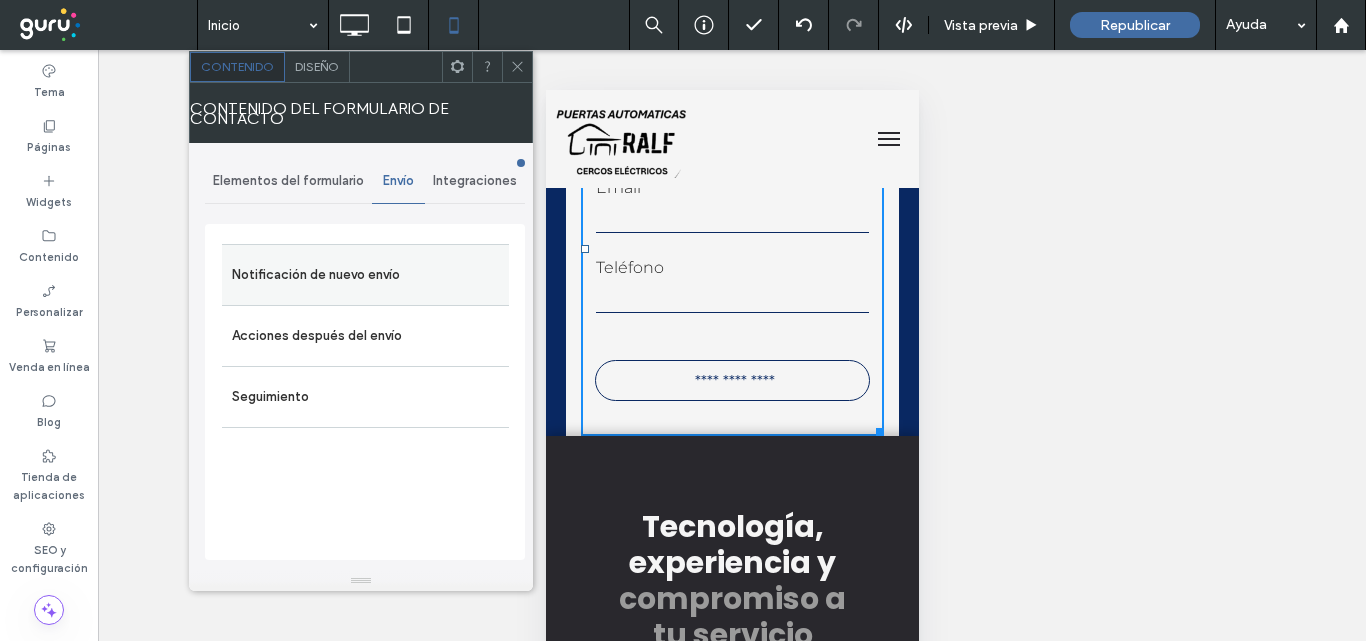 click on "Notificación de nuevo envío" at bounding box center [365, 275] 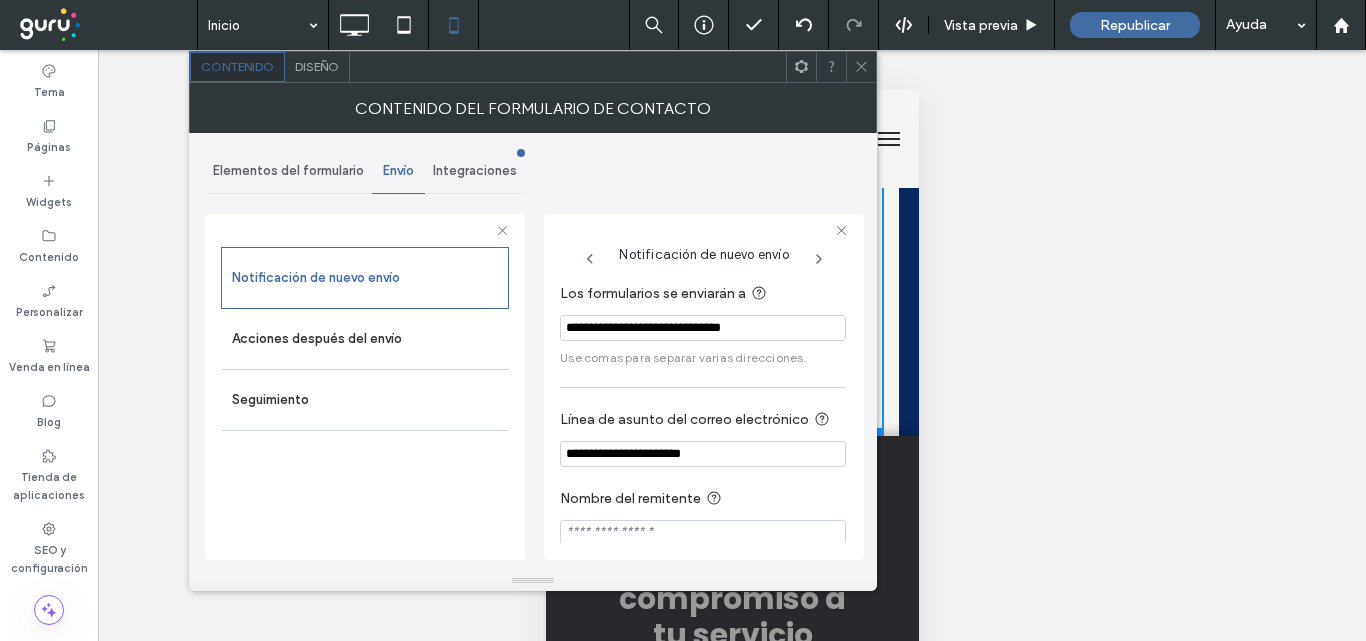 click on "Diseño" at bounding box center (317, 66) 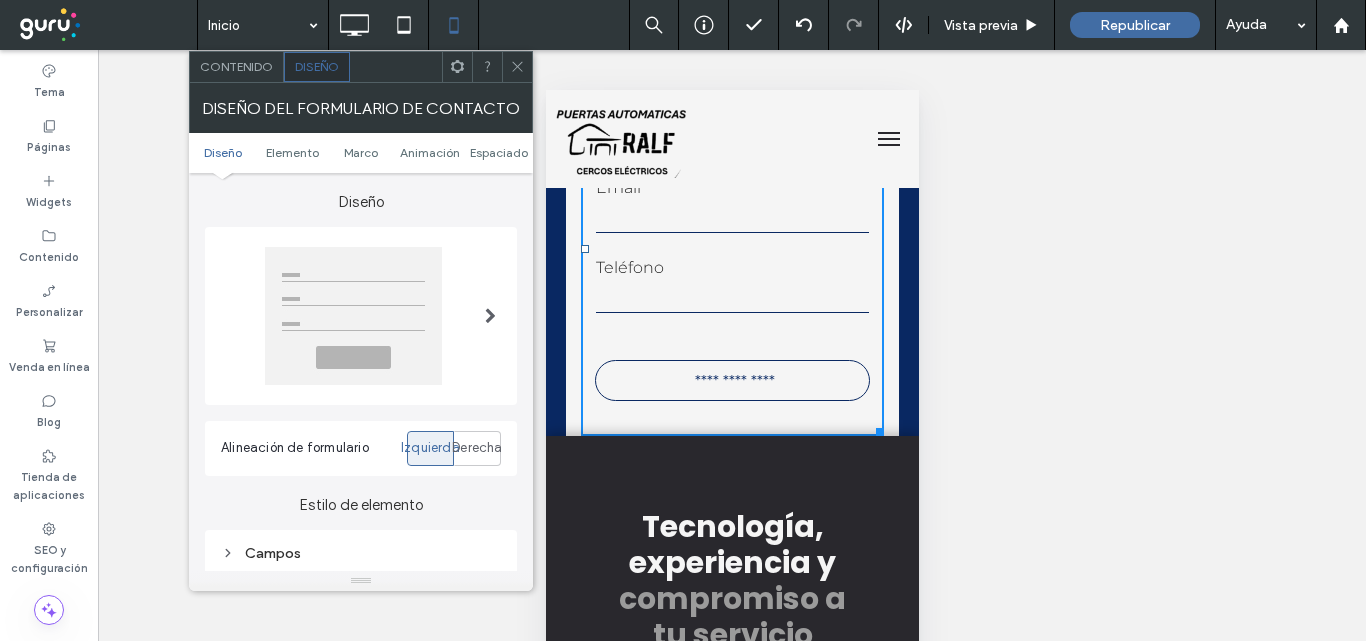 scroll, scrollTop: 300, scrollLeft: 0, axis: vertical 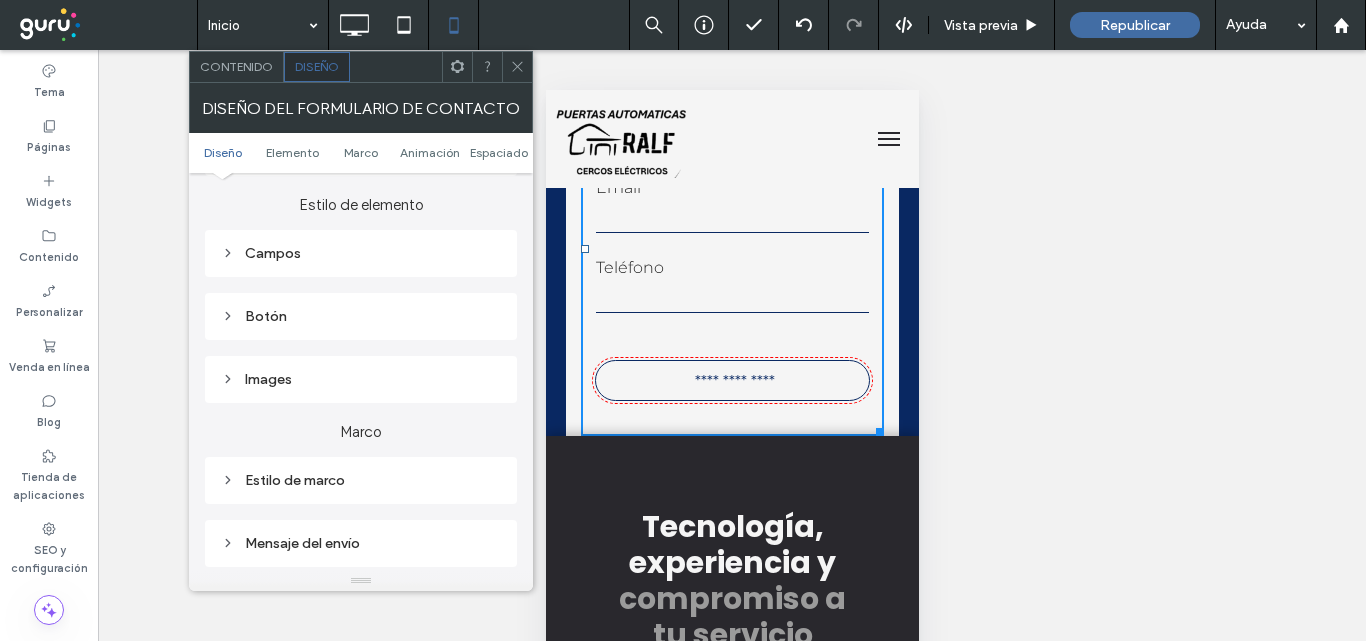 click on "Botón" at bounding box center (361, 316) 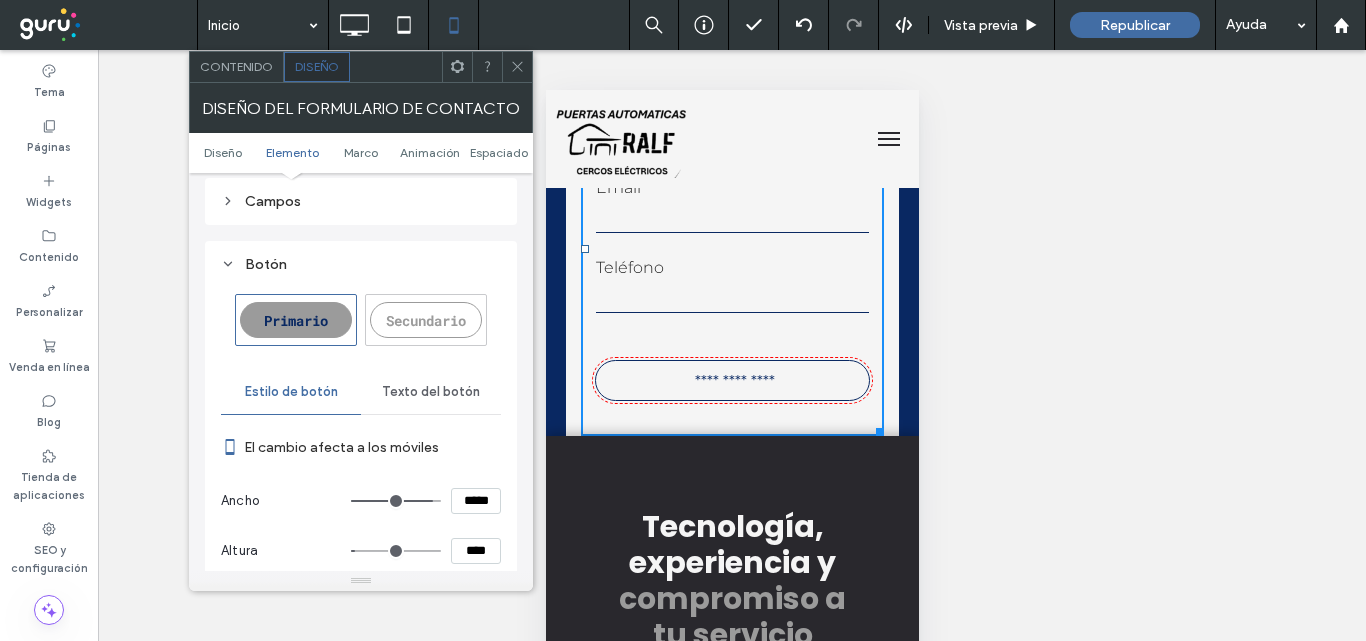 scroll, scrollTop: 400, scrollLeft: 0, axis: vertical 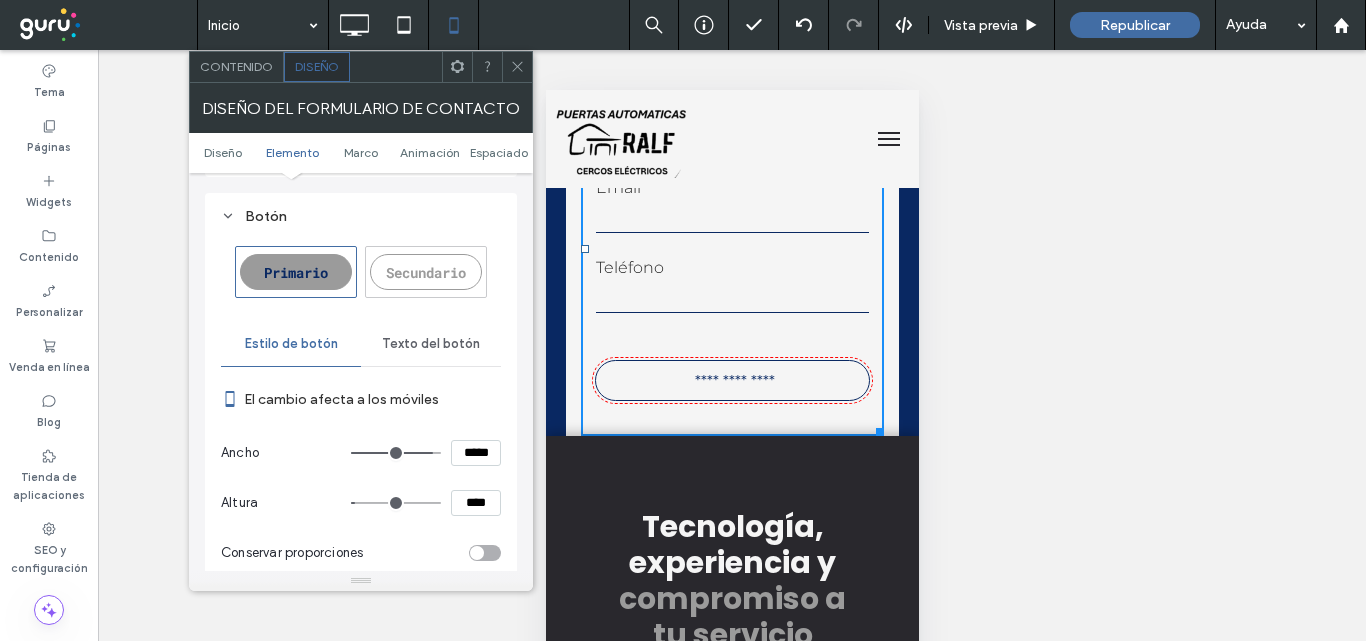click on "*****" at bounding box center [476, 453] 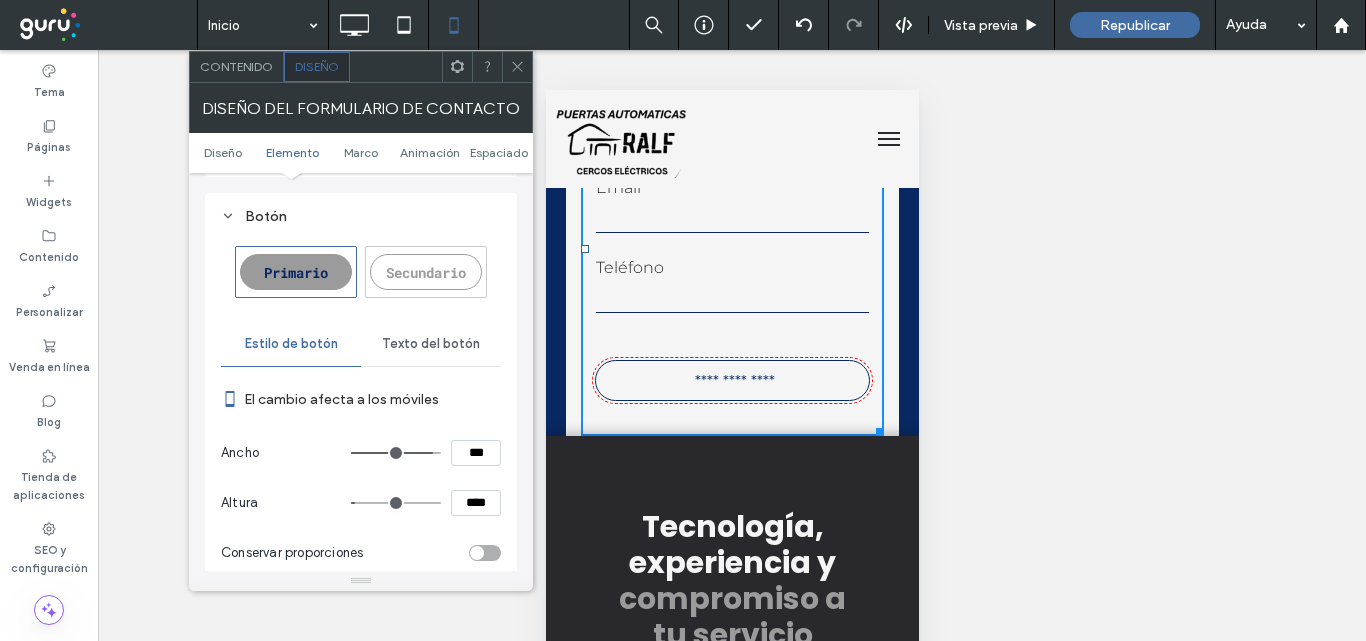 type on "***" 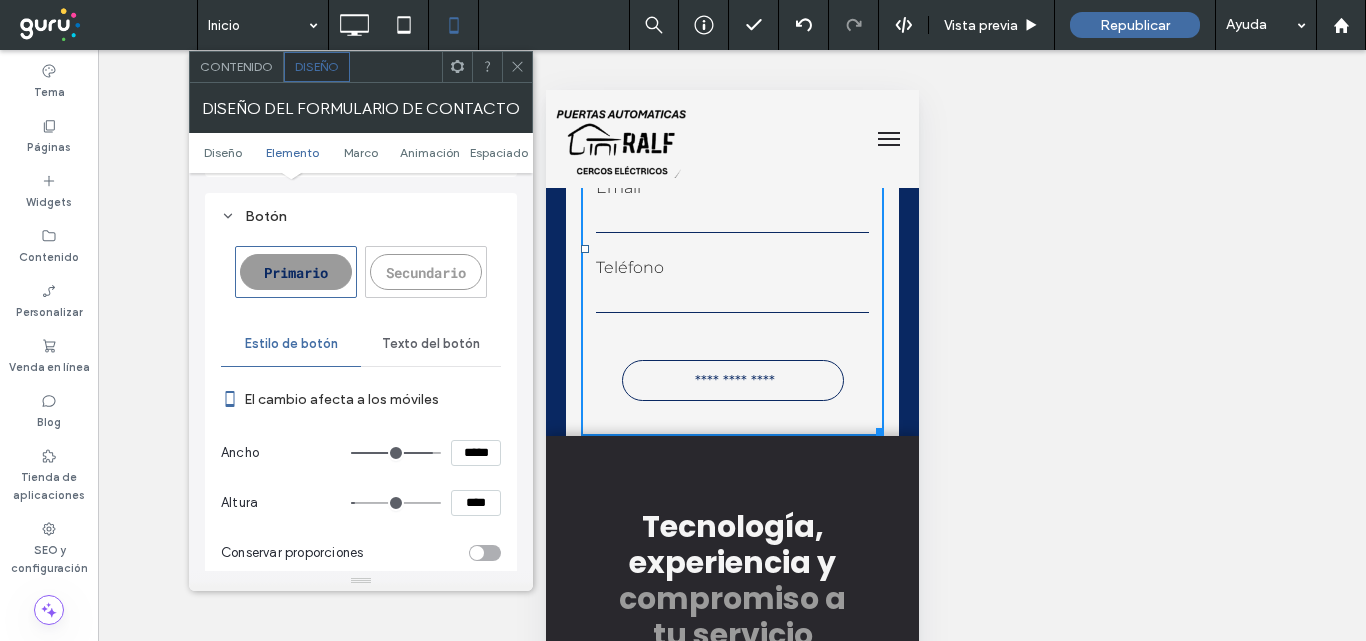 click on "****" at bounding box center (476, 503) 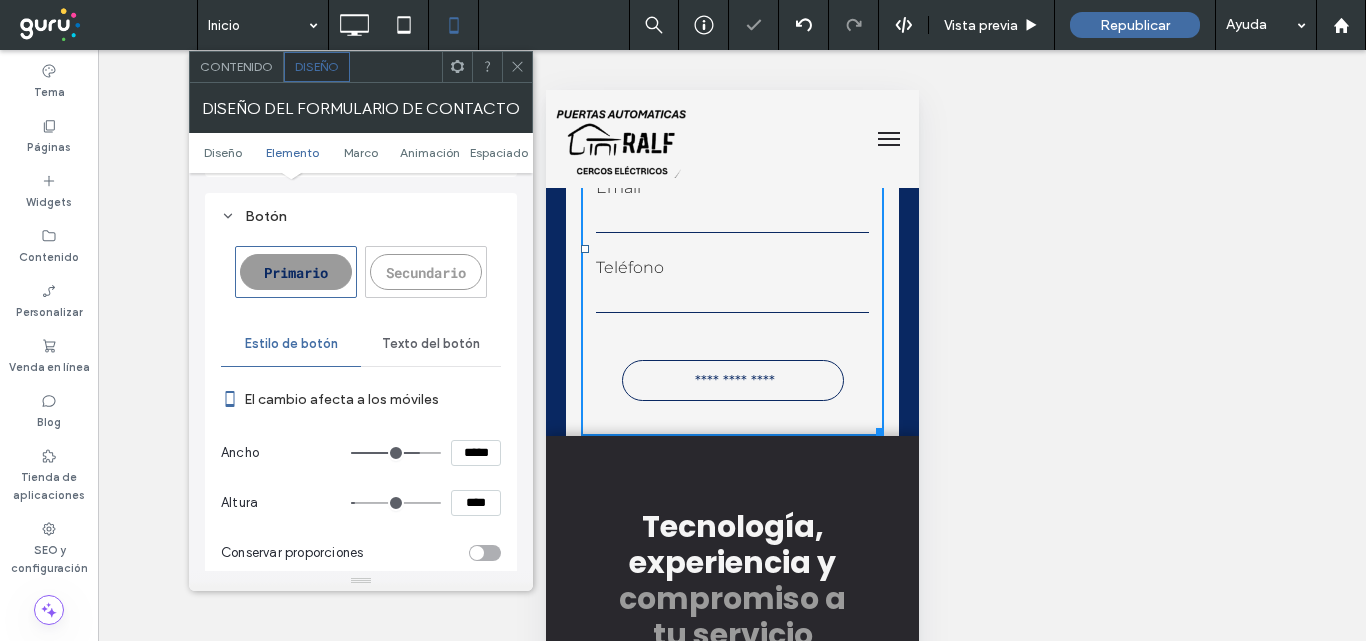 click on "****" at bounding box center [476, 503] 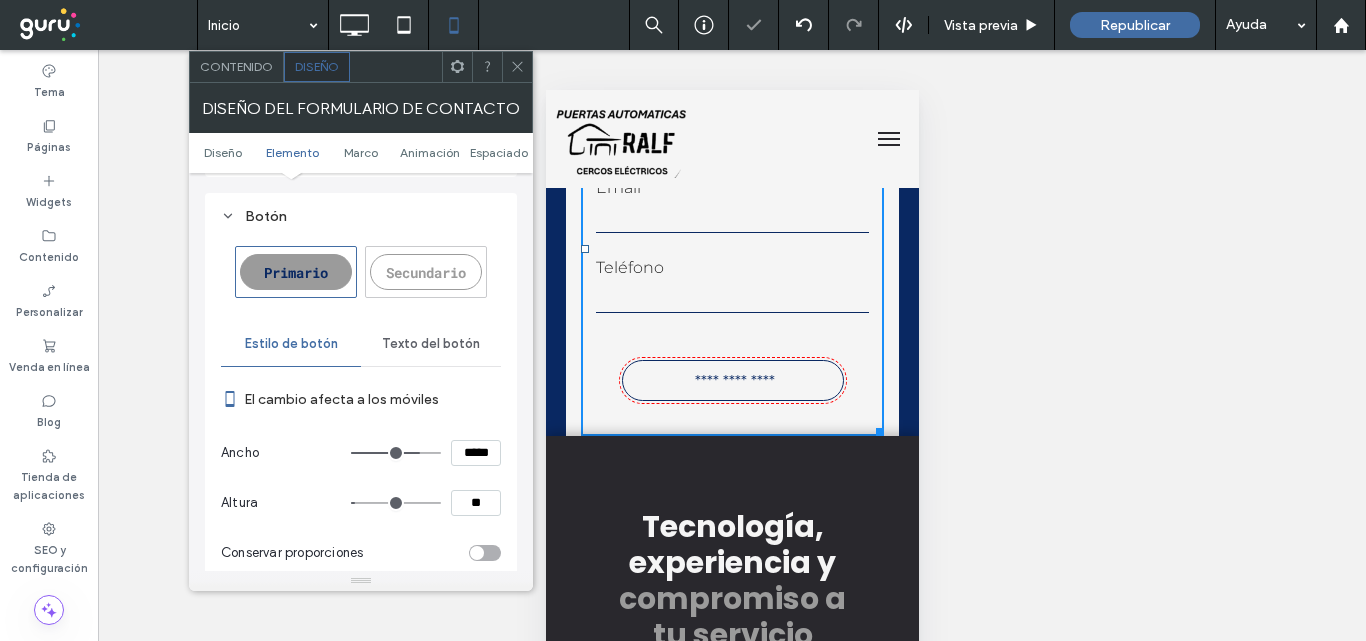 type on "**" 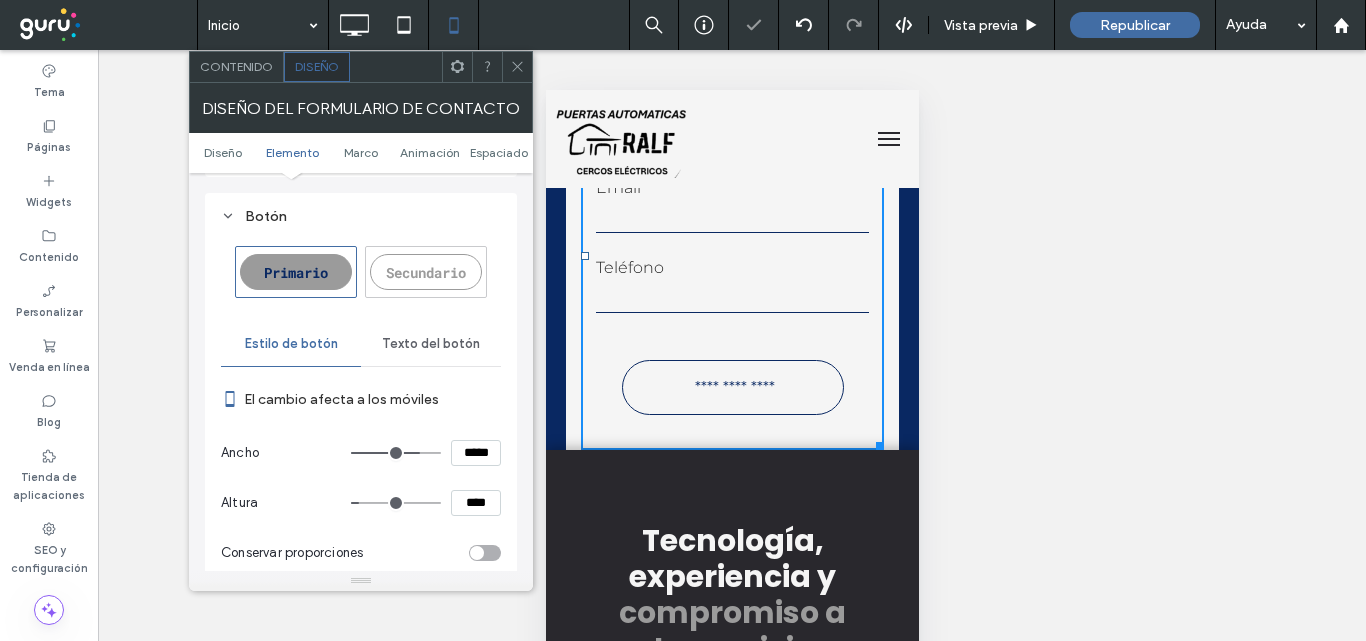 click on "Ancho *****" at bounding box center (361, 453) 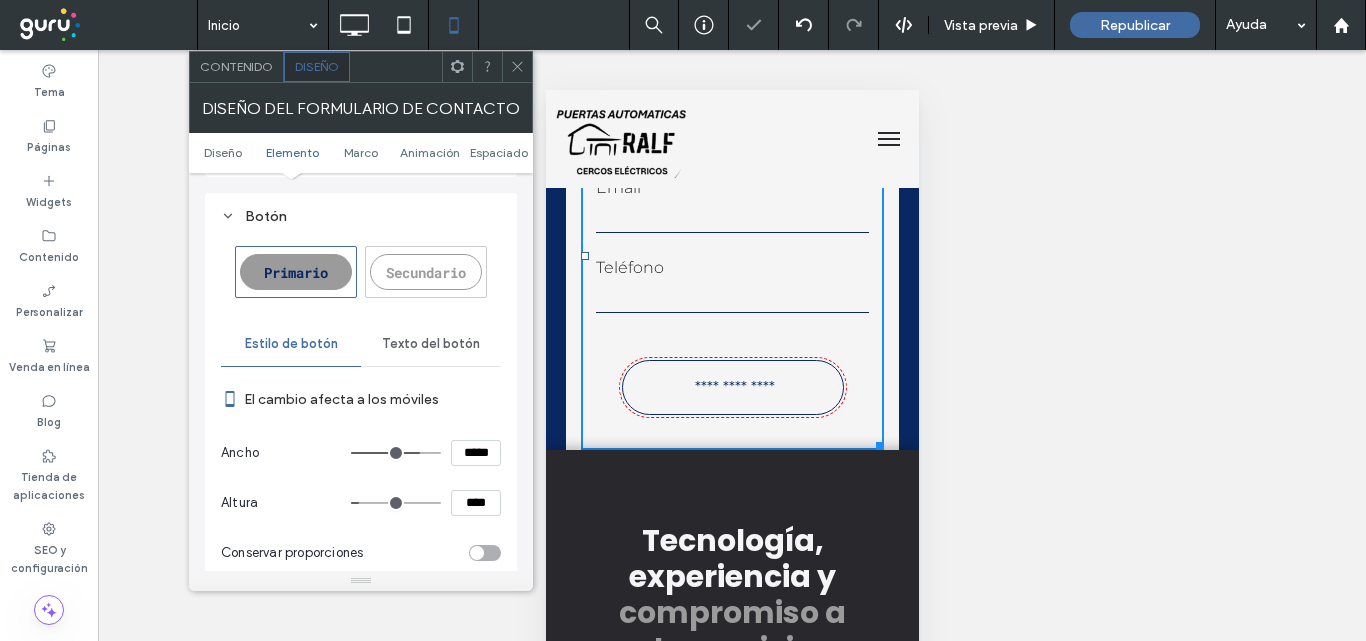click 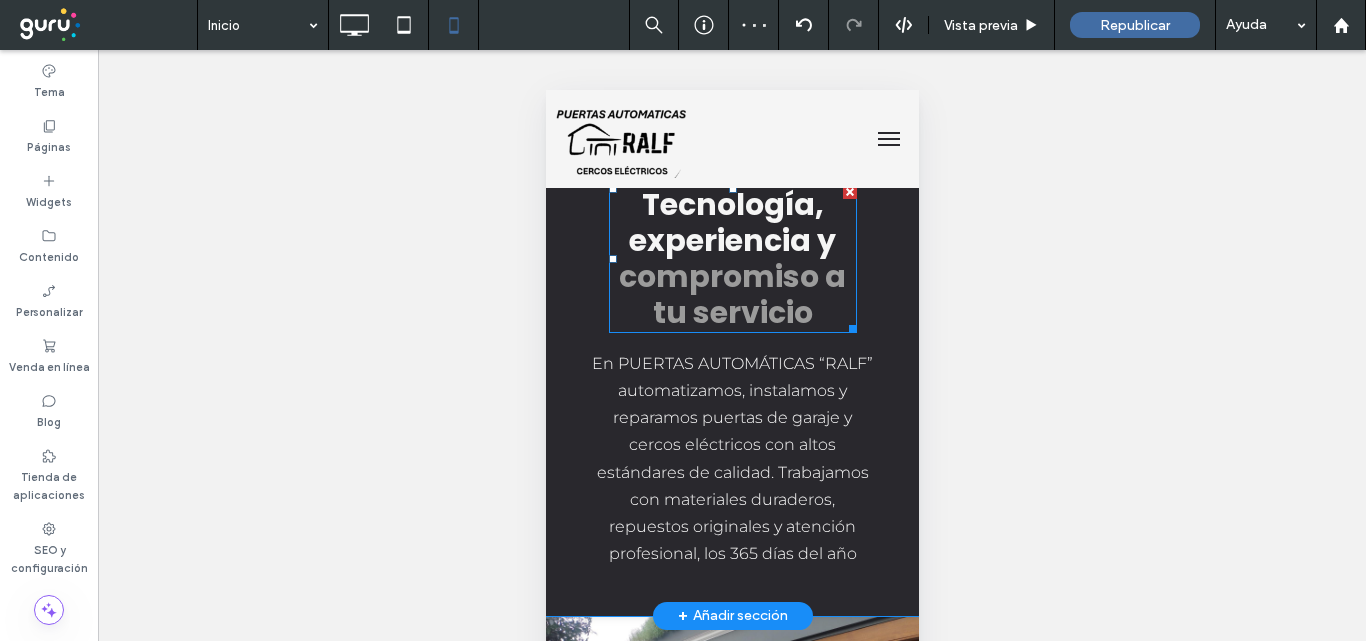 scroll, scrollTop: 1000, scrollLeft: 0, axis: vertical 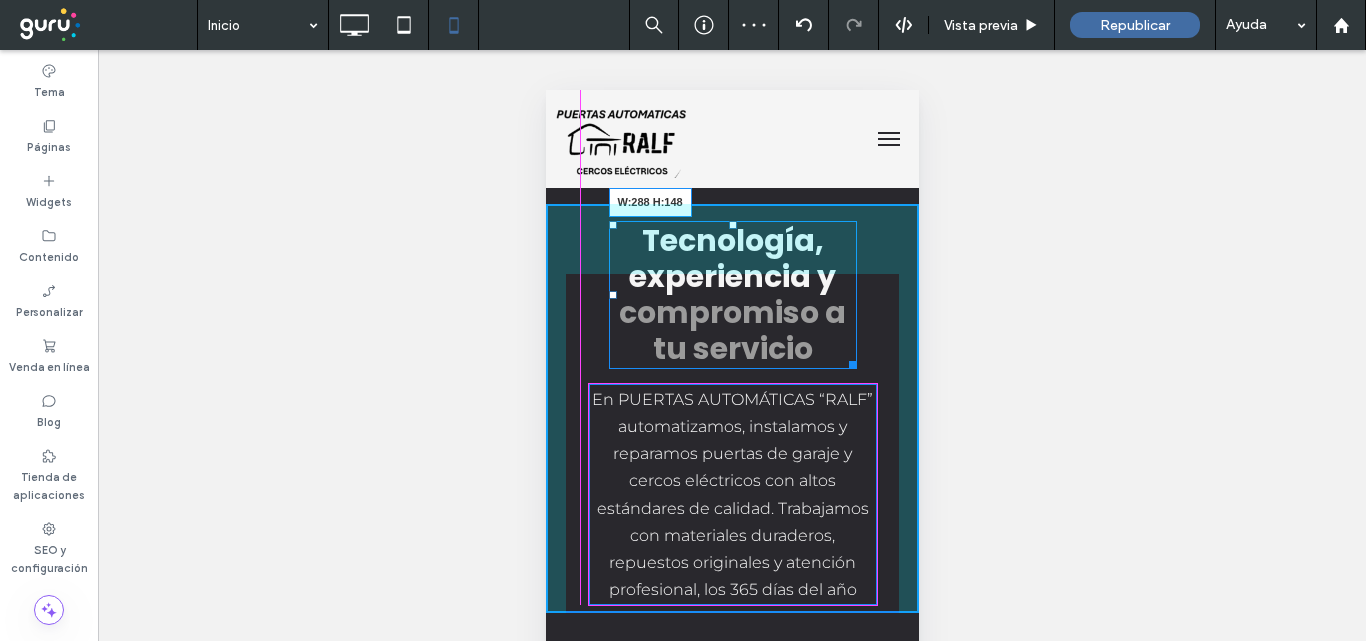 drag, startPoint x: 843, startPoint y: 364, endPoint x: 1405, endPoint y: 452, distance: 568.84796 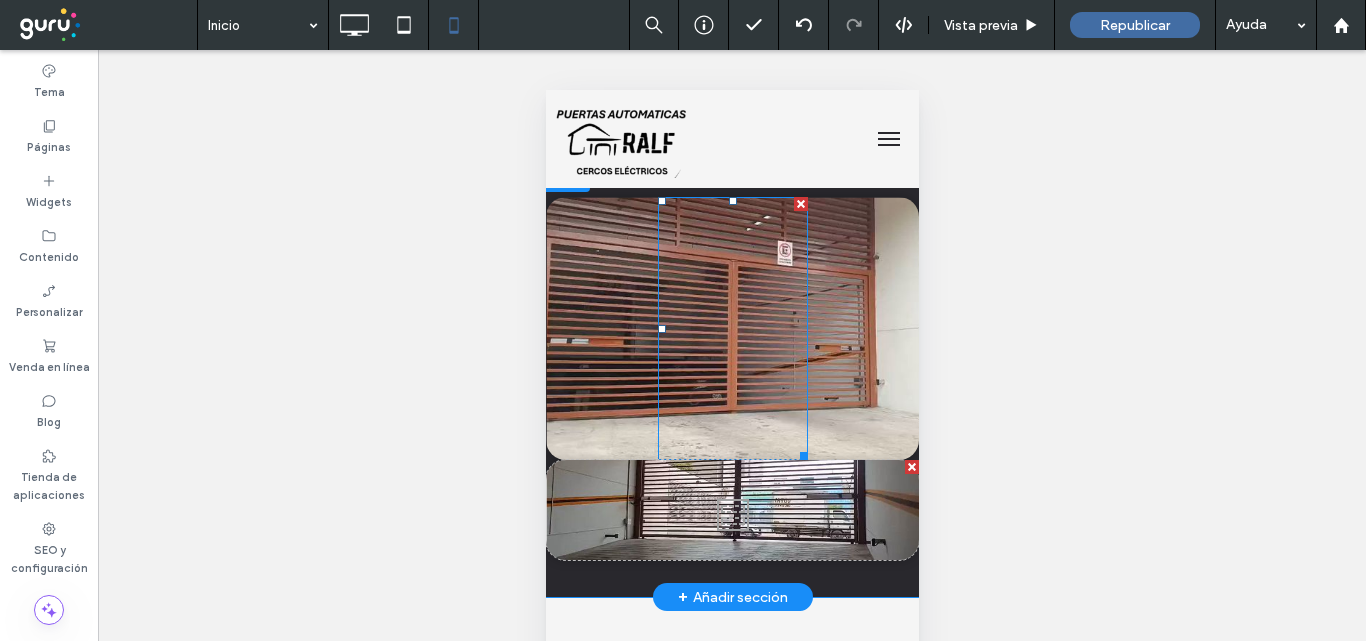 scroll, scrollTop: 4300, scrollLeft: 0, axis: vertical 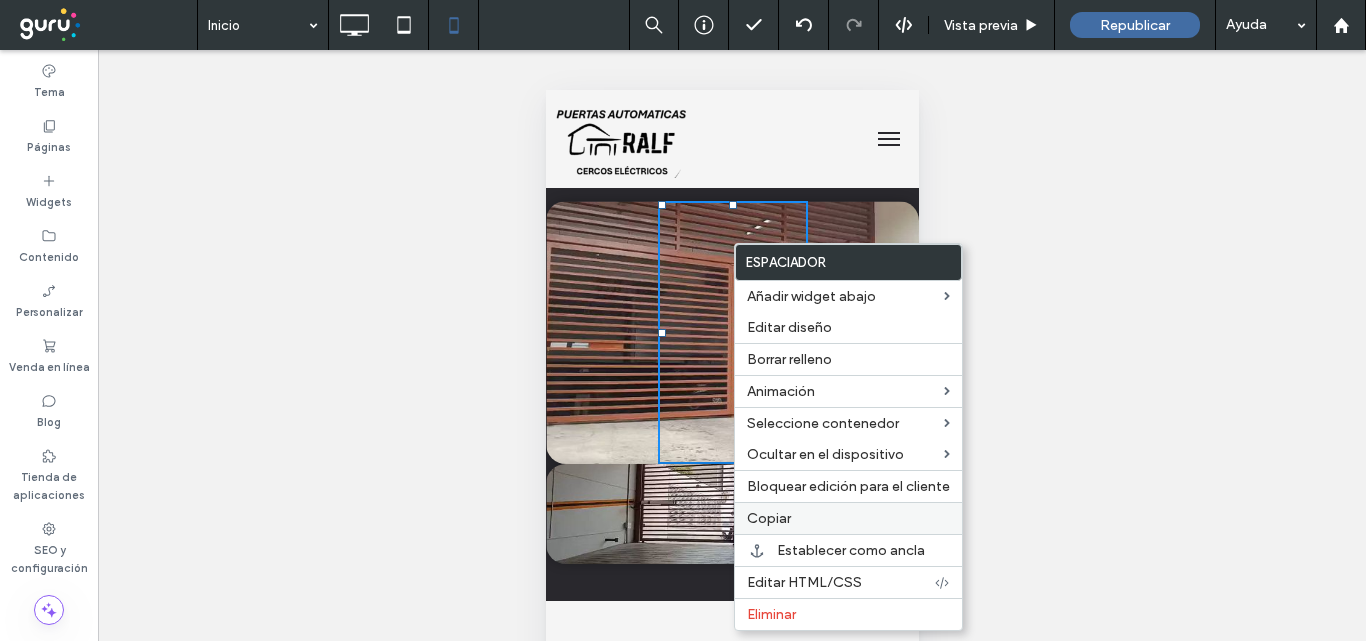 click on "Copiar" at bounding box center (848, 518) 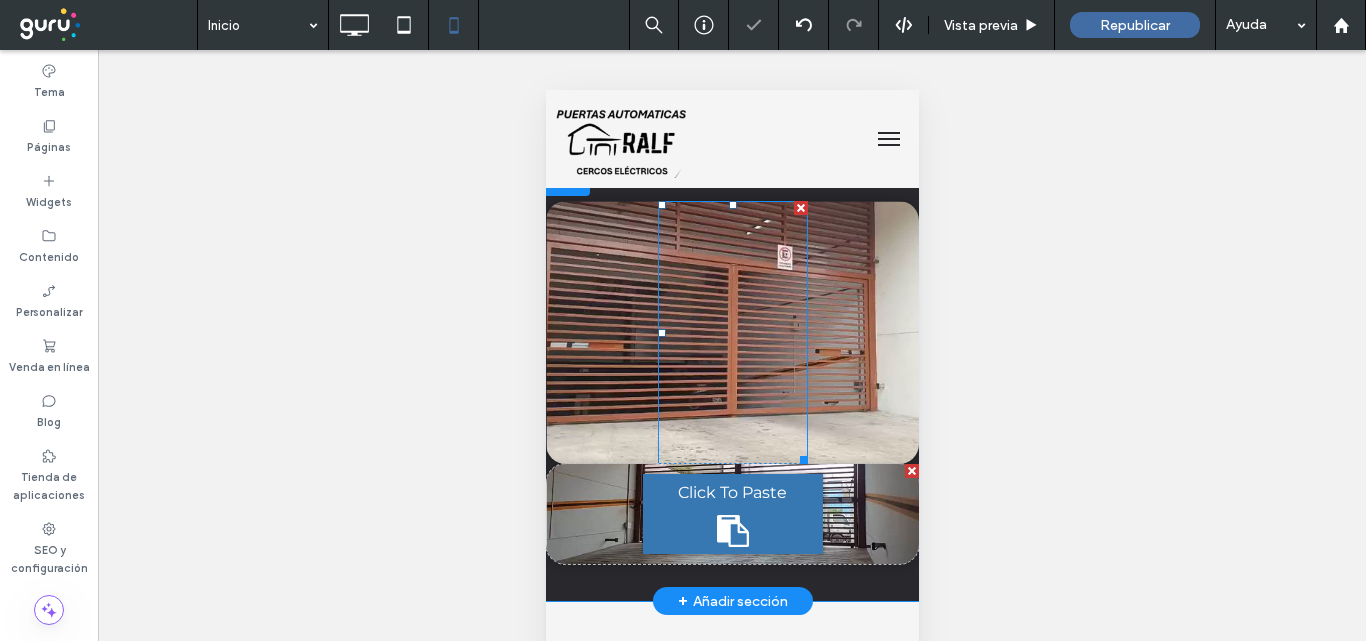 click on "Click To Paste" at bounding box center (731, 493) 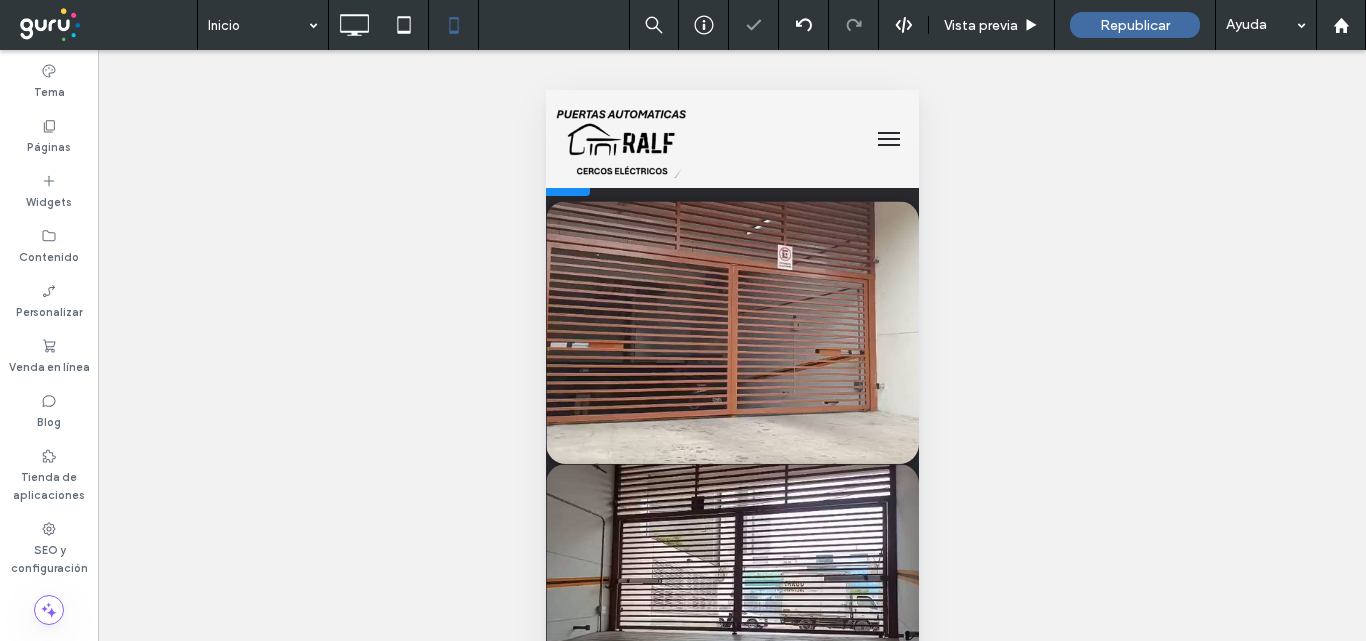click on "Click To Paste" at bounding box center [731, 595] 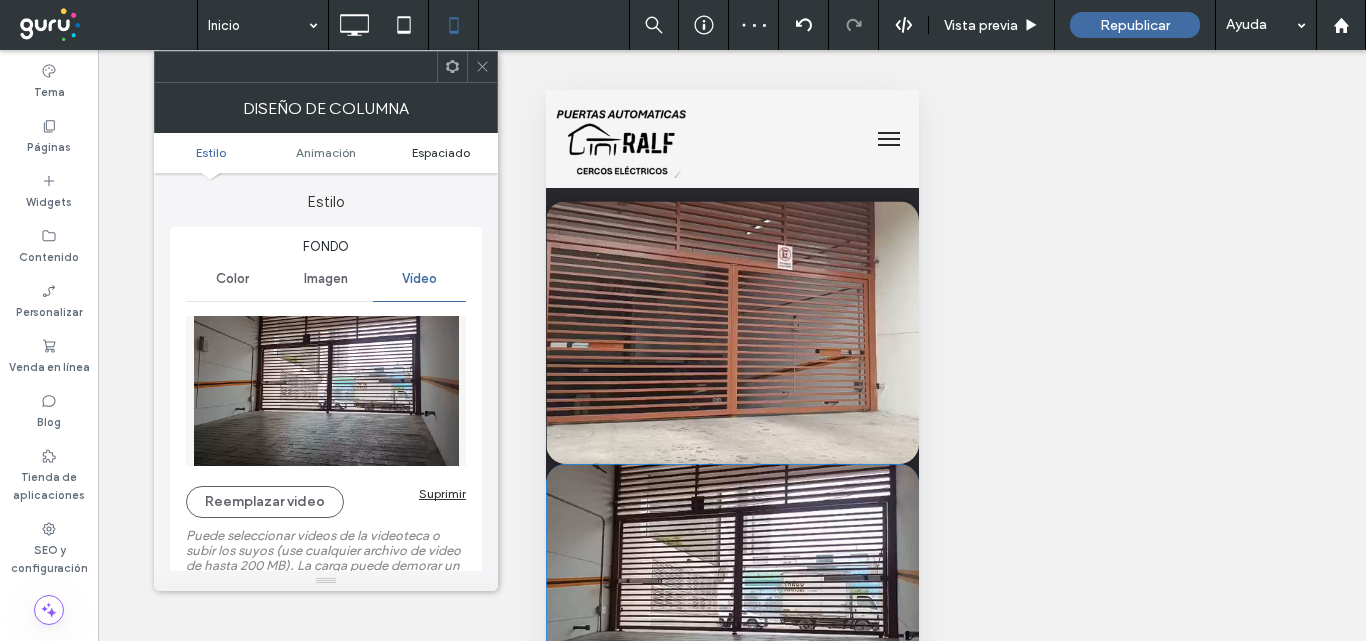 click on "Espaciado" at bounding box center [441, 152] 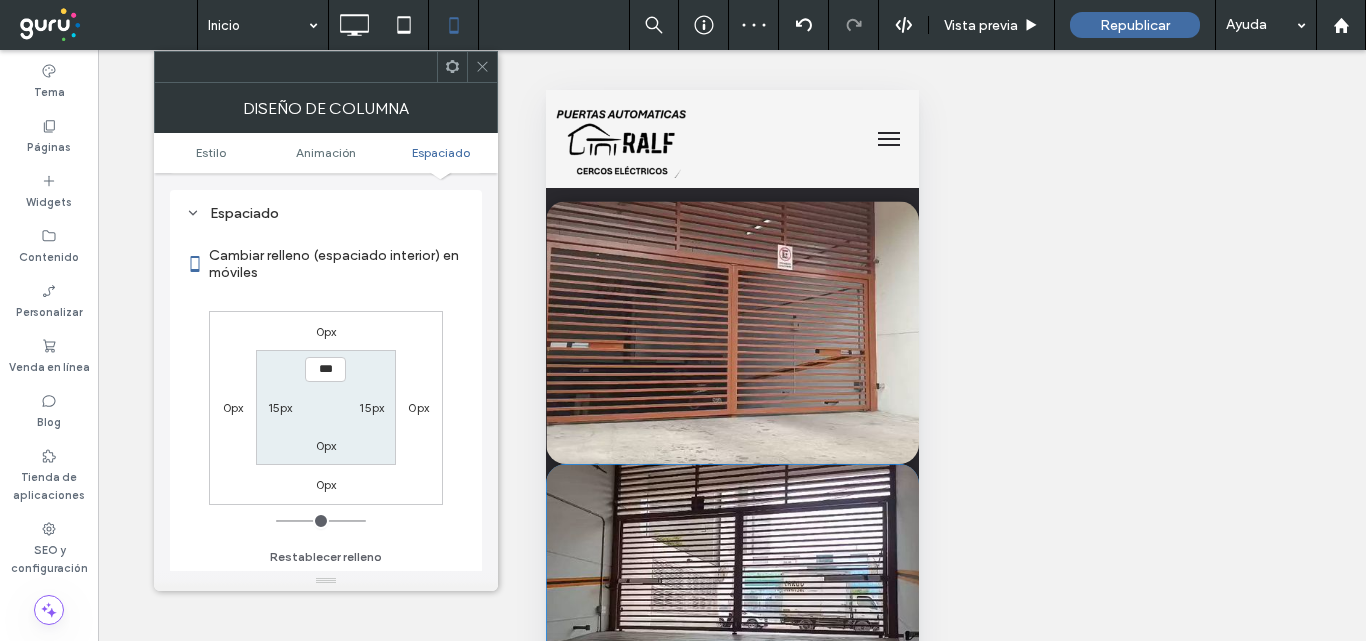 scroll, scrollTop: 1194, scrollLeft: 0, axis: vertical 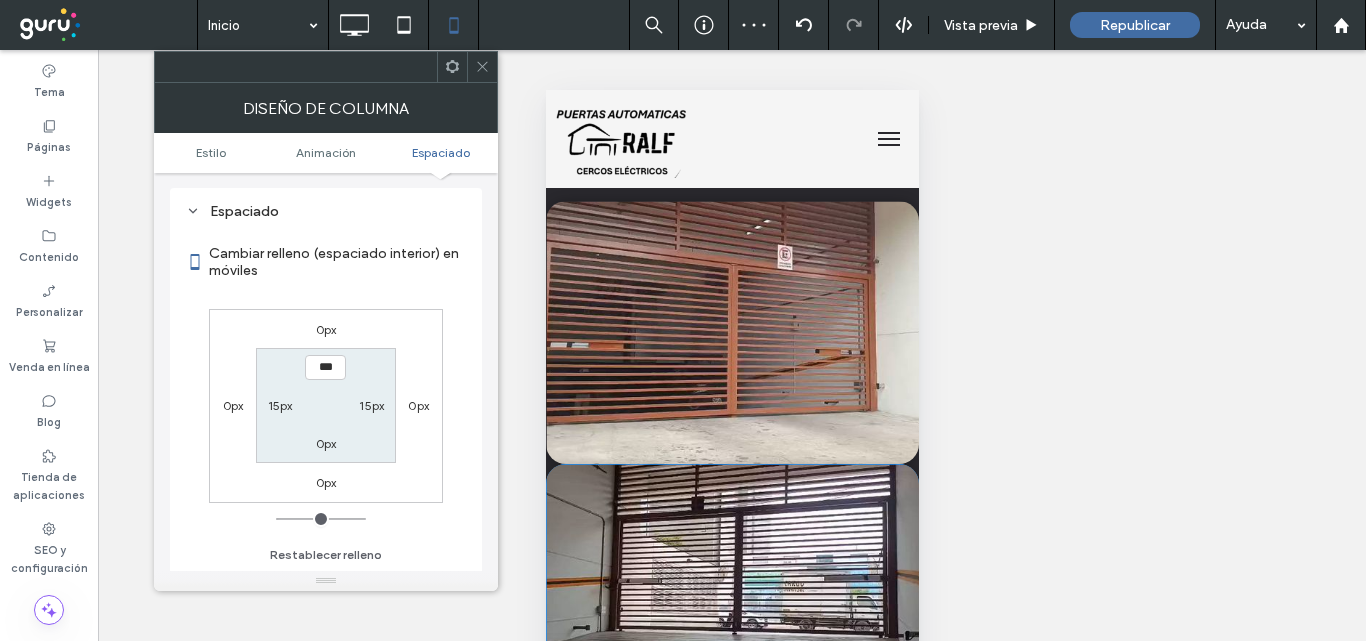 click on "0px" at bounding box center [326, 329] 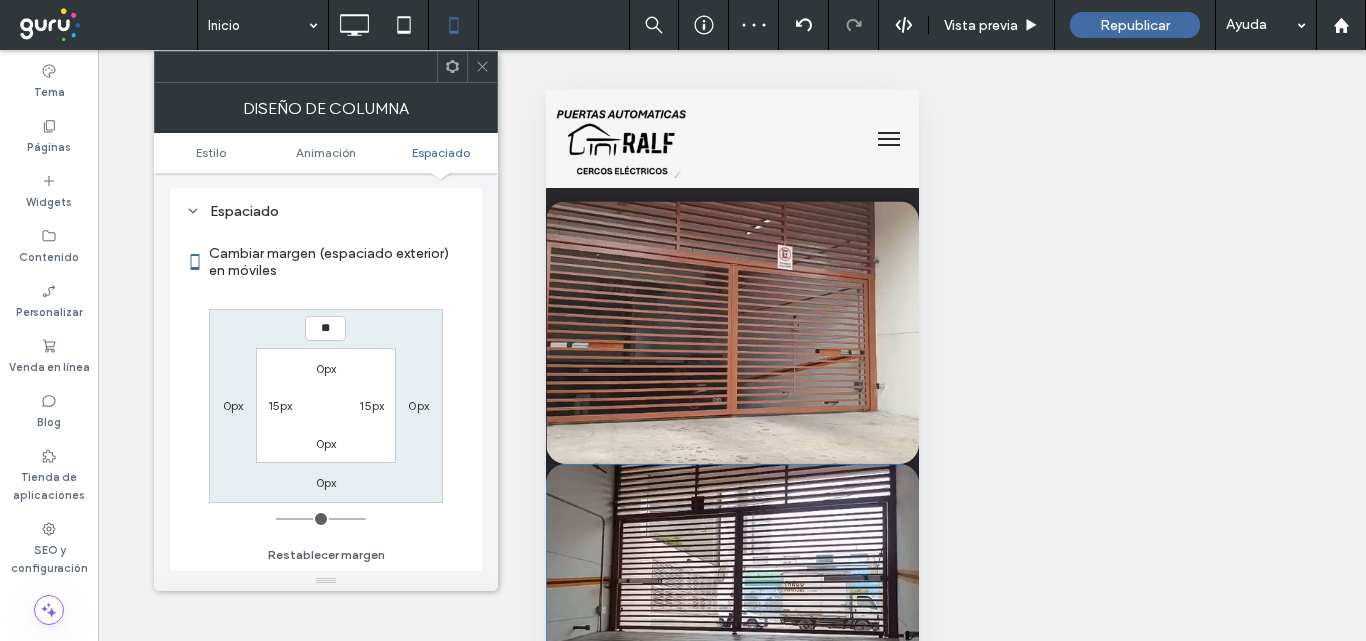 type on "**" 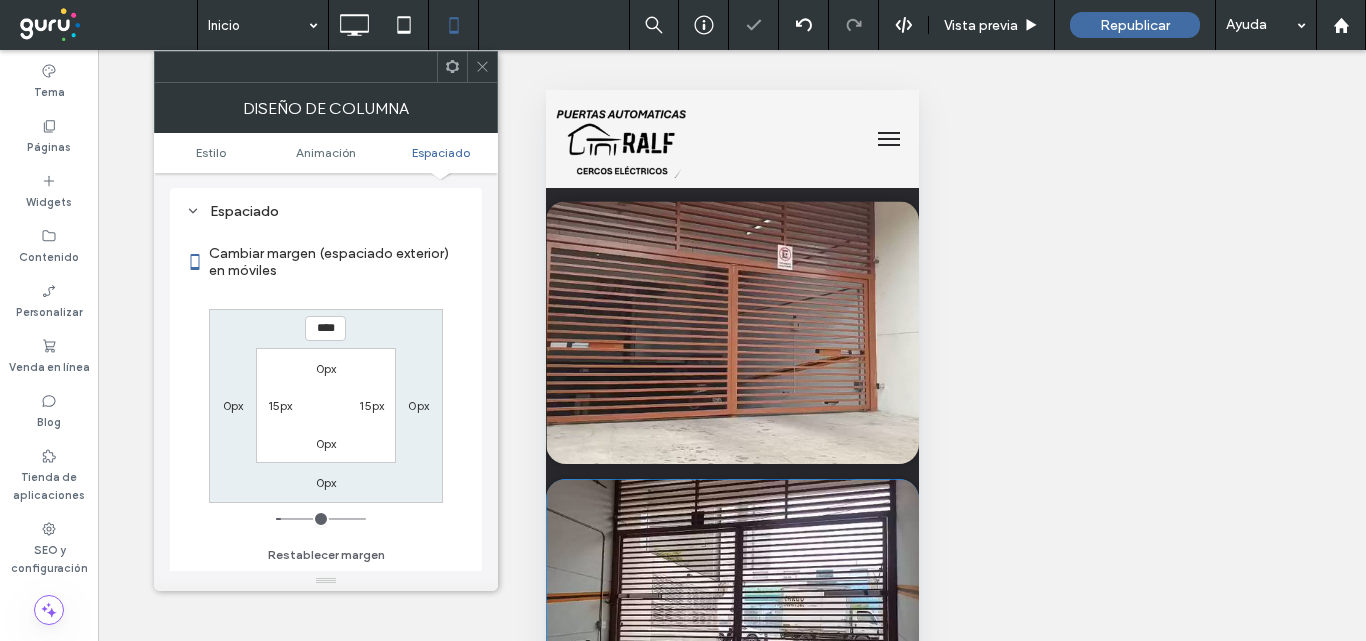 click on "0px" at bounding box center (233, 405) 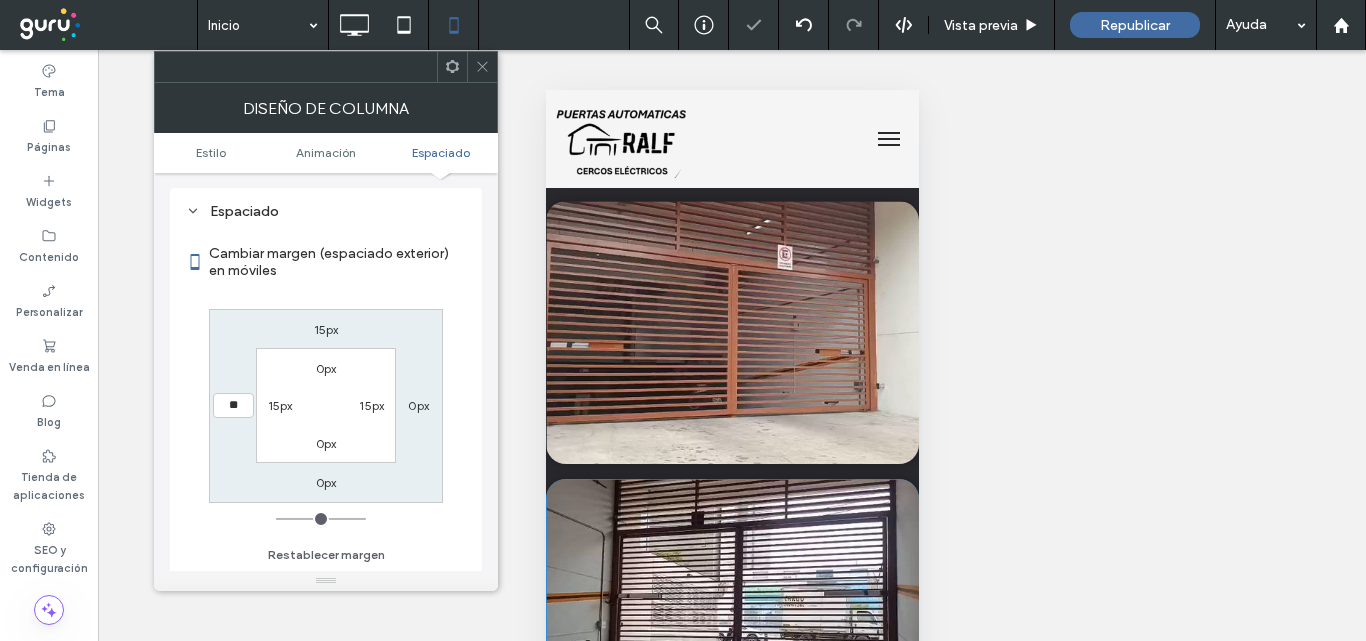 type on "**" 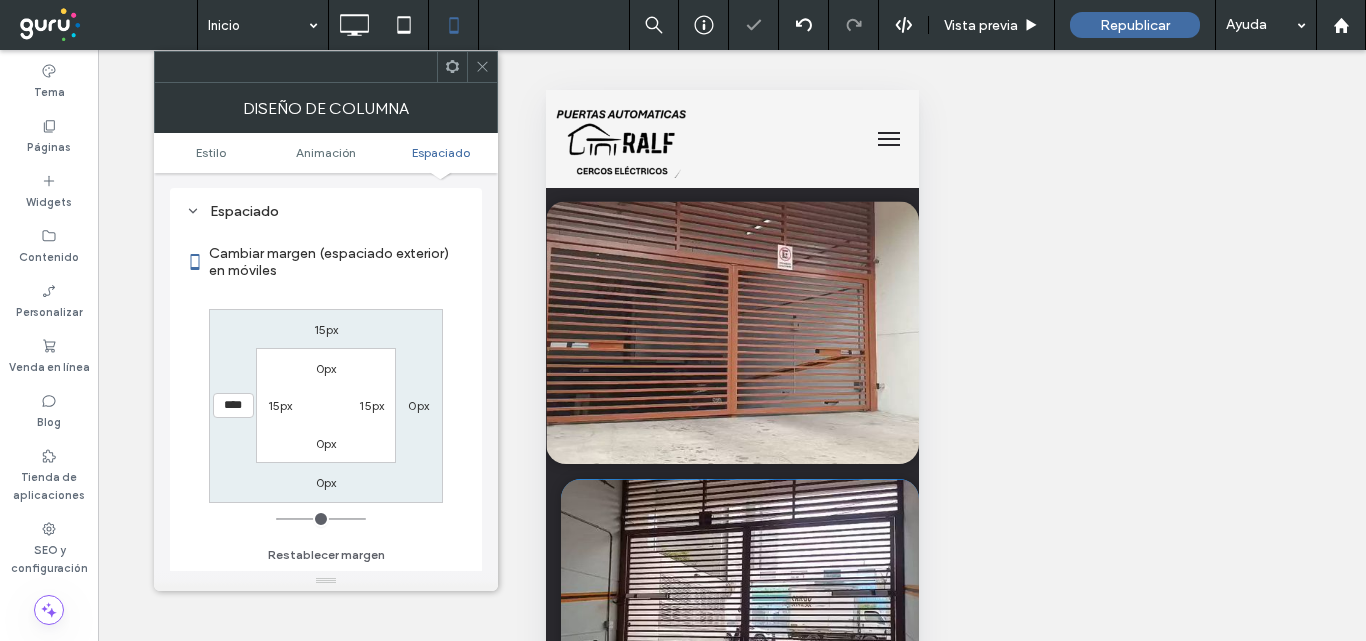 click on "0px" at bounding box center (418, 405) 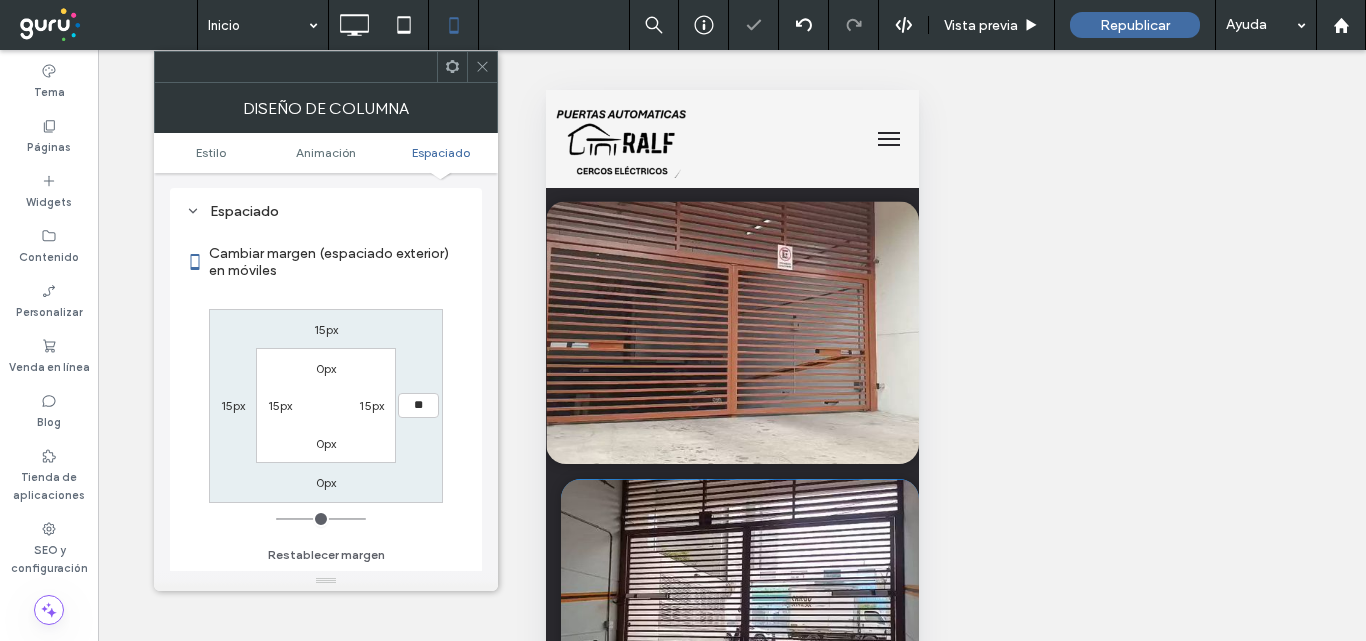 type on "**" 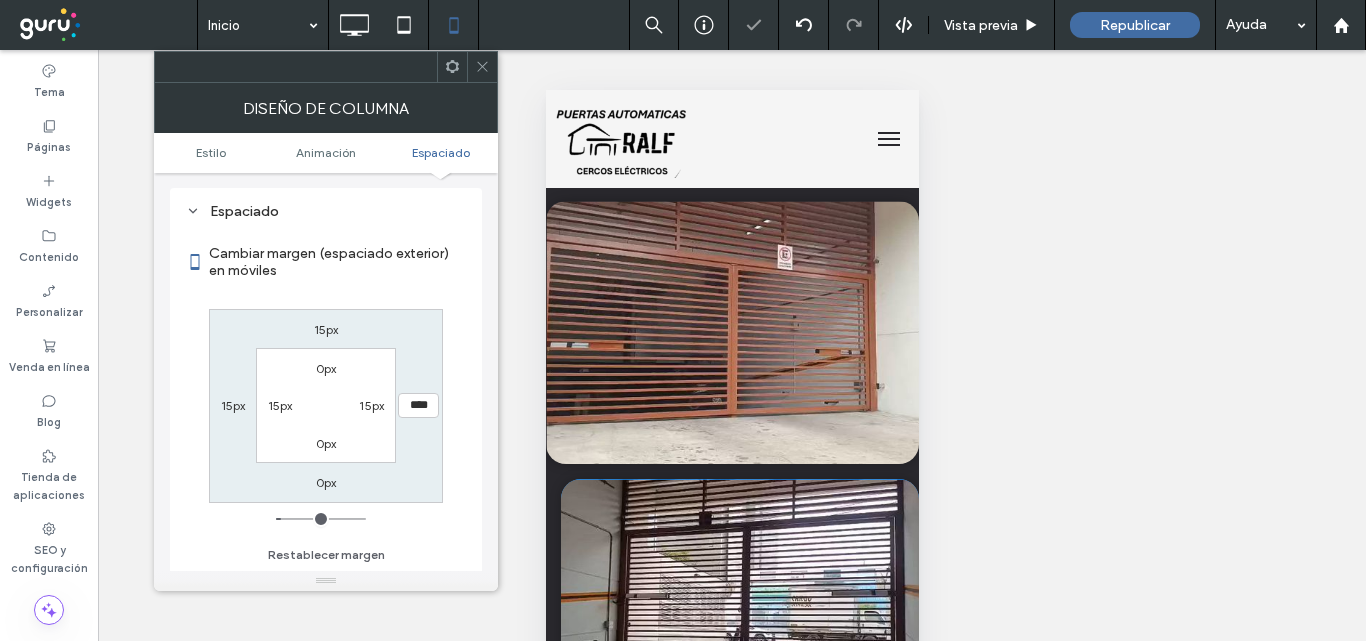 click on "15px **** 0px 15px 0px 15px 0px 15px" at bounding box center [326, 406] 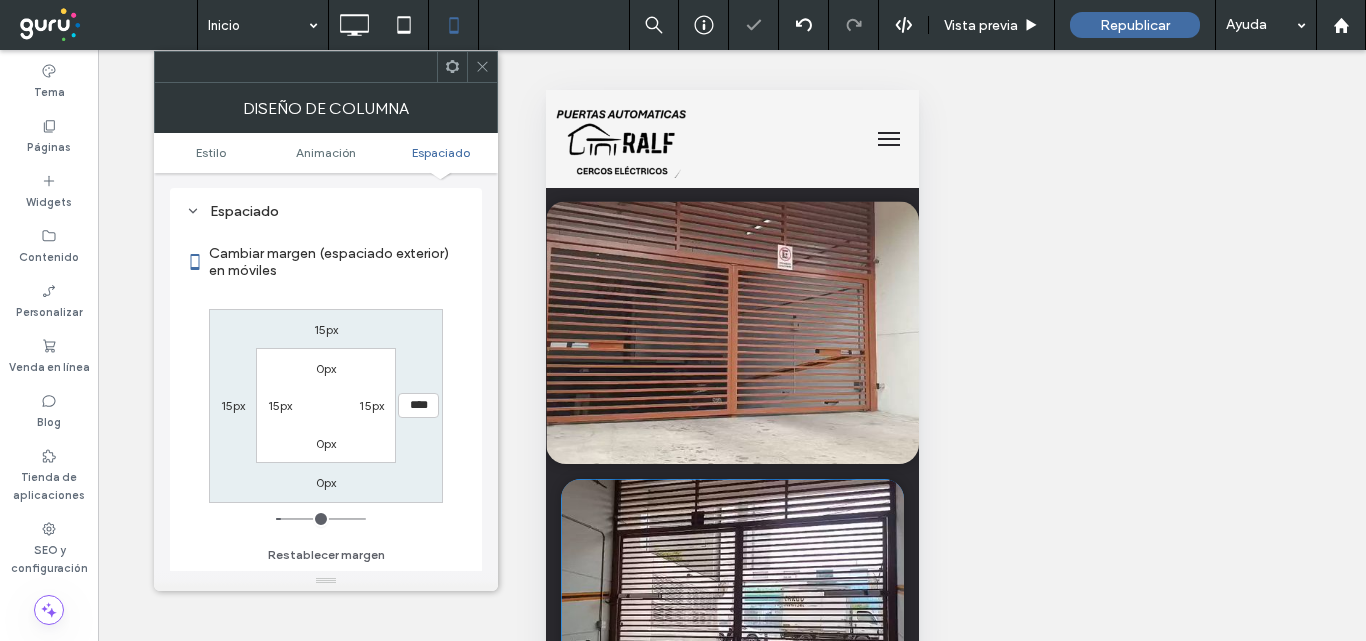 click 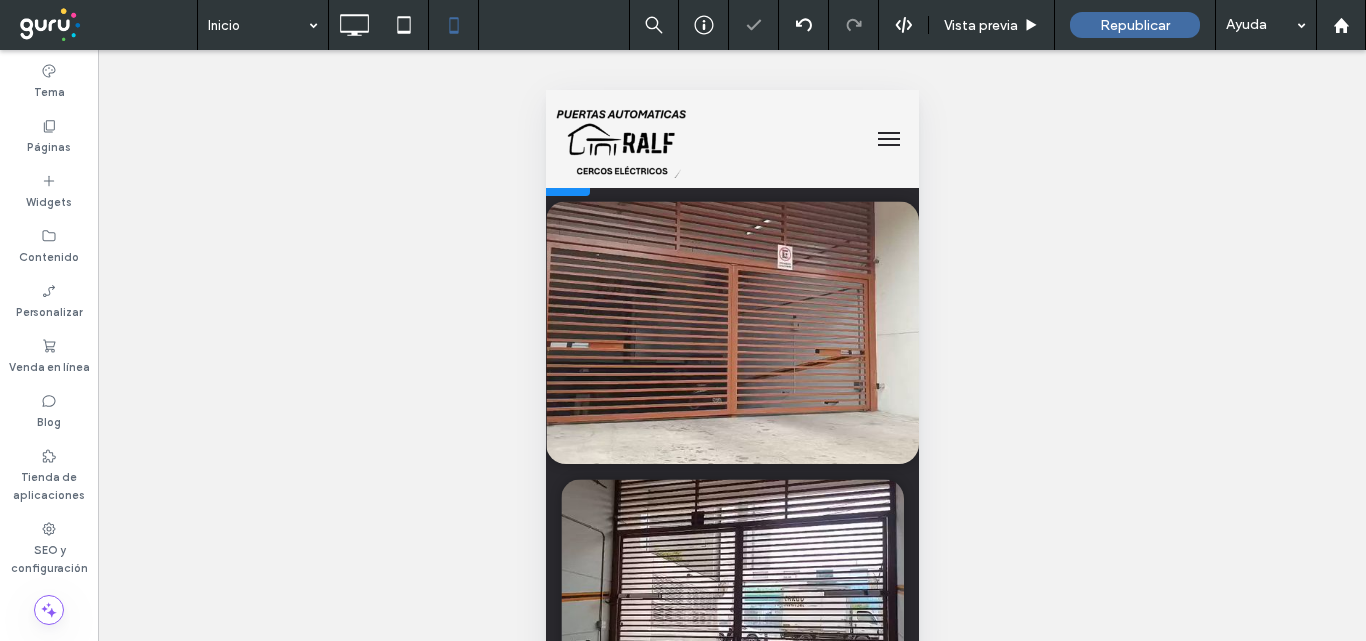 click on "Click To Paste" at bounding box center (731, 332) 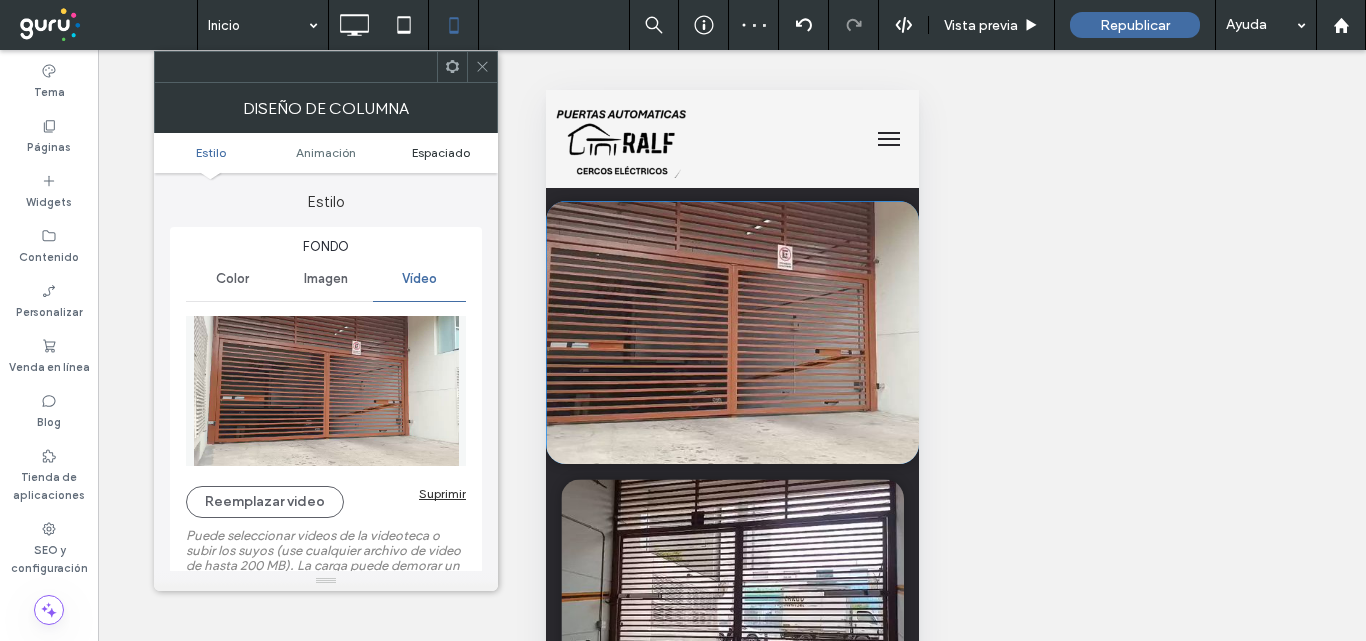 click on "Espaciado" at bounding box center (441, 152) 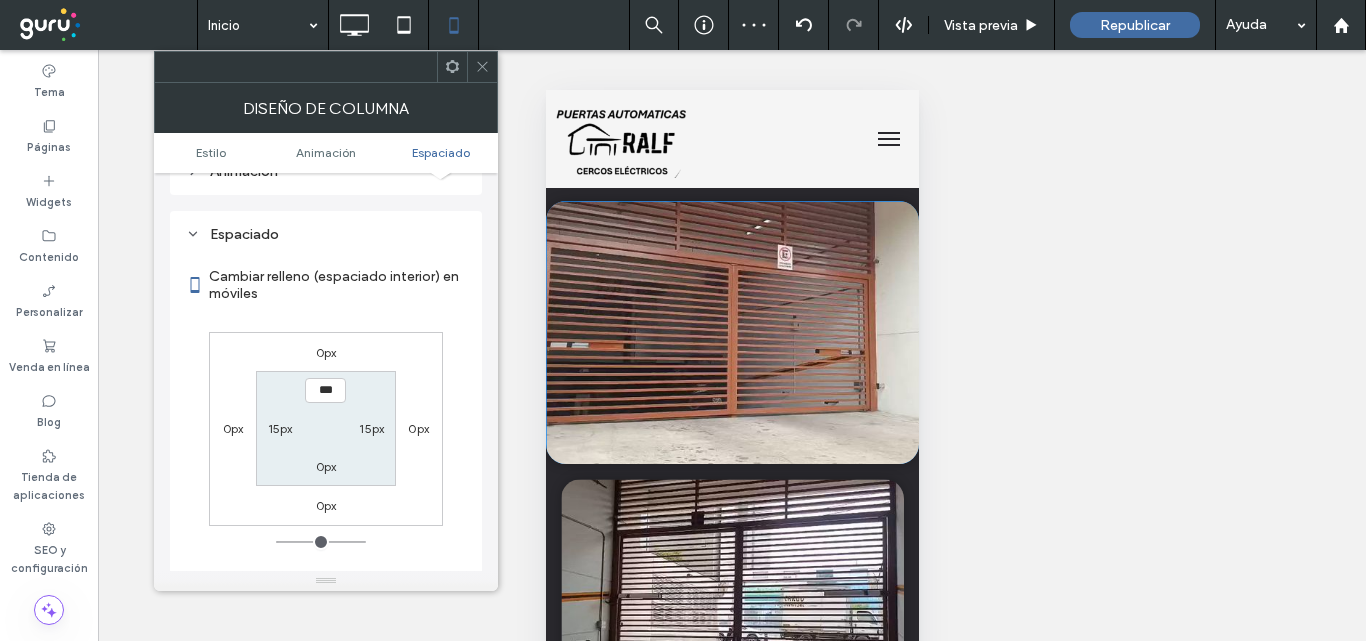 scroll, scrollTop: 1194, scrollLeft: 0, axis: vertical 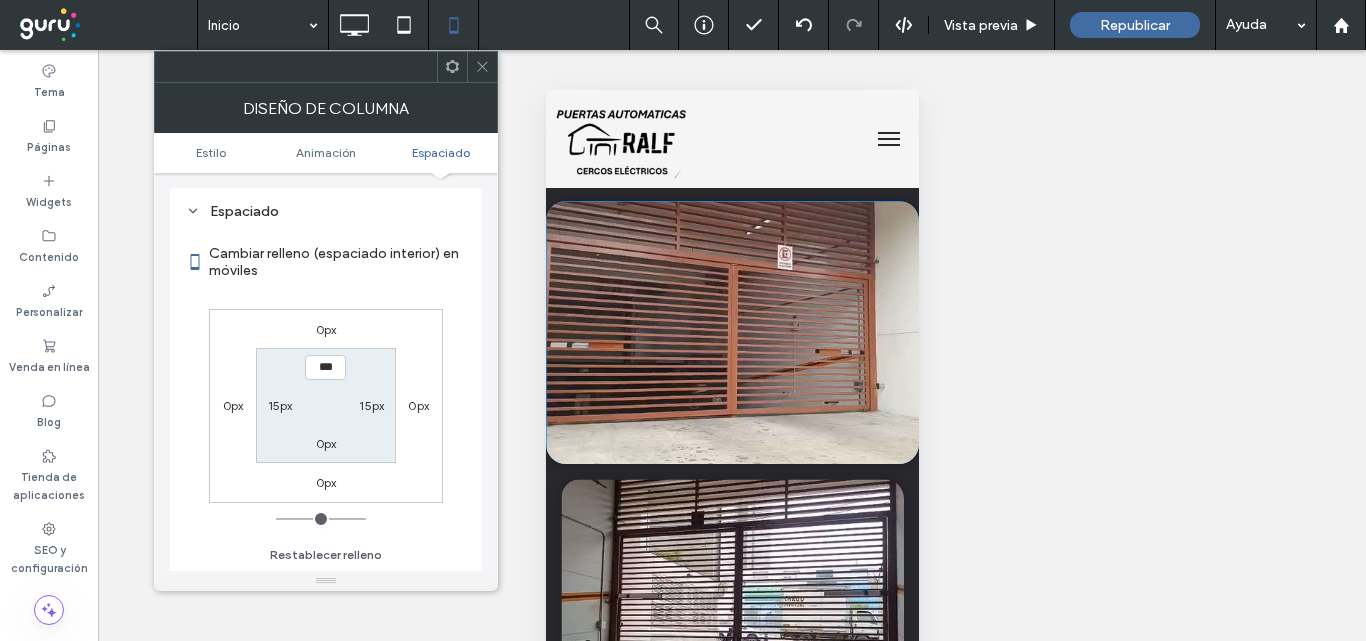 click on "0px" at bounding box center (233, 405) 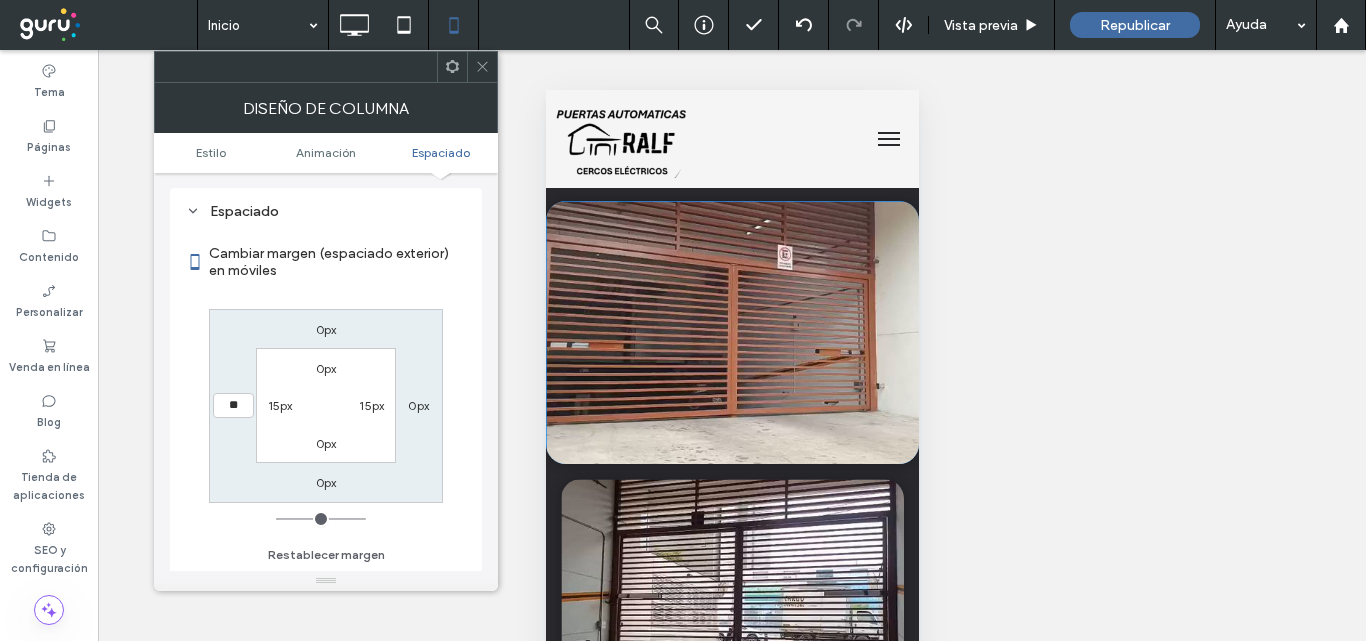 type on "**" 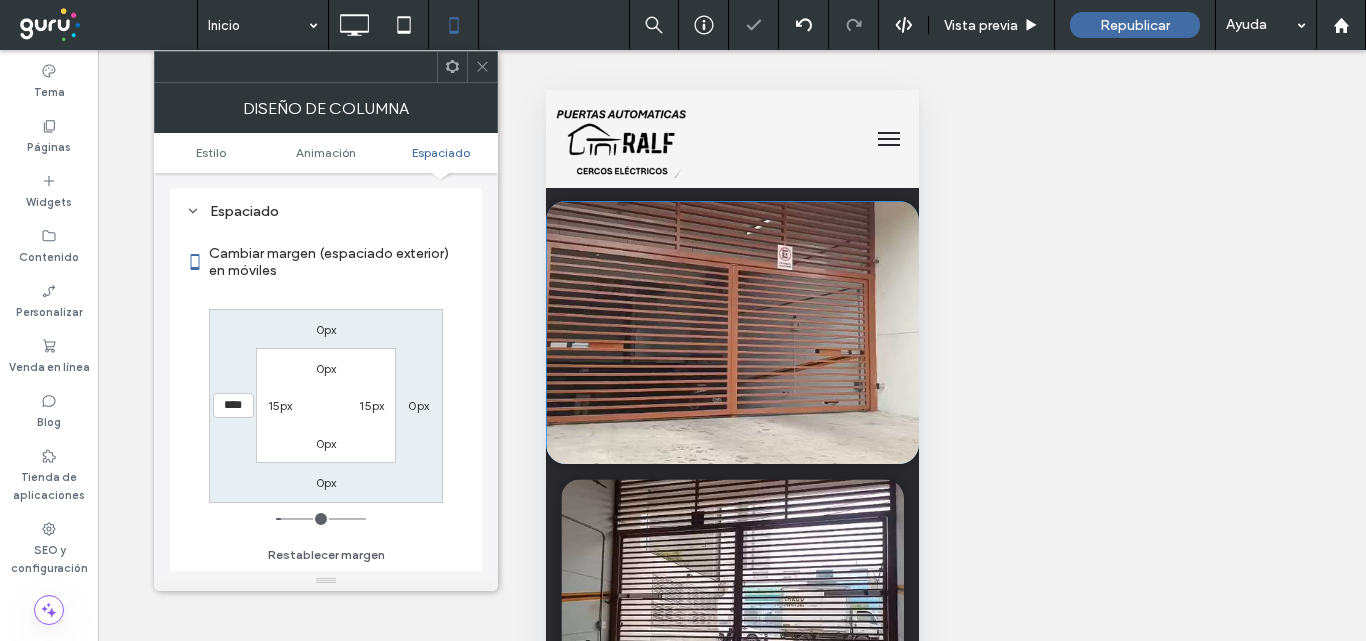 click on "0px" at bounding box center (418, 405) 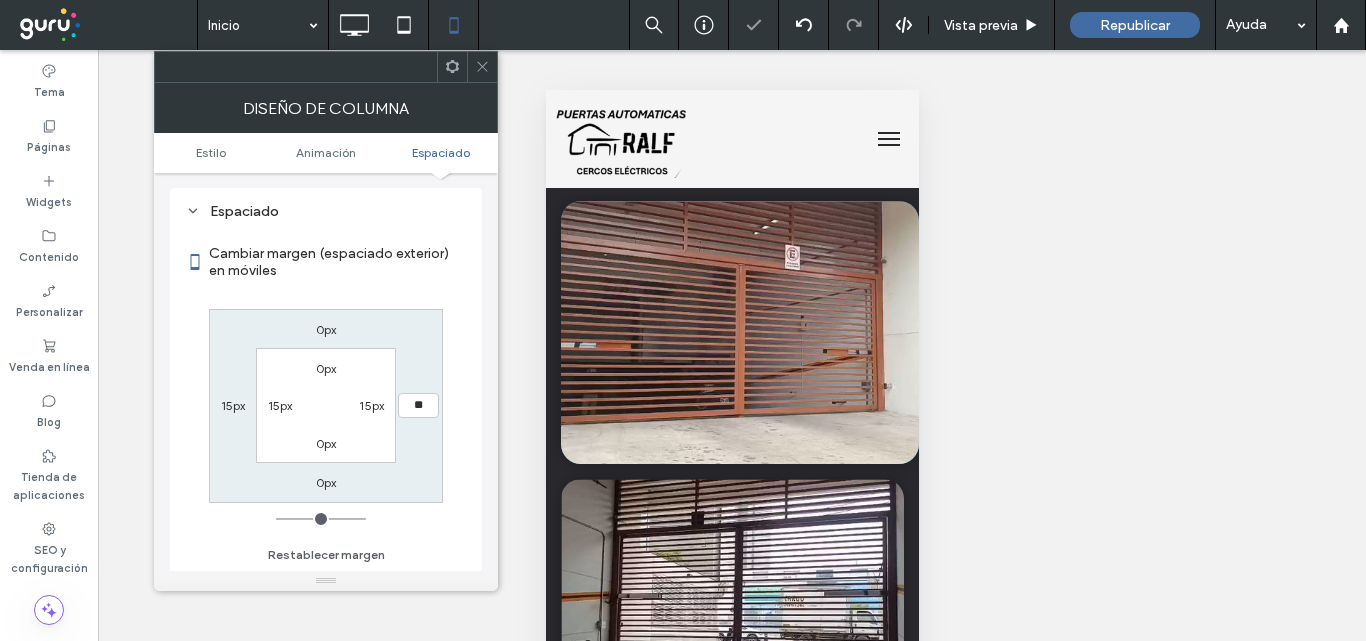 type on "**" 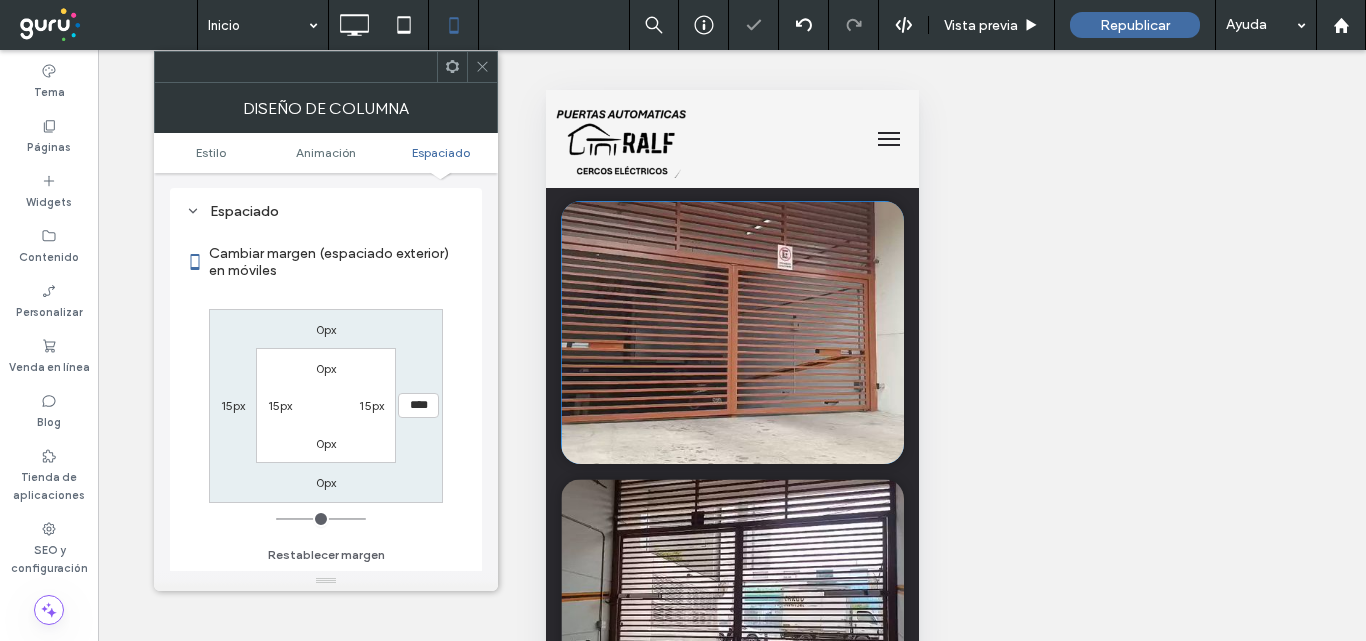 click on "0px **** 0px 15px 0px 15px 0px 15px" at bounding box center (326, 406) 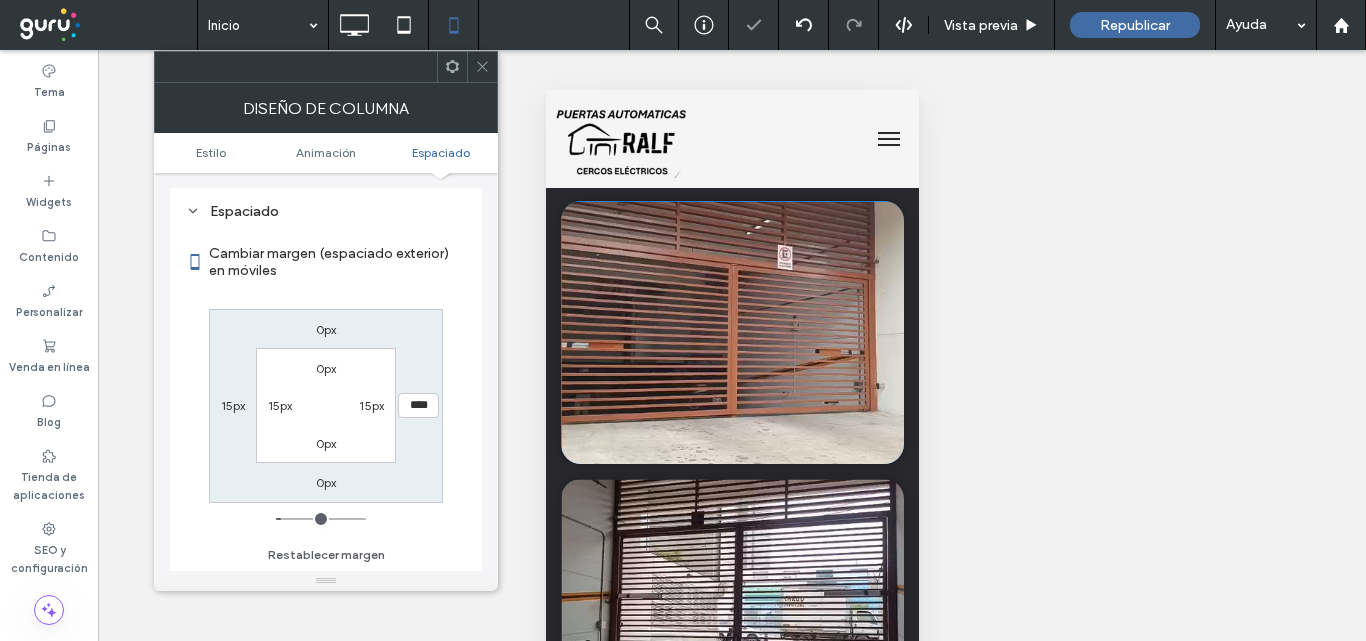 click 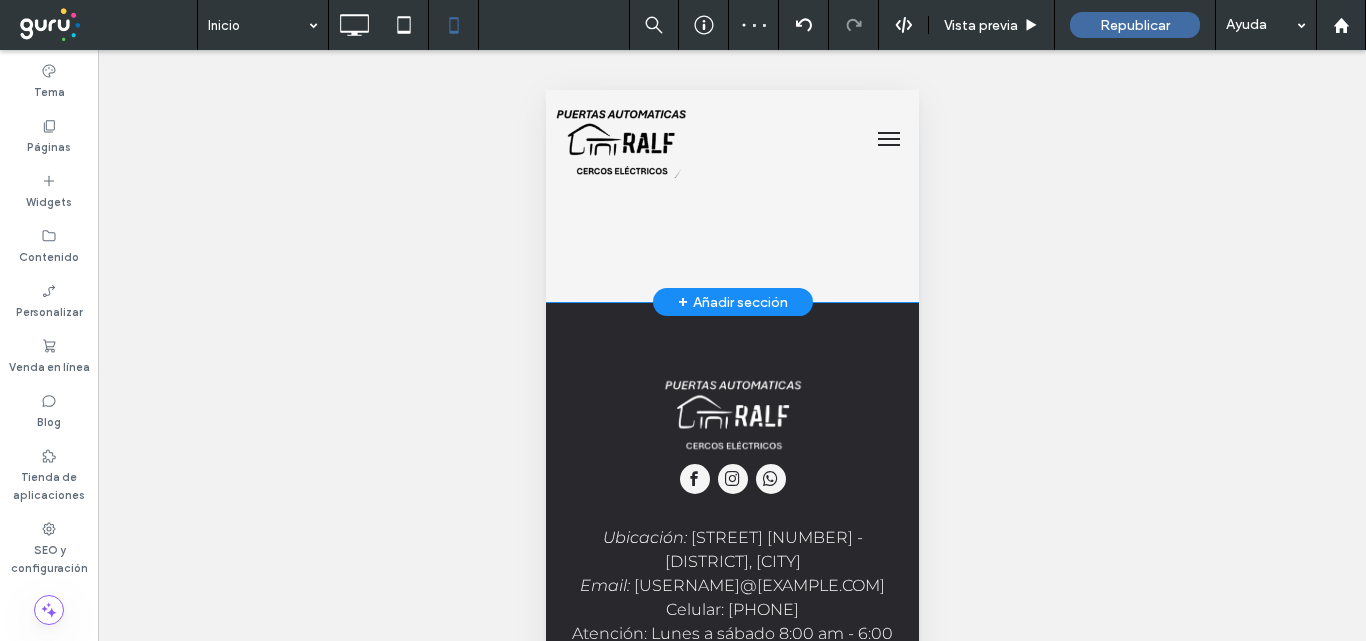 scroll, scrollTop: 5215, scrollLeft: 0, axis: vertical 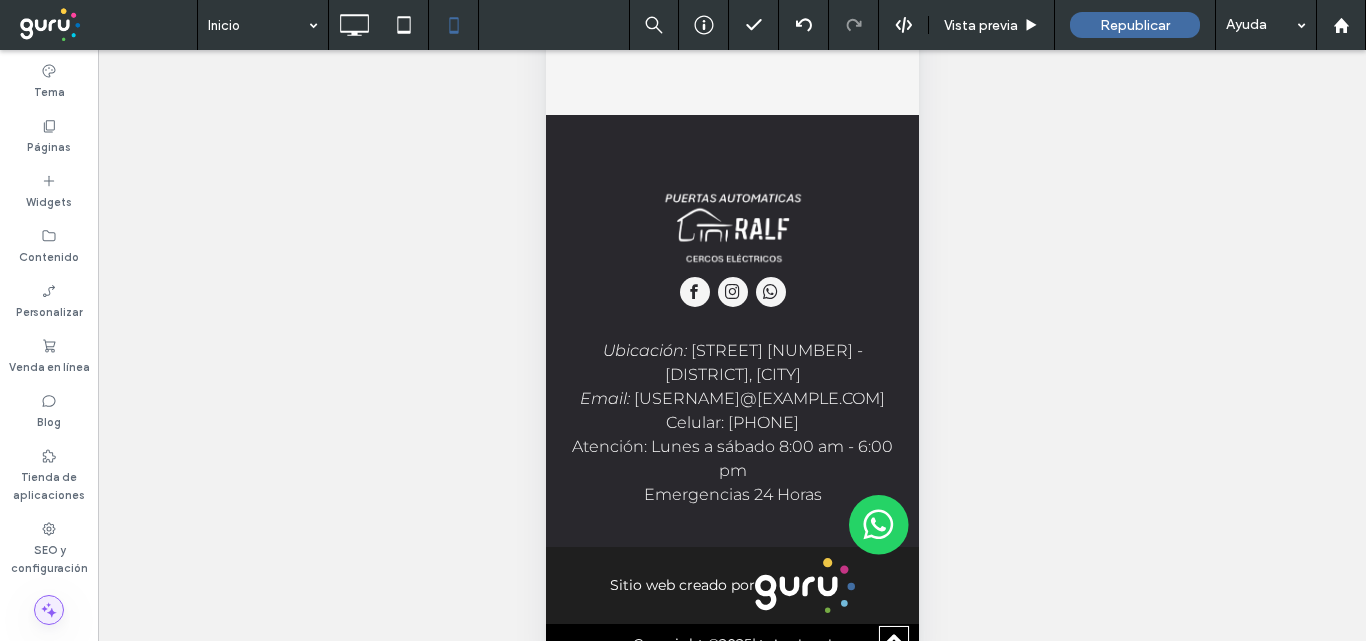 click 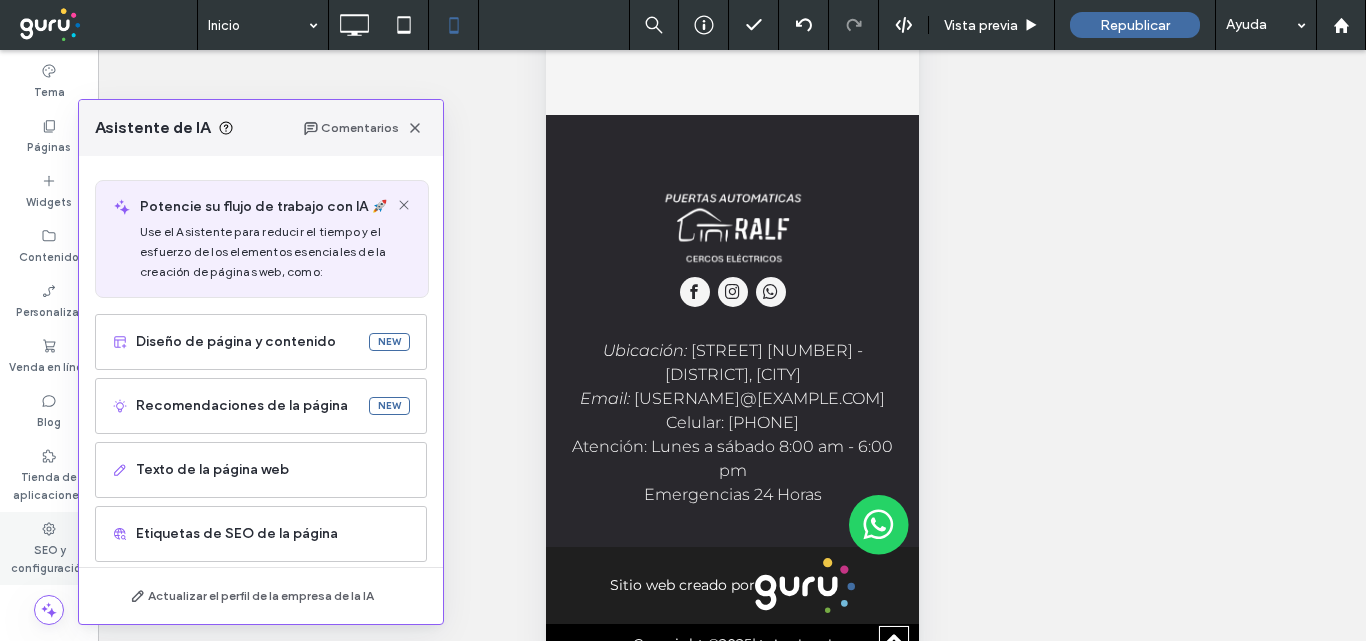 click on "SEO y configuración" at bounding box center [49, 557] 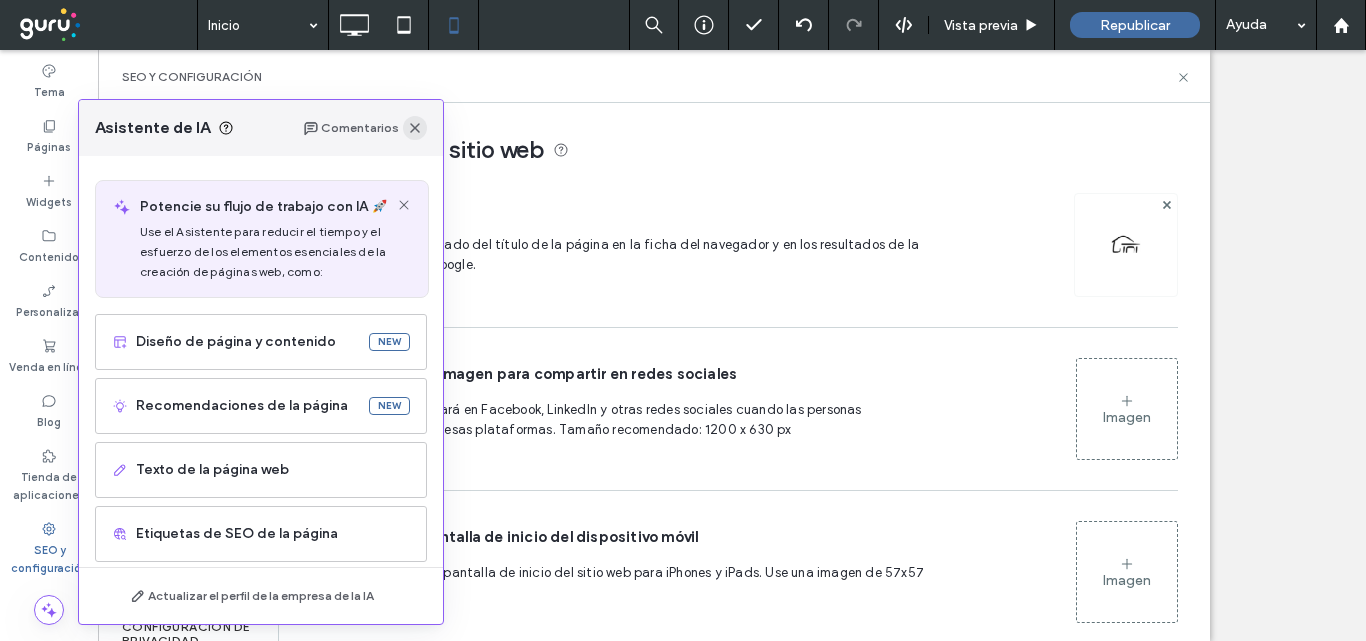 click at bounding box center (415, 128) 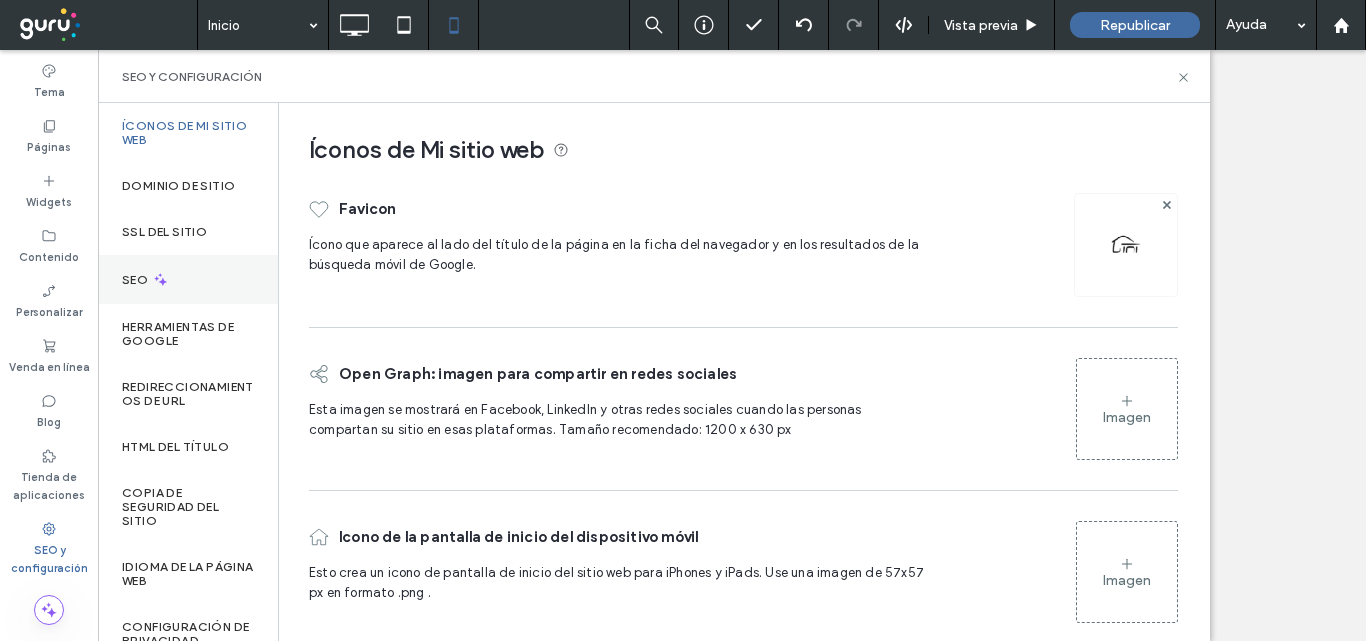 click on "SEO" at bounding box center (188, 279) 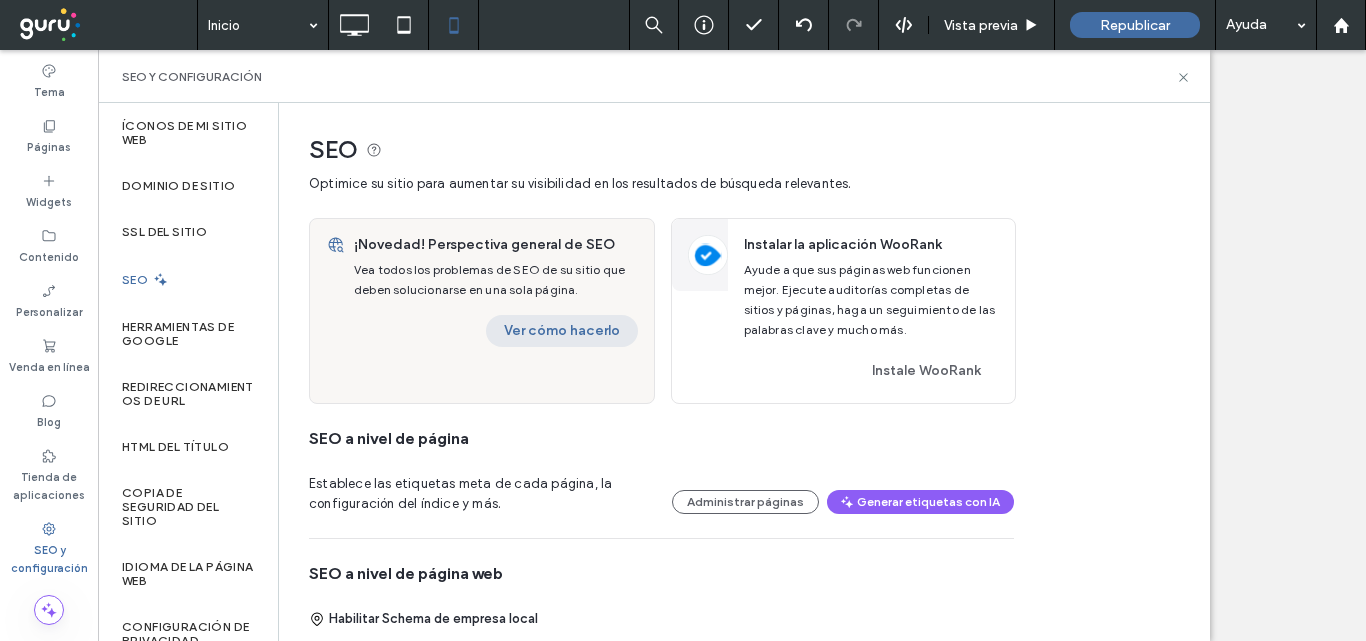 click on "Ver cómo hacerlo" at bounding box center [562, 331] 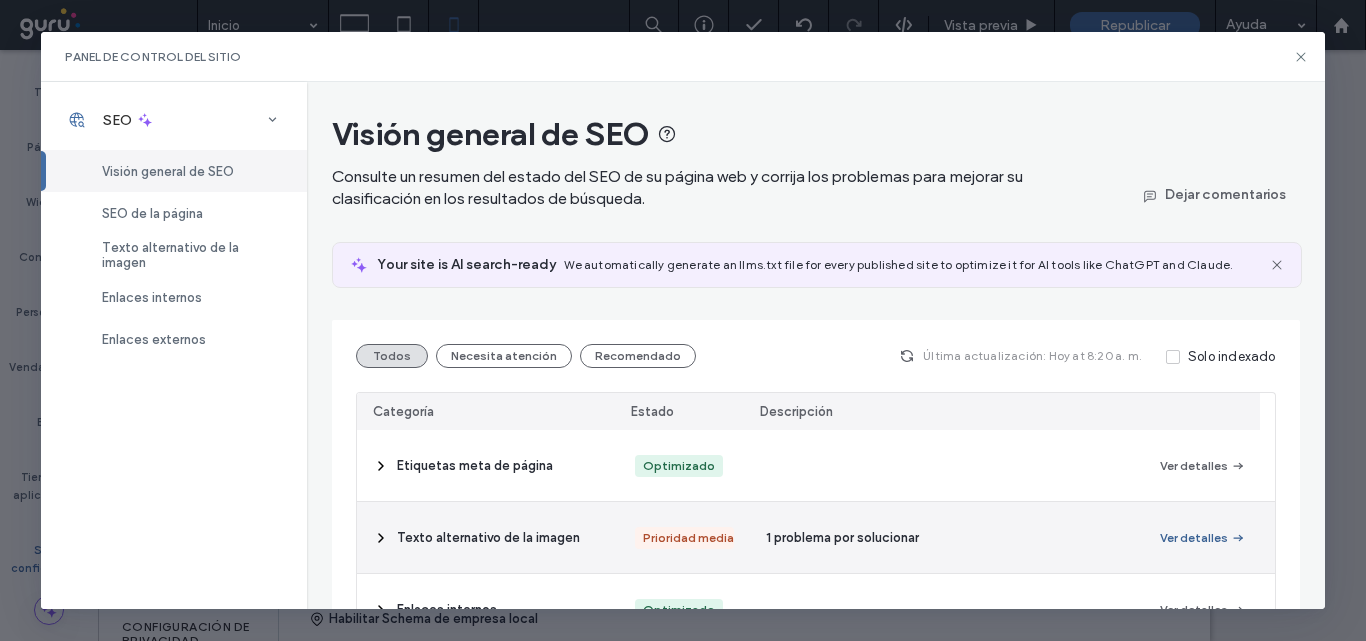 click on "Ver detalles" at bounding box center [1203, 538] 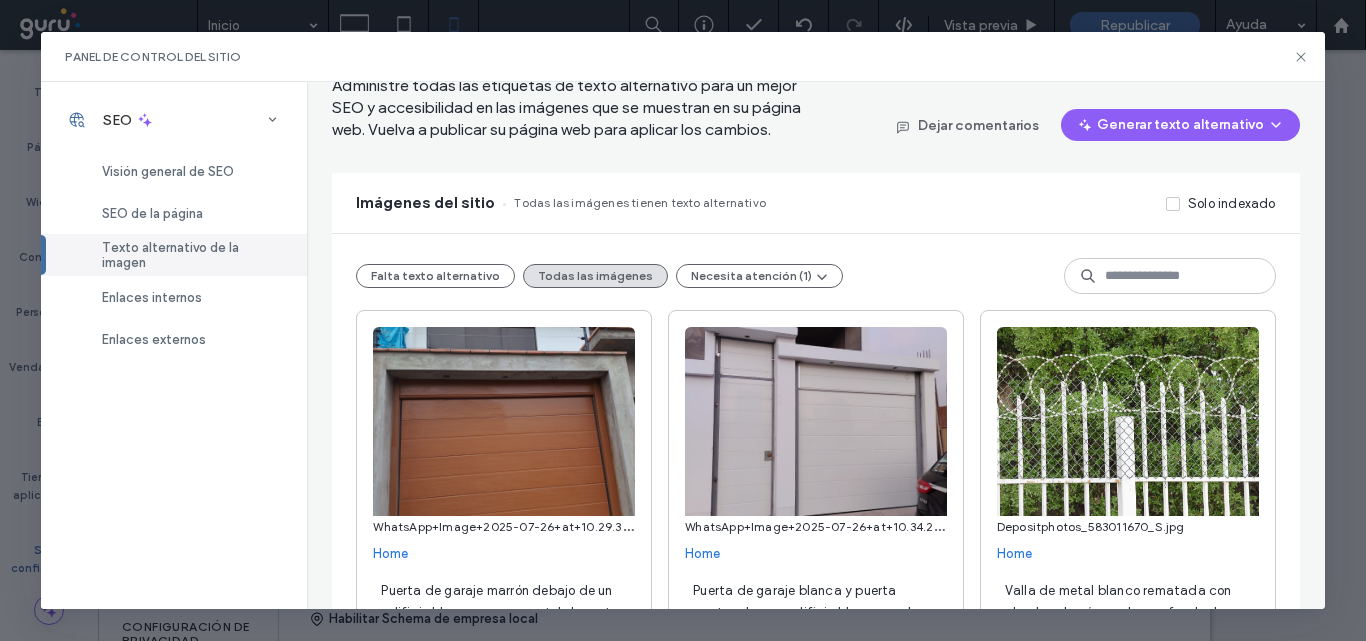 scroll, scrollTop: 0, scrollLeft: 0, axis: both 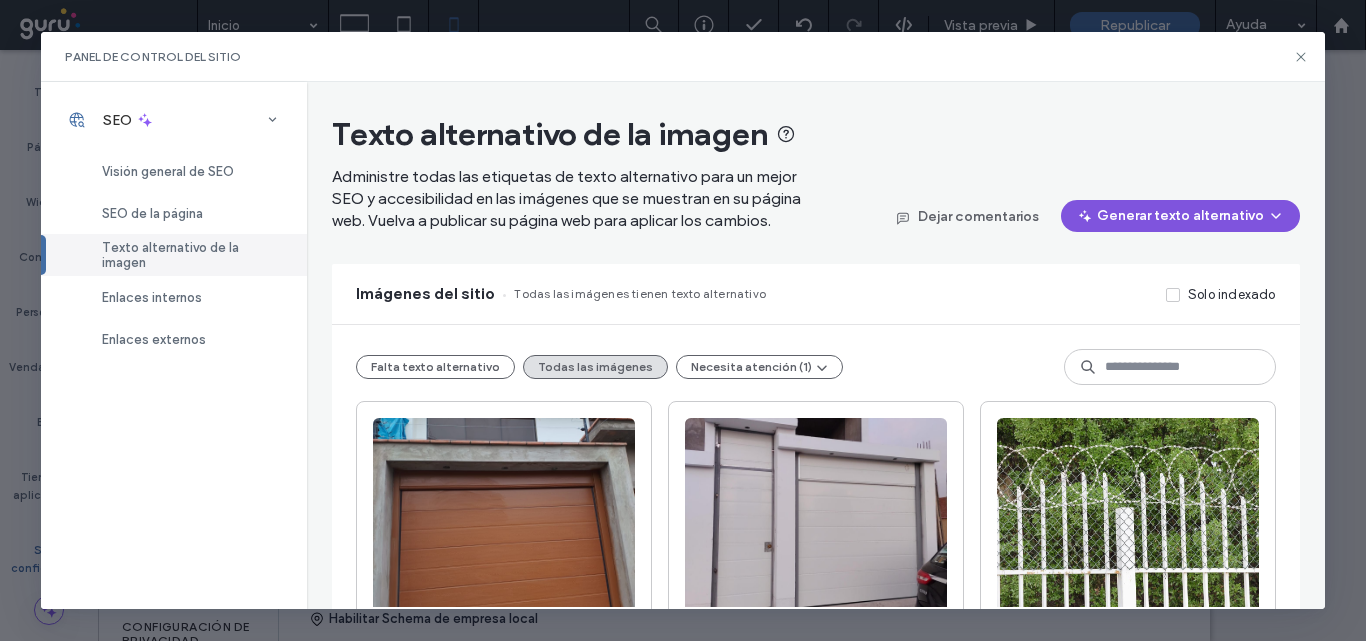 click on "Generar texto alternativo" at bounding box center (1180, 216) 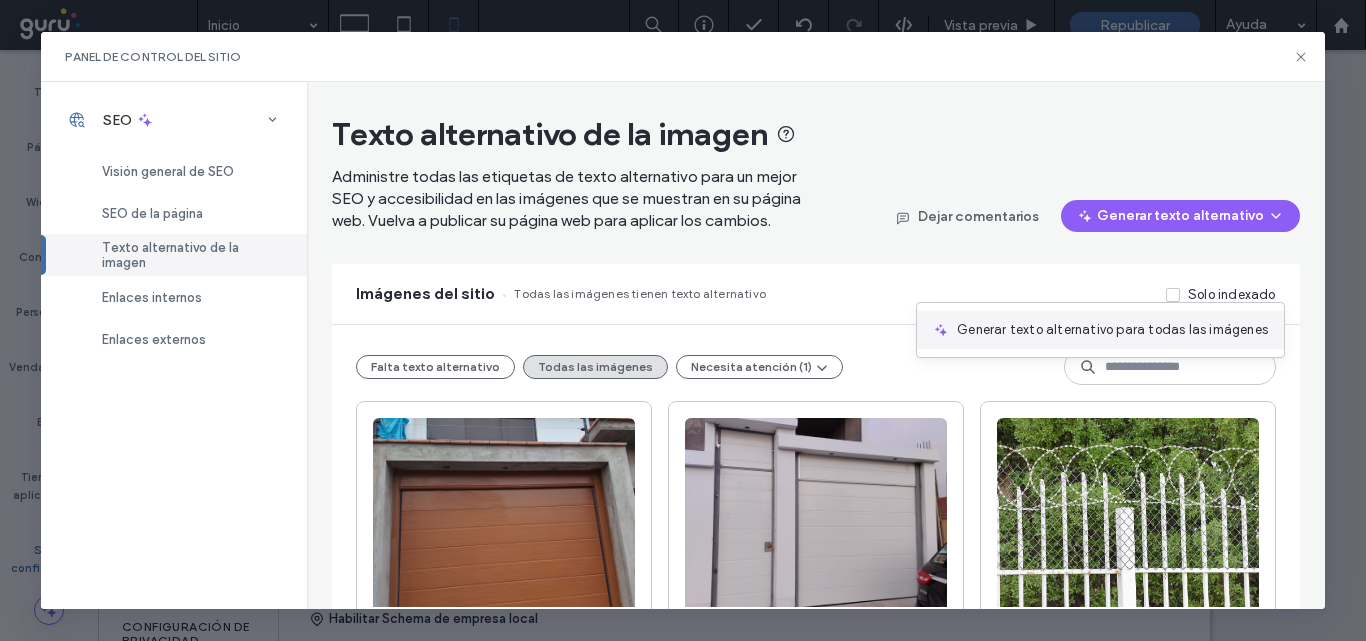 click on "Generar texto alternativo para todas las imágenes" at bounding box center [1112, 330] 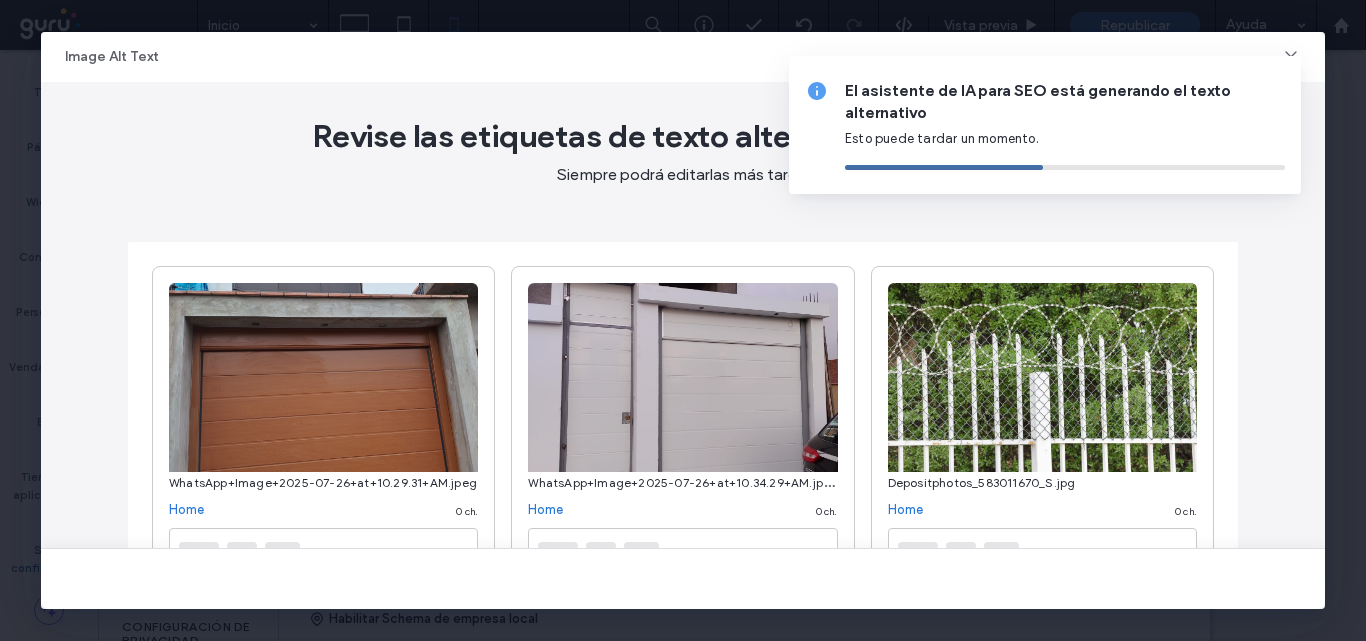 type on "**********" 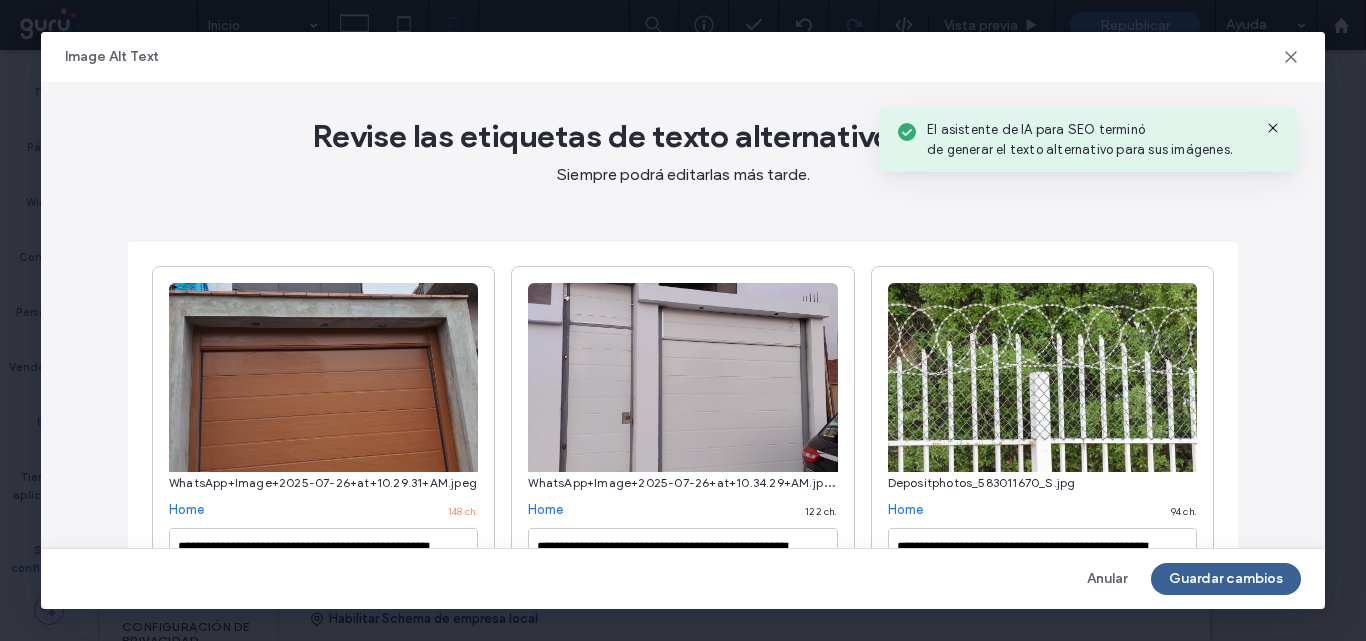 click on "Guardar cambios" at bounding box center [1226, 579] 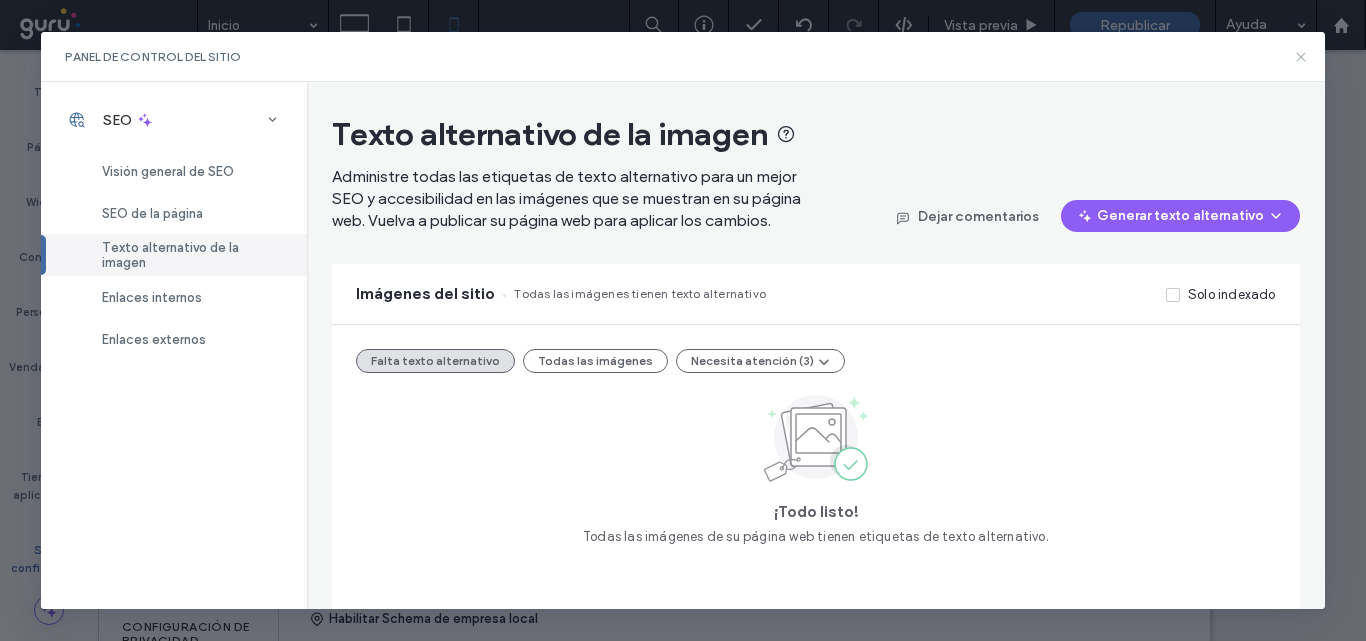 click 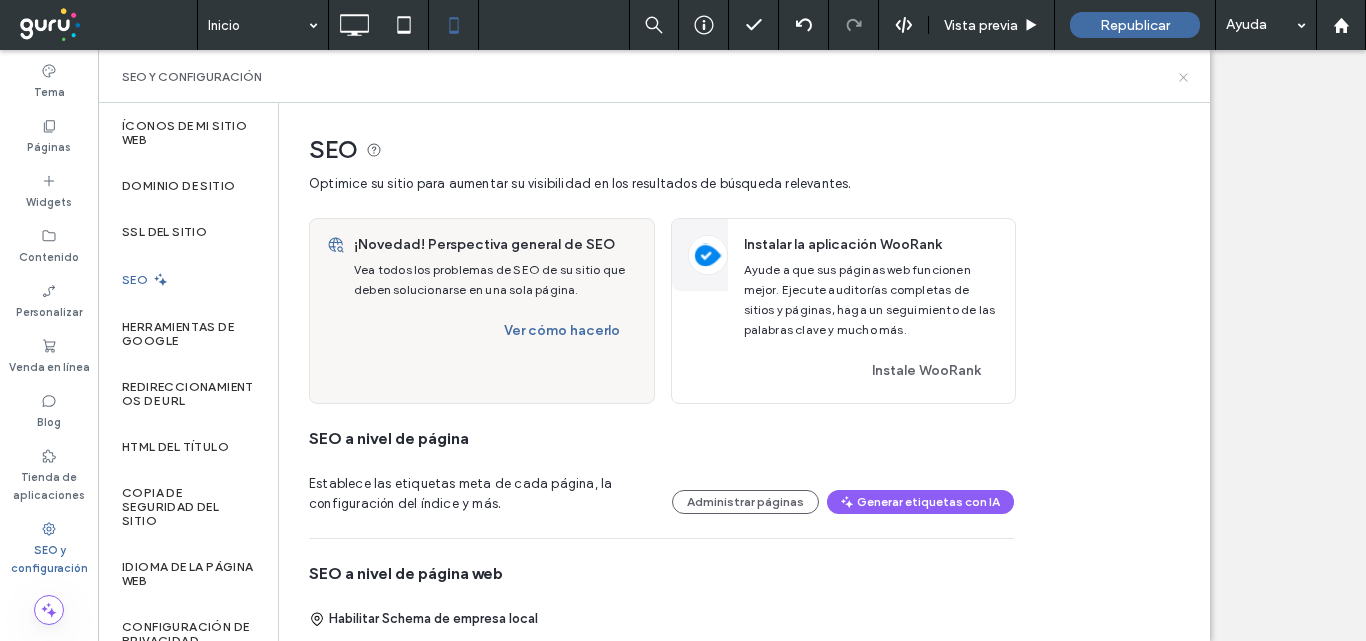 click 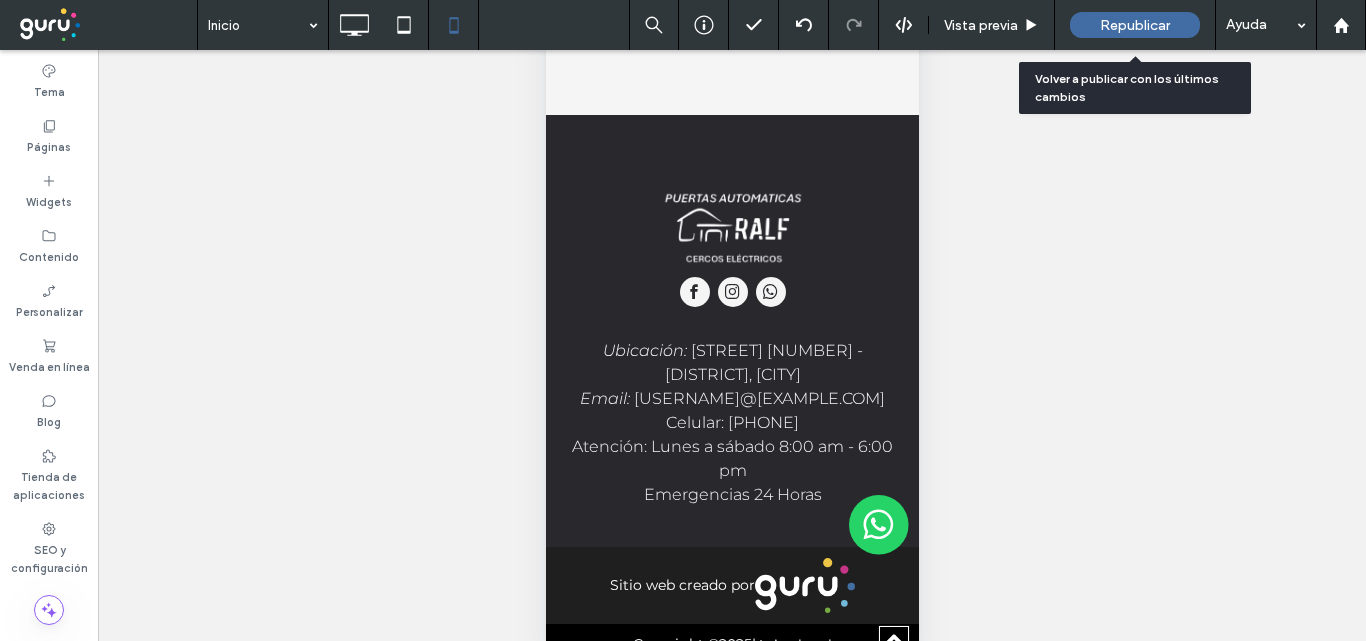 click on "Republicar" at bounding box center [1135, 25] 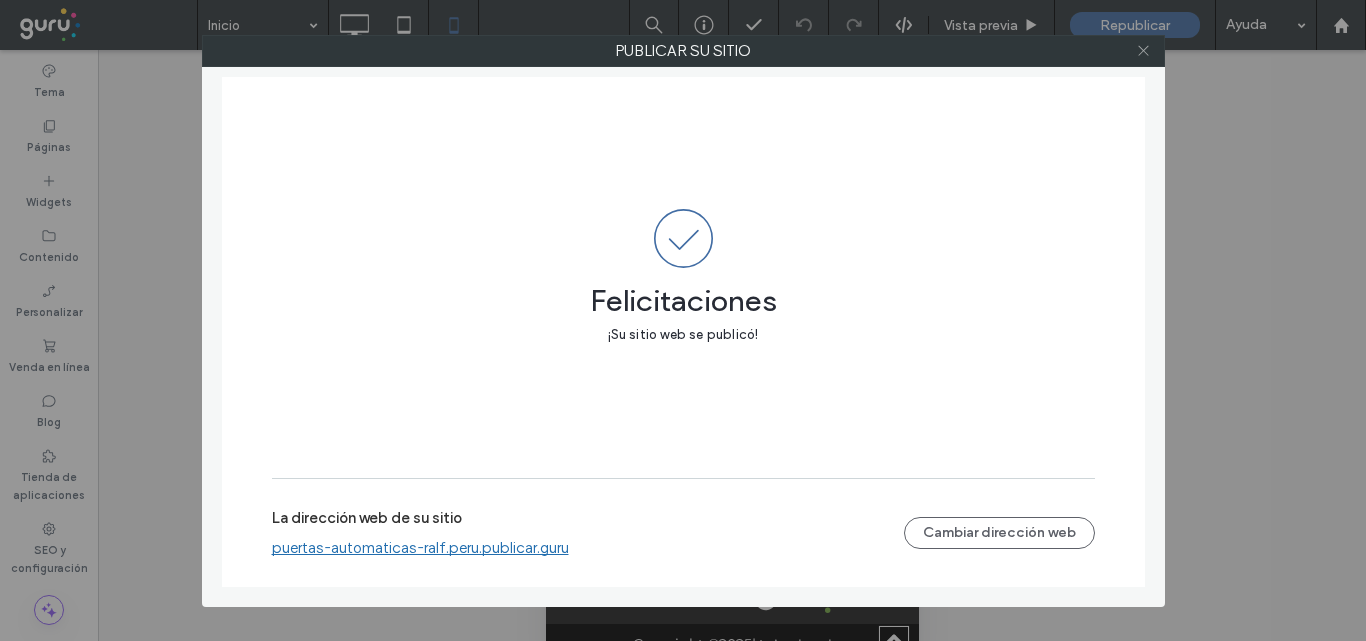 click 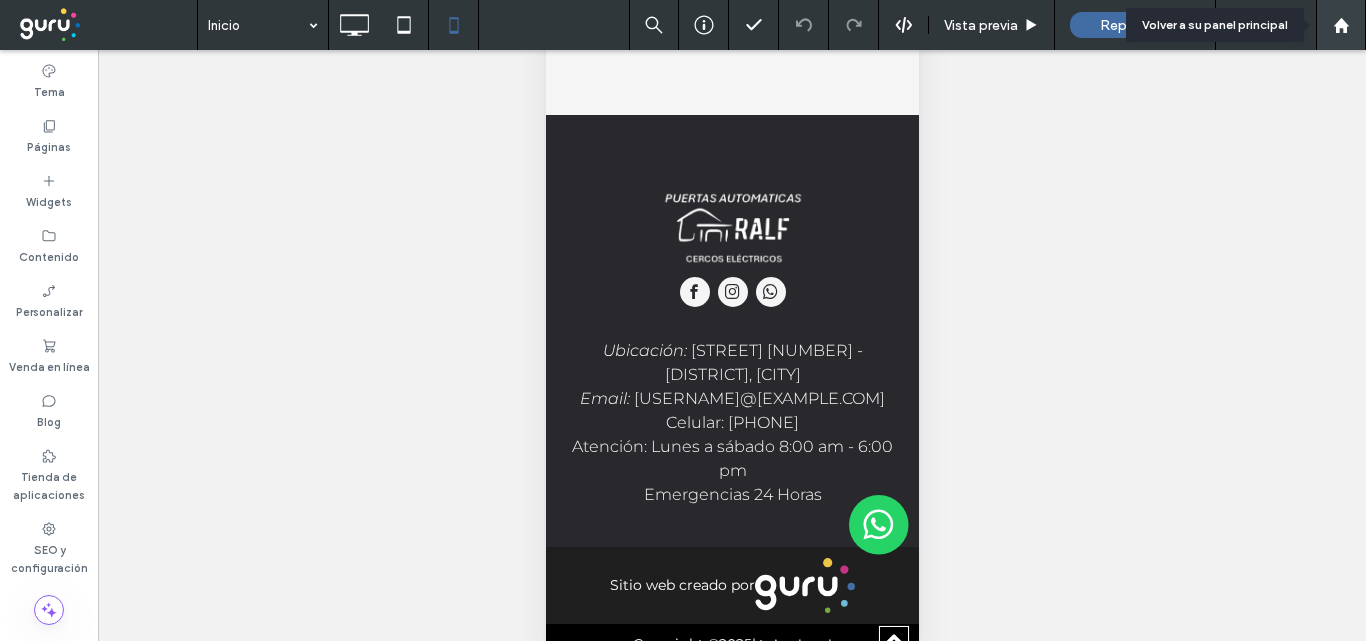 click 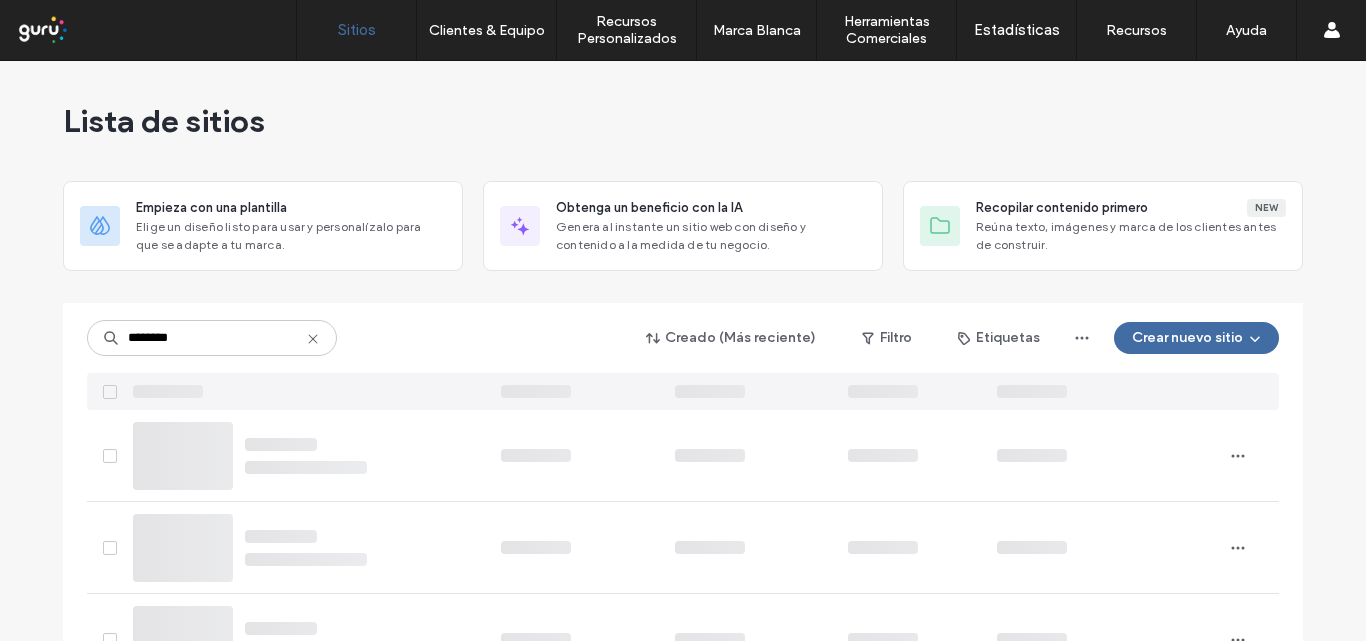 scroll, scrollTop: 0, scrollLeft: 0, axis: both 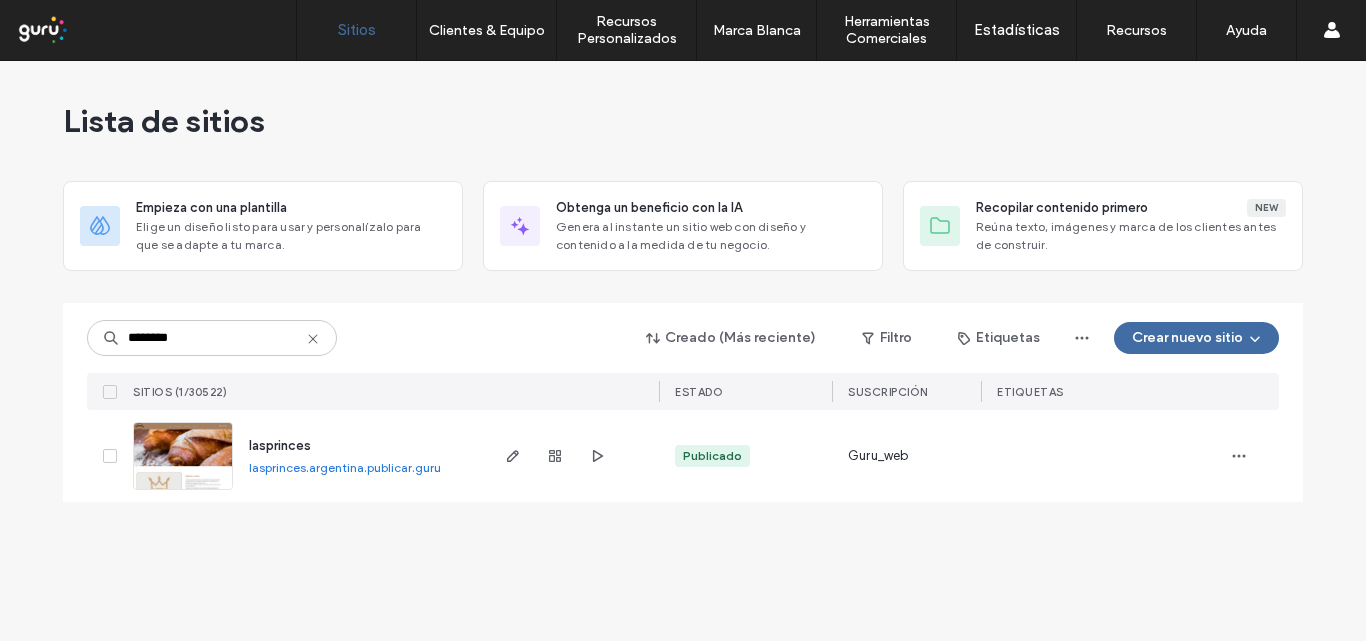 click on "lasprinces.argentina.publicar.guru" at bounding box center (345, 467) 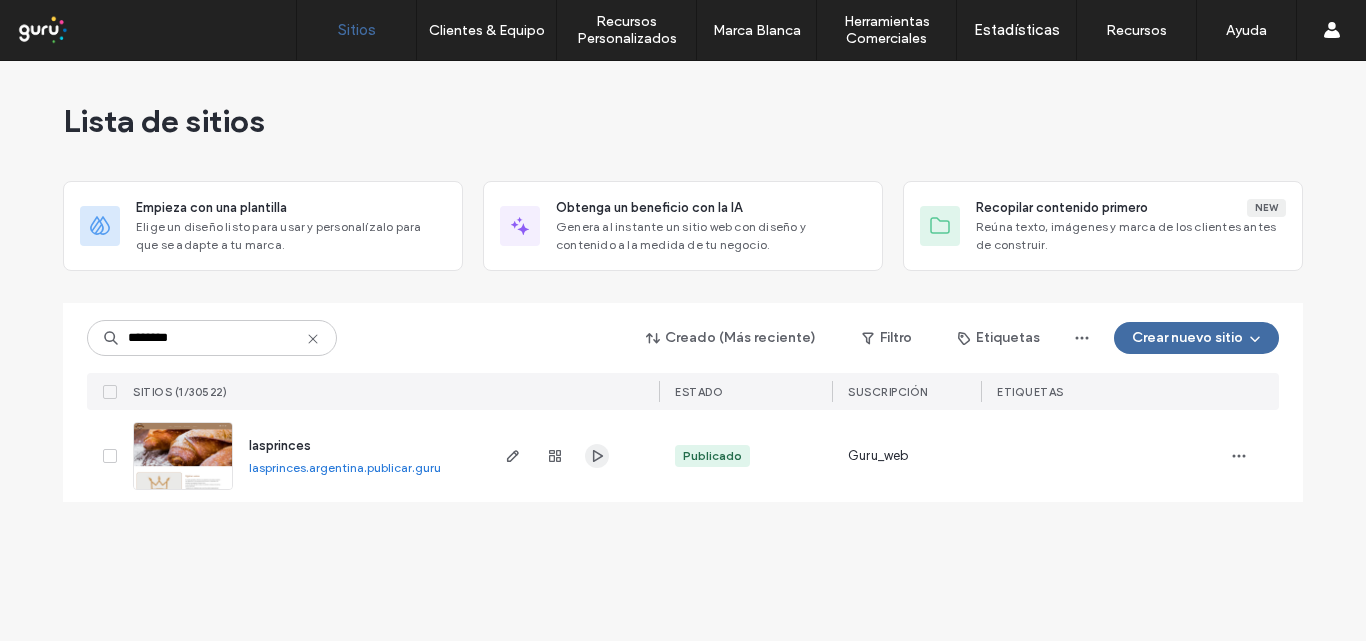 click 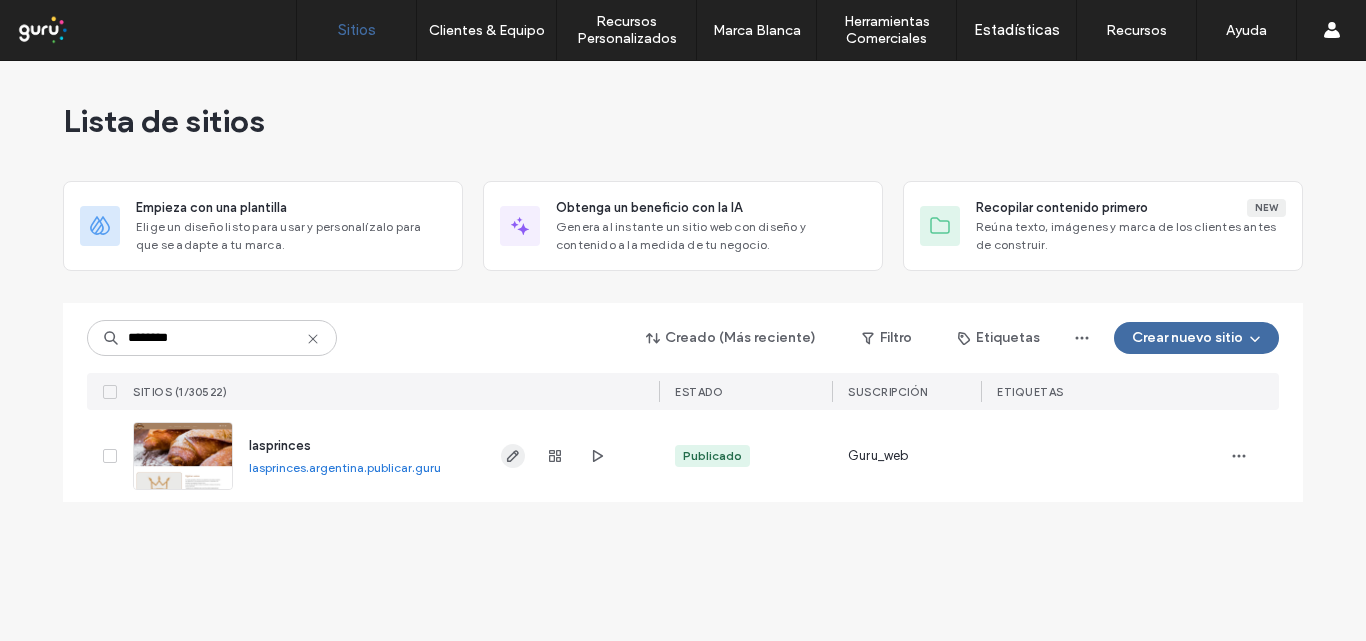 click 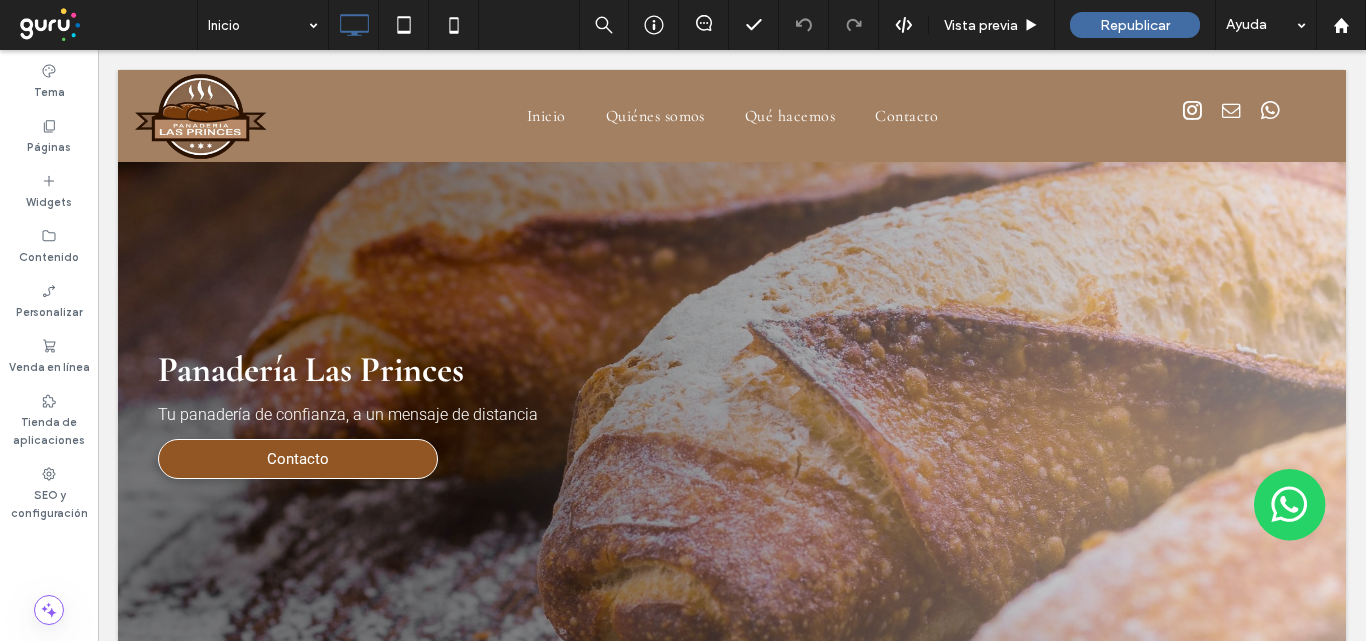 scroll, scrollTop: 0, scrollLeft: 0, axis: both 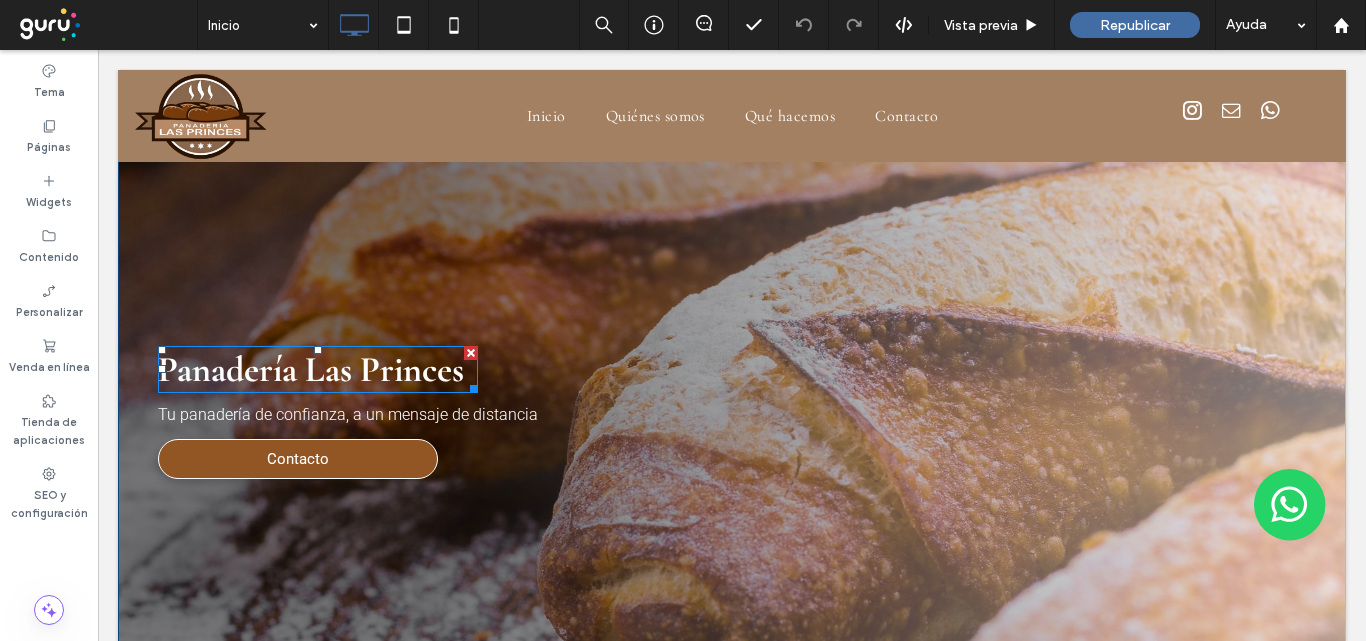 click on "Panadería Las Princes" at bounding box center (311, 369) 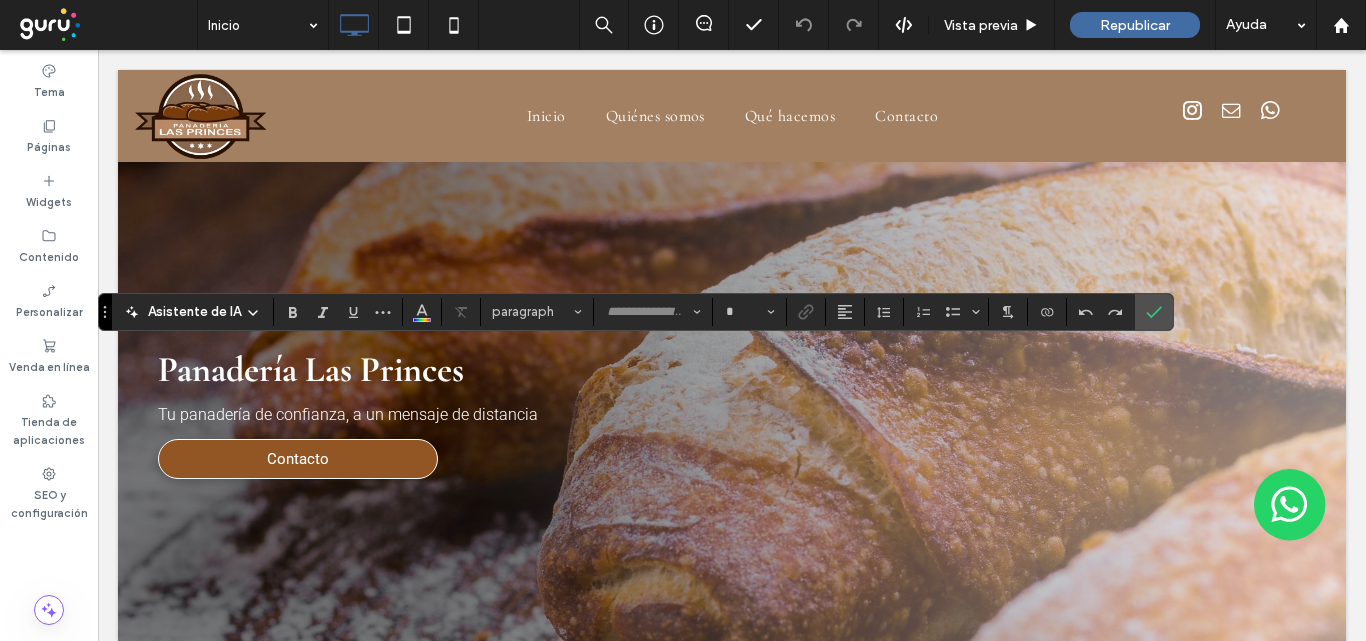 type on "**********" 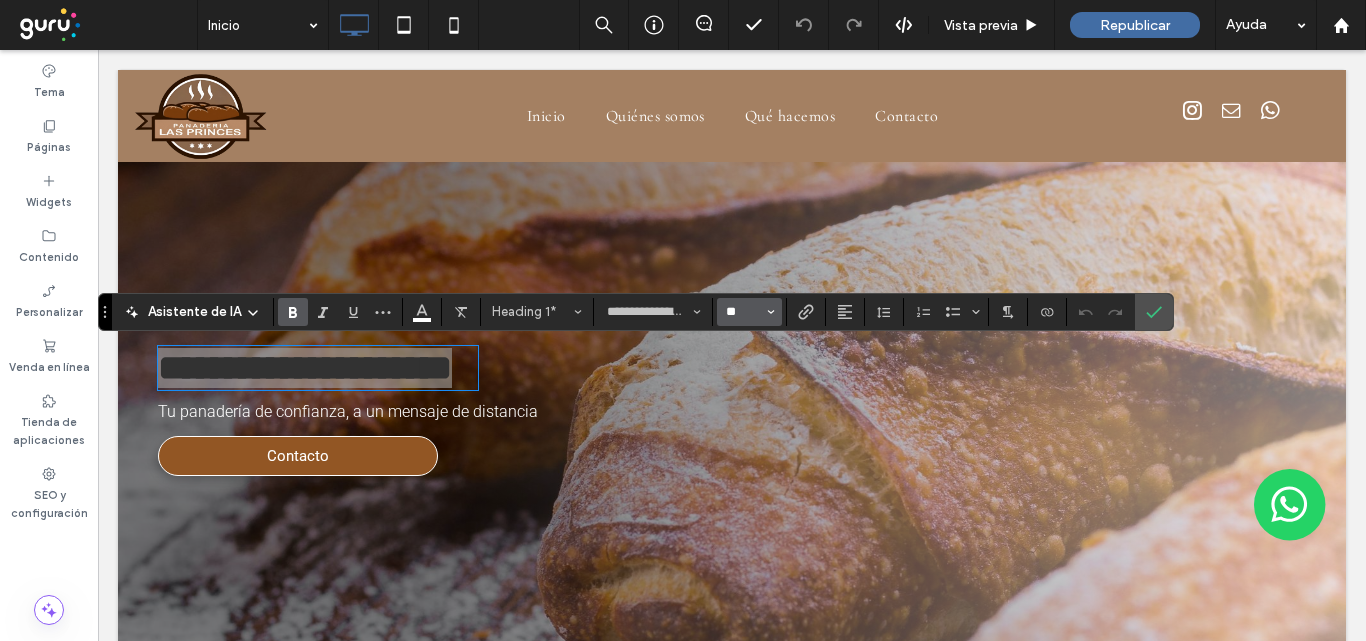 click on "**" at bounding box center [743, 312] 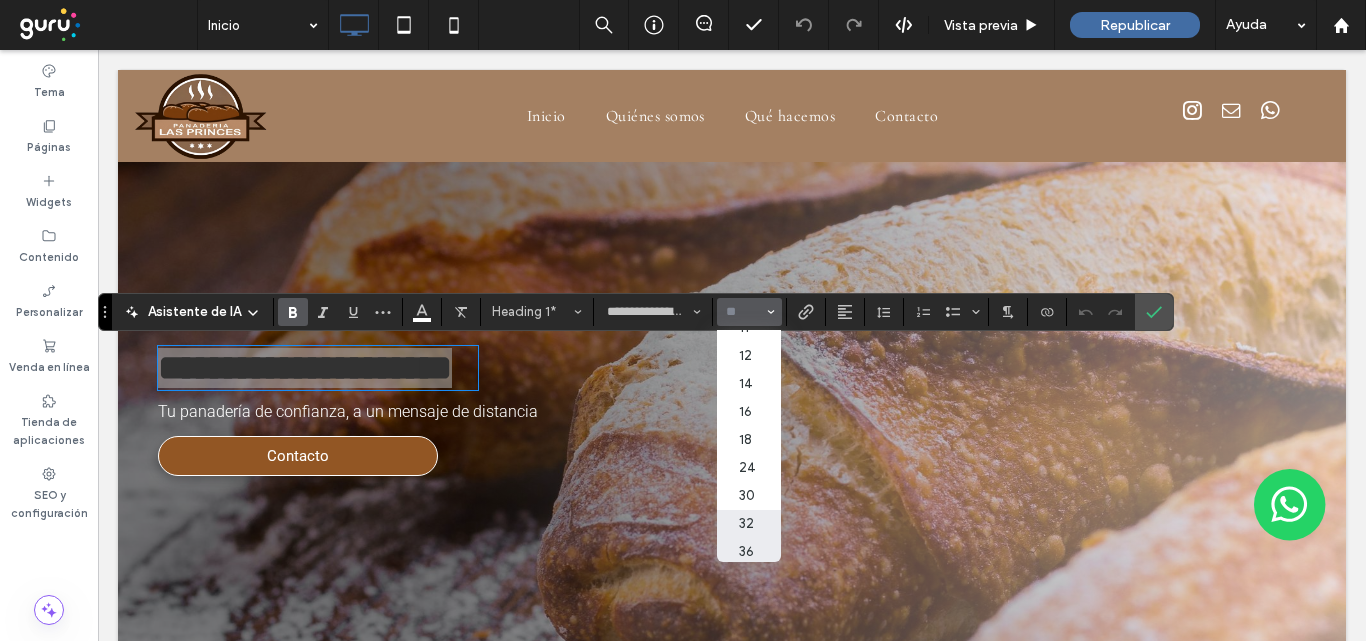 scroll, scrollTop: 200, scrollLeft: 0, axis: vertical 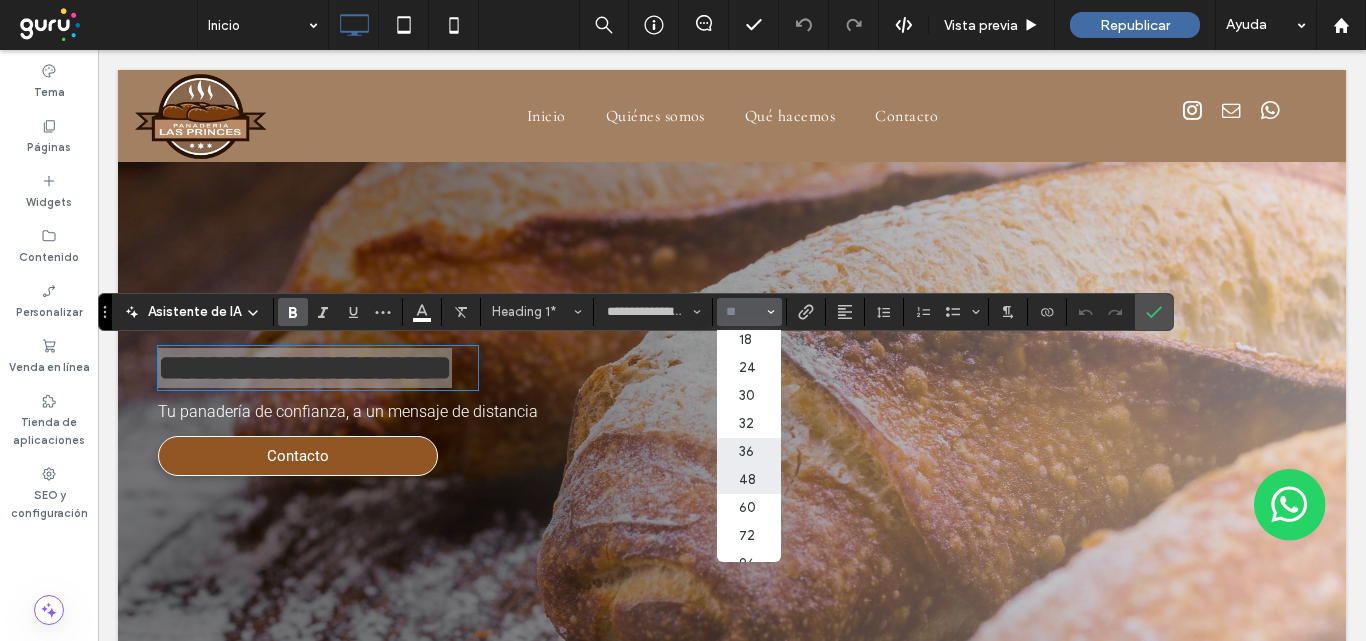 click on "48" at bounding box center (749, 480) 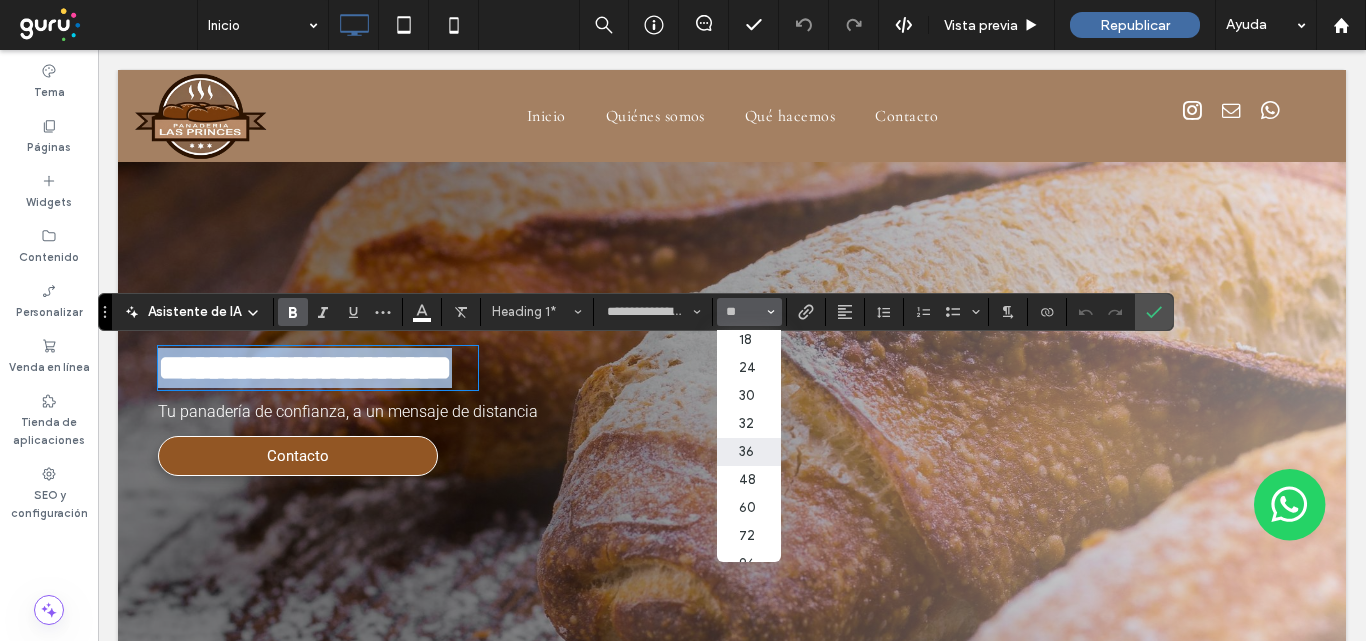 type on "**" 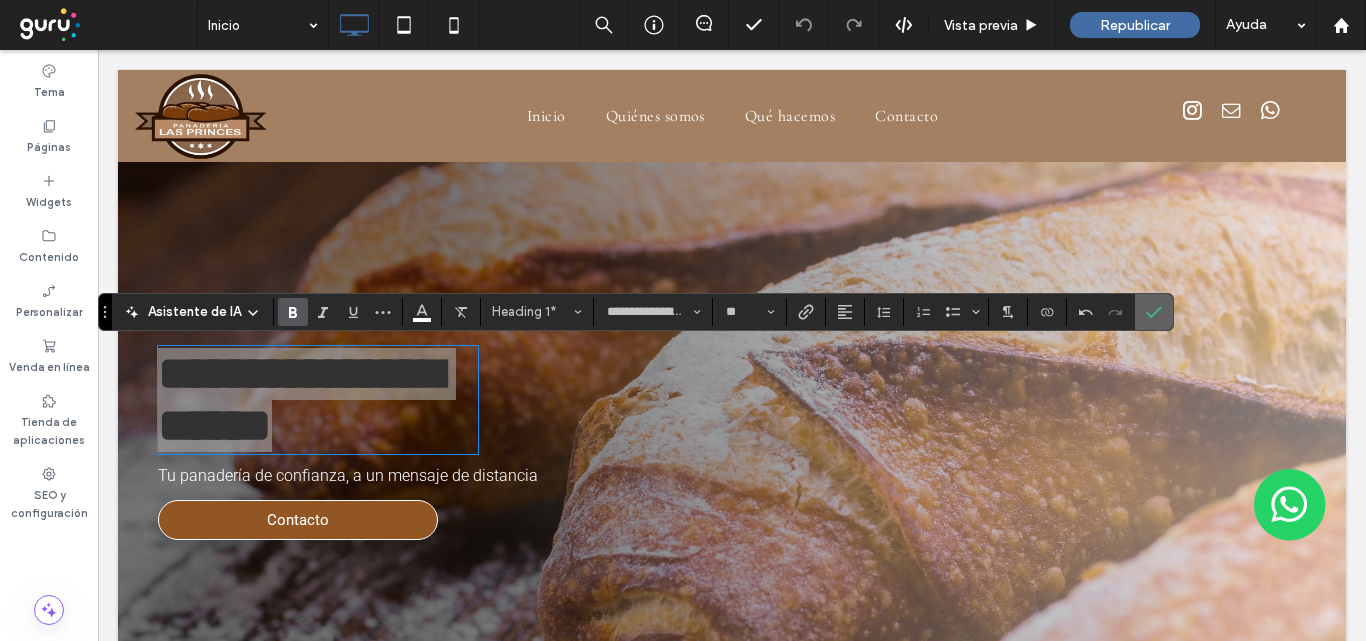 click 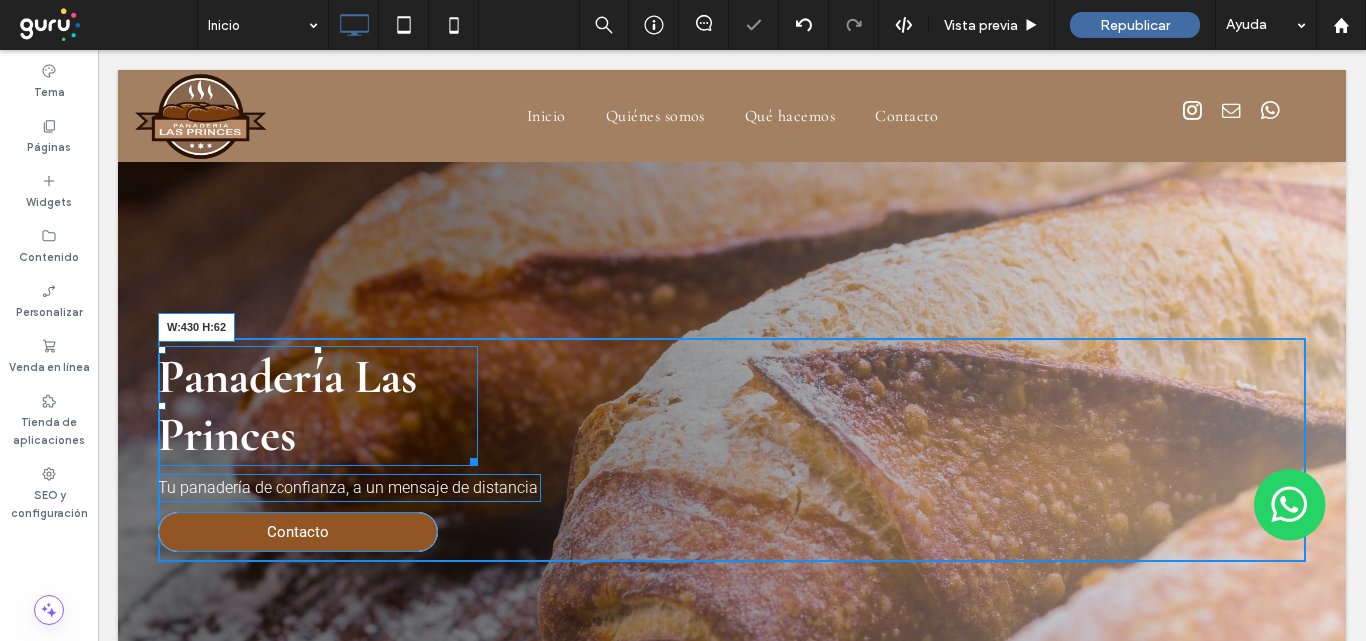 drag, startPoint x: 465, startPoint y: 457, endPoint x: 607, endPoint y: 526, distance: 157.87654 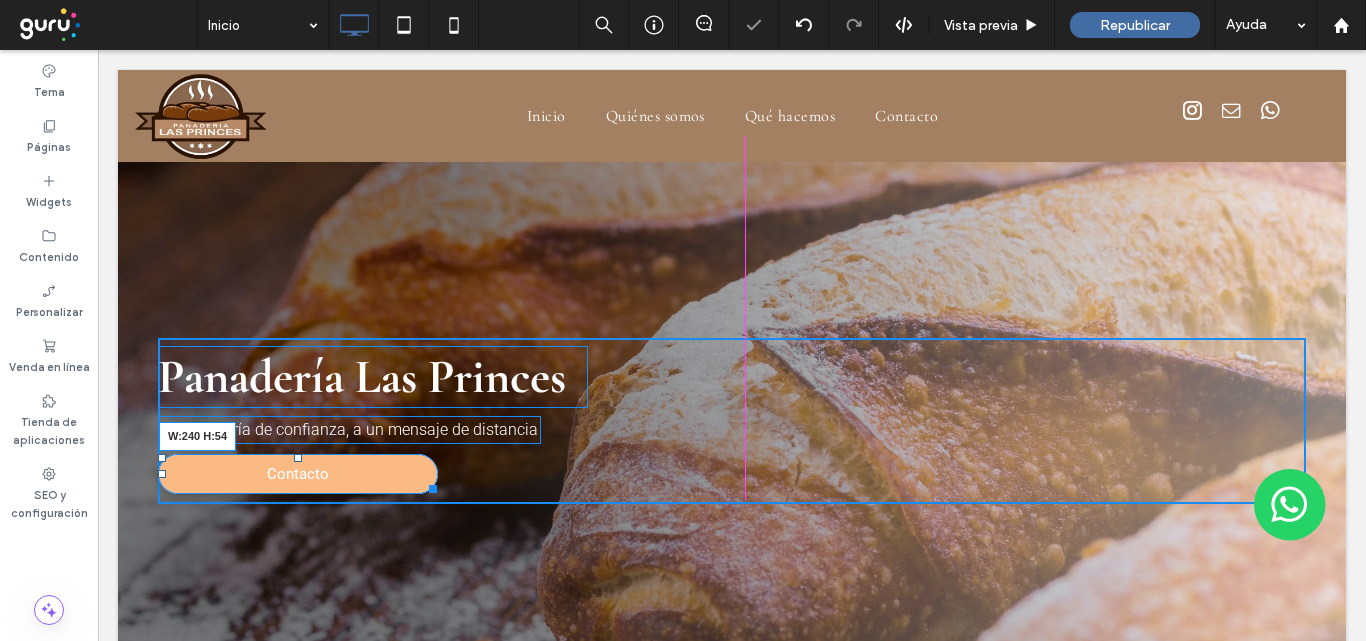 drag, startPoint x: 426, startPoint y: 486, endPoint x: 527, endPoint y: 556, distance: 122.88612 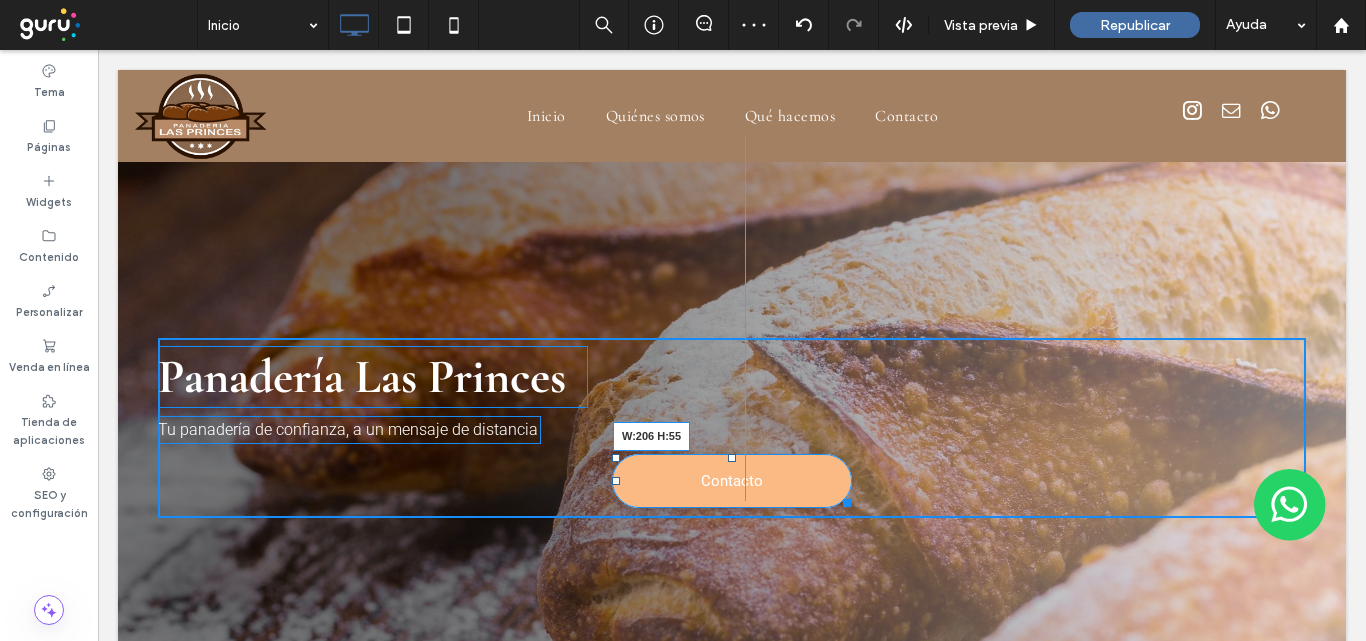 drag, startPoint x: 835, startPoint y: 494, endPoint x: 915, endPoint y: 545, distance: 94.873604 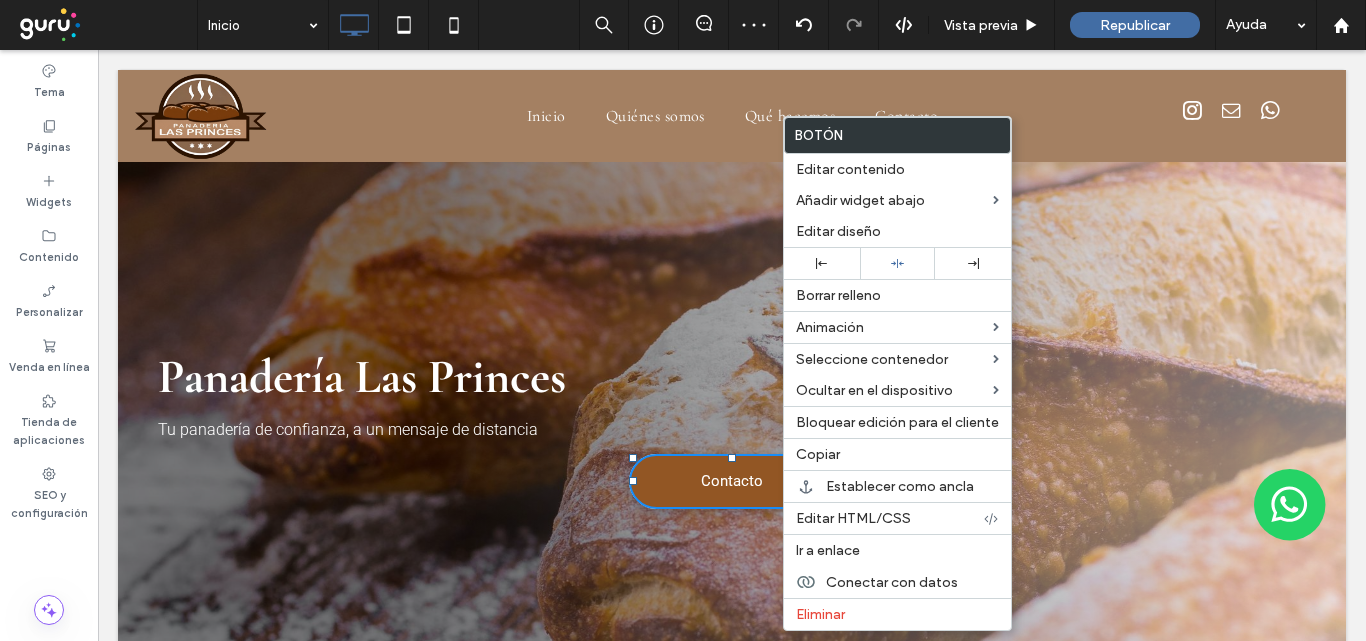 drag, startPoint x: 829, startPoint y: 272, endPoint x: 738, endPoint y: 335, distance: 110.67972 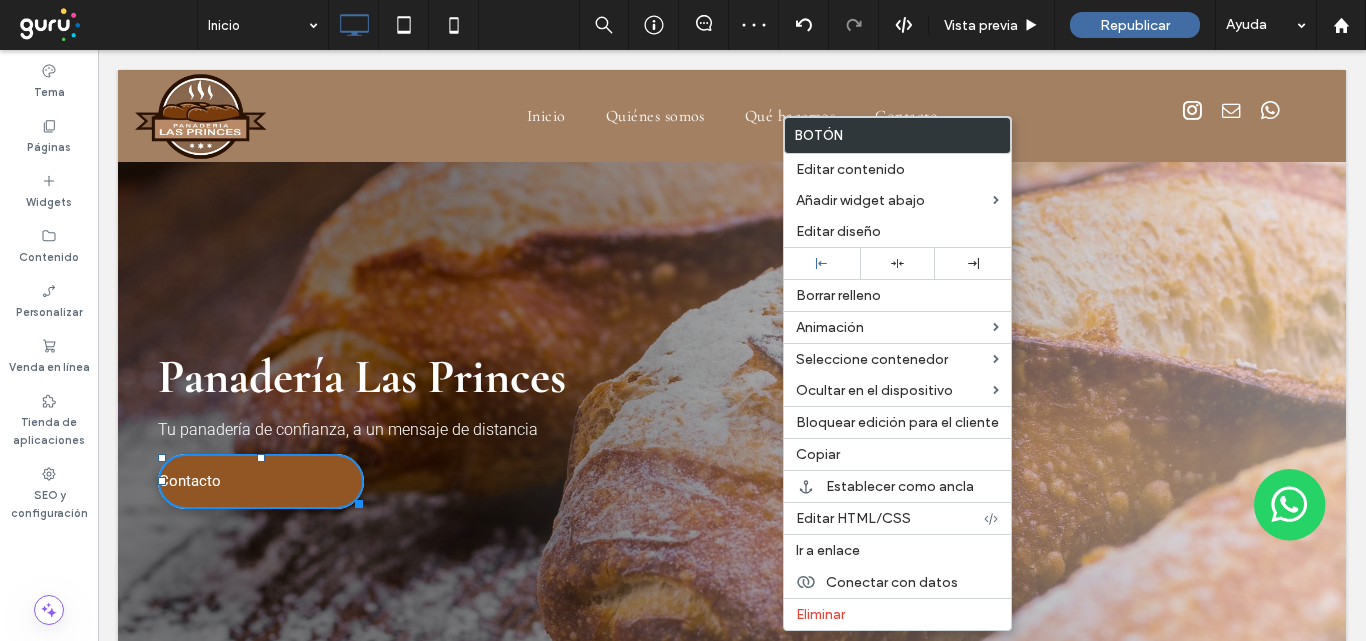 click on "Panadería Las Princes
Tu panadería de confianza, a un mensaje de distancia
Contacto
Click To Paste" at bounding box center [732, 428] 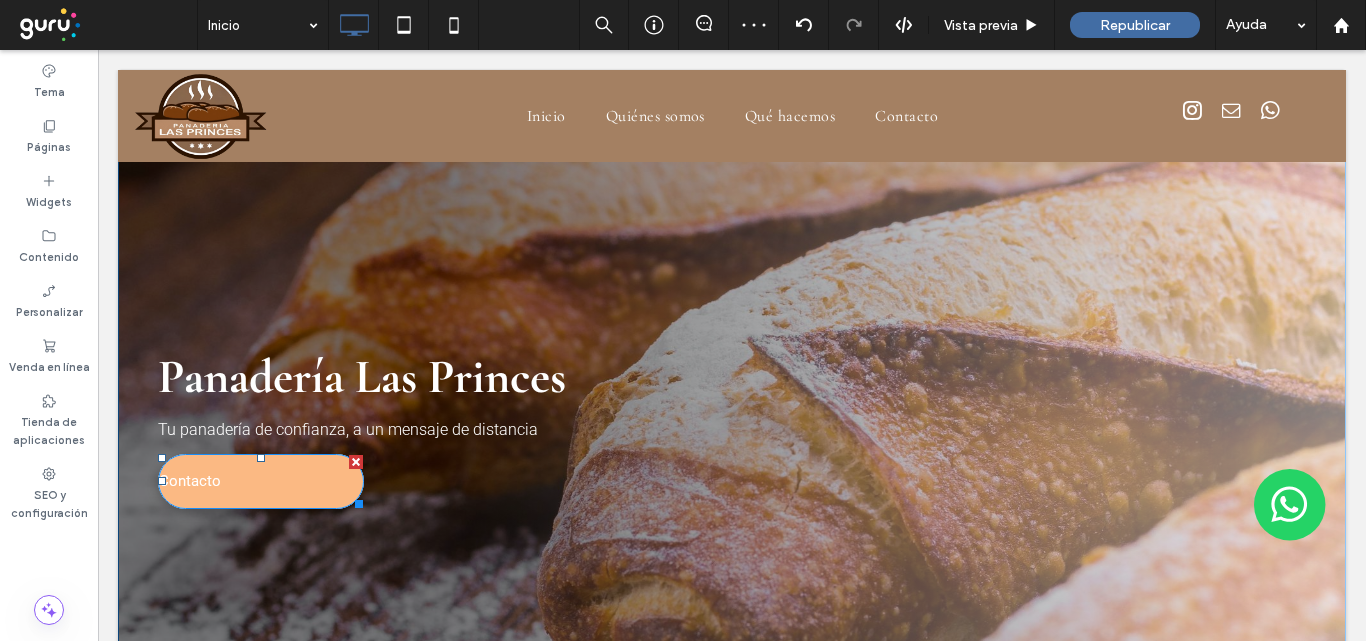 click on "Contacto" at bounding box center [261, 481] 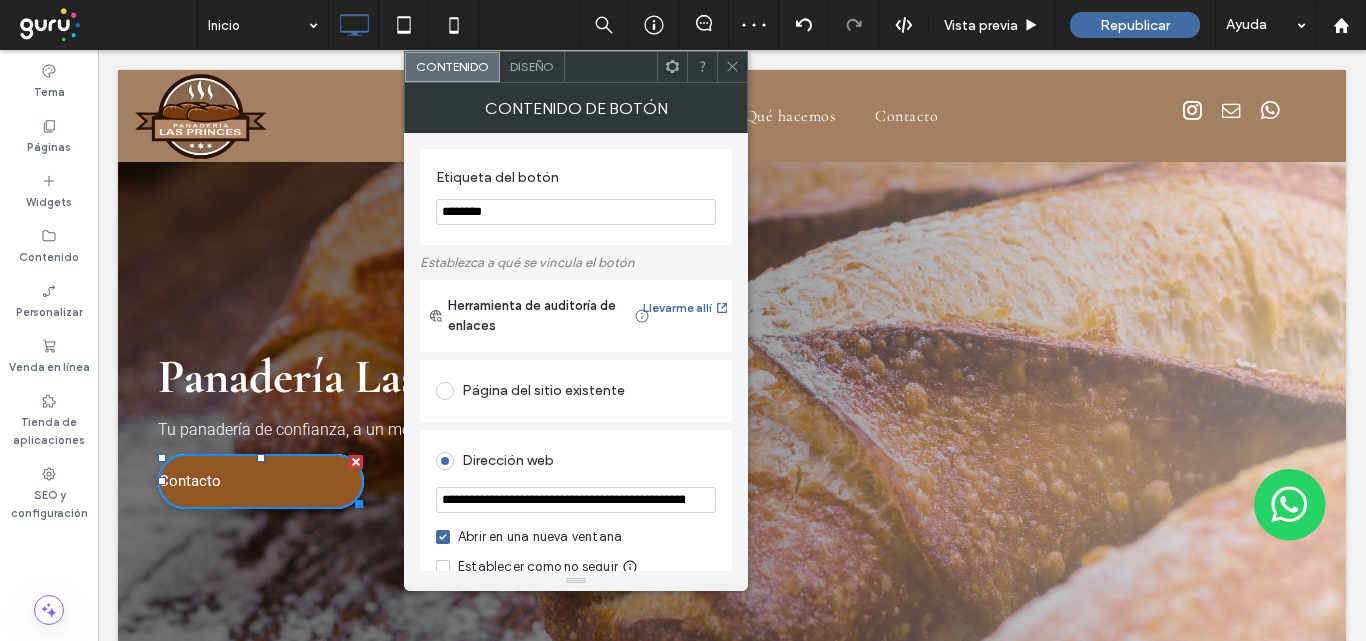 click on "Diseño" at bounding box center (532, 66) 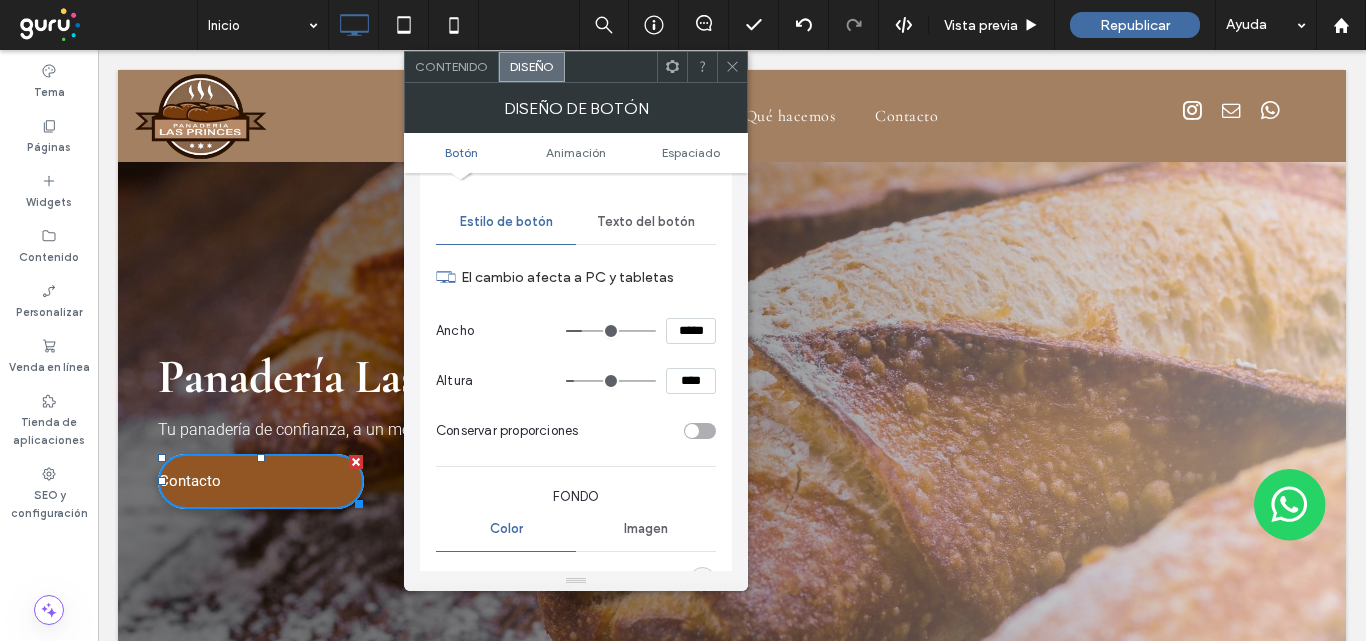 scroll, scrollTop: 200, scrollLeft: 0, axis: vertical 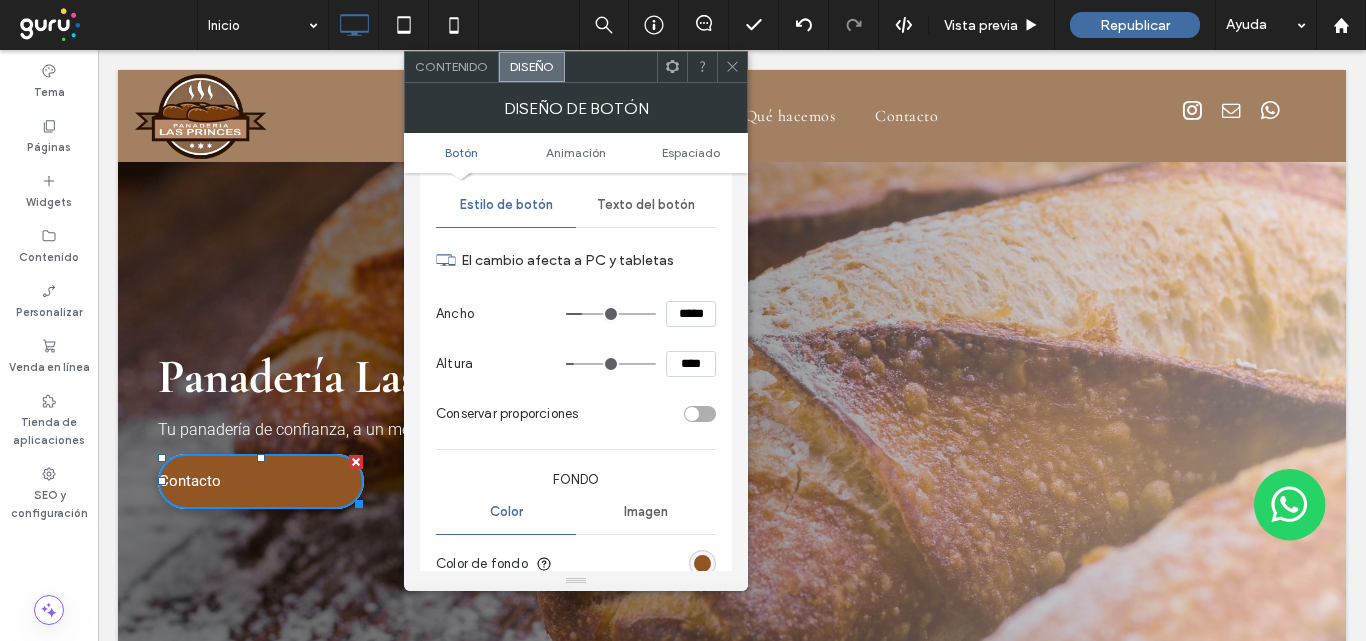 click on "Texto del botón" at bounding box center [646, 205] 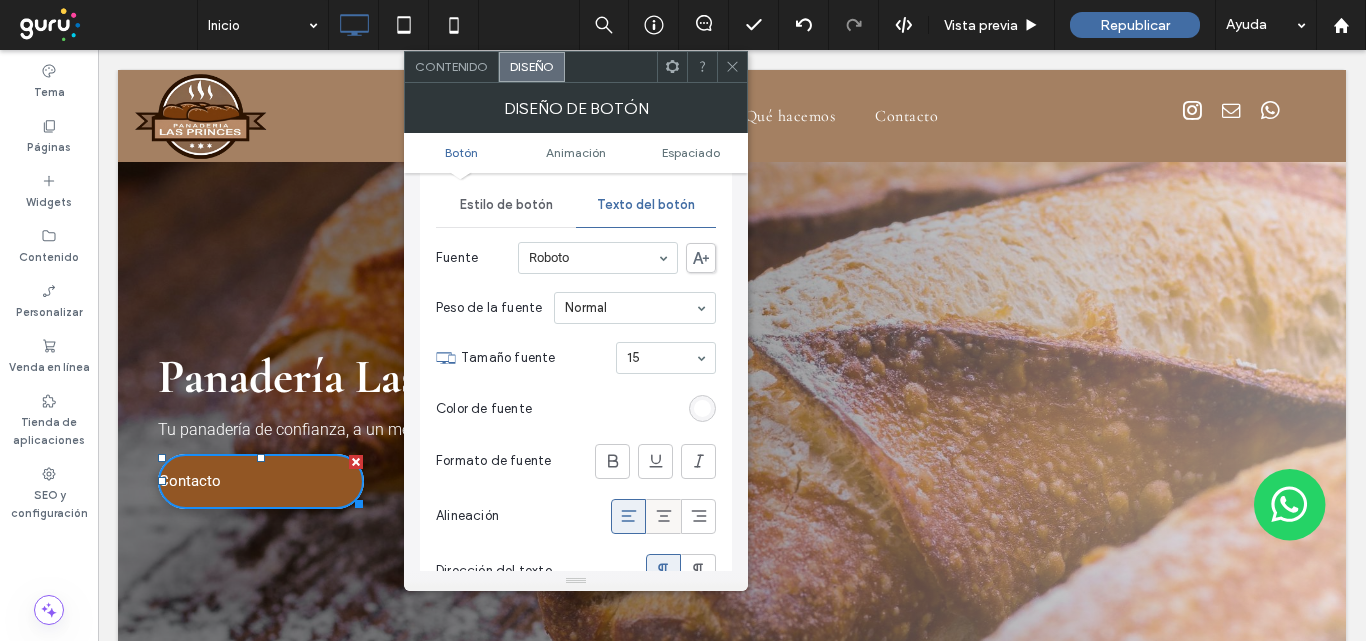 click 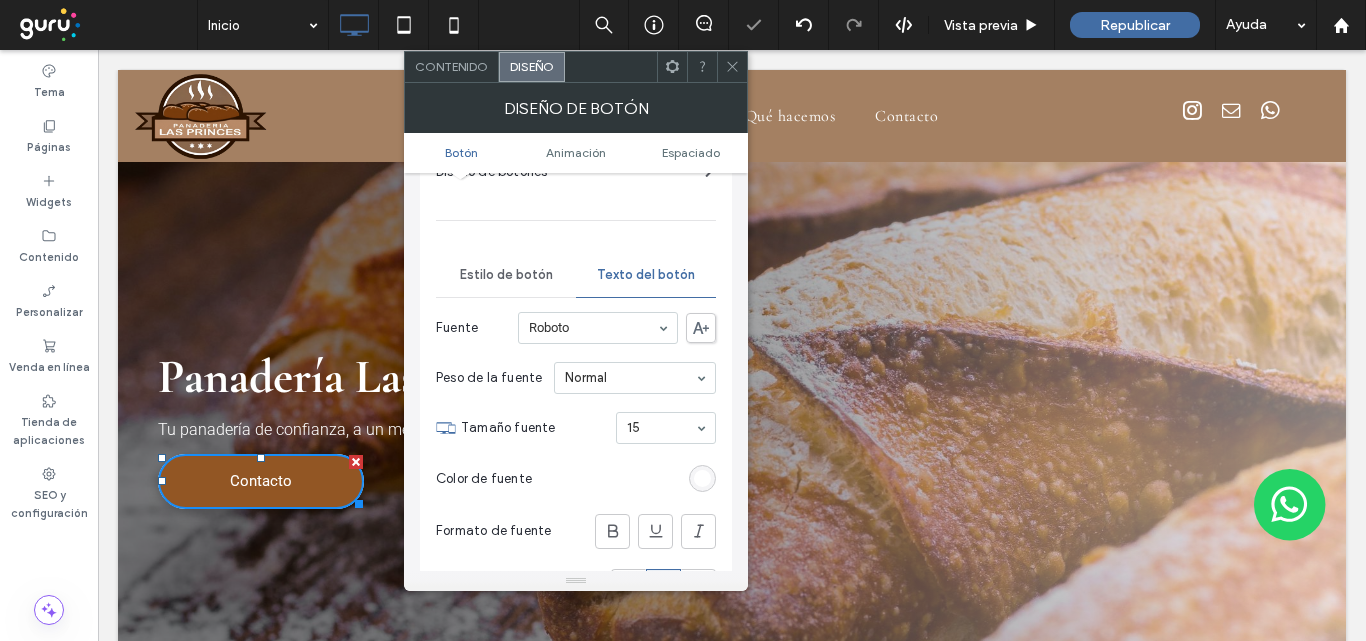 scroll, scrollTop: 100, scrollLeft: 0, axis: vertical 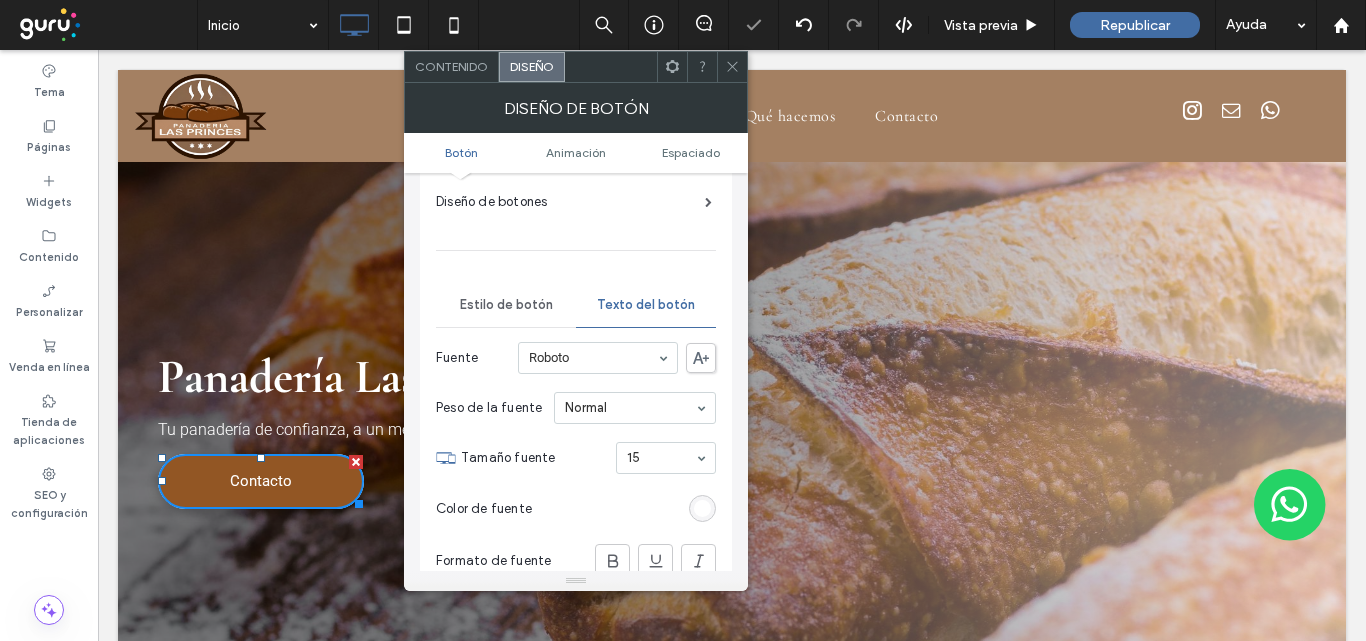 click on "Estilo de botón" at bounding box center (506, 305) 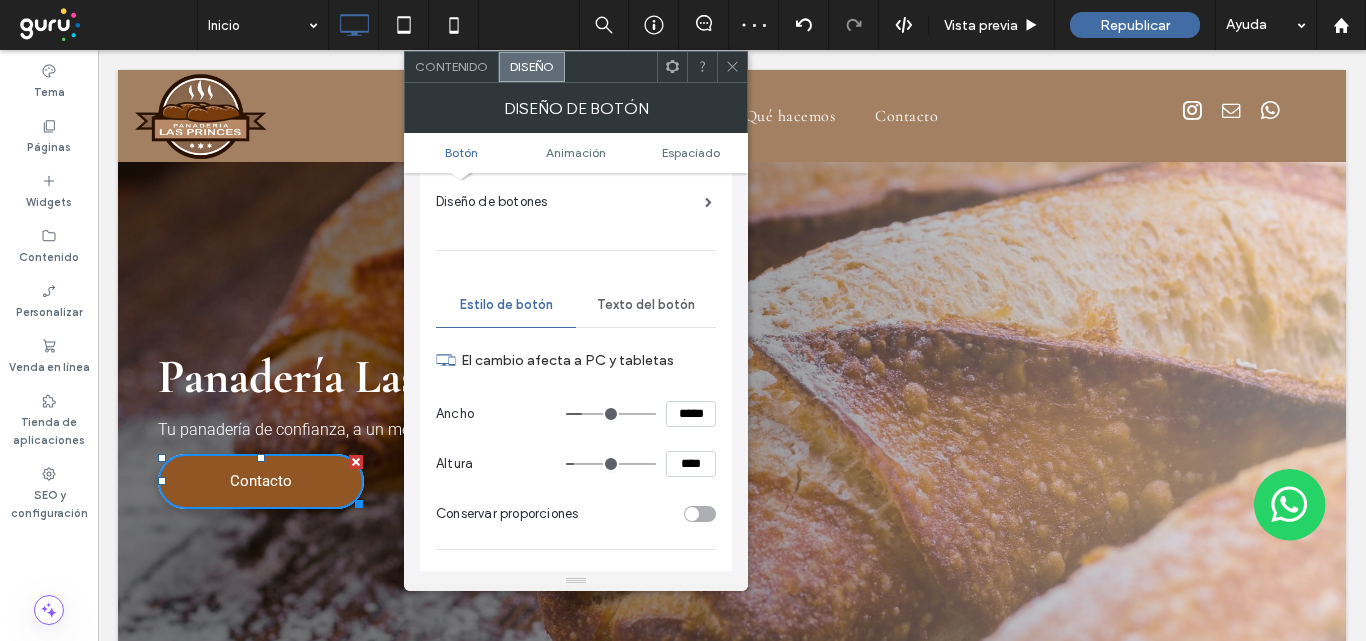 click 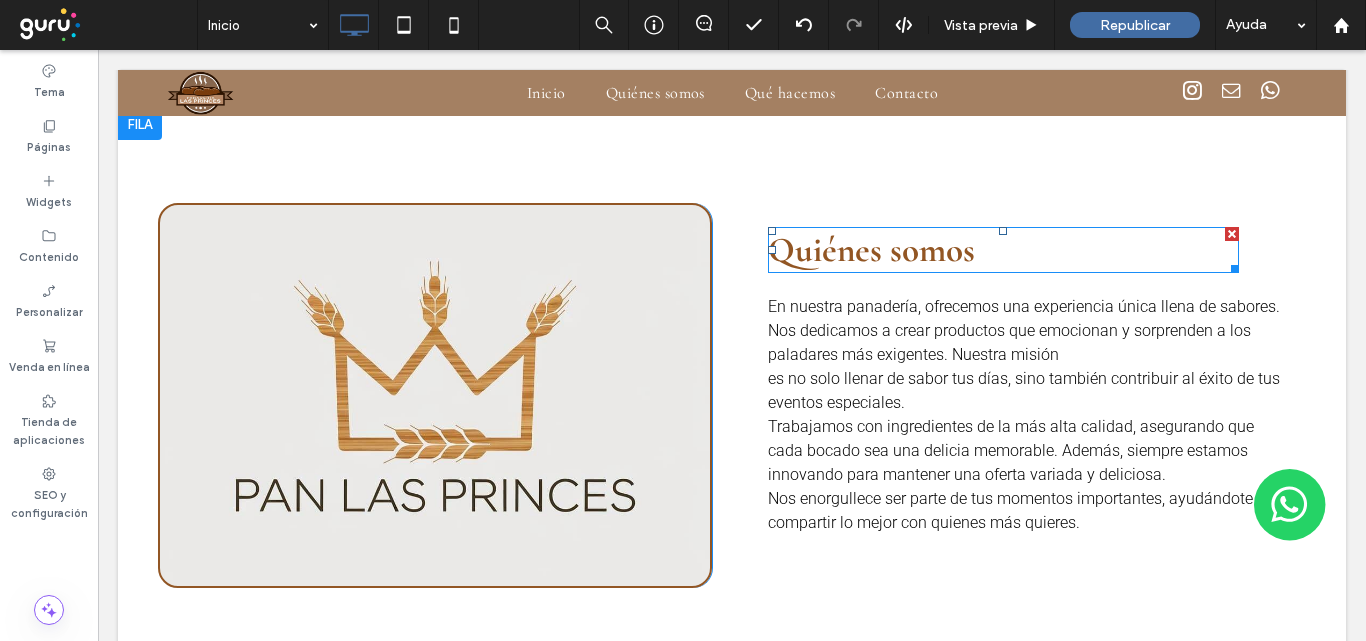 scroll, scrollTop: 800, scrollLeft: 0, axis: vertical 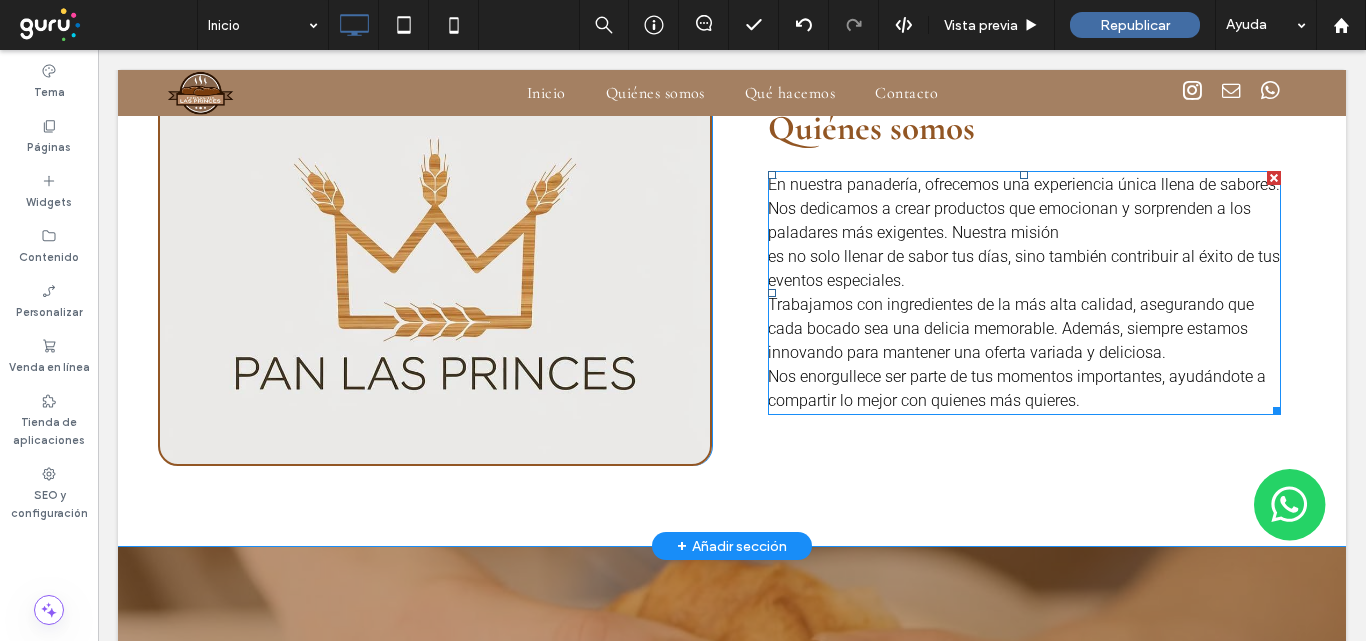 click on "Trabajamos con ingredientes de la más alta calidad, asegurando que cada bocado sea una delicia memorable. Además, siempre estamos innovando para mantener una oferta variada y deliciosa." at bounding box center [1011, 328] 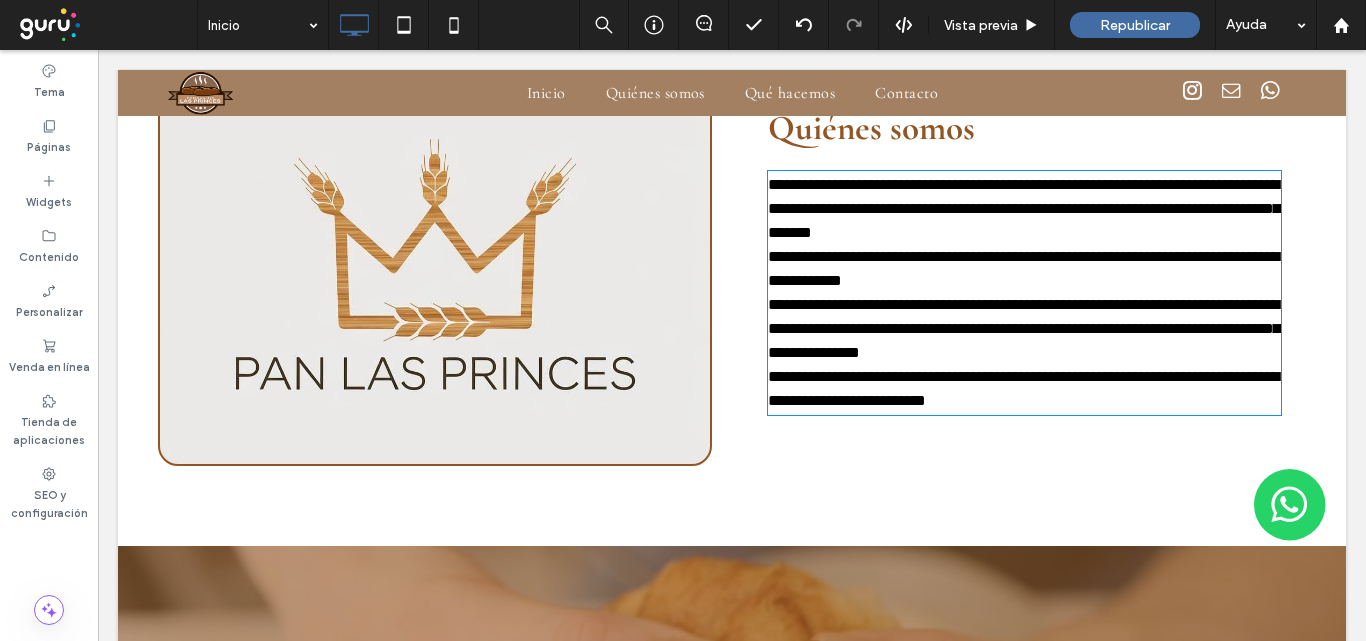 type on "******" 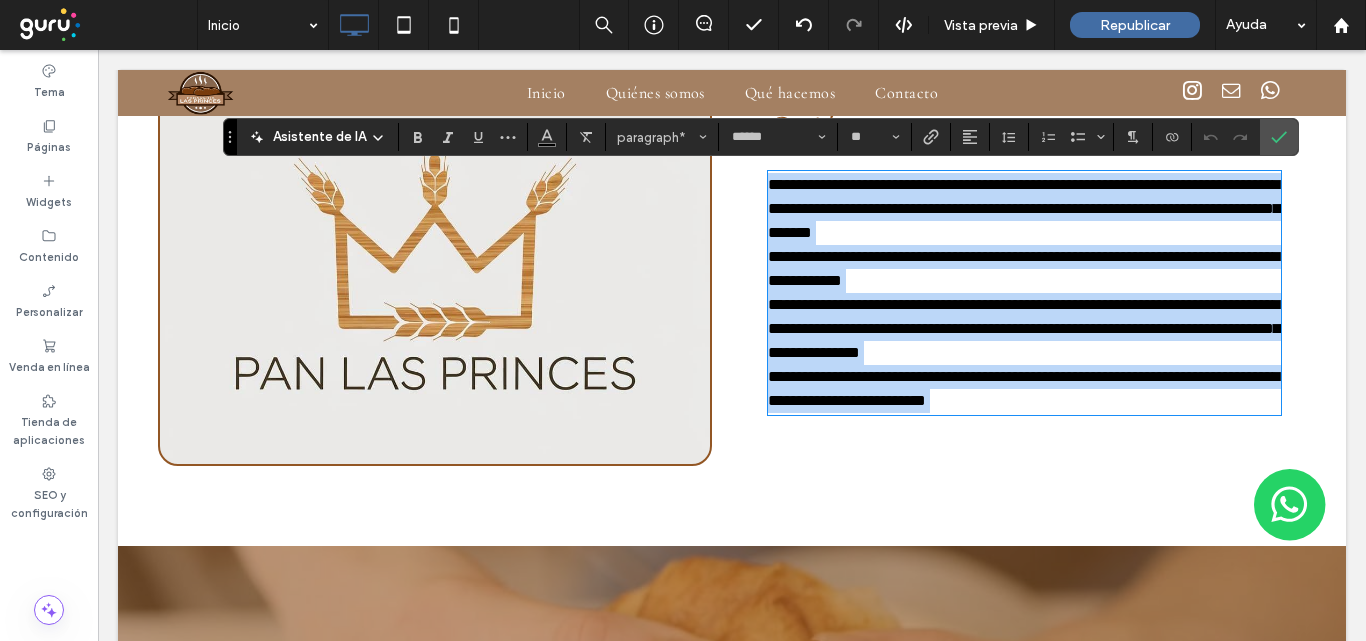 click on "**********" at bounding box center [1024, 208] 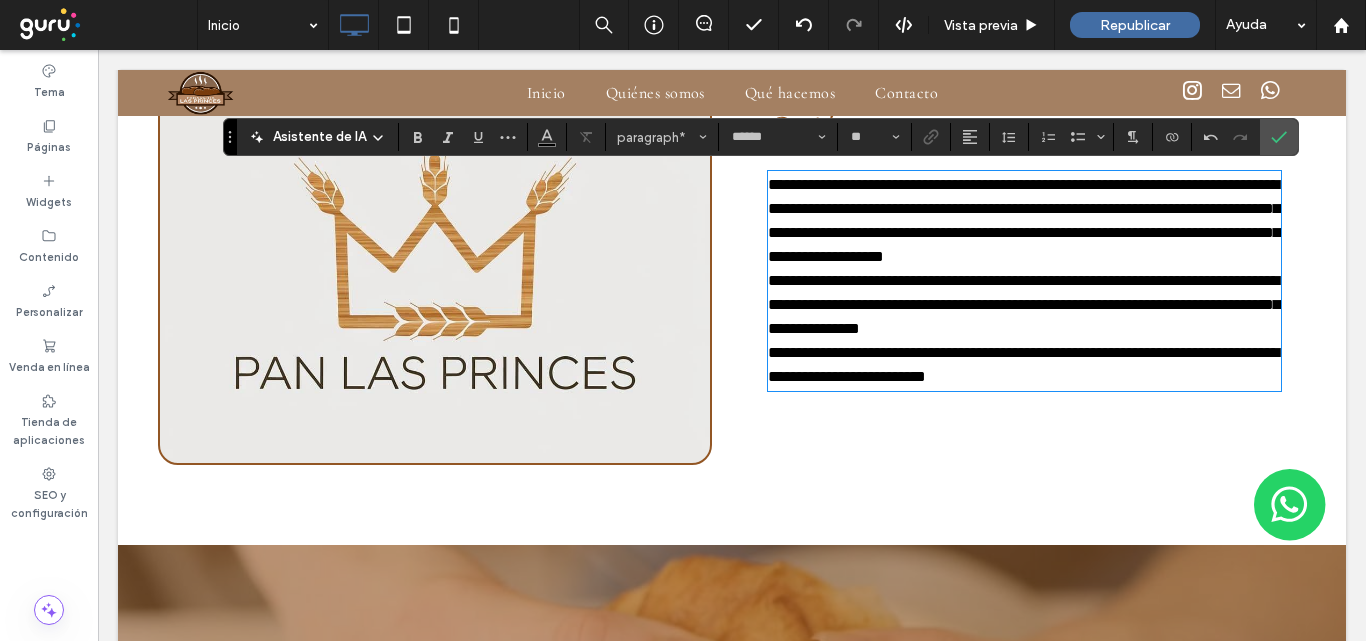 click on "**********" at bounding box center [1024, 220] 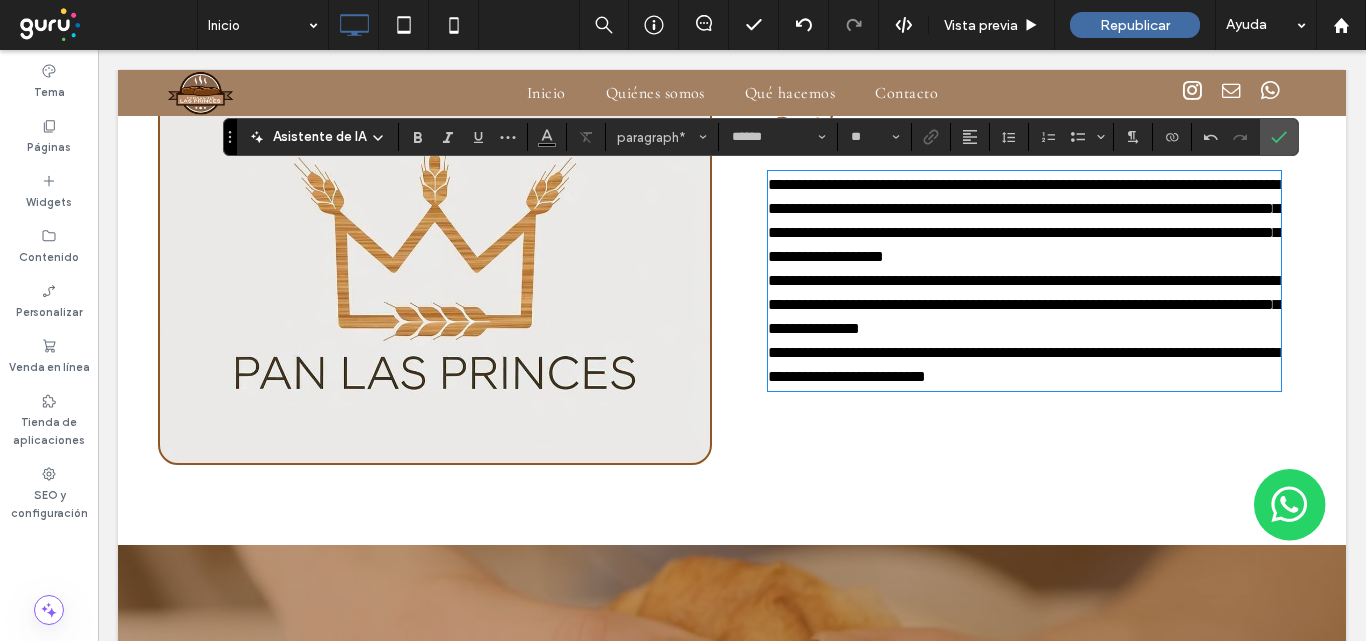 click on "***** *" 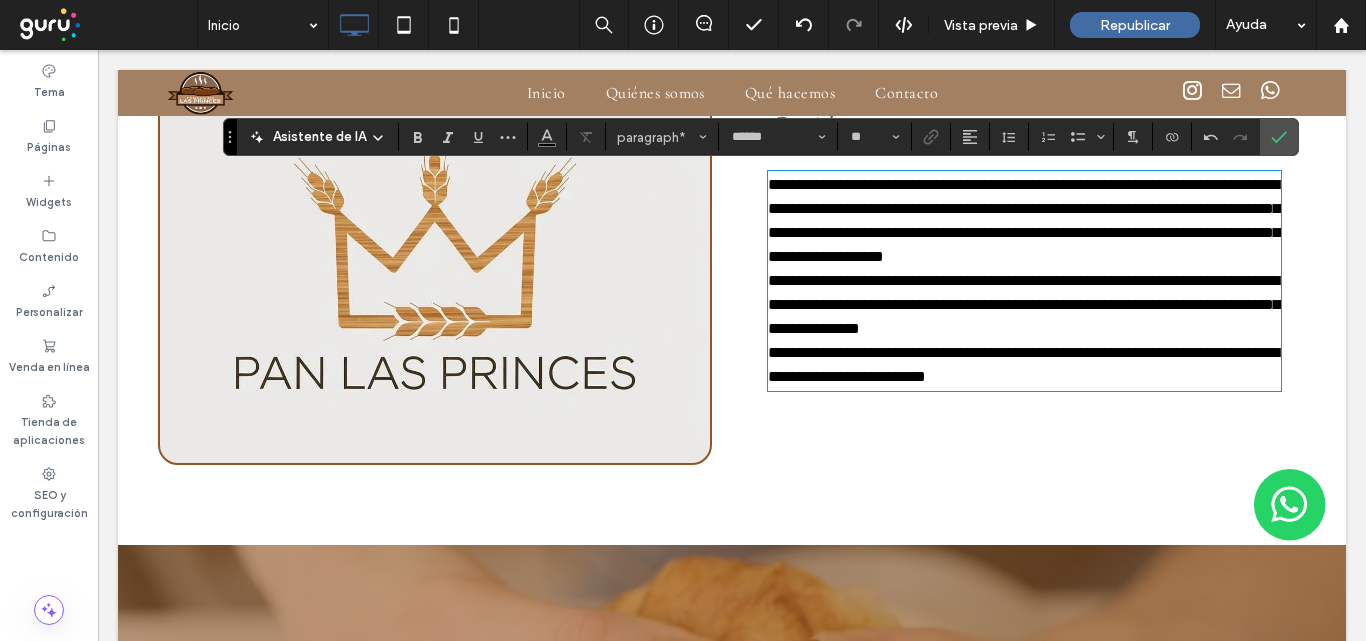 type 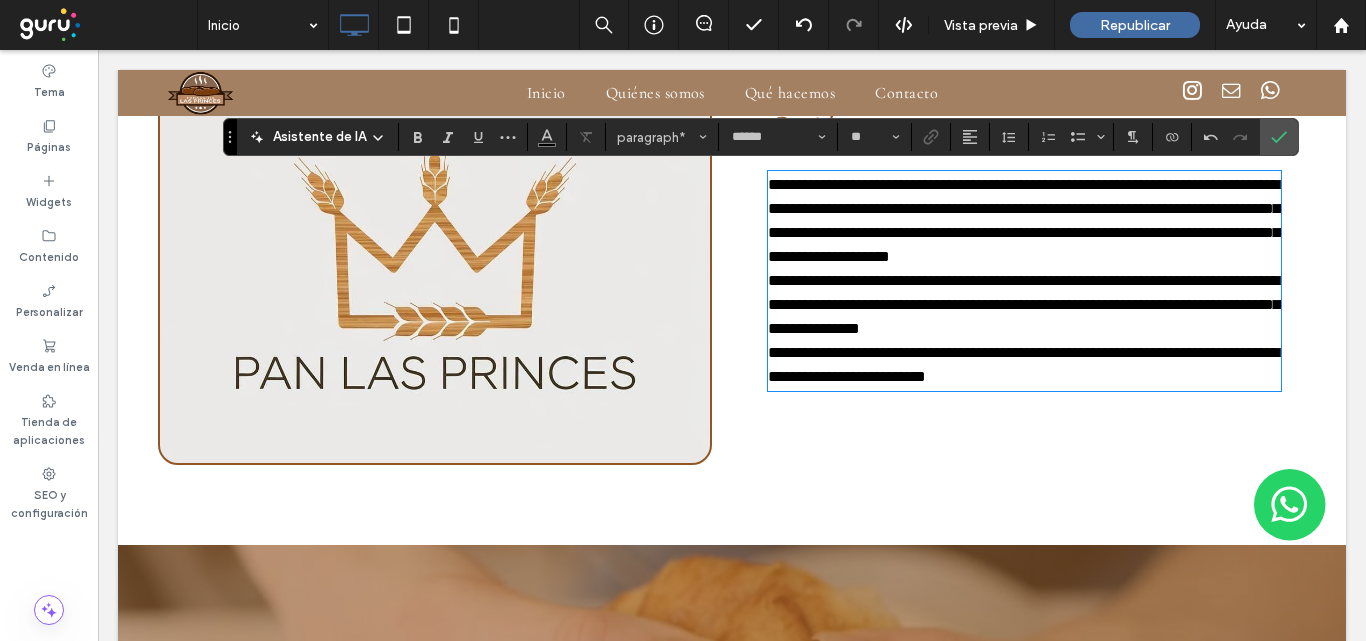 click on "**********" at bounding box center [1024, 304] 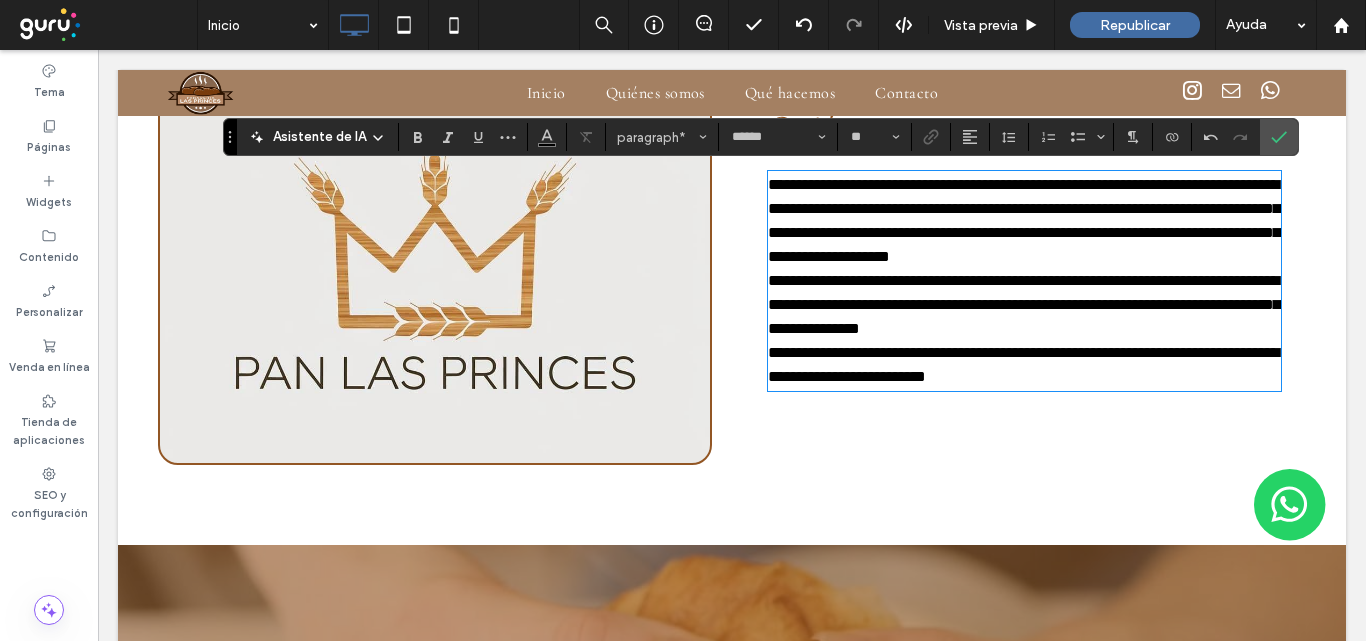 click on "**********" at bounding box center [1023, 364] 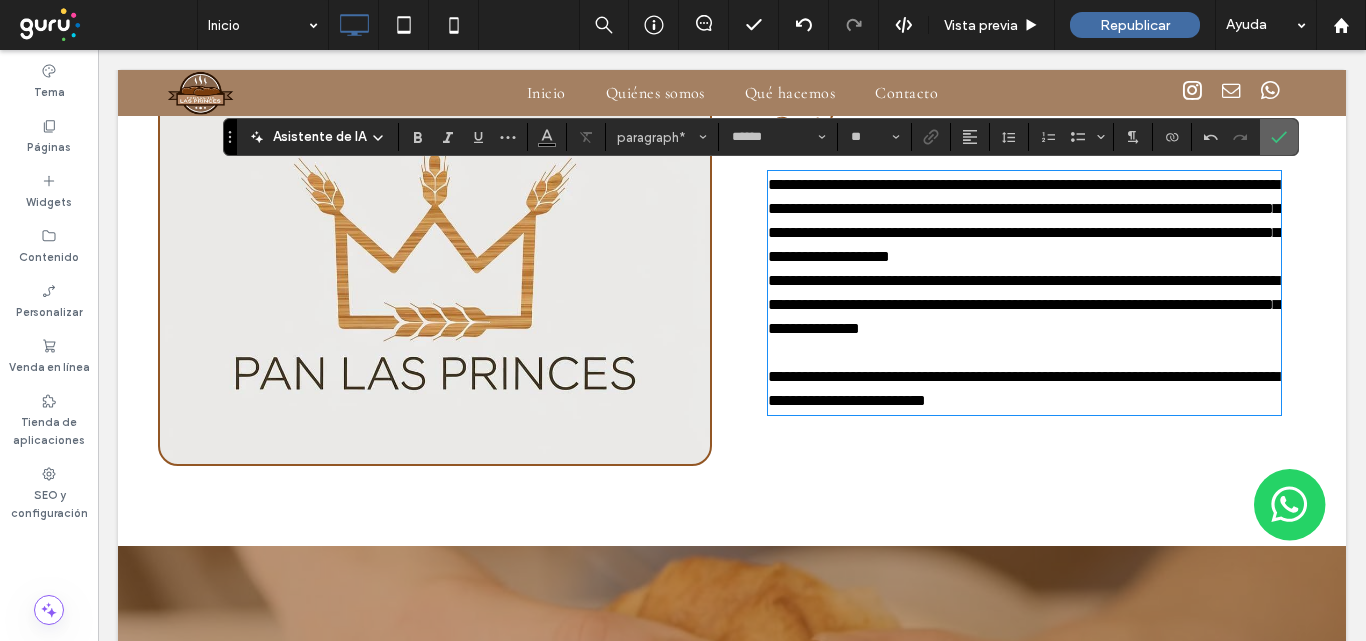 click 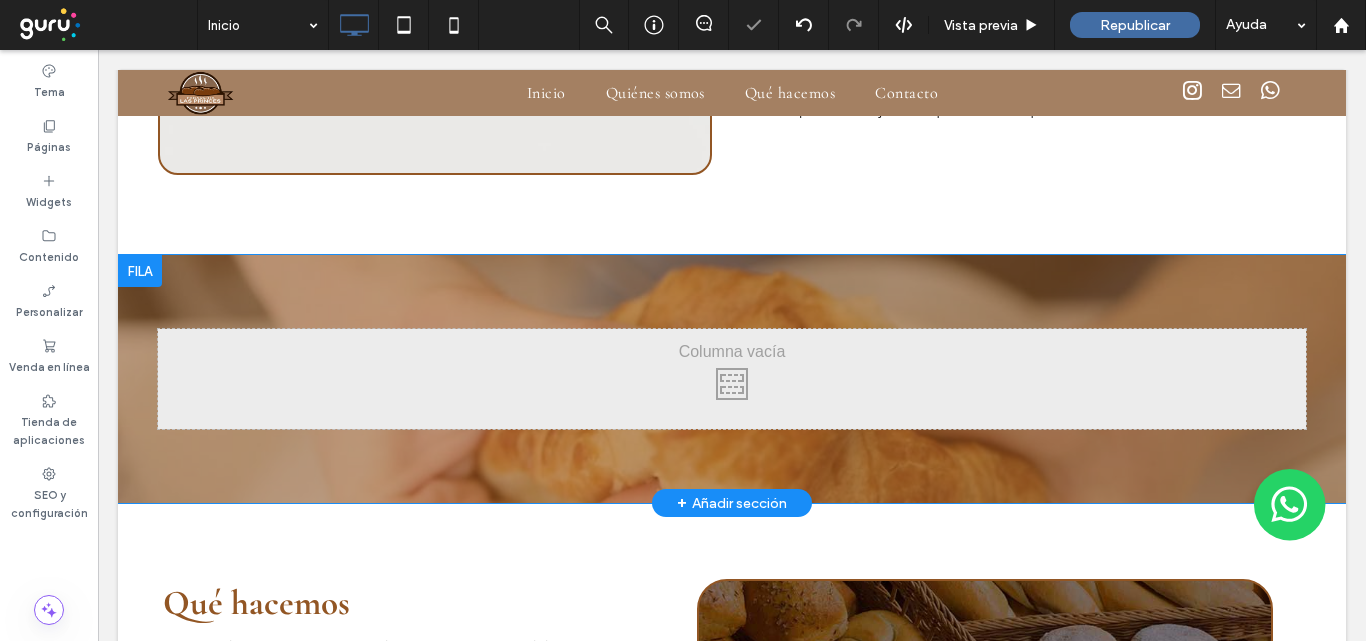 scroll, scrollTop: 1100, scrollLeft: 0, axis: vertical 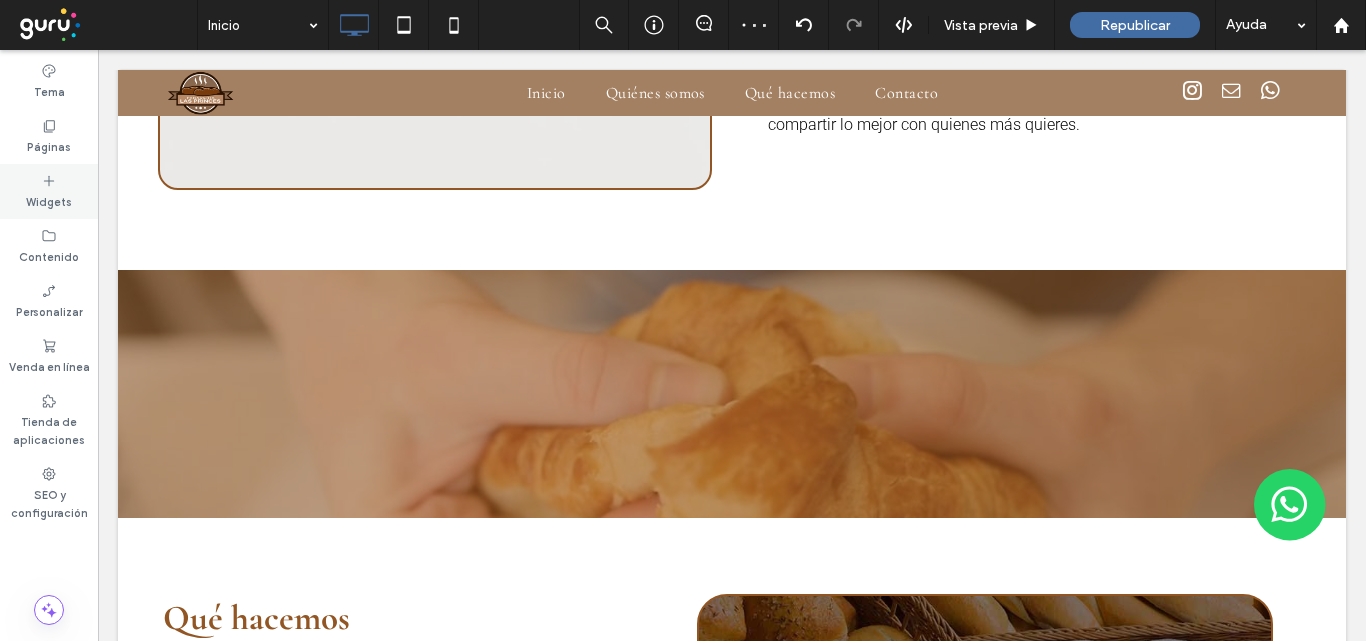 click on "Widgets" at bounding box center [49, 200] 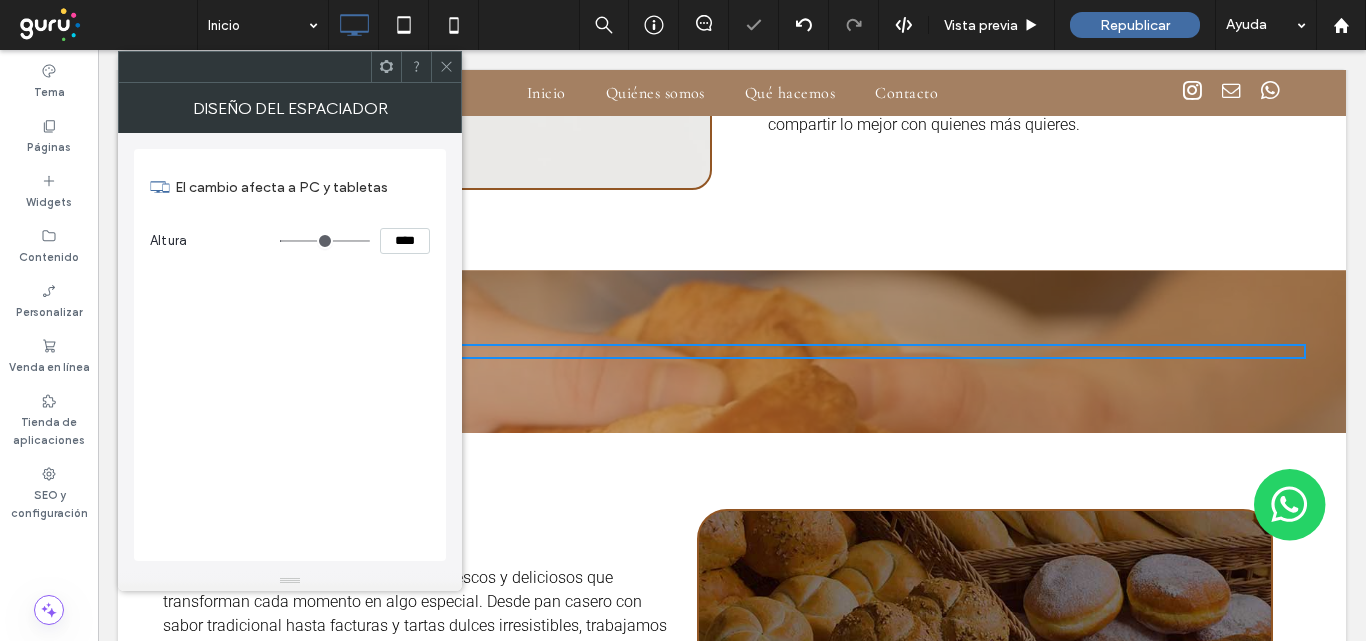 type on "**" 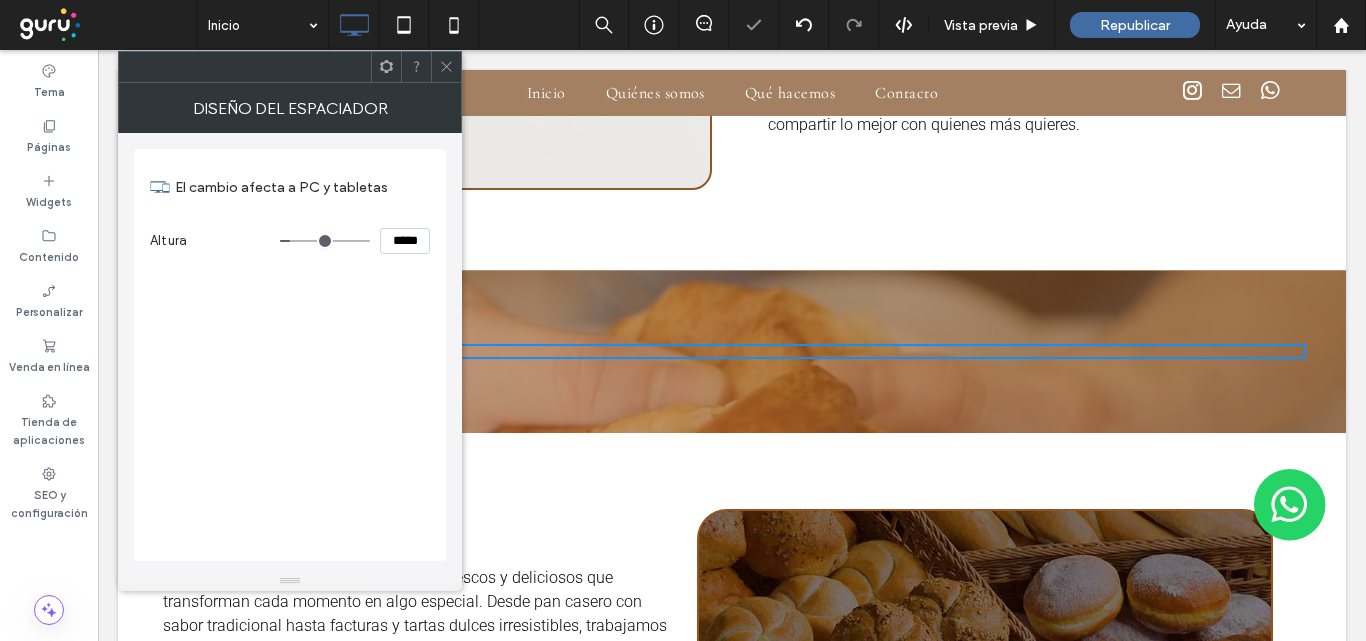 type on "***" 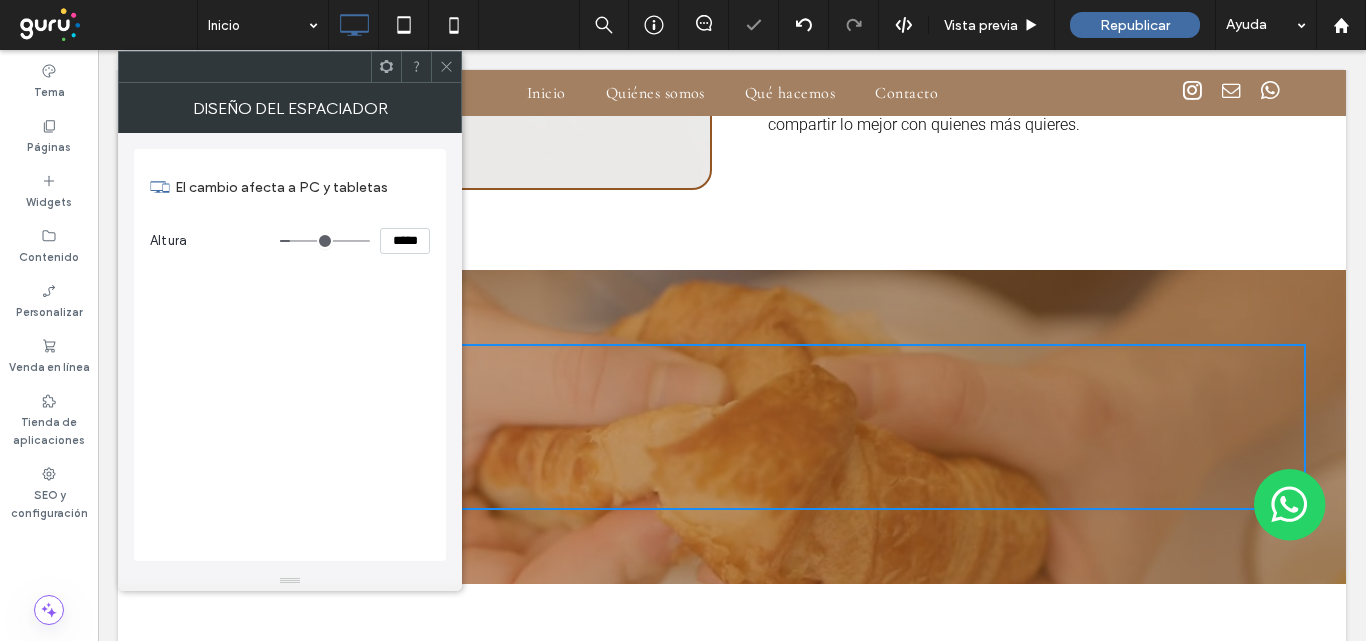 type on "***" 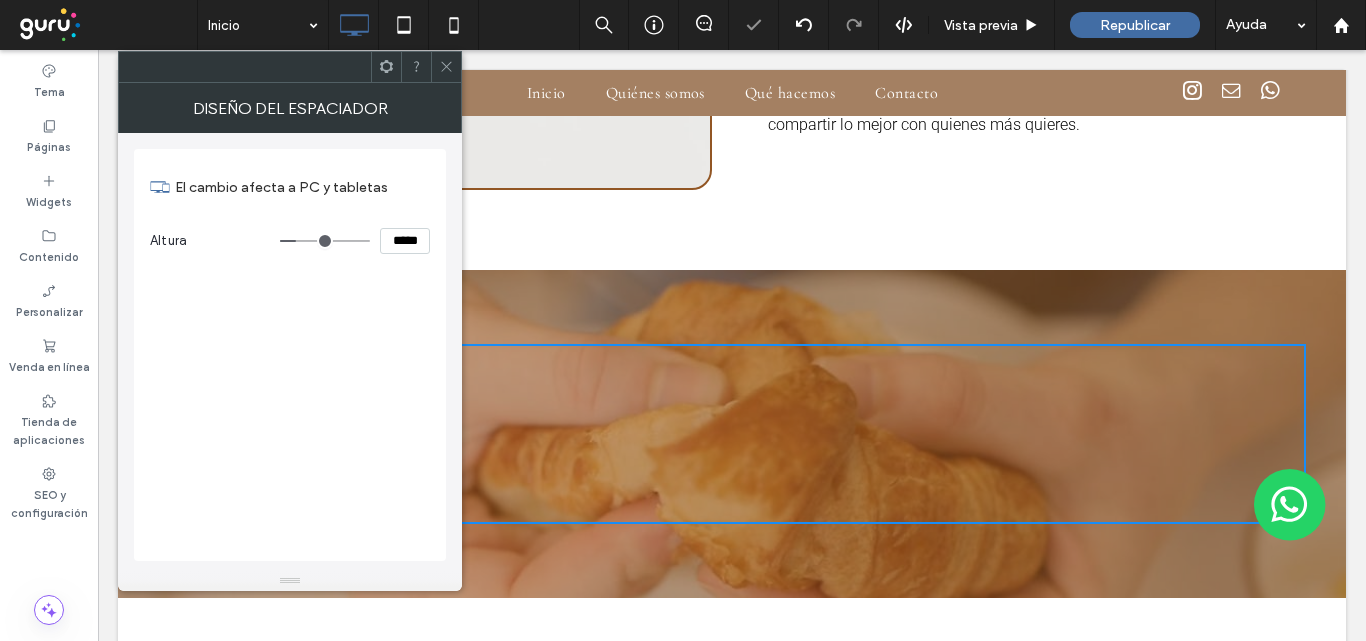 type on "***" 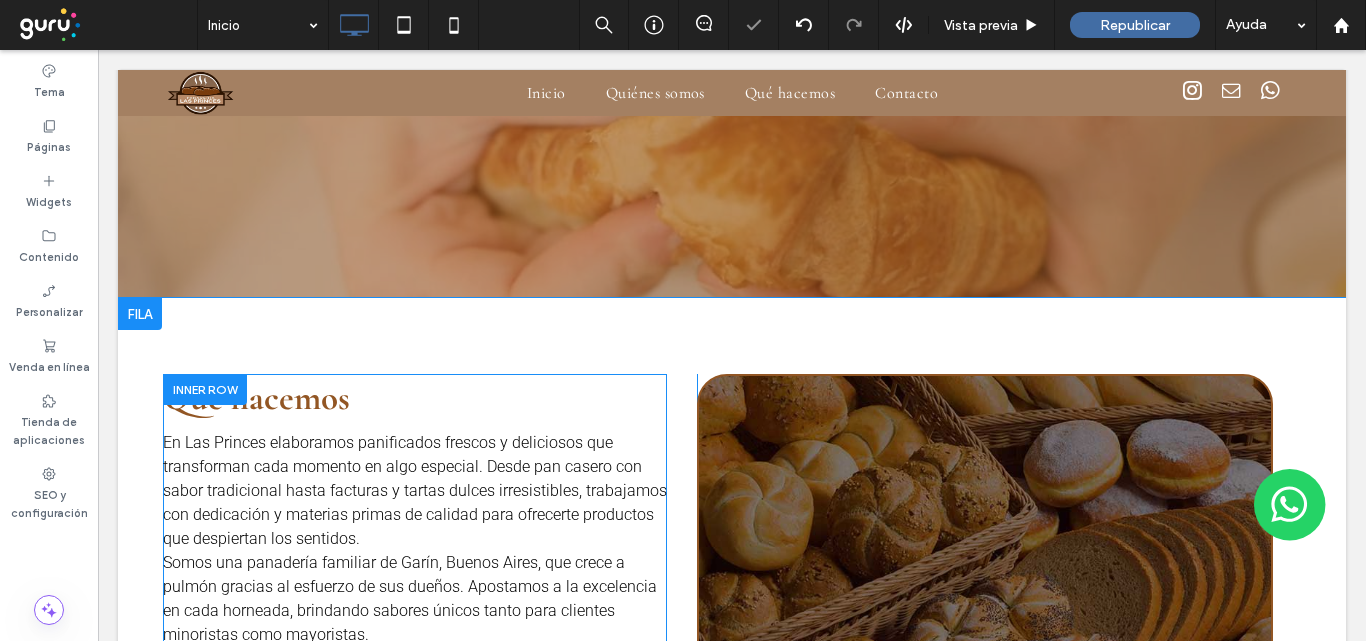 scroll, scrollTop: 1600, scrollLeft: 0, axis: vertical 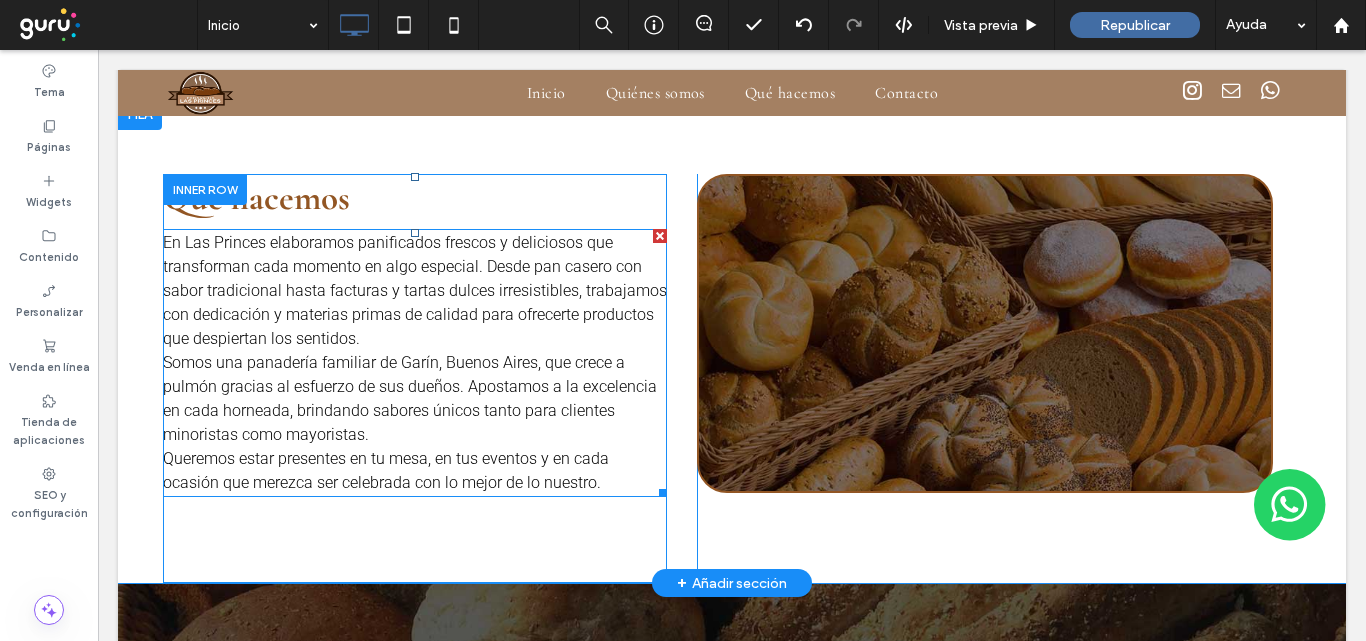 click on "Somos una panadería familiar de Garín, Buenos Aires, que crece a pulmón gracias al esfuerzo de sus dueños. Apostamos a la excelencia en cada horneada, brindando sabores únicos tanto para clientes minoristas como mayoristas." at bounding box center (410, 398) 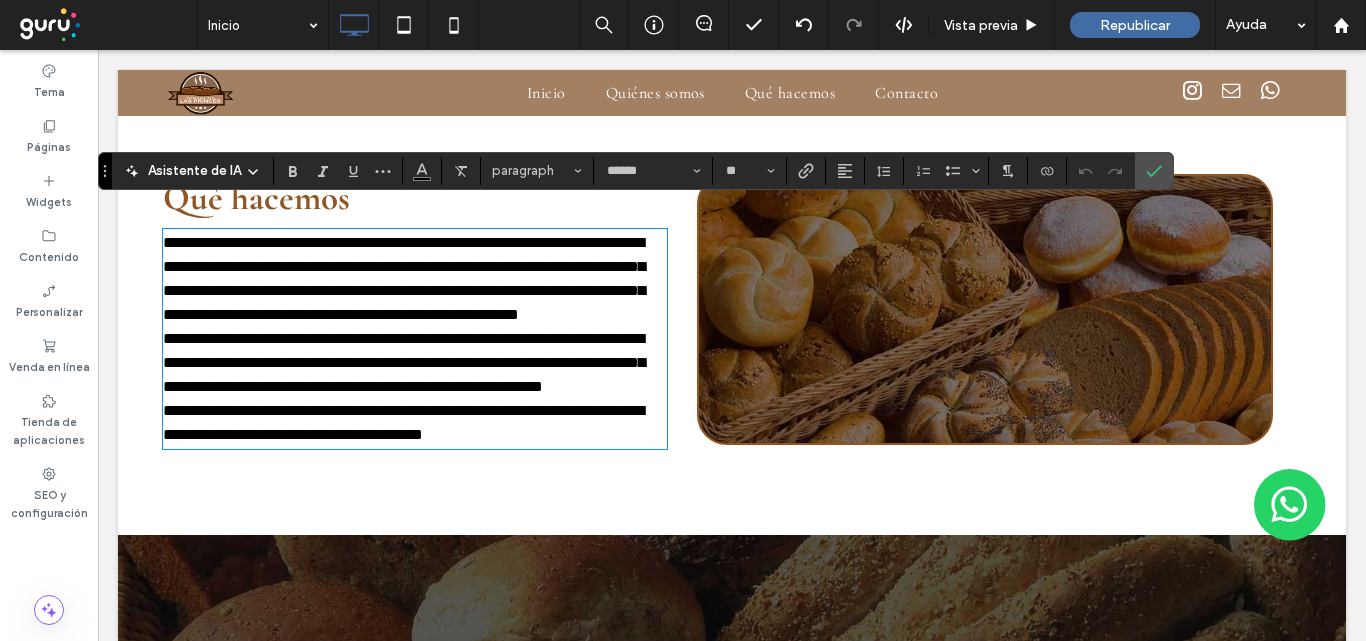 click on "**********" at bounding box center (415, 363) 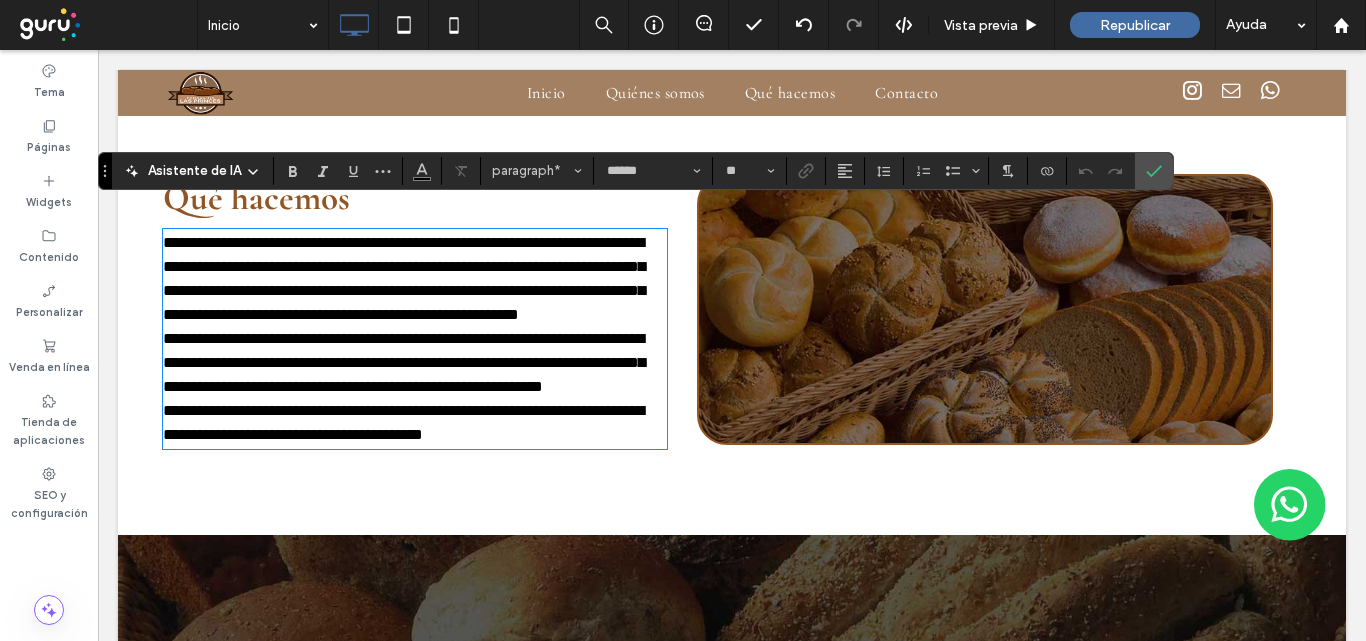 click on "**********" at bounding box center (404, 362) 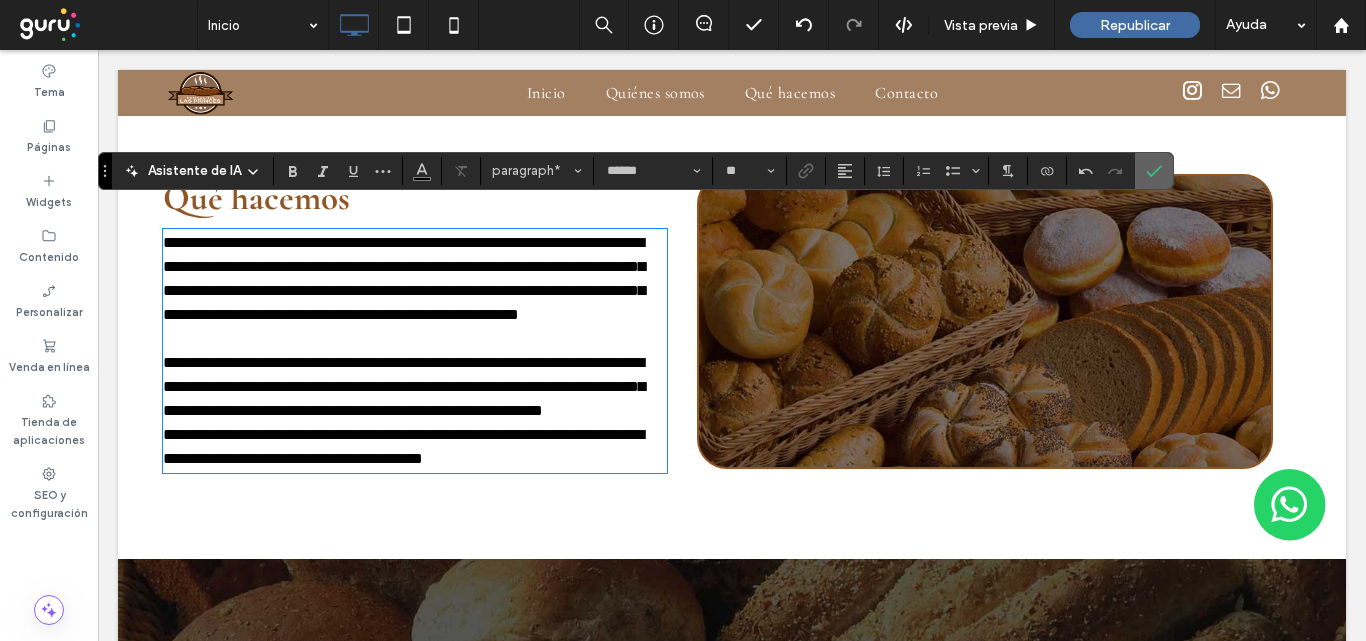 click at bounding box center (1154, 171) 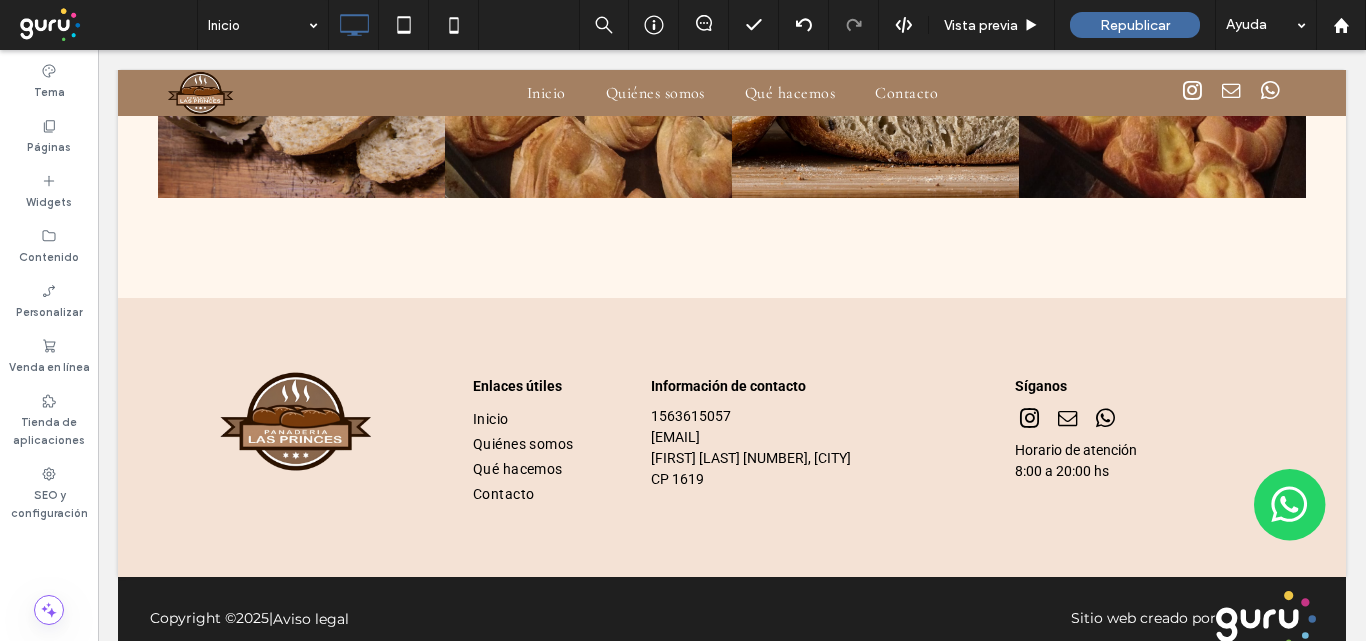 scroll, scrollTop: 4100, scrollLeft: 0, axis: vertical 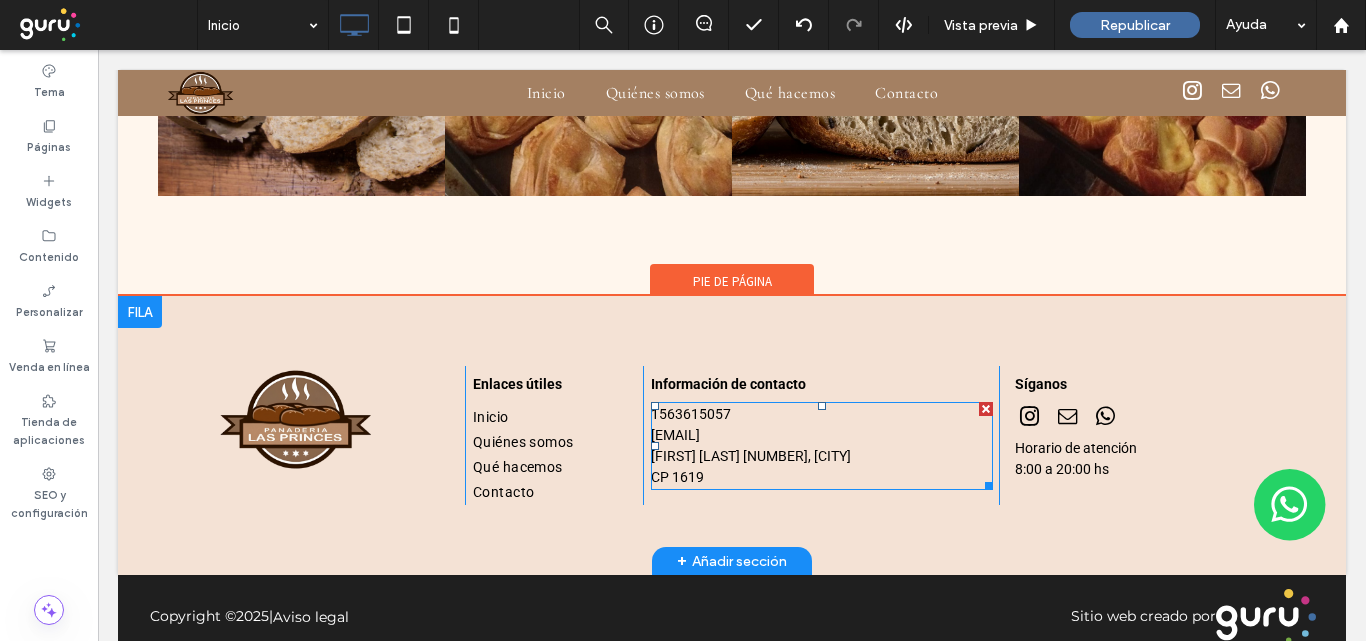 click on "CP 1619" at bounding box center (822, 477) 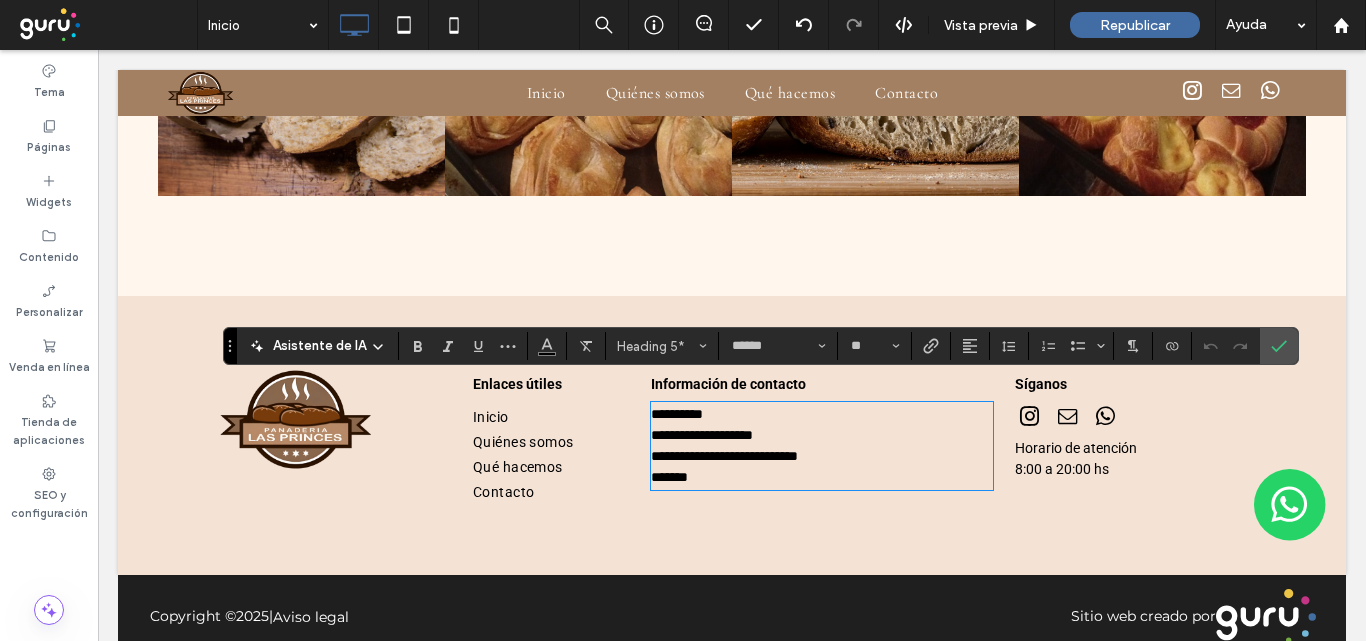 click on "*******" at bounding box center [822, 477] 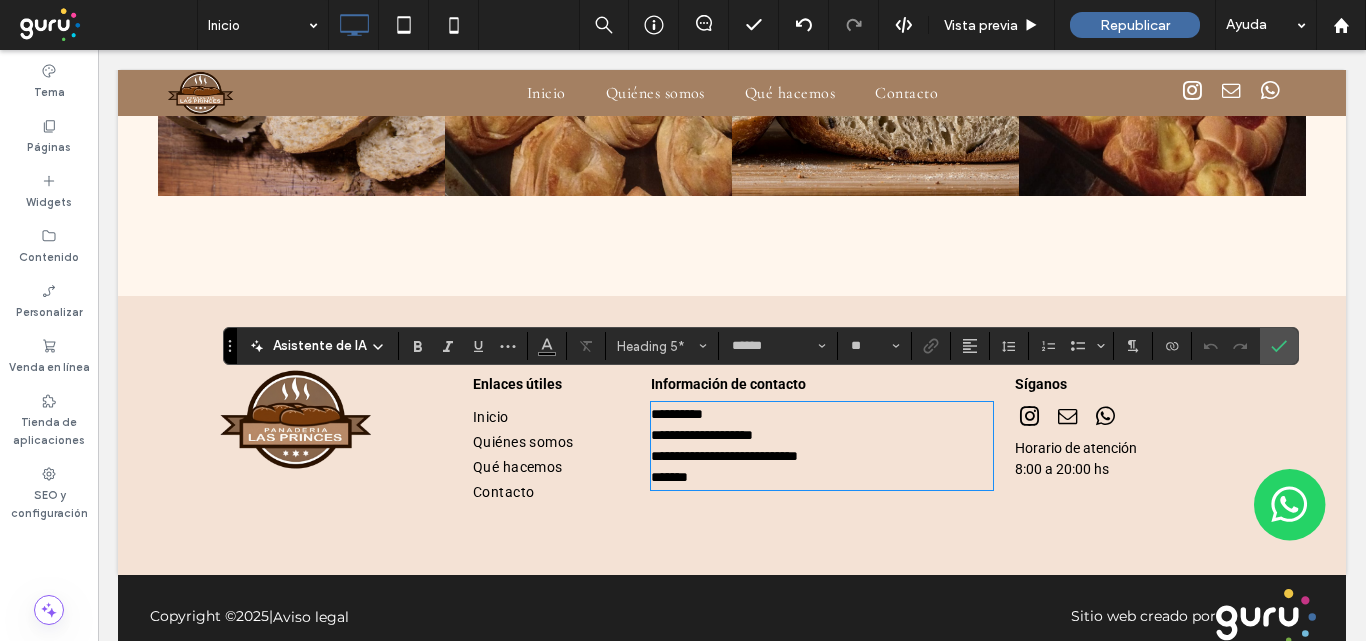 click on "**********" at bounding box center [724, 456] 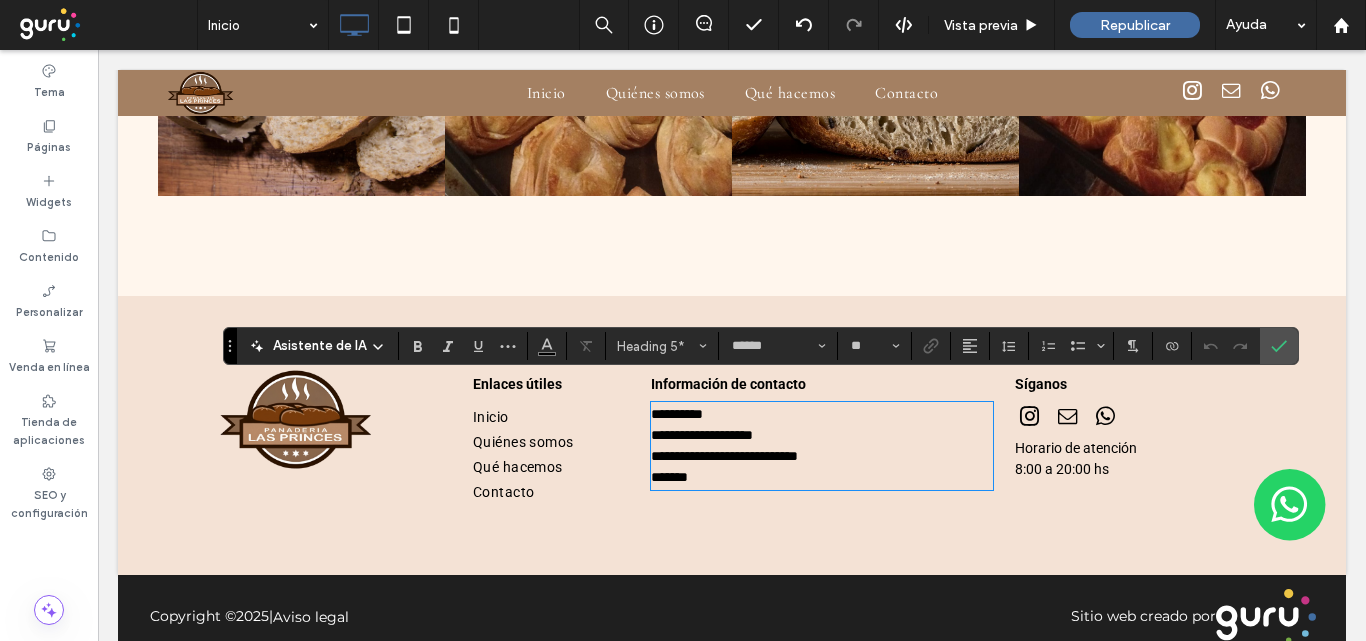 click on "**********" at bounding box center (724, 456) 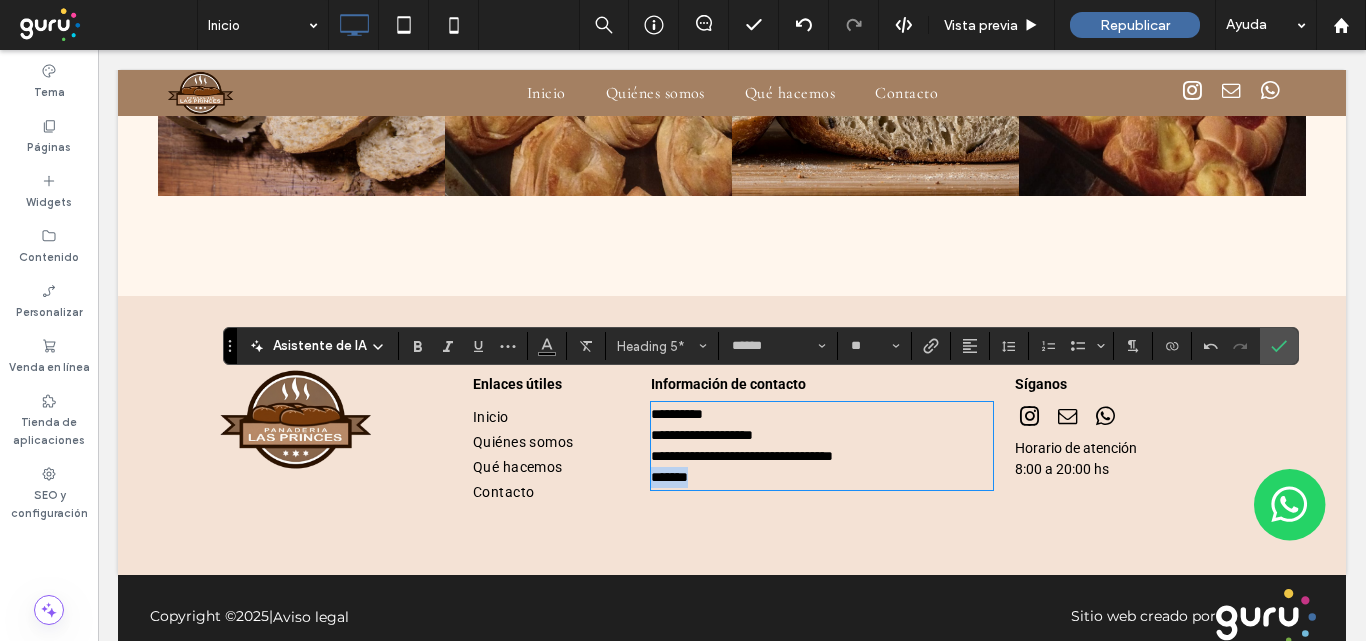 drag, startPoint x: 724, startPoint y: 453, endPoint x: 622, endPoint y: 460, distance: 102.239914 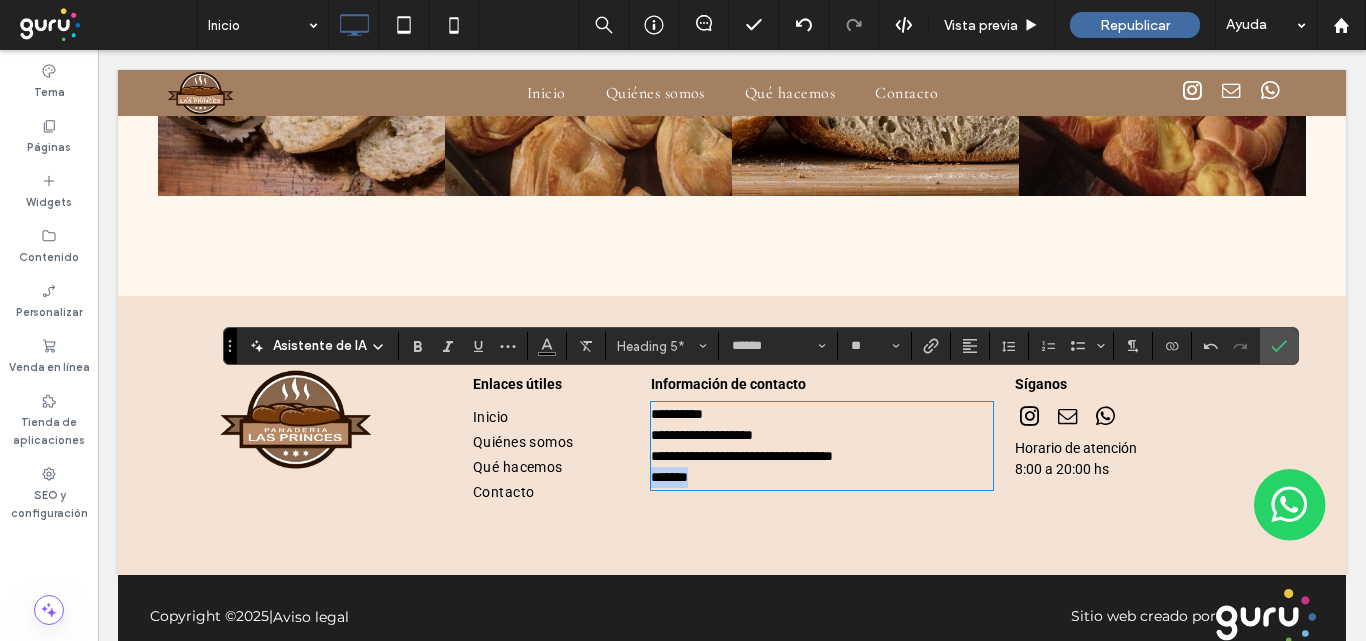 click on "**********" at bounding box center (732, 435) 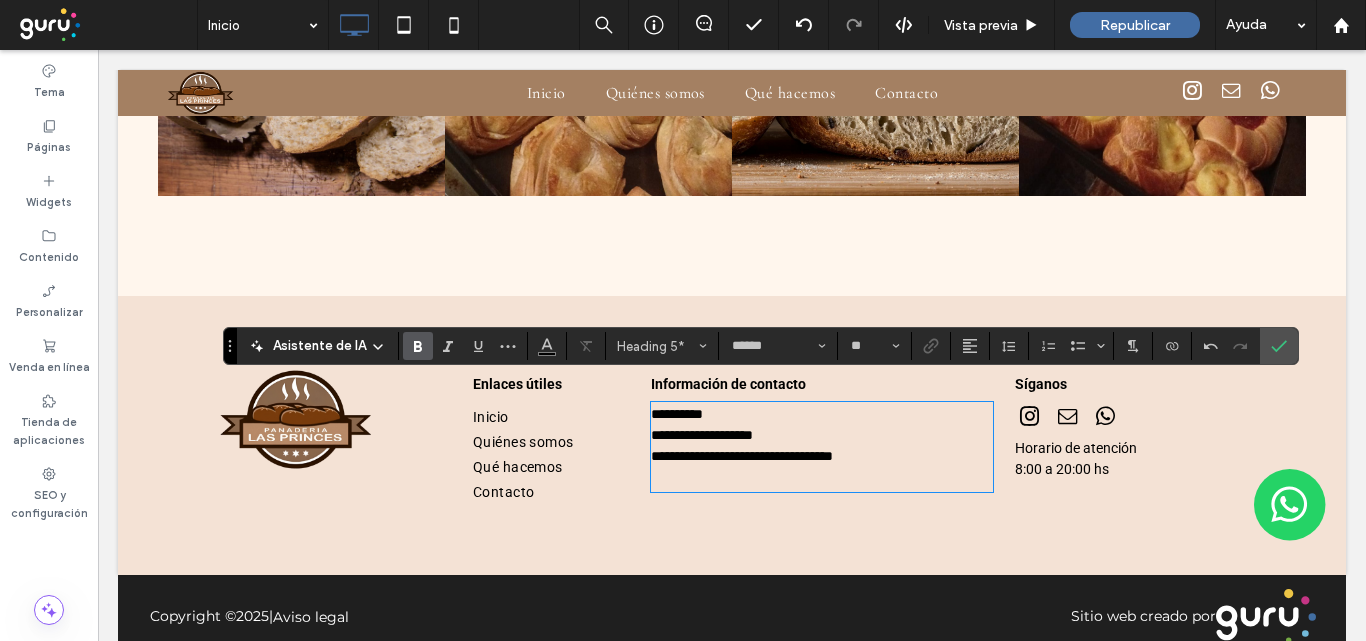 type on "**" 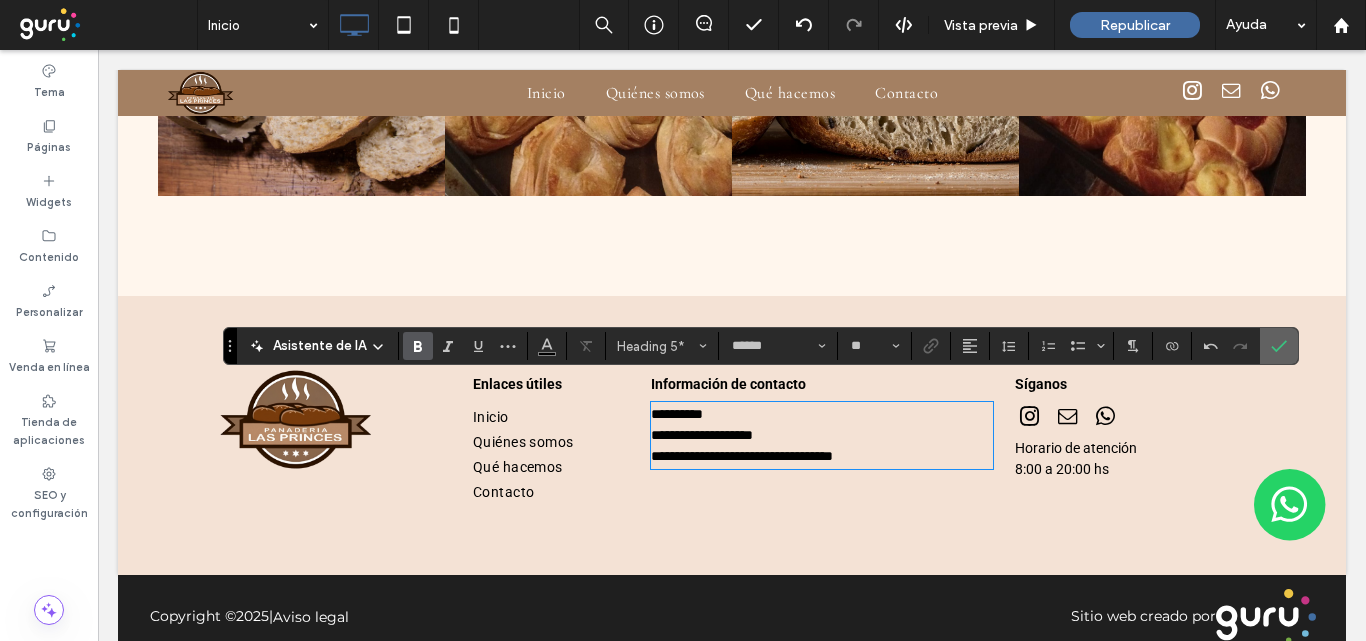 click at bounding box center (1279, 346) 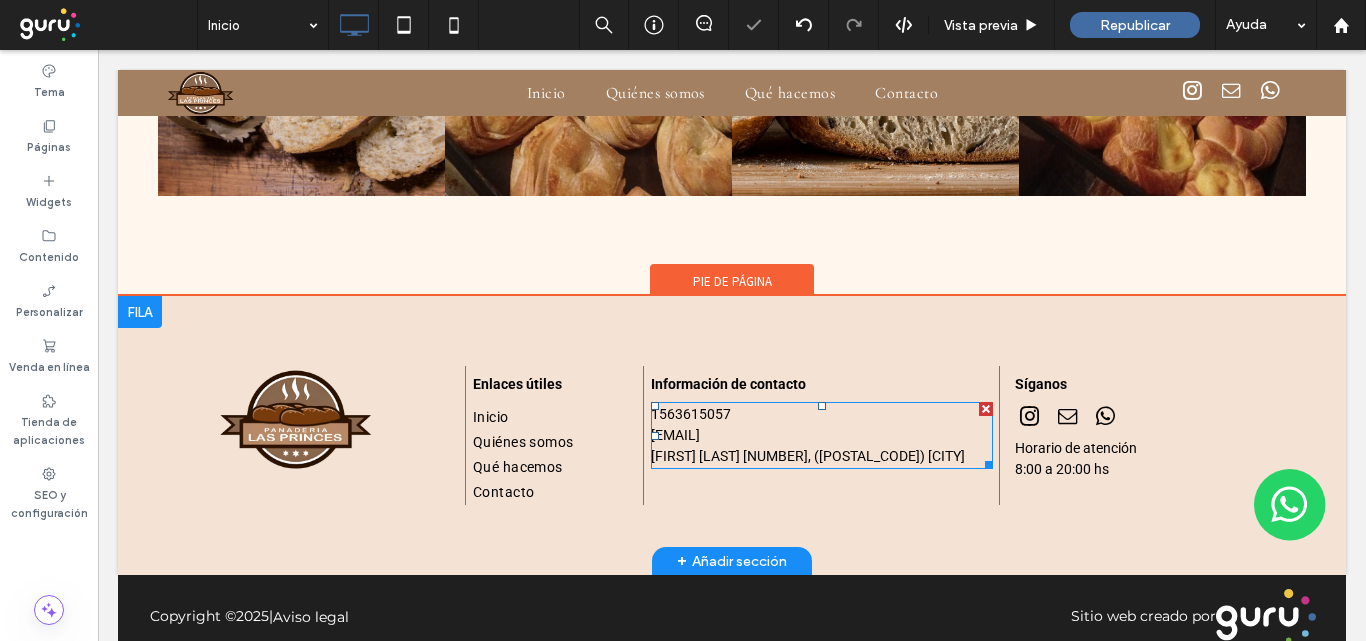click on "felixlemes@gmail.com" at bounding box center [822, 435] 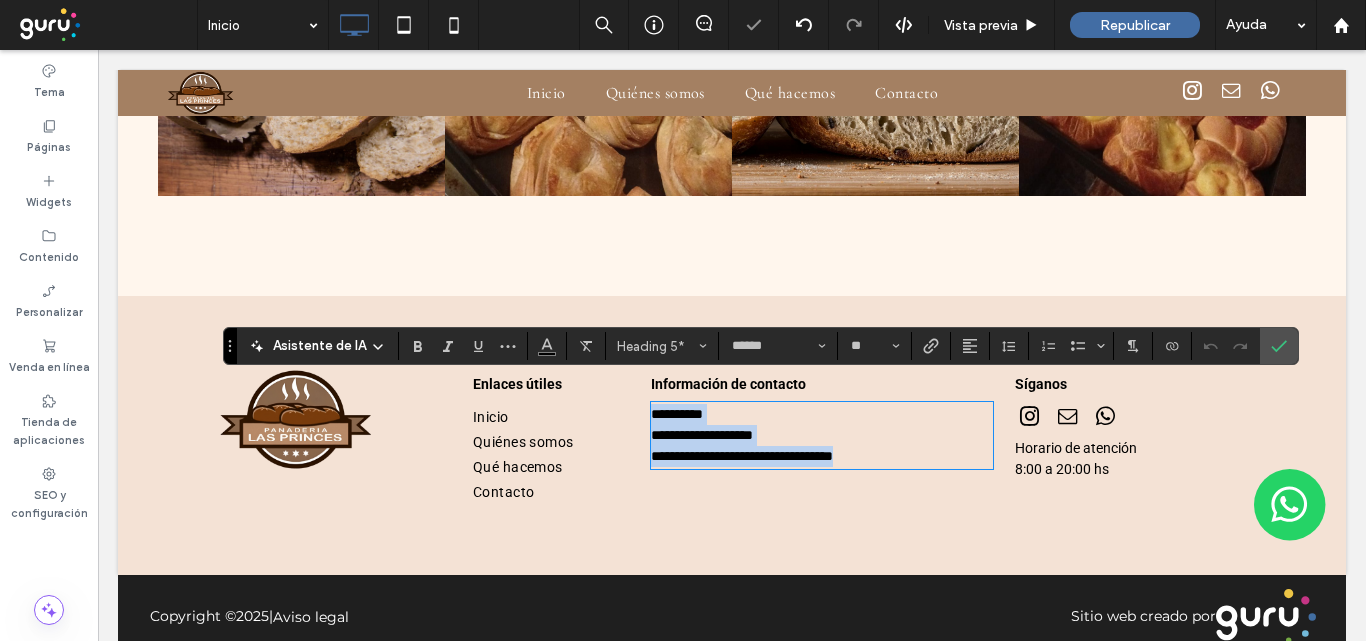 drag, startPoint x: 891, startPoint y: 435, endPoint x: 814, endPoint y: 453, distance: 79.07591 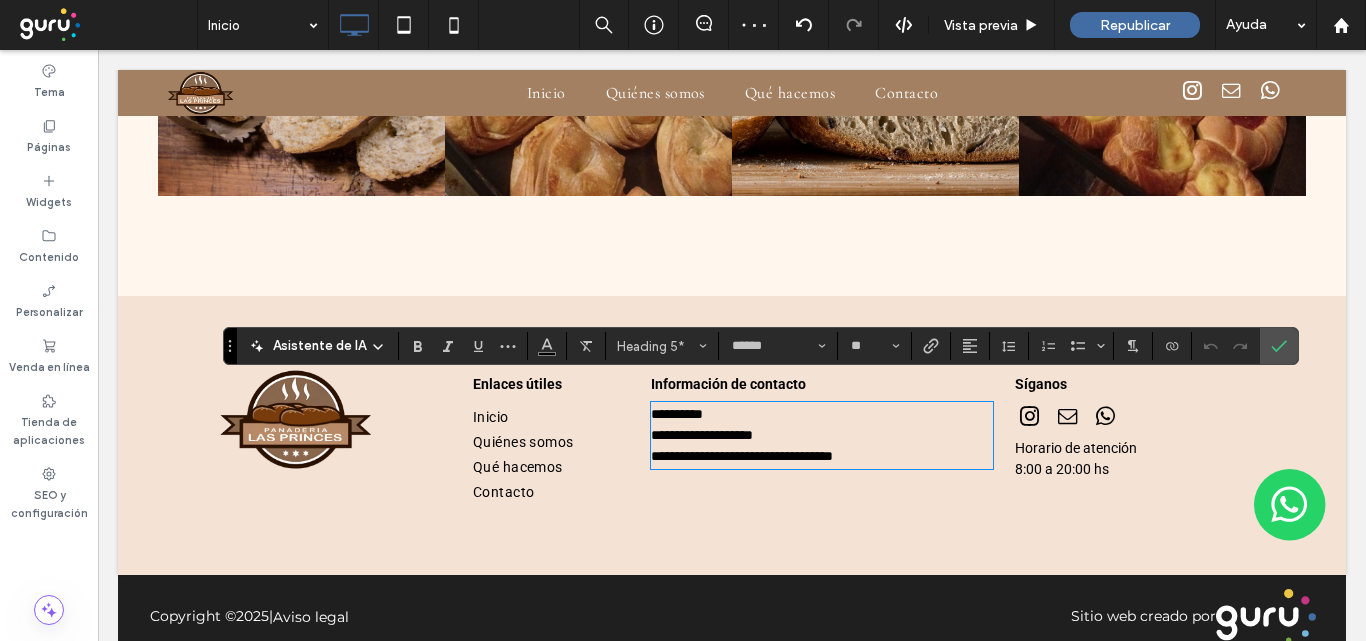 drag, startPoint x: 1032, startPoint y: 435, endPoint x: 1061, endPoint y: 444, distance: 30.364452 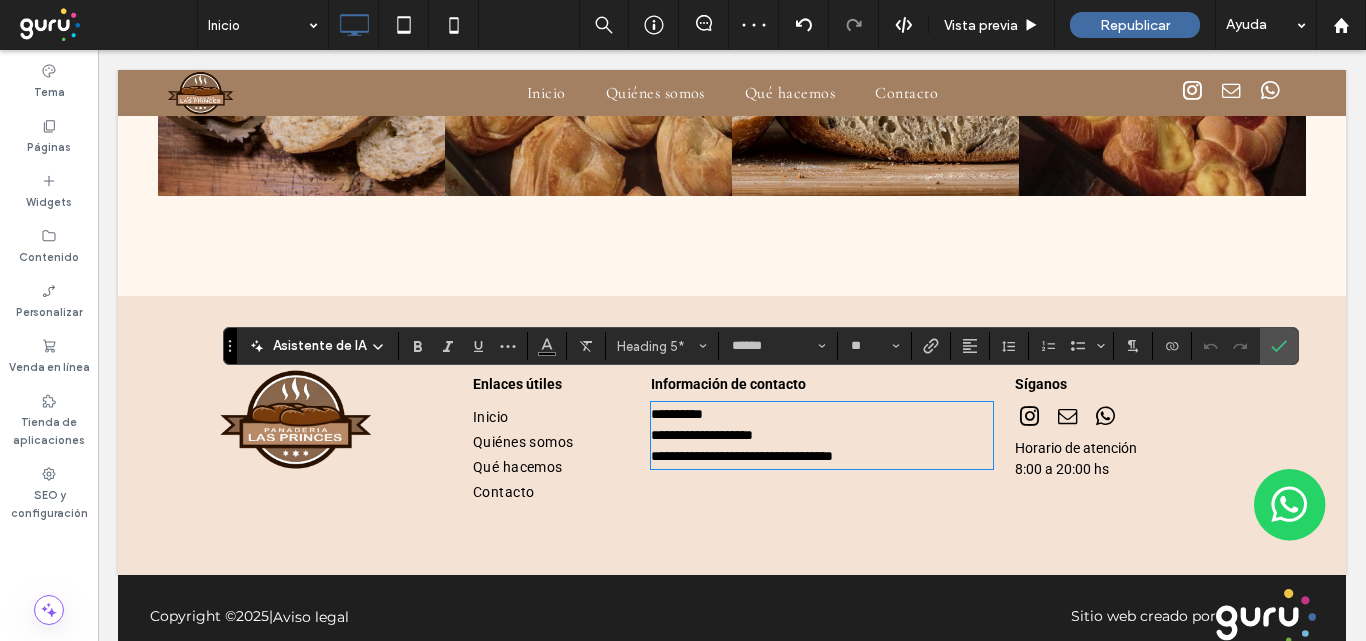 click on "Horario de atención 8:00 a 20 :00 hs" at bounding box center [1128, 468] 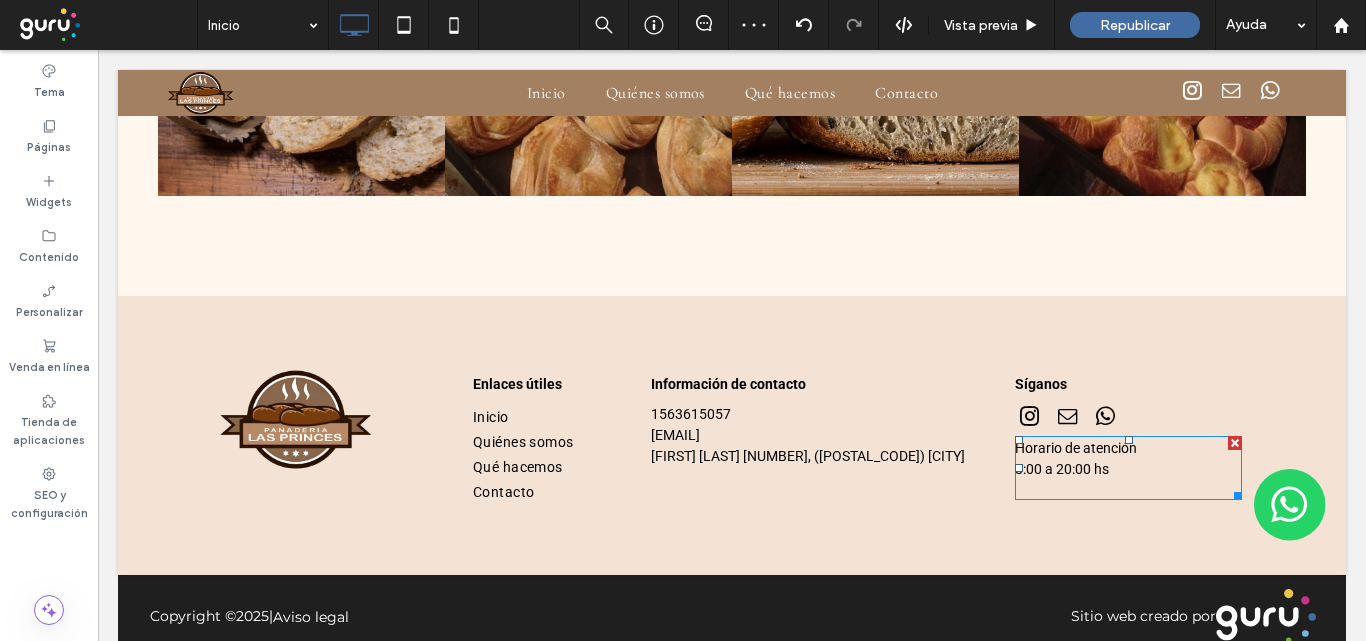 click on ":00 hs" at bounding box center [1090, 469] 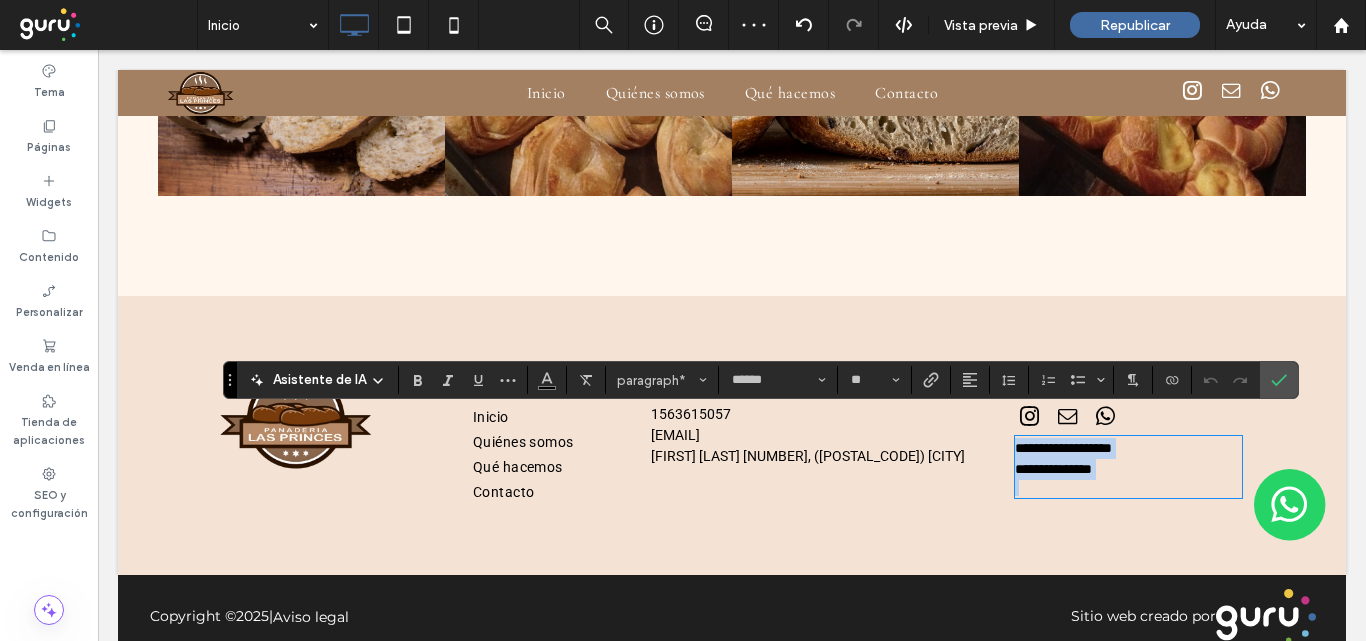 click at bounding box center (1128, 488) 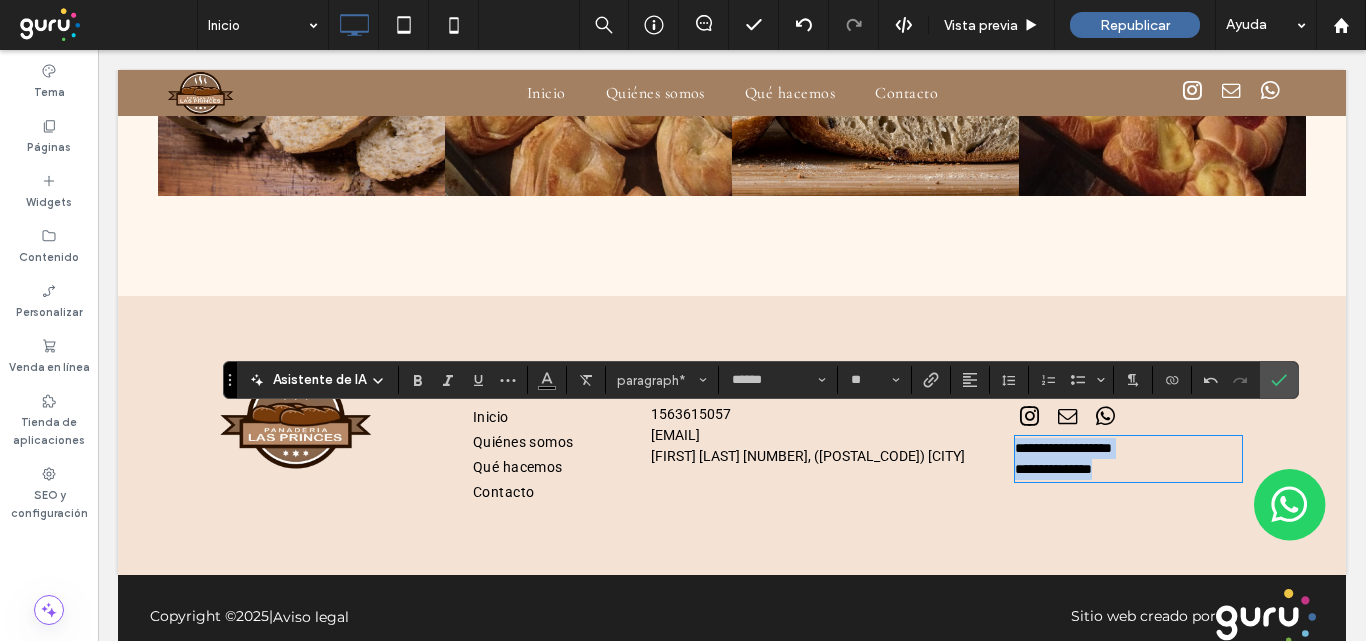 drag, startPoint x: 1082, startPoint y: 443, endPoint x: 1095, endPoint y: 446, distance: 13.341664 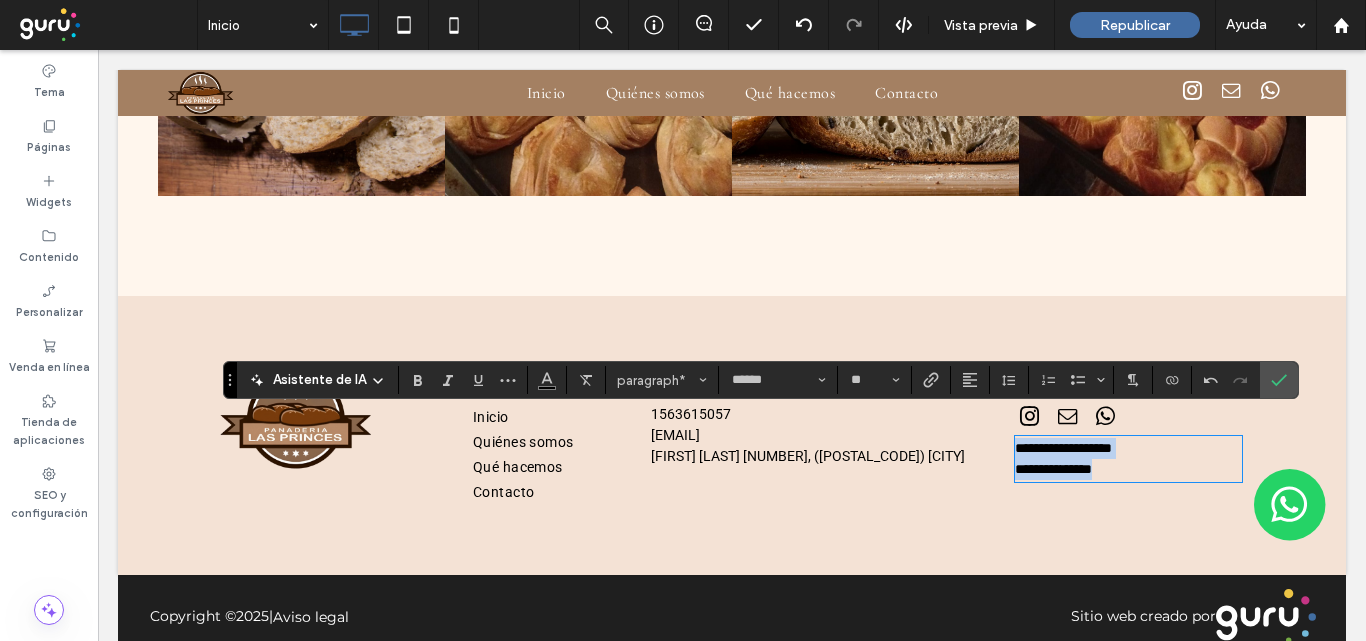 click on "**********" at bounding box center (732, 435) 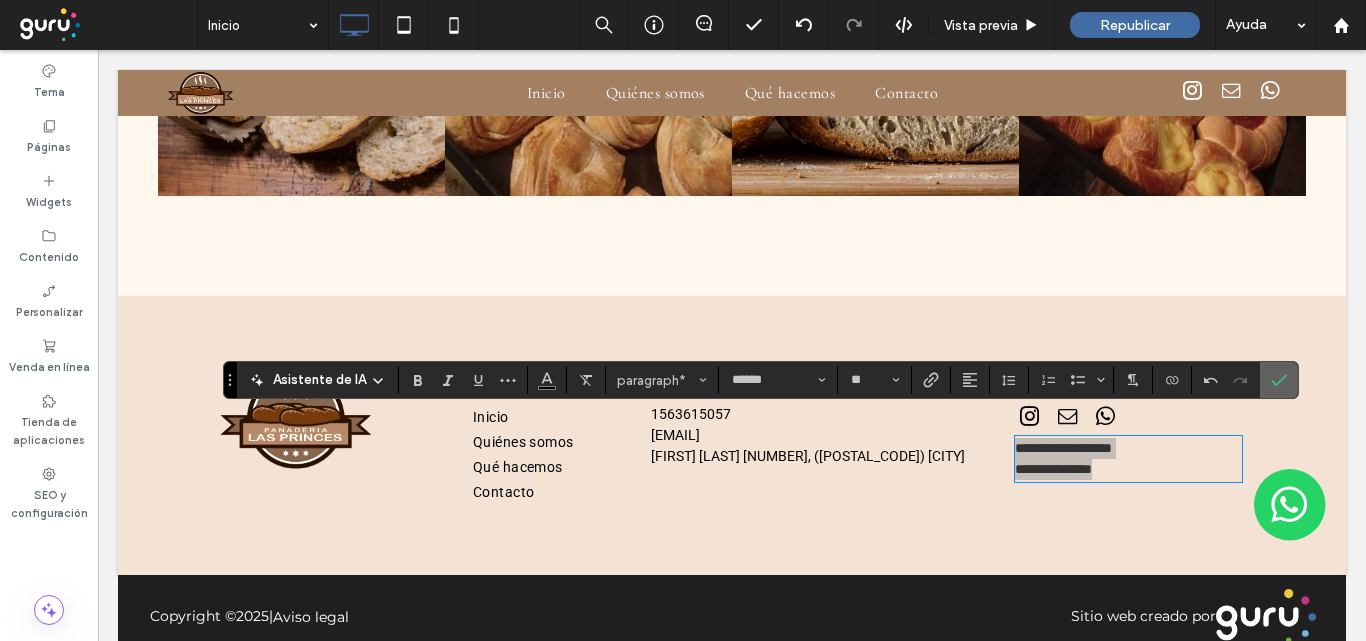 drag, startPoint x: 1282, startPoint y: 376, endPoint x: 1100, endPoint y: 355, distance: 183.20753 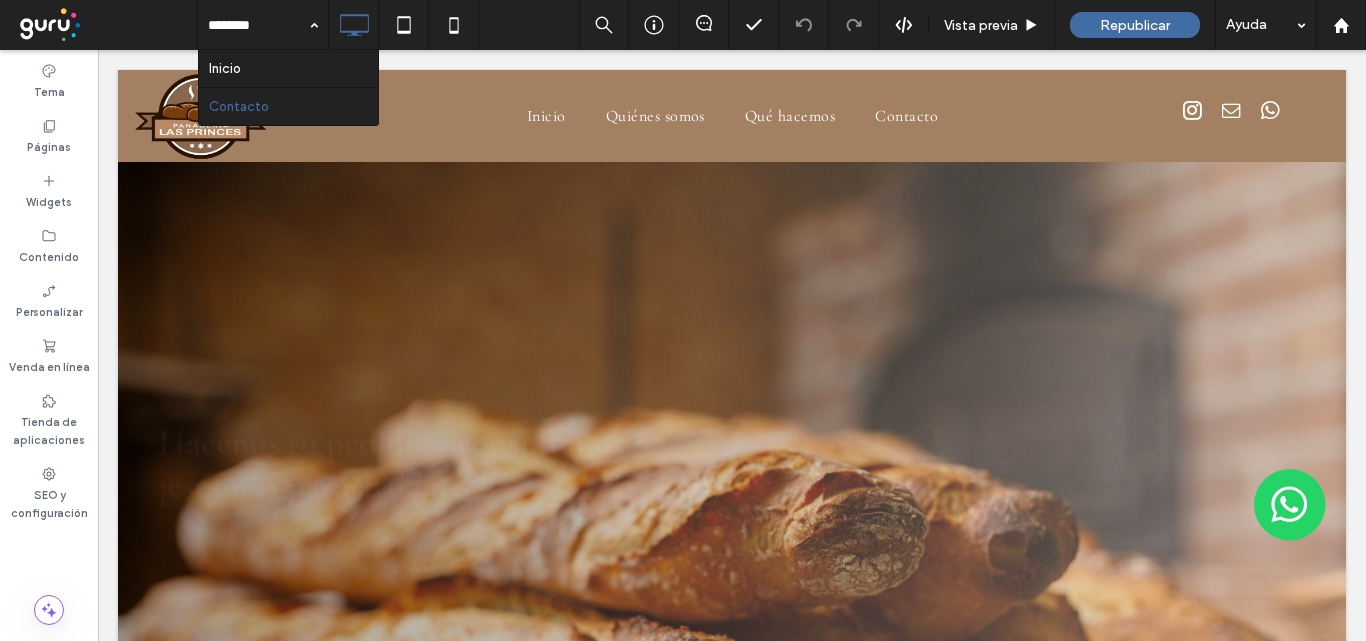 scroll, scrollTop: 0, scrollLeft: 0, axis: both 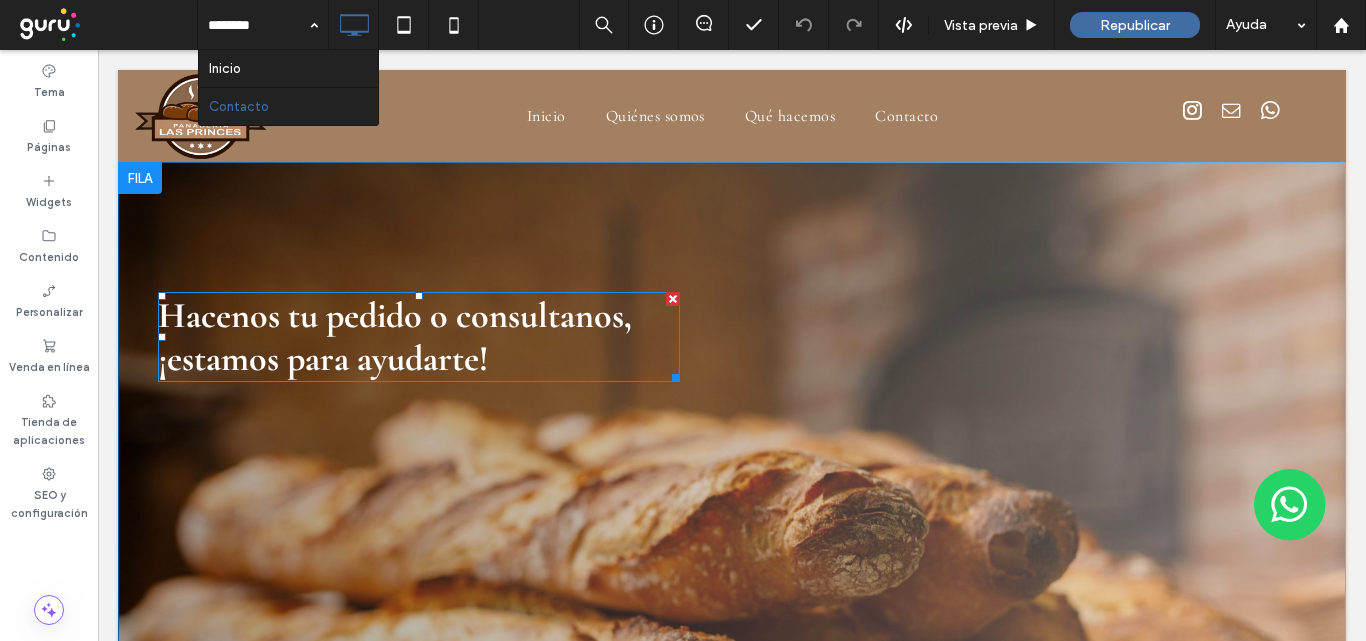 click on "Hacenos tu pedido o consultanos, ¡estamos para ayudarte!" at bounding box center (395, 337) 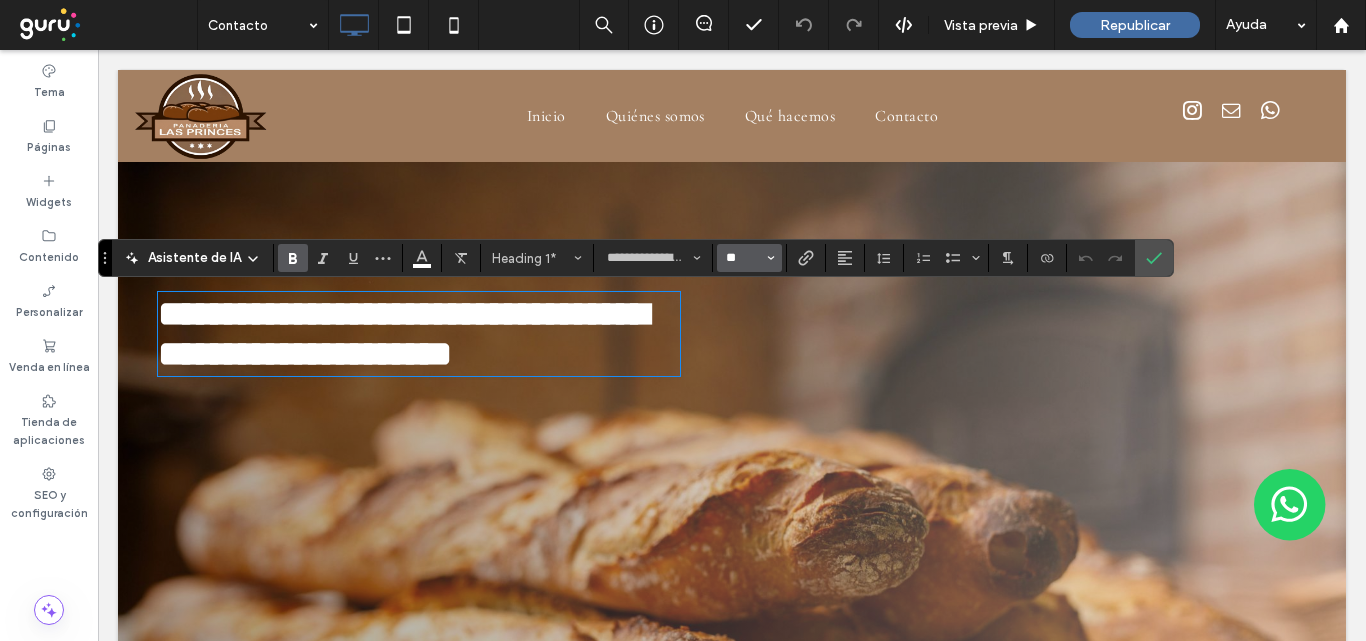 click on "**" at bounding box center [743, 258] 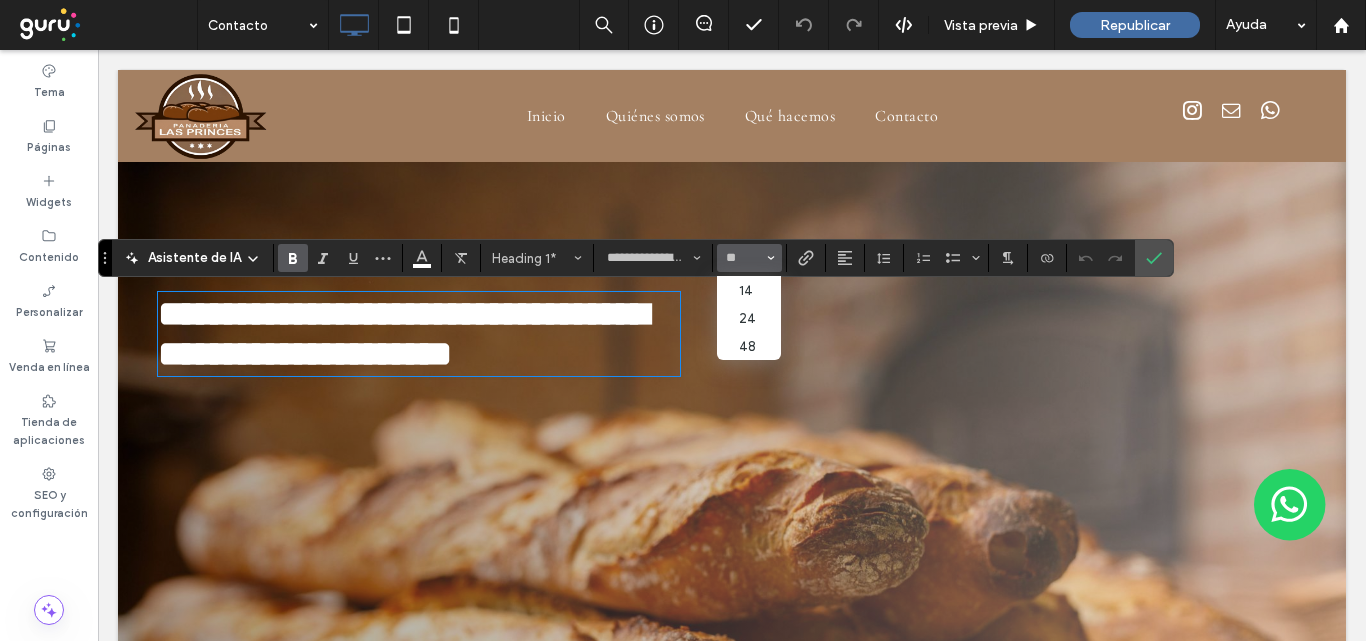 type on "**" 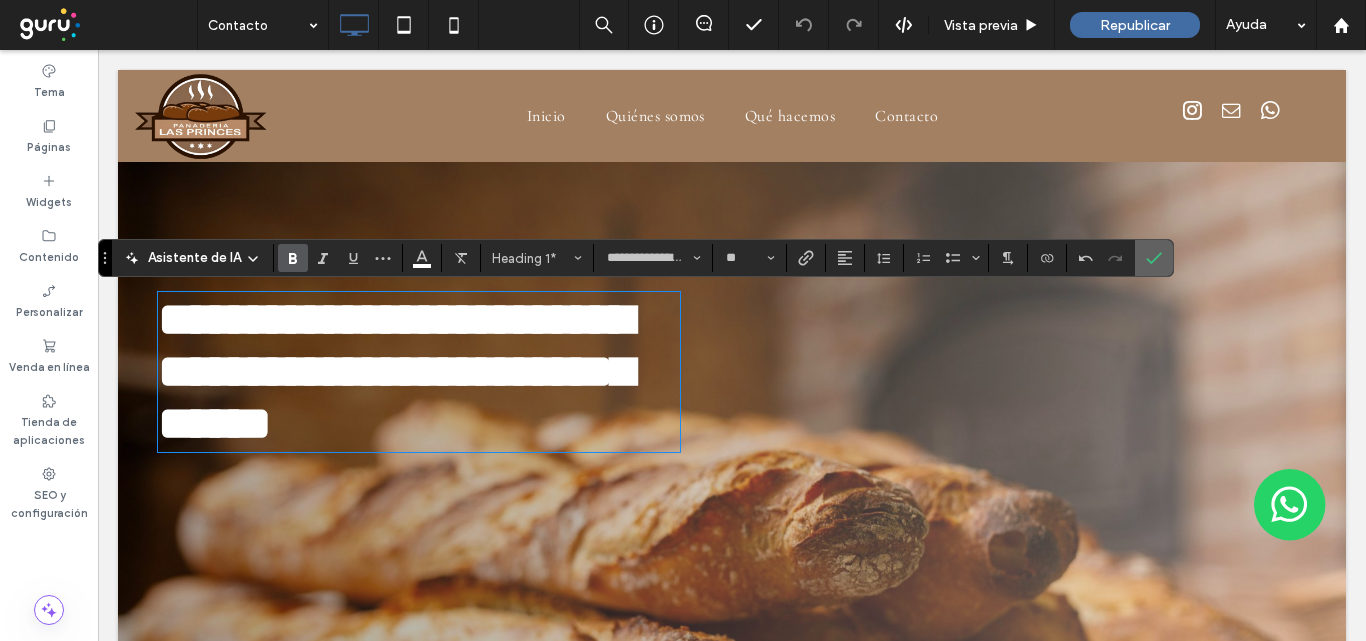 drag, startPoint x: 1145, startPoint y: 261, endPoint x: 965, endPoint y: 240, distance: 181.22086 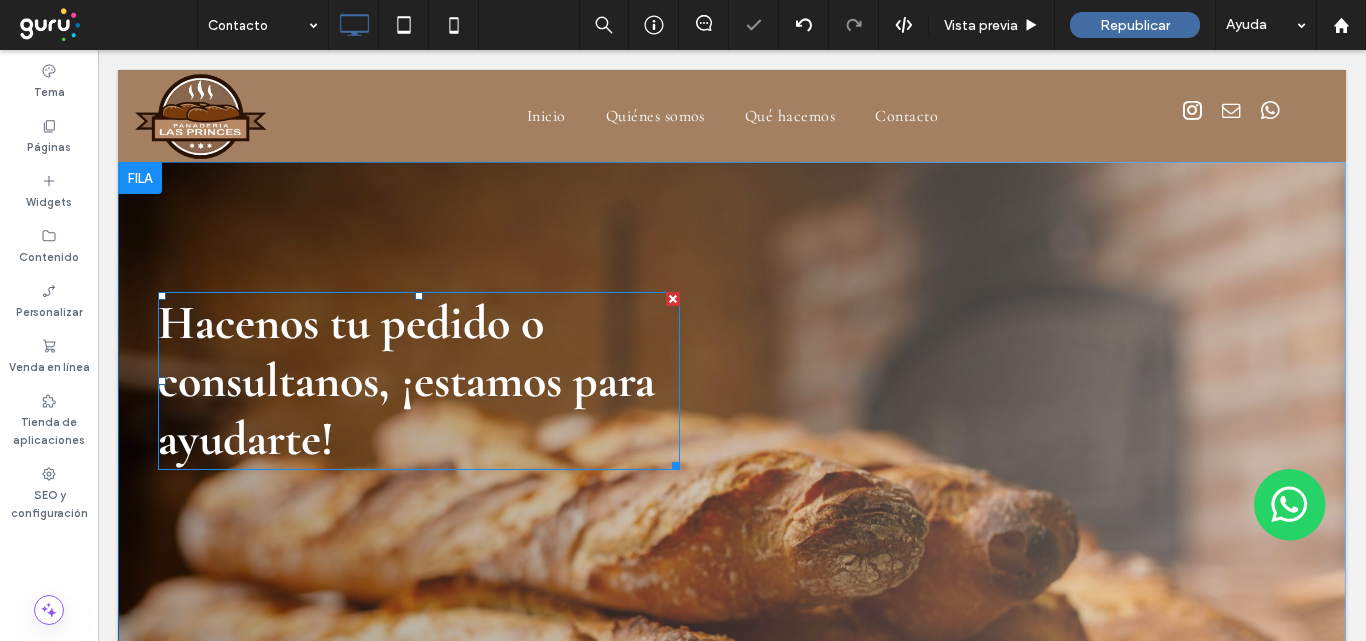 click on "Hacenos tu pedido o consultanos, ¡estamos para ayudarte!" at bounding box center (419, 381) 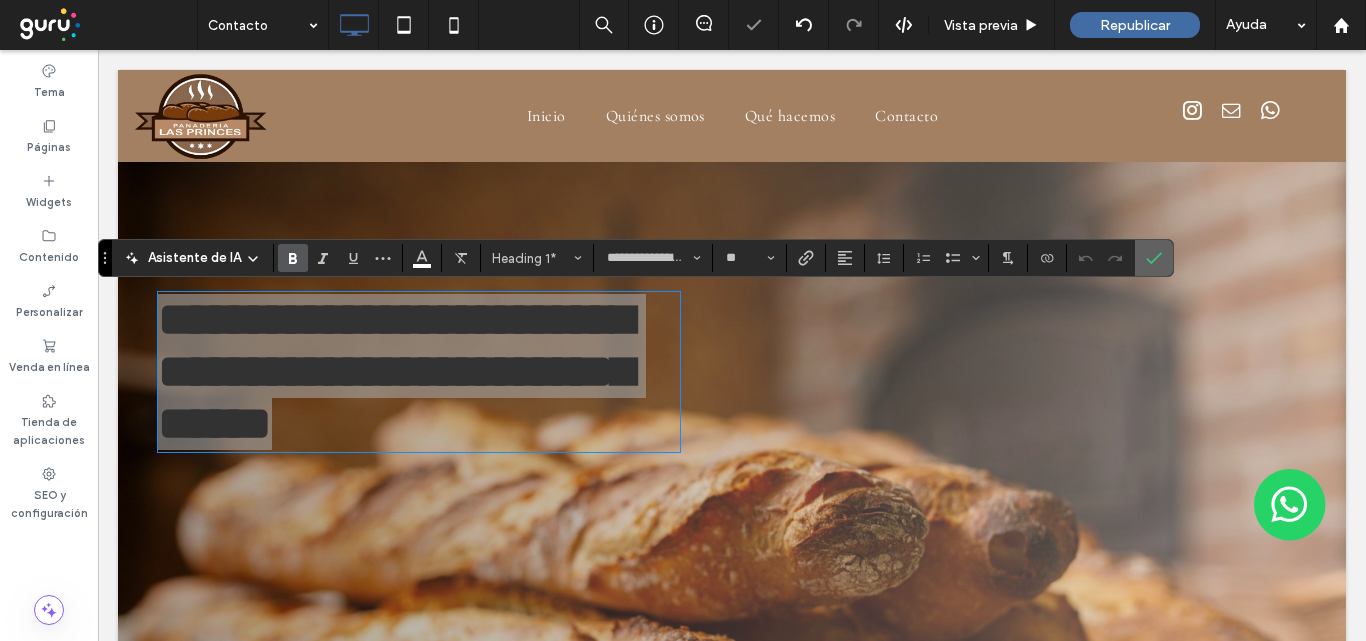 click 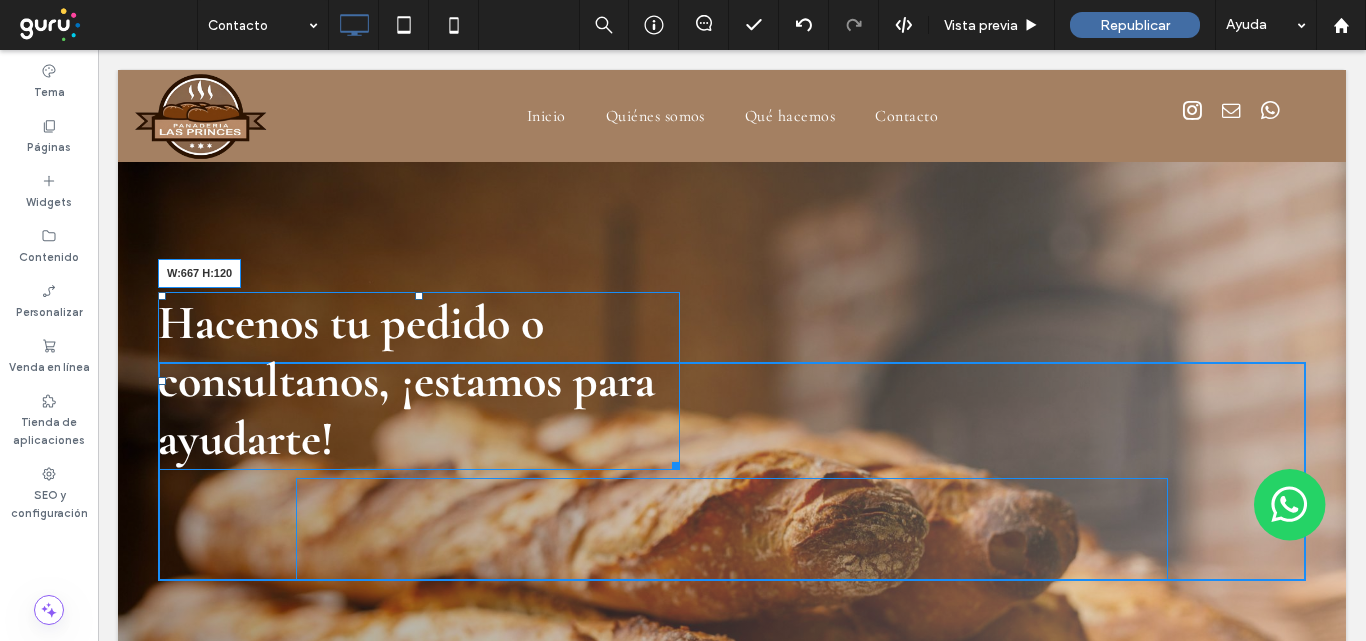 drag, startPoint x: 672, startPoint y: 460, endPoint x: 817, endPoint y: 466, distance: 145.12408 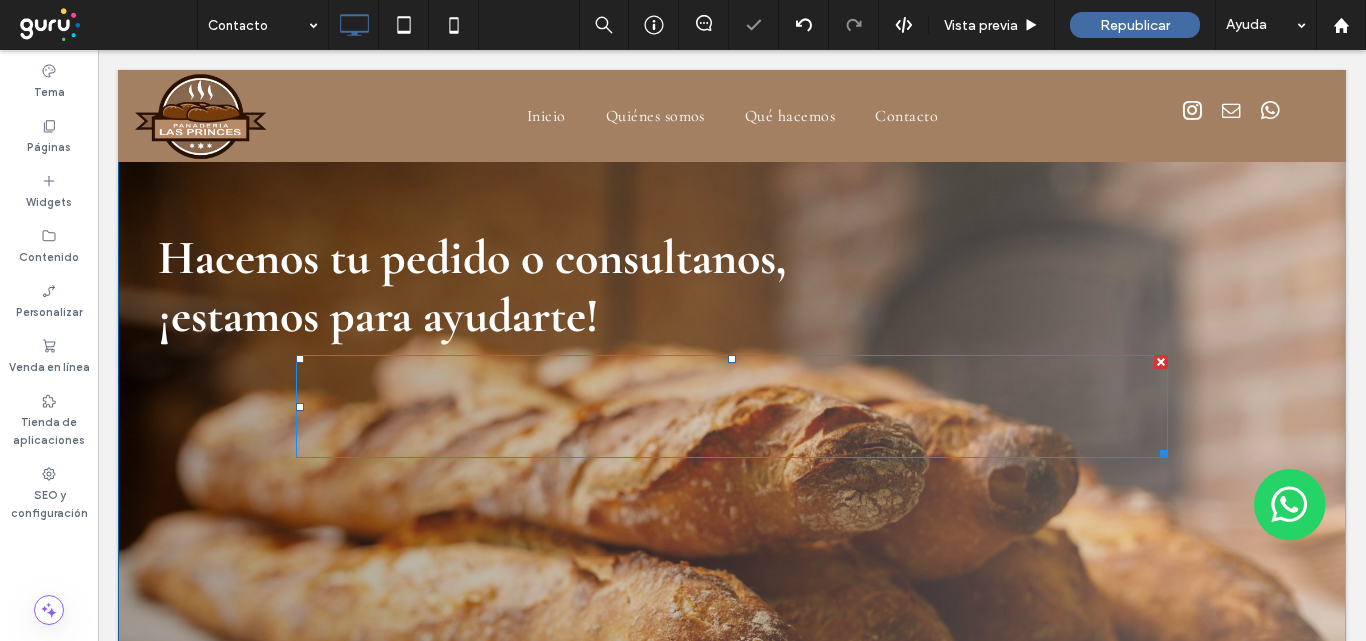 scroll, scrollTop: 100, scrollLeft: 0, axis: vertical 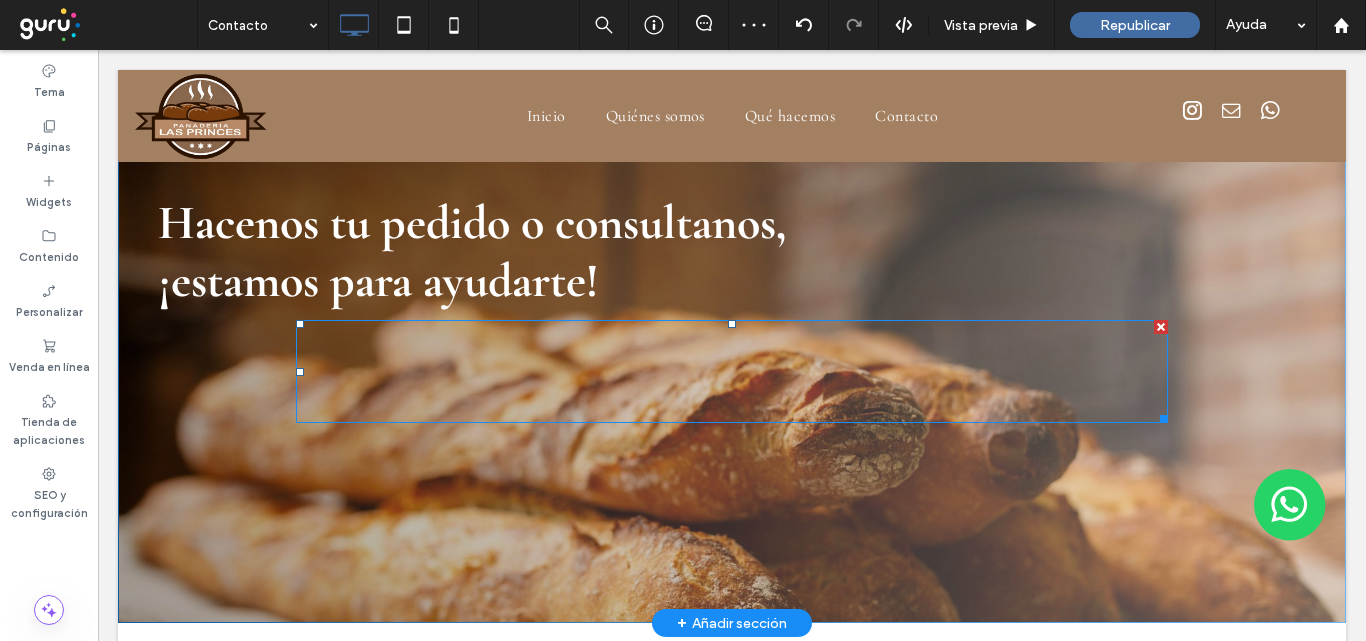 drag, startPoint x: 1153, startPoint y: 323, endPoint x: 1243, endPoint y: 379, distance: 106 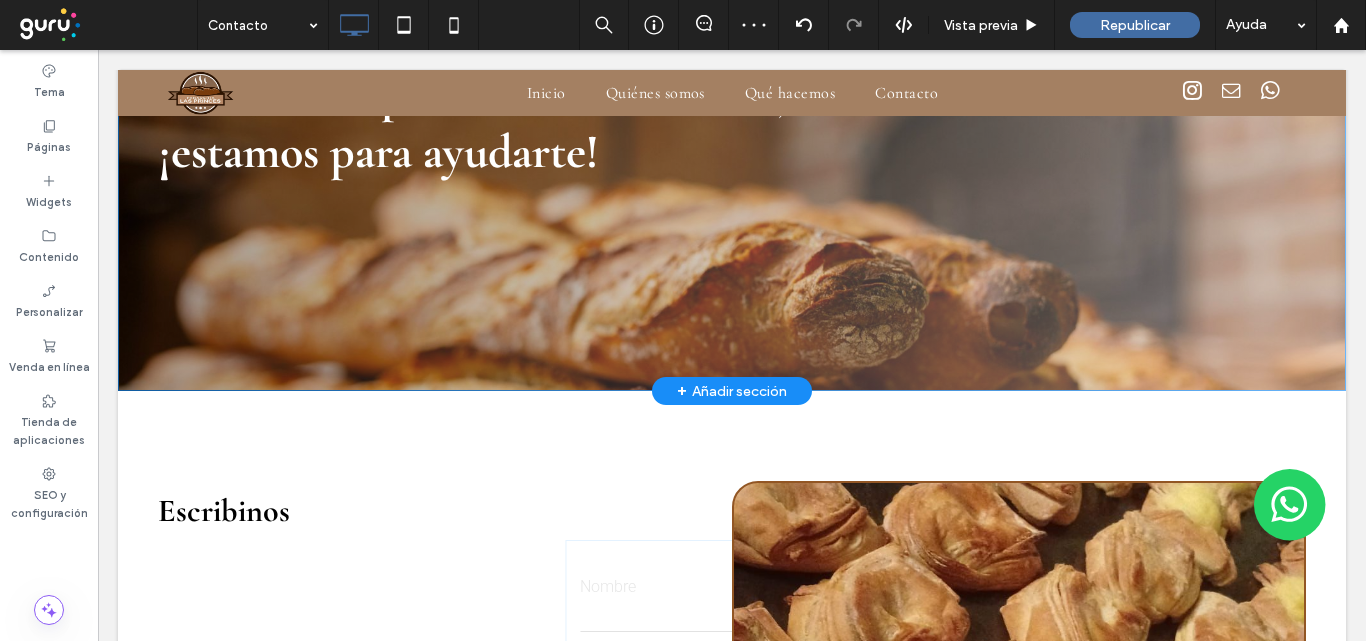scroll, scrollTop: 500, scrollLeft: 0, axis: vertical 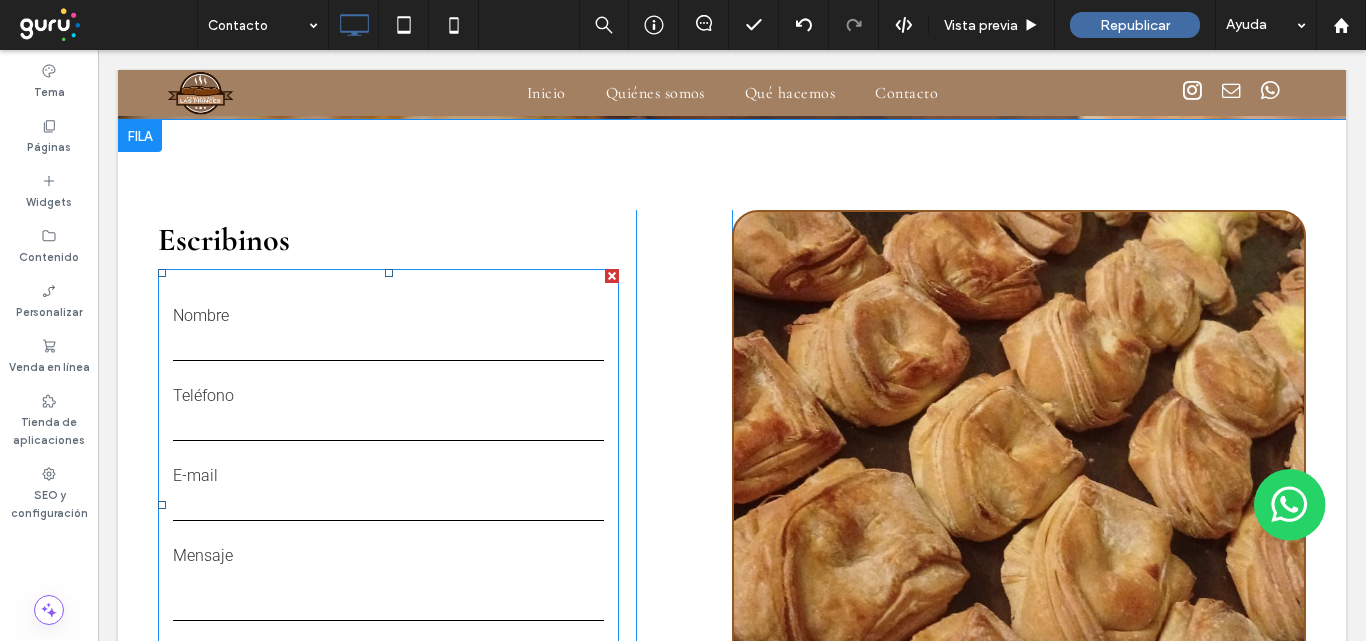 click at bounding box center [388, 426] 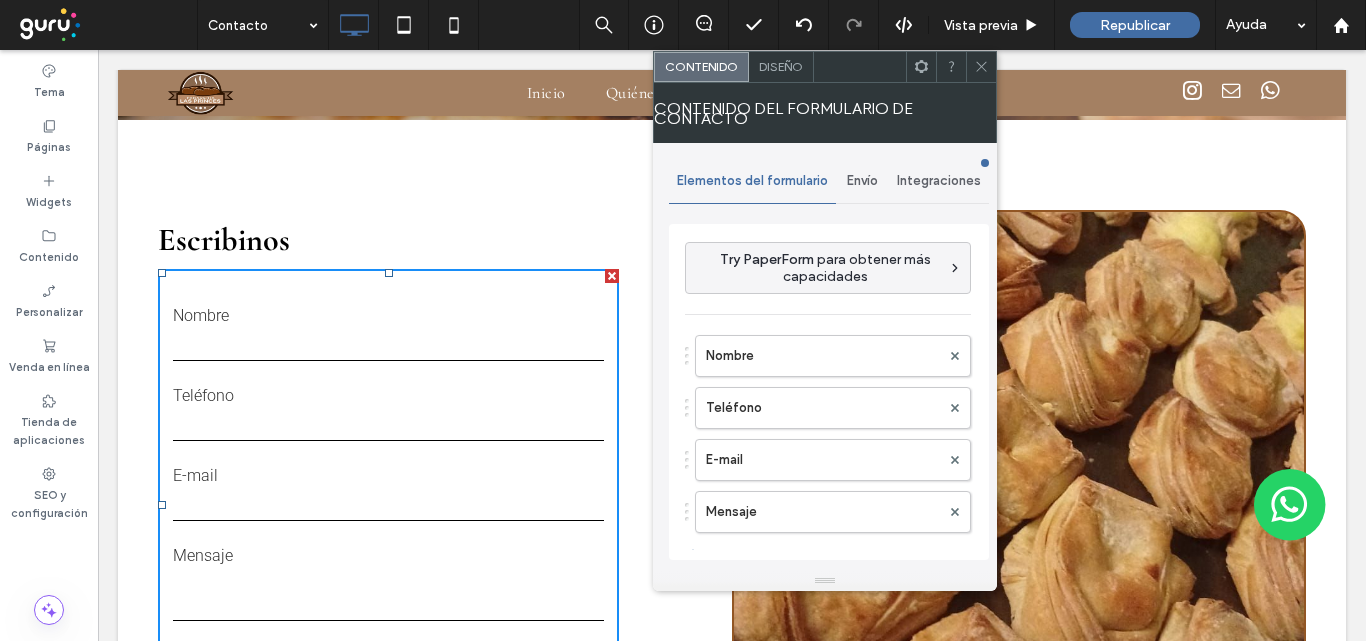 click on "Envío" at bounding box center (862, 181) 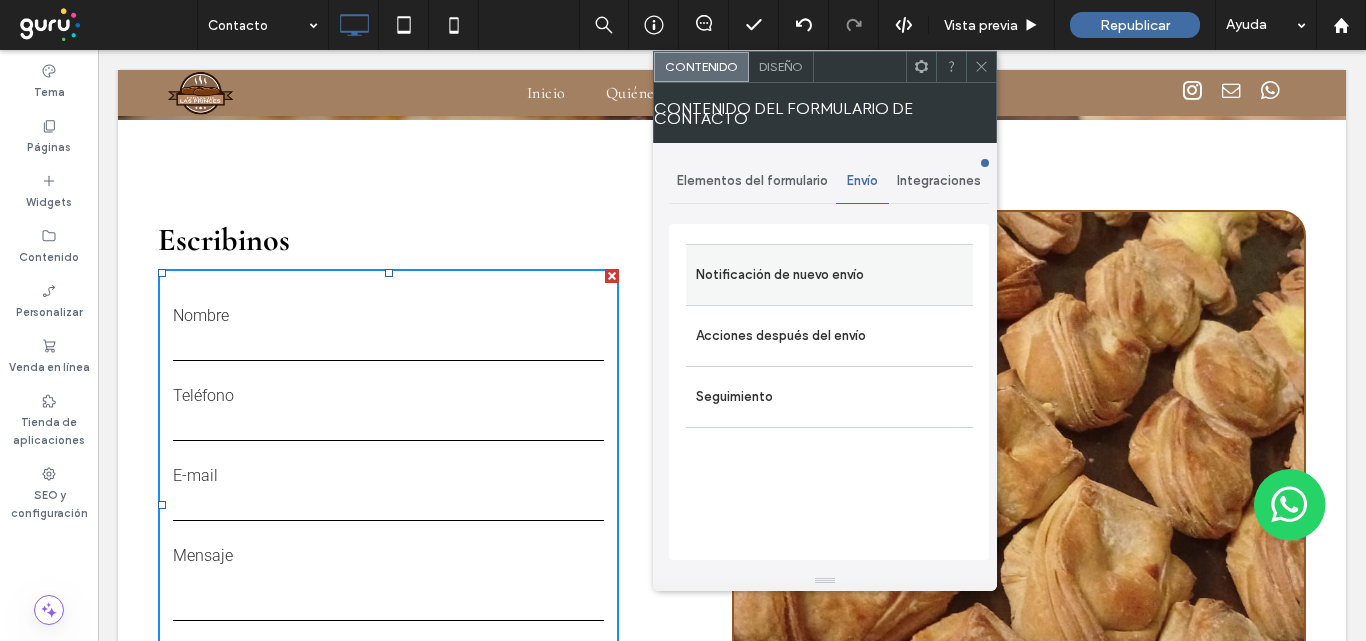 click on "Notificación de nuevo envío" at bounding box center (829, 275) 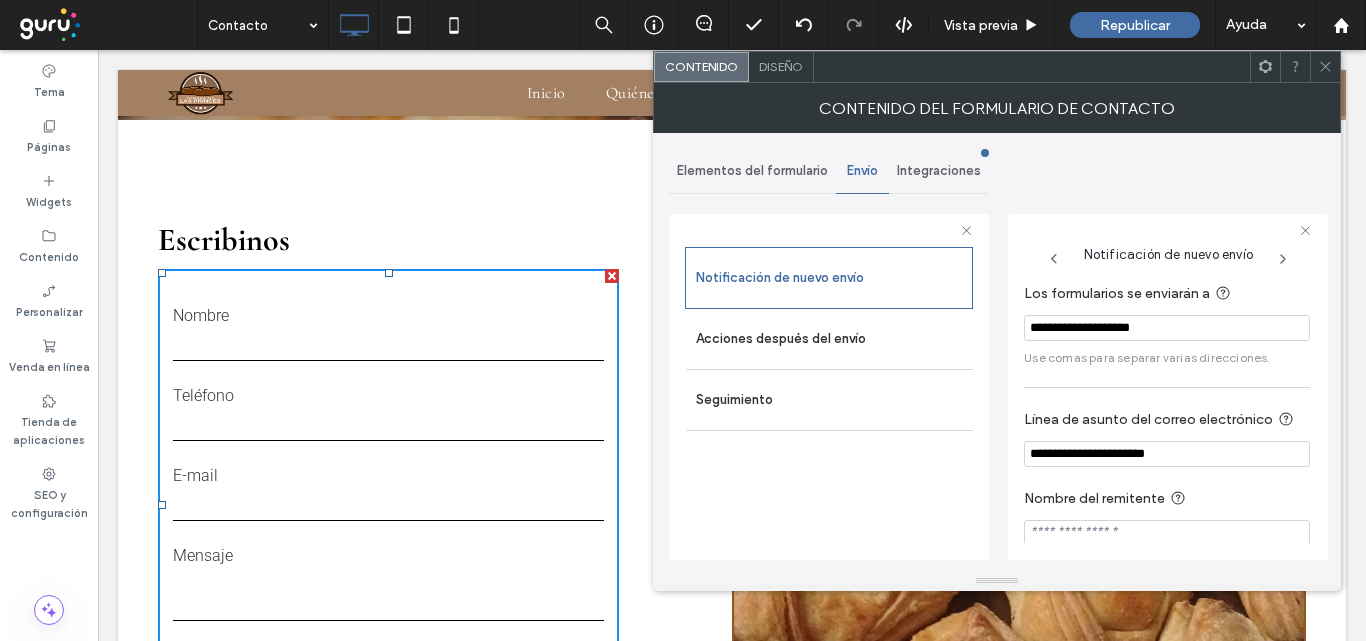 click 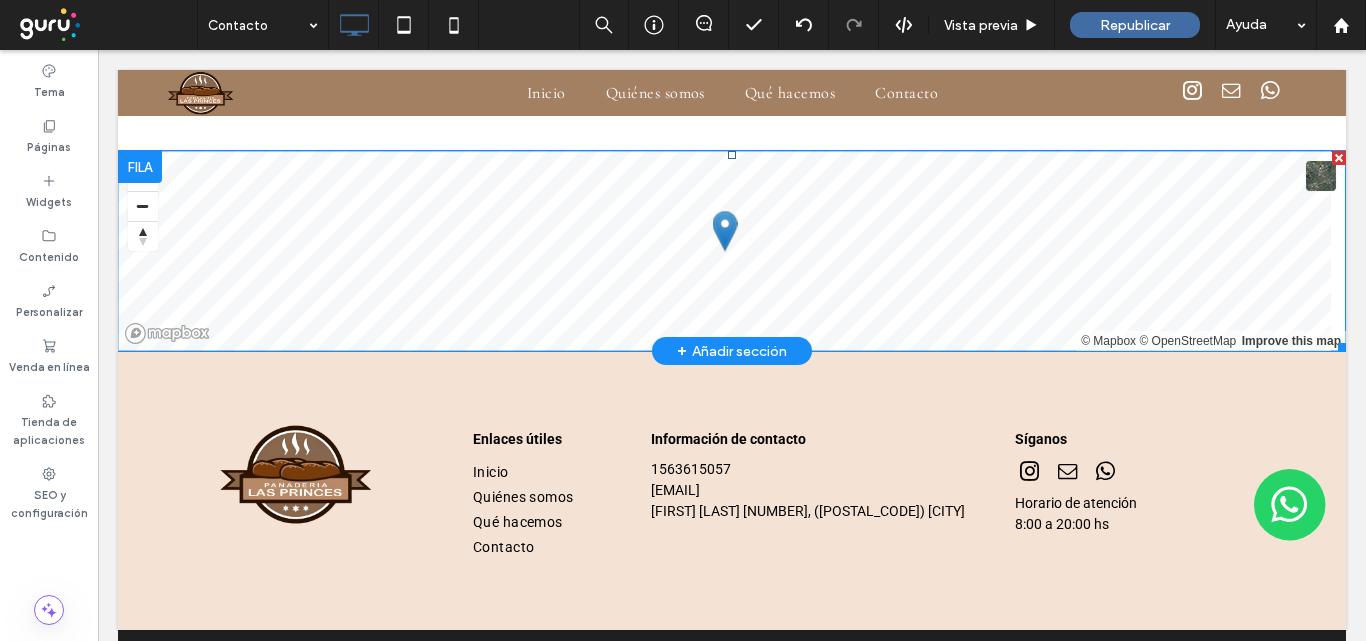 scroll, scrollTop: 1275, scrollLeft: 0, axis: vertical 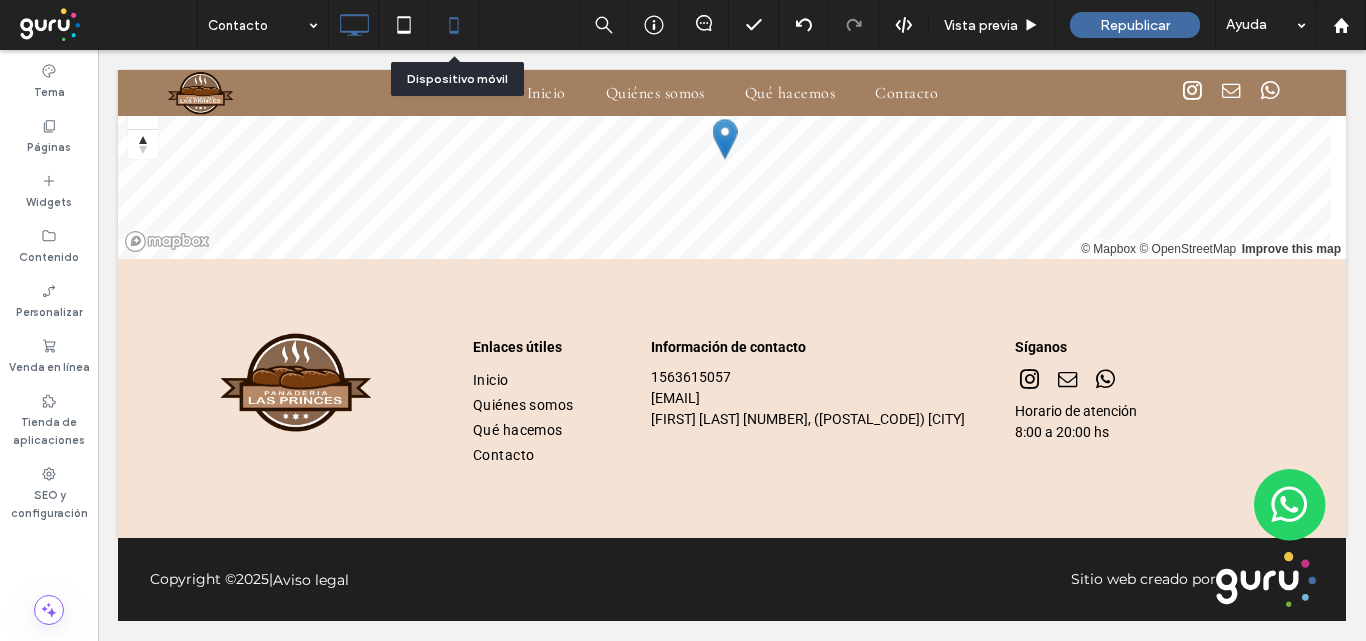click 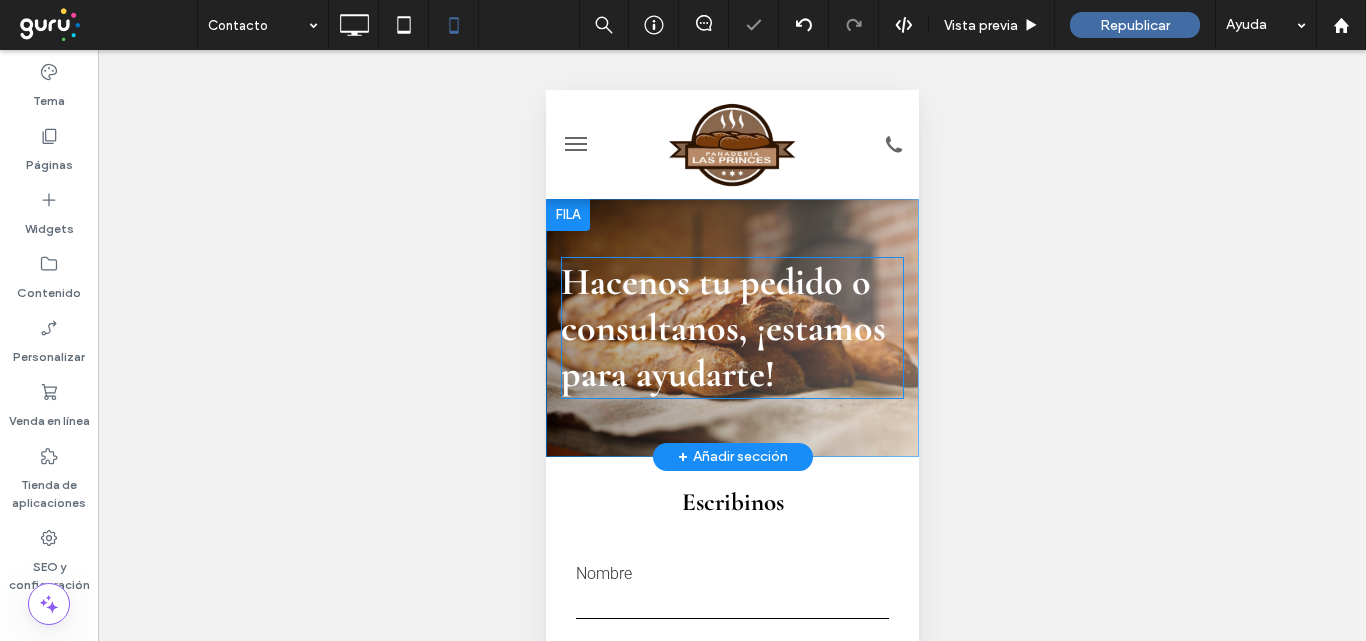 scroll, scrollTop: 0, scrollLeft: 0, axis: both 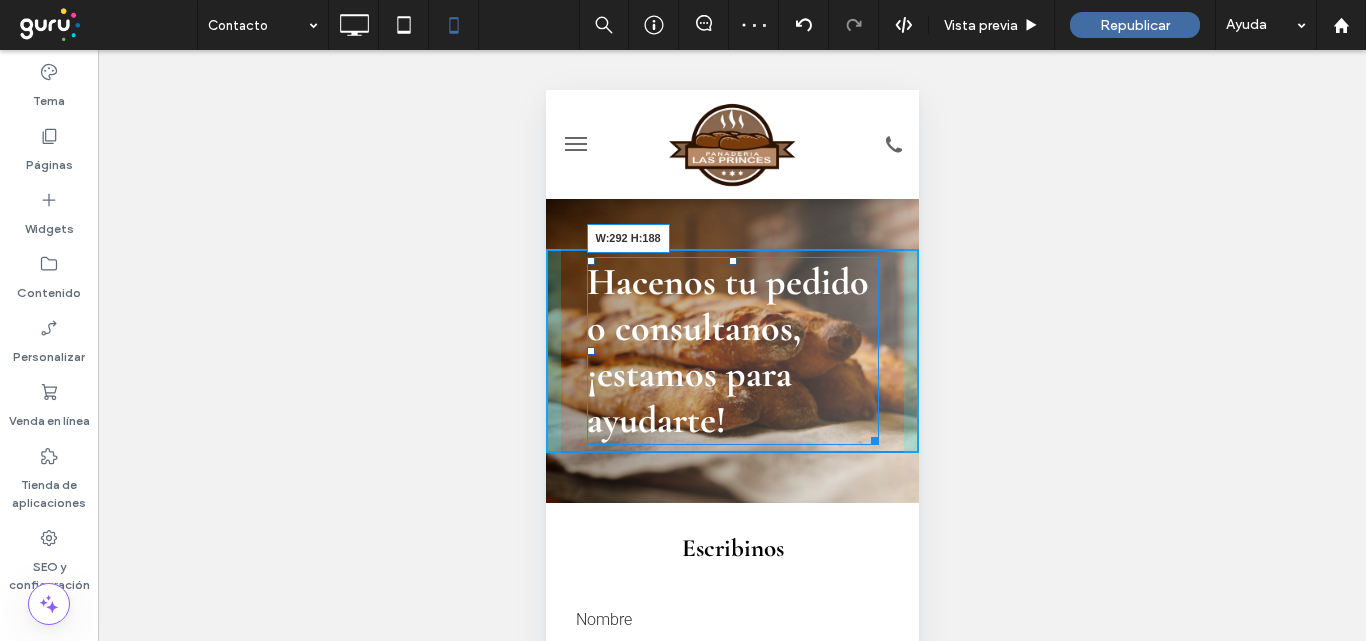 drag, startPoint x: 879, startPoint y: 390, endPoint x: 861, endPoint y: 384, distance: 18.973665 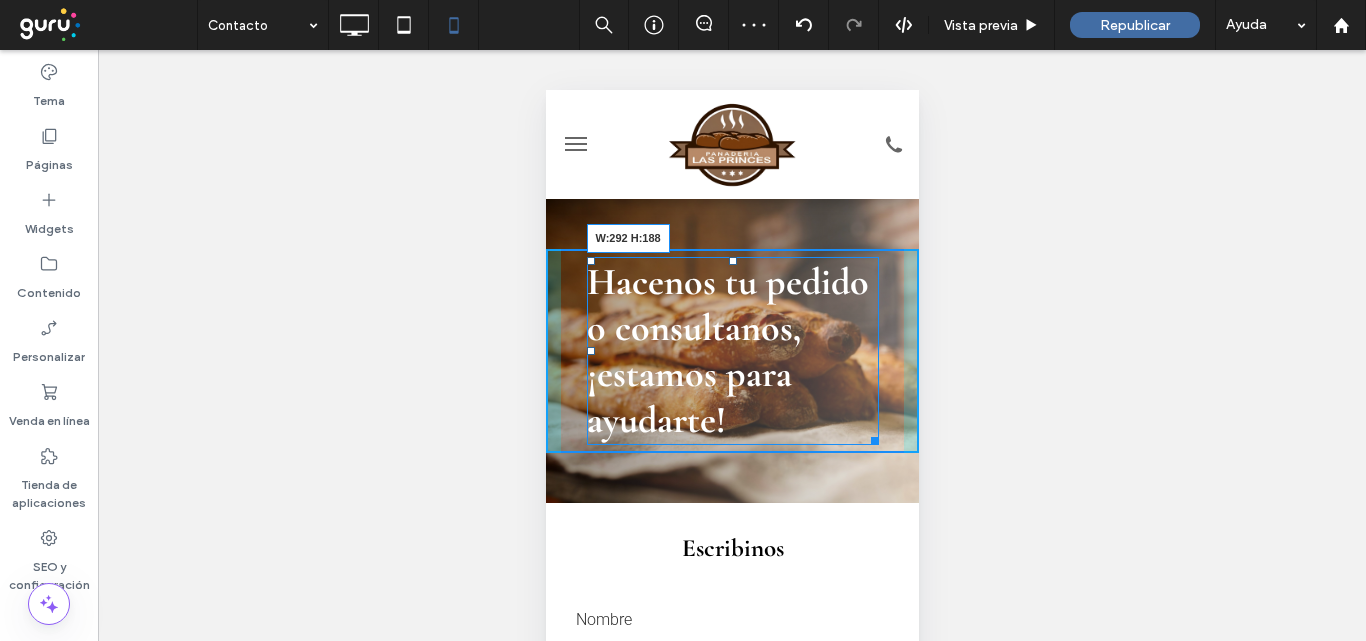 click on "Hacenos tu pedido o consultanos, ¡estamos para ayudarte!
W:292 H:188" at bounding box center (732, 351) 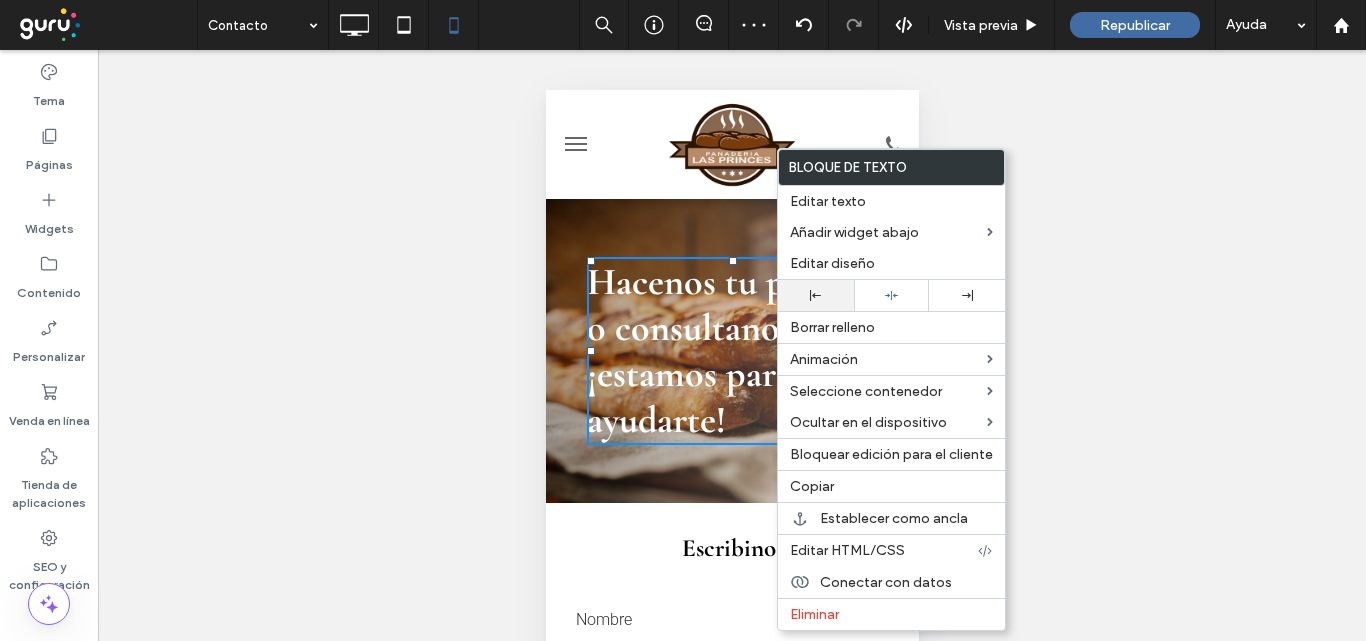 click at bounding box center (816, 295) 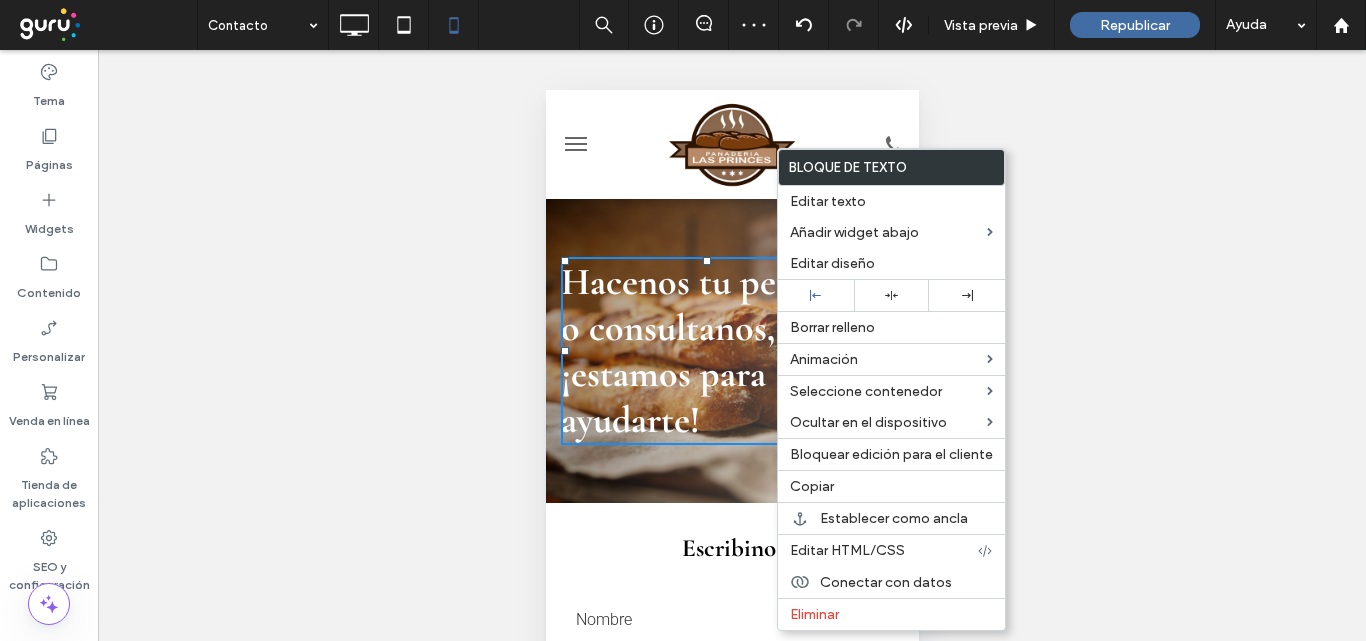 click on "Hacenos tu pedido o consultanos, ¡estamos para ayudarte!
Click To Paste
Fila + Añadir sección" at bounding box center (731, 351) 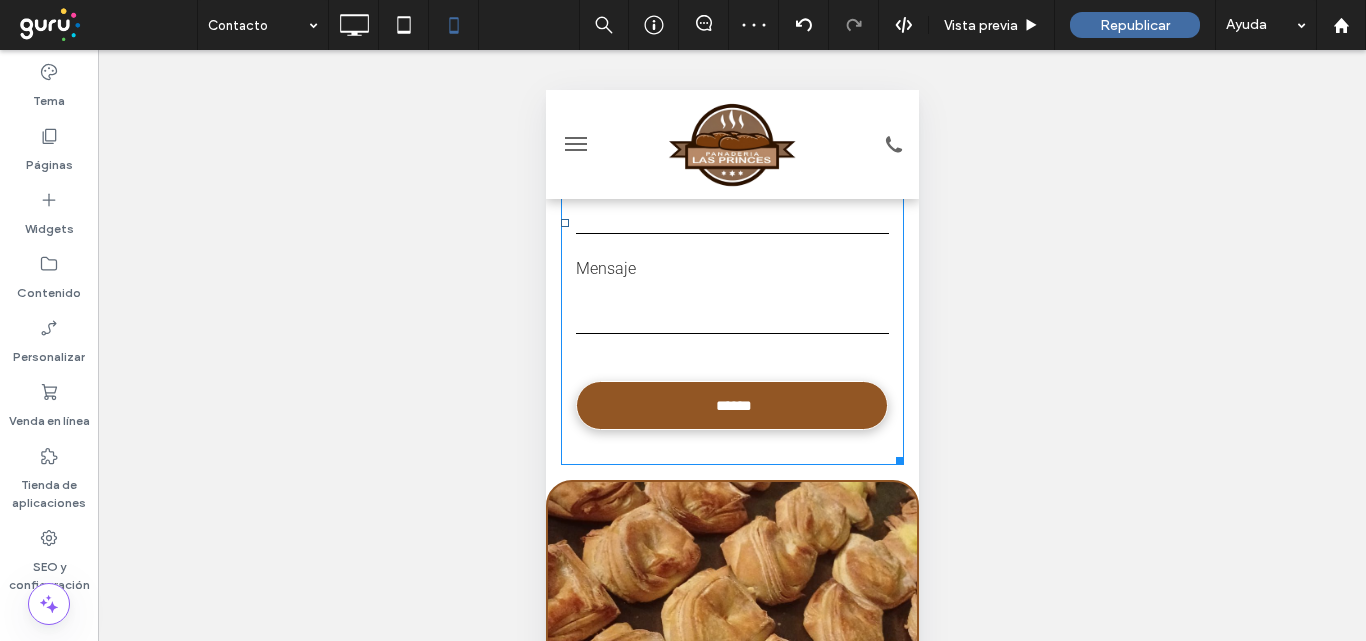 scroll, scrollTop: 600, scrollLeft: 0, axis: vertical 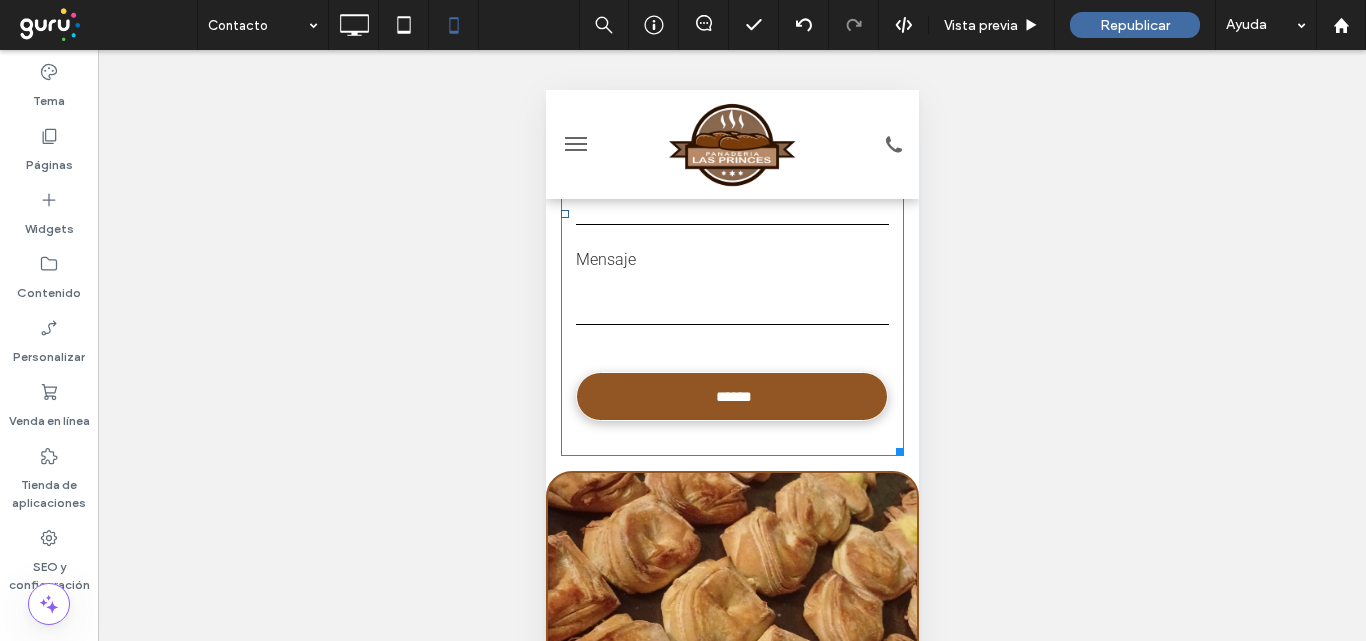 click on "Nombre
Teléfono
E-mail
Mensaje
******" at bounding box center (731, 214) 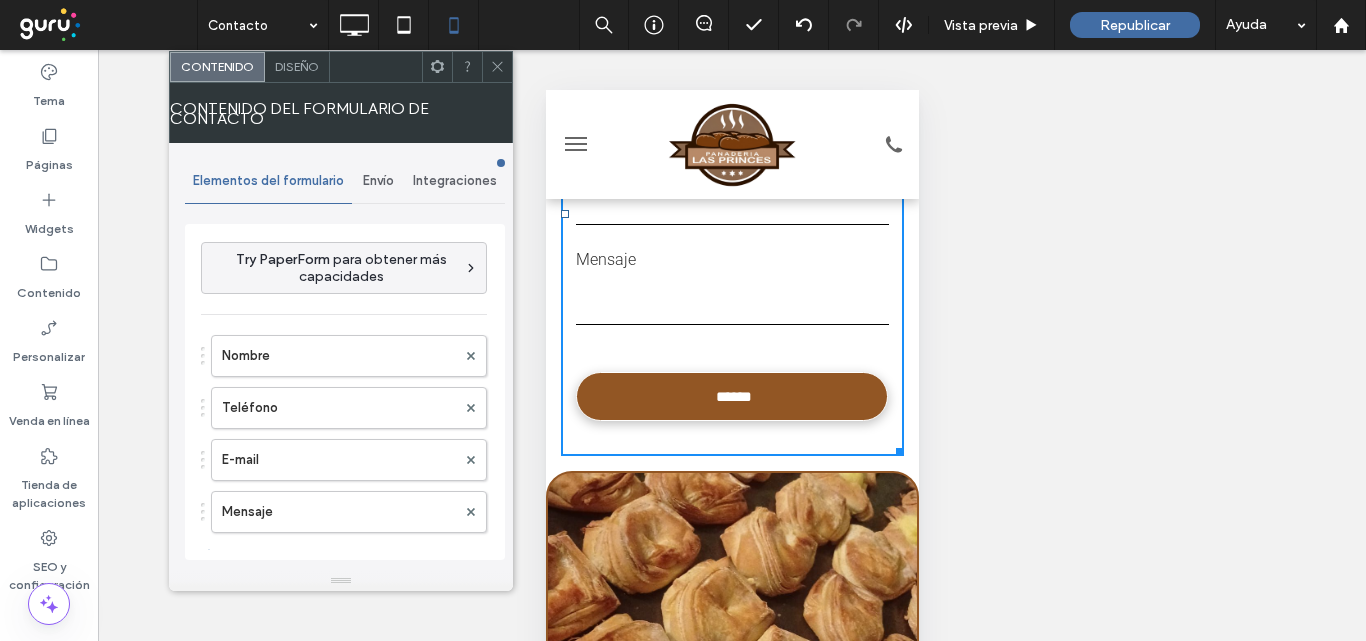 click on "Diseño" at bounding box center [297, 66] 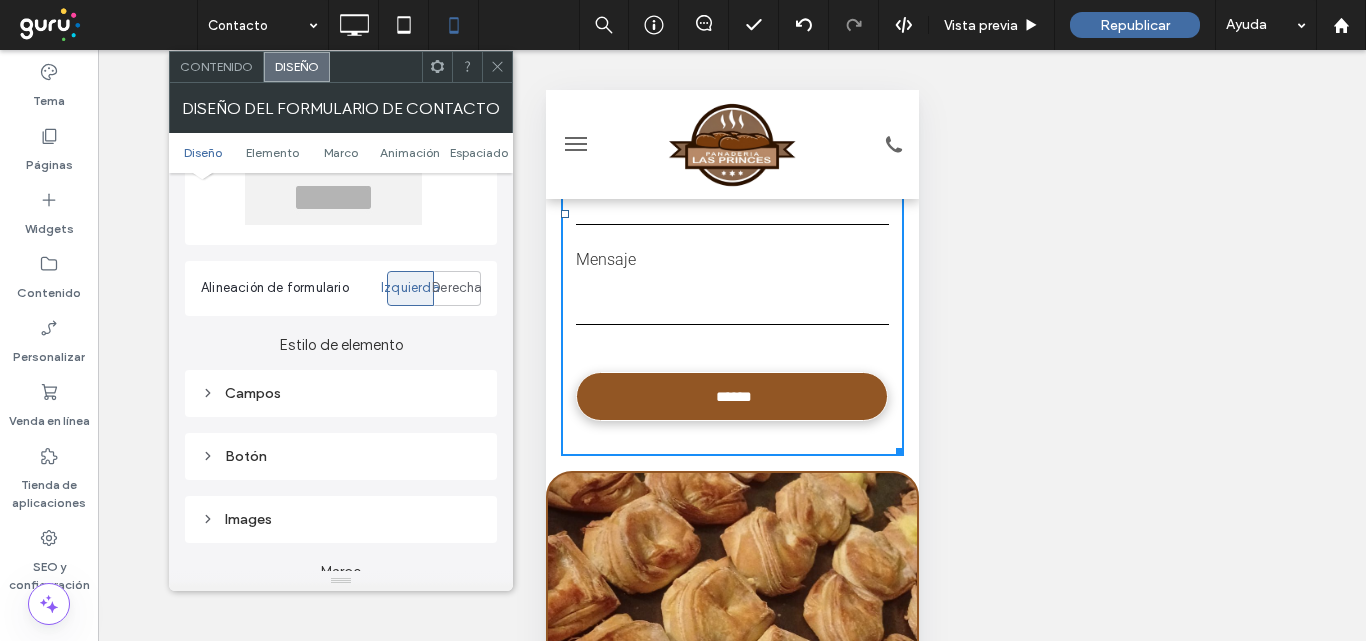 scroll, scrollTop: 400, scrollLeft: 0, axis: vertical 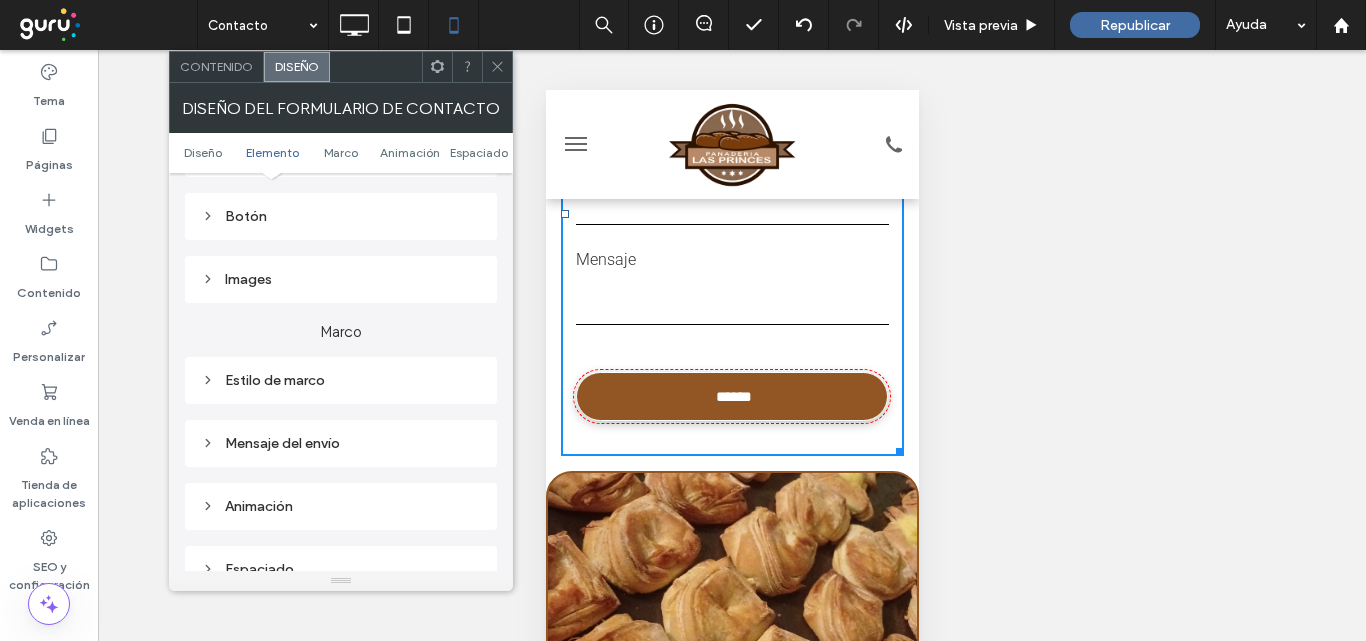 click on "Botón" at bounding box center (341, 216) 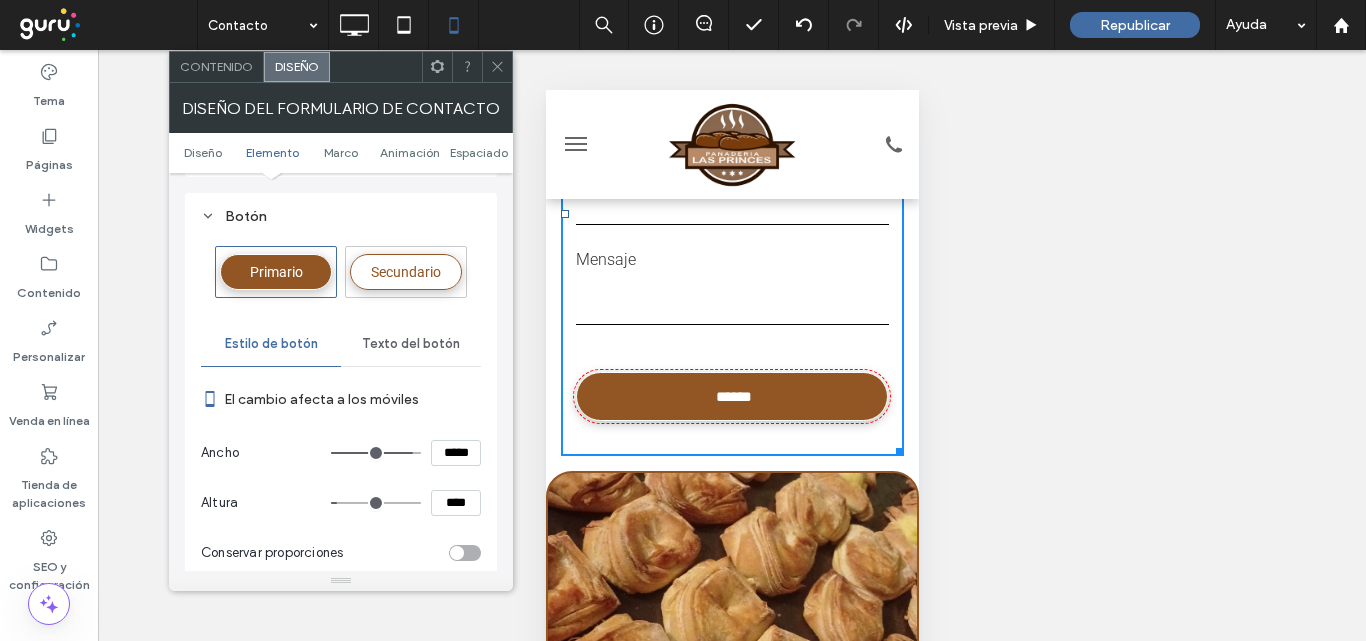 click on "*****" at bounding box center (456, 453) 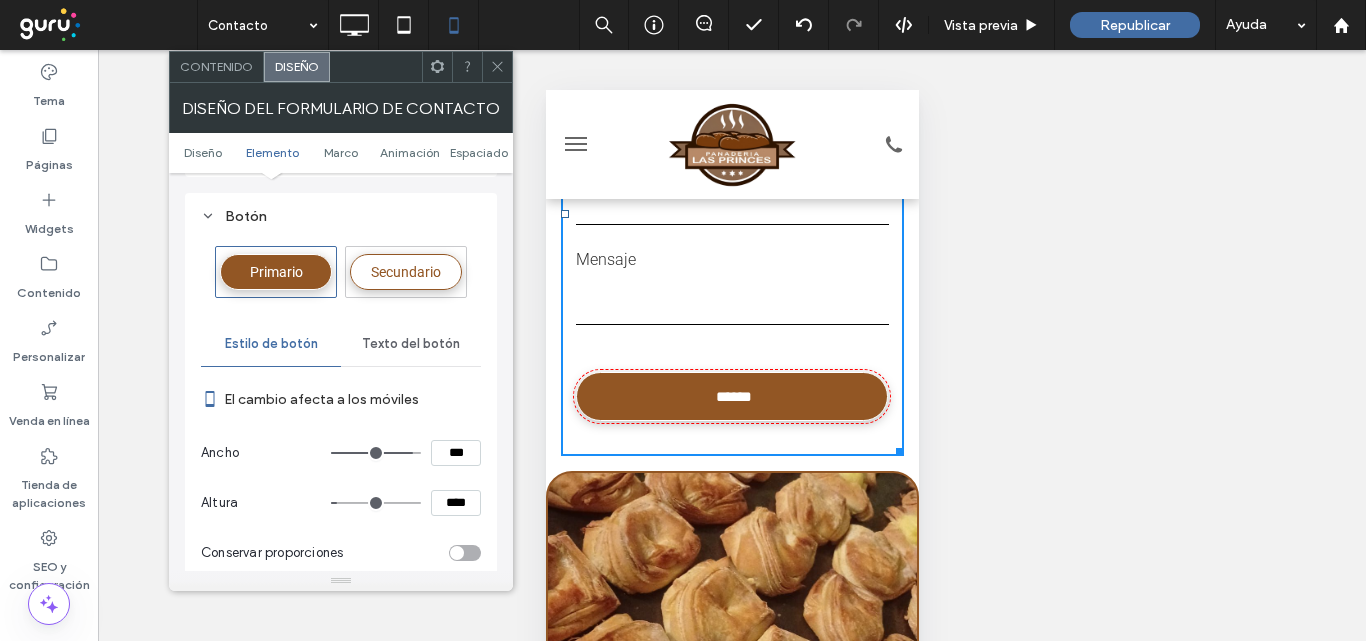 type on "***" 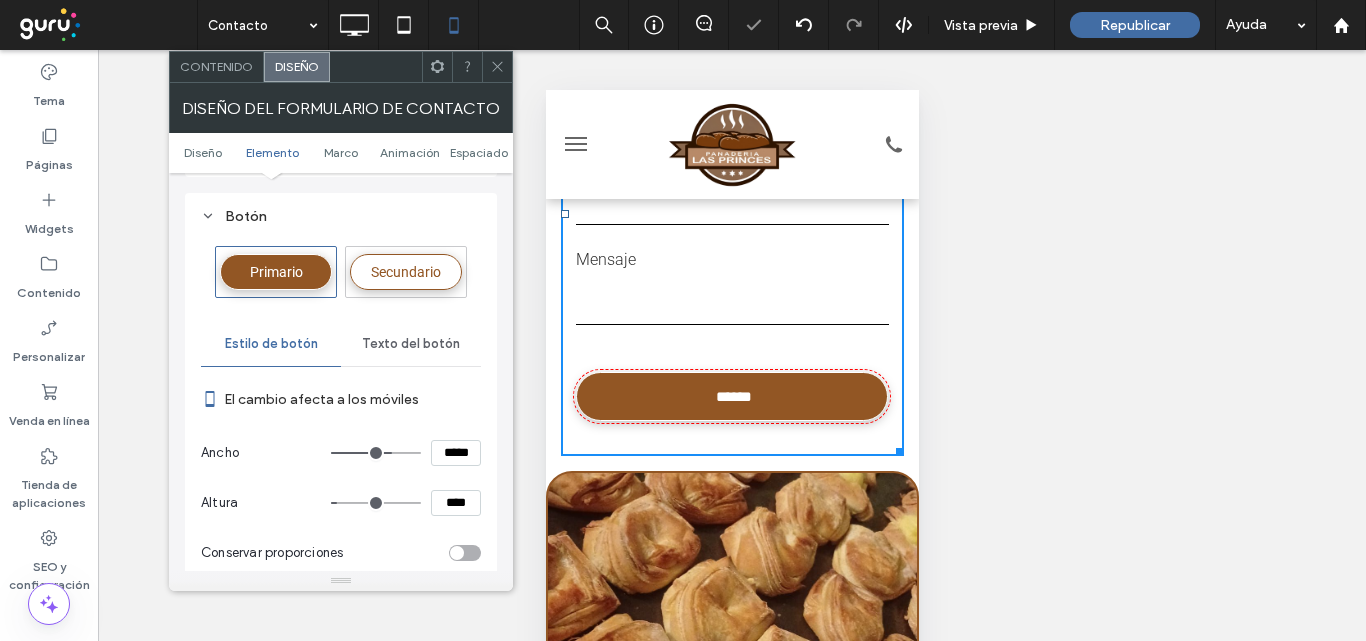click on "****" at bounding box center (456, 503) 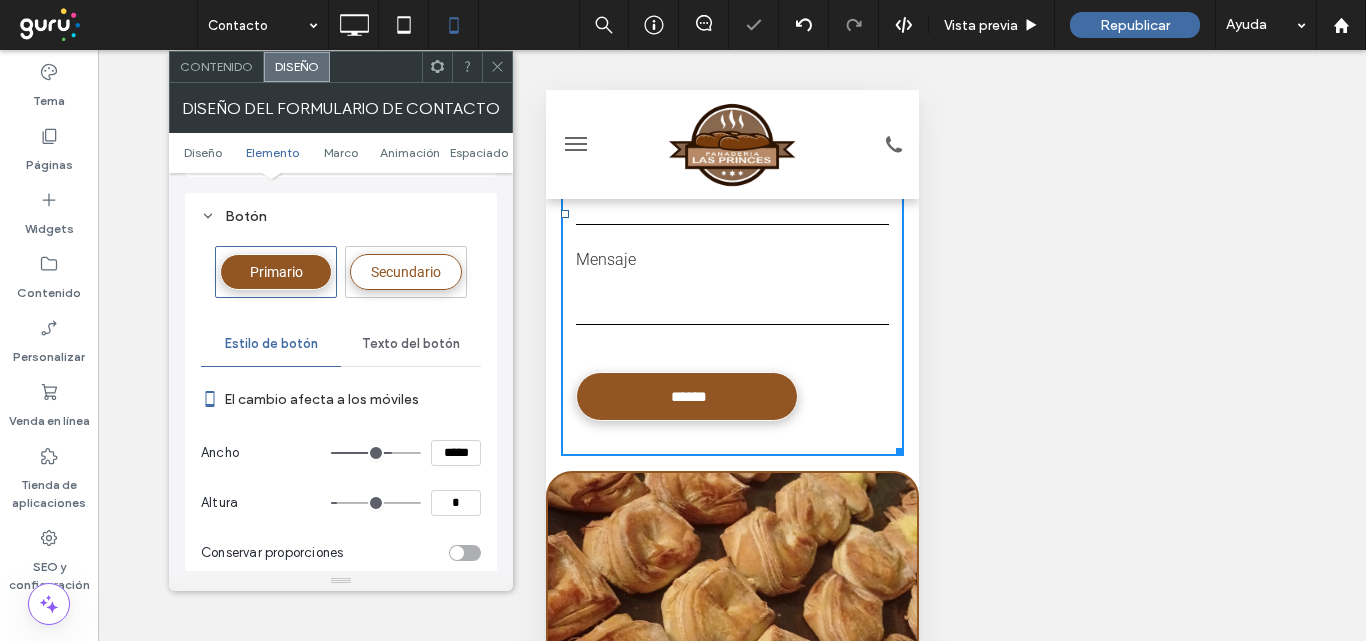 click on "*" at bounding box center (456, 503) 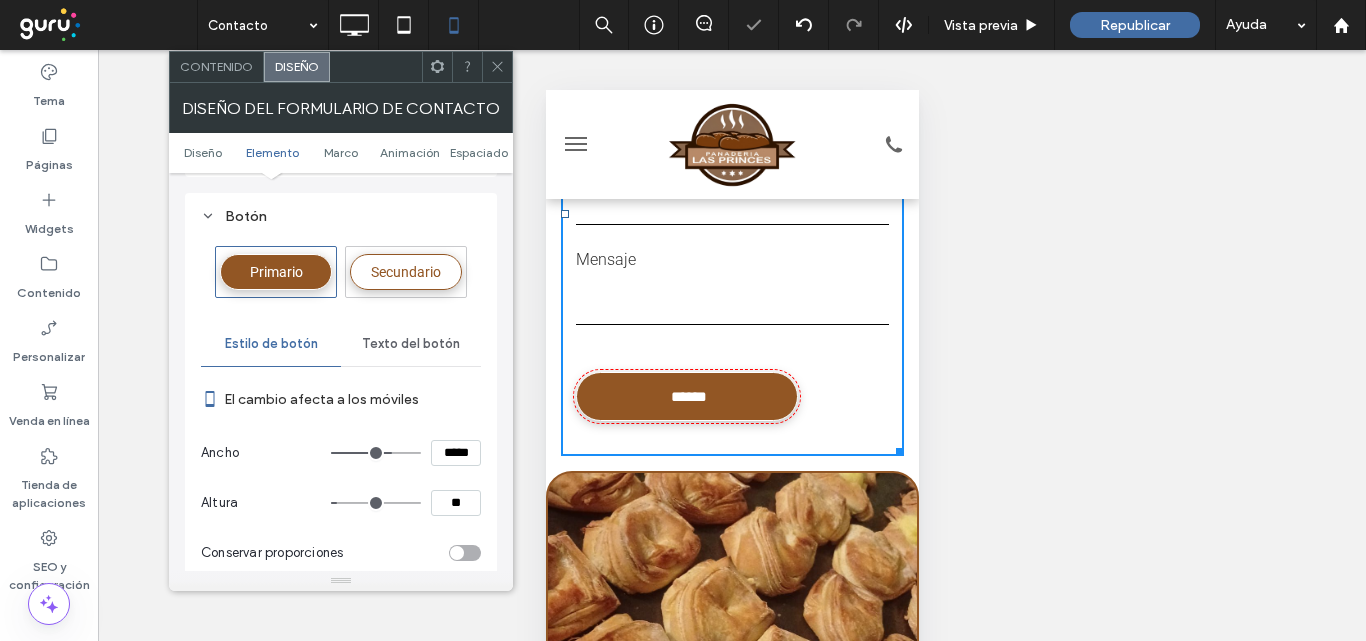 type on "**" 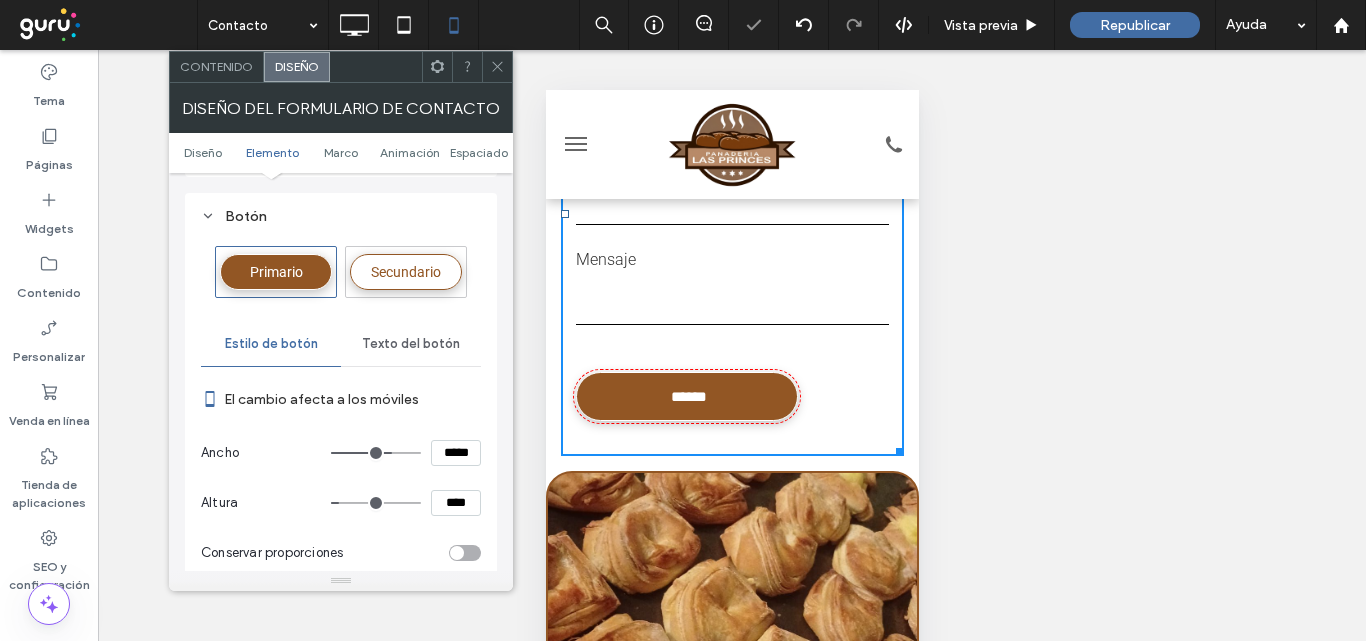 click on "El cambio afecta a los móviles" at bounding box center [352, 399] 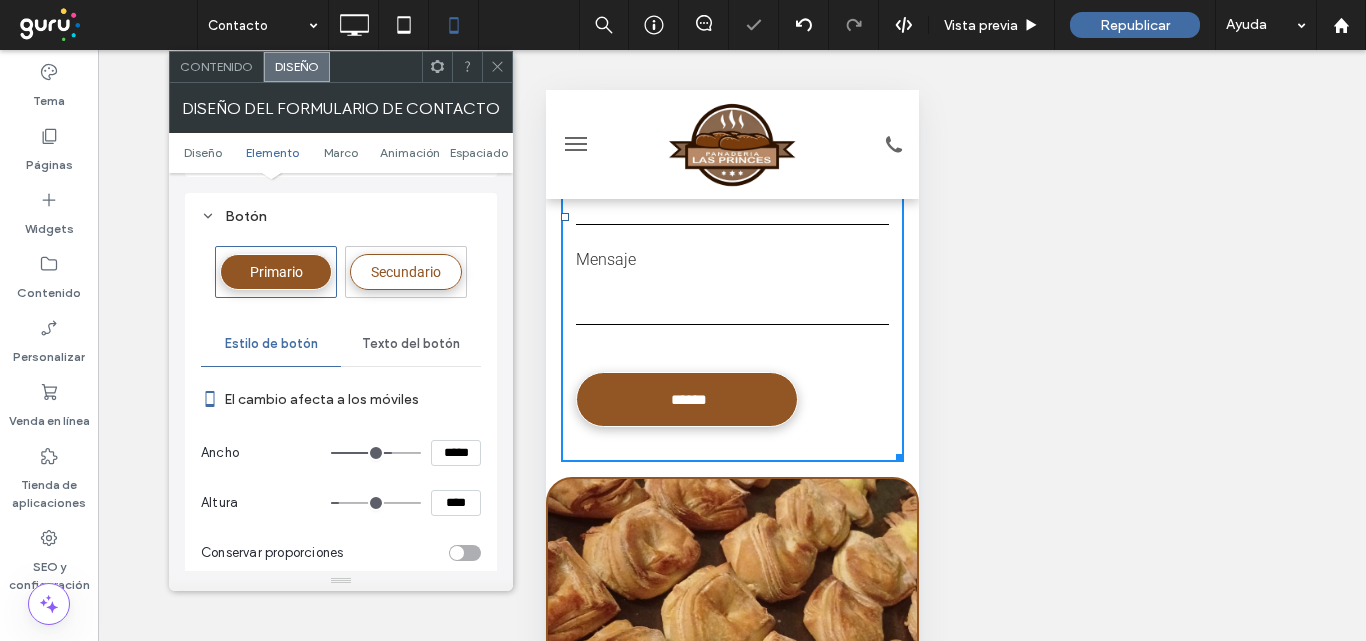click 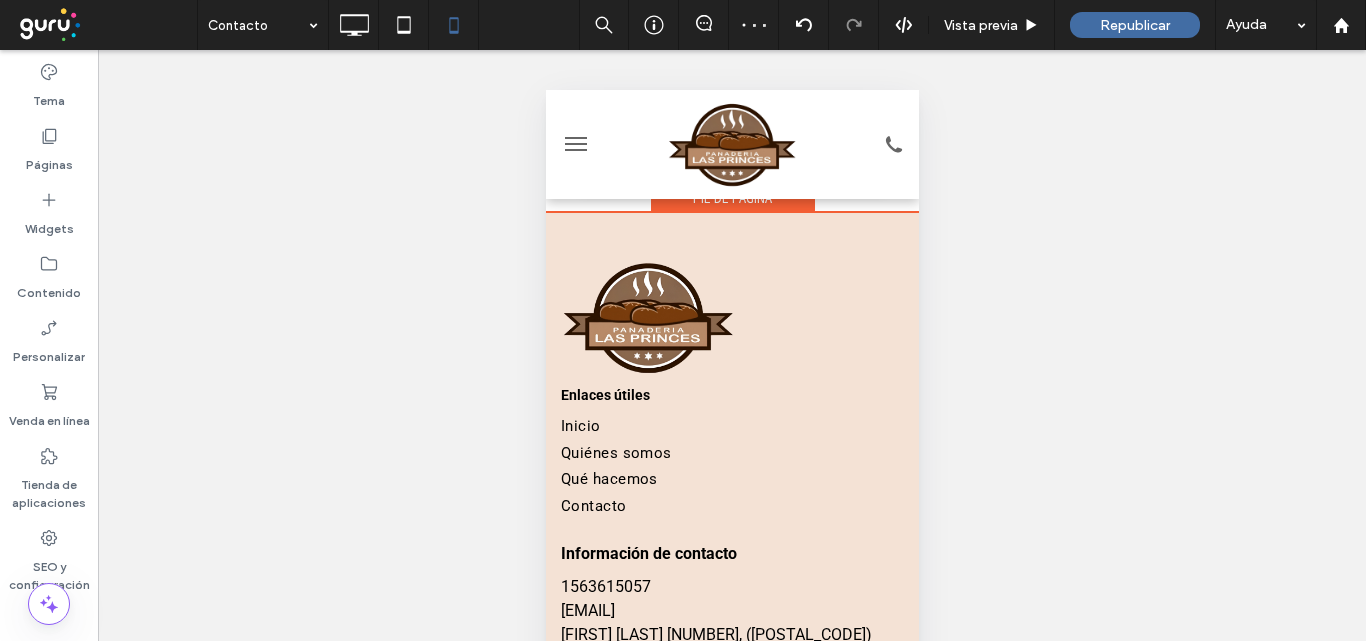 scroll, scrollTop: 1100, scrollLeft: 0, axis: vertical 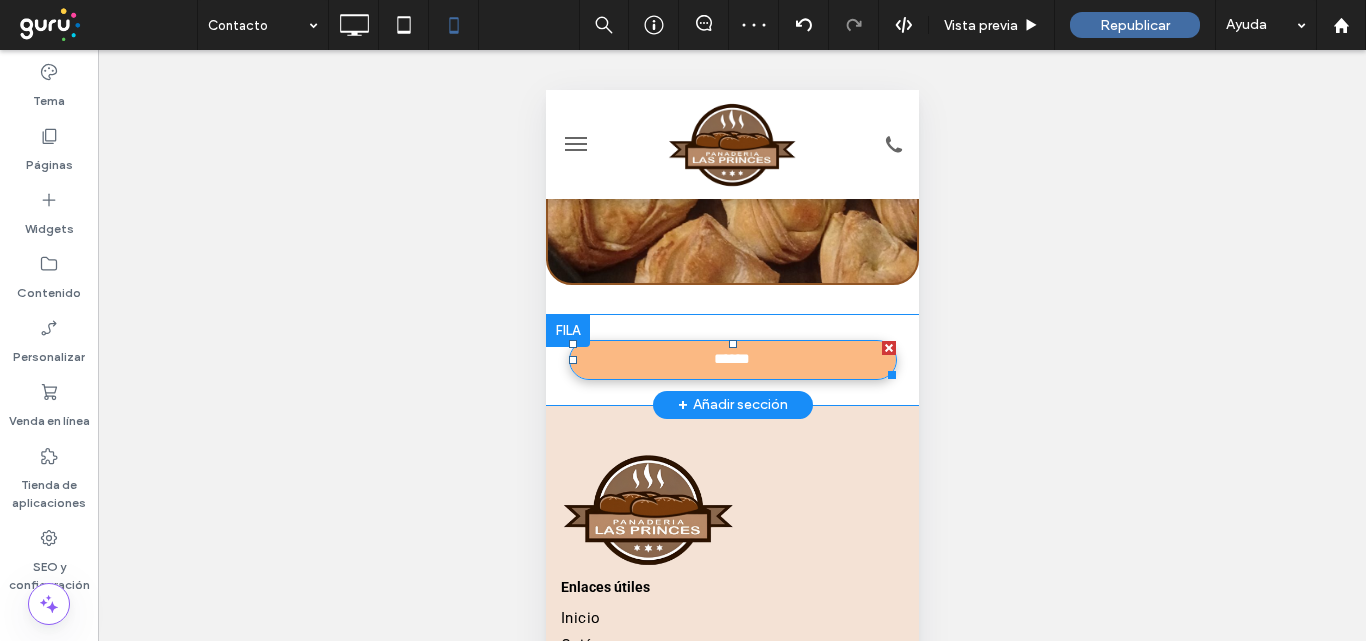 click on "******" at bounding box center [732, 360] 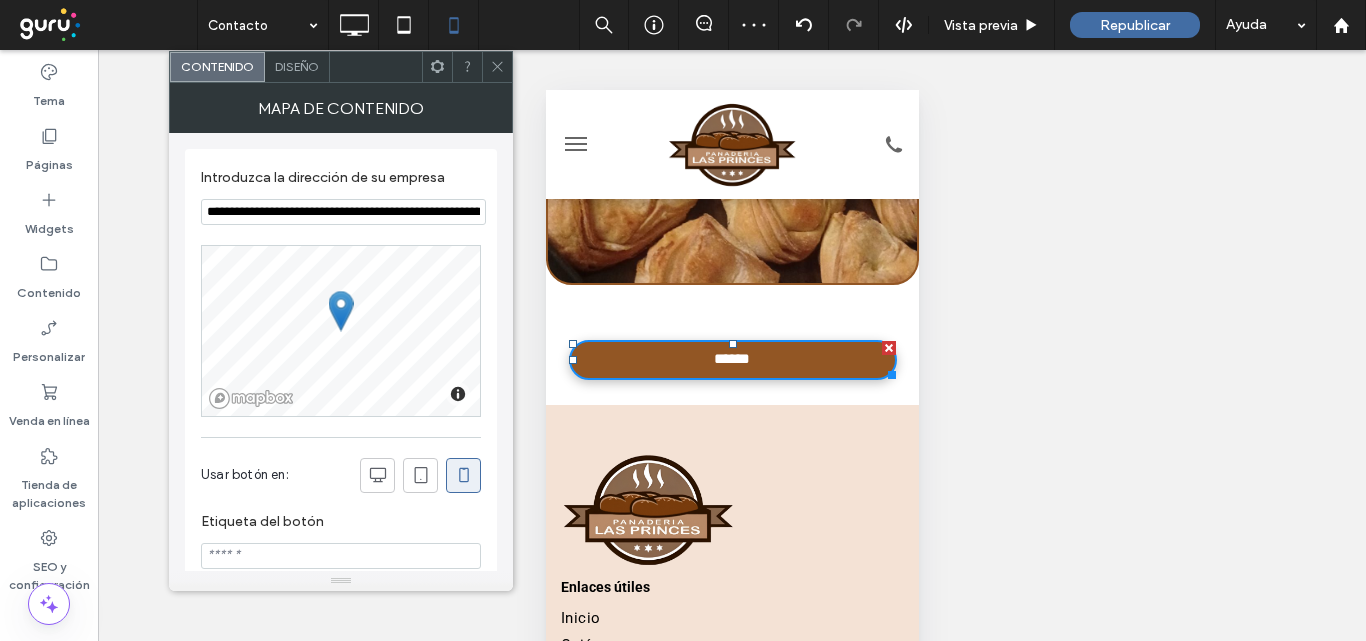 click at bounding box center (464, 475) 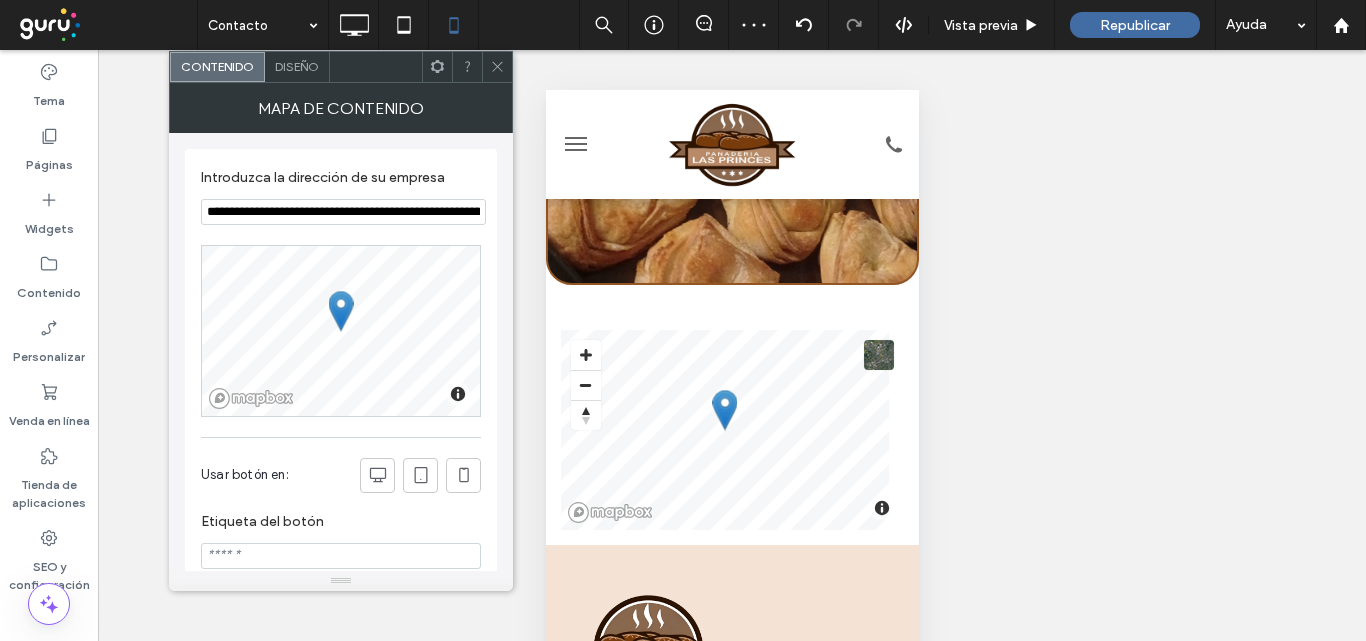 drag, startPoint x: 497, startPoint y: 68, endPoint x: 2, endPoint y: 56, distance: 495.14545 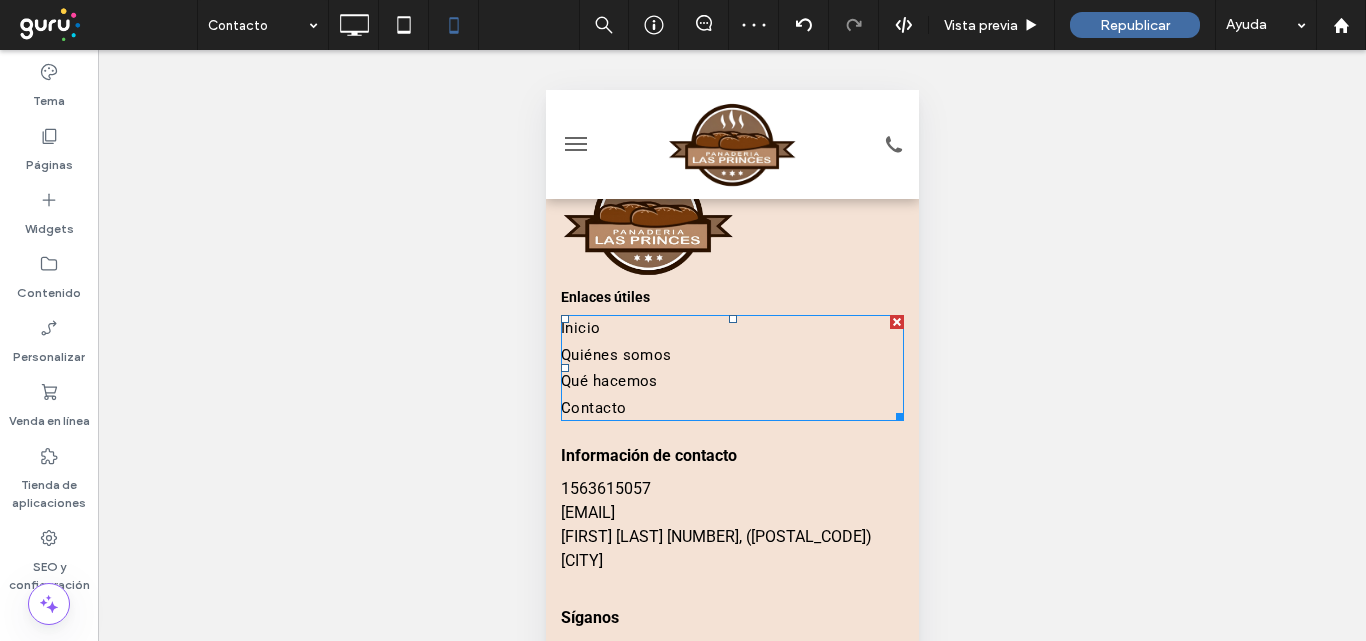 scroll, scrollTop: 1546, scrollLeft: 0, axis: vertical 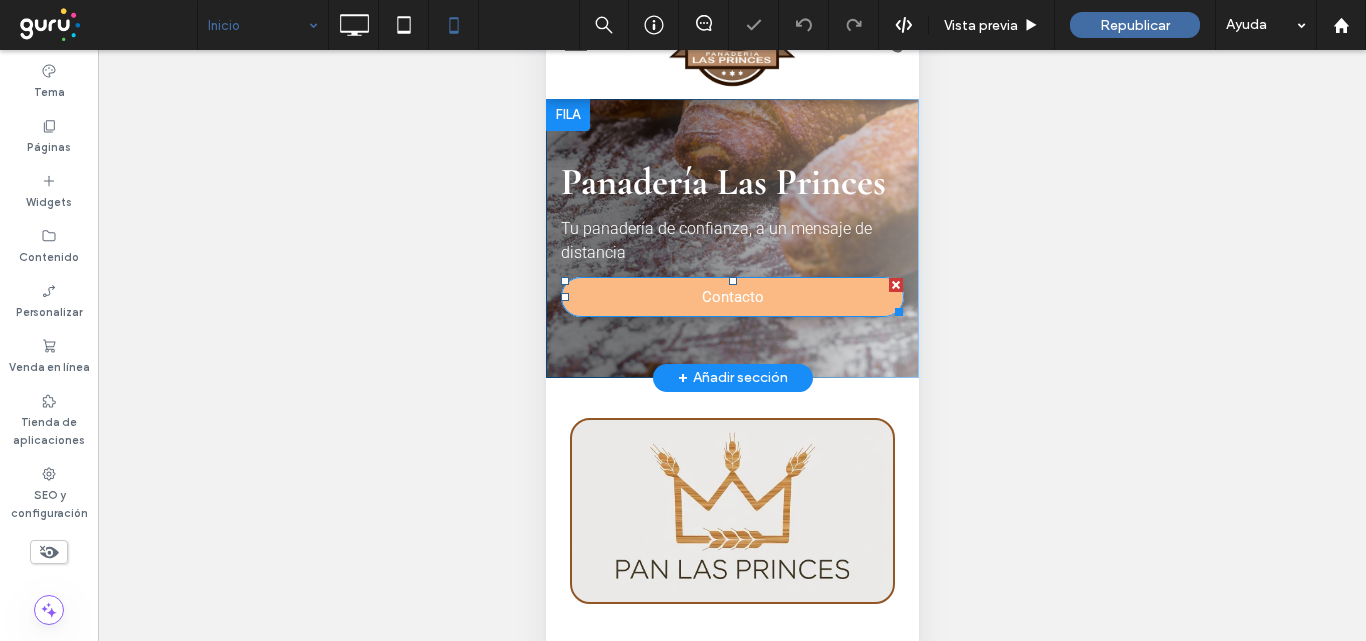 click on "Contacto" at bounding box center (731, 297) 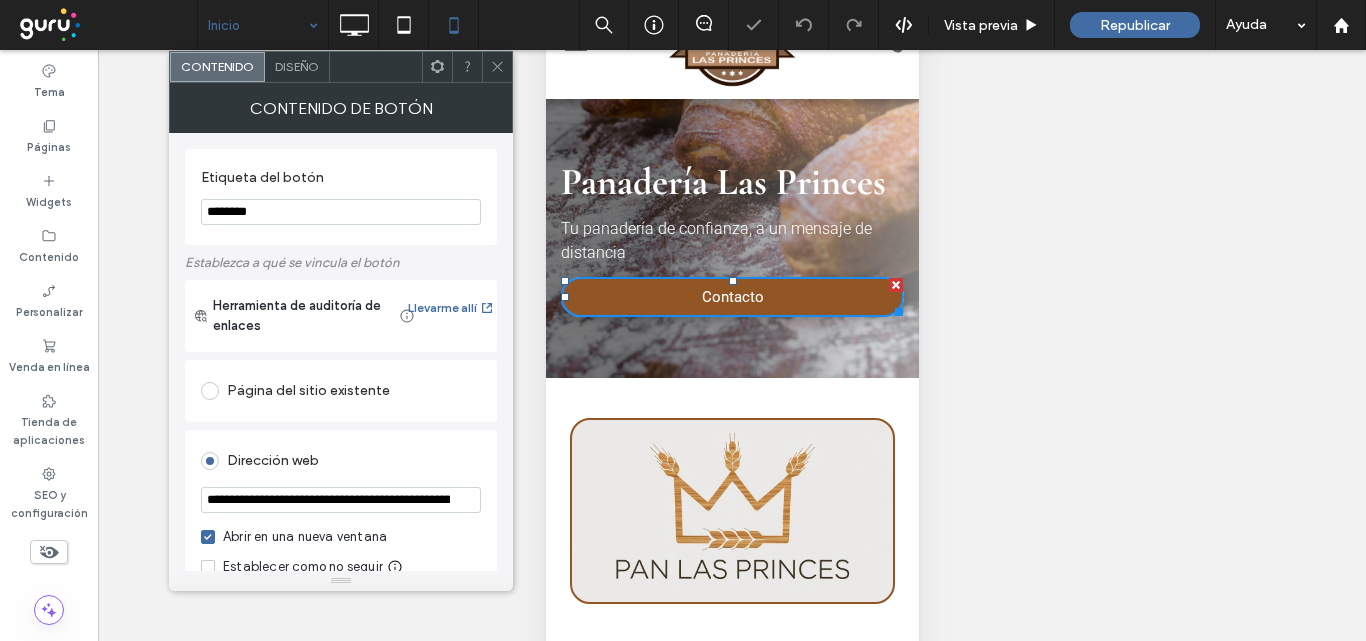 click on "Diseño" at bounding box center [297, 66] 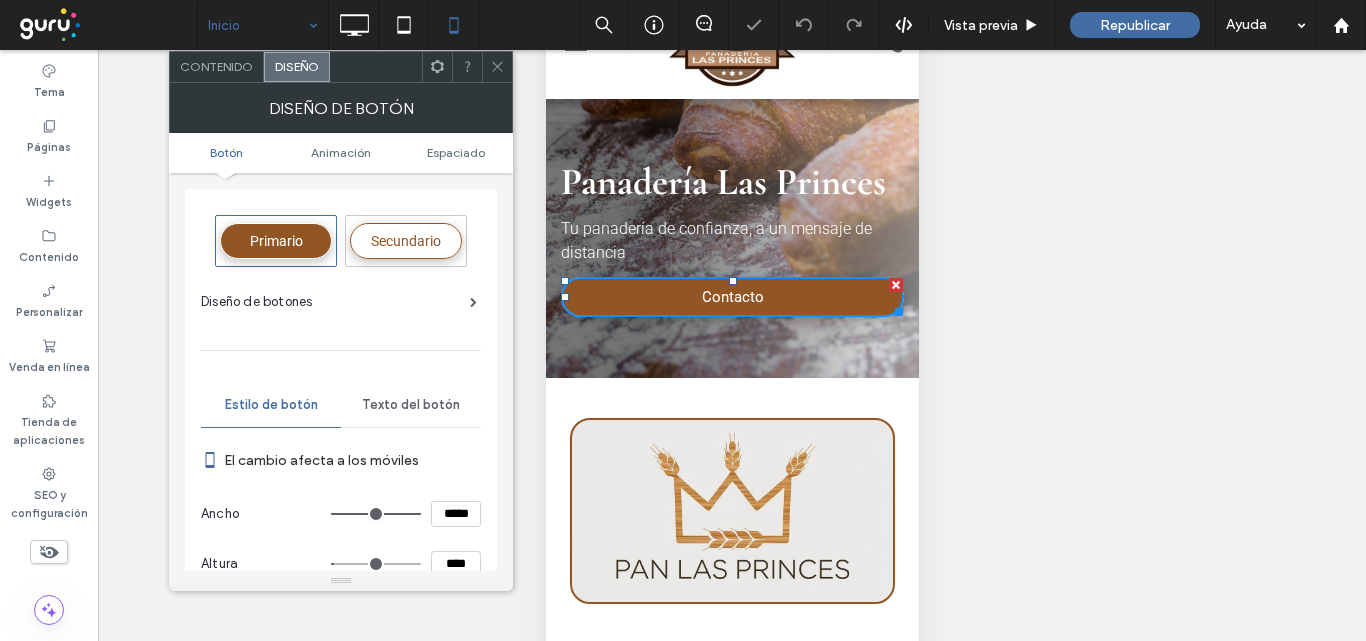 click on "*****" at bounding box center [456, 514] 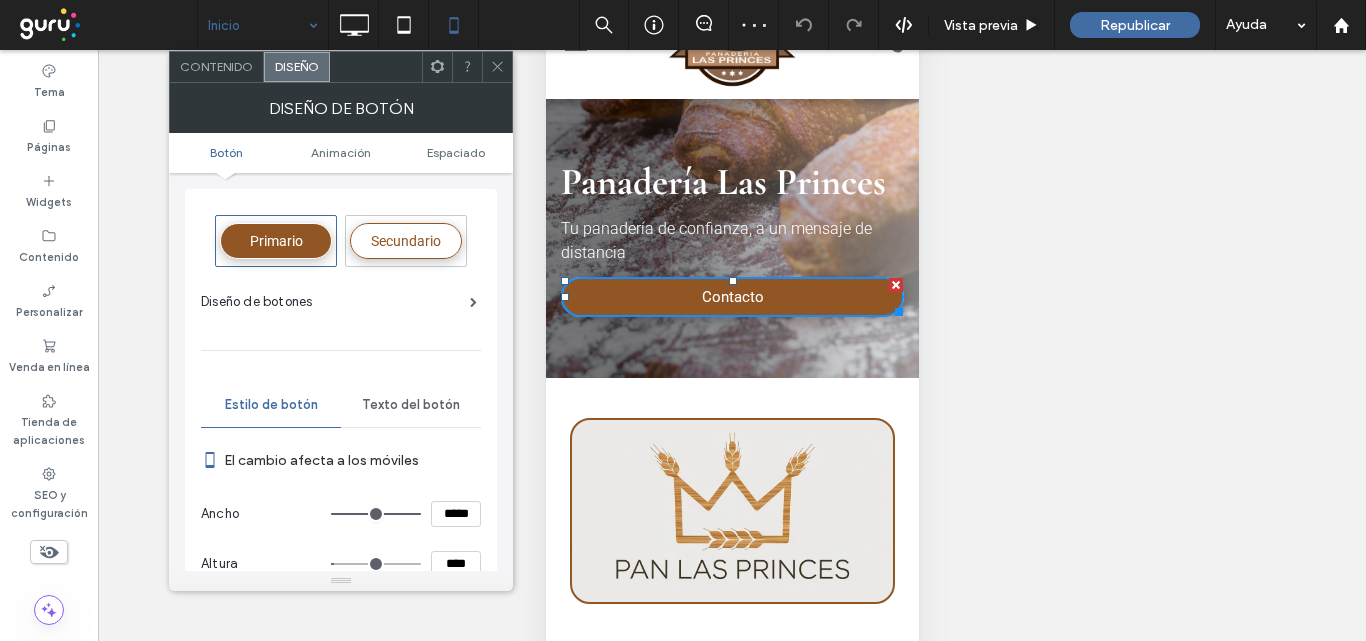 click on "*****" at bounding box center (456, 514) 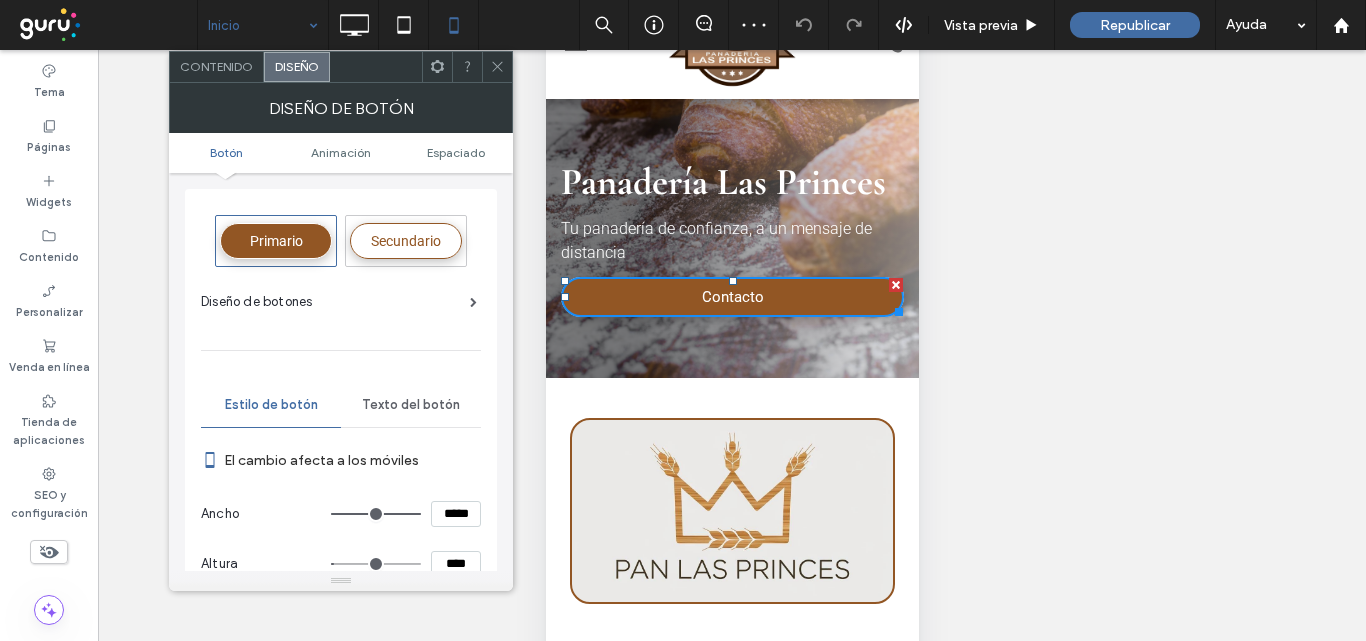 click on "*****" at bounding box center [456, 514] 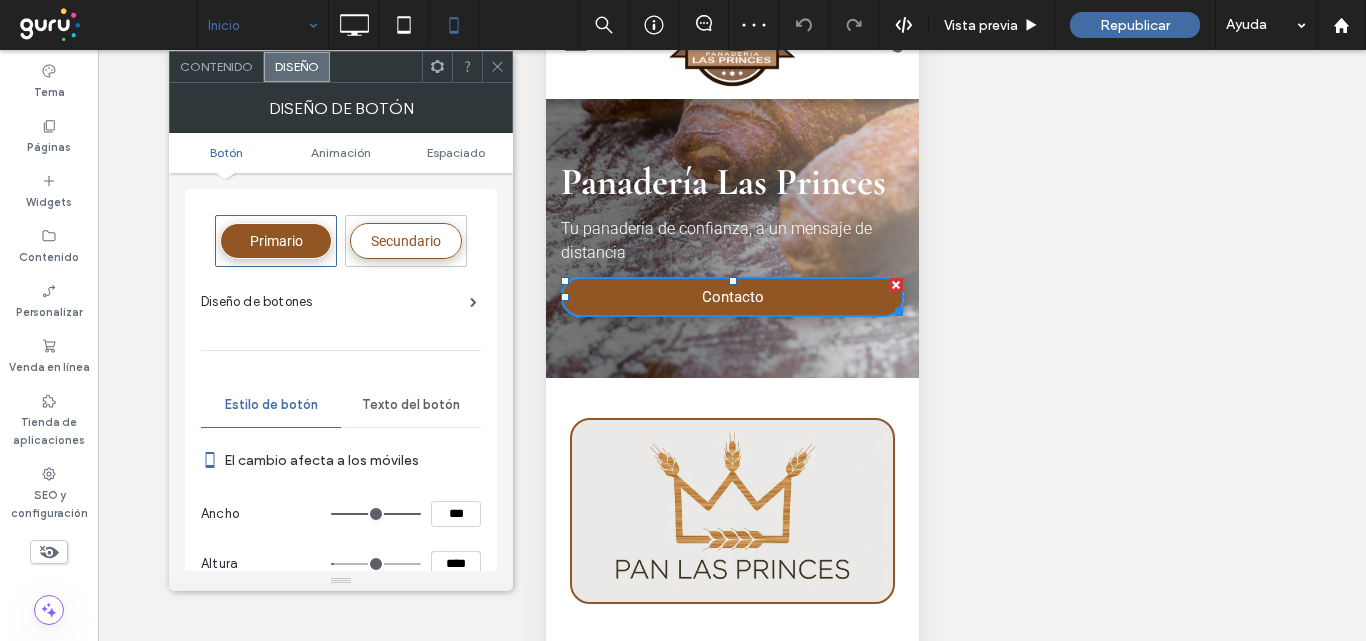 type on "***" 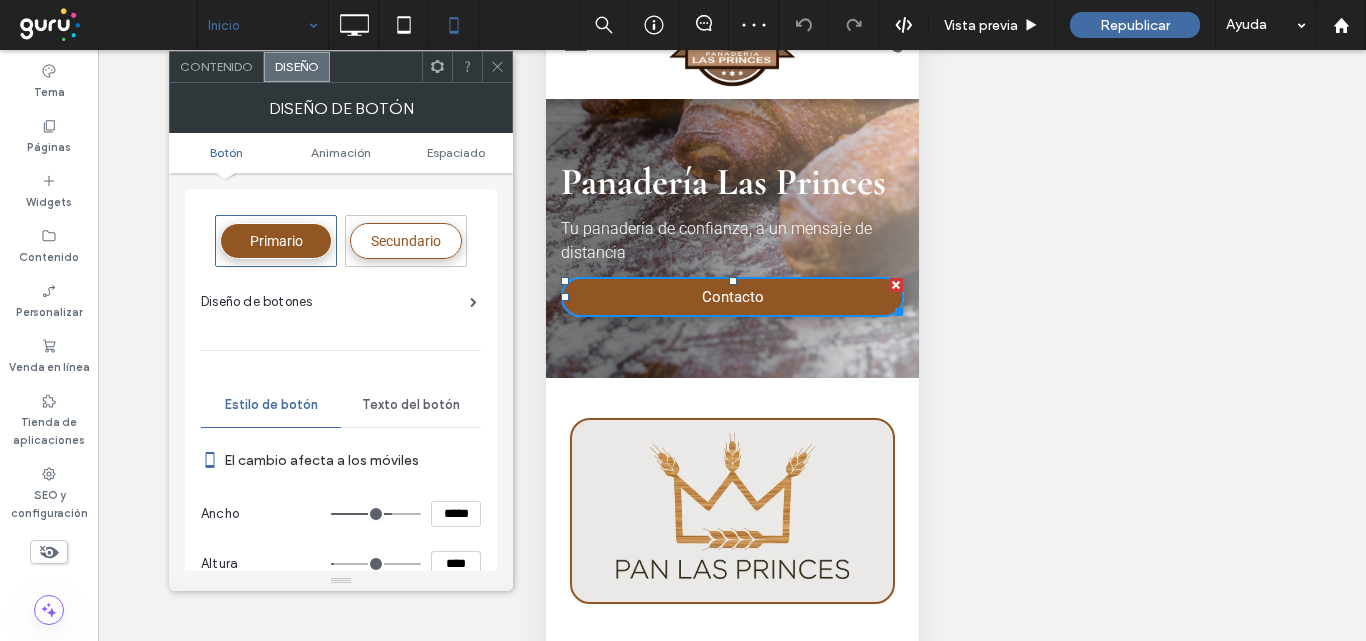 click on "****" at bounding box center [456, 564] 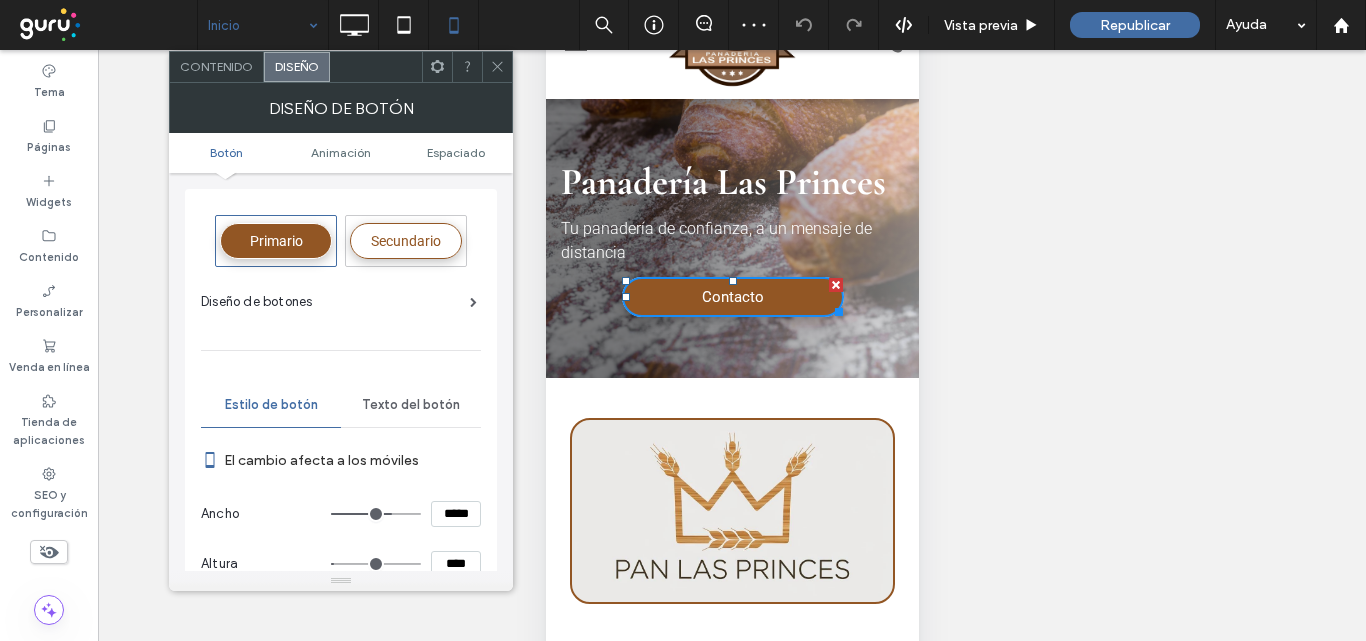click on "****" at bounding box center (456, 564) 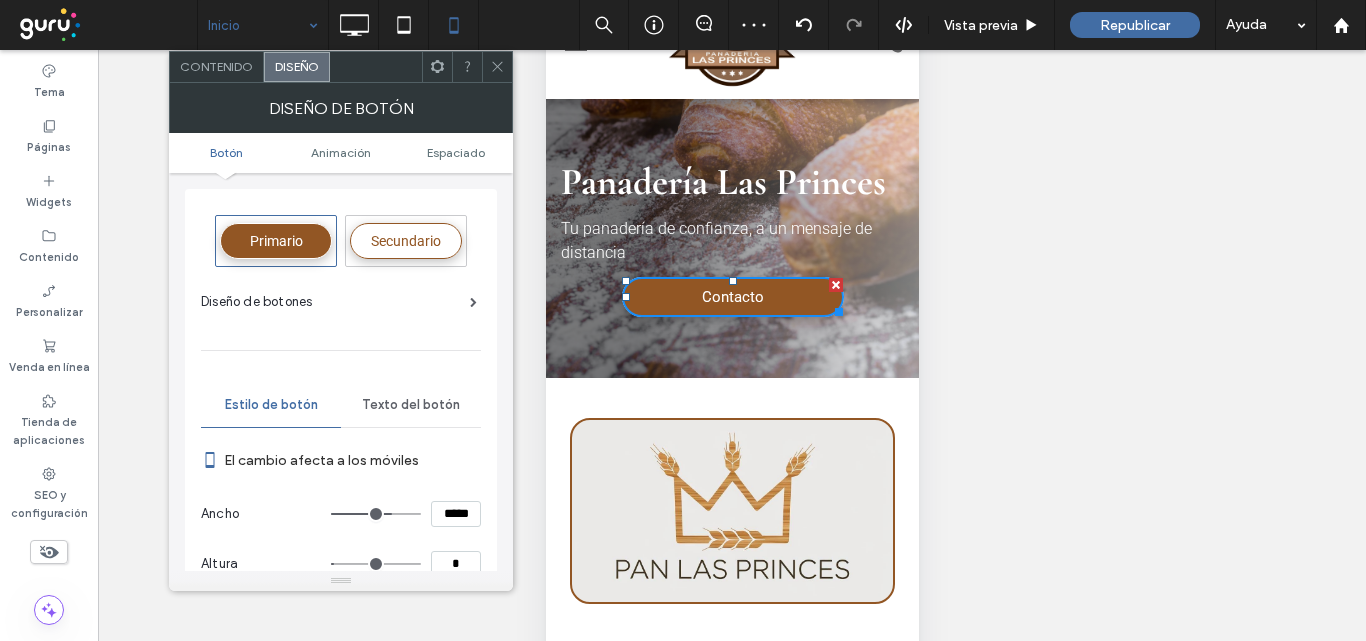 scroll, scrollTop: 1, scrollLeft: 0, axis: vertical 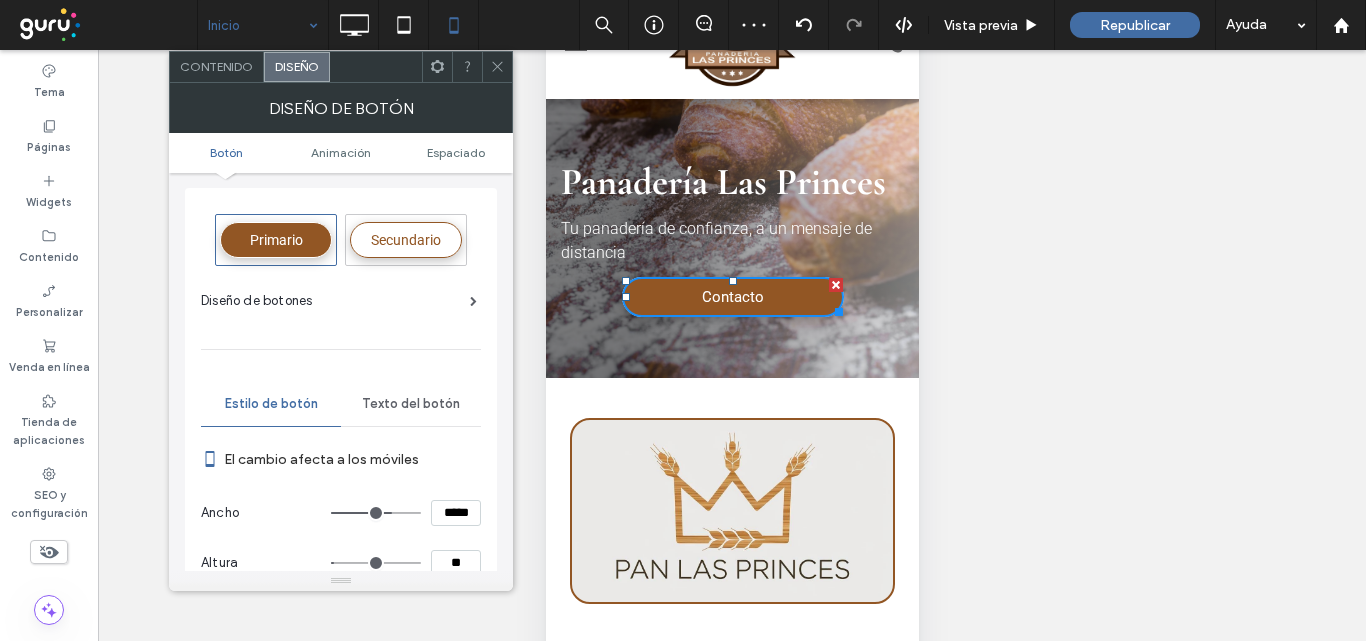 type on "**" 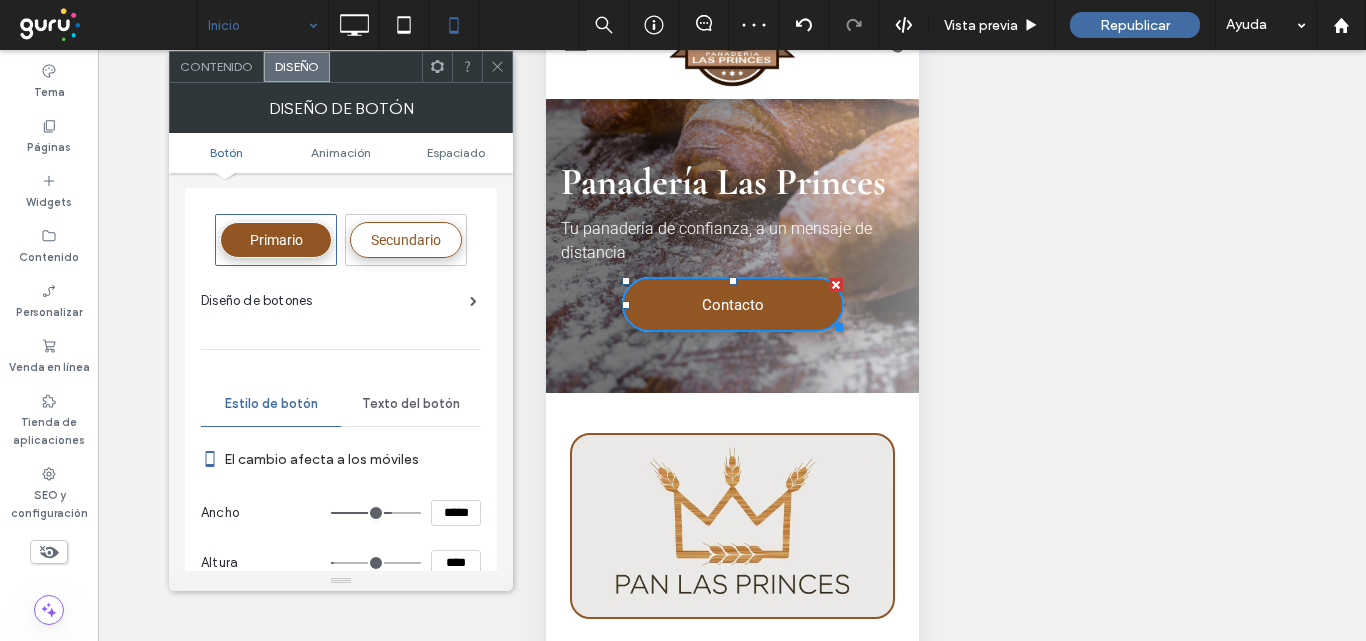 click on "El cambio afecta a los móviles" at bounding box center [341, 459] 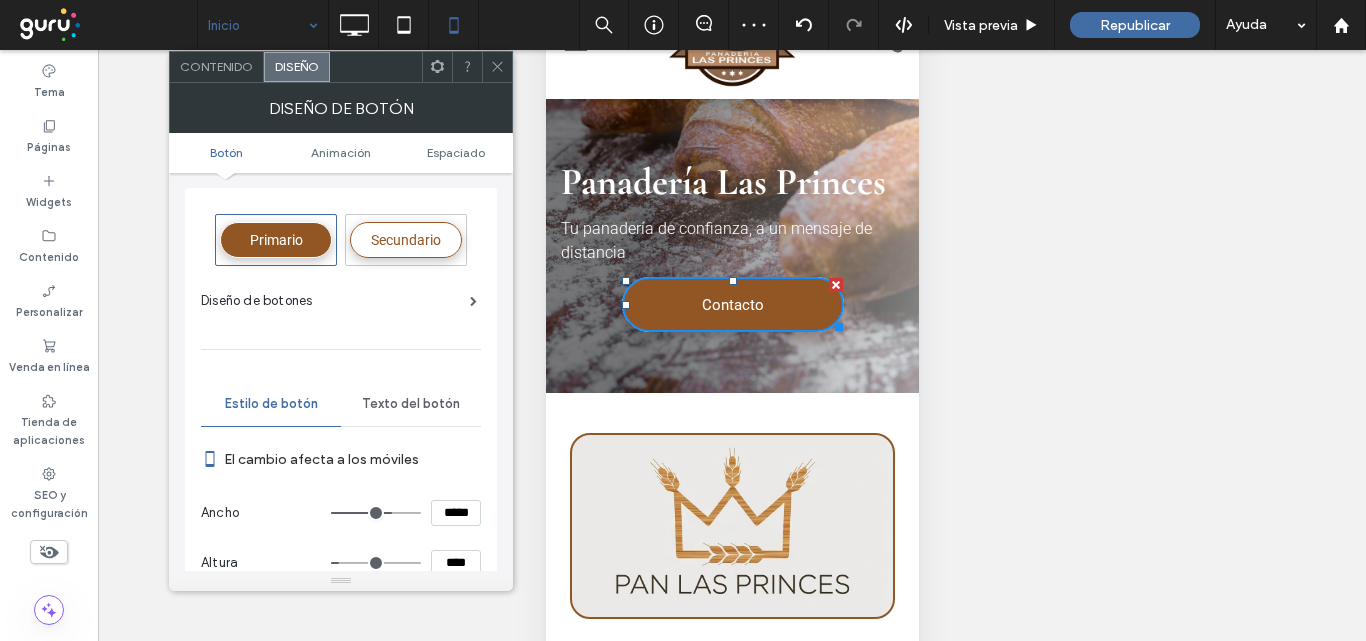 click 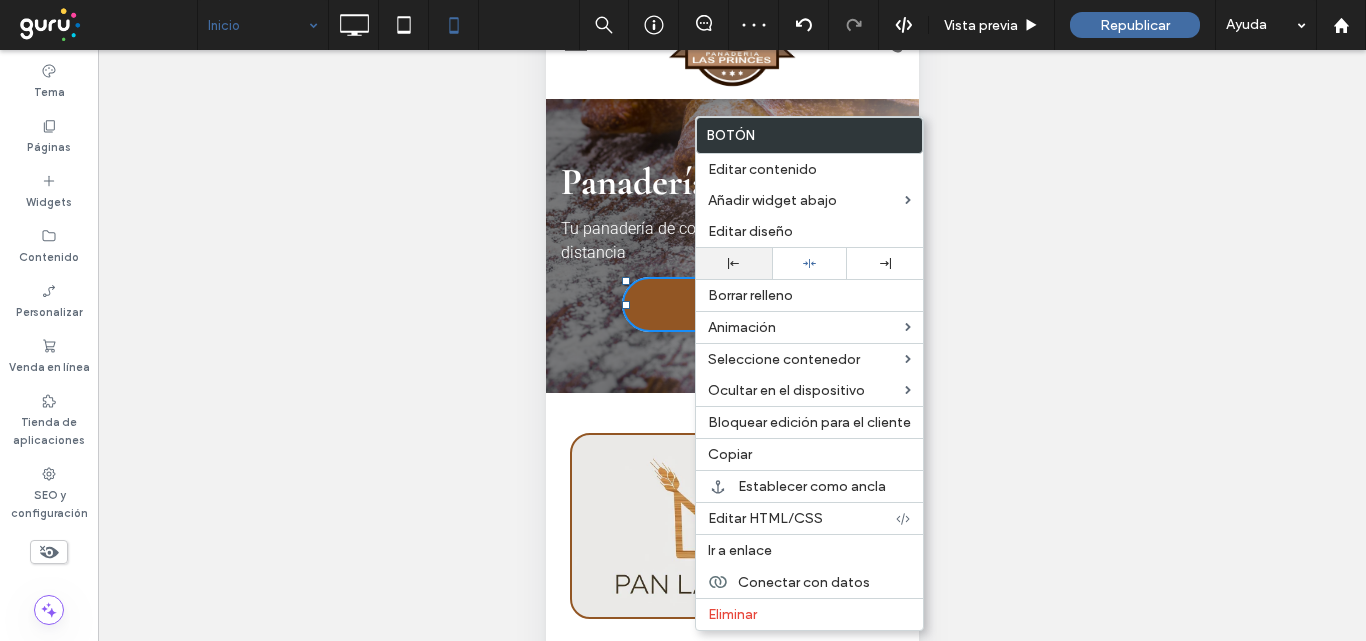 drag, startPoint x: 747, startPoint y: 261, endPoint x: 733, endPoint y: 273, distance: 18.439089 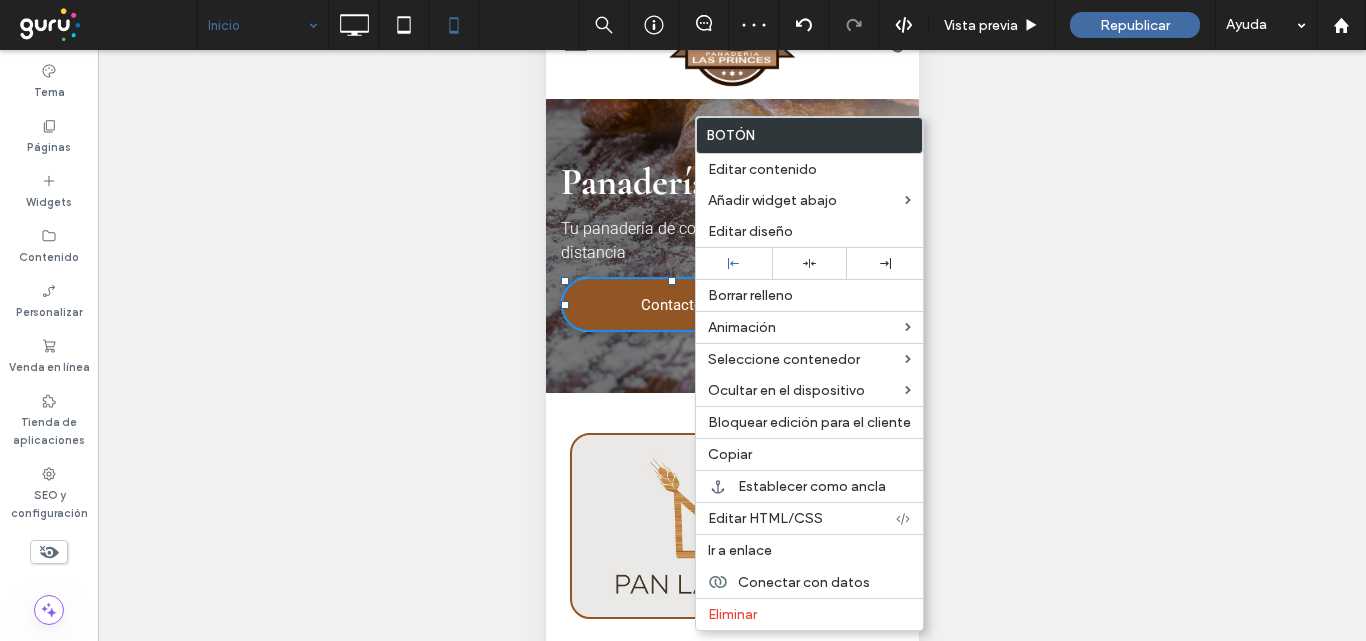 click on "Panadería Las Princes
Tu panadería de confianza, a un mensaje de distancia
Contacto
Click To Paste
Fila + Añadir sección" at bounding box center [731, 246] 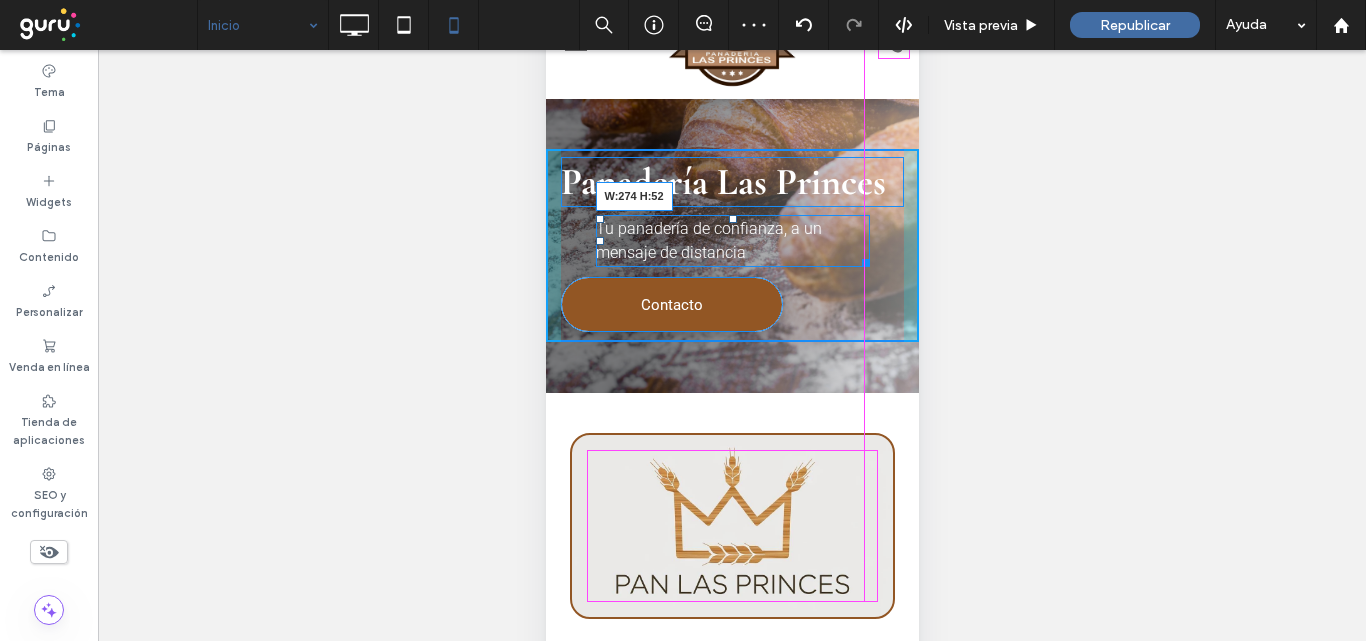 drag, startPoint x: 860, startPoint y: 262, endPoint x: 1388, endPoint y: 252, distance: 528.09467 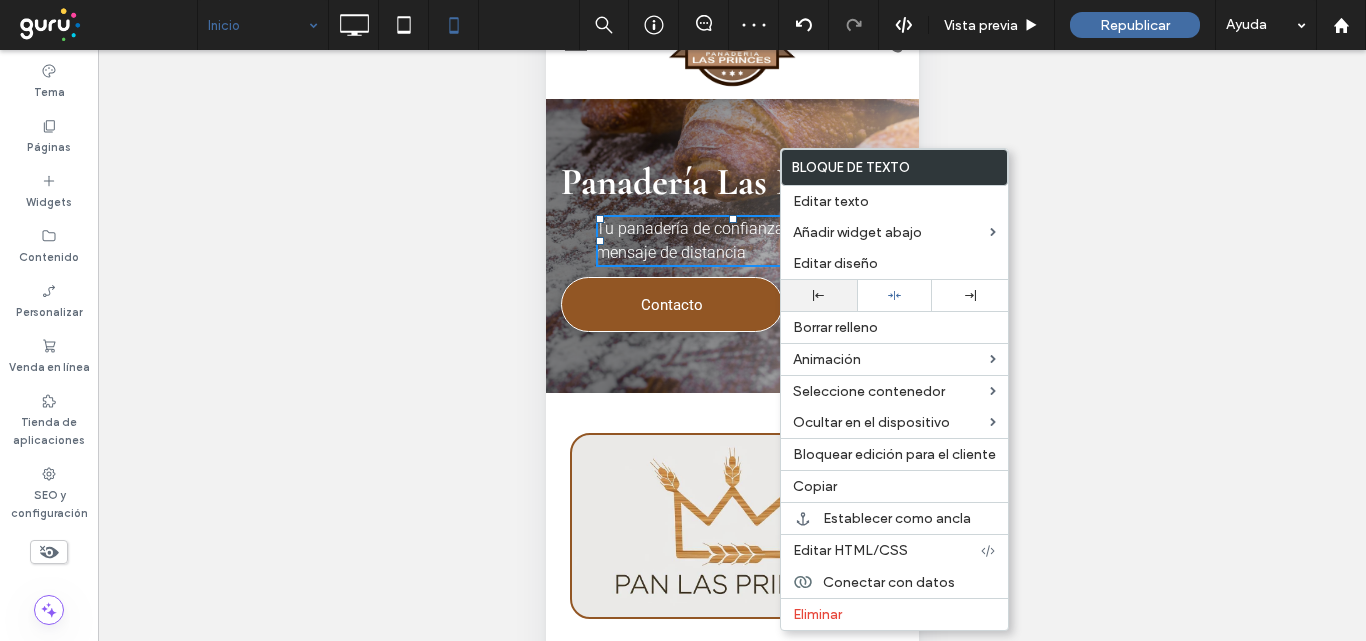 click at bounding box center (819, 295) 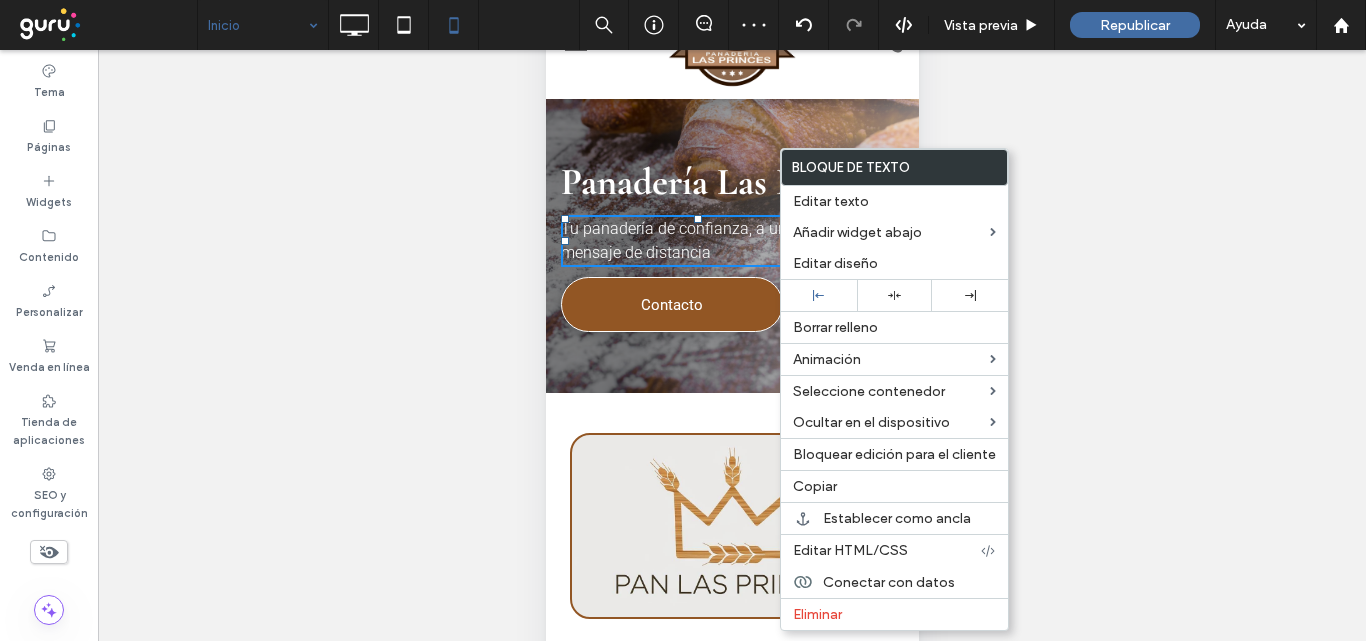 click on "Panadería Las Princes
Tu panadería de confianza, a un mensaje de distancia
Contacto
Click To Paste
Fila + Añadir sección" at bounding box center [731, 246] 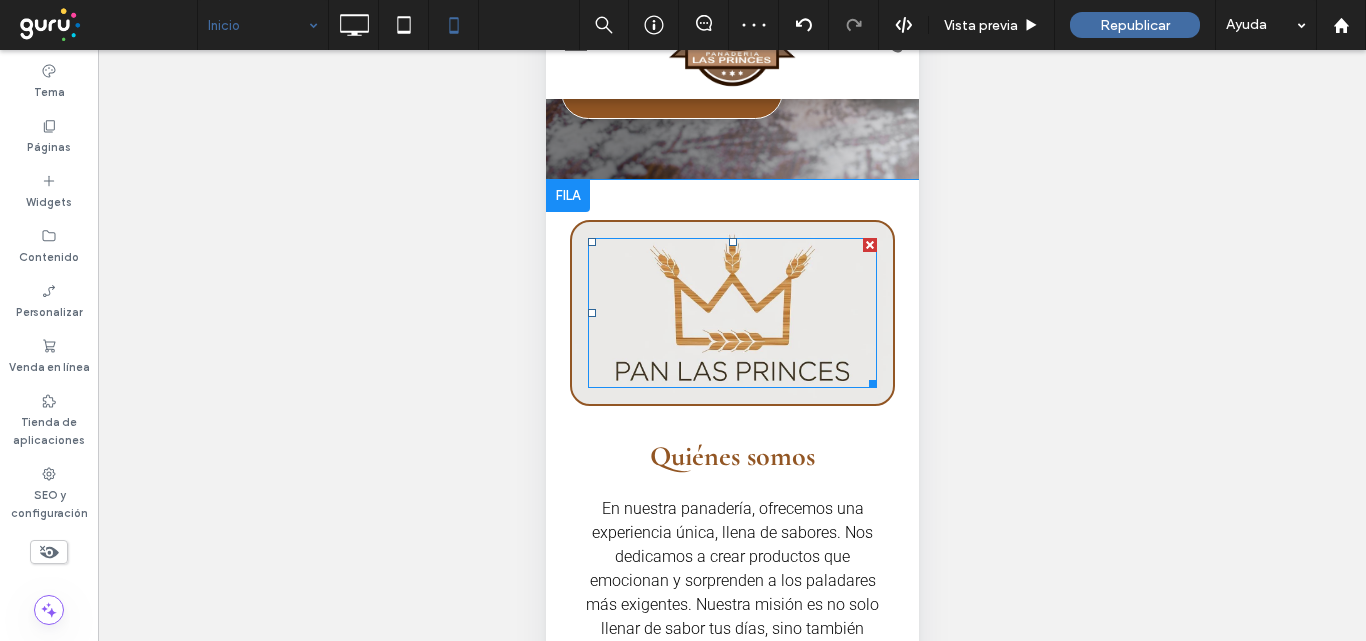 scroll, scrollTop: 300, scrollLeft: 0, axis: vertical 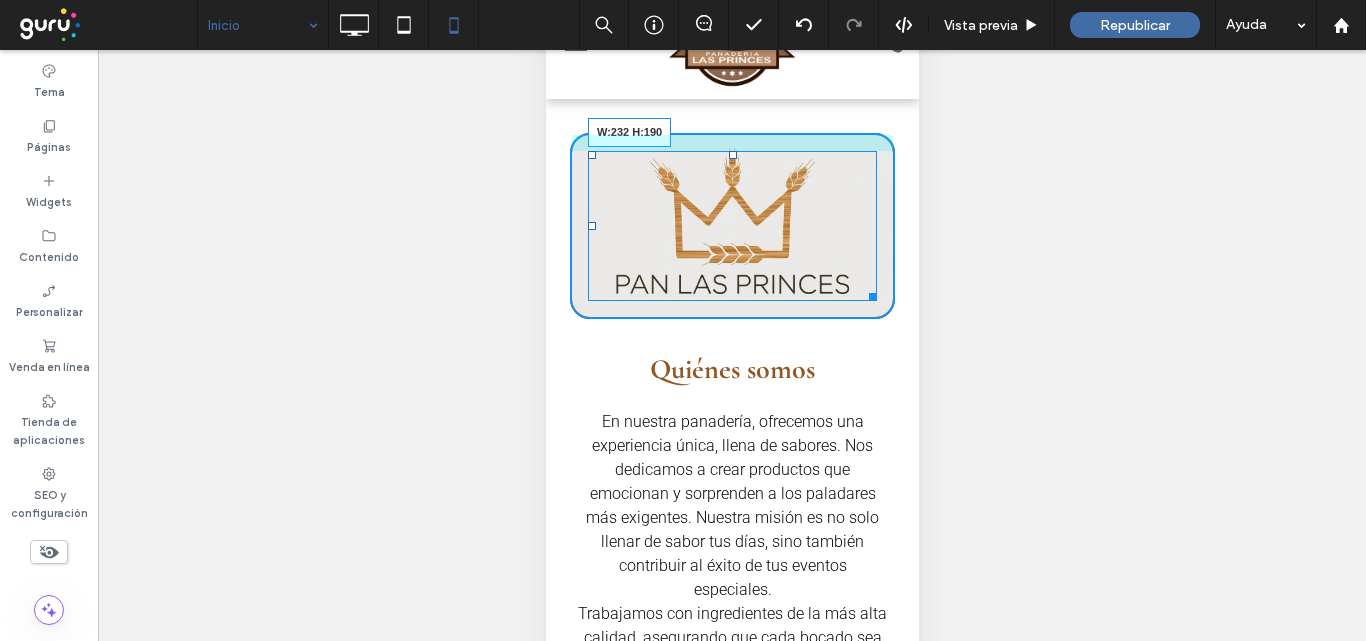 drag, startPoint x: 848, startPoint y: 293, endPoint x: 827, endPoint y: 333, distance: 45.17743 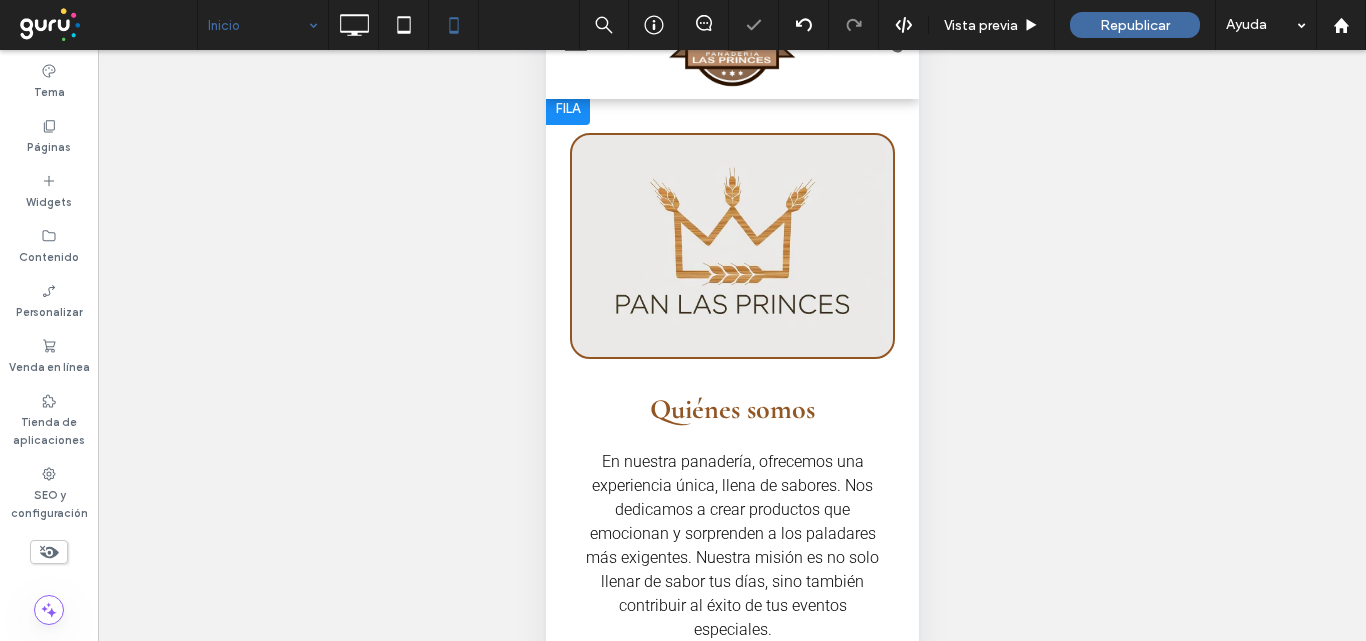 click on "Quiénes somos
En nuestra panadería, ofrecemos una experiencia única, llena de sabores. Nos dedicamos a crear productos que emocionan y sorprenden a los paladares más exigentes. Nuestra misión es no solo llenar de sabor tus días, sino también contribuir al éxito de tus eventos especiales.  Trabajamos con ingredientes de la más alta calidad, asegurando que cada bocado sea una delicia memorable. Además, siempre estamos innovando para mantener una oferta variada y deliciosa.
﻿ Nos enorgullece ser parte de tus momentos importantes, ayudándote a compartir lo mejor con quienes más quieres.
Click To Paste" at bounding box center (731, 630) 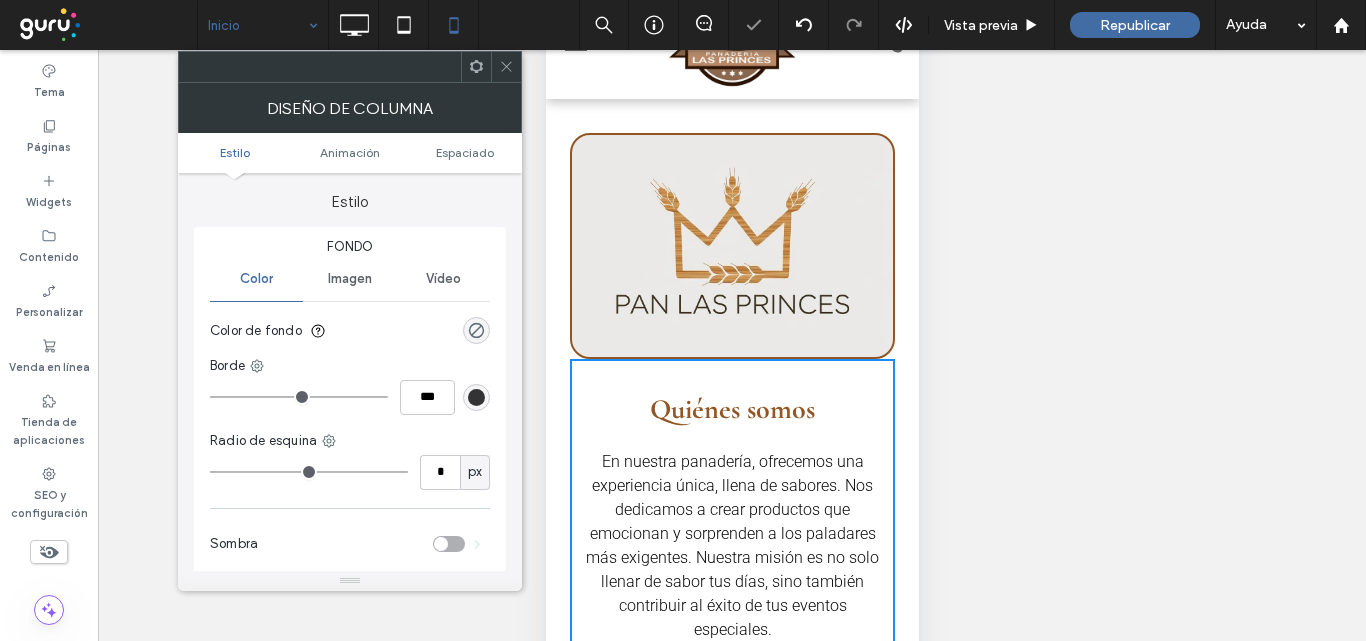 drag, startPoint x: 510, startPoint y: 74, endPoint x: 37, endPoint y: 208, distance: 491.6147 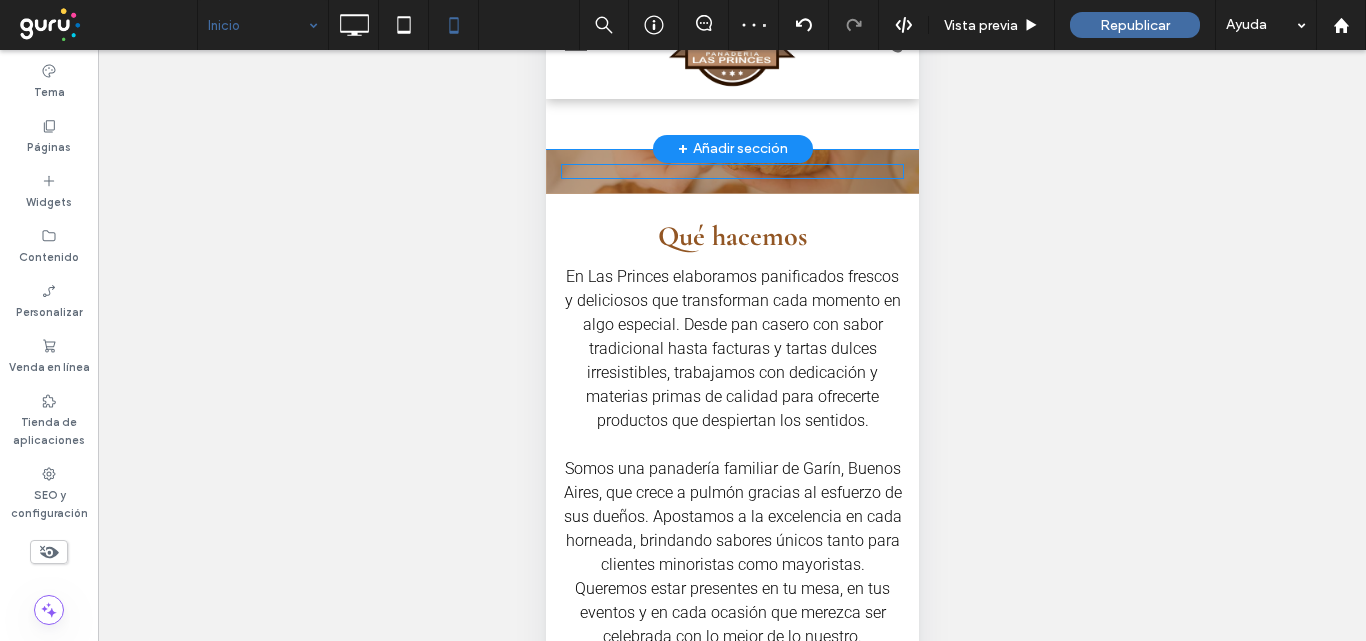 scroll, scrollTop: 900, scrollLeft: 0, axis: vertical 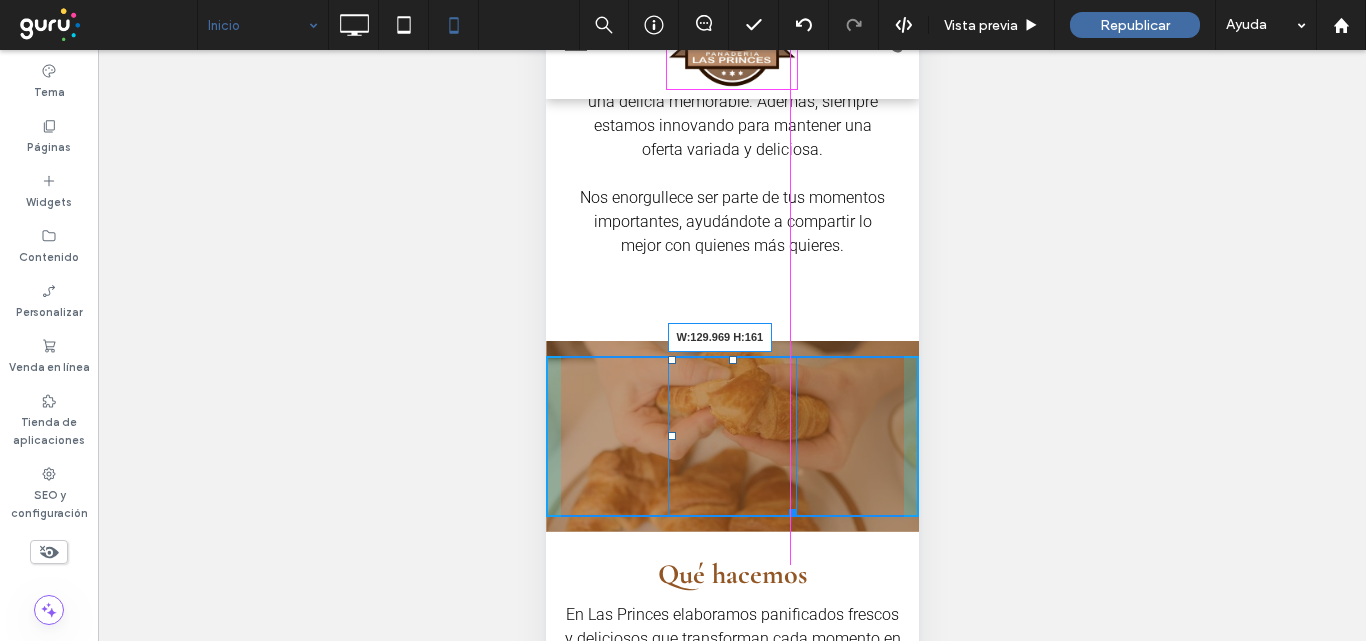 drag, startPoint x: 874, startPoint y: 413, endPoint x: 1313, endPoint y: 549, distance: 459.5835 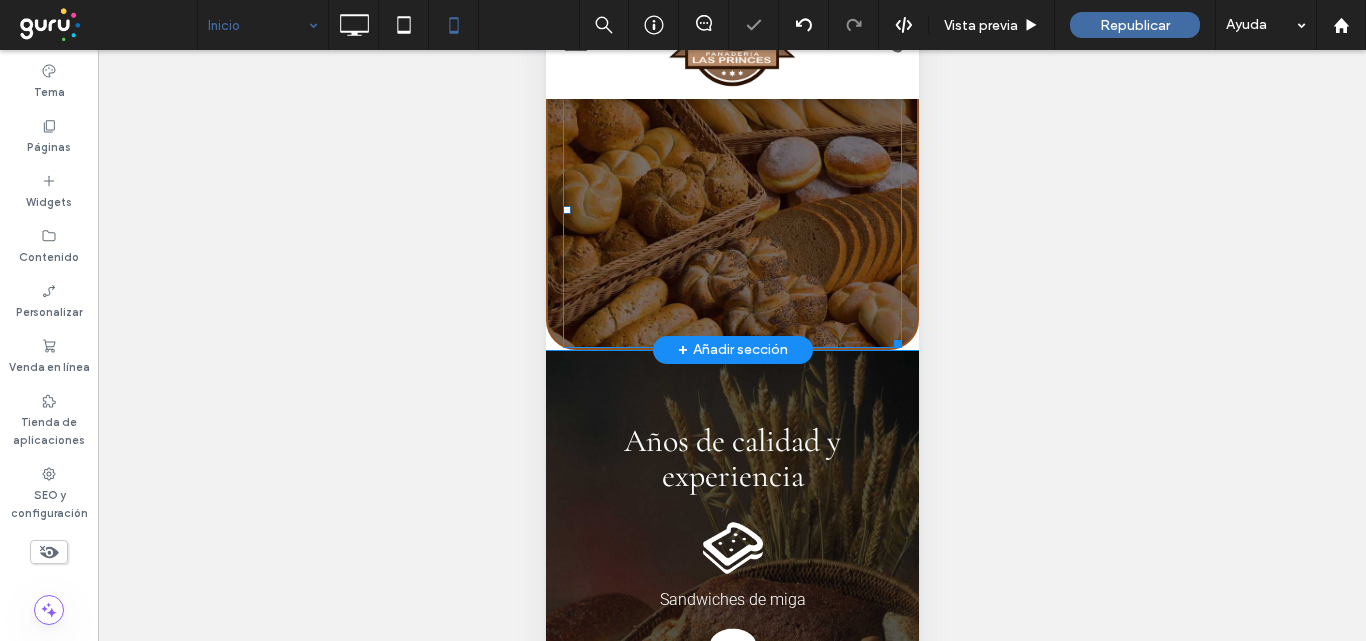 scroll, scrollTop: 1900, scrollLeft: 0, axis: vertical 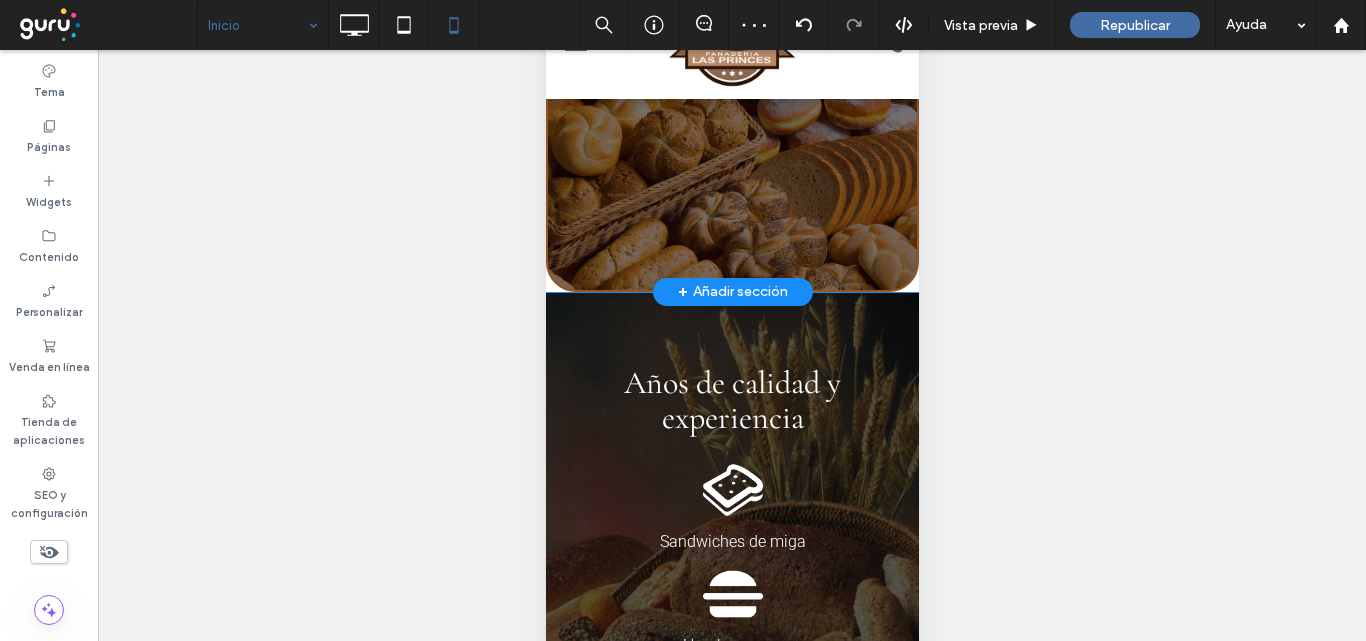 click on "Qué hacemos
En Las Princes elaboramos panificados frescos y deliciosos que transforman cada momento en algo especial. Desde pan casero con sabor tradicional hasta facturas y tartas dulces irresistibles, trabajamos con dedicación y materias primas de calidad para ofrecerte productos que despiertan los sentidos. ﻿ Somos una panadería familiar de Garín, Buenos Aires, que crece a pulmón gracias al esfuerzo de sus dueños. Apostamos a la excelencia en cada horneada, brindando sabores únicos tanto para clientes minoristas como mayoristas. Queremos estar presentes en tu mesa, en tus eventos y en cada ocasión que merezca ser celebrada con lo mejor de lo nuestro.
Click To Paste
Click To Paste
Click To Paste" at bounding box center [731, -88] 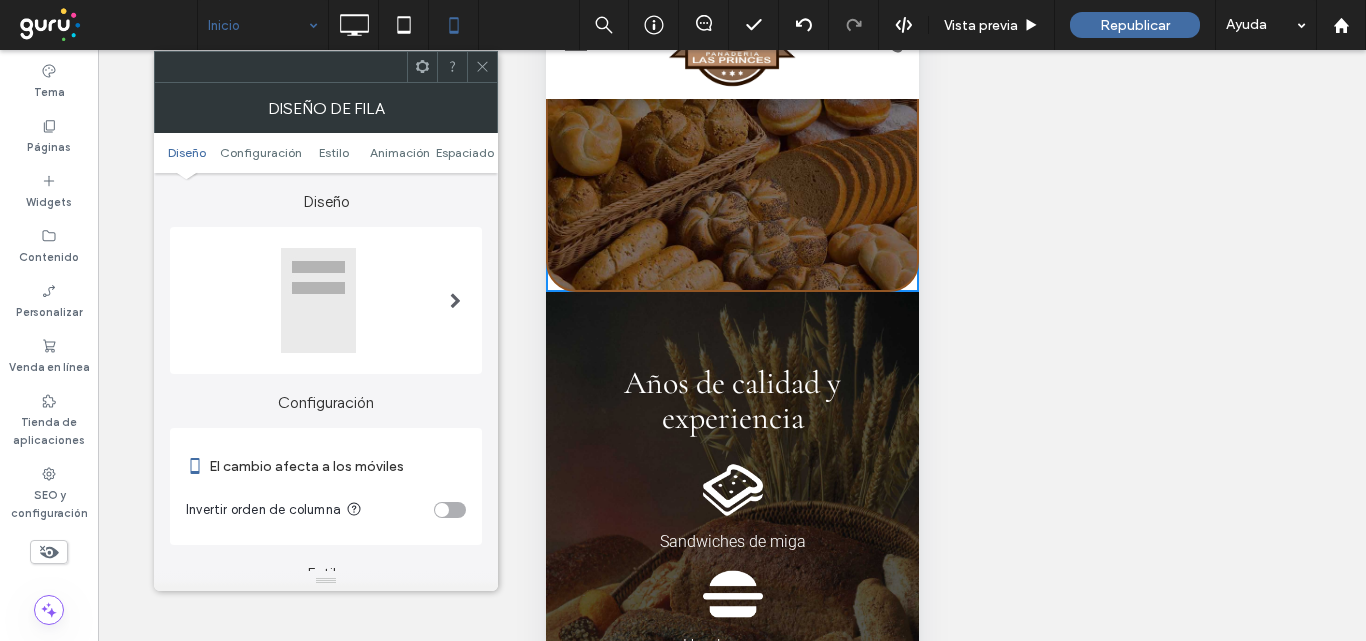 click on "Diseño Configuración Estilo Animación Espaciado" at bounding box center (326, 153) 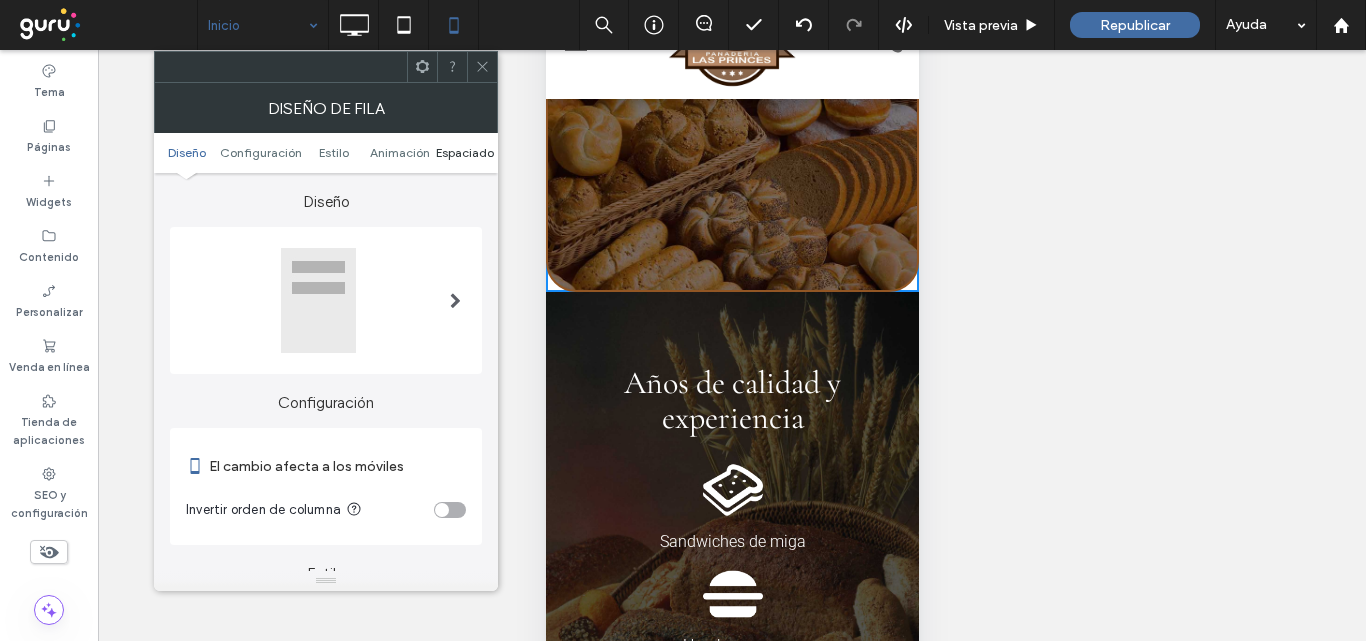 click on "Espaciado" at bounding box center (465, 152) 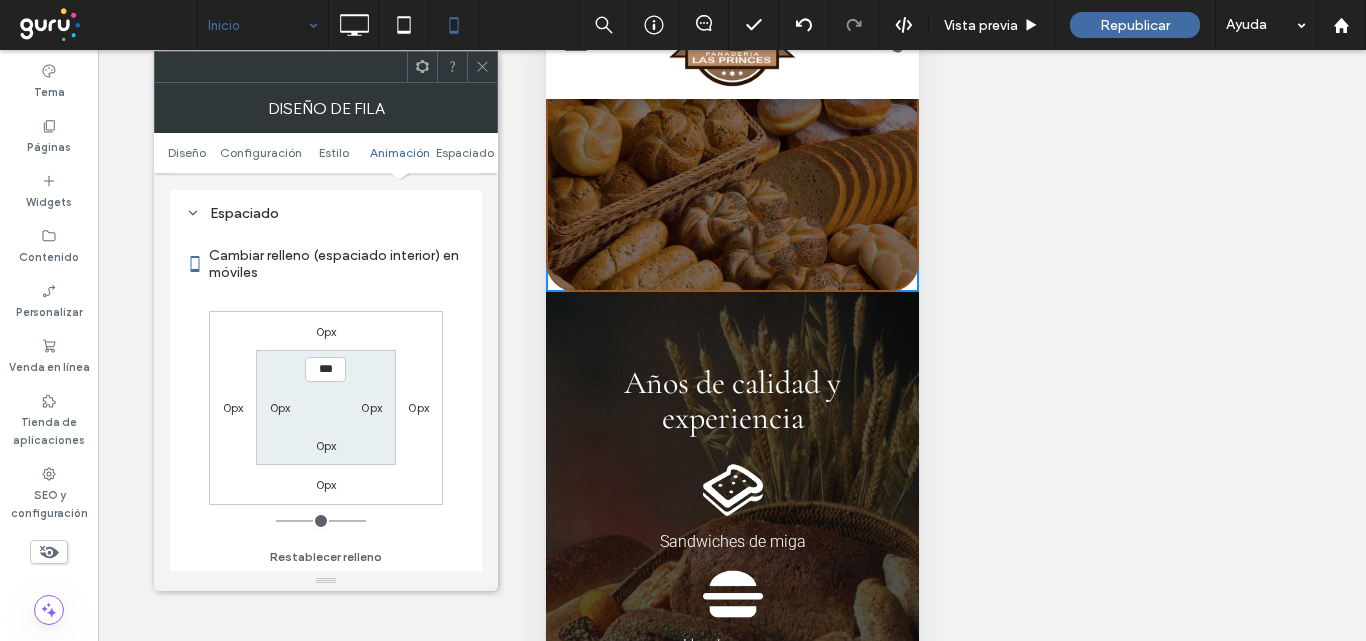 scroll, scrollTop: 766, scrollLeft: 0, axis: vertical 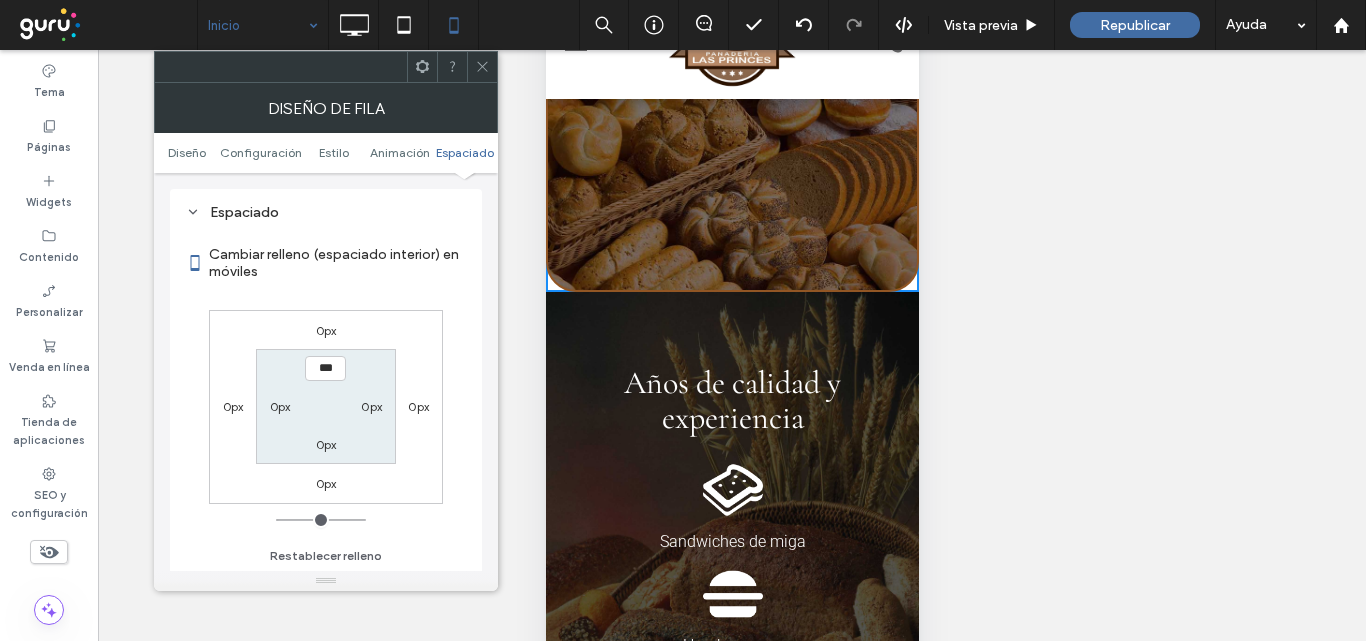click on "0px" at bounding box center (326, 444) 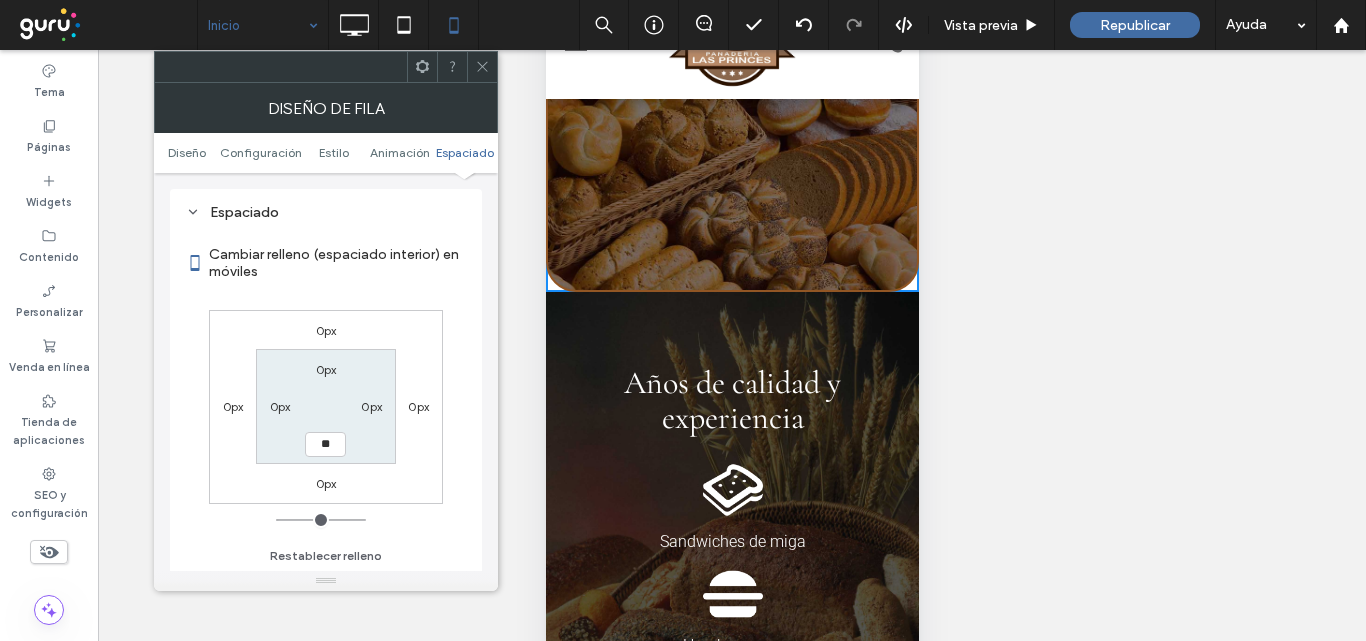 type on "**" 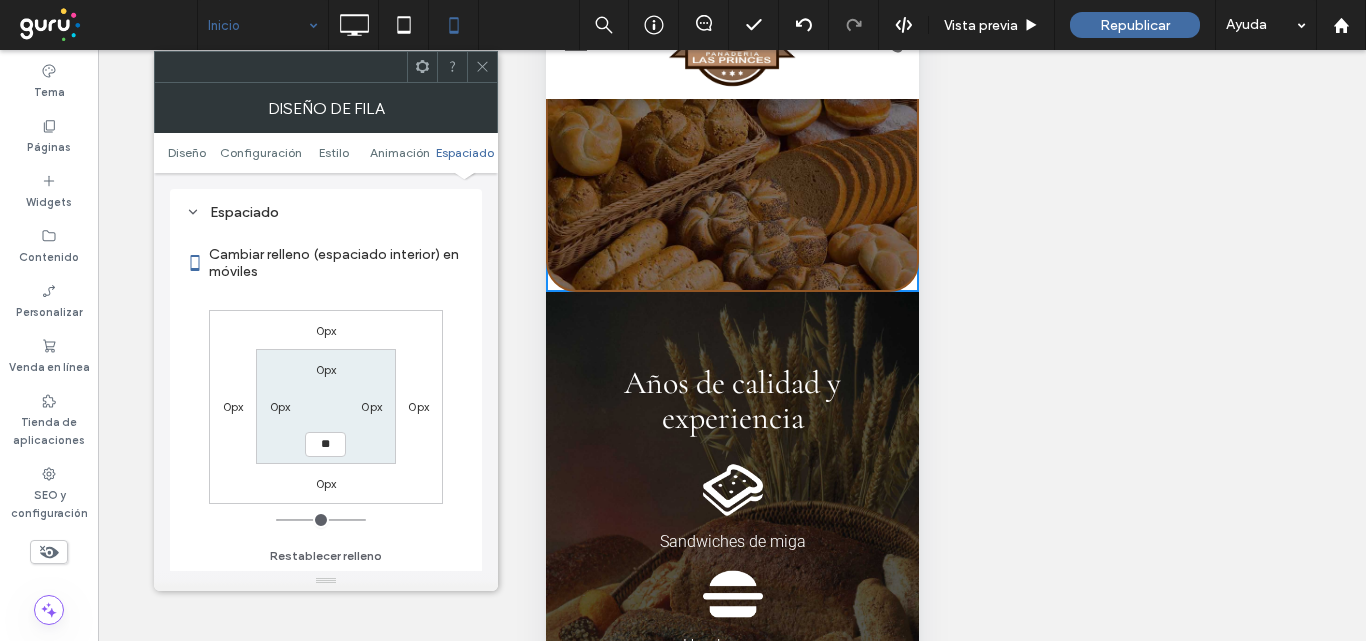 type on "**" 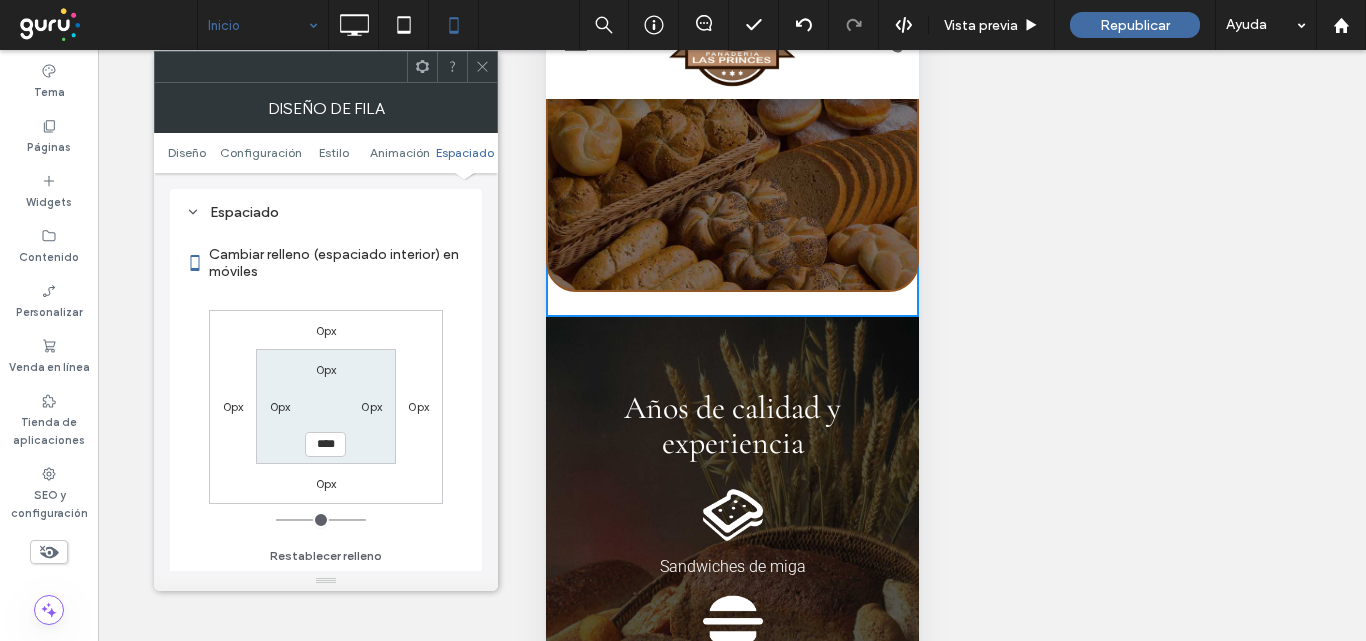 scroll, scrollTop: 1925, scrollLeft: 0, axis: vertical 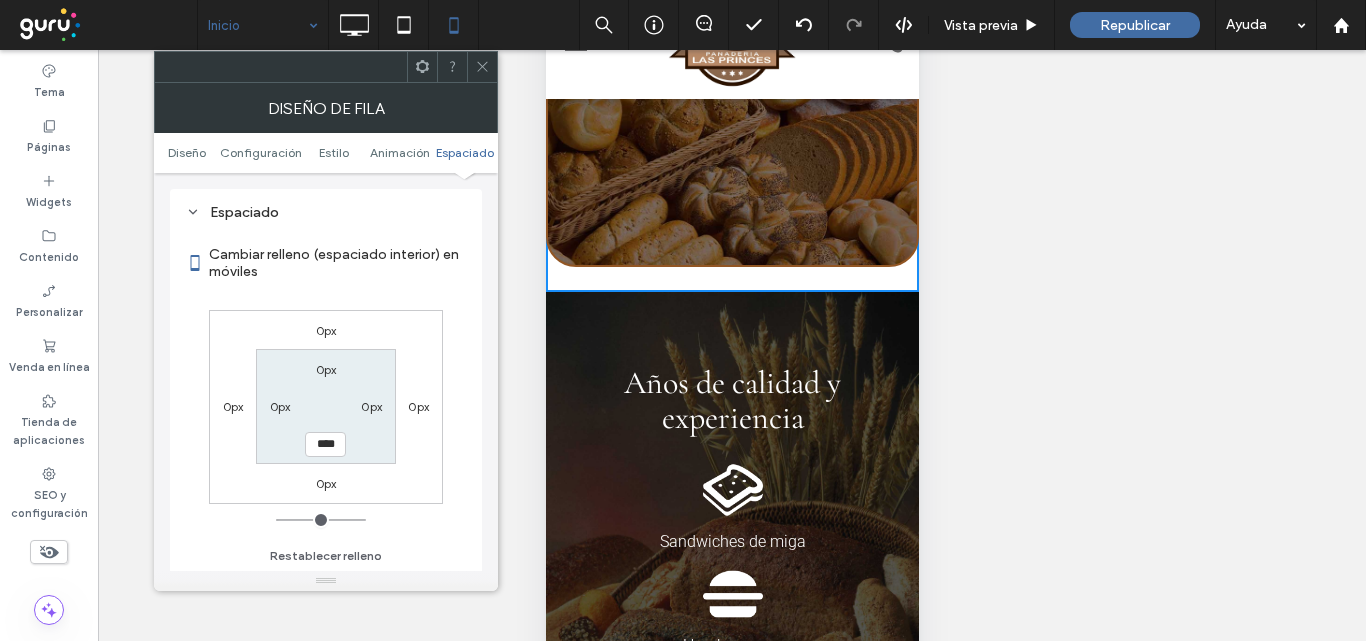 click on "0px 0px **** 0px" at bounding box center [325, 406] 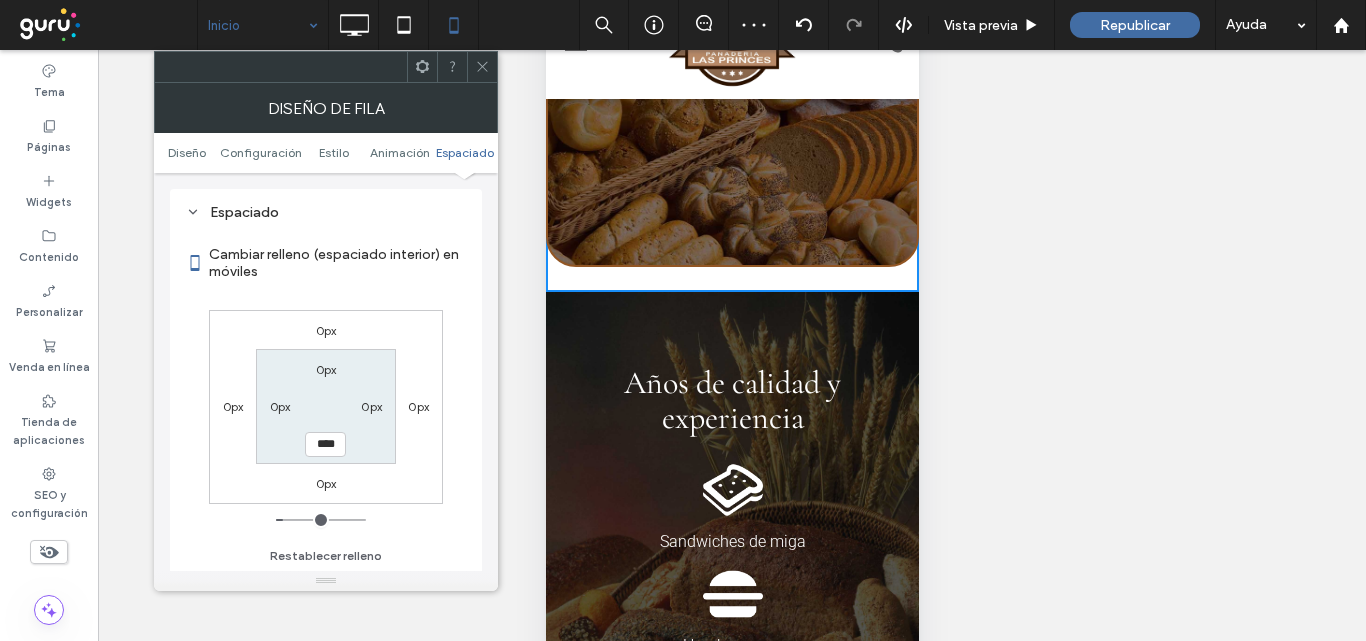 click on "0px" at bounding box center (233, 406) 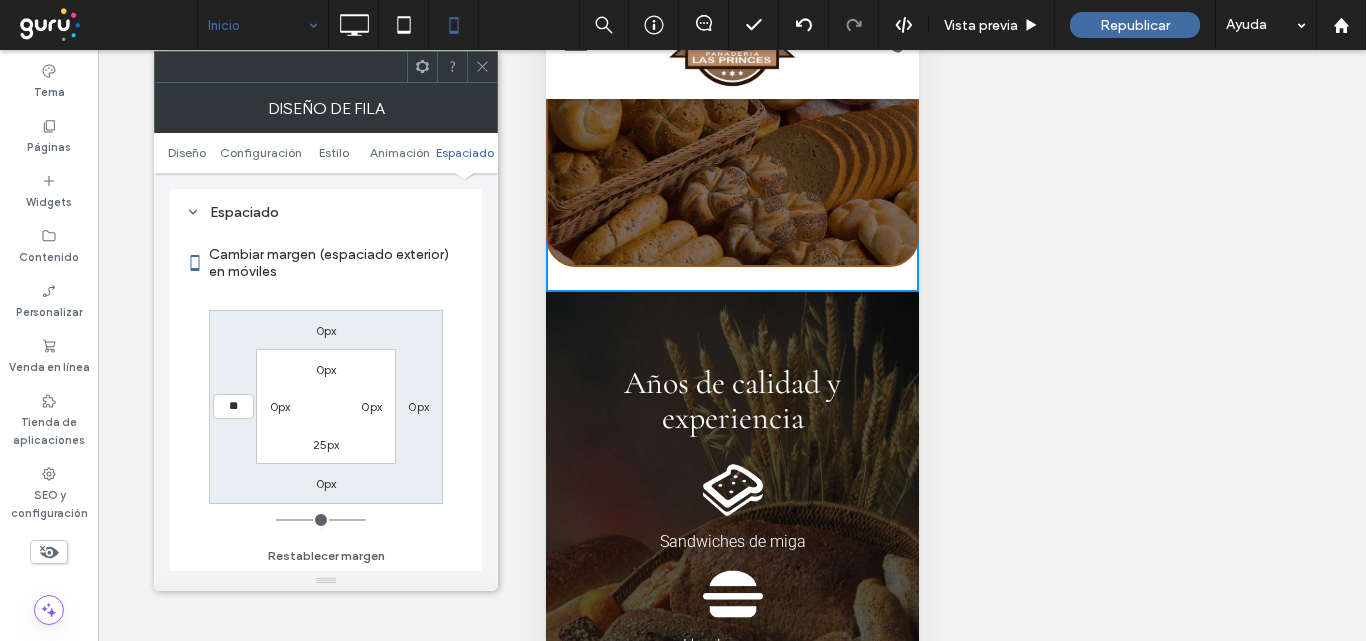 type on "**" 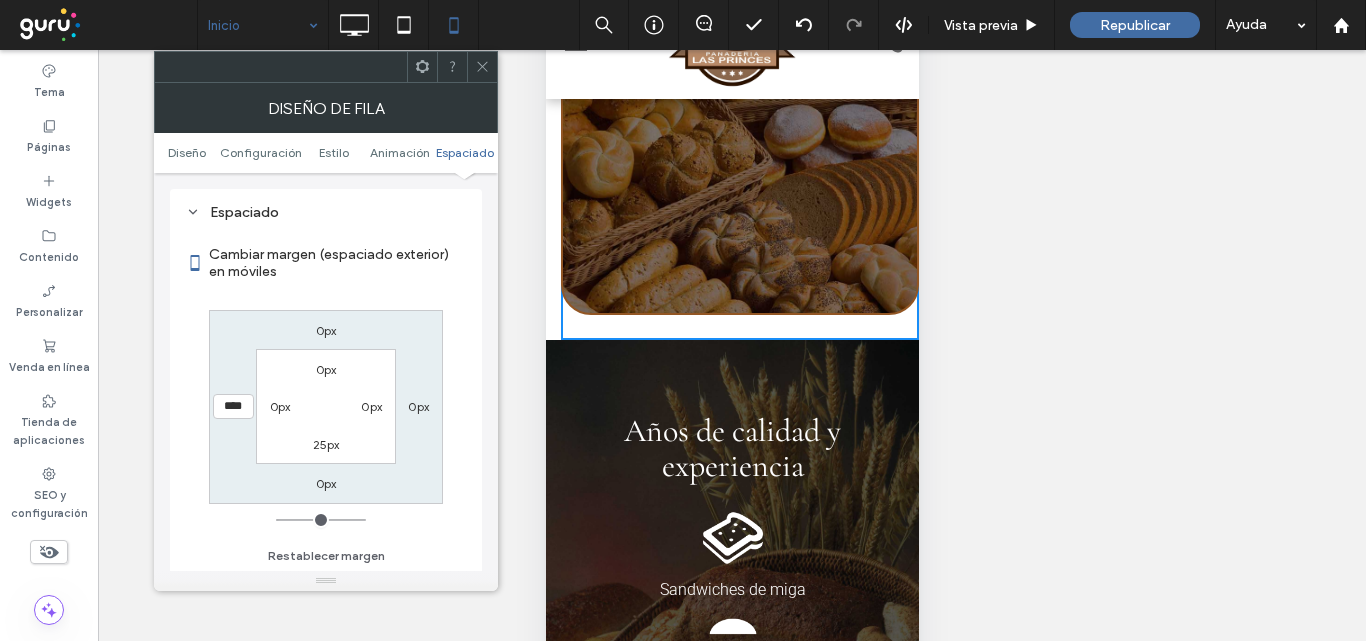 click on "0px" at bounding box center [418, 406] 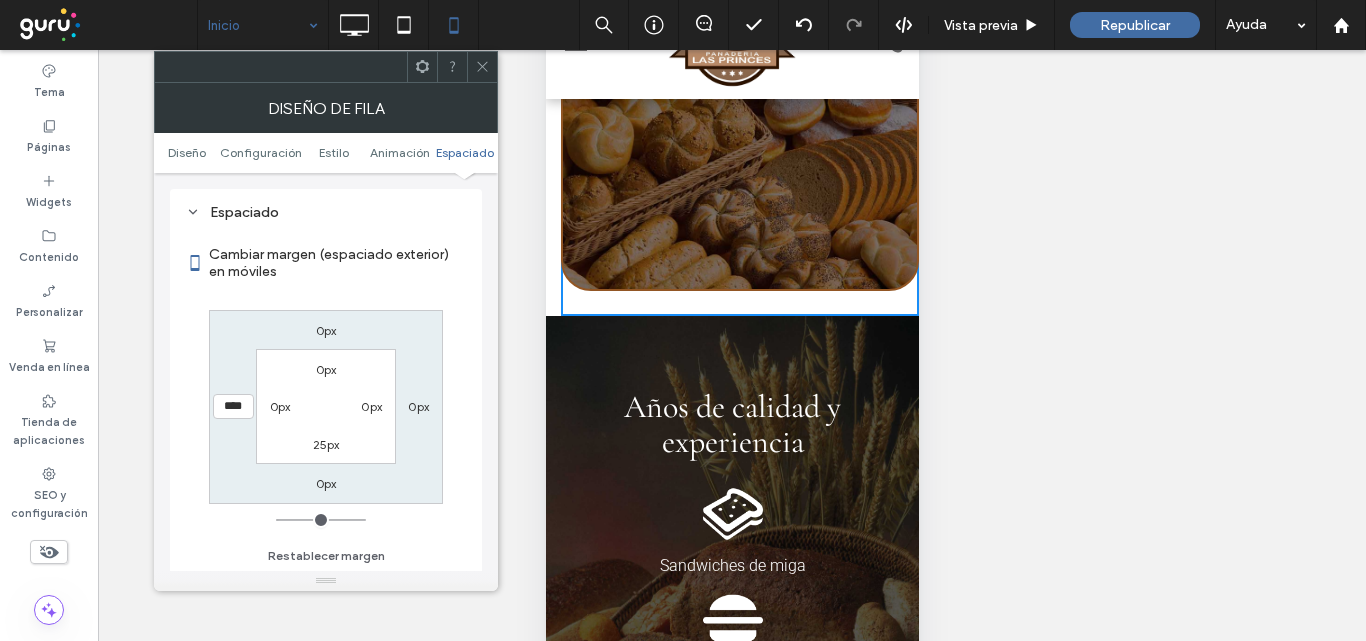 type on "*" 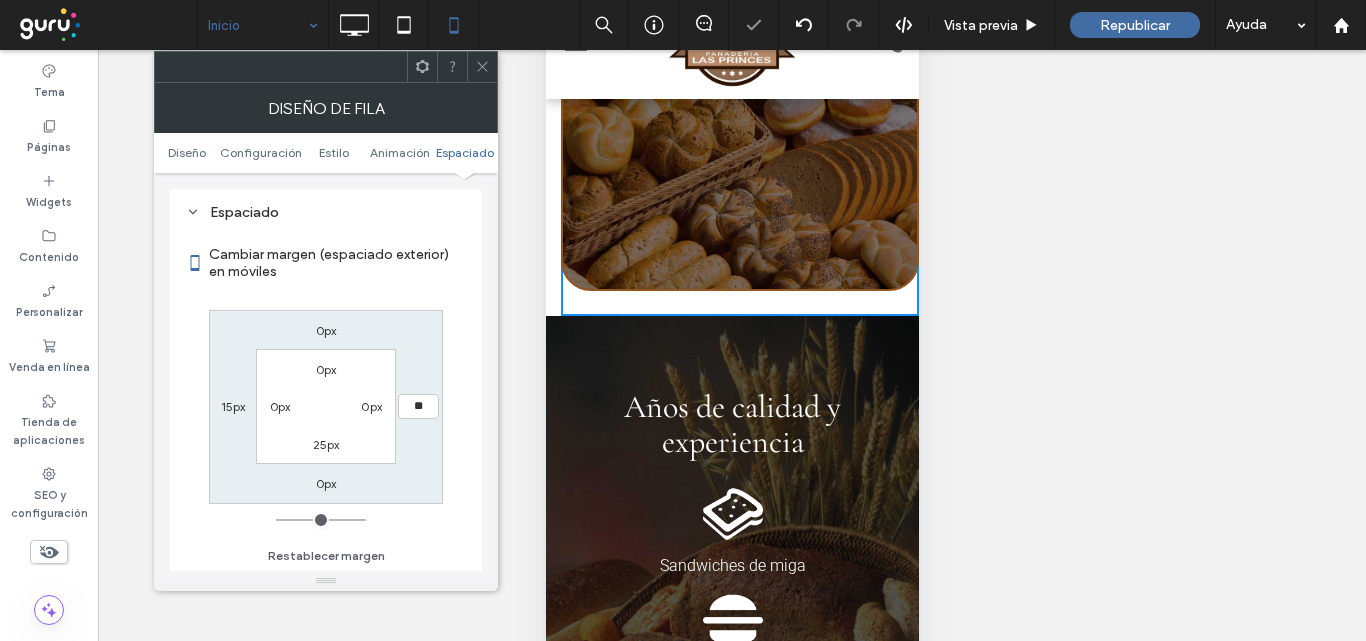 type on "**" 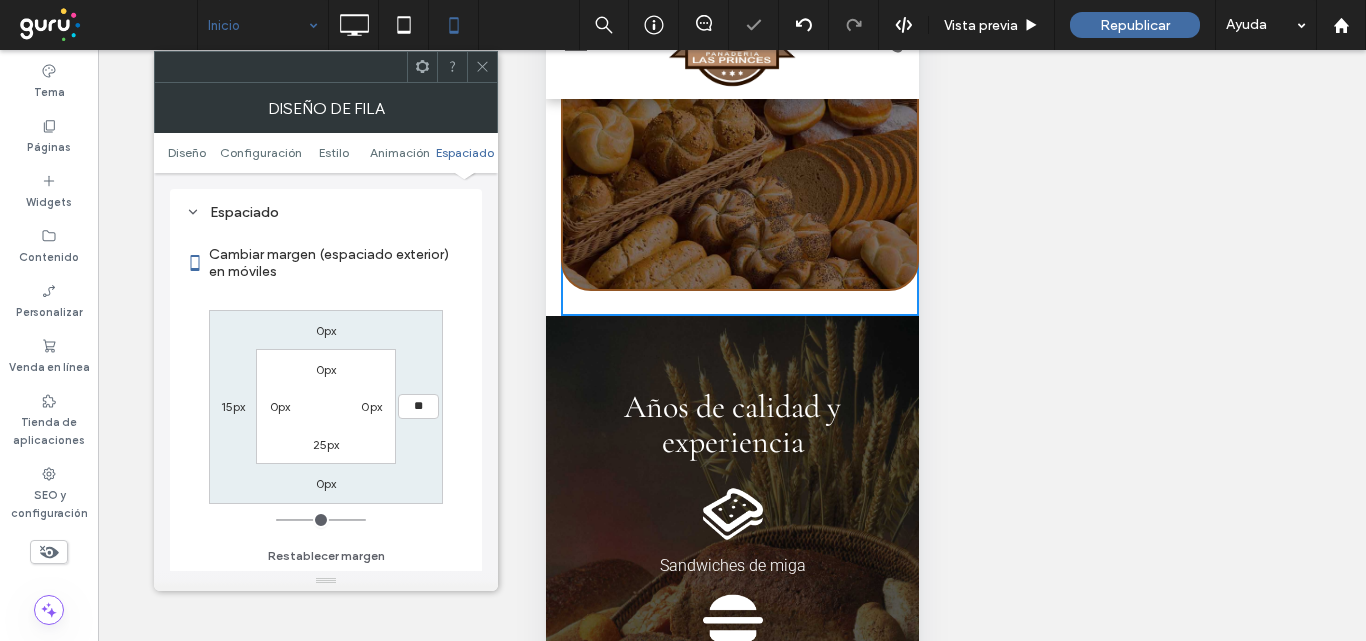 type on "**" 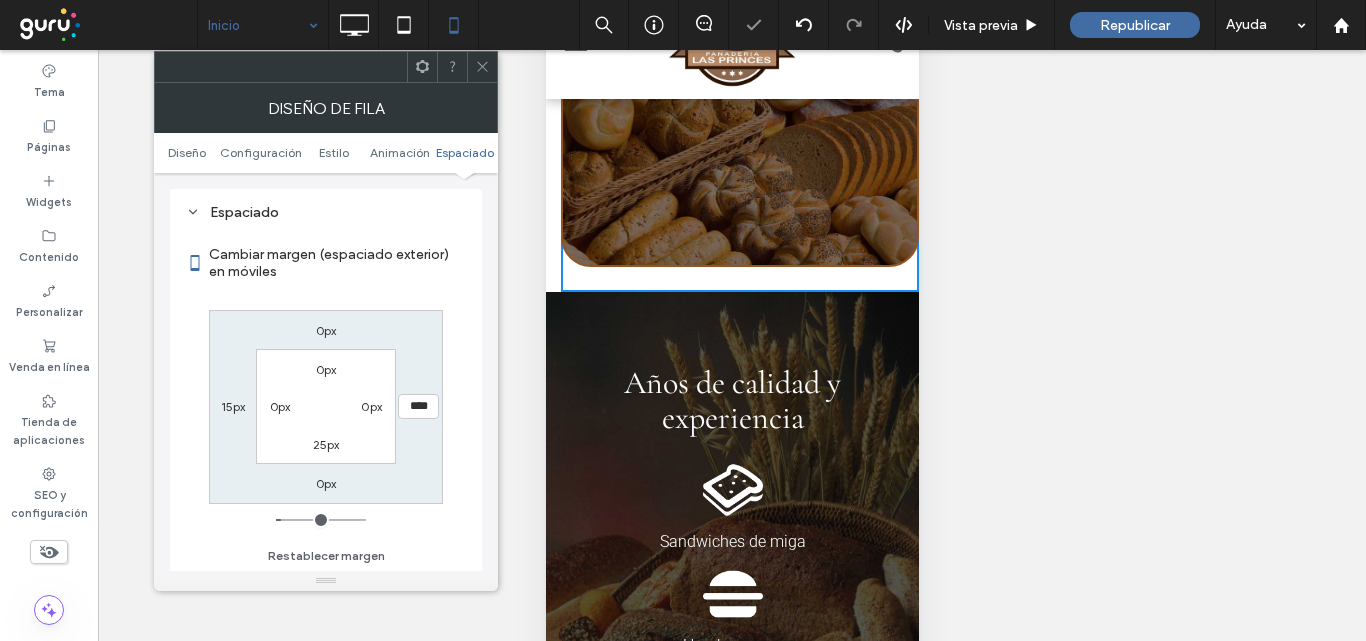 click on "0px **** 0px 15px 0px 0px 25px 0px" at bounding box center [326, 407] 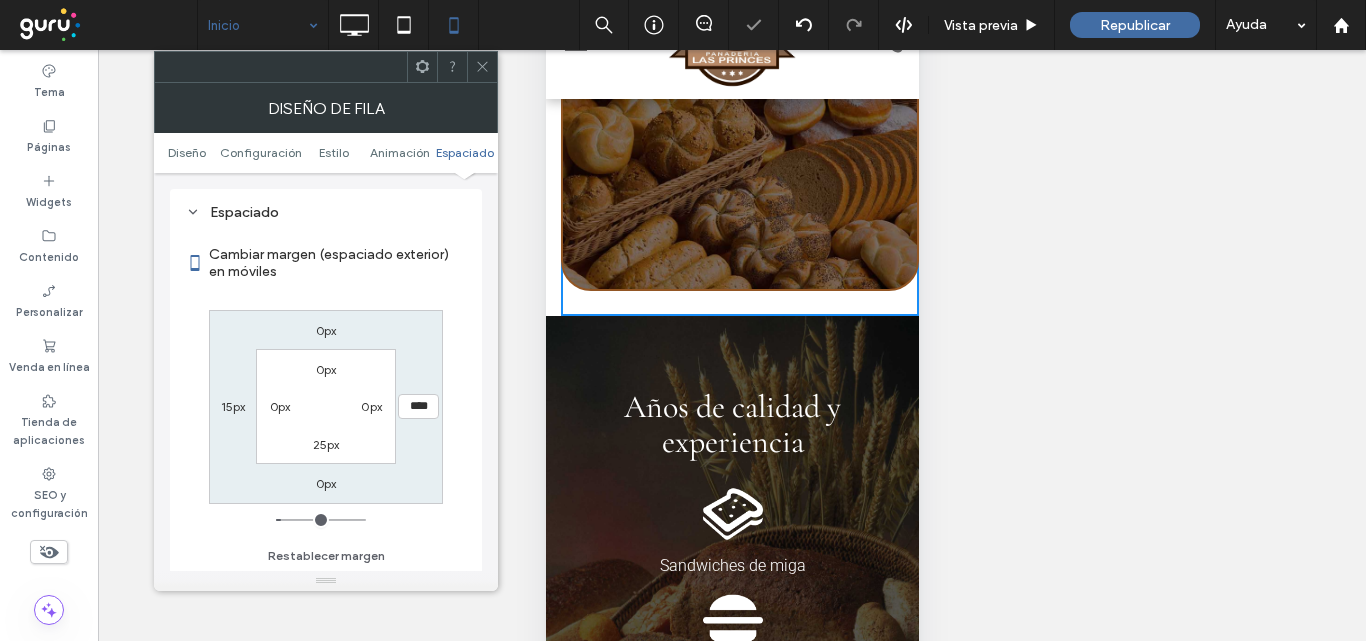 click on "0px **** 0px 15px 0px 0px 25px 0px" at bounding box center (326, 407) 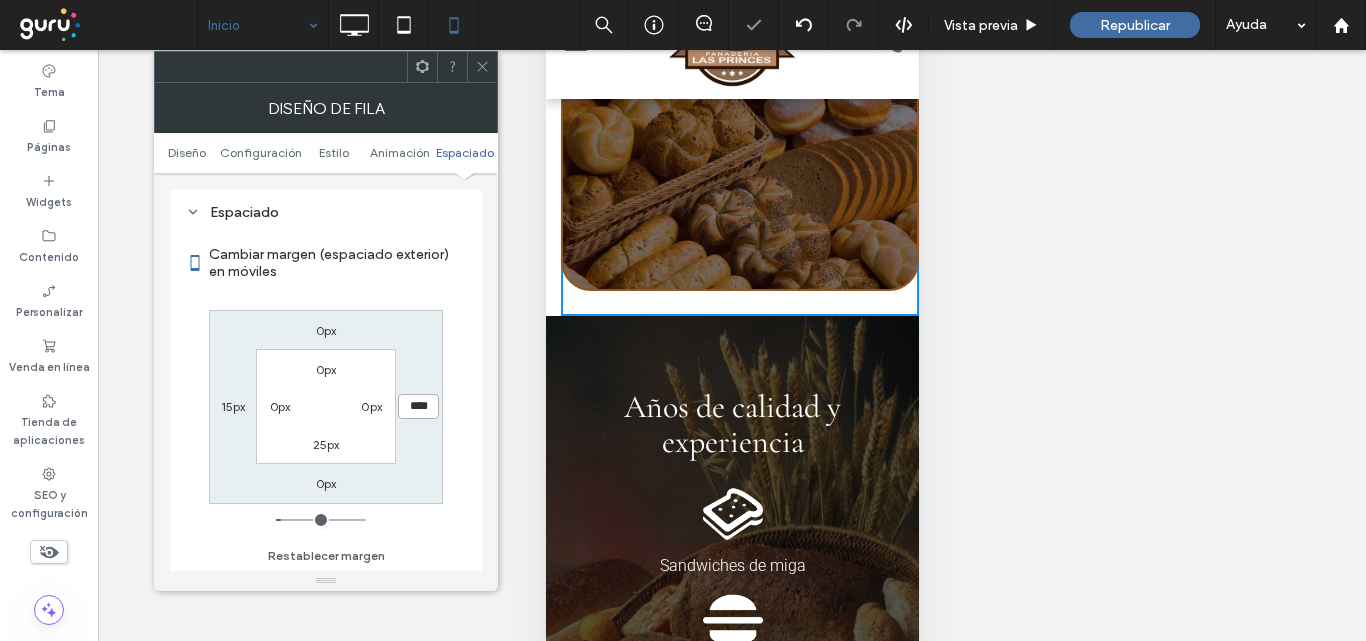 click on "****" at bounding box center (418, 406) 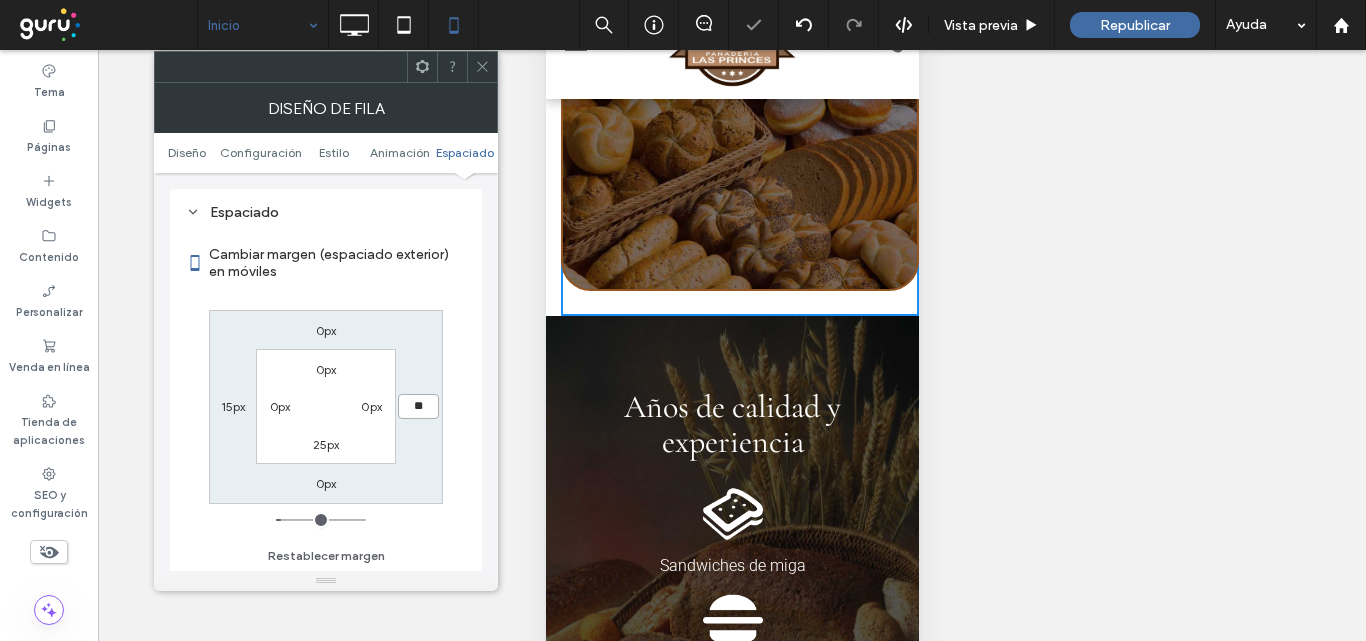 type on "**" 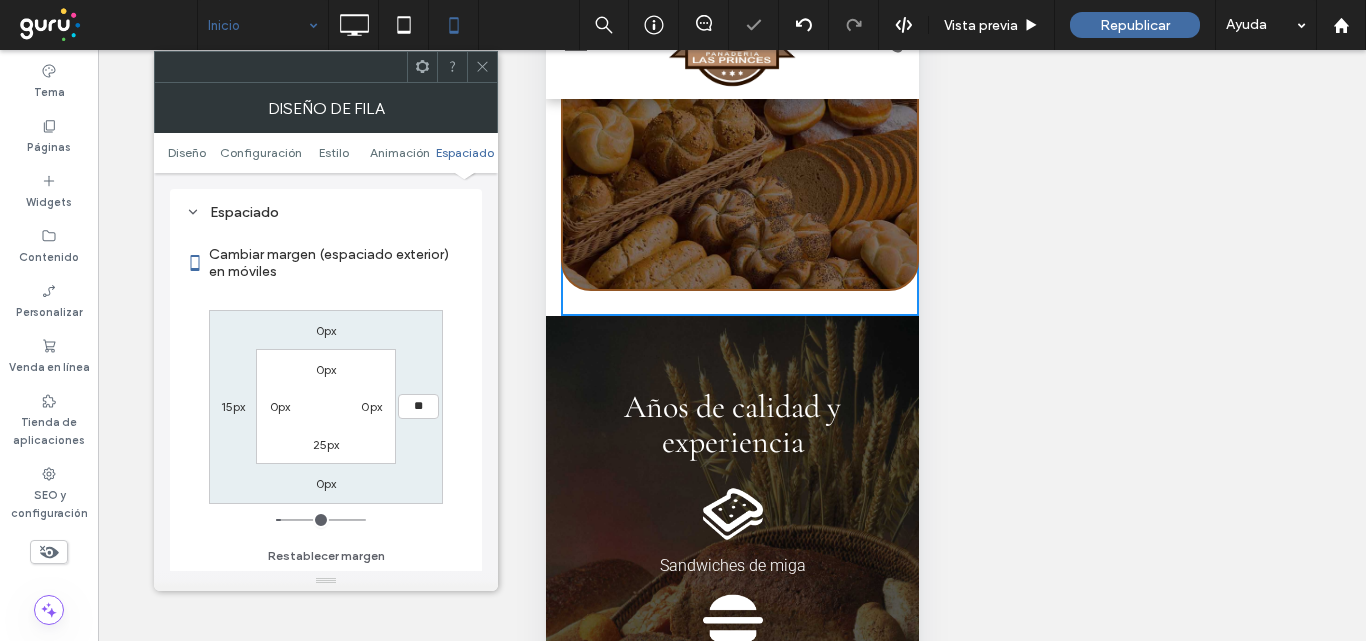 scroll, scrollTop: 1973, scrollLeft: 0, axis: vertical 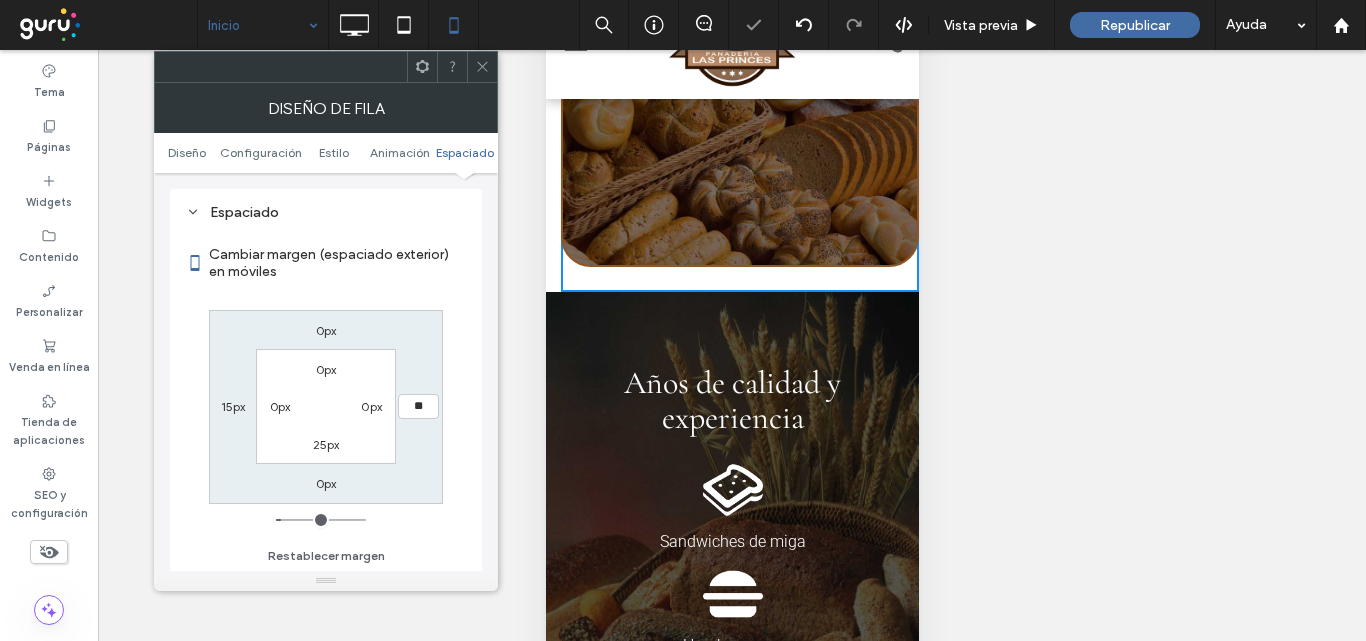 click on "0px ** 0px 15px 0px 0px 25px 0px" at bounding box center [326, 407] 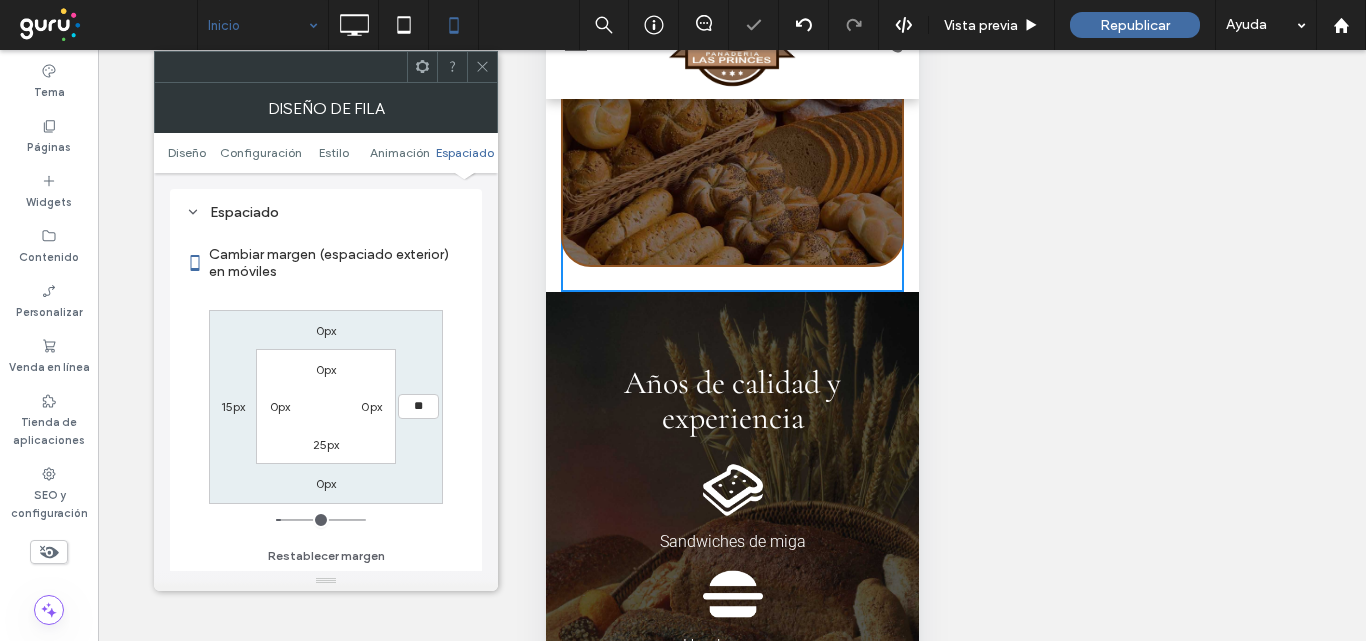click 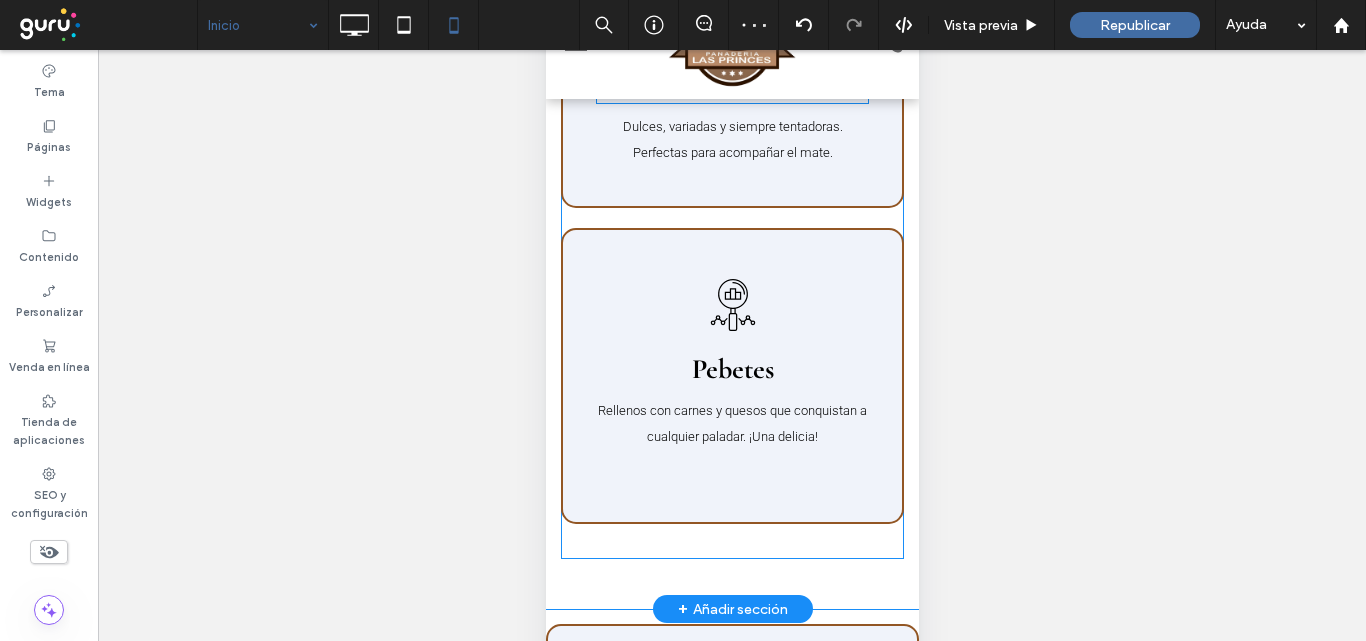 scroll, scrollTop: 3073, scrollLeft: 0, axis: vertical 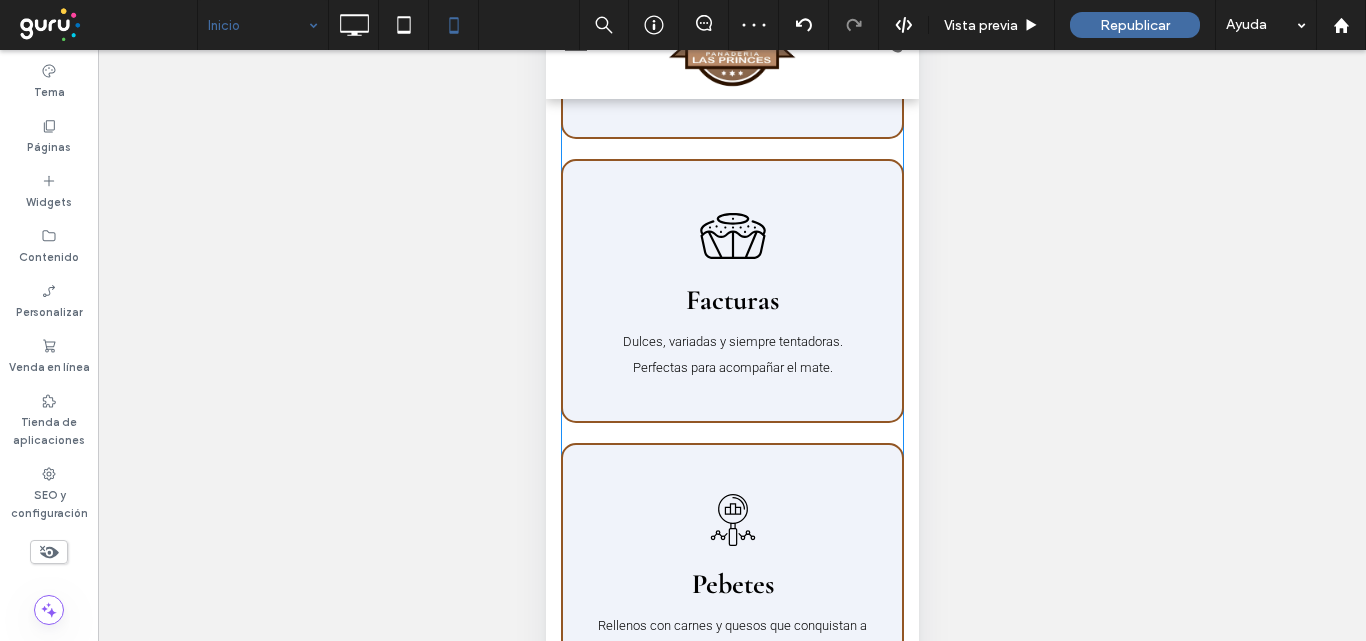 click on "Fresco, crujiente y horneado cada día. El clásico infaltable en tu mesa." at bounding box center [731, 71] 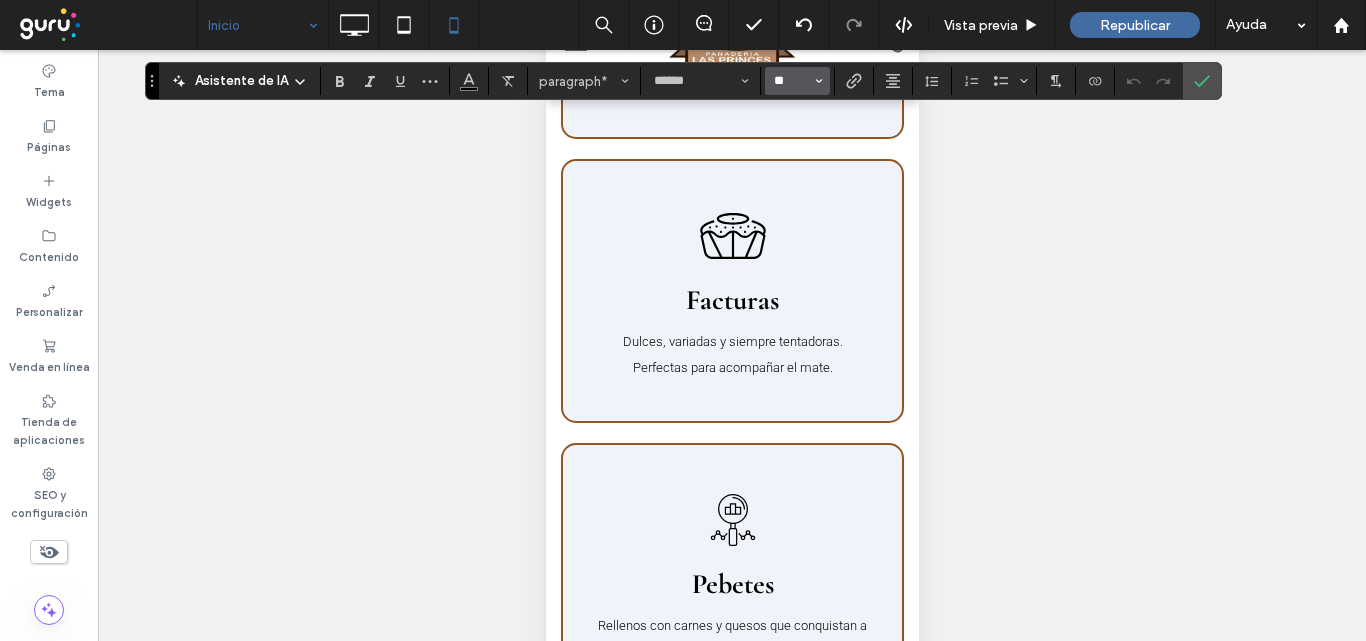 click on "**" at bounding box center [791, 81] 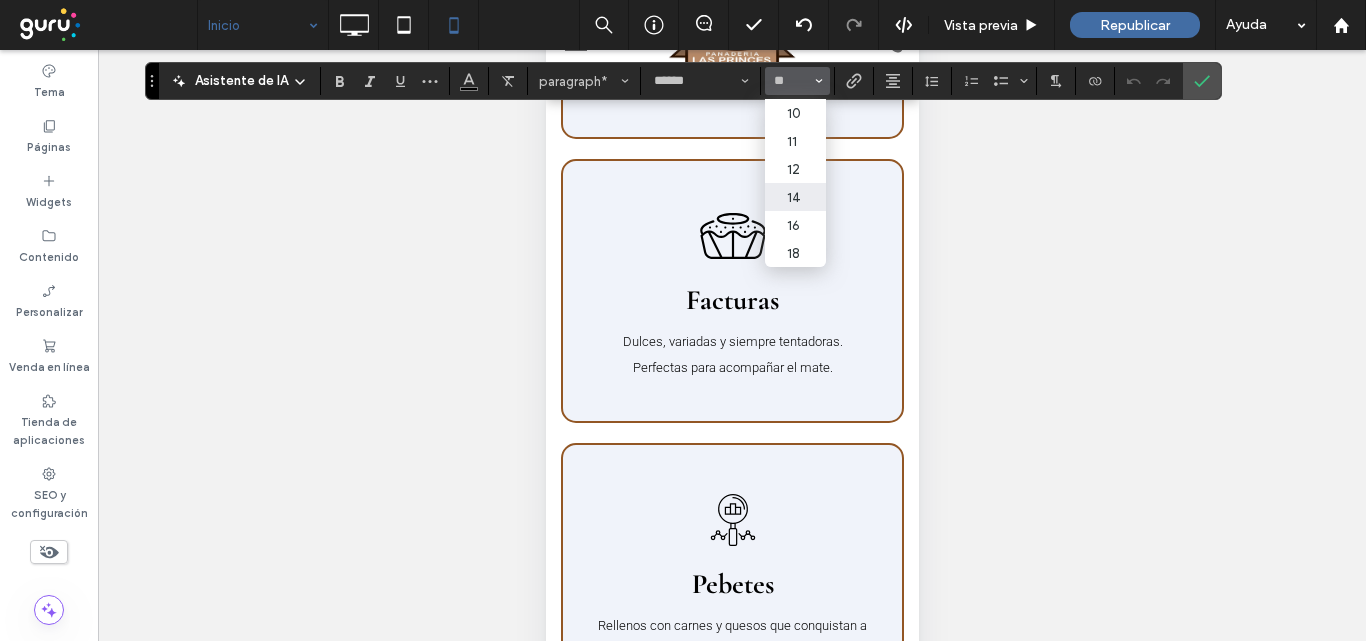 type on "**" 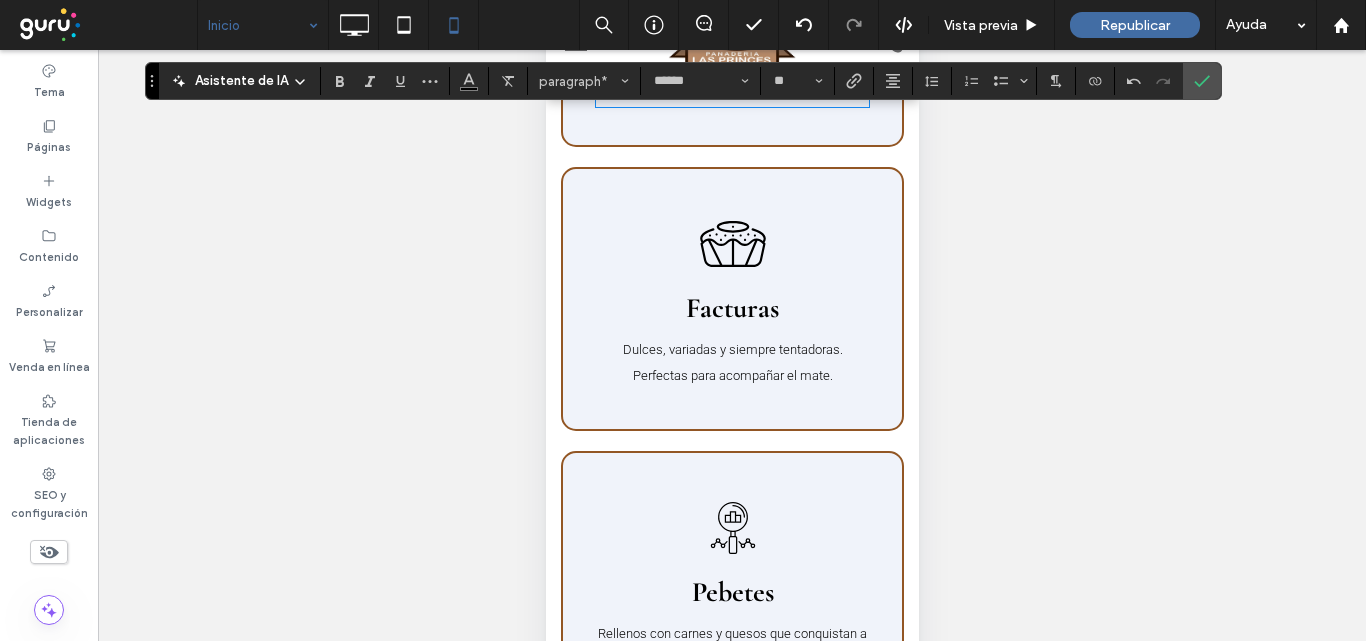 click on "Dulces, variadas y siempre tentadoras. Perfectas para acompañar el mate." at bounding box center [732, 362] 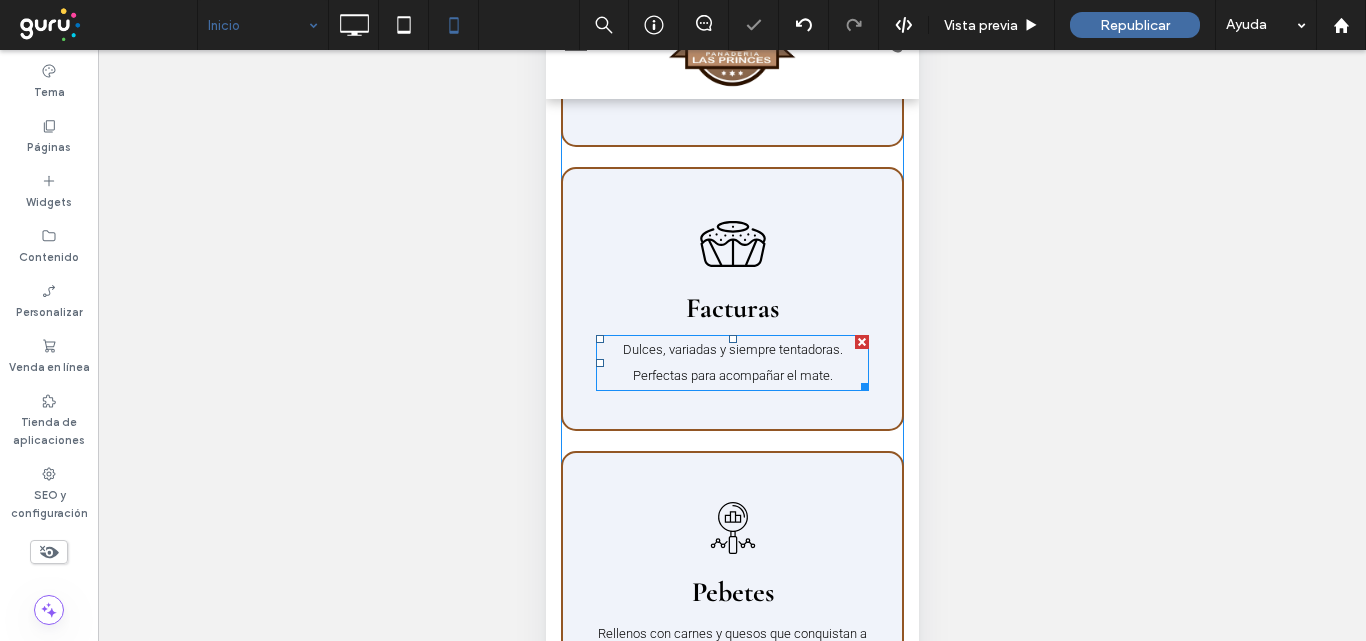 click on "Dulces, variadas y siempre tentadoras. Perfectas para acompañar el mate." at bounding box center [731, 363] 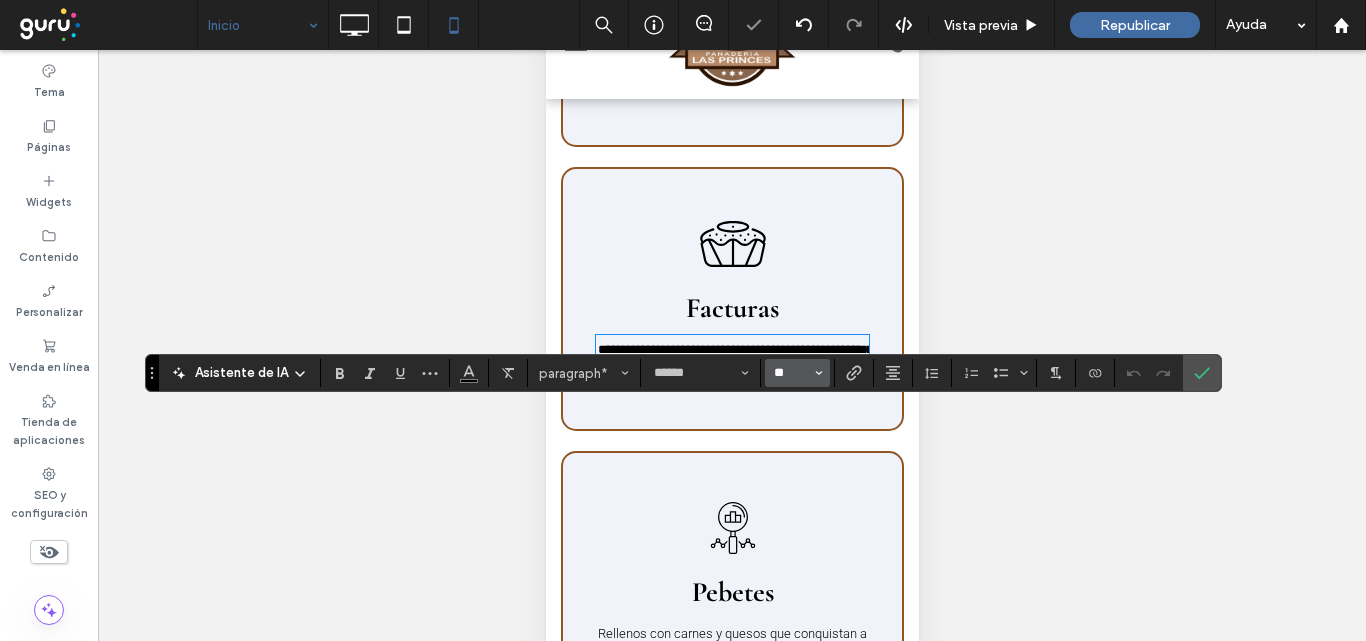 click on "**" at bounding box center [791, 373] 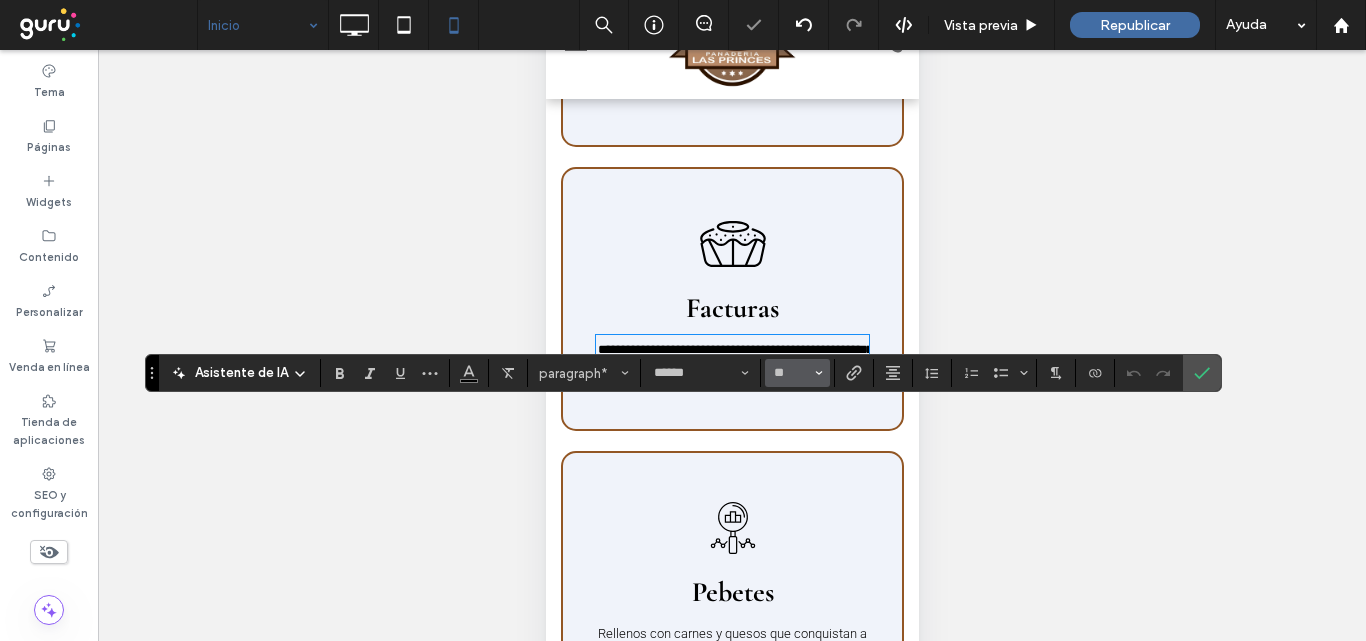 type on "**" 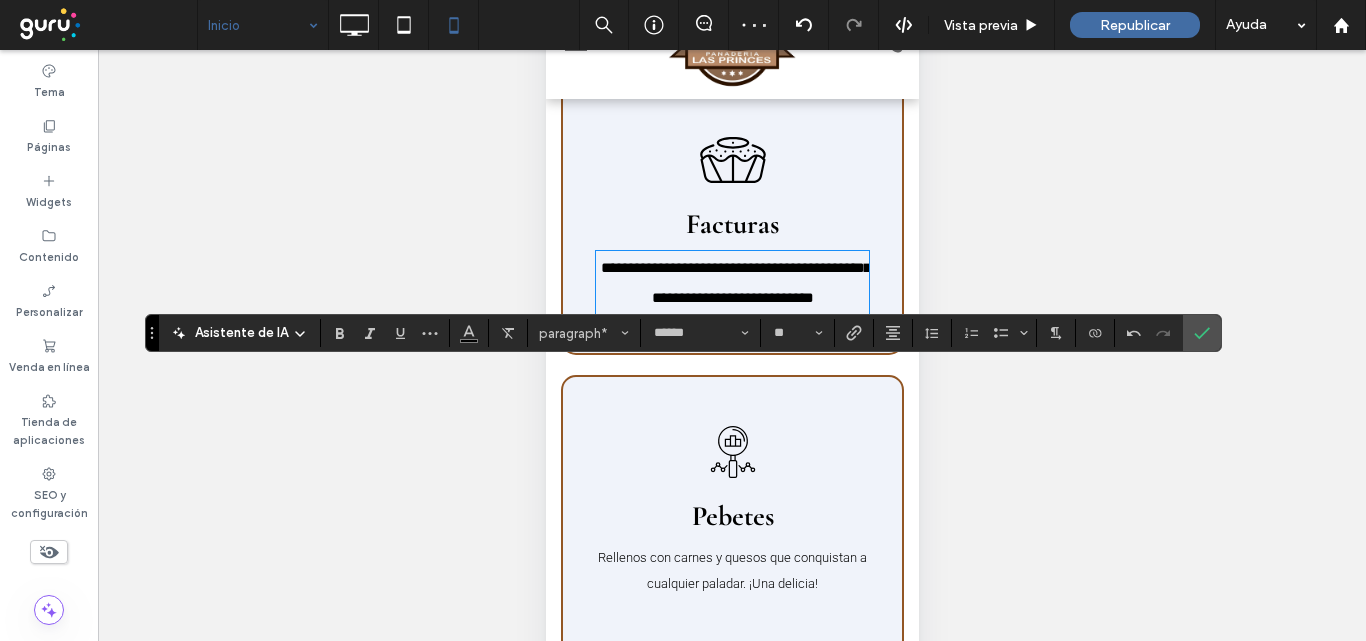 scroll, scrollTop: 3273, scrollLeft: 0, axis: vertical 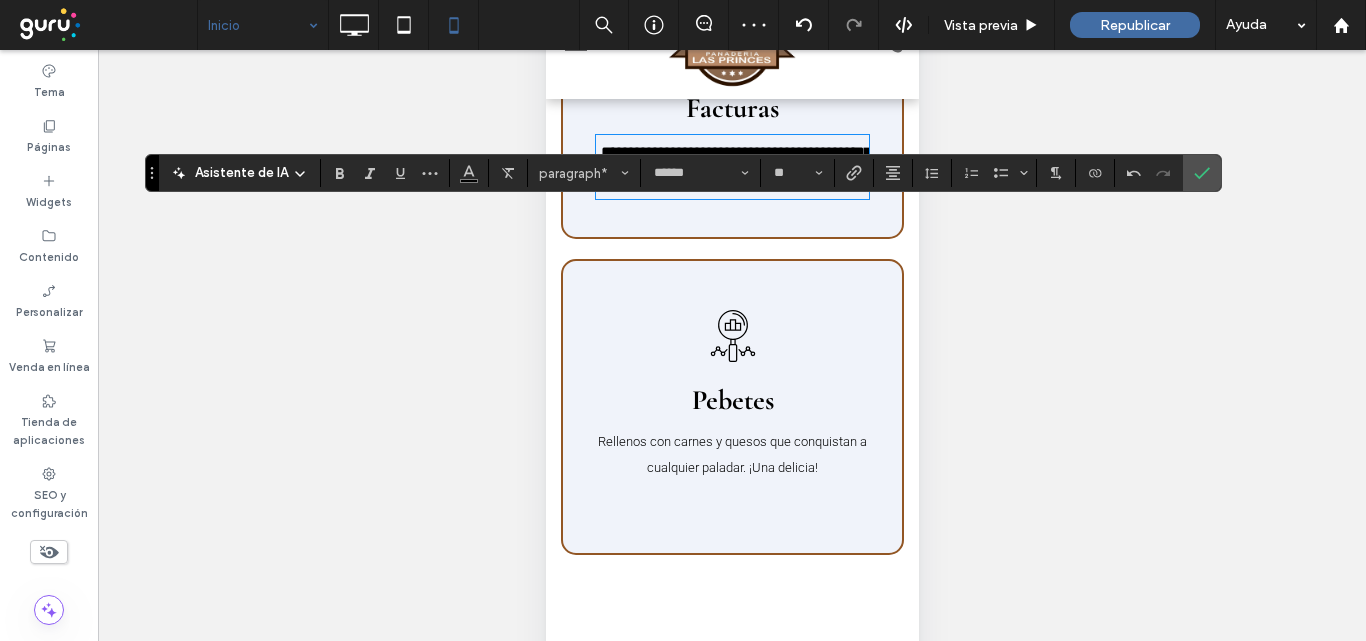 click on "Rellenos con carnes y quesos que conquistan a cualquier paladar. ¡Una delicia!" at bounding box center [731, 454] 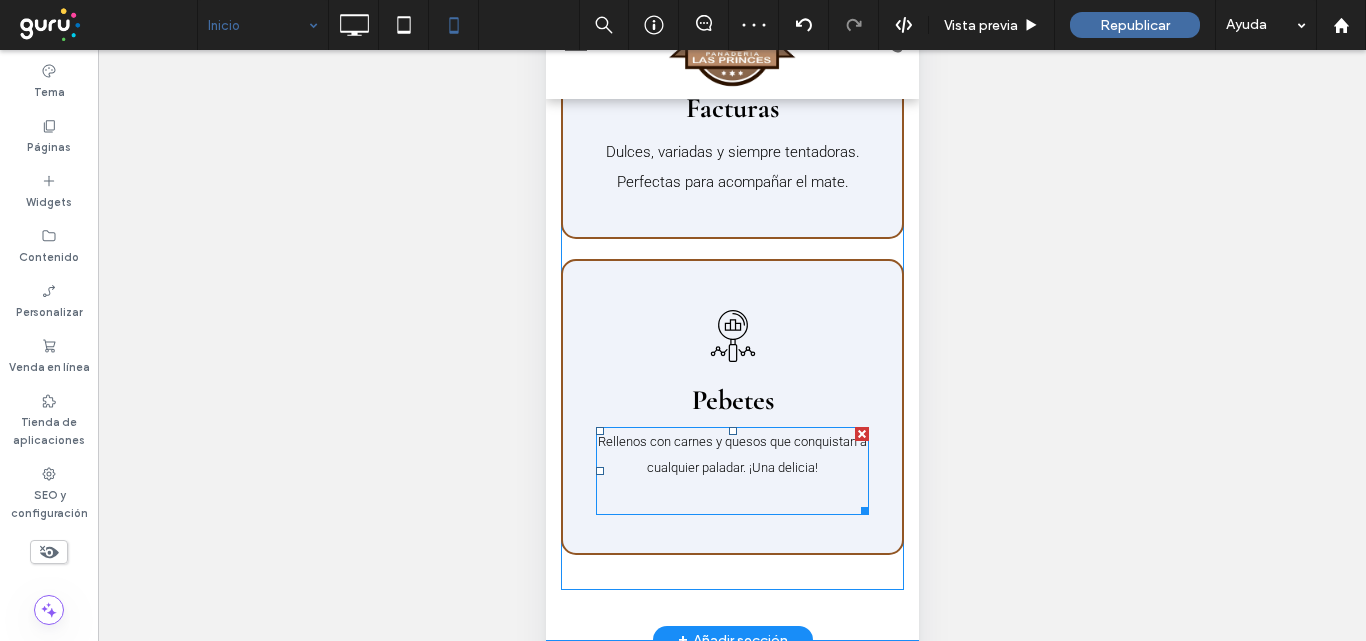 click on "Rellenos con carnes y quesos que conquistan a cualquier paladar. ¡Una delicia!" at bounding box center (731, 455) 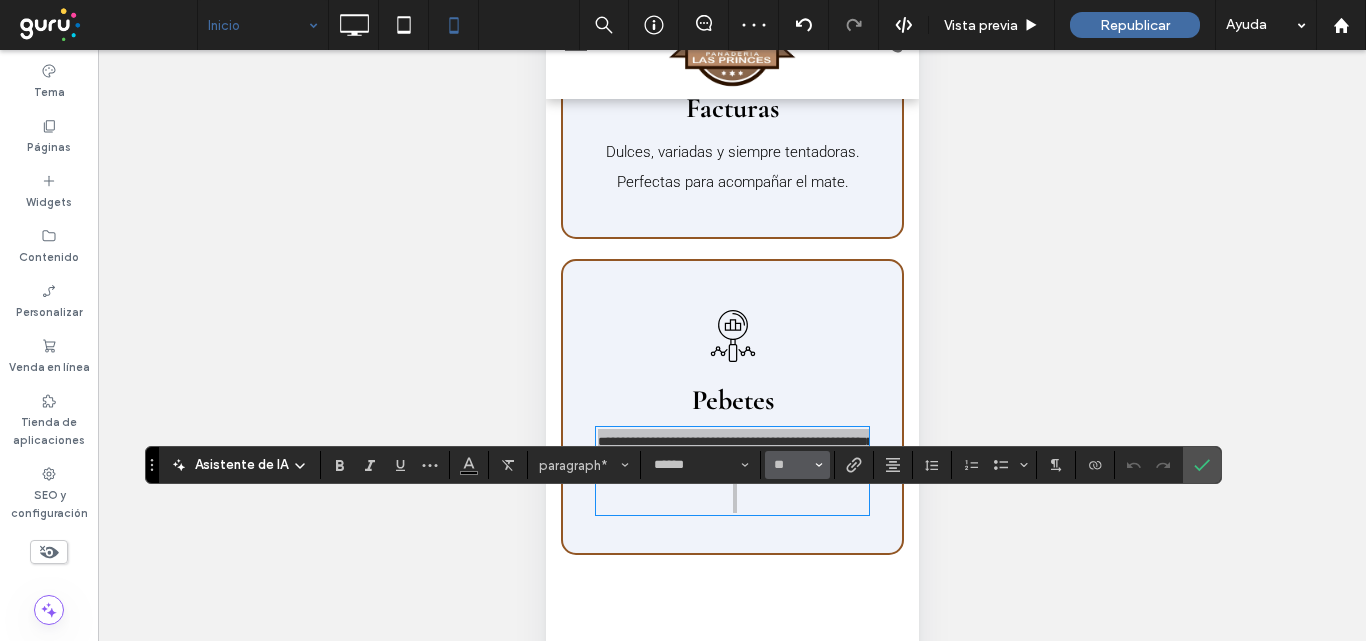 click on "**" at bounding box center (791, 465) 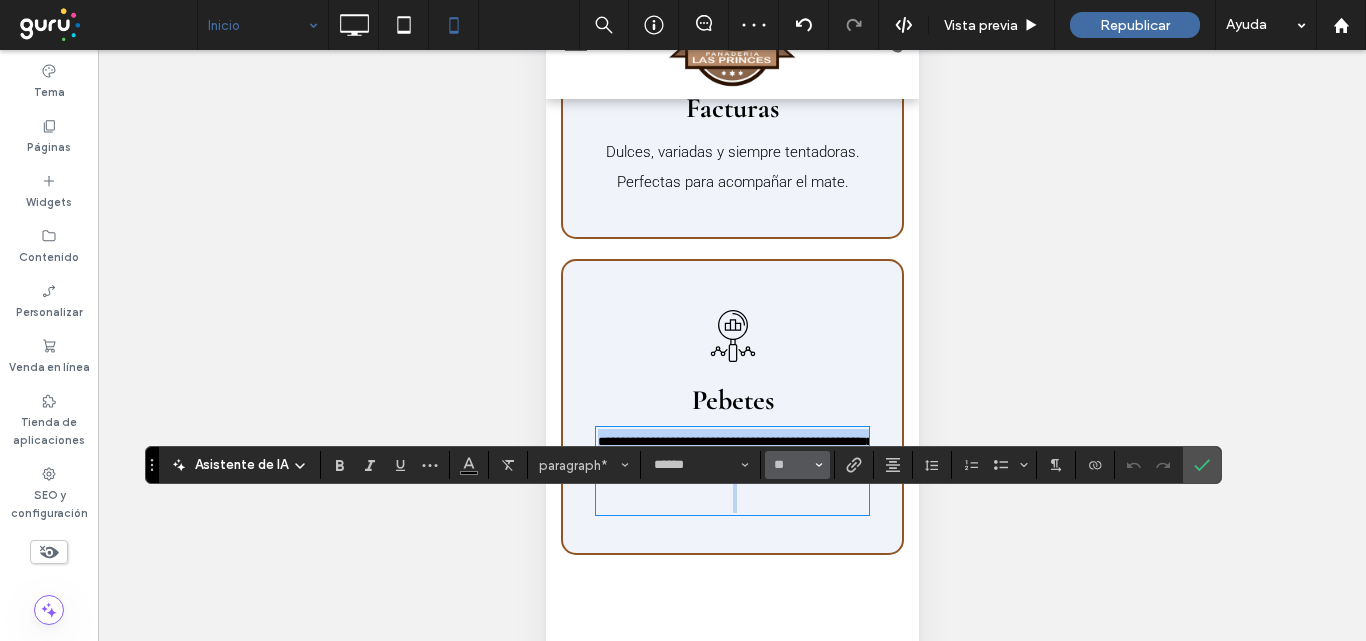 type on "**" 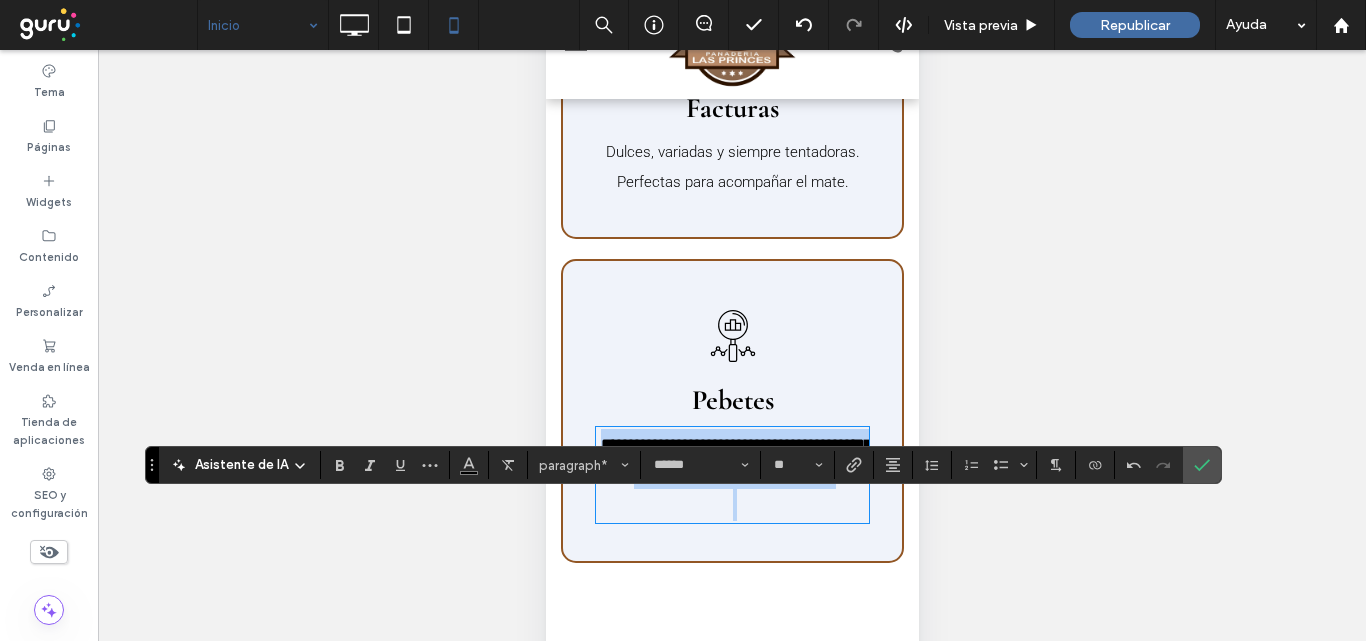 click on "**********" at bounding box center (731, 459) 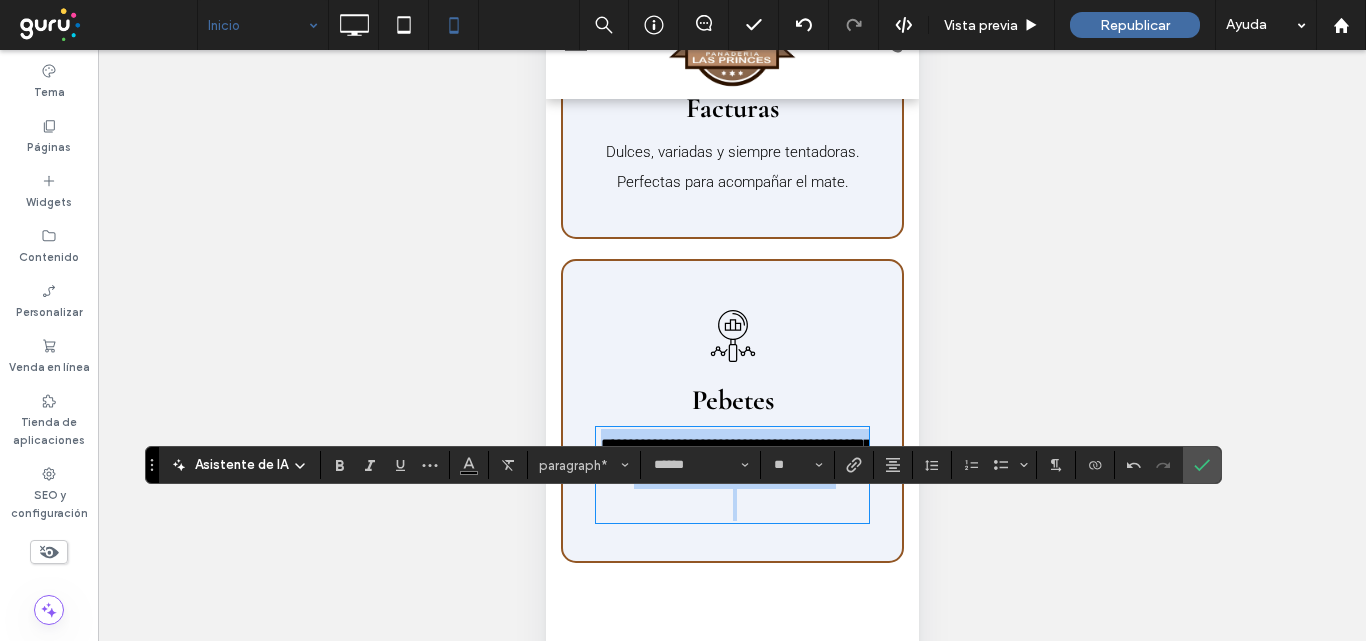 click on "**********" at bounding box center [731, 459] 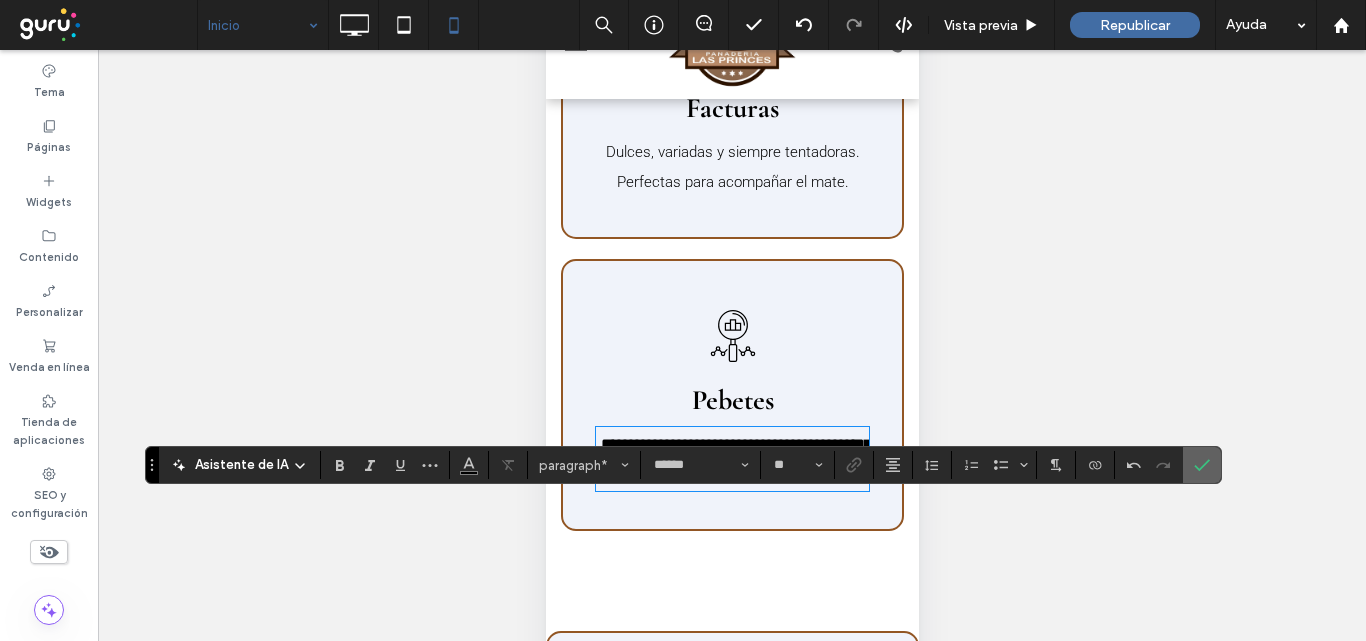 click 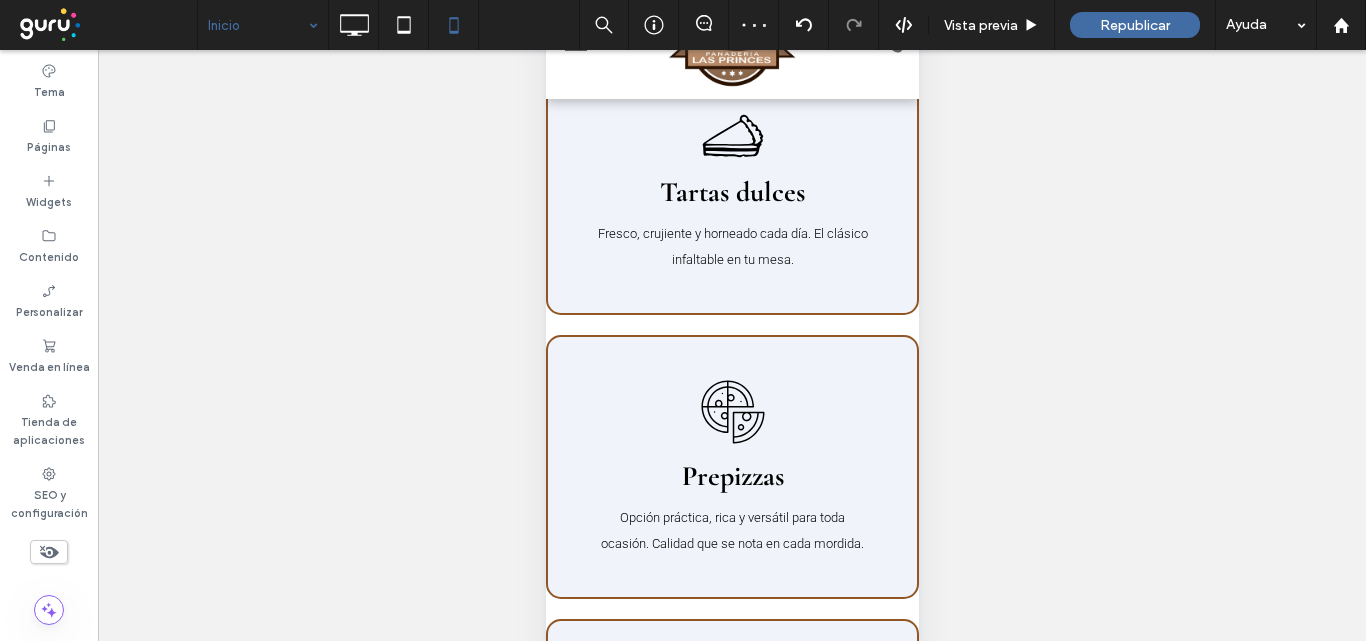 scroll, scrollTop: 3873, scrollLeft: 0, axis: vertical 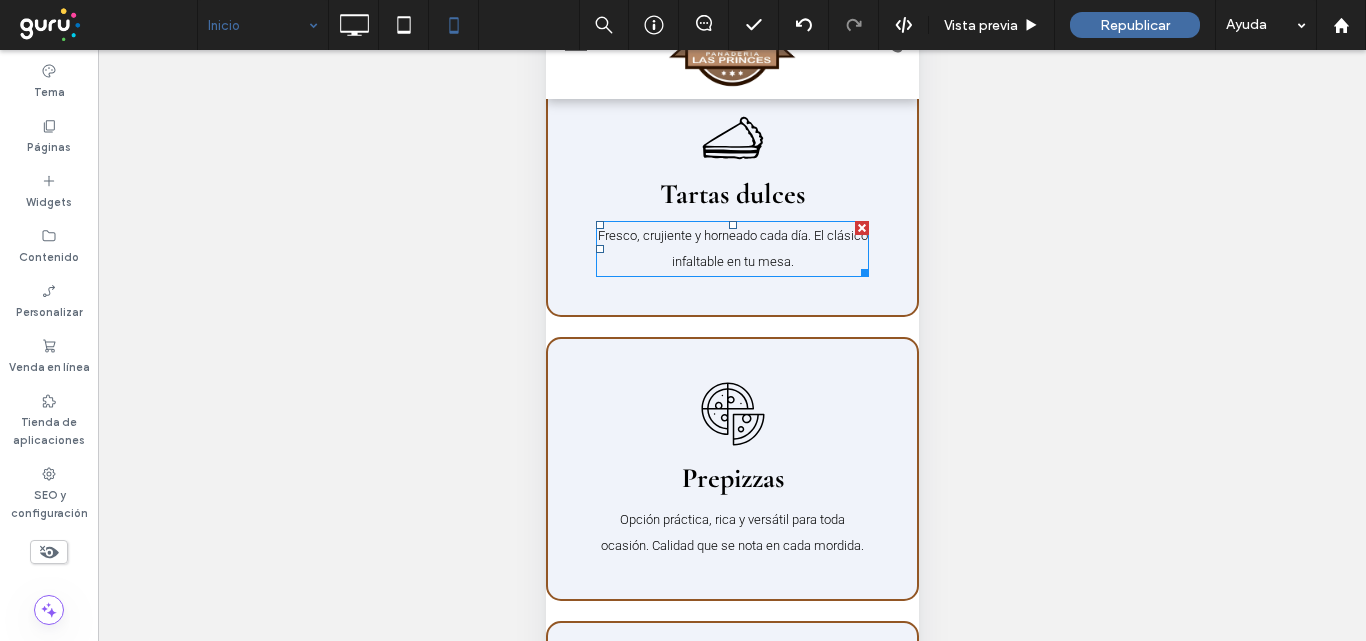 click on "Fresco, crujiente y horneado cada día. El clásico infaltable en tu mesa." at bounding box center (731, 249) 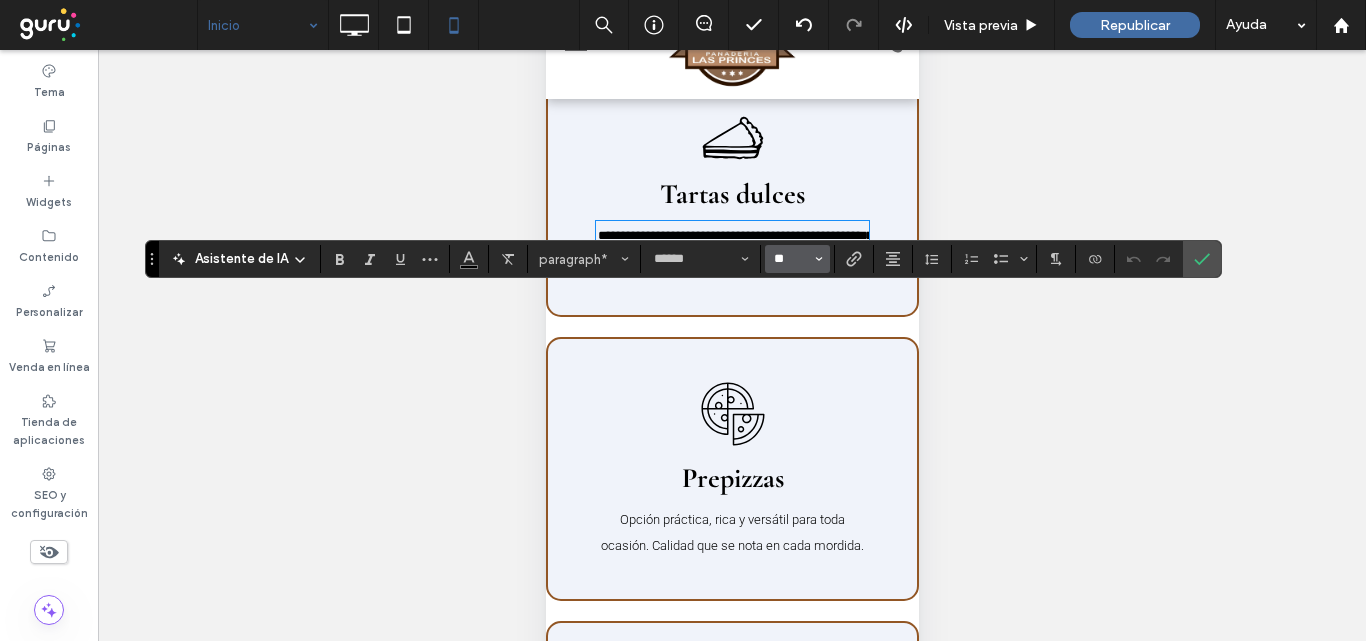 click on "**" at bounding box center (791, 259) 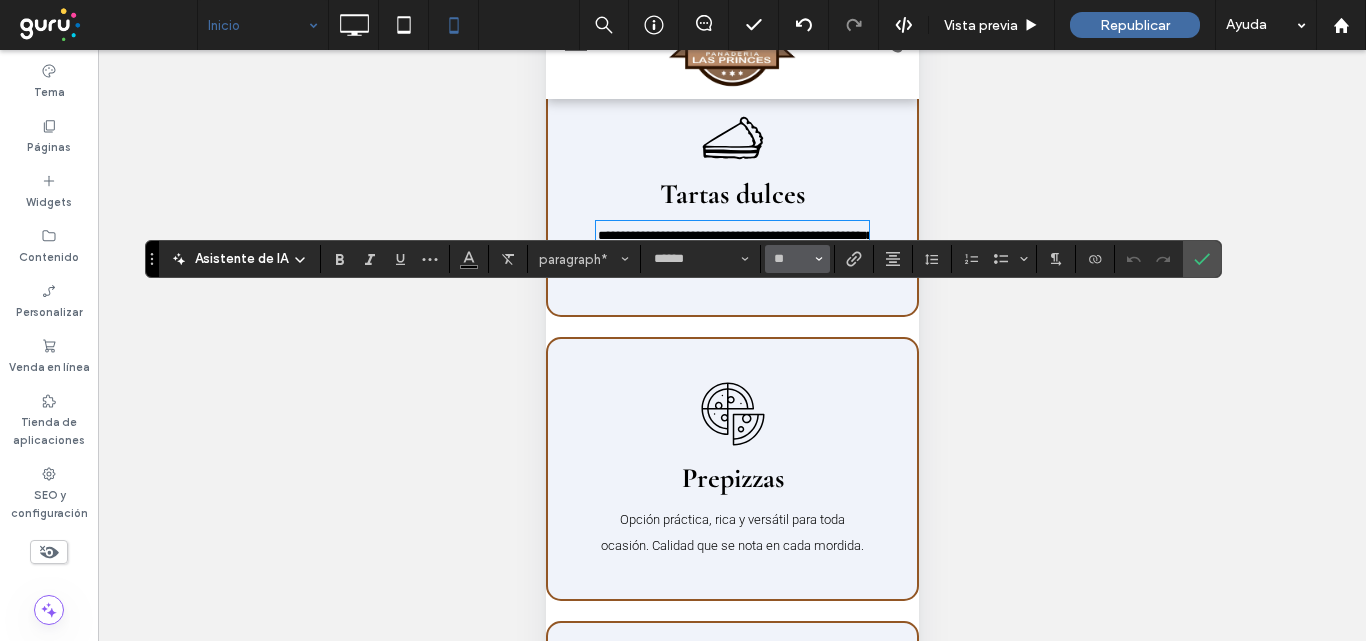 type on "**" 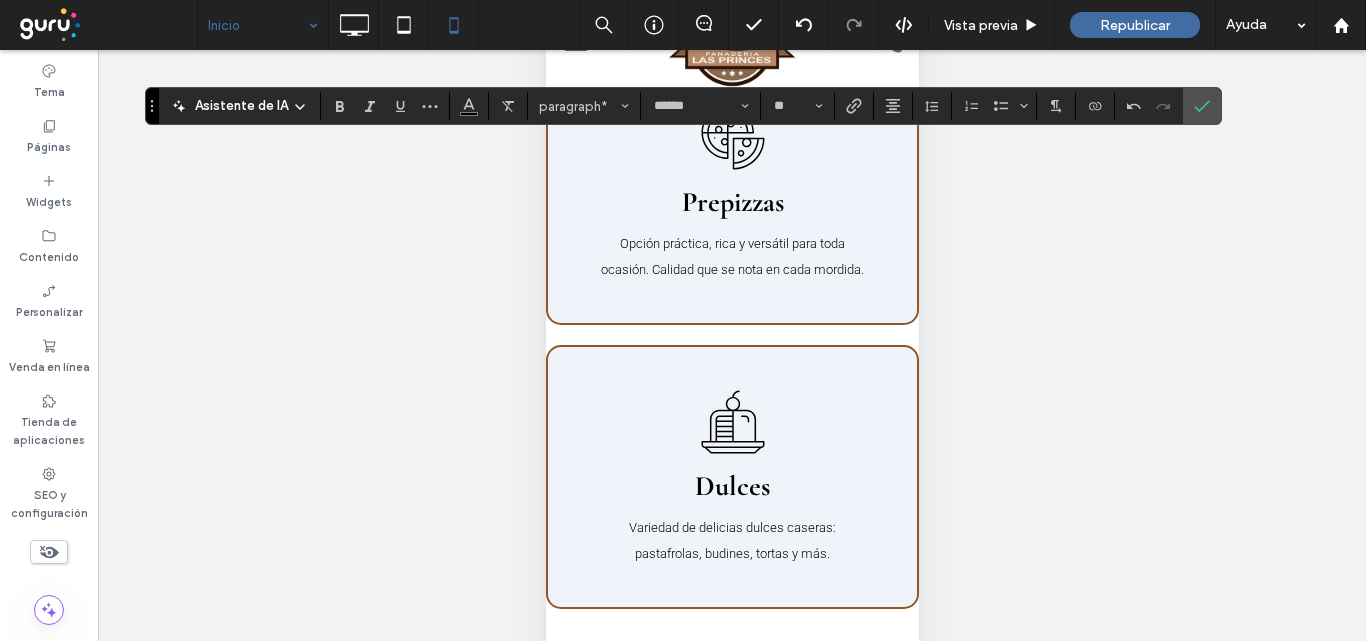 scroll, scrollTop: 4273, scrollLeft: 0, axis: vertical 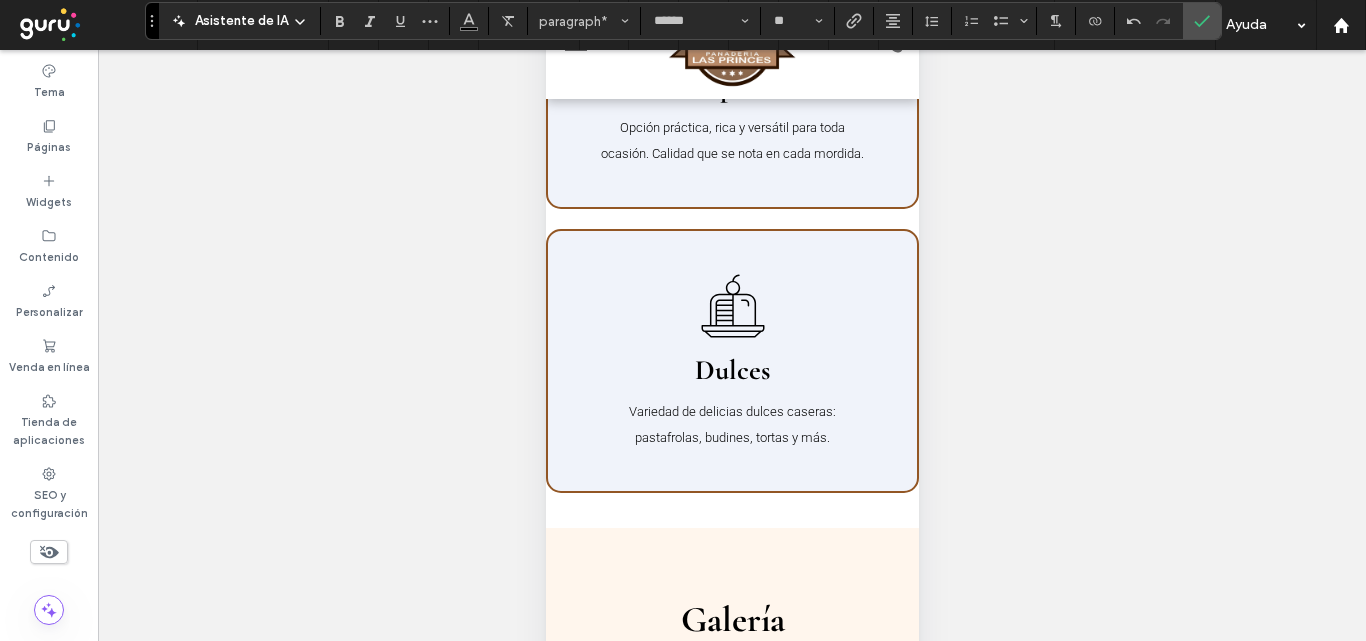drag, startPoint x: 752, startPoint y: 209, endPoint x: 783, endPoint y: 218, distance: 32.280025 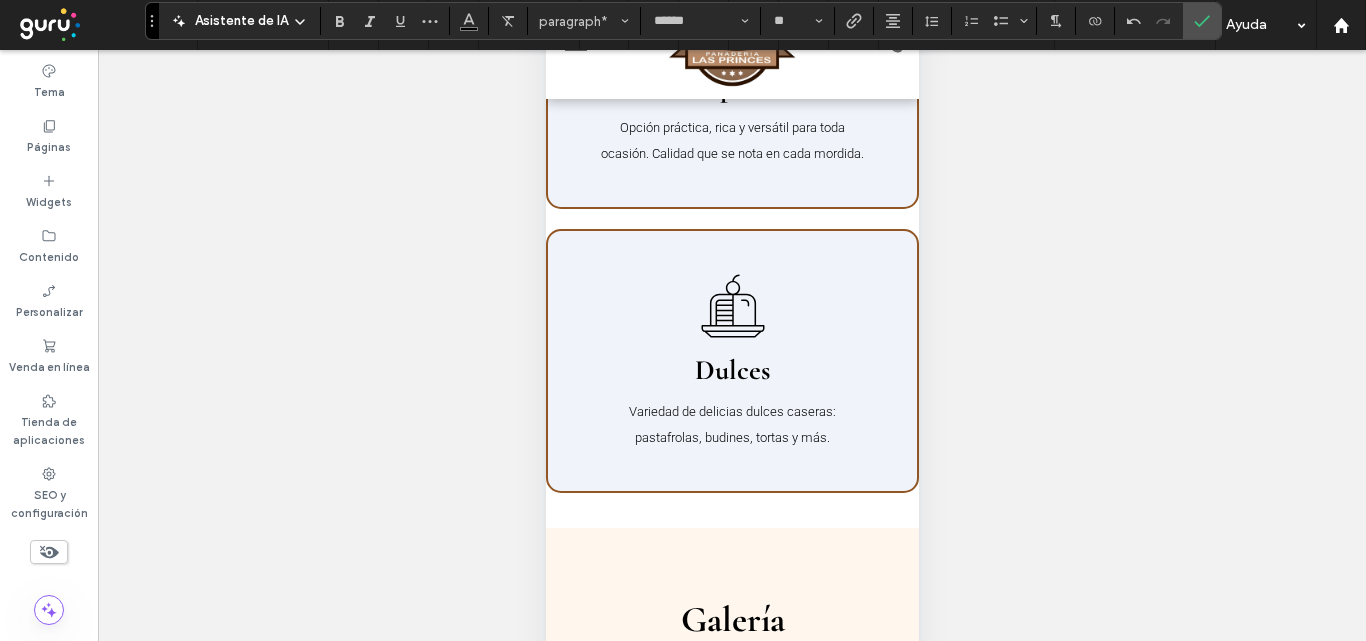 click on "Opción práctica, rica y versátil para toda ocasión. Calidad que se nota en cada mordida." at bounding box center [731, 141] 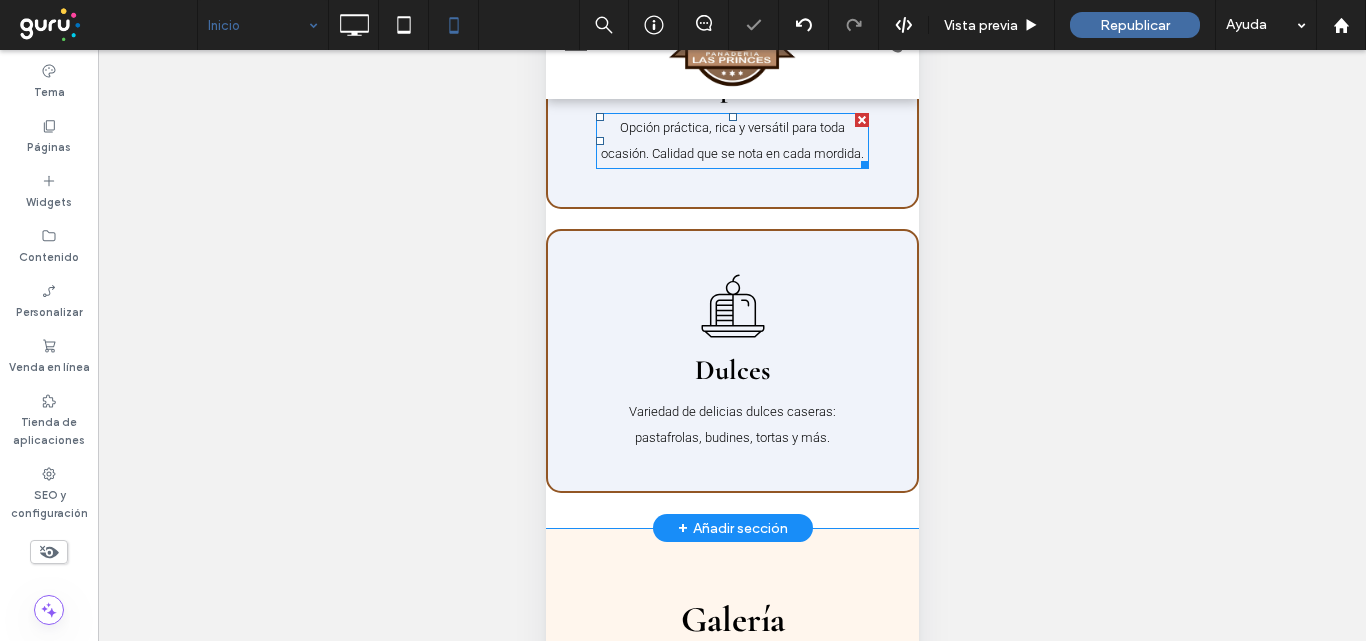 click on "Opción práctica, rica y versátil para toda ocasión. Calidad que se nota en cada mordida." at bounding box center (731, 140) 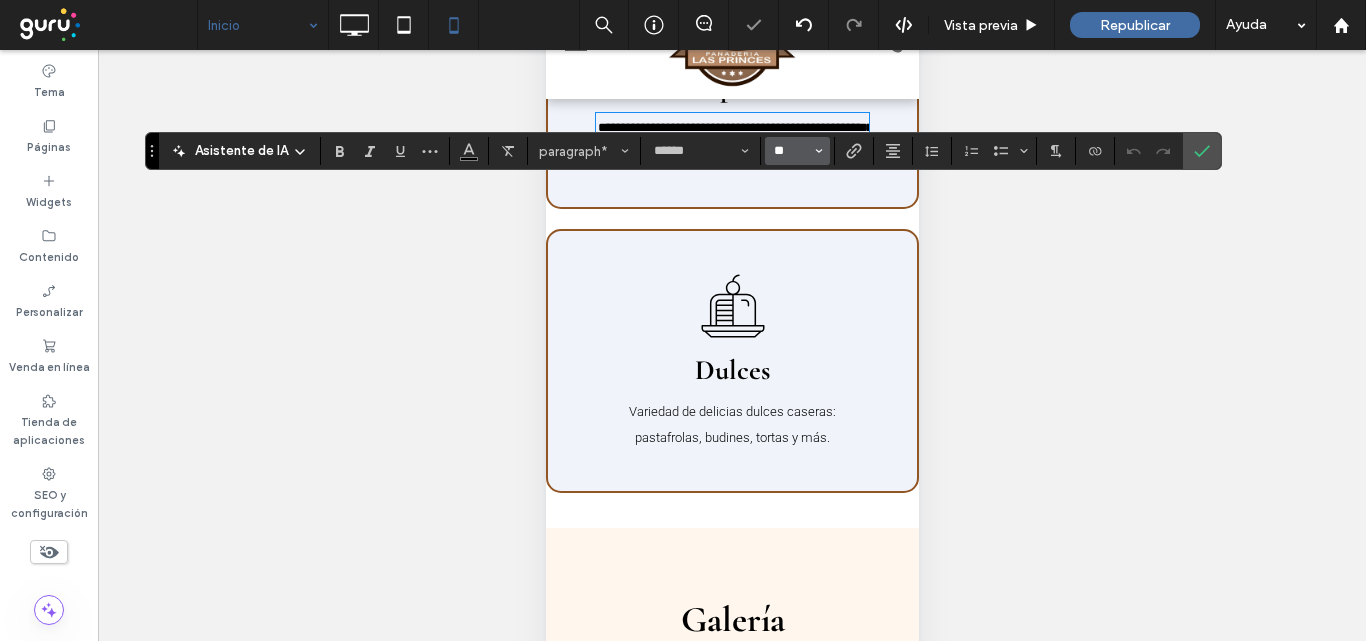 click on "**" at bounding box center (791, 151) 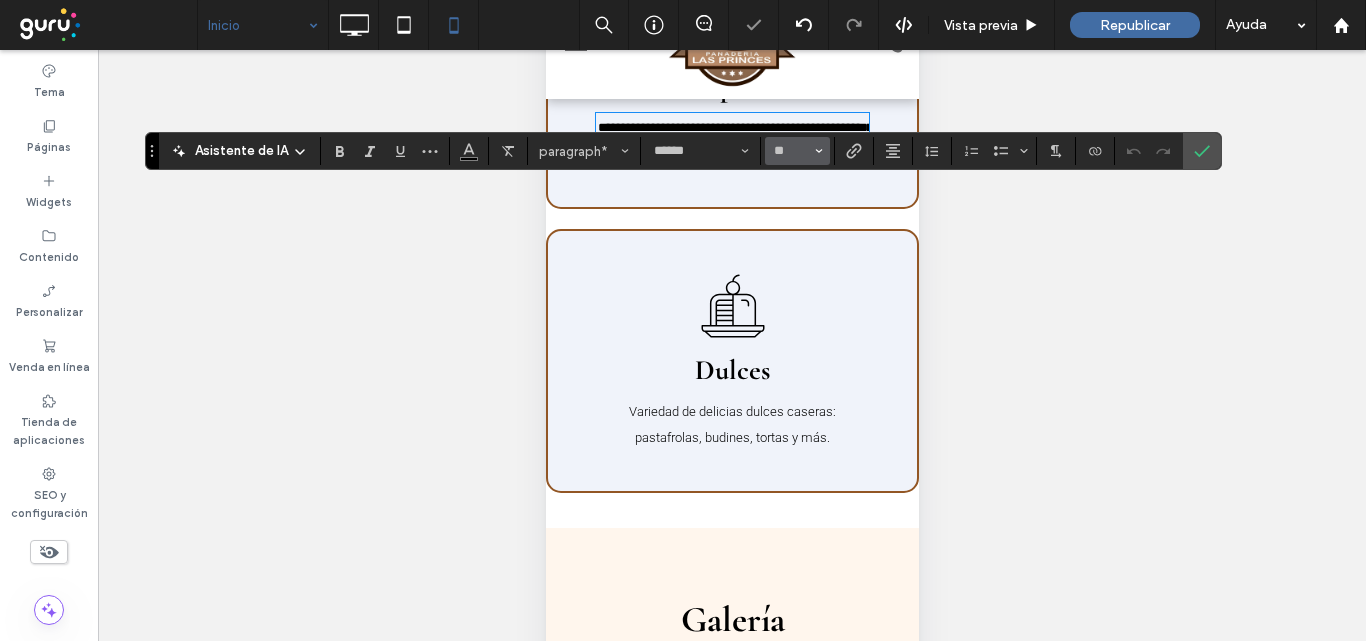 type on "**" 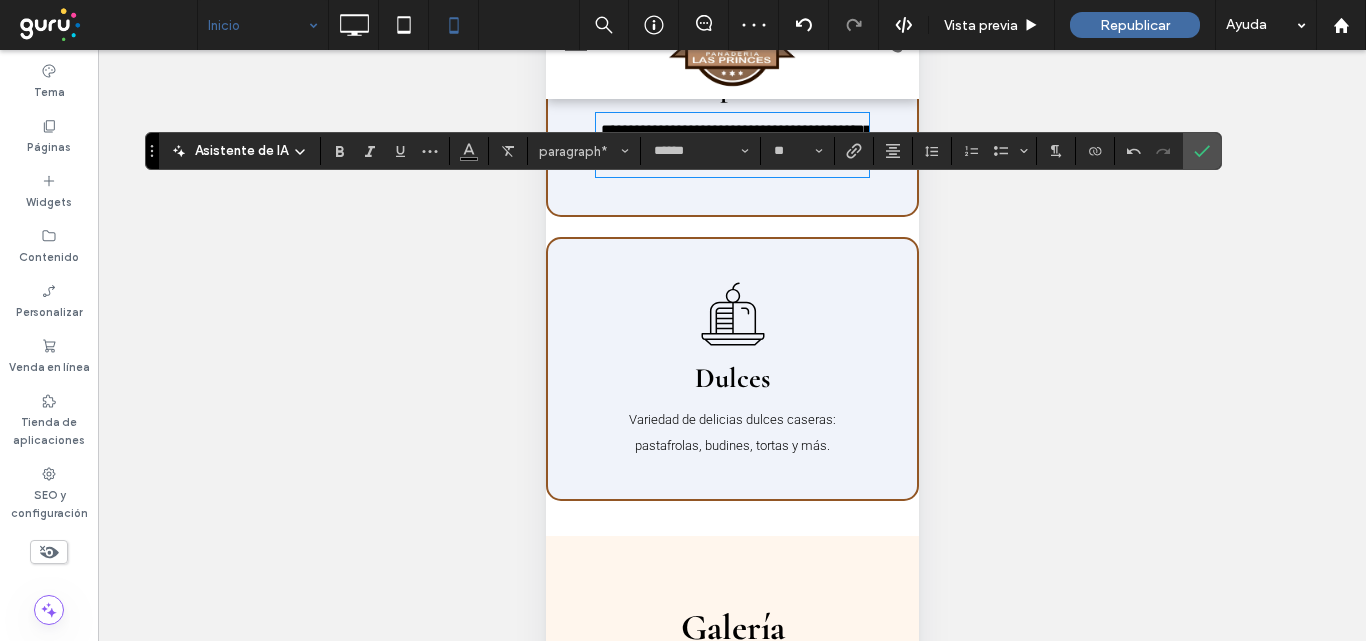 click on "Variedad de delicias dulces caseras: pastafrolas, budines, tortas y más." at bounding box center [731, 432] 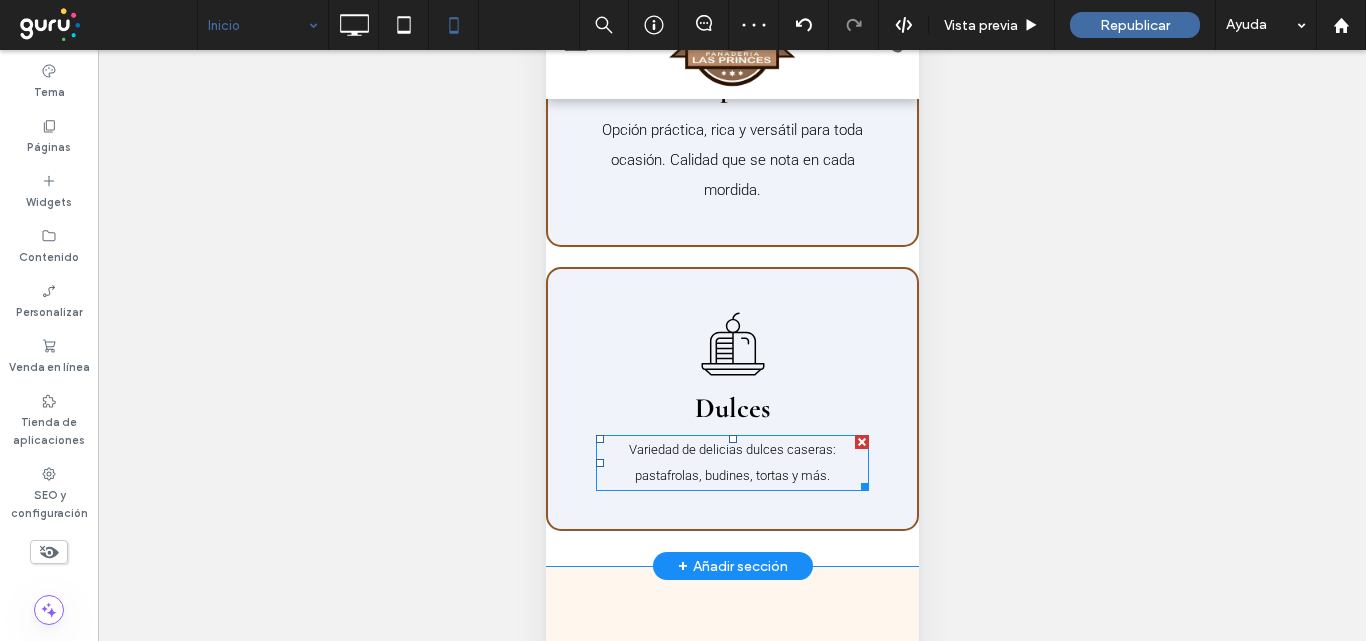 click on "Variedad de delicias dulces caseras: pastafrolas, budines, tortas y más." at bounding box center [731, 463] 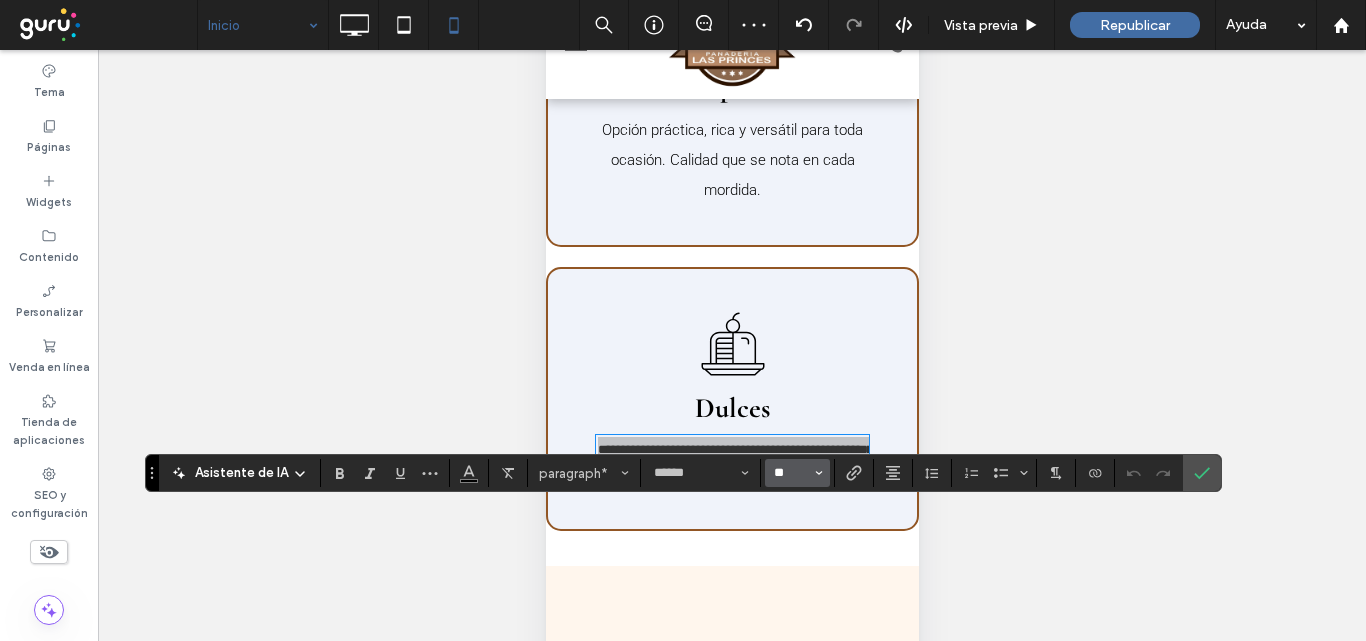 click on "**" at bounding box center [791, 473] 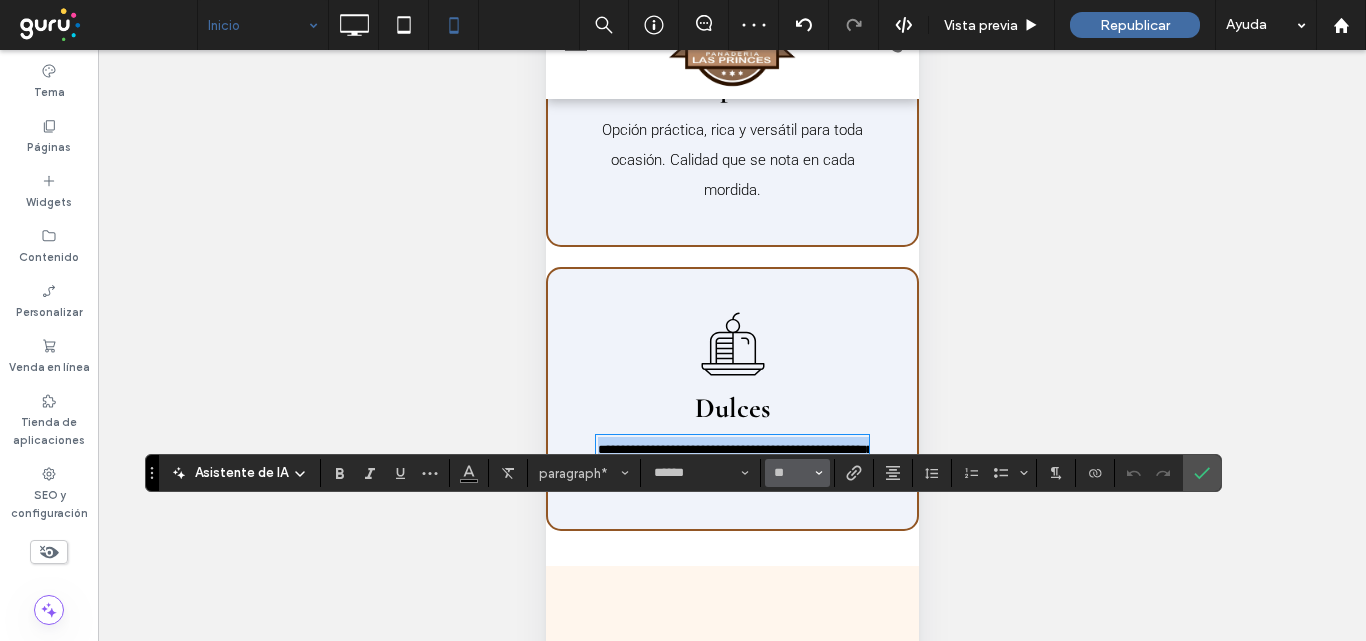 type on "**" 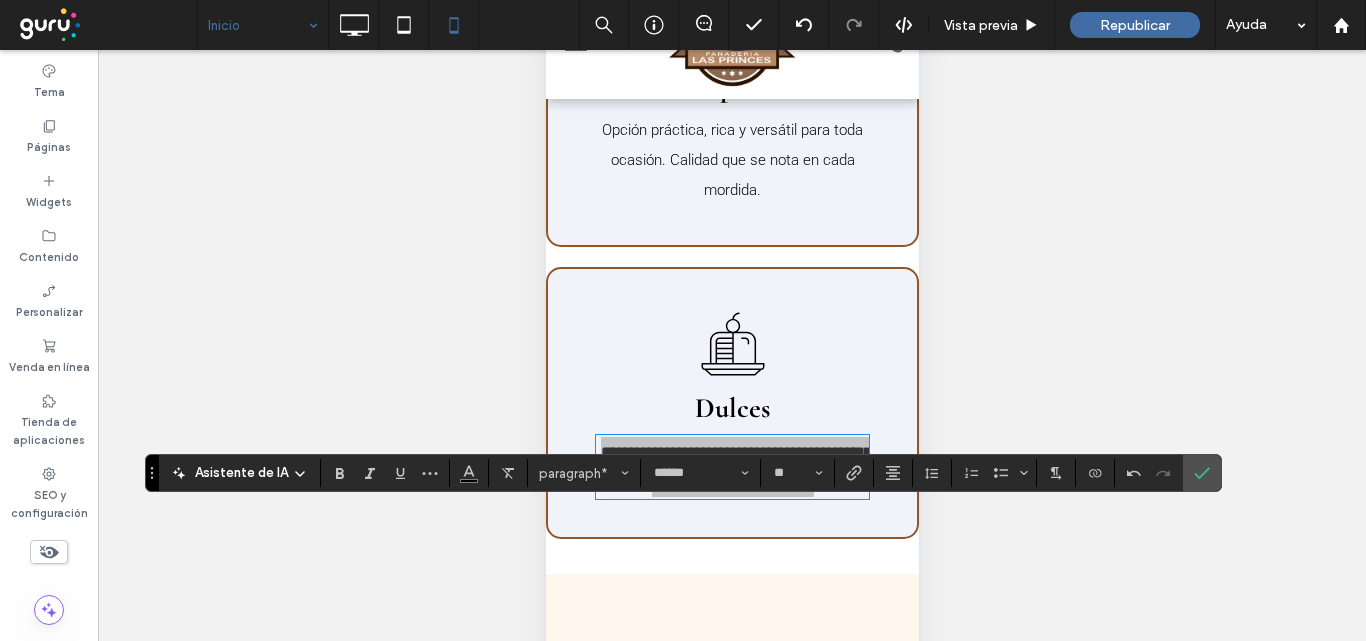 click 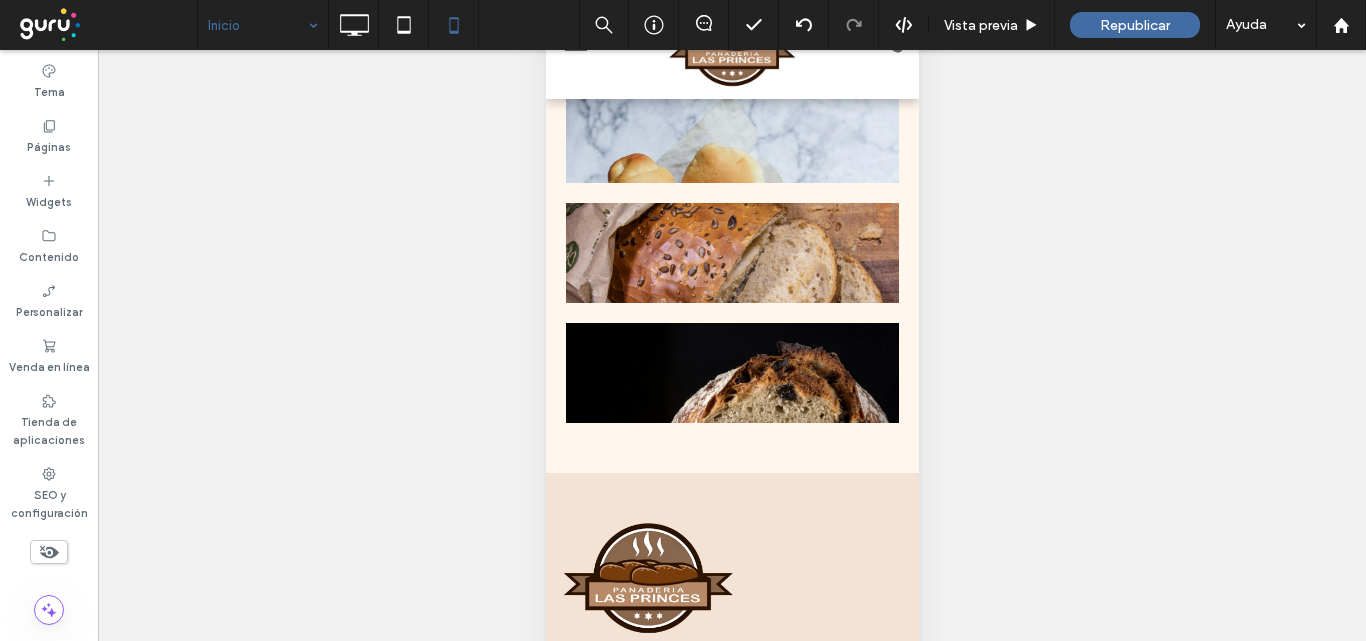 scroll, scrollTop: 4973, scrollLeft: 0, axis: vertical 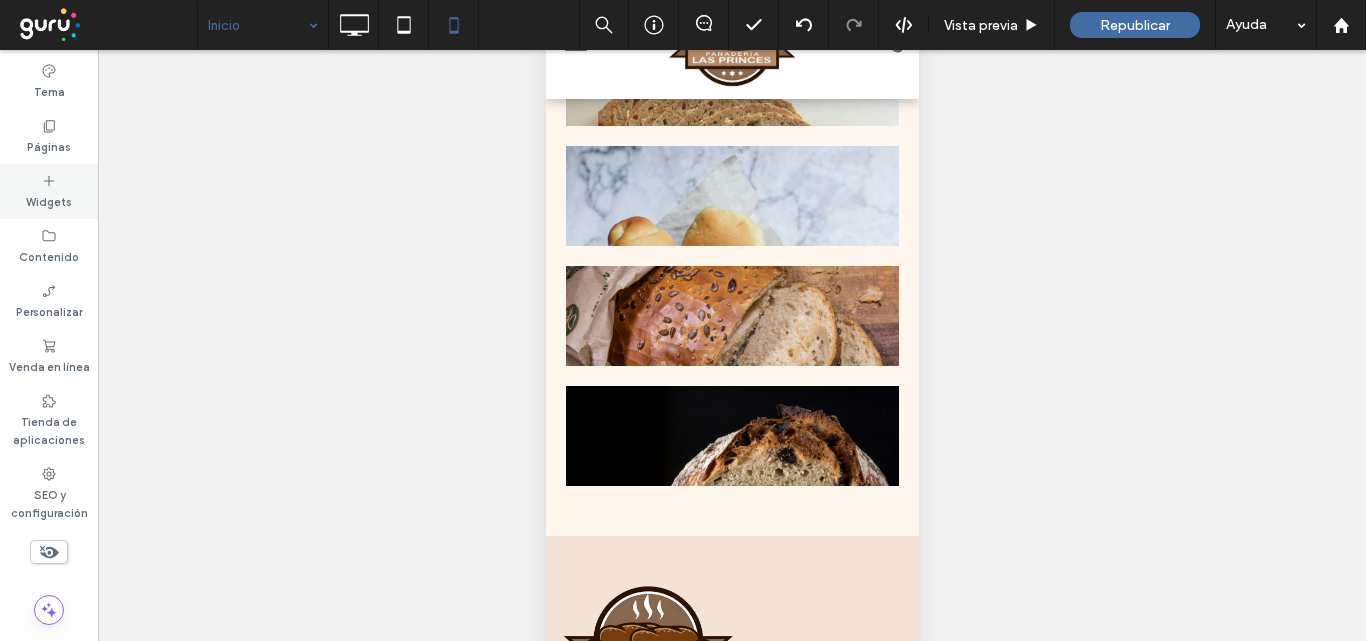click on "Widgets" at bounding box center [49, 200] 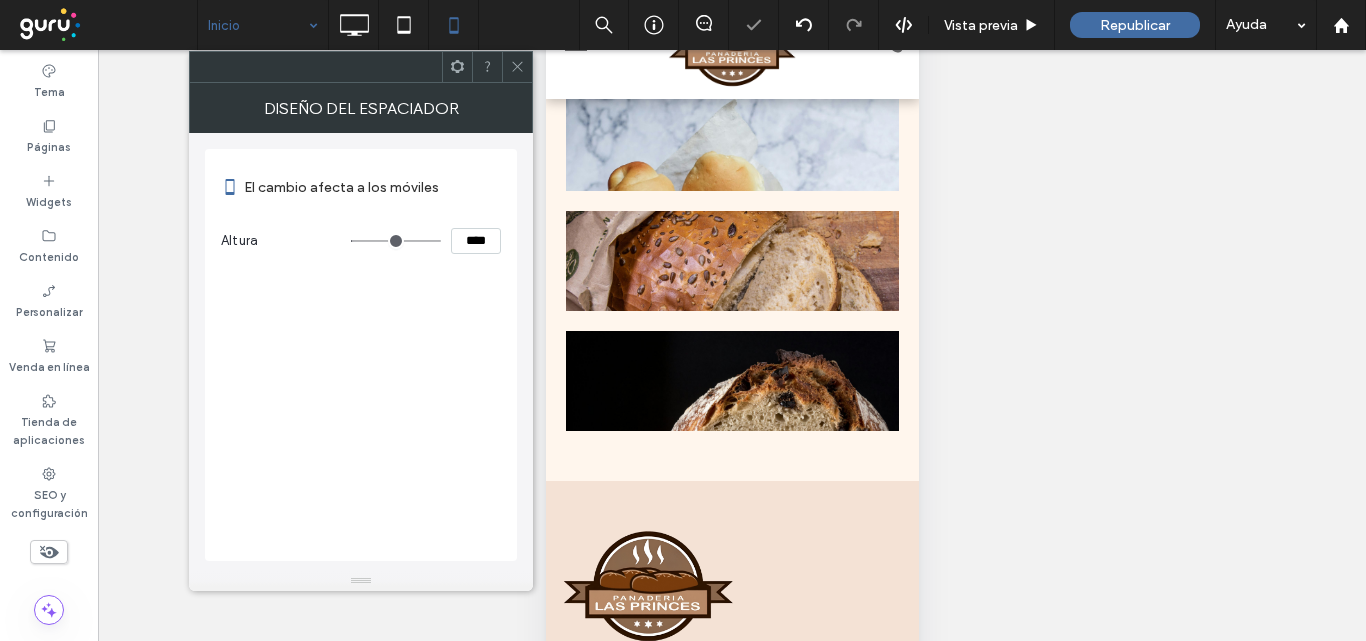 type on "*" 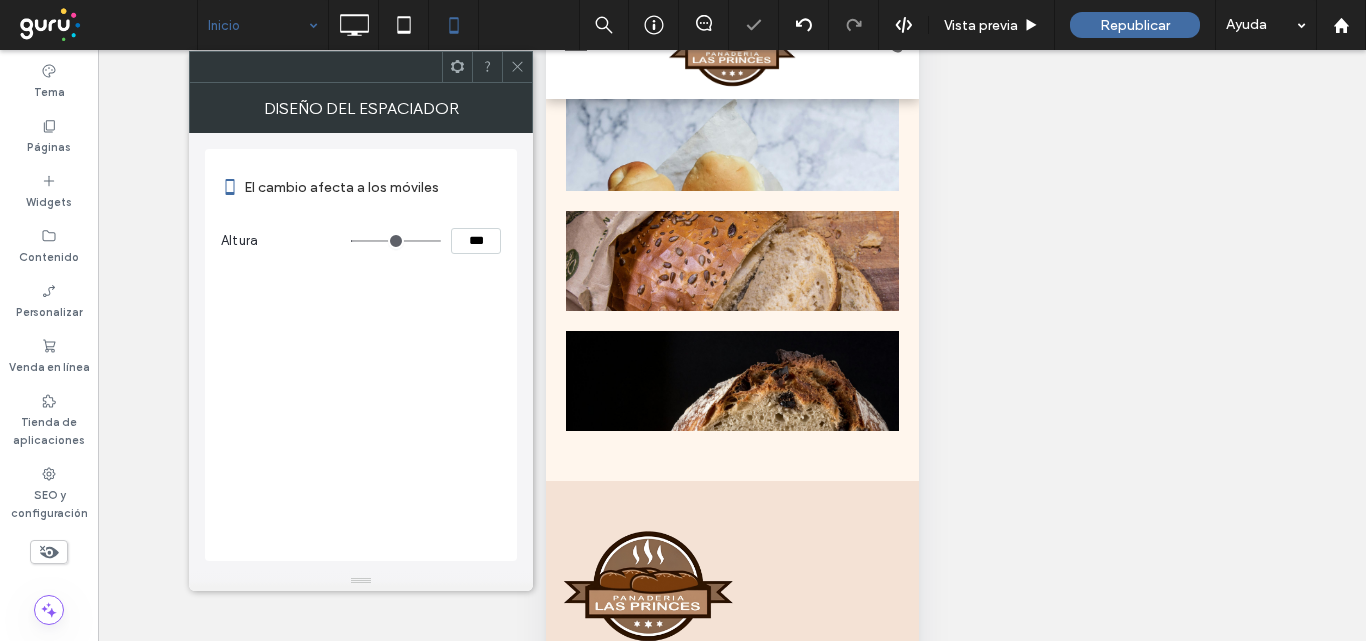 type on "**" 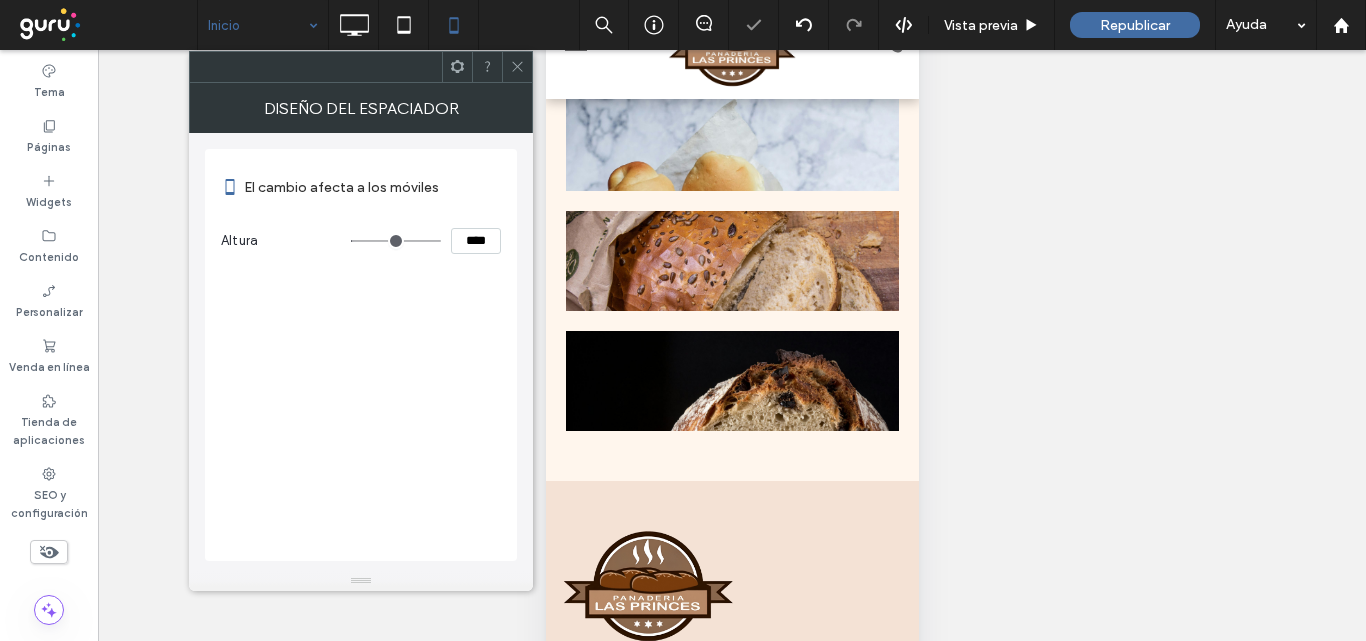 type on "**" 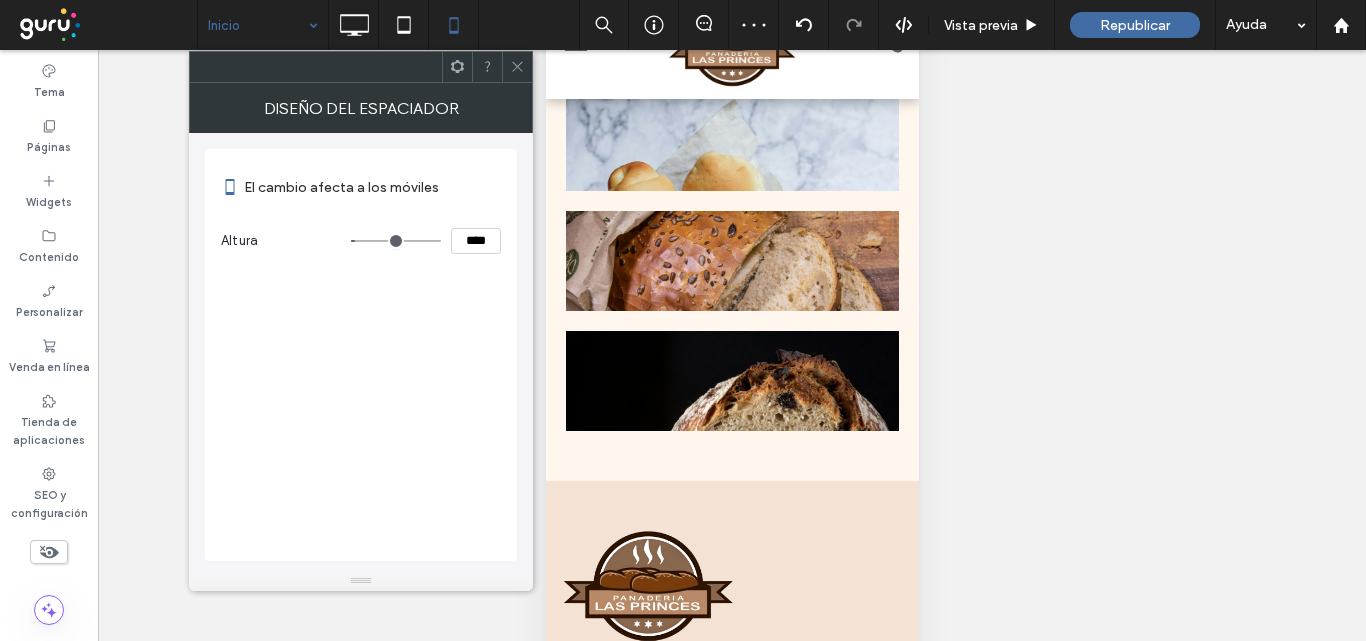 type on "**" 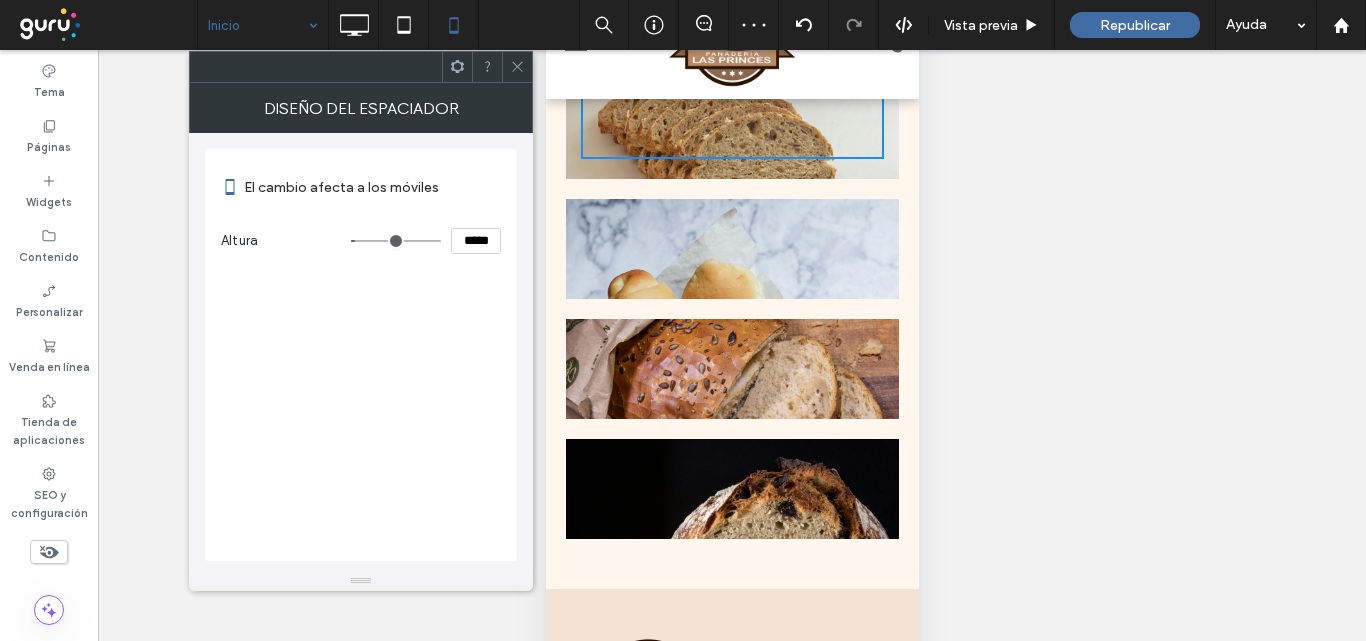 type on "***" 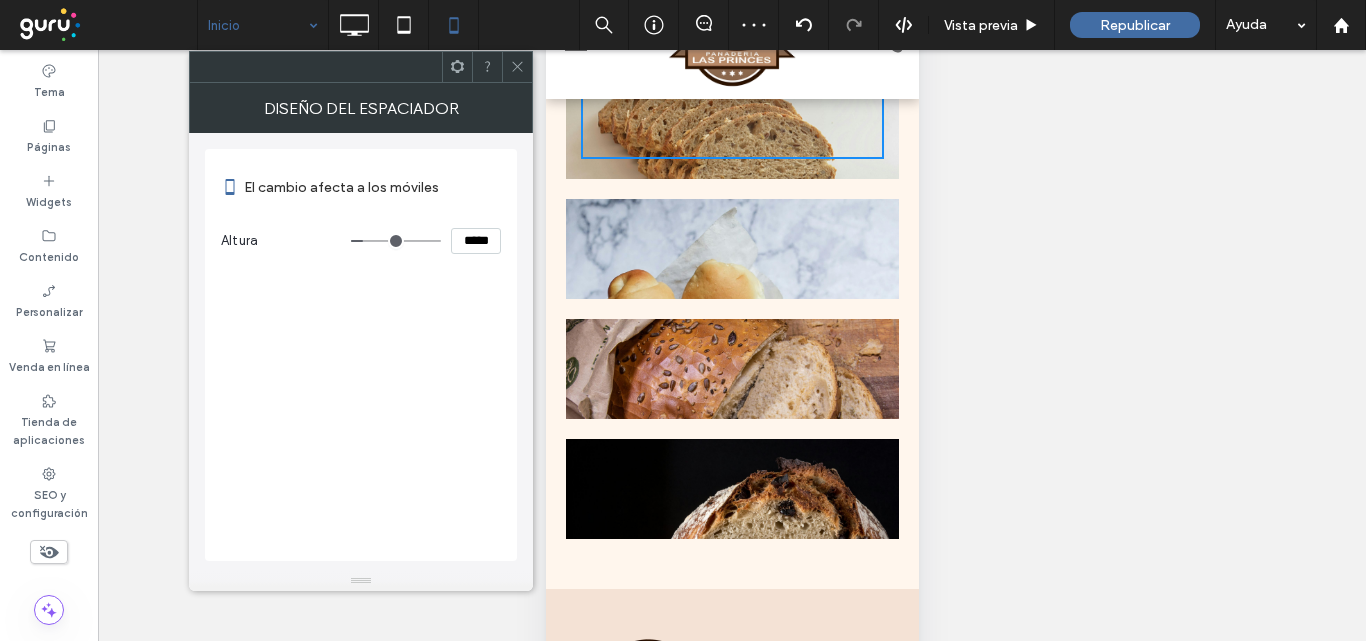 type on "***" 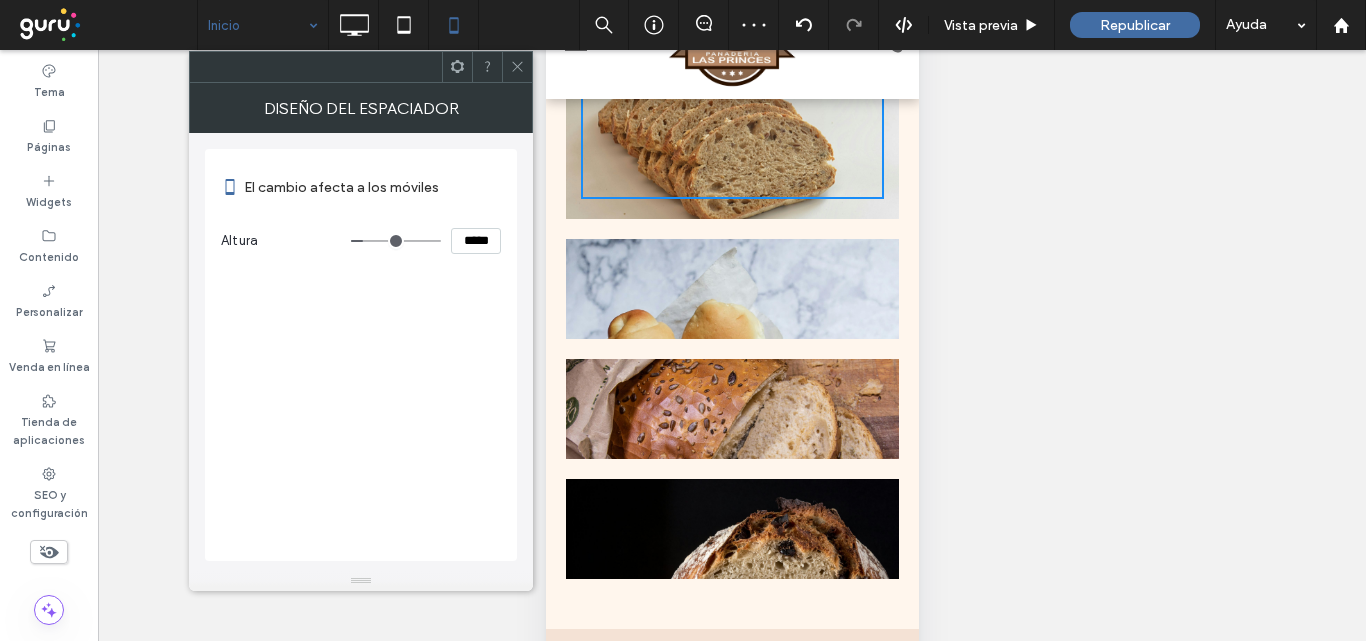 type on "***" 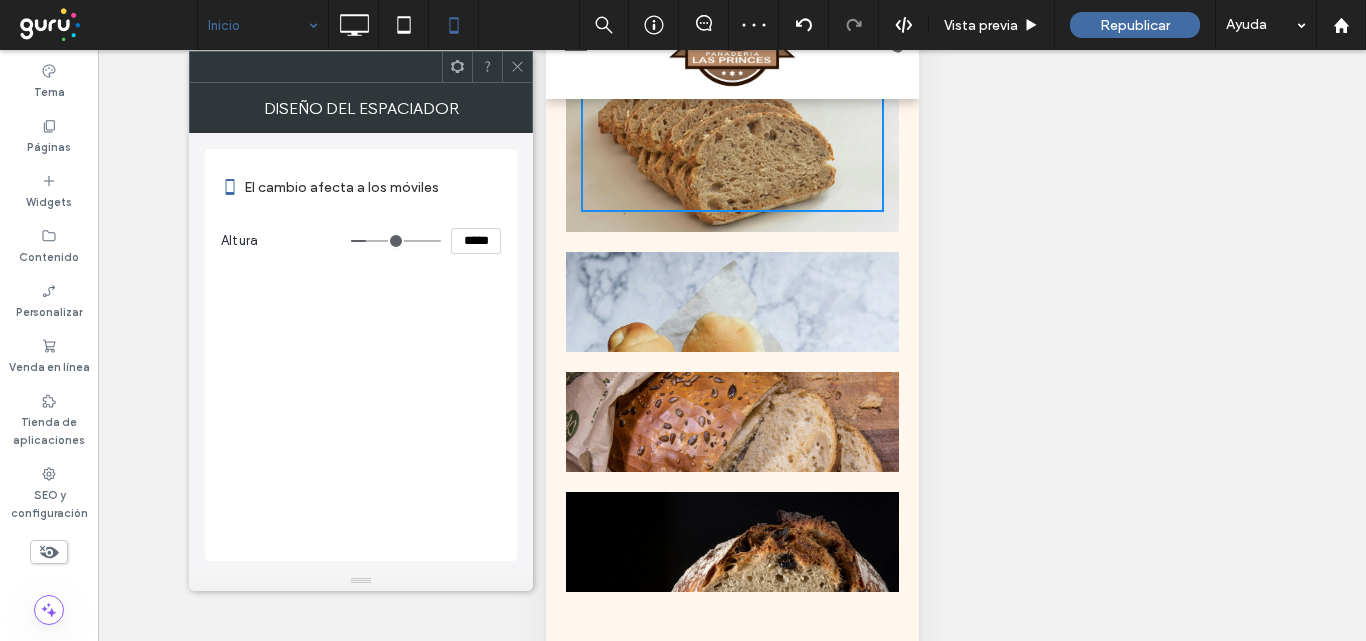 drag, startPoint x: 352, startPoint y: 242, endPoint x: 371, endPoint y: 245, distance: 19.235384 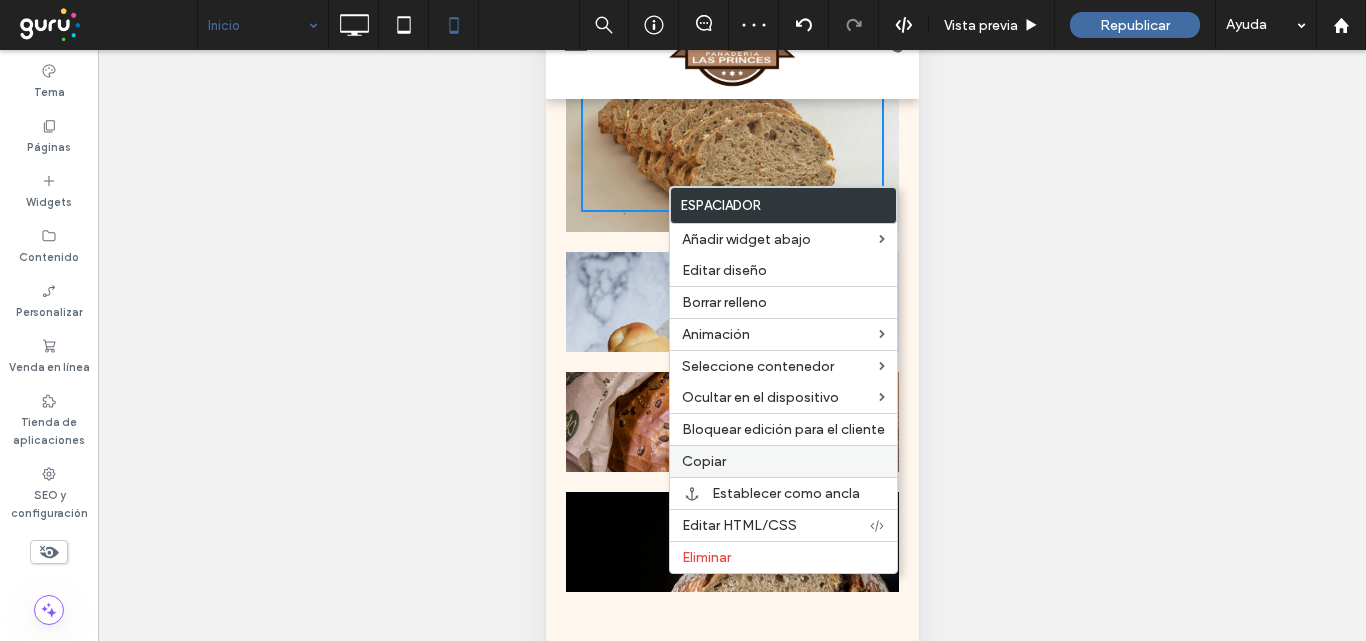 click on "Copiar" at bounding box center (704, 461) 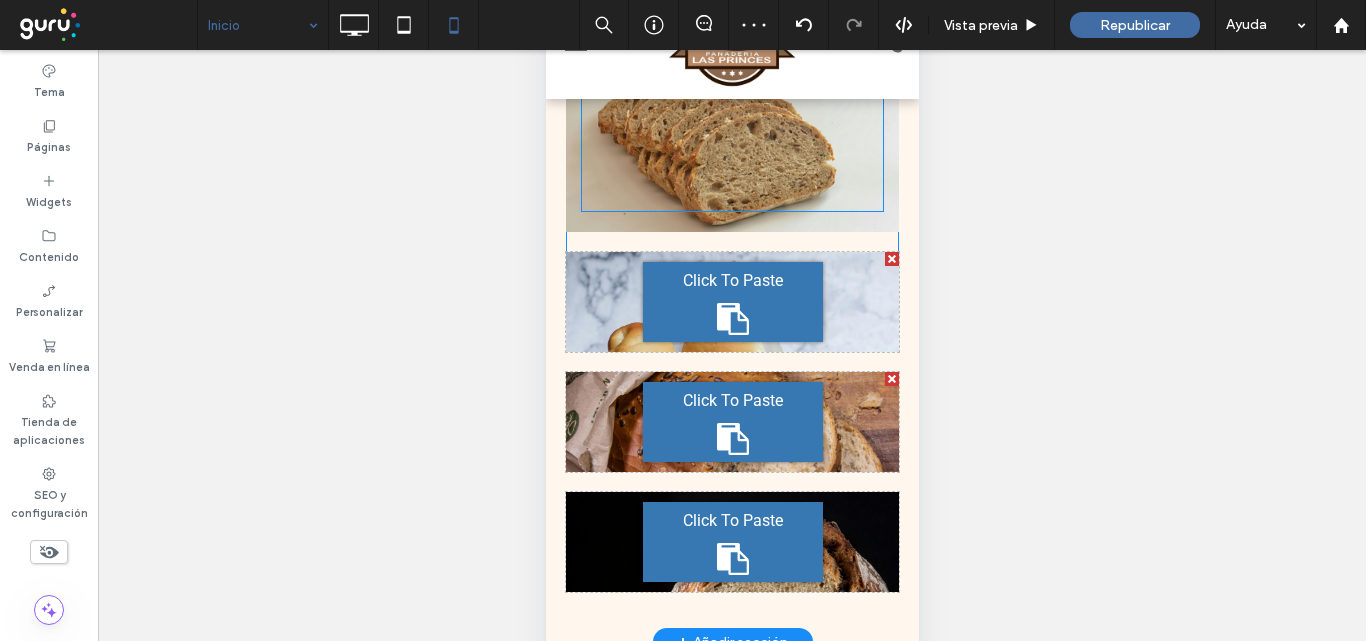 click on "Click To Paste" at bounding box center [732, 302] 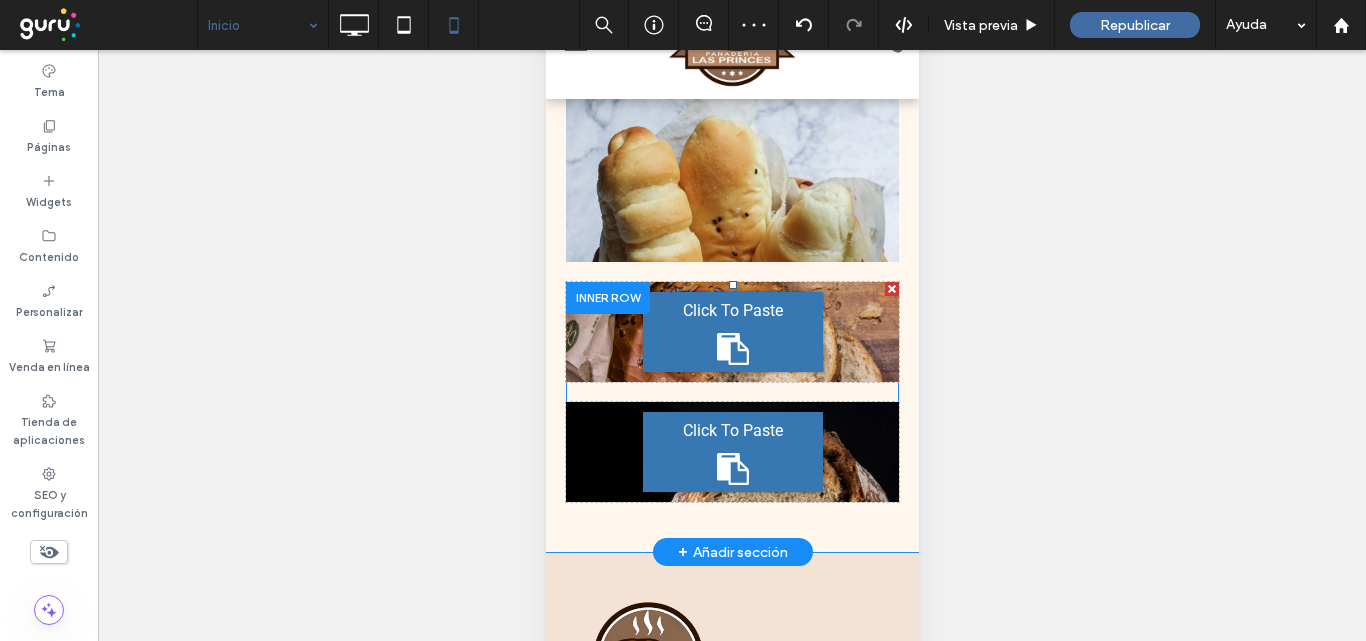 scroll, scrollTop: 5173, scrollLeft: 0, axis: vertical 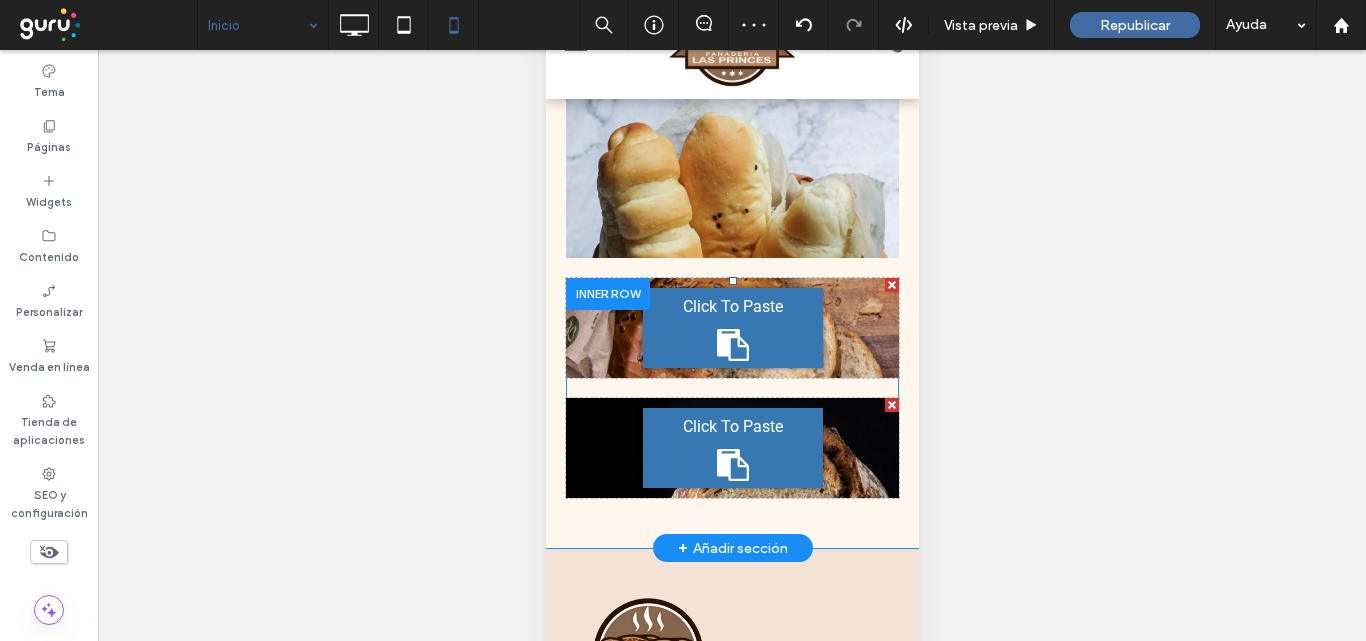 click on "Click To Paste" at bounding box center (732, 328) 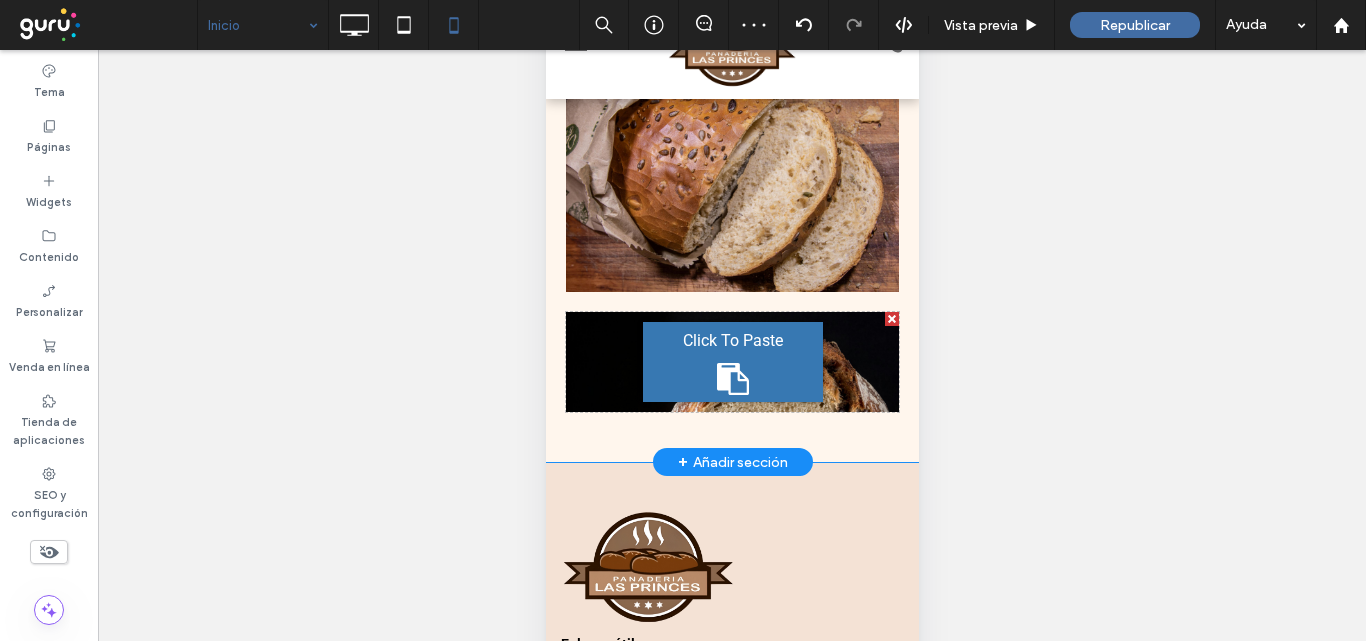 scroll, scrollTop: 5373, scrollLeft: 0, axis: vertical 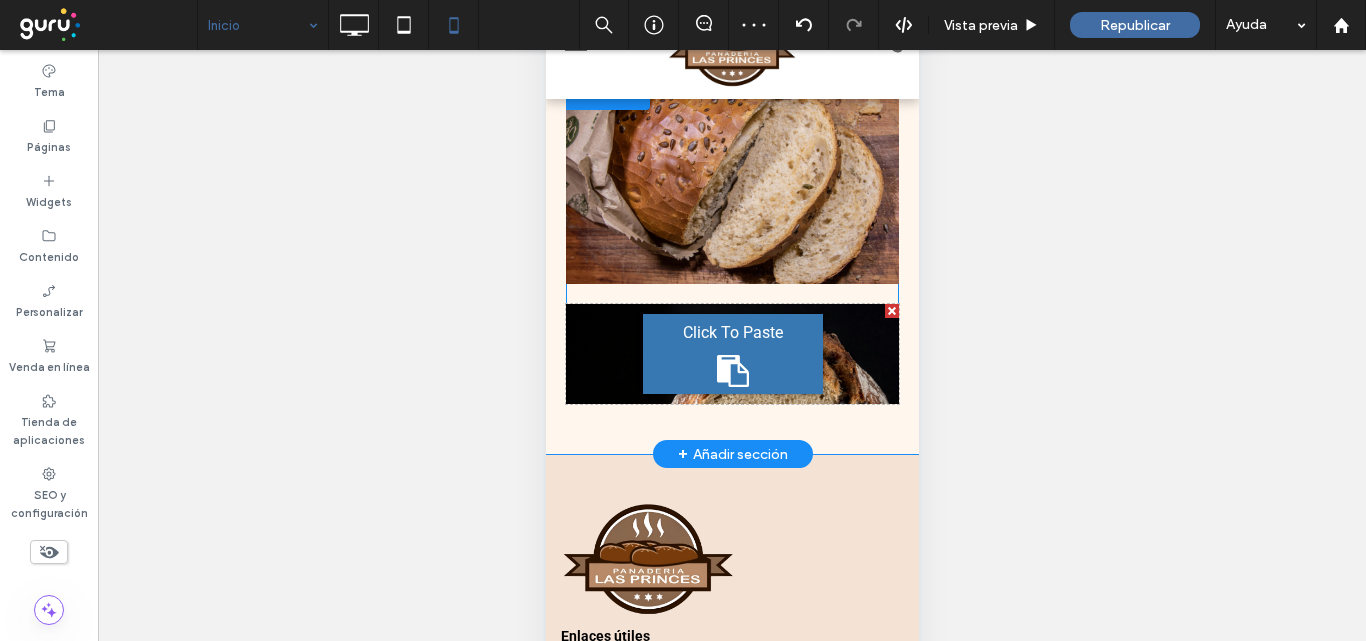 click 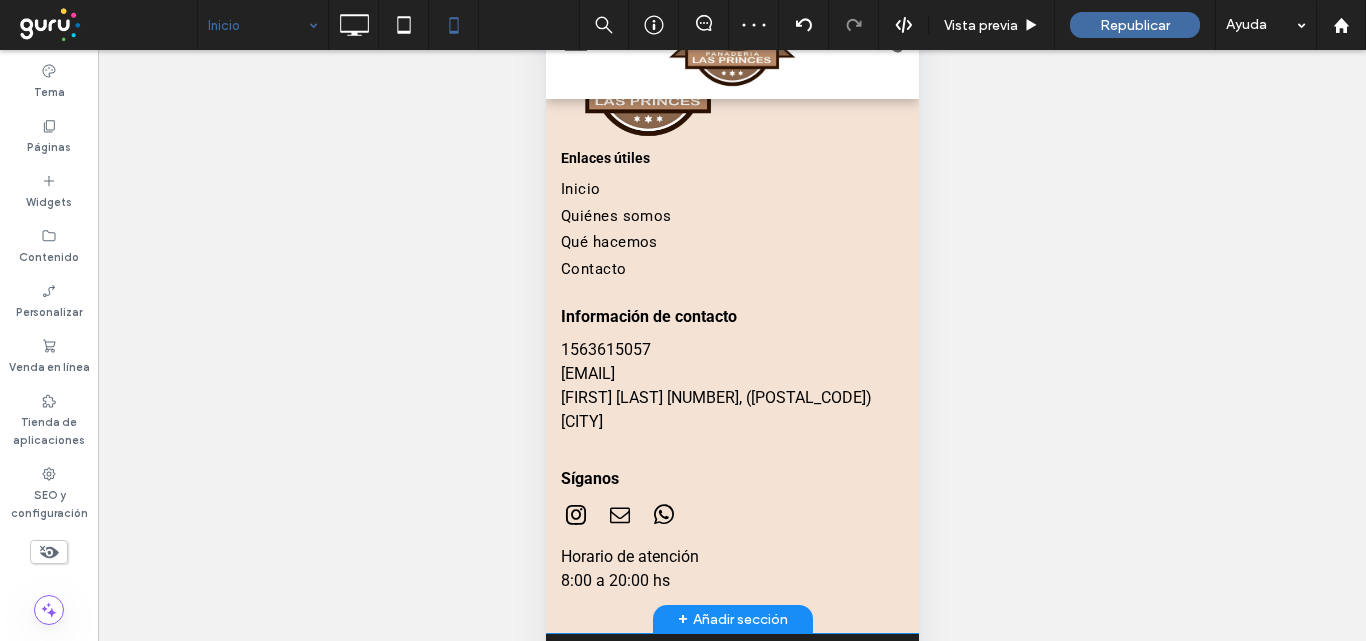 scroll, scrollTop: 6006, scrollLeft: 0, axis: vertical 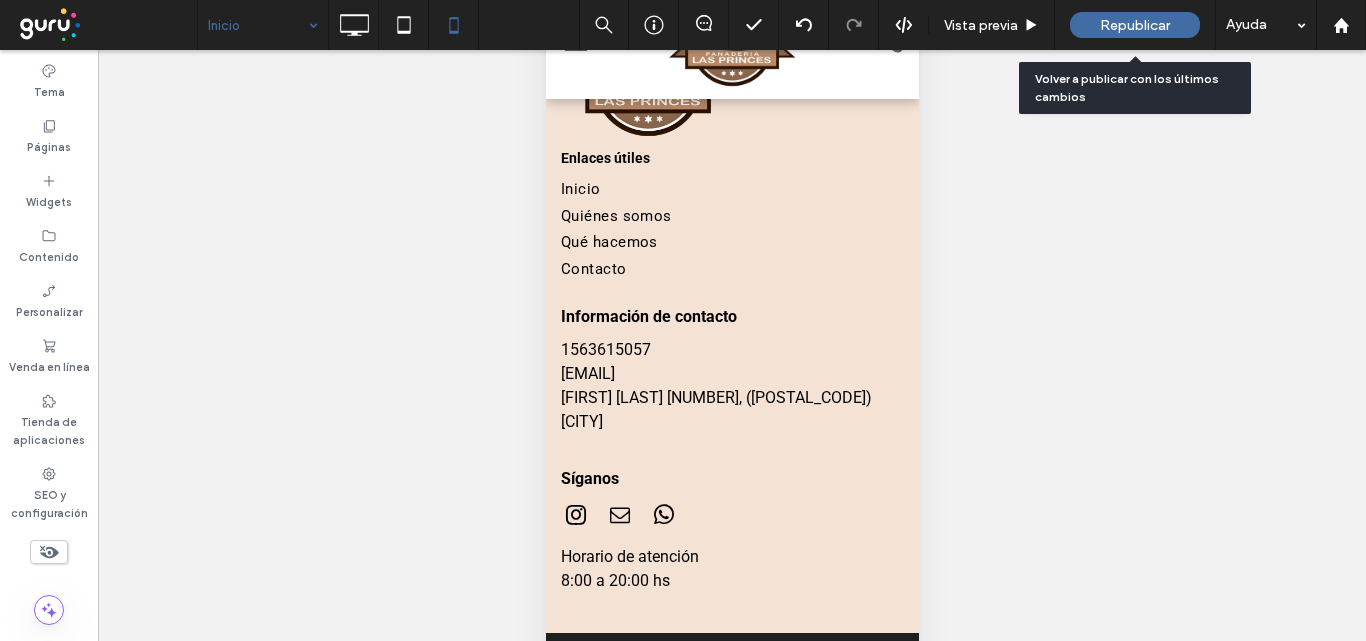 click on "Republicar" at bounding box center (1135, 25) 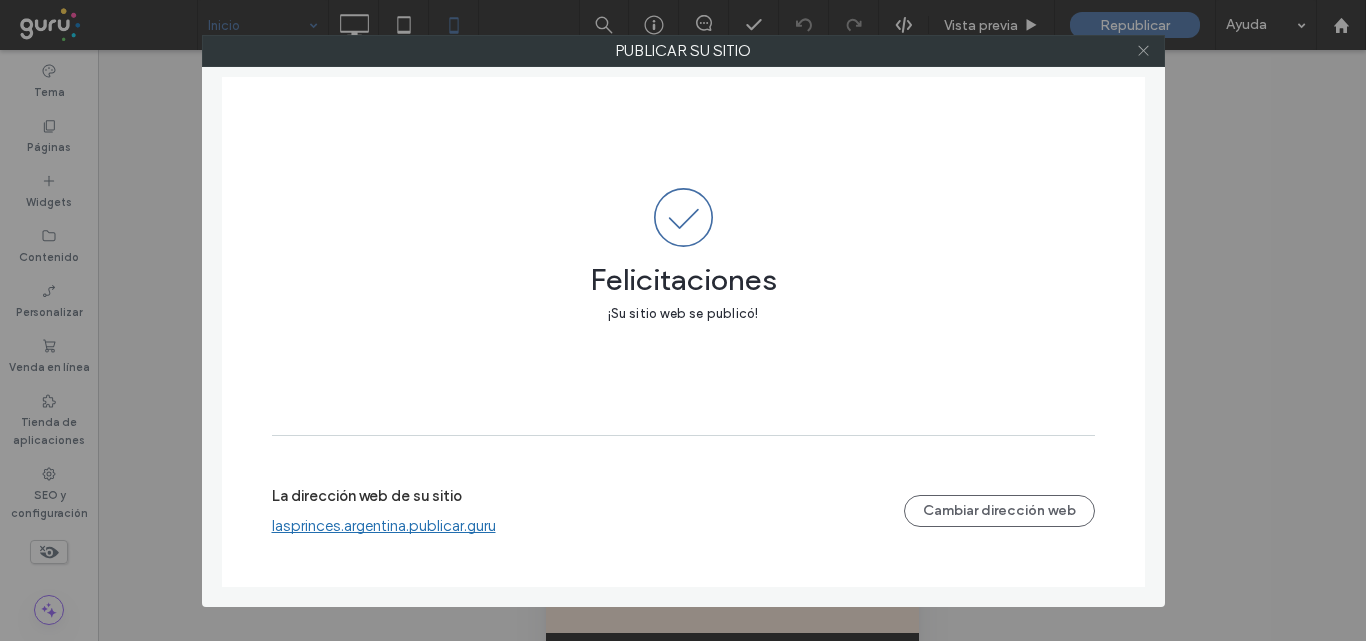 drag, startPoint x: 1140, startPoint y: 51, endPoint x: 1222, endPoint y: 65, distance: 83.18654 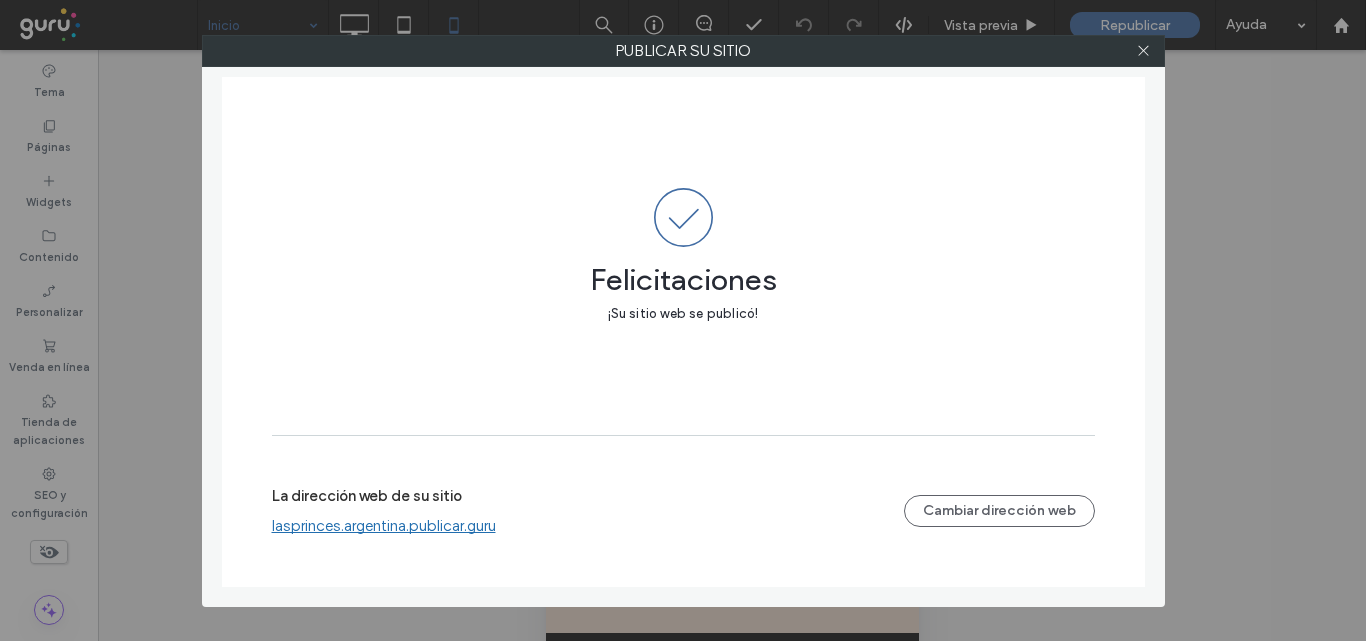 click 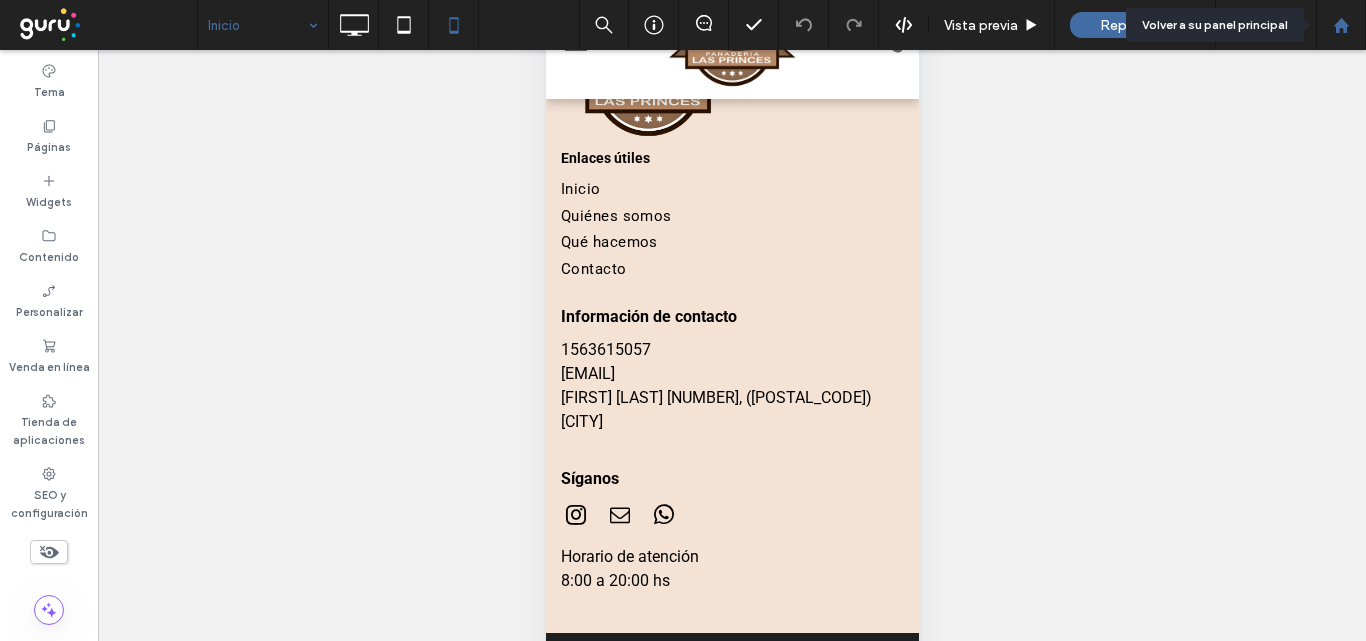 drag, startPoint x: 1345, startPoint y: 25, endPoint x: 1310, endPoint y: 11, distance: 37.696156 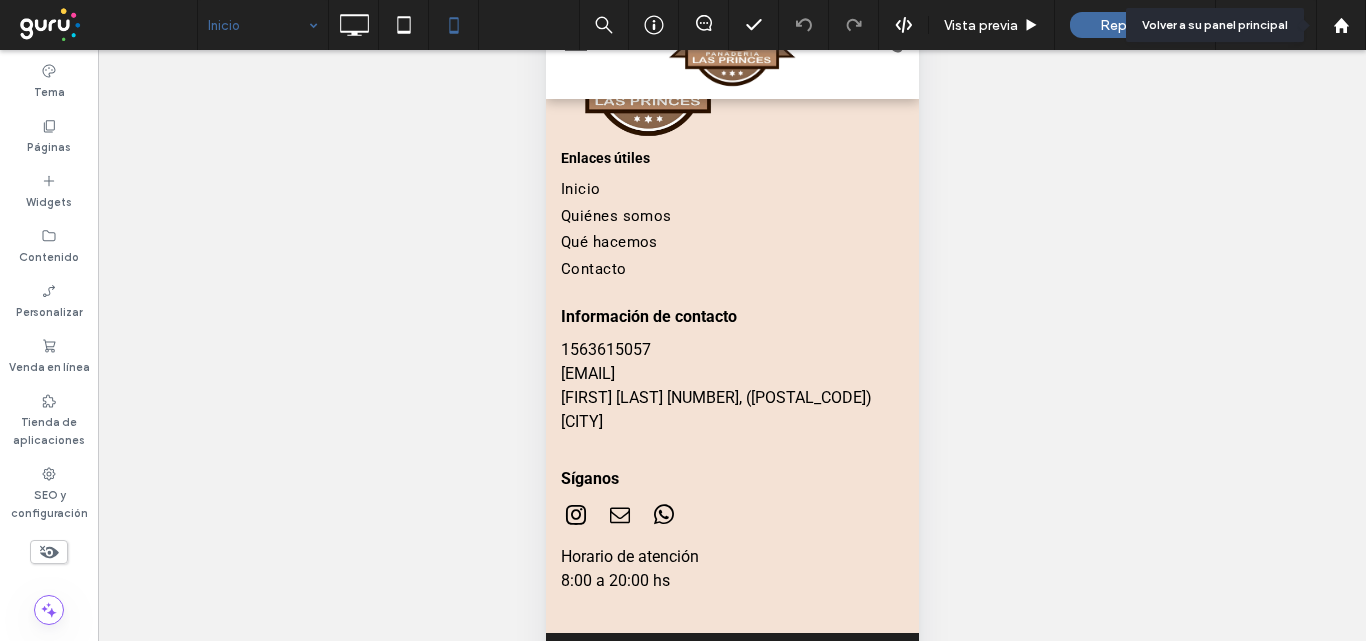click 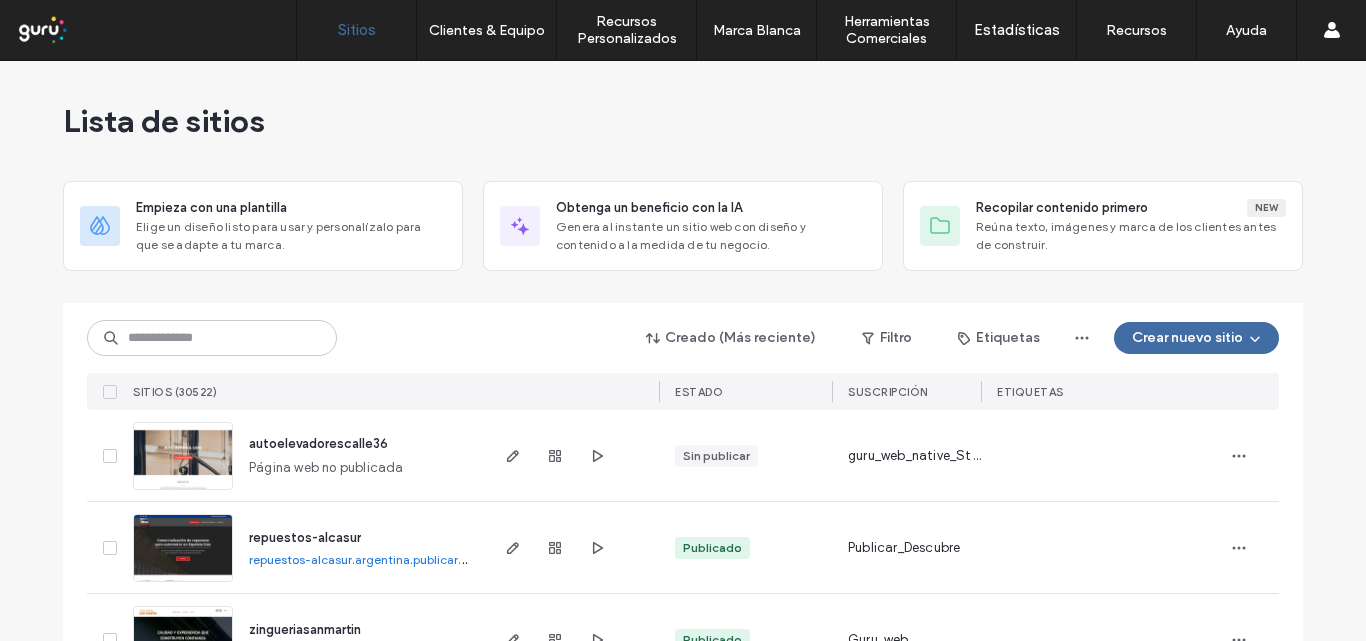 scroll, scrollTop: 0, scrollLeft: 0, axis: both 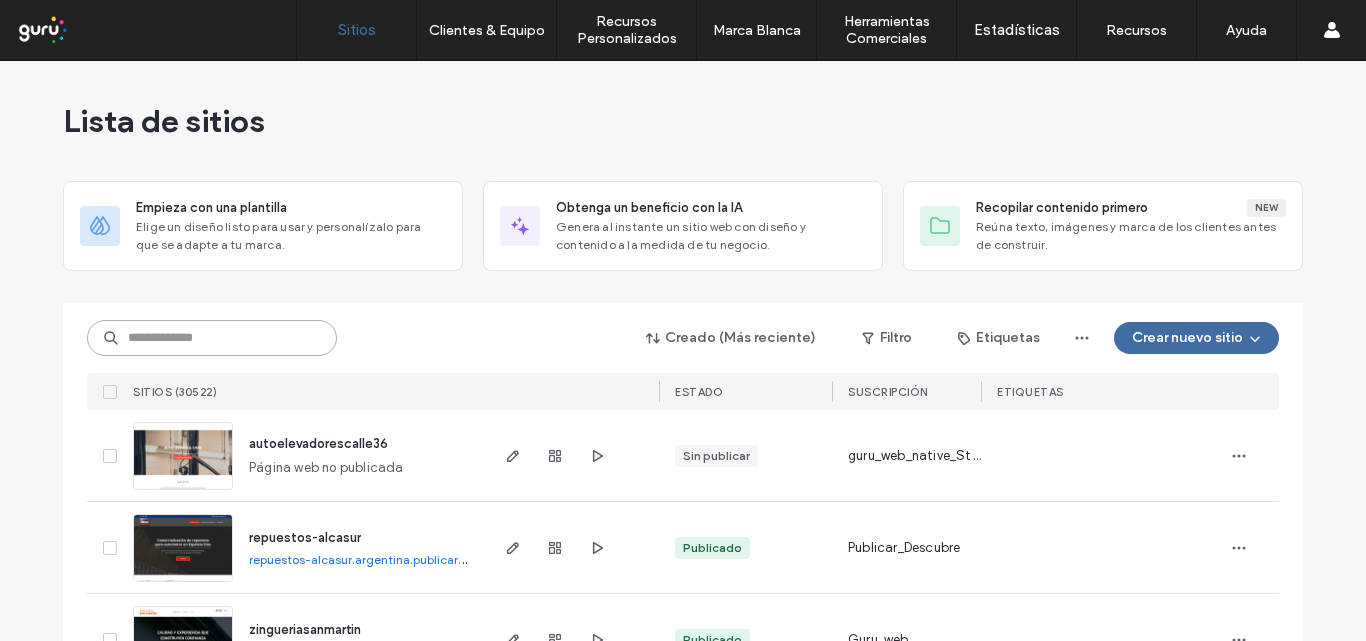 click at bounding box center (212, 338) 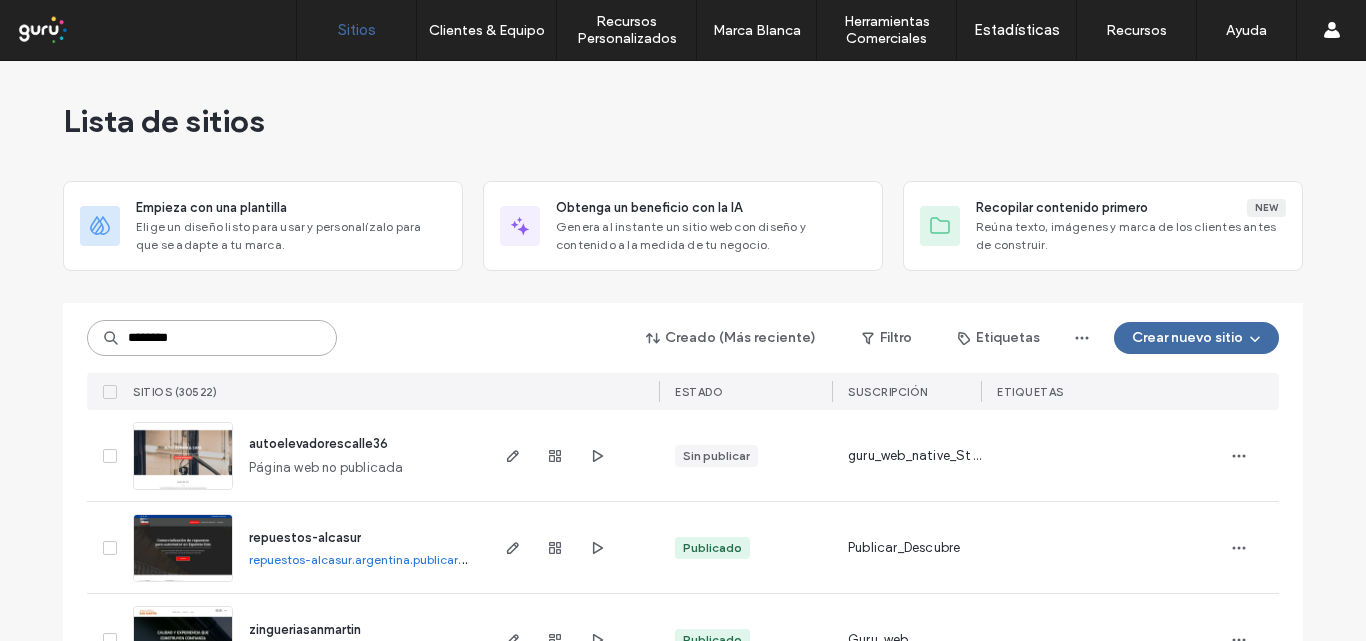 type on "********" 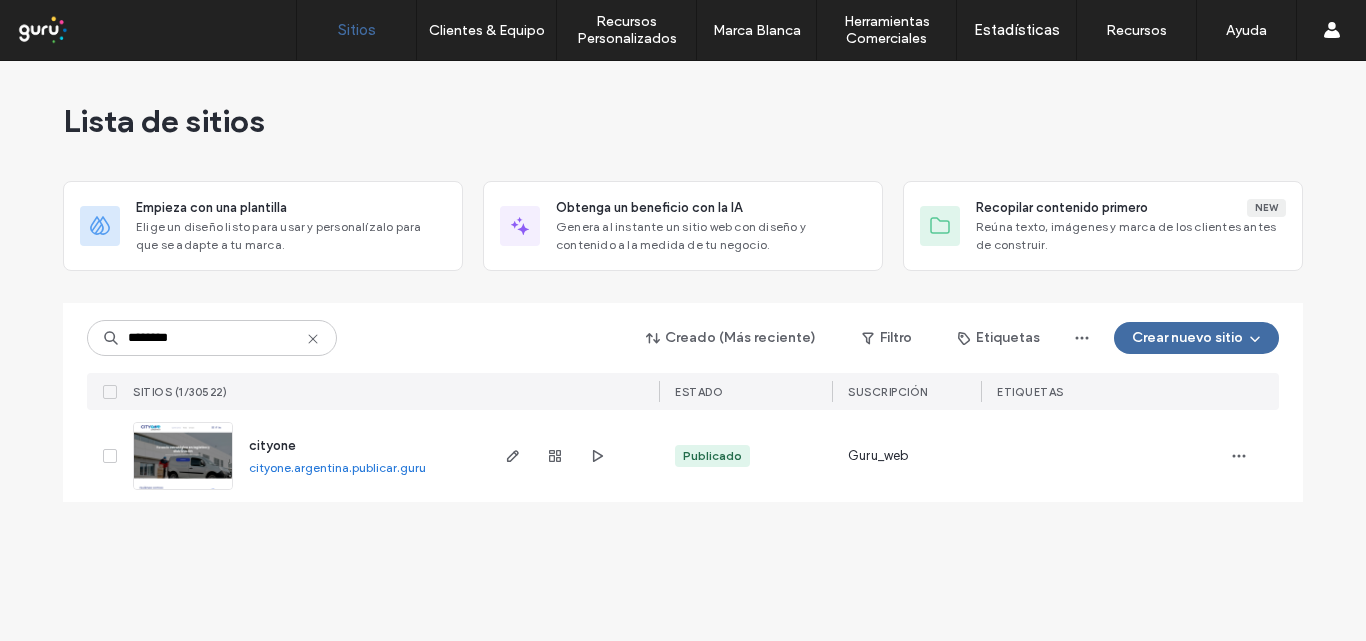 click on "cityone.argentina.publicar.guru" at bounding box center [337, 467] 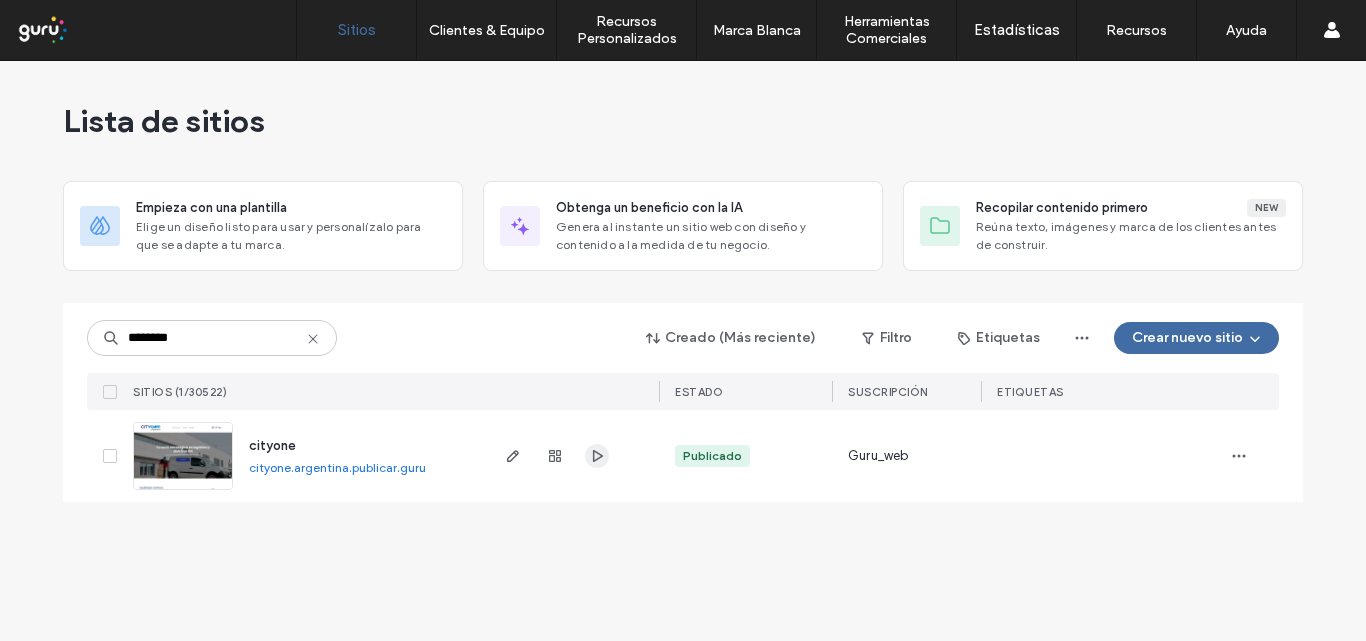 click 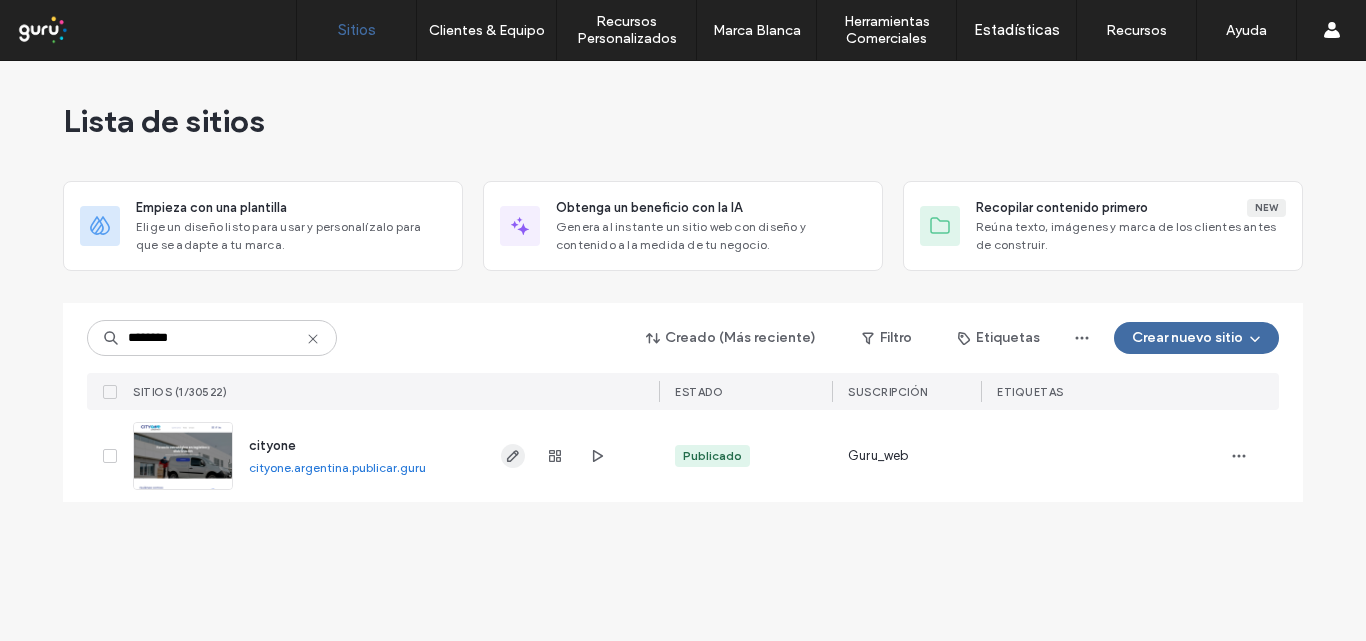 click at bounding box center [513, 456] 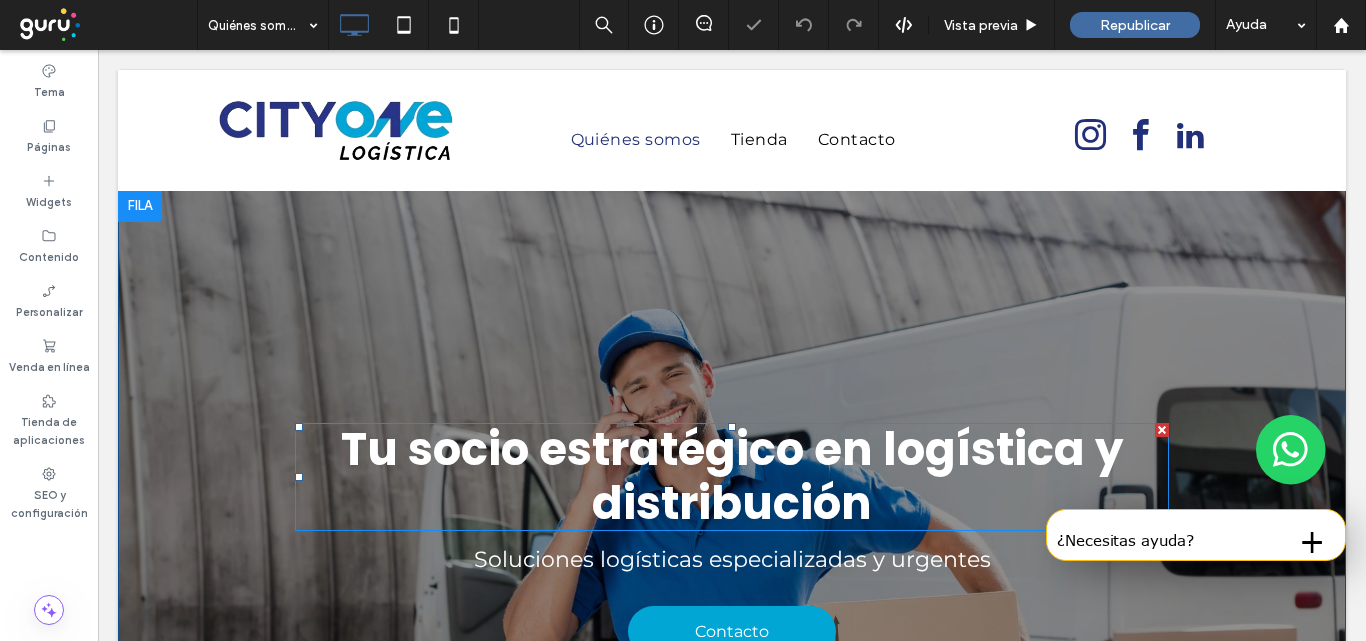 scroll, scrollTop: 100, scrollLeft: 0, axis: vertical 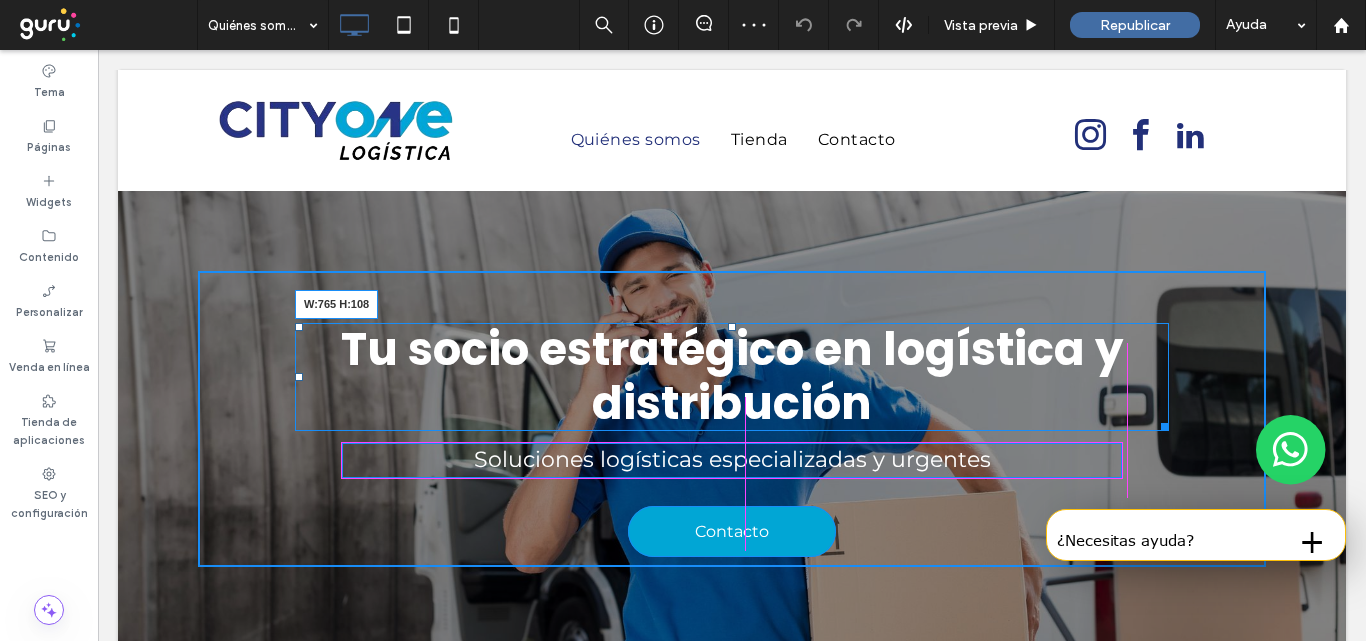 drag, startPoint x: 1145, startPoint y: 424, endPoint x: 1093, endPoint y: 411, distance: 53.600372 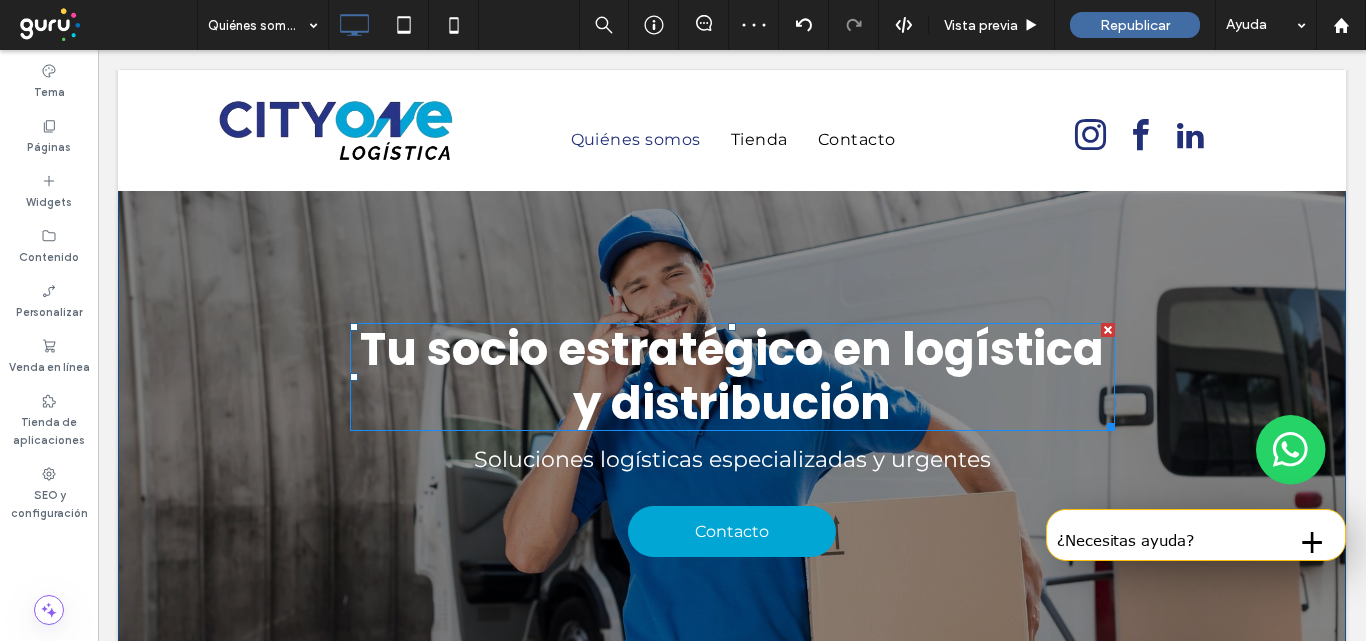 click on "Tu socio estratégico en logística y distribución" at bounding box center [732, 376] 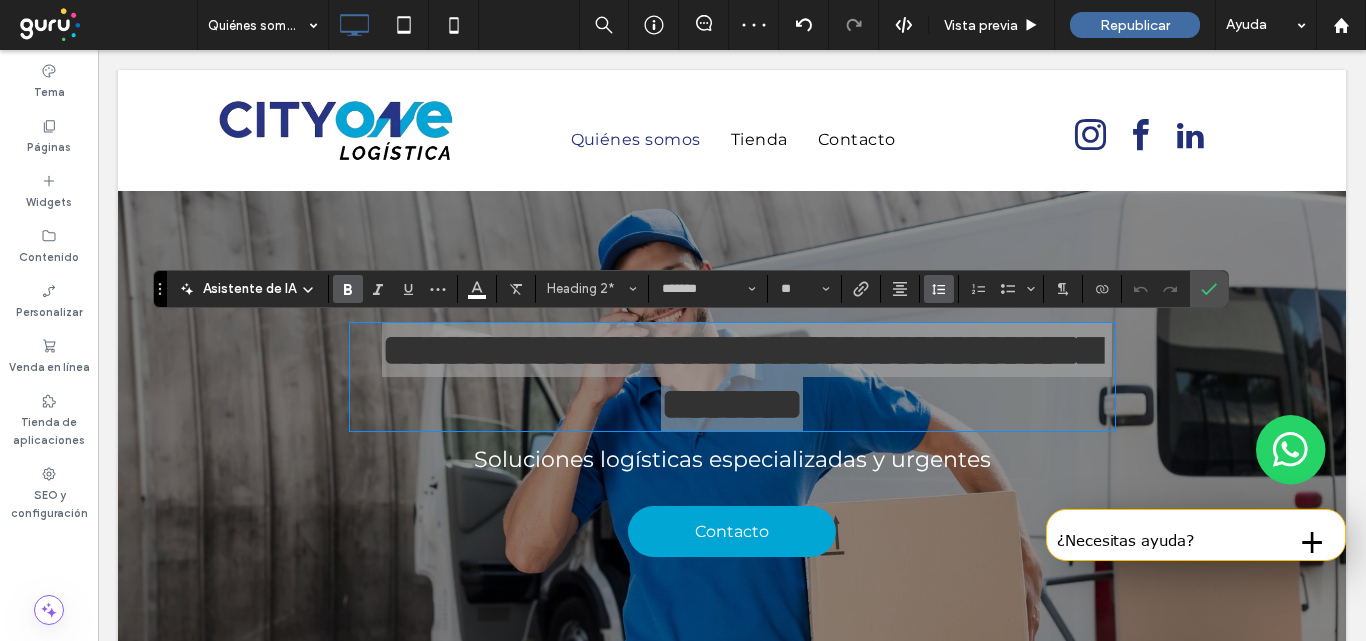 click 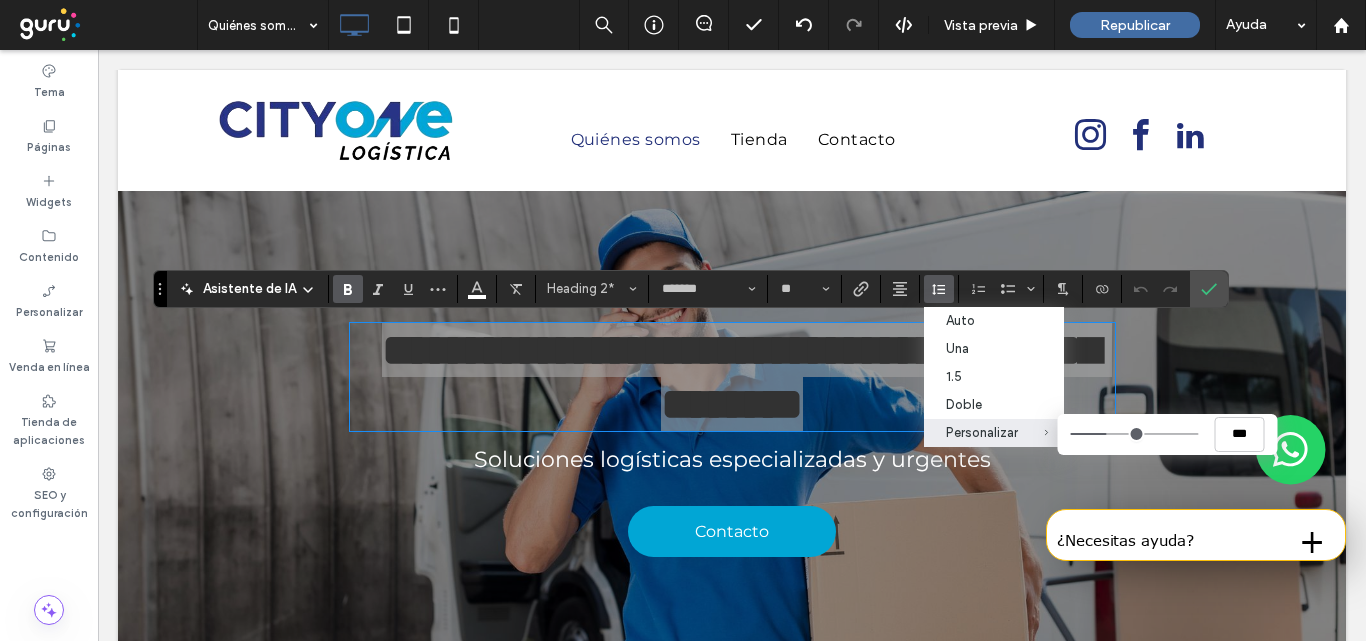 type on "***" 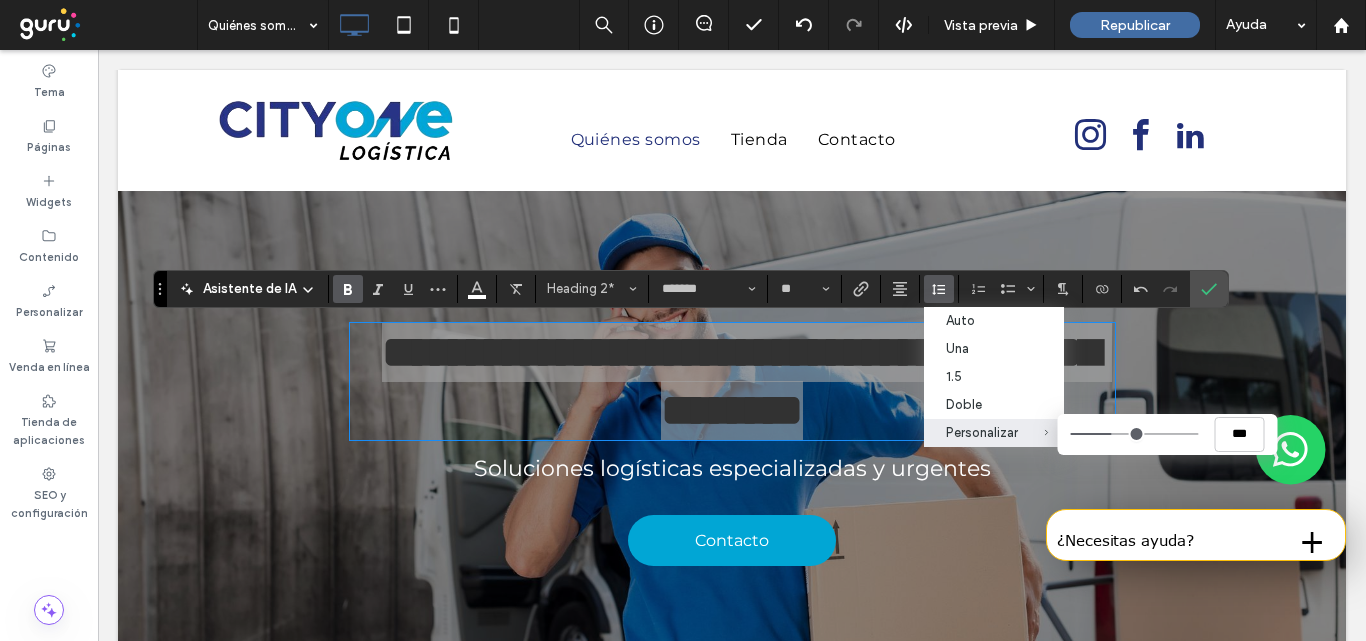 type on "***" 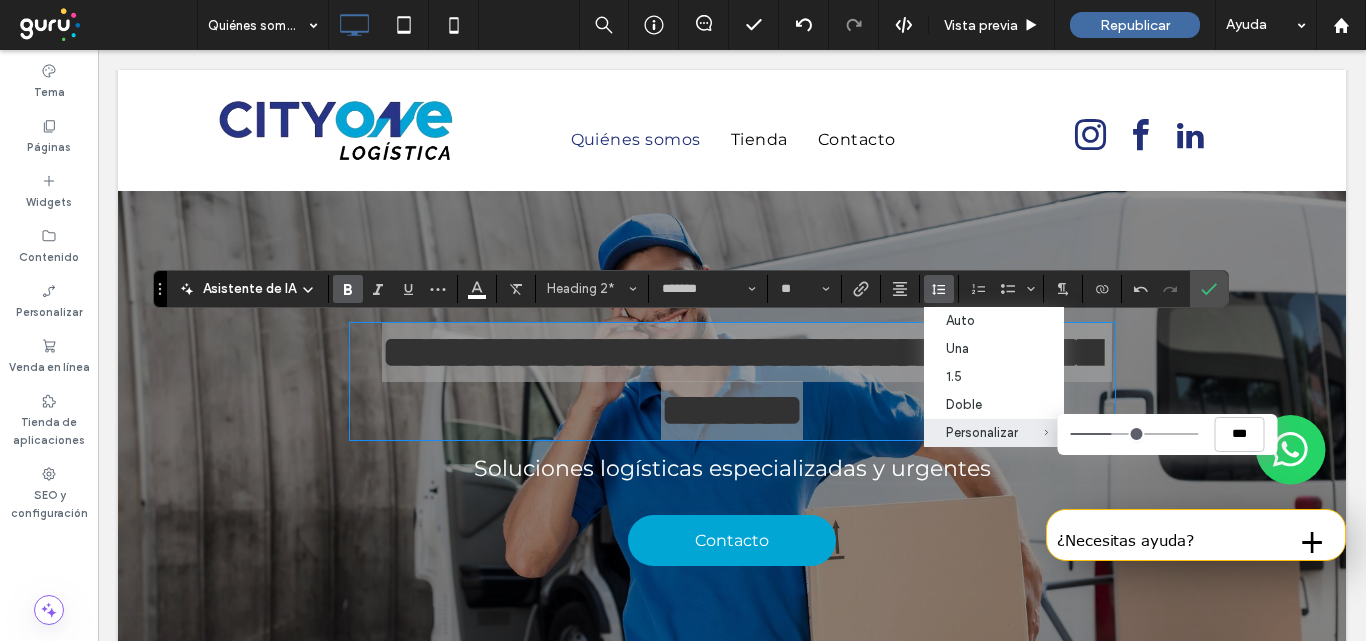 type on "***" 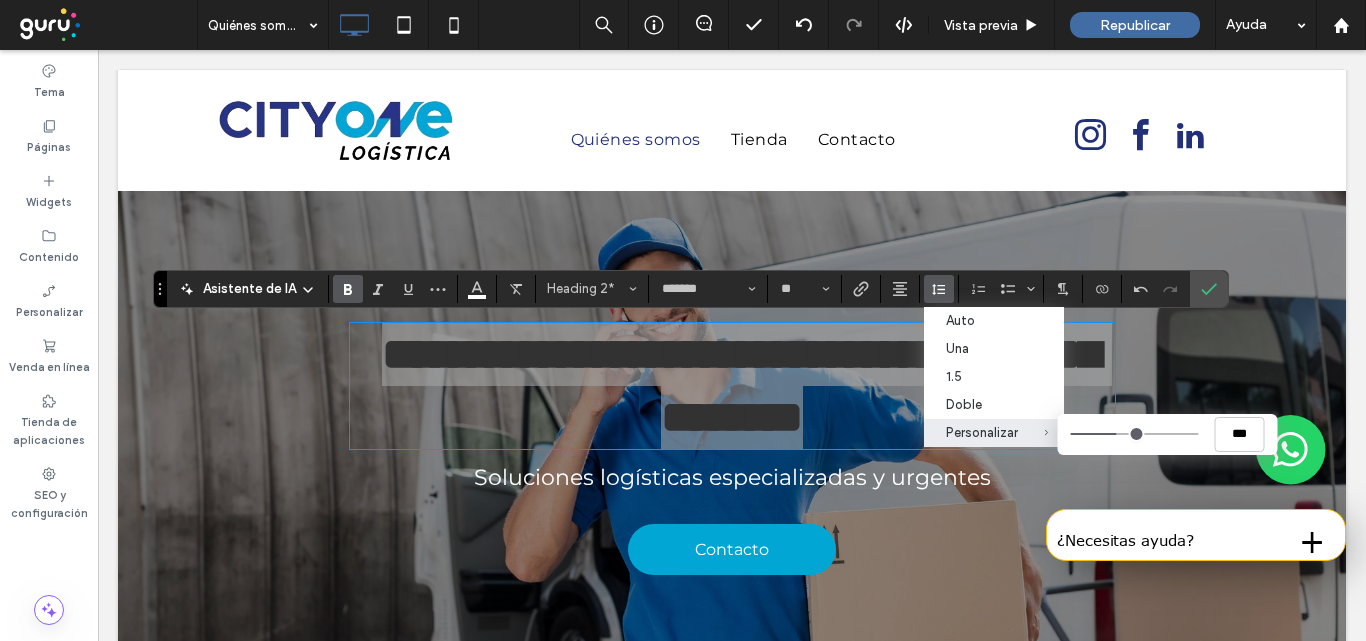 type on "***" 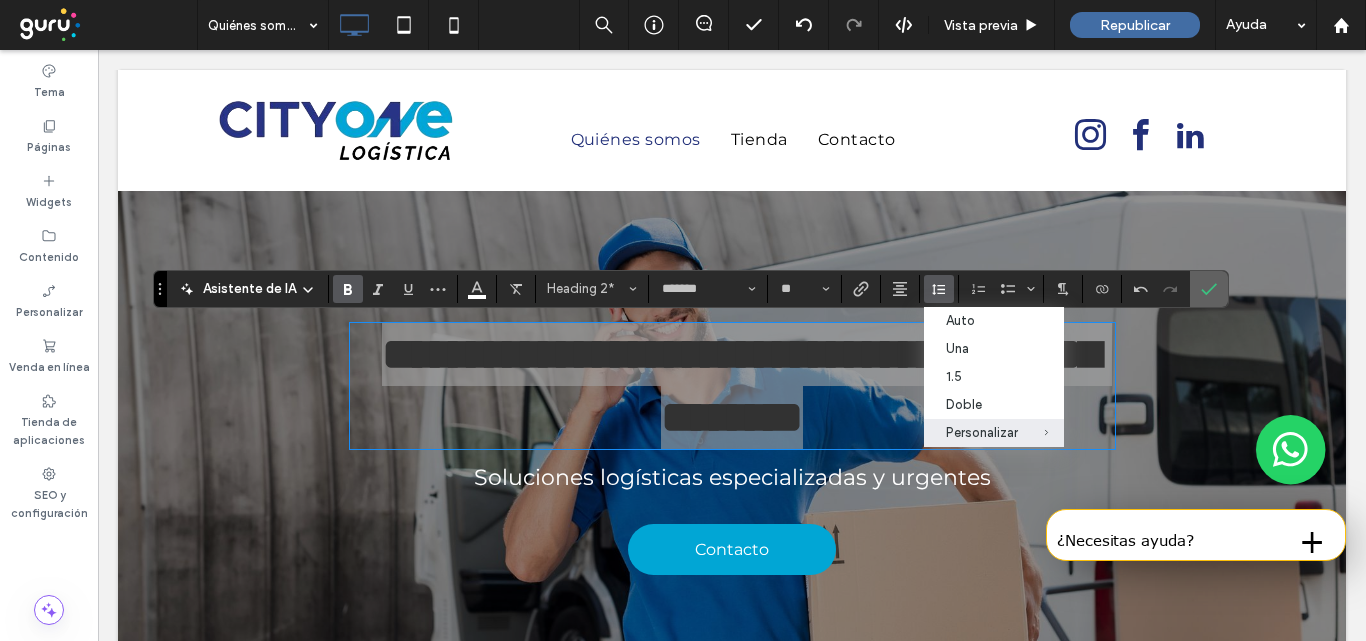 click 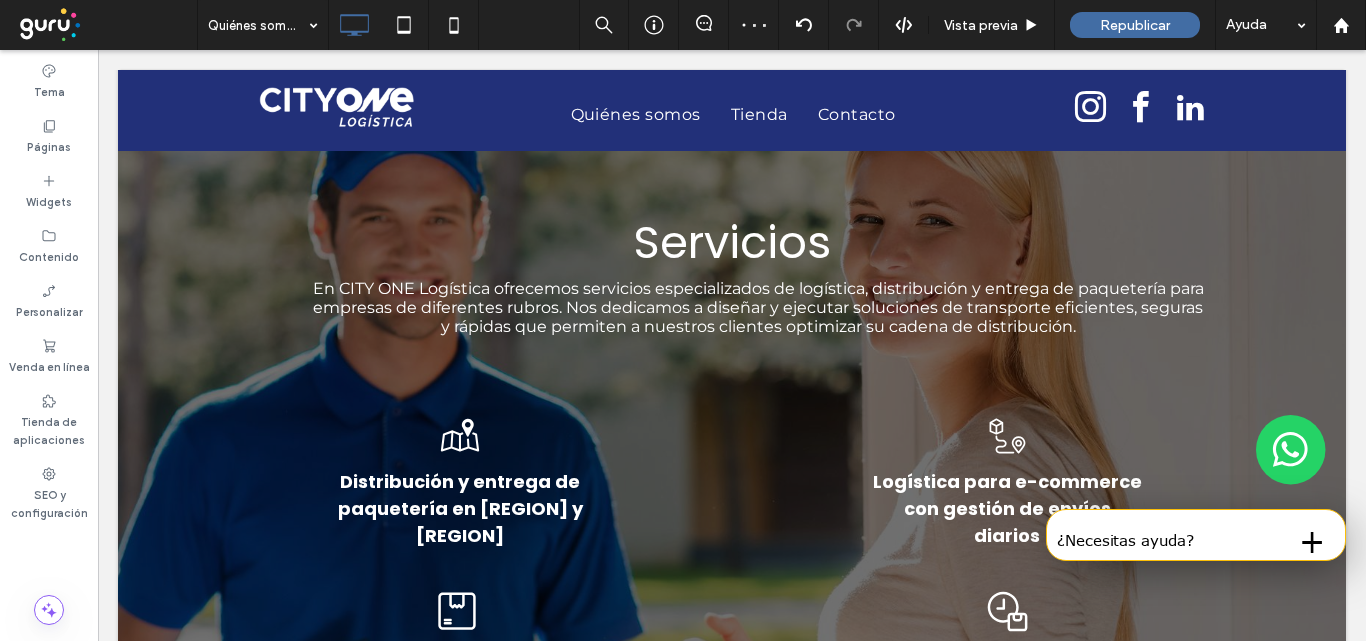scroll, scrollTop: 1660, scrollLeft: 0, axis: vertical 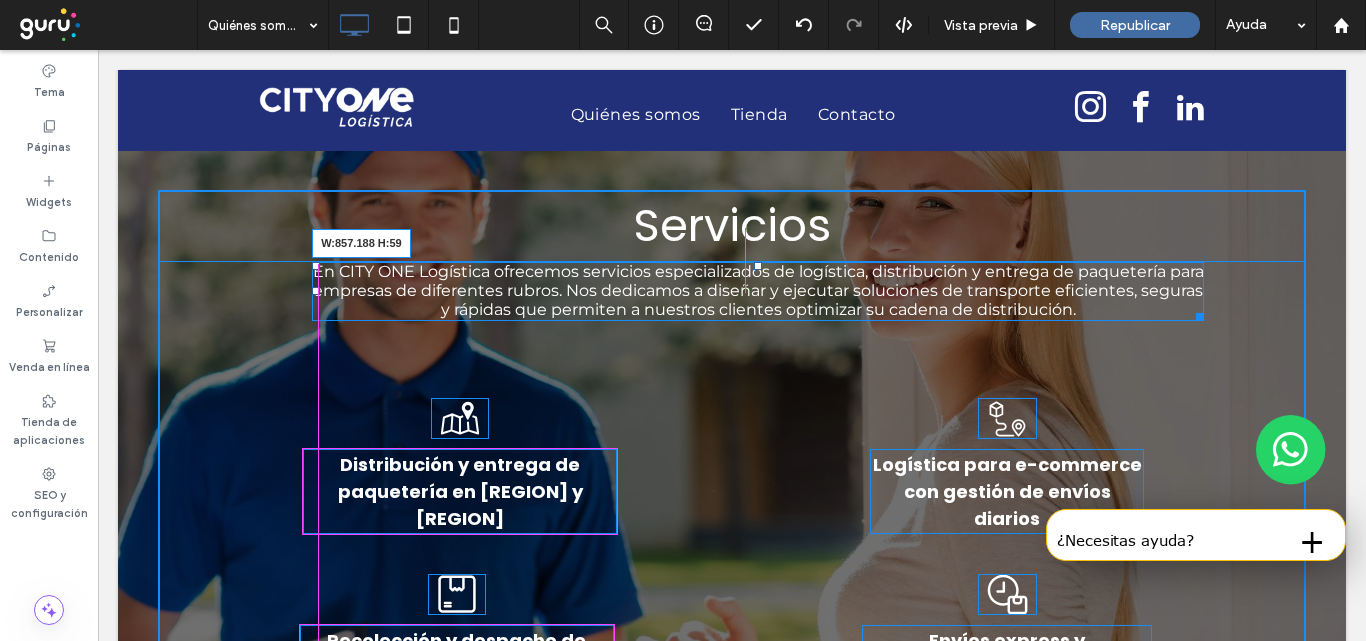 drag, startPoint x: 1194, startPoint y: 288, endPoint x: 1172, endPoint y: 288, distance: 22 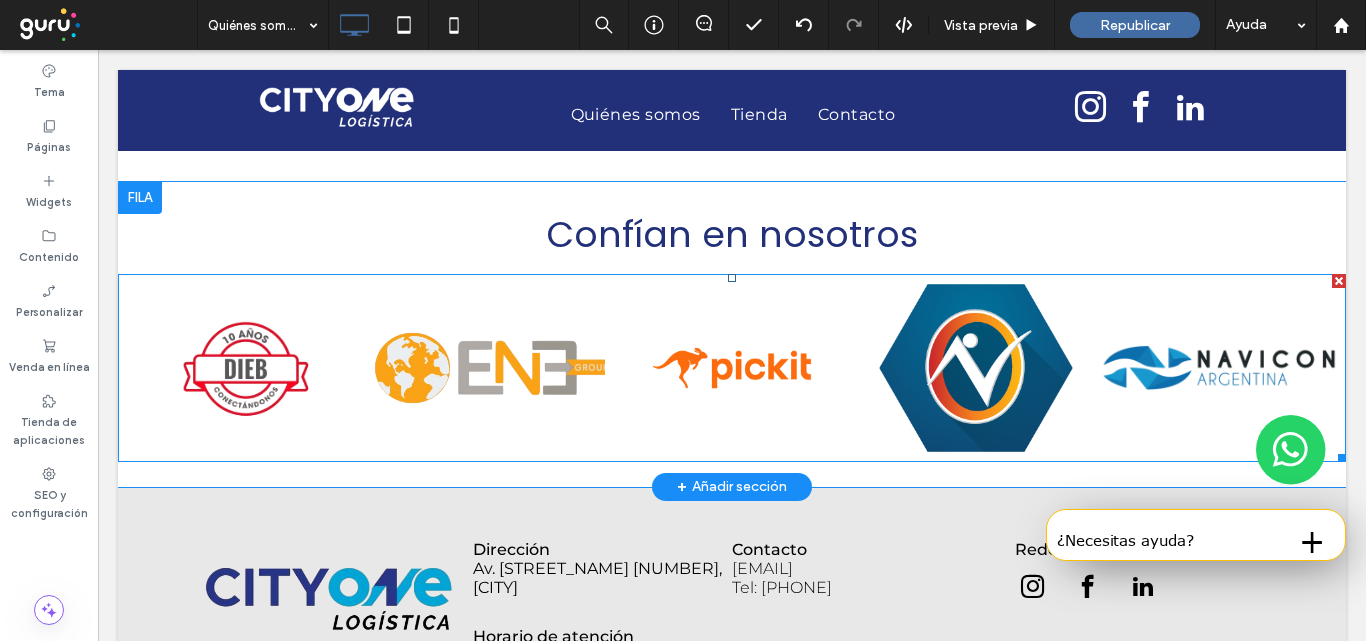 scroll, scrollTop: 3252, scrollLeft: 0, axis: vertical 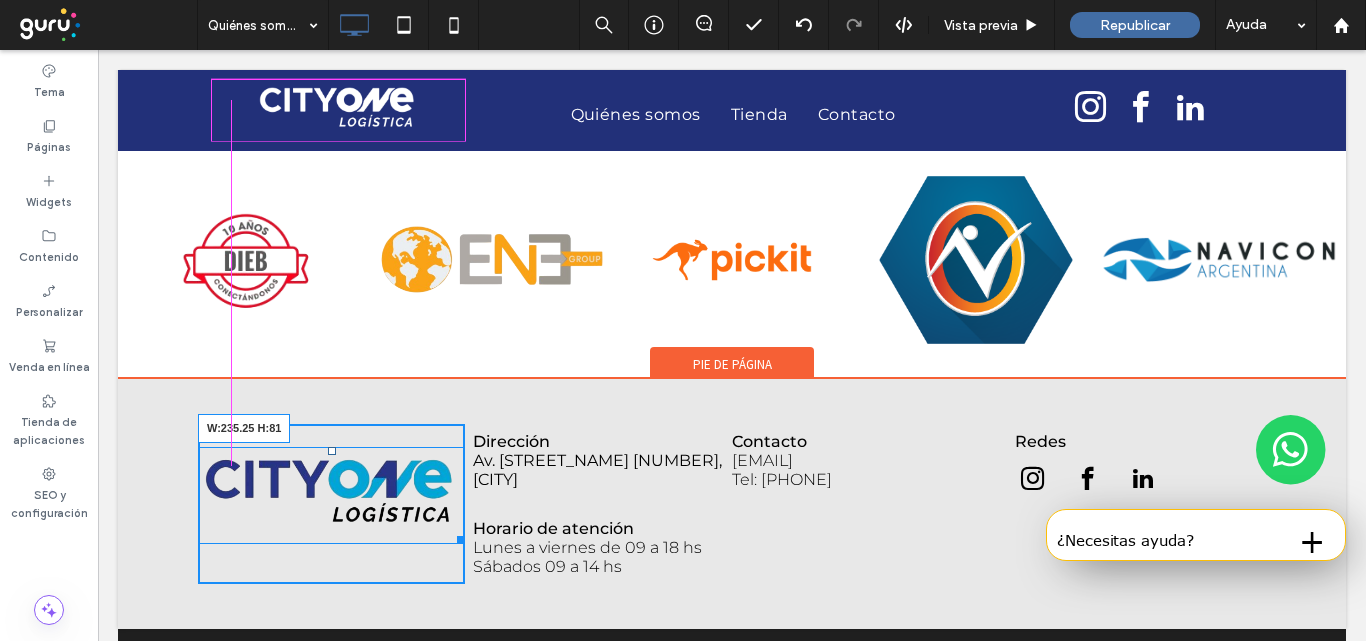 drag, startPoint x: 449, startPoint y: 463, endPoint x: 429, endPoint y: 438, distance: 32.01562 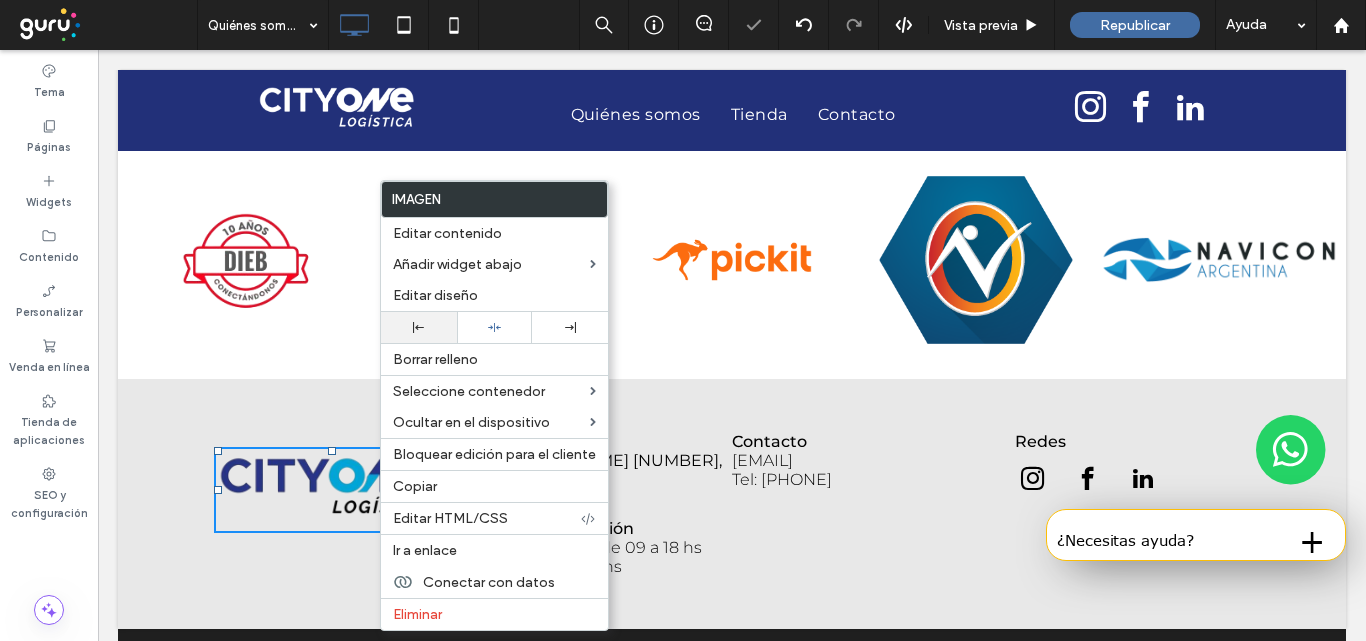 click 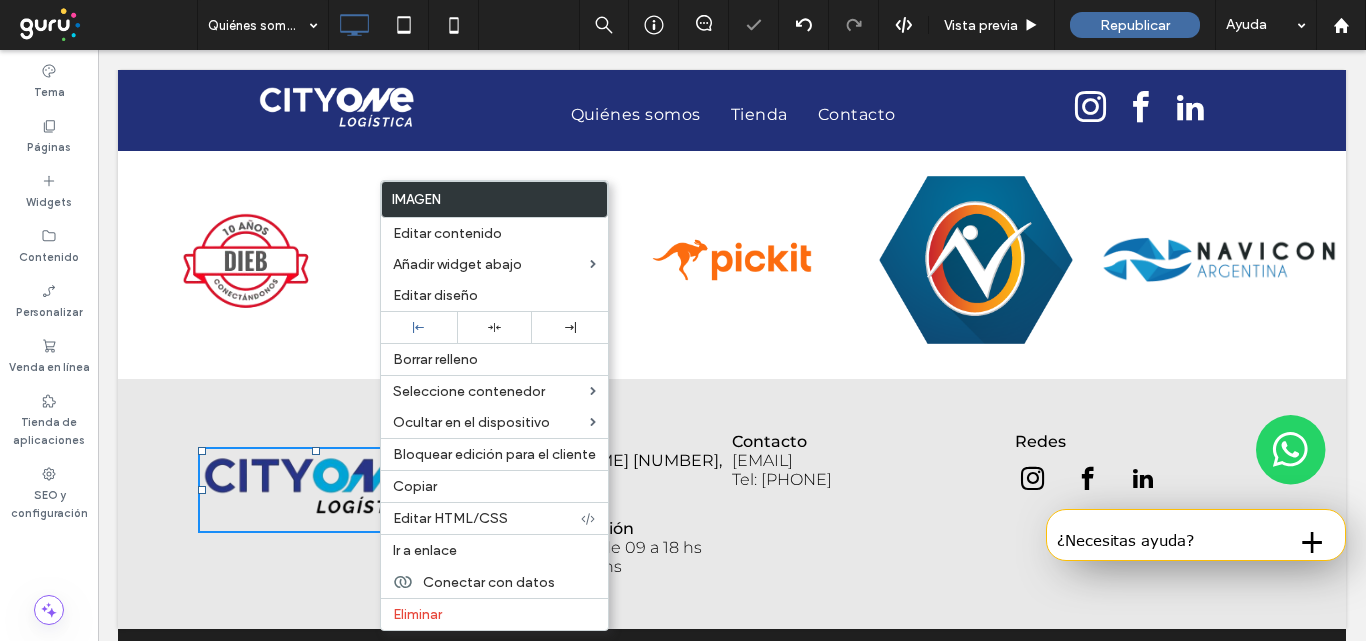 click on "Click To Paste
Dirección Av. Córdoba 652, CABA   Horario de atención Lunes a viernes de 09 a 18 hs Sábados 09 a 14 hs Click To Paste
Contacto cityonelogistica@gmail.com   Tel:
+549 113689 4507 Click To Paste
Redes
Click To Paste
+ Añadir sección" at bounding box center [732, 504] 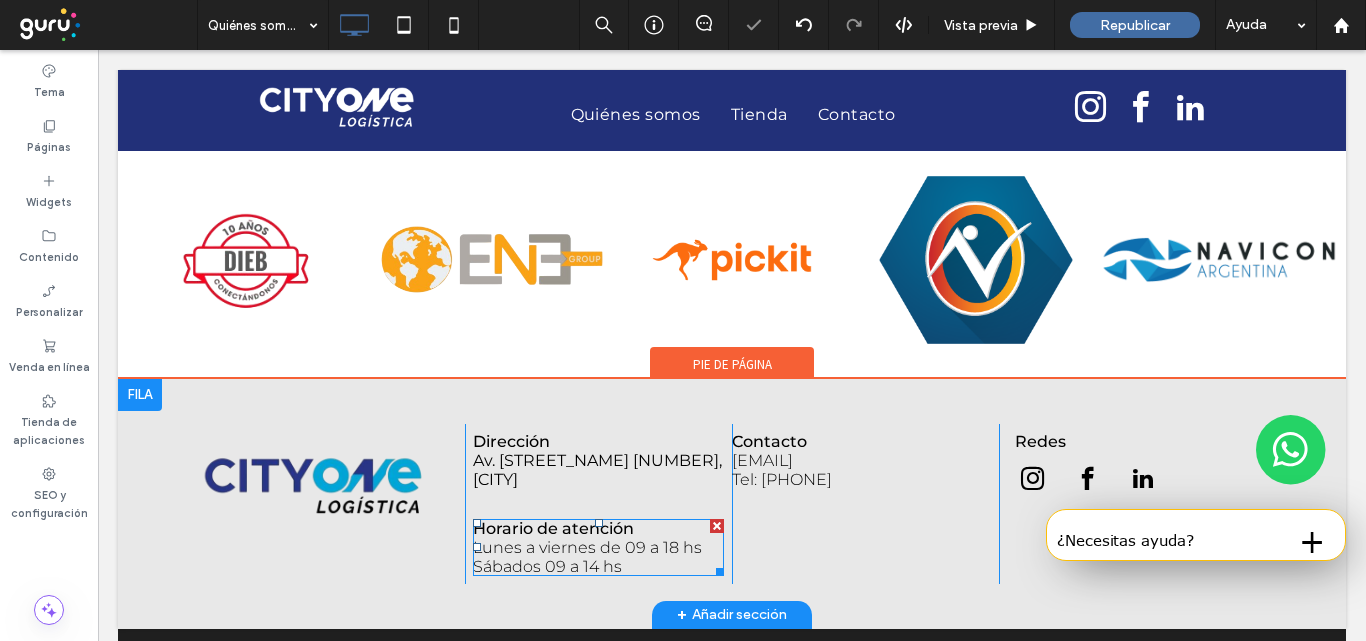 click on "Lunes a viernes de 09 a 18 hs" at bounding box center (587, 547) 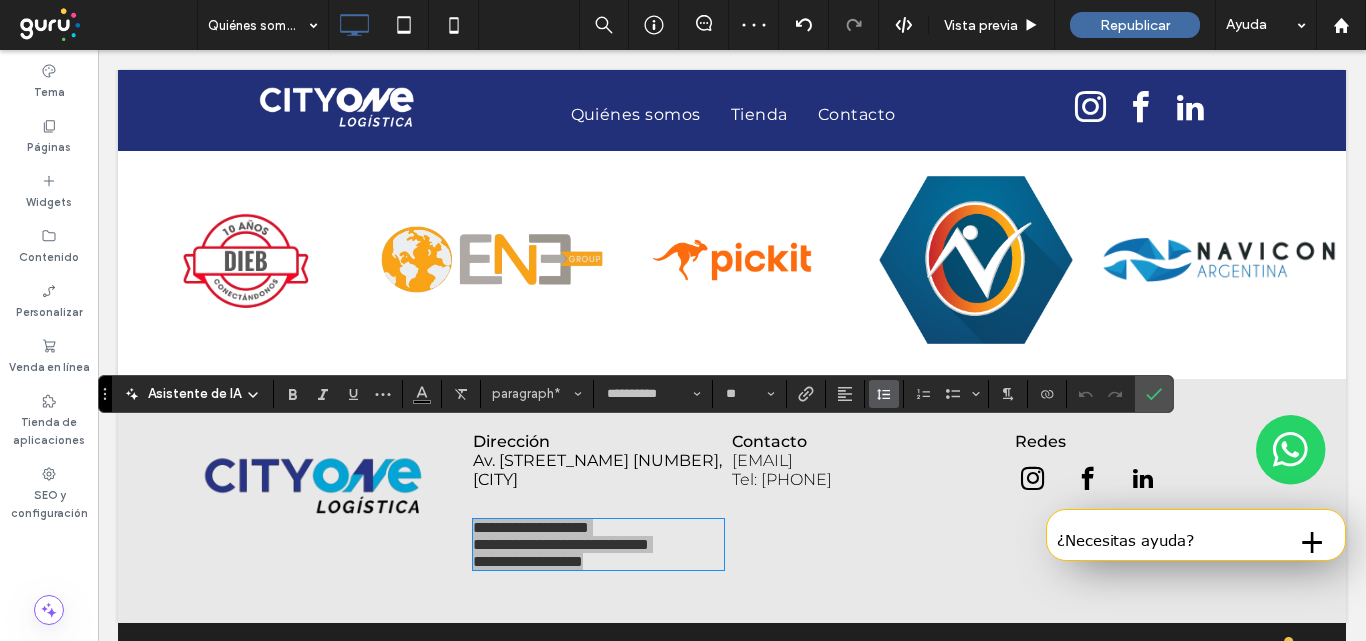 click 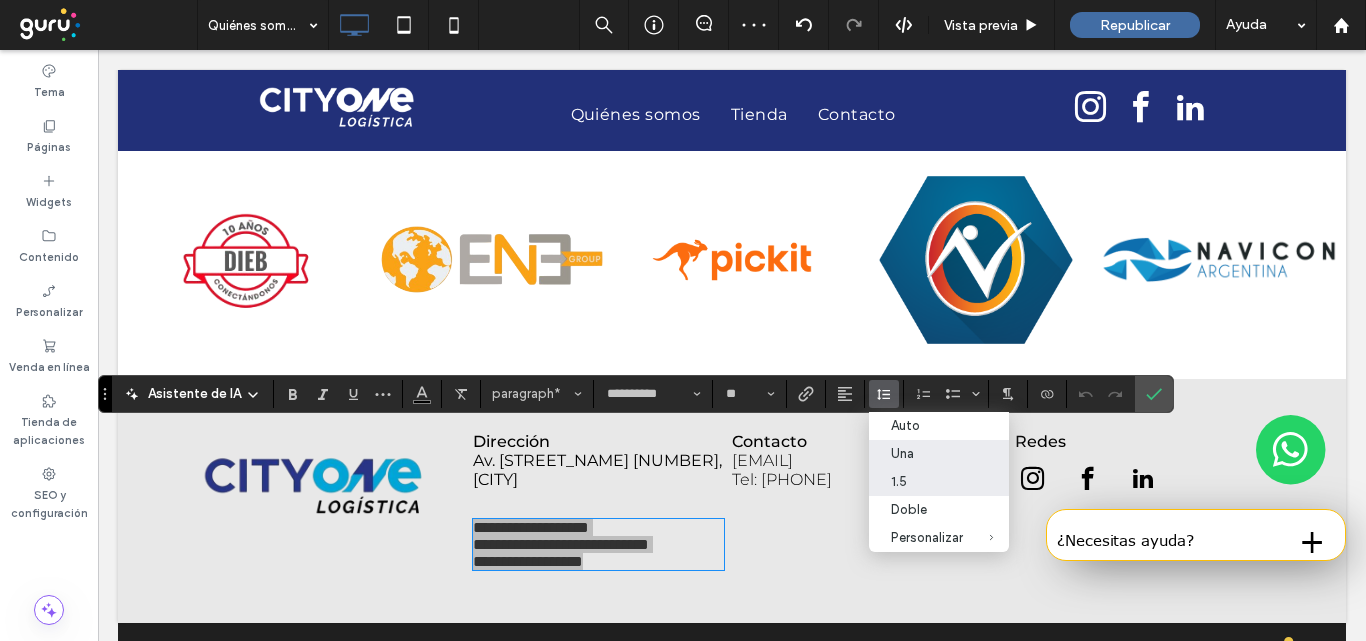 click on "1.5" at bounding box center [927, 481] 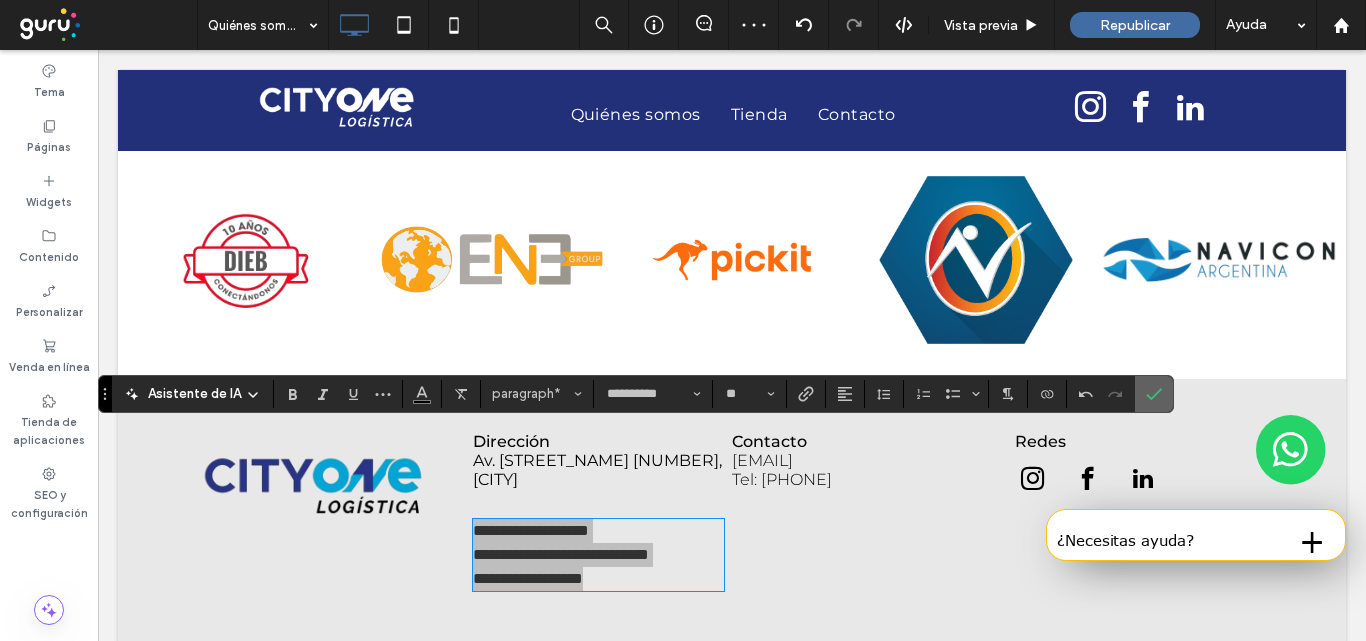 click 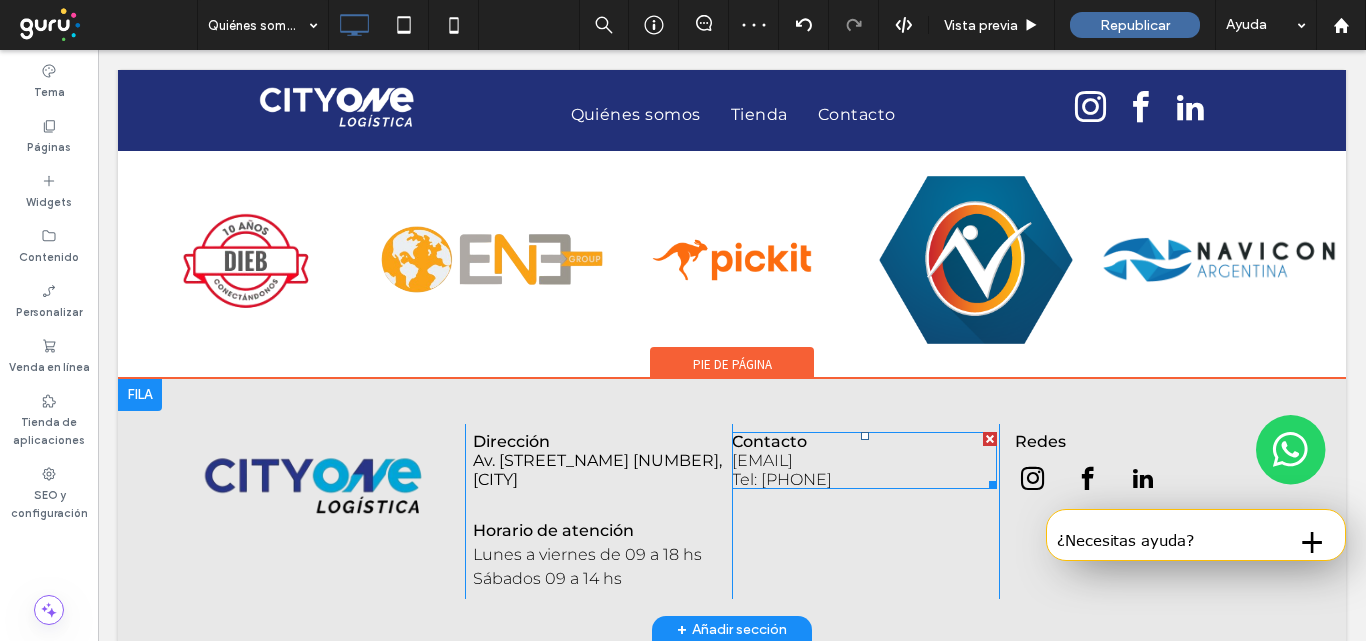 click on "cityonelogistica@gmail.com" at bounding box center (762, 460) 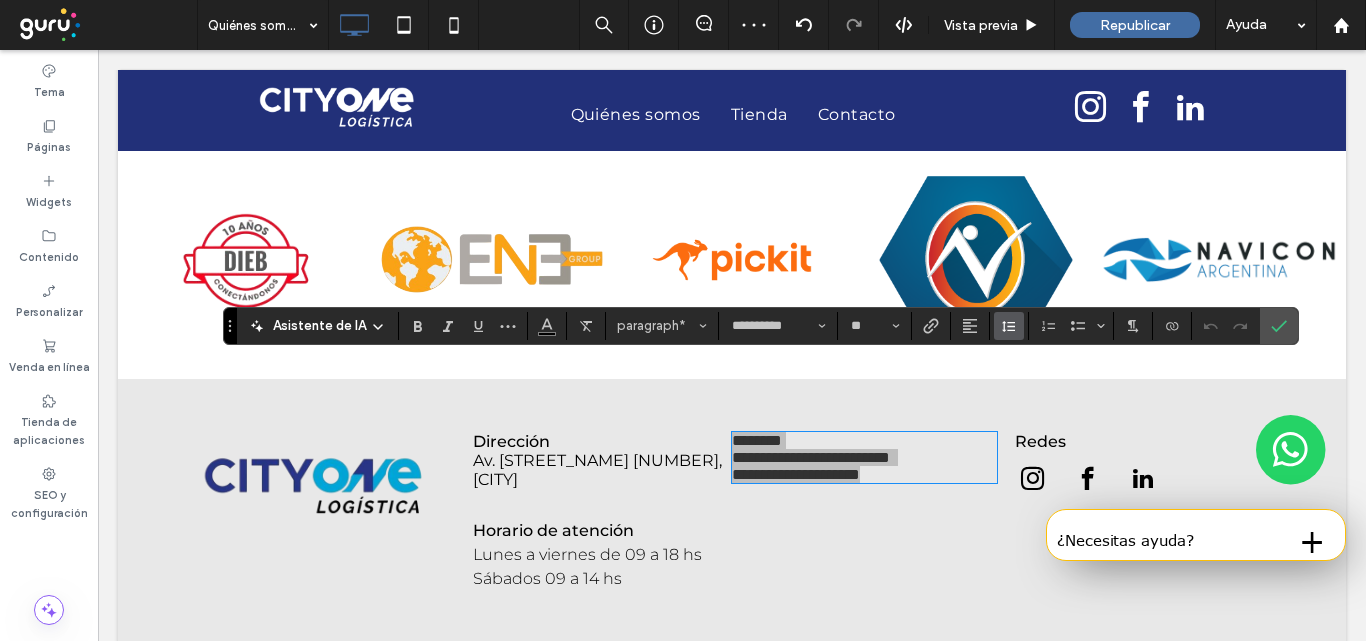 click at bounding box center (1009, 326) 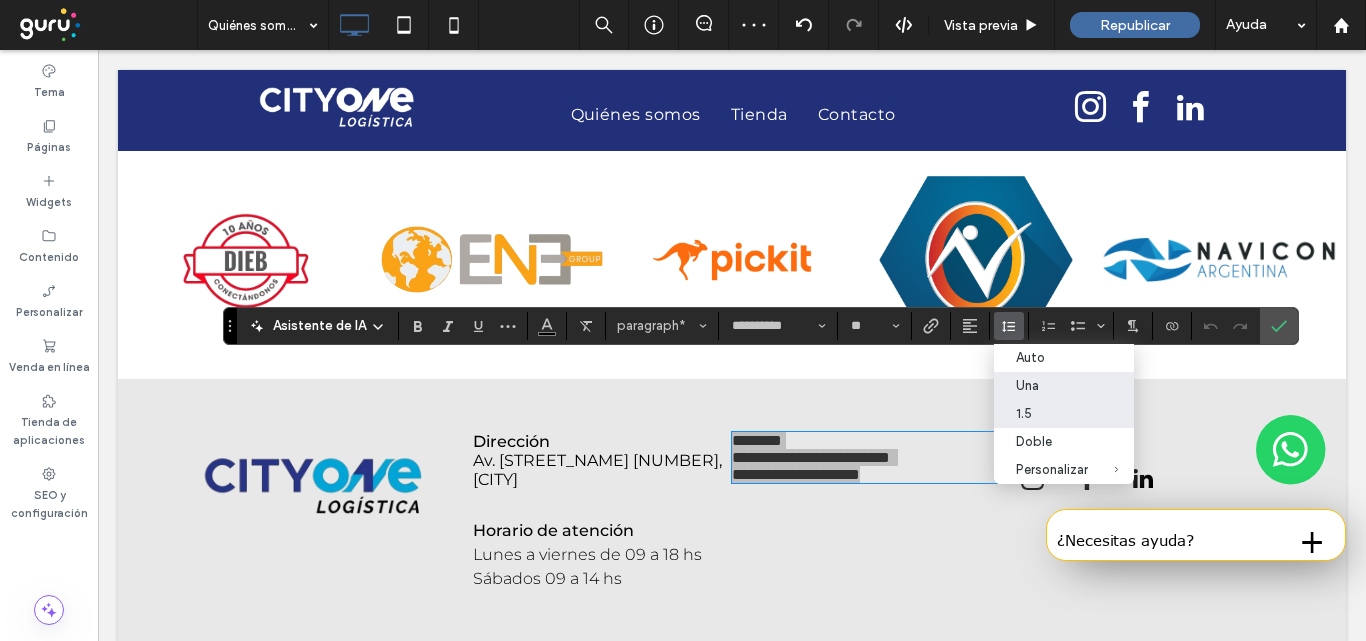 click on "1.5" at bounding box center (1064, 414) 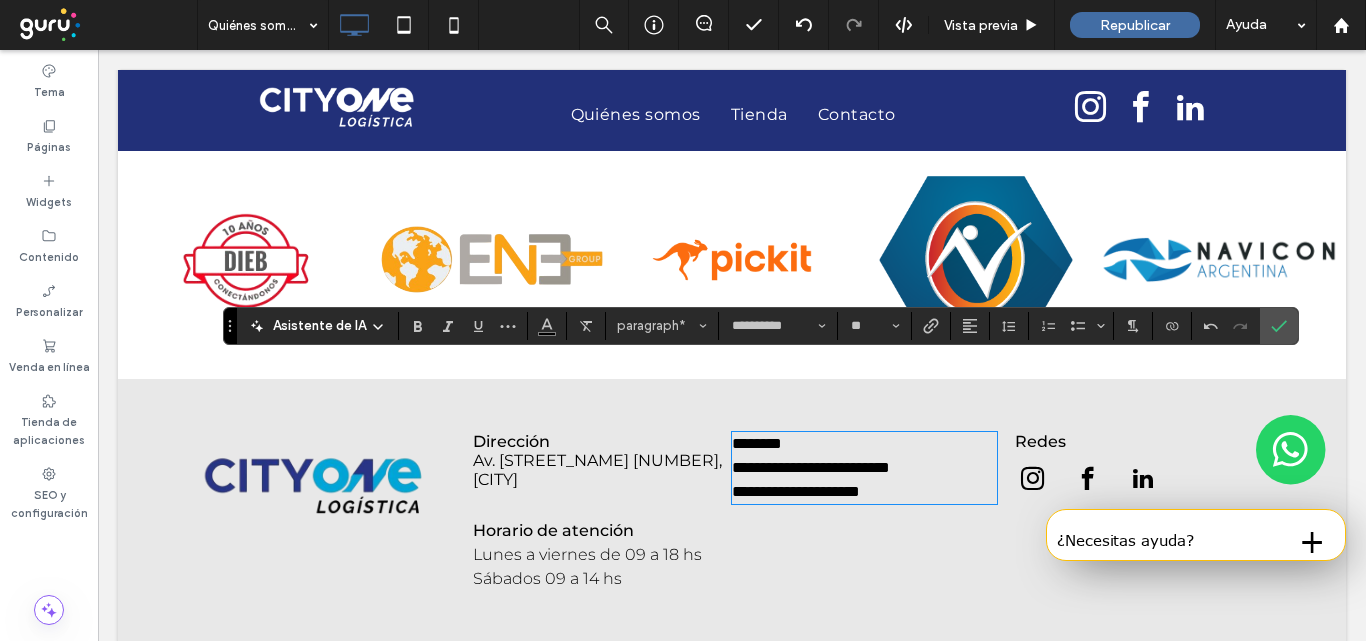 click on "Av. Córdoba 652, CABA" at bounding box center (597, 470) 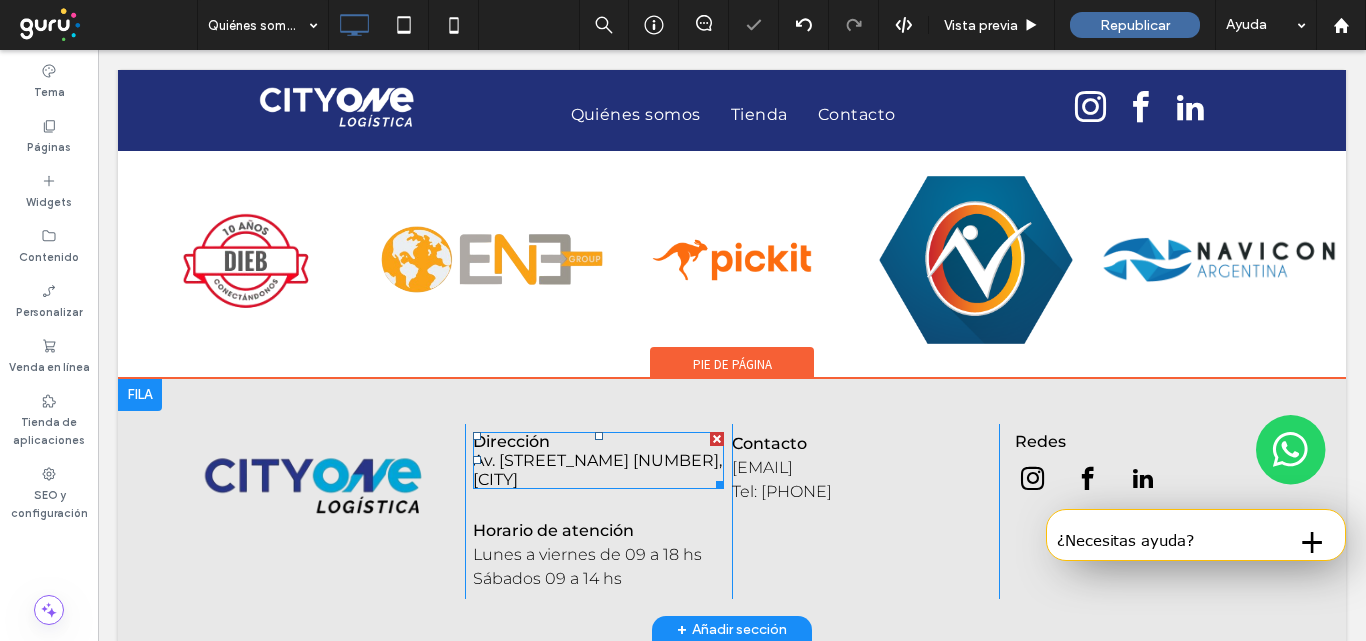 click on "Dirección" at bounding box center (598, 441) 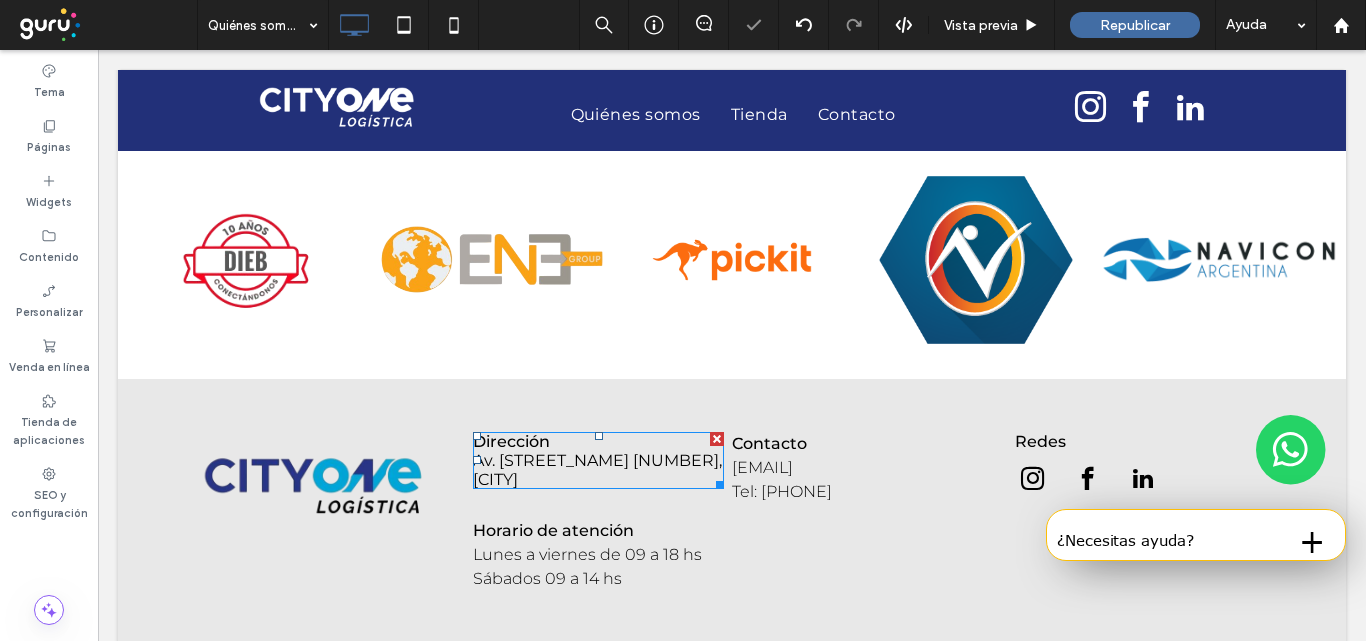 type on "**********" 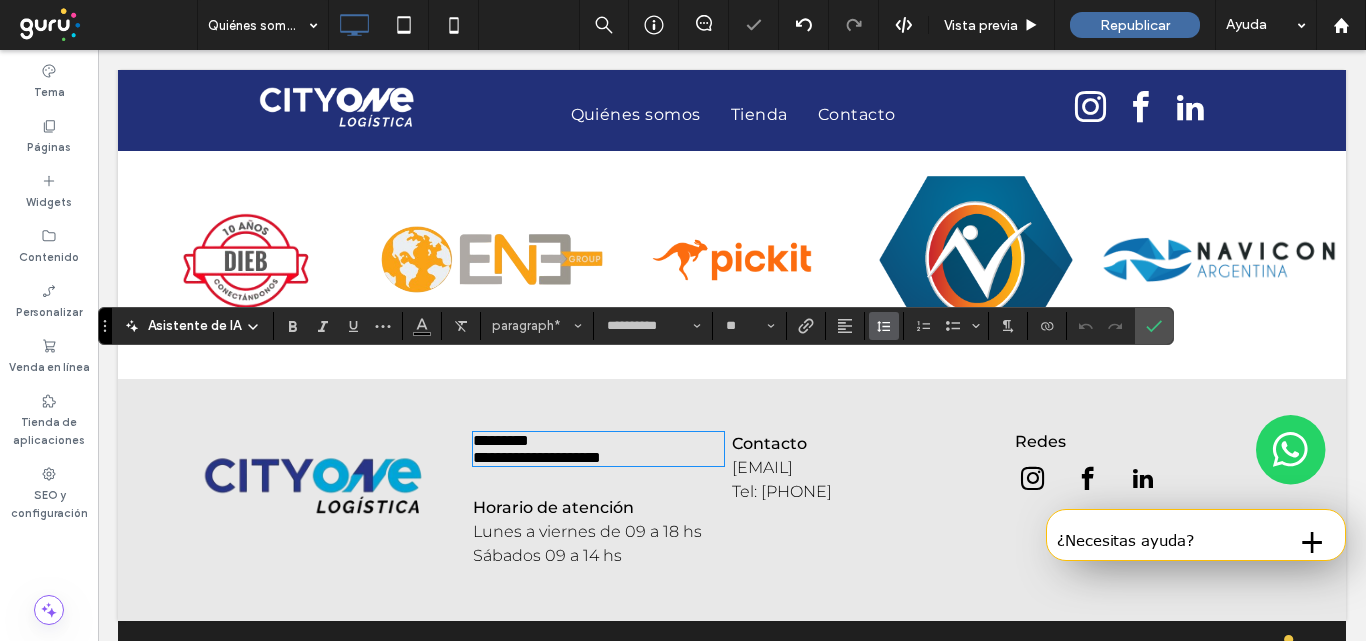 click 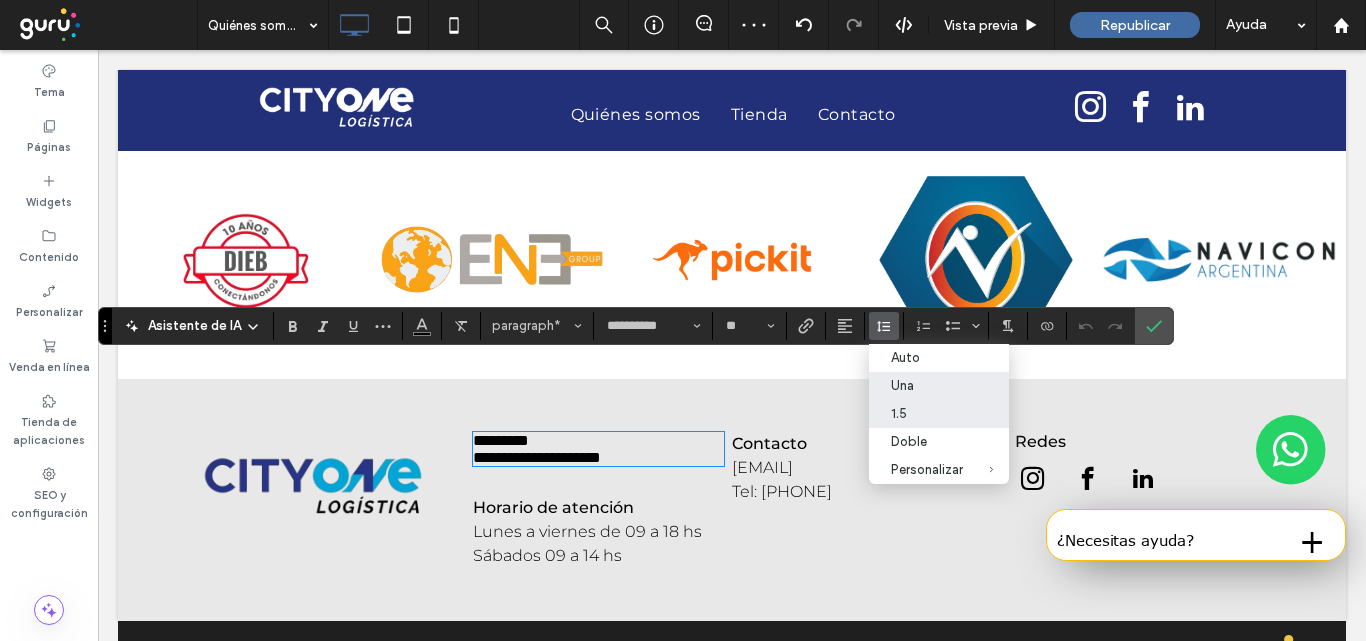 click on "1.5" at bounding box center (927, 413) 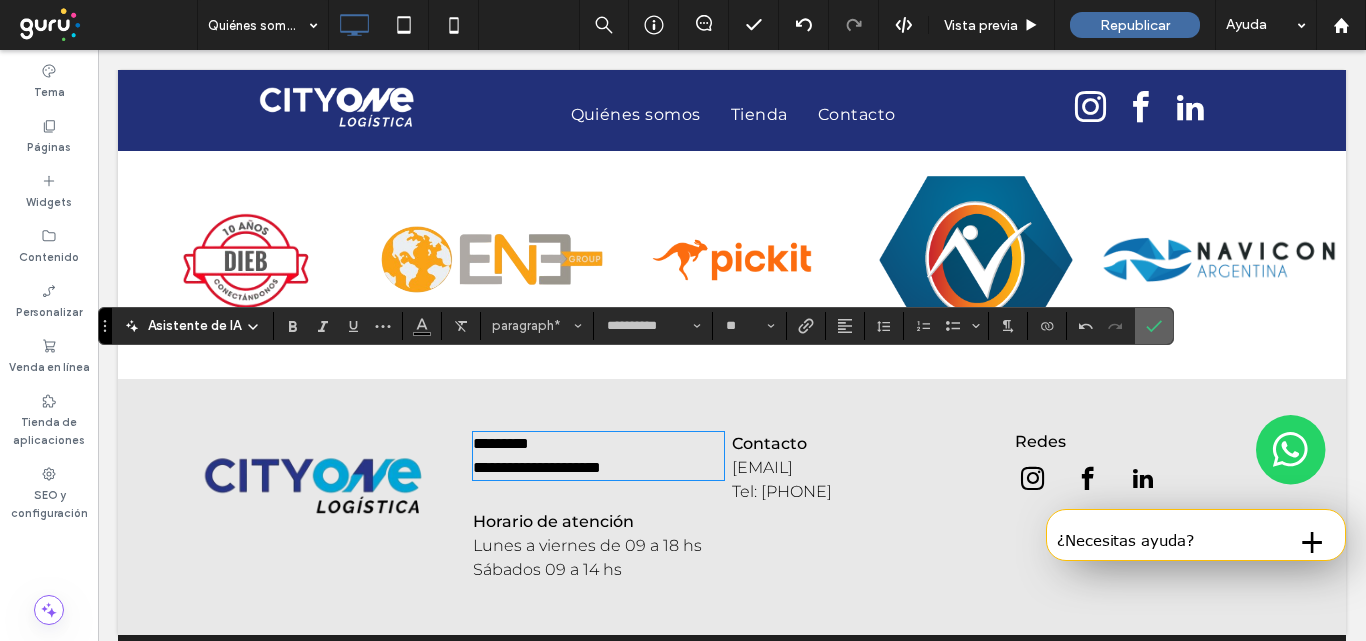 drag, startPoint x: 1147, startPoint y: 325, endPoint x: 739, endPoint y: 70, distance: 481.13303 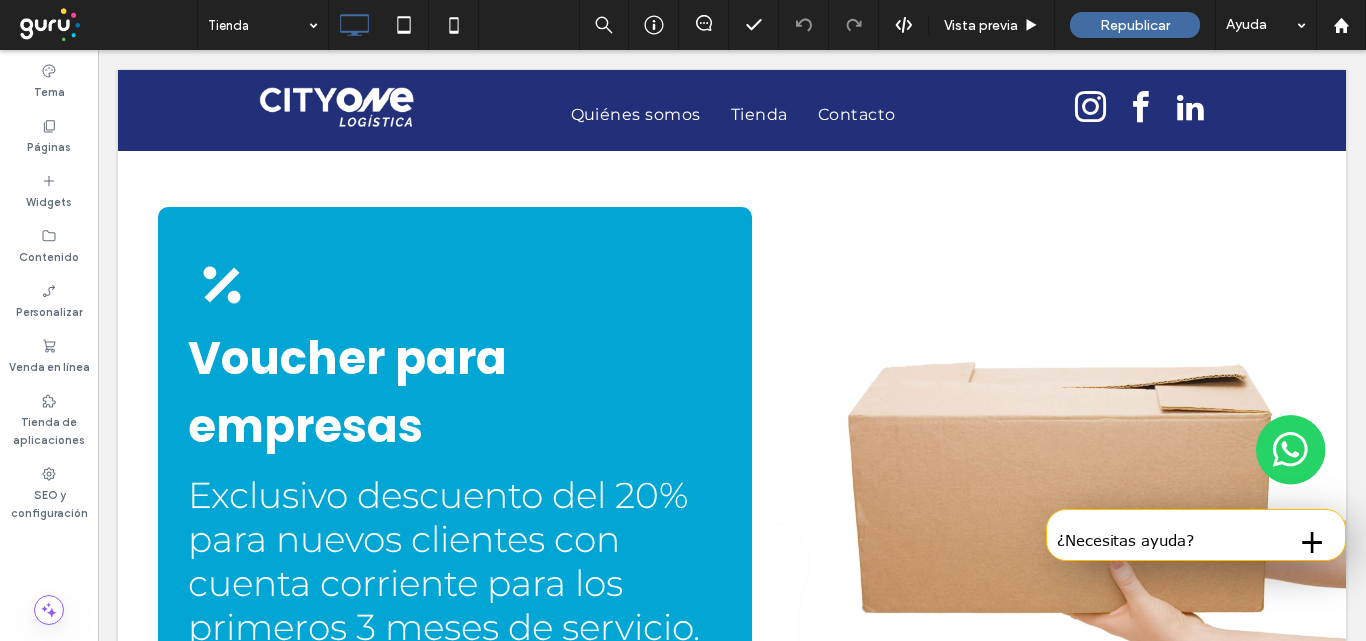 scroll, scrollTop: 1300, scrollLeft: 0, axis: vertical 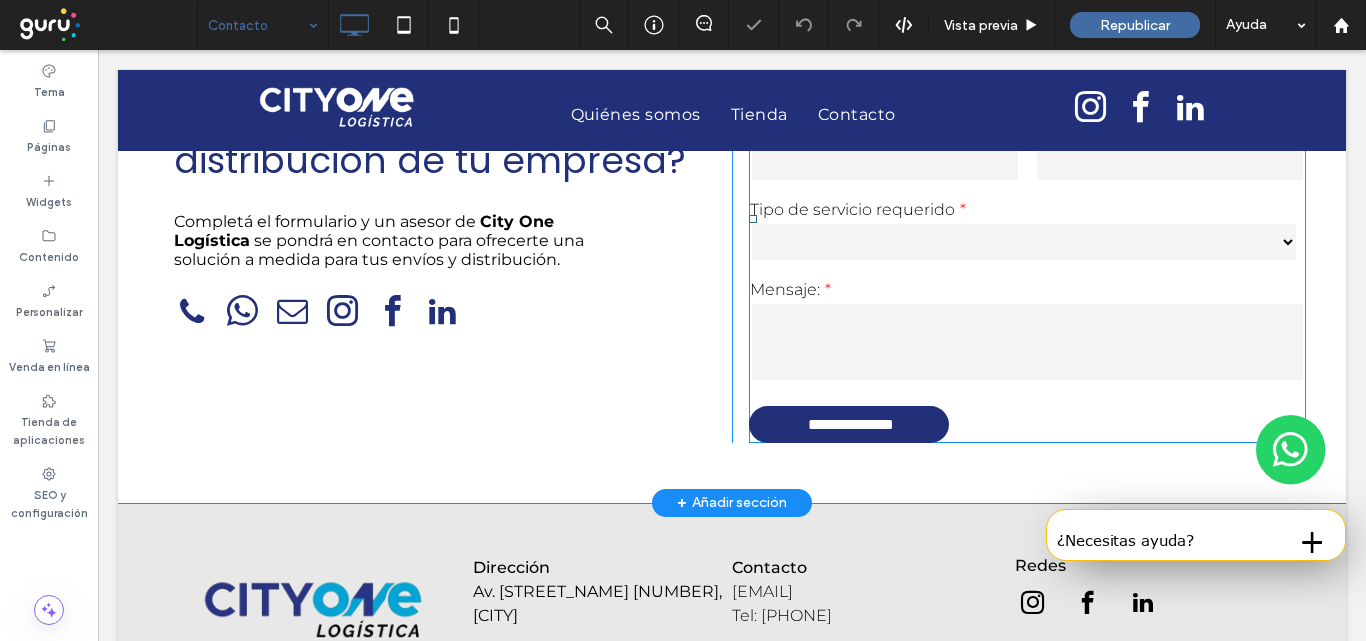 drag, startPoint x: 854, startPoint y: 291, endPoint x: 741, endPoint y: 231, distance: 127.94139 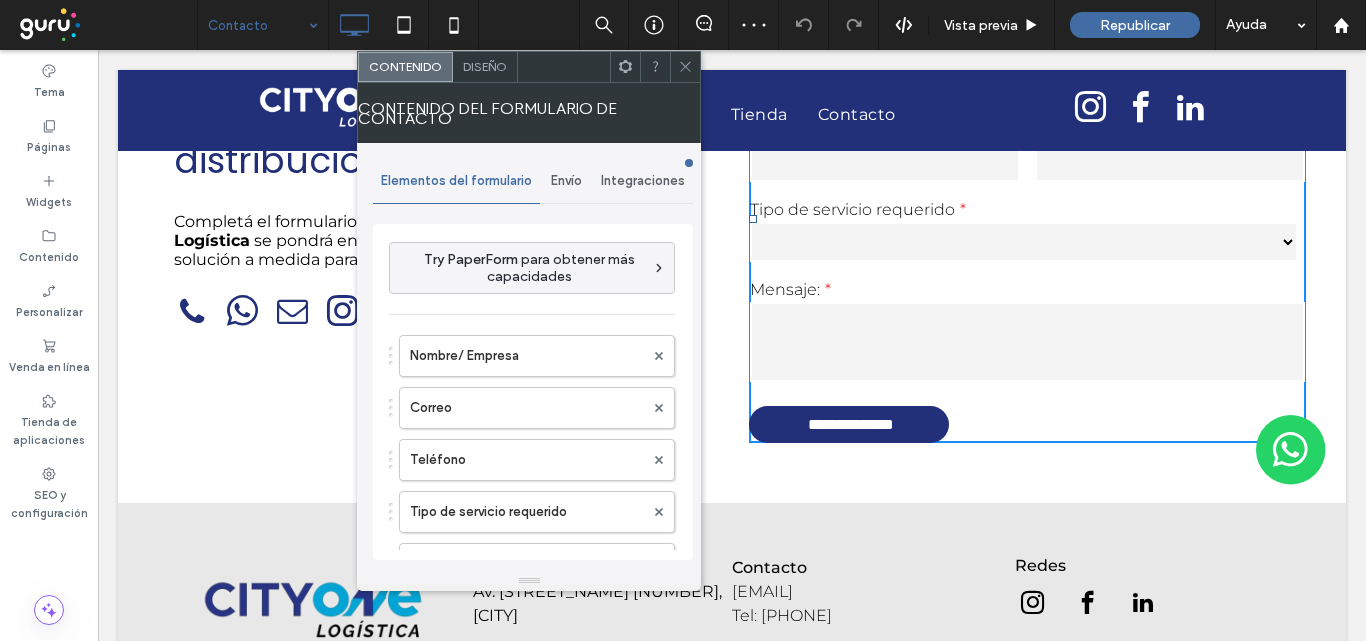 click on "Envío" at bounding box center [566, 181] 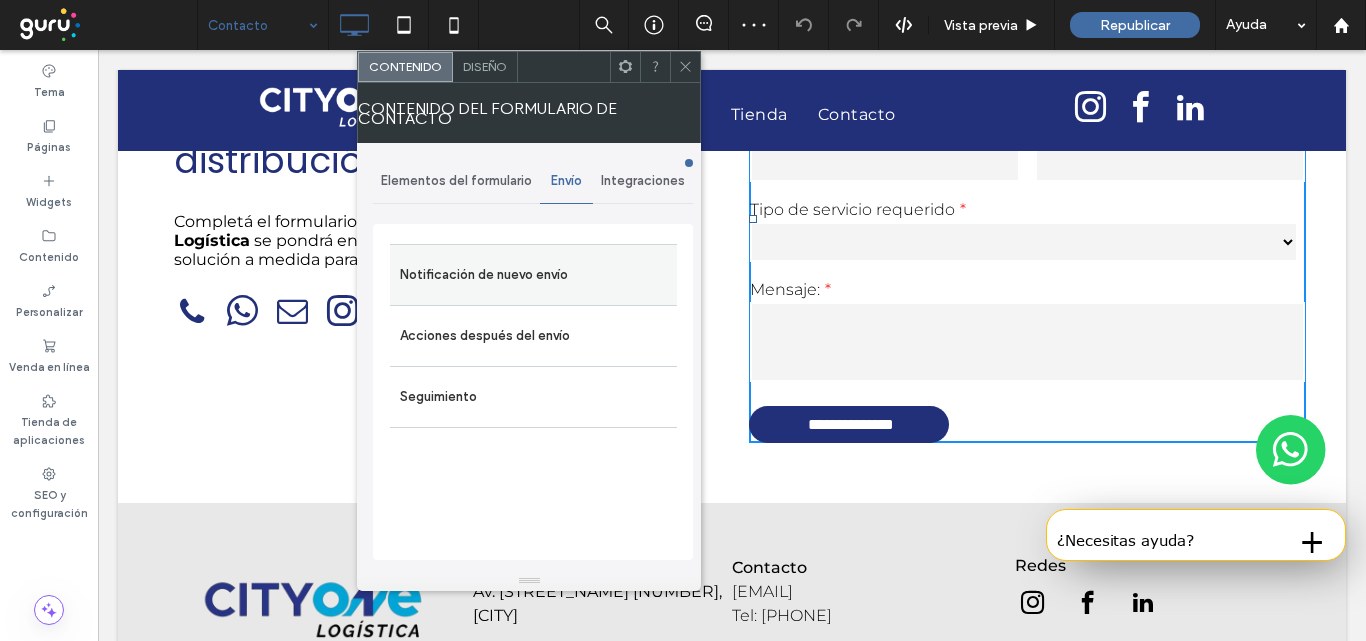 click on "Notificación de nuevo envío" at bounding box center [533, 275] 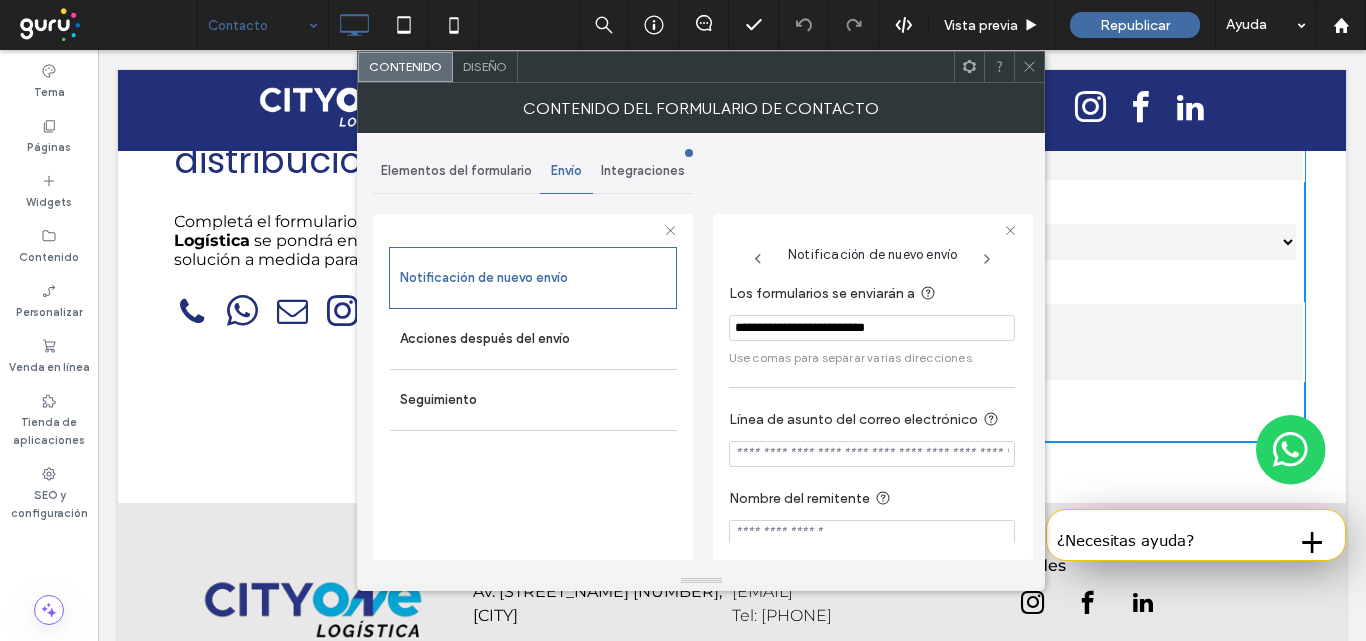 drag, startPoint x: 1021, startPoint y: 65, endPoint x: 967, endPoint y: 53, distance: 55.31727 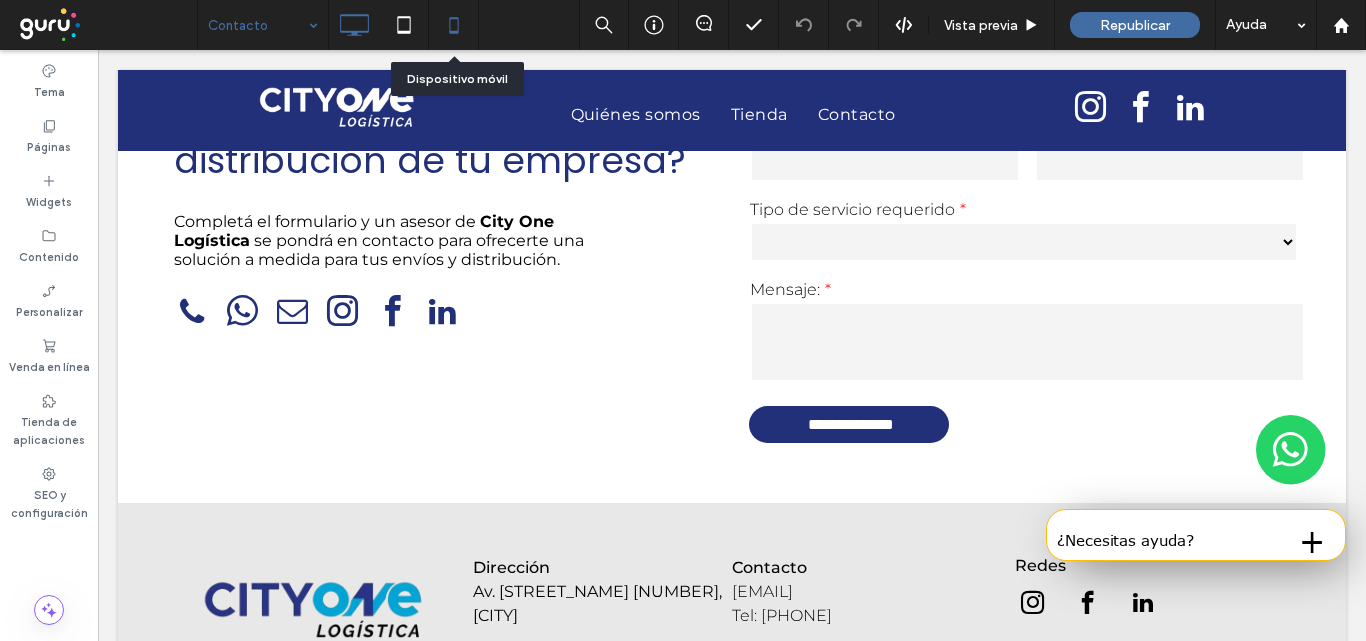 click 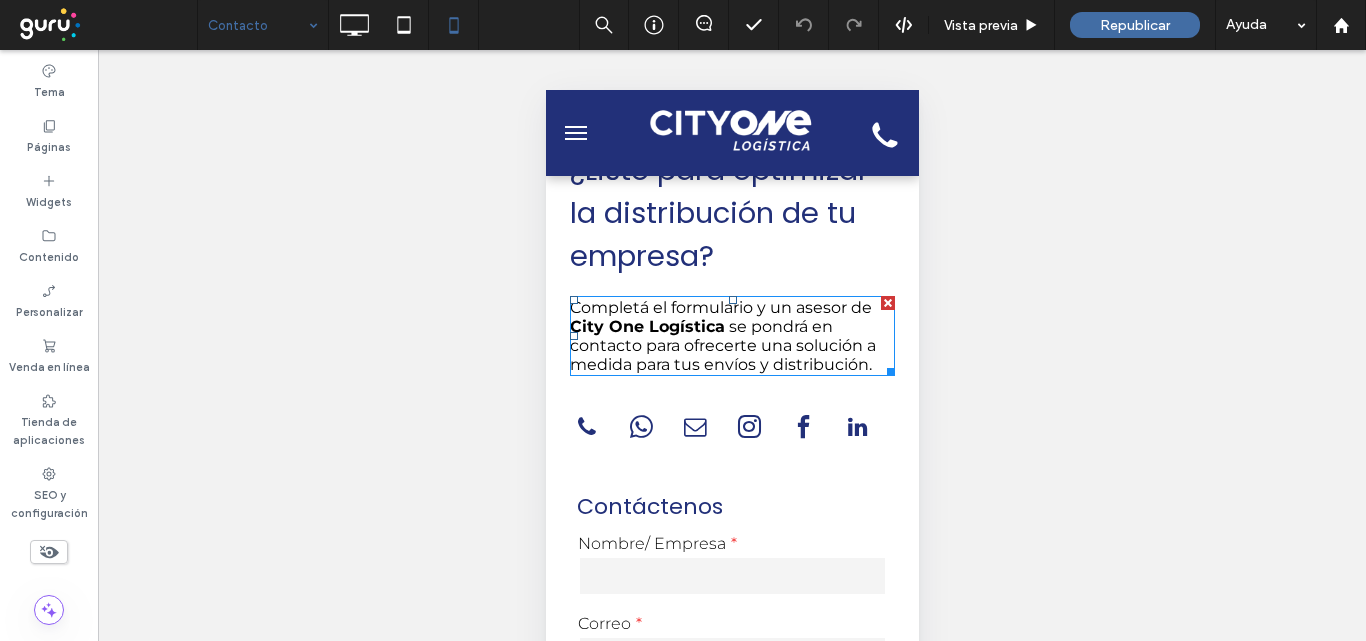 scroll, scrollTop: 700, scrollLeft: 0, axis: vertical 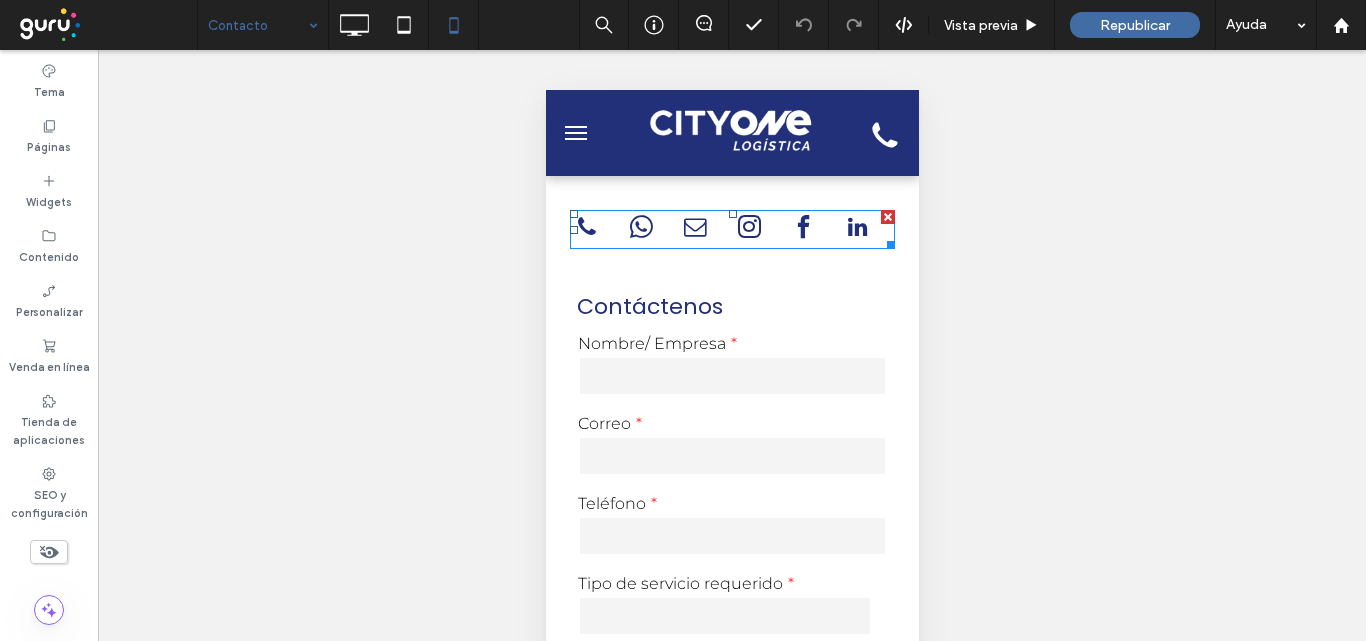 click at bounding box center [748, 227] 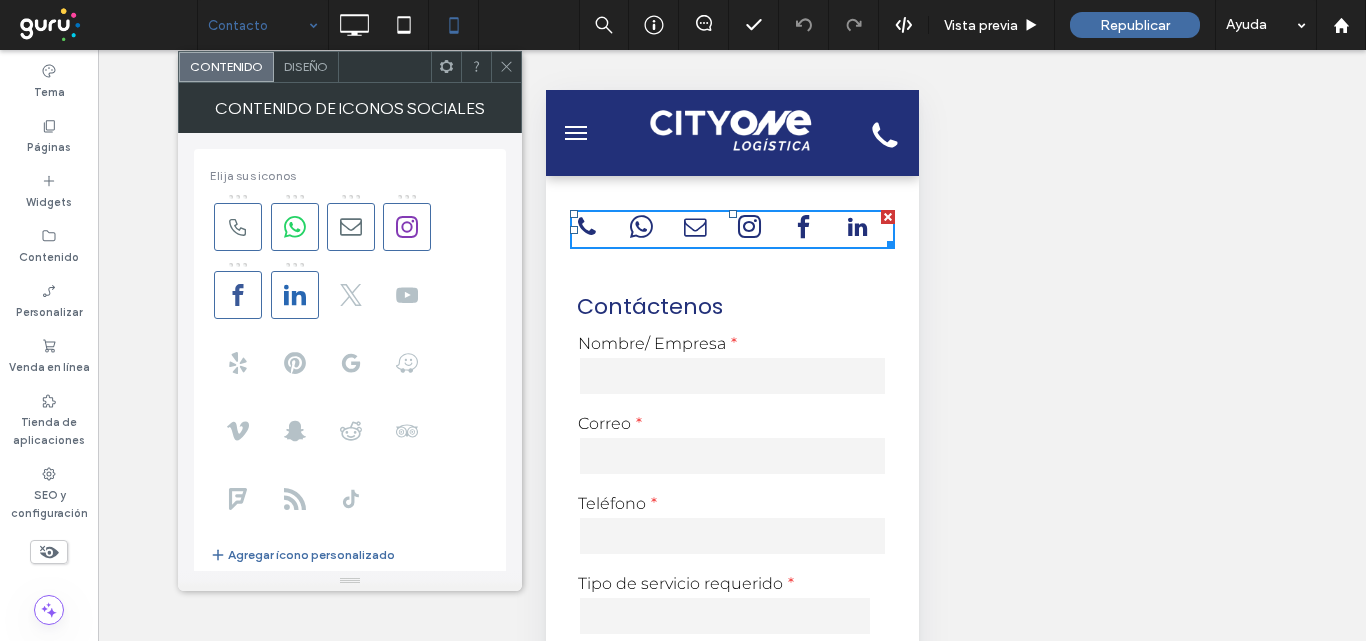 click 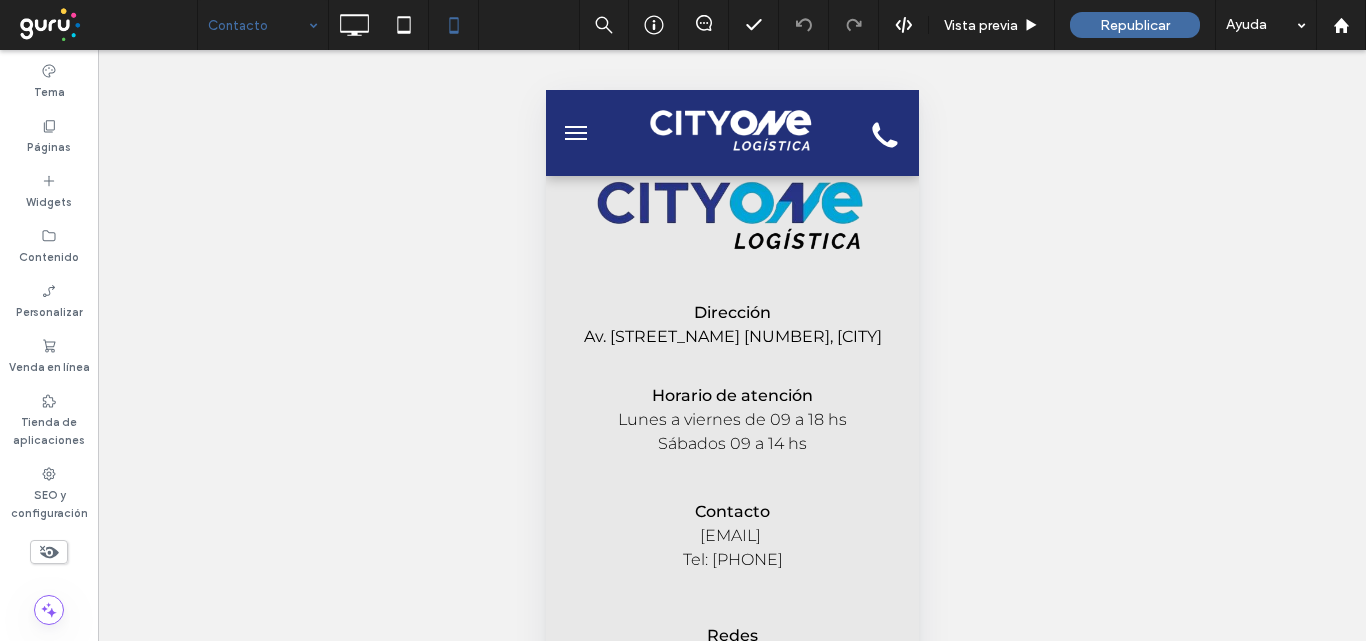scroll, scrollTop: 1457, scrollLeft: 0, axis: vertical 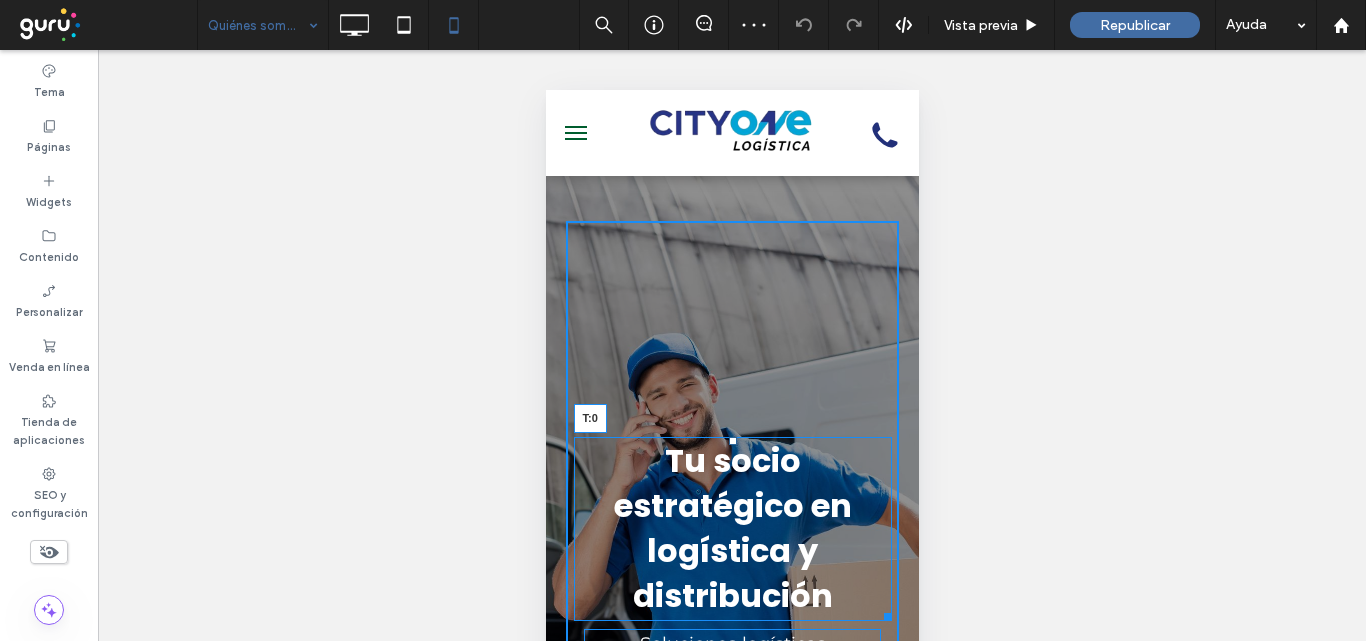drag, startPoint x: 722, startPoint y: 438, endPoint x: 1354, endPoint y: 481, distance: 633.4611 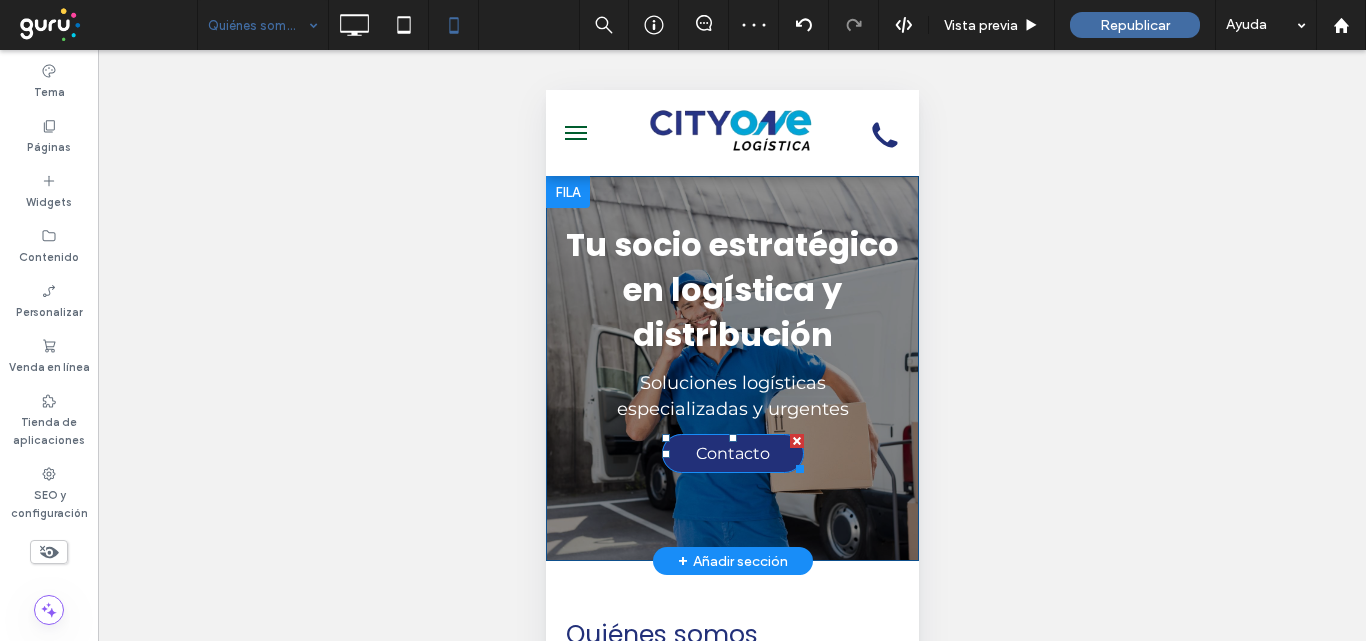 click on "Contacto" at bounding box center [732, 453] 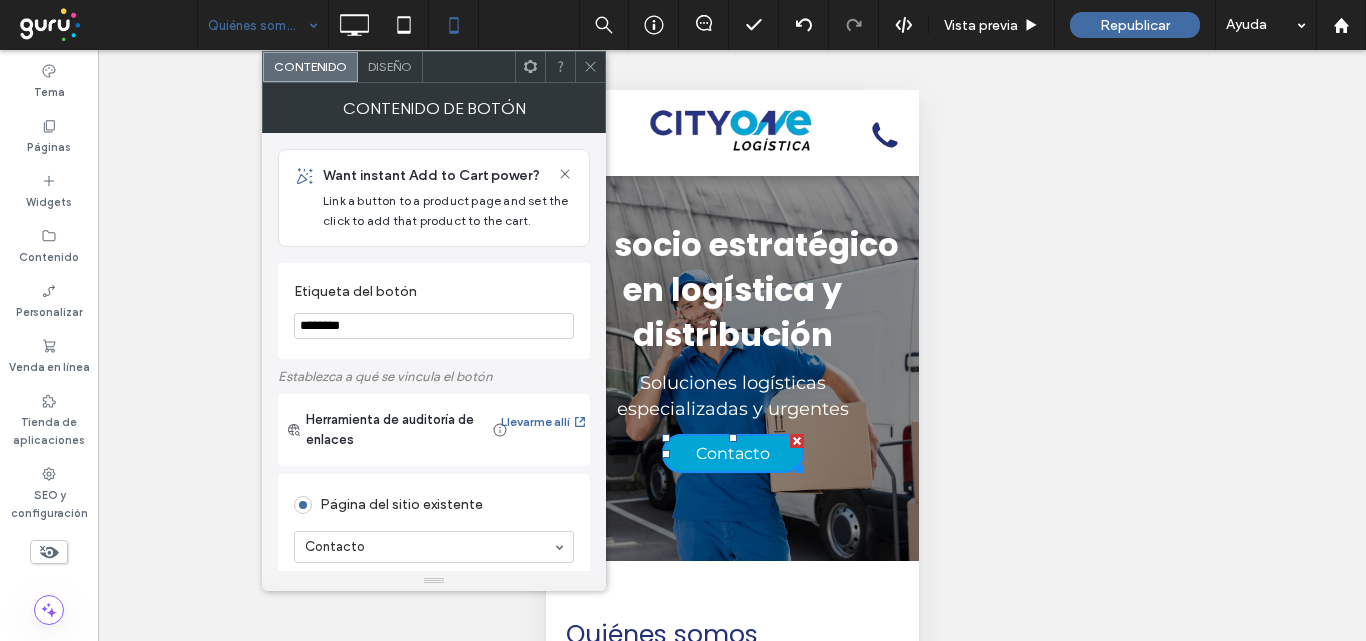 click on "Diseño" at bounding box center (390, 66) 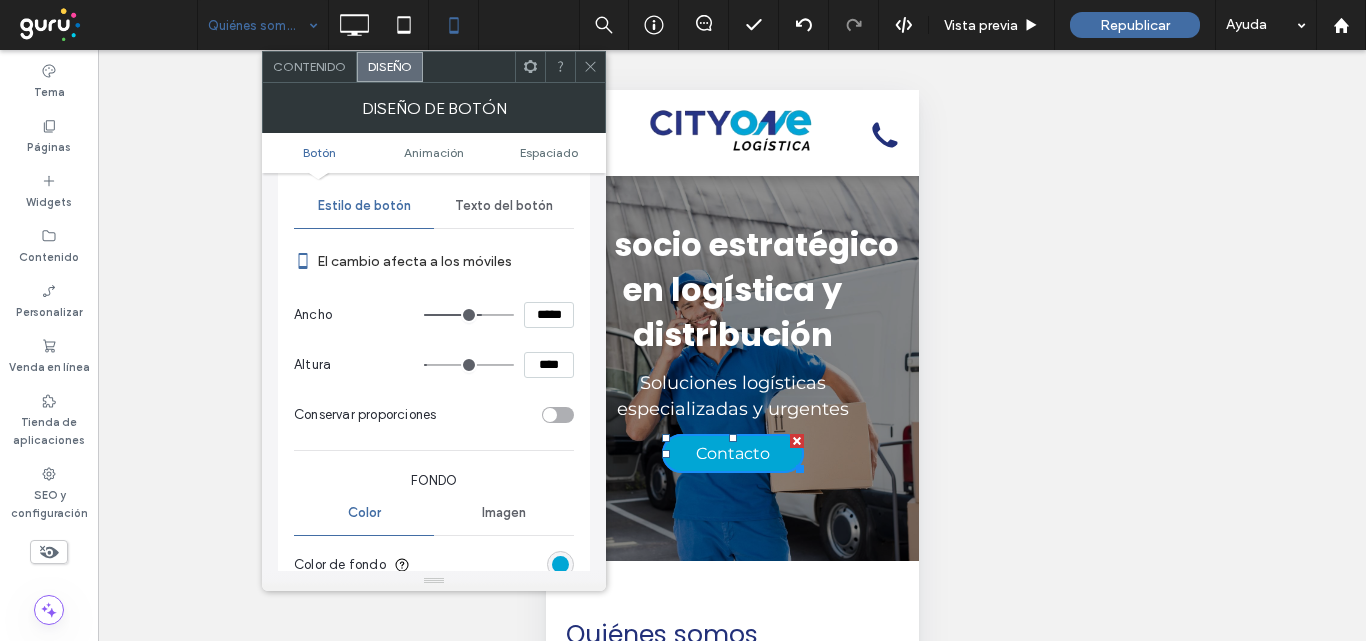 scroll, scrollTop: 200, scrollLeft: 0, axis: vertical 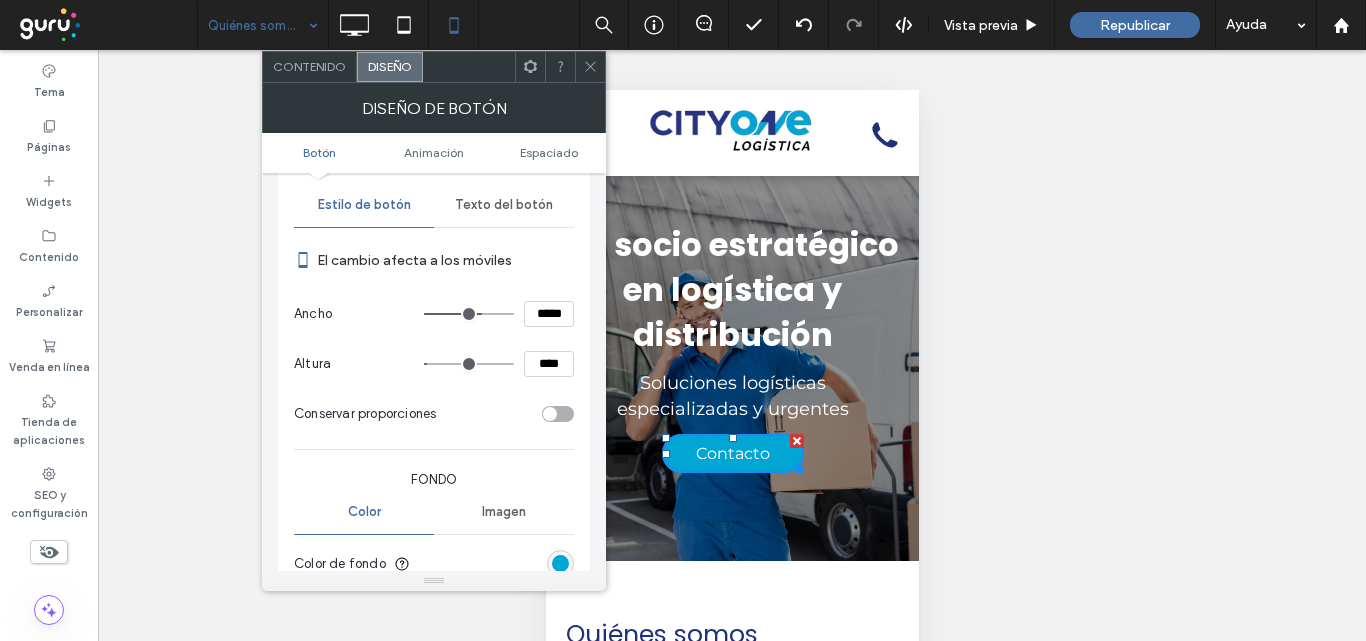 click on "*****" at bounding box center [549, 314] 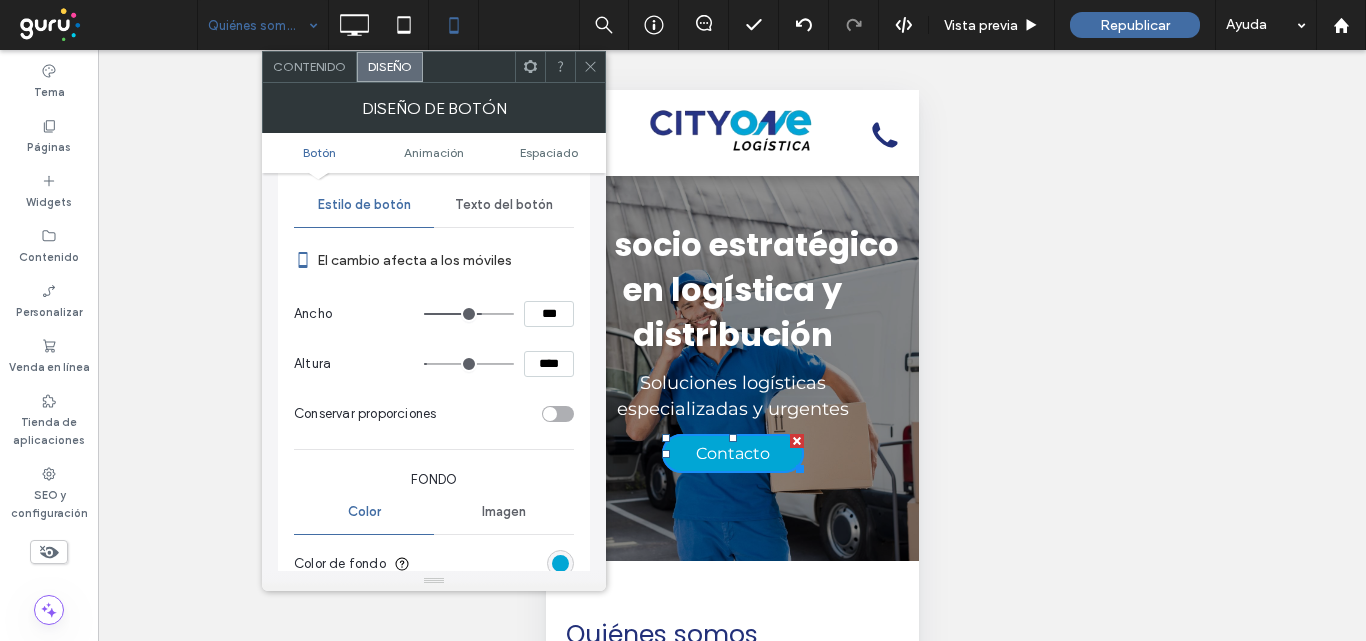 type on "***" 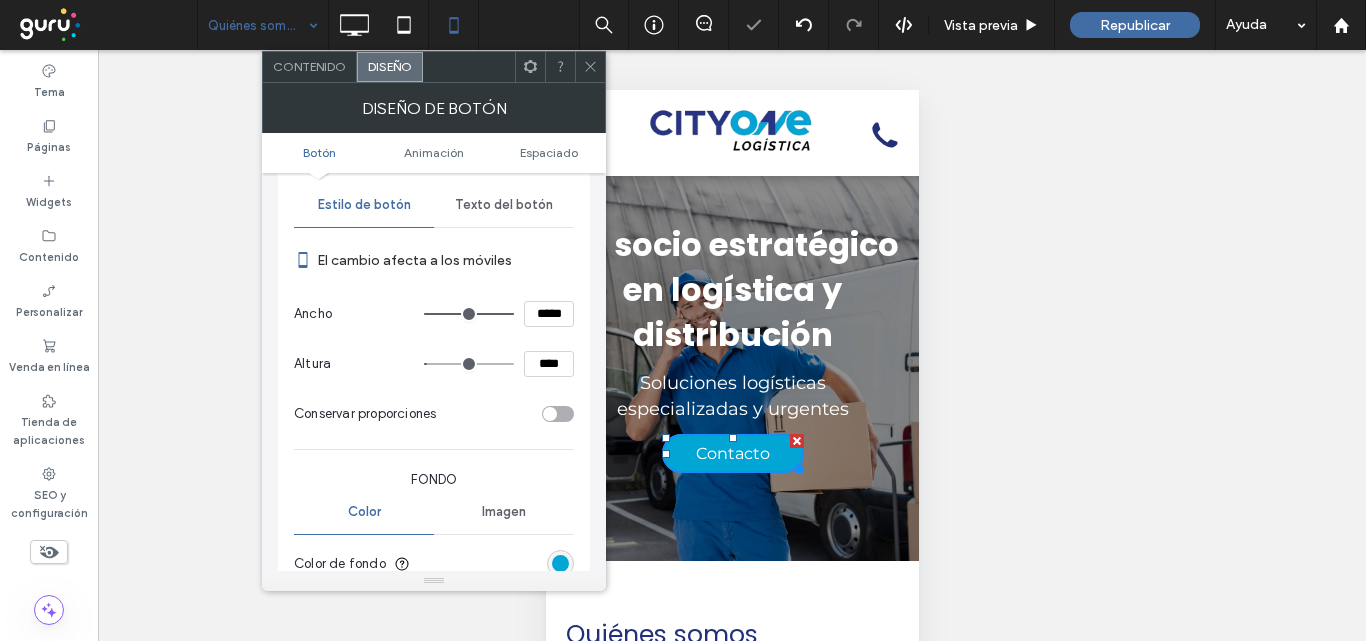 click on "****" at bounding box center (549, 364) 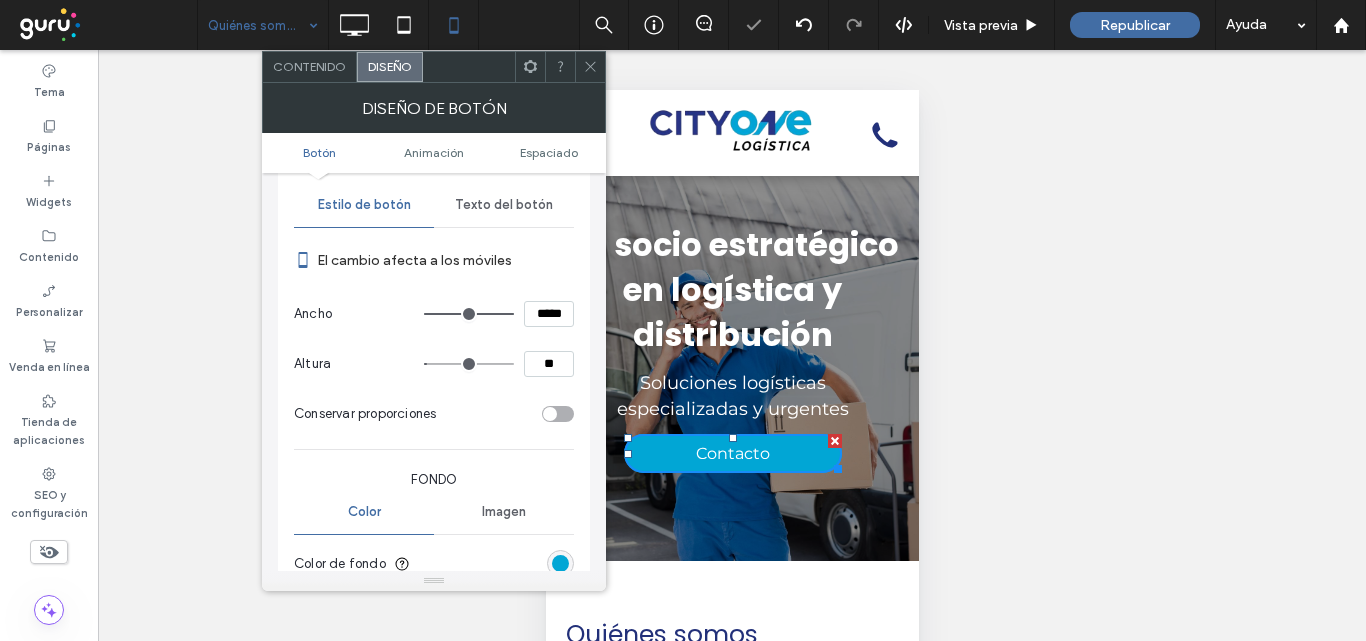type on "**" 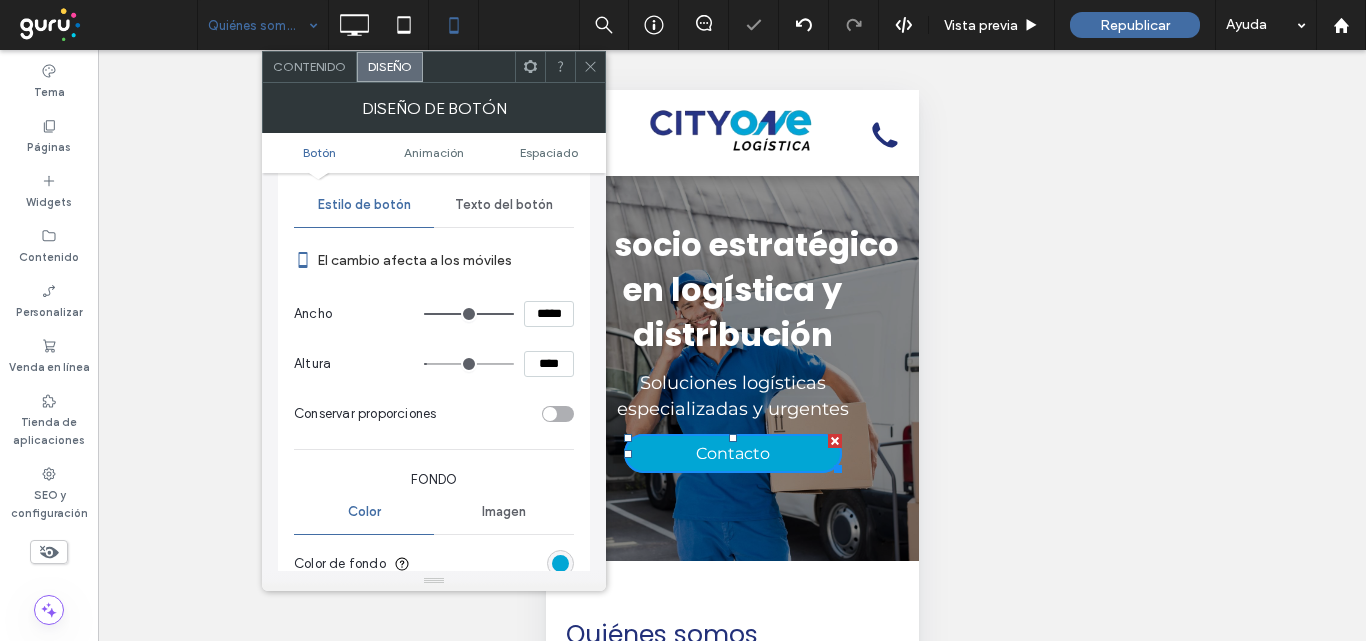 click on "El cambio afecta a los móviles" at bounding box center (434, 260) 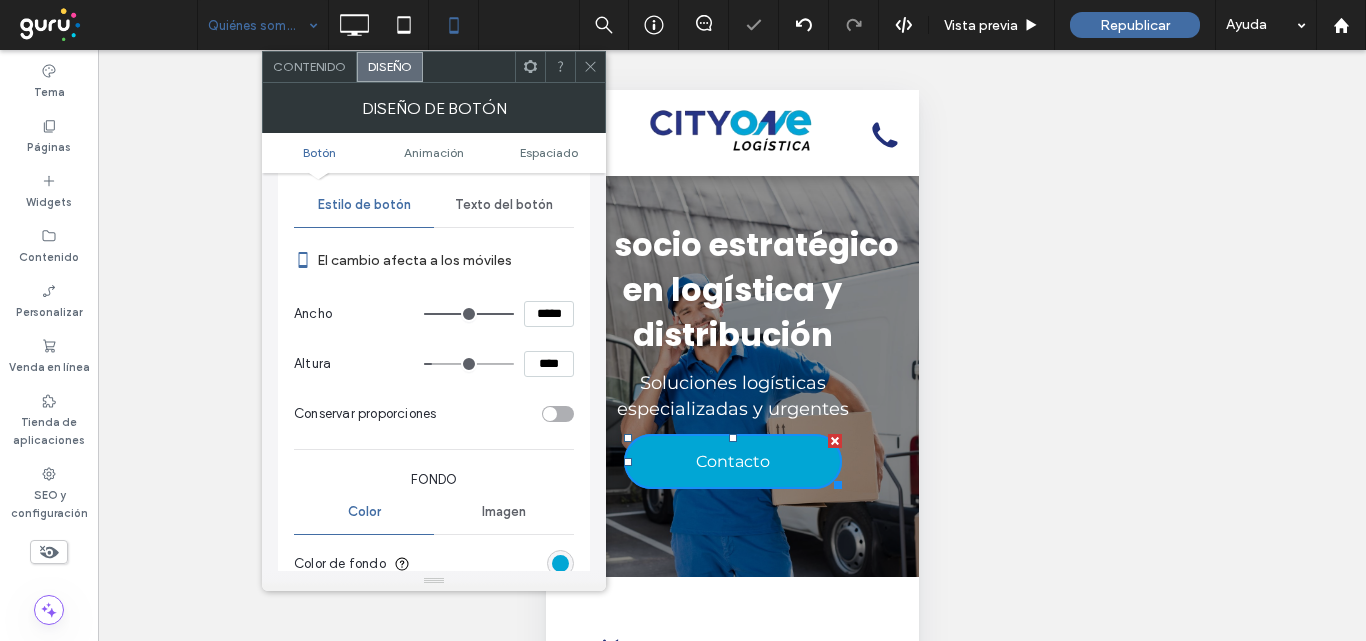 drag, startPoint x: 591, startPoint y: 65, endPoint x: 95, endPoint y: 34, distance: 496.9678 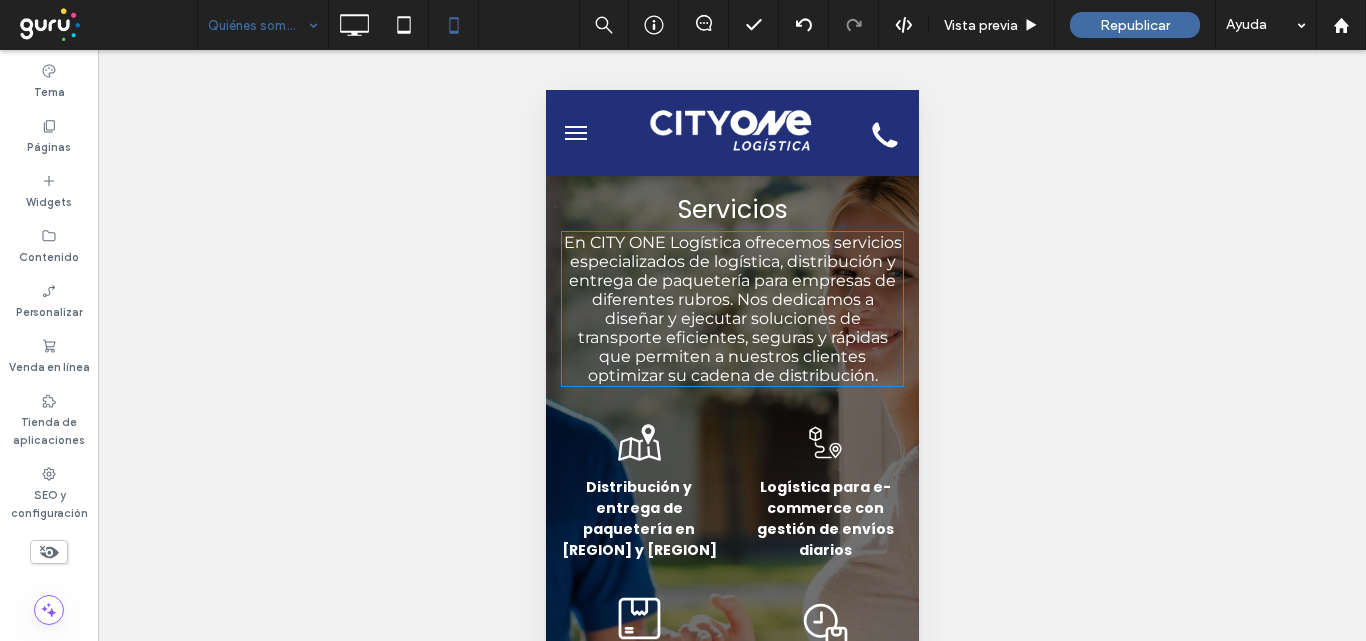scroll, scrollTop: 1700, scrollLeft: 0, axis: vertical 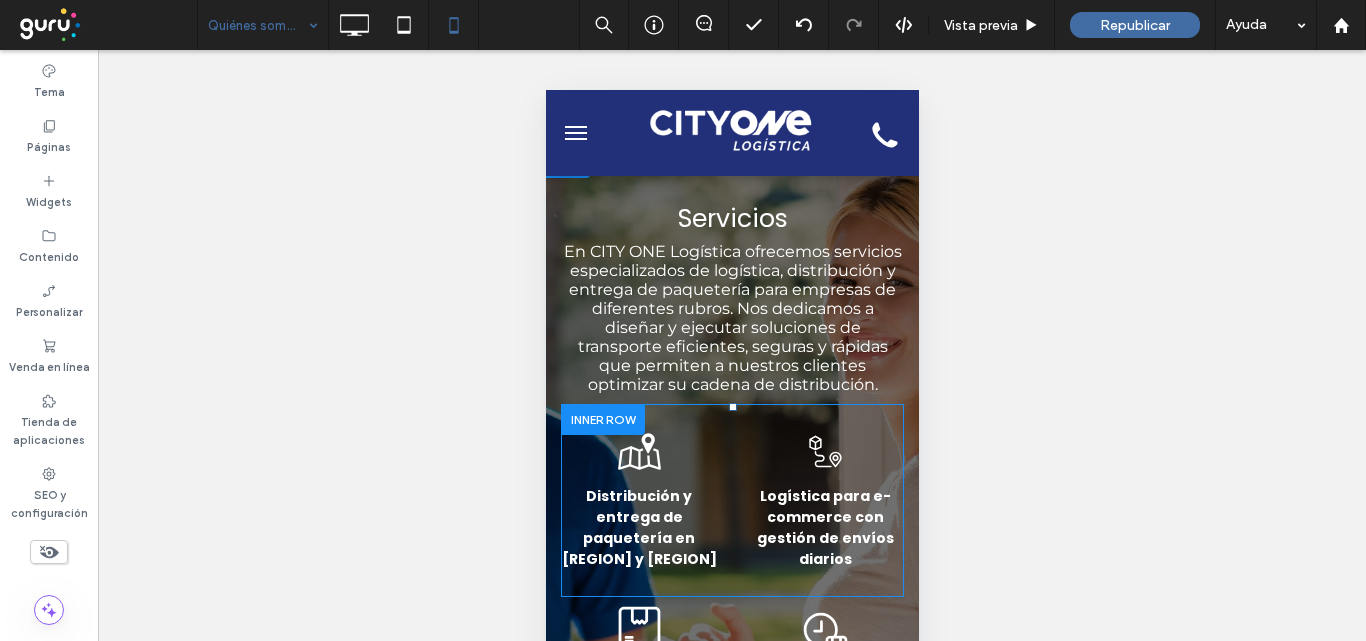 click at bounding box center [602, 419] 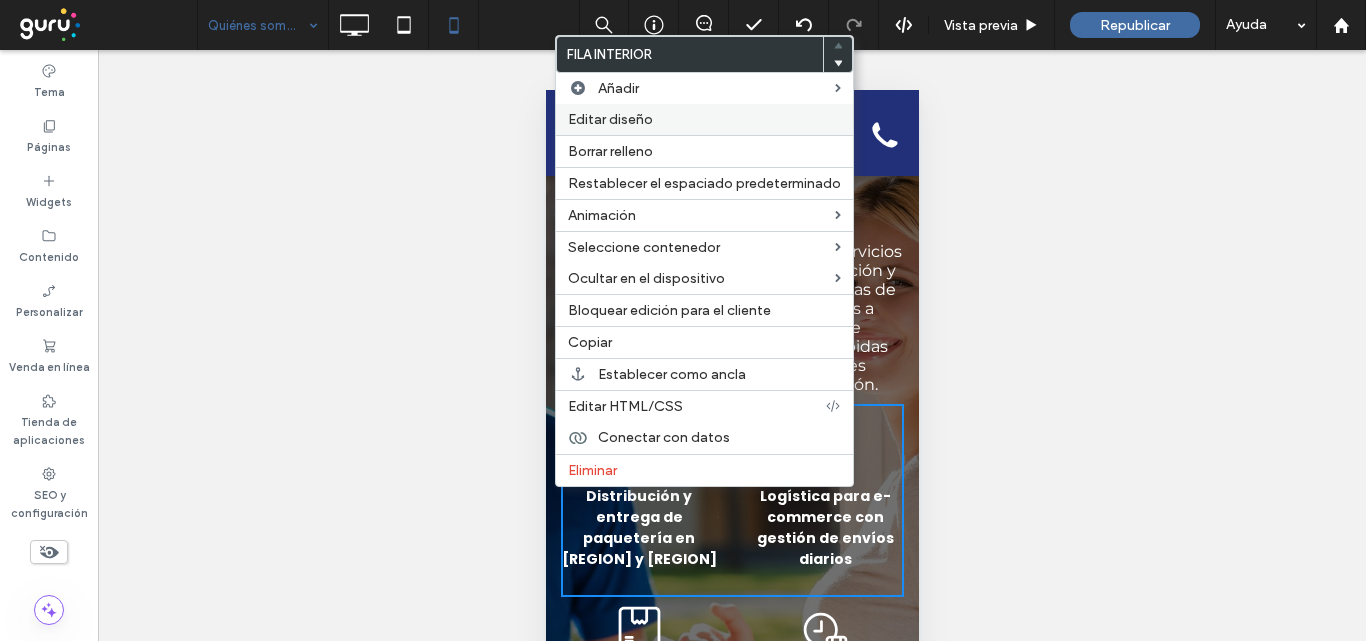 click on "Editar diseño" at bounding box center [610, 119] 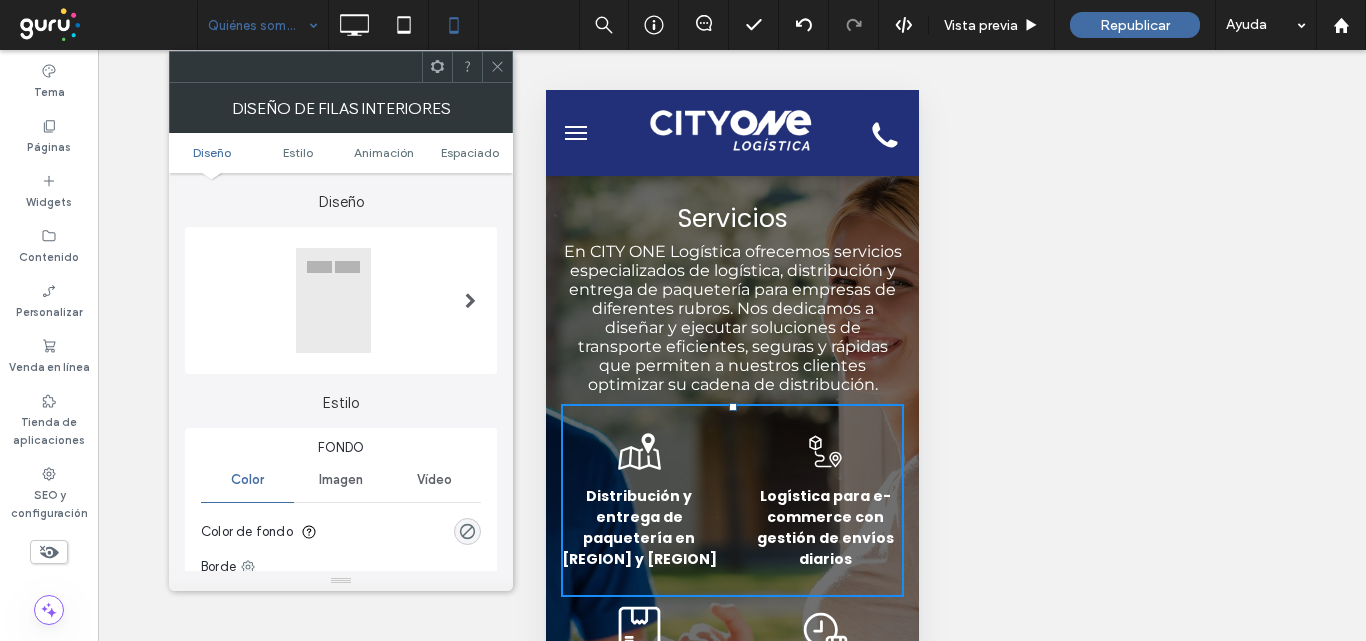 click at bounding box center (341, 300) 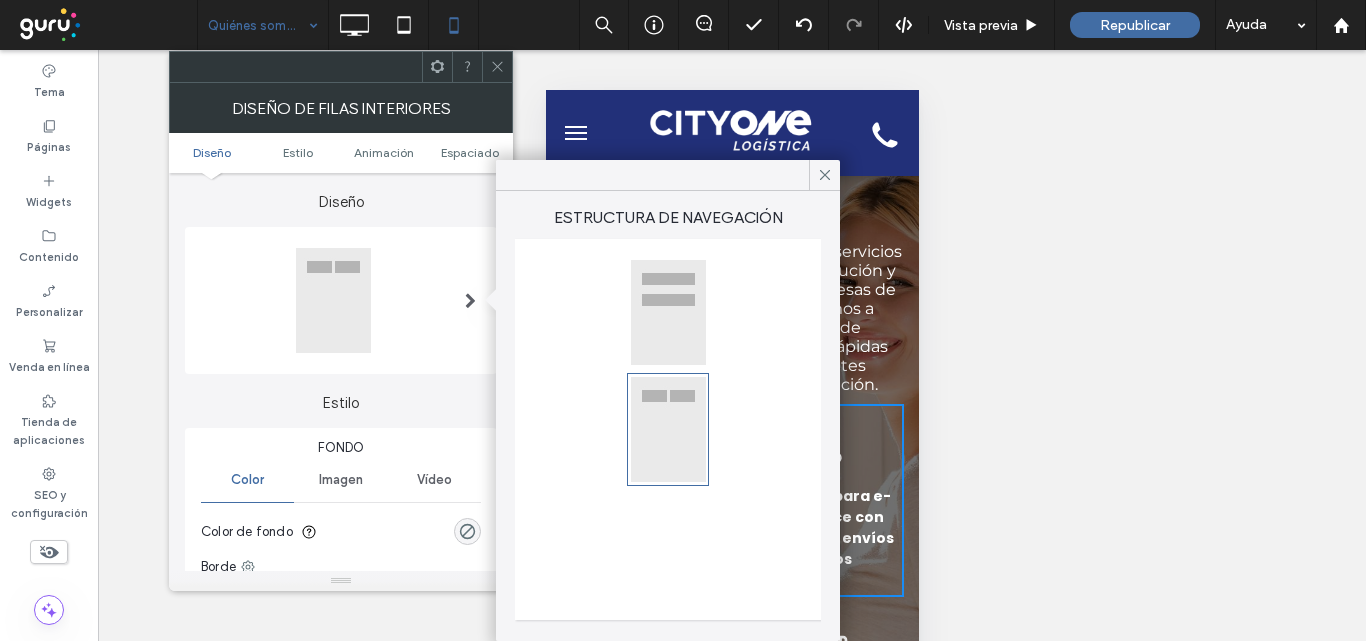 click at bounding box center (668, 312) 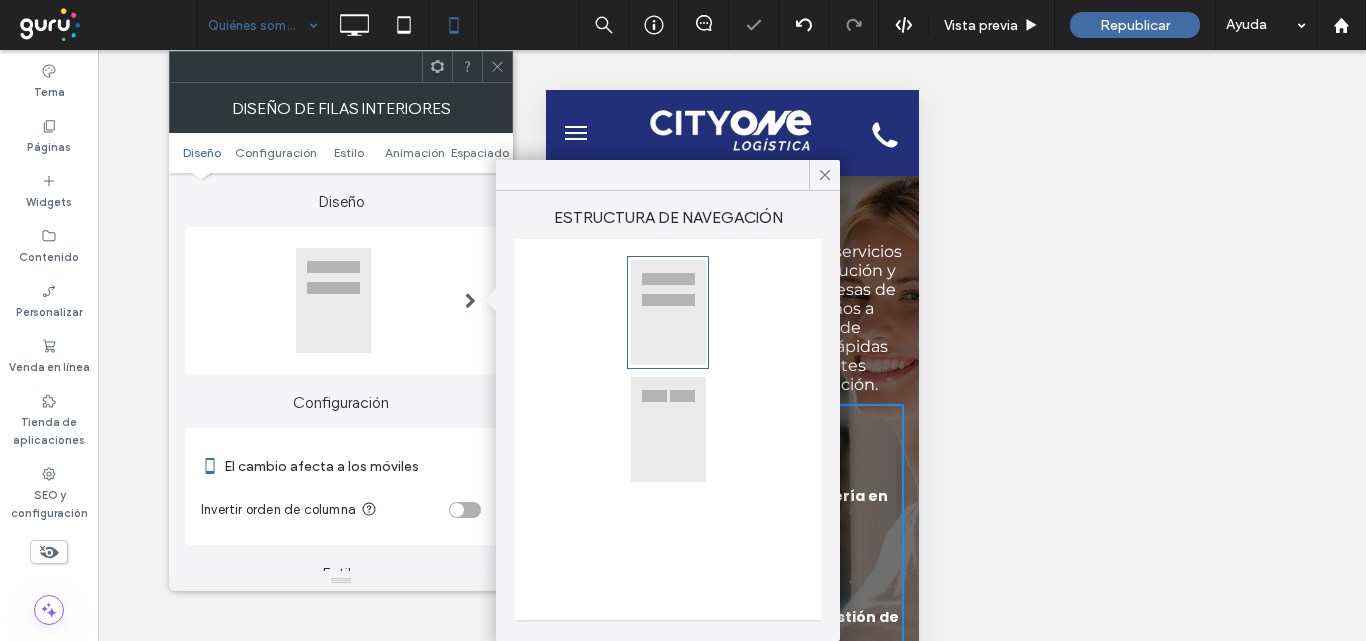 click at bounding box center (497, 67) 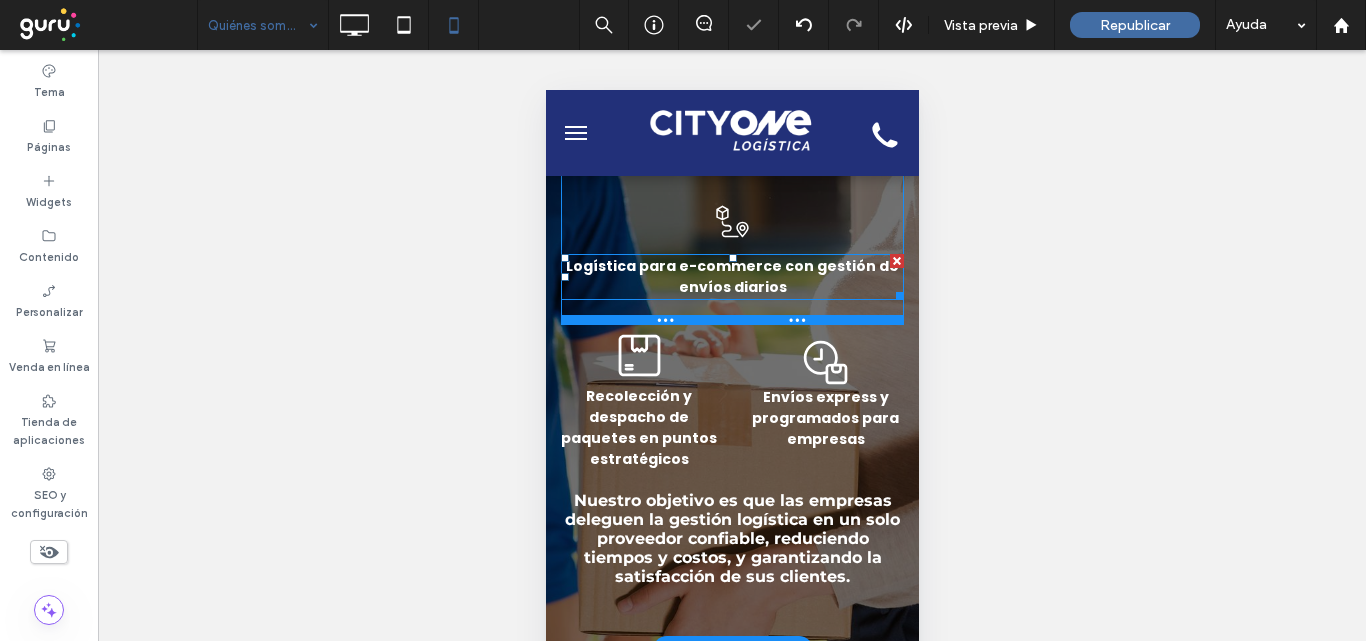 scroll, scrollTop: 2100, scrollLeft: 0, axis: vertical 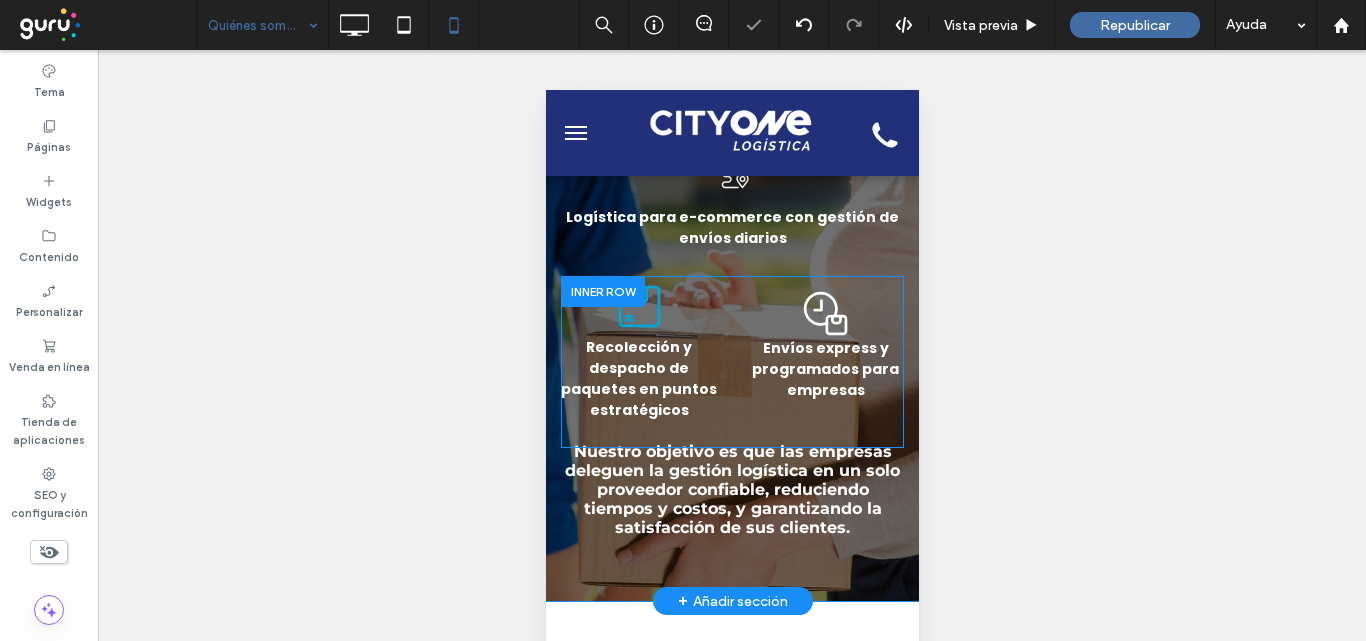 click on "Icono de caja con tapa de cartón rasgada." 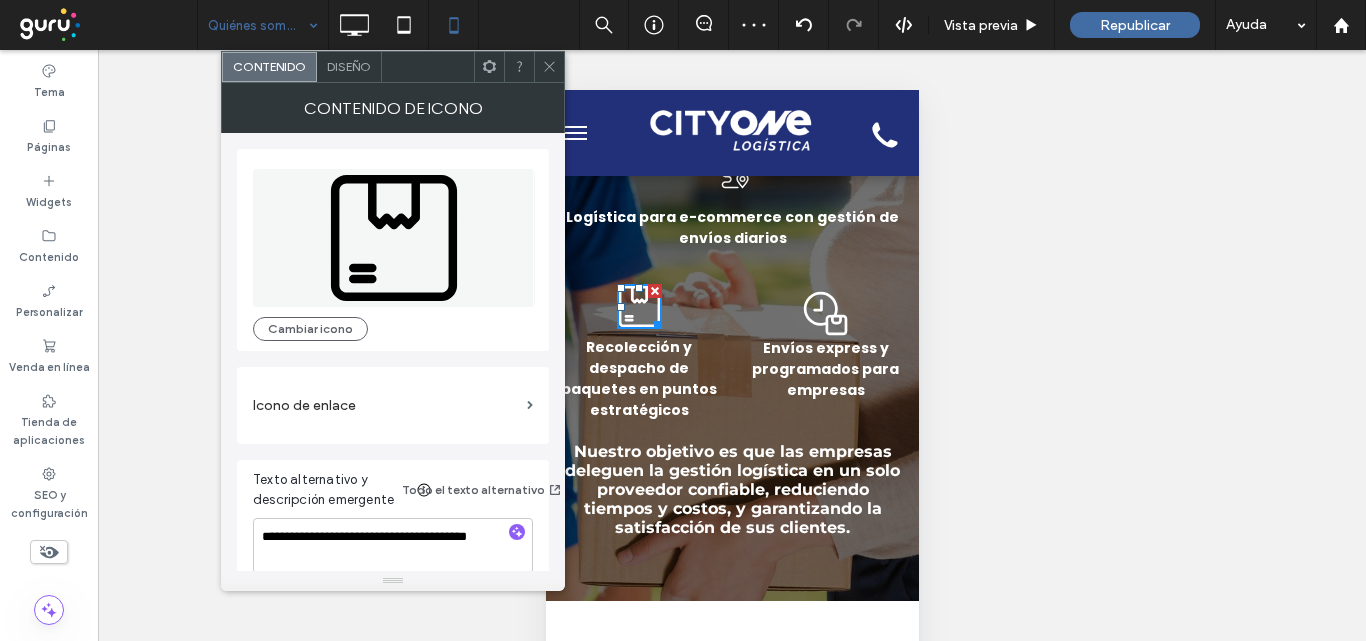 click at bounding box center (549, 67) 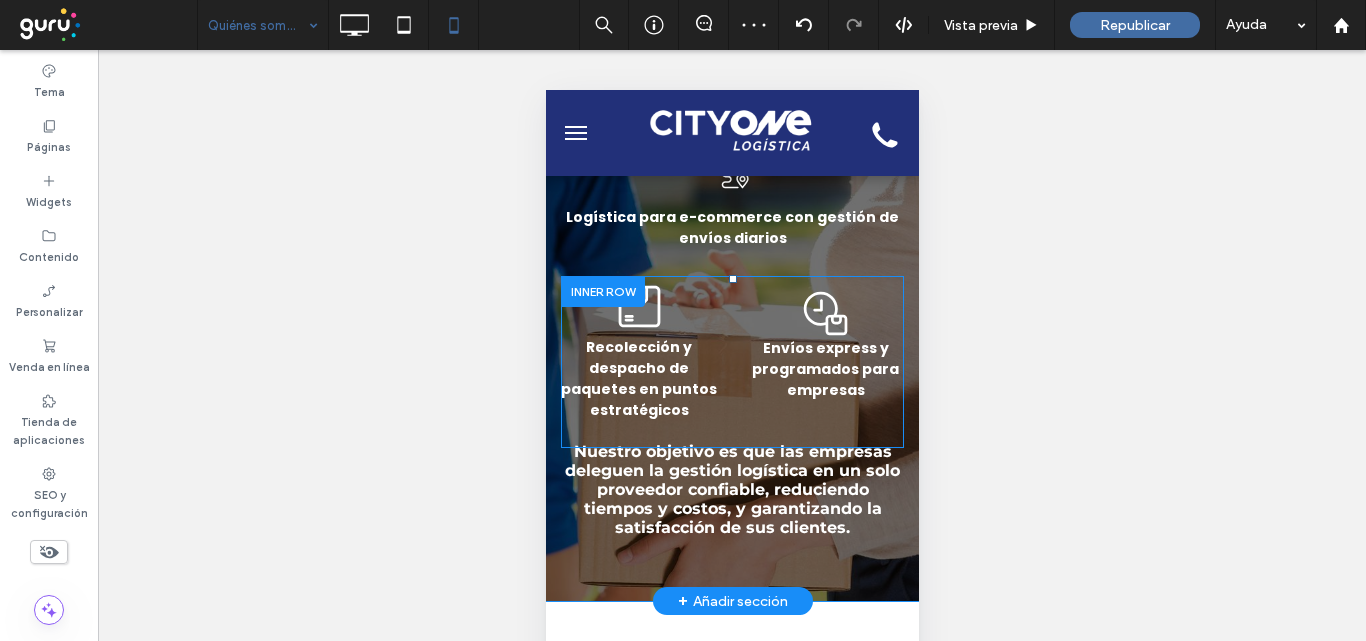 click at bounding box center [602, 291] 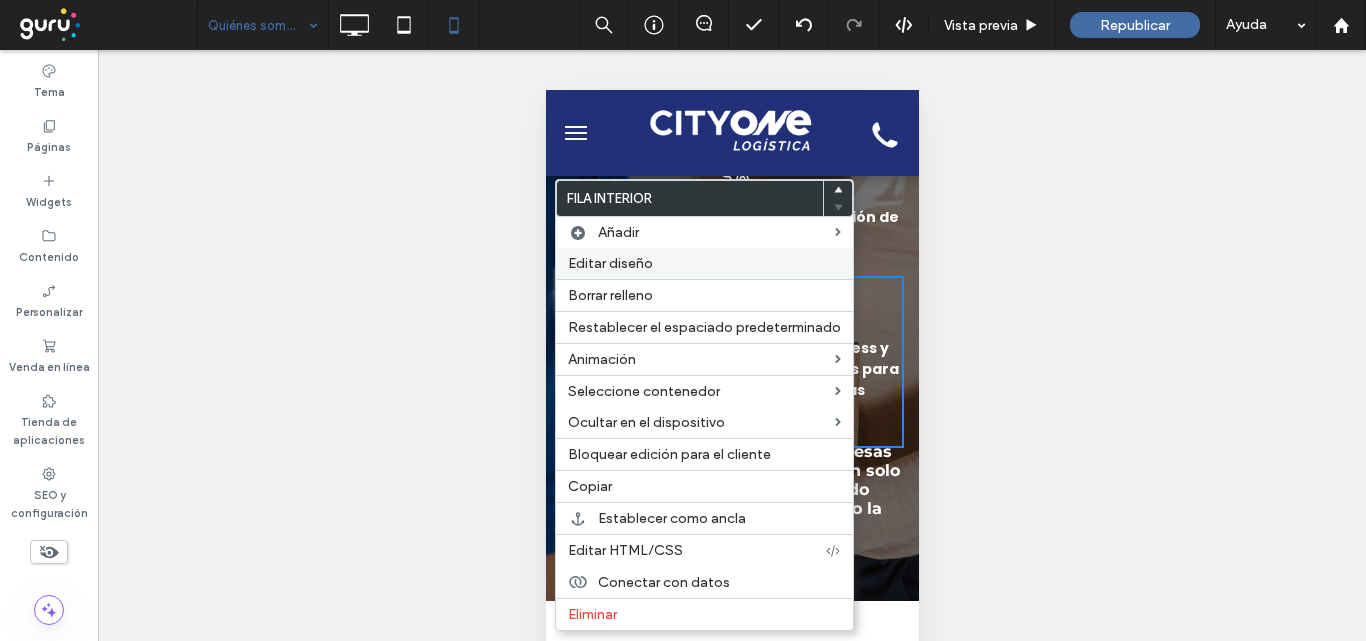 click on "Editar diseño" at bounding box center [610, 263] 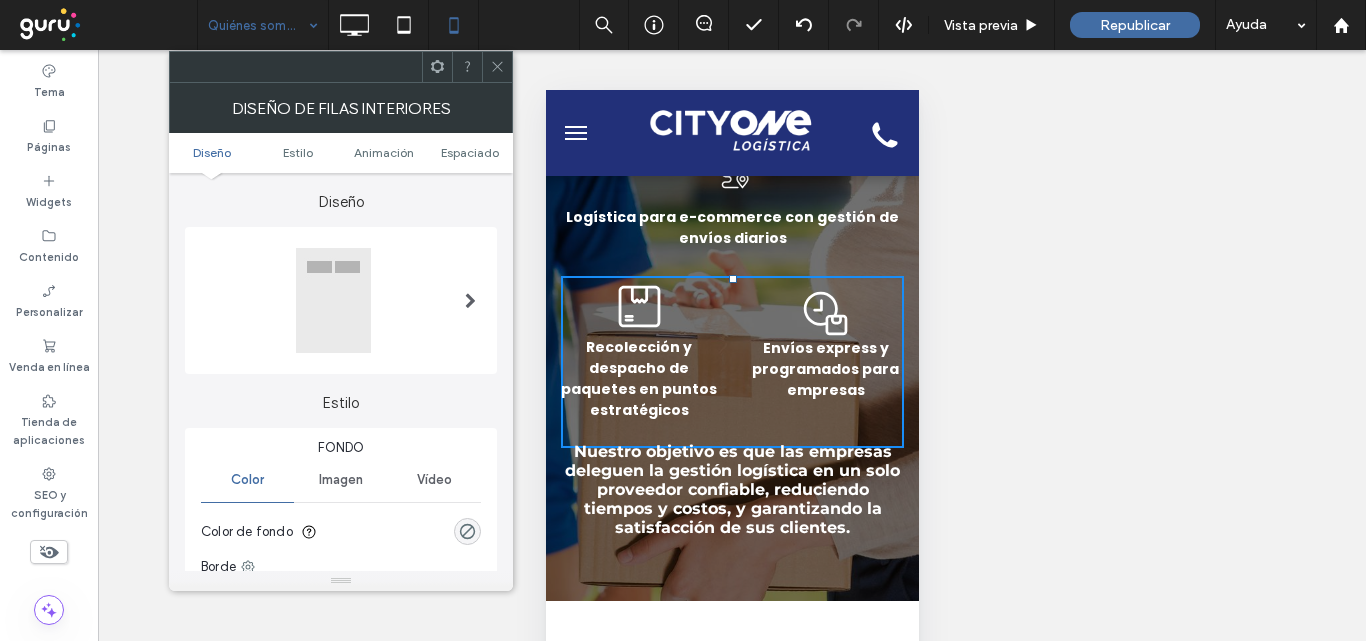click at bounding box center [334, 300] 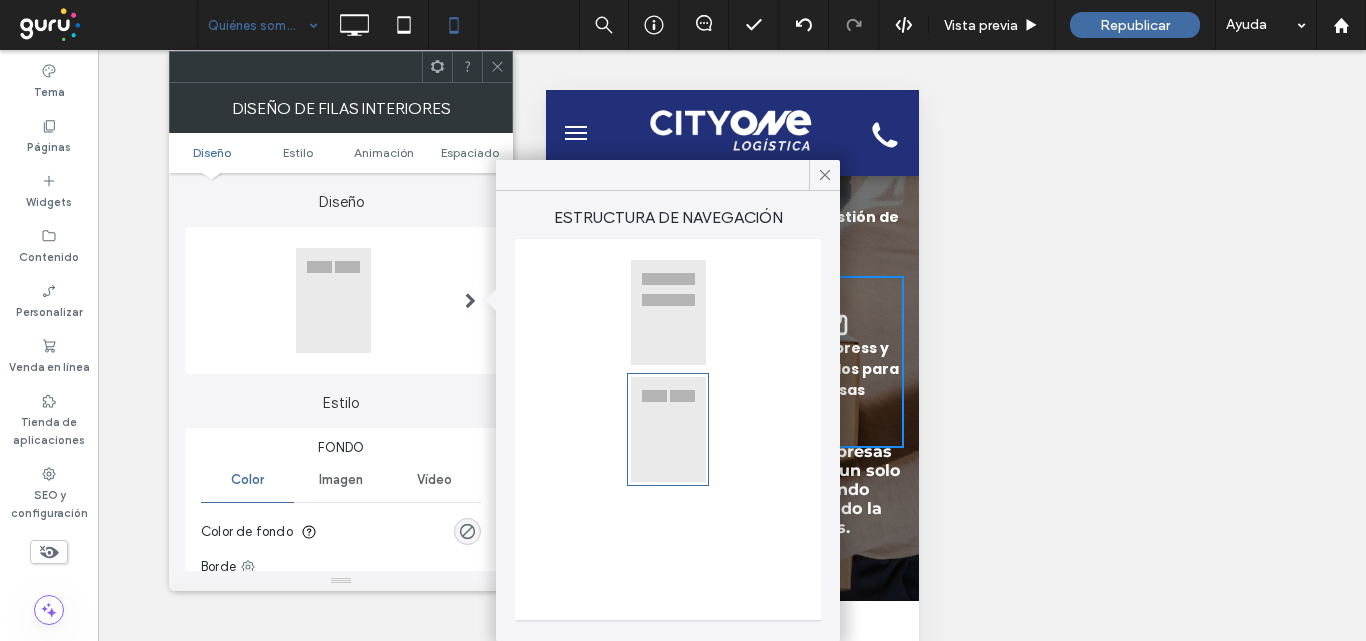 drag, startPoint x: 657, startPoint y: 285, endPoint x: 36, endPoint y: 39, distance: 667.9498 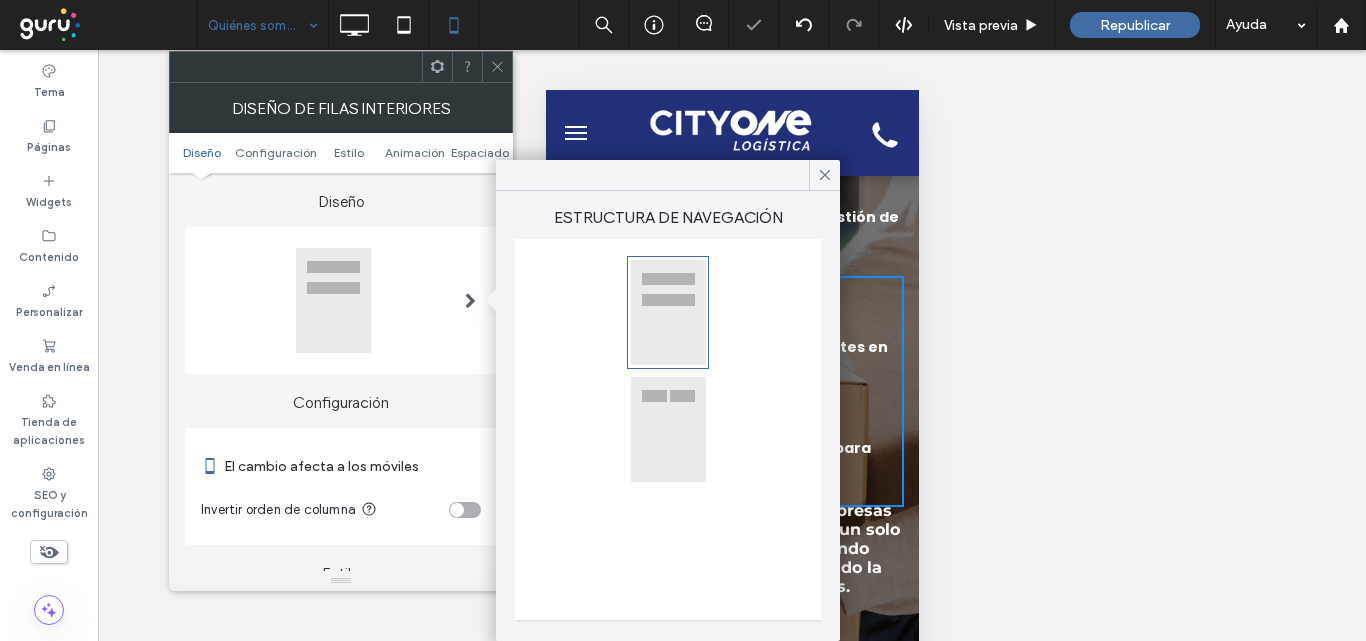click 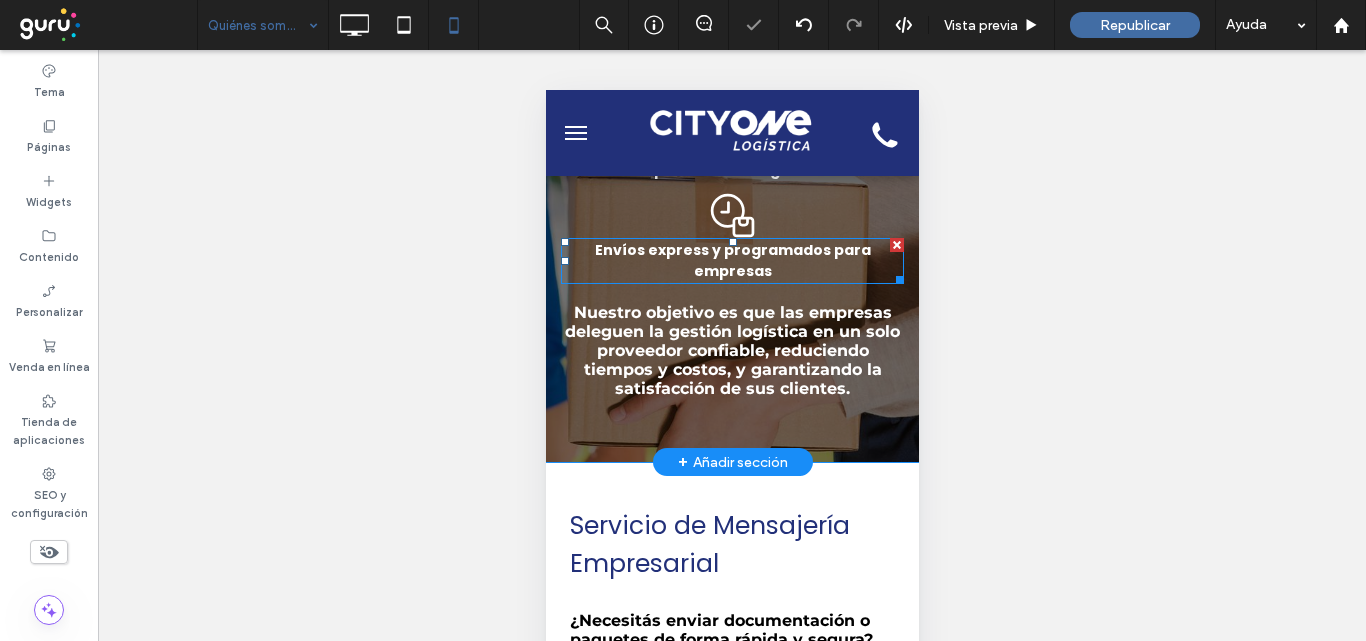 scroll, scrollTop: 2300, scrollLeft: 0, axis: vertical 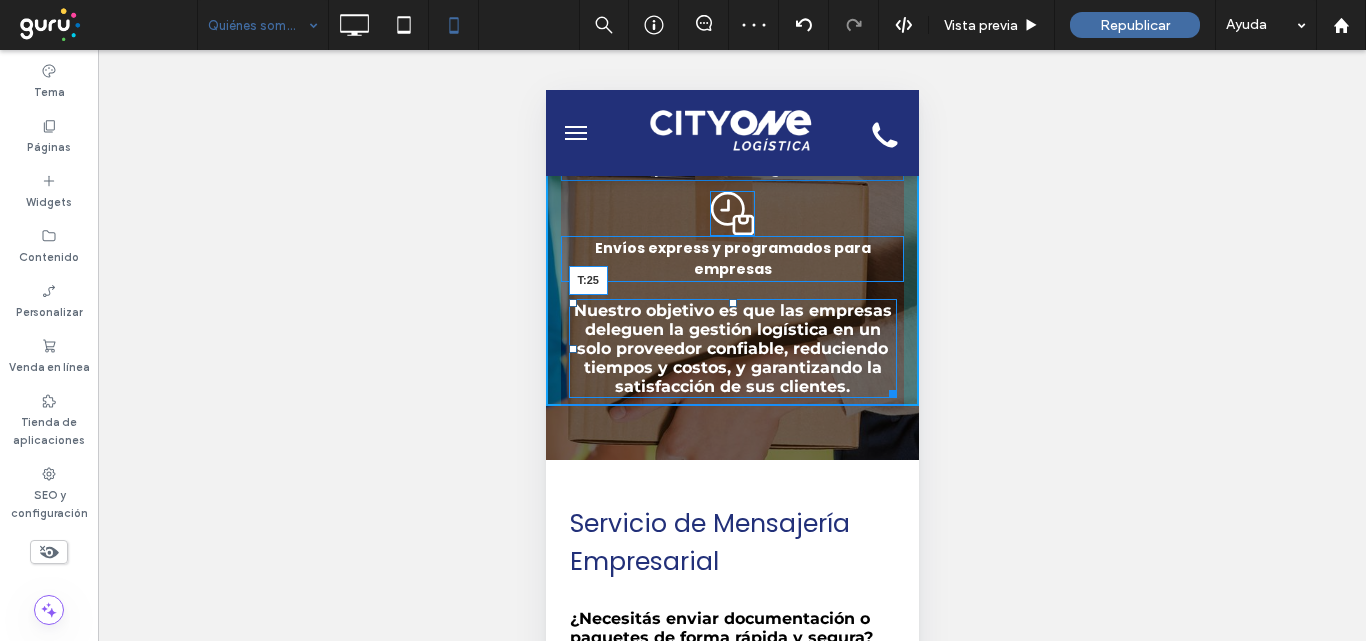 drag, startPoint x: 721, startPoint y: 384, endPoint x: 723, endPoint y: 419, distance: 35.057095 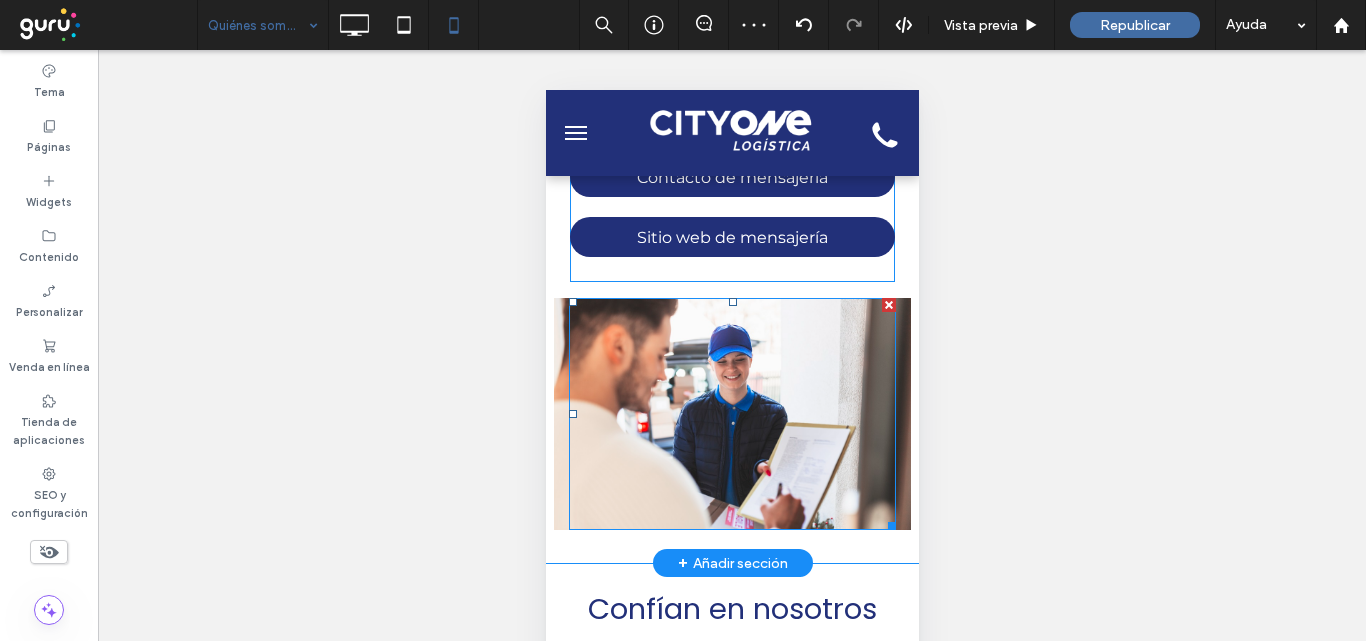 scroll, scrollTop: 2900, scrollLeft: 0, axis: vertical 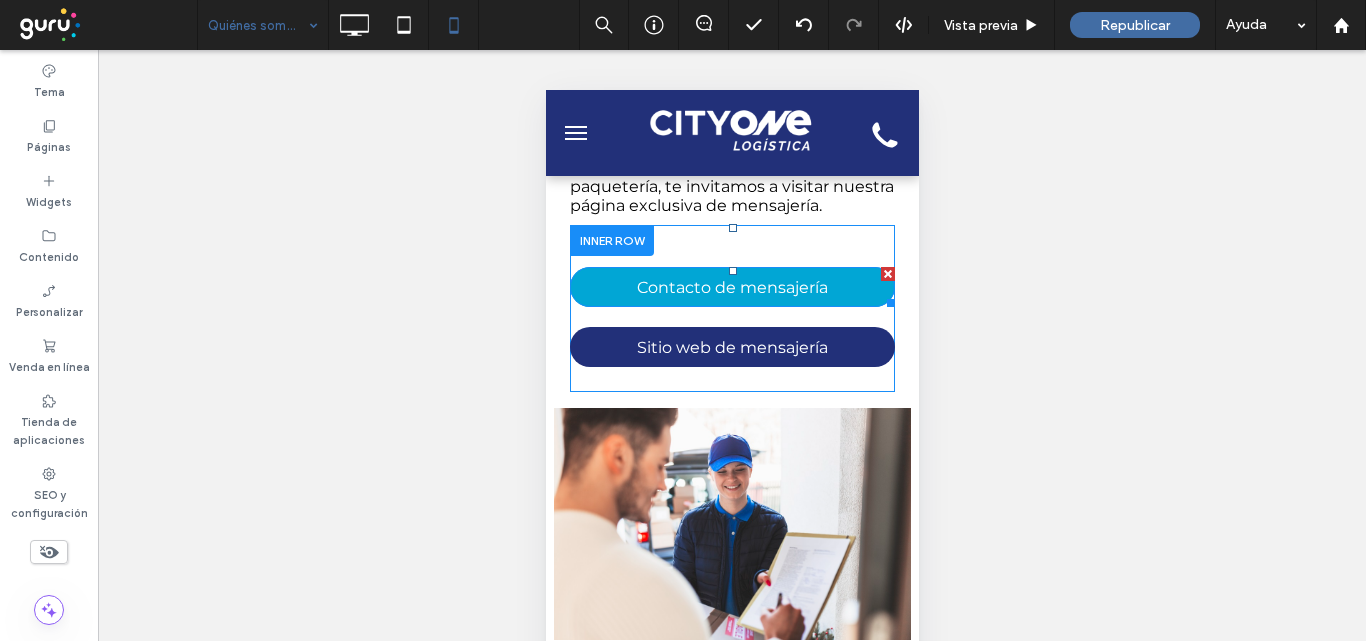 click on "Contacto de mensajería" at bounding box center (731, 287) 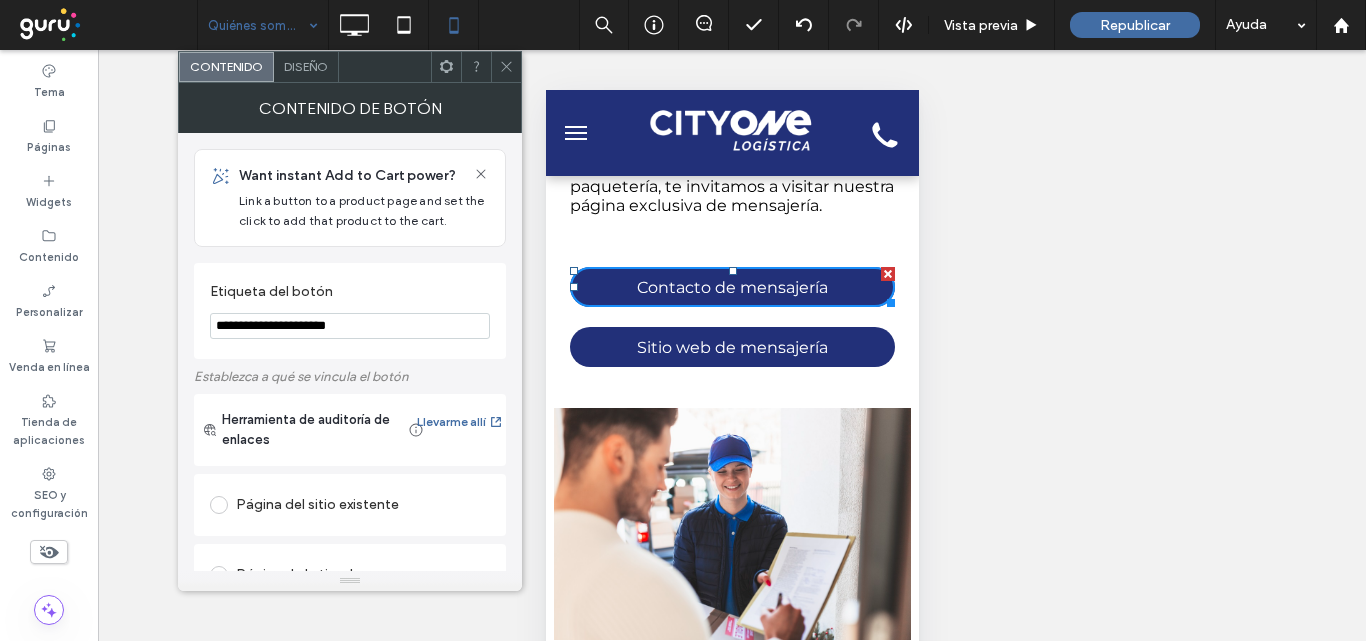 click on "Diseño" at bounding box center [306, 66] 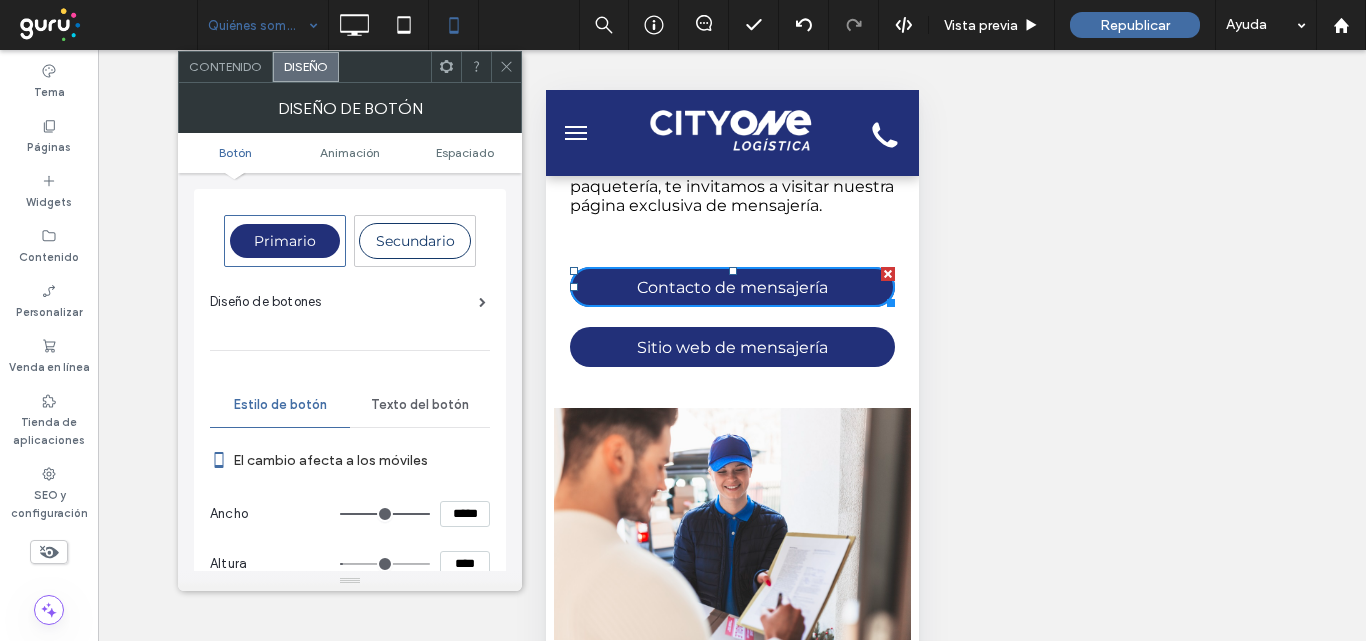 click on "*****" at bounding box center (465, 514) 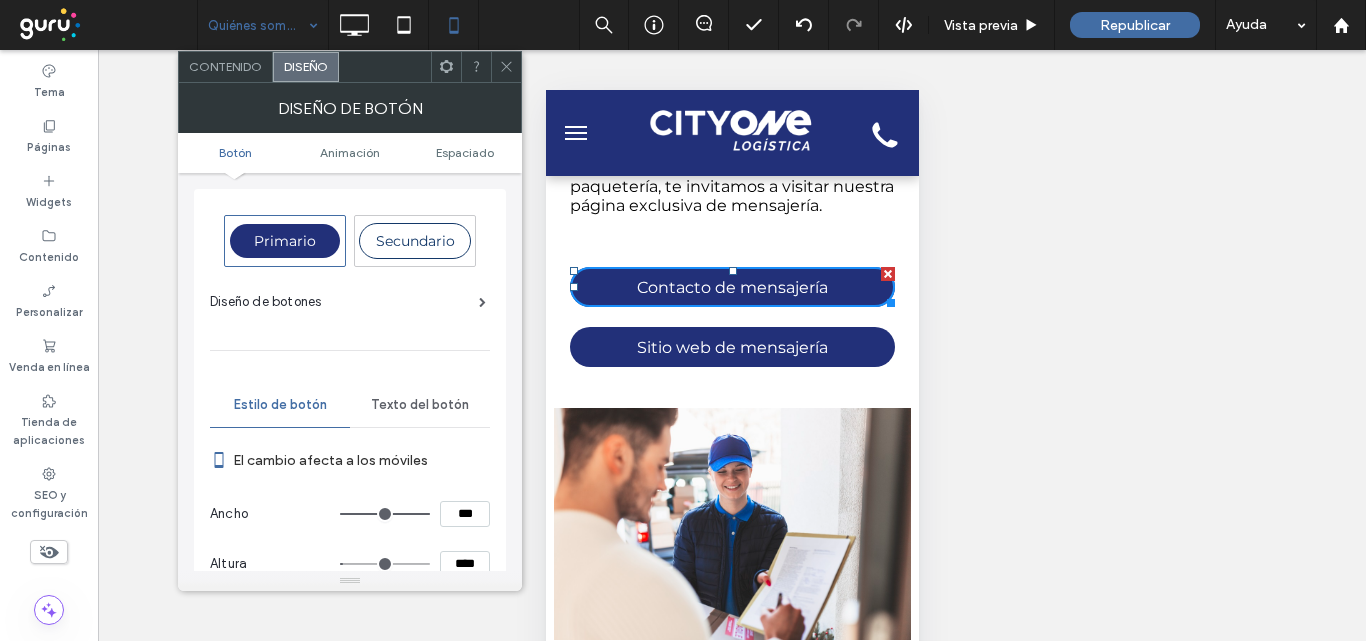 type on "***" 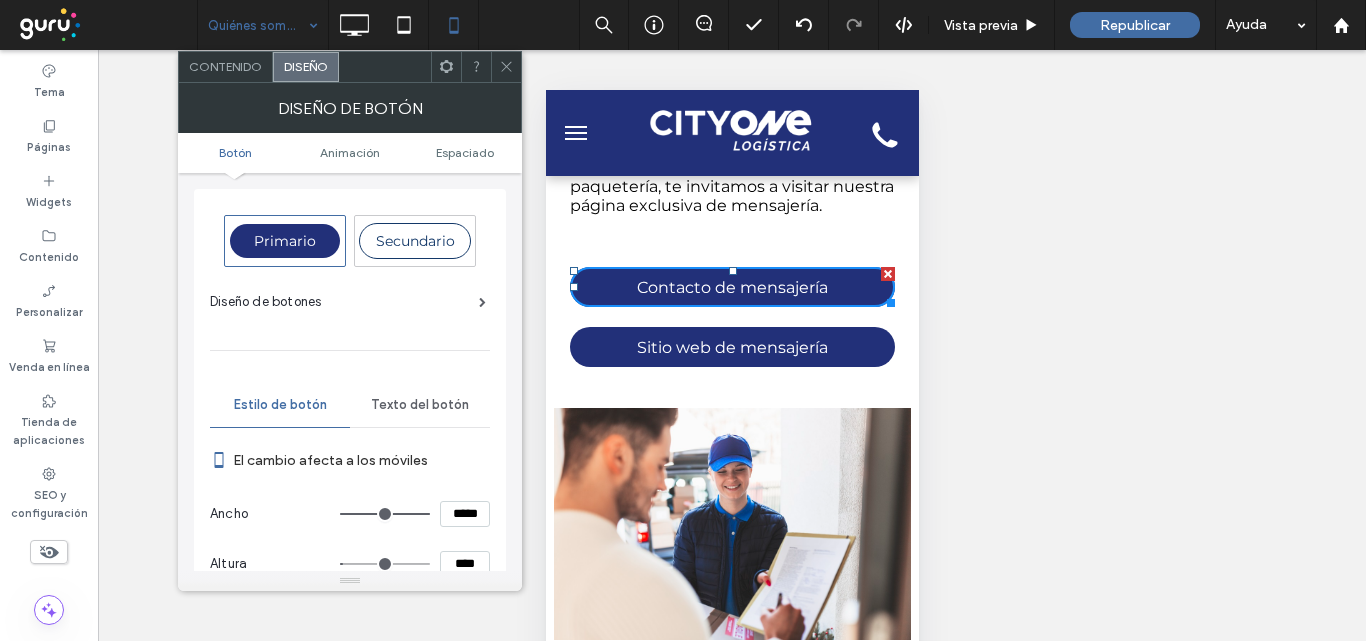 click on "****" at bounding box center [465, 564] 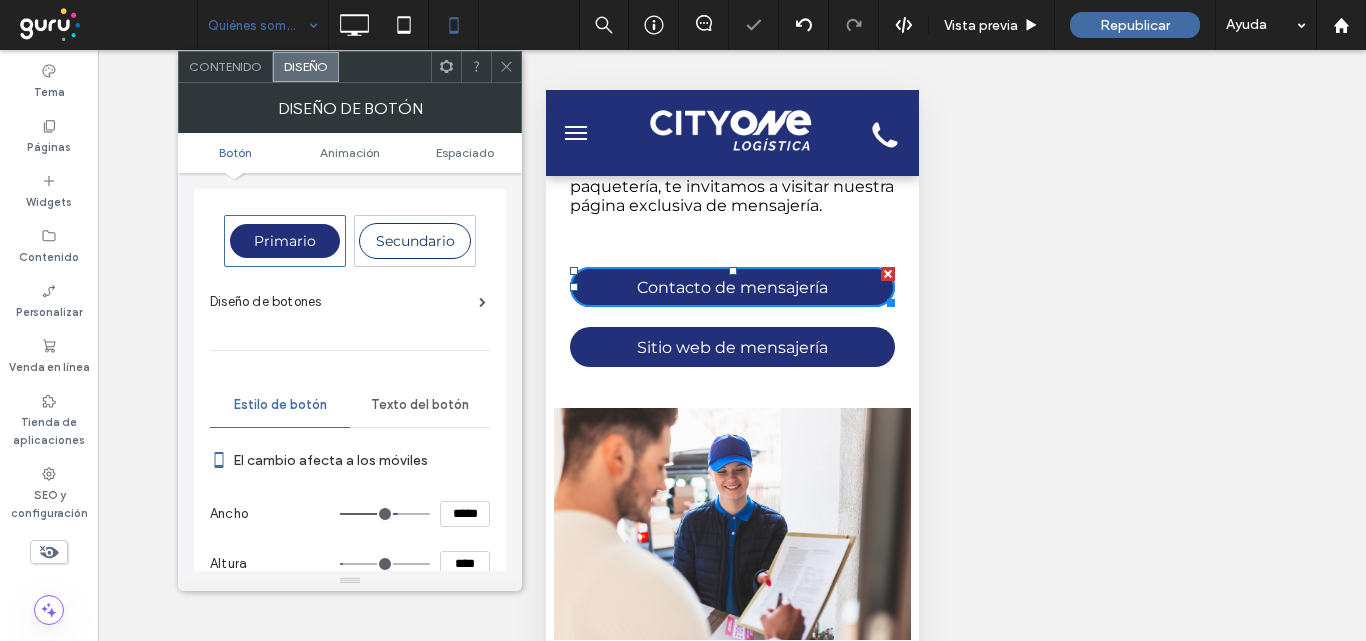click on "****" at bounding box center (465, 564) 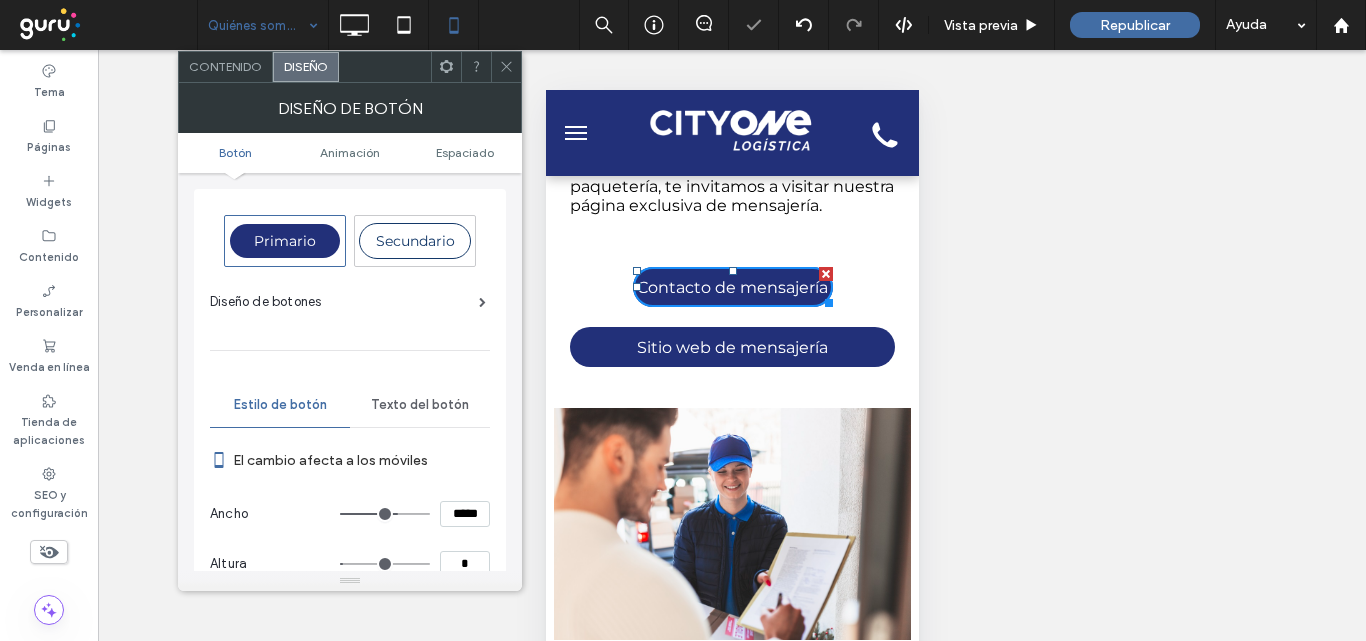 scroll, scrollTop: 1, scrollLeft: 0, axis: vertical 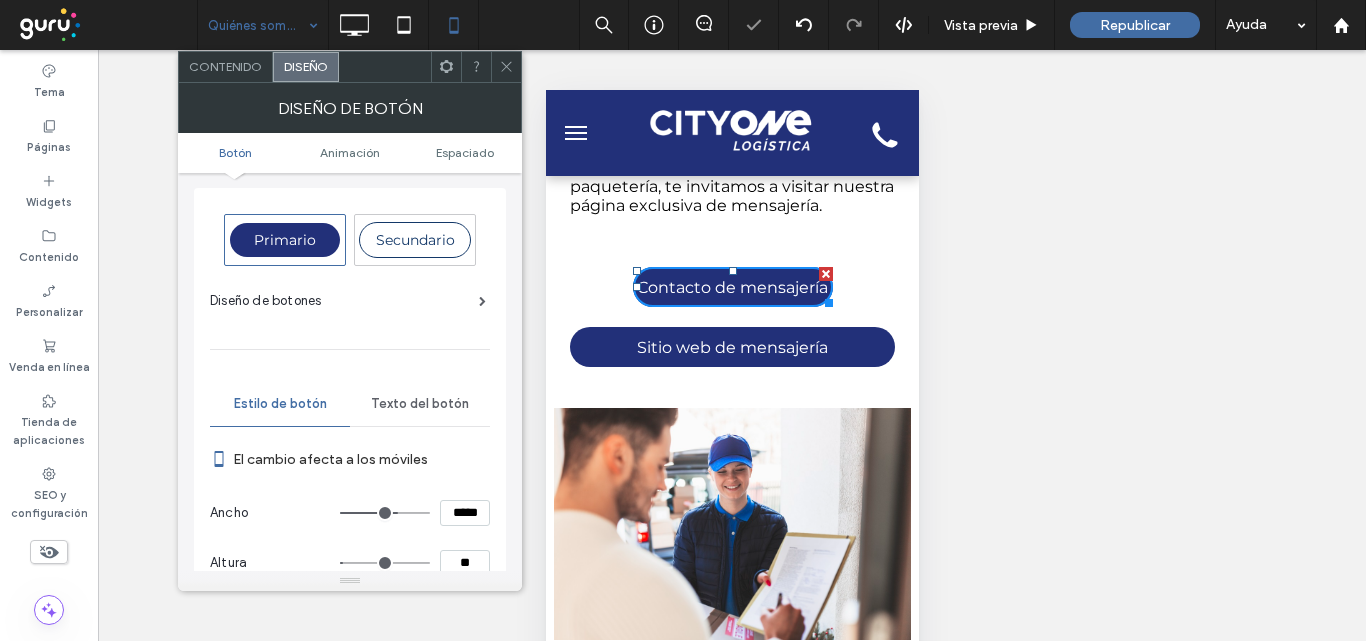 type on "**" 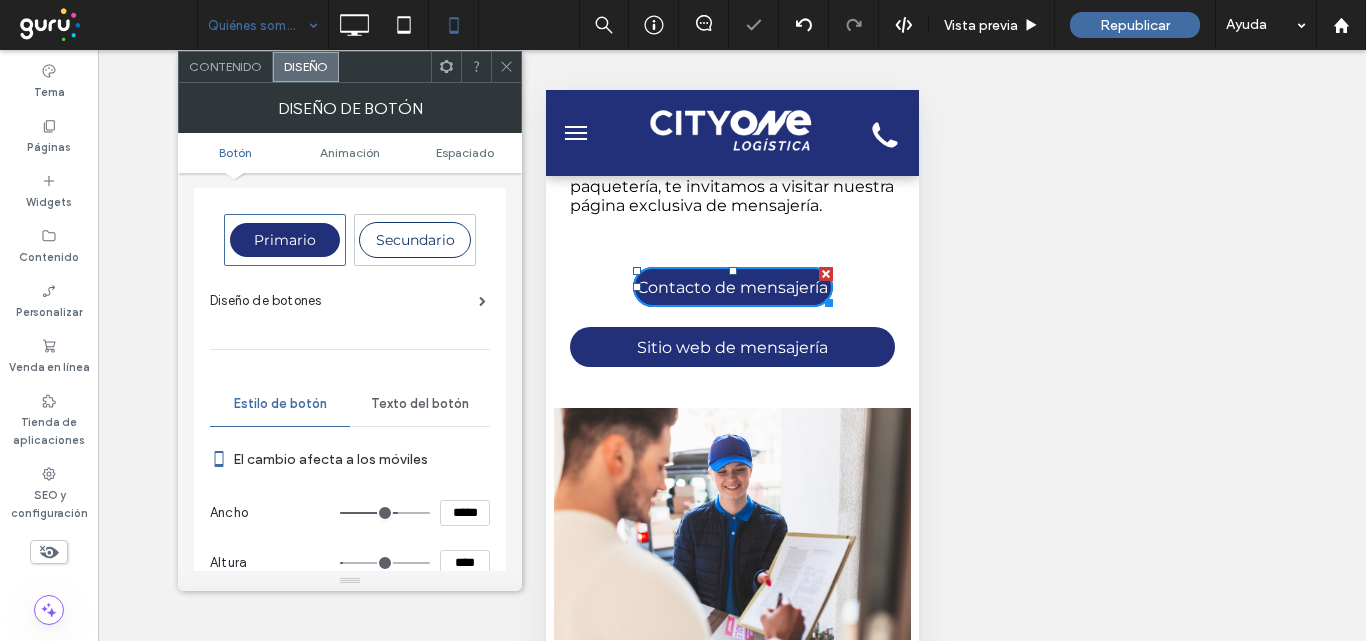 click on "El cambio afecta a los móviles" at bounding box center [361, 459] 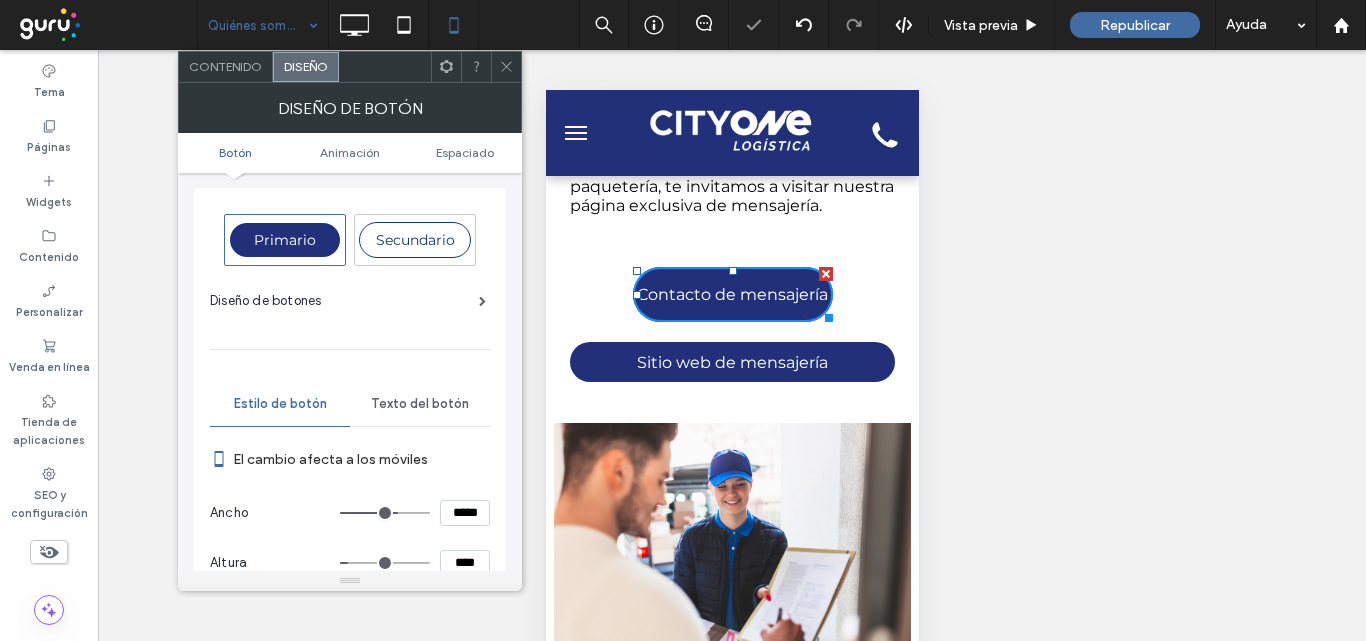 click 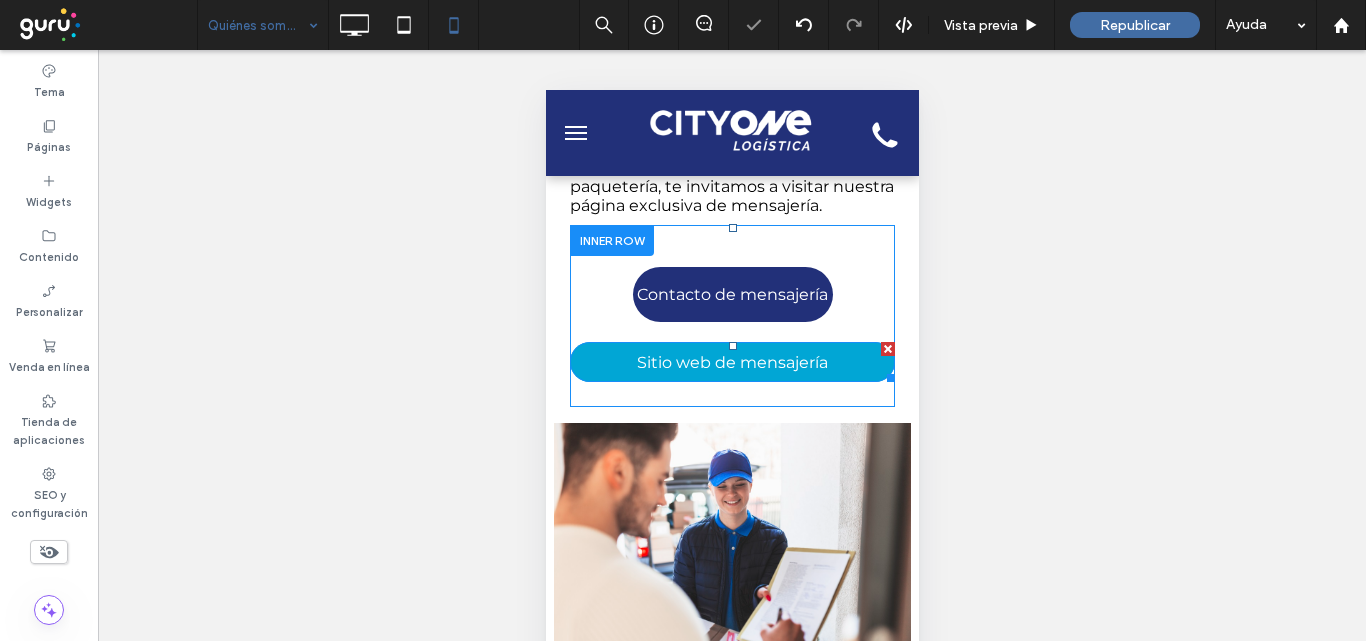 click on "Sitio web de mensajería" at bounding box center [731, 362] 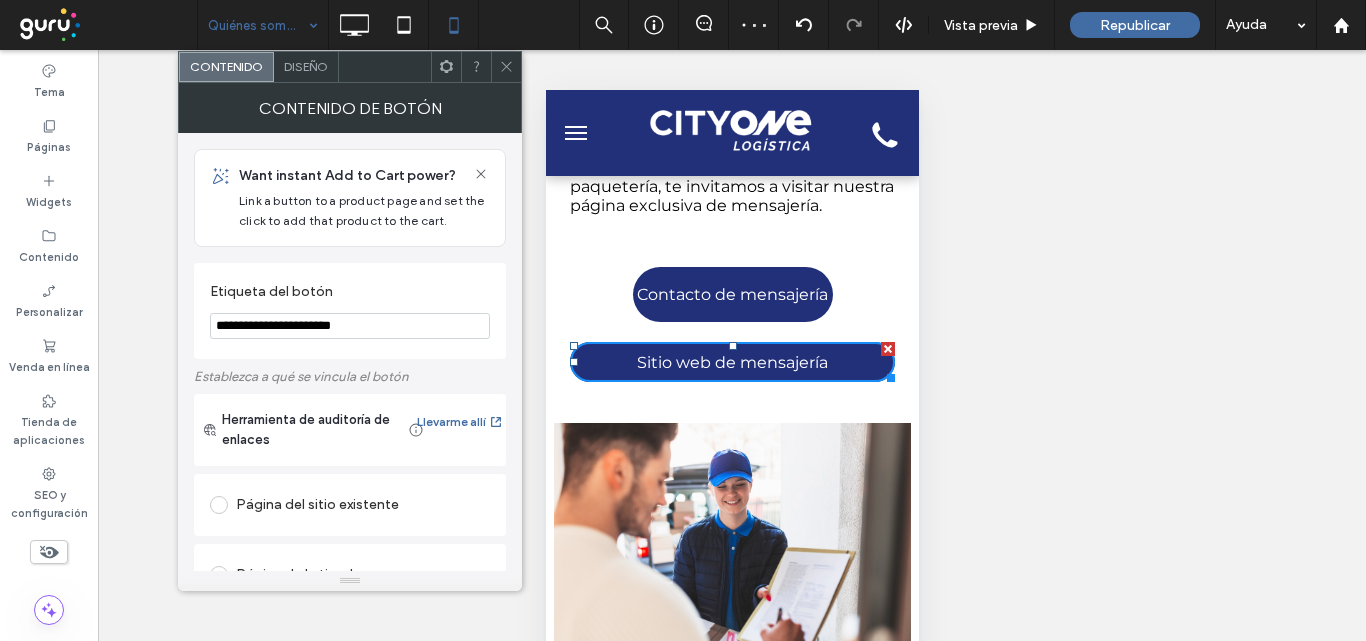 click on "Diseño" at bounding box center (306, 66) 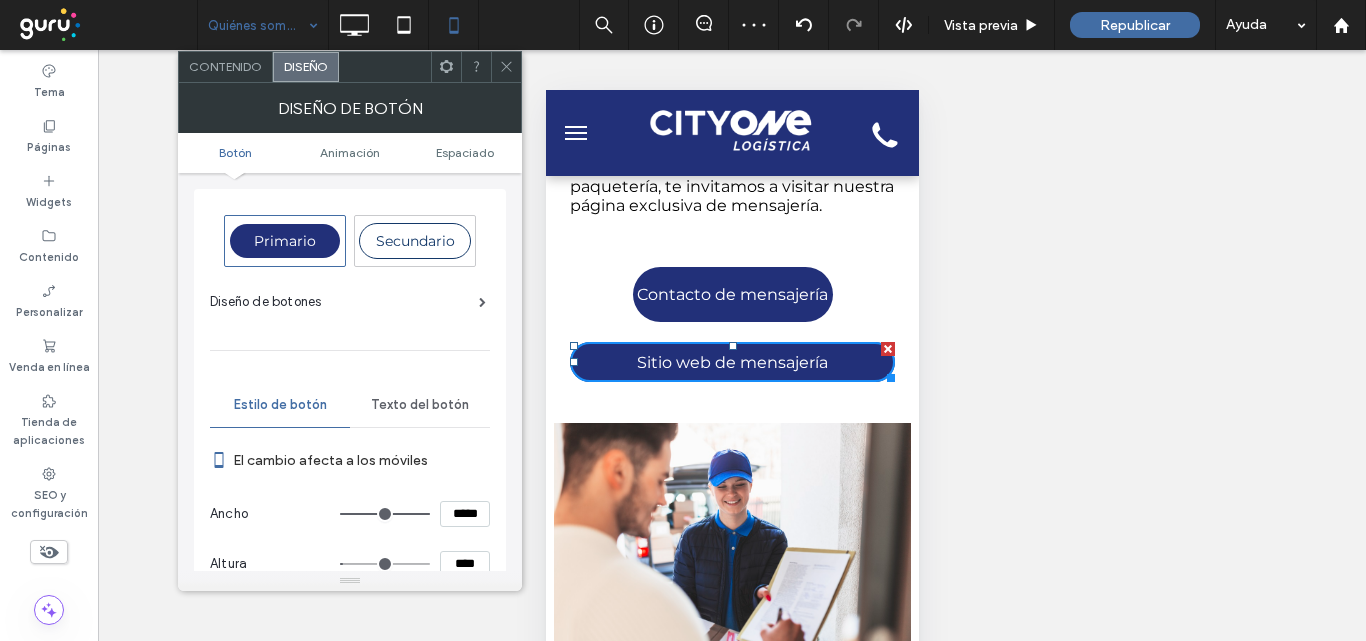 click on "*****" at bounding box center (465, 514) 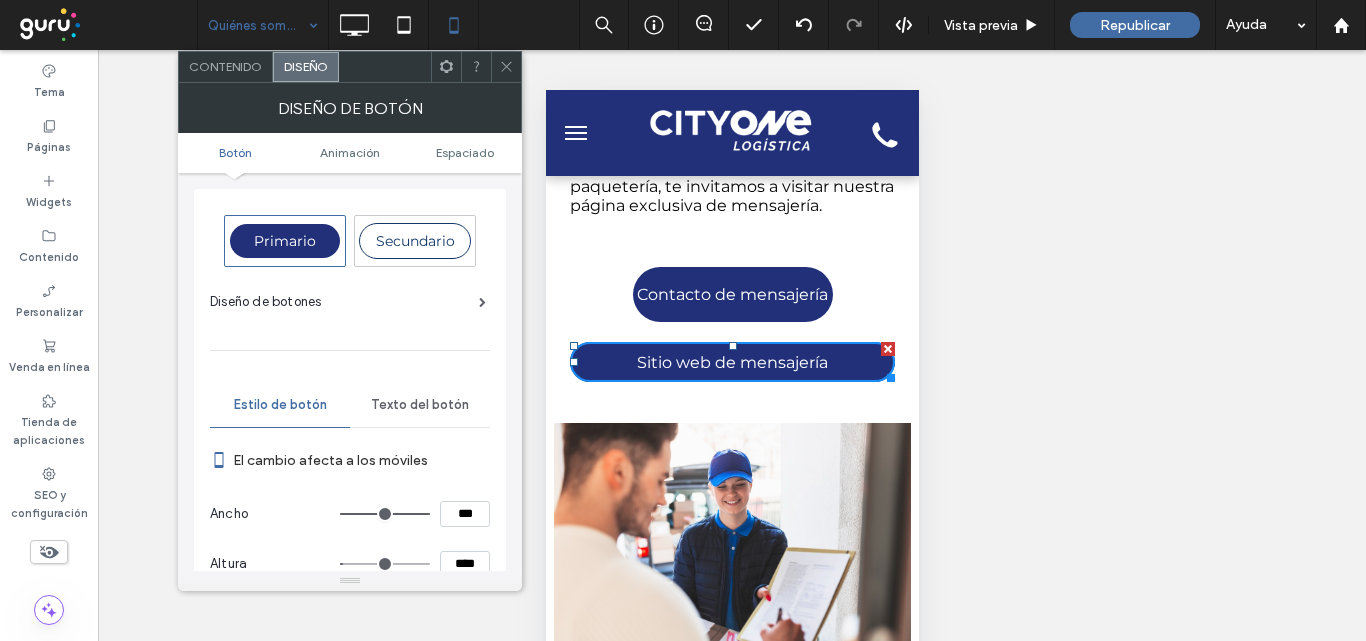 type on "***" 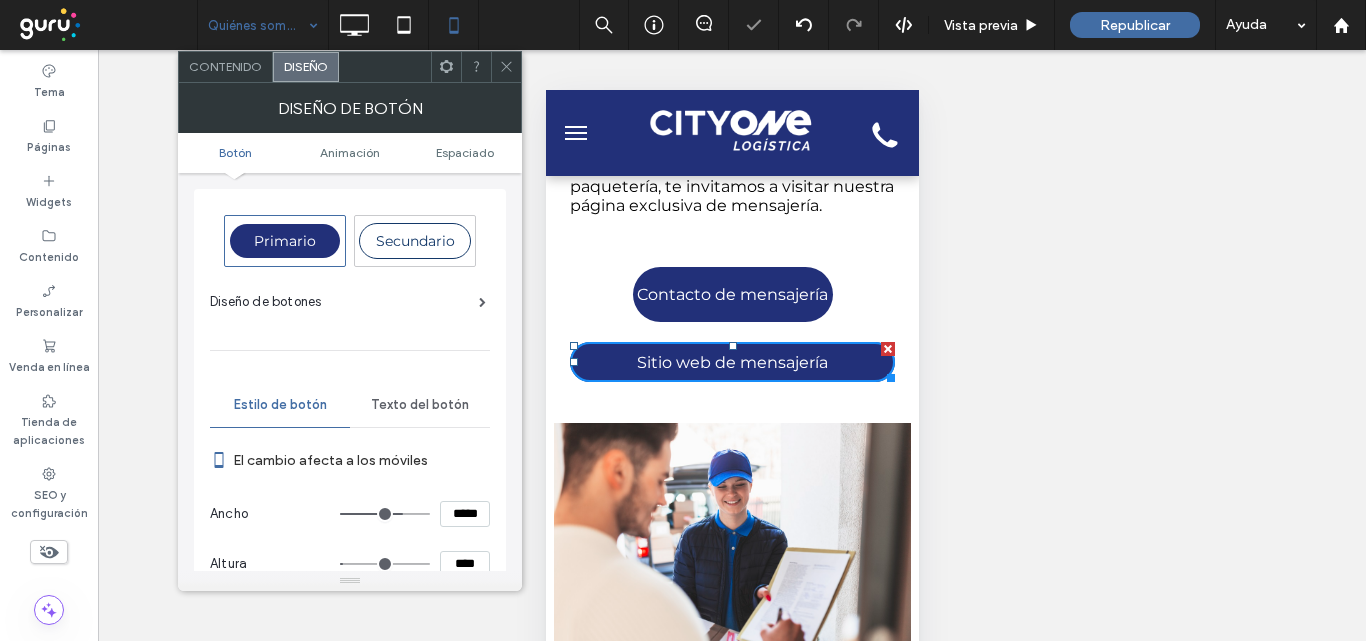 click on "****" at bounding box center [465, 564] 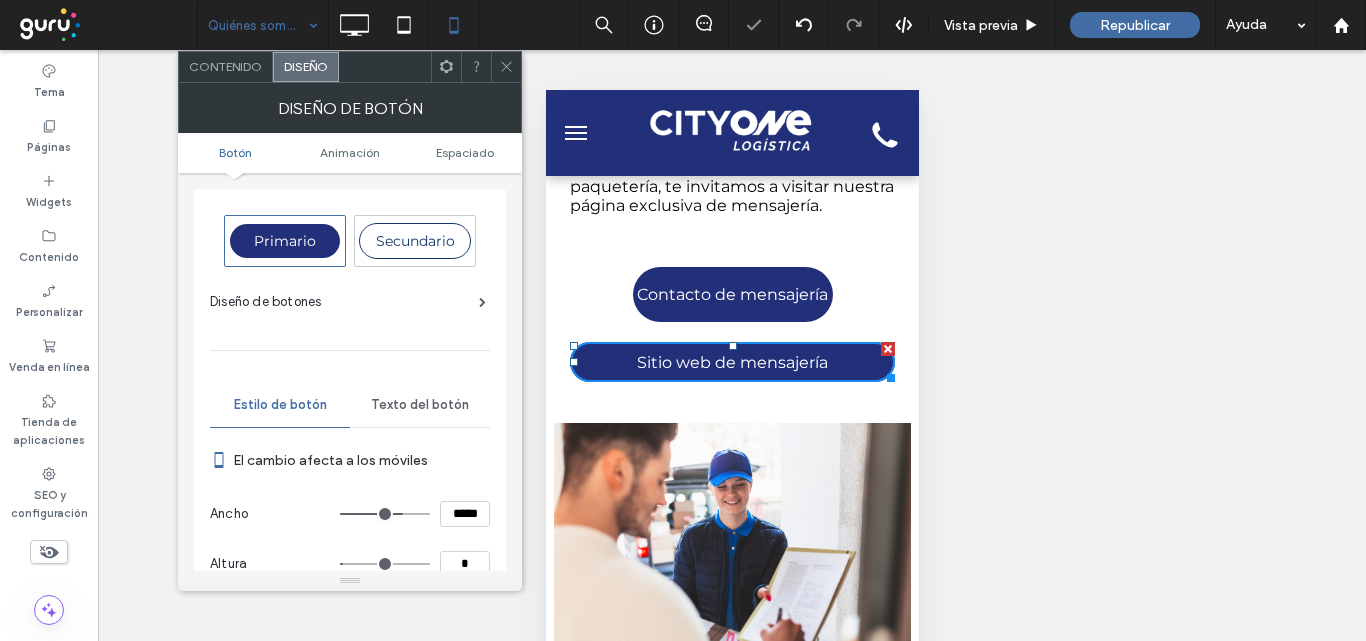 scroll, scrollTop: 1, scrollLeft: 0, axis: vertical 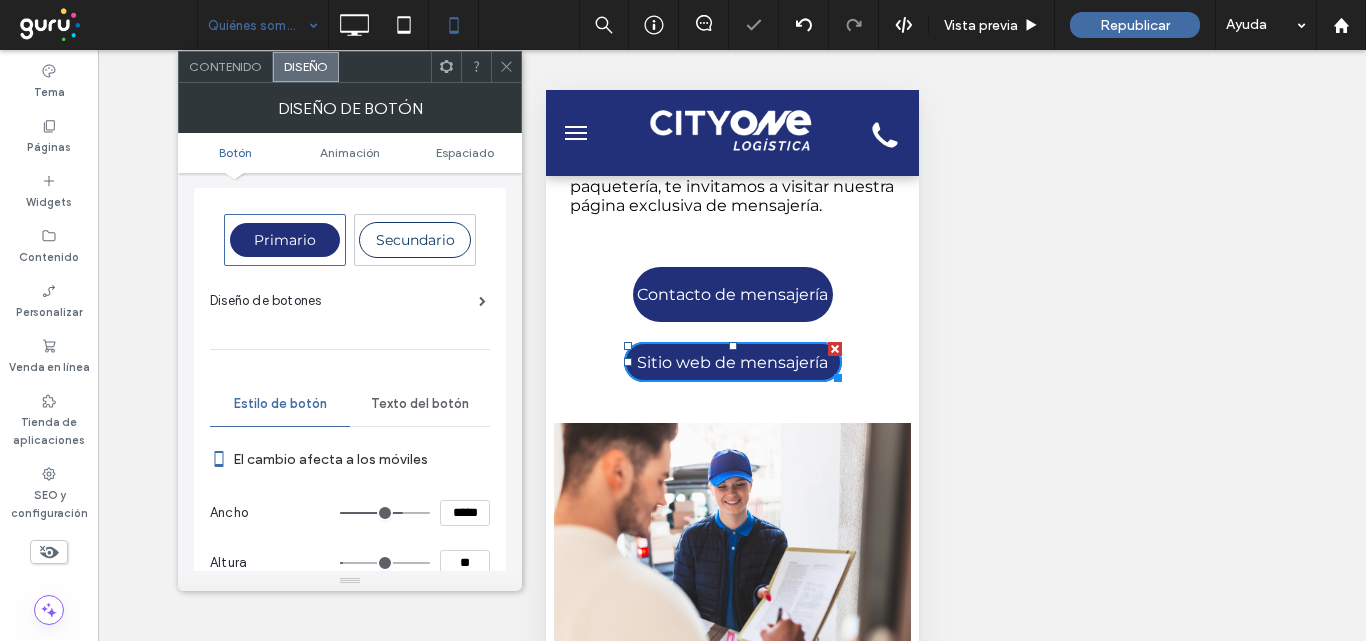 type on "**" 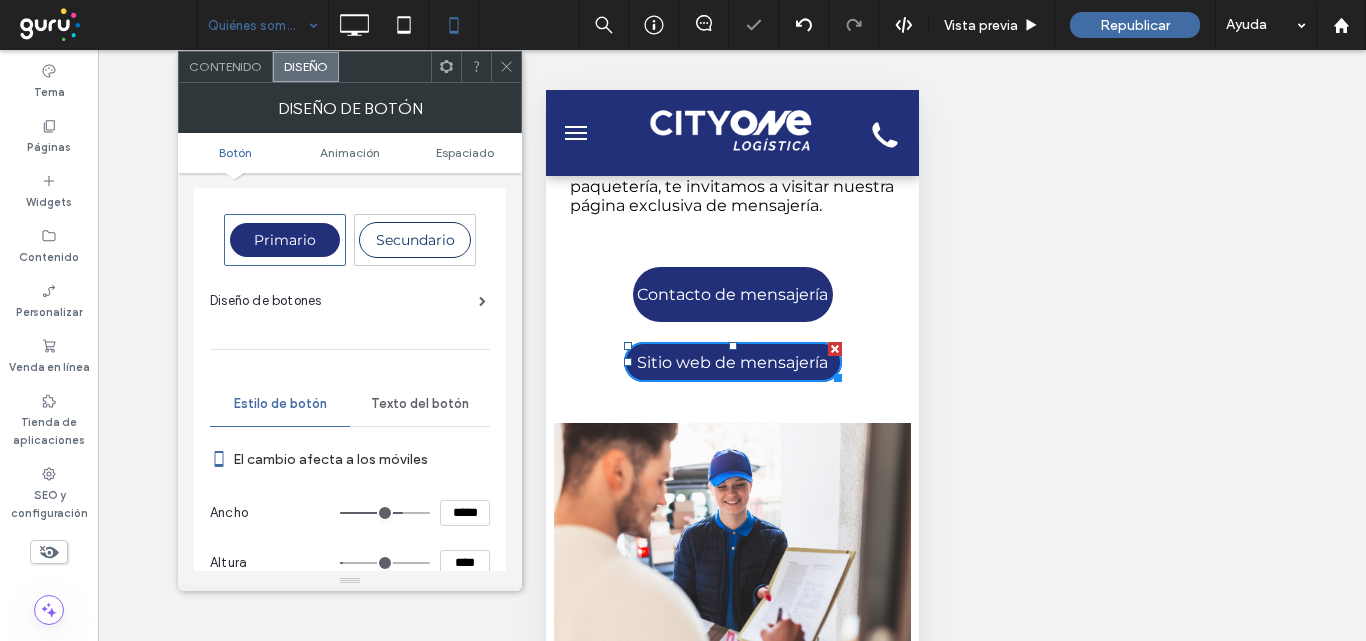 click on "El cambio afecta a los móviles" at bounding box center (361, 459) 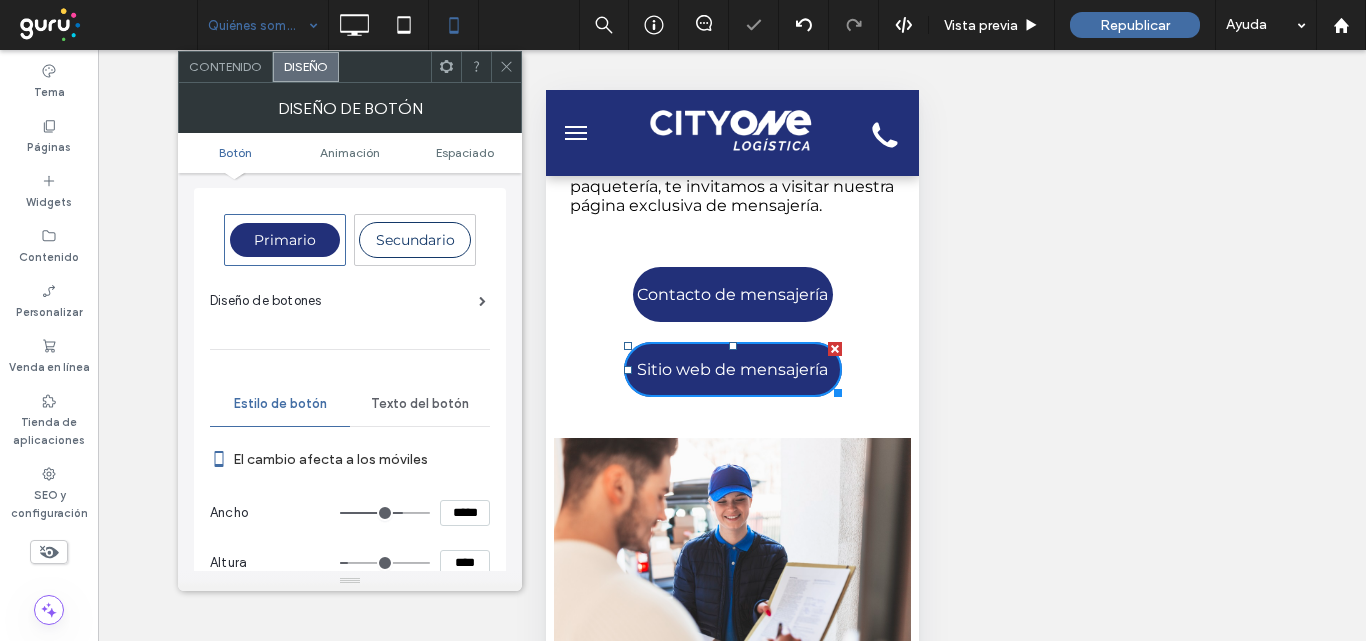 click on "Quiénes somos Vista previa Republicar Ayuda" at bounding box center (781, 25) 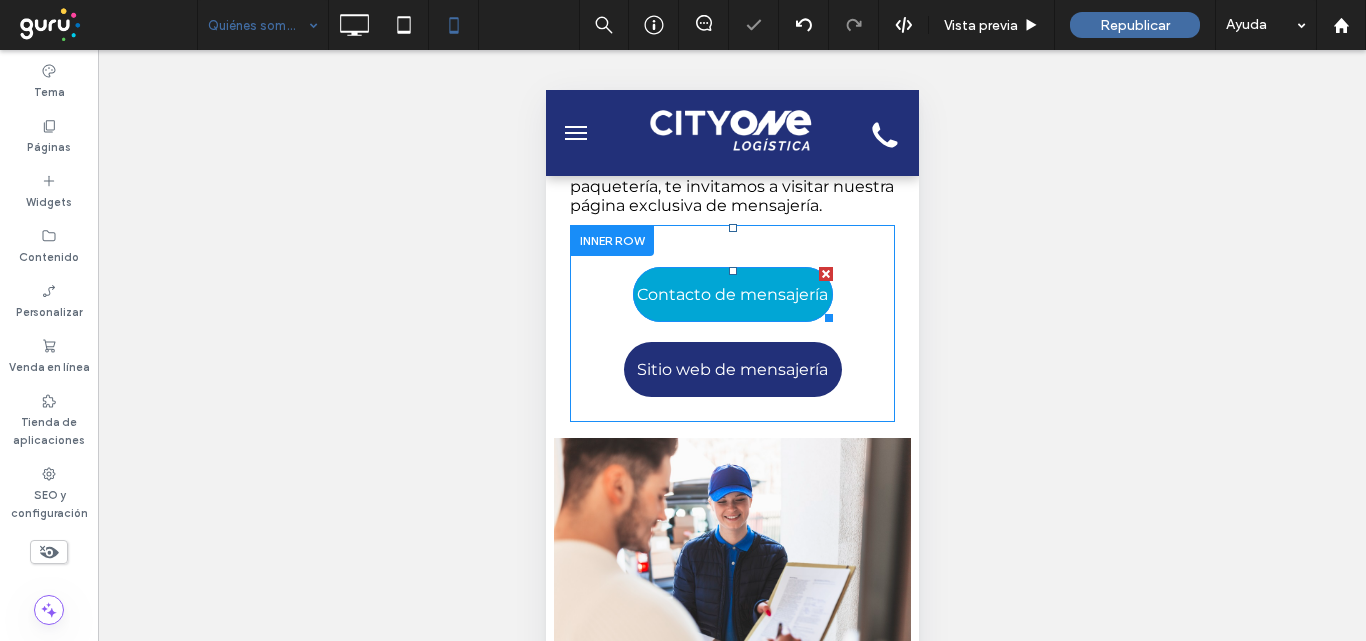 click on "Contacto de mensajería" at bounding box center (731, 294) 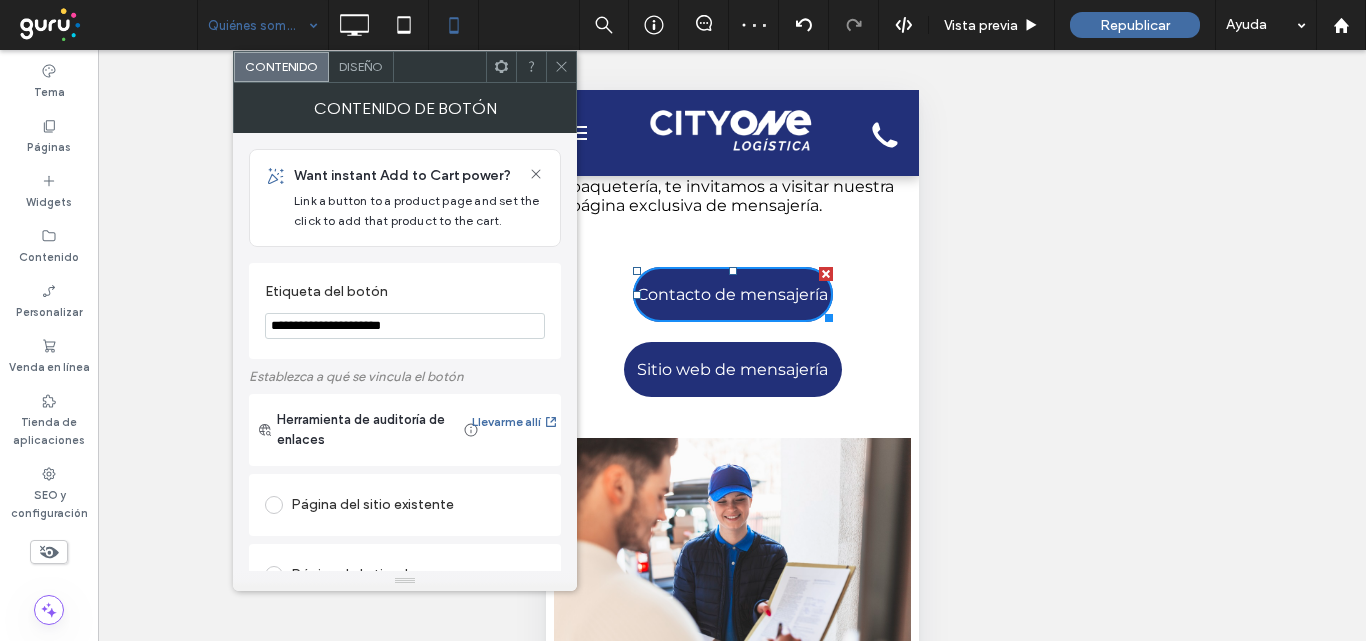 click on "Diseño" at bounding box center [361, 66] 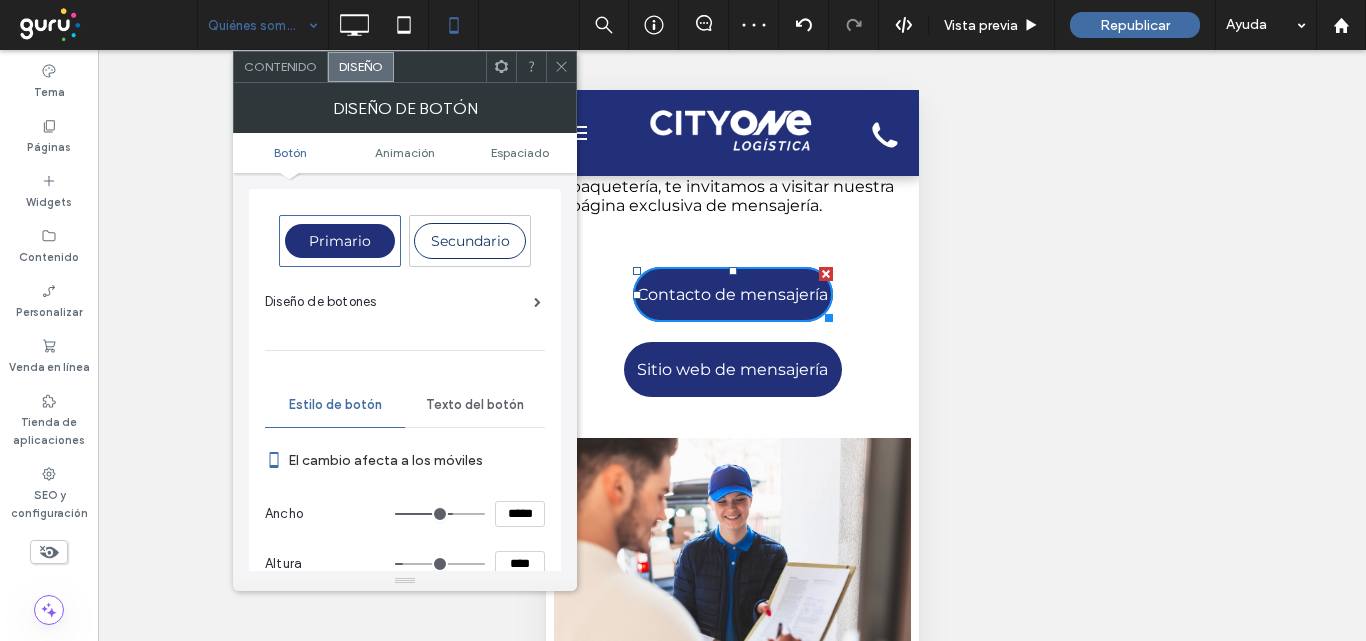 click on "*****" at bounding box center (520, 514) 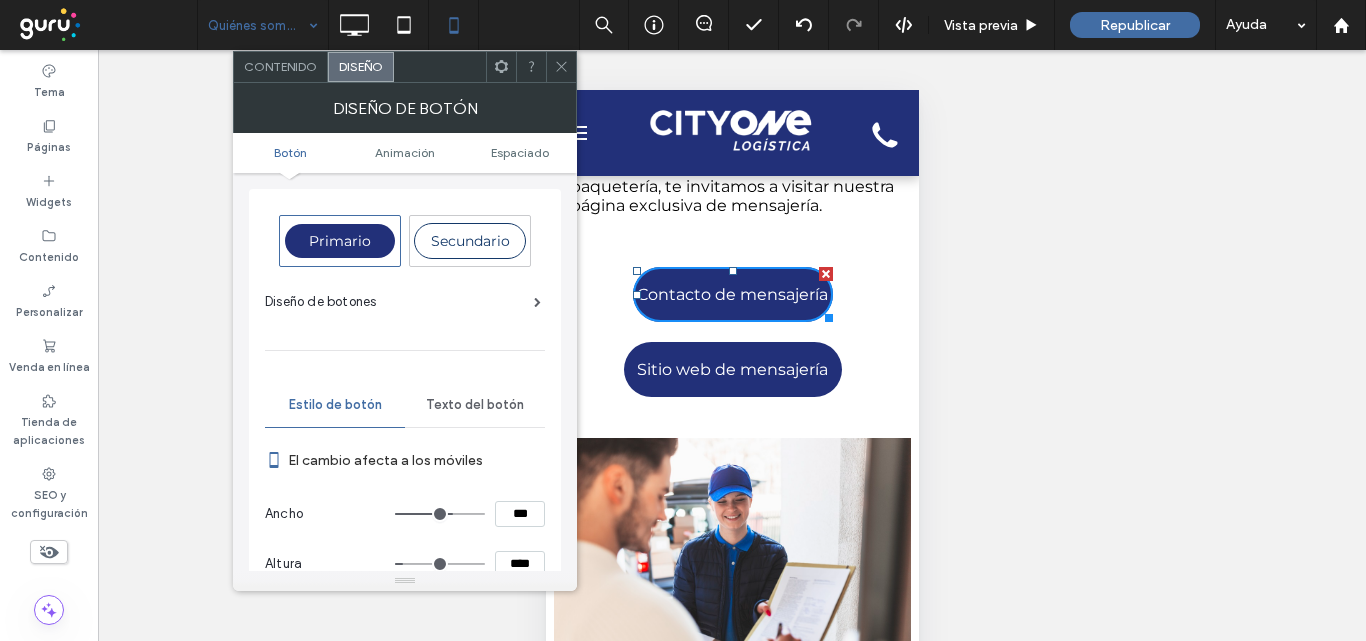 type on "***" 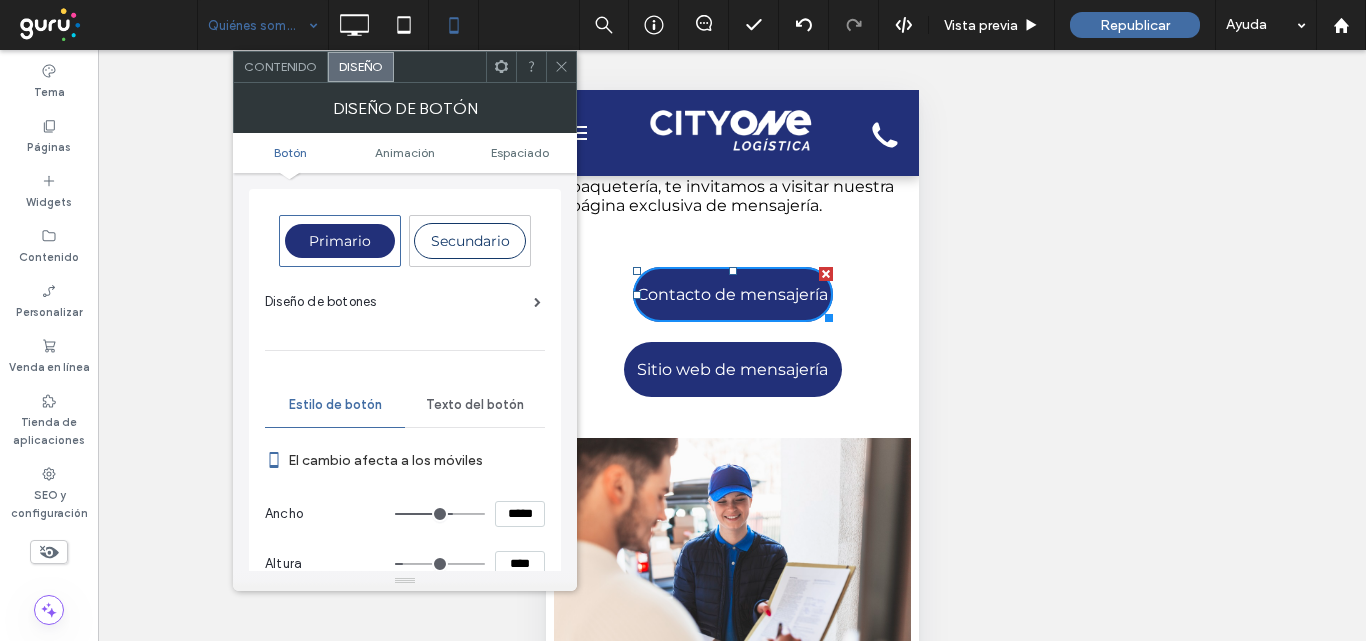 click on "El cambio afecta a los móviles" at bounding box center [416, 460] 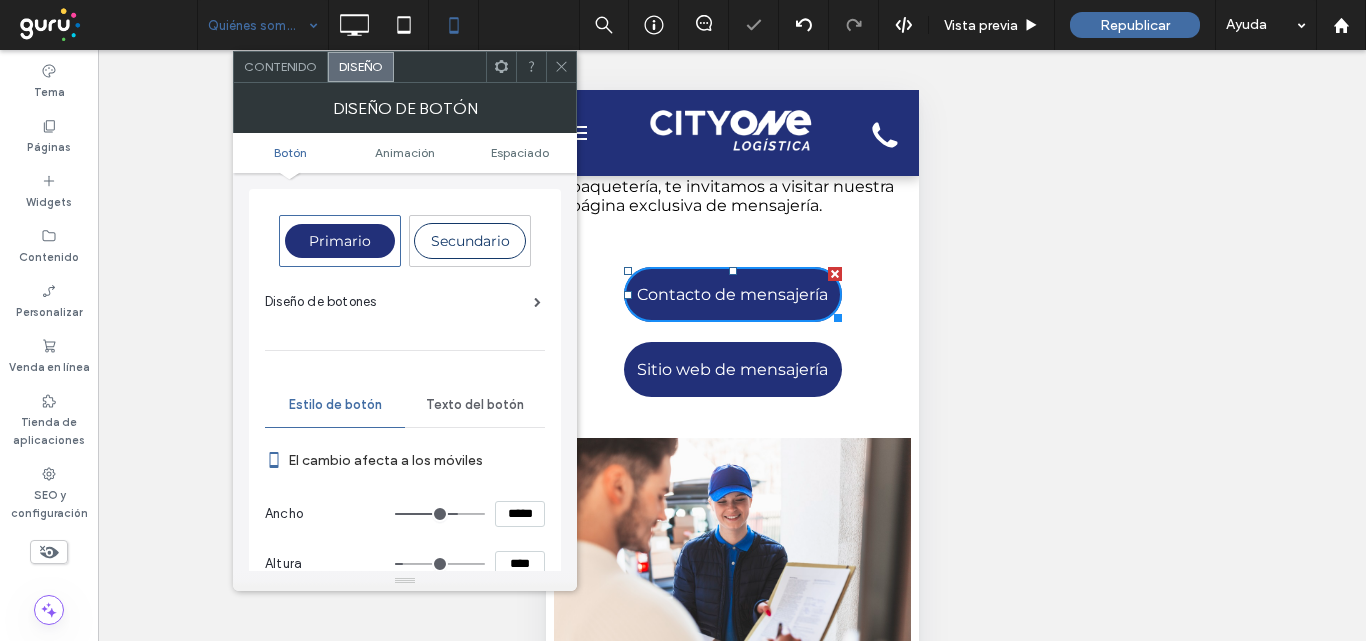 drag, startPoint x: 567, startPoint y: 74, endPoint x: 89, endPoint y: 196, distance: 493.32343 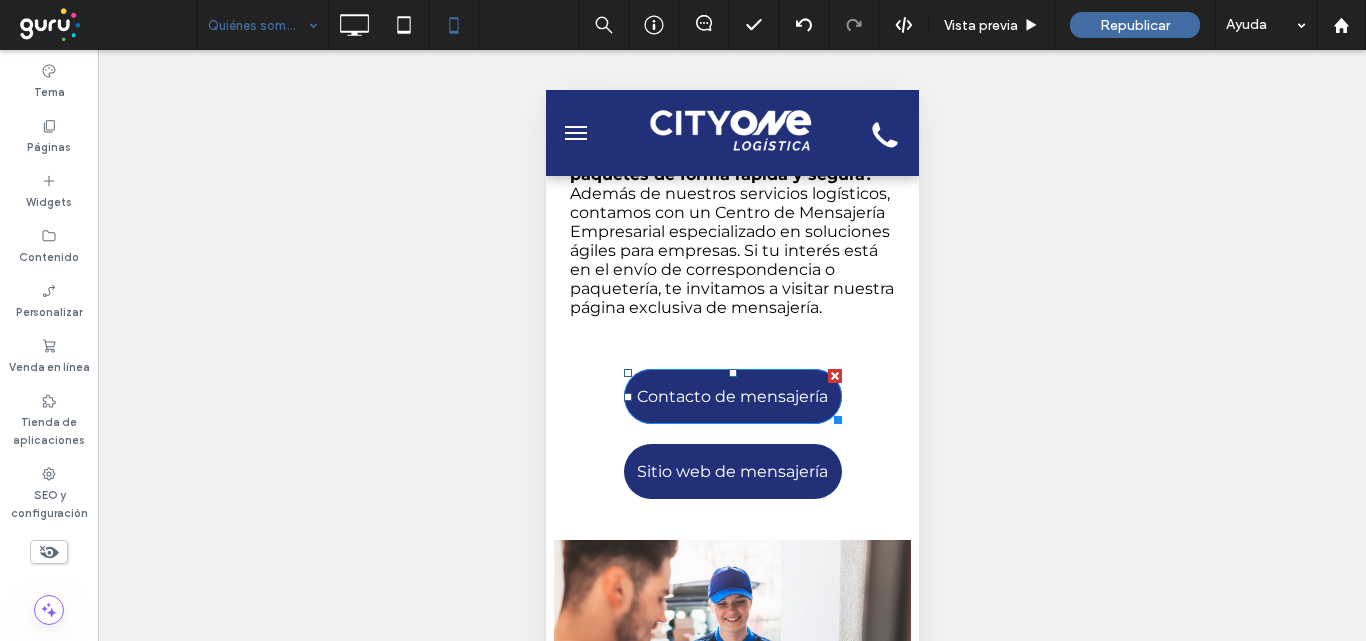 scroll, scrollTop: 2700, scrollLeft: 0, axis: vertical 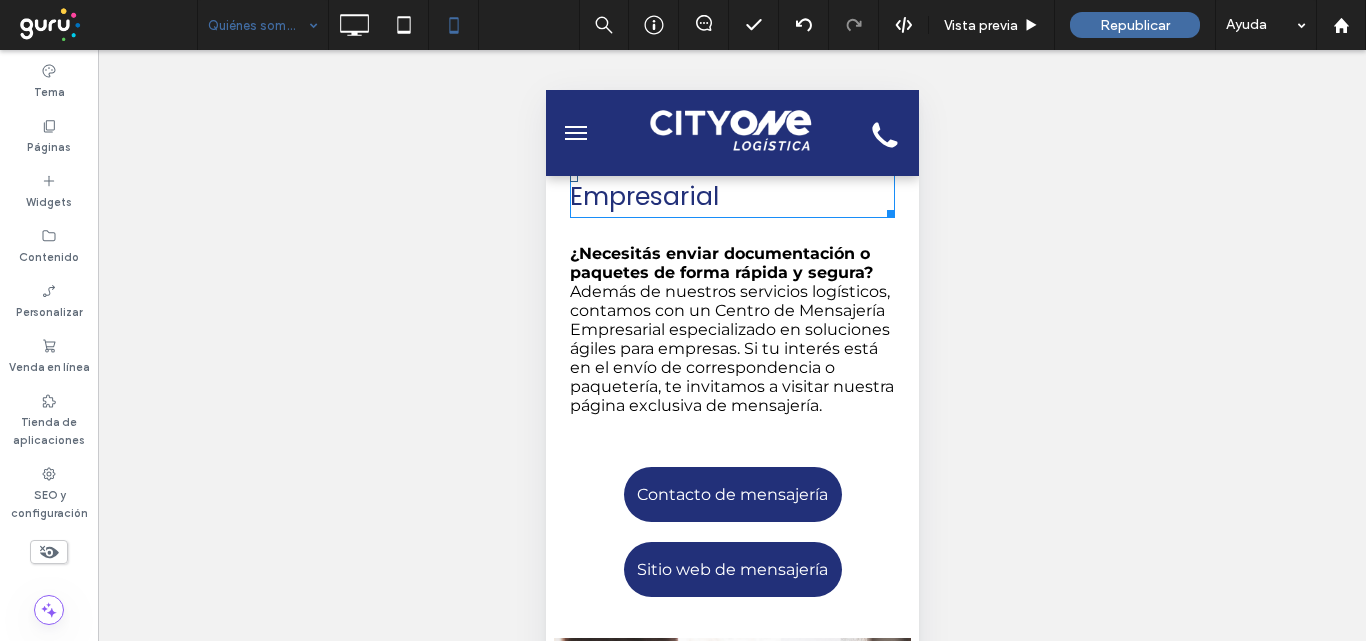 click on "Servicio de Mensajería Empresarial" at bounding box center (709, 177) 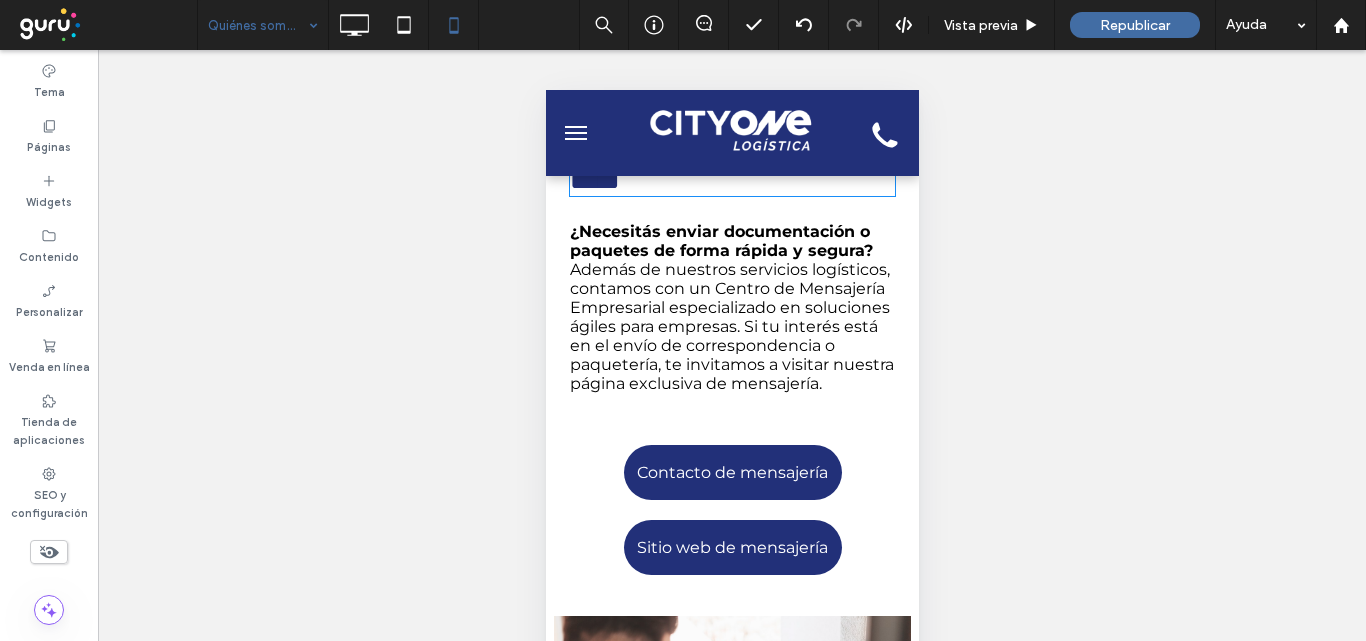 type on "*******" 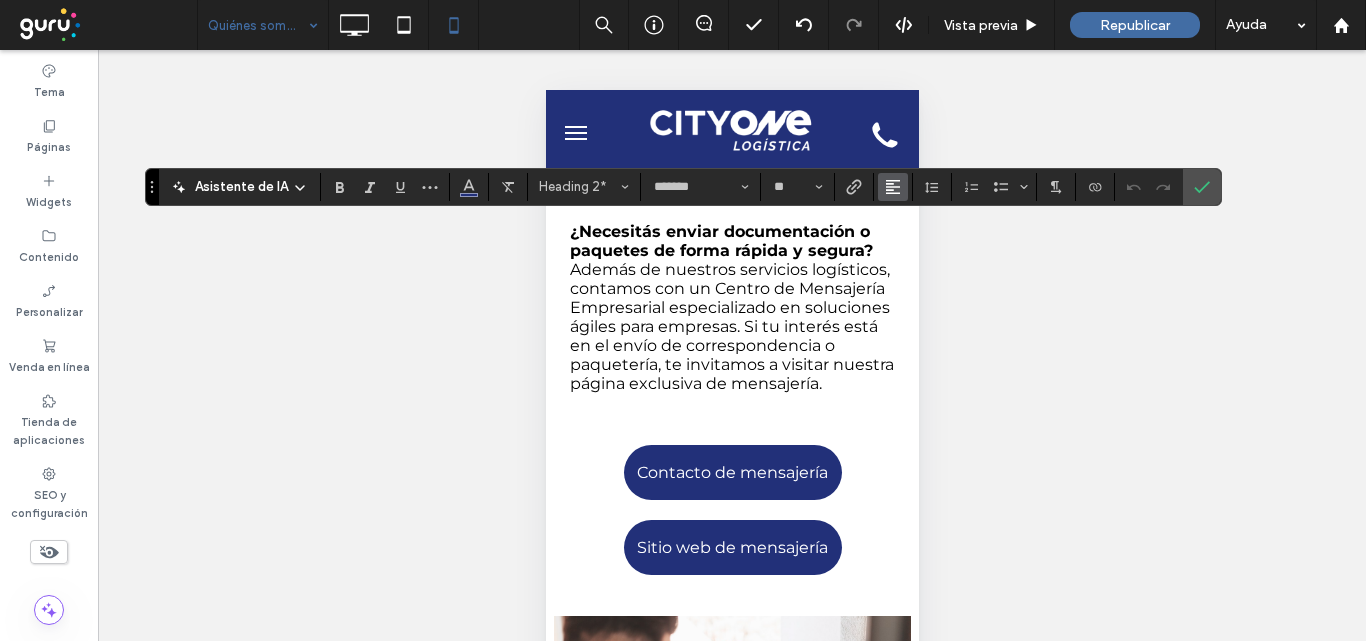 click 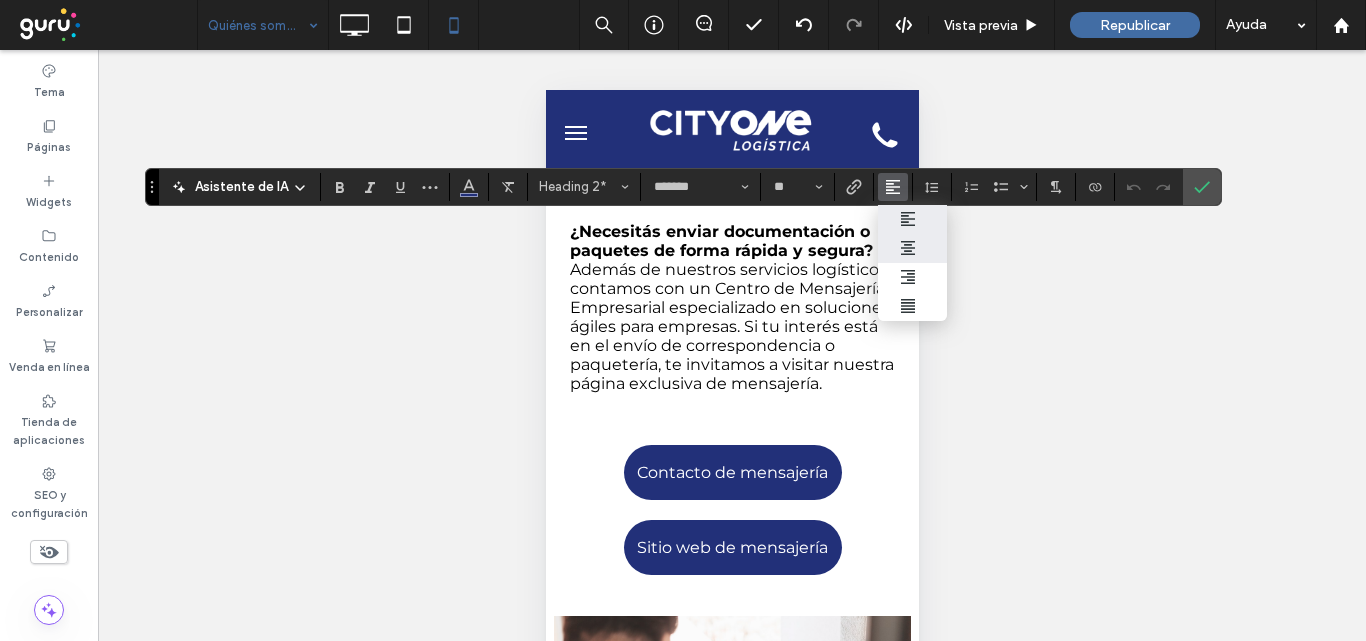 click at bounding box center (913, 248) 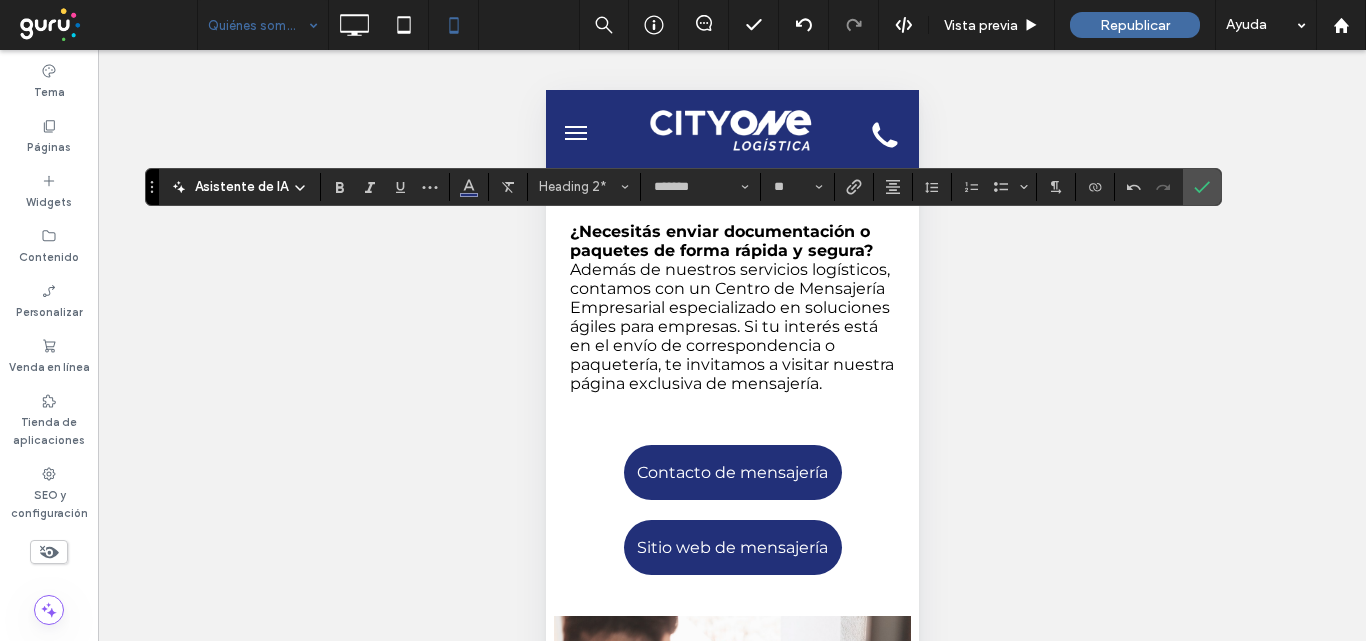 click on "Además de nuestros servicios logísticos, contamos con un Centro de Mensajería Empresarial especializado en soluciones ágiles para empresas. Si tu interés está en el envío de correspondencia o paquetería, te invitamos a visitar nuestra página exclusiva de mensajería." at bounding box center (731, 326) 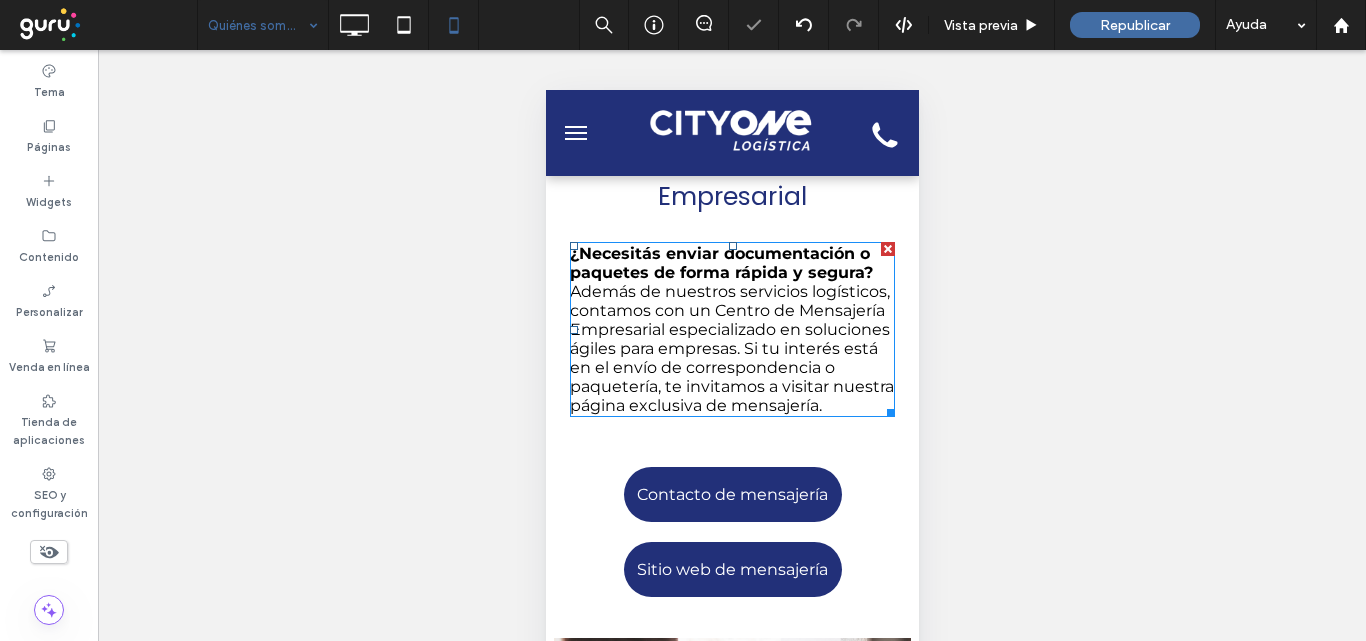 click on "Además de nuestros servicios logísticos, contamos con un Centro de Mensajería Empresarial especializado en soluciones ágiles para empresas. Si tu interés está en el envío de correspondencia o paquetería, te invitamos a visitar nuestra página exclusiva de mensajería." at bounding box center (731, 348) 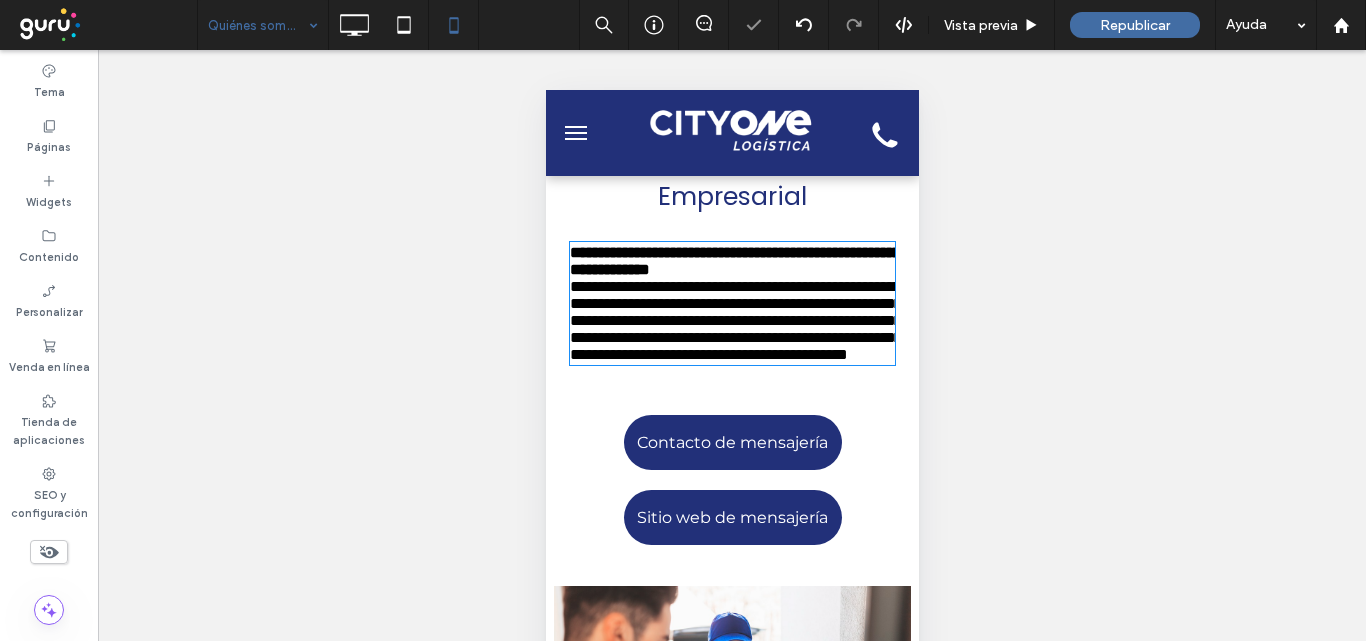 type on "**********" 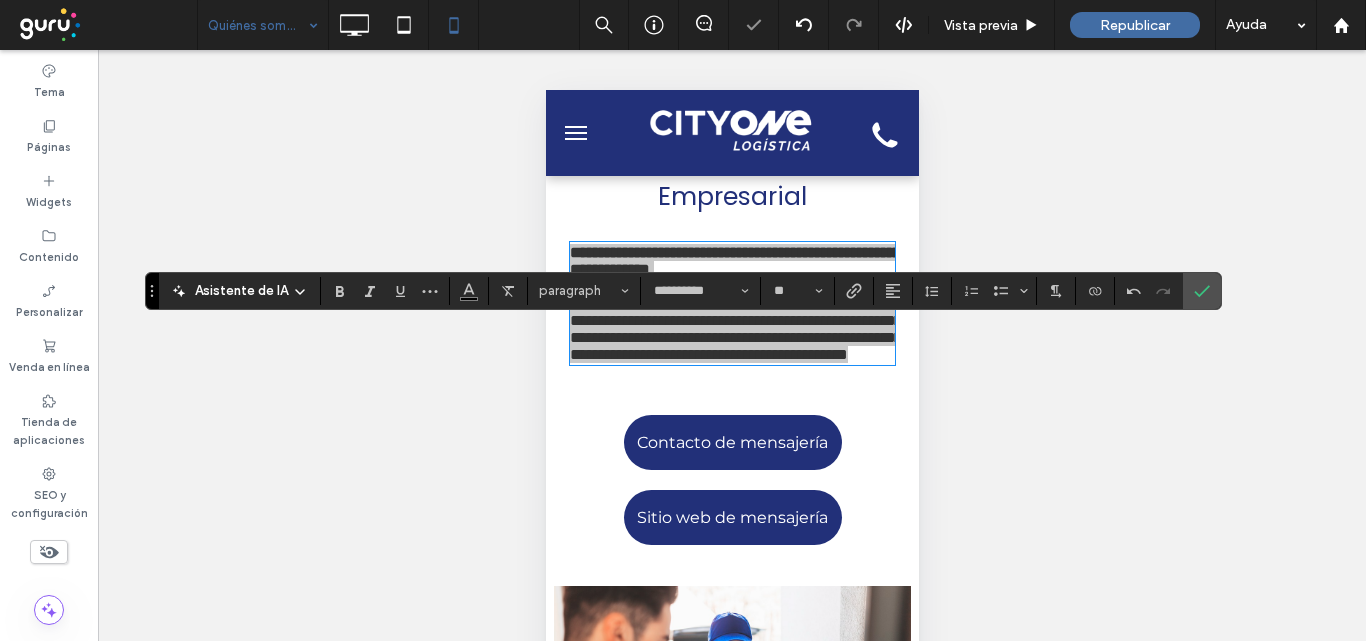 click 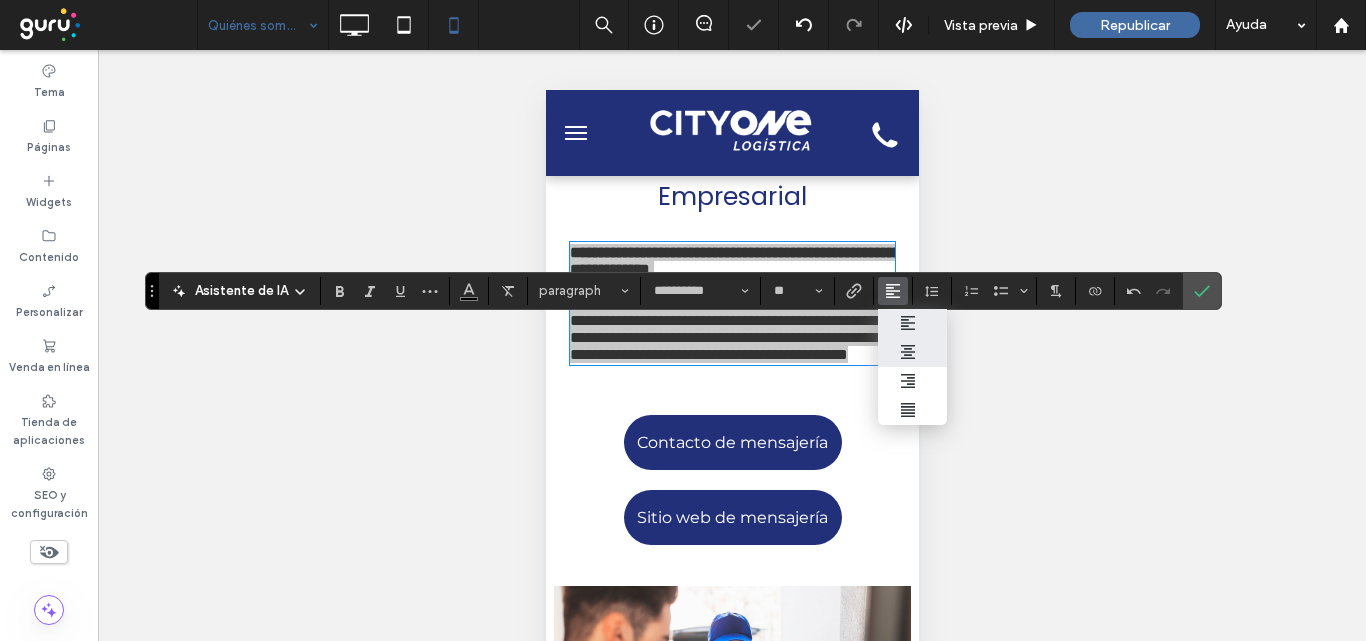 click at bounding box center [913, 352] 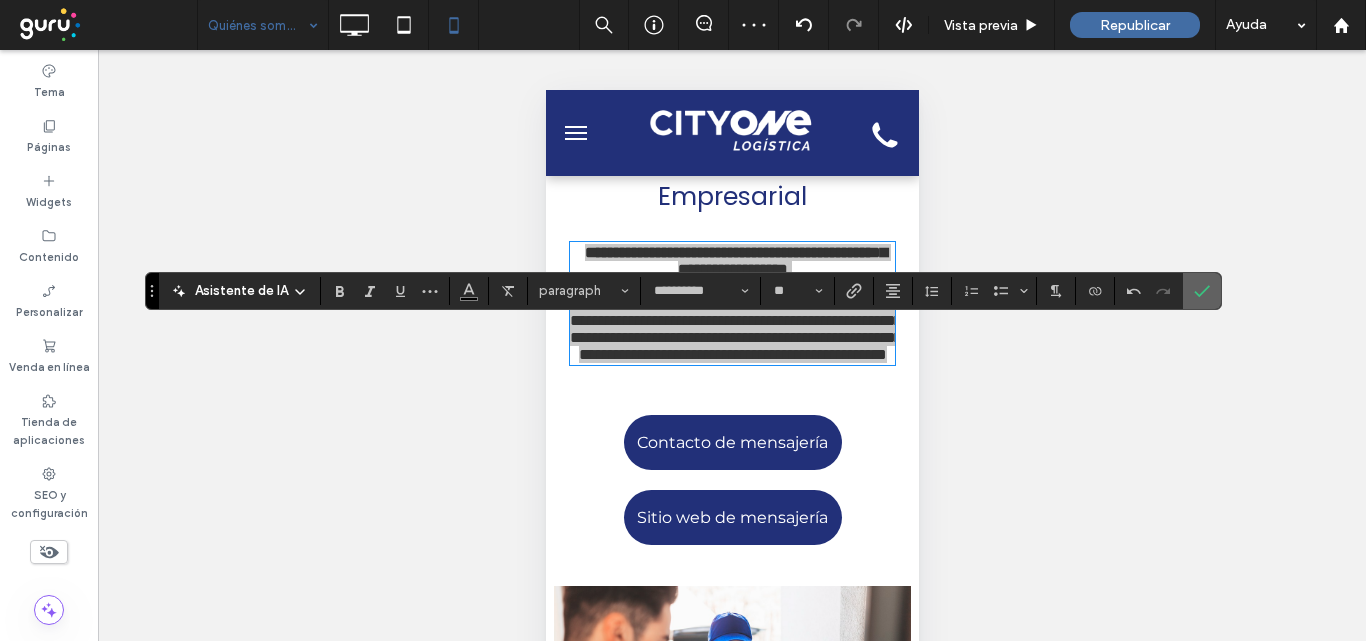click 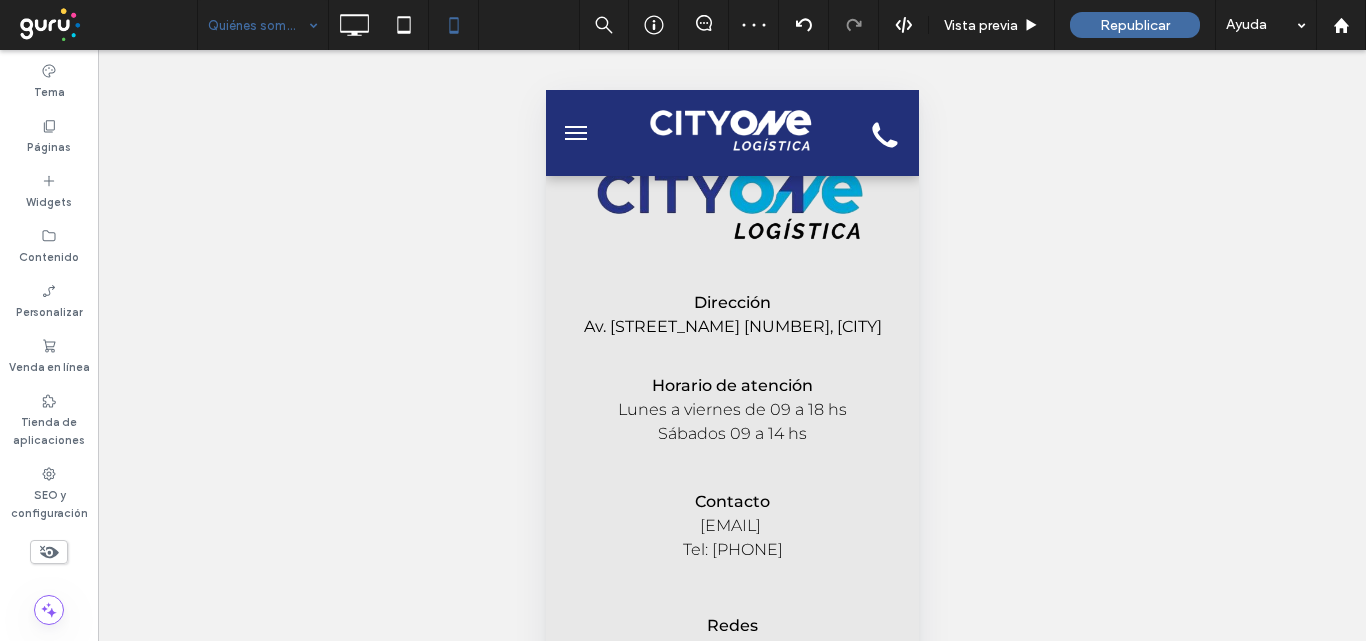 scroll, scrollTop: 4062, scrollLeft: 0, axis: vertical 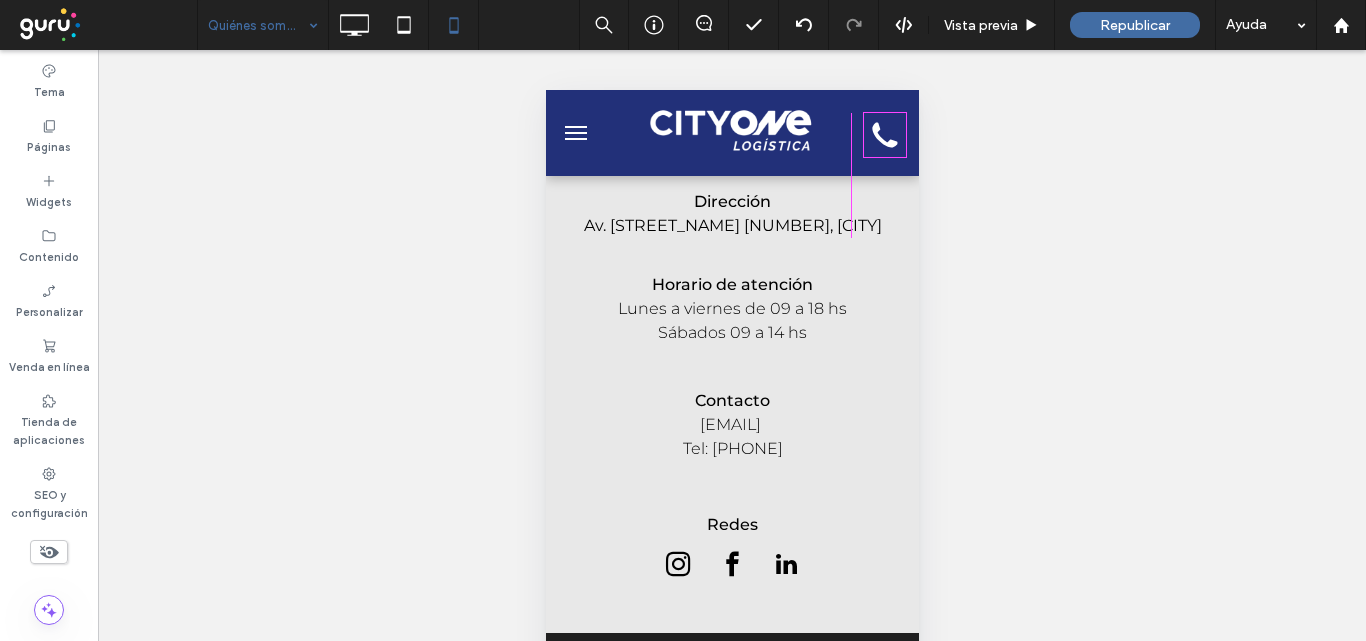 drag, startPoint x: 853, startPoint y: 255, endPoint x: 834, endPoint y: 229, distance: 32.202484 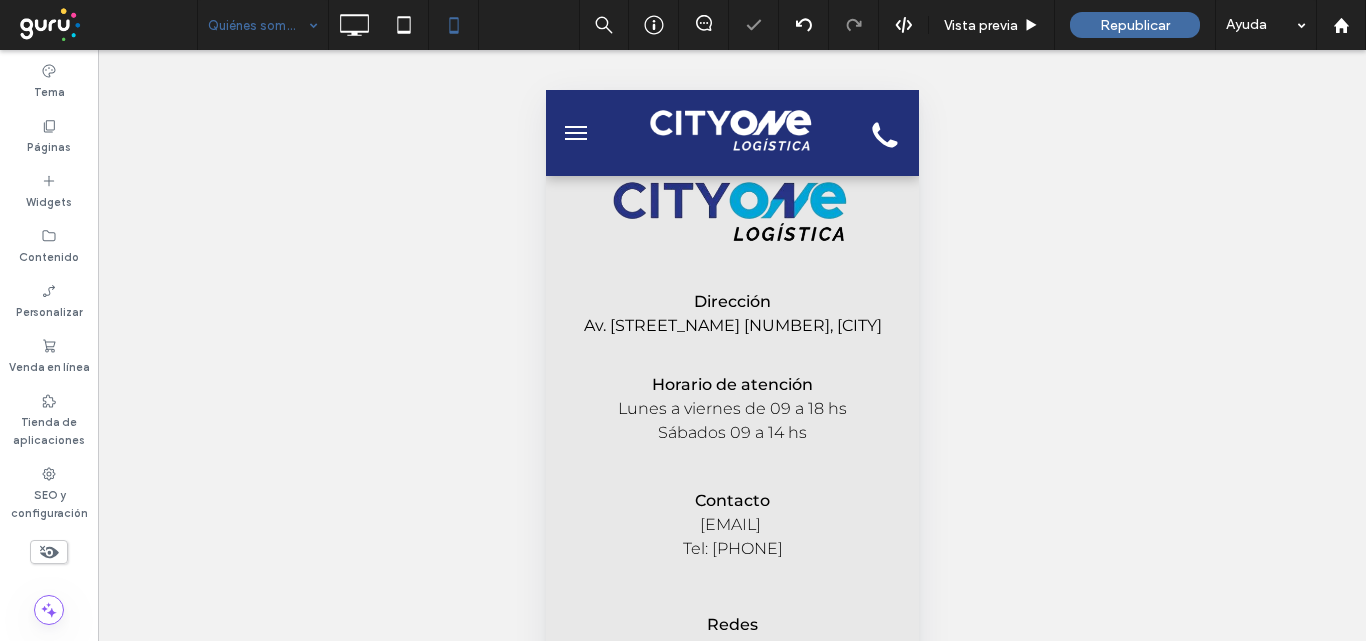 scroll, scrollTop: 4049, scrollLeft: 0, axis: vertical 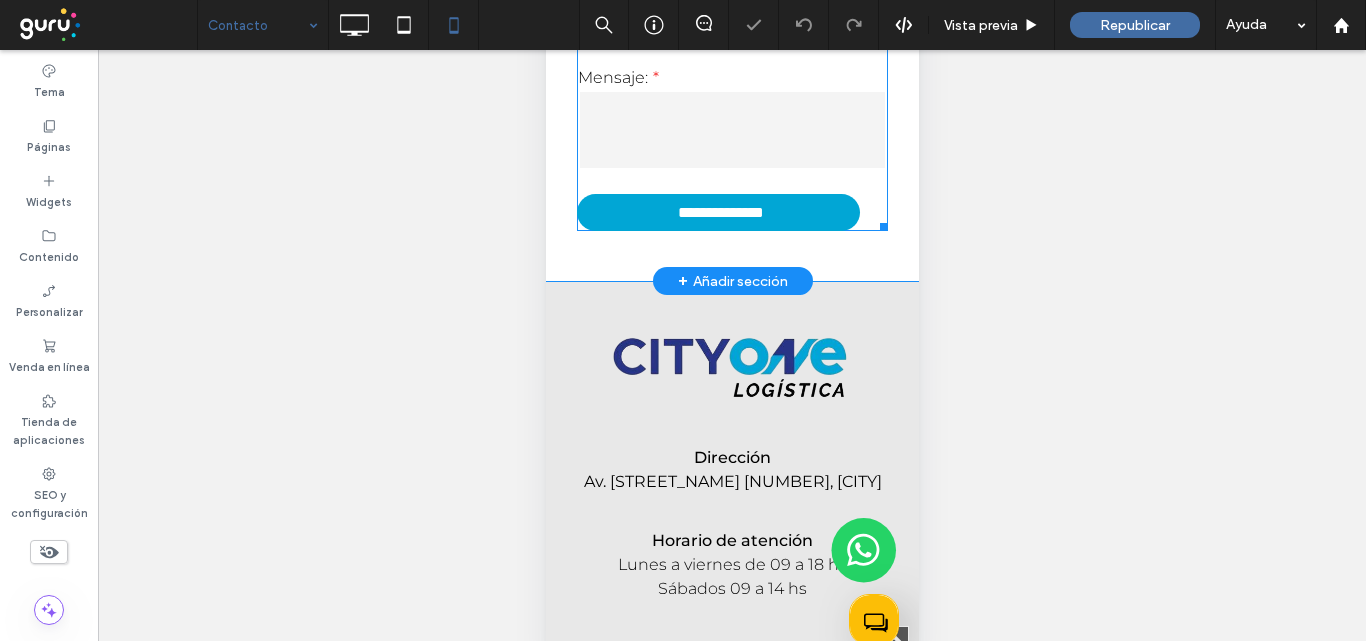 click on "**********" at bounding box center [719, 212] 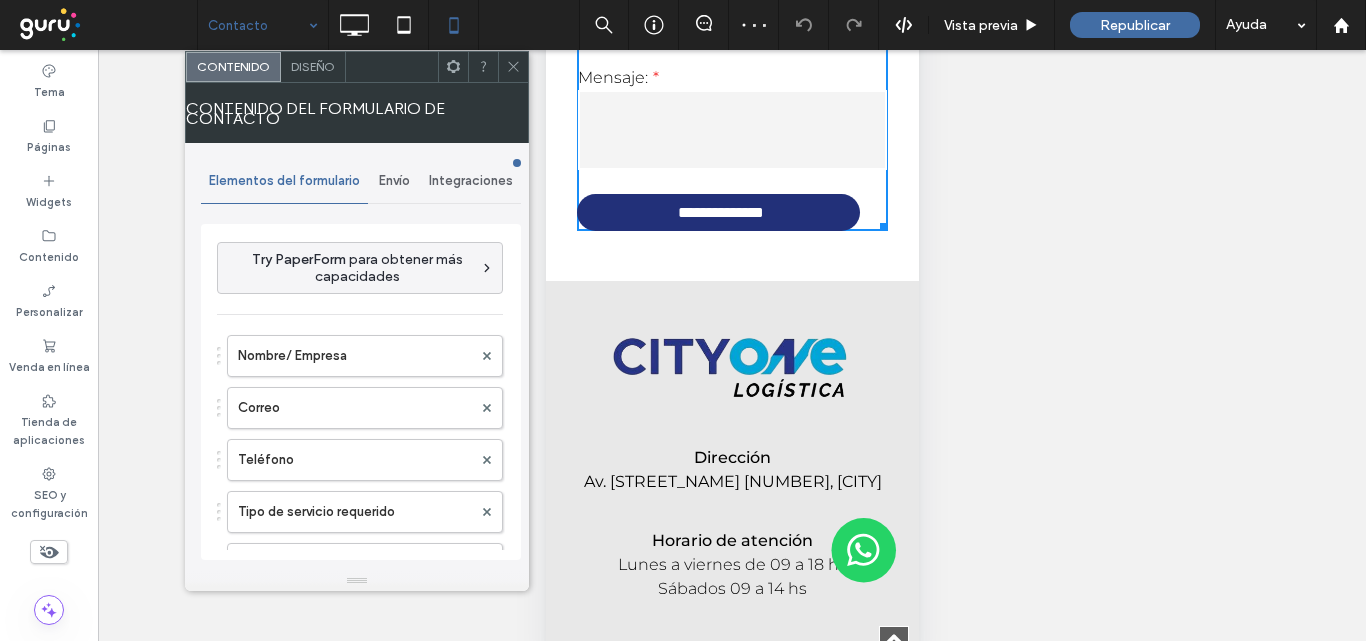 drag, startPoint x: 322, startPoint y: 84, endPoint x: 319, endPoint y: 73, distance: 11.401754 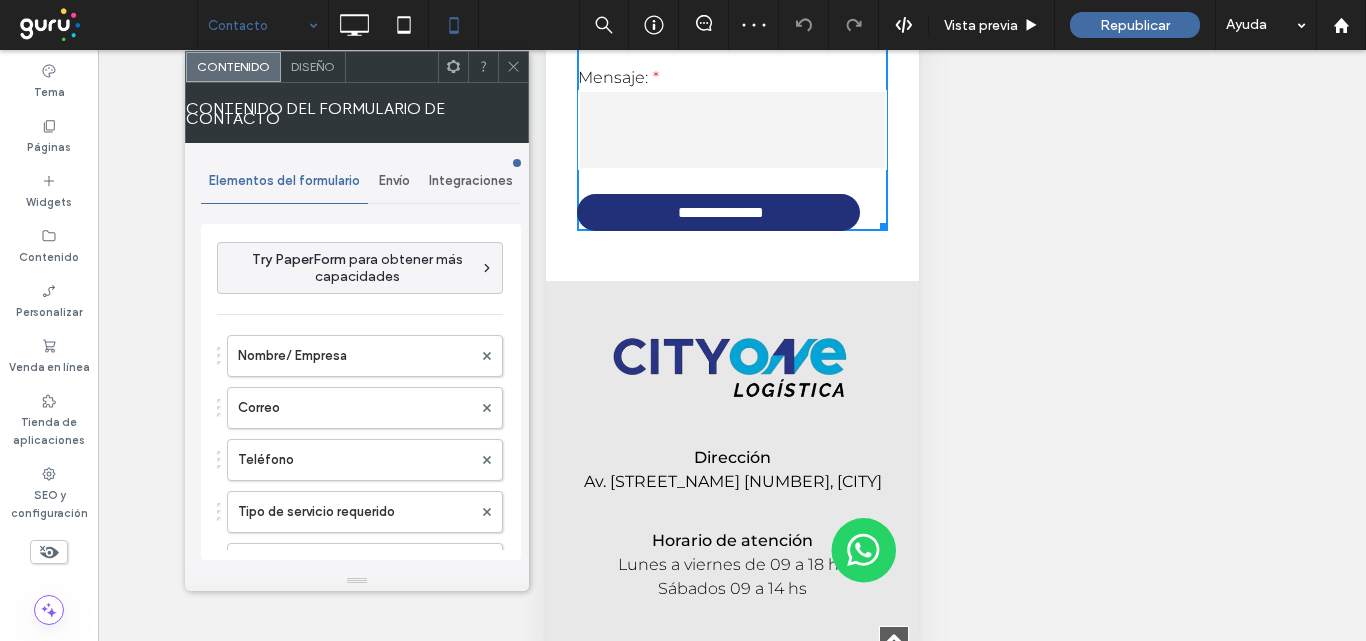 click on "Contenido del formulario de contacto" at bounding box center [357, 113] 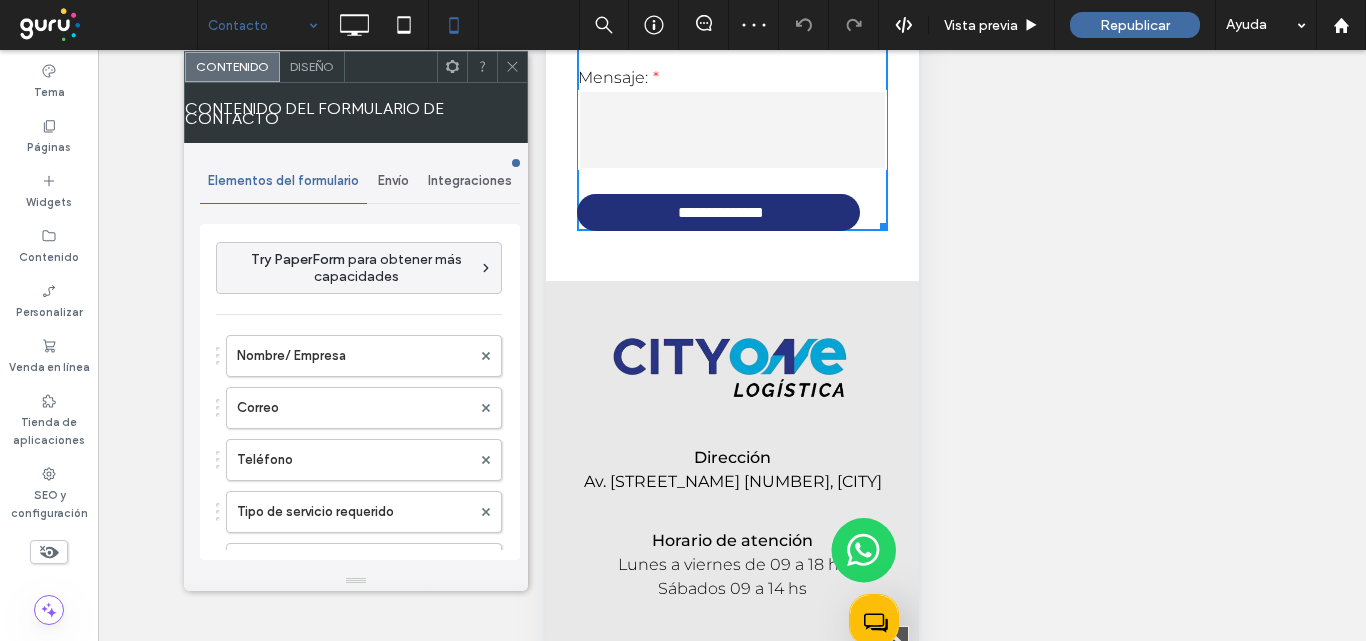 click on "Diseño" at bounding box center [312, 66] 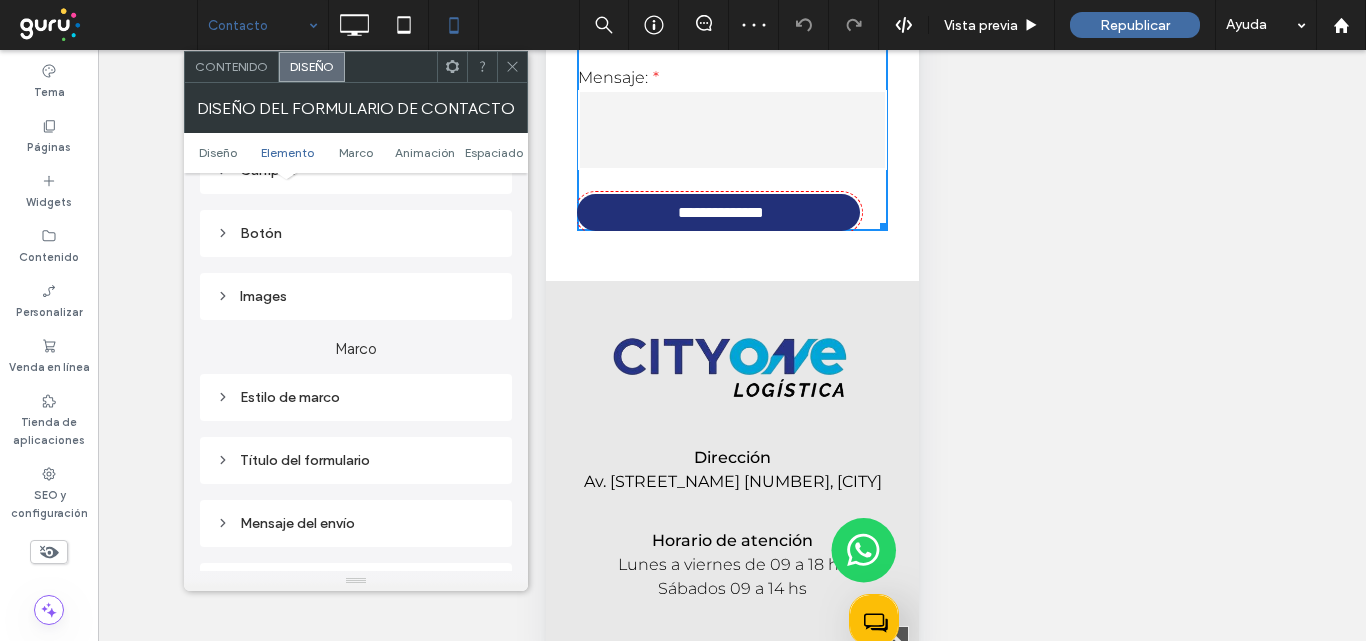 scroll, scrollTop: 400, scrollLeft: 0, axis: vertical 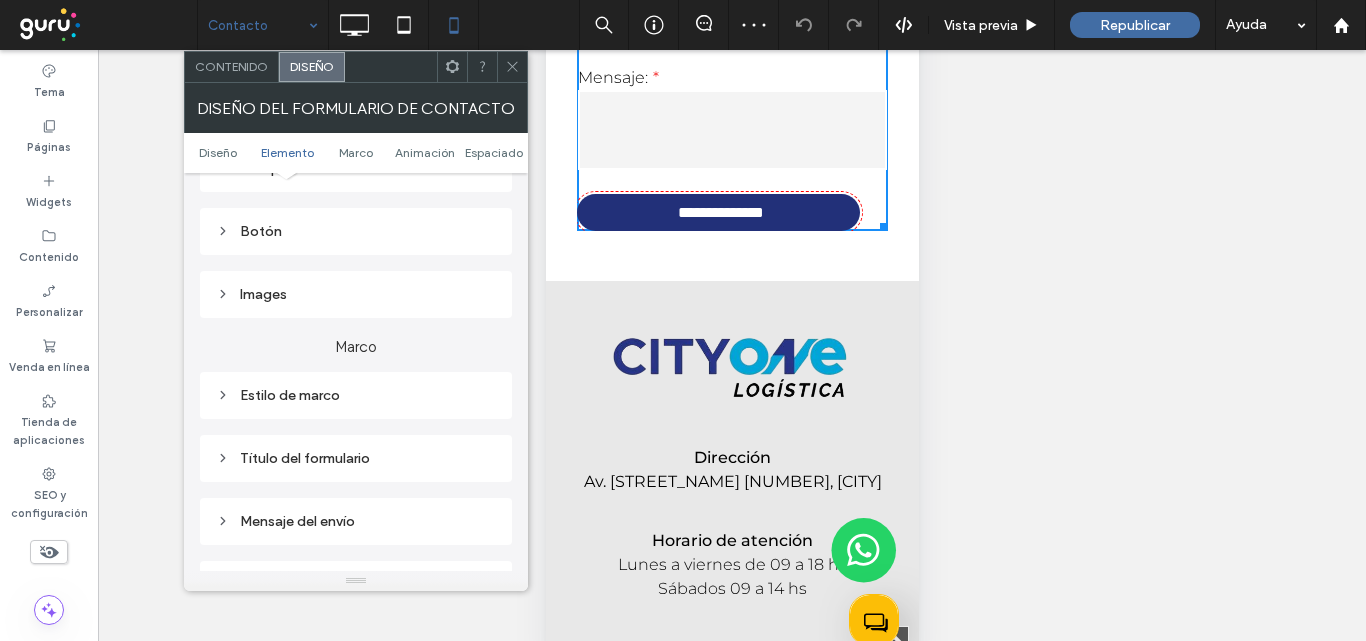 drag, startPoint x: 301, startPoint y: 235, endPoint x: 331, endPoint y: 256, distance: 36.619667 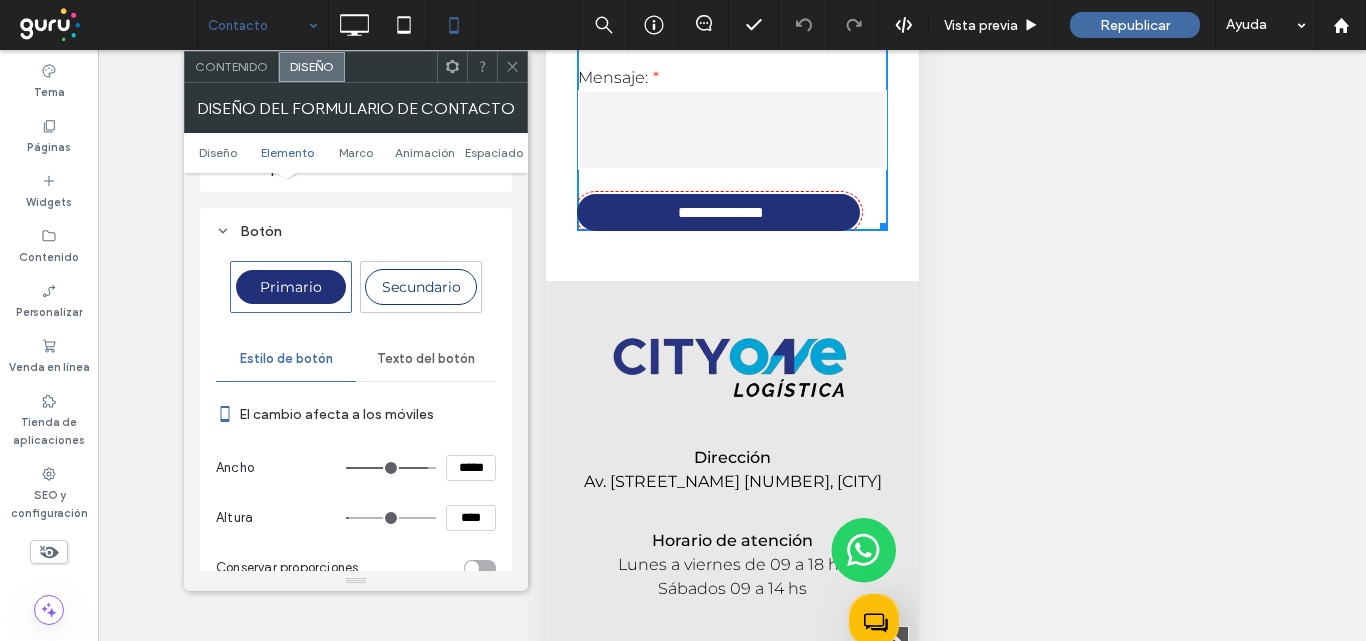 click on "*****" at bounding box center [471, 468] 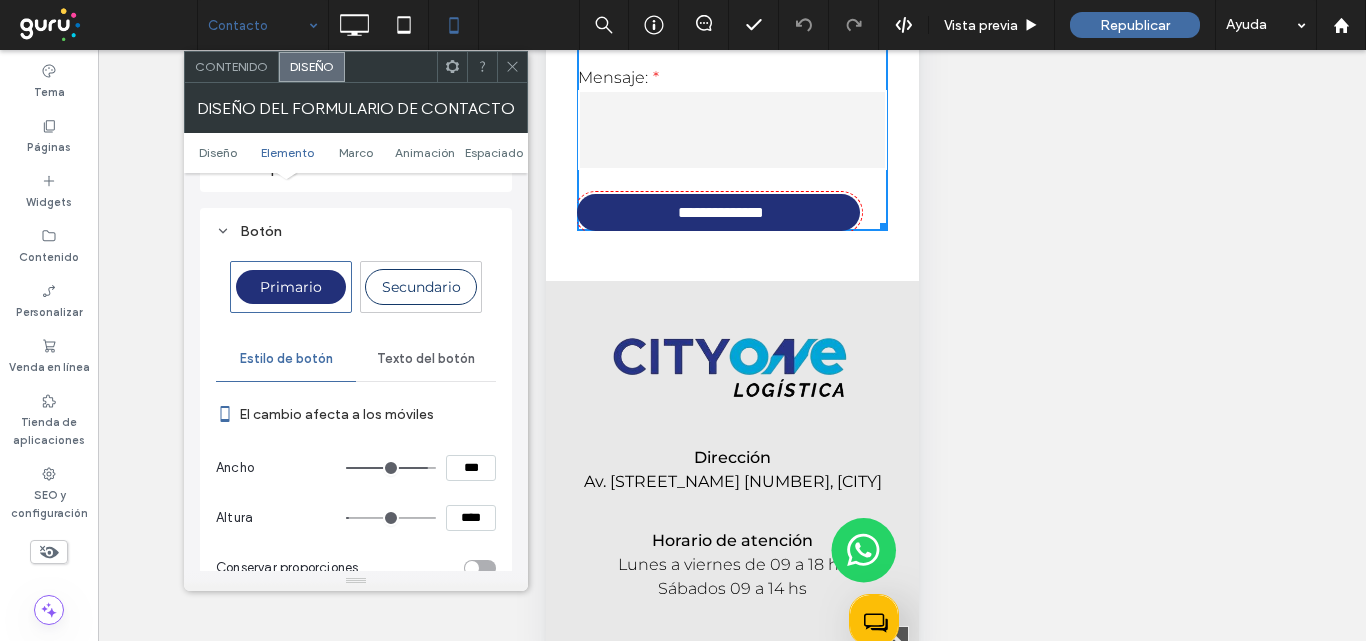 type on "***" 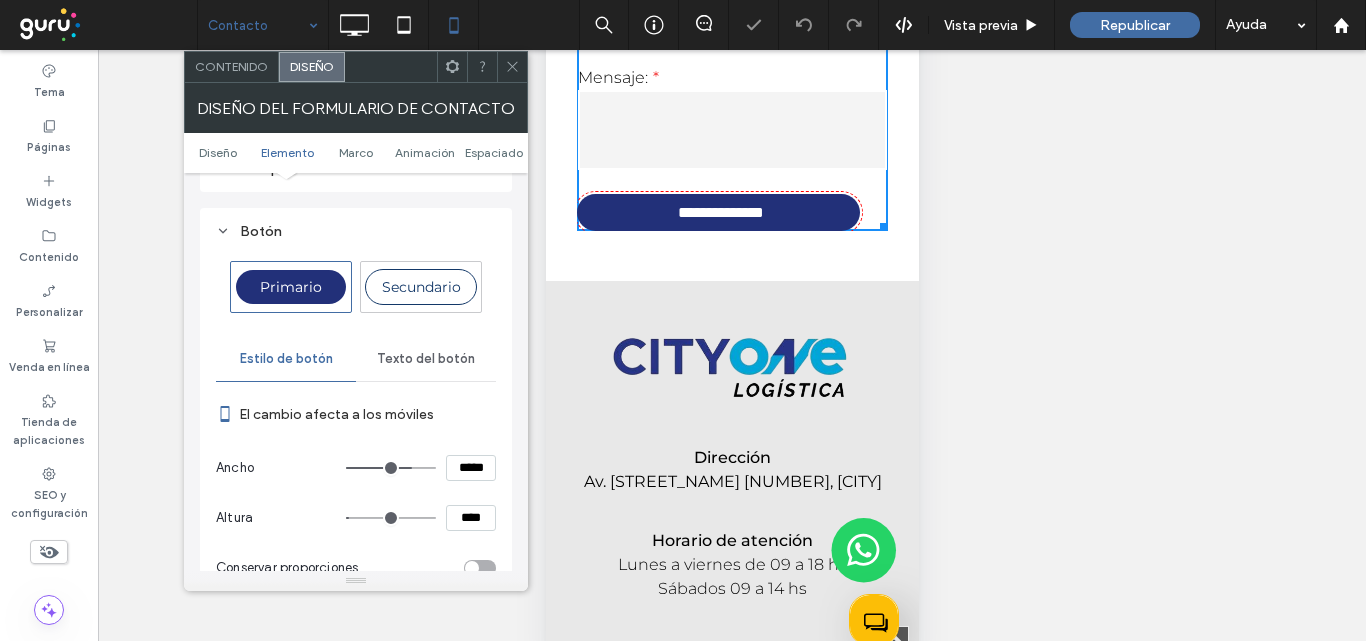 click on "****" at bounding box center (471, 518) 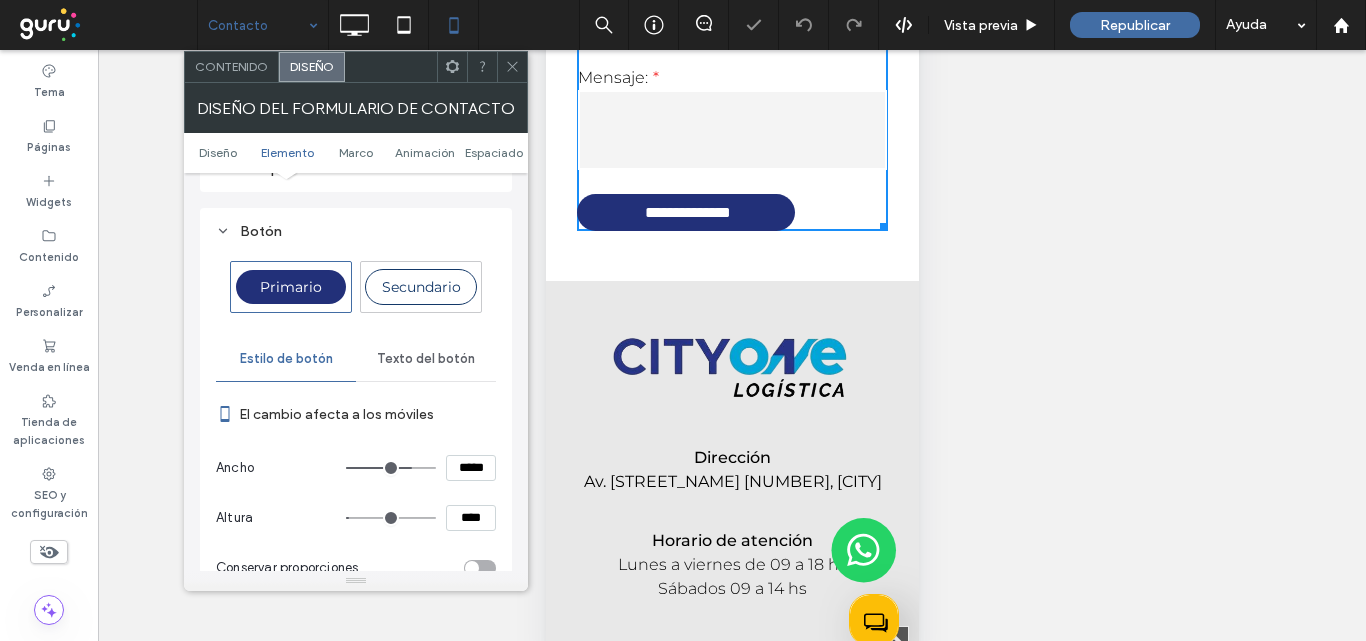 click on "****" at bounding box center (471, 518) 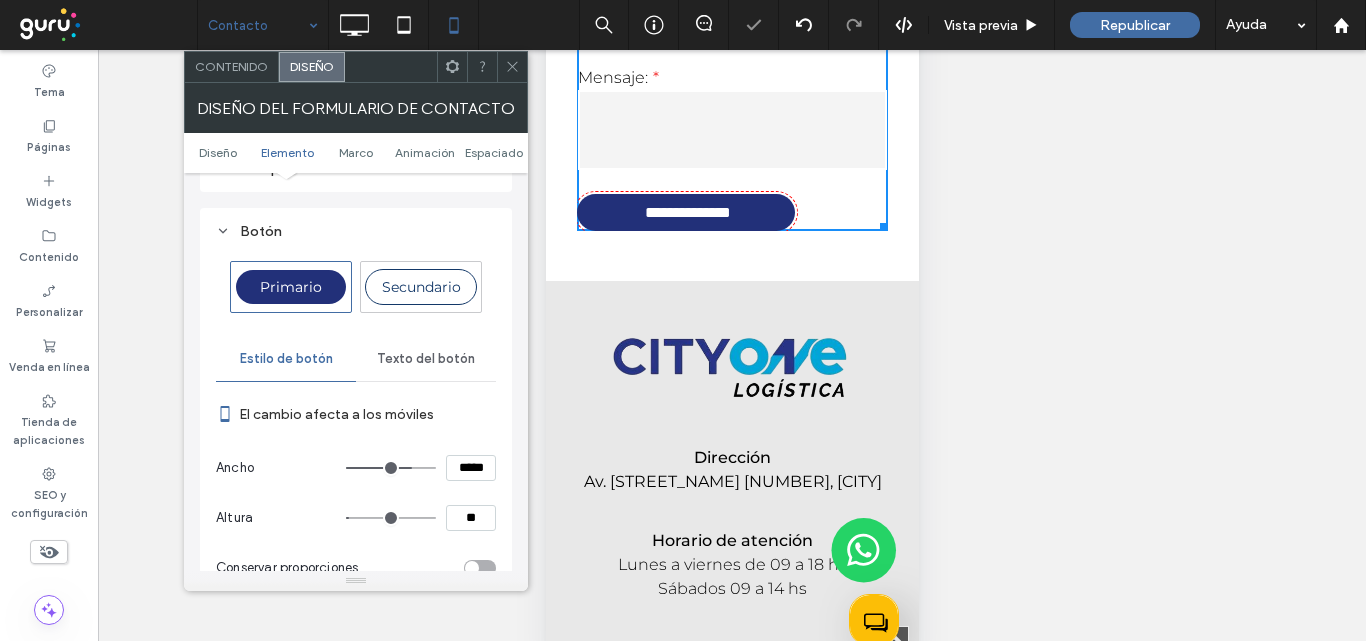 type on "**" 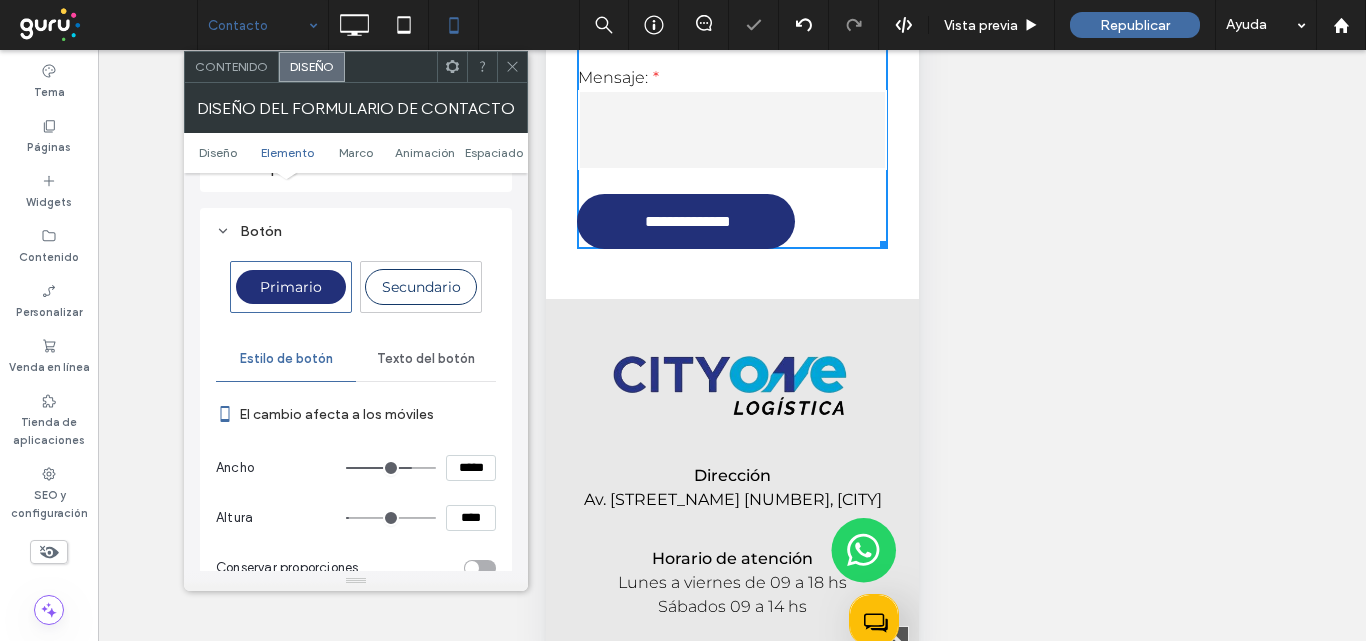 click on "Ancho *****" at bounding box center [356, 468] 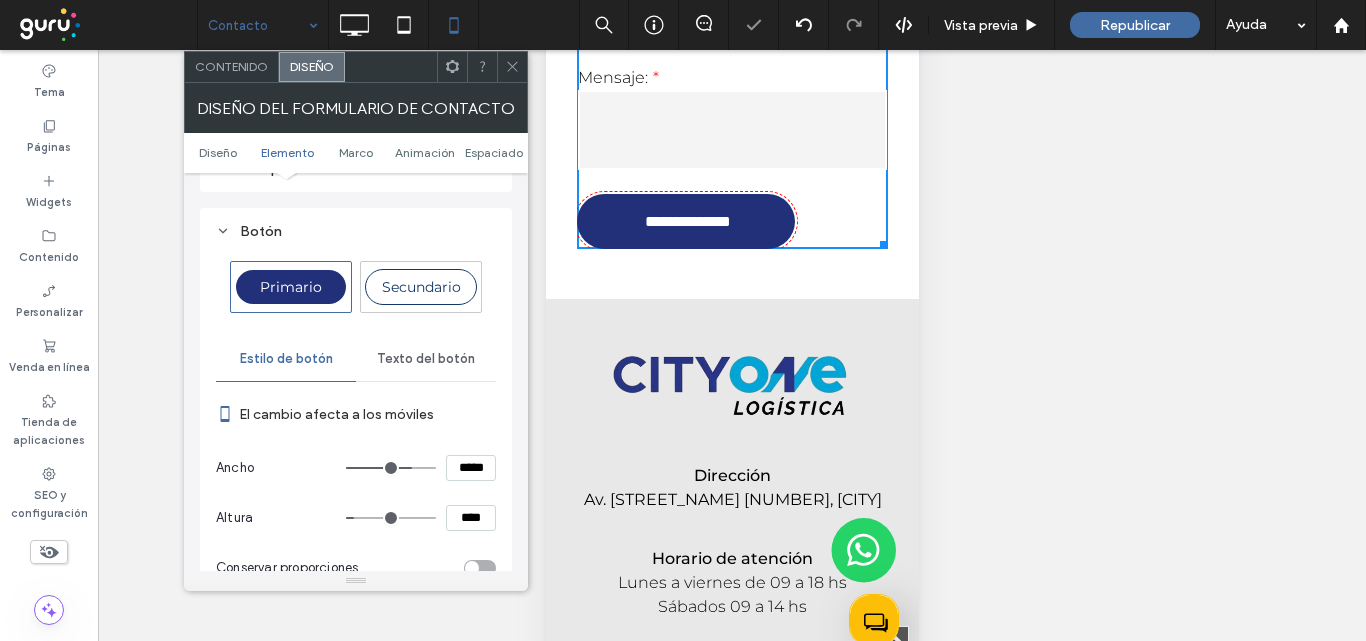 click 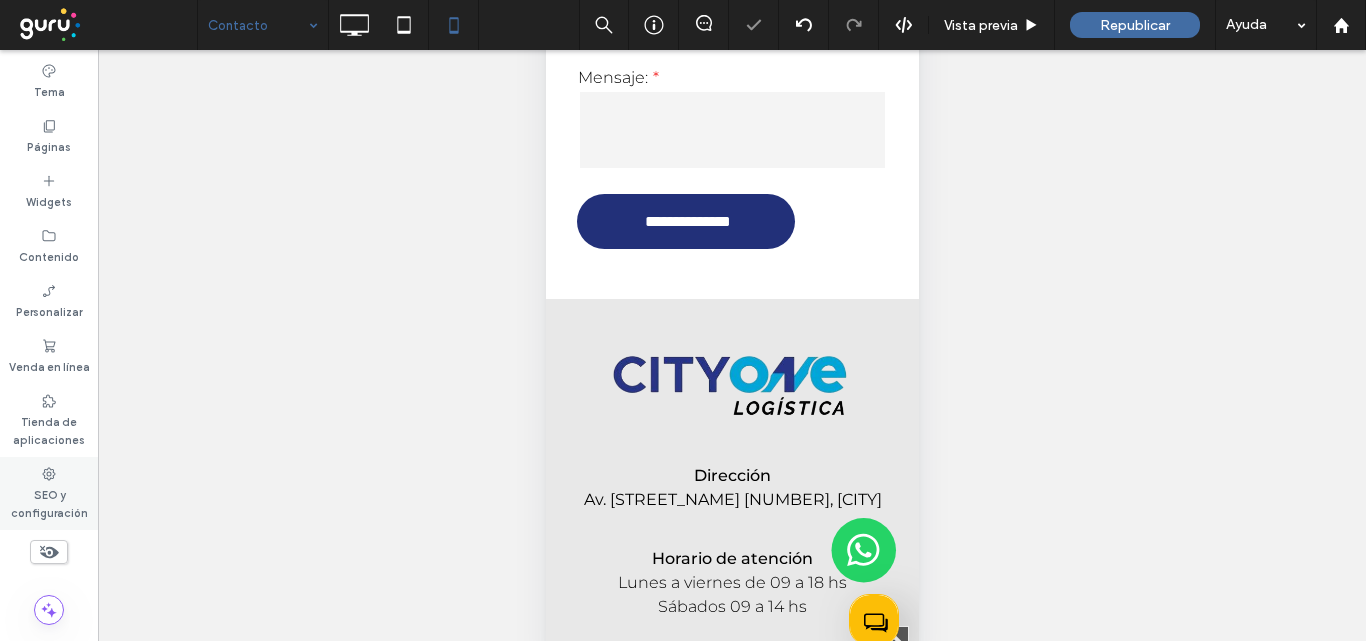 click on "SEO y configuración" at bounding box center [49, 502] 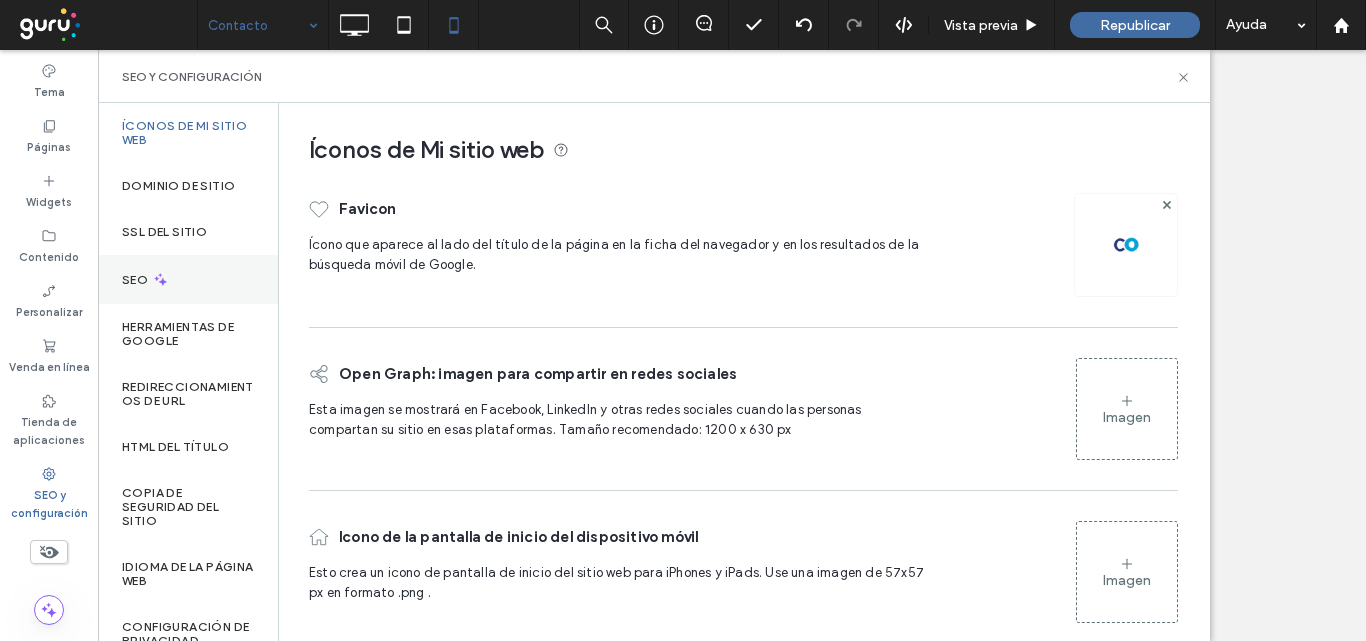 click 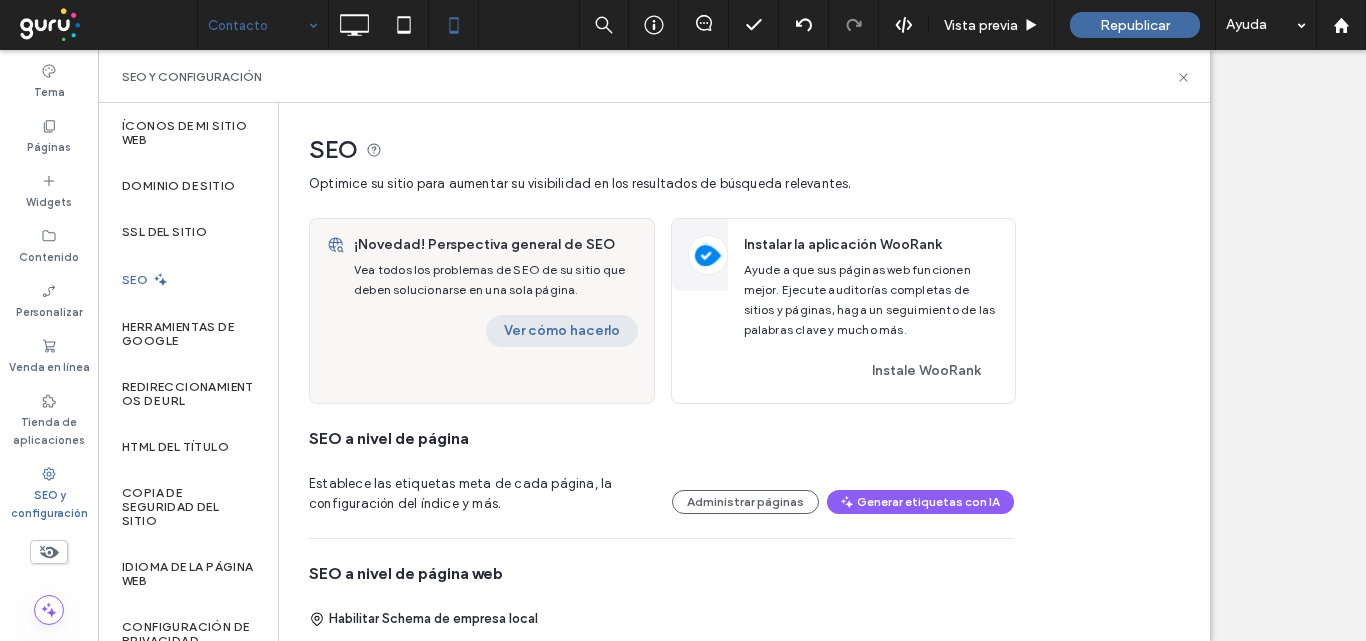 click on "Ver cómo hacerlo" at bounding box center (562, 331) 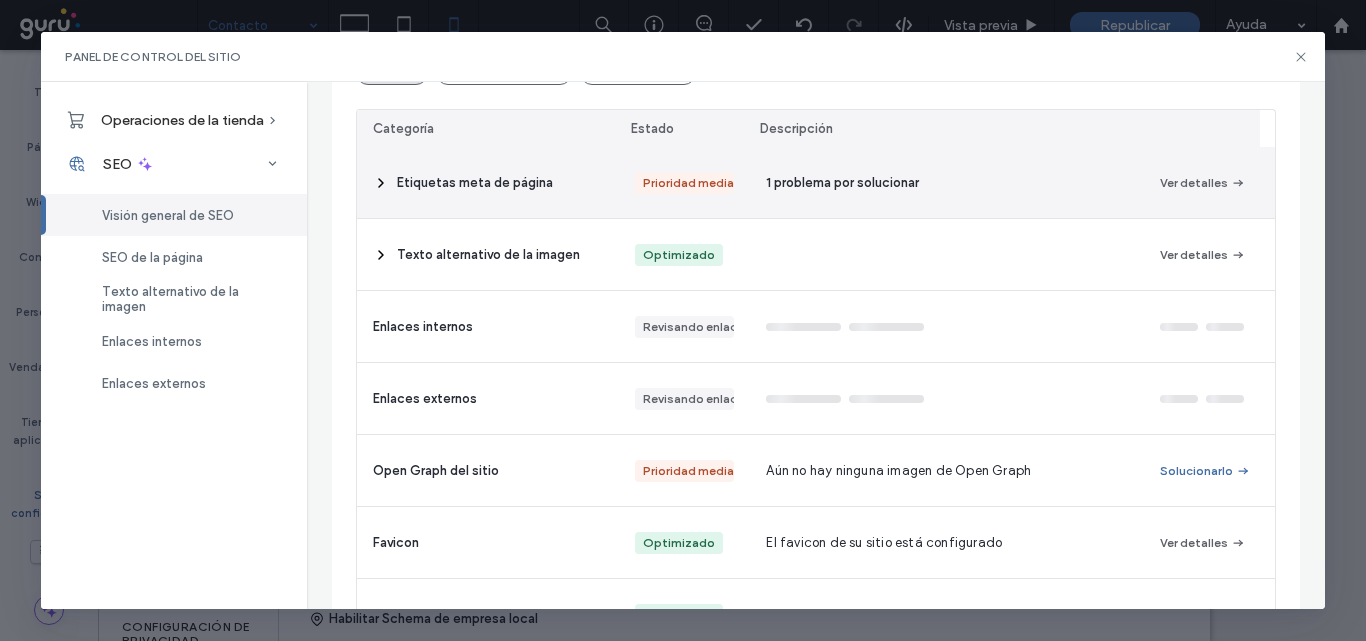 scroll, scrollTop: 300, scrollLeft: 0, axis: vertical 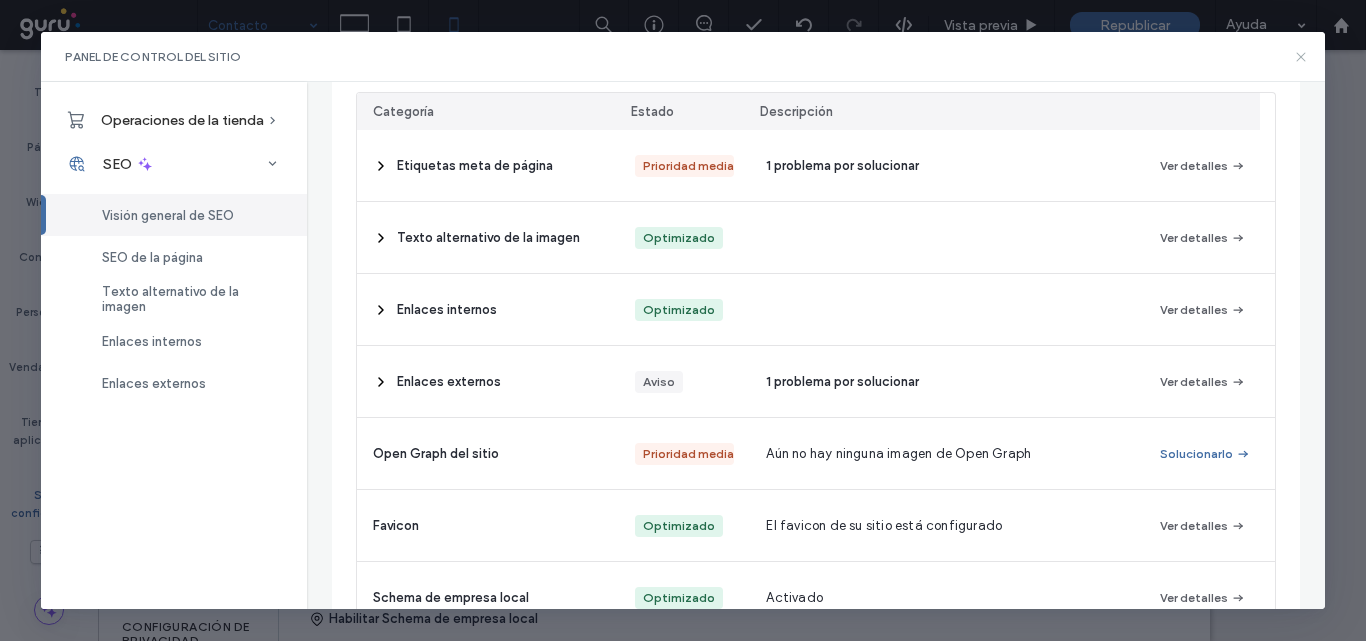 click 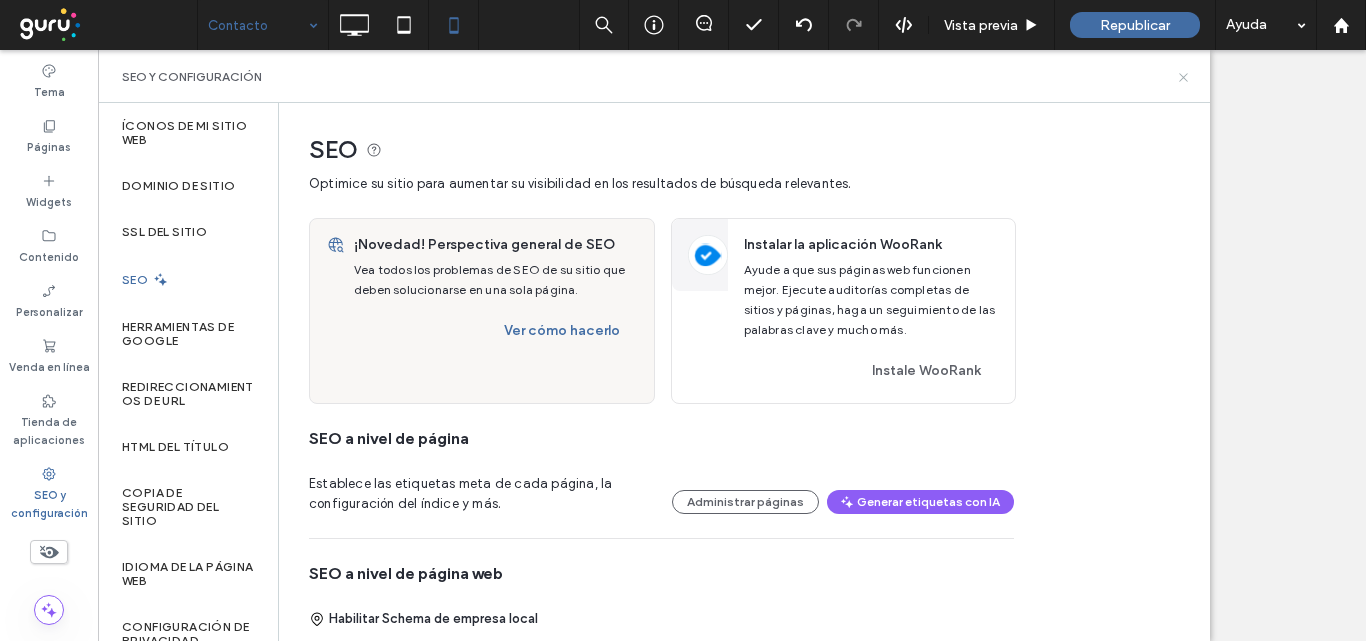 click 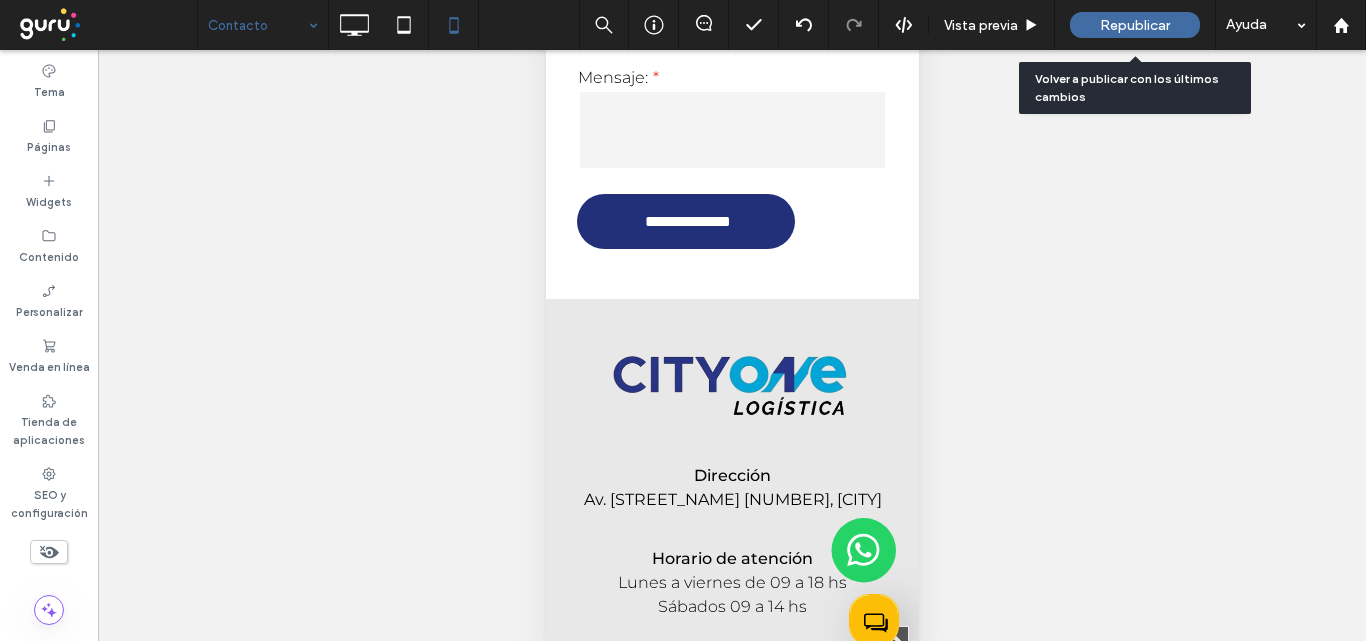 drag, startPoint x: 1158, startPoint y: 20, endPoint x: 1127, endPoint y: 6, distance: 34.0147 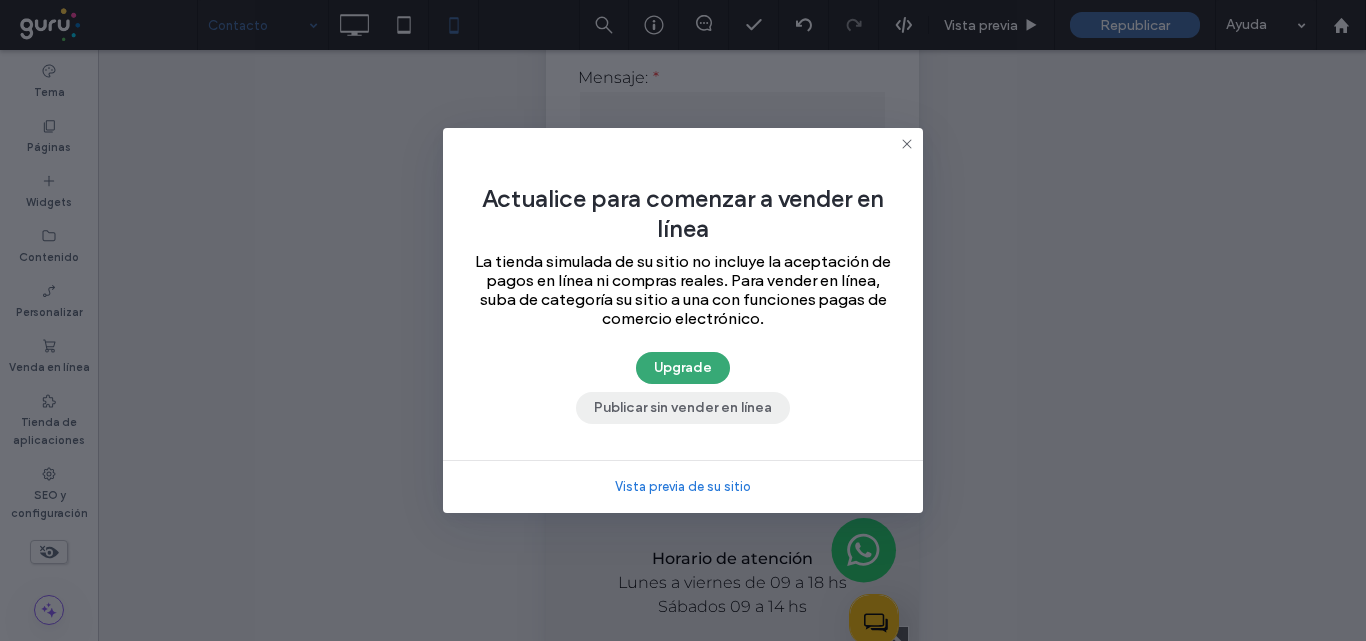 click on "Publicar sin vender en línea" at bounding box center (683, 408) 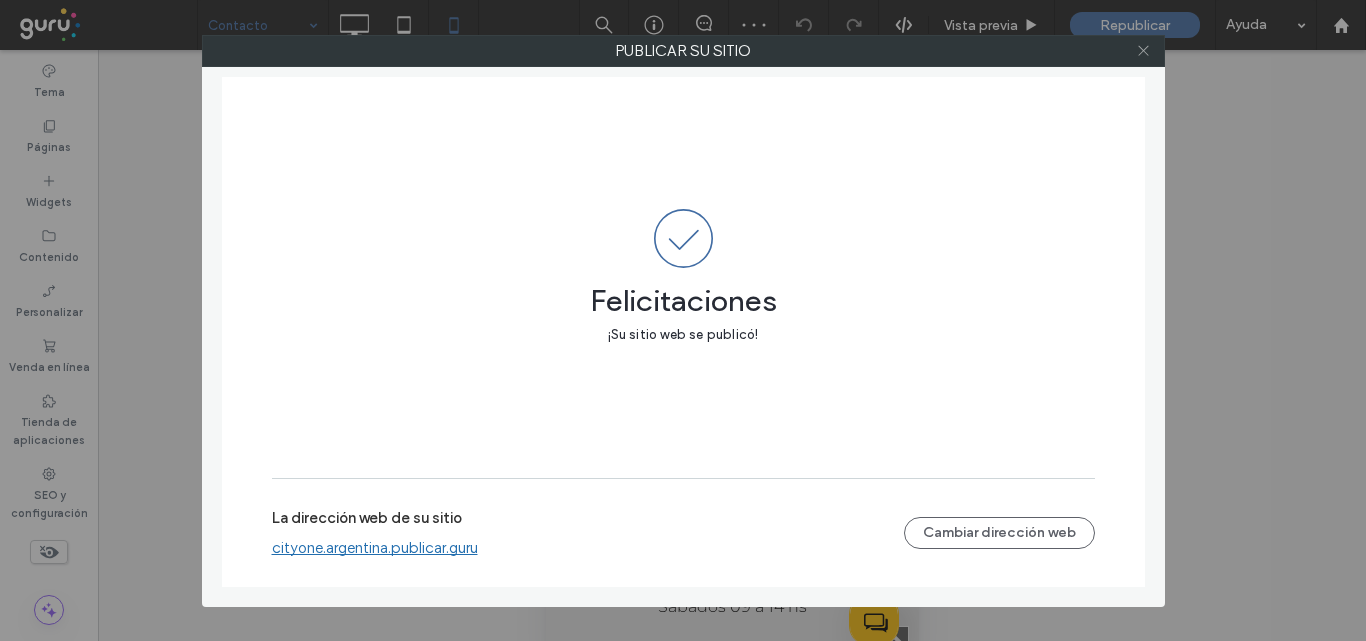 click 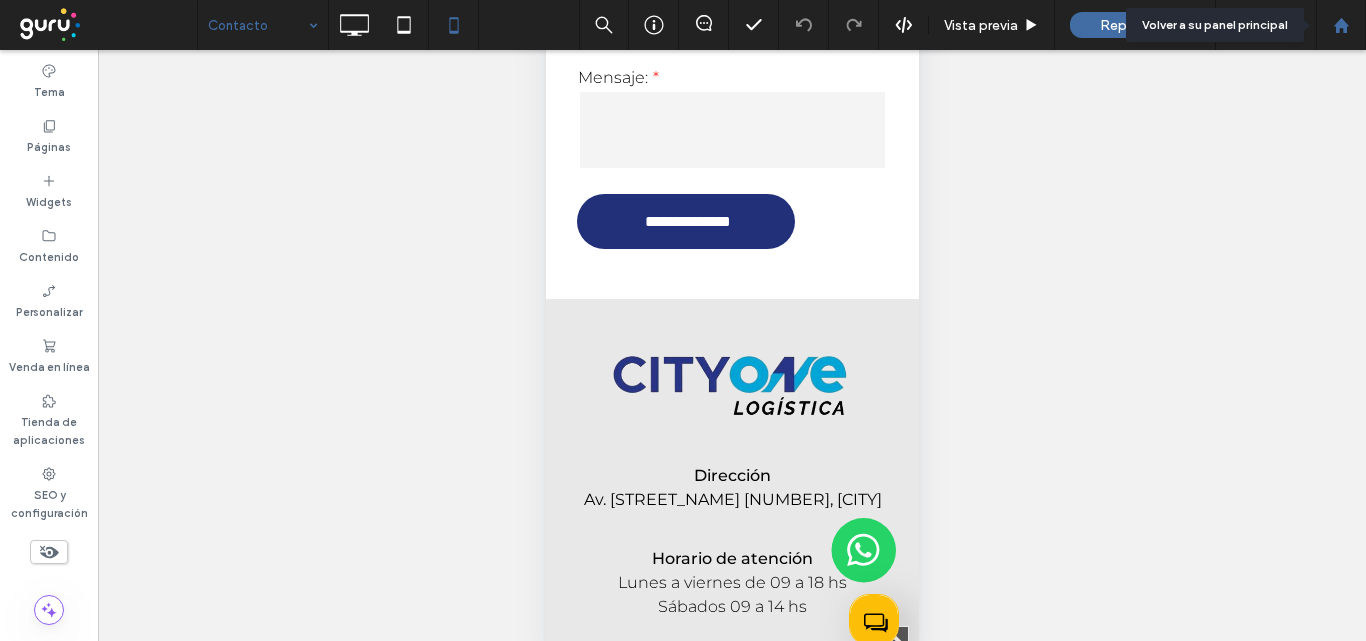 click at bounding box center (1341, 25) 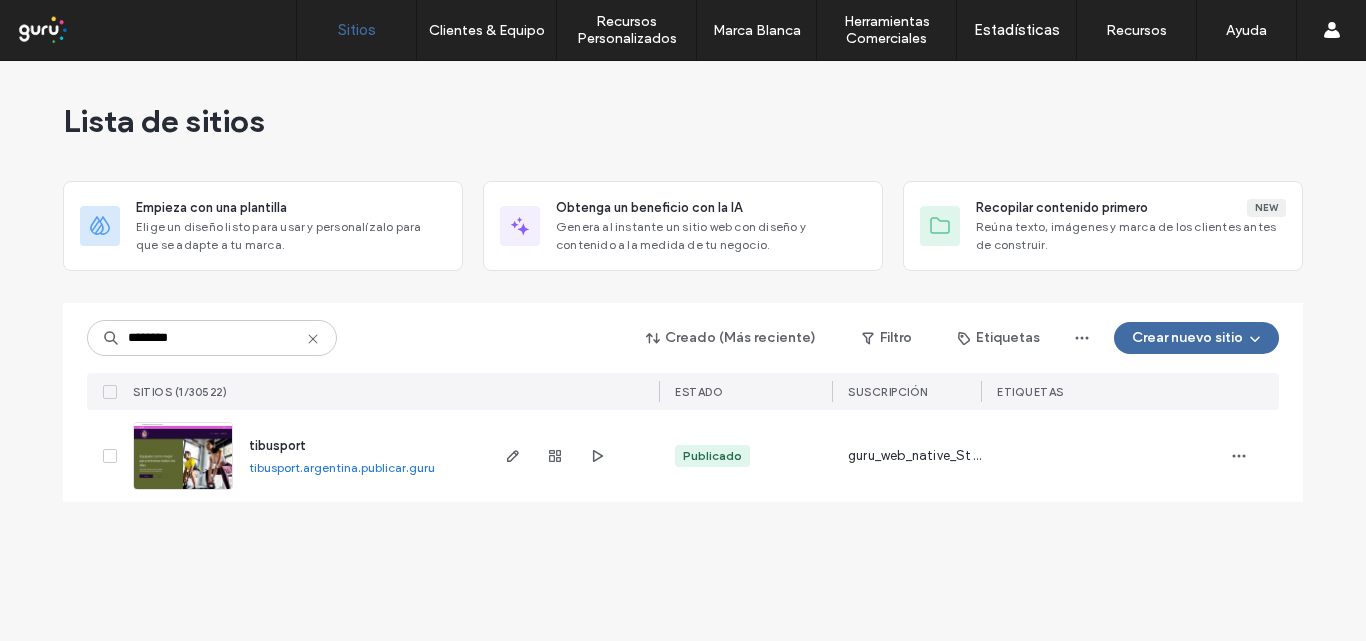 scroll, scrollTop: 0, scrollLeft: 0, axis: both 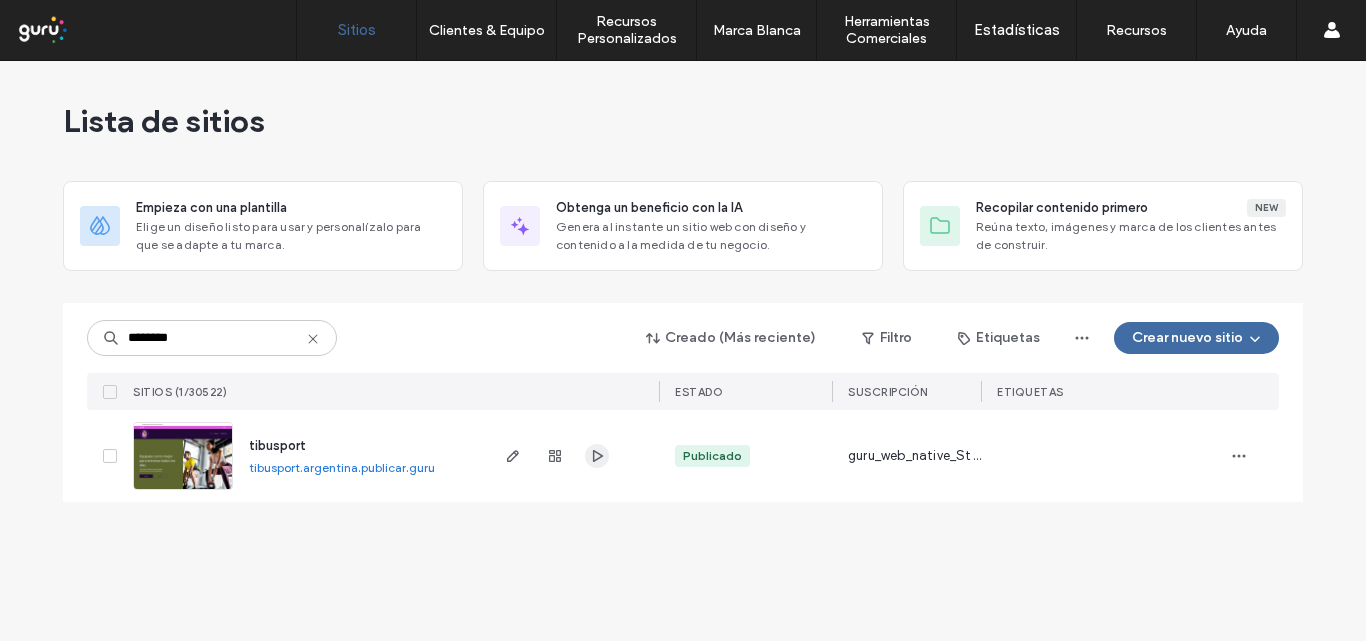click 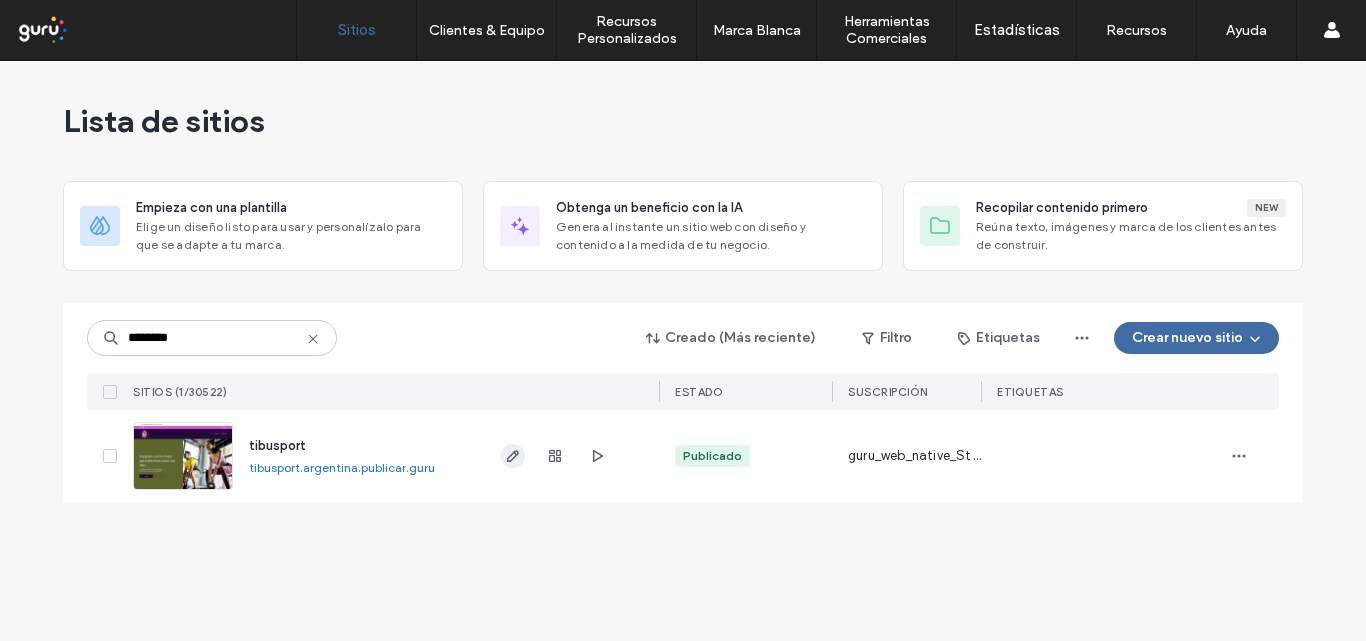 click 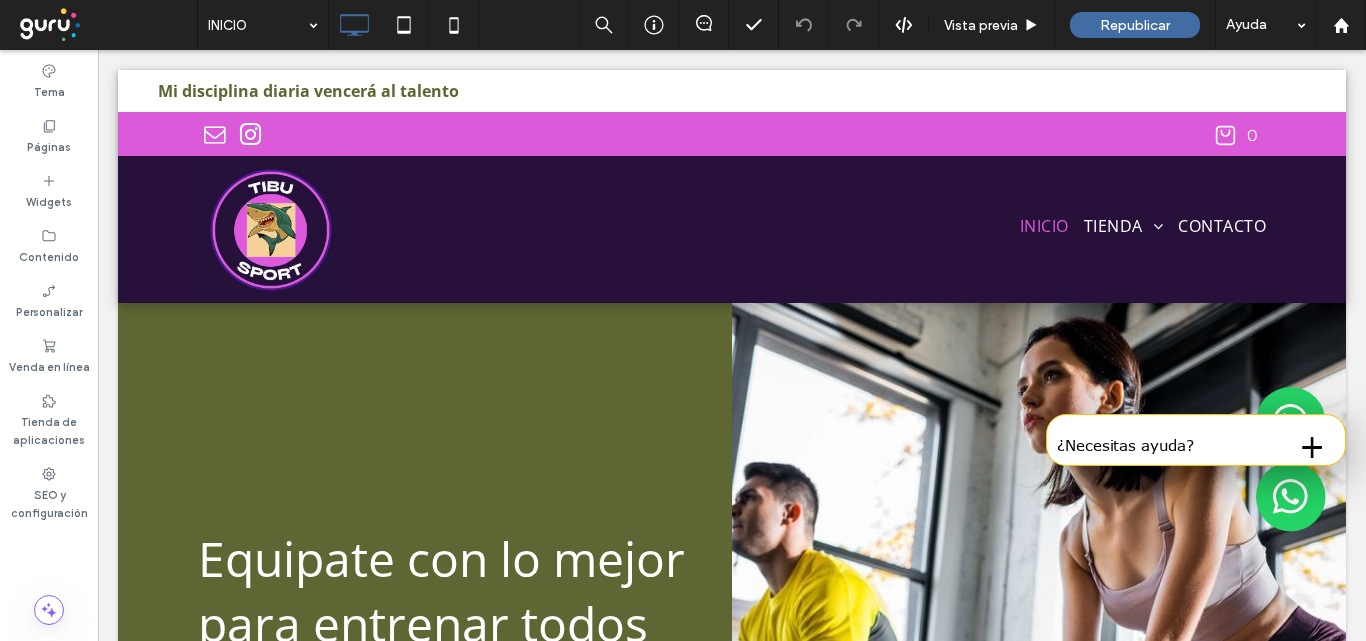 scroll, scrollTop: 0, scrollLeft: 0, axis: both 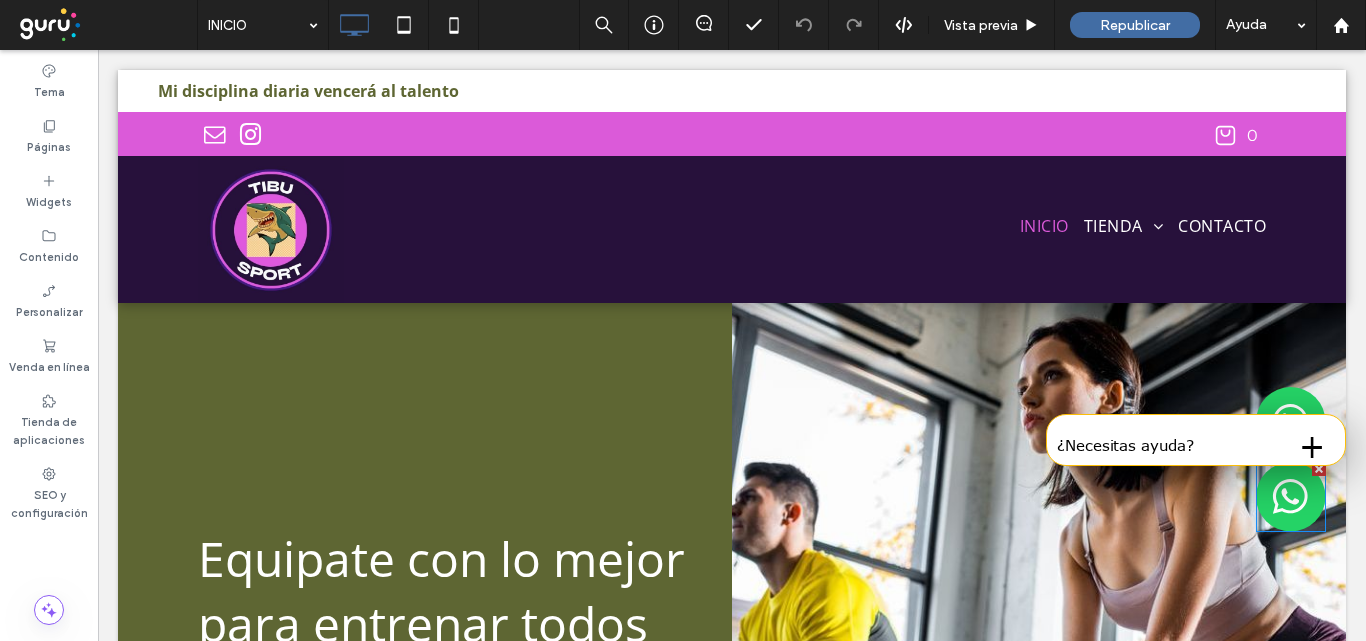 click at bounding box center [1291, 497] 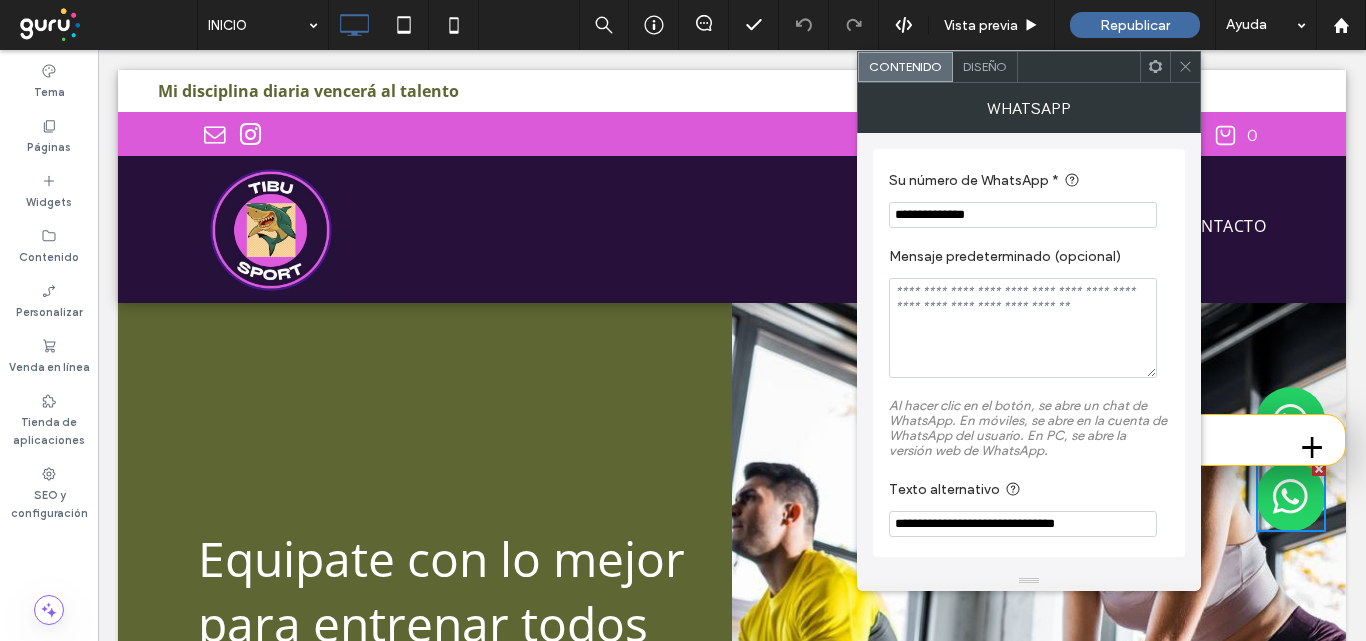 click on "Diseño" at bounding box center [985, 66] 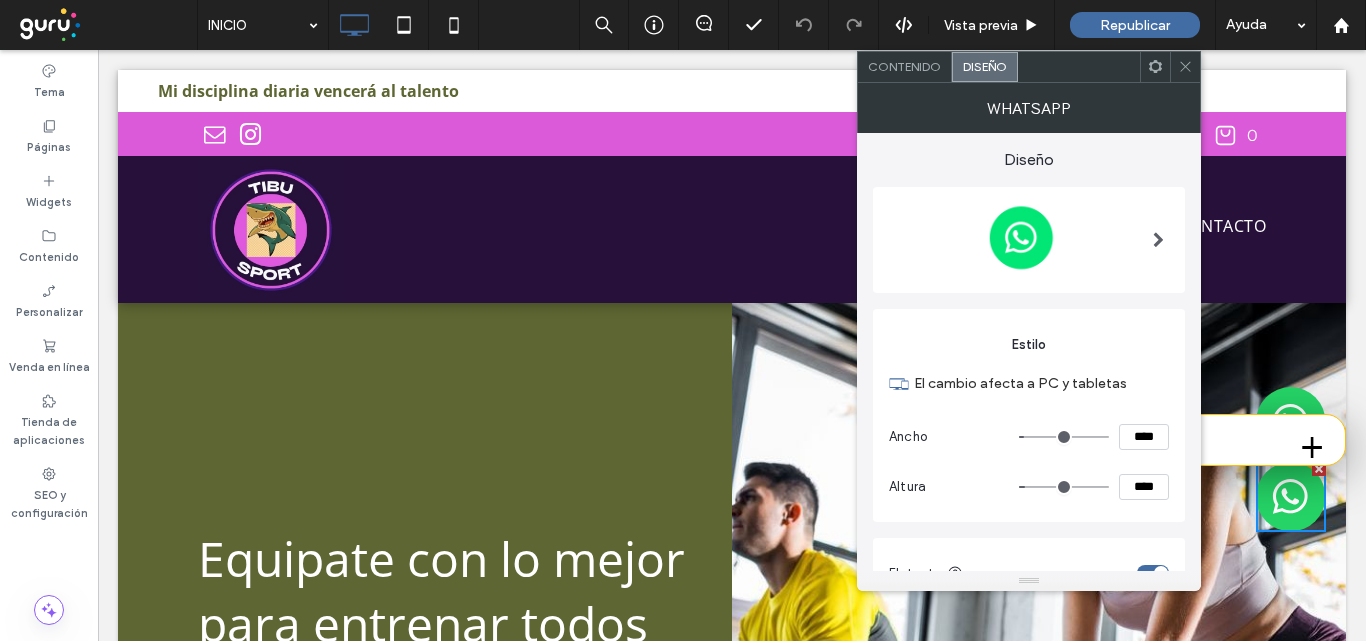 scroll, scrollTop: 285, scrollLeft: 0, axis: vertical 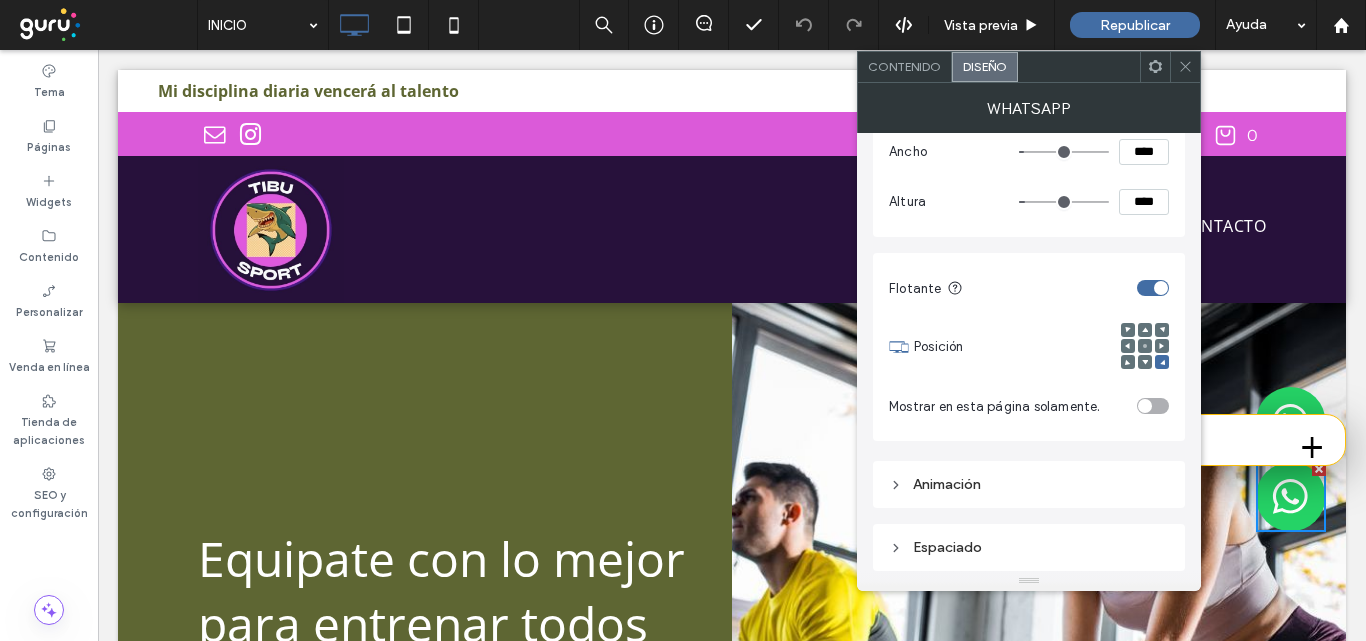 click on "Espaciado" at bounding box center [1029, 547] 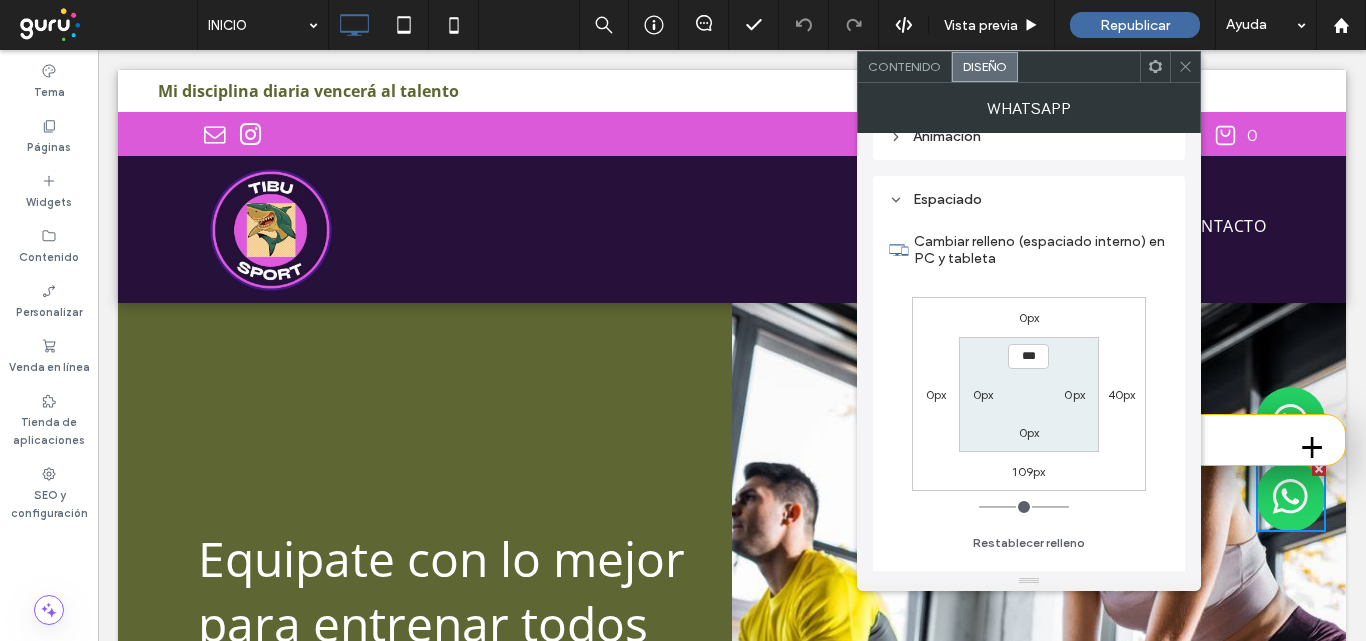scroll, scrollTop: 635, scrollLeft: 0, axis: vertical 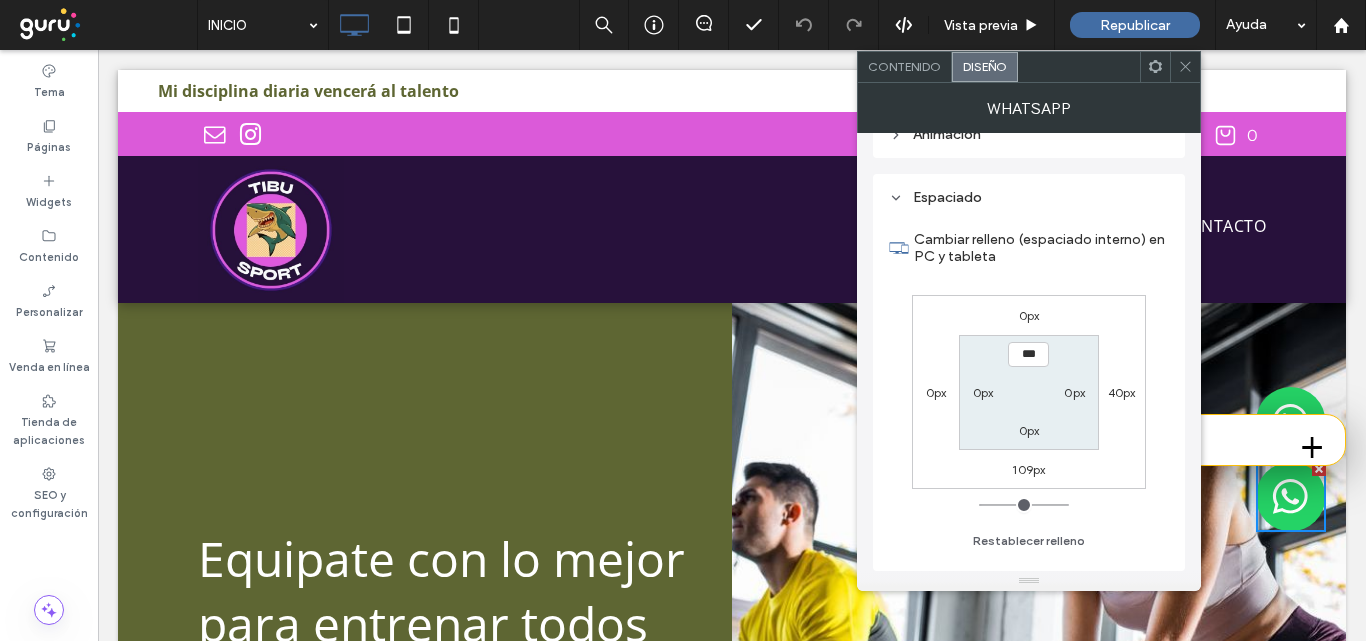 click on "109px" at bounding box center (1028, 469) 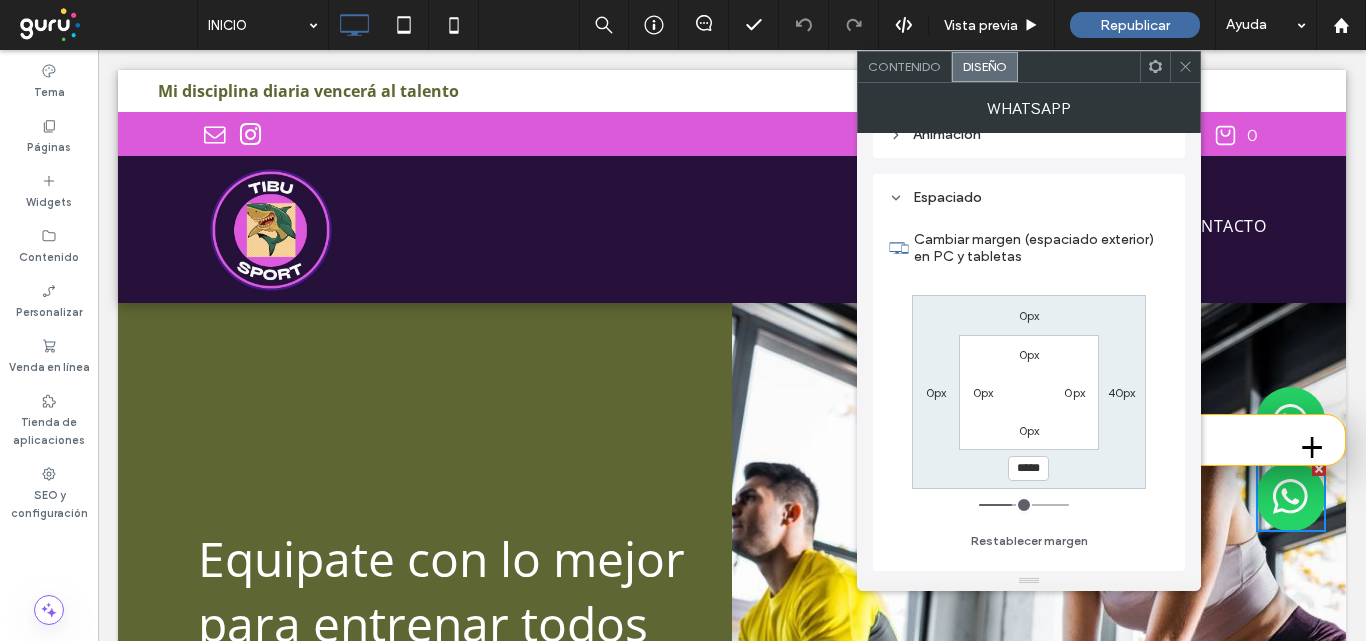 type on "***" 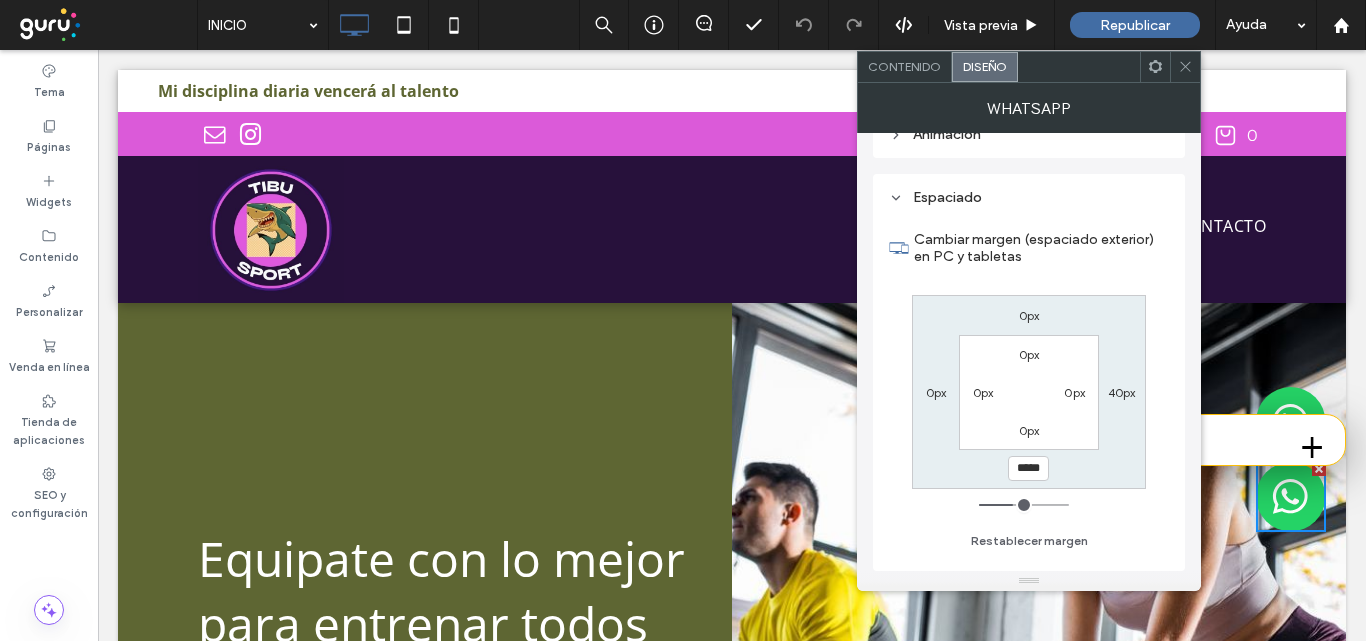 type on "***" 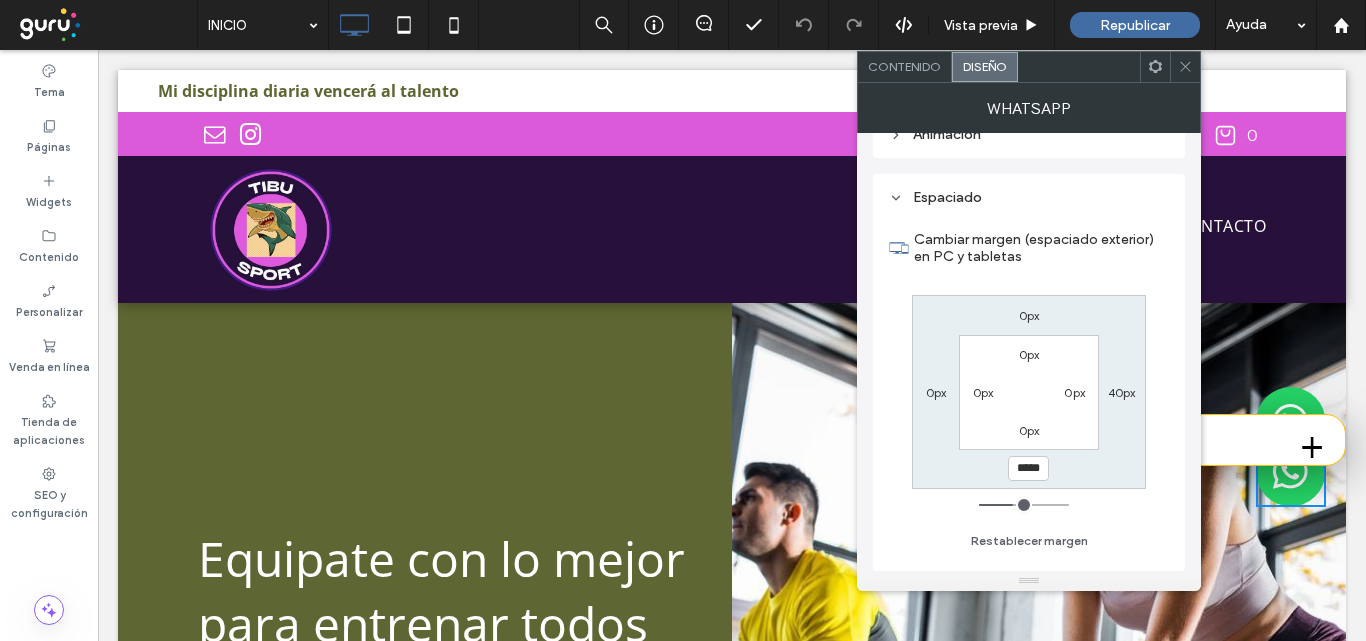 type on "***" 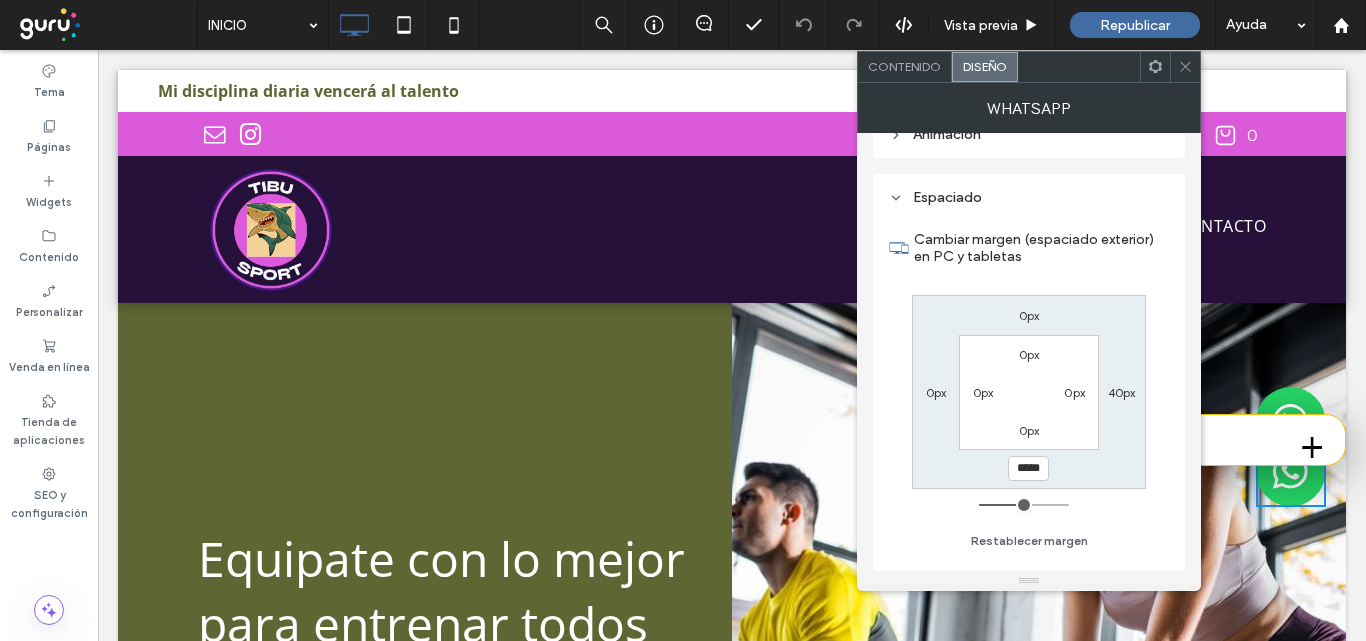 type on "***" 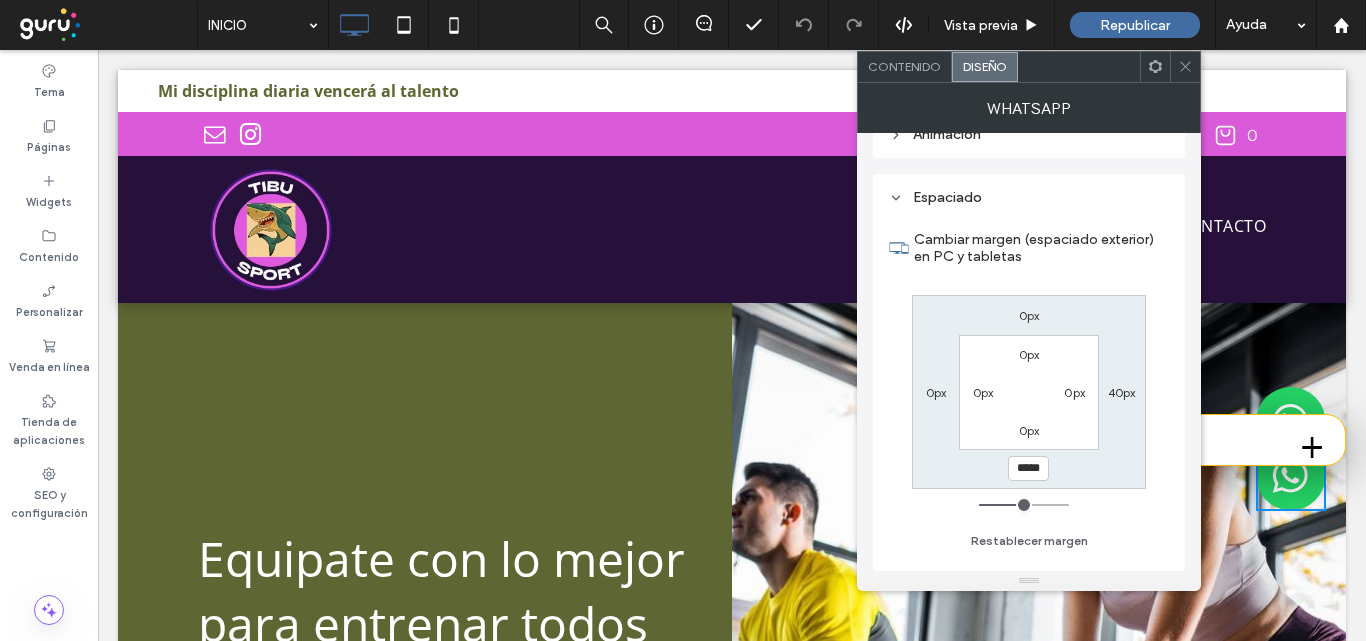 type on "***" 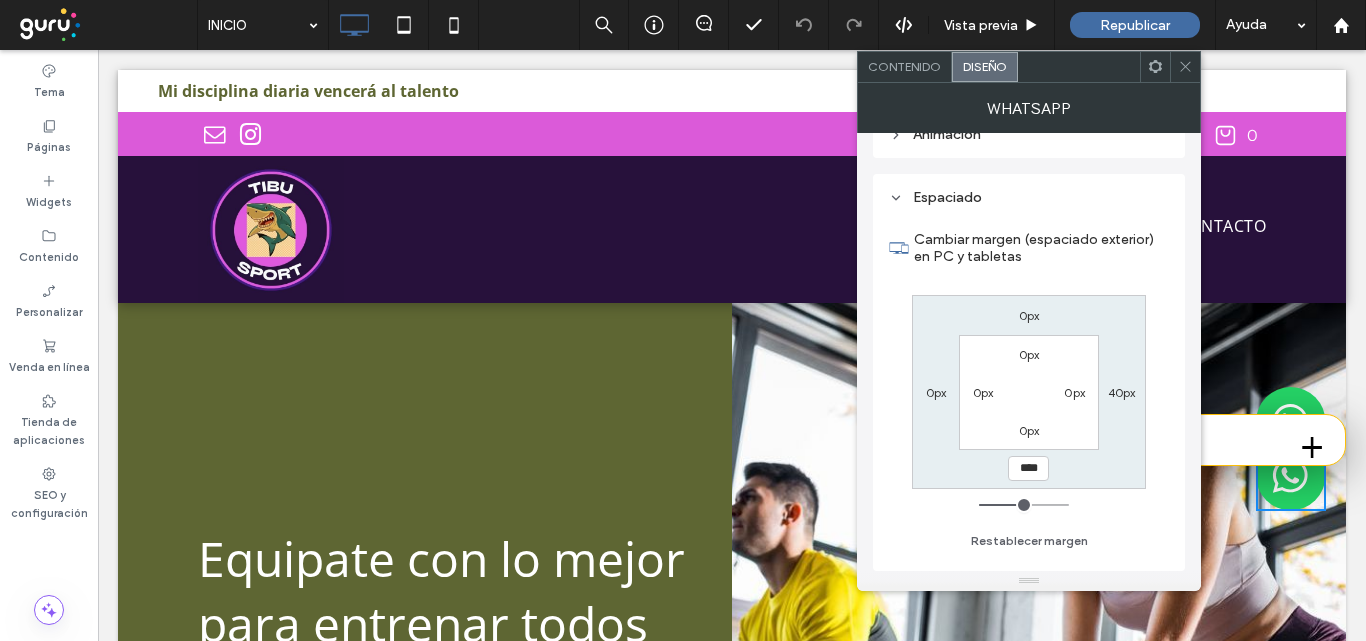 type on "****" 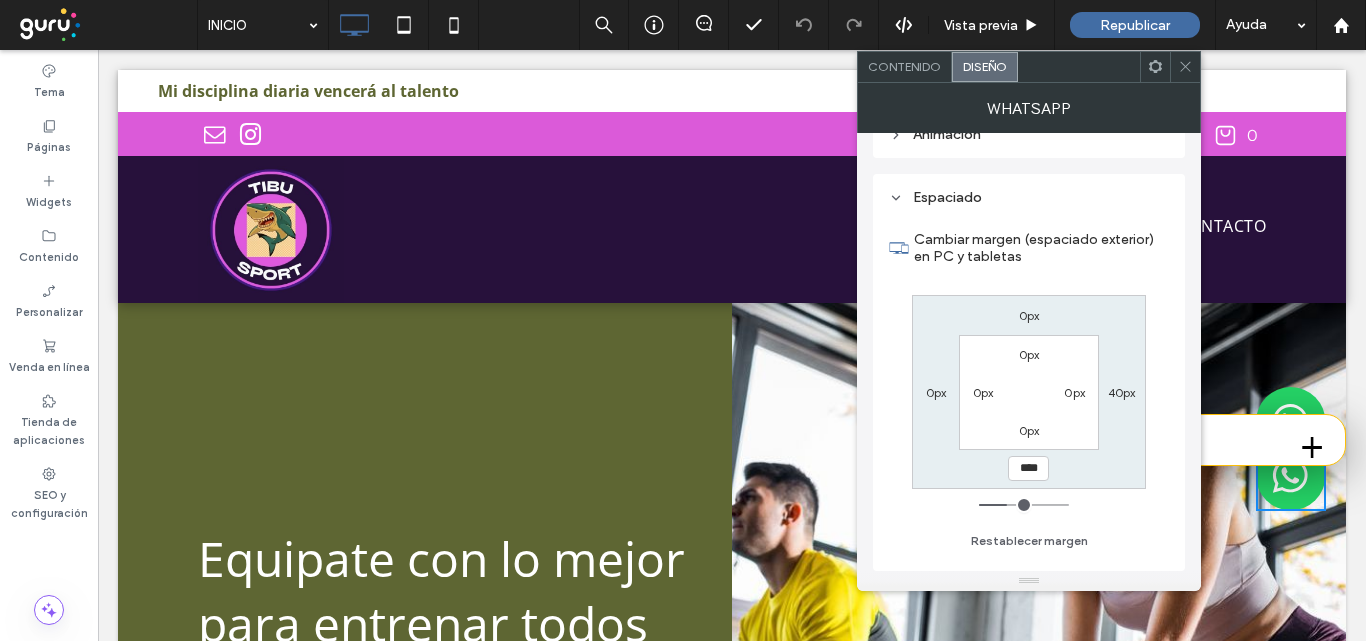 type on "**" 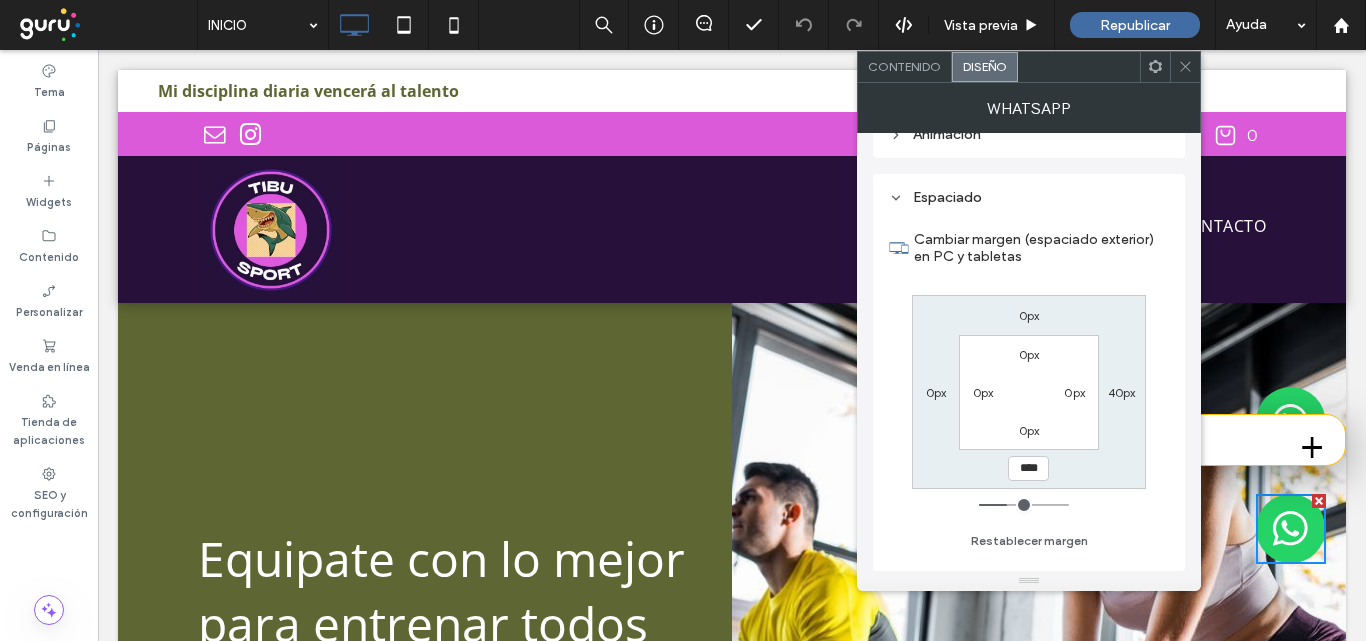 type on "****" 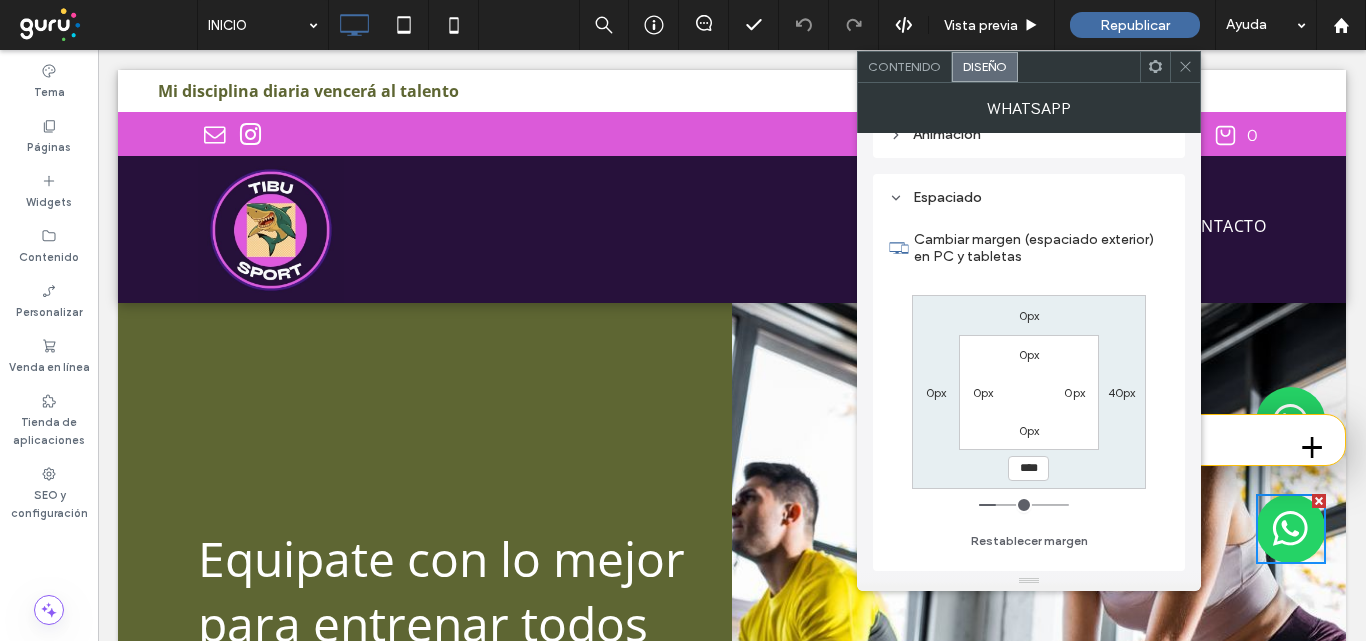 type on "**" 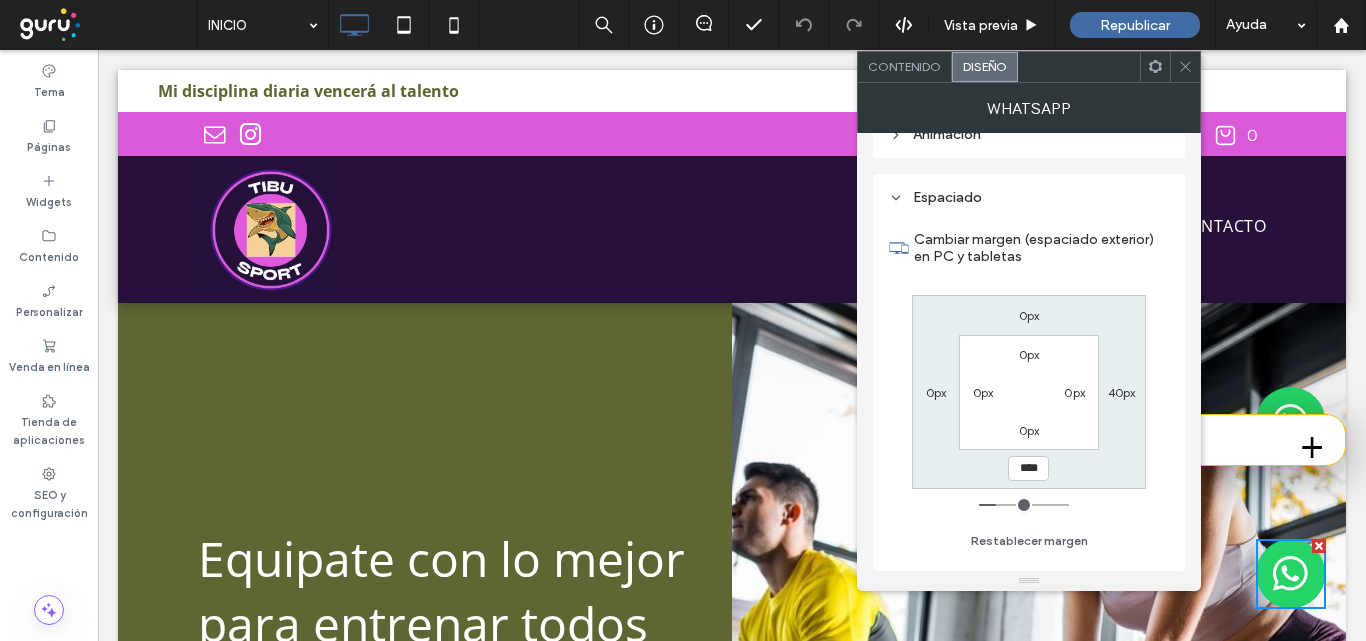type on "**" 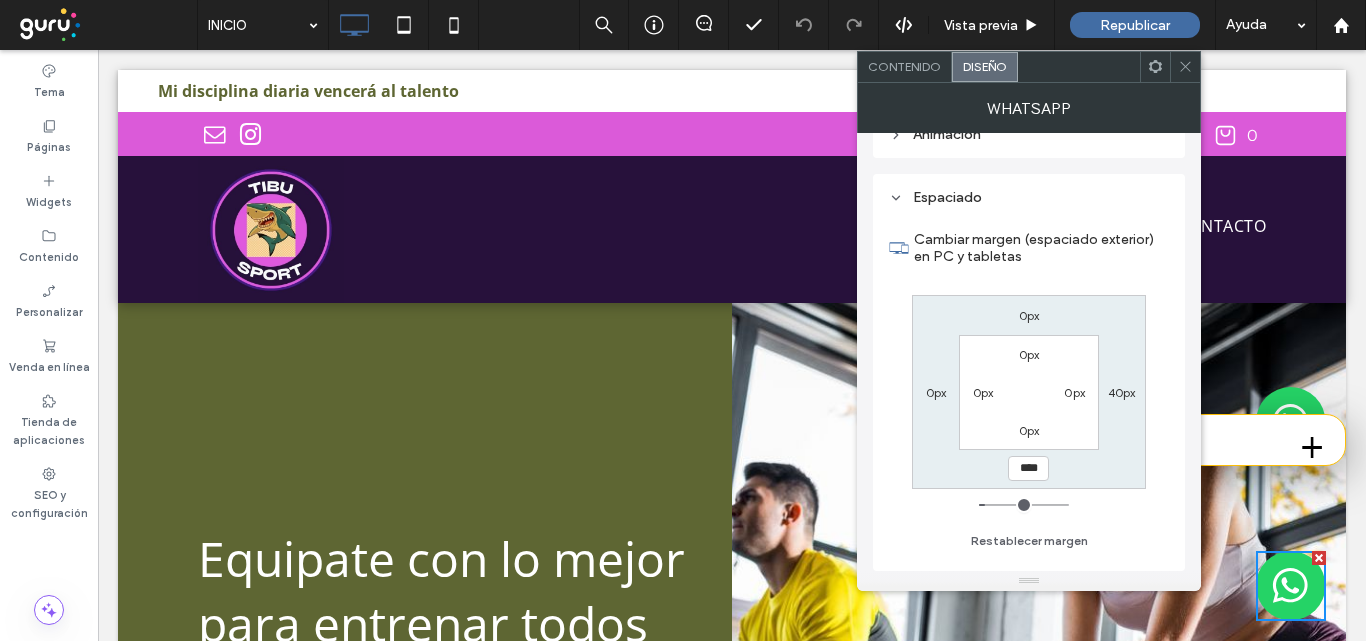 drag, startPoint x: 1014, startPoint y: 504, endPoint x: 992, endPoint y: 508, distance: 22.36068 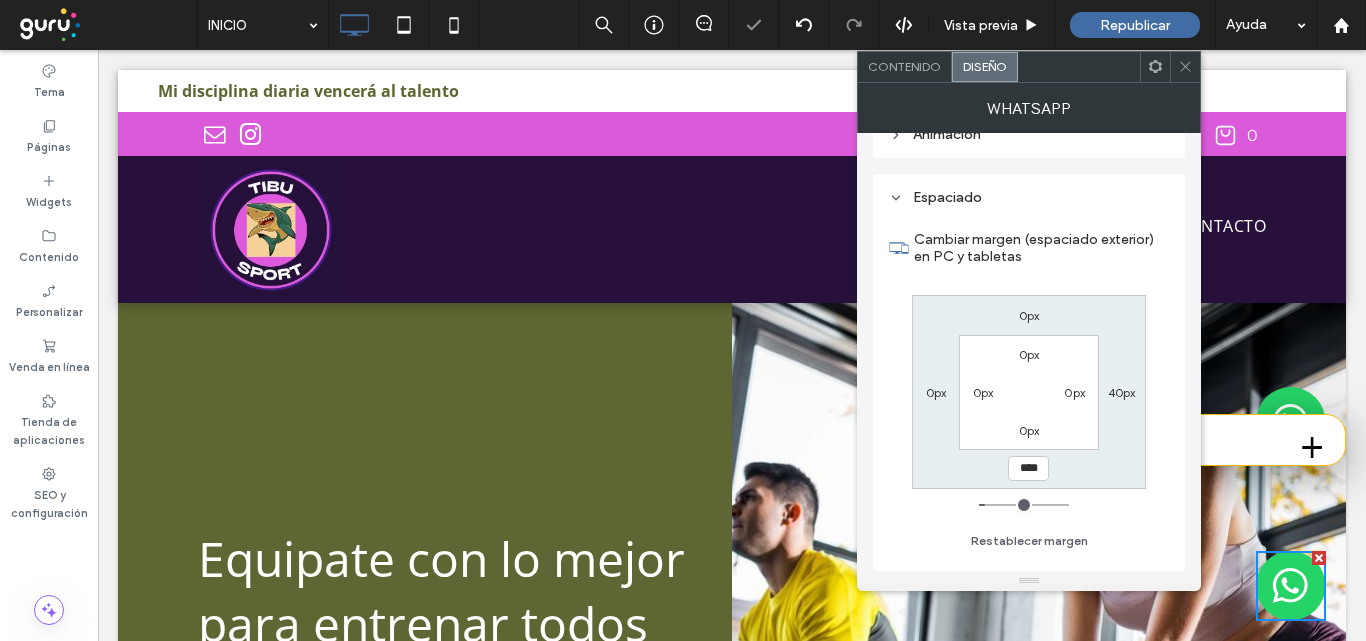 drag, startPoint x: 1189, startPoint y: 62, endPoint x: 1111, endPoint y: 61, distance: 78.00641 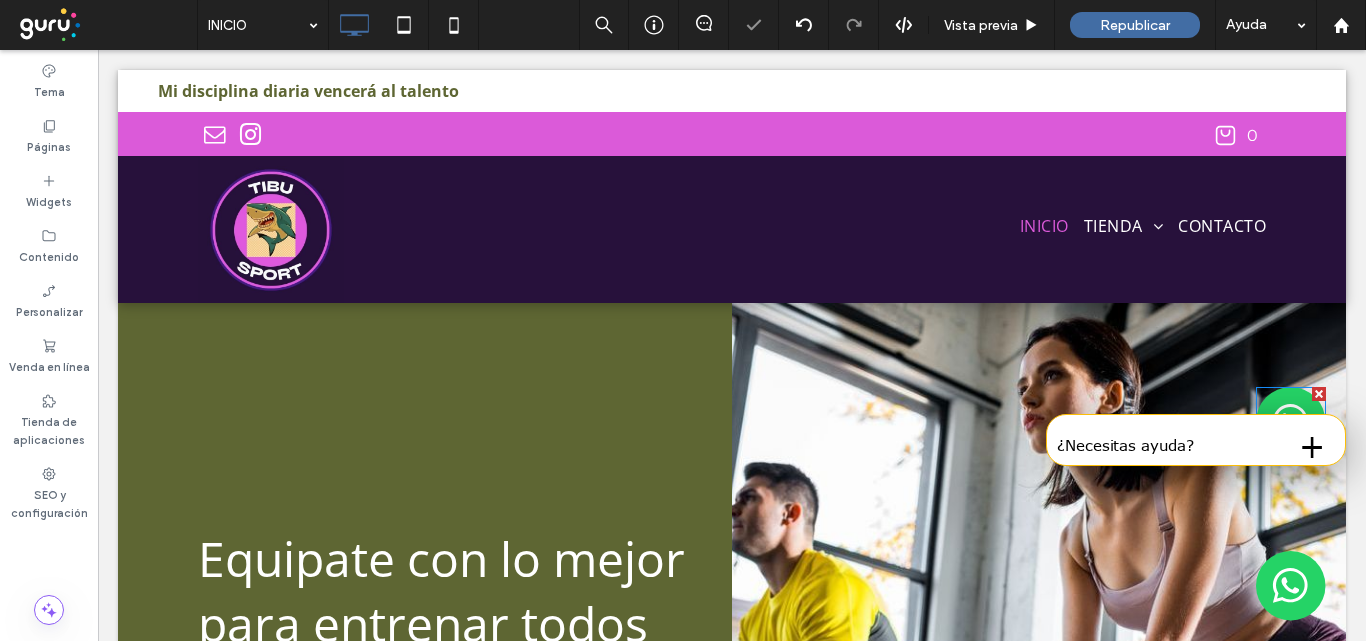 click at bounding box center (1291, 422) 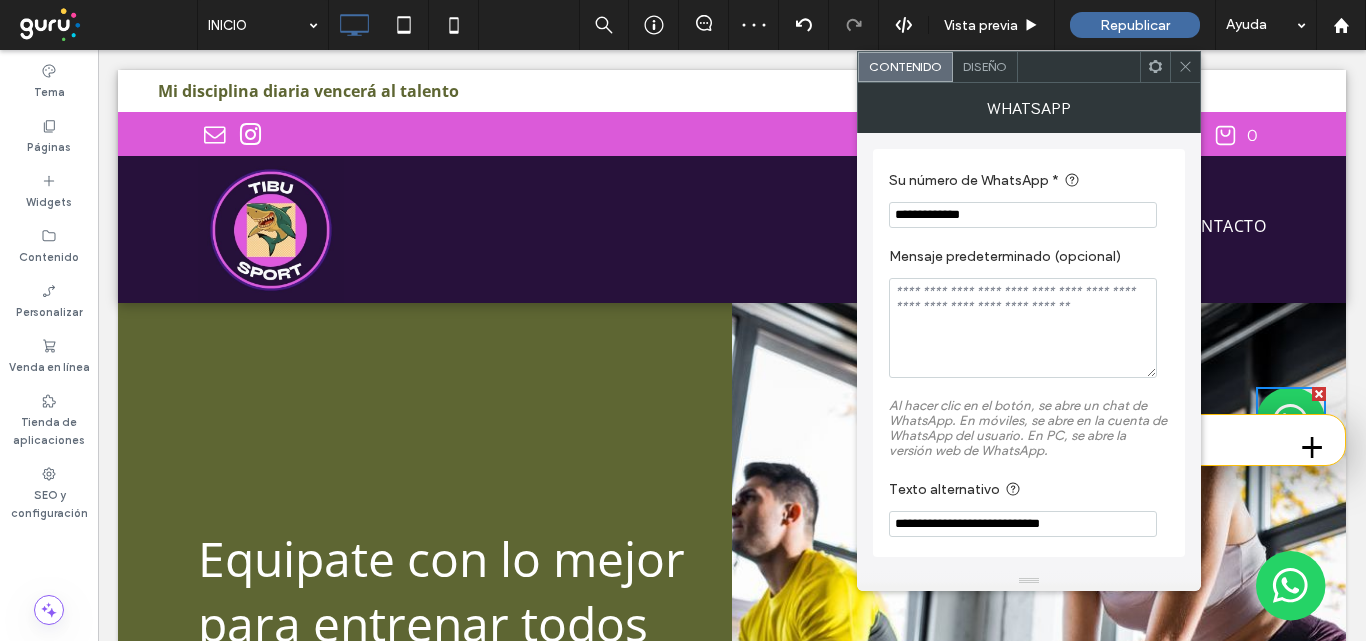 click on "Diseño" at bounding box center [985, 66] 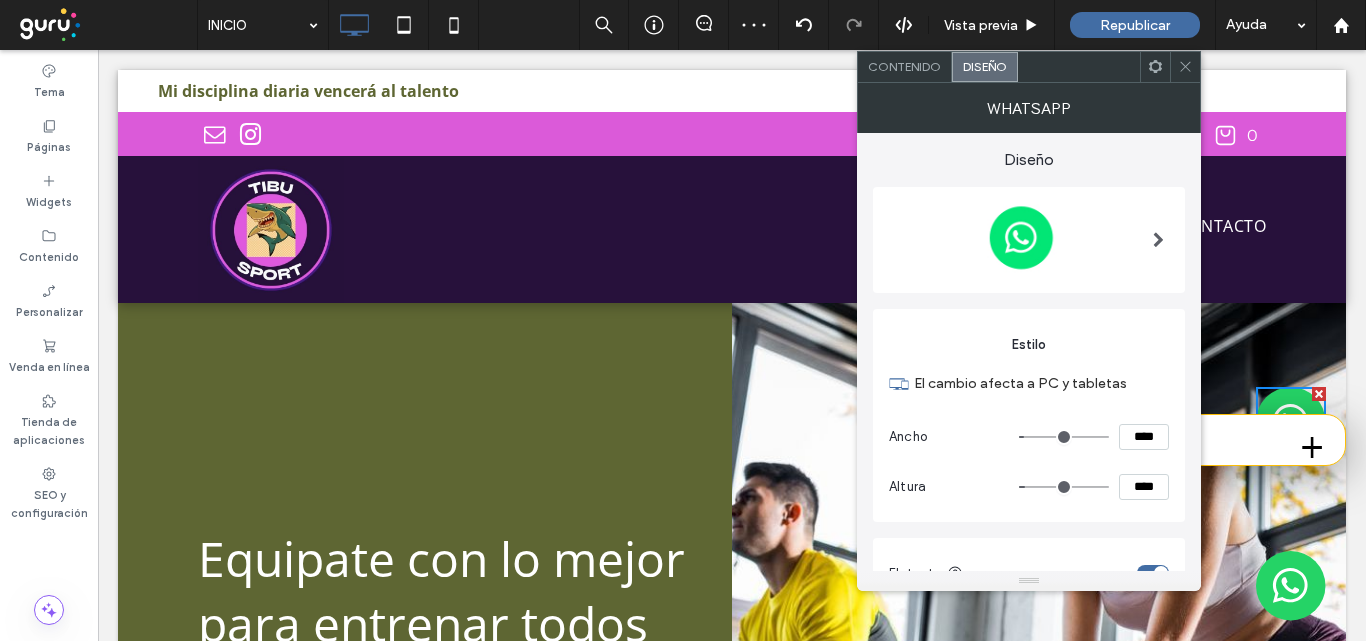 scroll, scrollTop: 285, scrollLeft: 0, axis: vertical 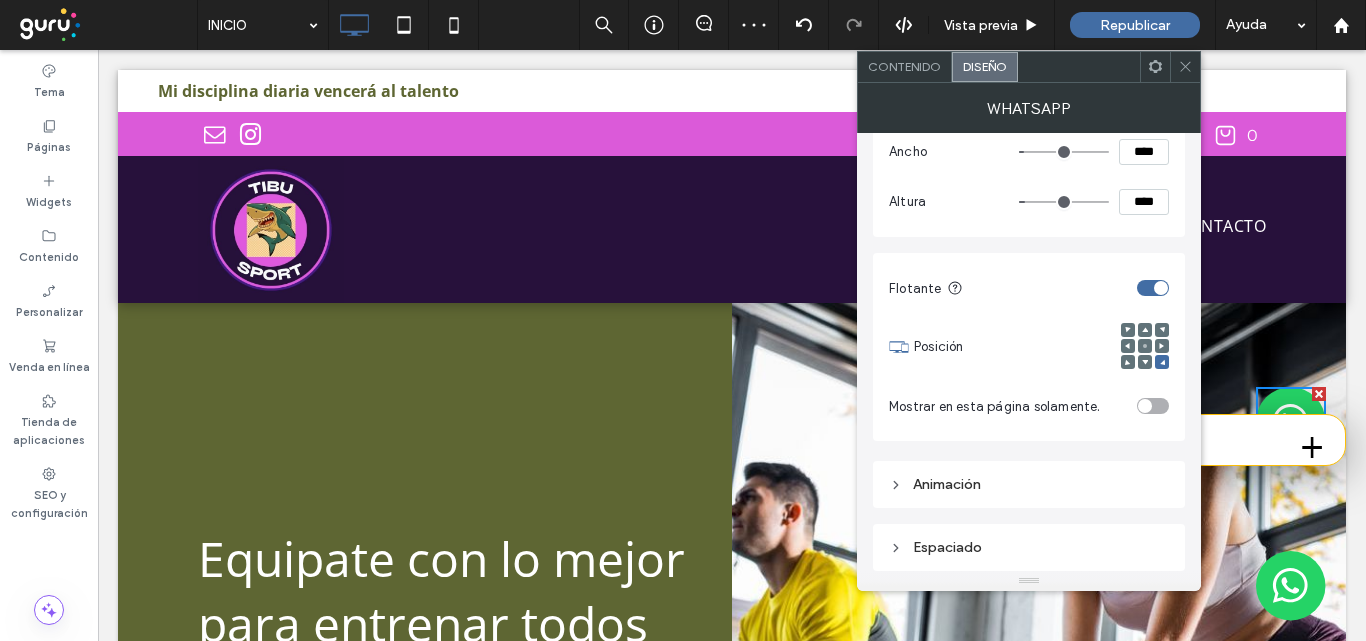 click on "Espaciado" at bounding box center (1029, 547) 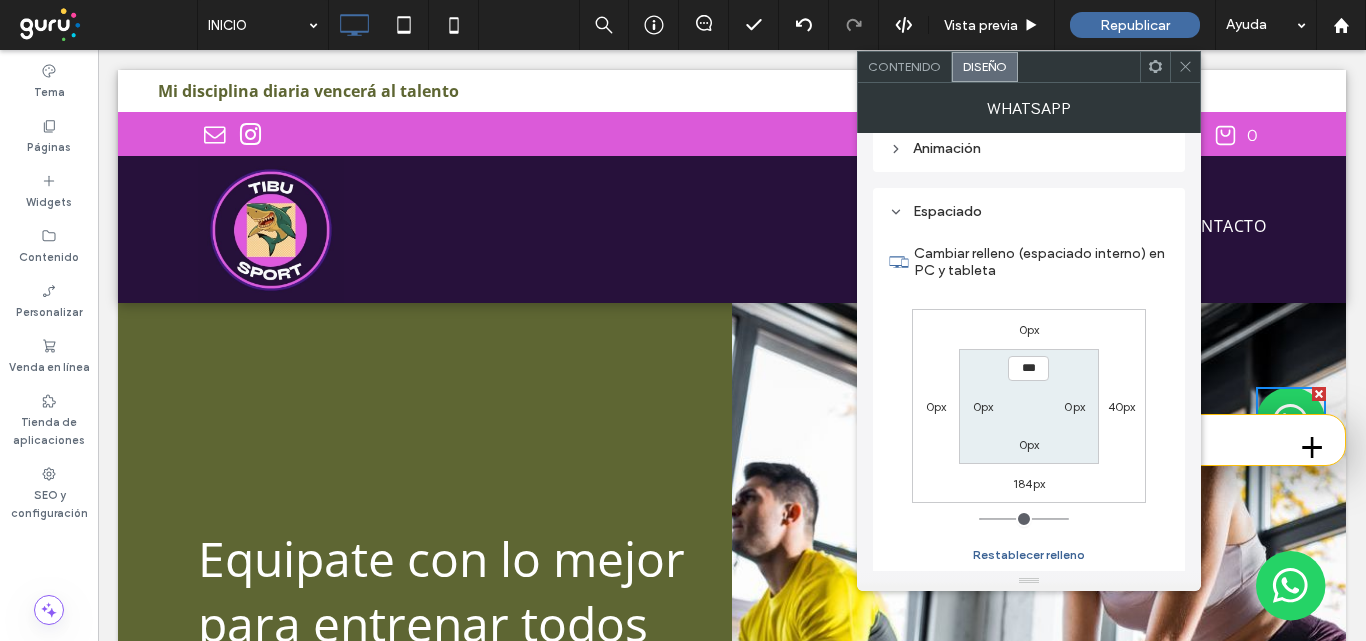 scroll, scrollTop: 635, scrollLeft: 0, axis: vertical 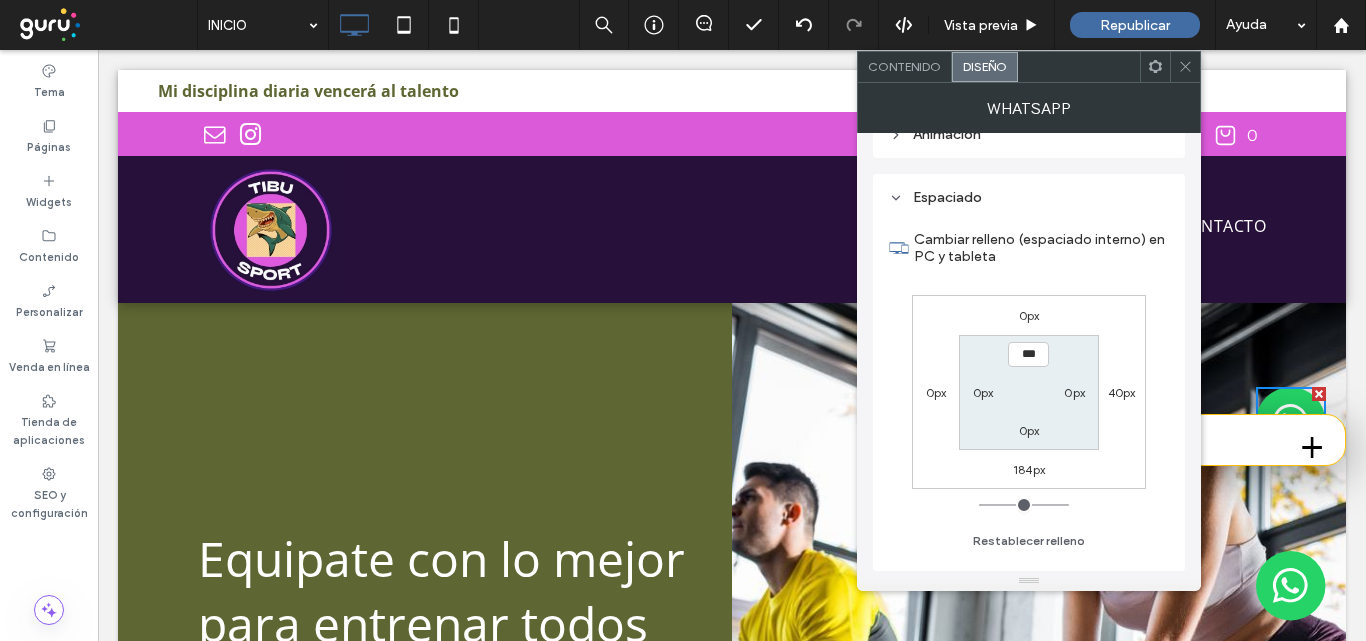 click on "184px" at bounding box center [1029, 469] 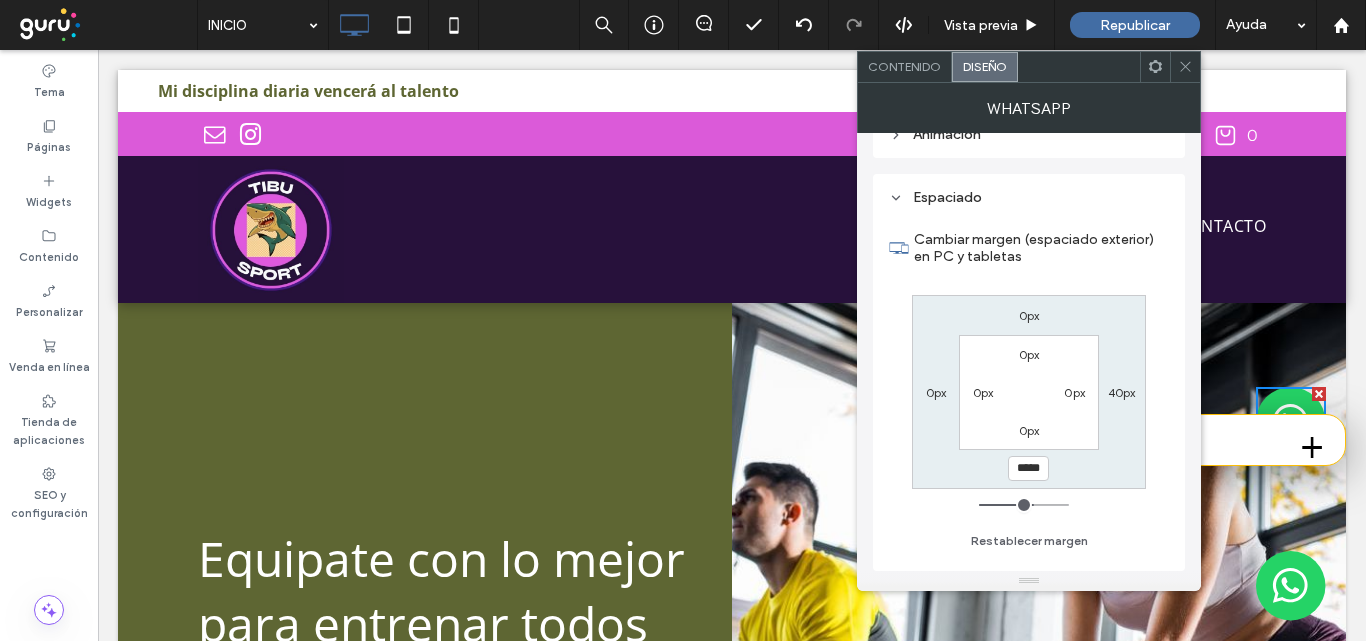 type on "***" 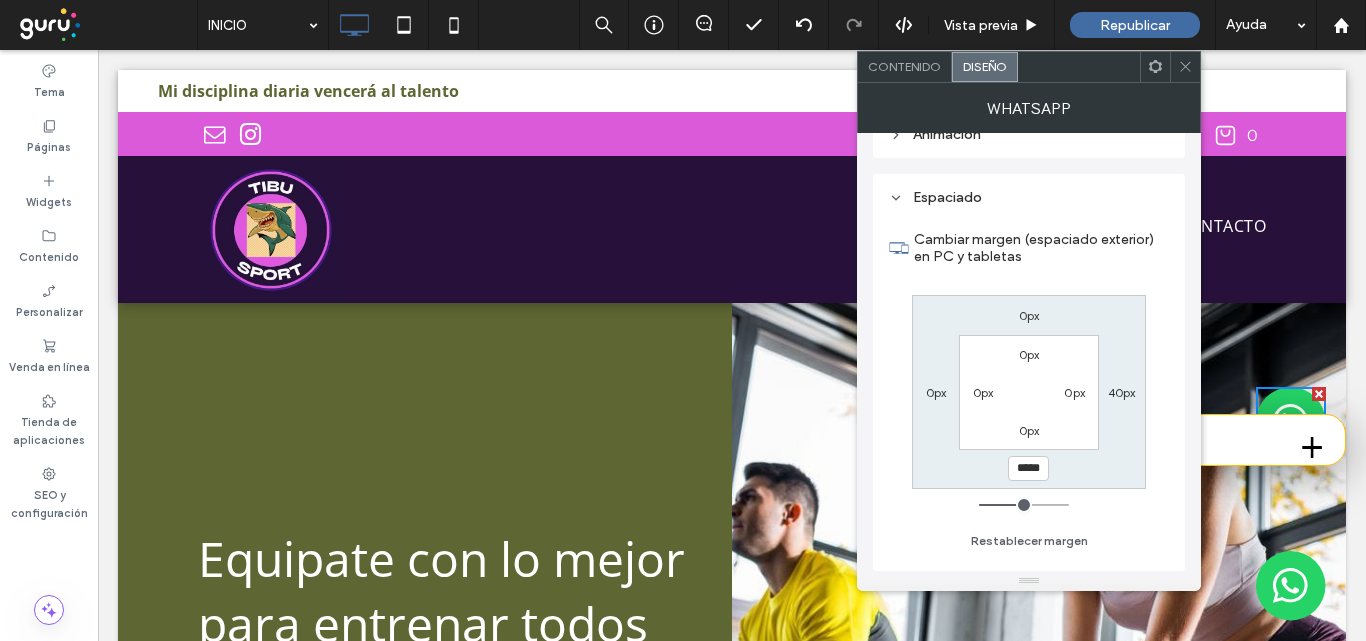 type on "***" 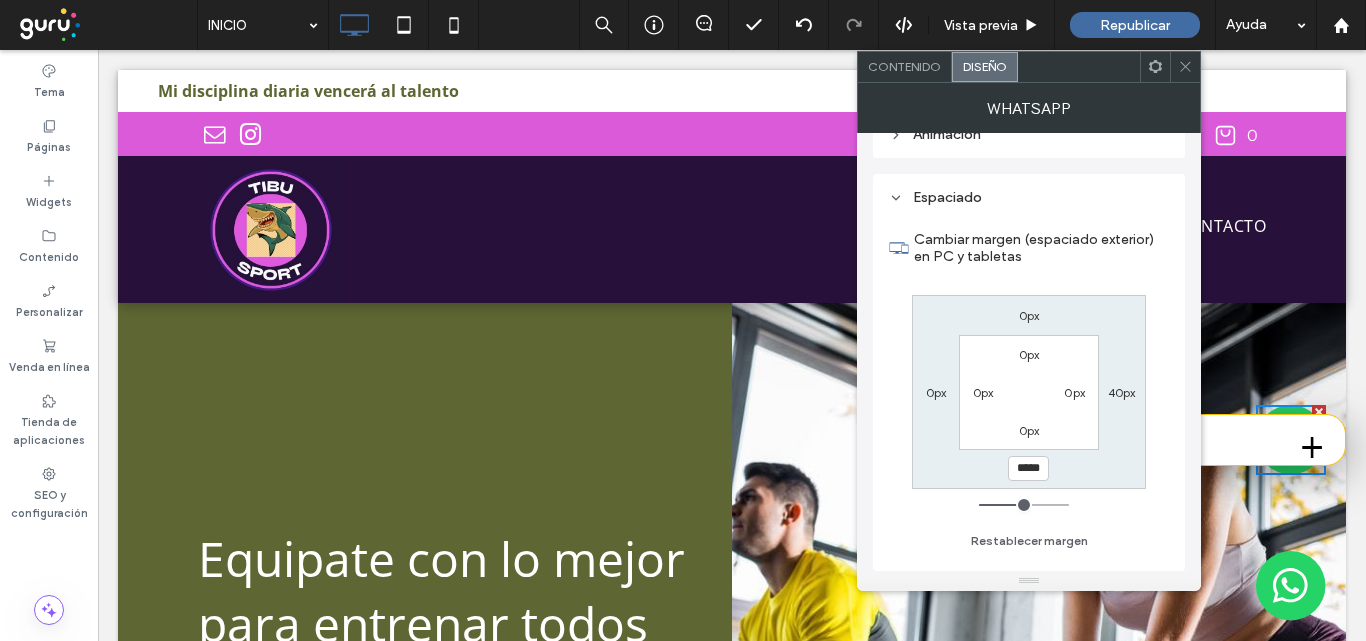 type on "*****" 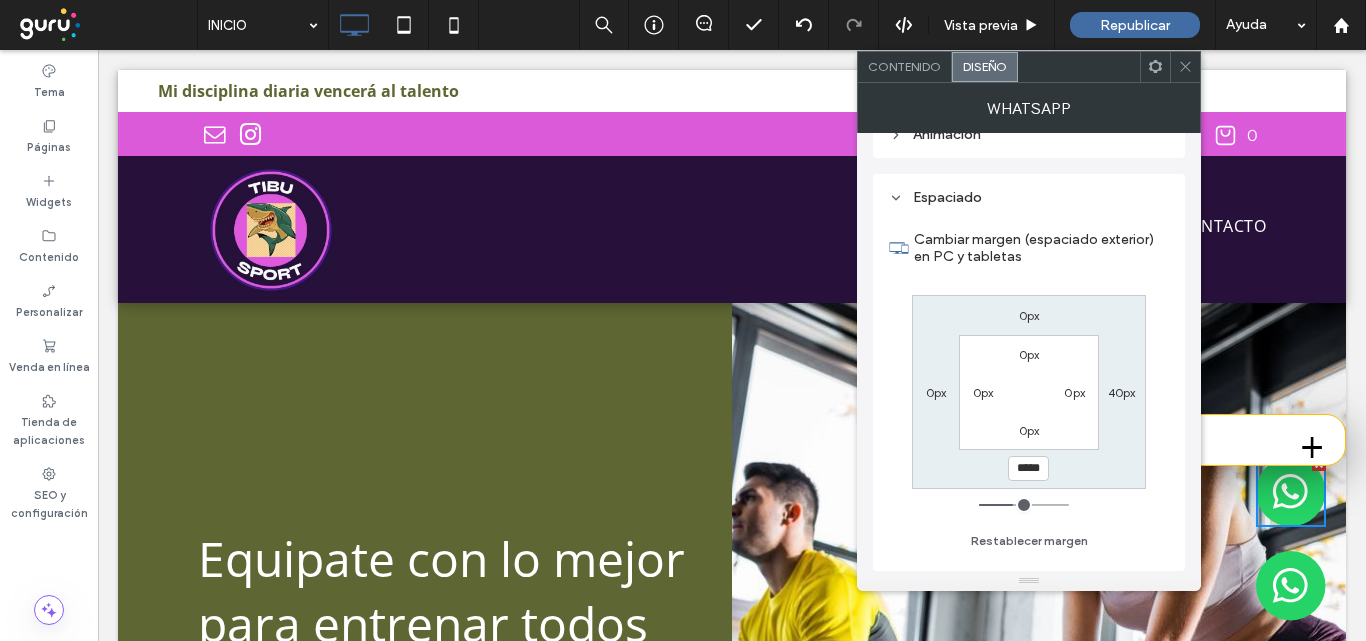 type on "***" 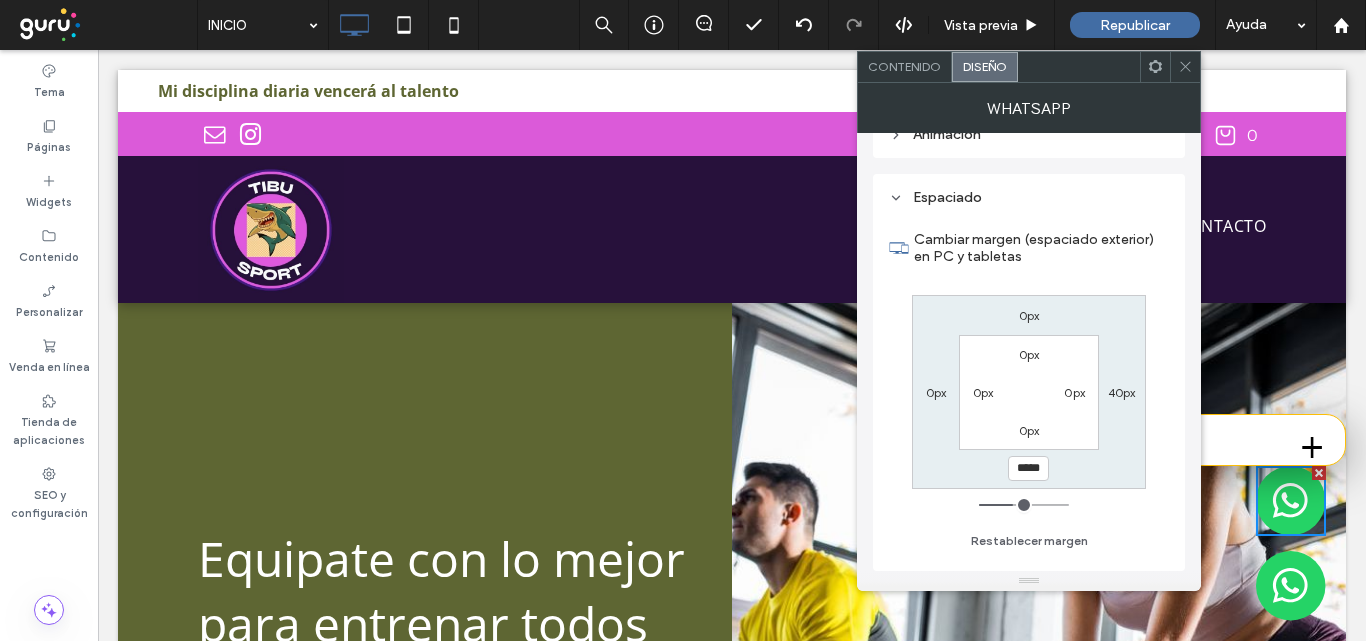 type on "***" 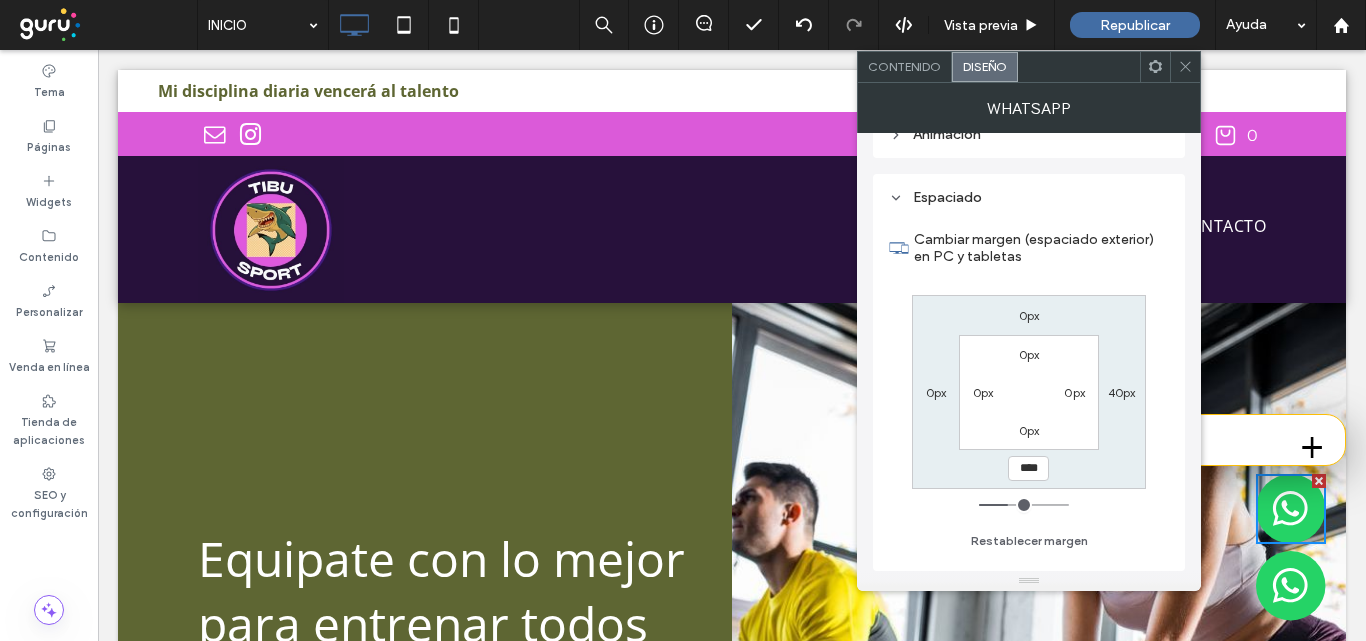 drag, startPoint x: 1032, startPoint y: 504, endPoint x: 1011, endPoint y: 510, distance: 21.84033 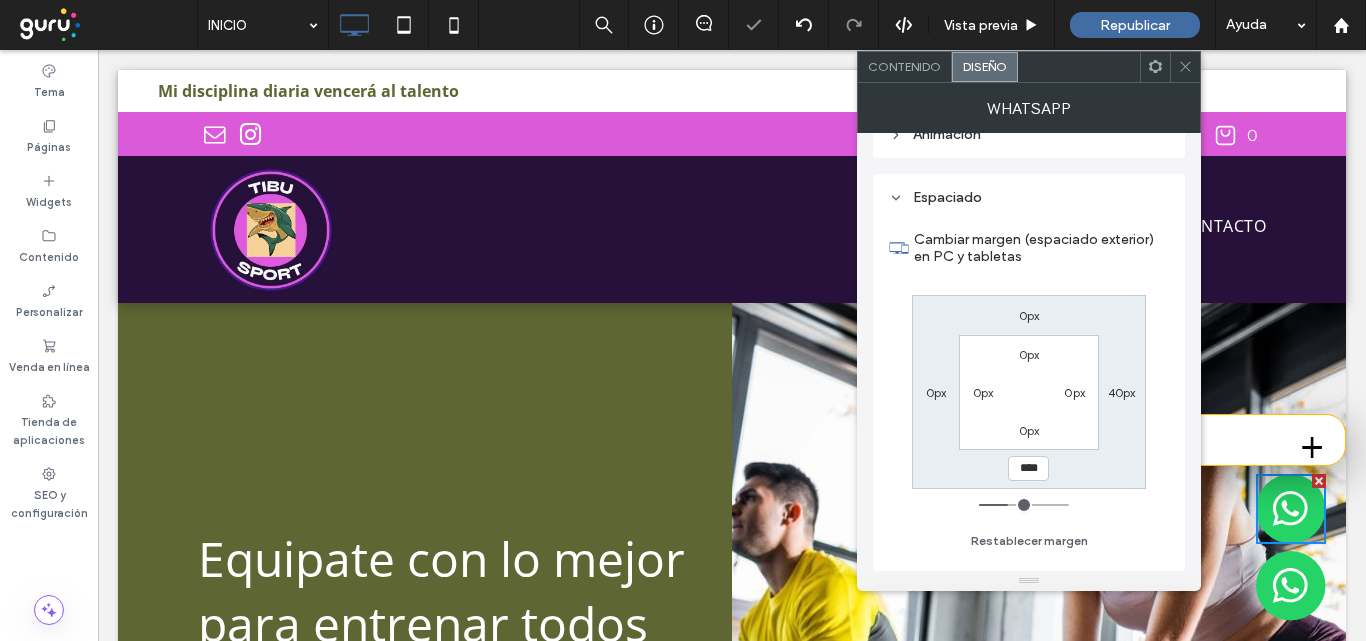 click at bounding box center (1185, 67) 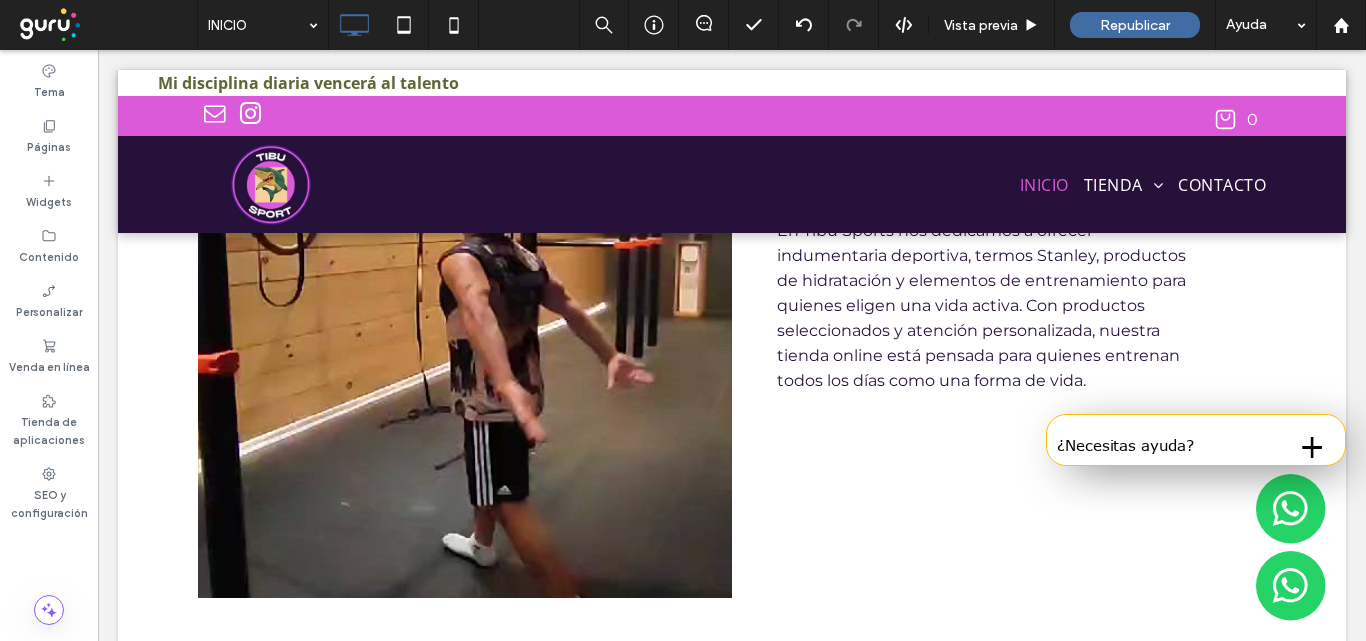 scroll, scrollTop: 1600, scrollLeft: 0, axis: vertical 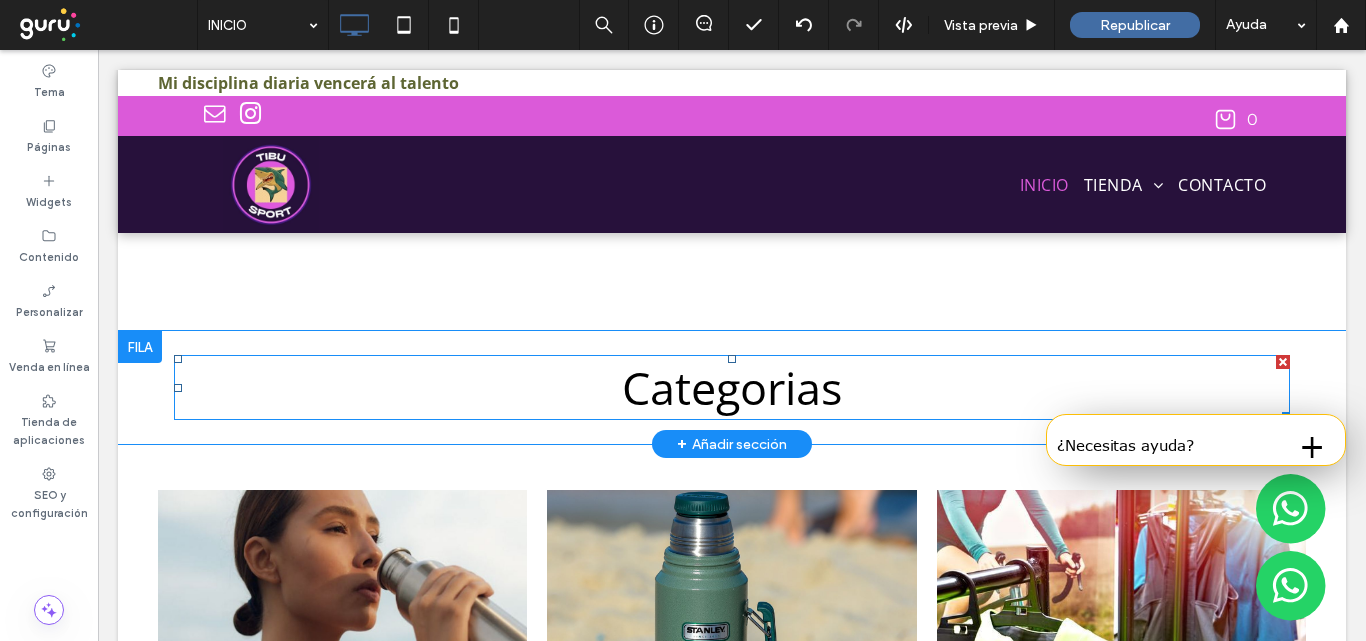 click on "Categorias" at bounding box center [732, 387] 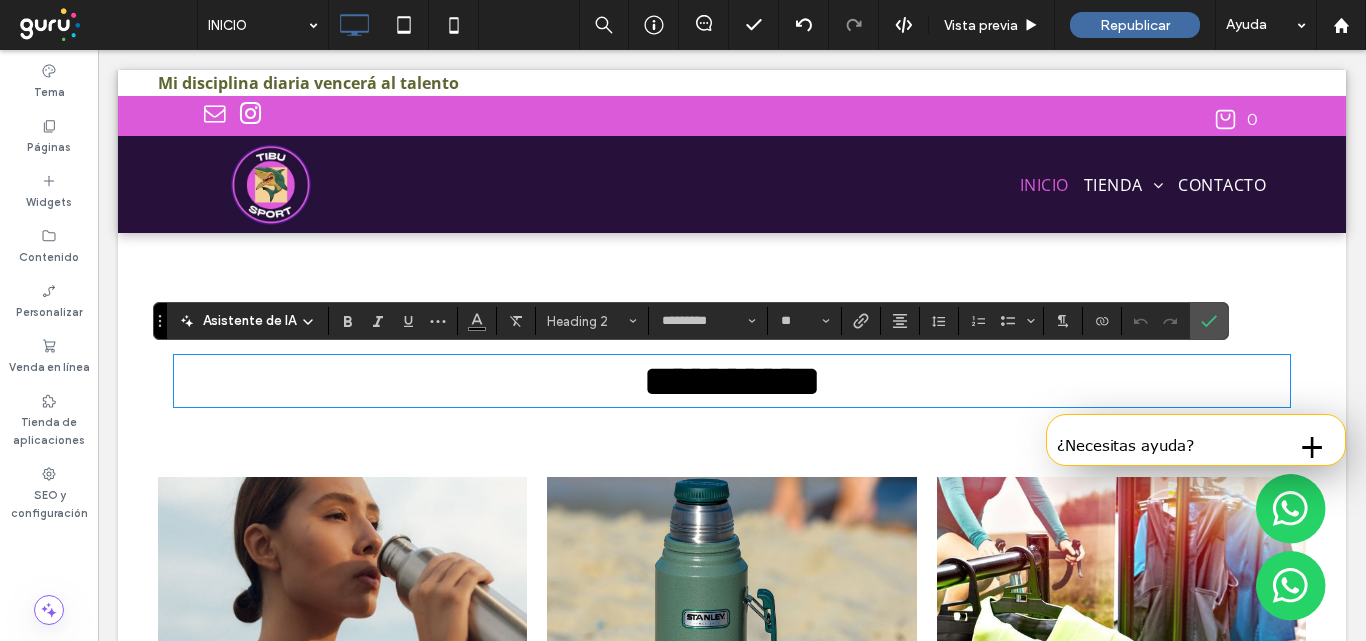 click on "**********" at bounding box center [732, 381] 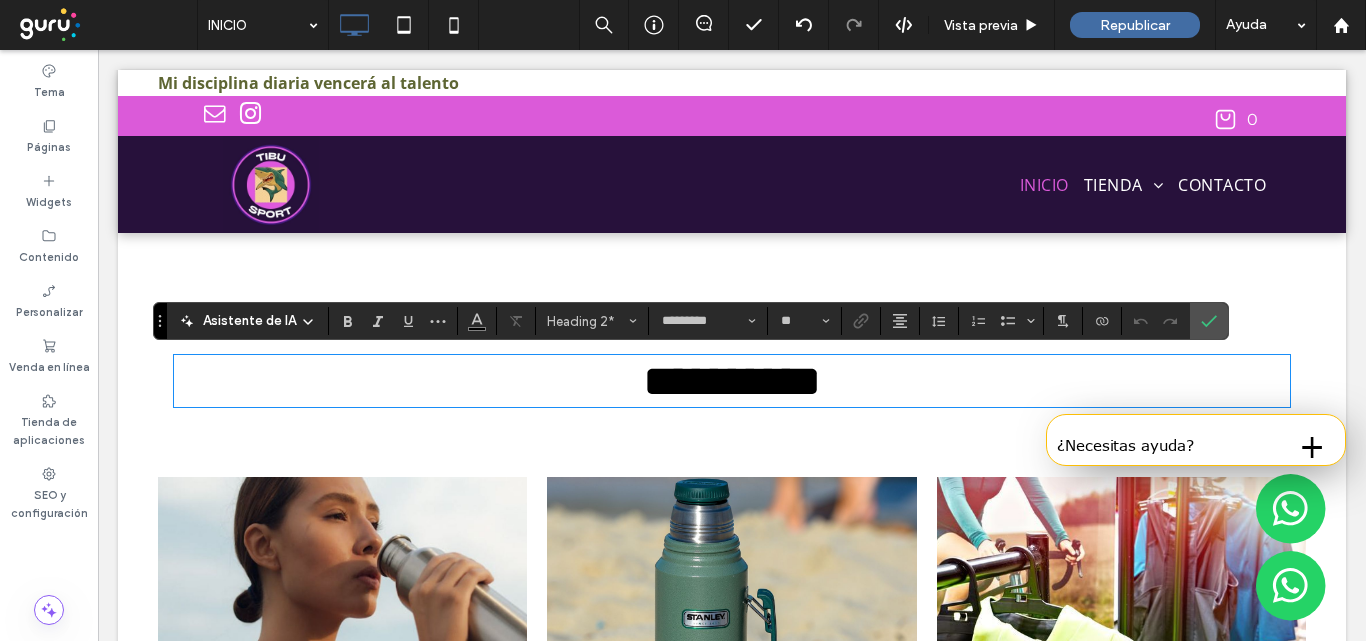 type 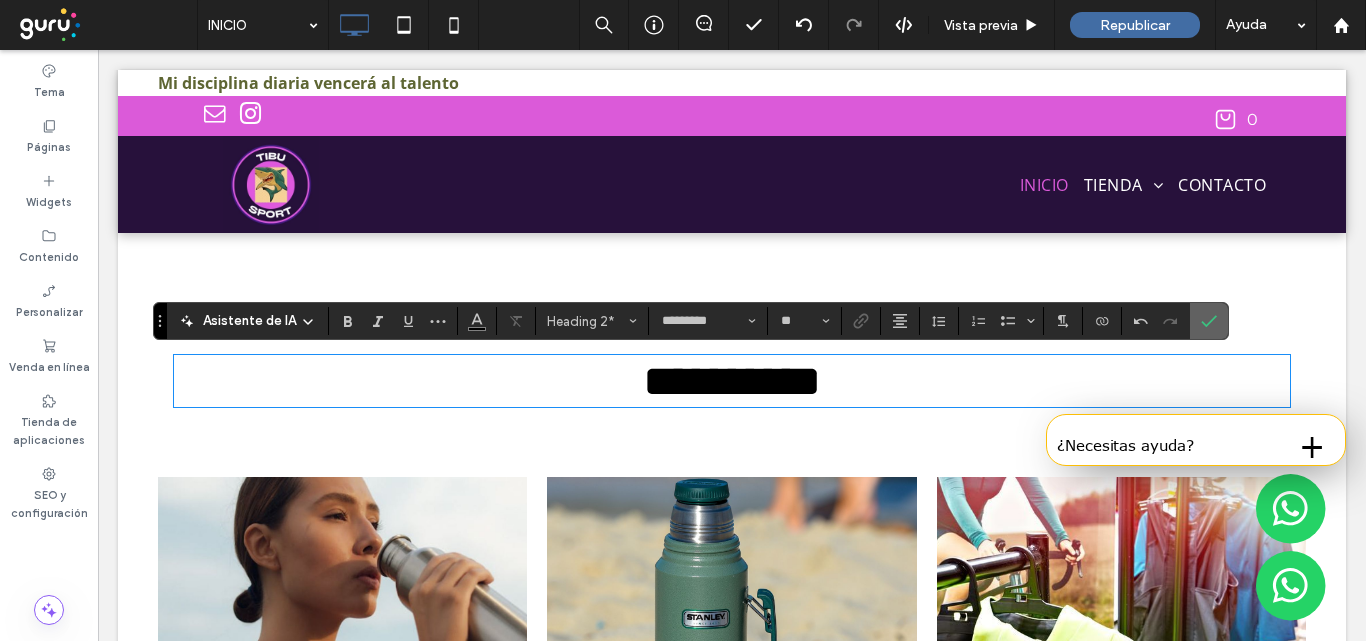 click at bounding box center [1209, 321] 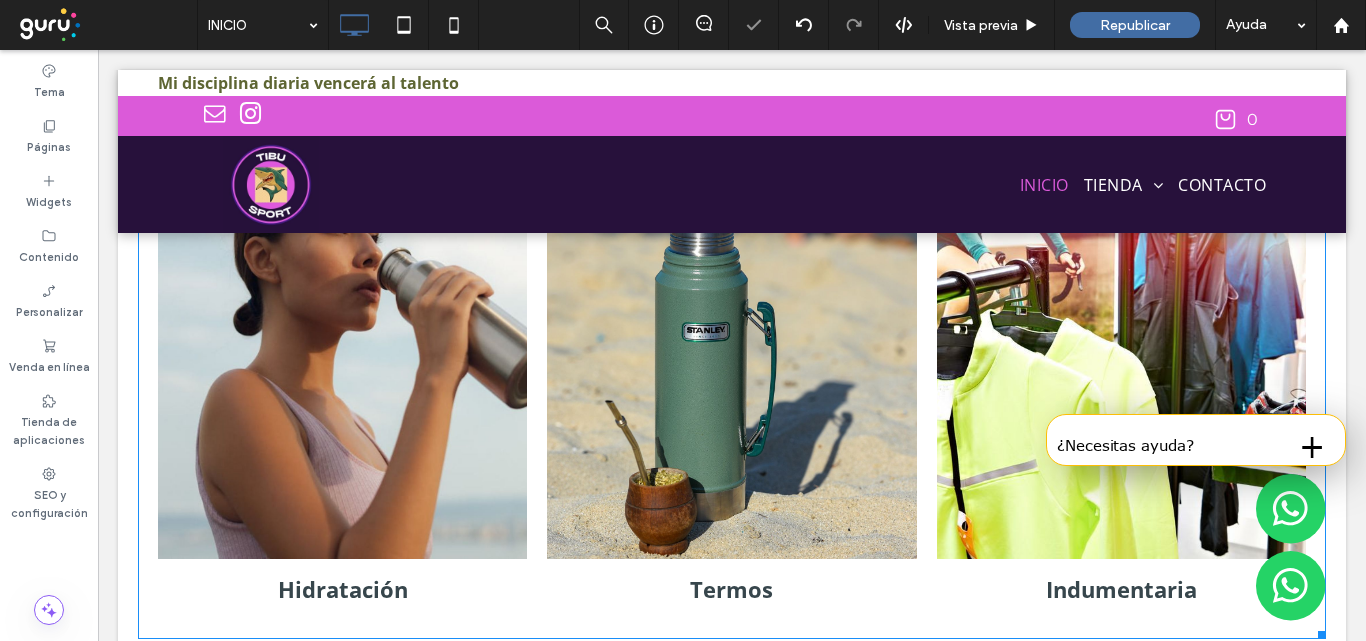 scroll, scrollTop: 1800, scrollLeft: 0, axis: vertical 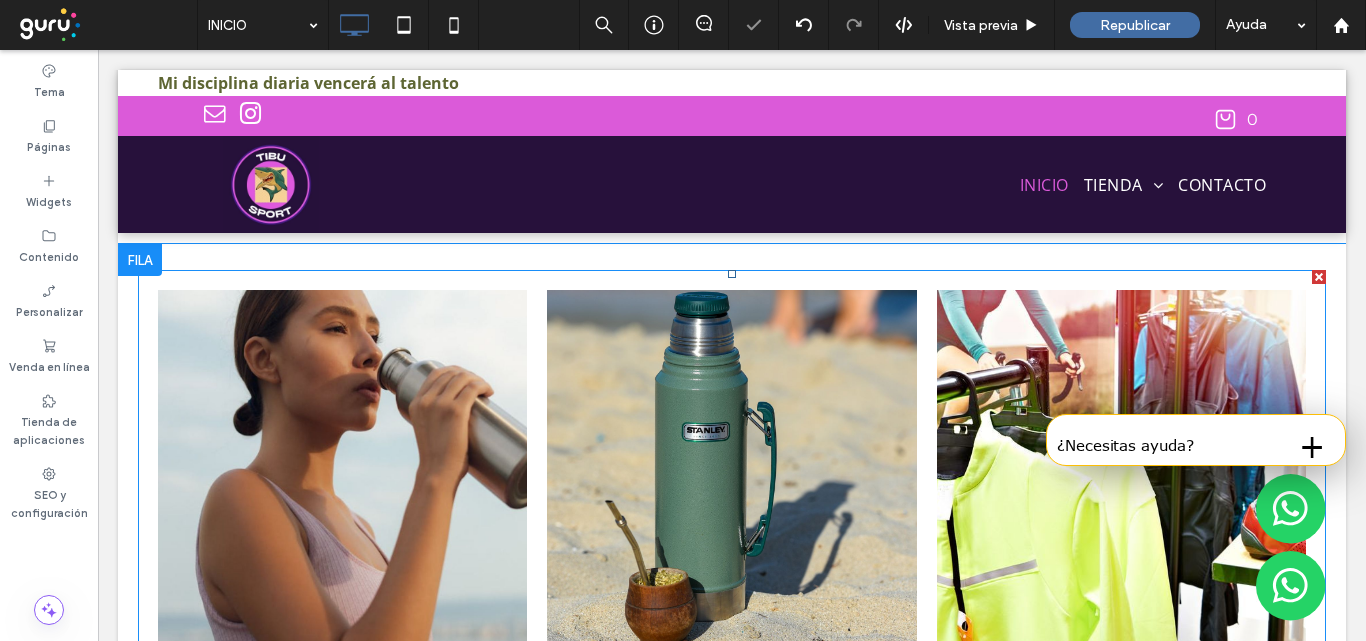 click at bounding box center [342, 474] 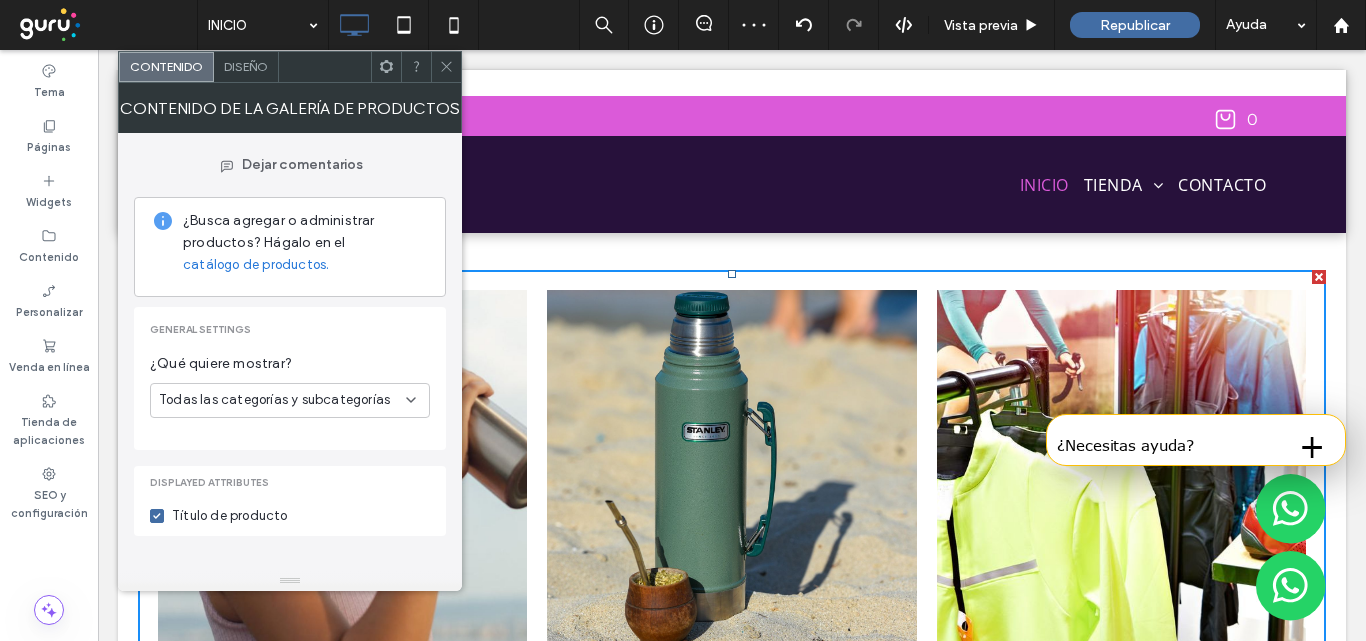 click on "Diseño" at bounding box center [246, 66] 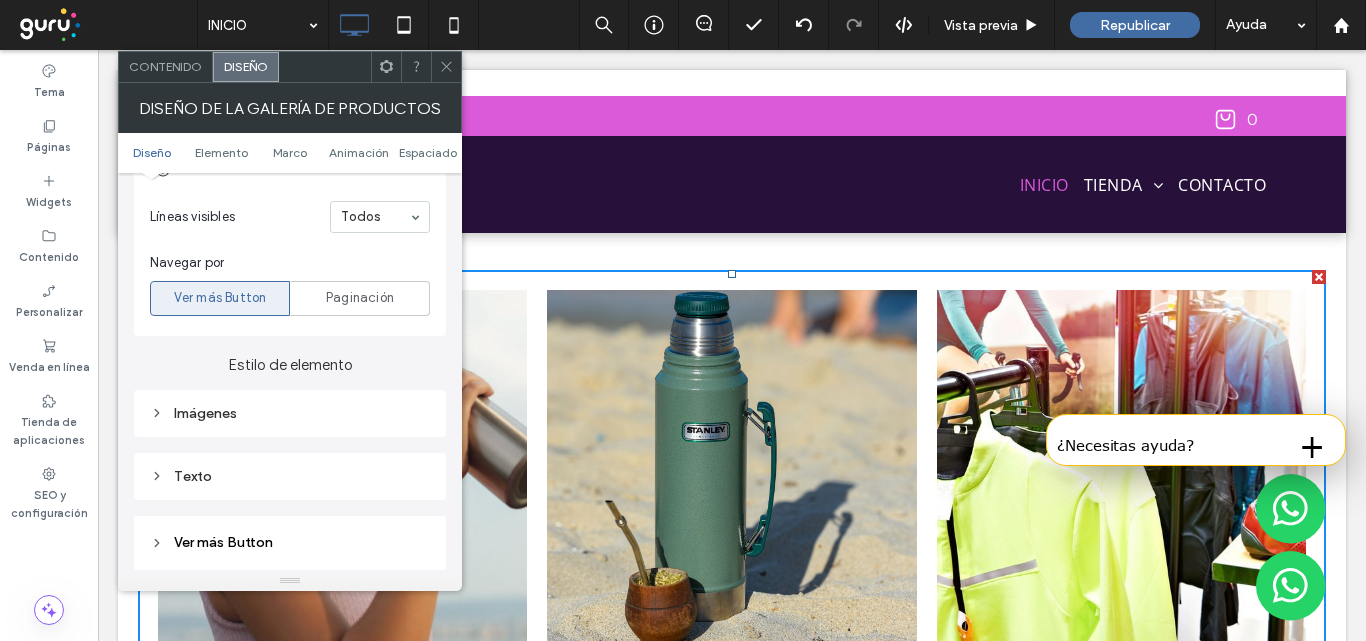 scroll, scrollTop: 700, scrollLeft: 0, axis: vertical 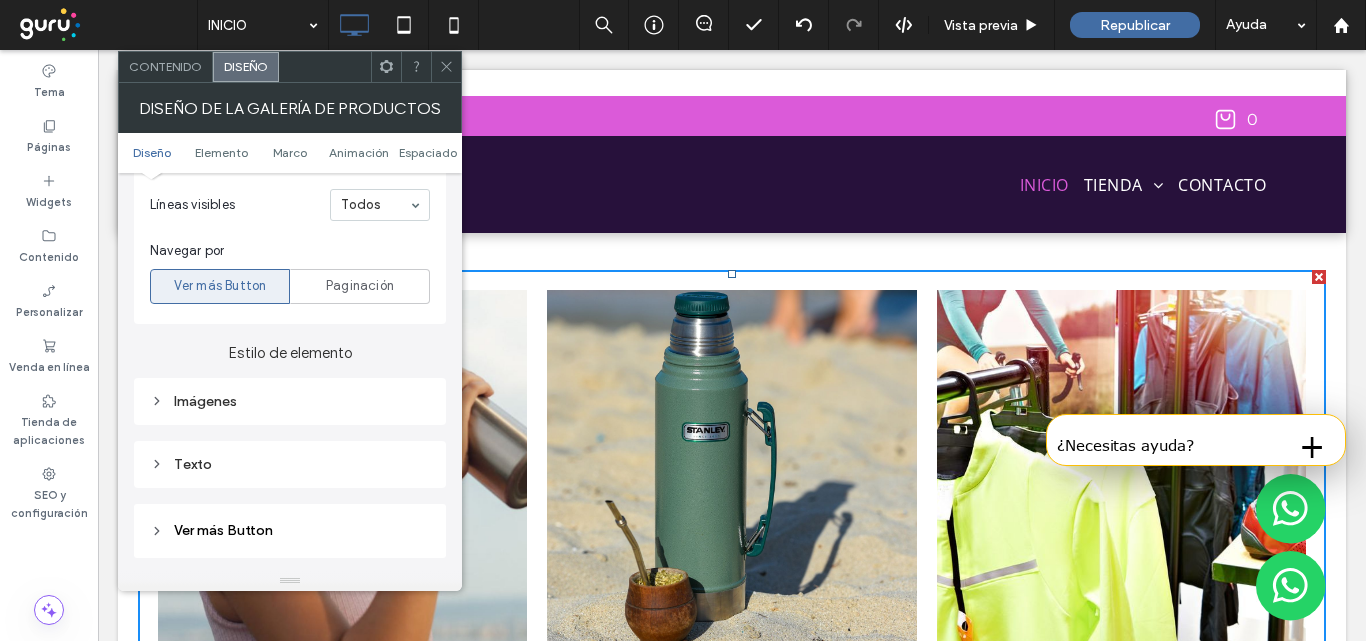 click on "Imágenes" at bounding box center [290, 401] 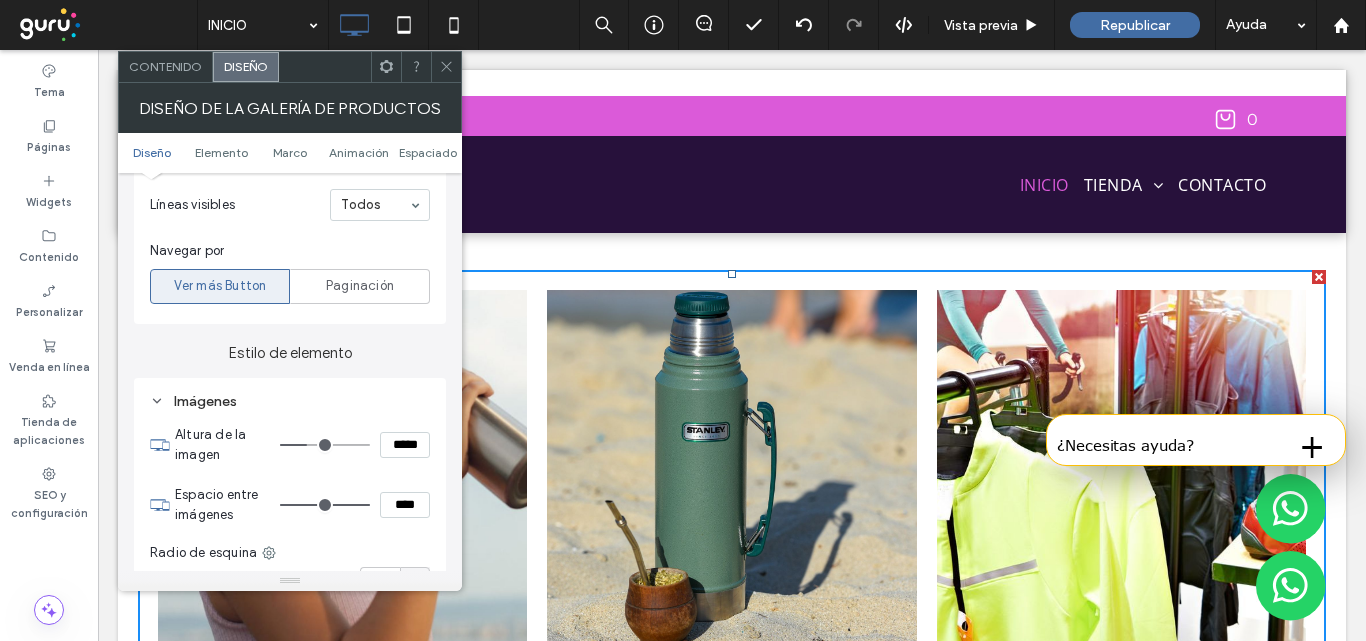 type on "***" 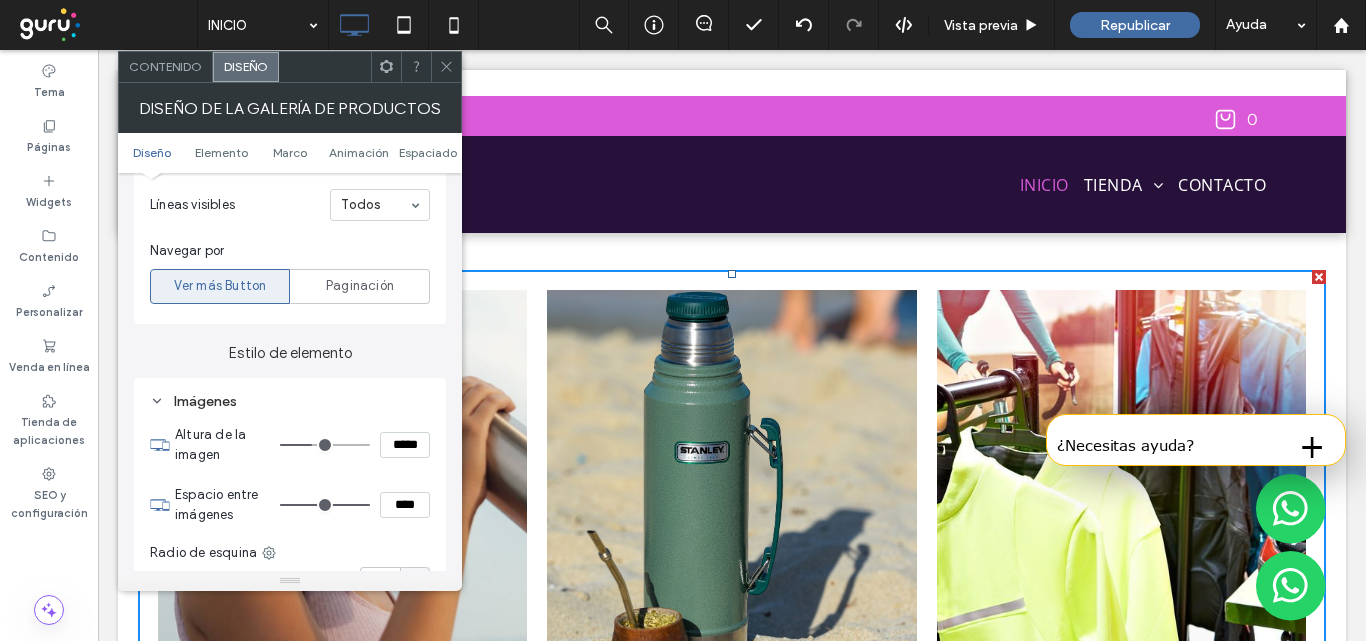 type on "***" 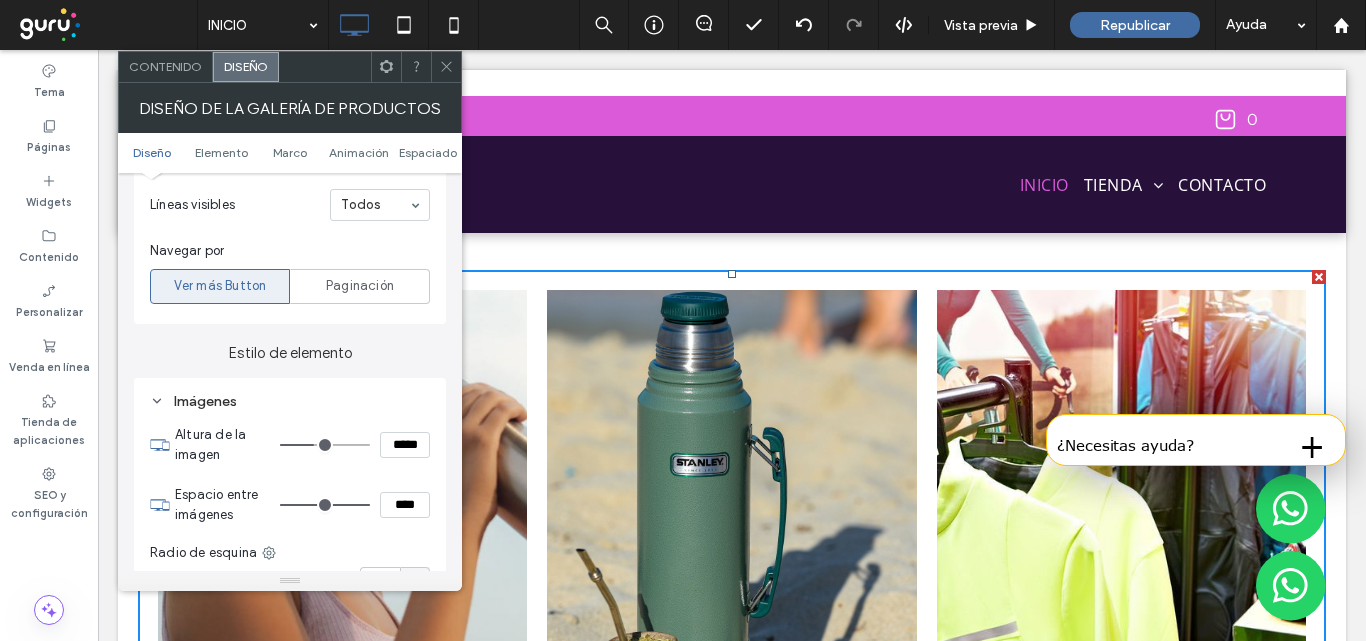 click at bounding box center [325, 445] 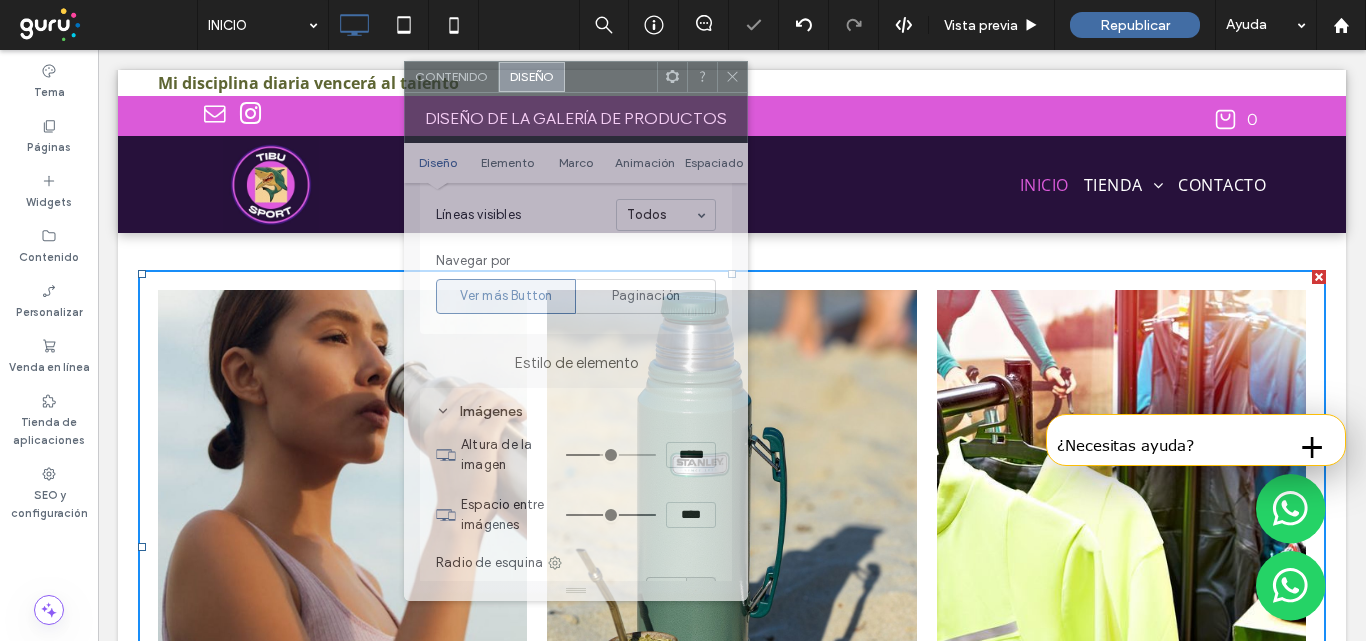 drag, startPoint x: 309, startPoint y: 64, endPoint x: 652, endPoint y: 54, distance: 343.14575 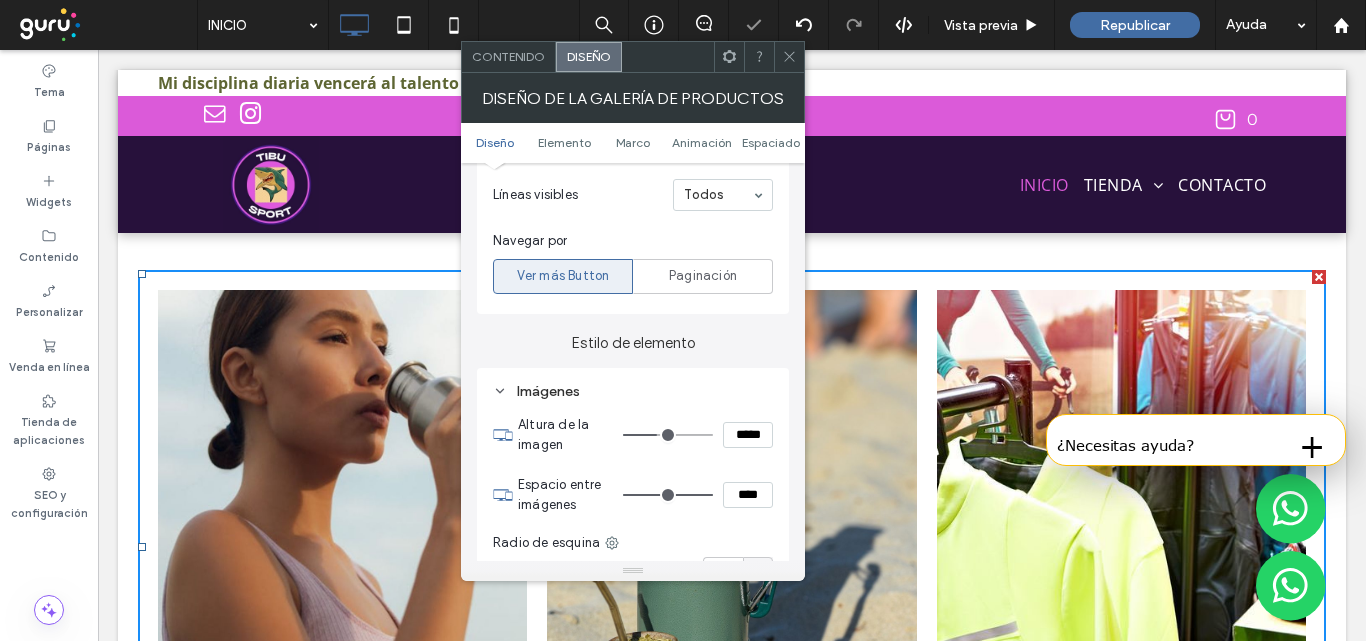 type on "***" 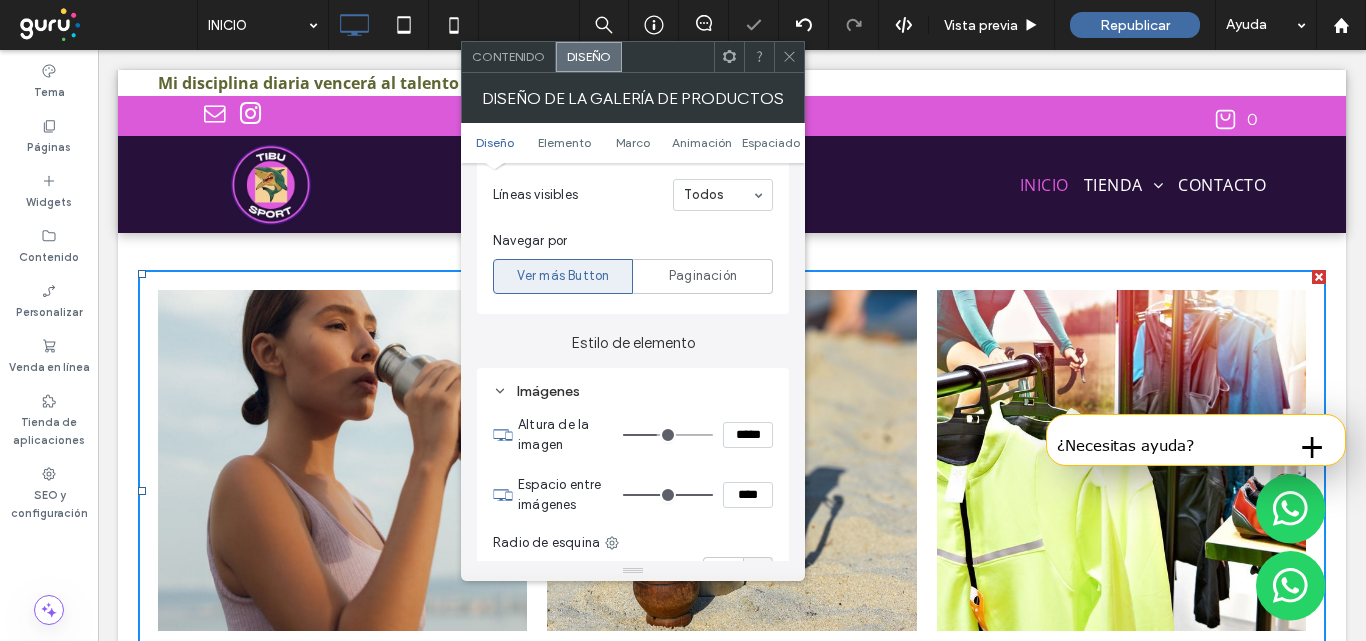 type on "***" 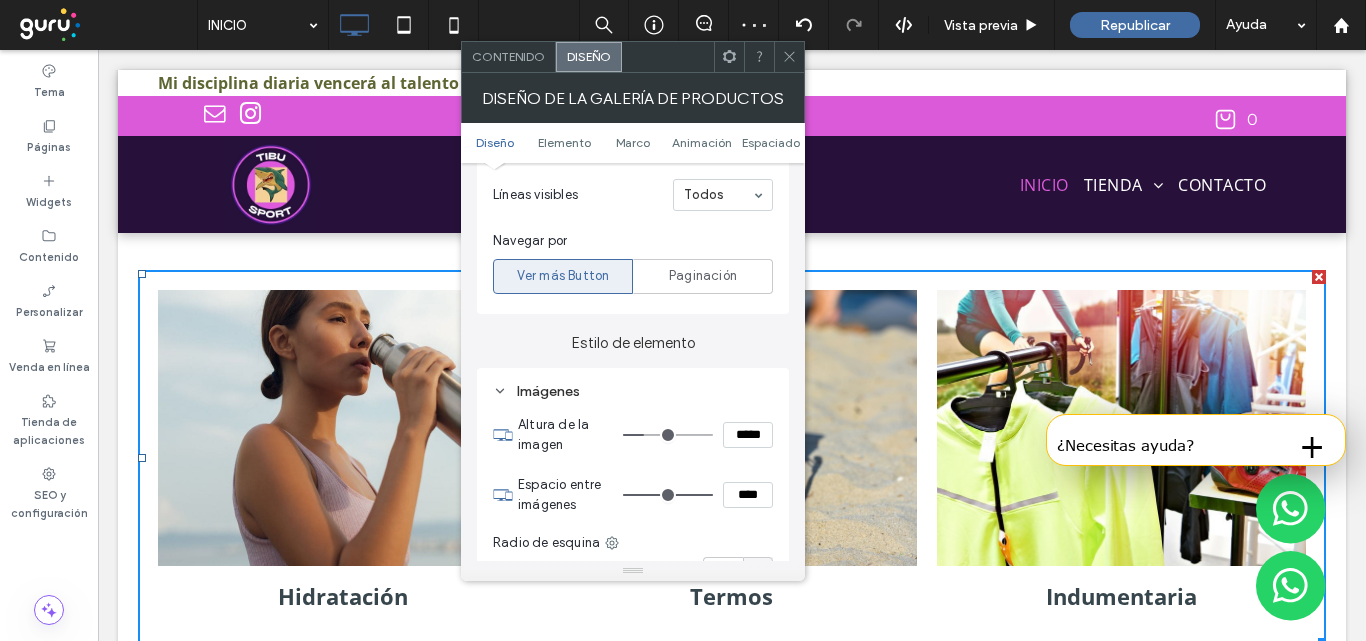 type on "***" 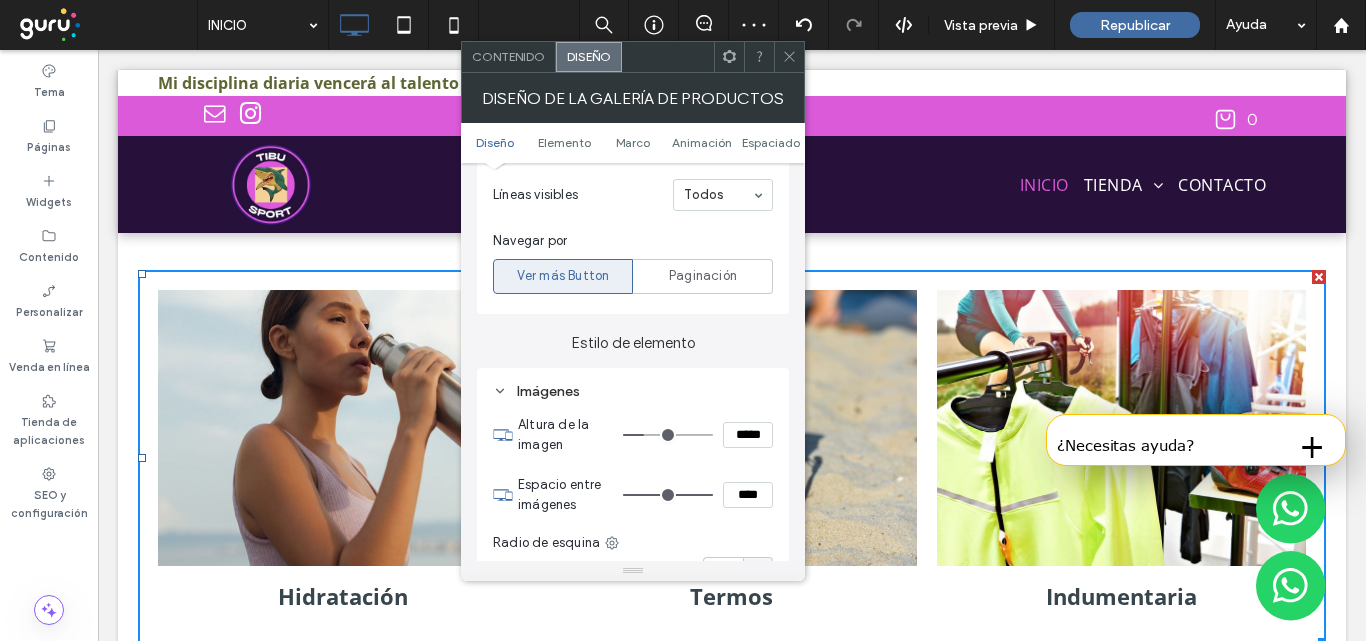 type on "*****" 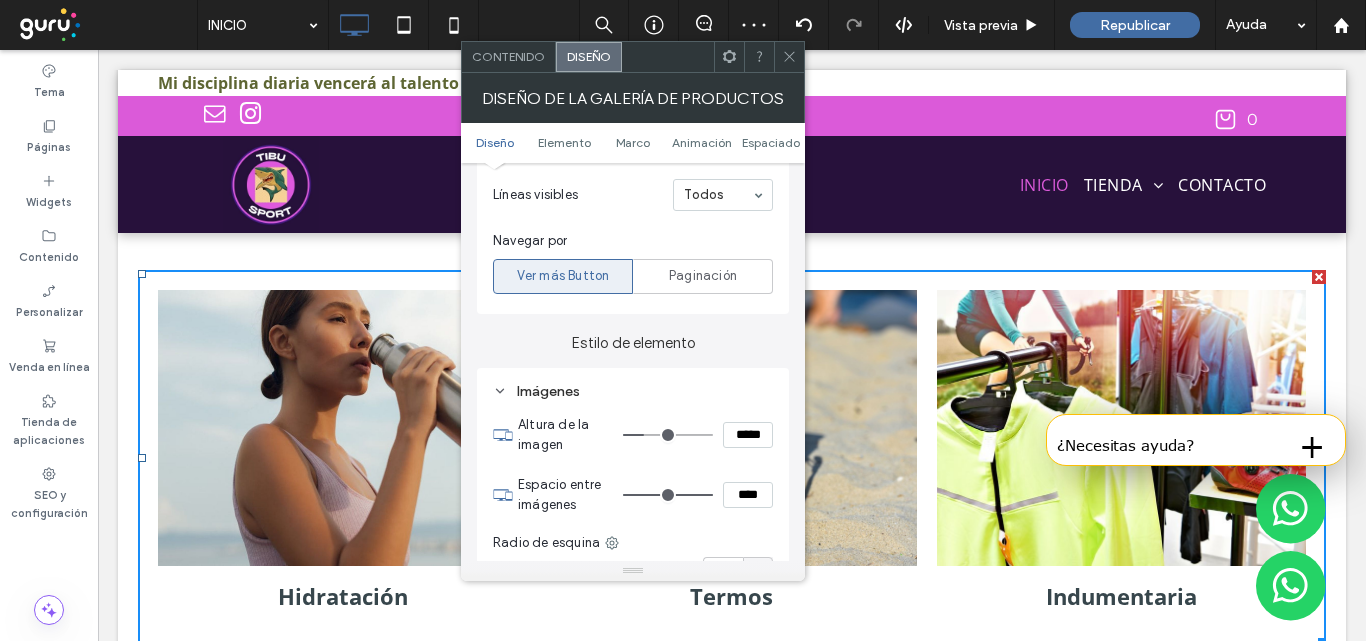 type on "***" 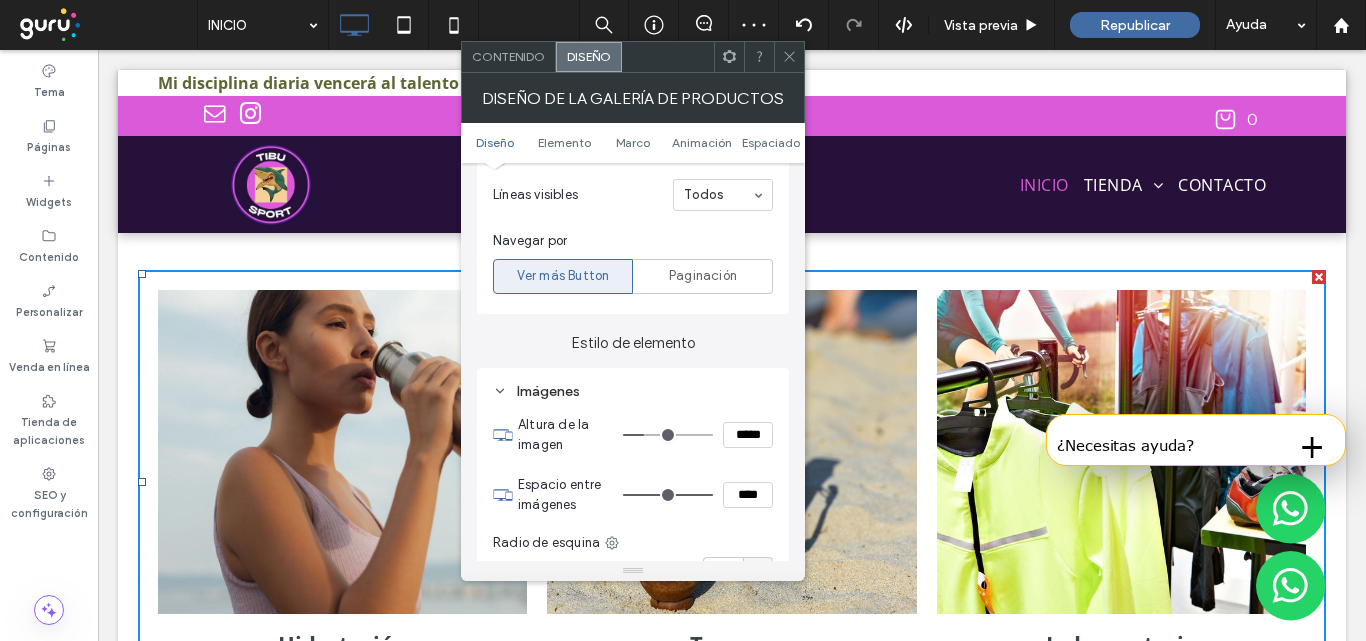 type on "***" 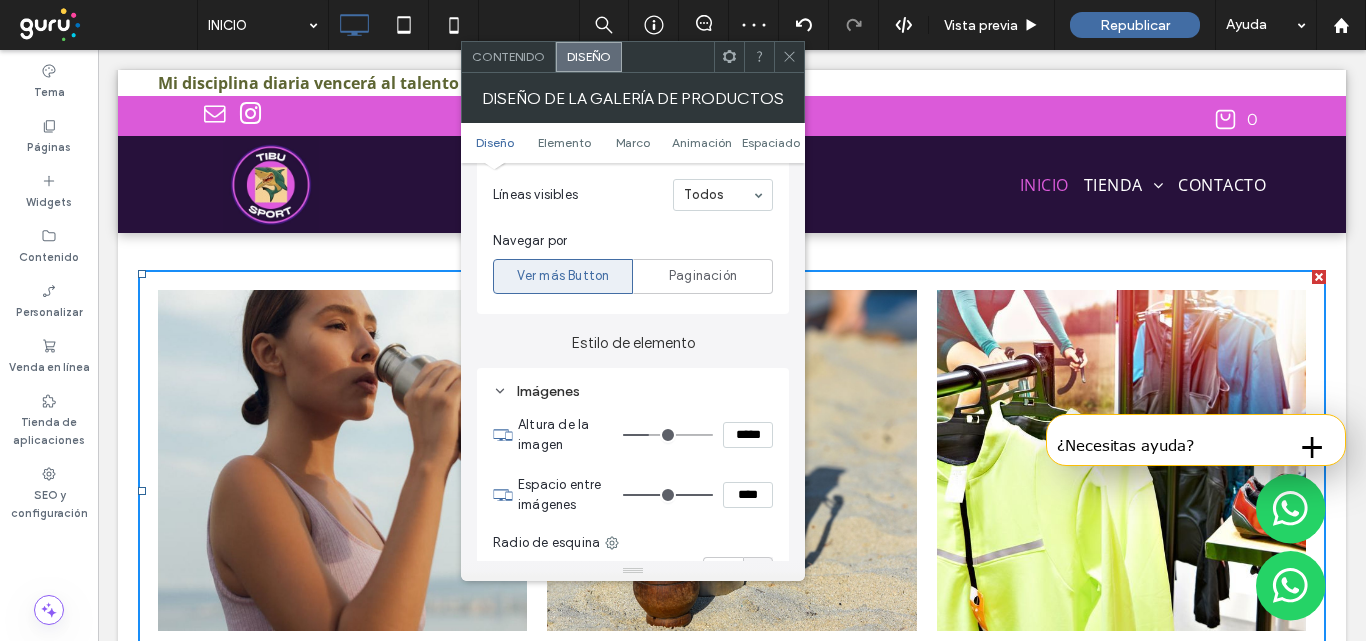 type on "***" 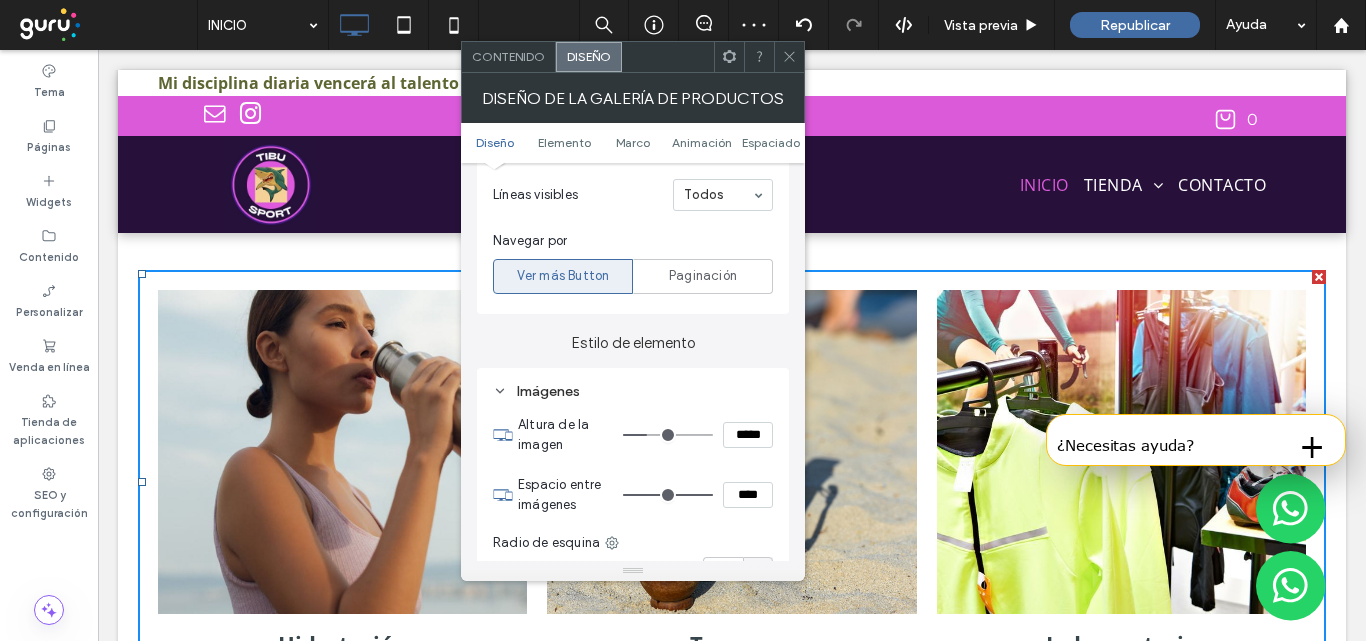 type on "***" 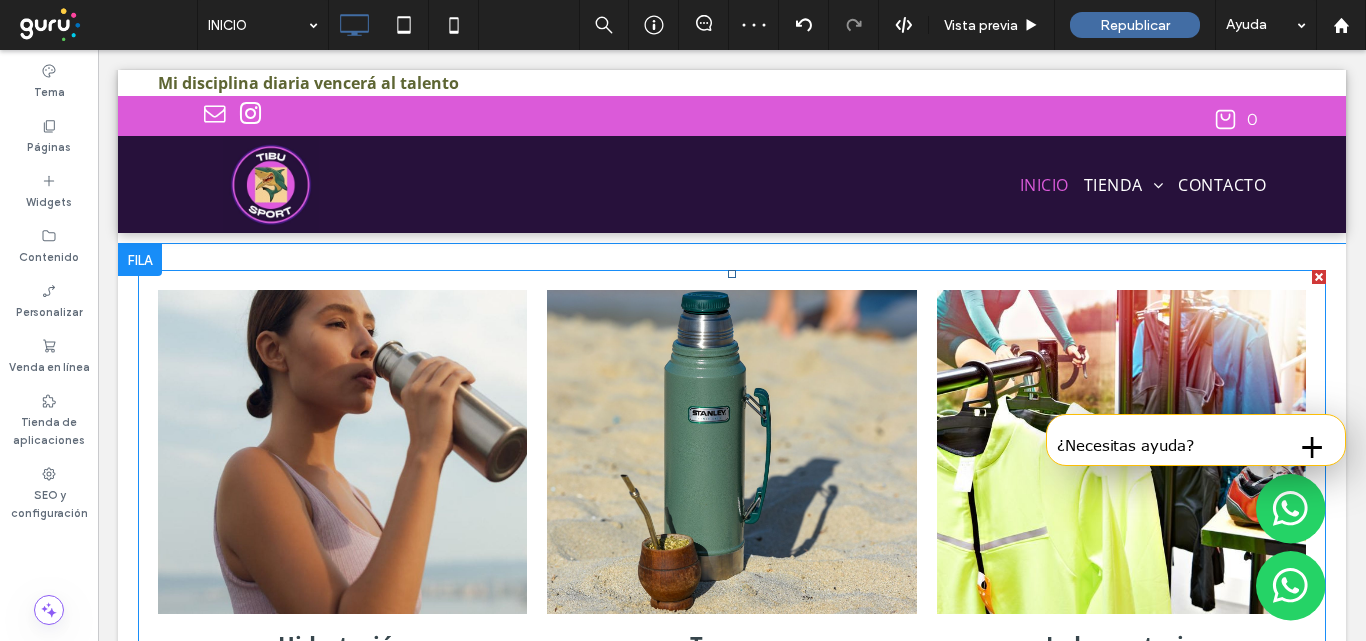 click at bounding box center [731, 452] 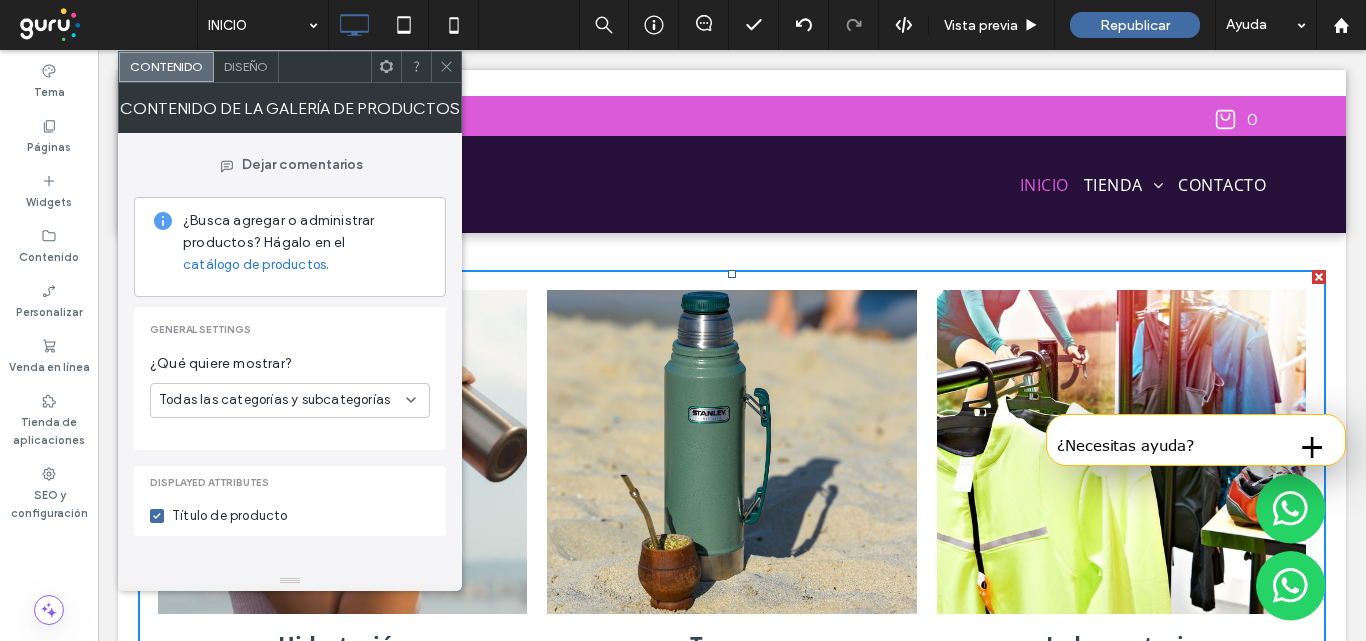 click on "Diseño" at bounding box center (246, 67) 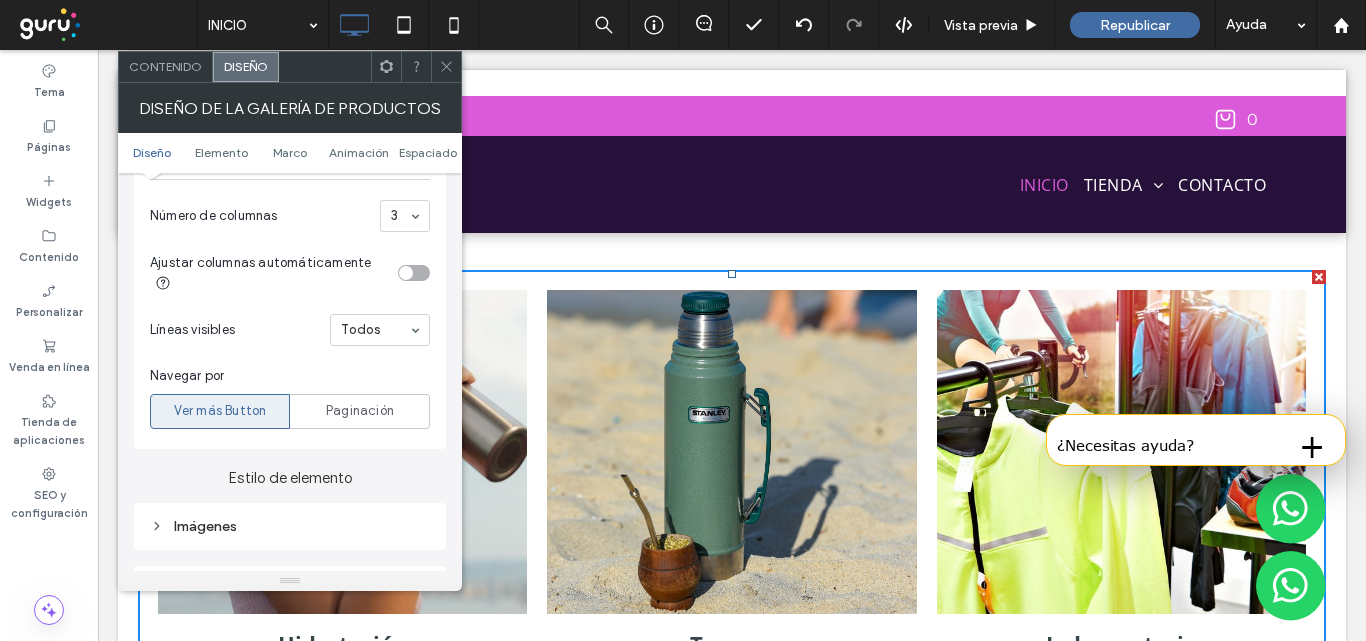scroll, scrollTop: 700, scrollLeft: 0, axis: vertical 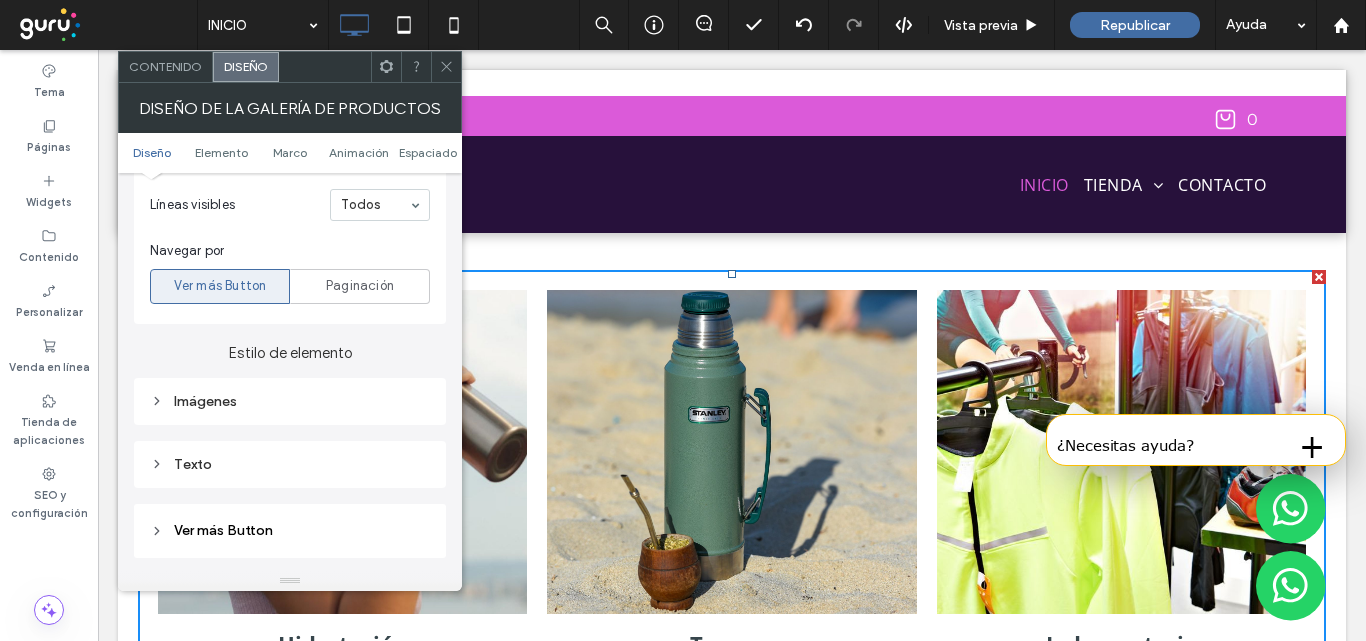 click on "Imágenes" at bounding box center [290, 401] 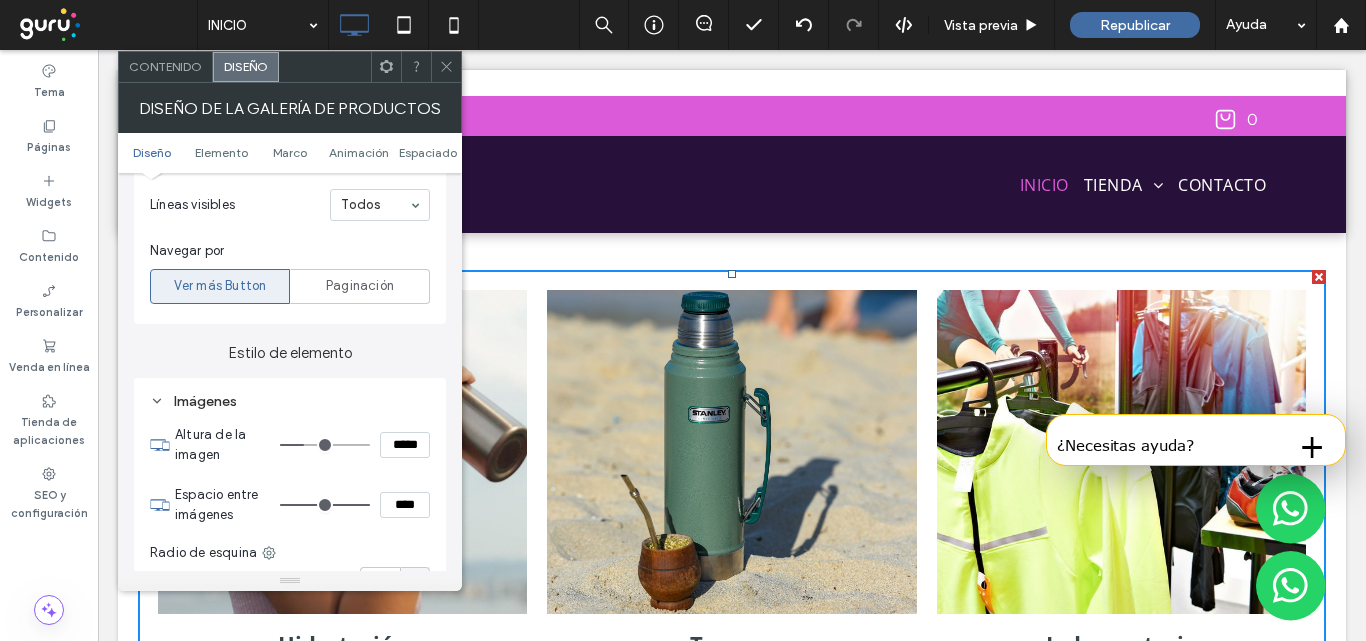 type on "***" 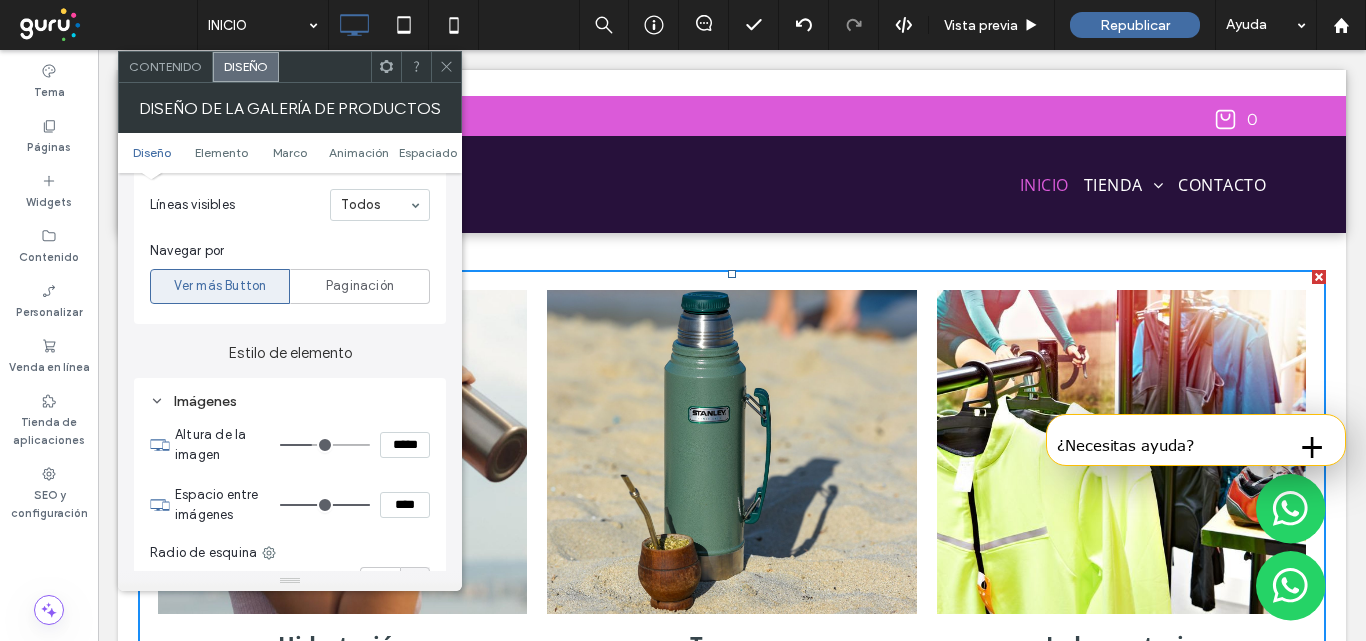 type on "***" 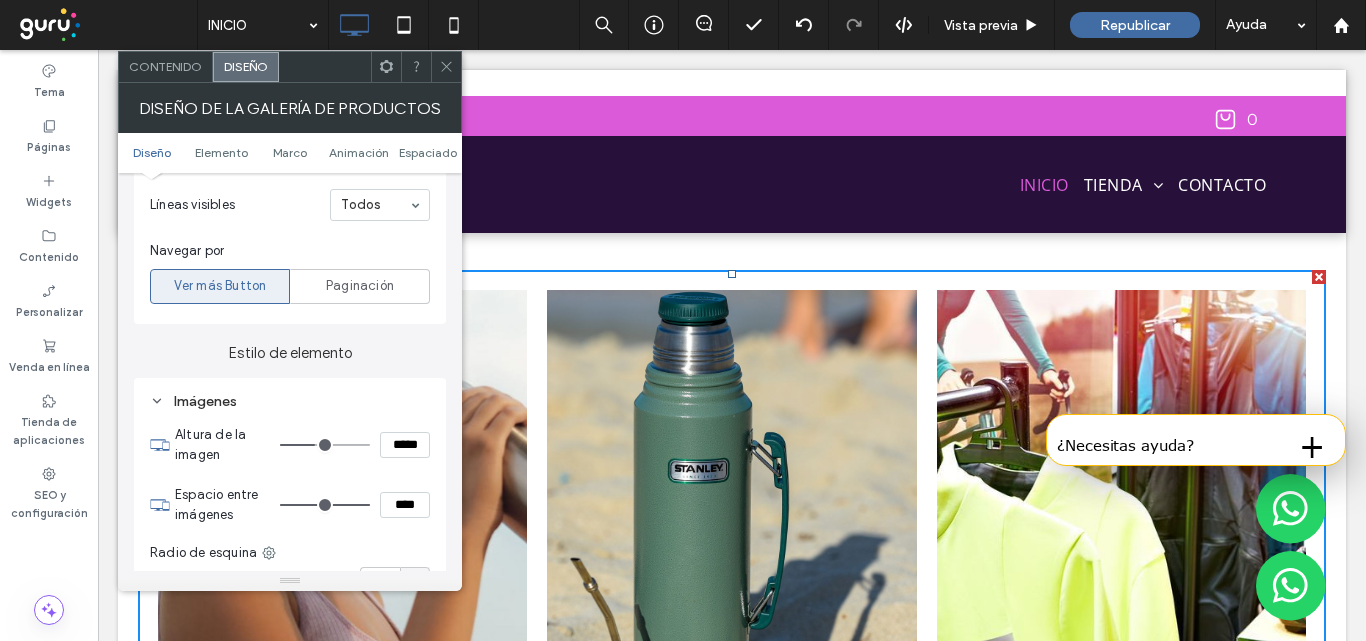 type on "***" 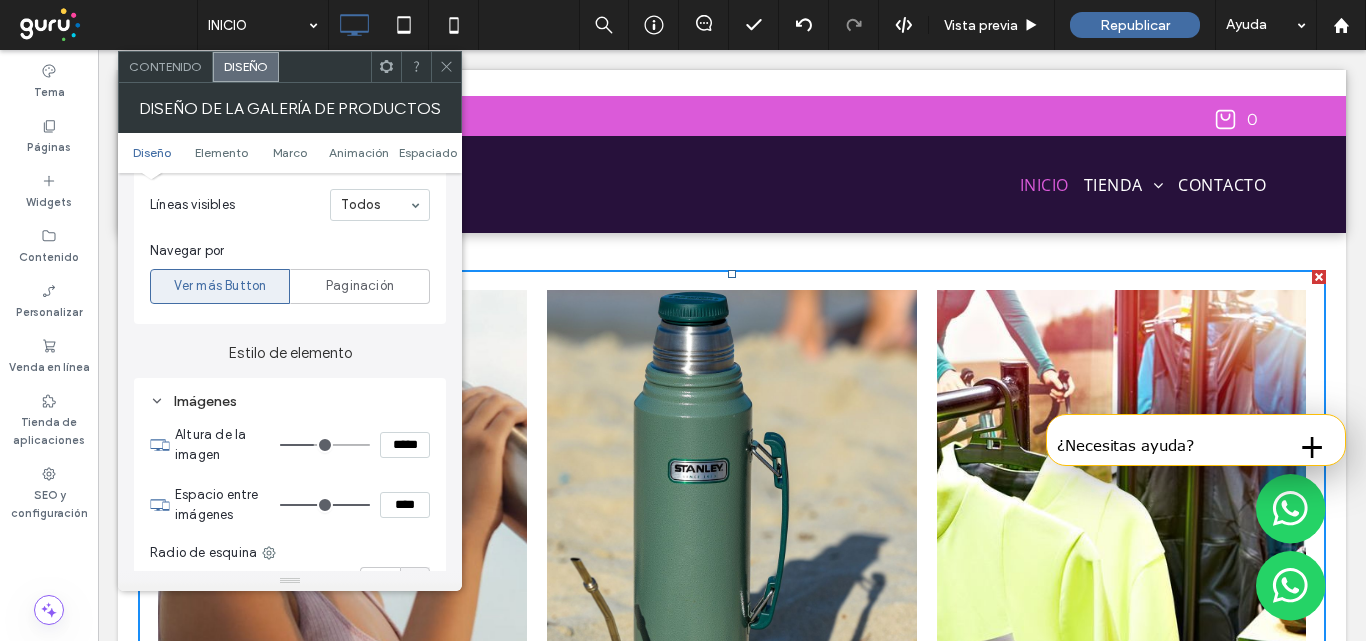 type on "***" 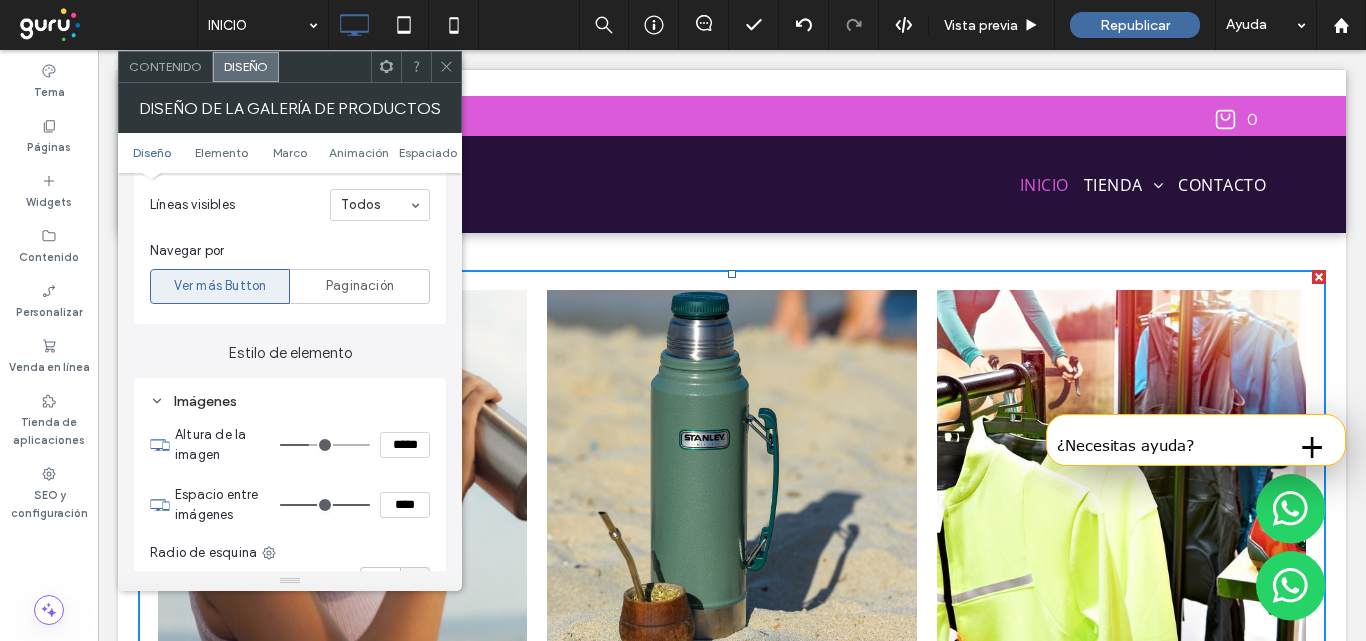 click at bounding box center [325, 445] 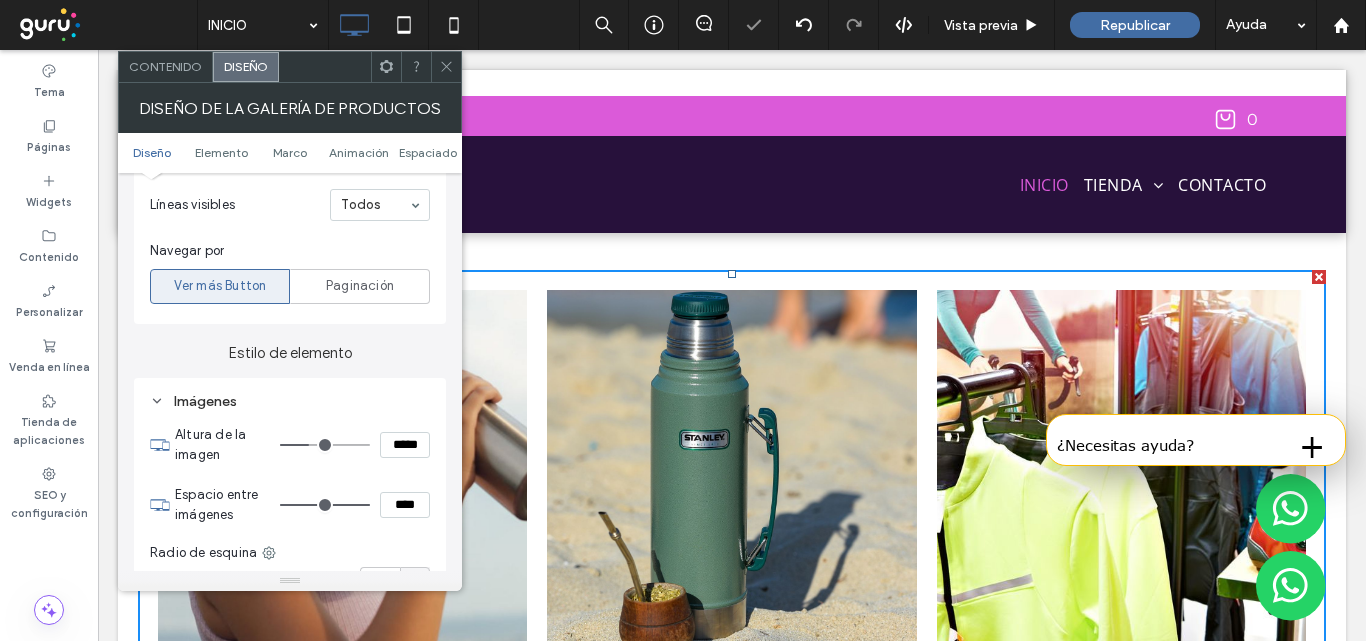type on "***" 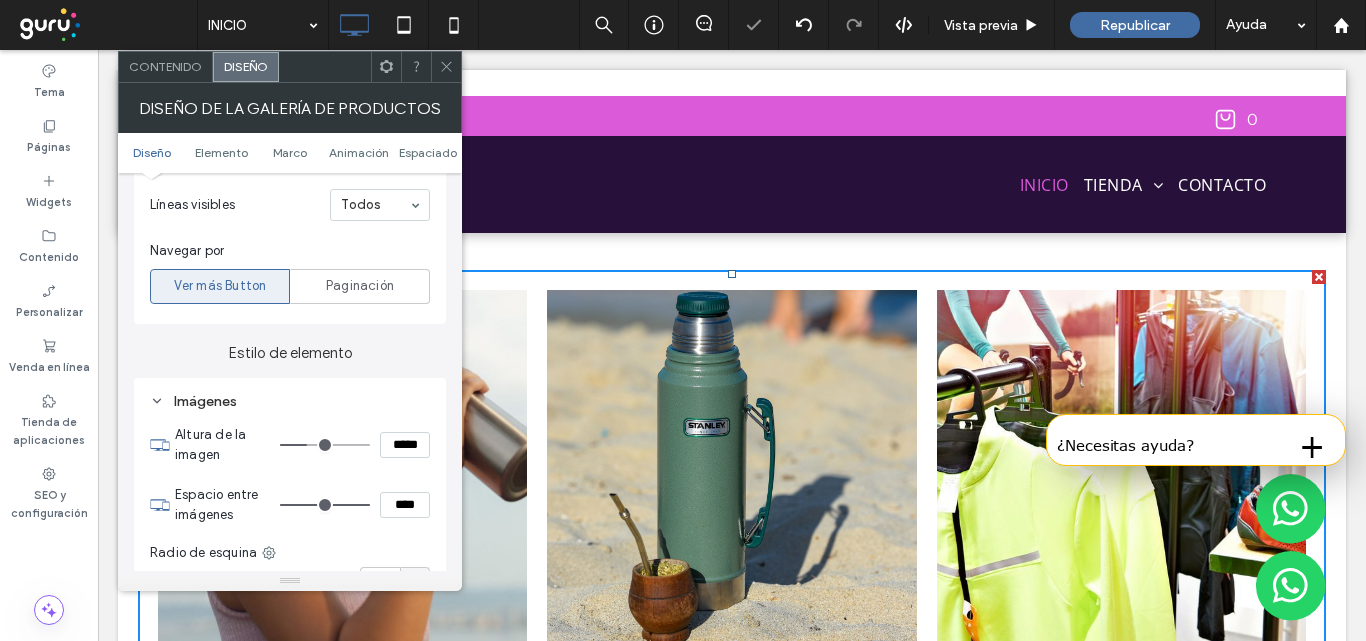 type on "***" 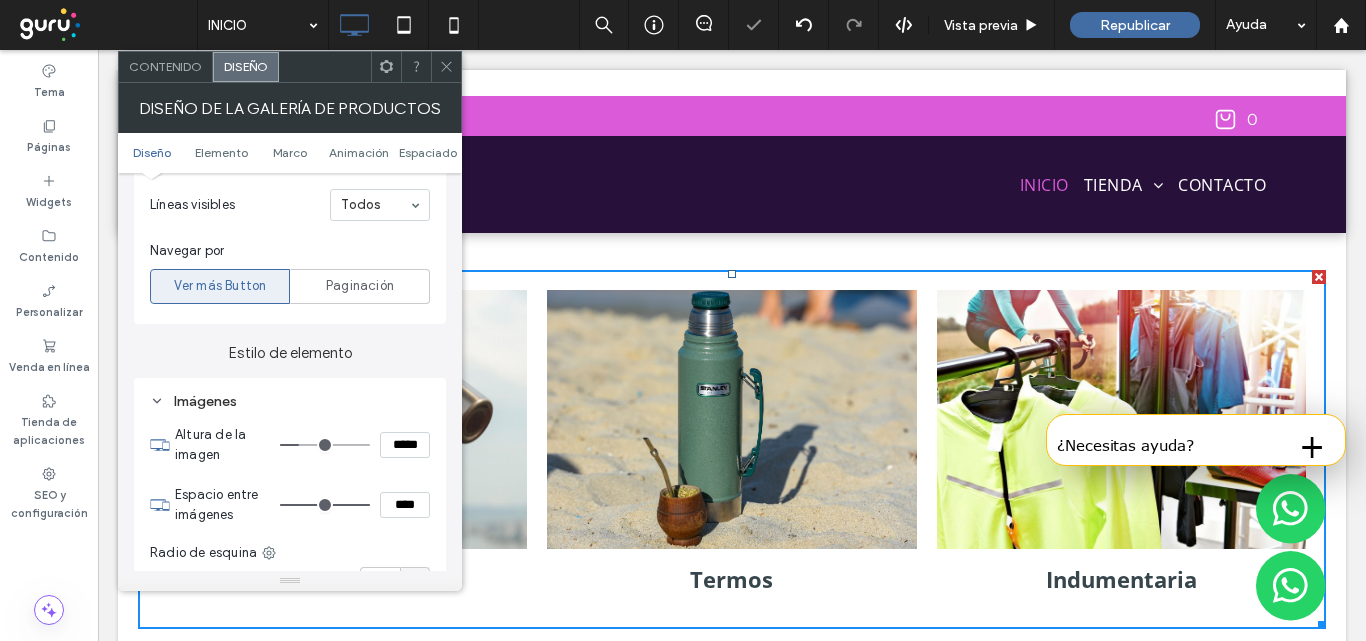 type on "***" 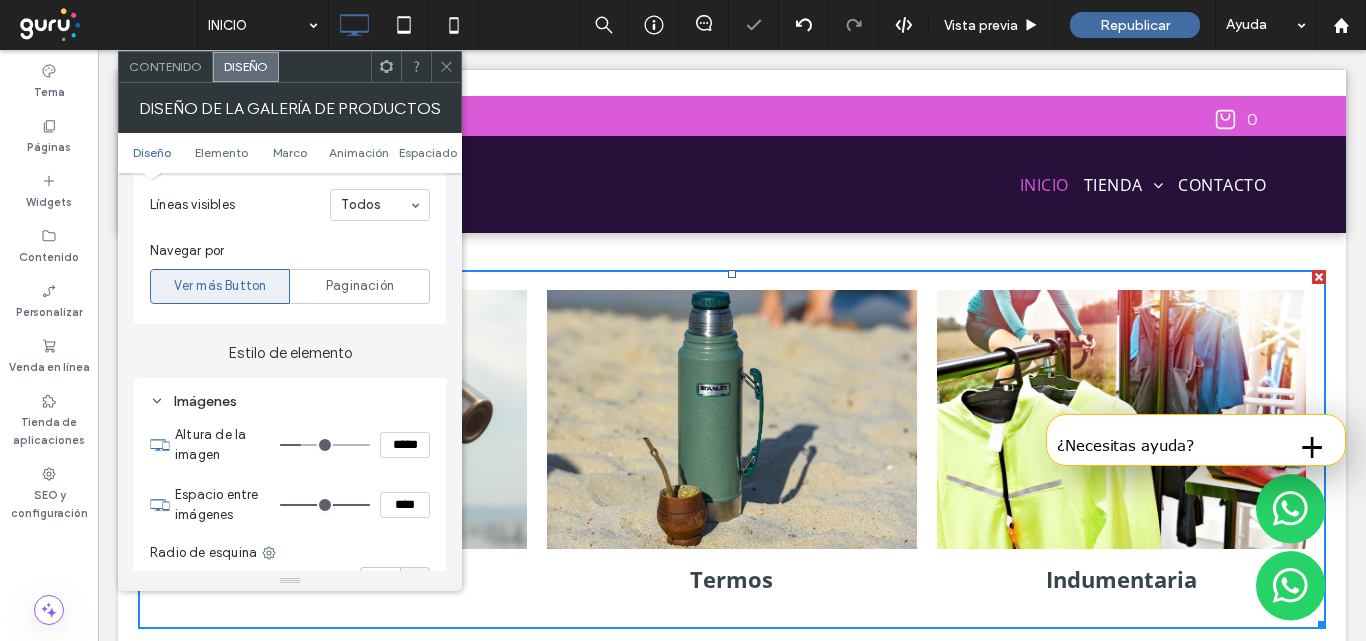 type on "***" 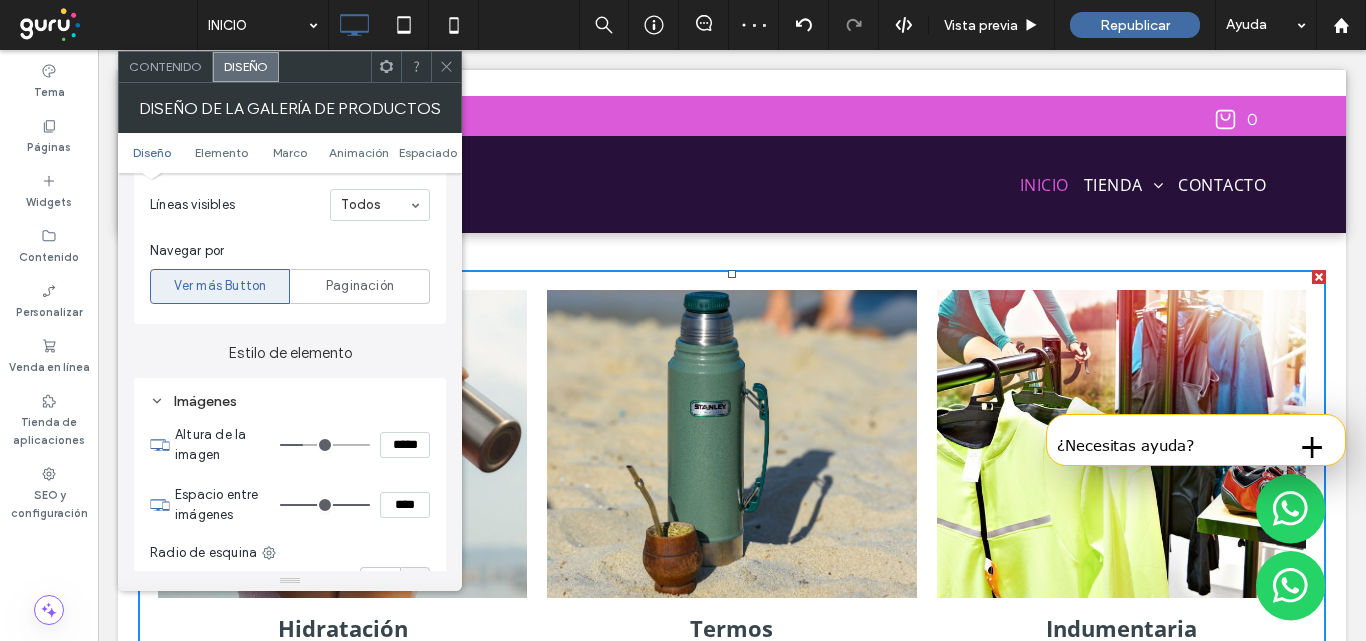 type on "***" 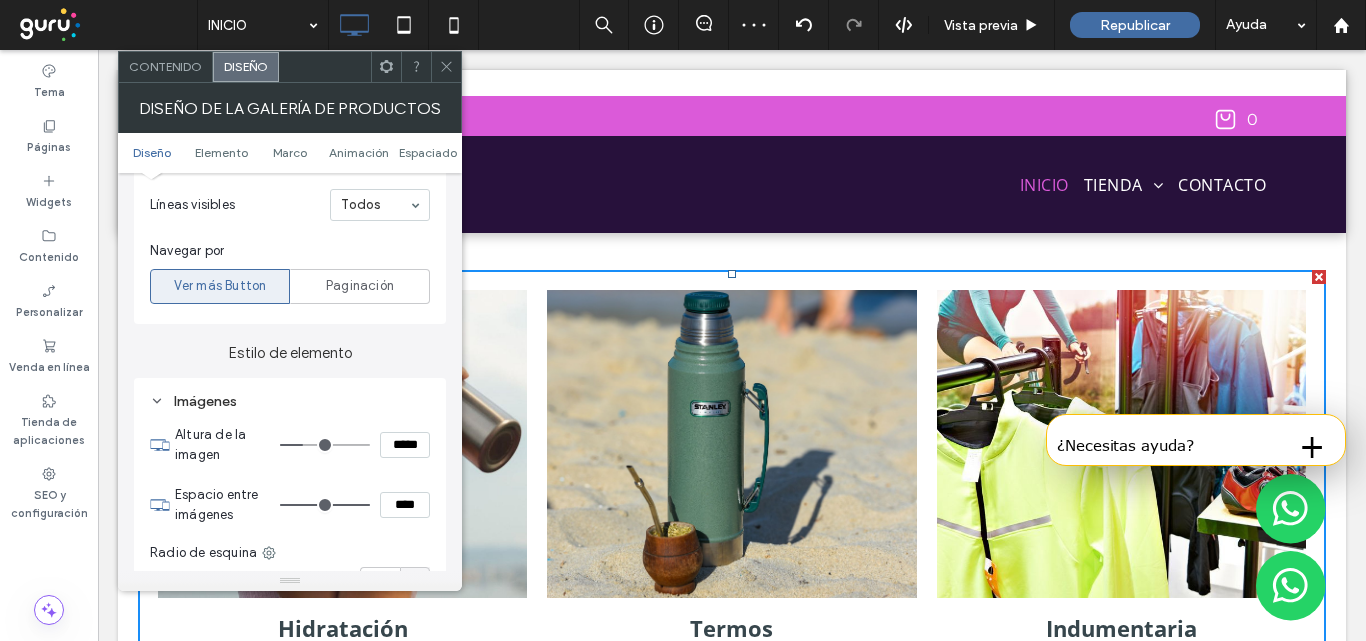type on "*****" 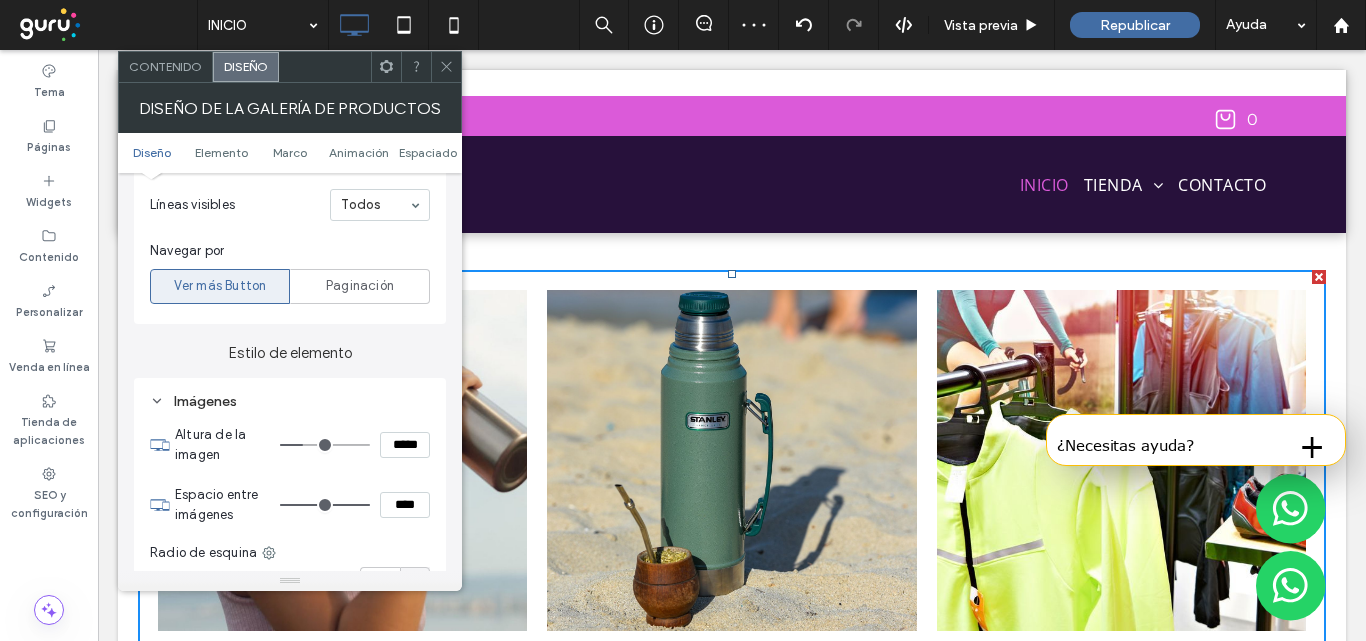 type on "***" 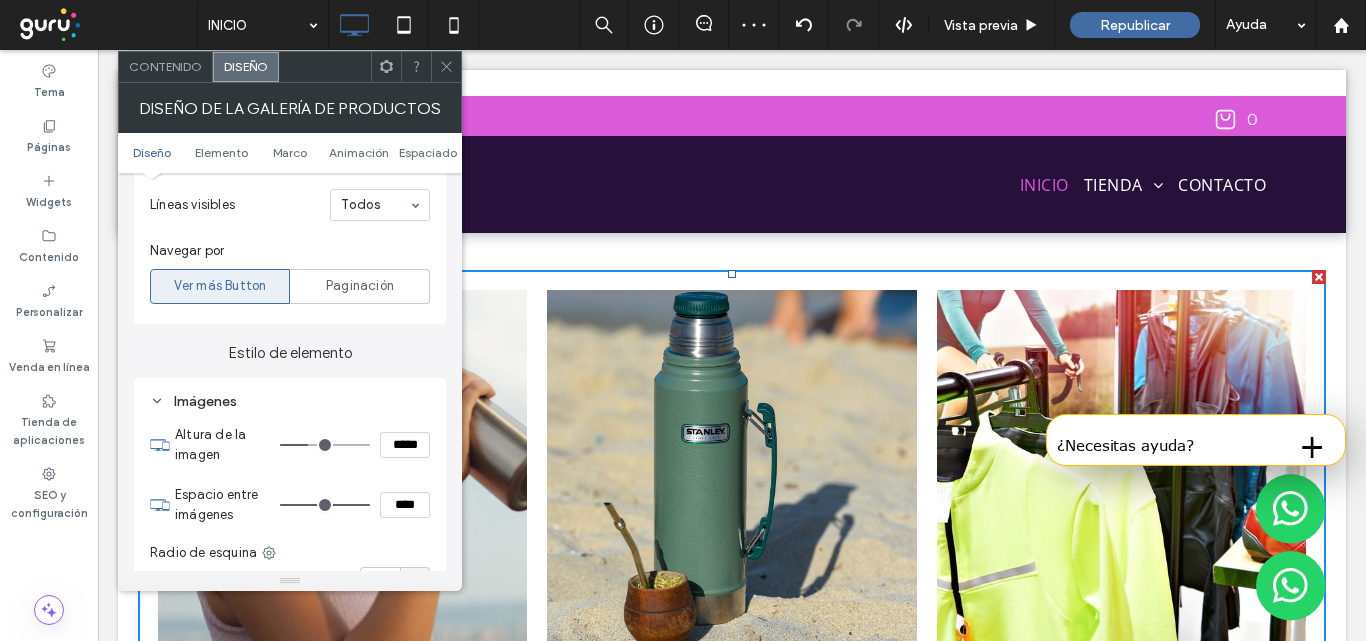 type on "***" 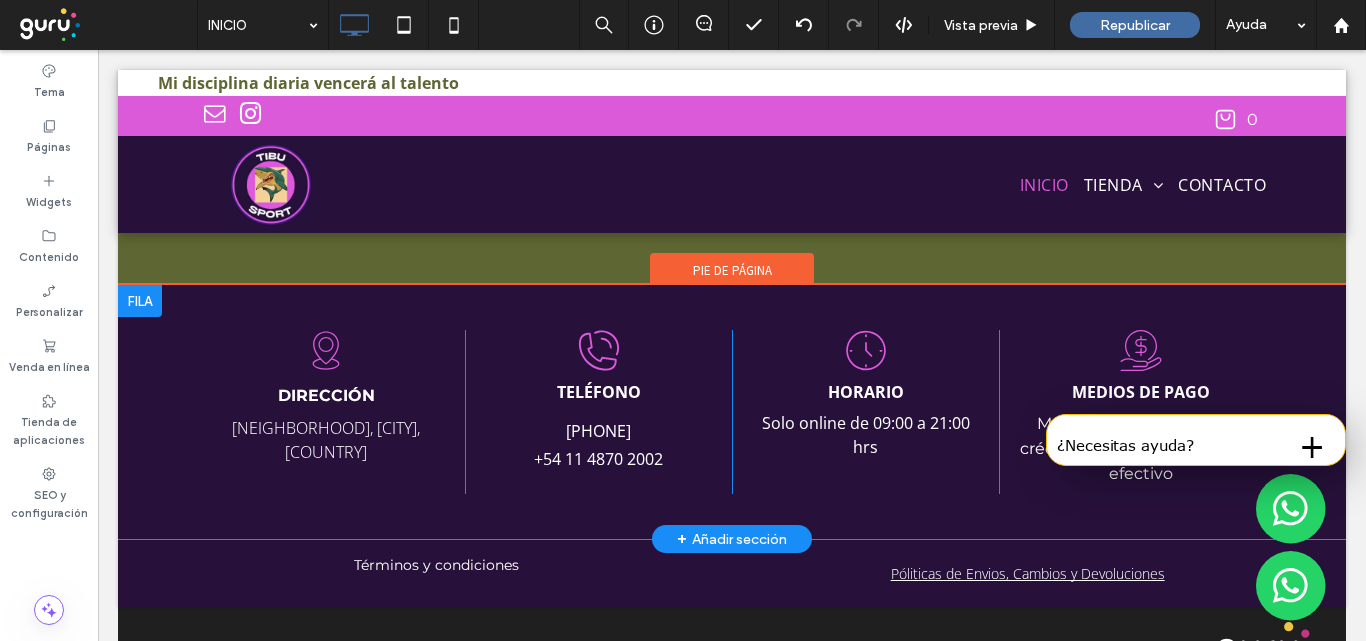 scroll, scrollTop: 3170, scrollLeft: 0, axis: vertical 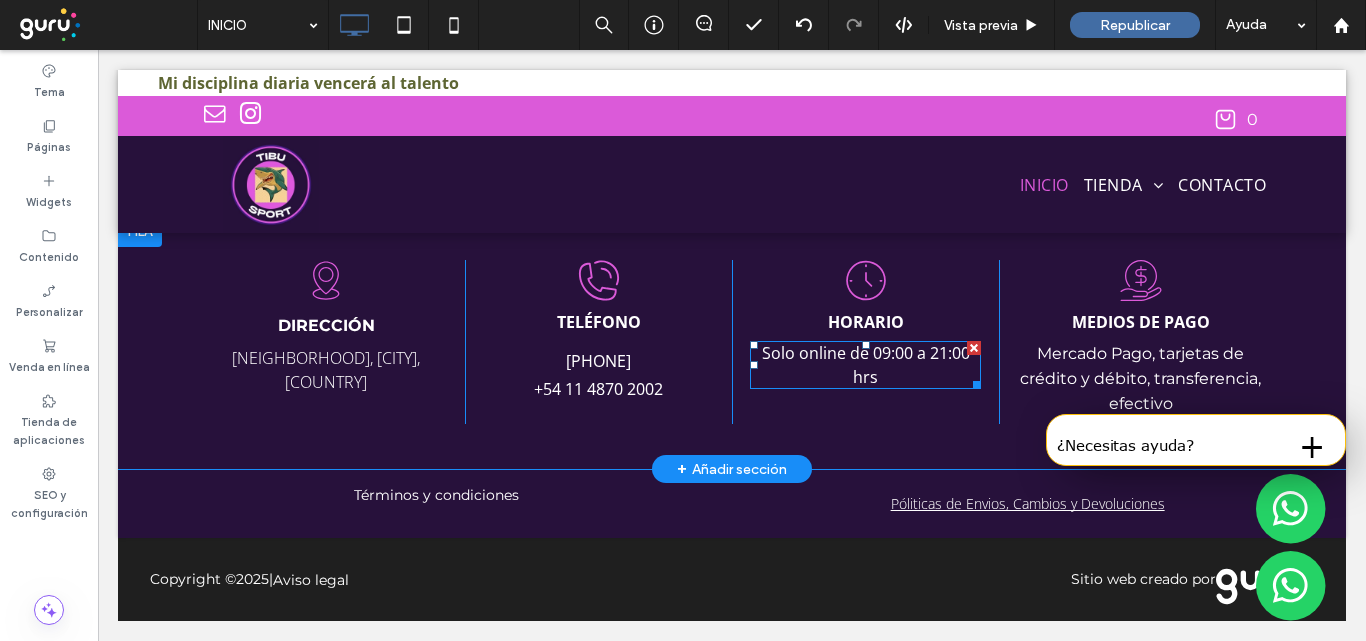 click on "Solo online de 09:00 a 21:00 hrs" at bounding box center (865, 365) 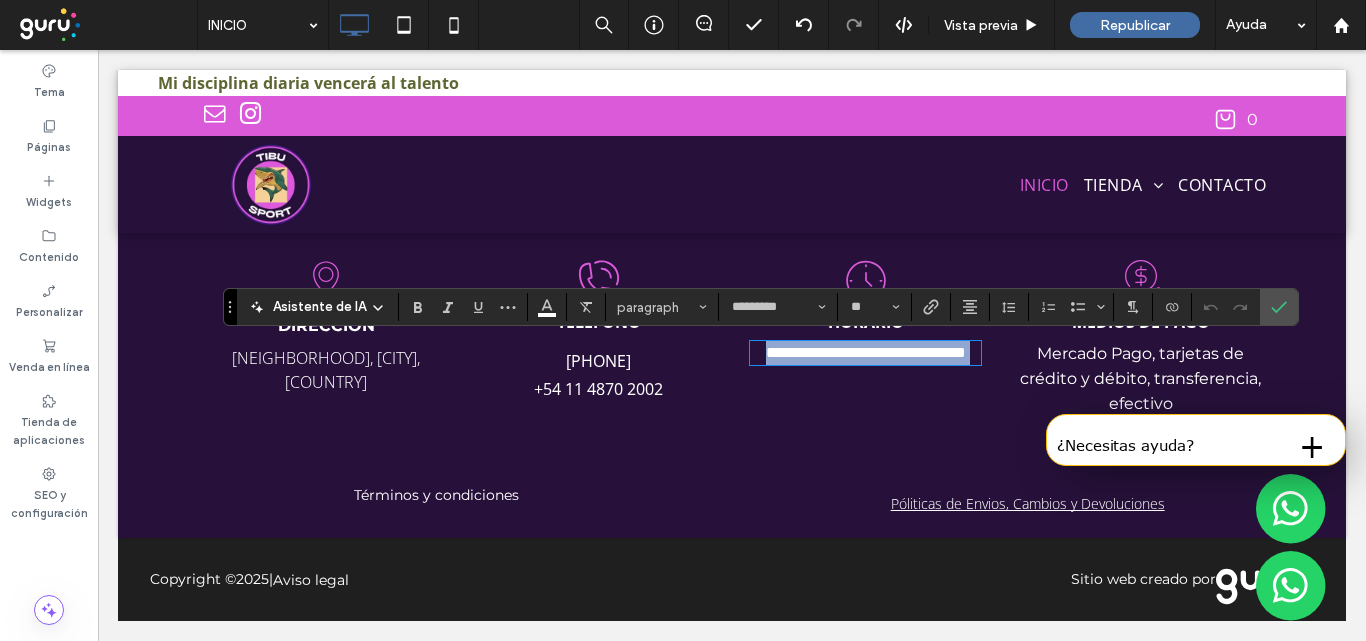 click on "**********" at bounding box center [865, 353] 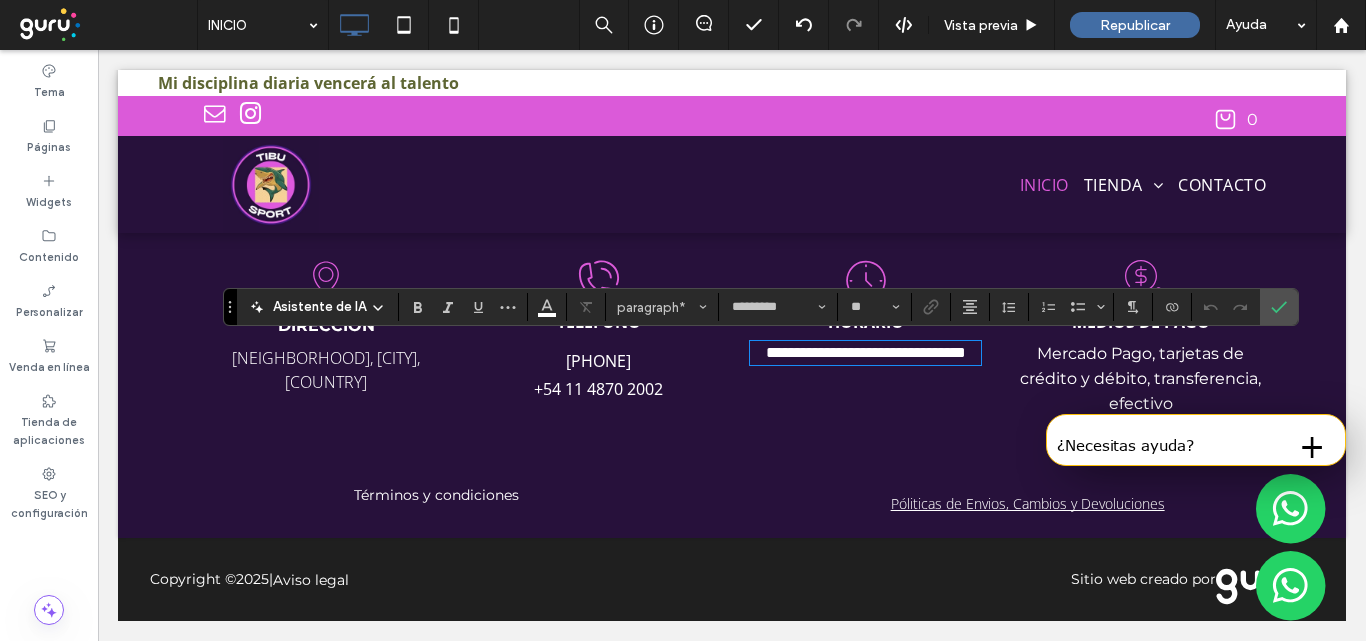 type 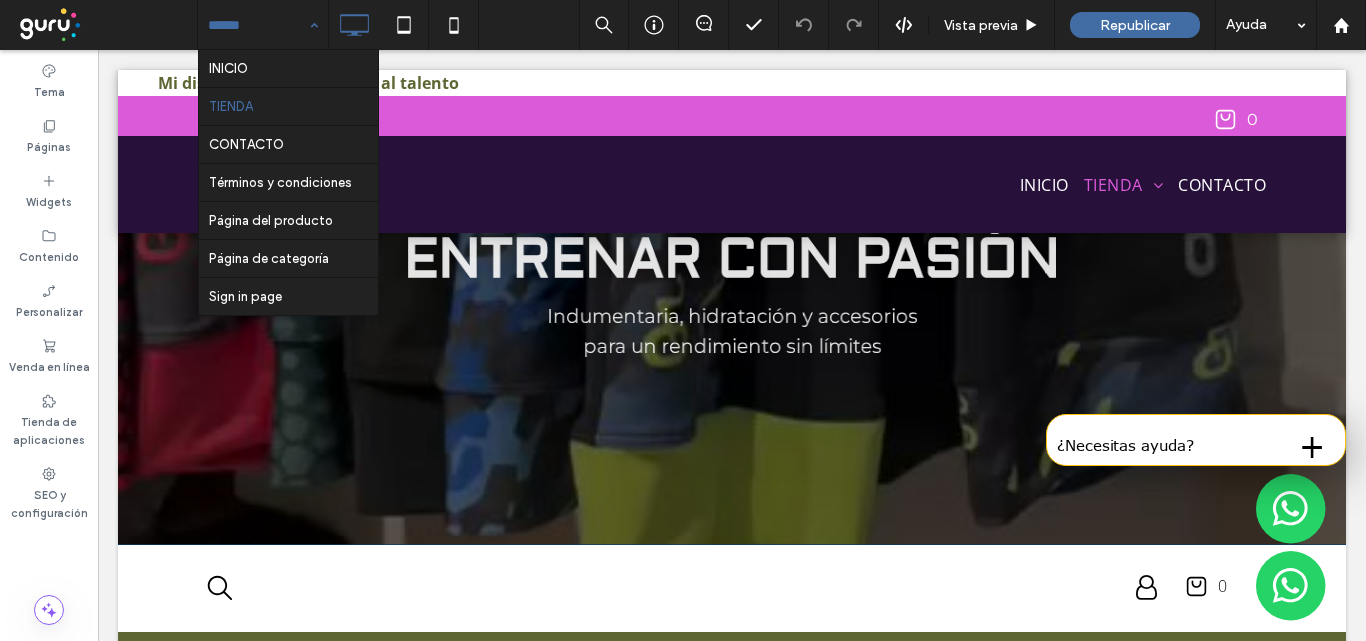 scroll, scrollTop: 500, scrollLeft: 0, axis: vertical 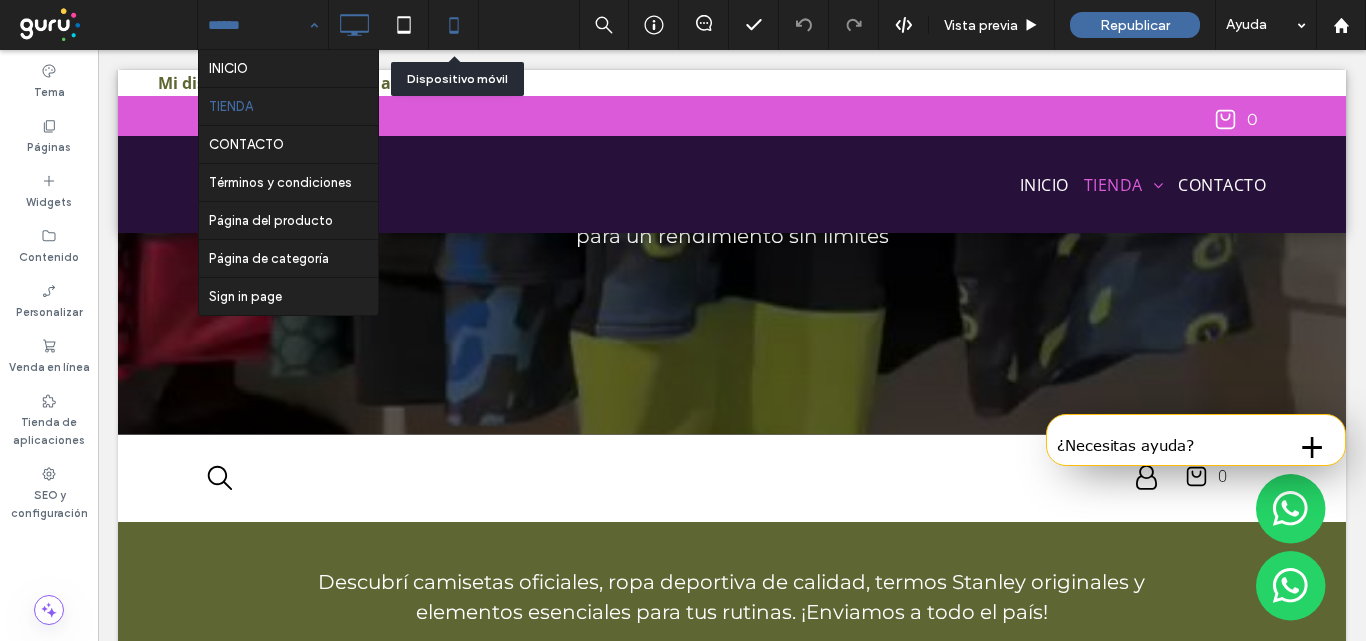 click 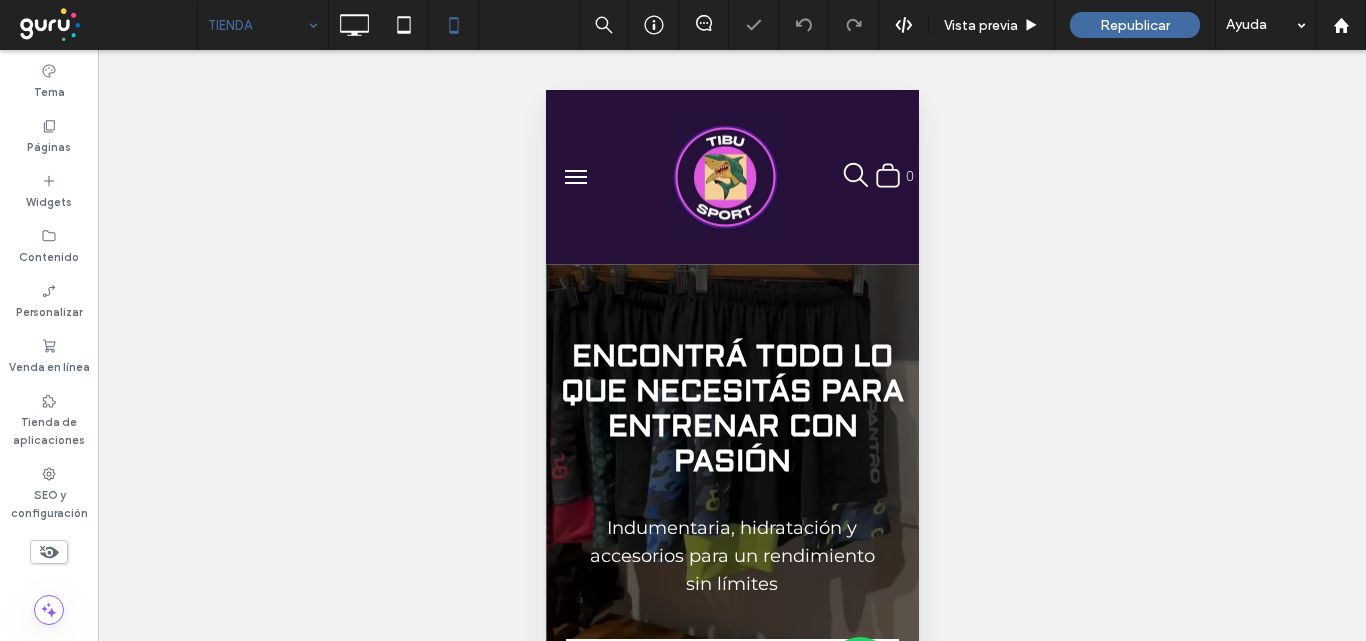 scroll, scrollTop: 0, scrollLeft: 0, axis: both 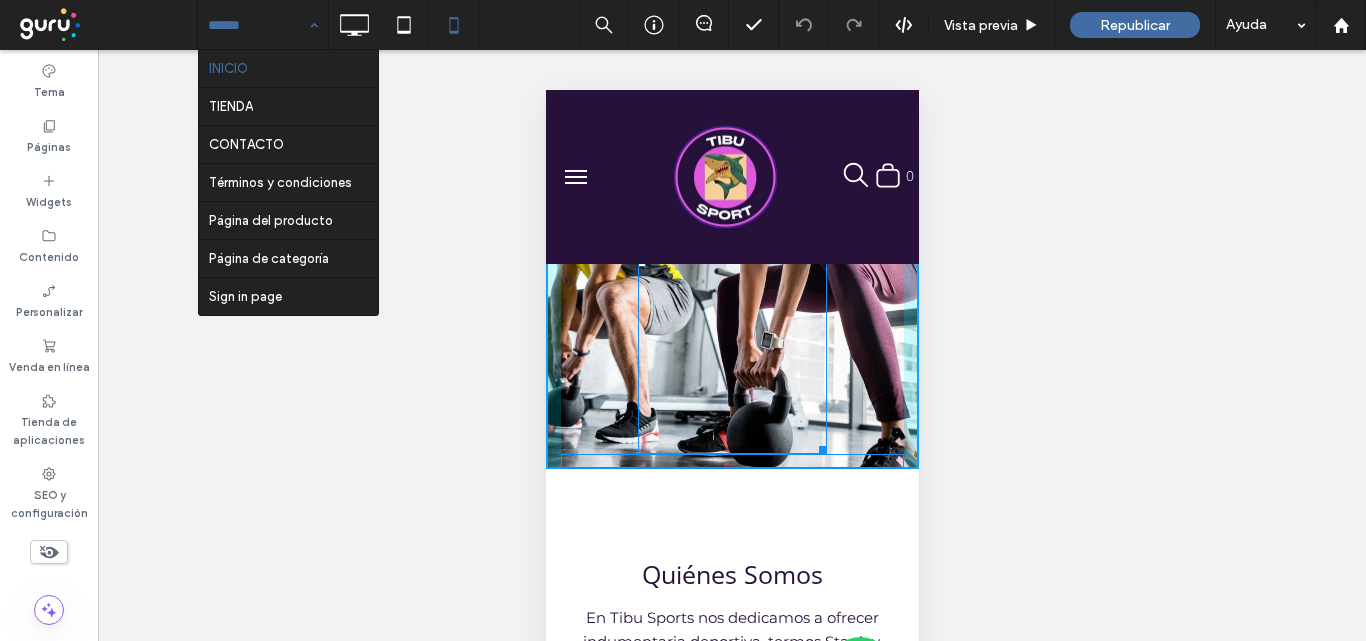 drag, startPoint x: 812, startPoint y: 441, endPoint x: 763, endPoint y: 462, distance: 53.310413 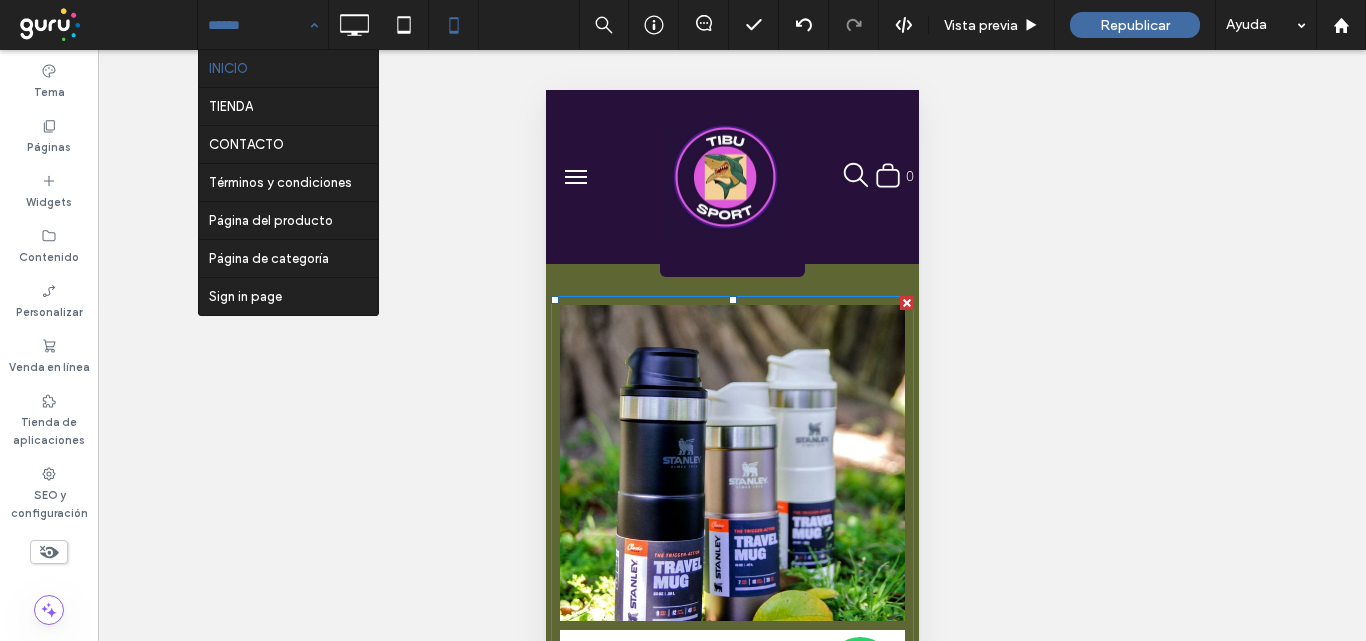 scroll, scrollTop: 3100, scrollLeft: 0, axis: vertical 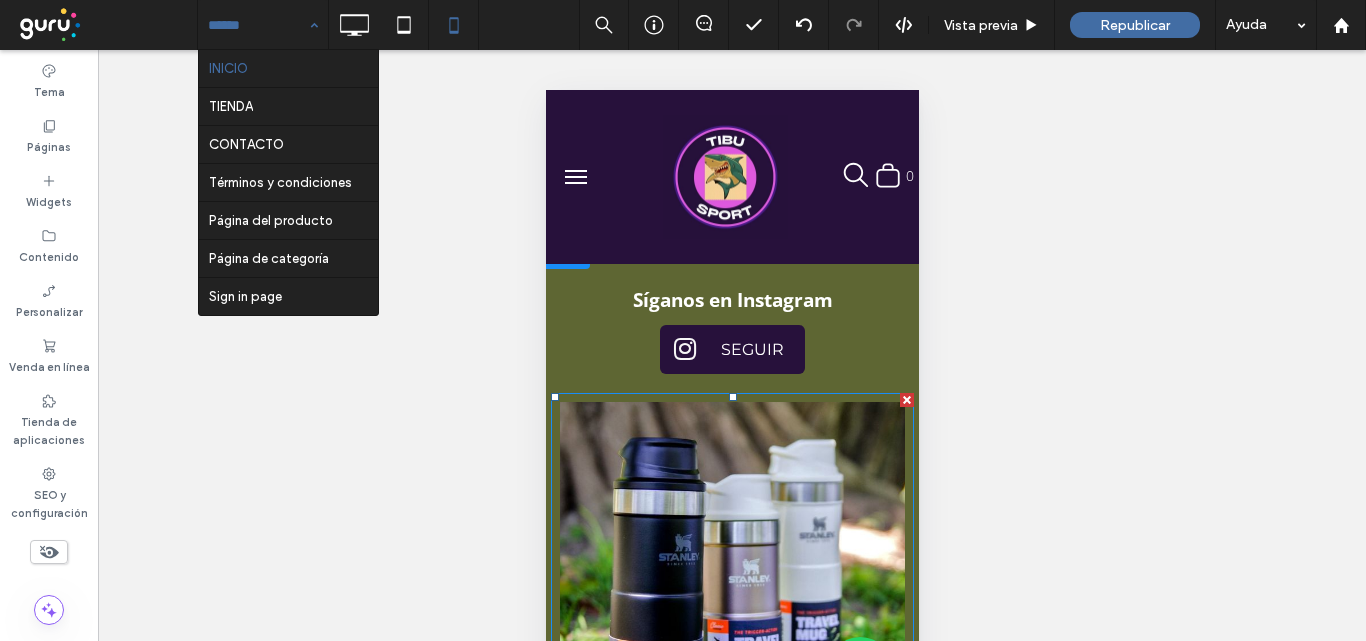 click at bounding box center [732, 559] 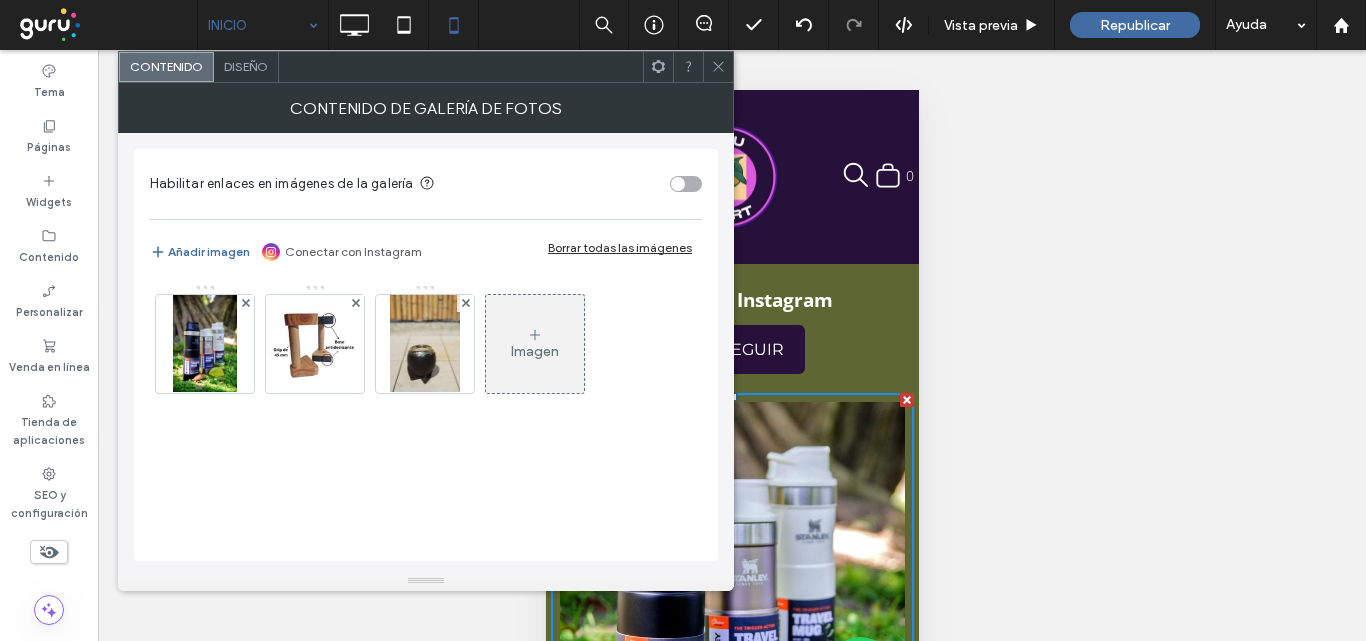click on "Diseño" at bounding box center (246, 67) 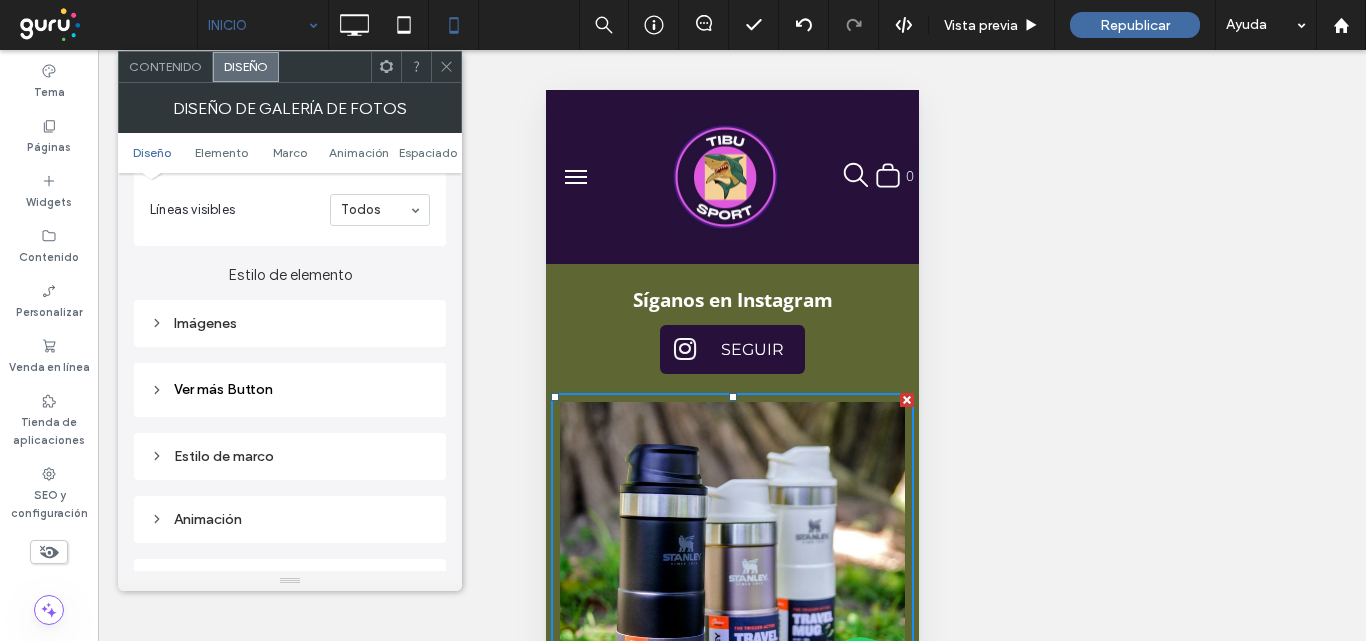 scroll, scrollTop: 700, scrollLeft: 0, axis: vertical 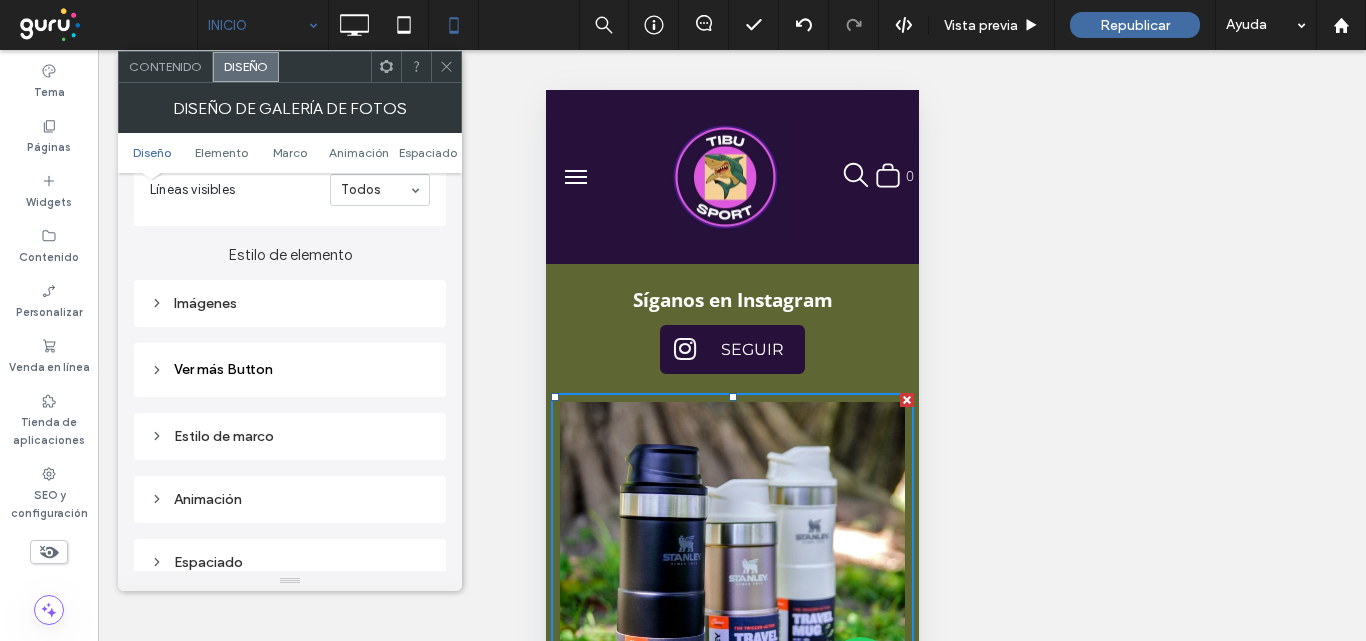 click on "Imágenes" at bounding box center [290, 303] 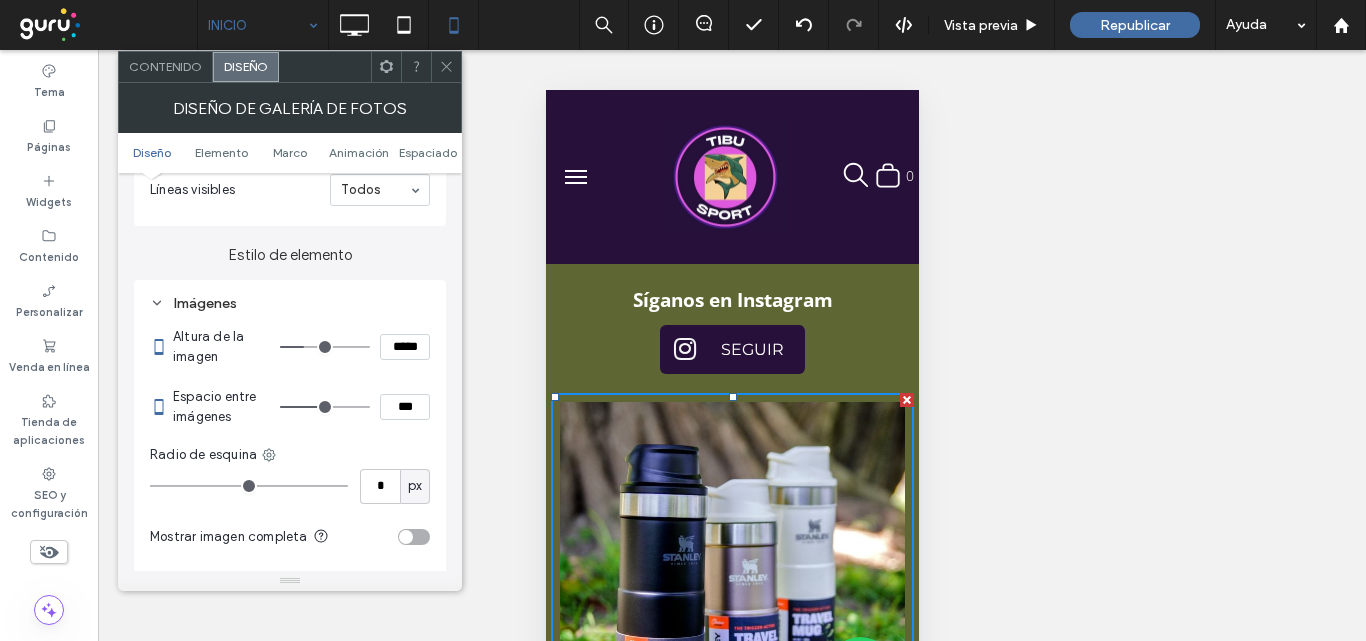 type on "***" 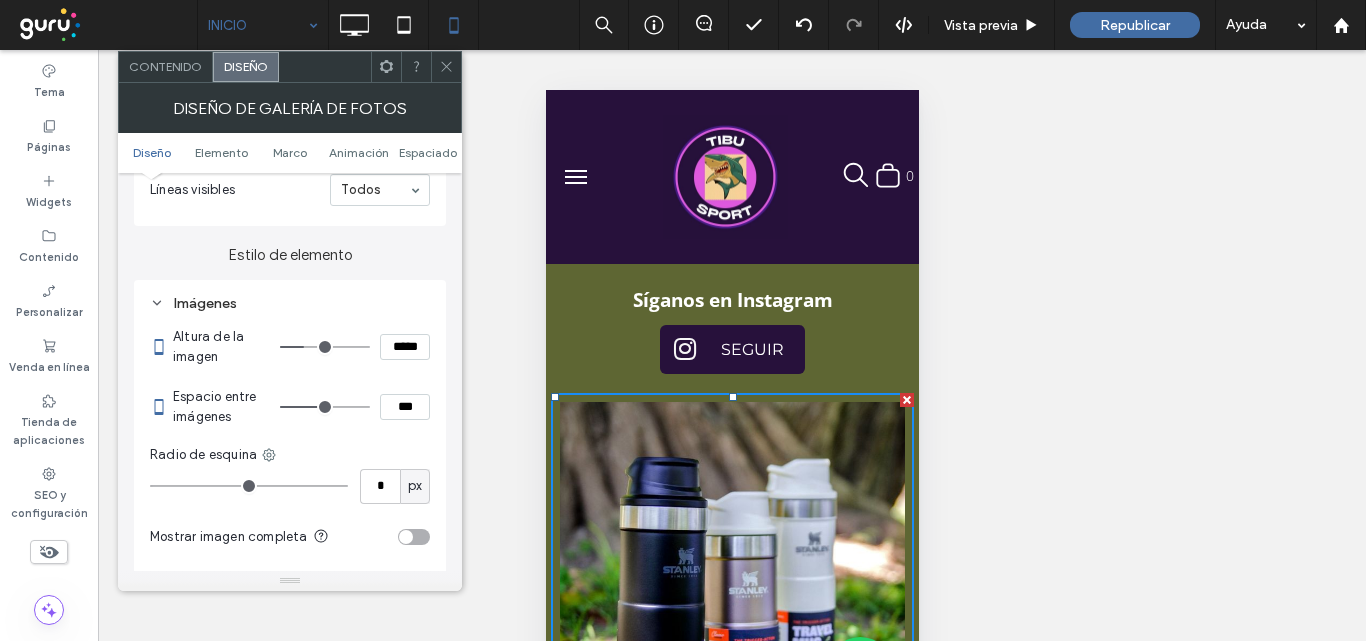 type on "***" 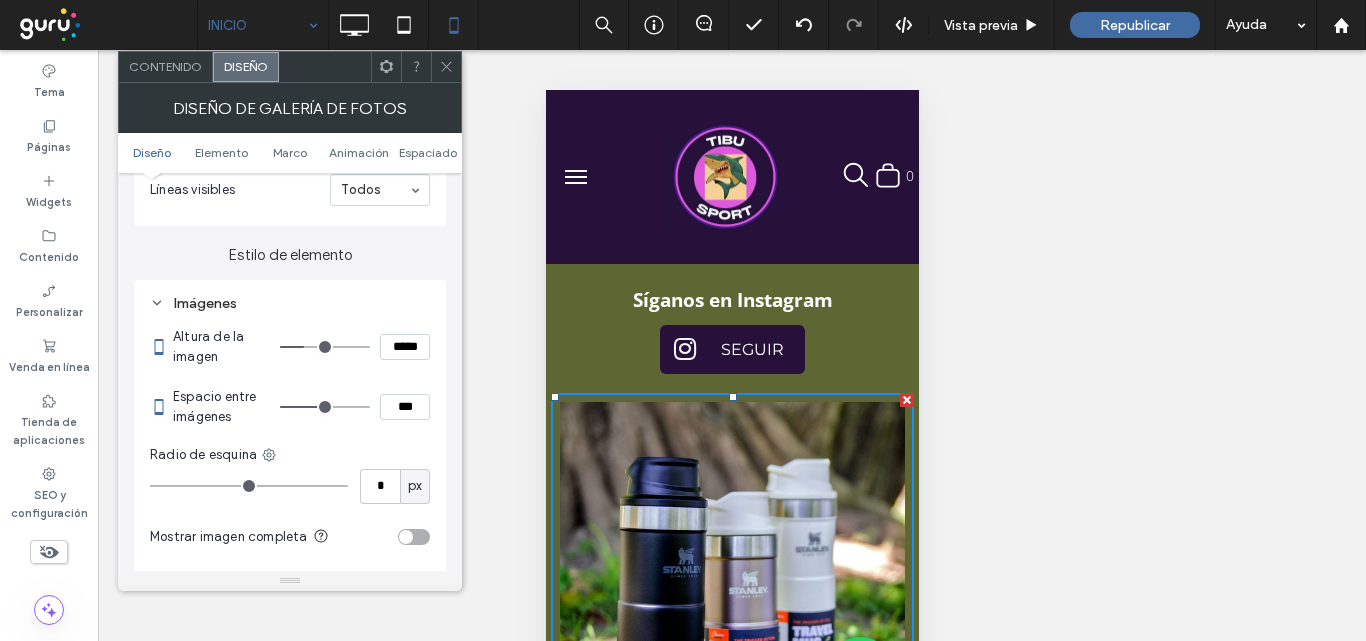 type on "*****" 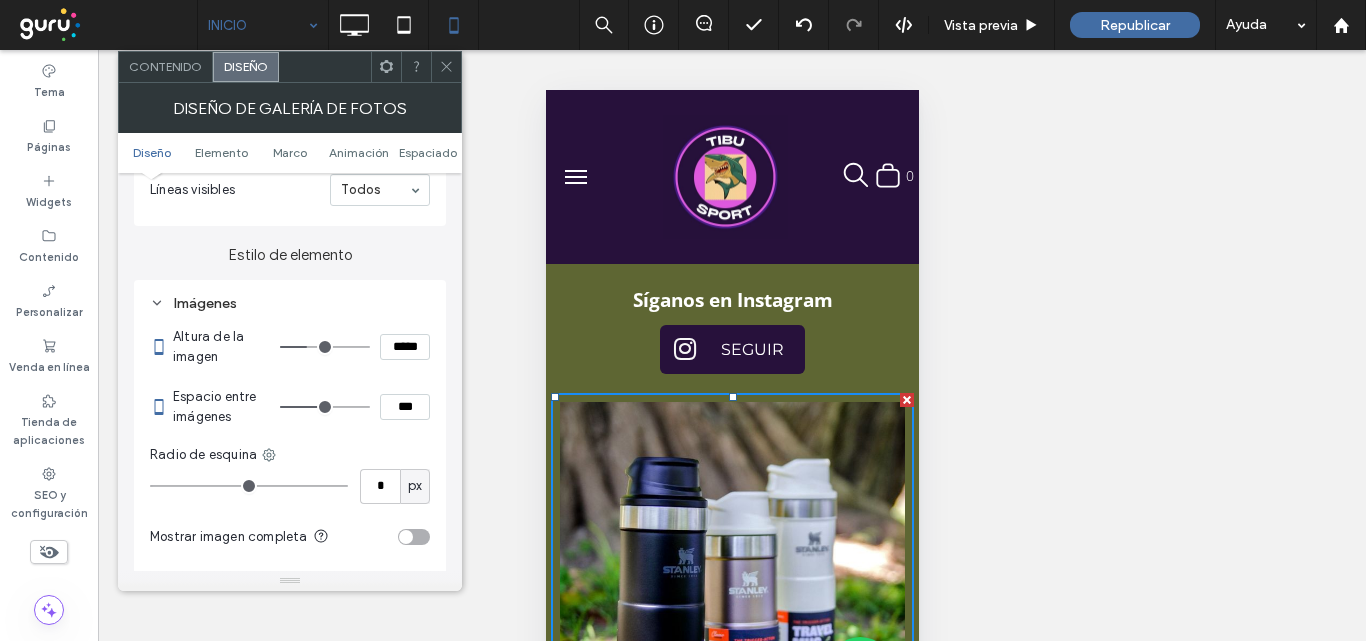 type on "***" 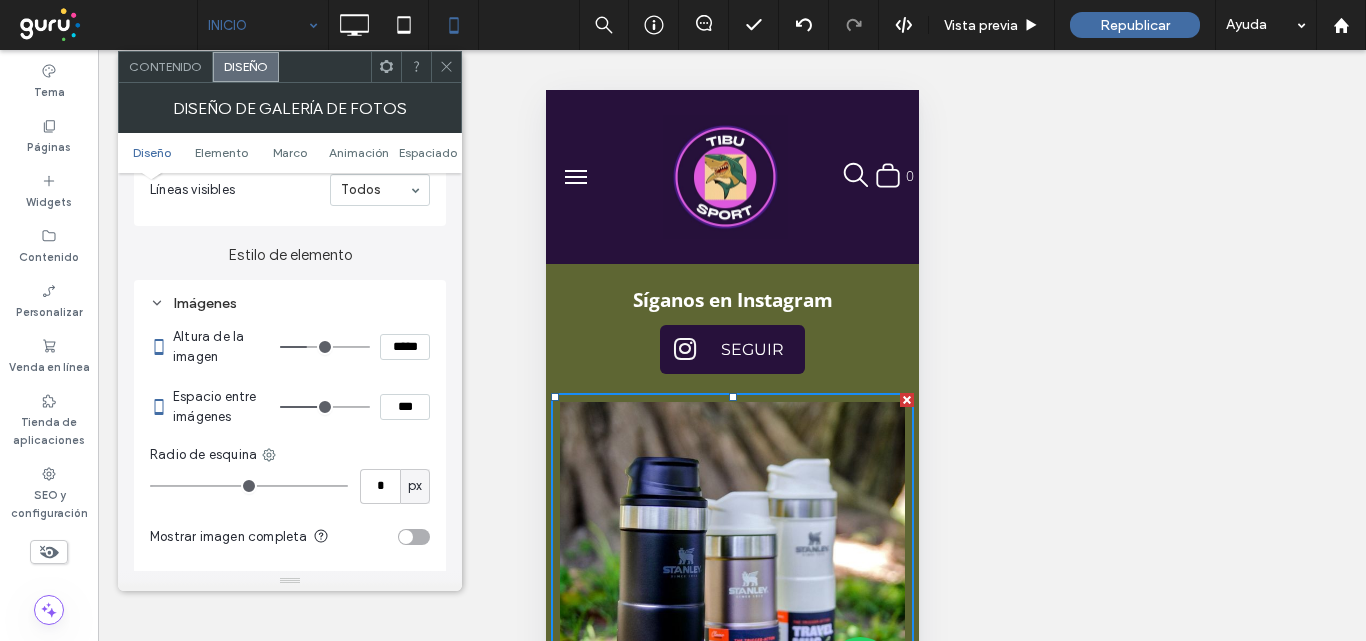 type on "*****" 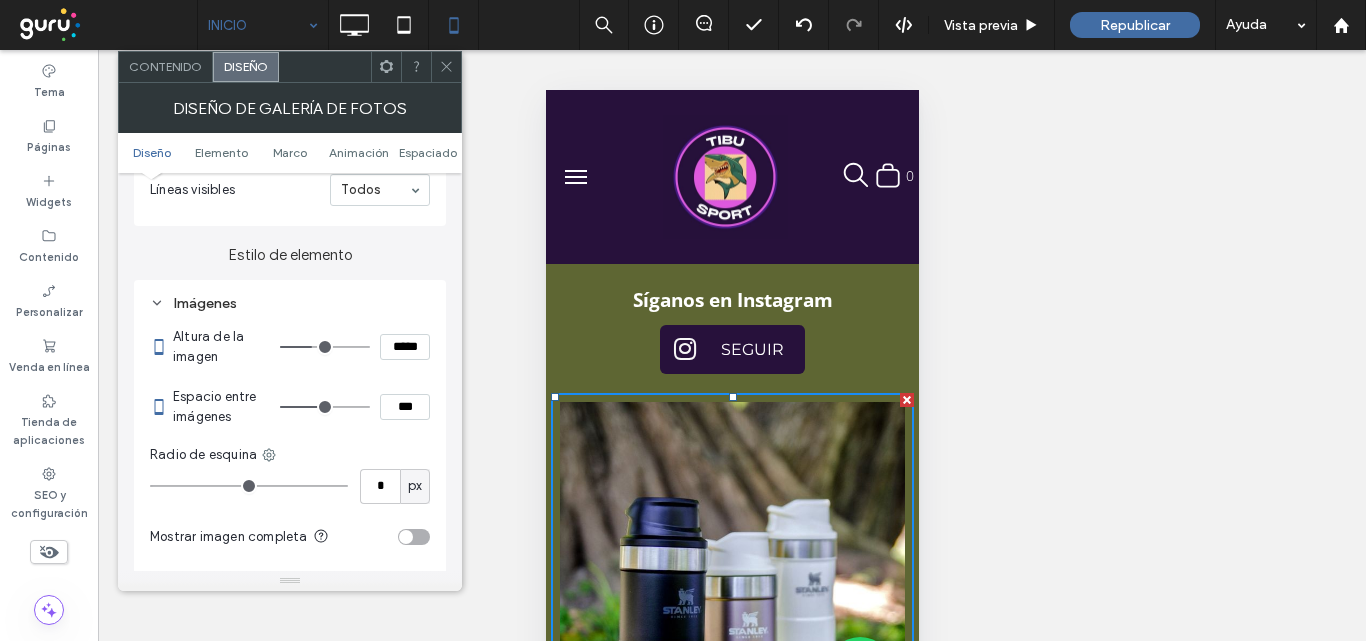 click at bounding box center (325, 347) 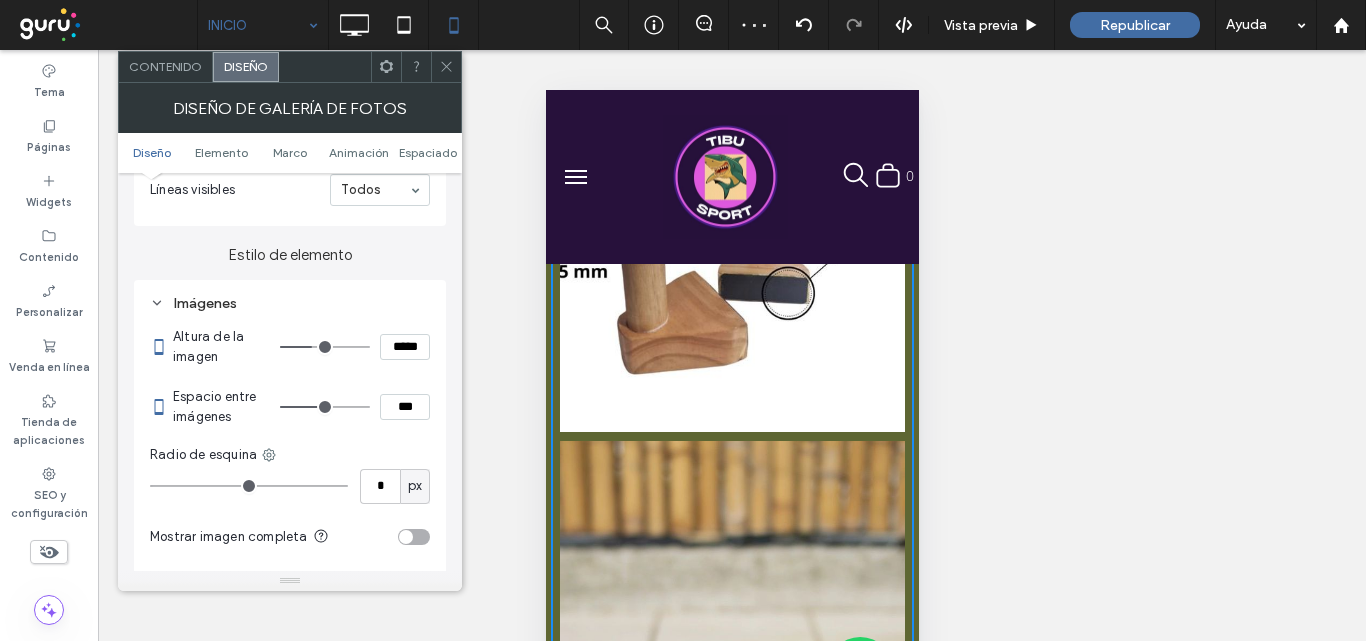 scroll, scrollTop: 4200, scrollLeft: 0, axis: vertical 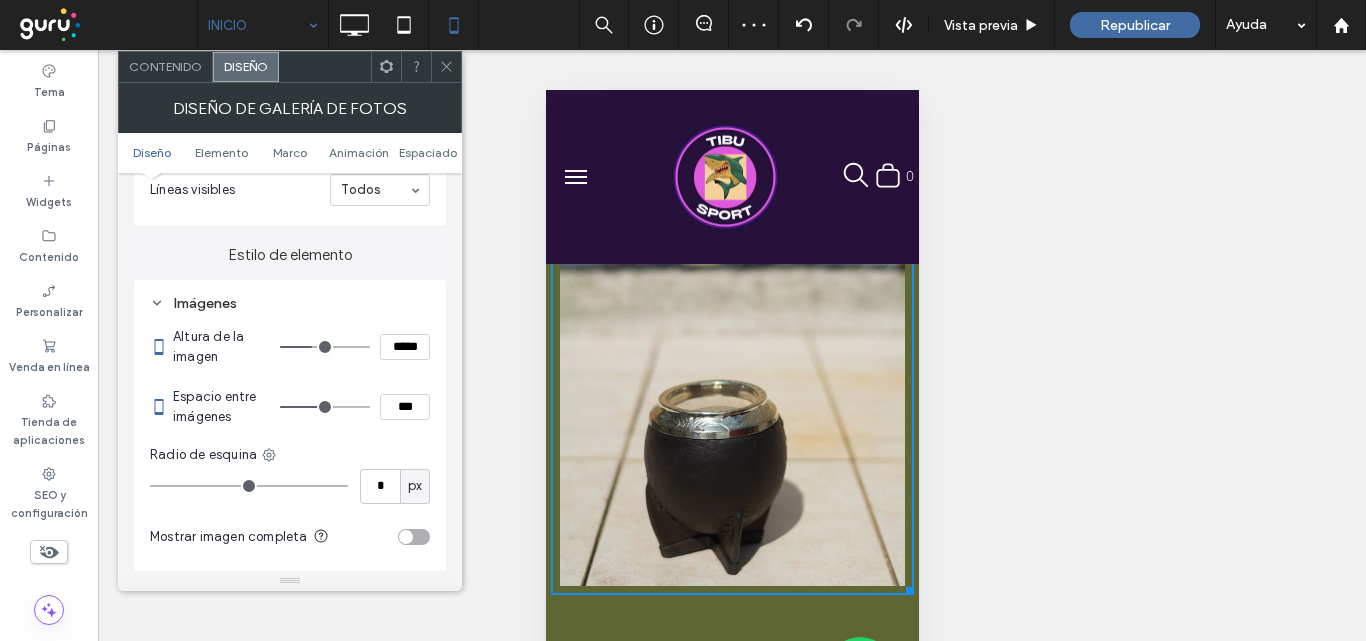 type on "***" 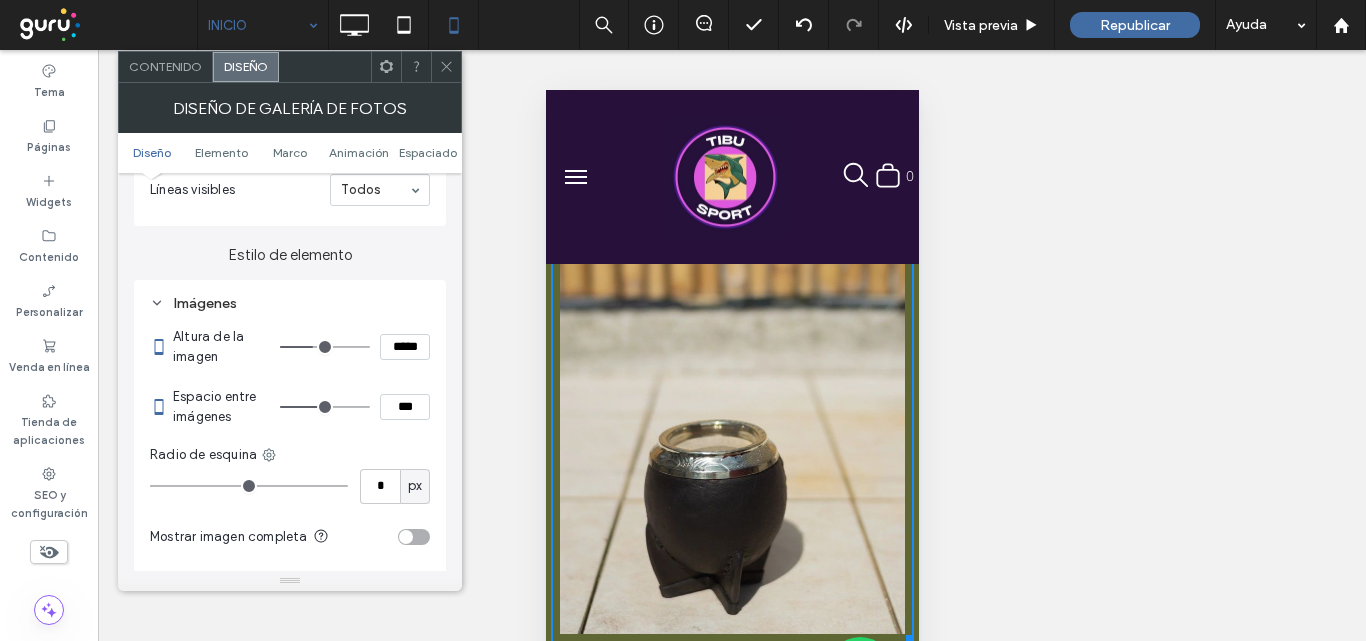type on "***" 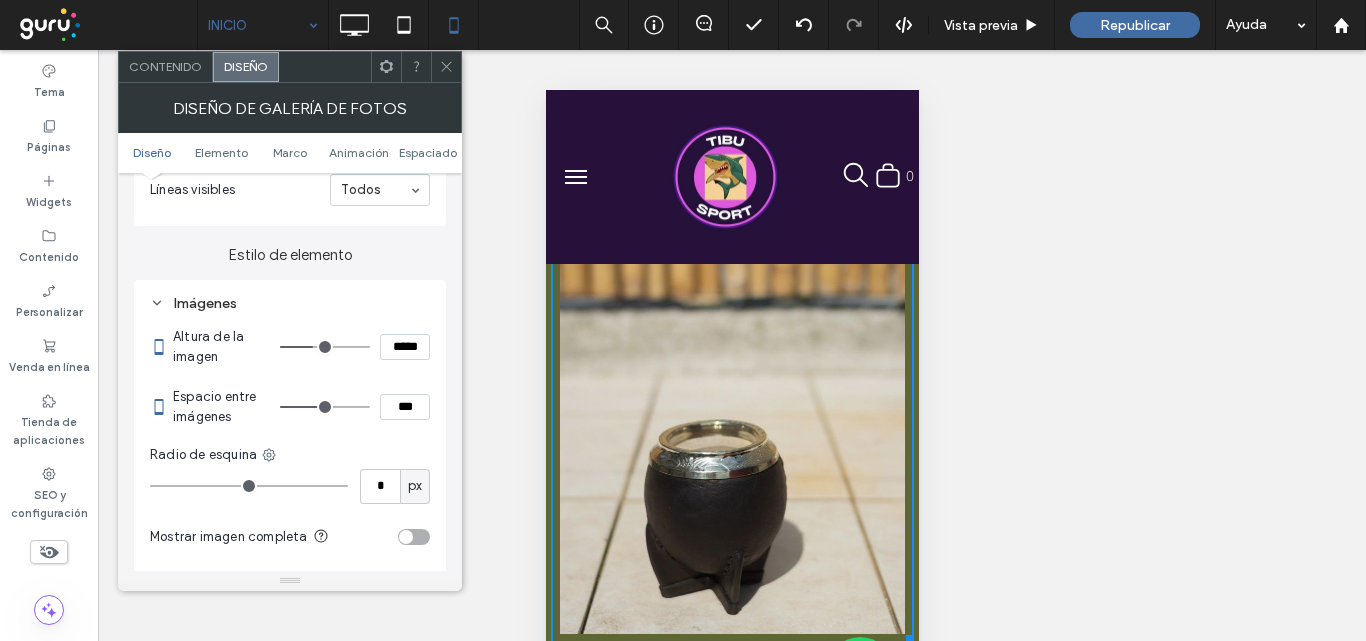 type on "*****" 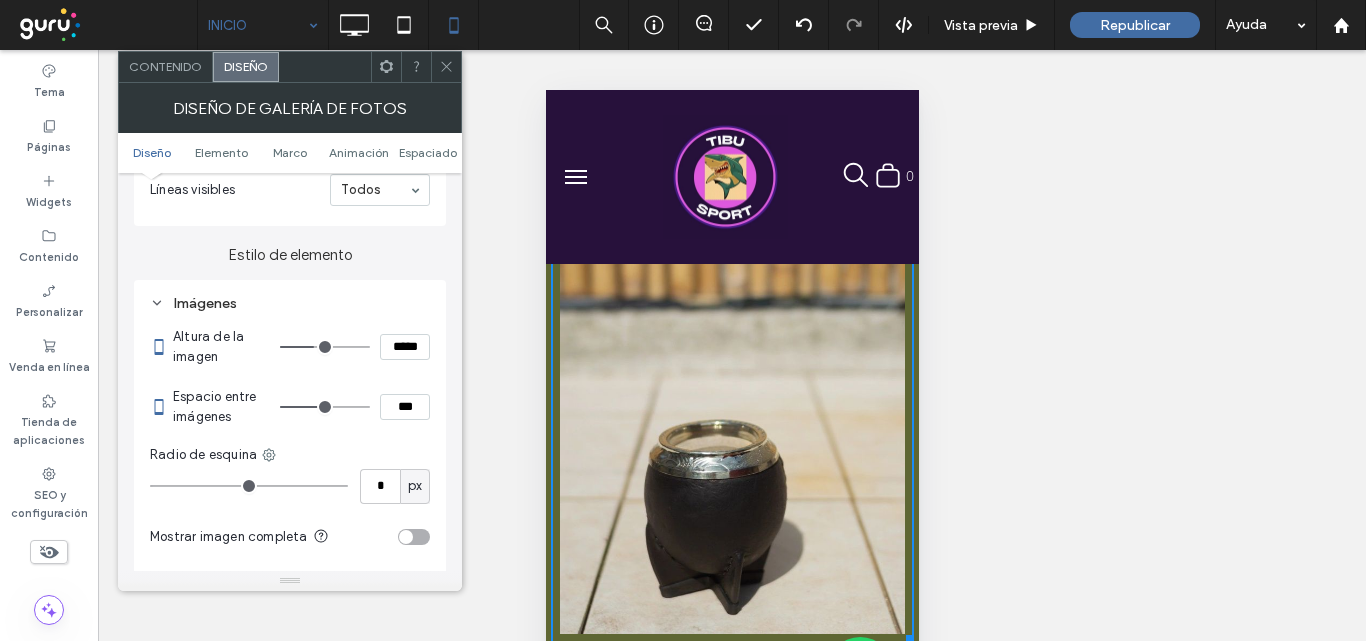 type on "***" 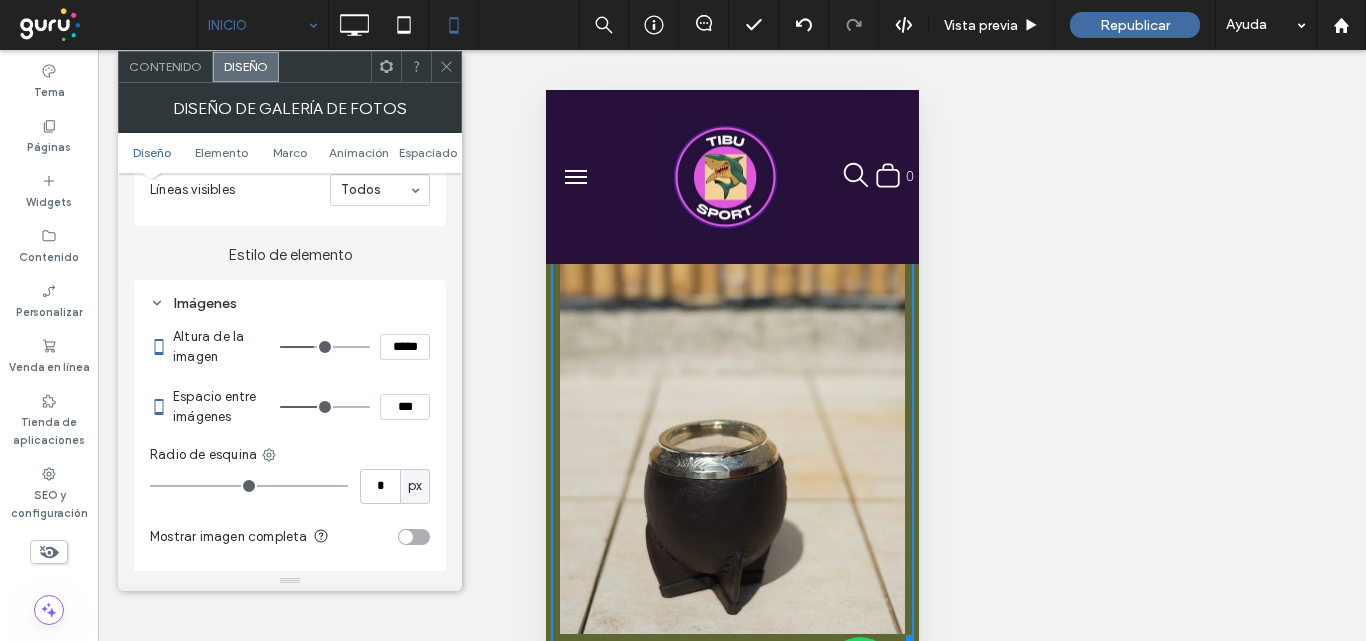 type on "*****" 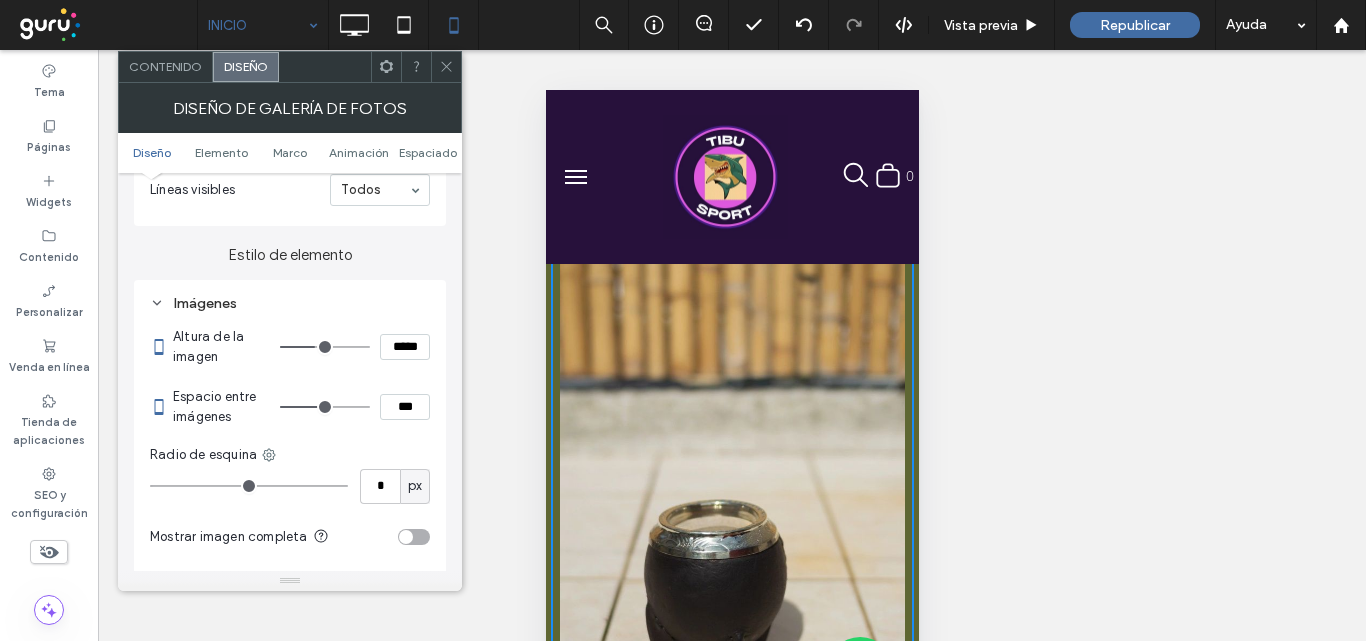 type on "***" 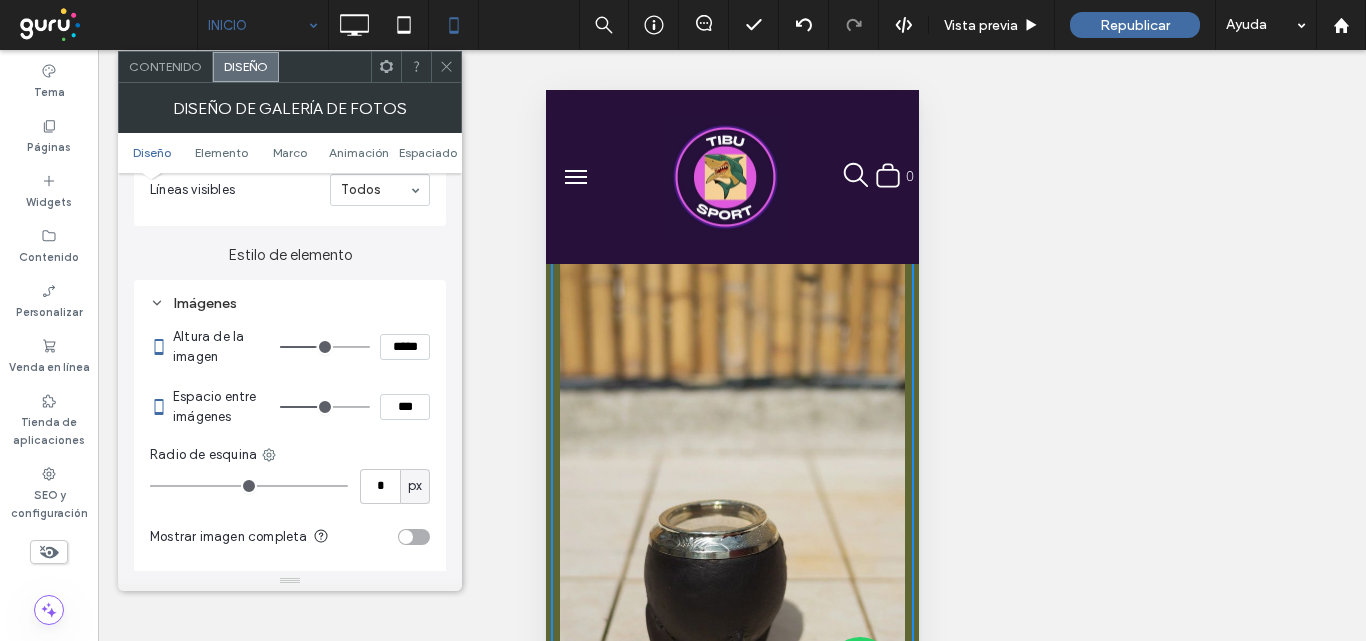 type on "***" 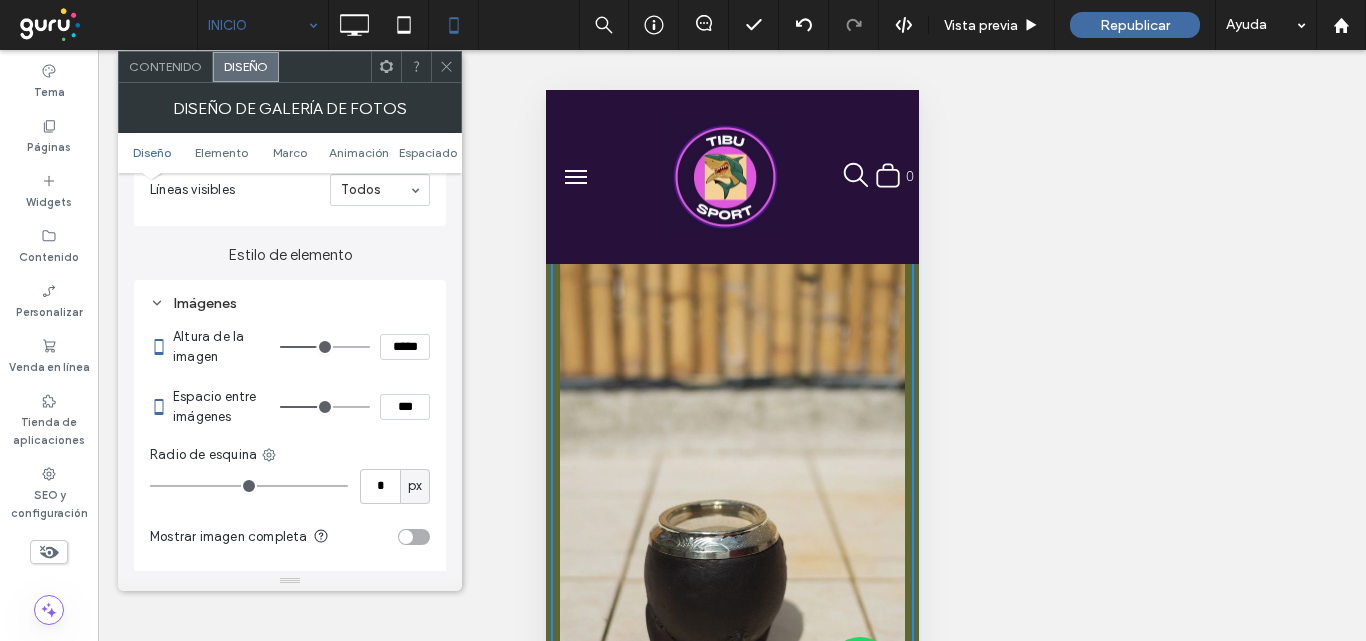 type on "*****" 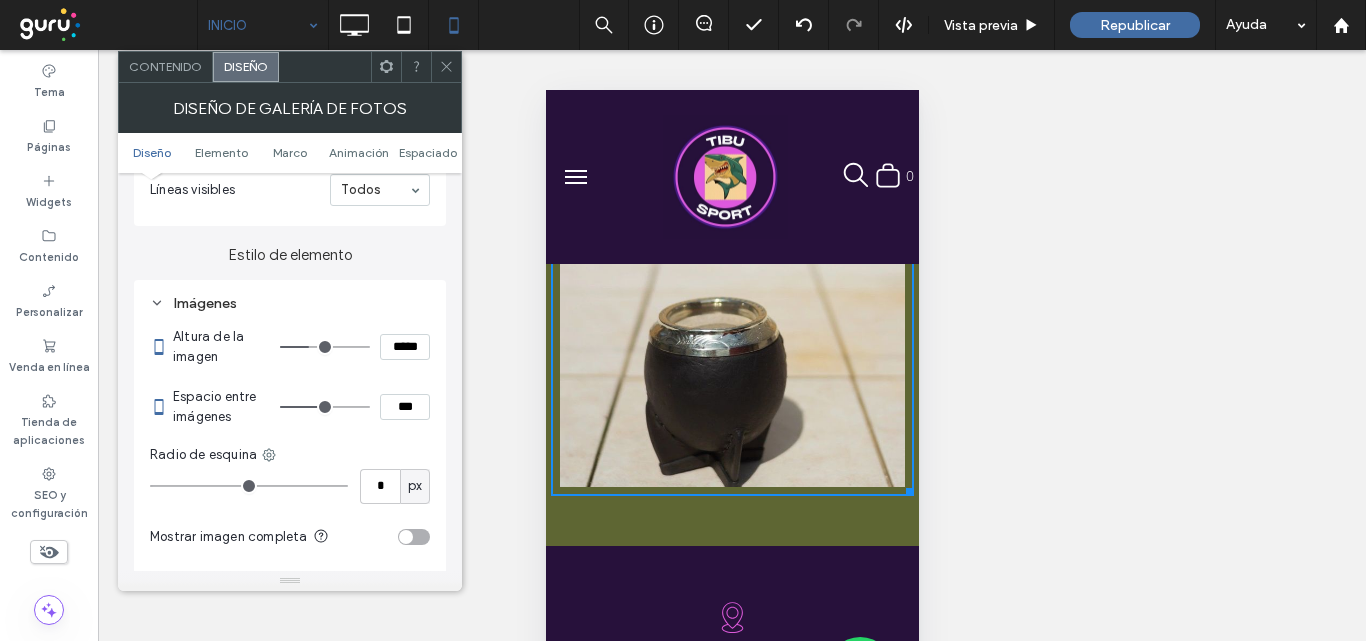 click at bounding box center [325, 347] 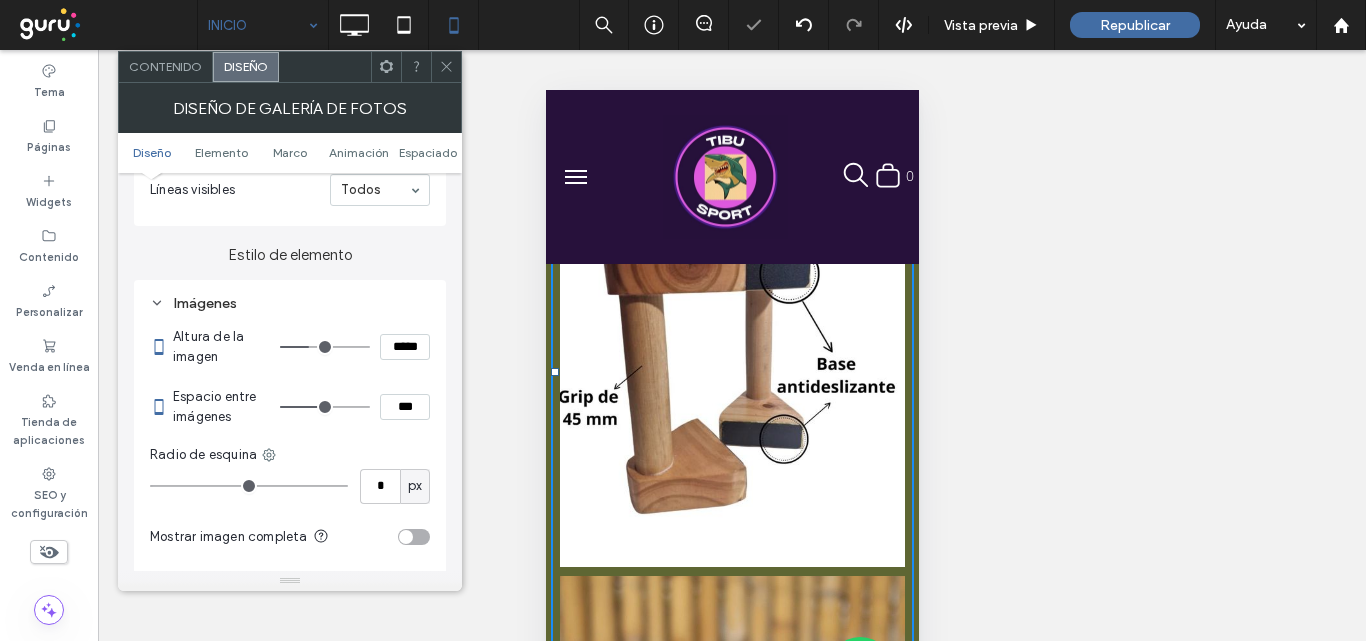 scroll, scrollTop: 3700, scrollLeft: 0, axis: vertical 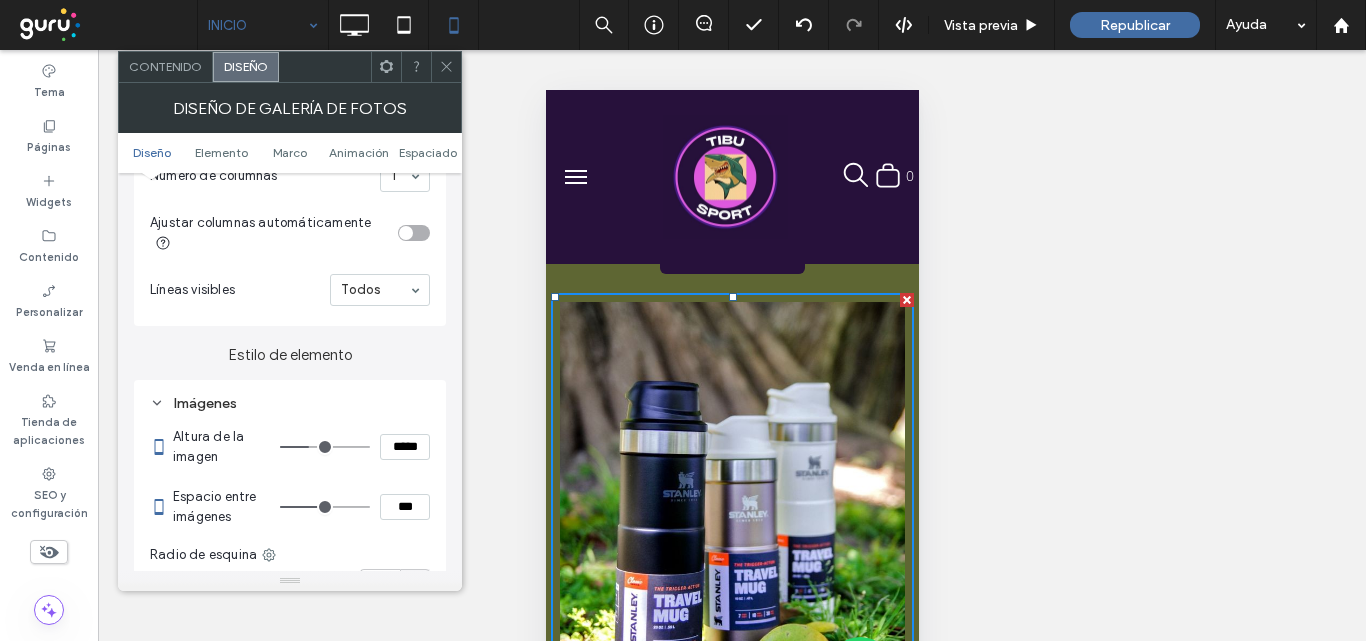 click on "Contenido" at bounding box center [165, 66] 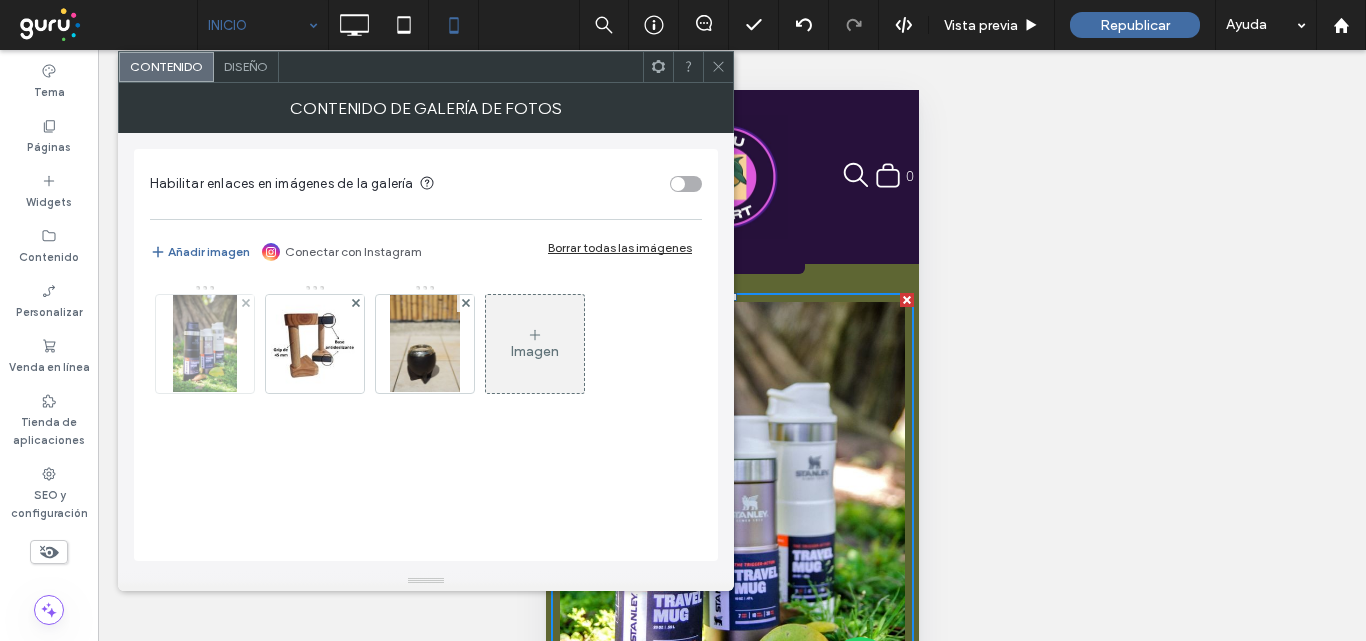 click at bounding box center [205, 344] 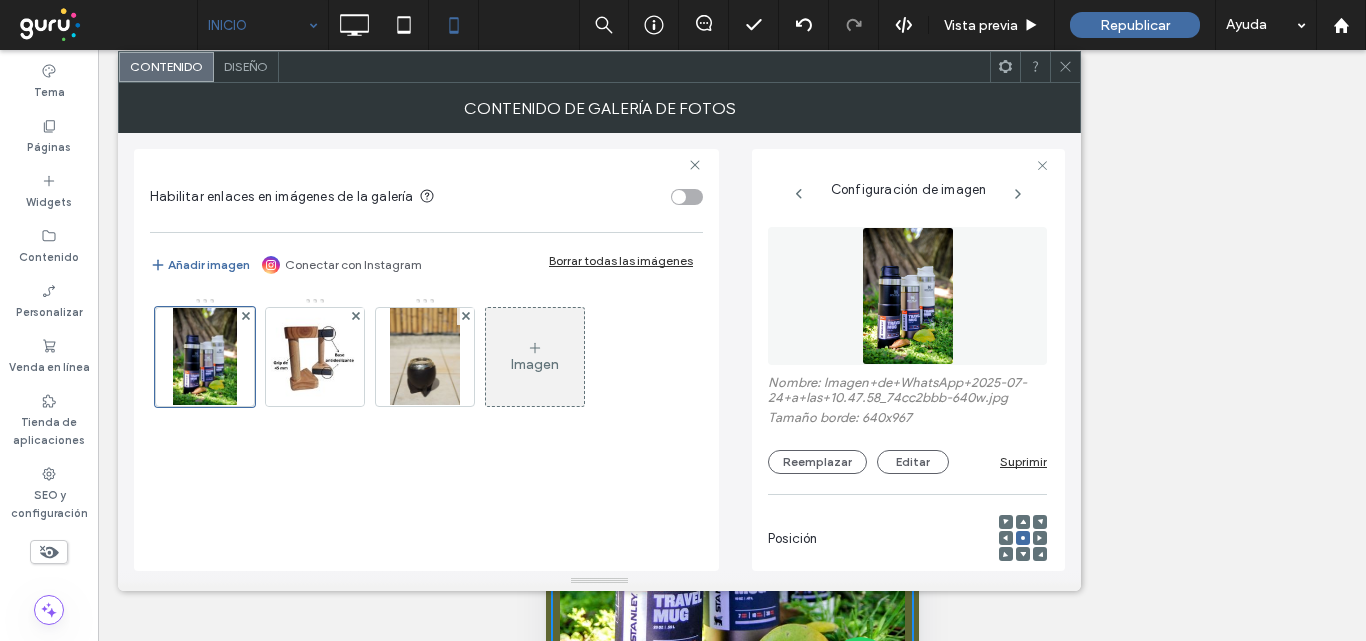 click 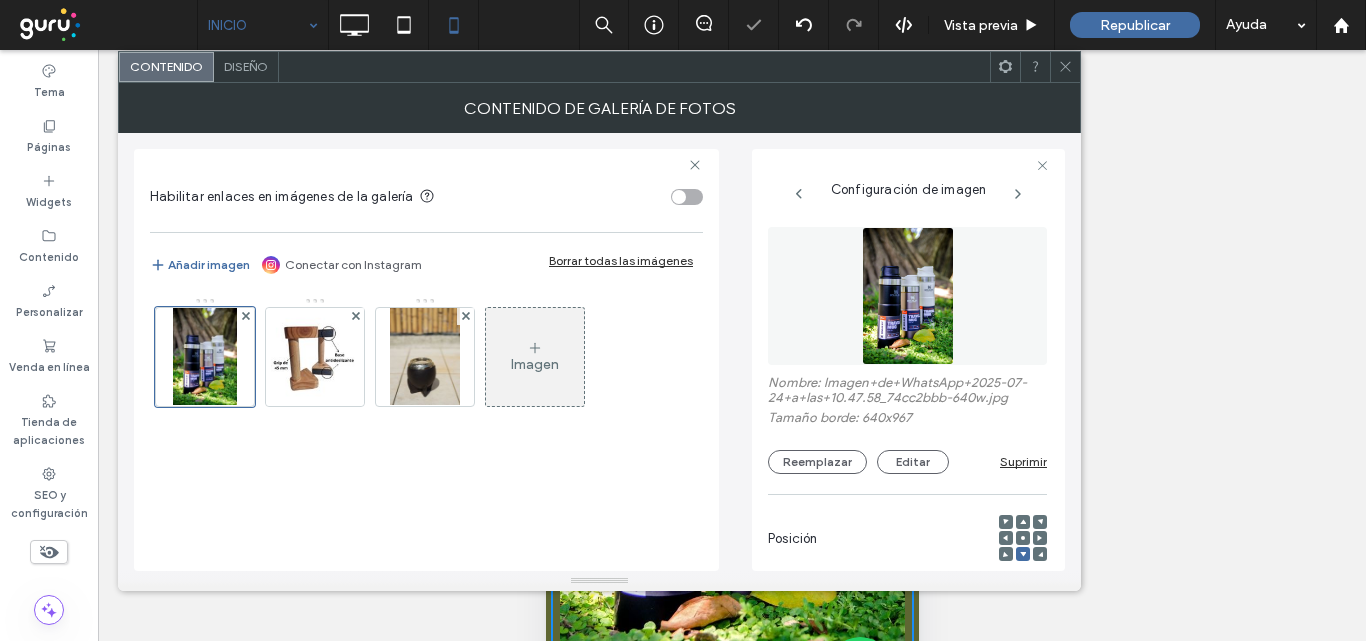 click 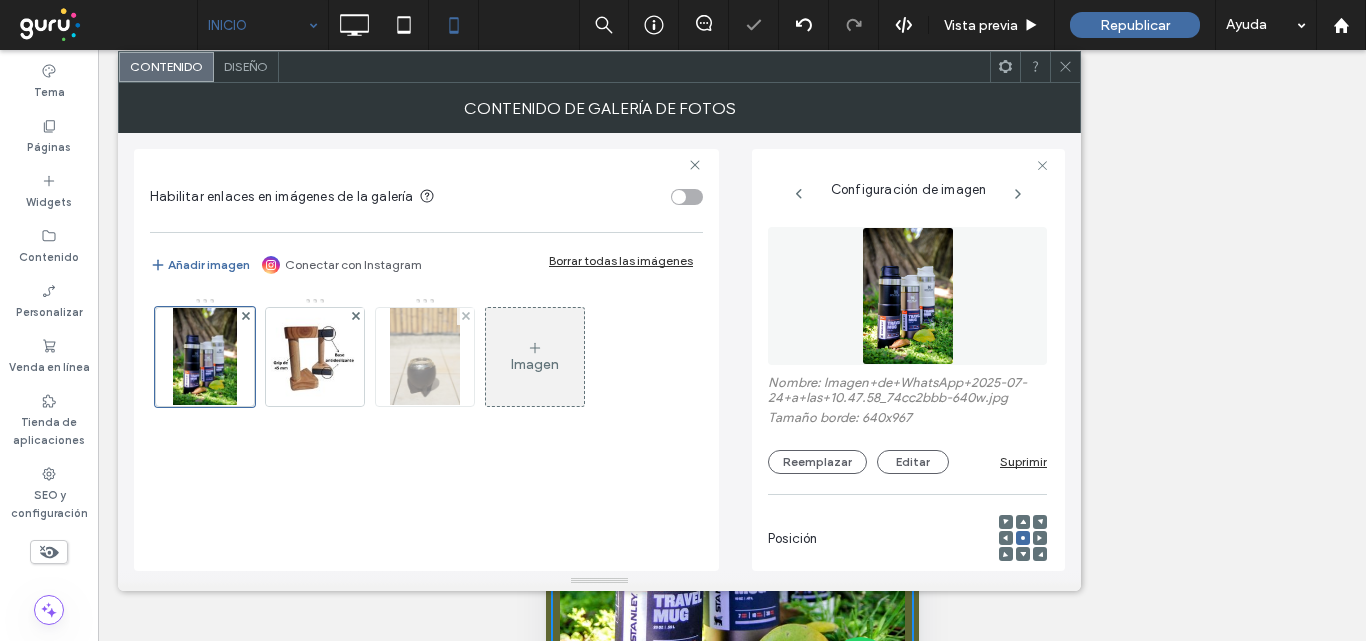 click at bounding box center [425, 357] 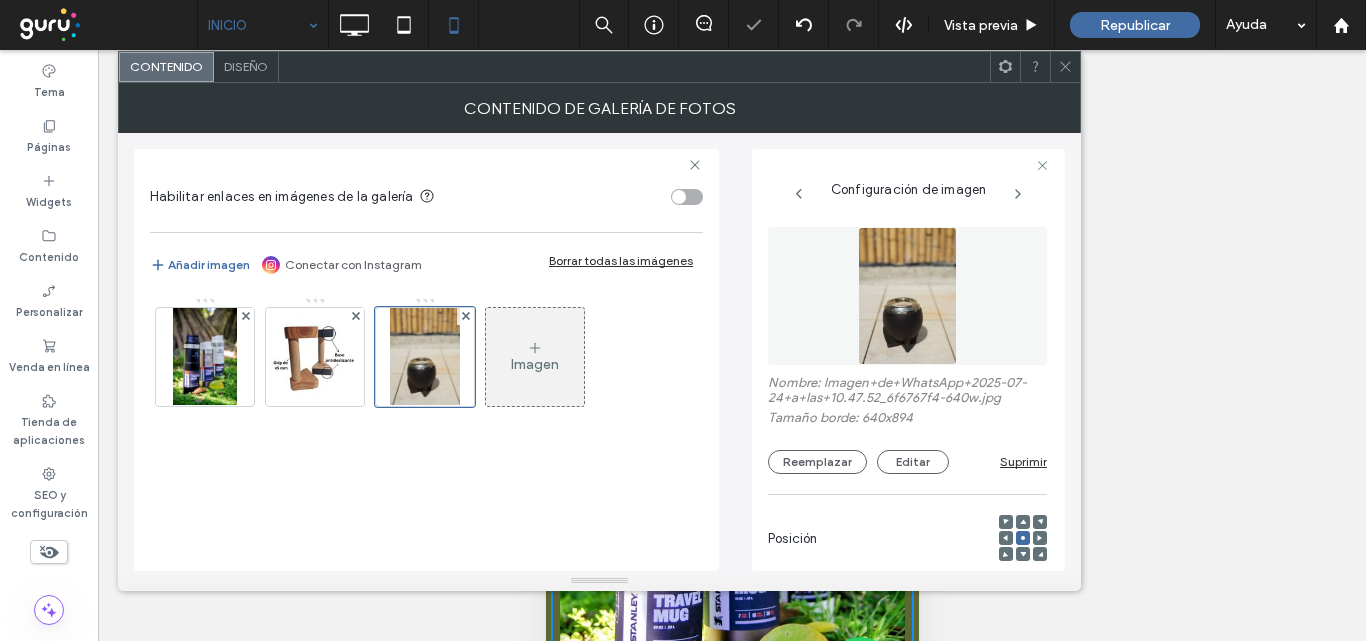 click 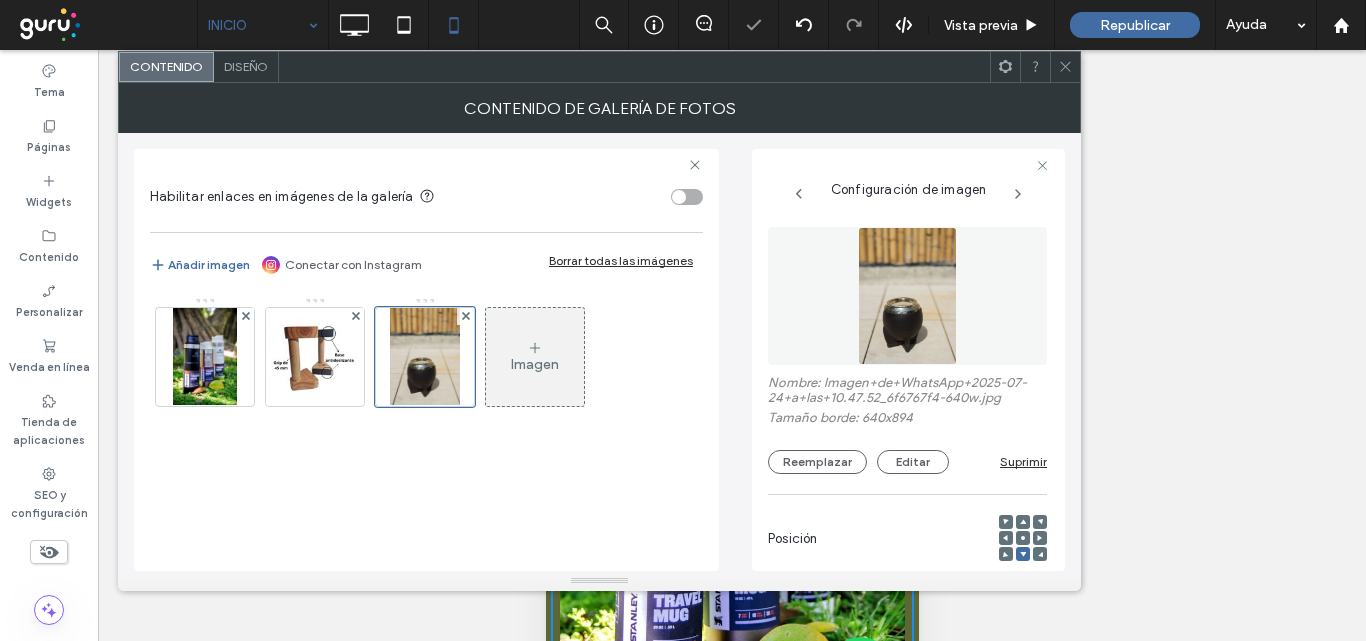 click 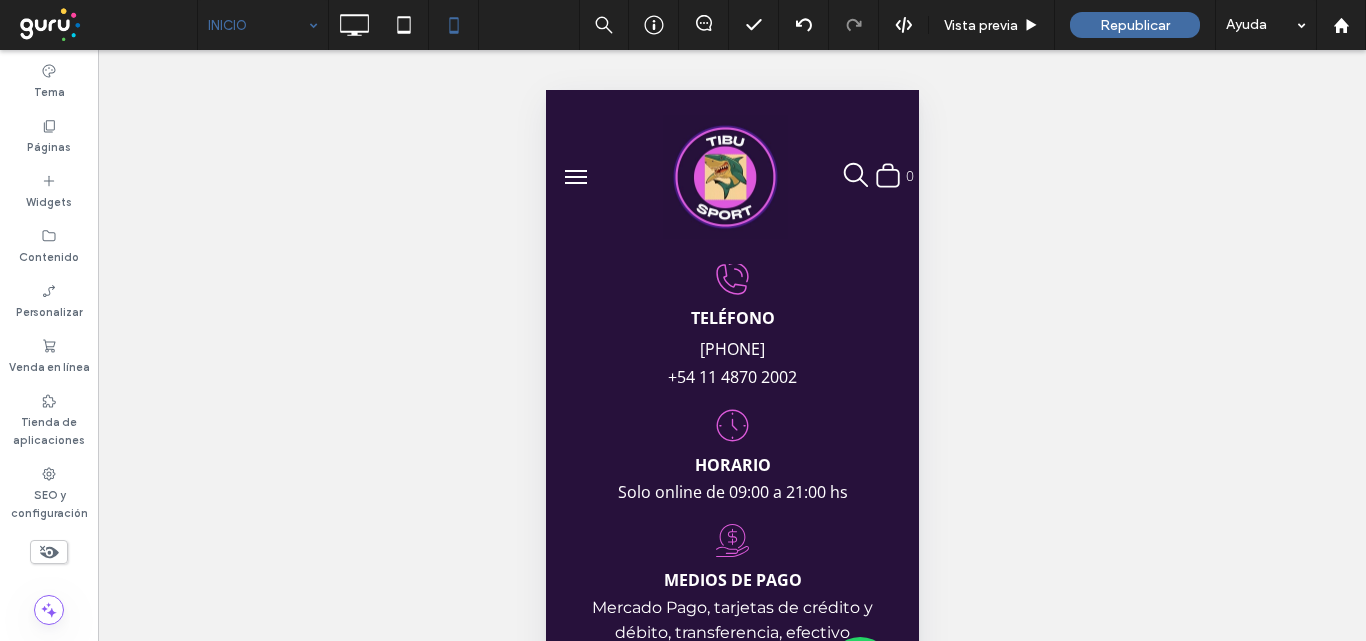 scroll, scrollTop: 4708, scrollLeft: 0, axis: vertical 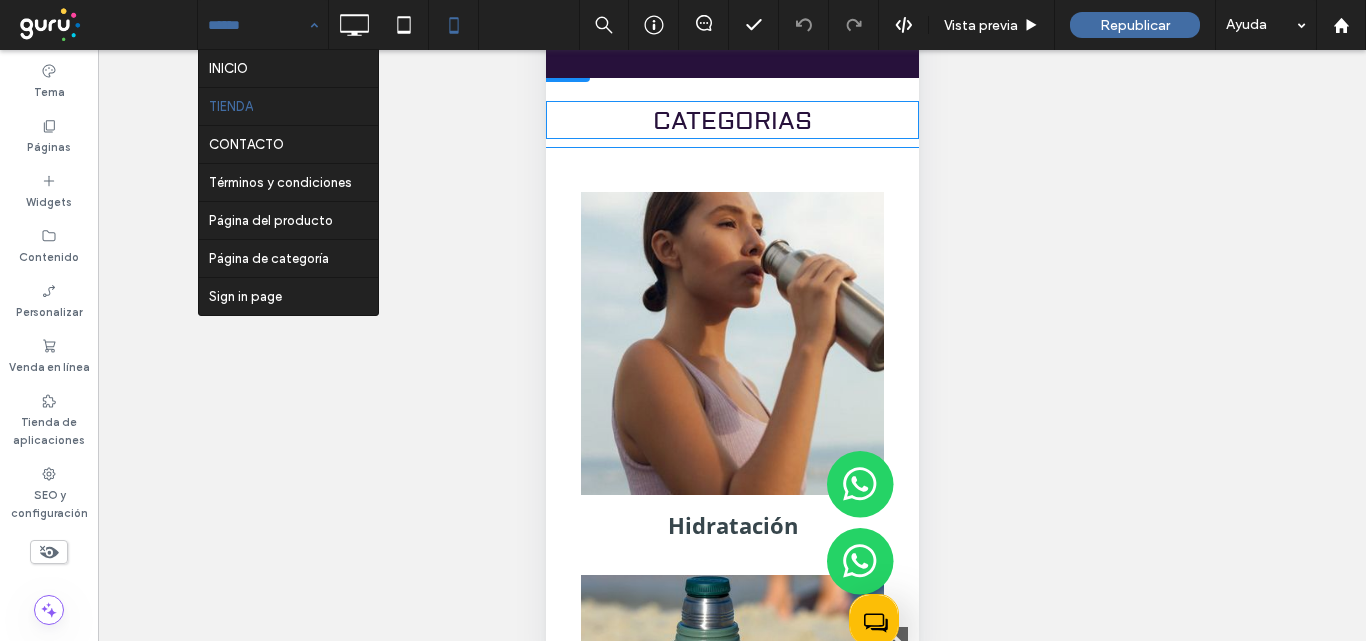 click on "Categorias" at bounding box center (731, 121) 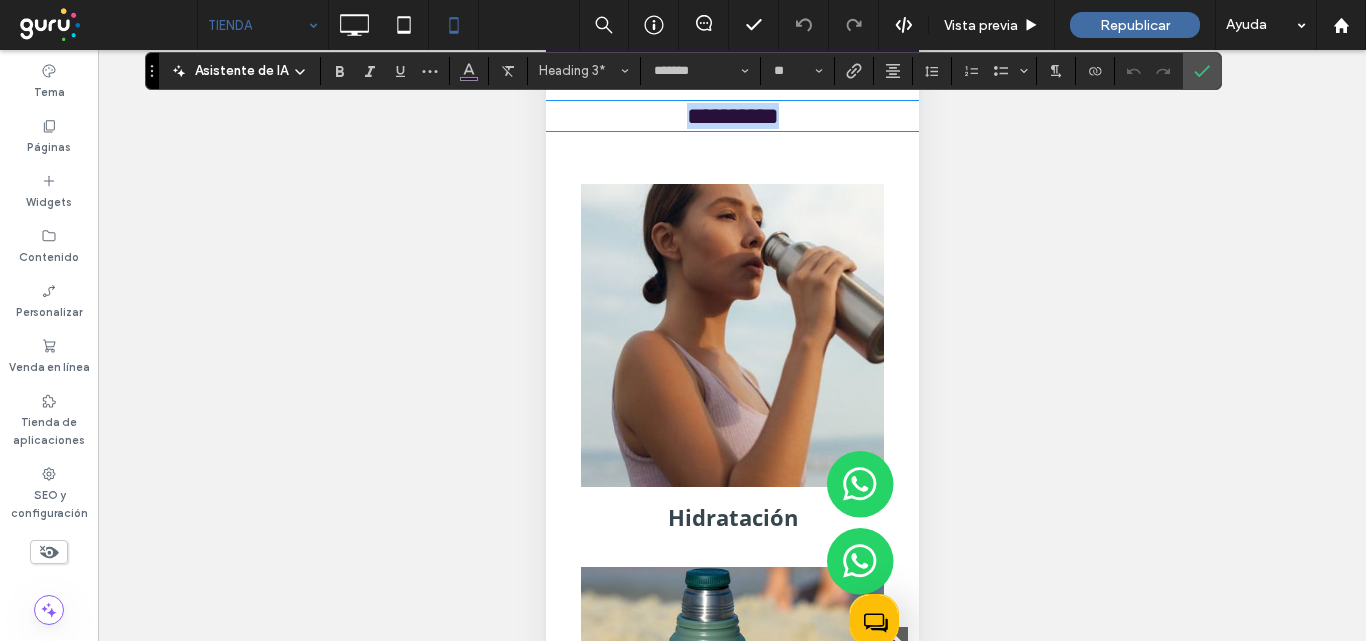 click on "**********" at bounding box center [732, 116] 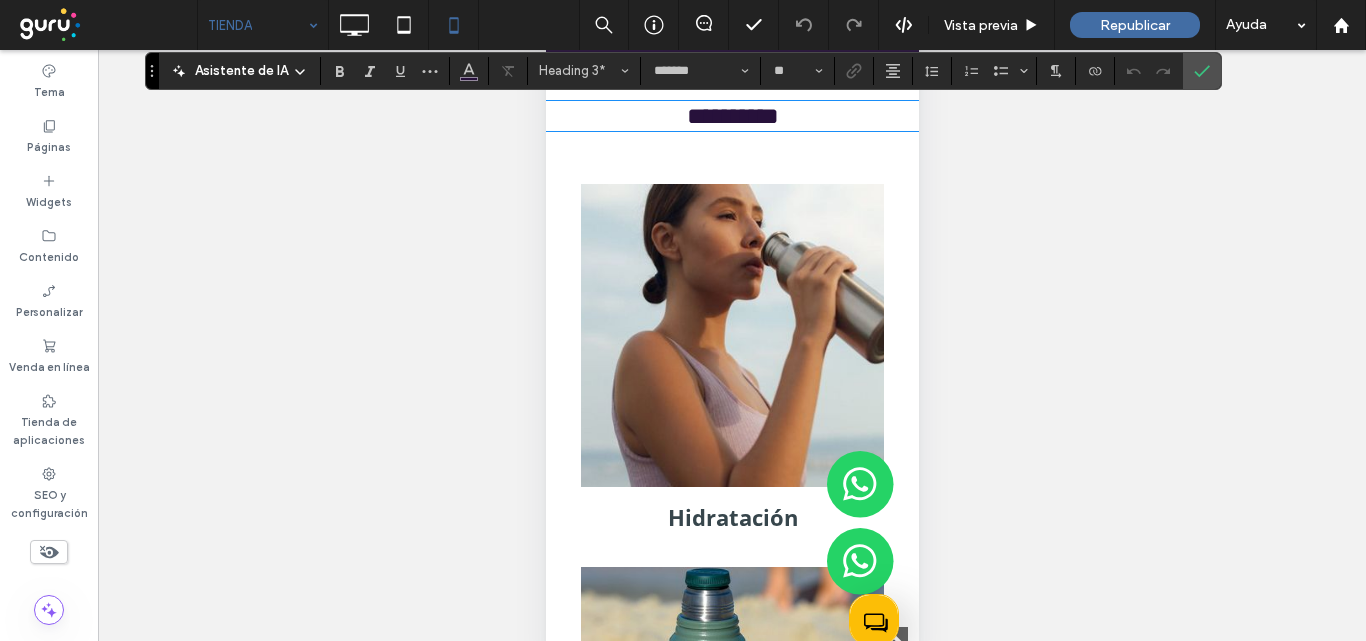 click on "**********" at bounding box center [732, 116] 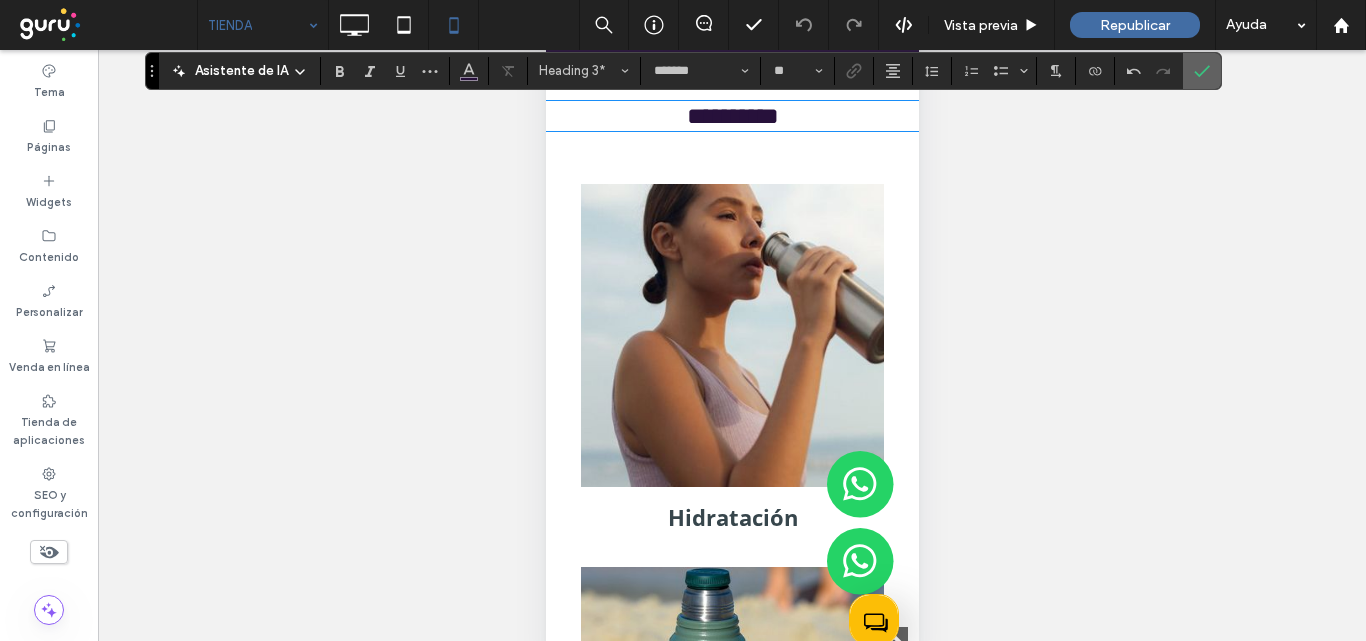 click 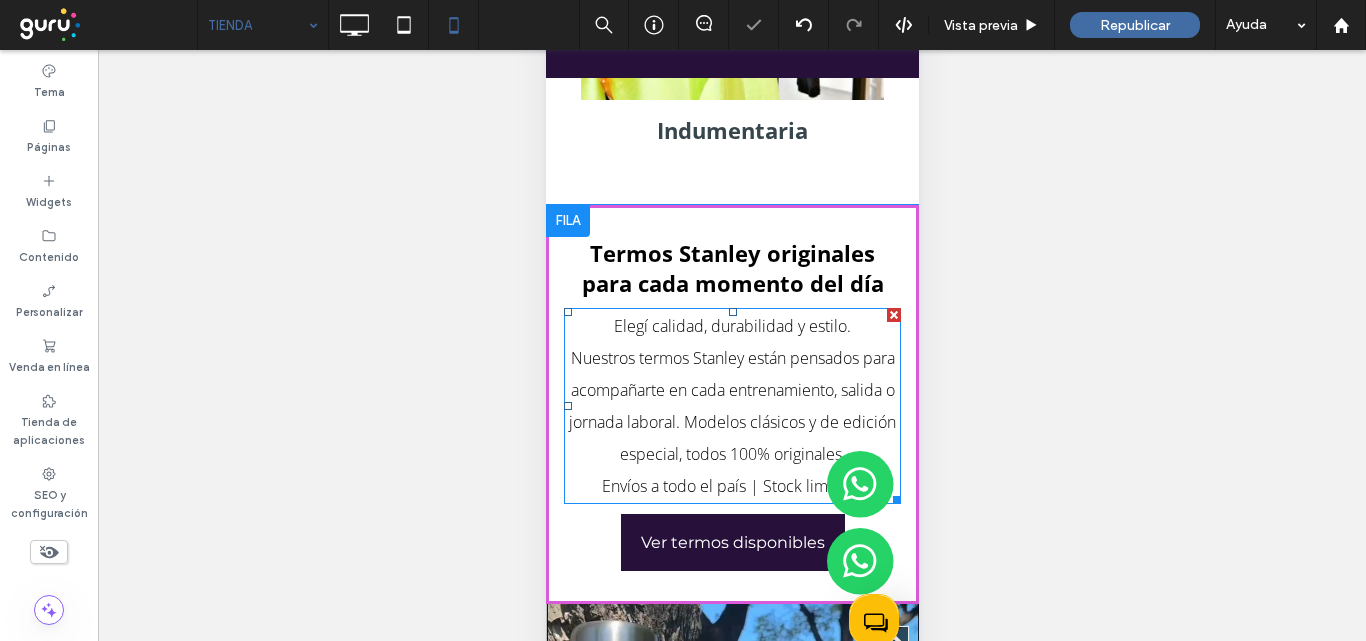 scroll, scrollTop: 2200, scrollLeft: 0, axis: vertical 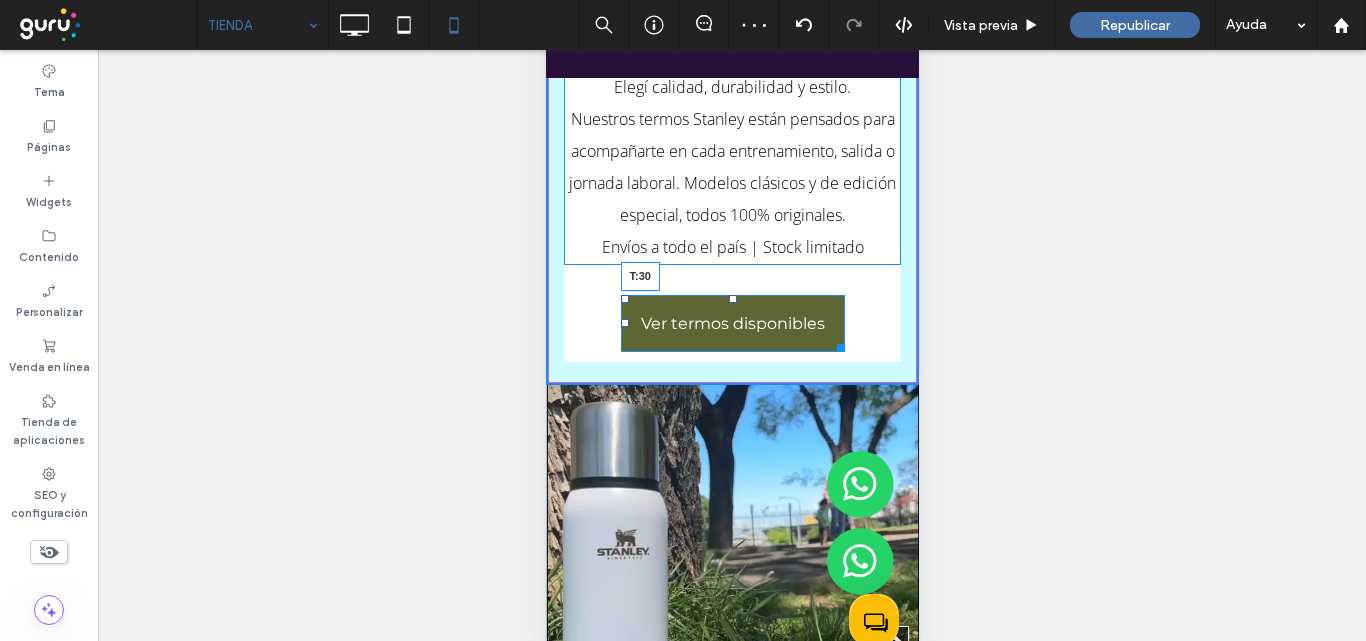 drag, startPoint x: 723, startPoint y: 236, endPoint x: 720, endPoint y: 256, distance: 20.22375 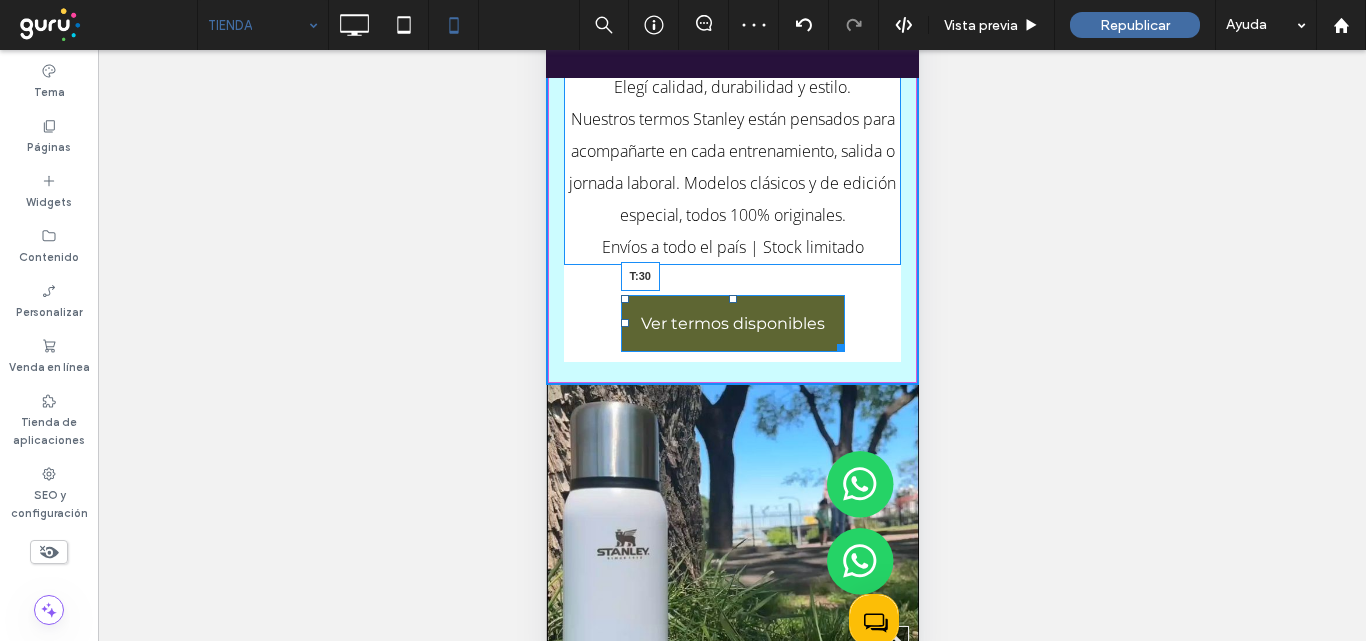 click at bounding box center [732, 299] 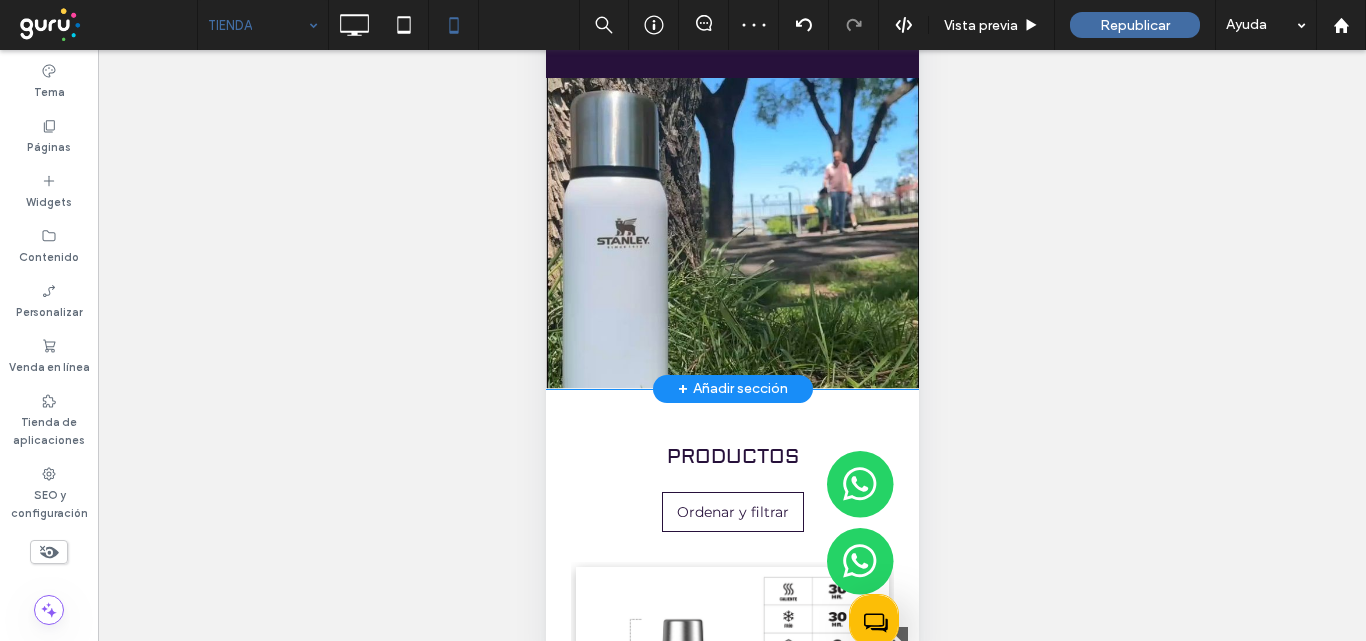 scroll, scrollTop: 2400, scrollLeft: 0, axis: vertical 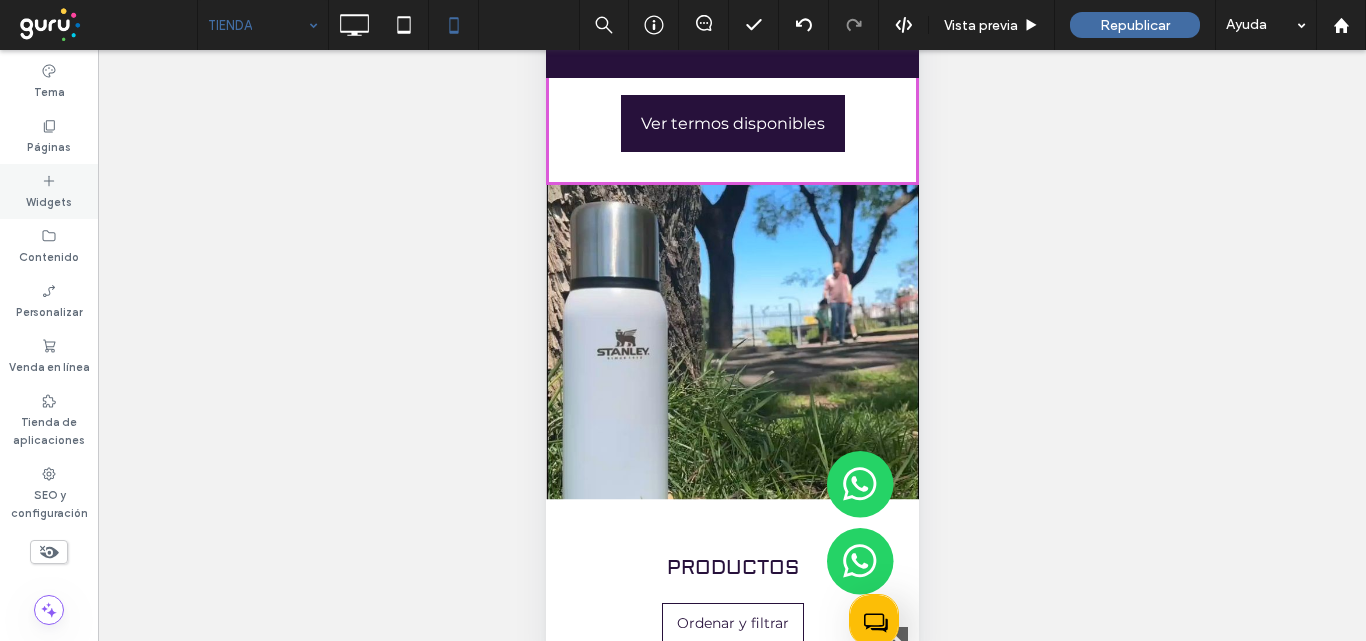 click 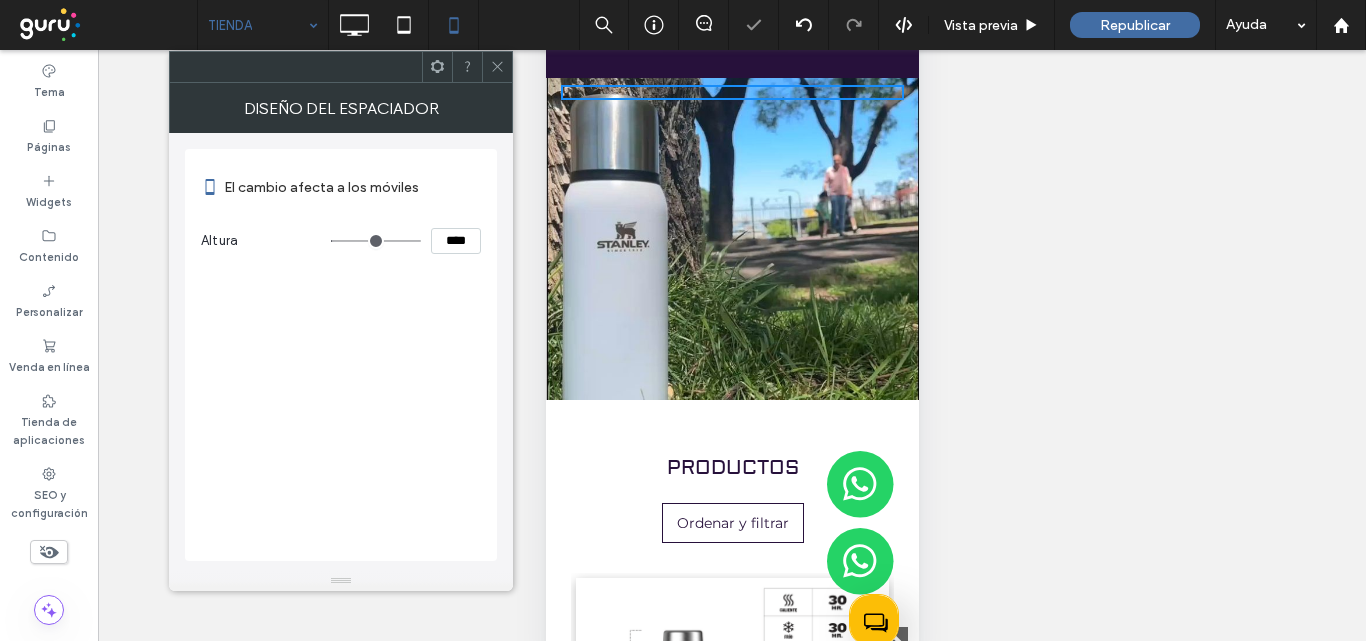 scroll, scrollTop: 2465, scrollLeft: 0, axis: vertical 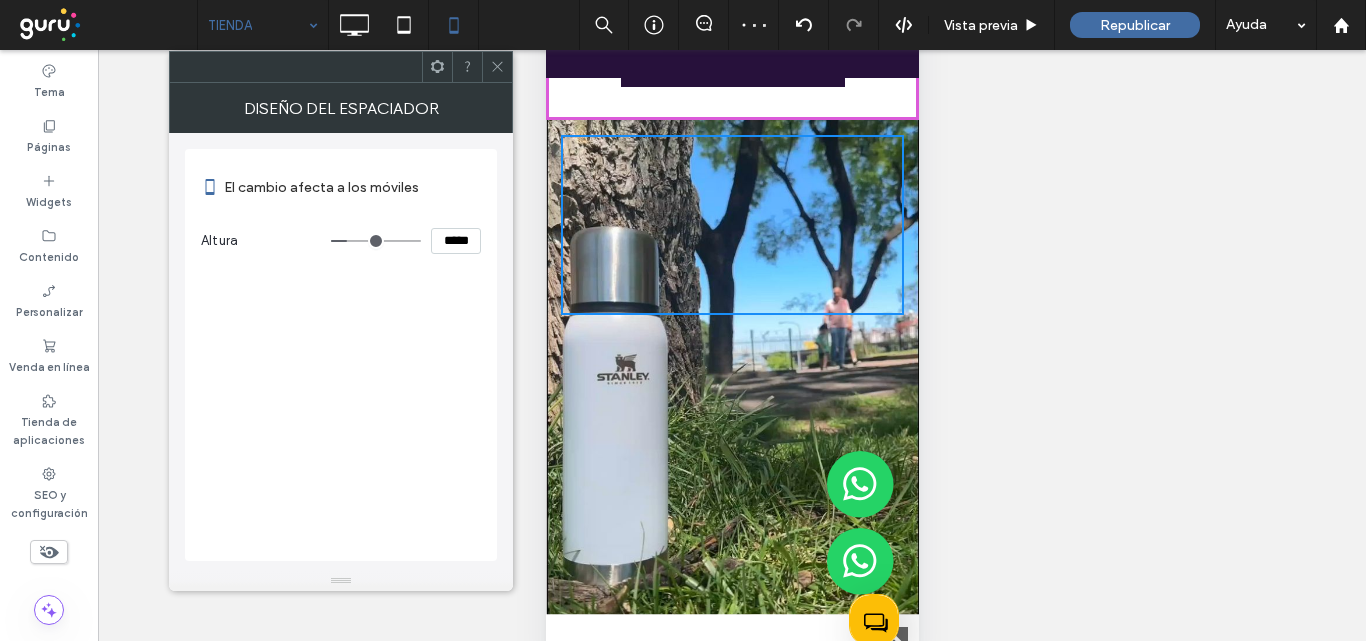 click at bounding box center [376, 241] 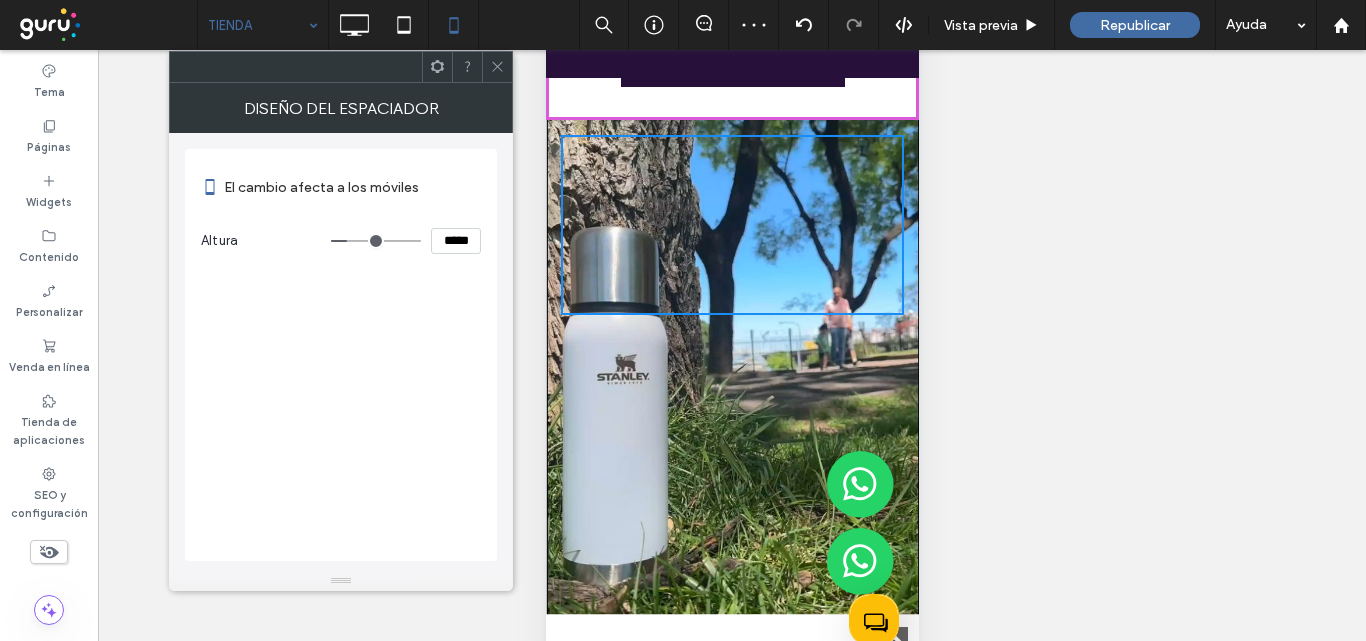 click 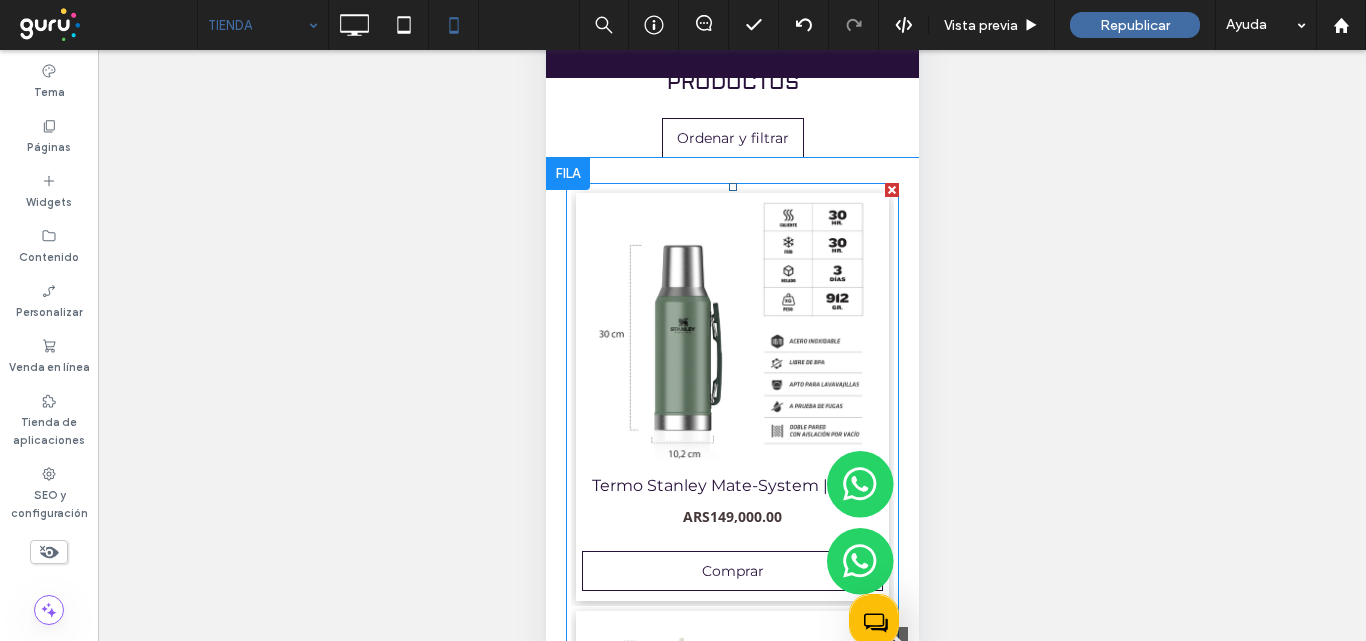 scroll, scrollTop: 2865, scrollLeft: 0, axis: vertical 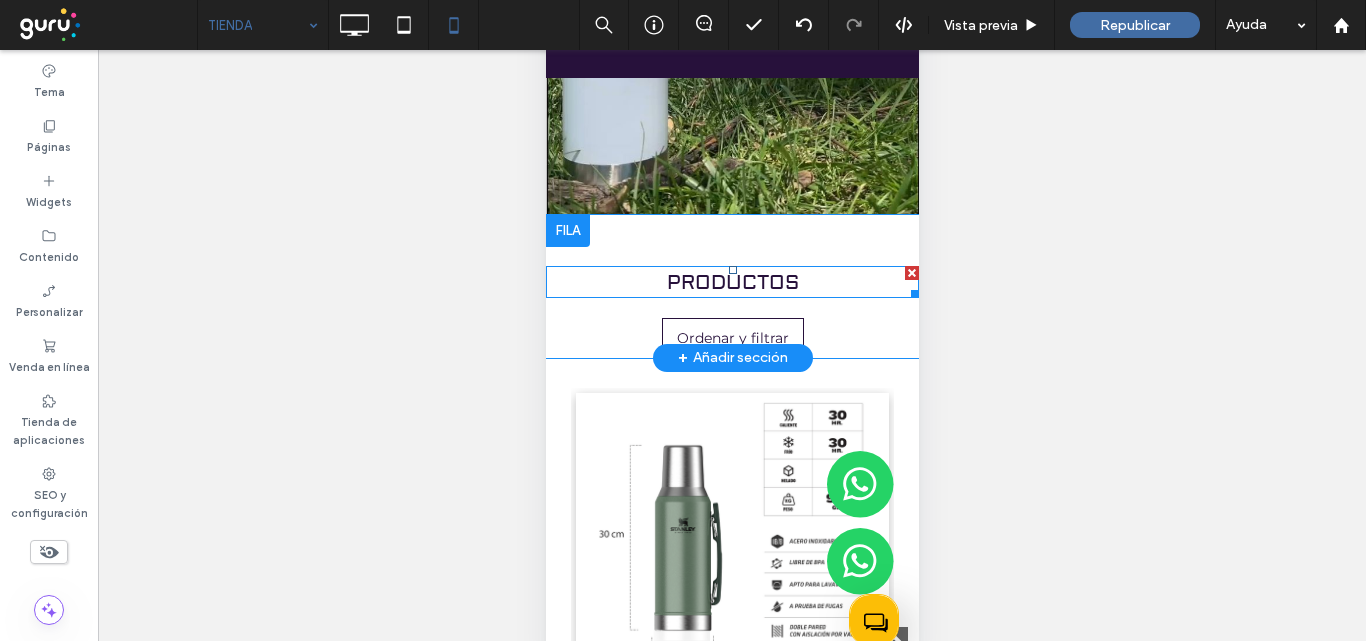 click on "Productos" at bounding box center [732, 282] 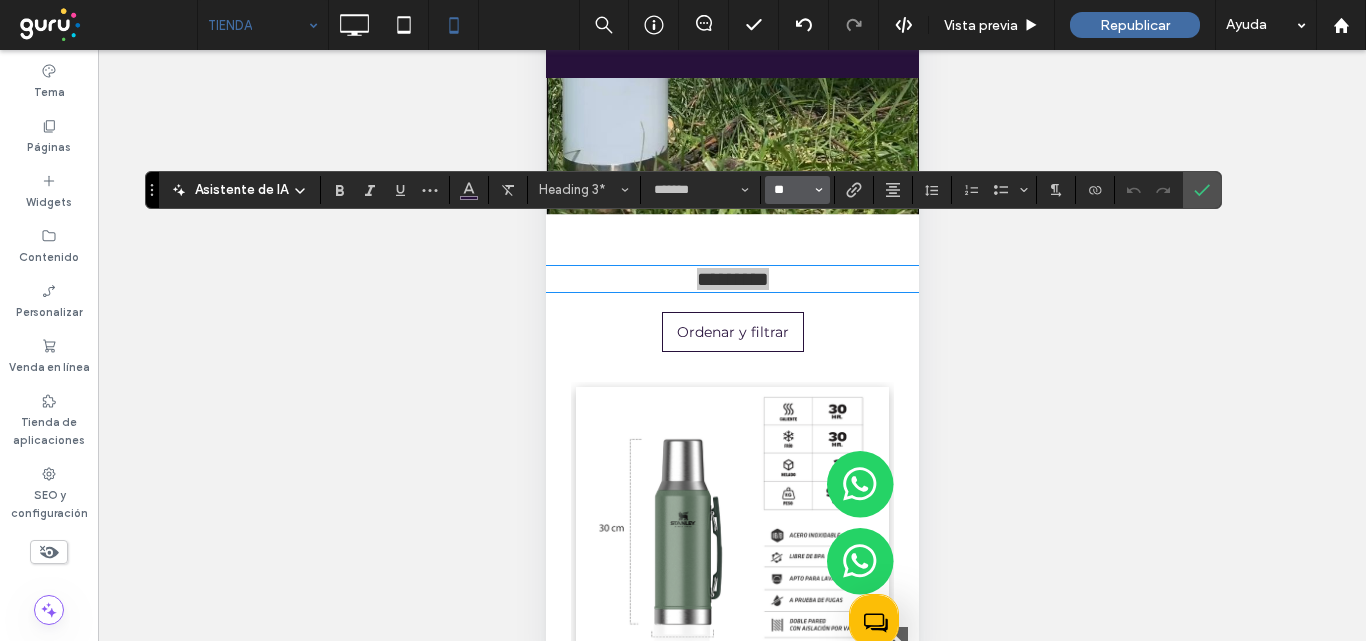 click on "**" at bounding box center [791, 190] 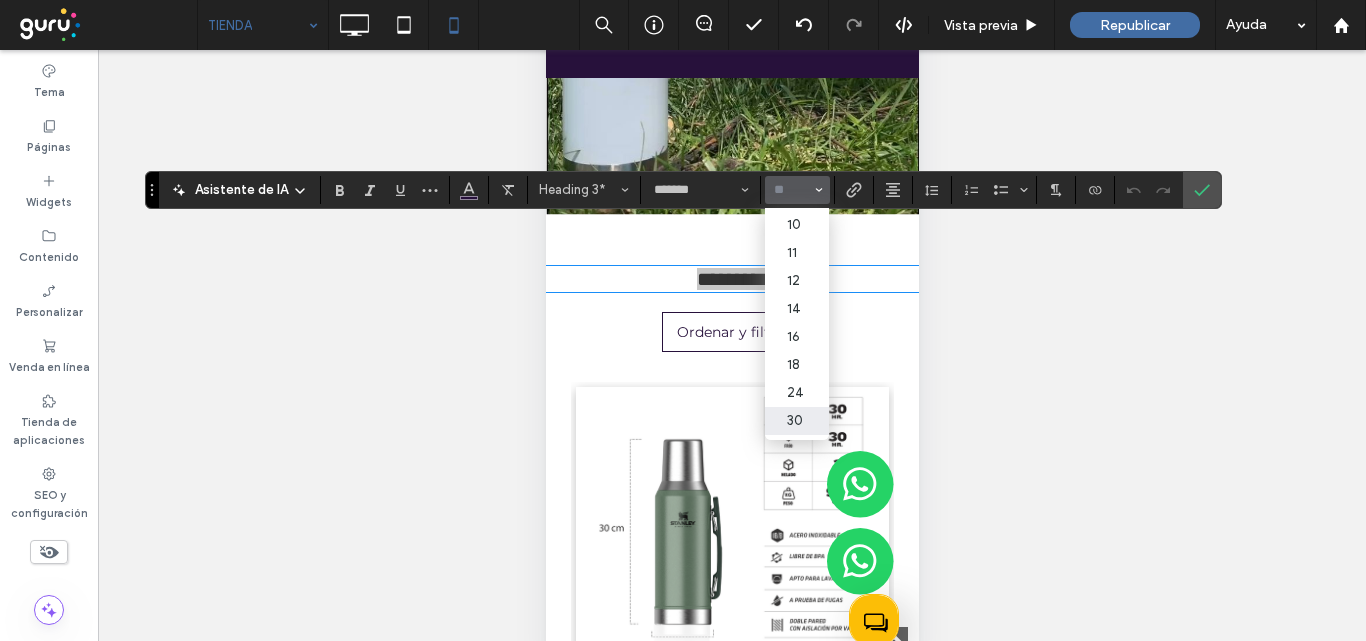 scroll, scrollTop: 100, scrollLeft: 0, axis: vertical 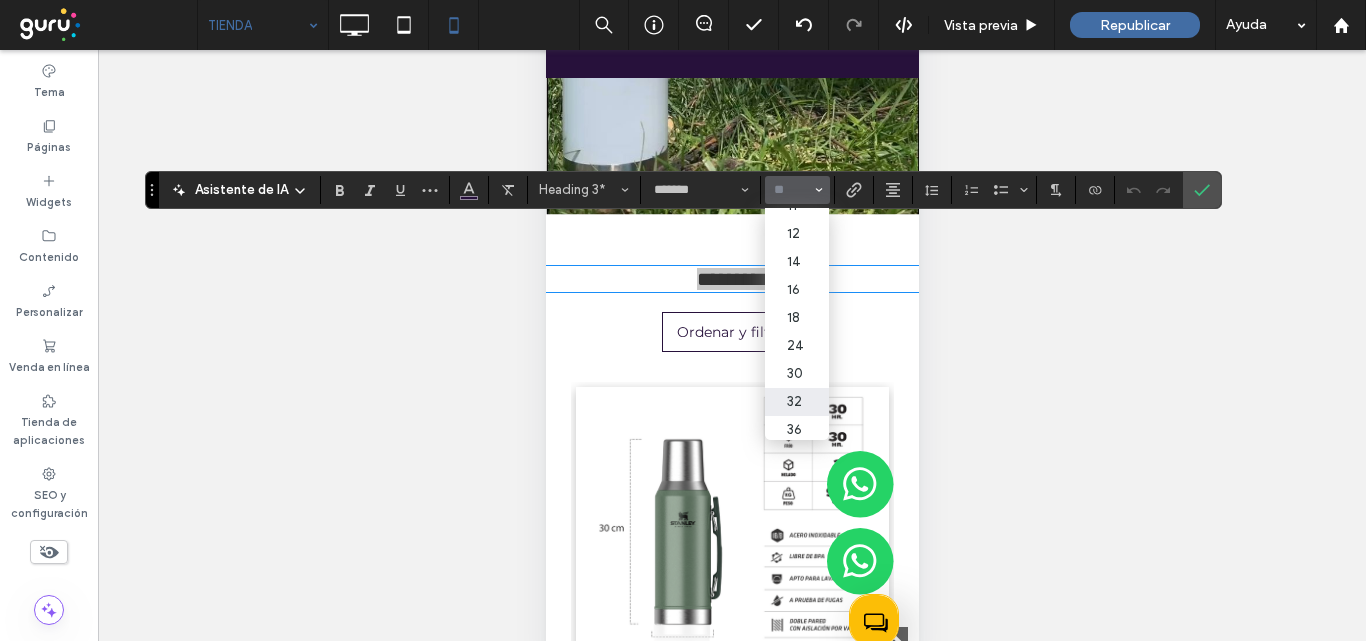 click on "32" at bounding box center [797, 402] 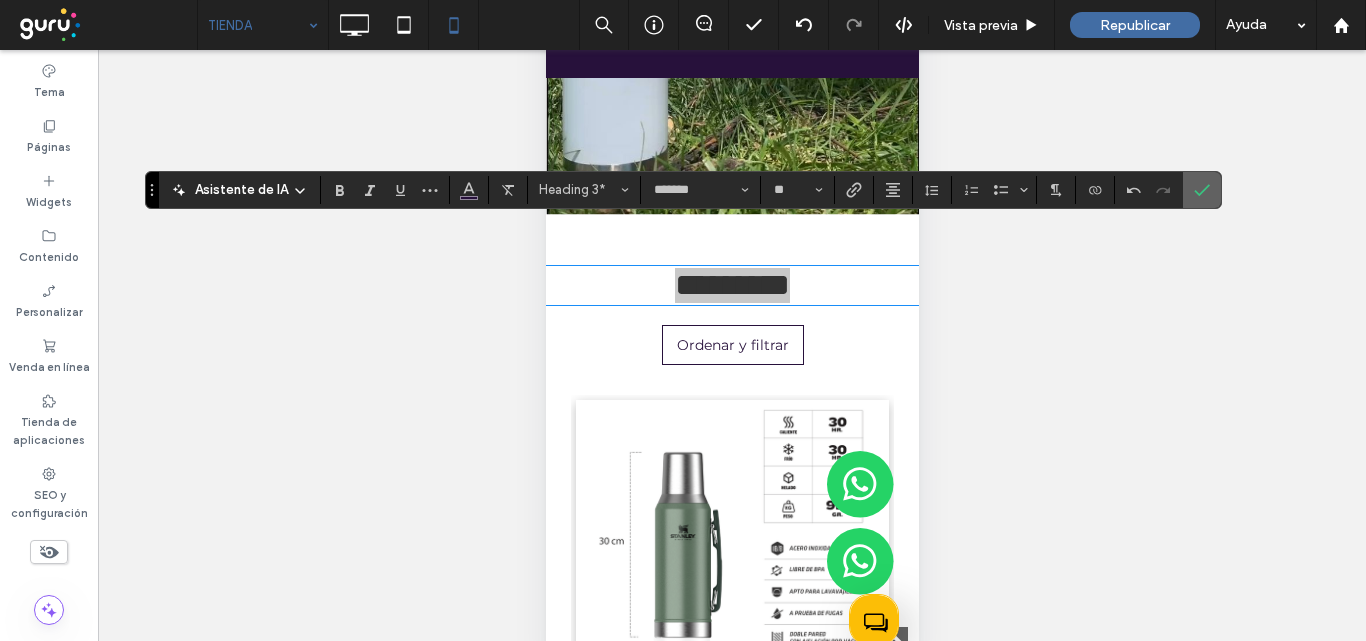 click at bounding box center (1202, 190) 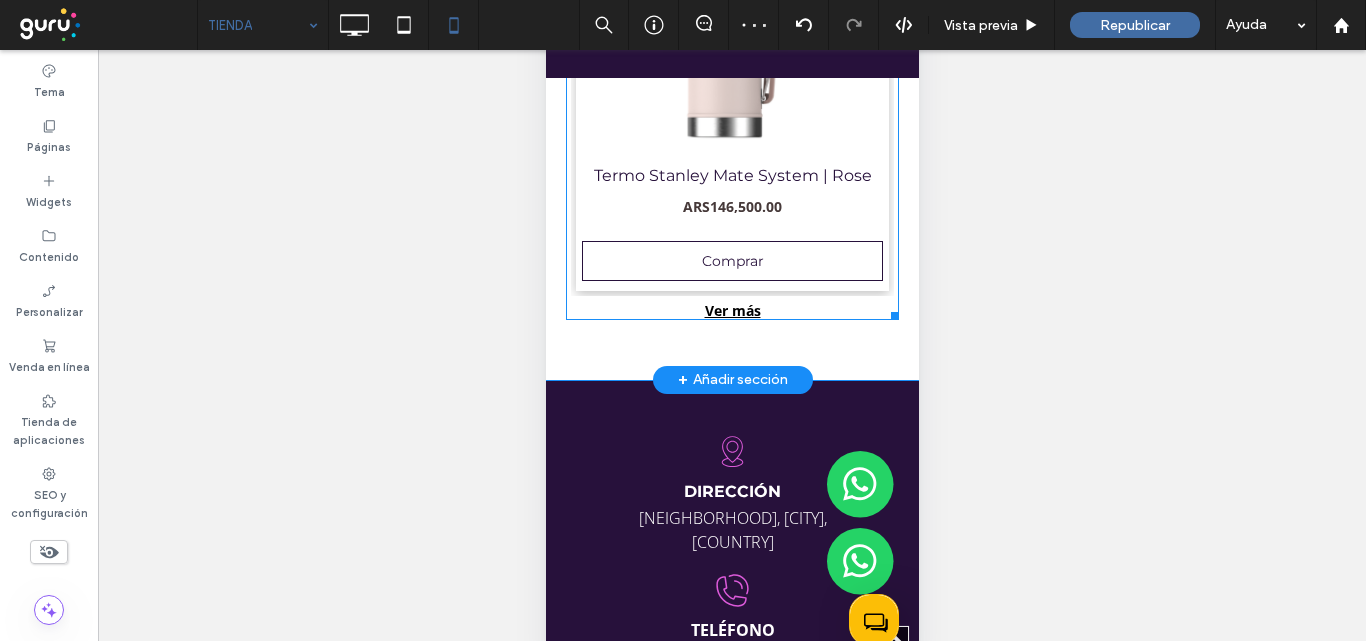 scroll, scrollTop: 5065, scrollLeft: 0, axis: vertical 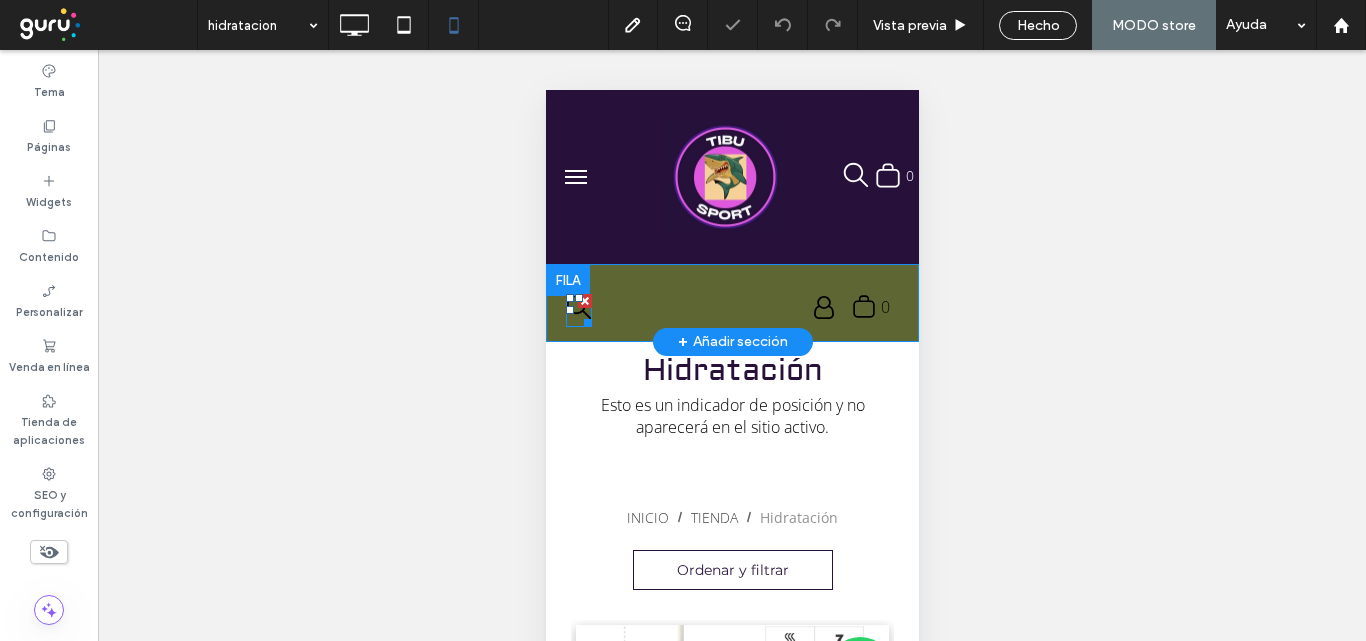 click at bounding box center [583, 319] 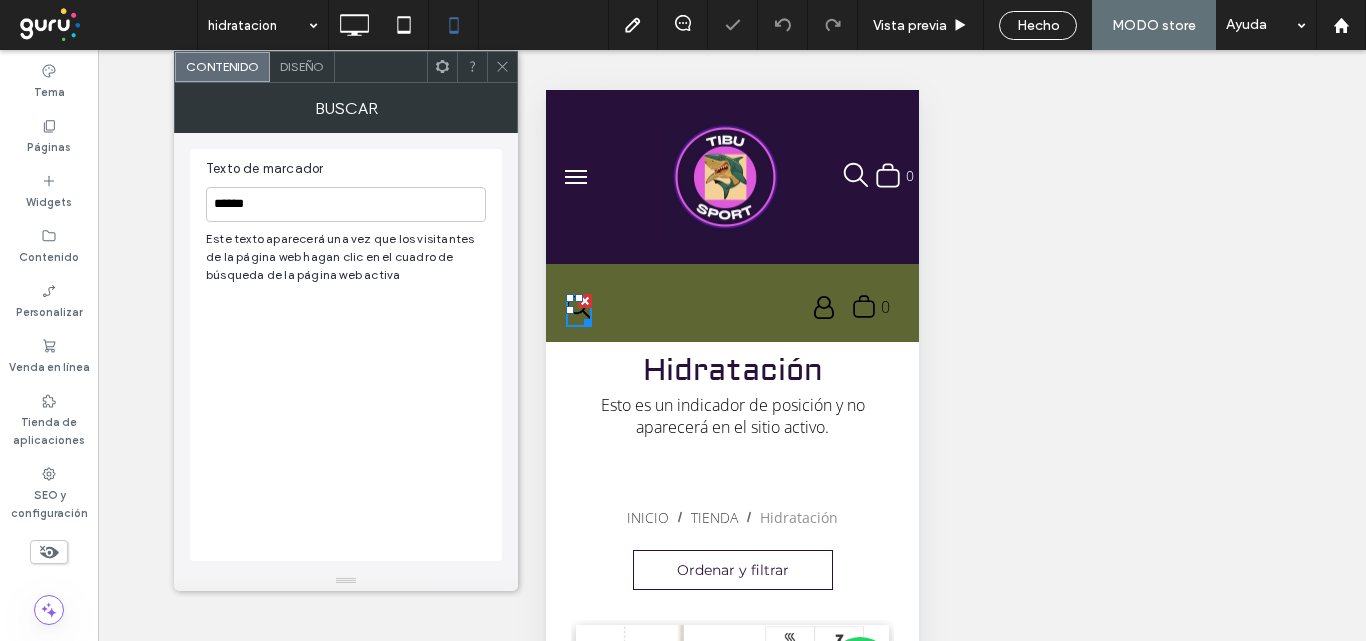 click at bounding box center [502, 67] 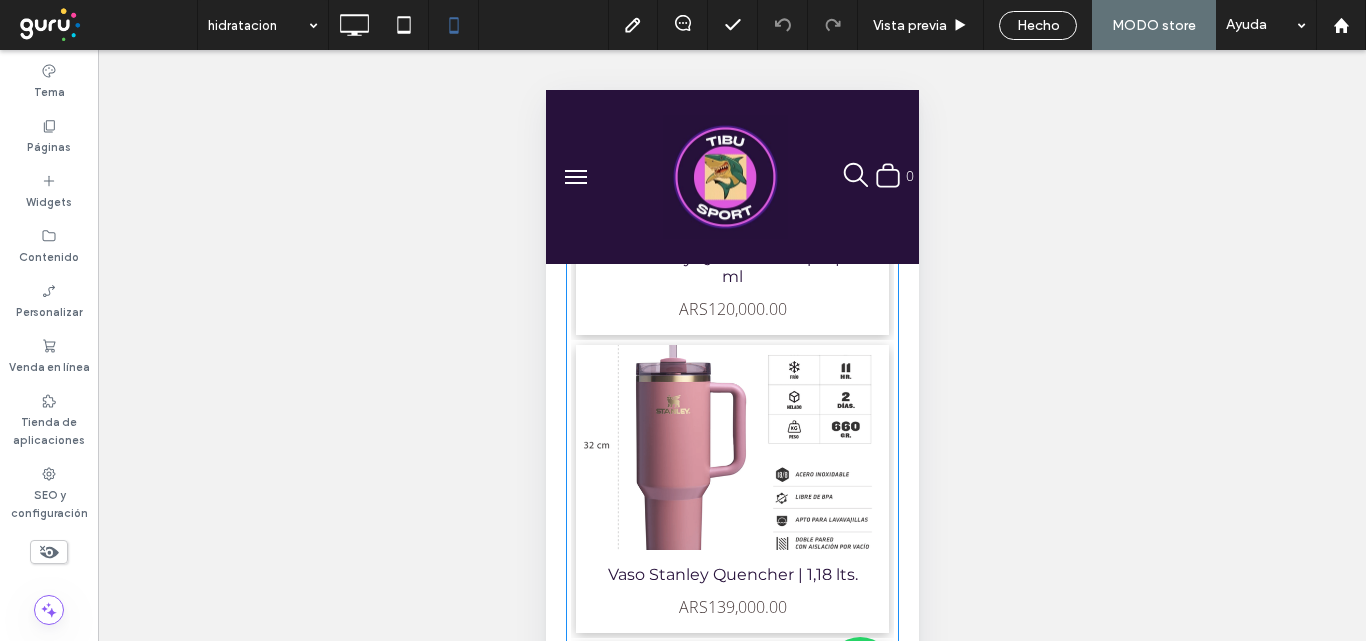 scroll, scrollTop: 500, scrollLeft: 0, axis: vertical 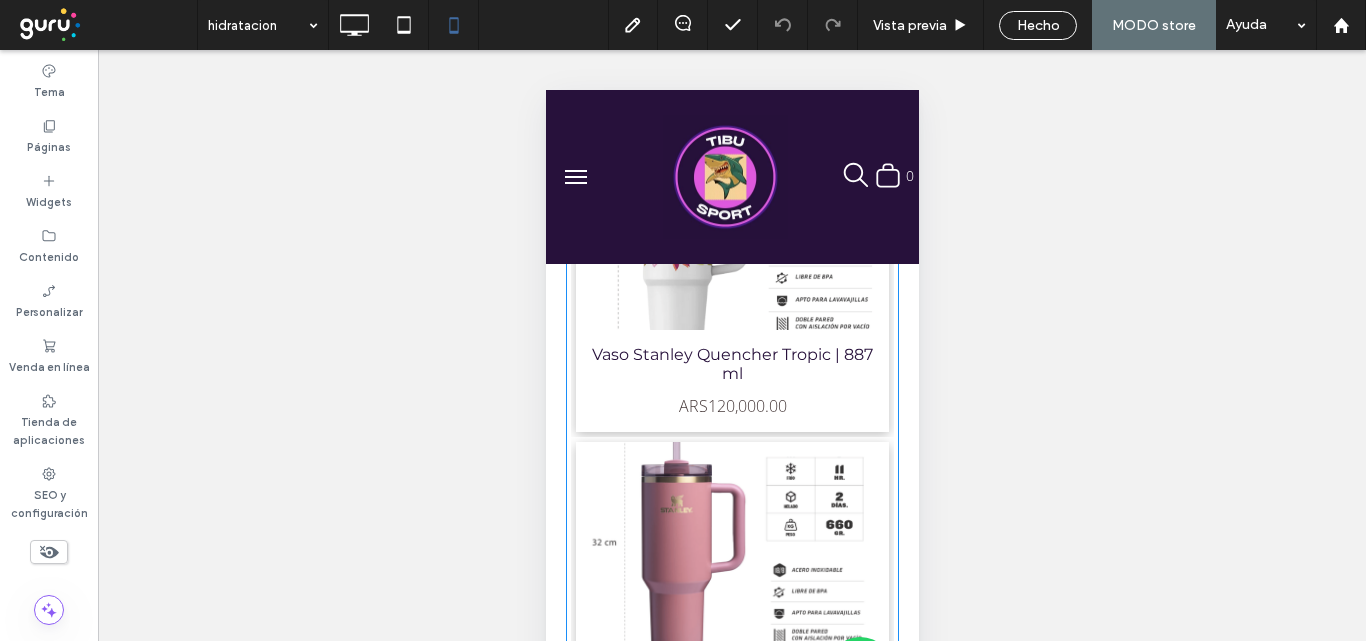 click on "Vaso Stanley Quencher Tropic | 887 ml" at bounding box center (731, 364) 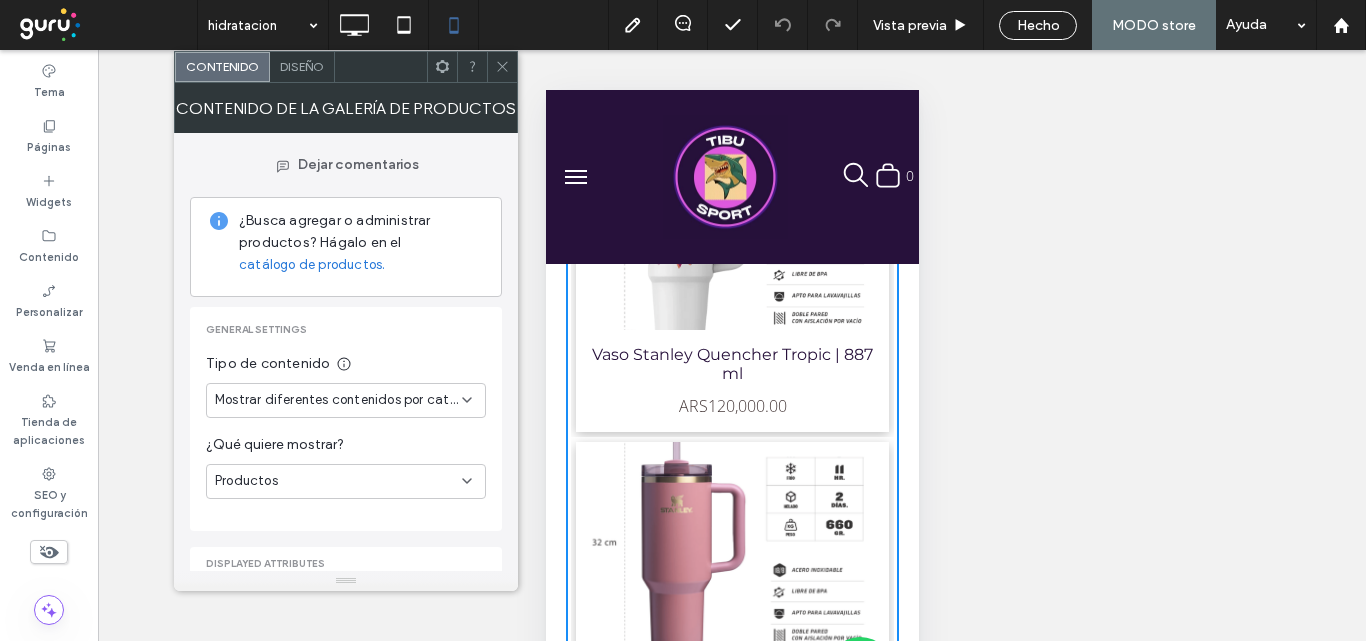 click on "Diseño" at bounding box center (302, 66) 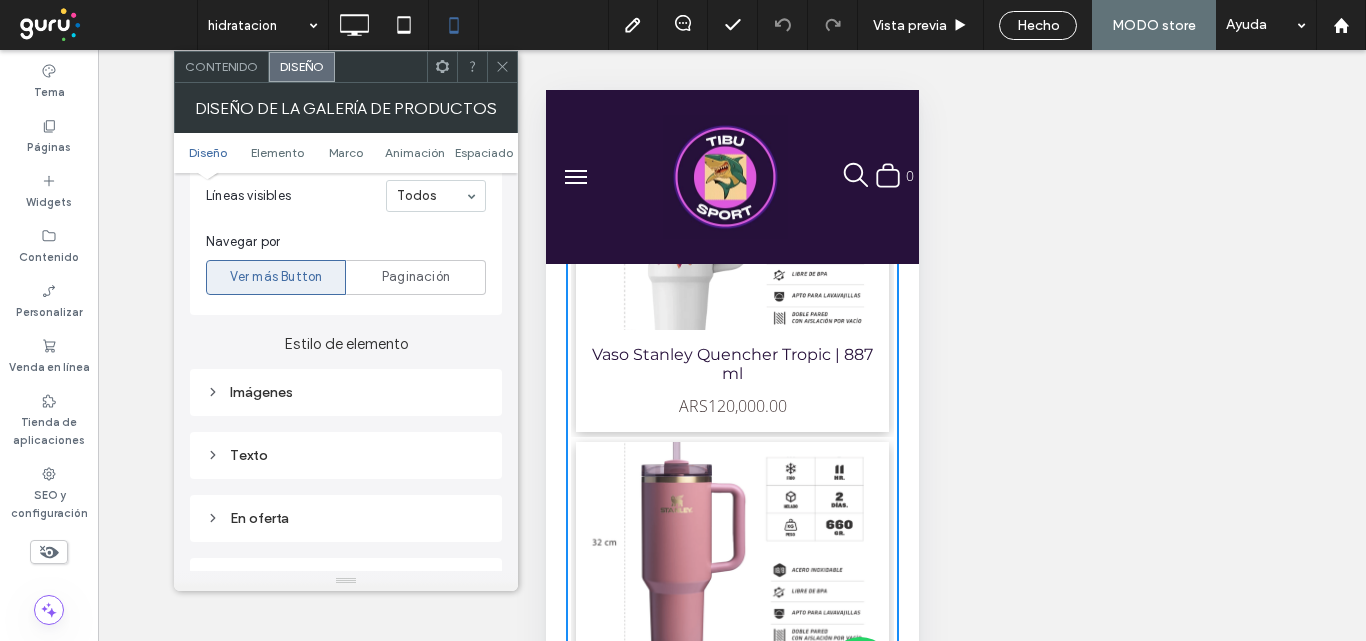 scroll, scrollTop: 700, scrollLeft: 0, axis: vertical 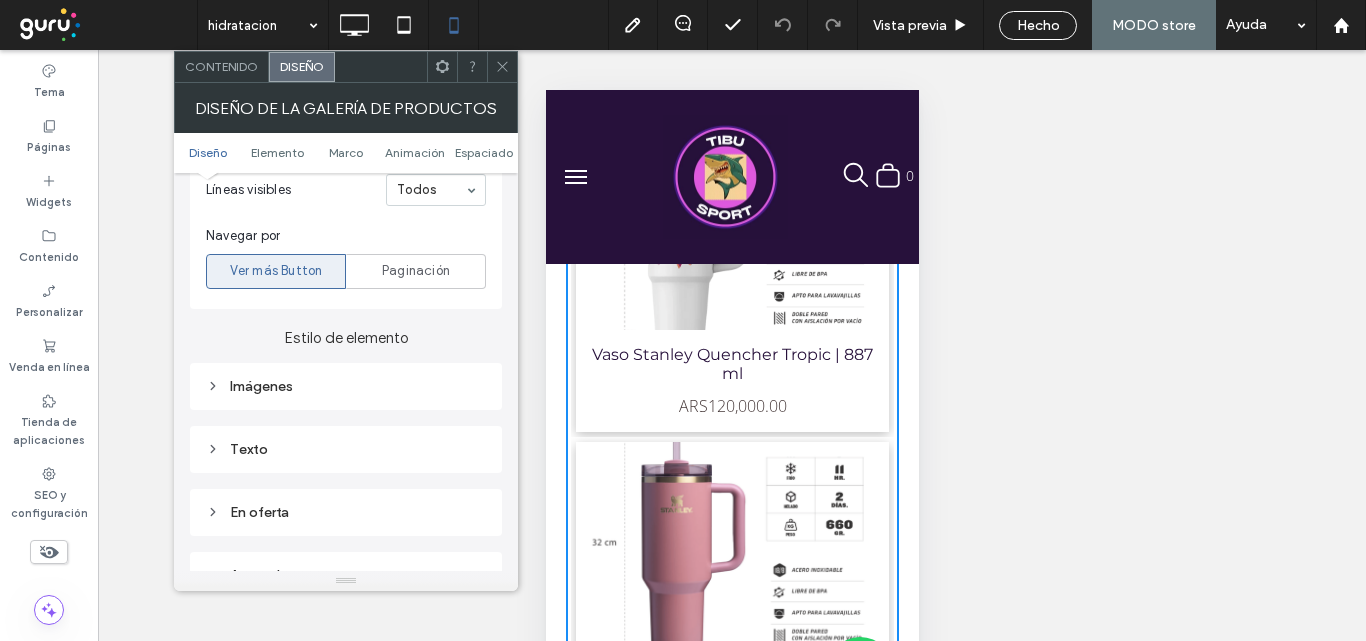 click on "Imágenes" at bounding box center [346, 386] 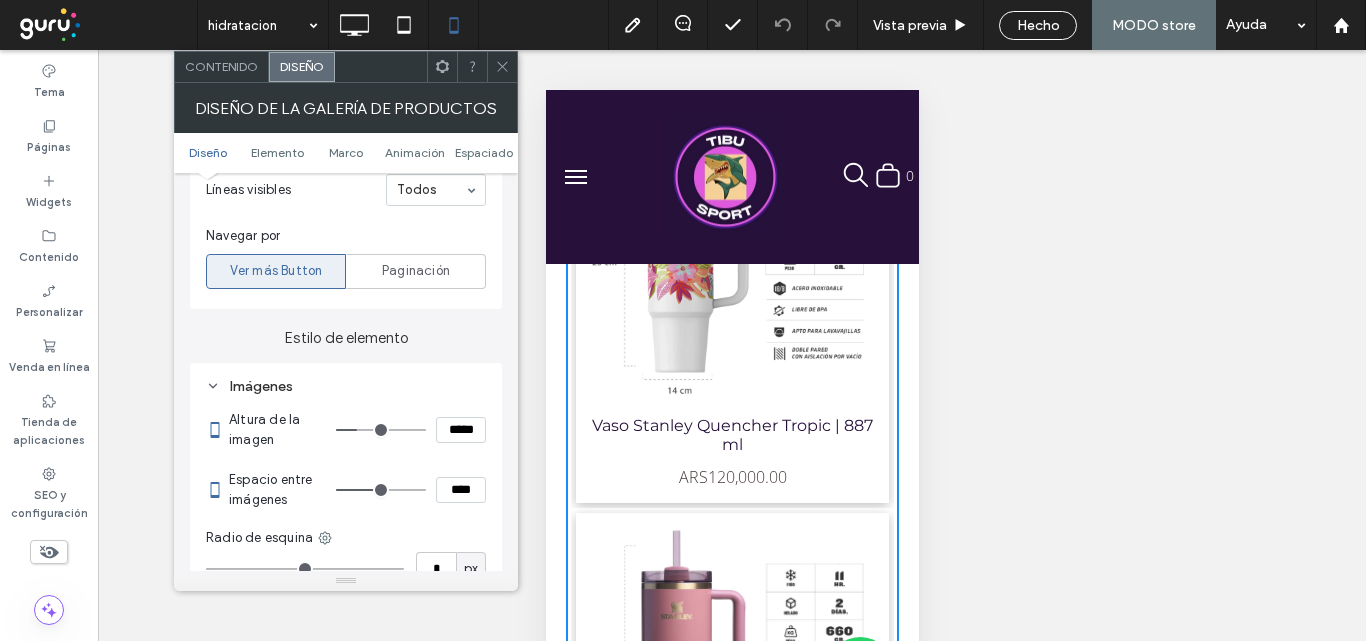 click at bounding box center (381, 430) 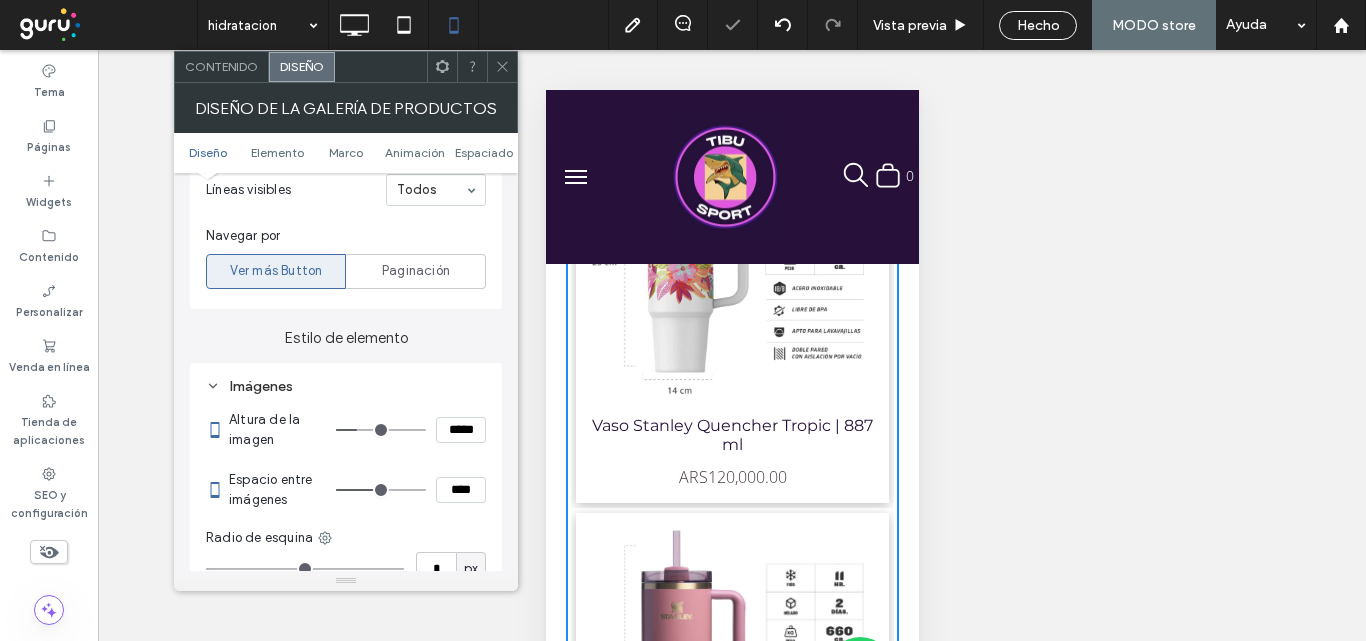 click 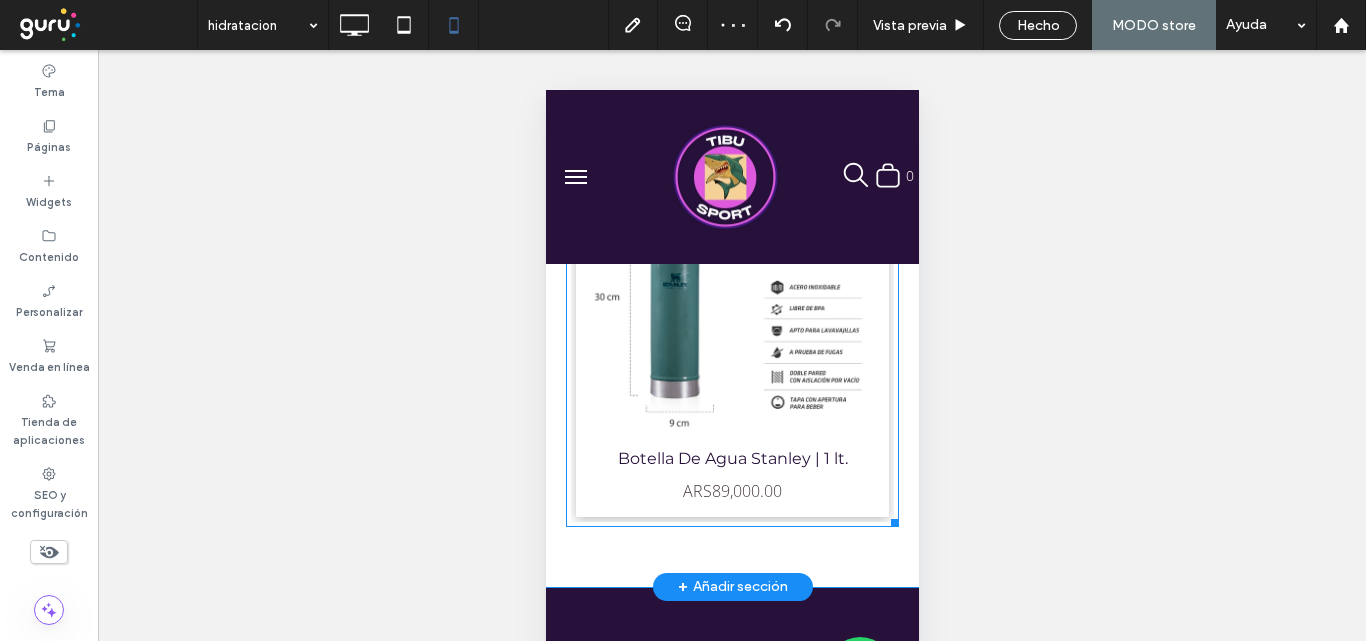scroll, scrollTop: 2592, scrollLeft: 0, axis: vertical 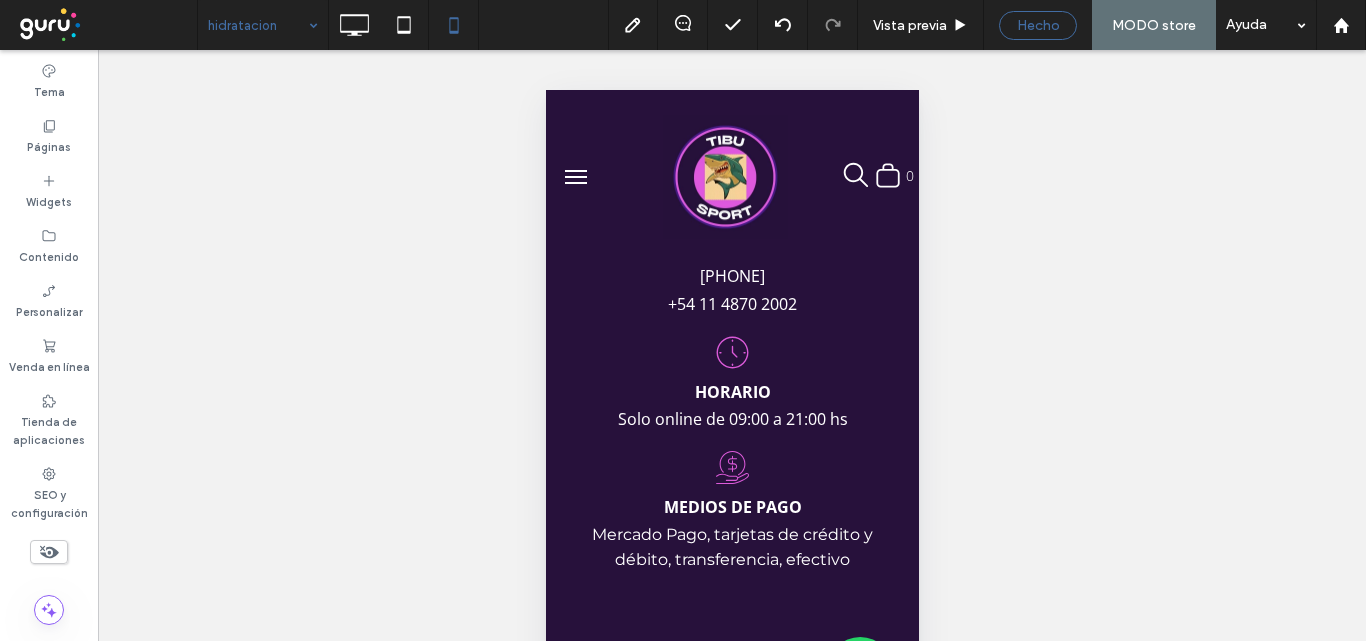 click on "Hecho" at bounding box center (1038, 25) 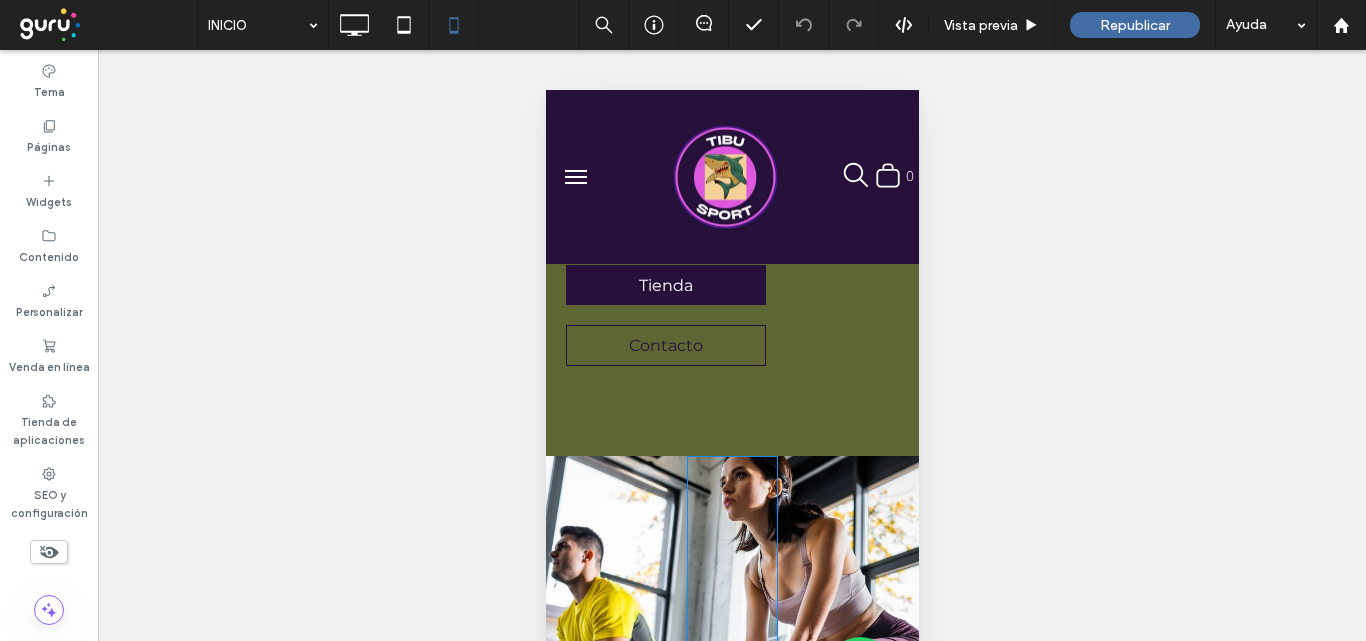 scroll, scrollTop: 700, scrollLeft: 0, axis: vertical 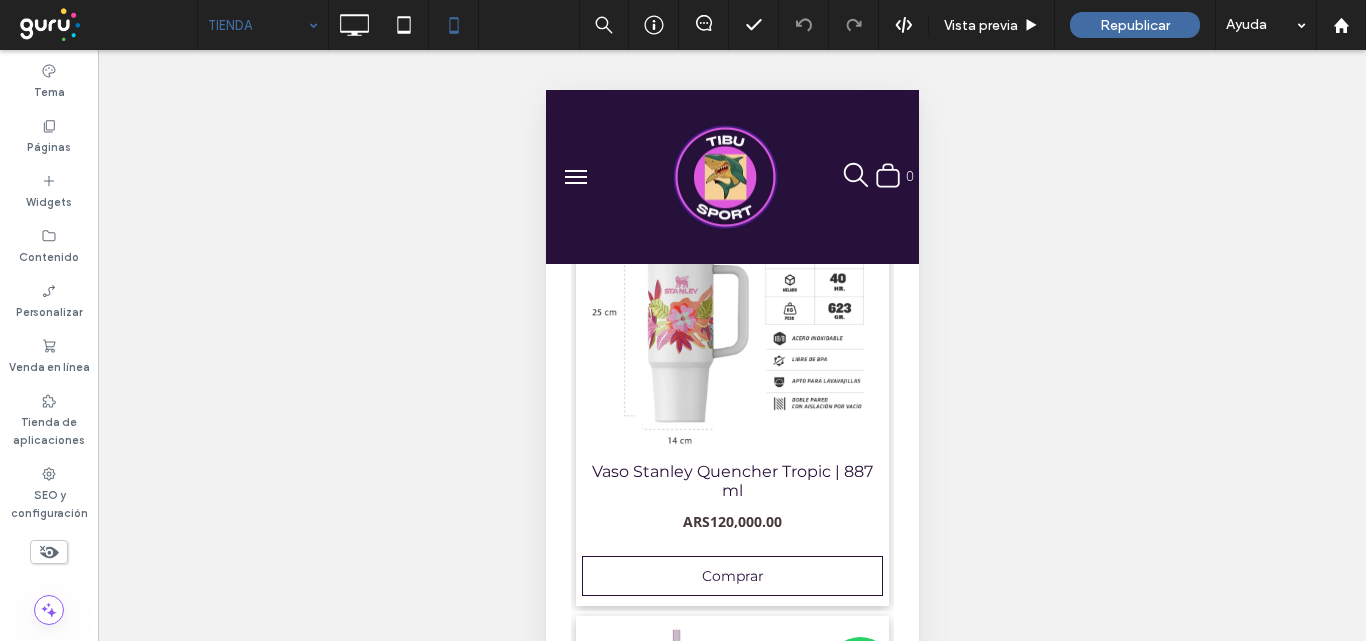 click at bounding box center [258, 25] 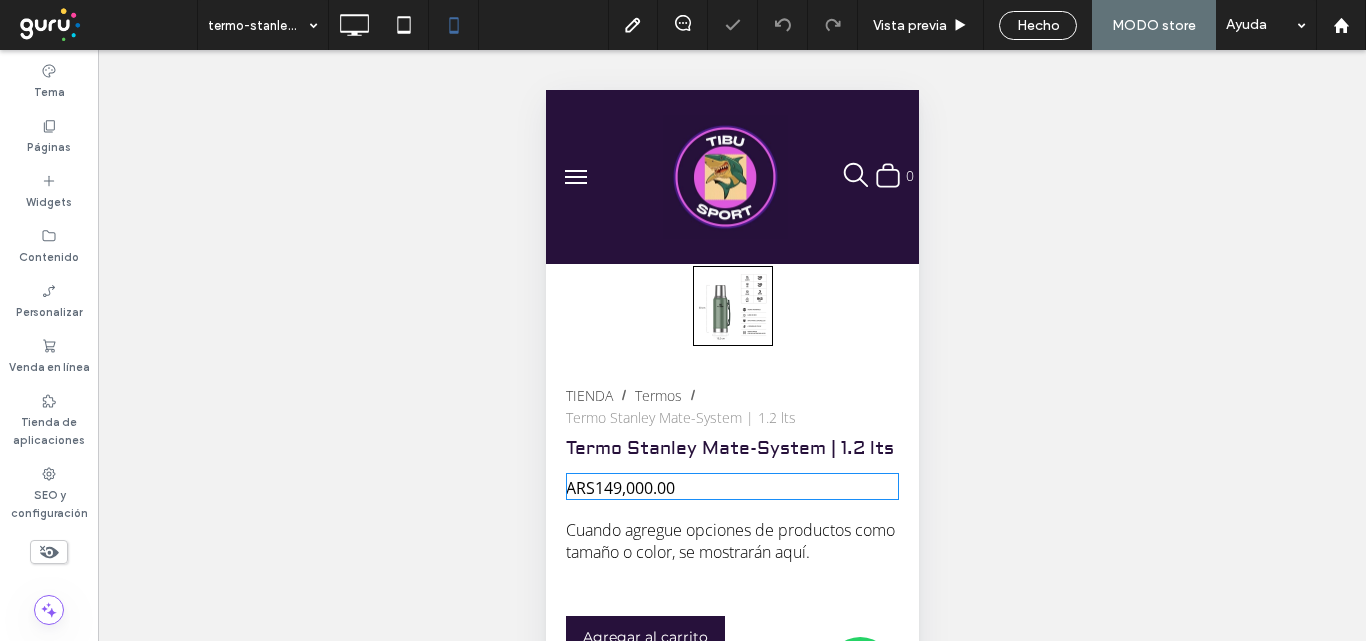 scroll, scrollTop: 500, scrollLeft: 0, axis: vertical 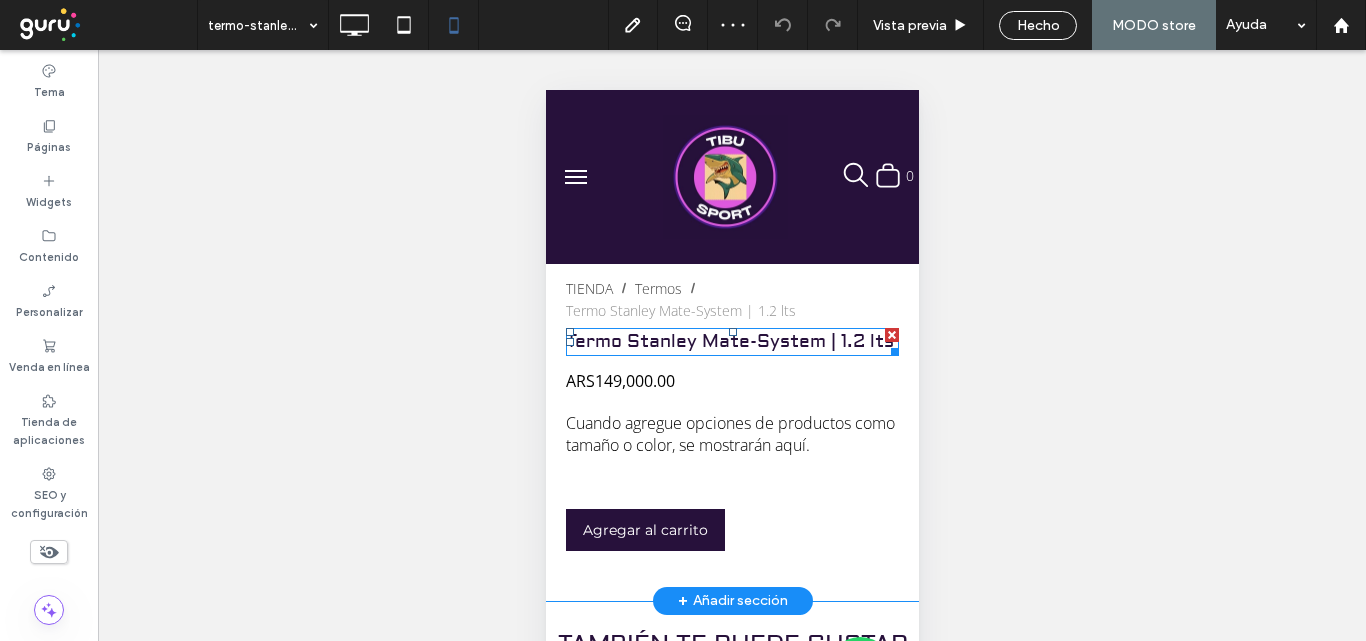 click on "Termo Stanley Mate-System | 1.2 lts" at bounding box center [731, 342] 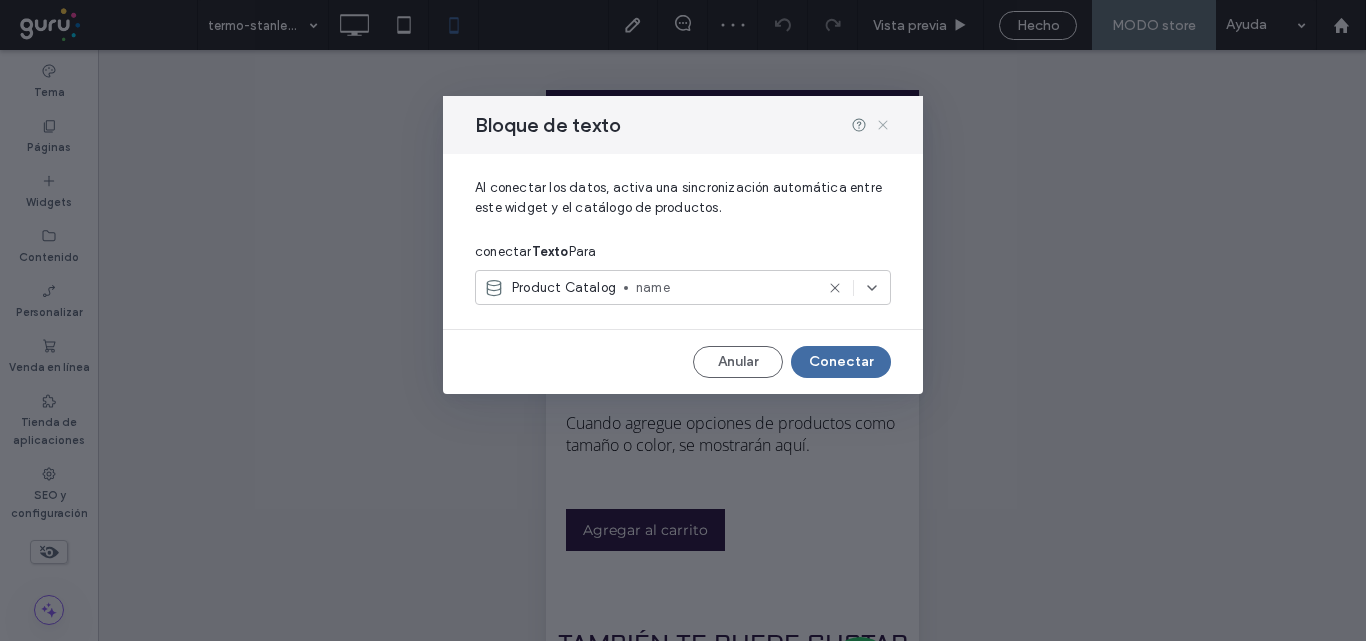click 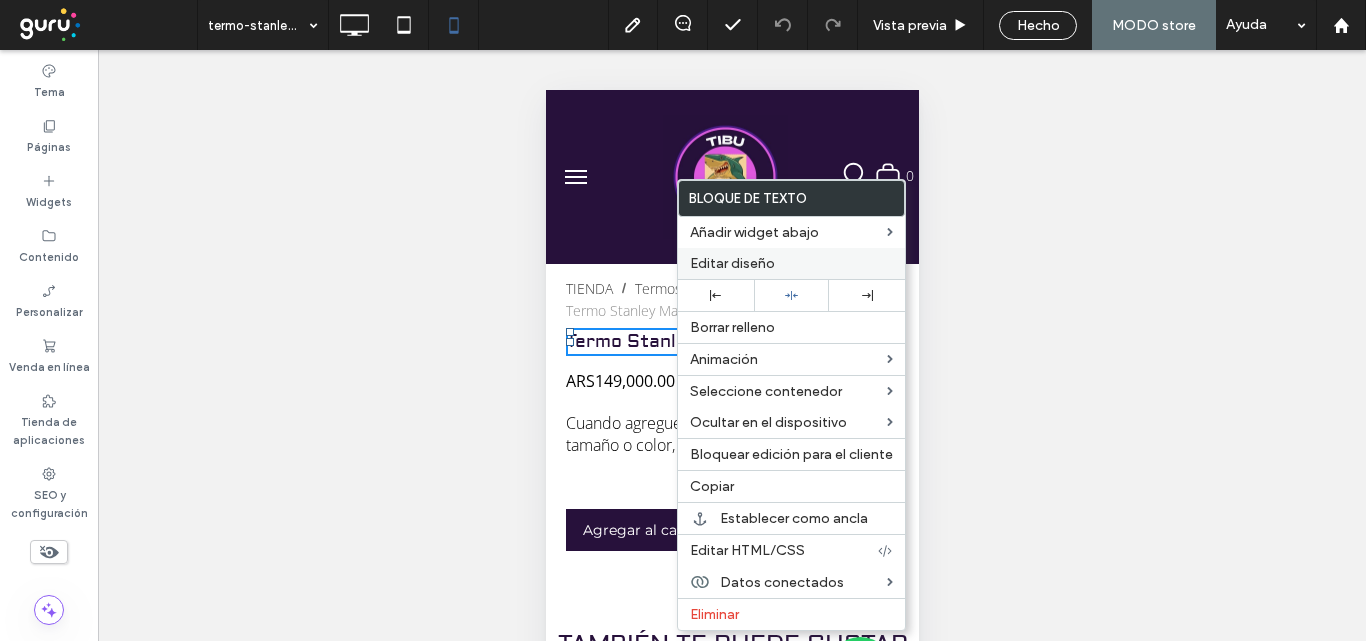 drag, startPoint x: 760, startPoint y: 253, endPoint x: 32, endPoint y: 219, distance: 728.7935 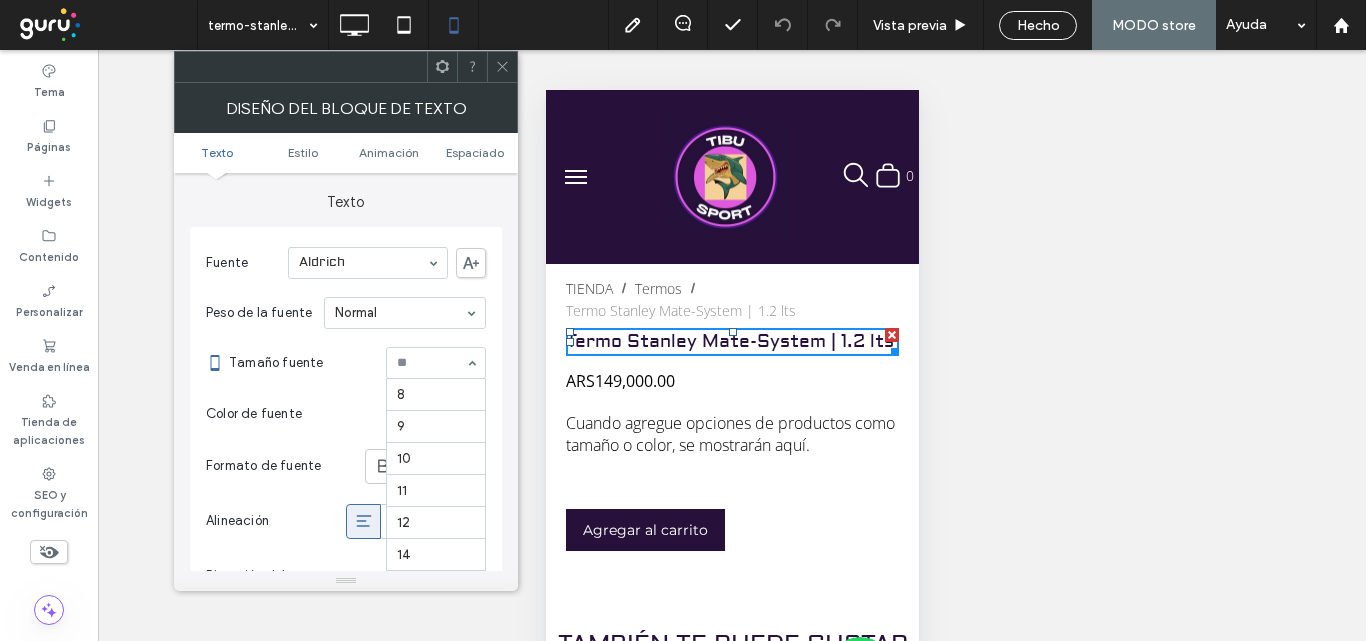 scroll, scrollTop: 224, scrollLeft: 0, axis: vertical 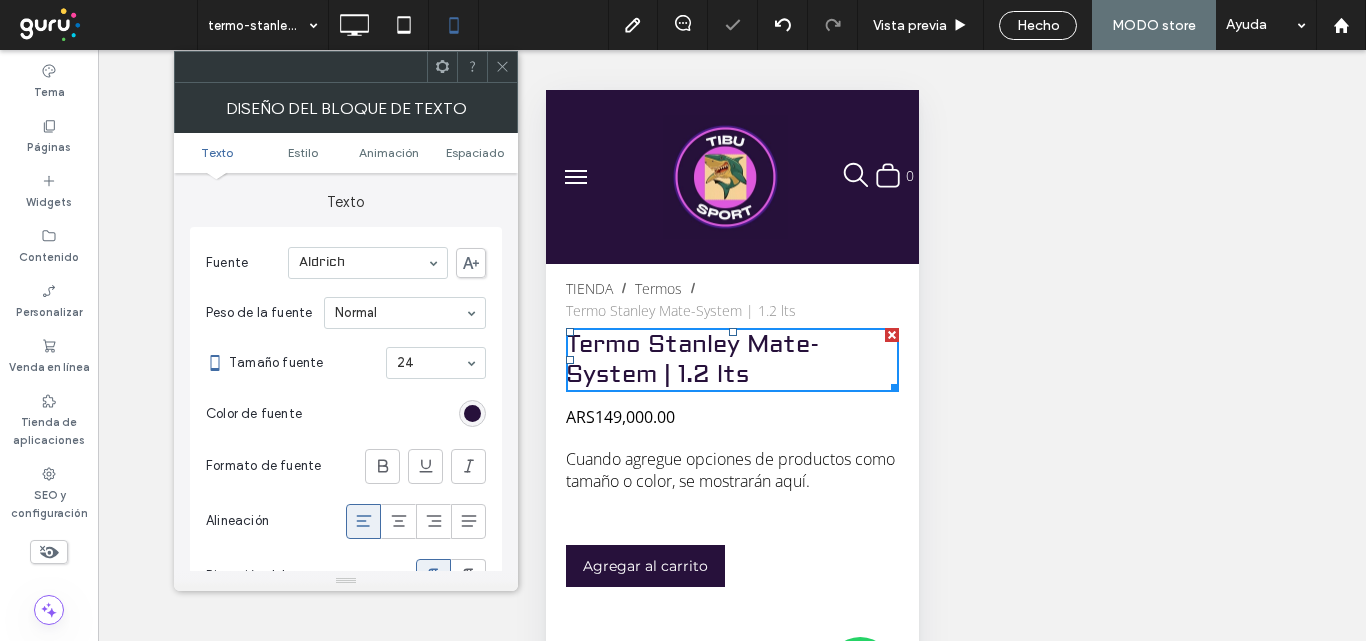 click 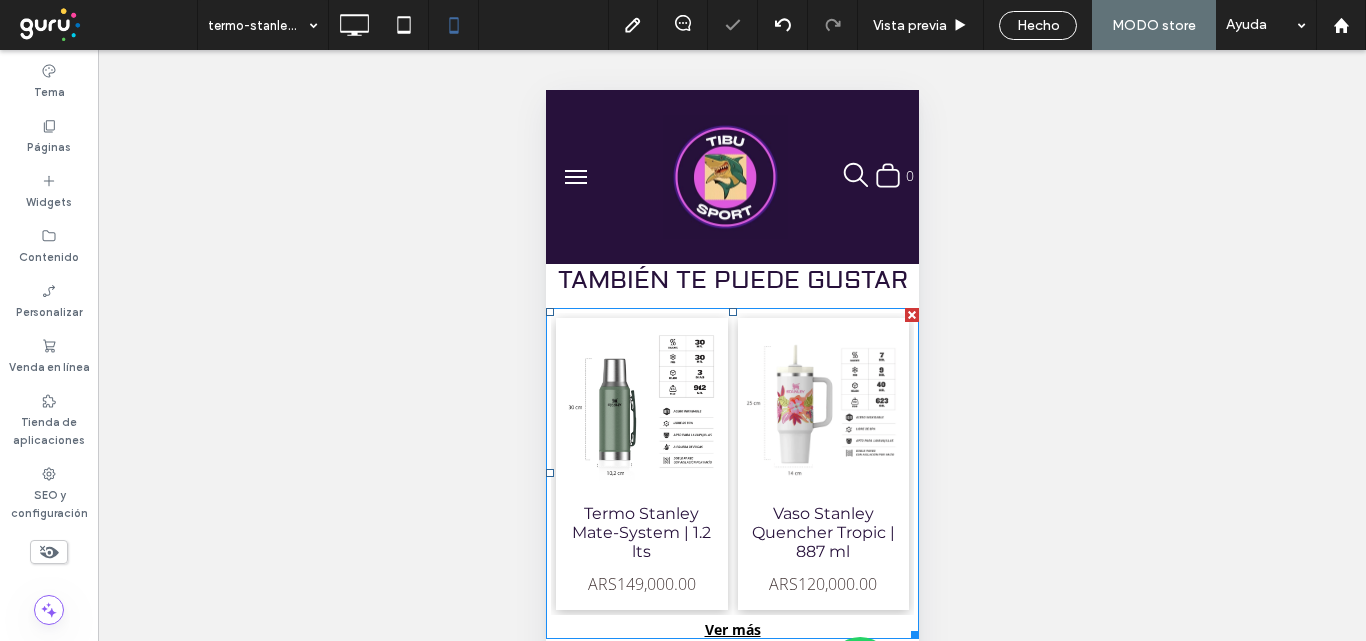 scroll, scrollTop: 700, scrollLeft: 0, axis: vertical 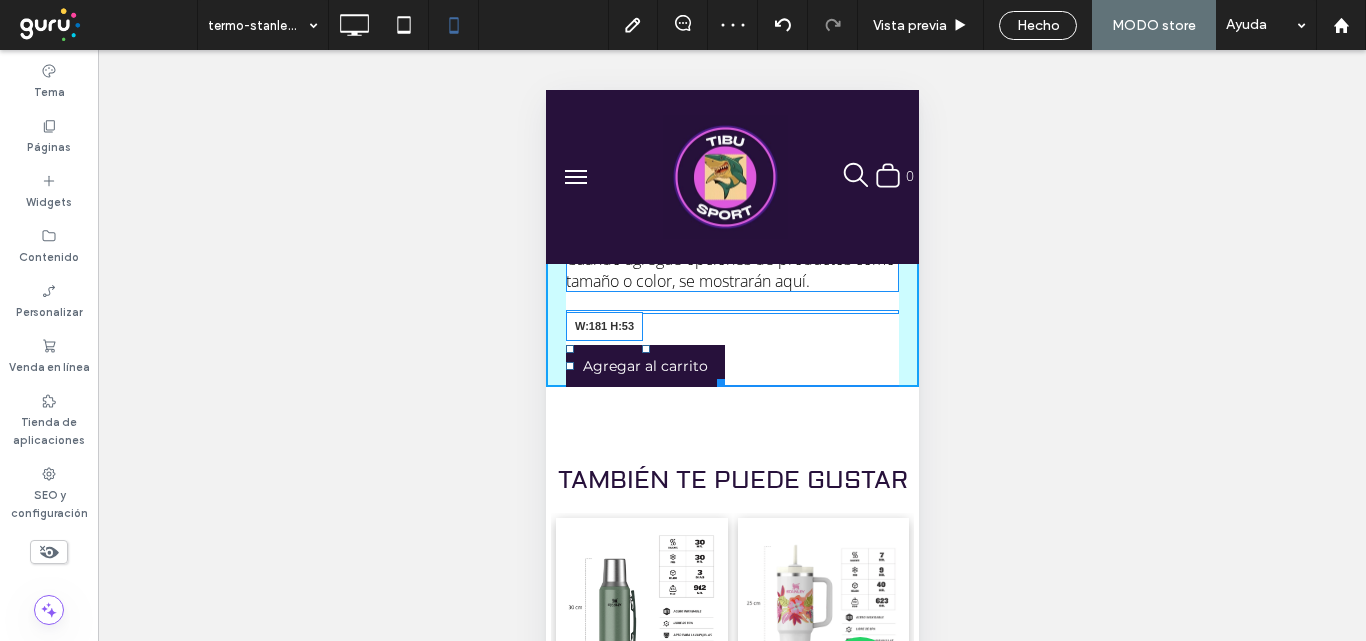 drag, startPoint x: 715, startPoint y: 380, endPoint x: 737, endPoint y: 389, distance: 23.769728 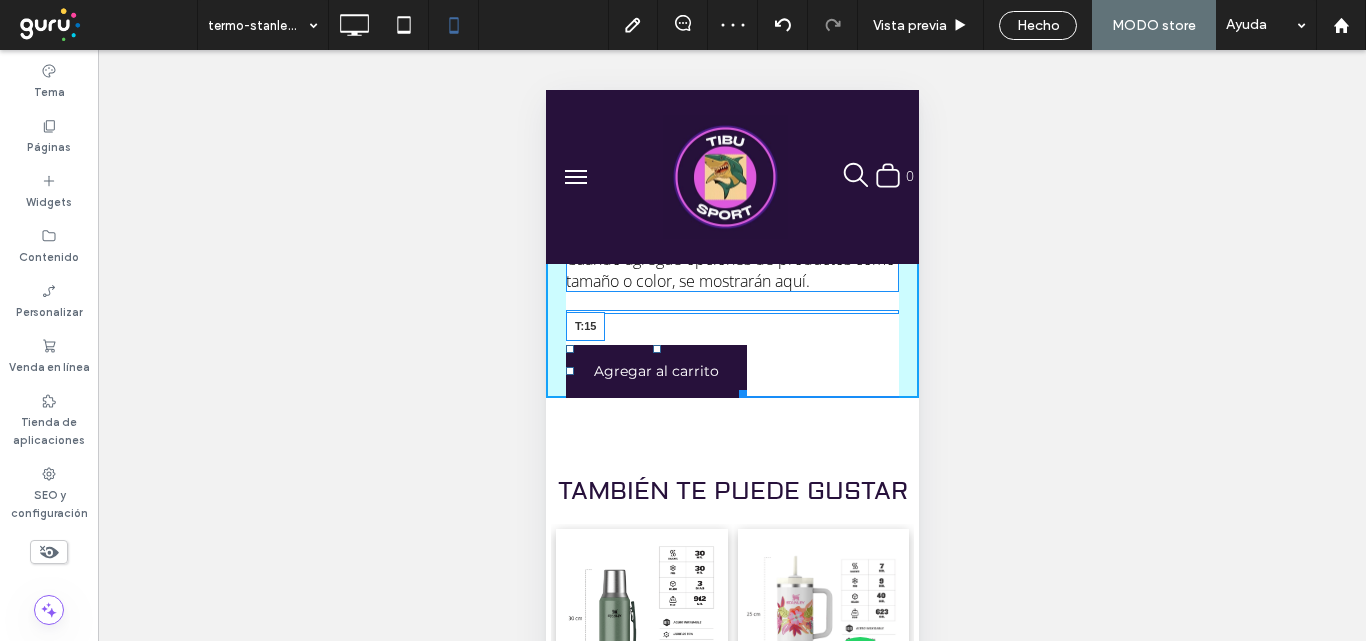 drag, startPoint x: 654, startPoint y: 345, endPoint x: 655, endPoint y: 328, distance: 17.029387 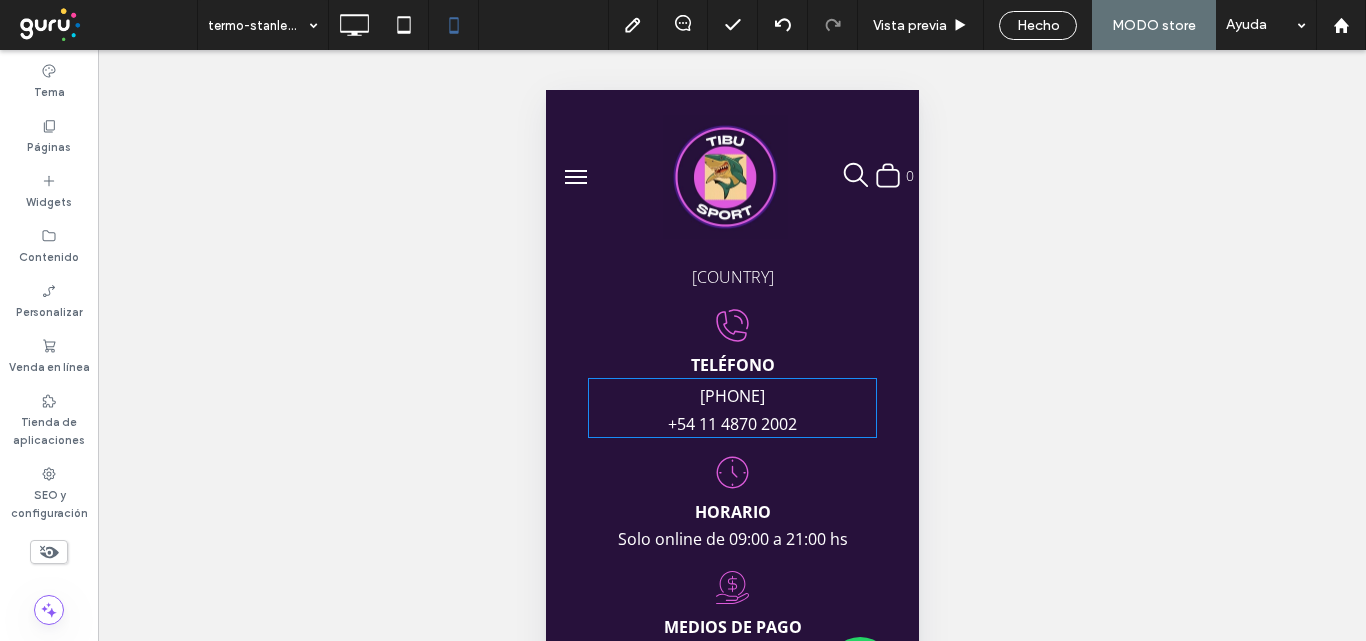 scroll, scrollTop: 1500, scrollLeft: 0, axis: vertical 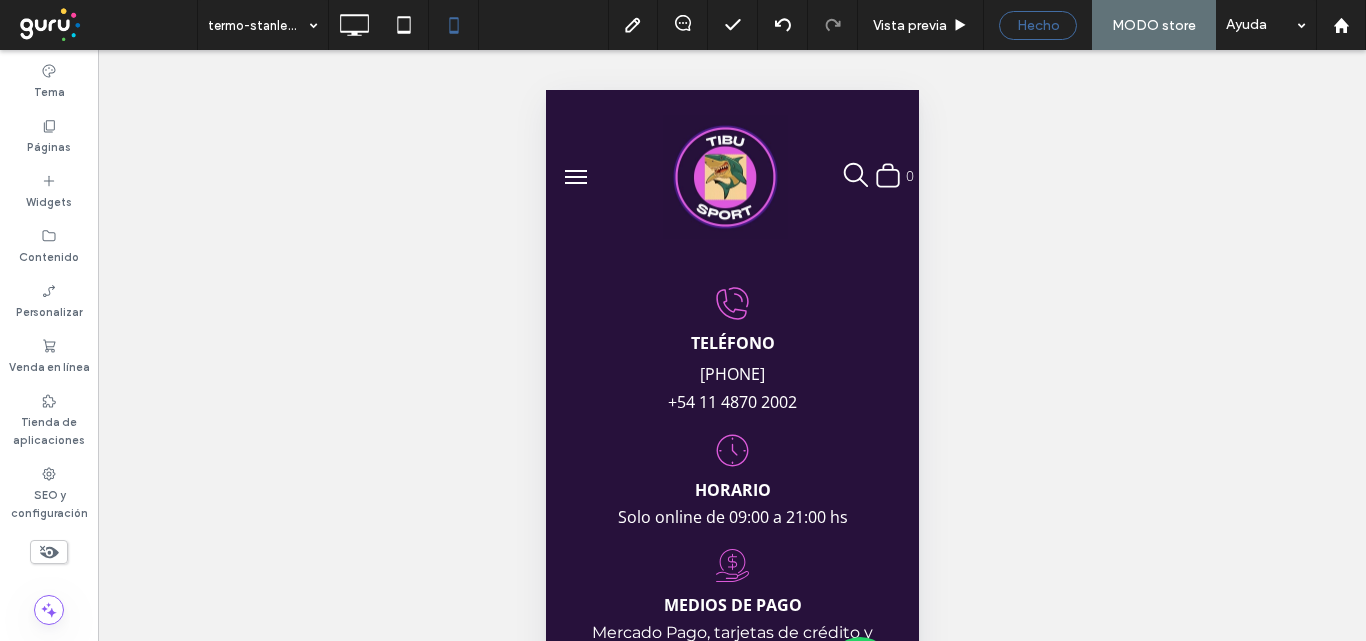 click on "Hecho" at bounding box center [1038, 25] 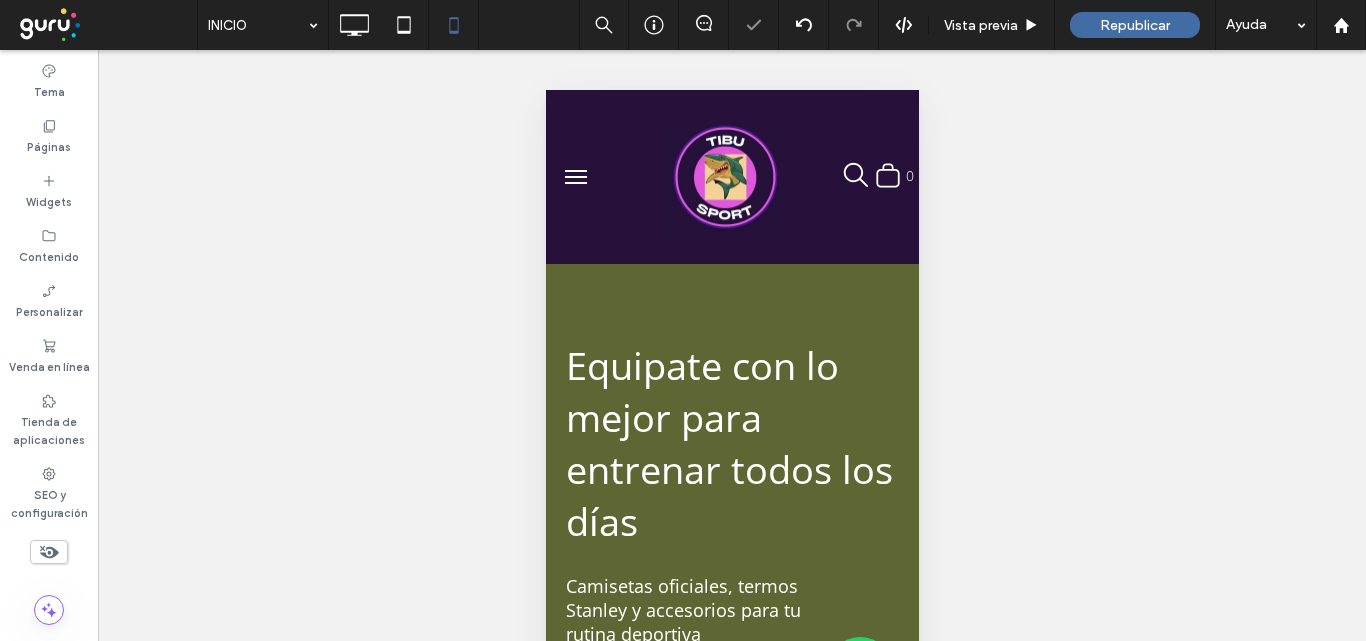 scroll, scrollTop: 0, scrollLeft: 0, axis: both 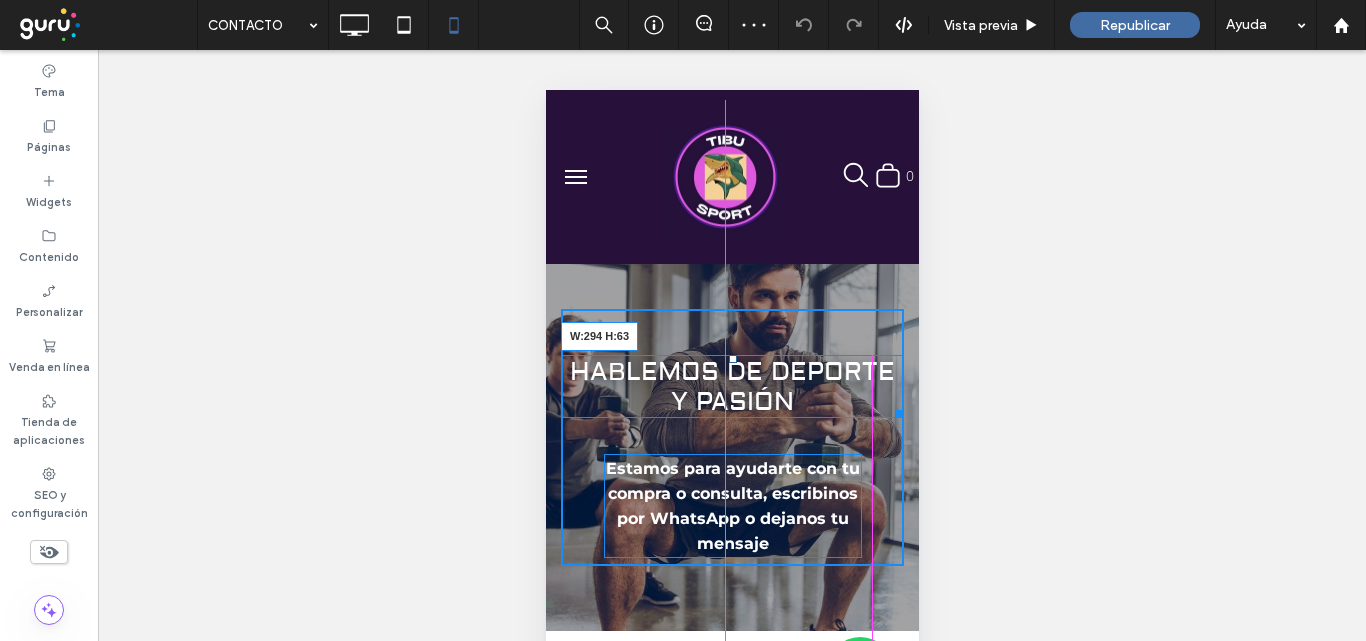 drag, startPoint x: 881, startPoint y: 411, endPoint x: 863, endPoint y: 410, distance: 18.027756 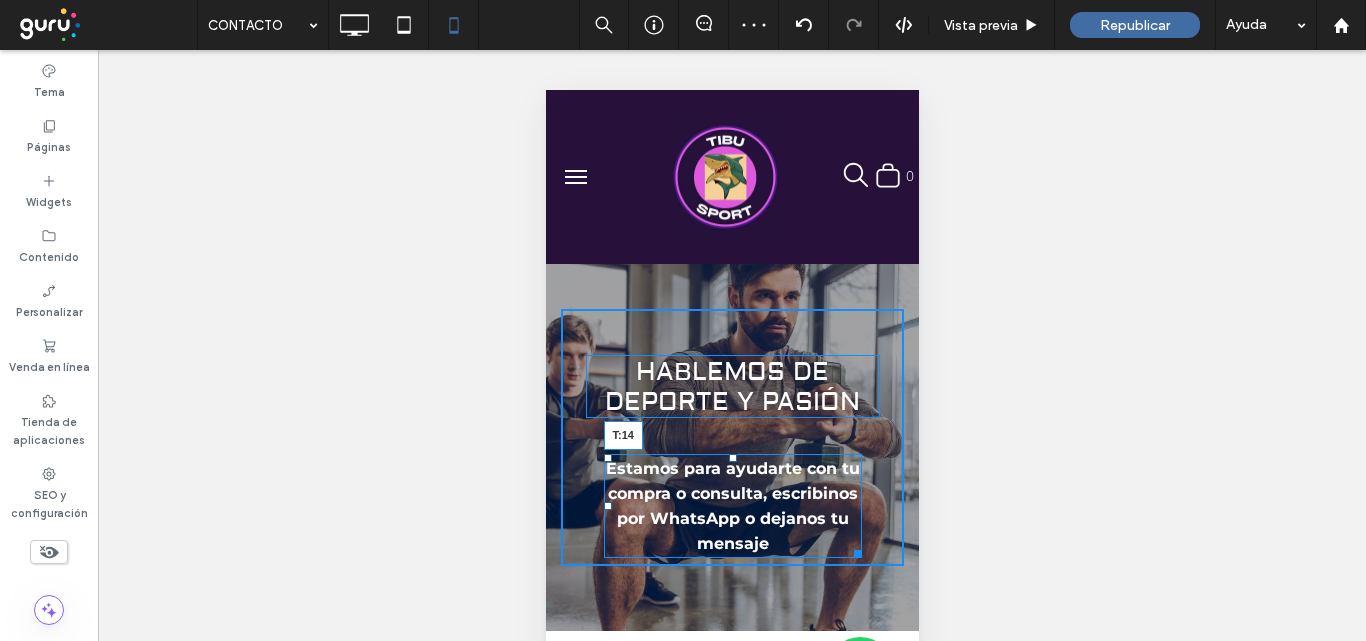 drag, startPoint x: 722, startPoint y: 456, endPoint x: 720, endPoint y: 434, distance: 22.090721 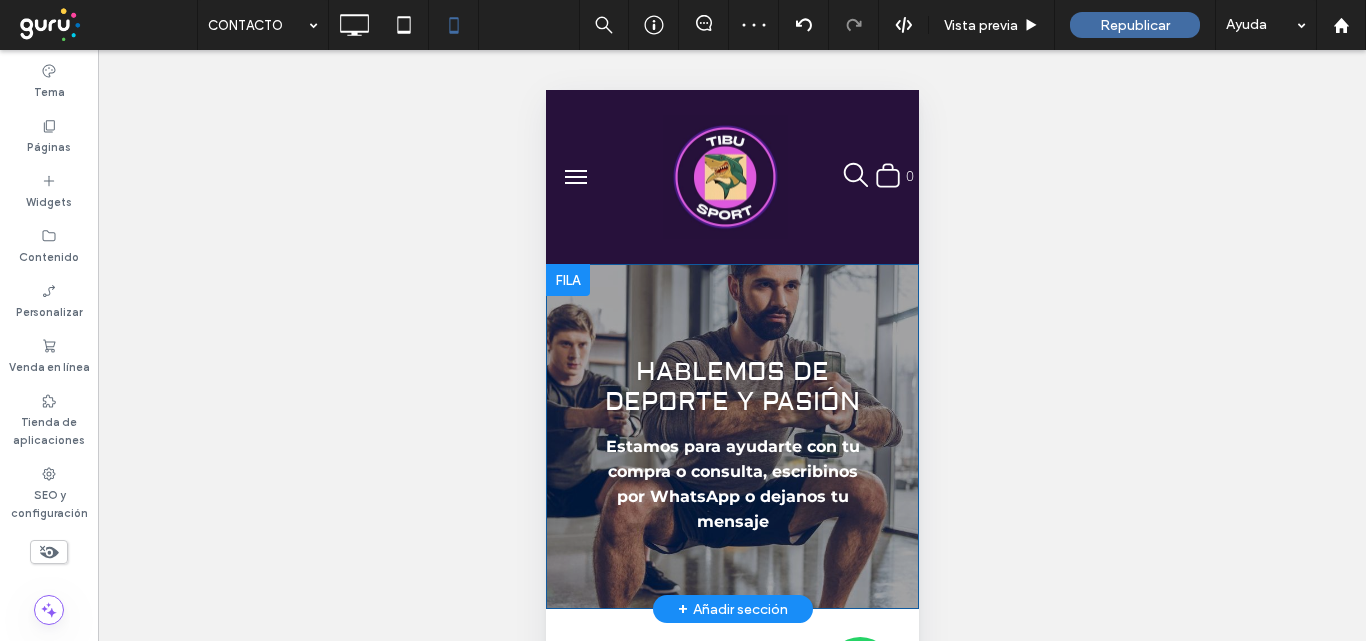 click on "Hablemos de deporte y pasión
Estamos para ayudarte con tu compra o consulta, escribinos por WhatsApp o dejanos tu mensaje
Click To Paste
Fila + Añadir sección" at bounding box center [731, 436] 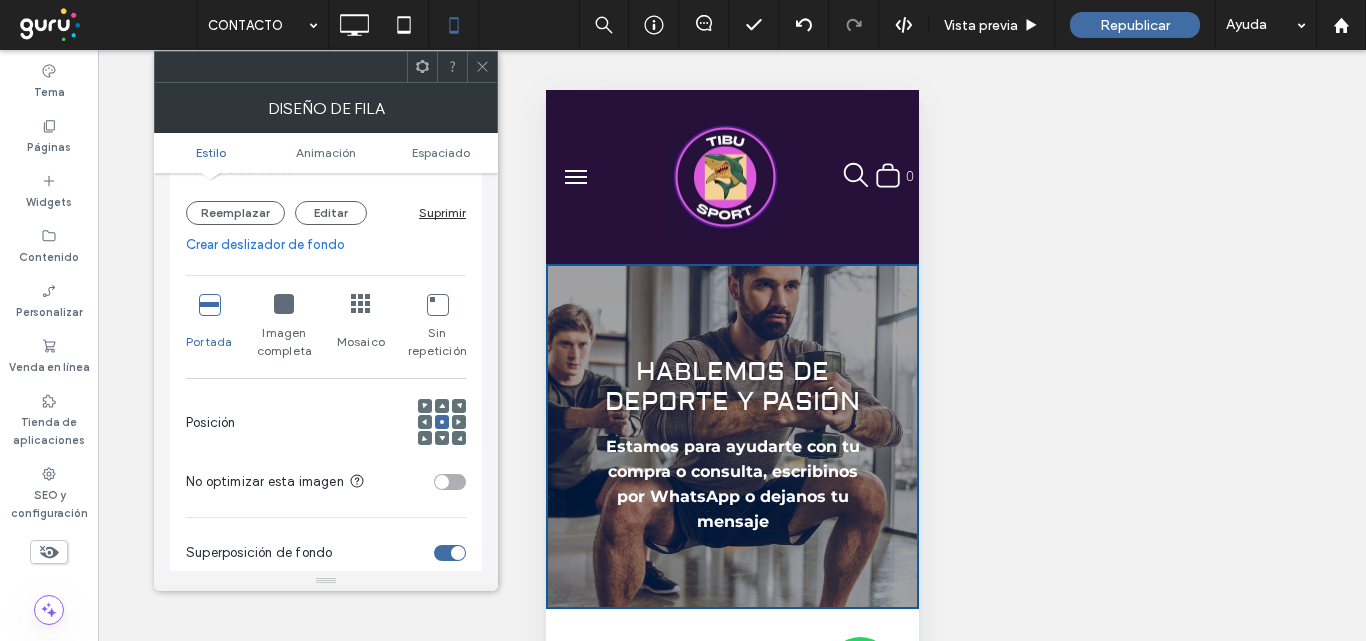 scroll, scrollTop: 400, scrollLeft: 0, axis: vertical 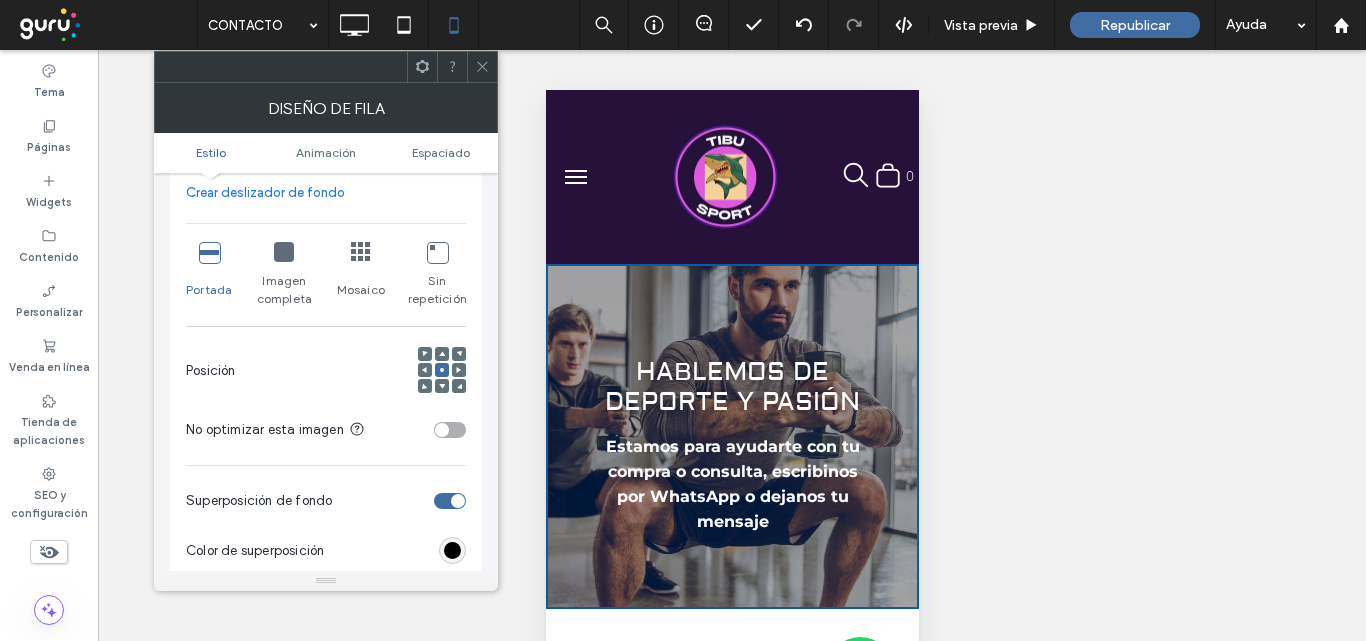 click at bounding box center (442, 386) 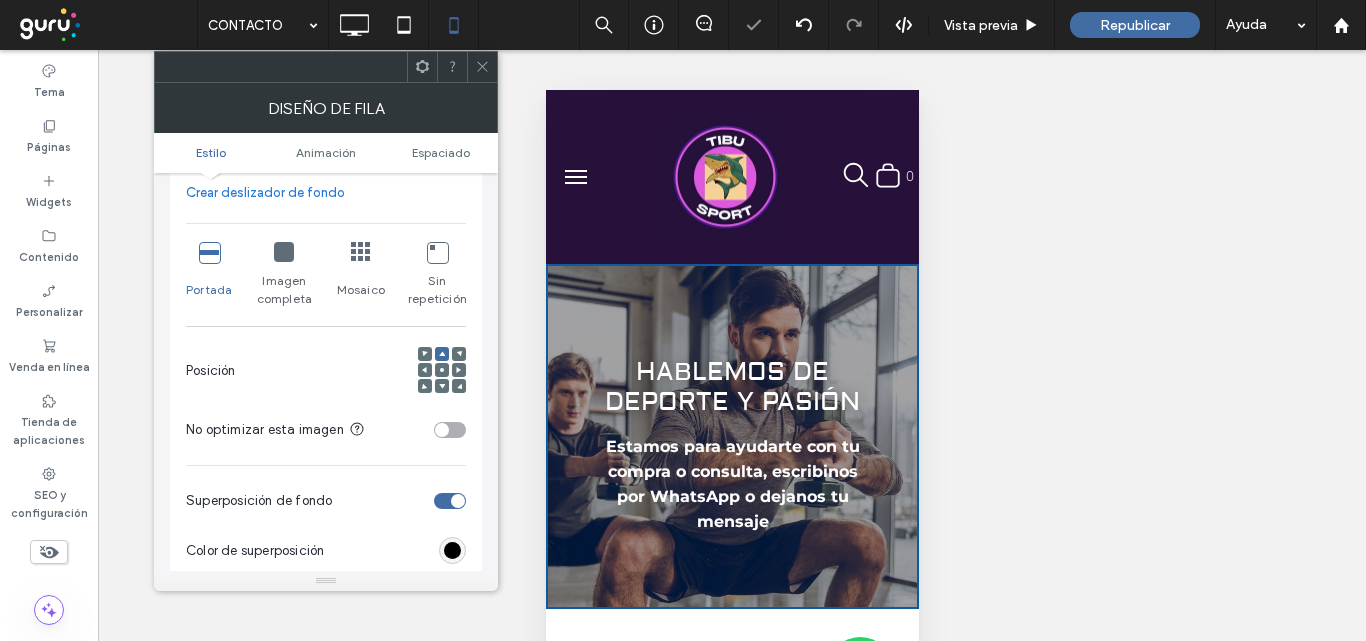 click 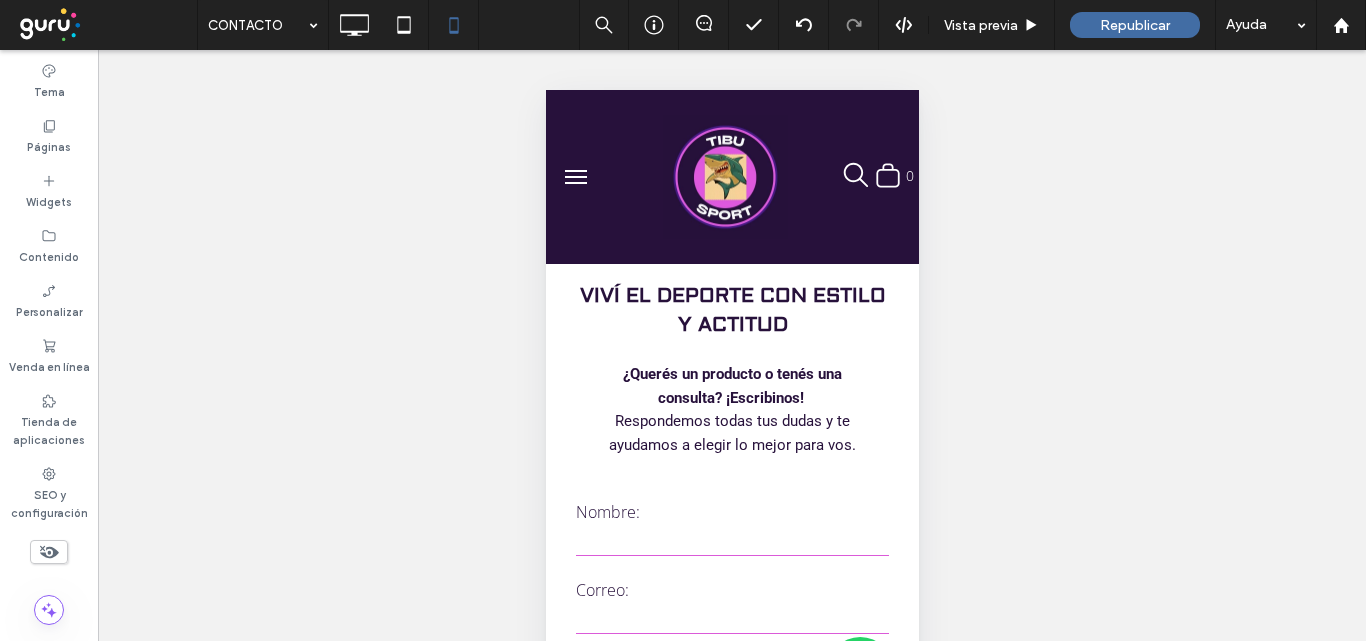 scroll, scrollTop: 1300, scrollLeft: 0, axis: vertical 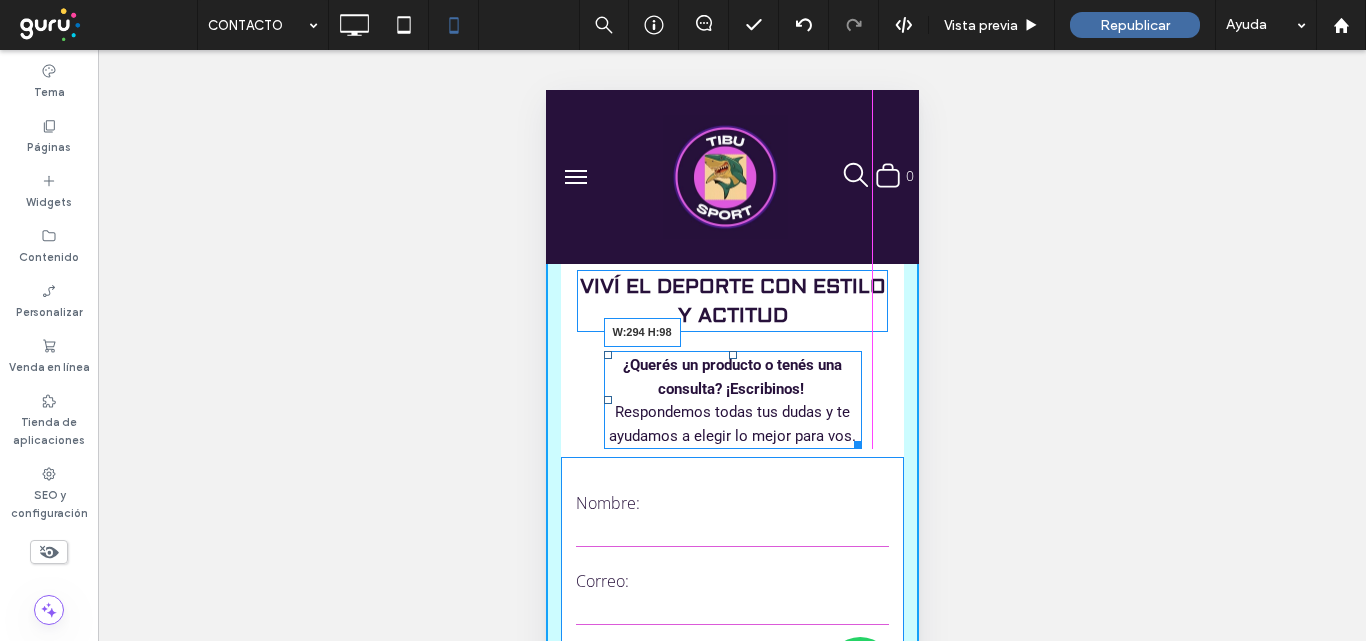 drag, startPoint x: 847, startPoint y: 440, endPoint x: 866, endPoint y: 441, distance: 19.026299 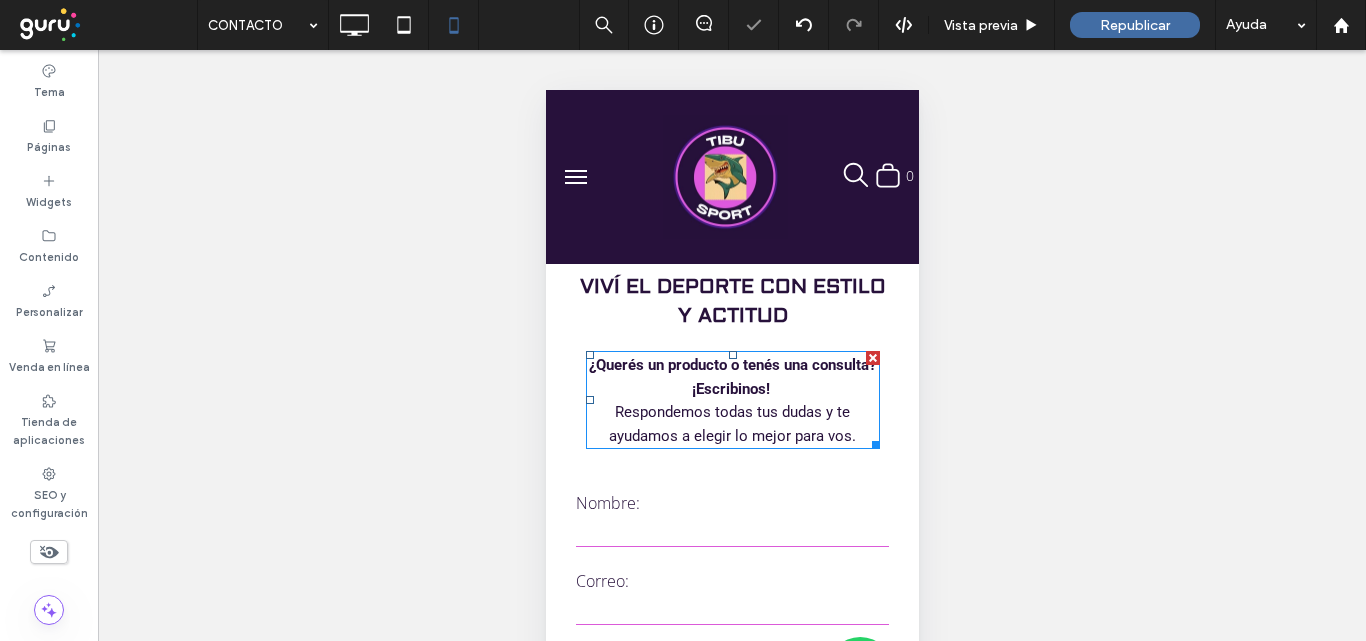 click on "Respondemos todas tus dudas y te ayudamos a elegir lo mejor para vos." at bounding box center [731, 424] 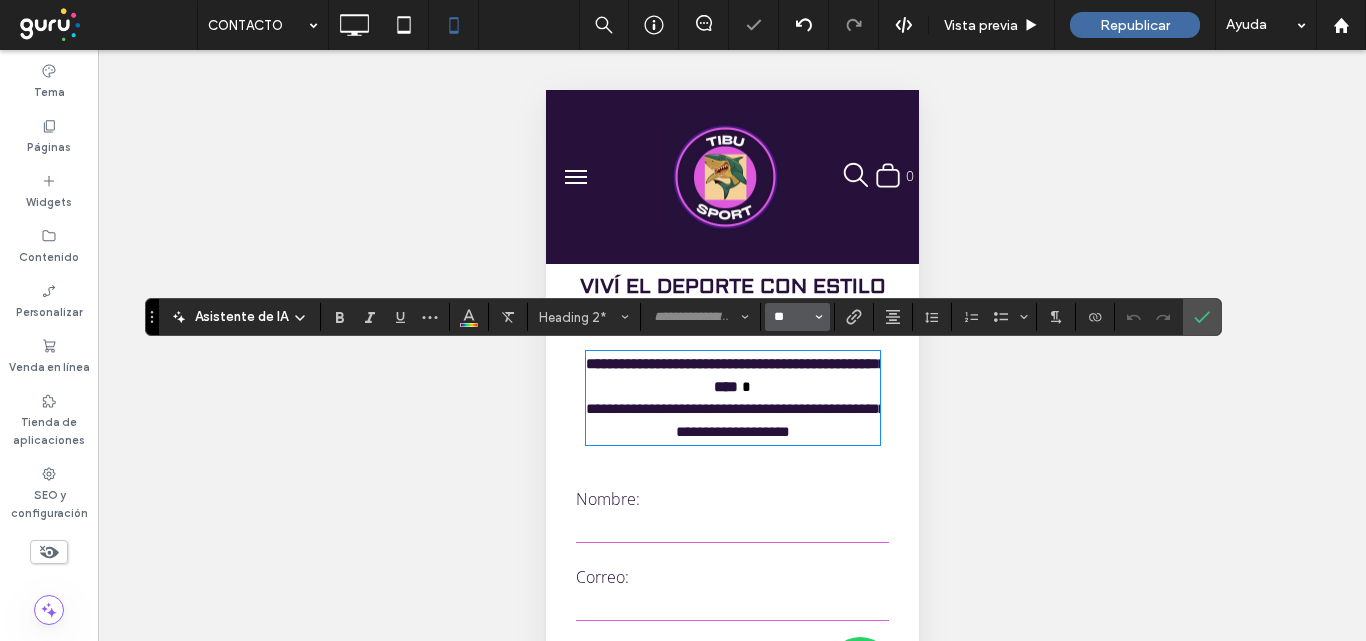 click on "**" at bounding box center (791, 317) 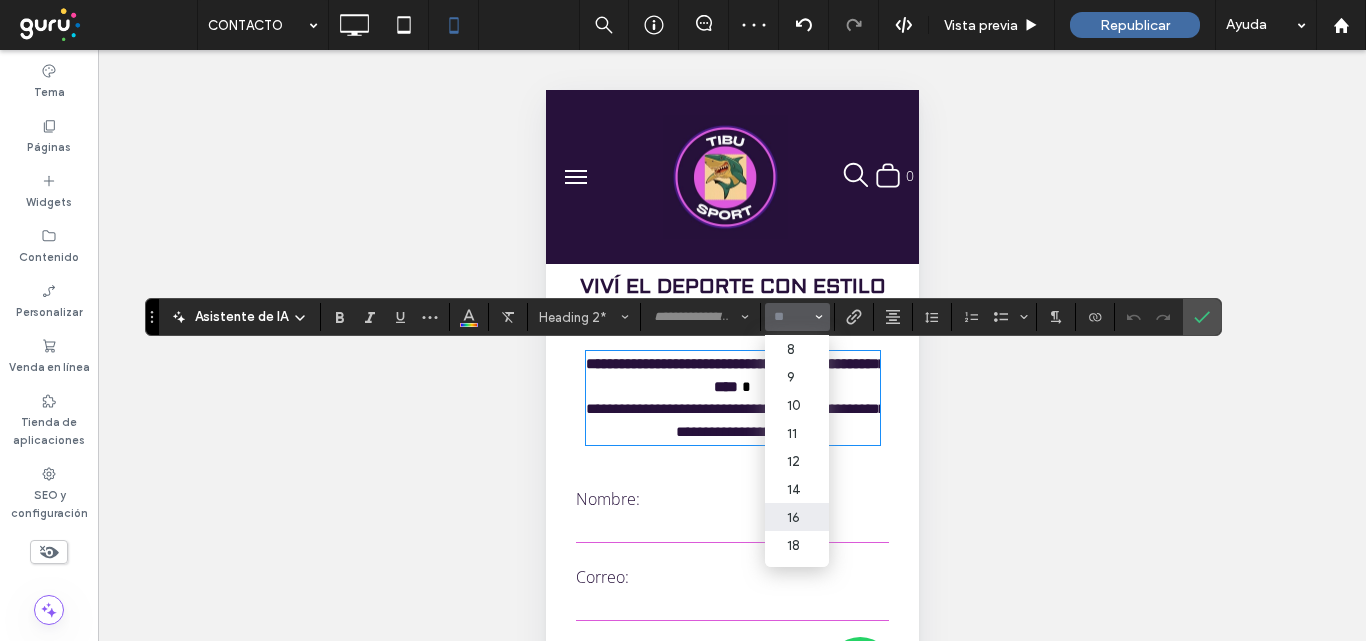 drag, startPoint x: 796, startPoint y: 514, endPoint x: 330, endPoint y: 383, distance: 484.06302 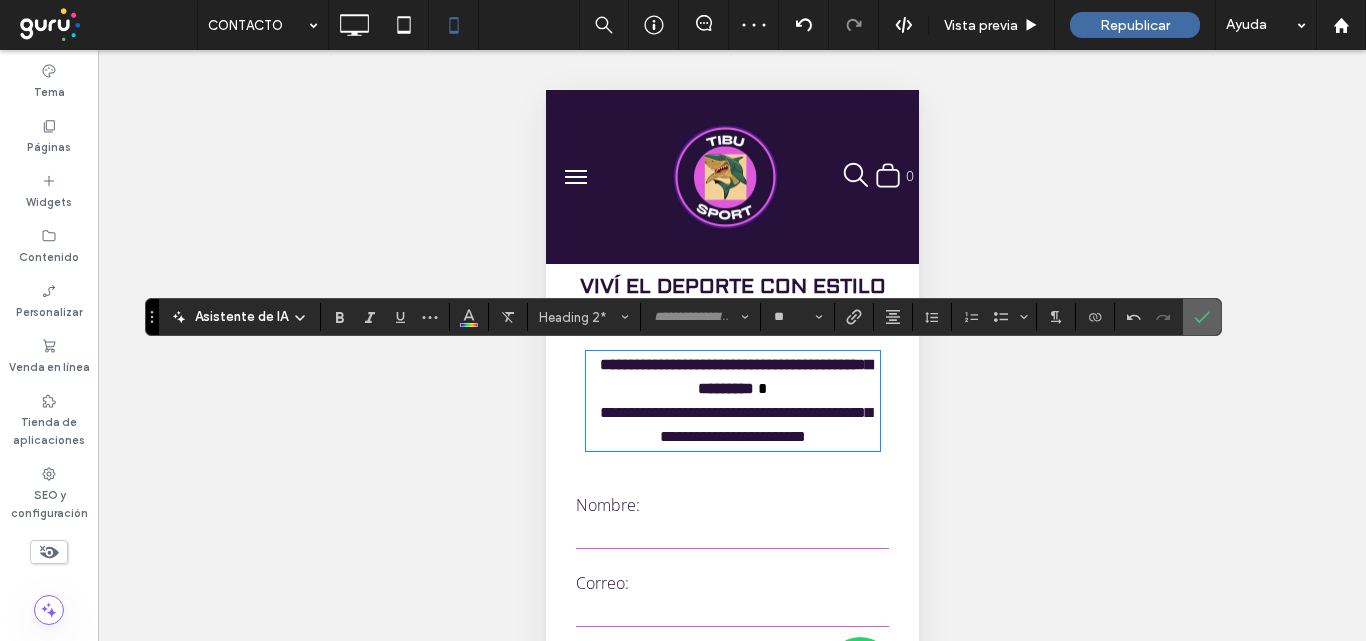 click 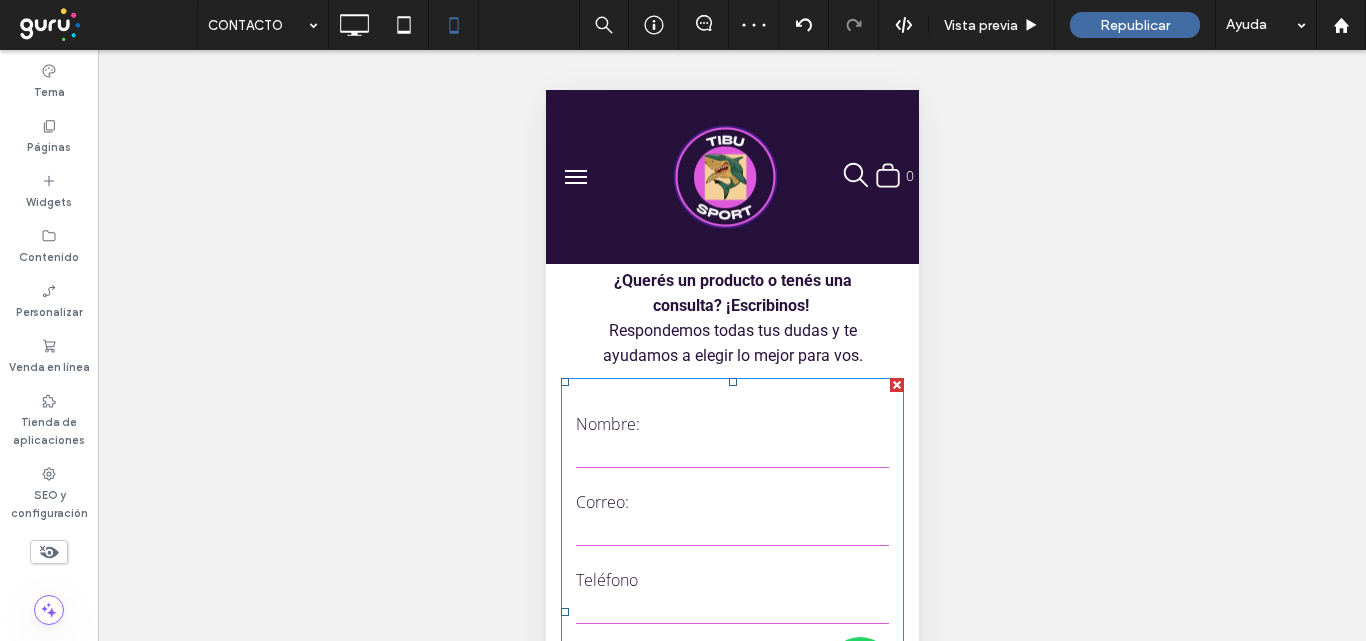 scroll, scrollTop: 1500, scrollLeft: 0, axis: vertical 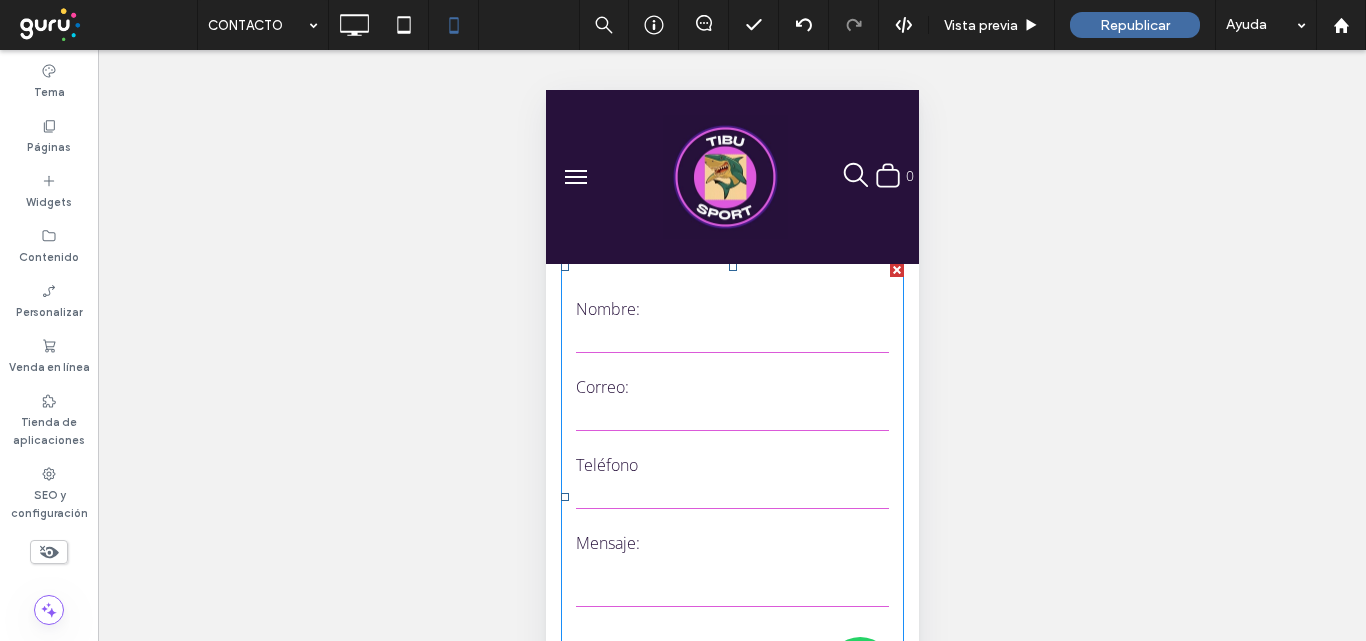 click at bounding box center [731, 416] 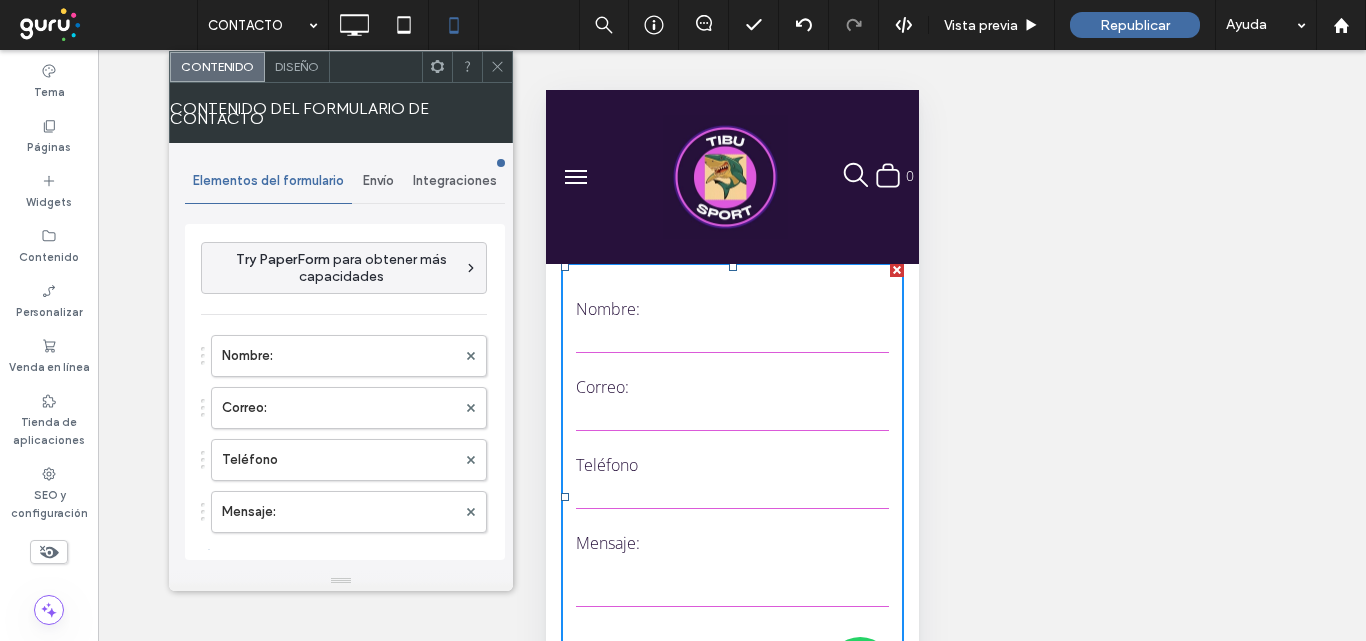 click on "Envío" at bounding box center (378, 181) 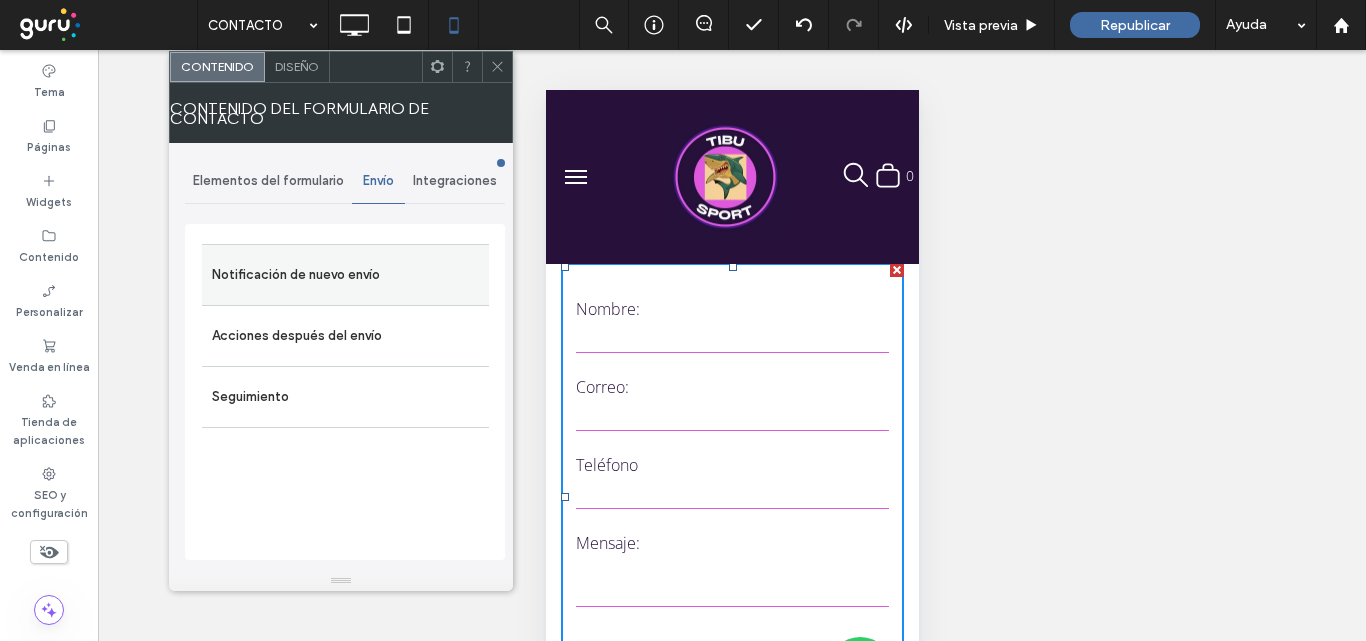 click on "Notificación de nuevo envío" at bounding box center [345, 275] 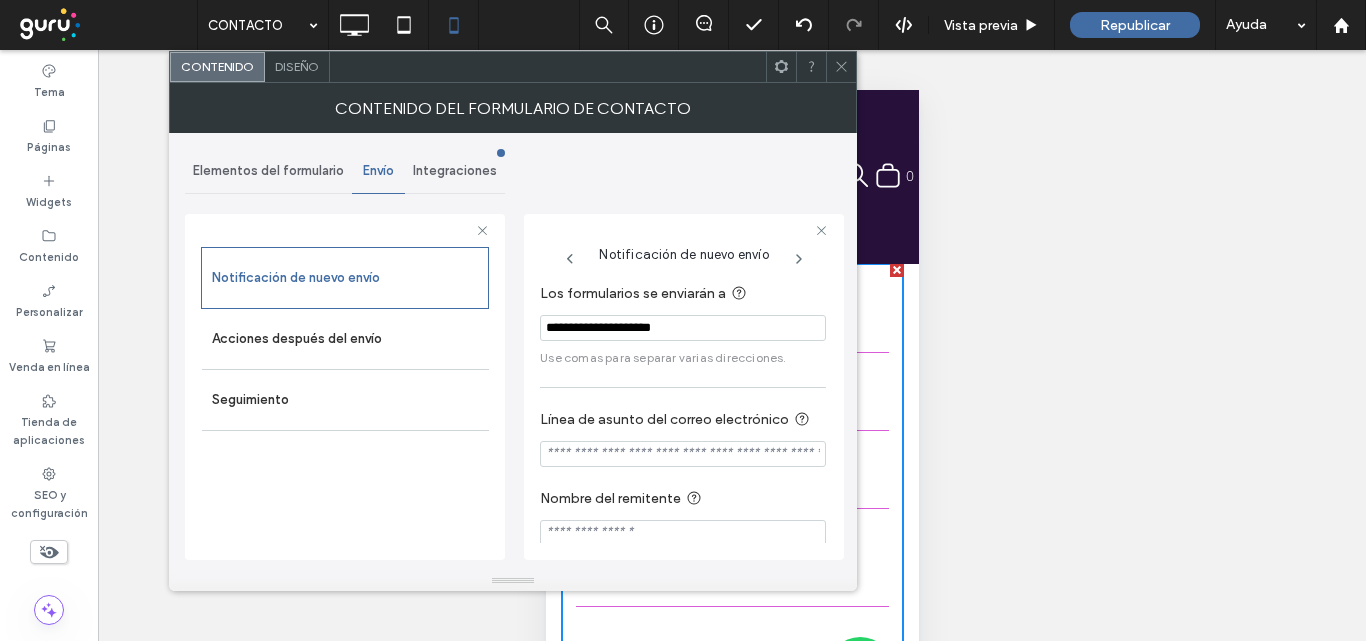 click 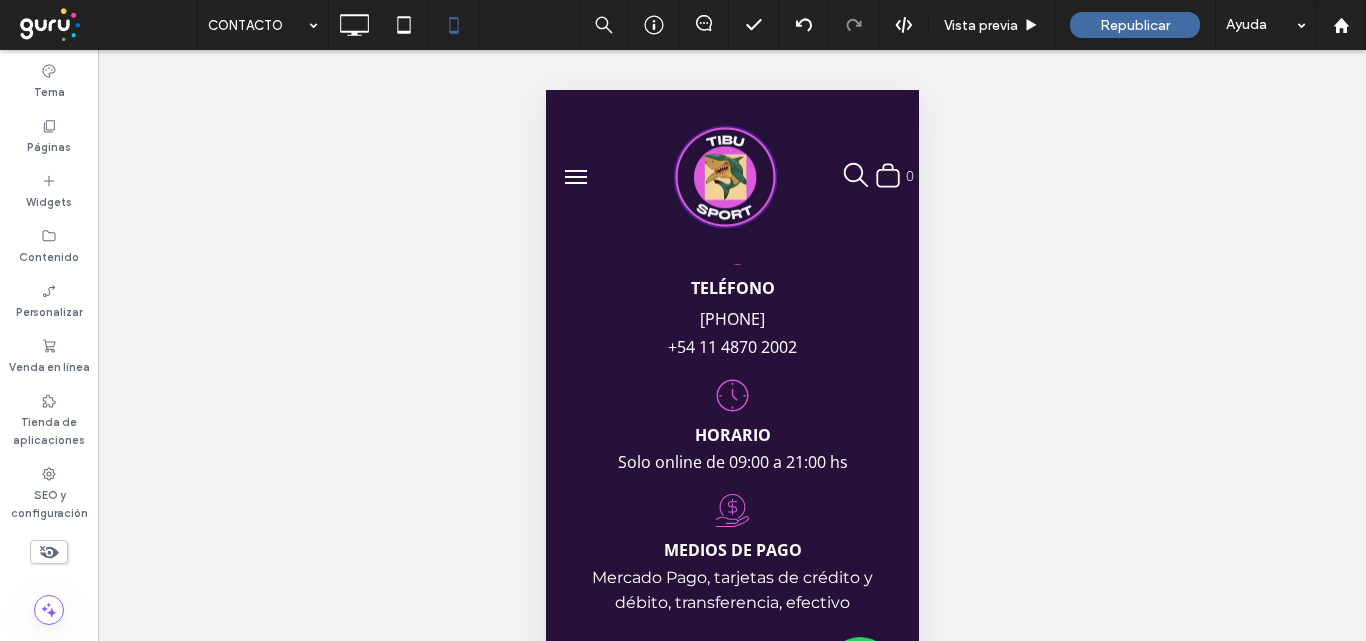 scroll, scrollTop: 2253, scrollLeft: 0, axis: vertical 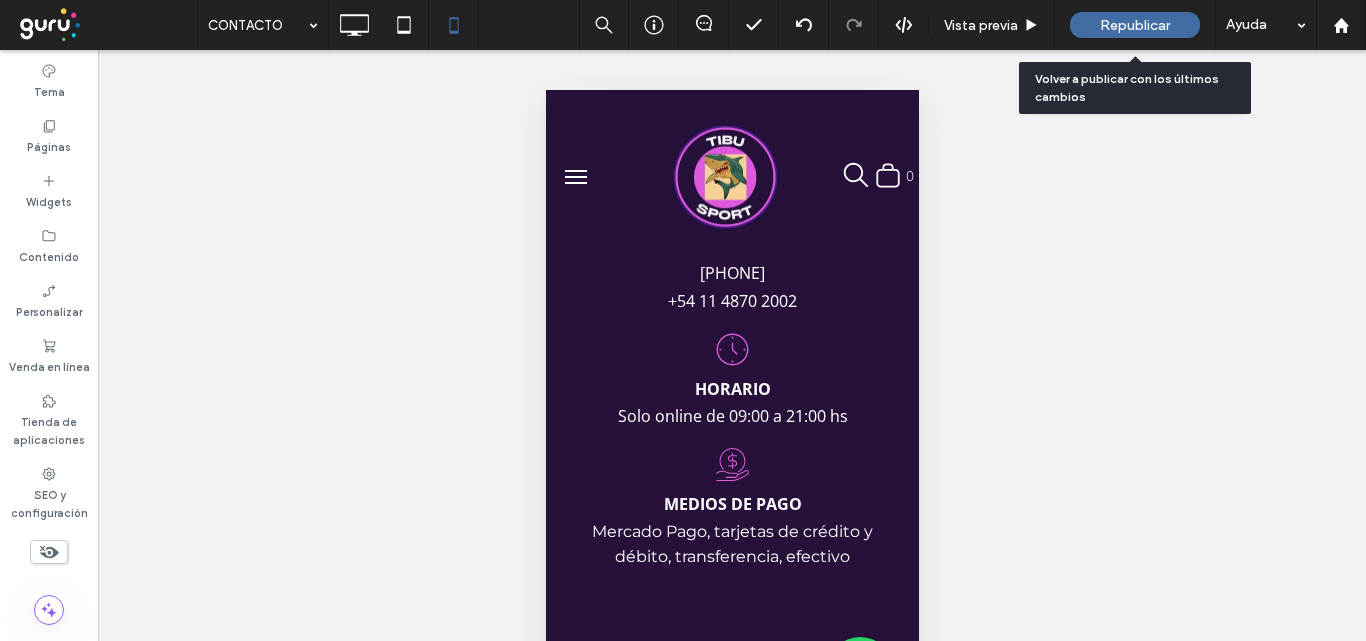 click on "Republicar" at bounding box center [1135, 25] 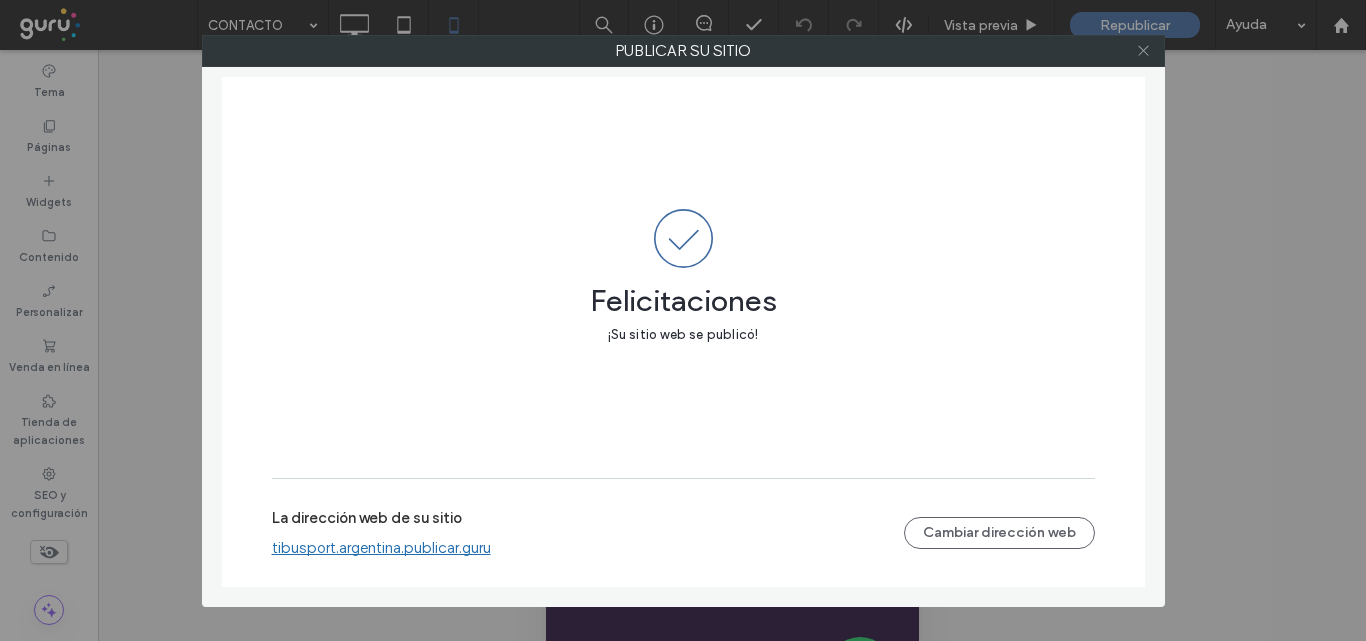 click 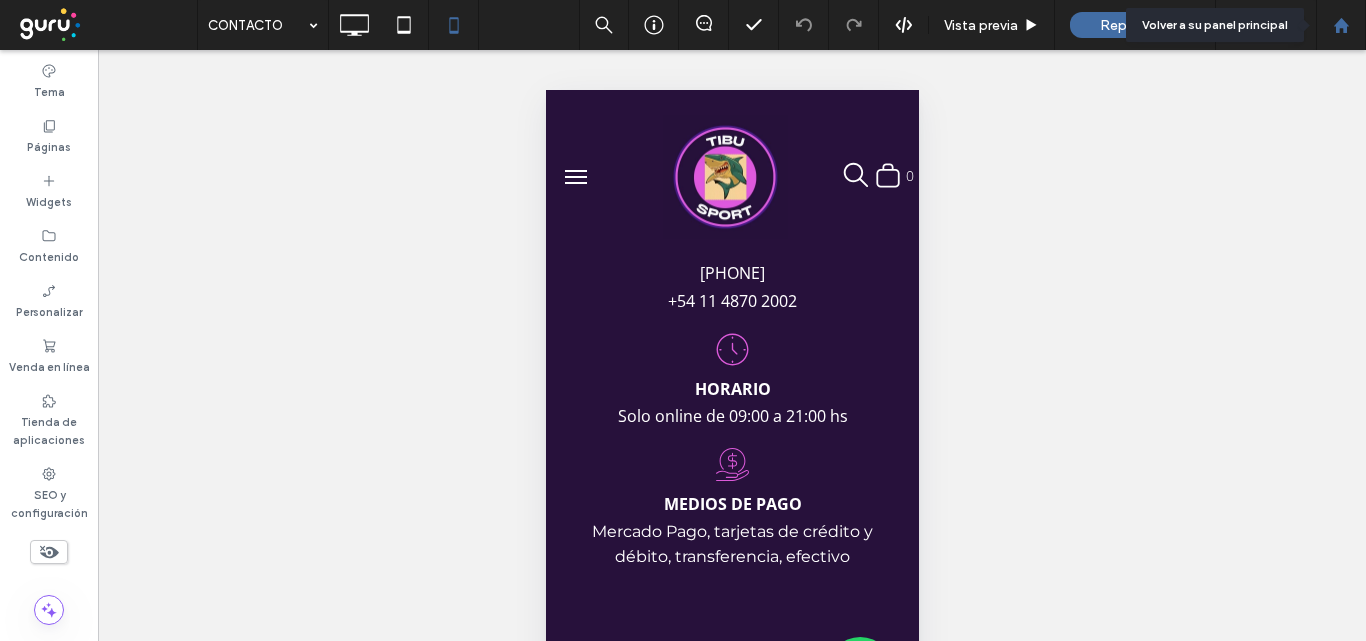 click 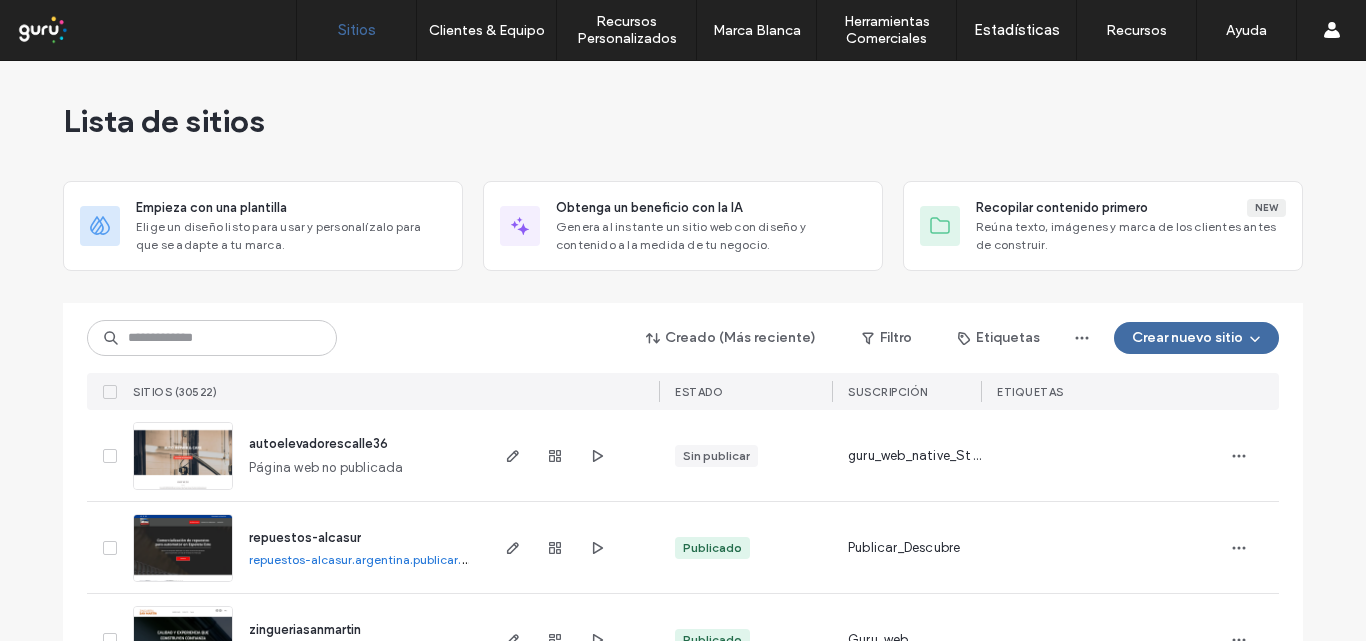 scroll, scrollTop: 0, scrollLeft: 0, axis: both 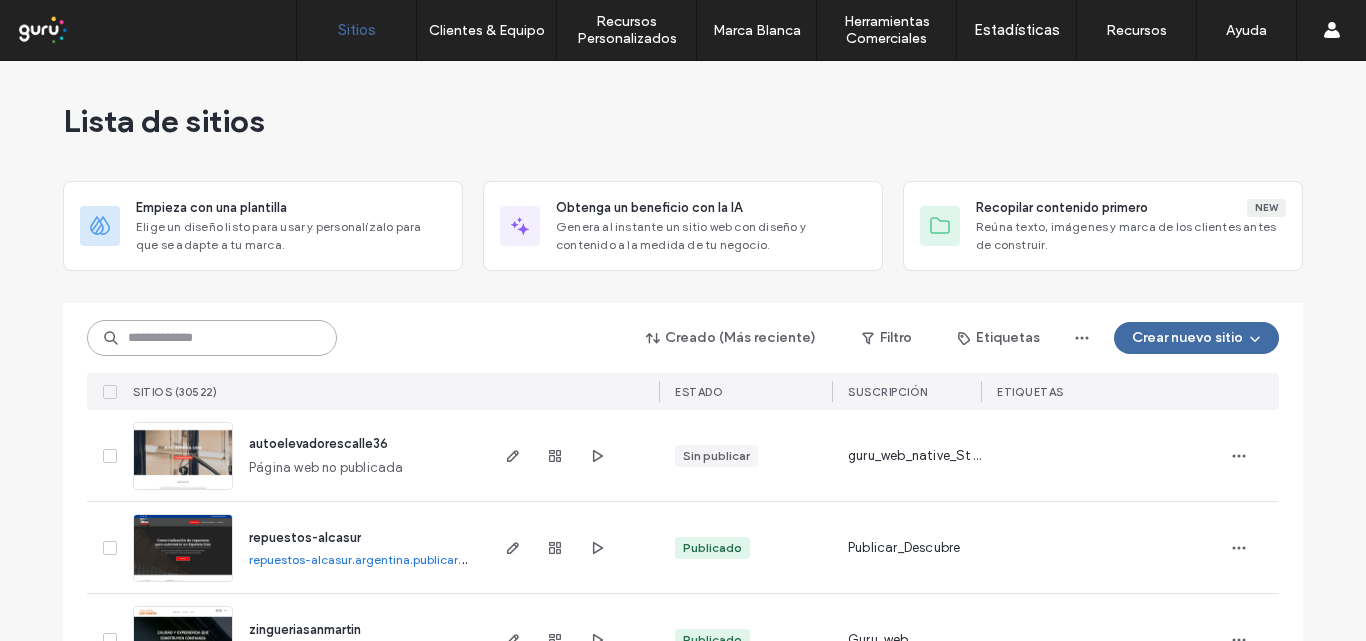 click at bounding box center (212, 338) 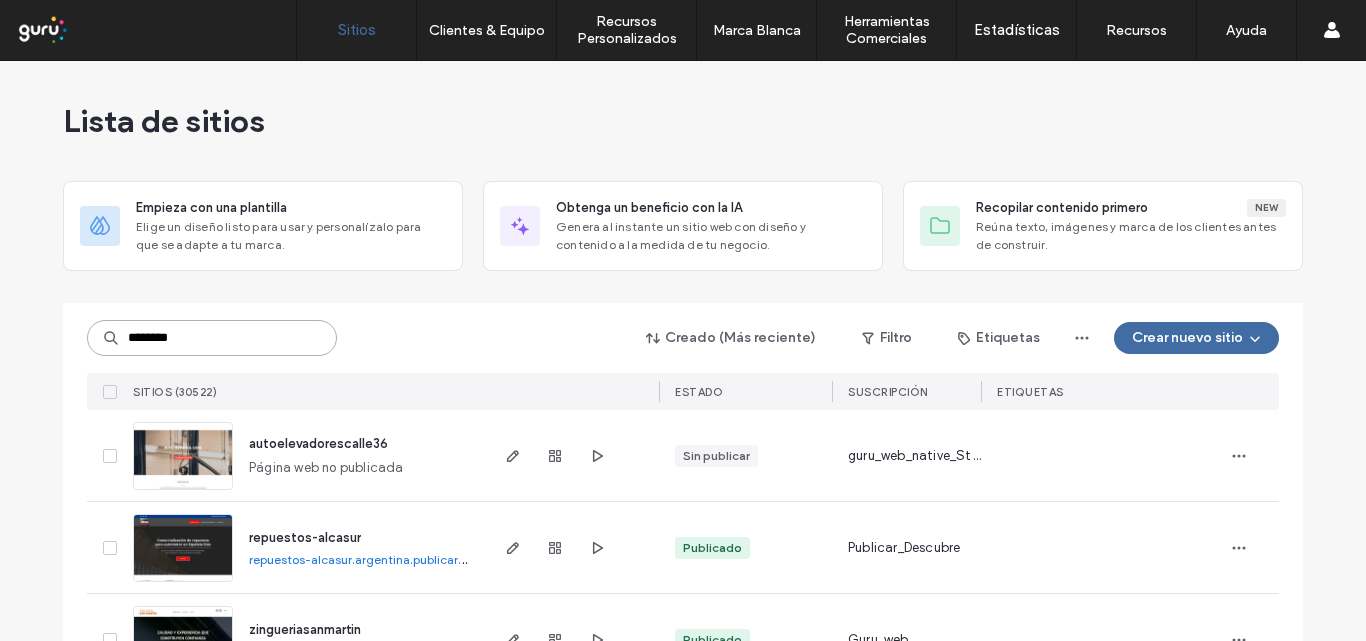 type on "********" 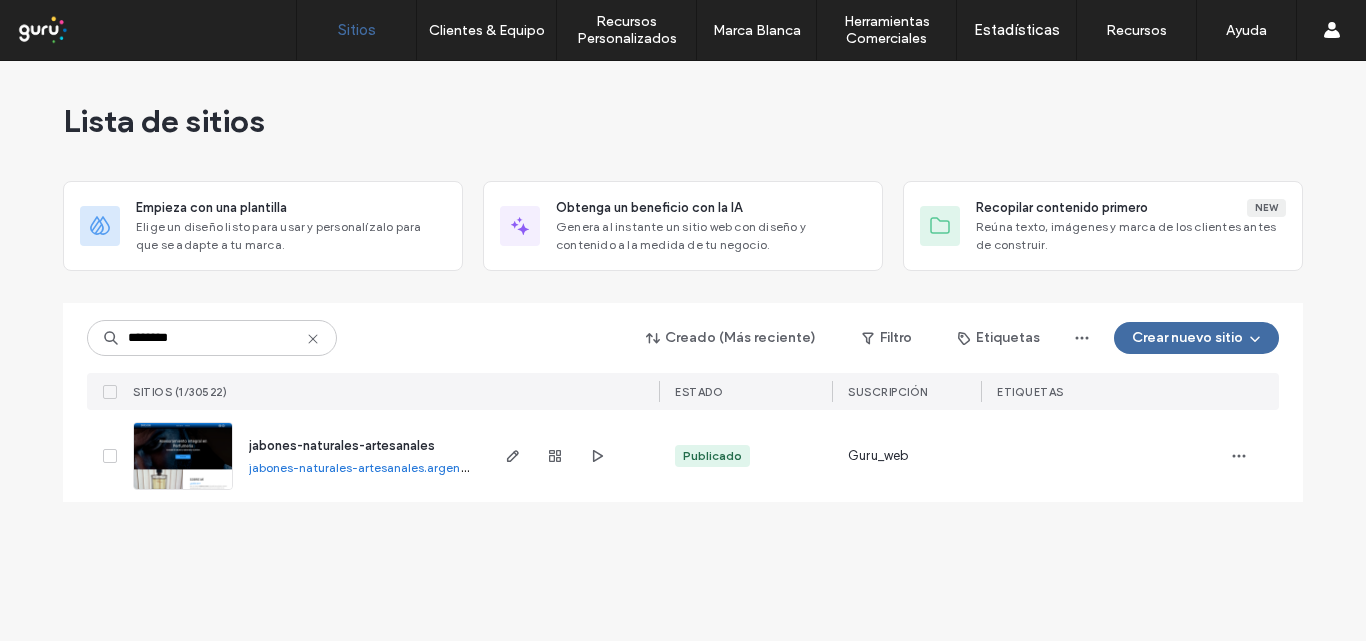 click on "jabones-naturales-artesanales.argentina.publicar.guru" at bounding box center [404, 467] 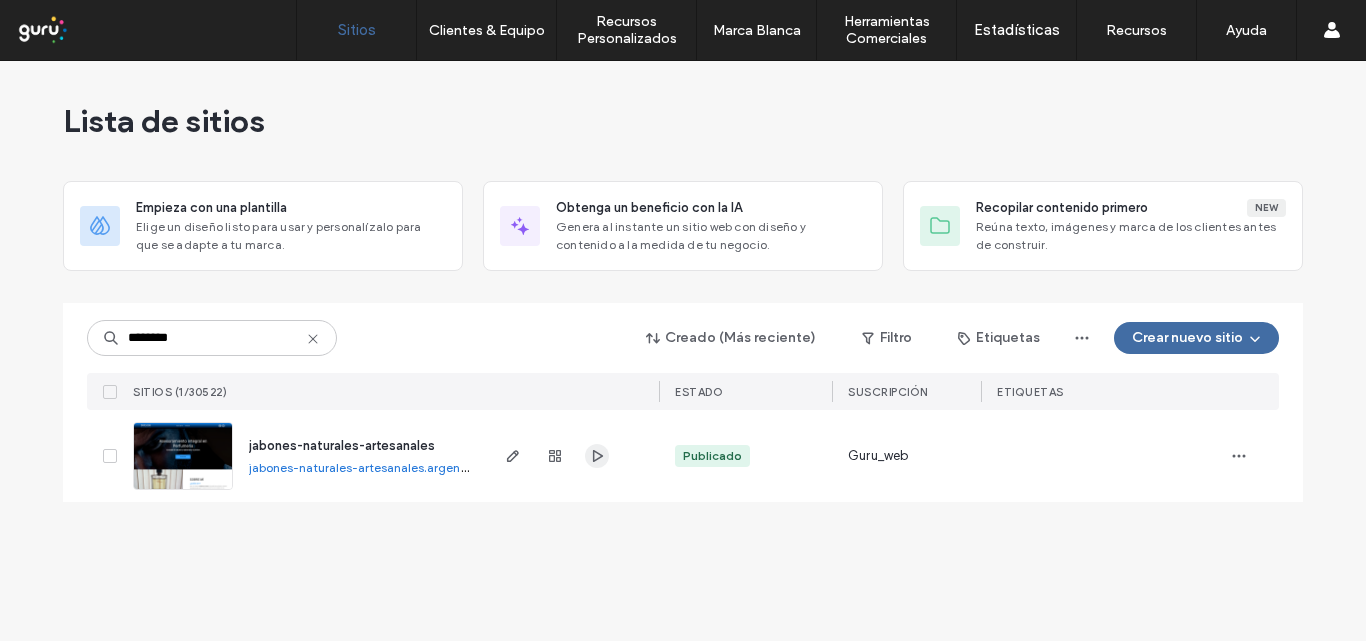 click 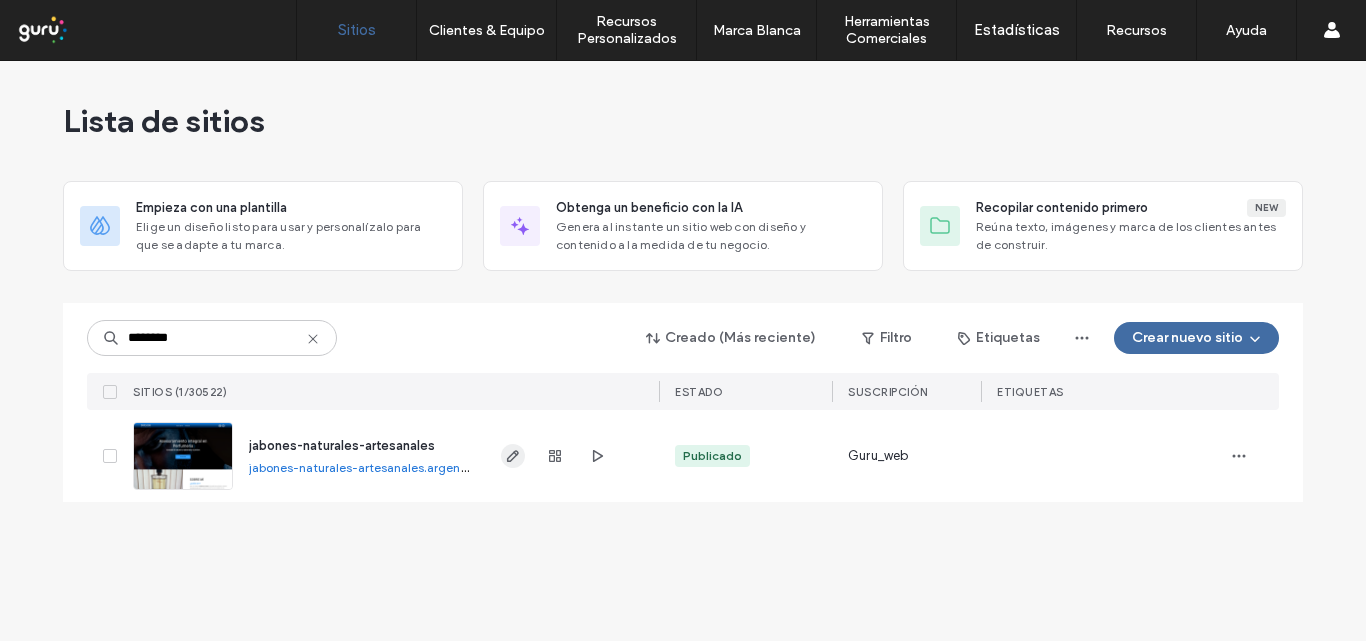 click at bounding box center [513, 456] 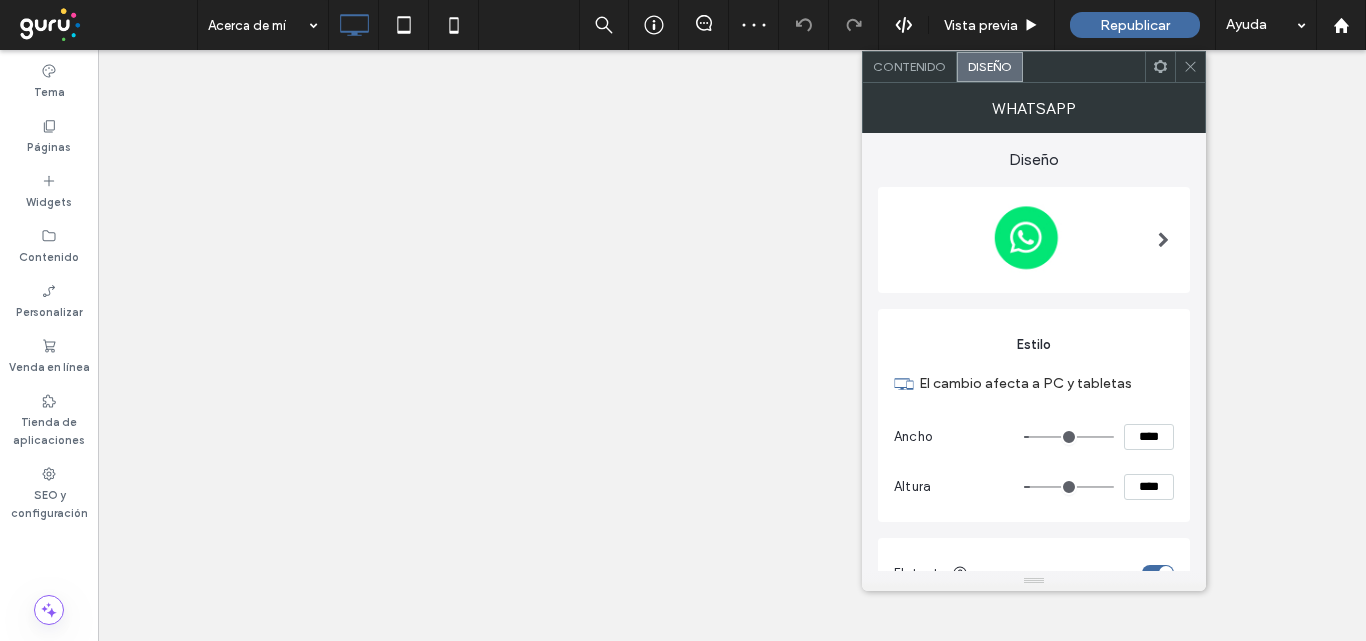 scroll, scrollTop: 0, scrollLeft: 0, axis: both 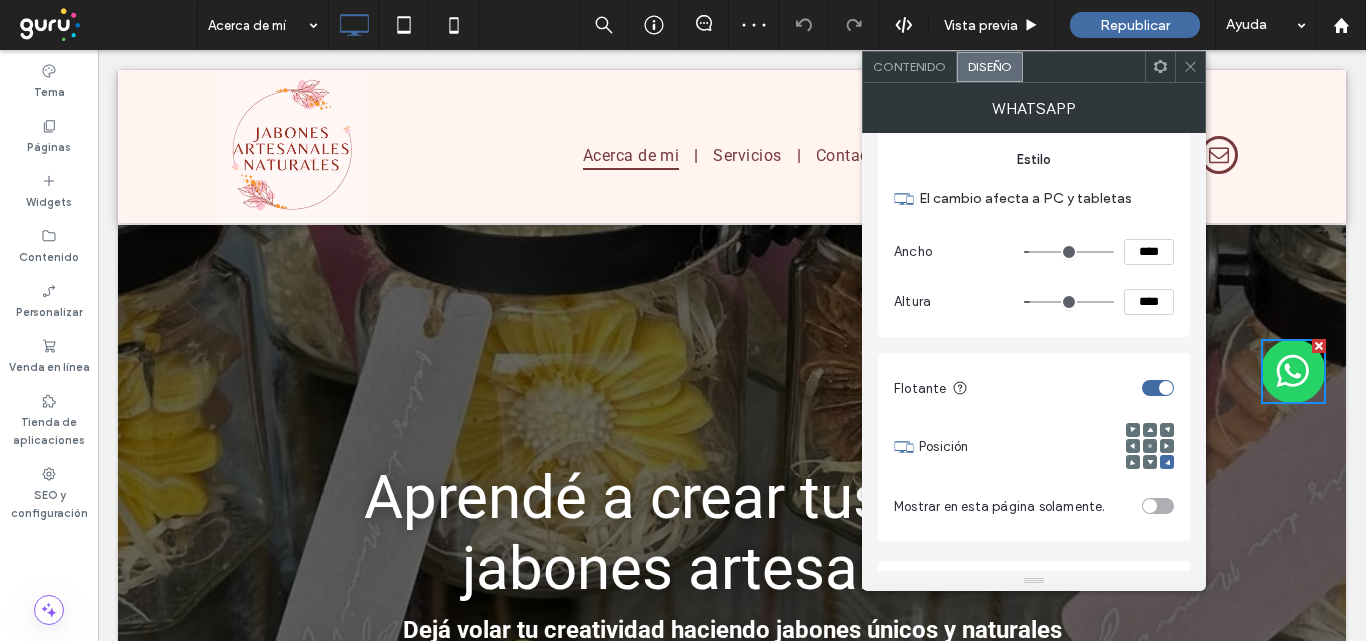 click on "****" at bounding box center (1149, 252) 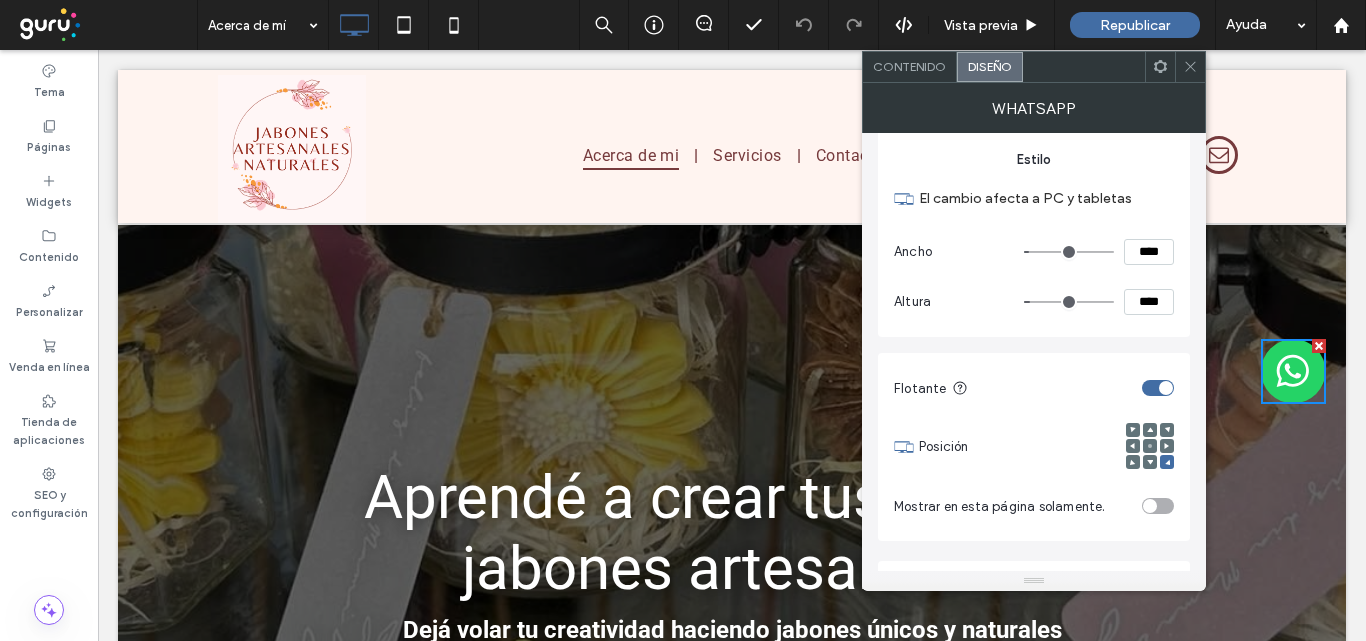click on "****" at bounding box center (1149, 252) 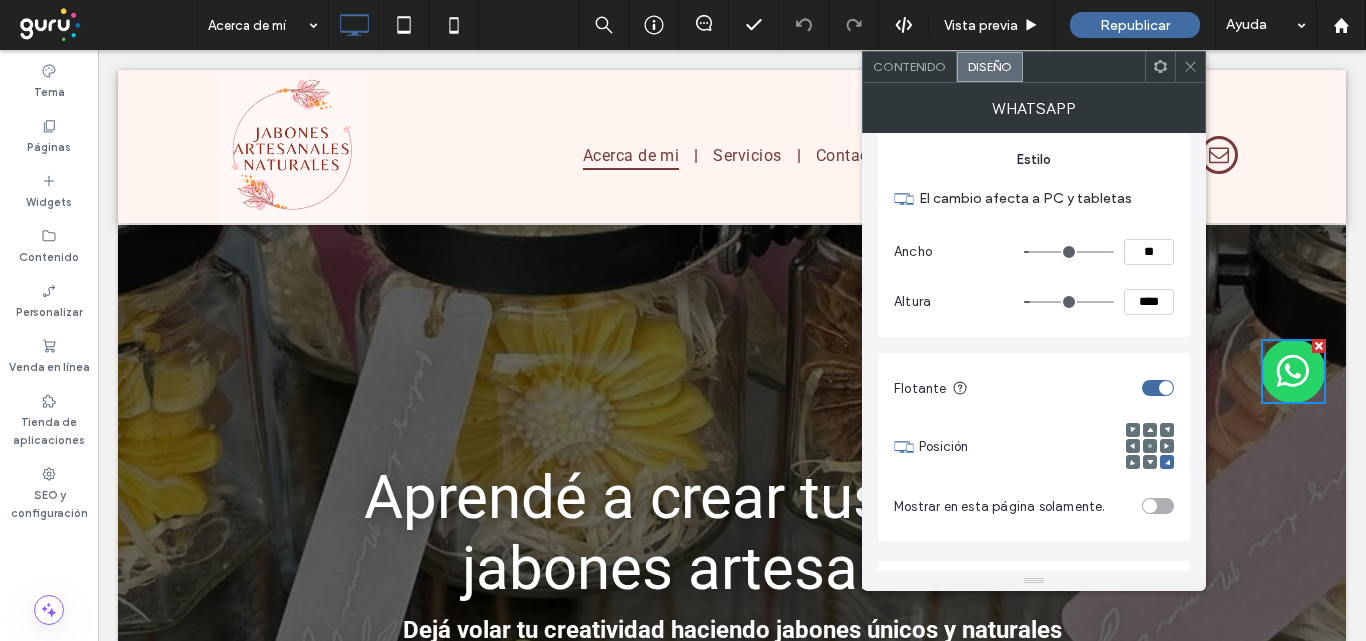 type on "**" 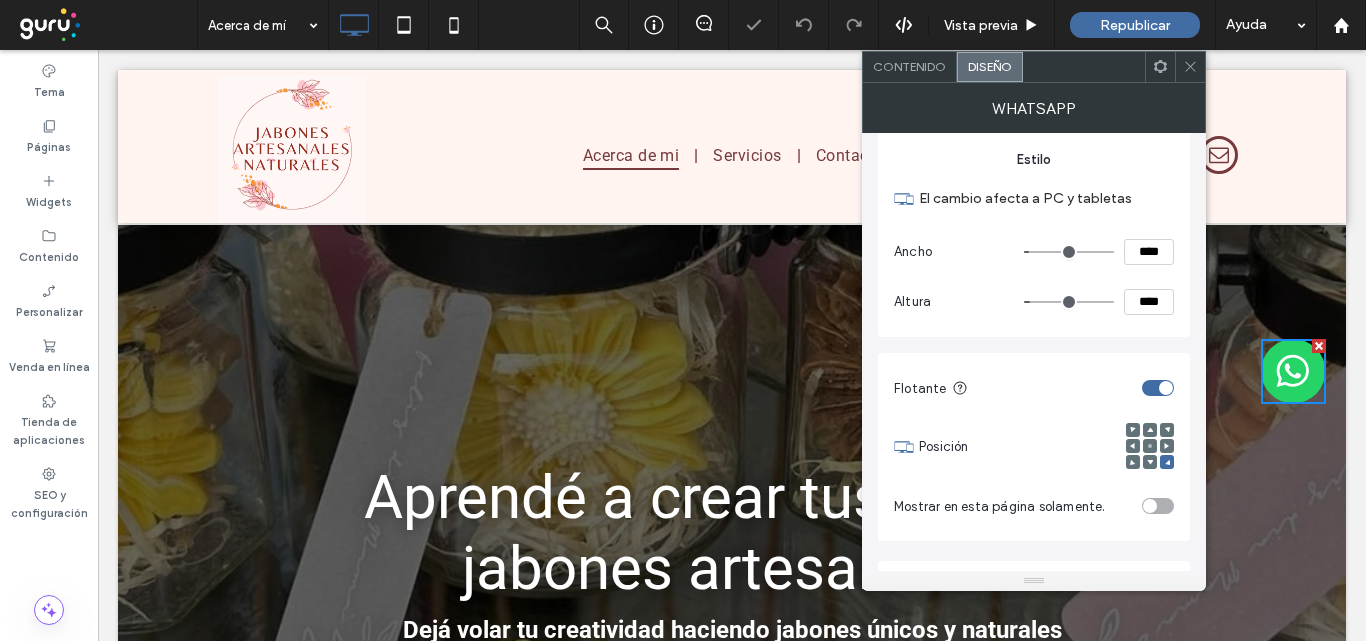 click on "****" at bounding box center (1149, 302) 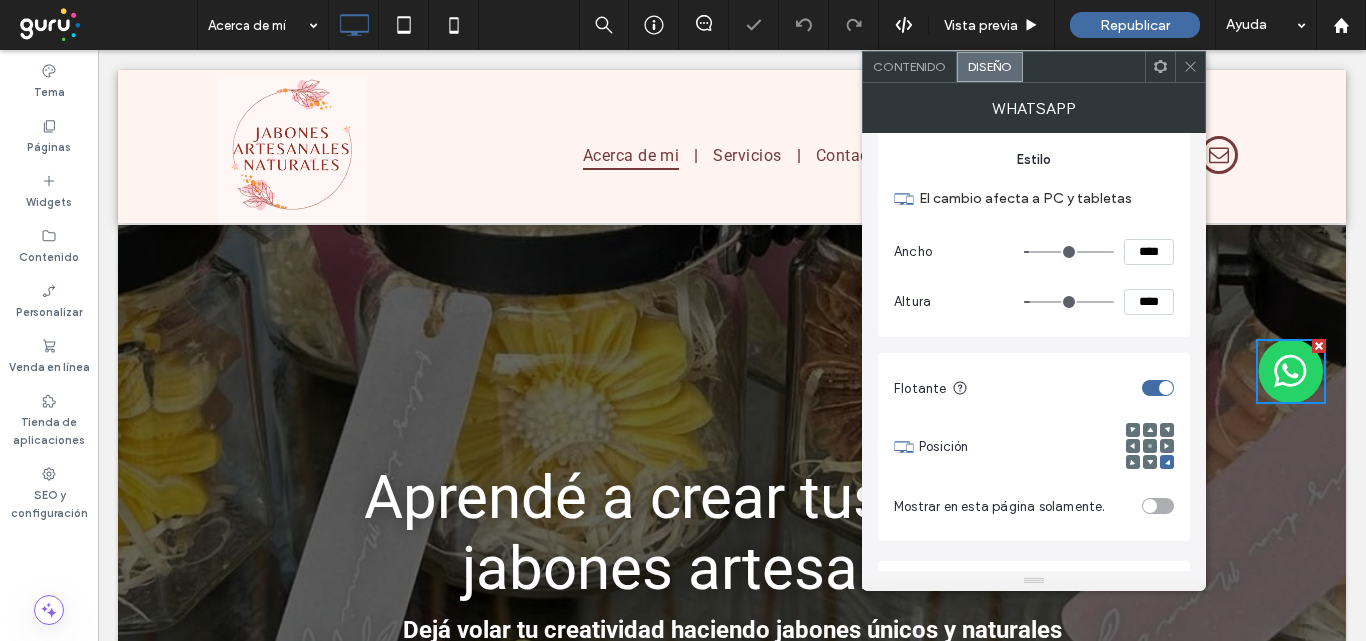 click on "****" at bounding box center [1149, 302] 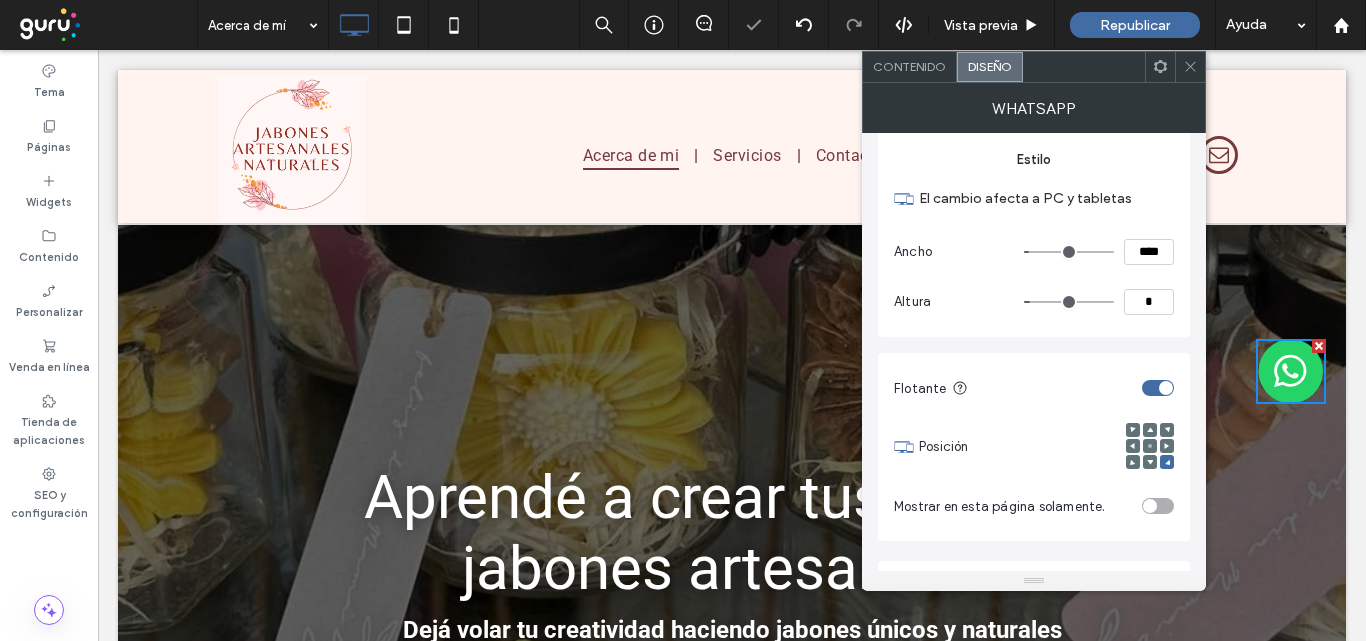 click on "*" at bounding box center [1149, 302] 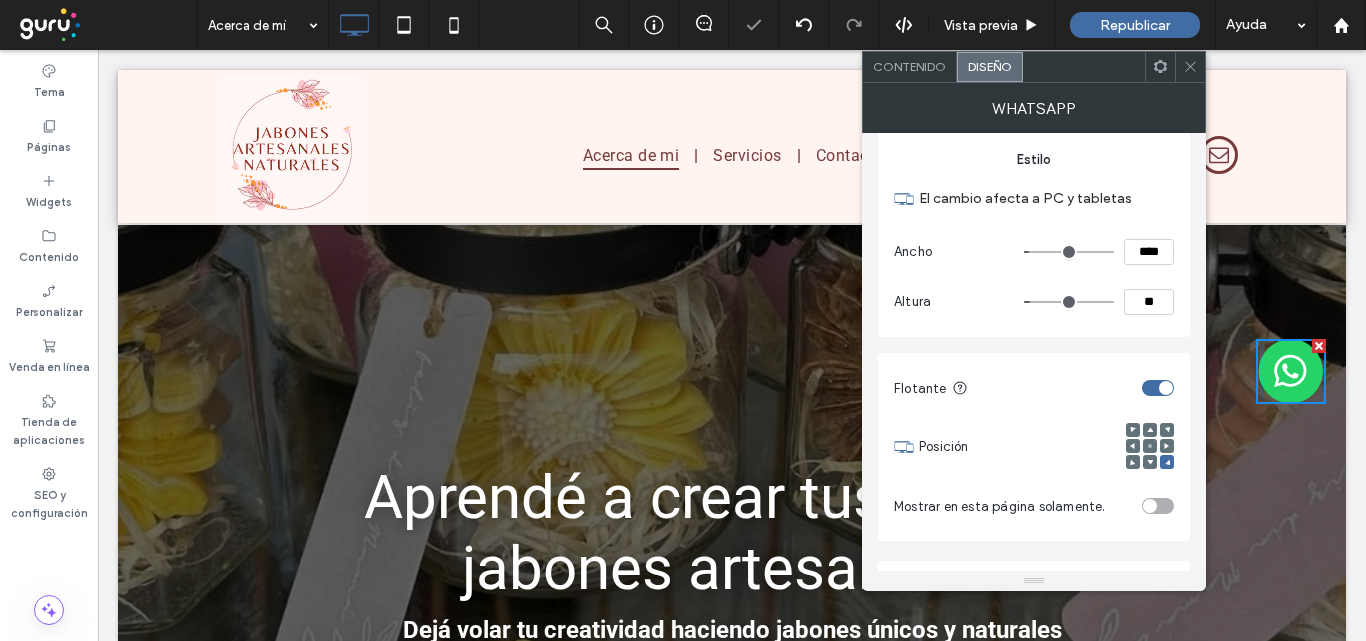 type on "**" 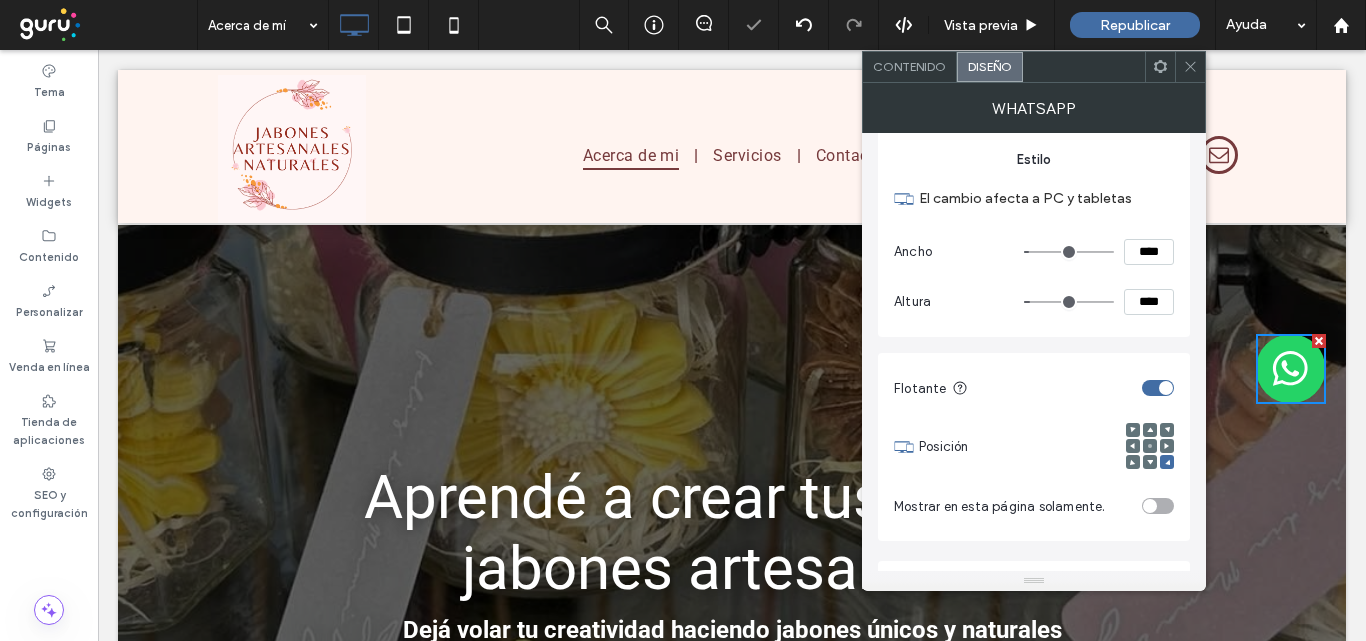 click on "Altura ****" at bounding box center [1034, 302] 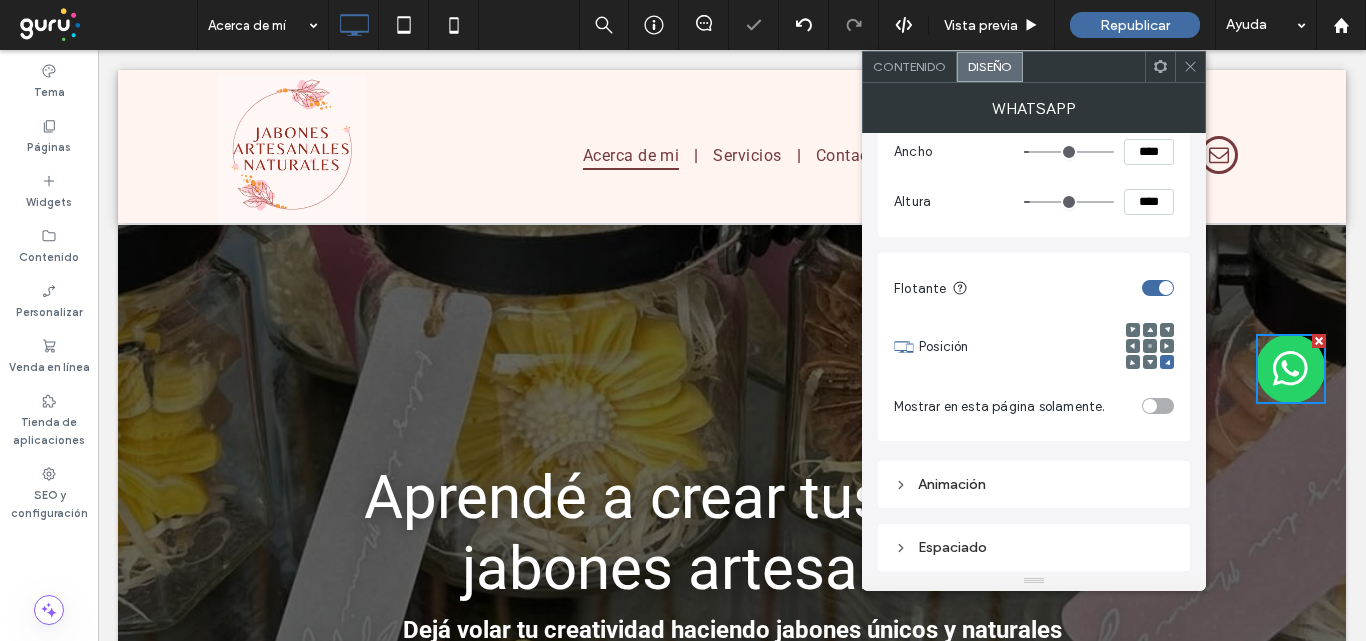 click on "Espaciado" at bounding box center [1034, 547] 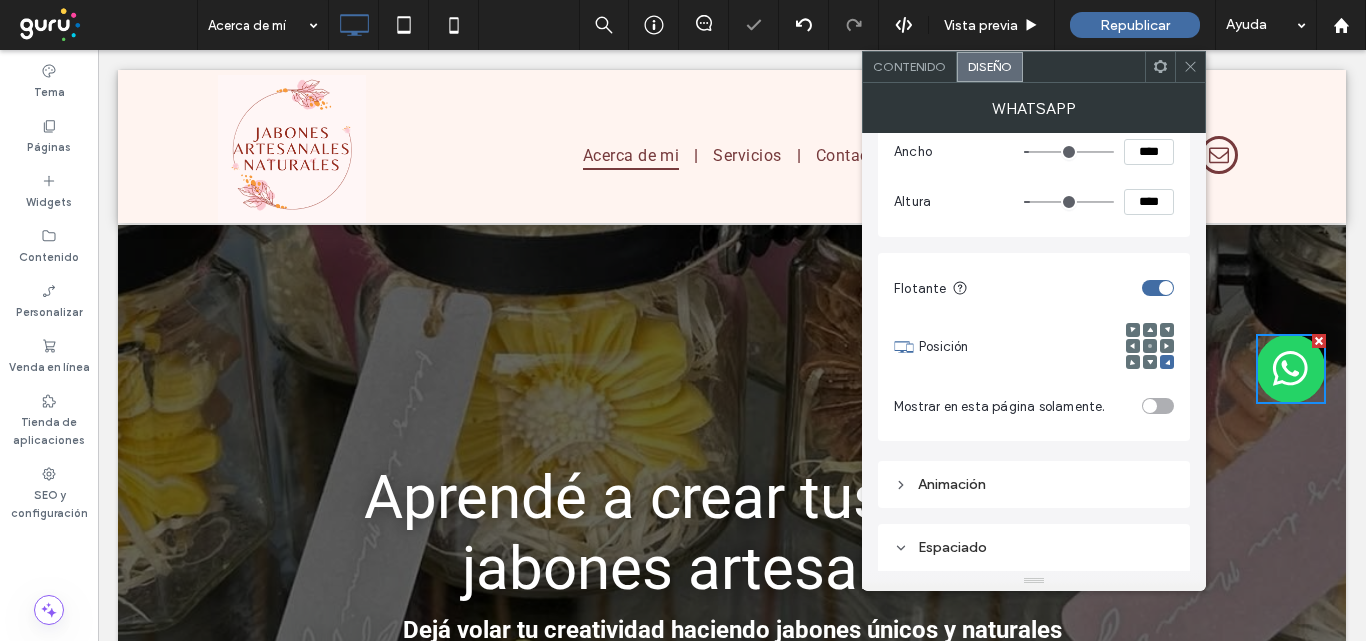 scroll, scrollTop: 635, scrollLeft: 0, axis: vertical 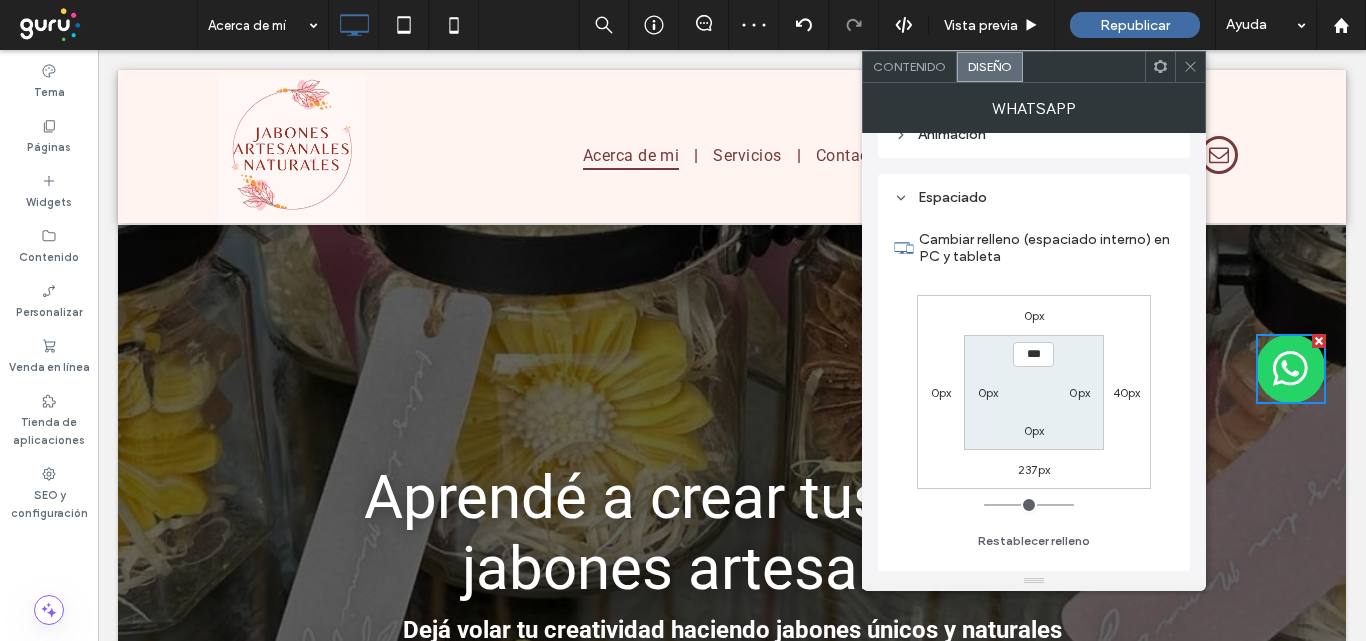 click on "237px" at bounding box center (1034, 469) 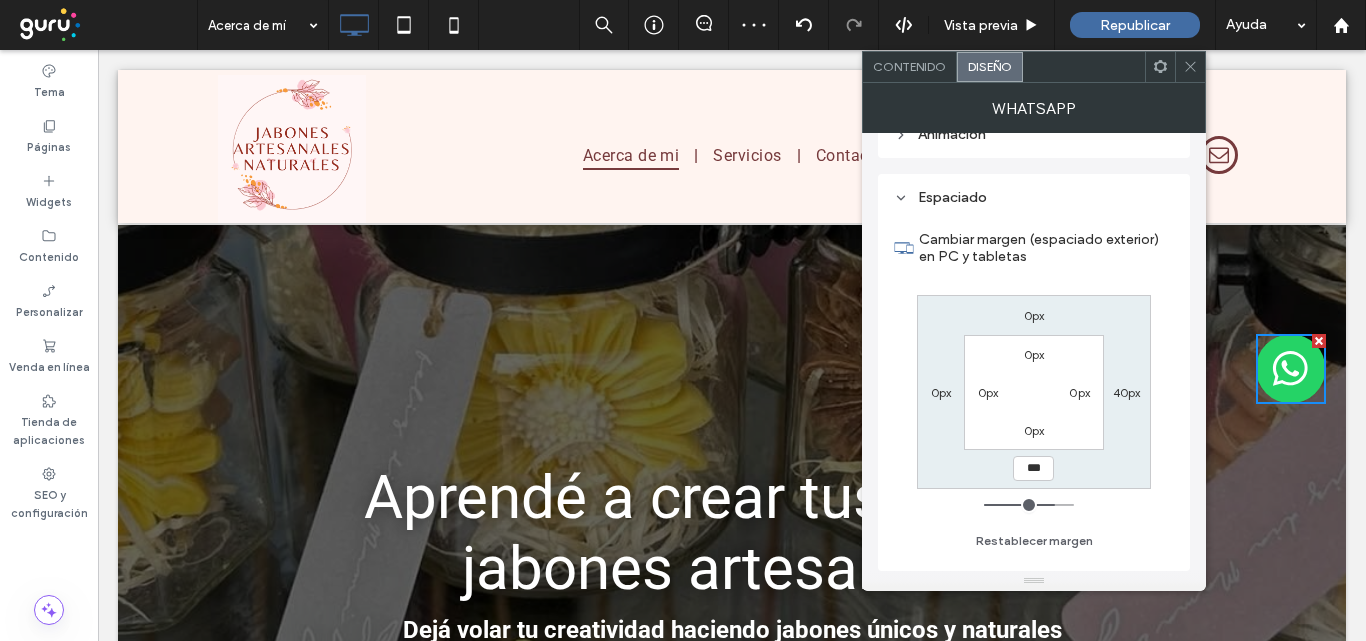 type on "***" 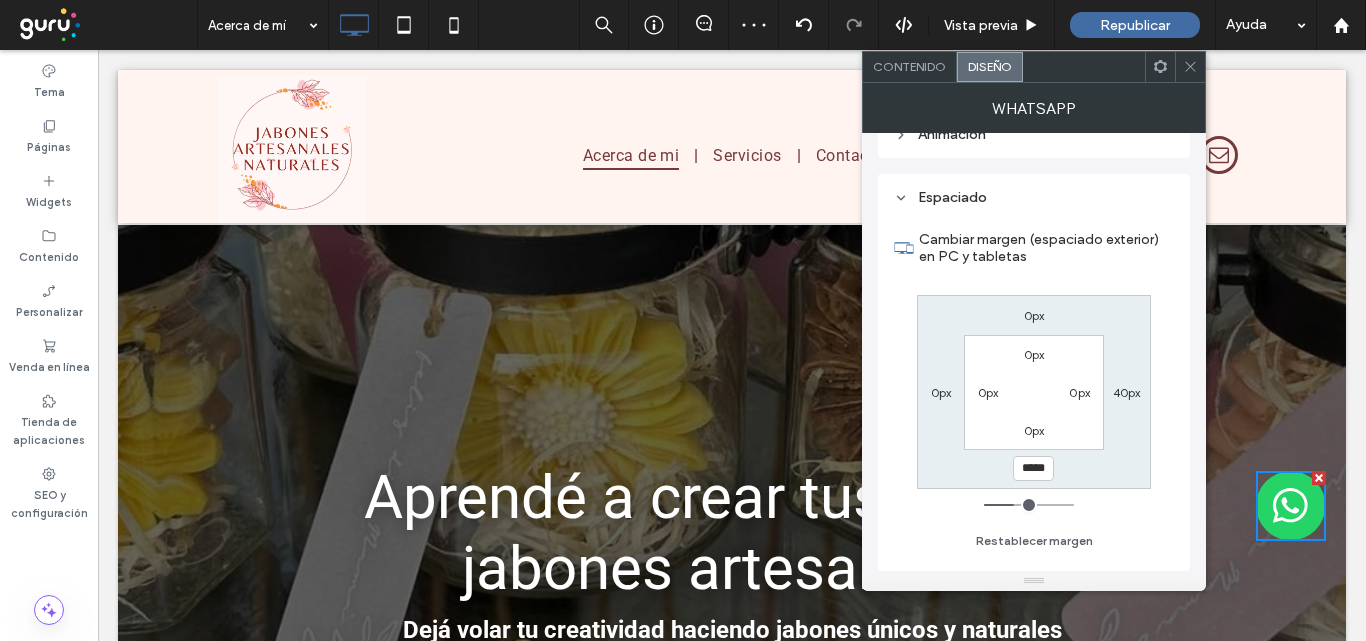 click 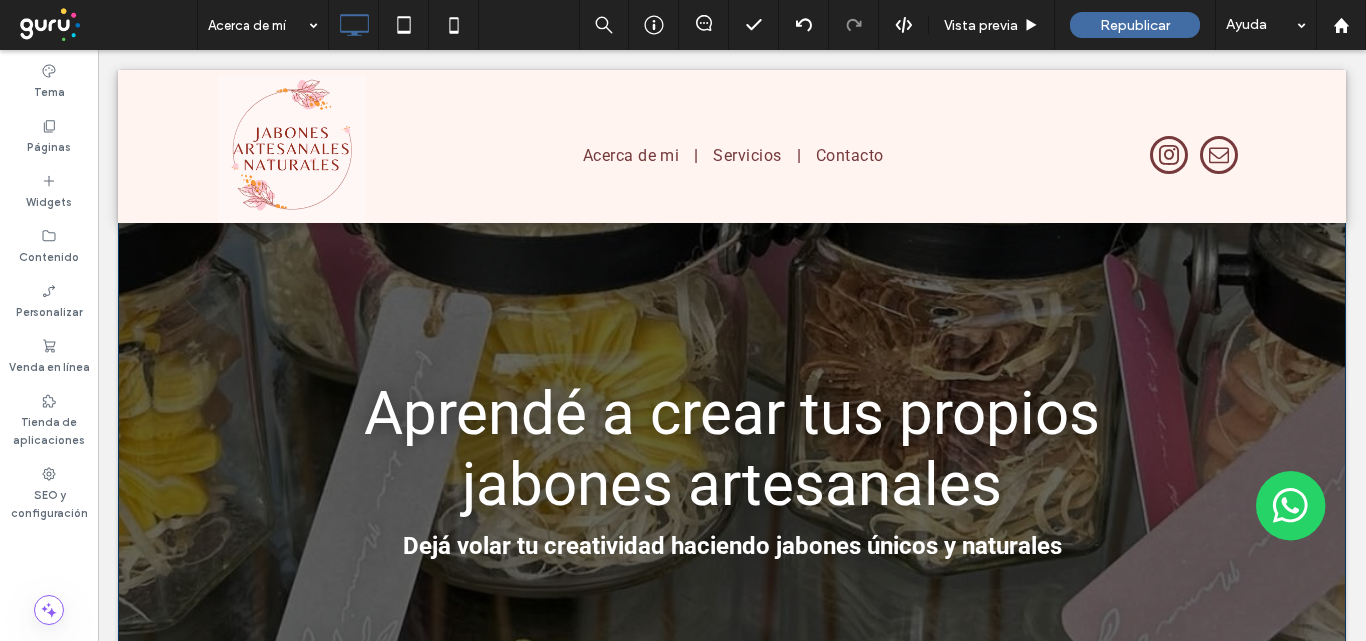 scroll, scrollTop: 200, scrollLeft: 0, axis: vertical 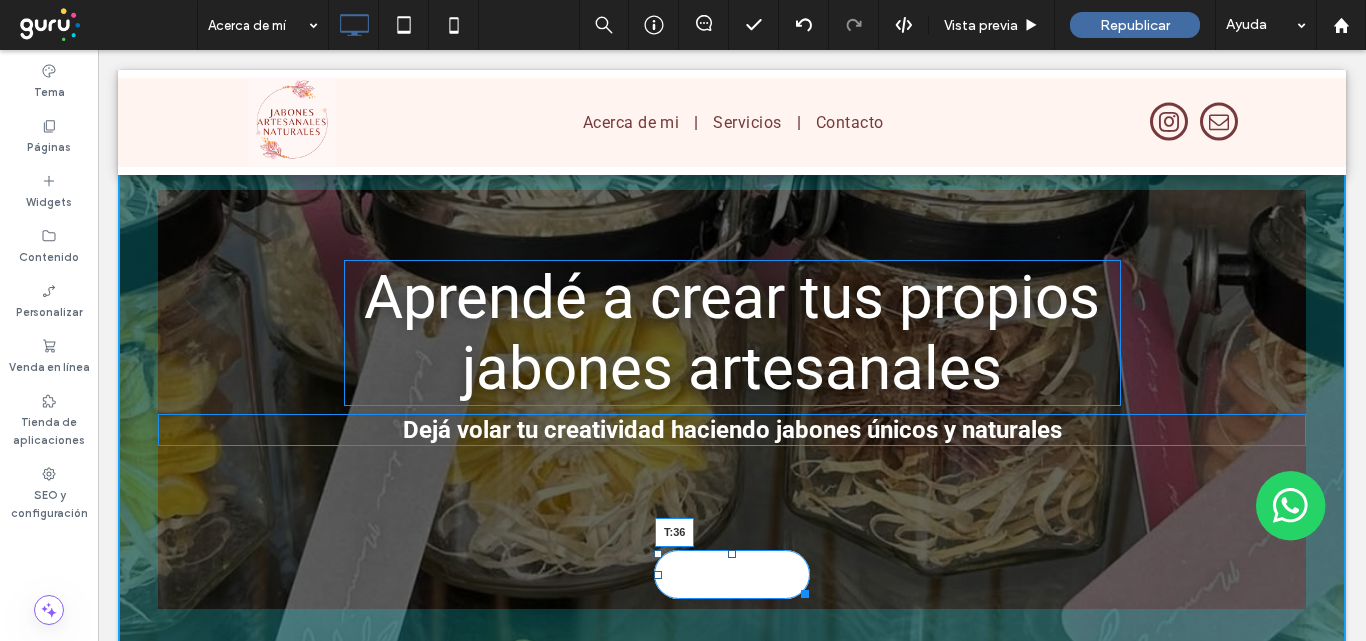 drag, startPoint x: 726, startPoint y: 555, endPoint x: 729, endPoint y: 488, distance: 67.06713 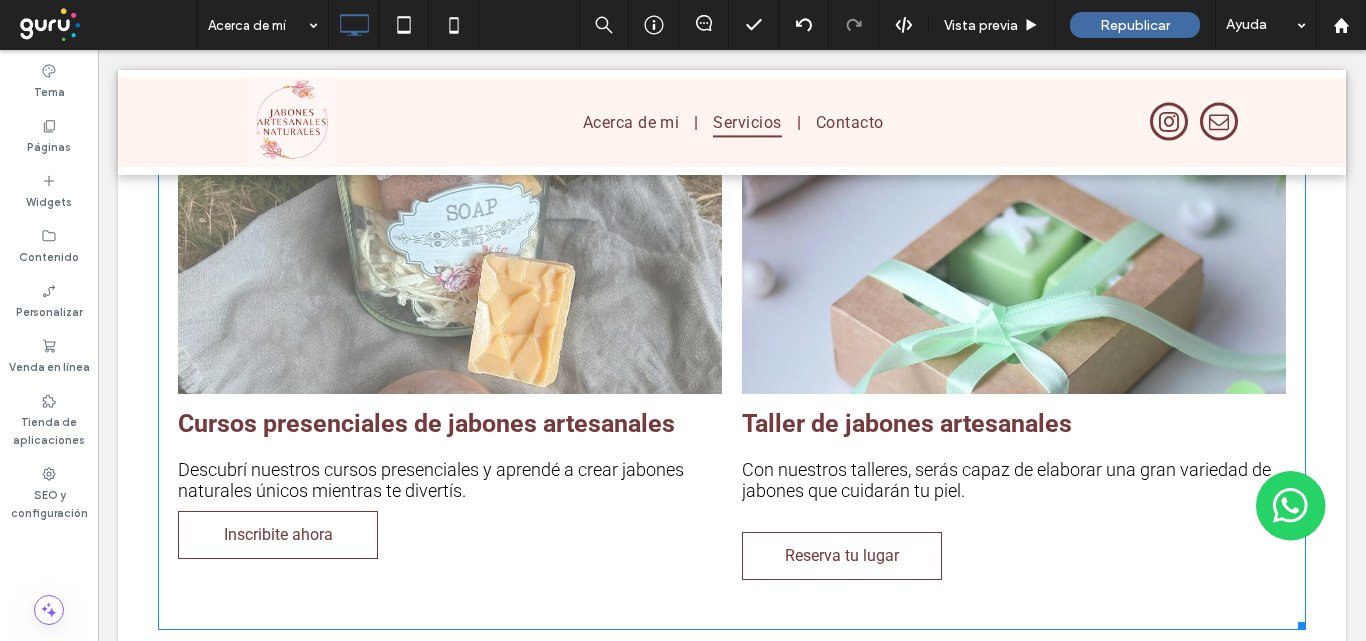 scroll, scrollTop: 1800, scrollLeft: 0, axis: vertical 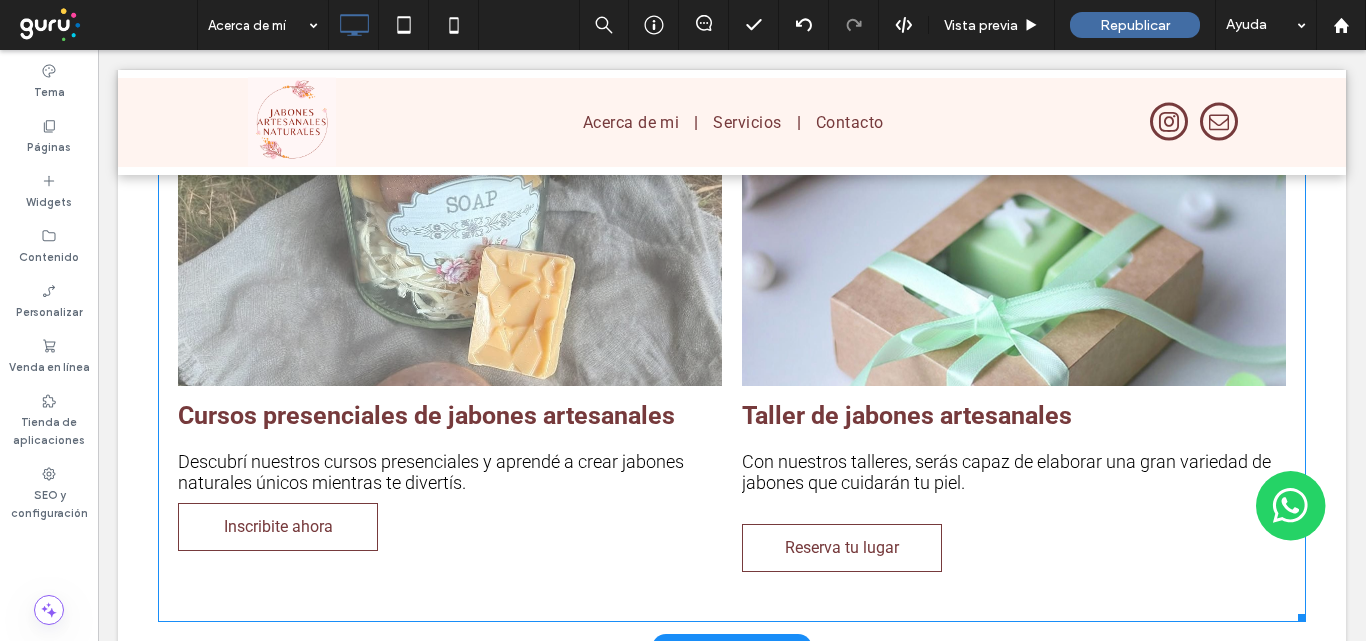 click at bounding box center (450, 261) 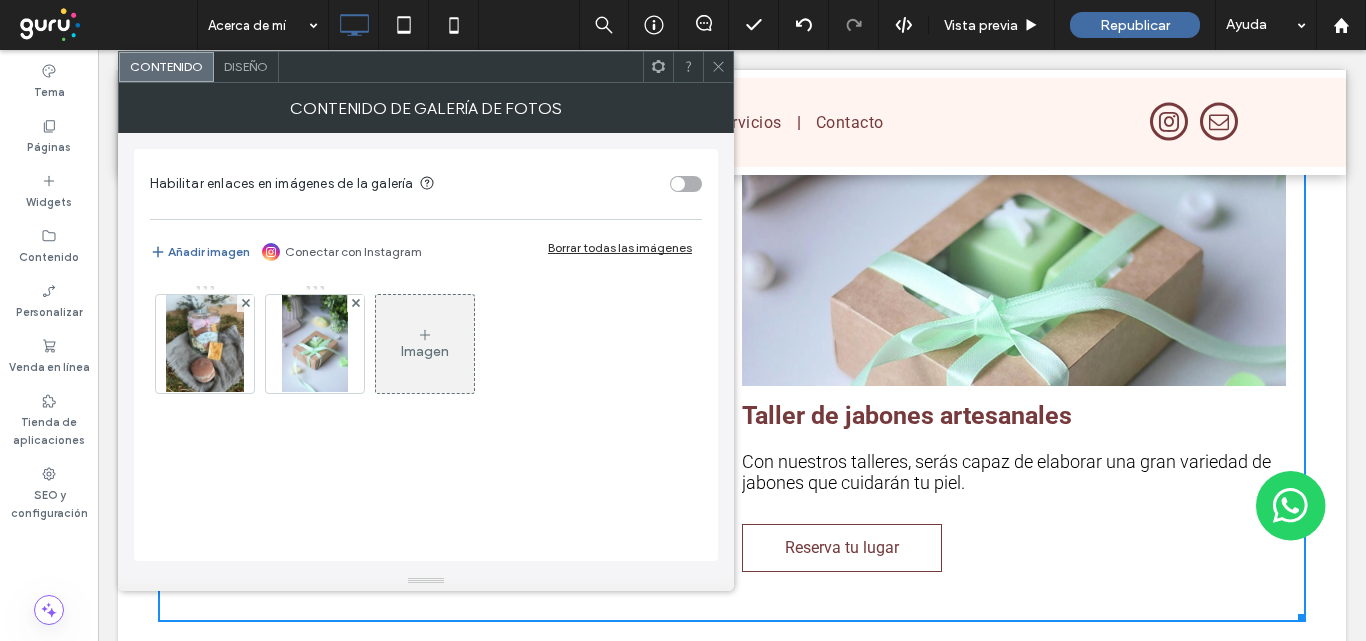 click on "Diseño" at bounding box center [246, 66] 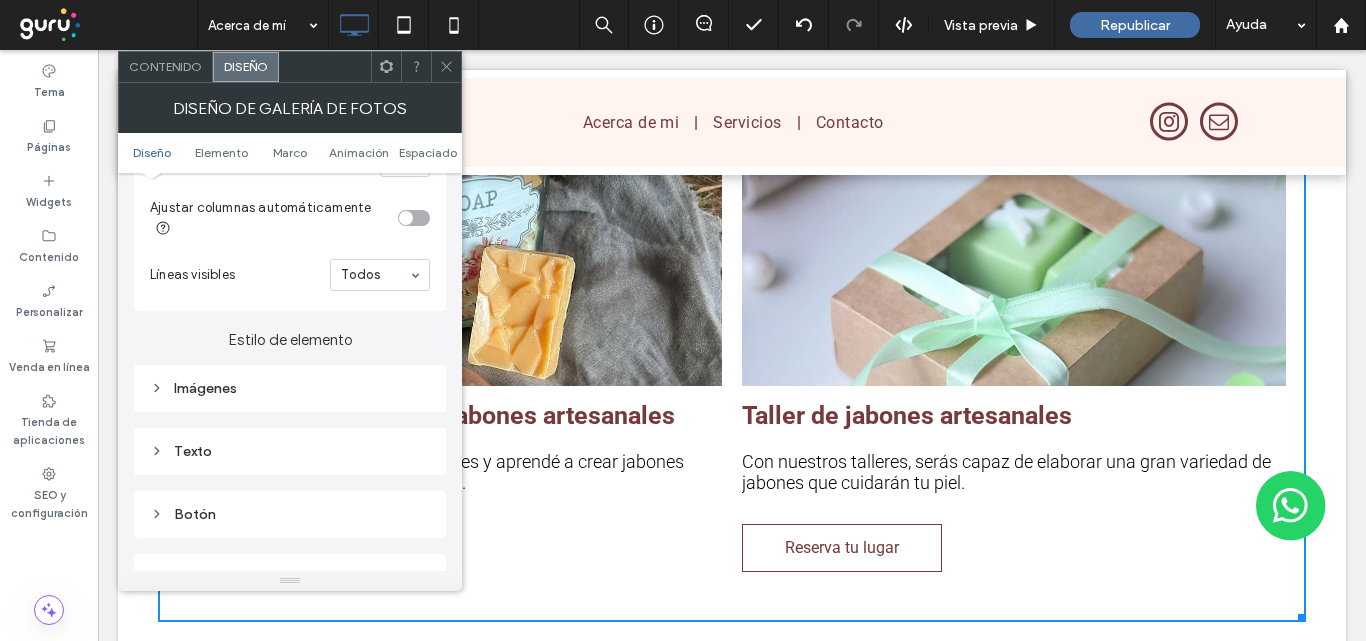 scroll, scrollTop: 700, scrollLeft: 0, axis: vertical 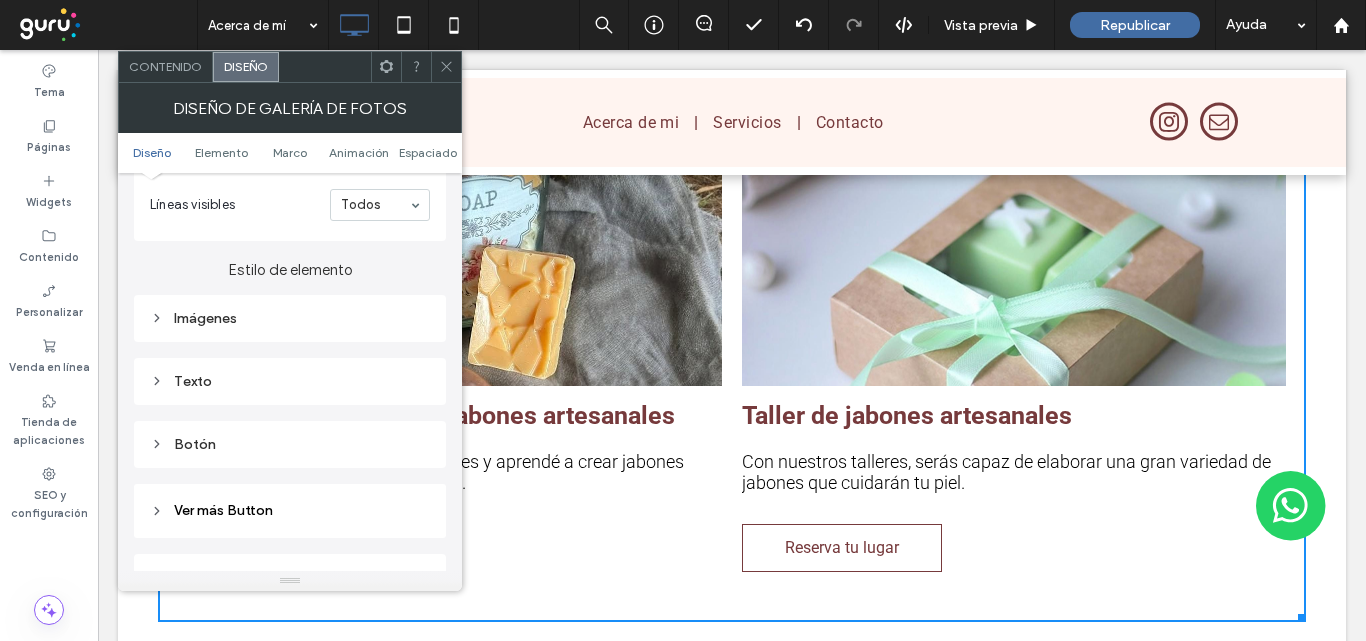 click on "Imágenes" at bounding box center [290, 318] 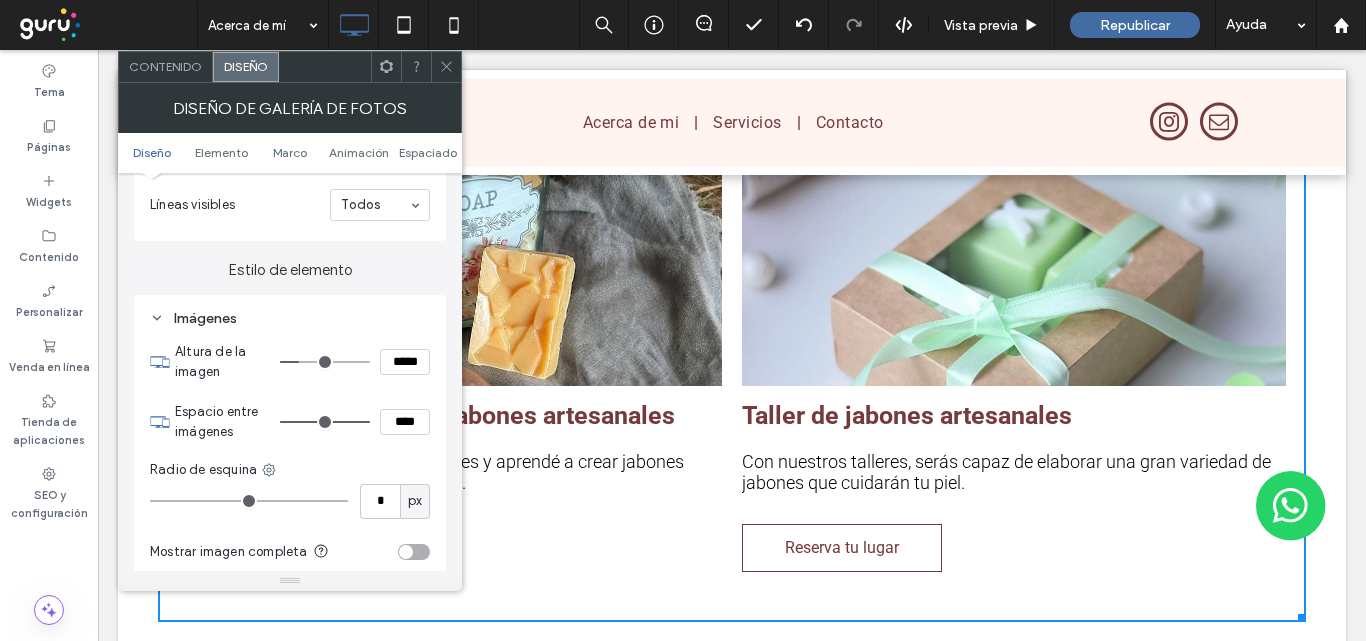 type on "***" 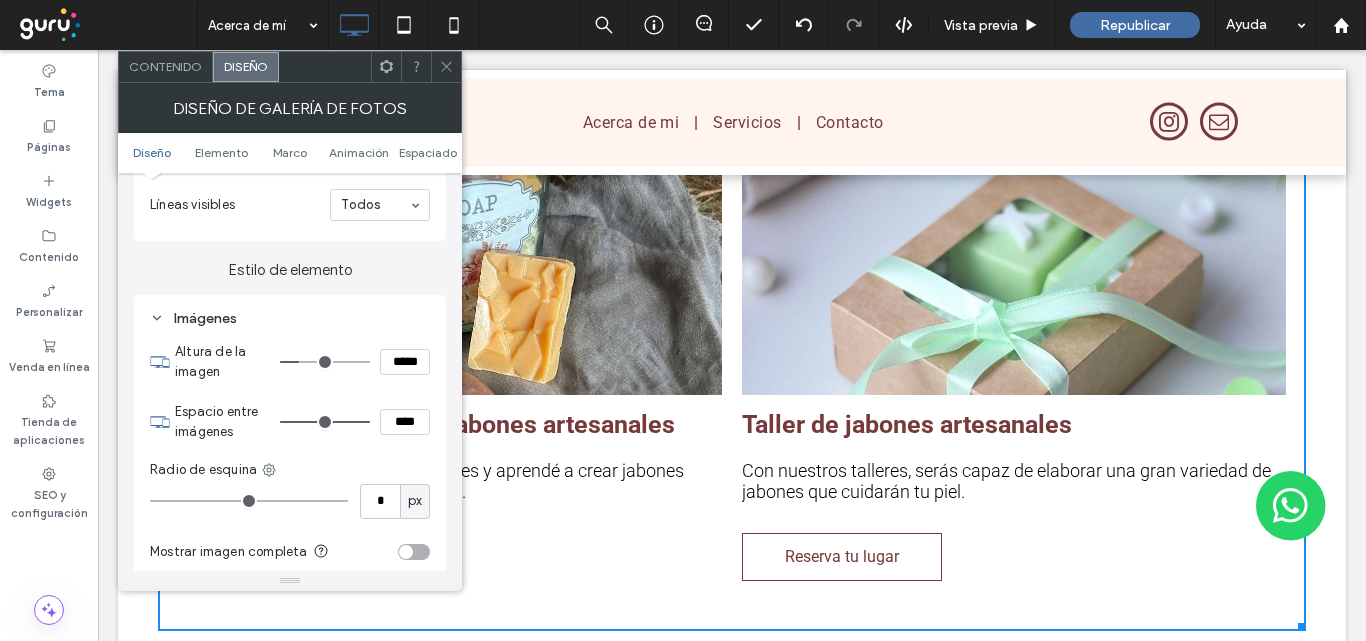 type on "***" 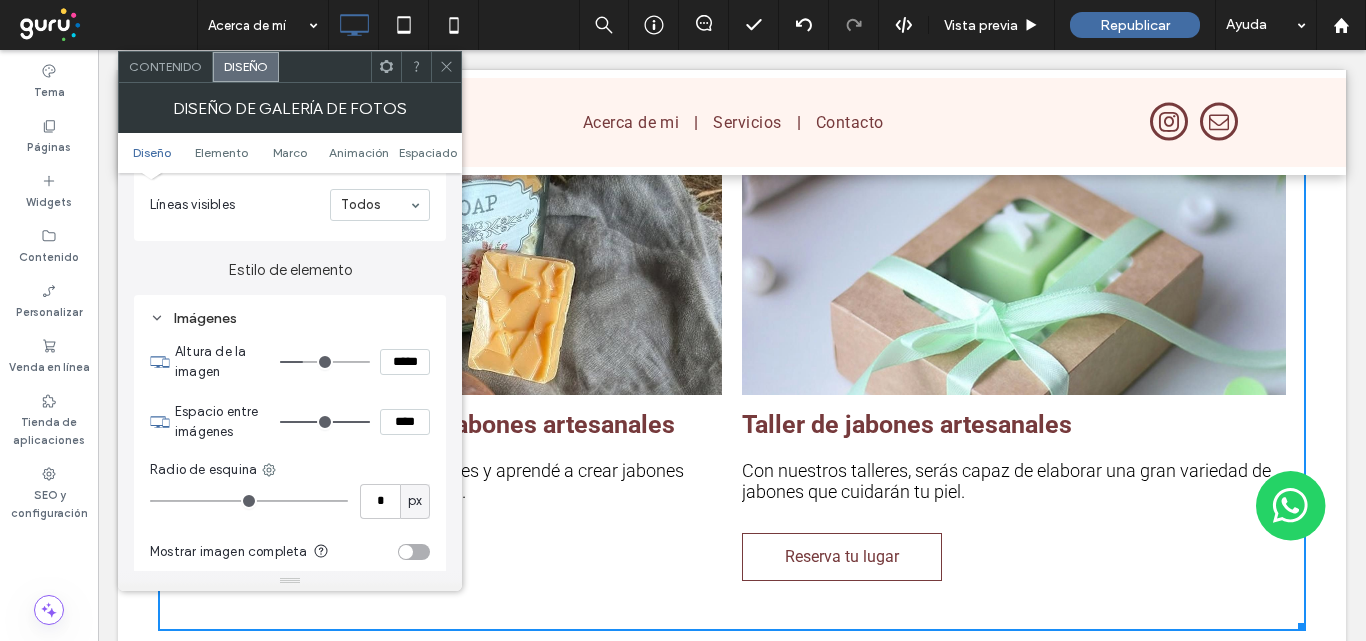 type on "***" 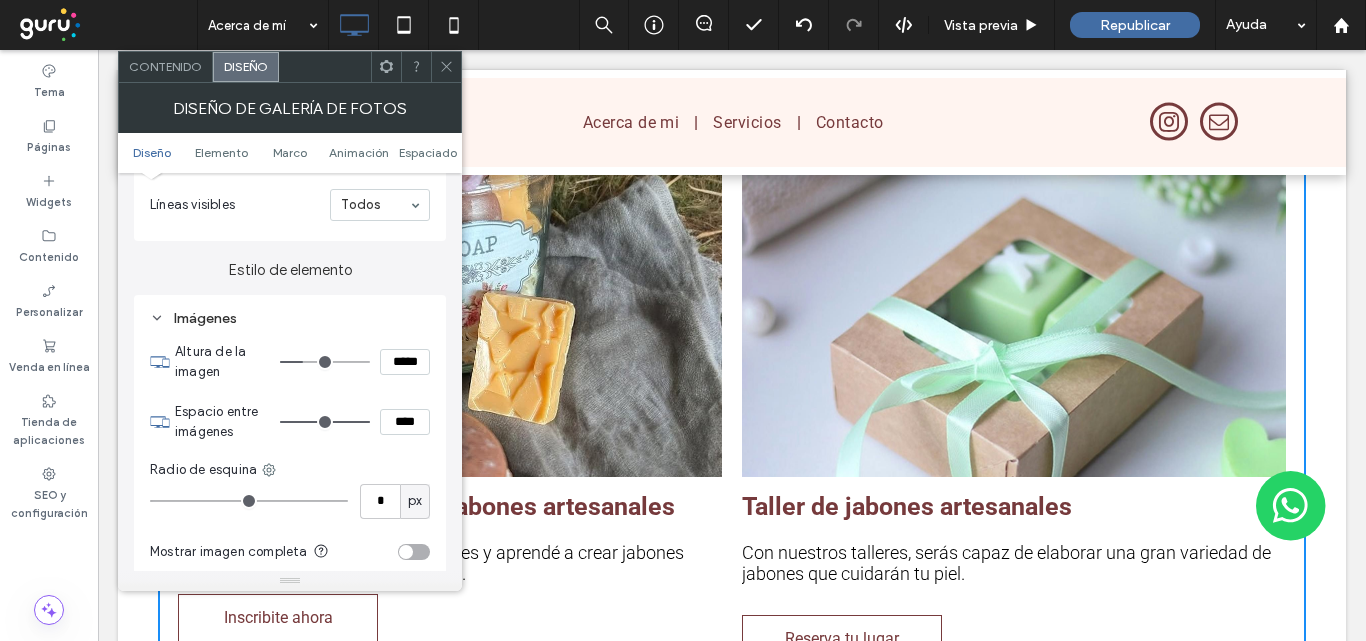 type on "***" 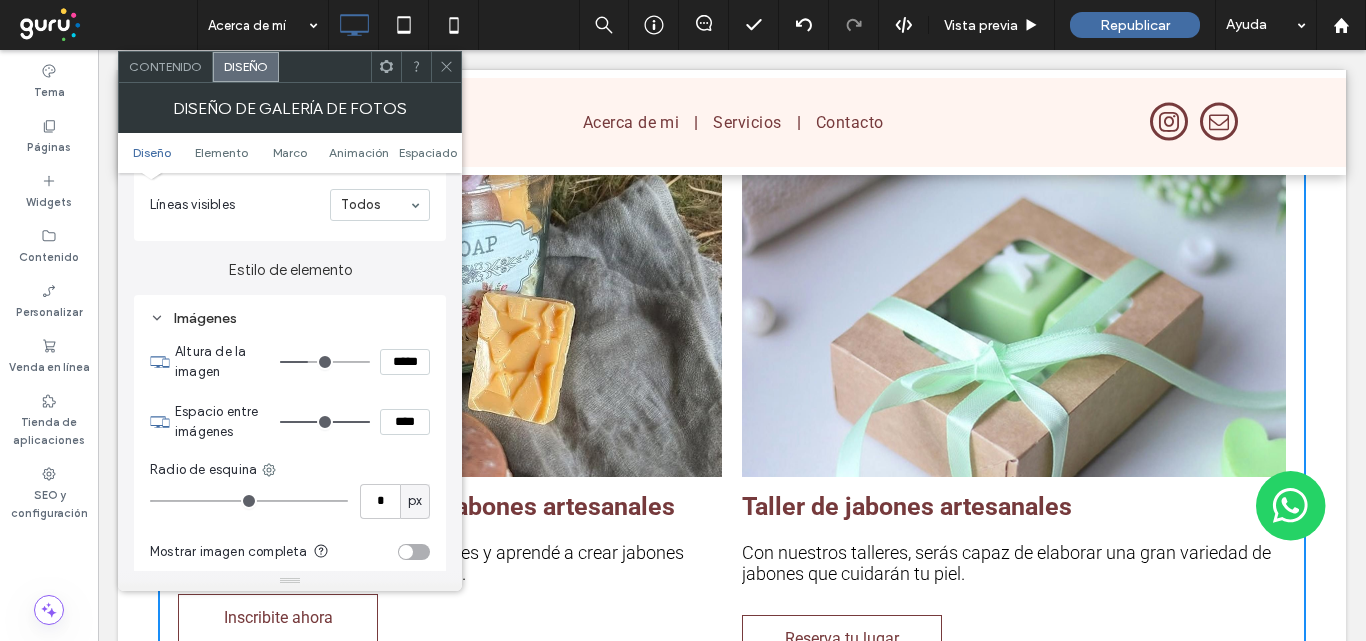 type on "***" 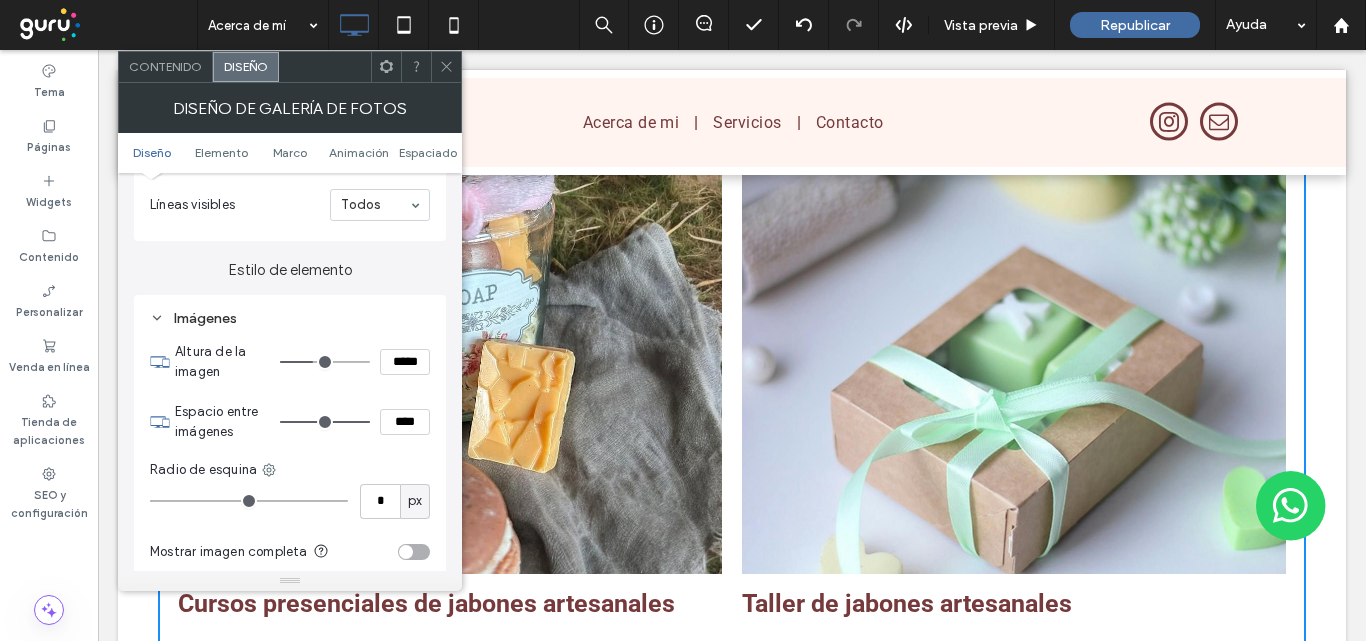 type on "***" 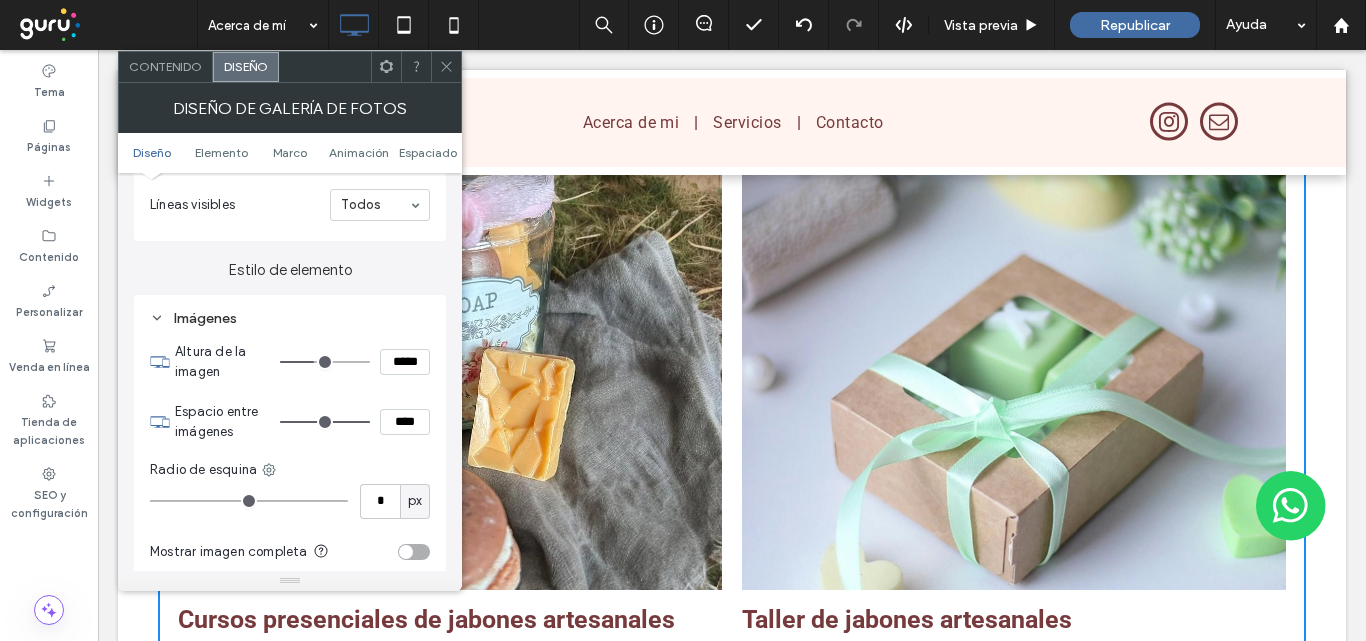 drag, startPoint x: 303, startPoint y: 359, endPoint x: 316, endPoint y: 357, distance: 13.152946 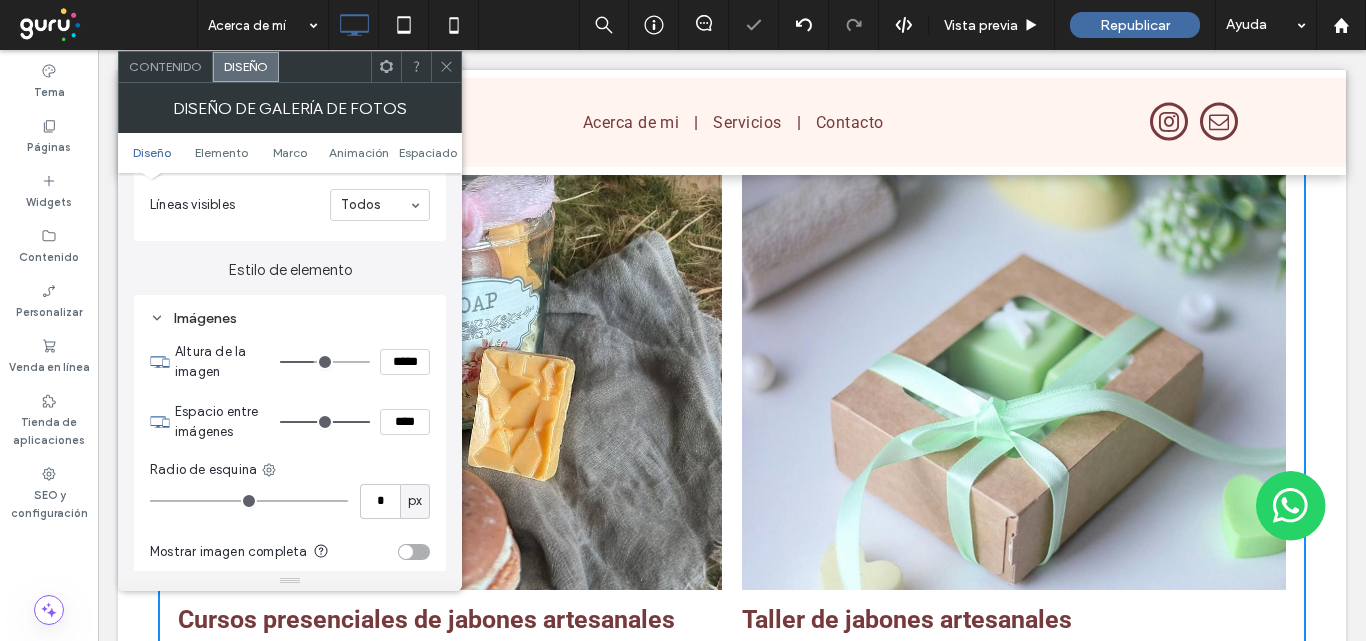 drag, startPoint x: 441, startPoint y: 70, endPoint x: 454, endPoint y: 90, distance: 23.853722 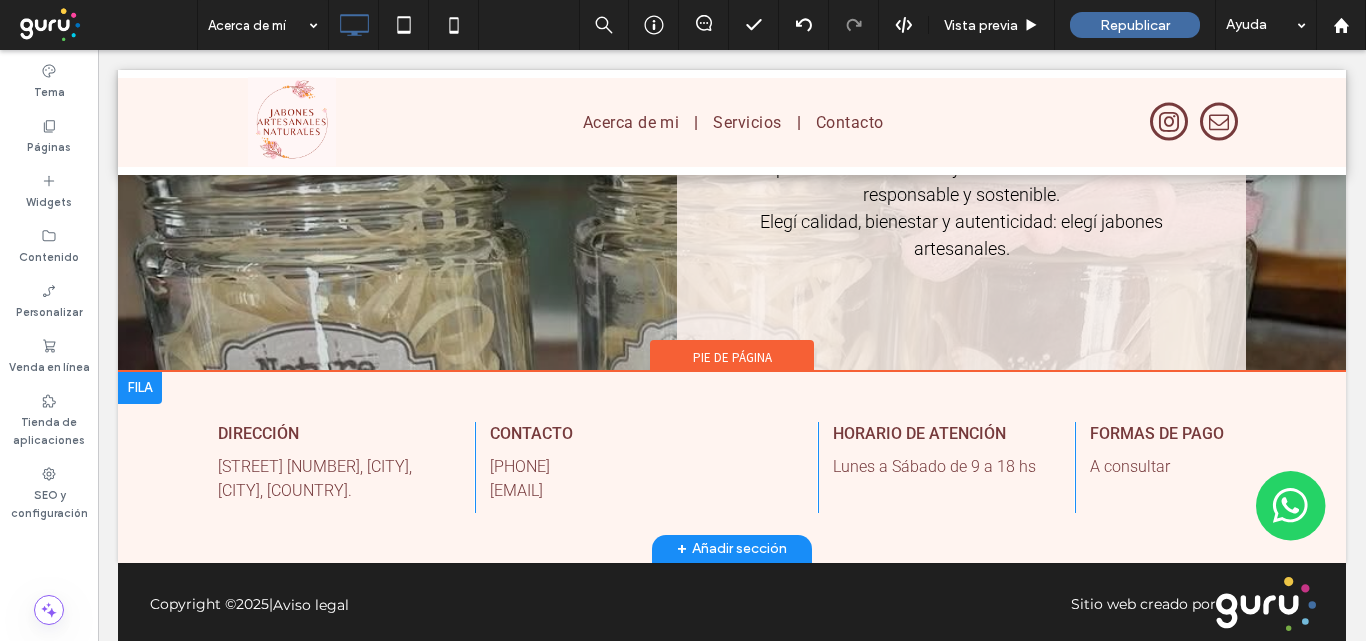 scroll, scrollTop: 3177, scrollLeft: 0, axis: vertical 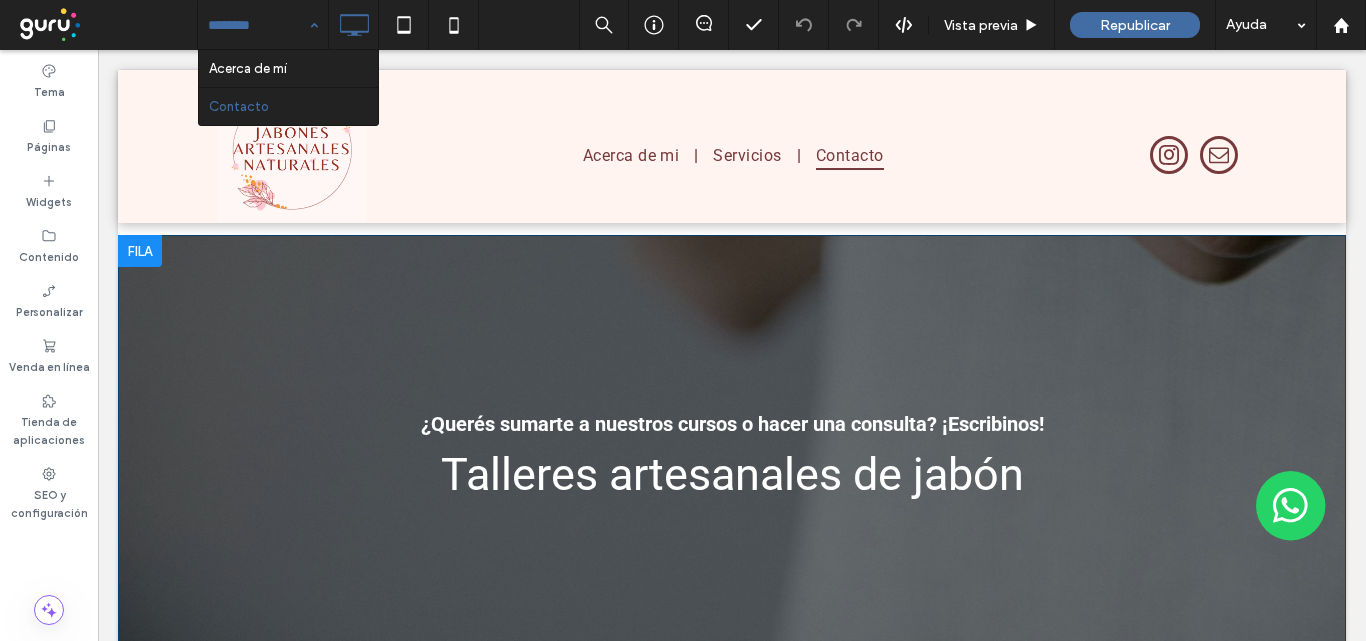 click on "¿Querés sumarte a nuestros cursos o hacer una consulta? ¡Escribinos!
Talleres artesanales de jabón
Click To Paste" at bounding box center (732, 452) 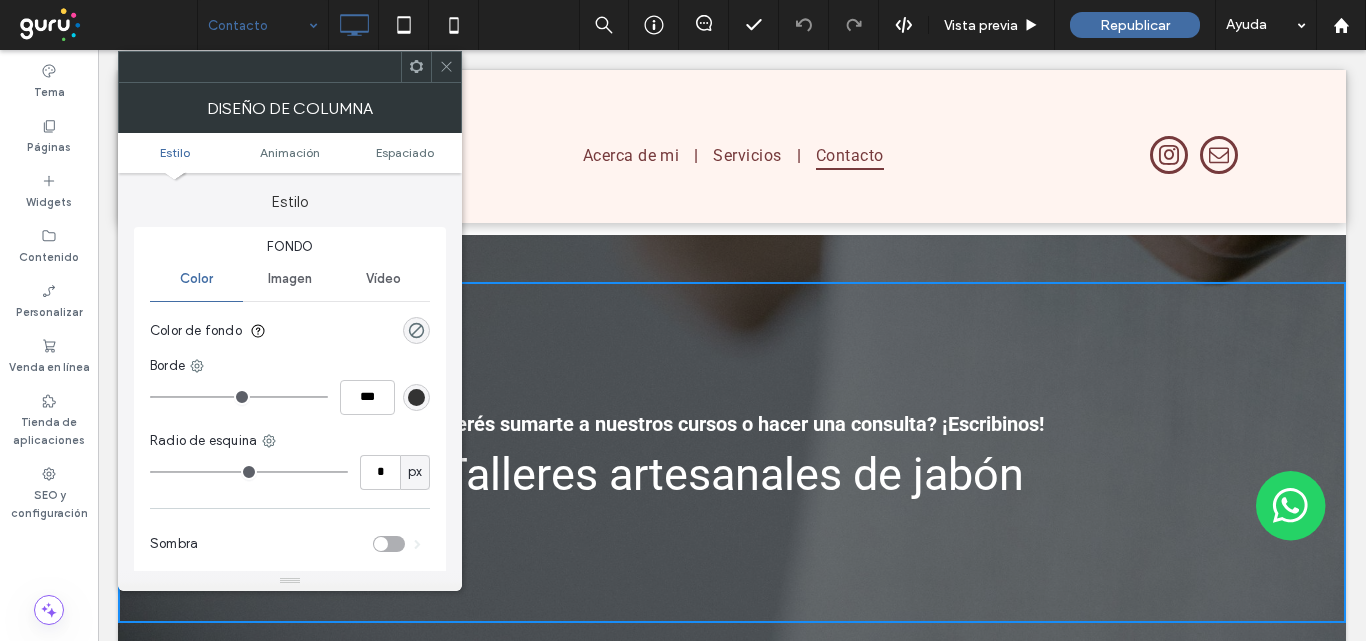 click 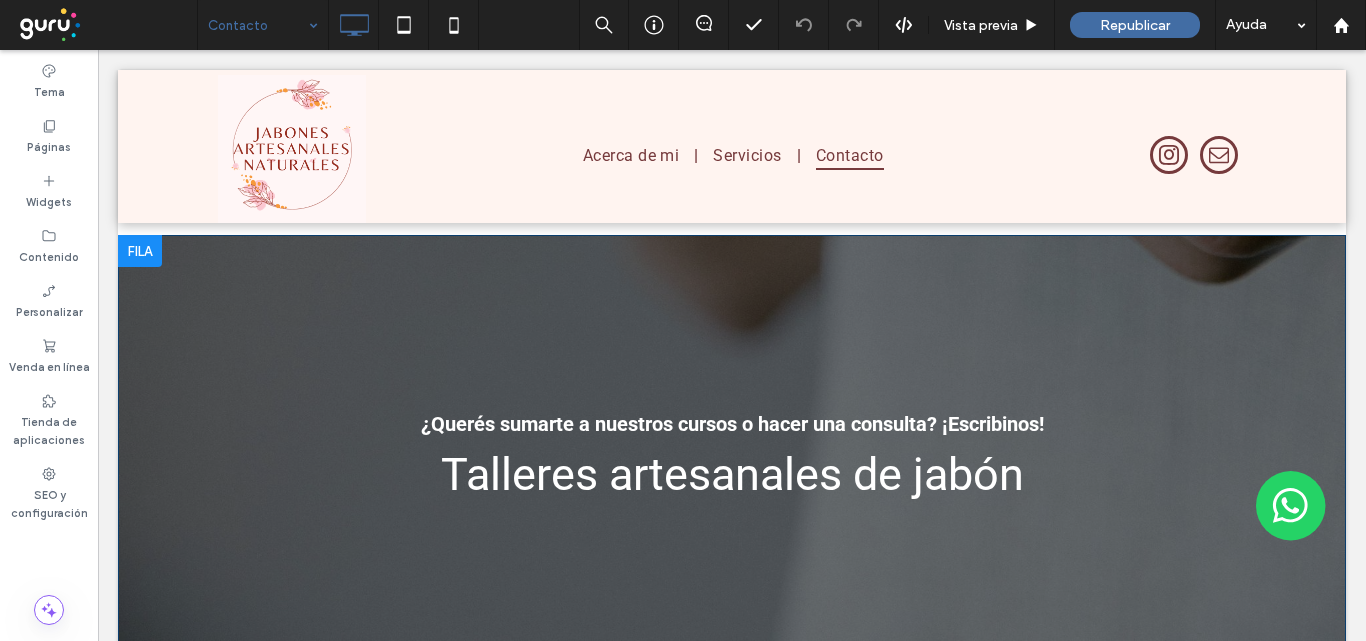 click on "¿Querés sumarte a nuestros cursos o hacer una consulta? ¡Escribinos!
Talleres artesanales de jabón
Click To Paste
Fila + Añadir sección" at bounding box center [732, 452] 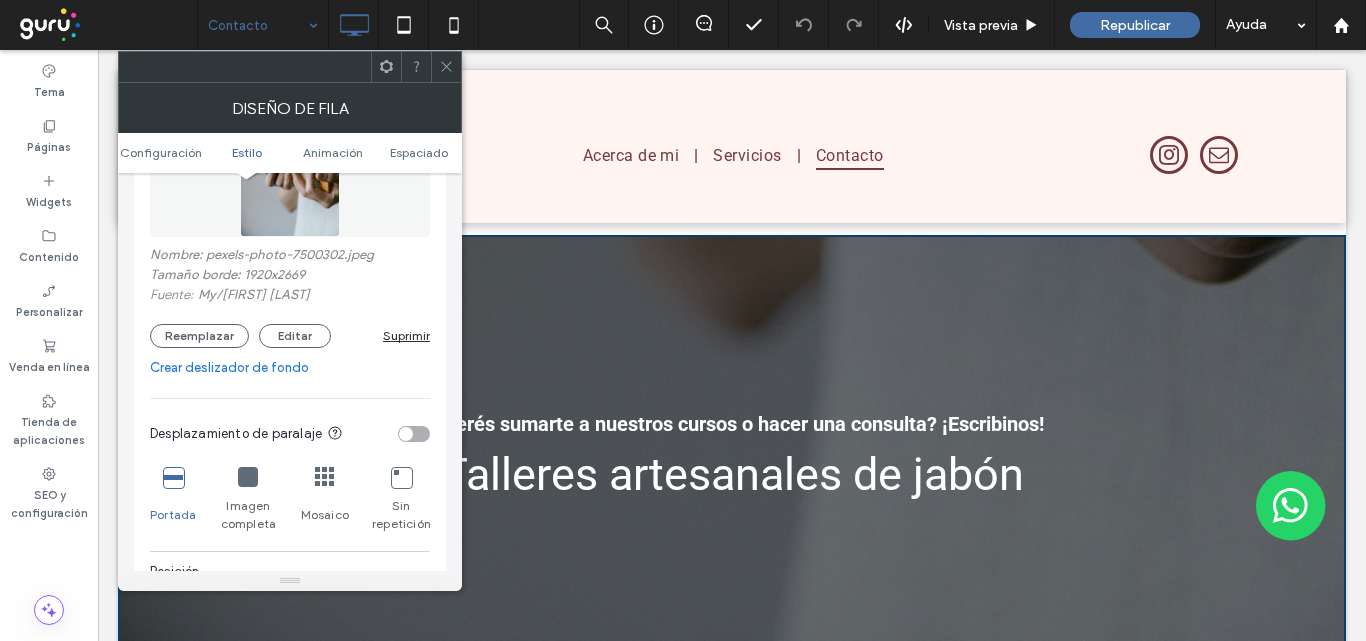 scroll, scrollTop: 400, scrollLeft: 0, axis: vertical 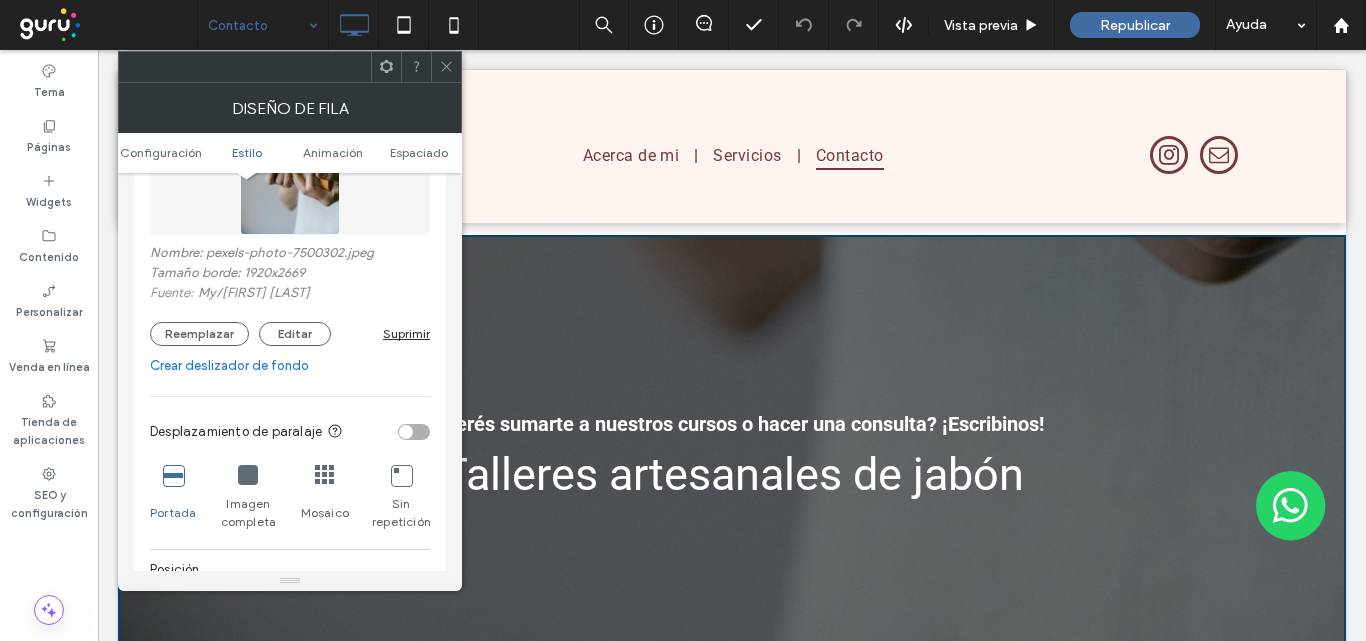 click at bounding box center (173, 475) 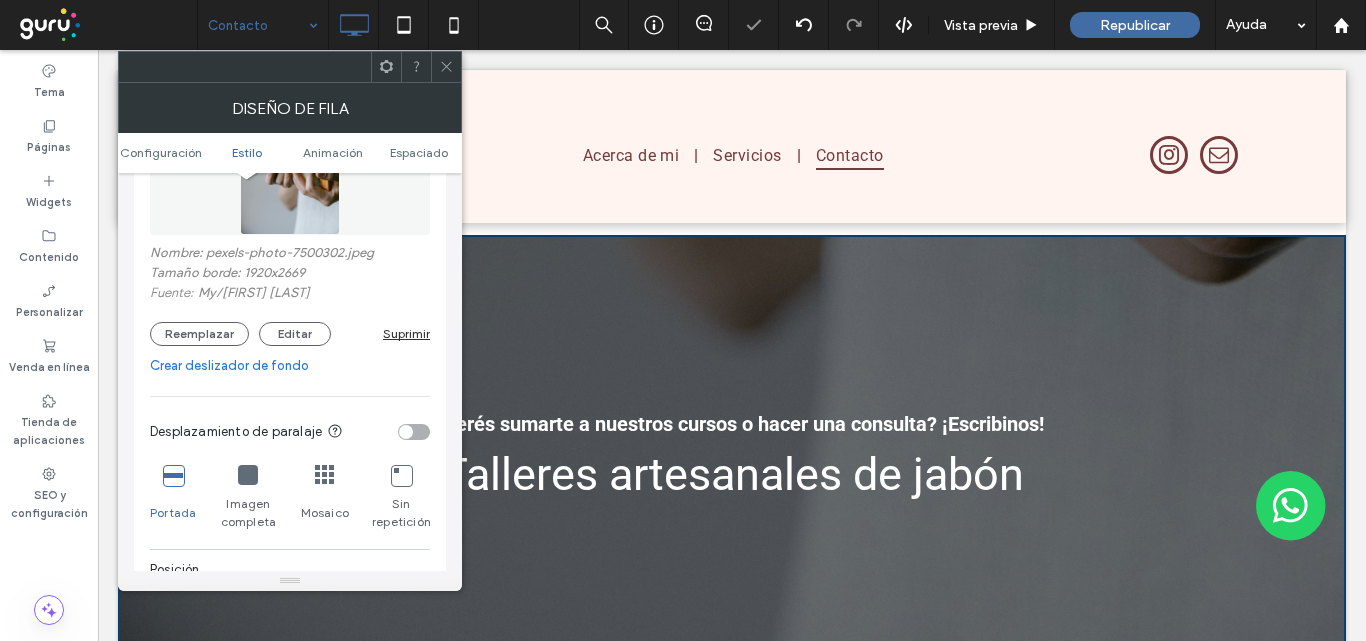 click at bounding box center [406, 432] 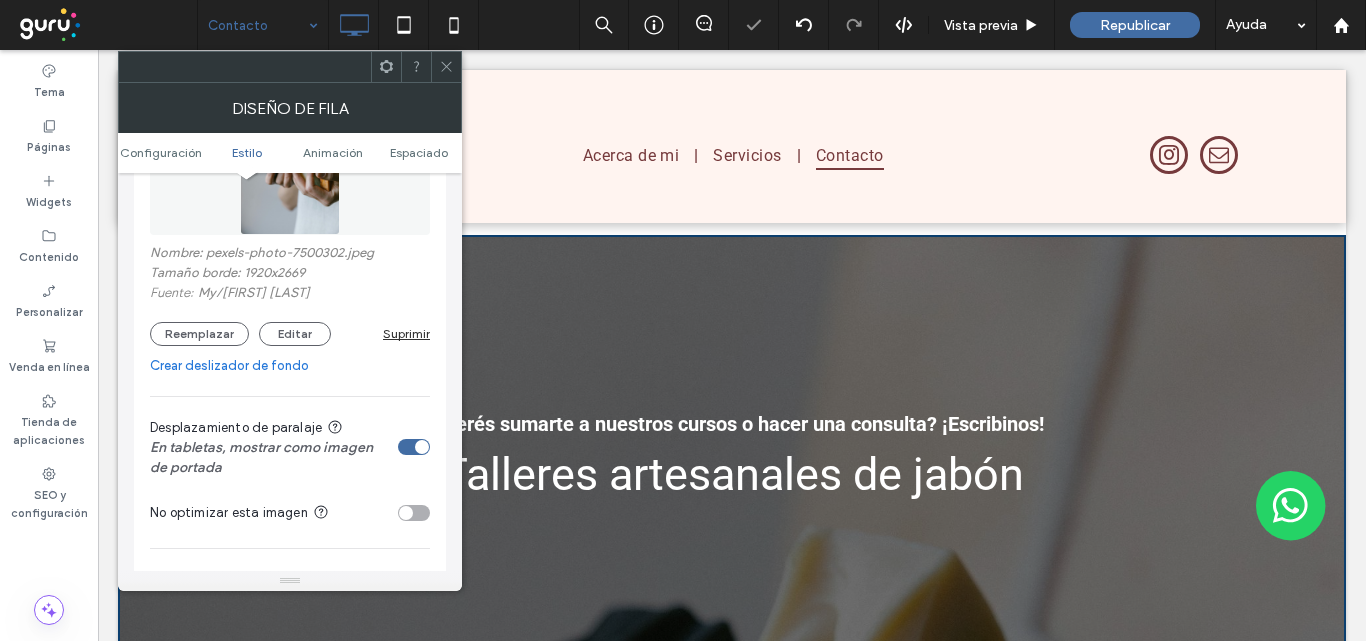 click at bounding box center (446, 67) 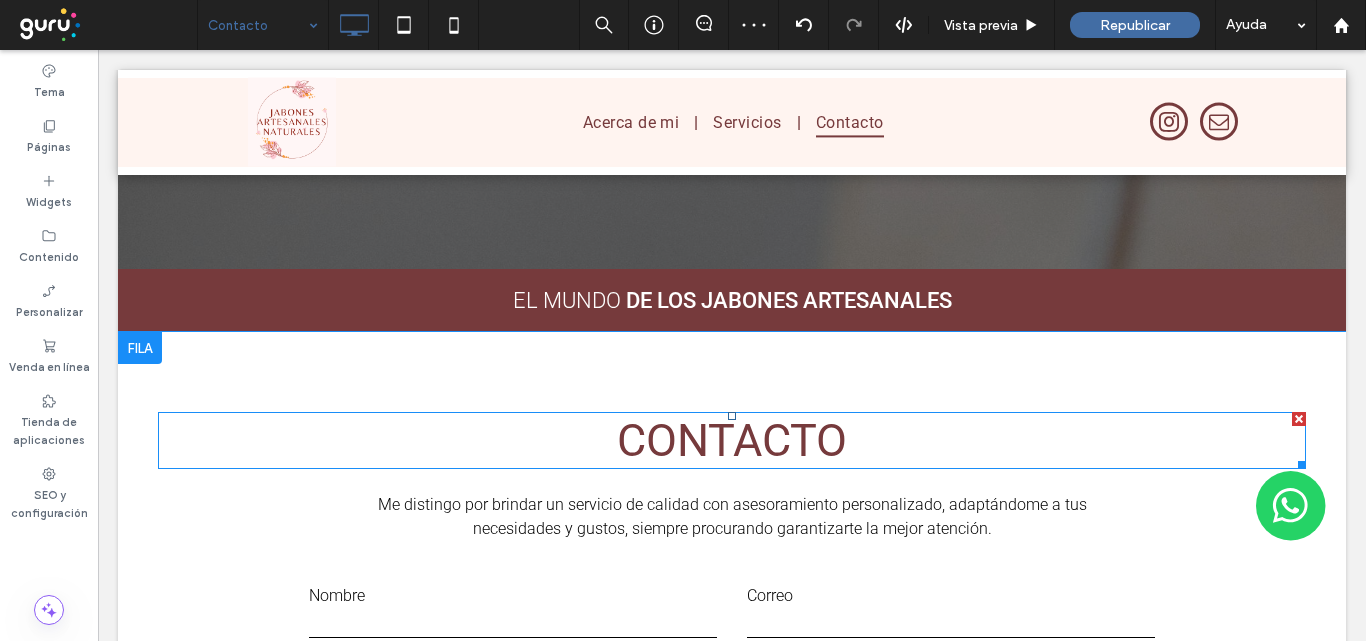 scroll, scrollTop: 600, scrollLeft: 0, axis: vertical 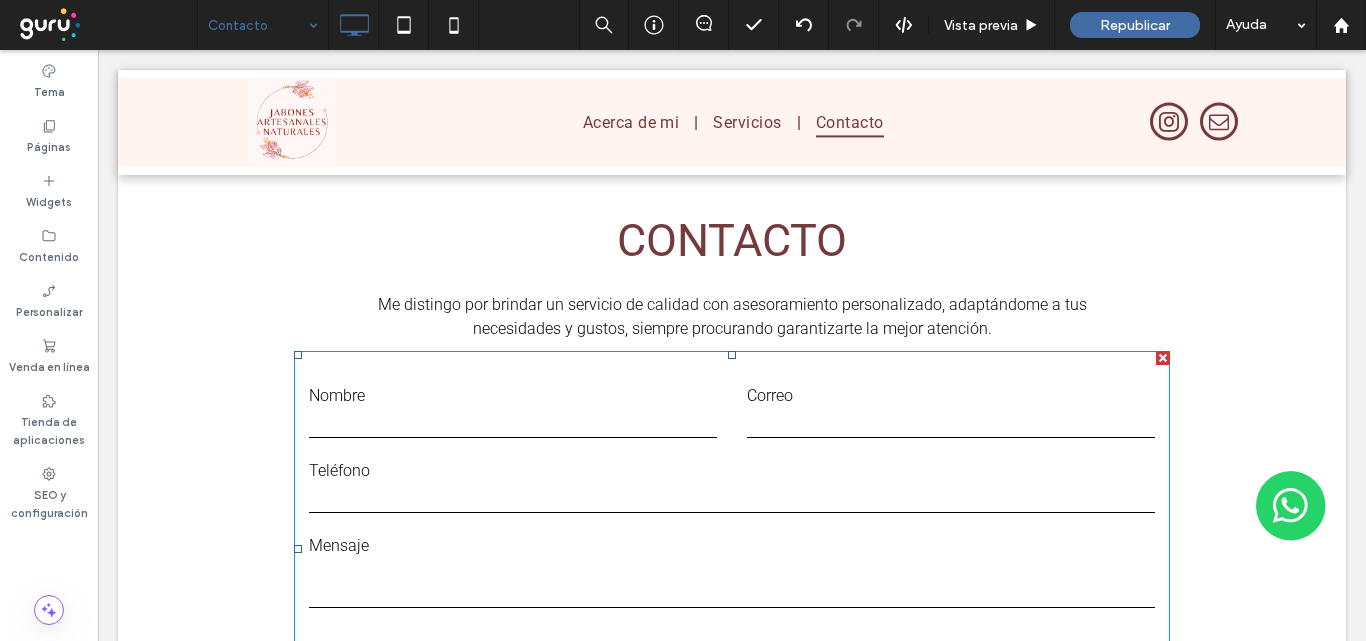click on "Teléfono" at bounding box center (732, 470) 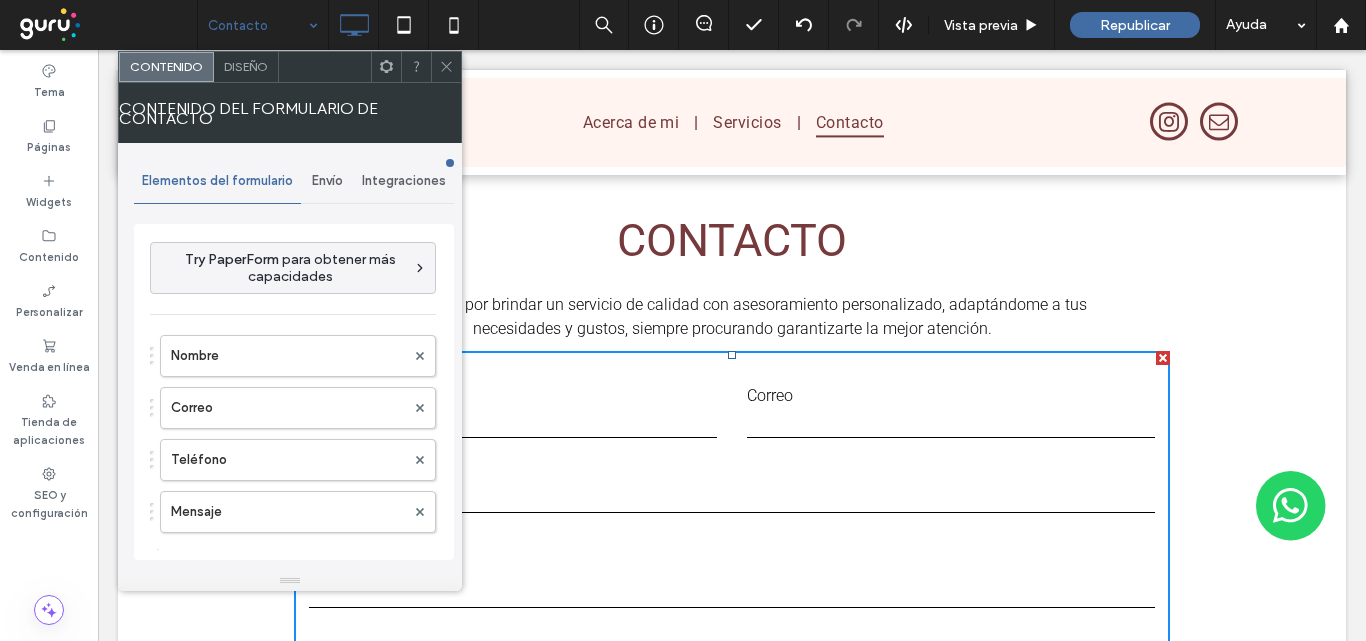click on "Envío" at bounding box center [327, 181] 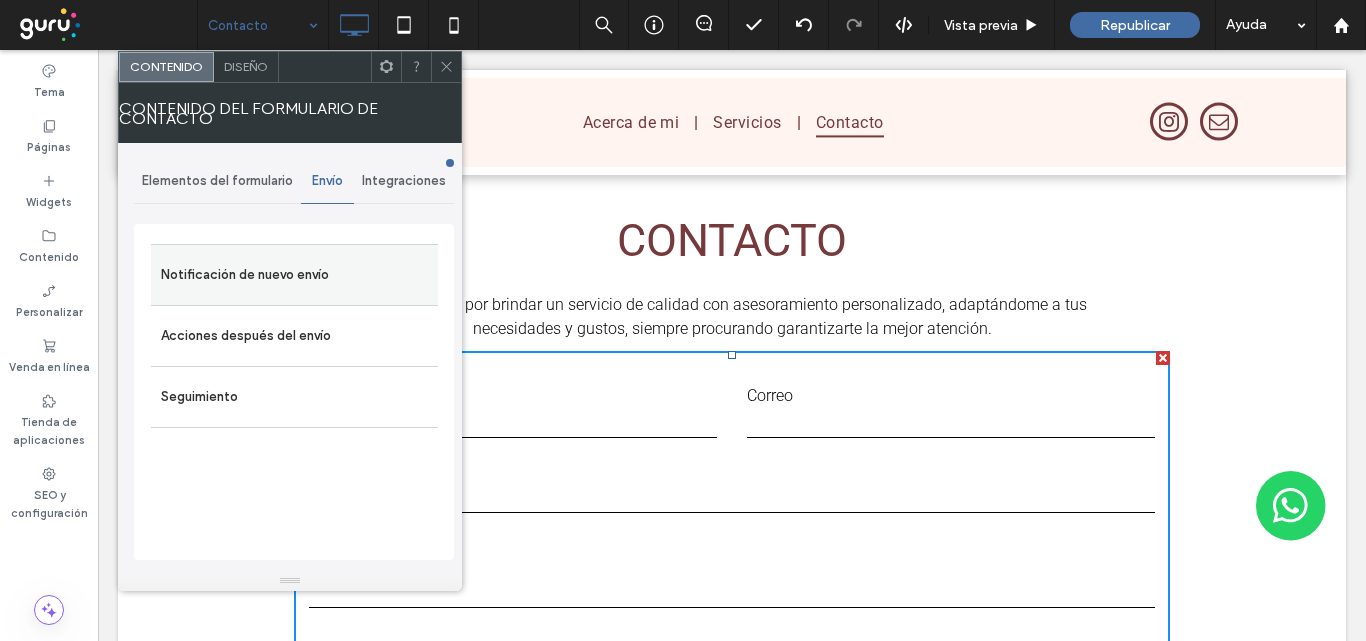 click on "Notificación de nuevo envío" at bounding box center (294, 275) 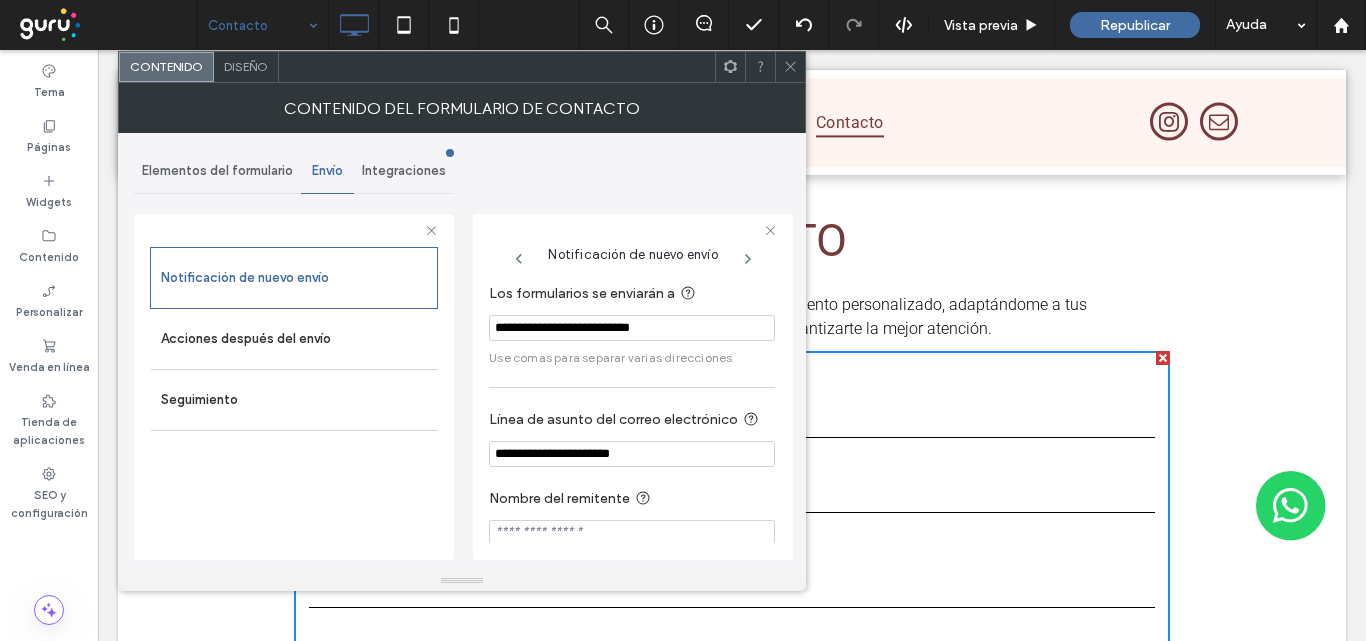 click 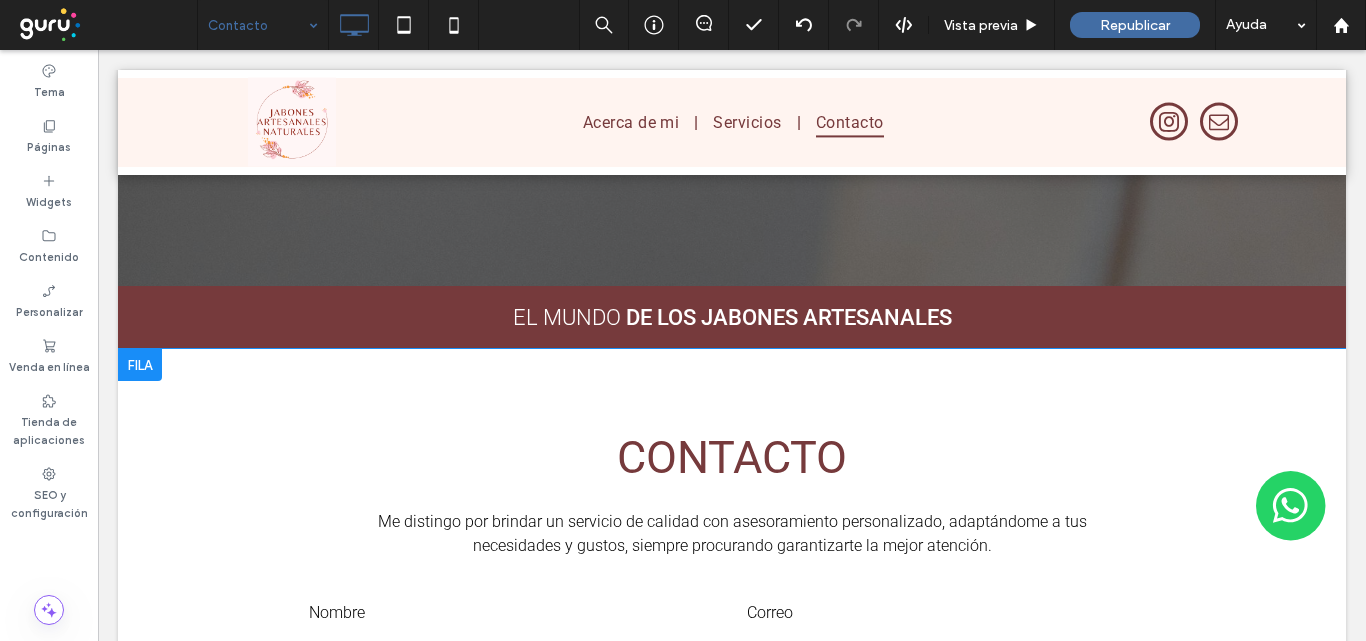scroll, scrollTop: 0, scrollLeft: 0, axis: both 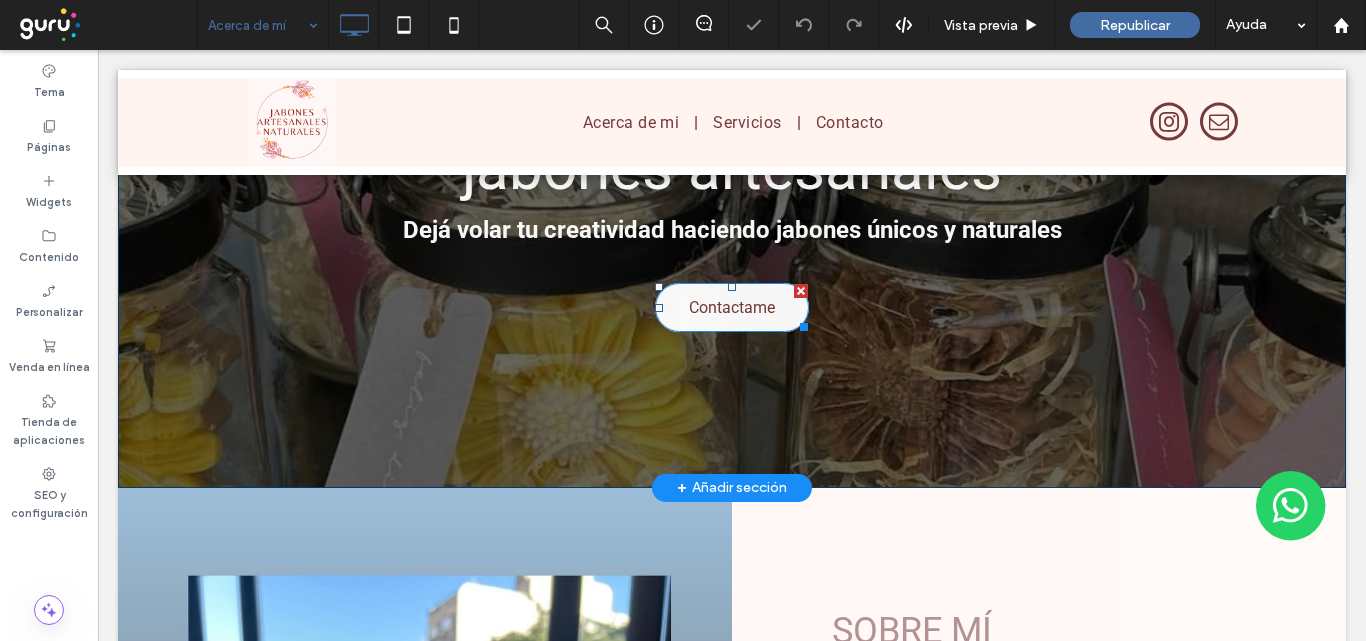 click on "Contactame" at bounding box center (732, 307) 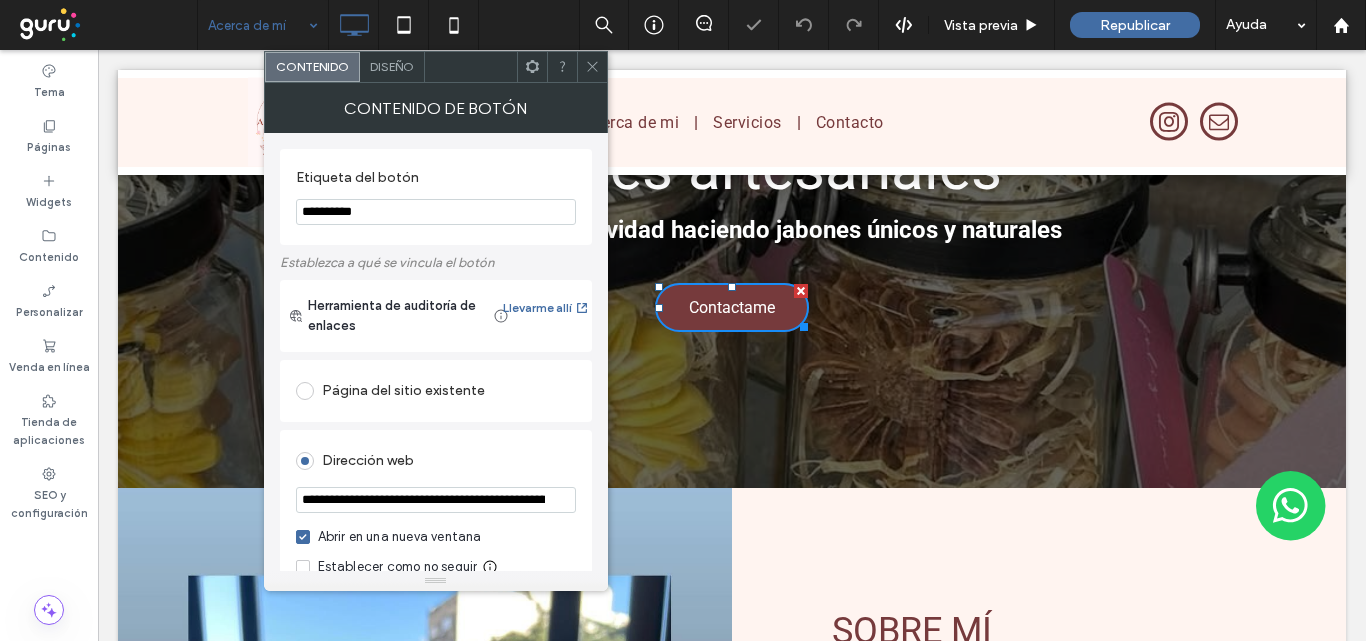 click on "Diseño" at bounding box center [392, 67] 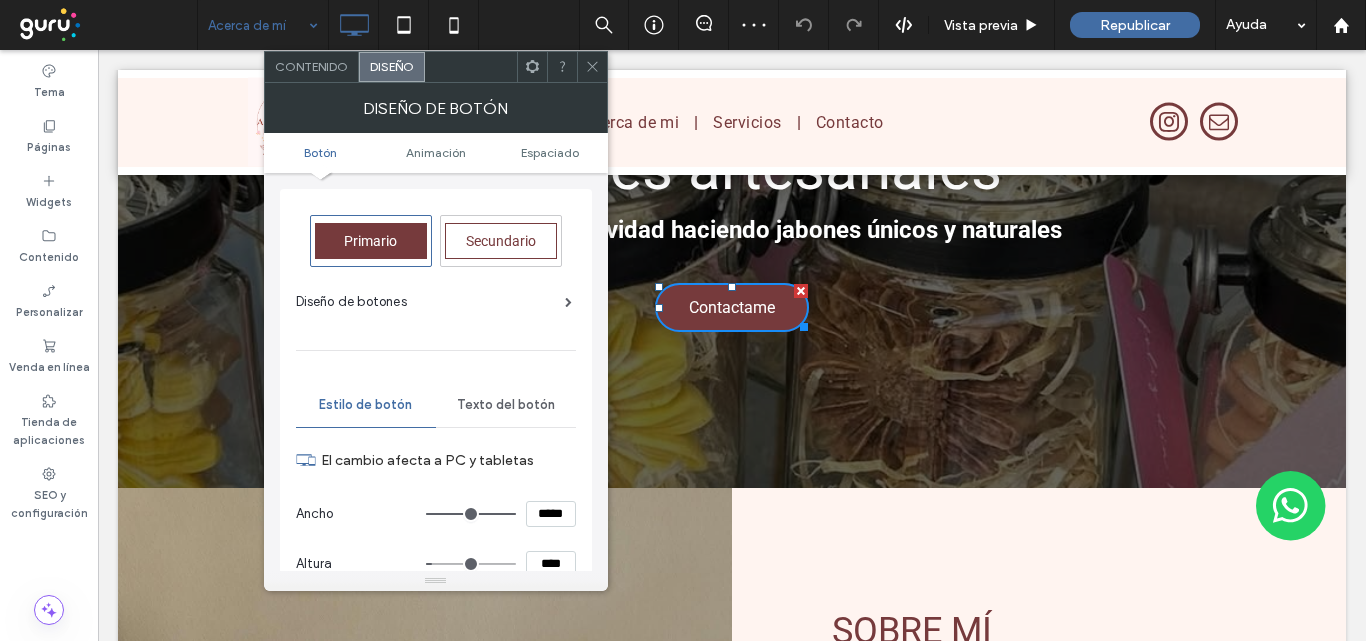 drag, startPoint x: 590, startPoint y: 63, endPoint x: 597, endPoint y: 71, distance: 10.630146 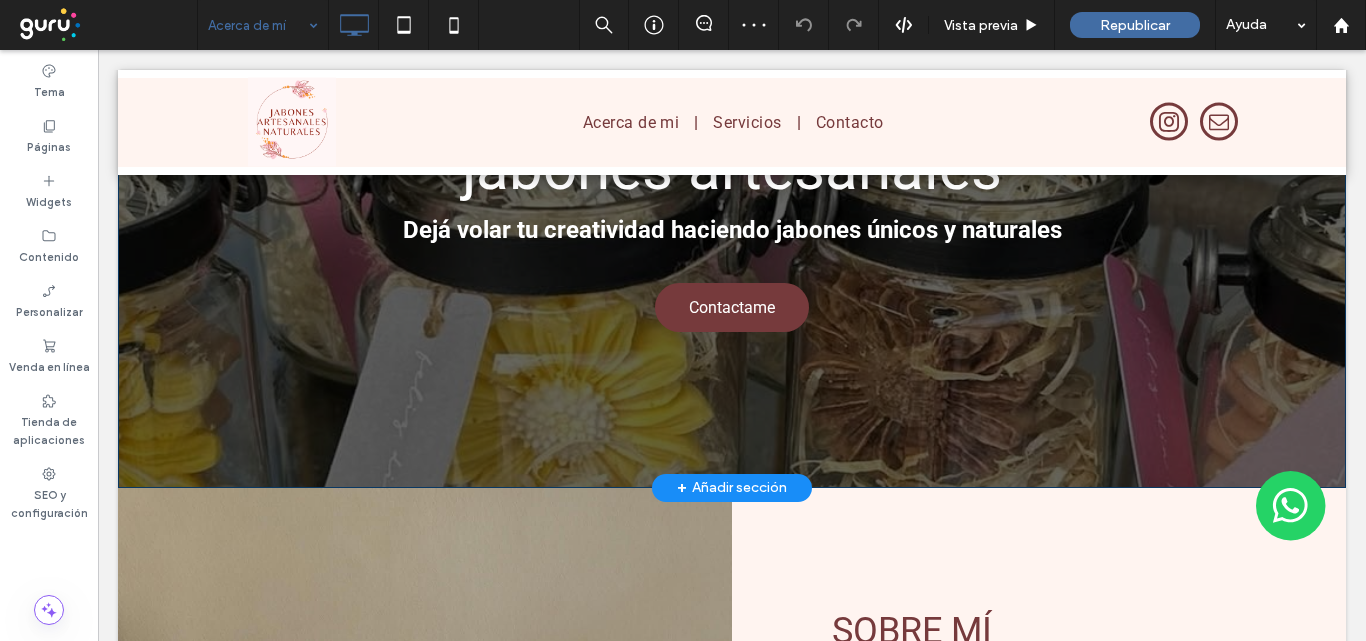 click on "Aprendé a crear tus propios jabones artesanales     Dejá volar tu creatividad haciendo jabones únicos y naturales
Contactame
Click To Paste" at bounding box center [732, 166] 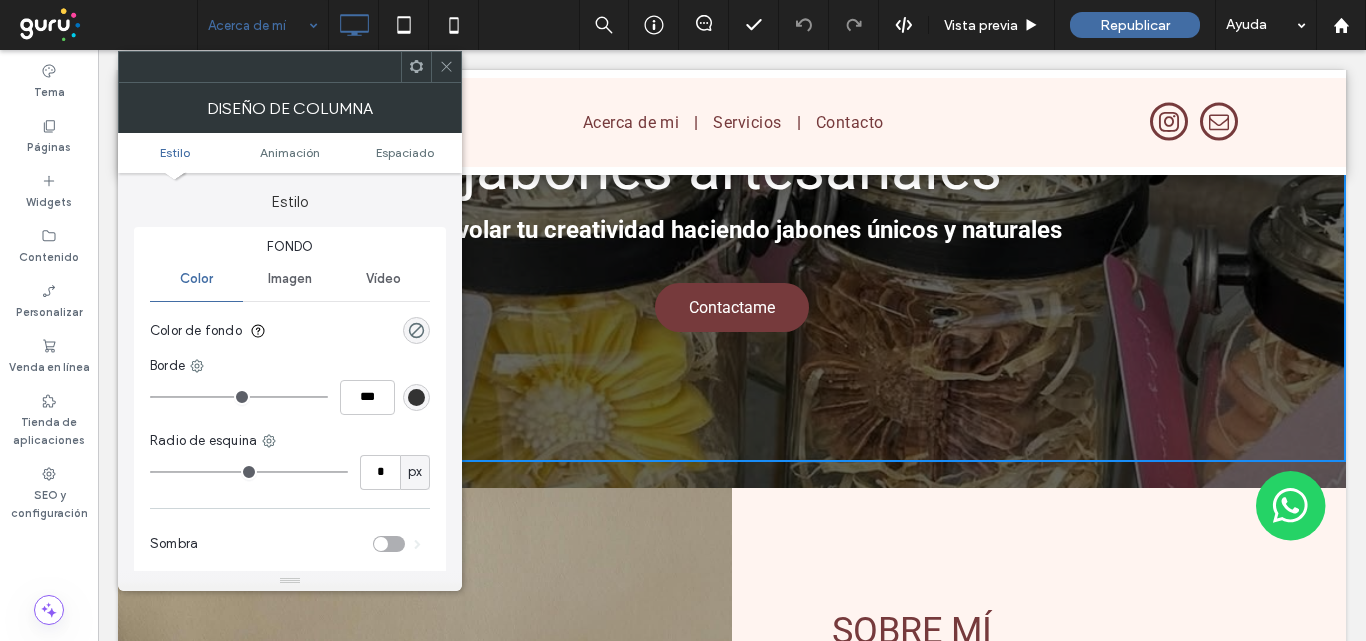 click 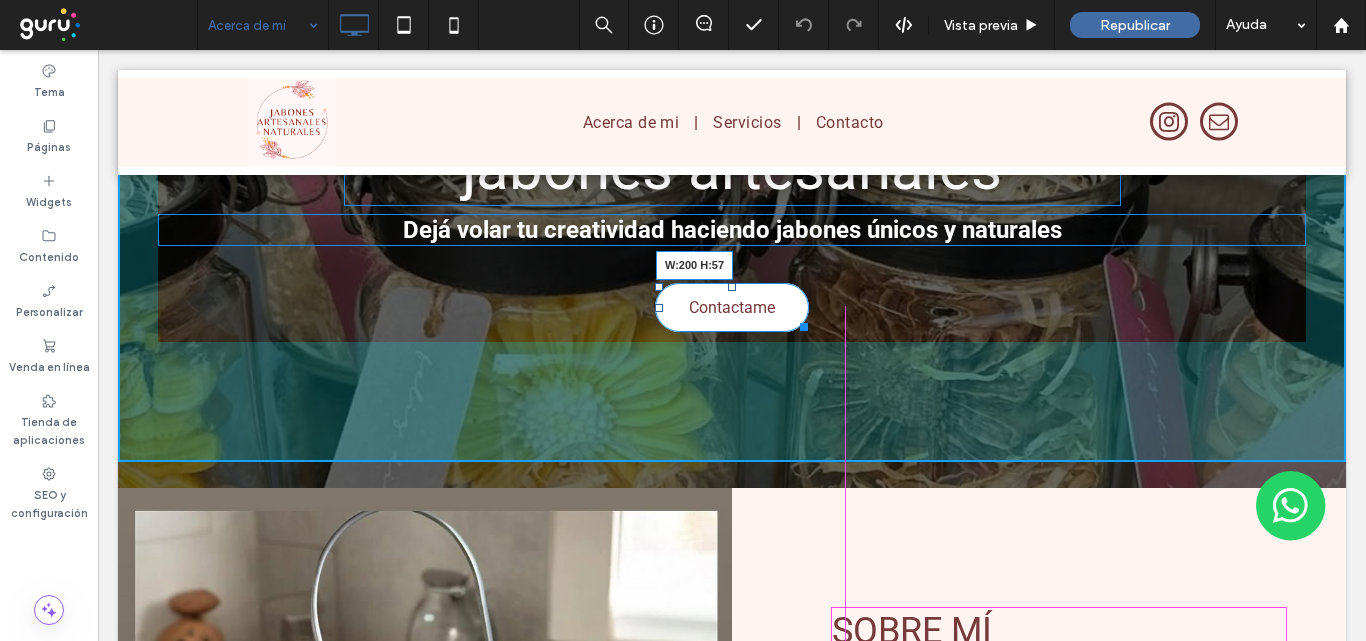 drag, startPoint x: 790, startPoint y: 326, endPoint x: 814, endPoint y: 334, distance: 25.298222 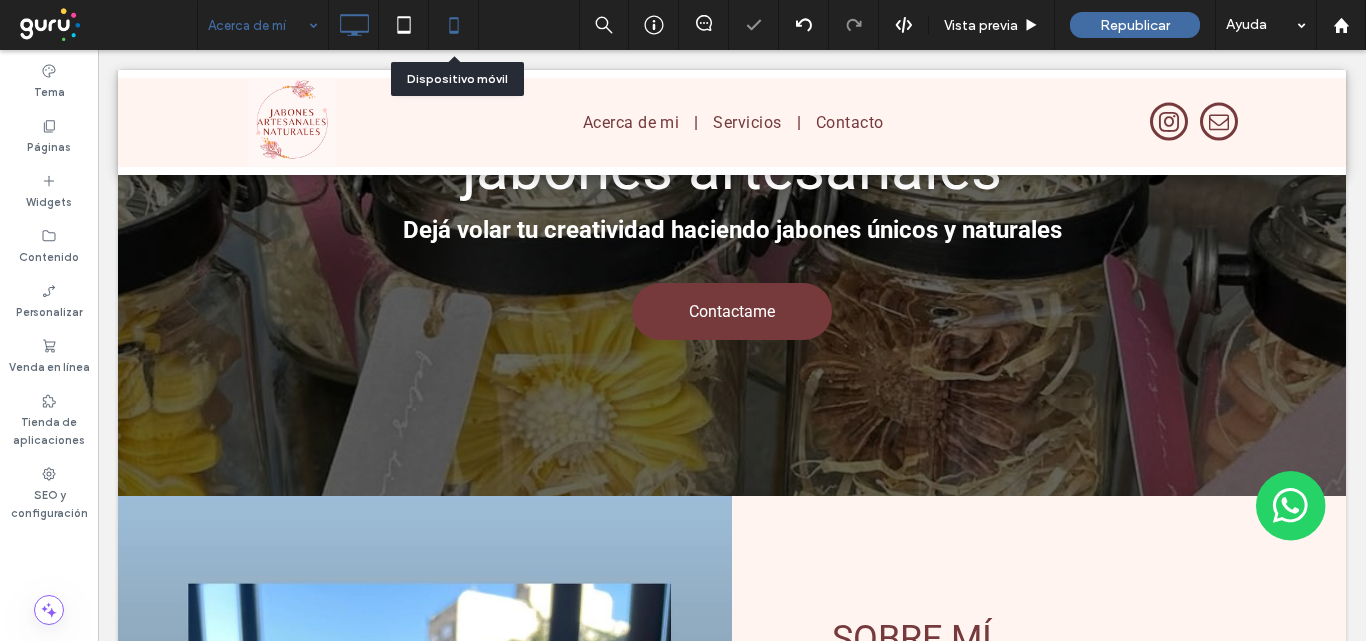click 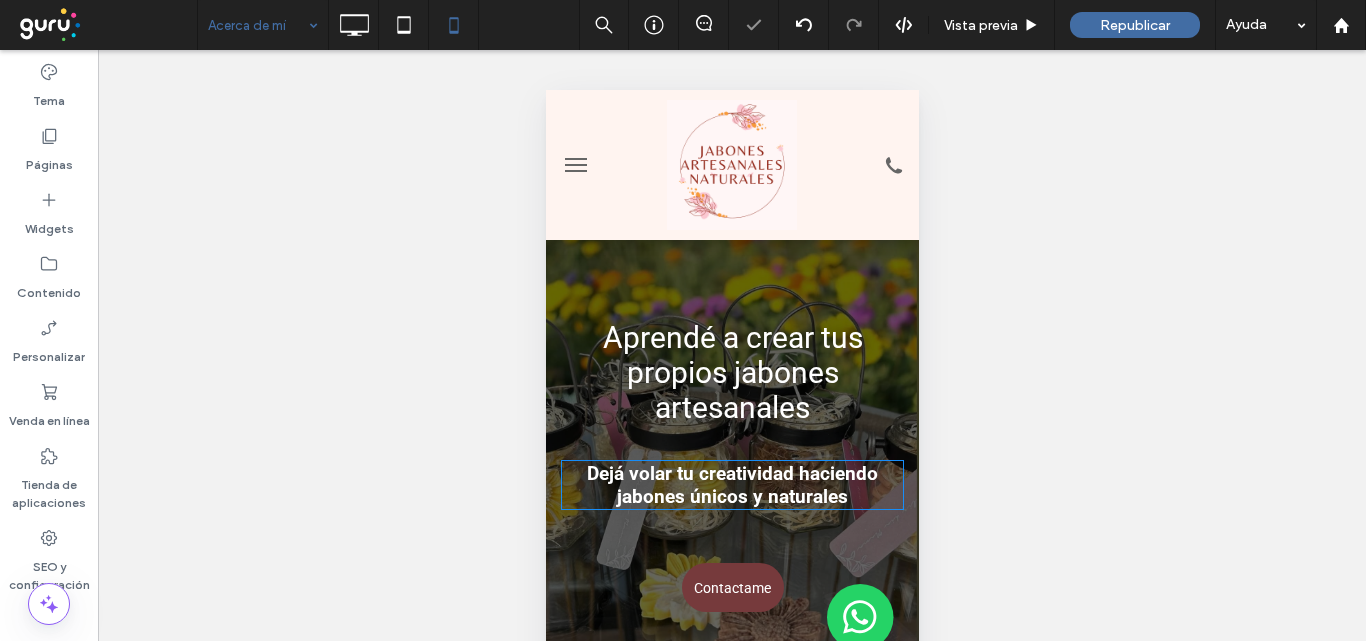 scroll, scrollTop: 0, scrollLeft: 0, axis: both 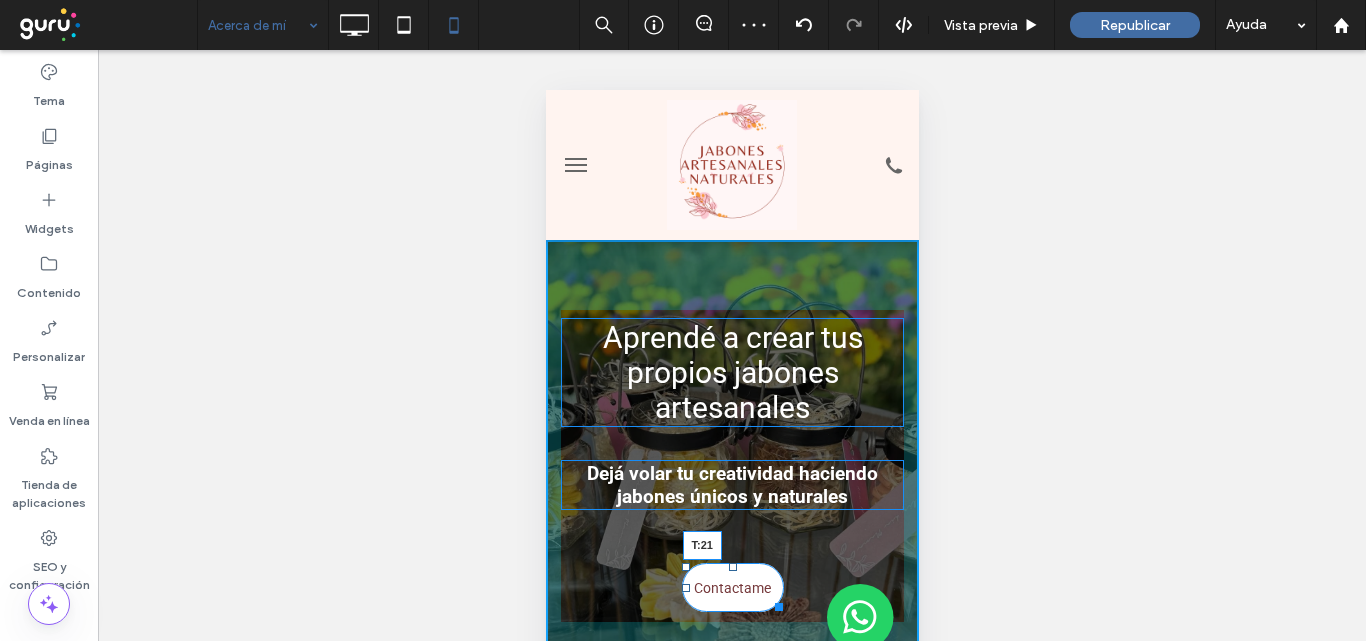 drag, startPoint x: 721, startPoint y: 573, endPoint x: 1263, endPoint y: 627, distance: 544.6834 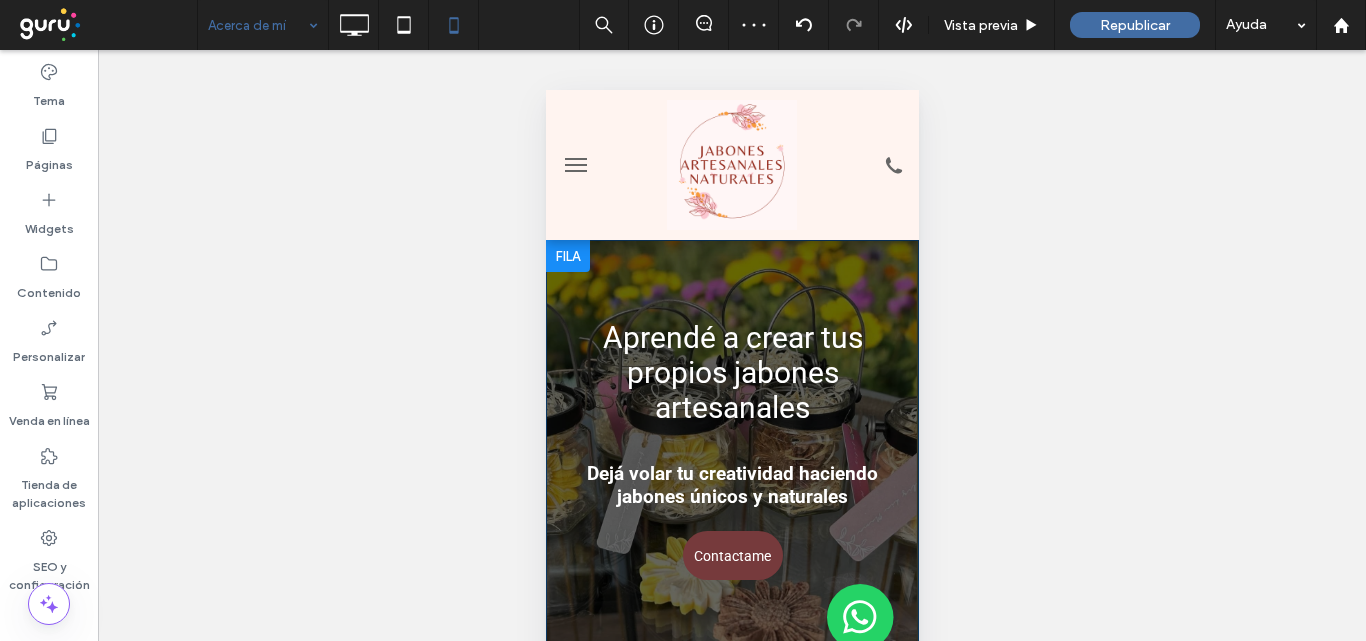 click on "Aprendé a crear tus propios jabones artesanales     Dejá volar tu creatividad haciendo jabones únicos y naturales
Contactame
Click To Paste" at bounding box center (731, 450) 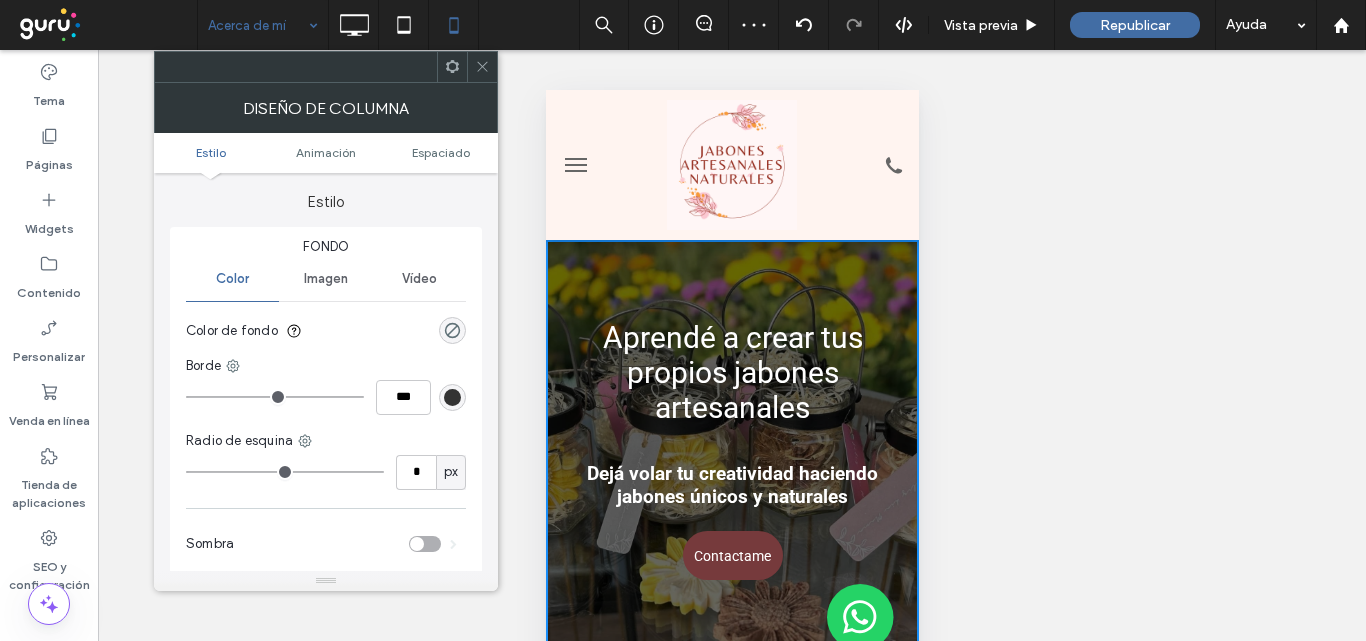 click 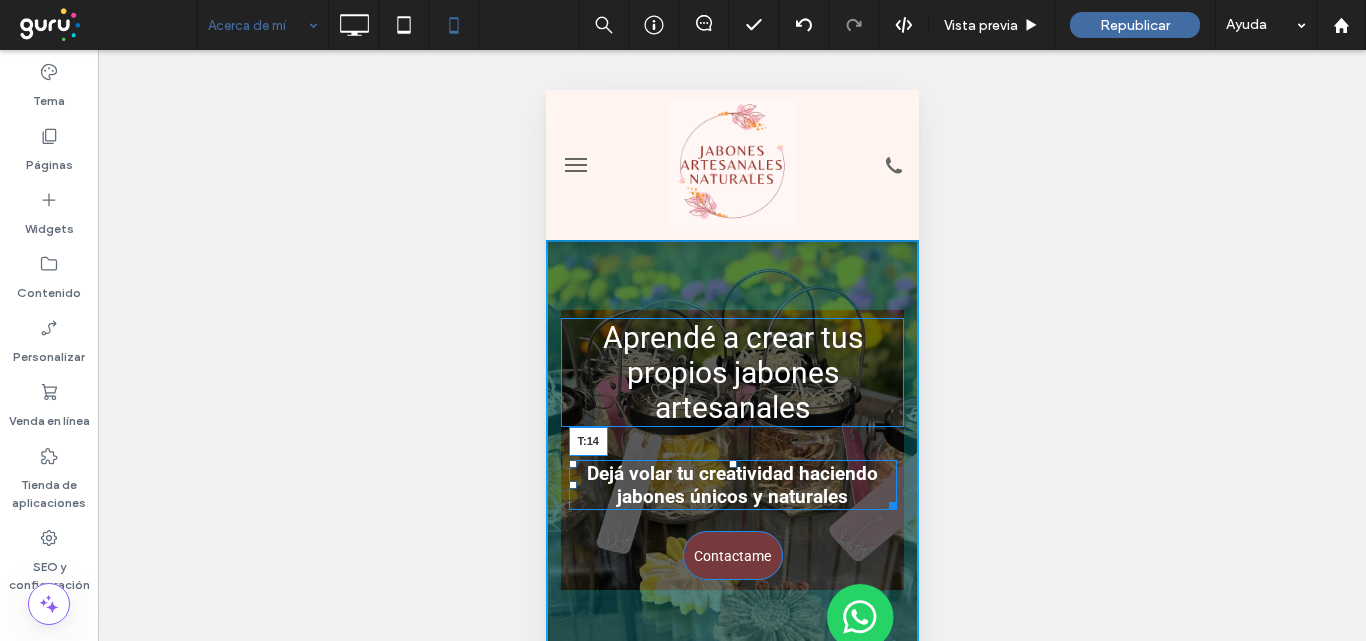 drag, startPoint x: 725, startPoint y: 466, endPoint x: 1263, endPoint y: 537, distance: 542.66473 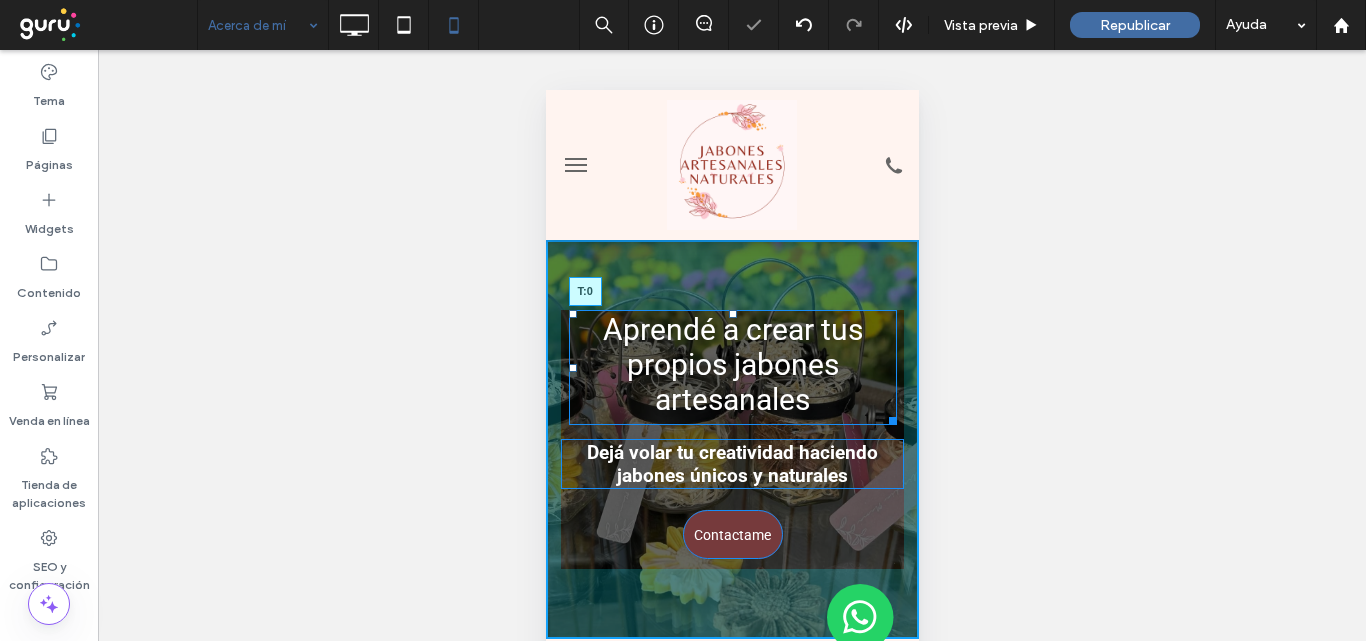 drag, startPoint x: 722, startPoint y: 320, endPoint x: 1319, endPoint y: 596, distance: 657.7119 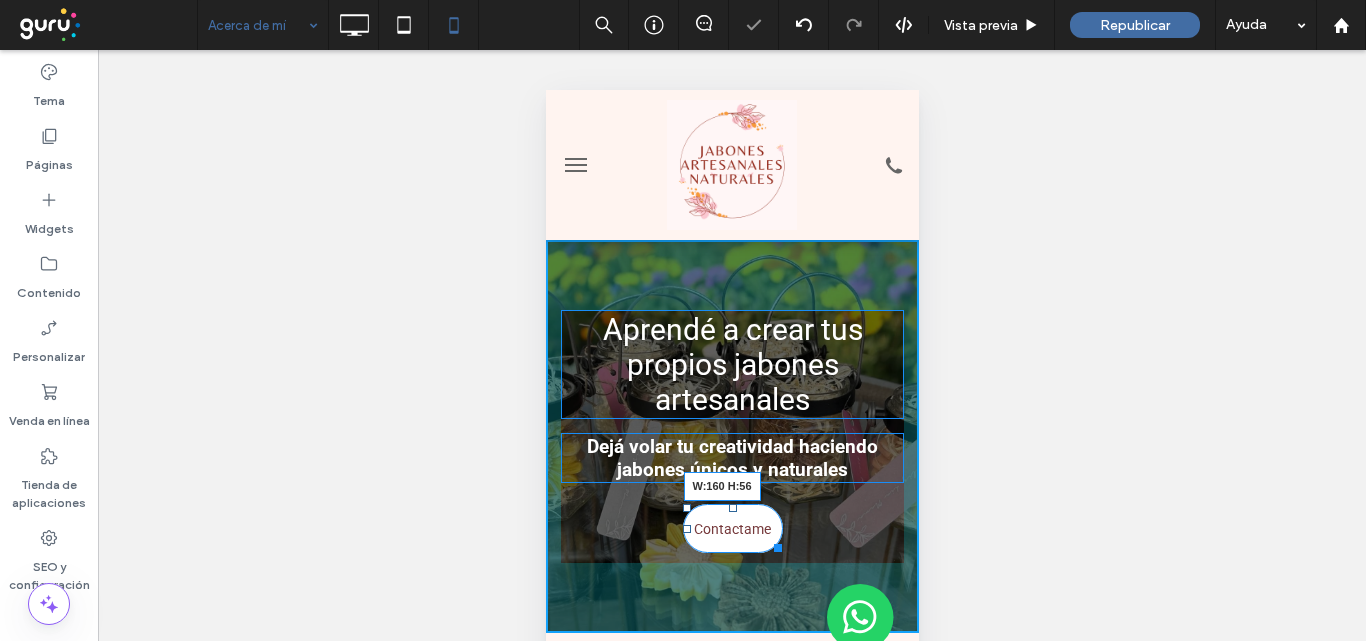 drag, startPoint x: 765, startPoint y: 544, endPoint x: 795, endPoint y: 551, distance: 30.805843 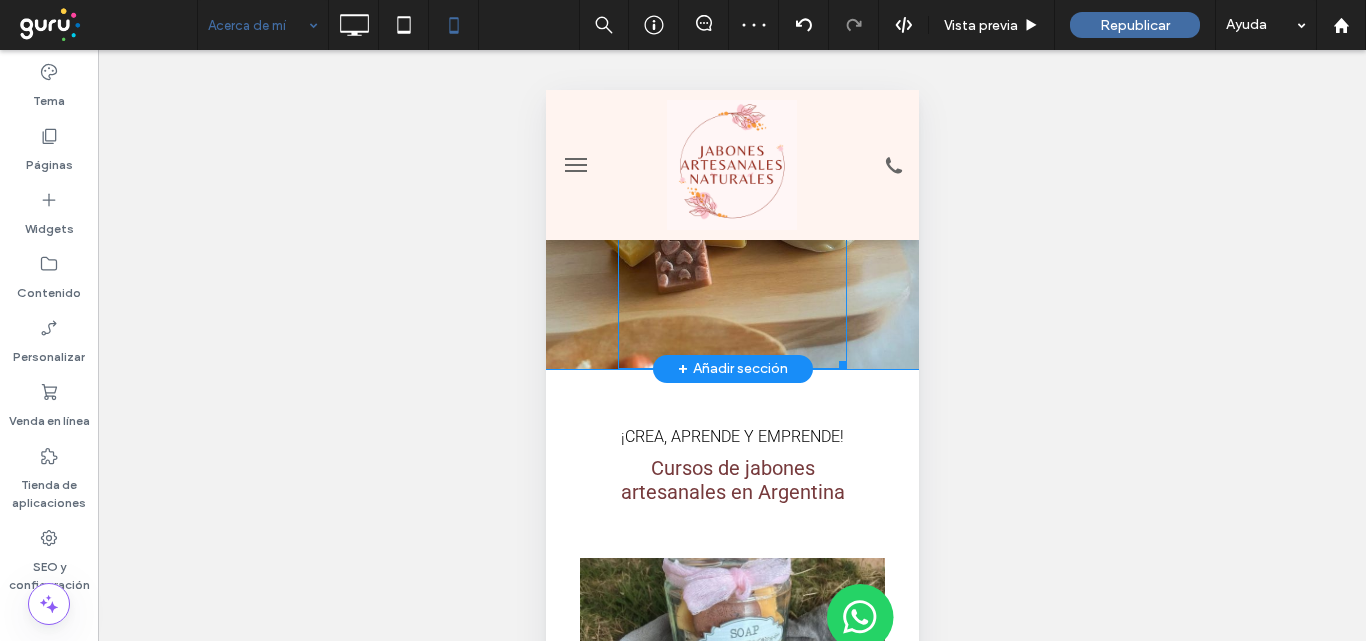 scroll, scrollTop: 1100, scrollLeft: 0, axis: vertical 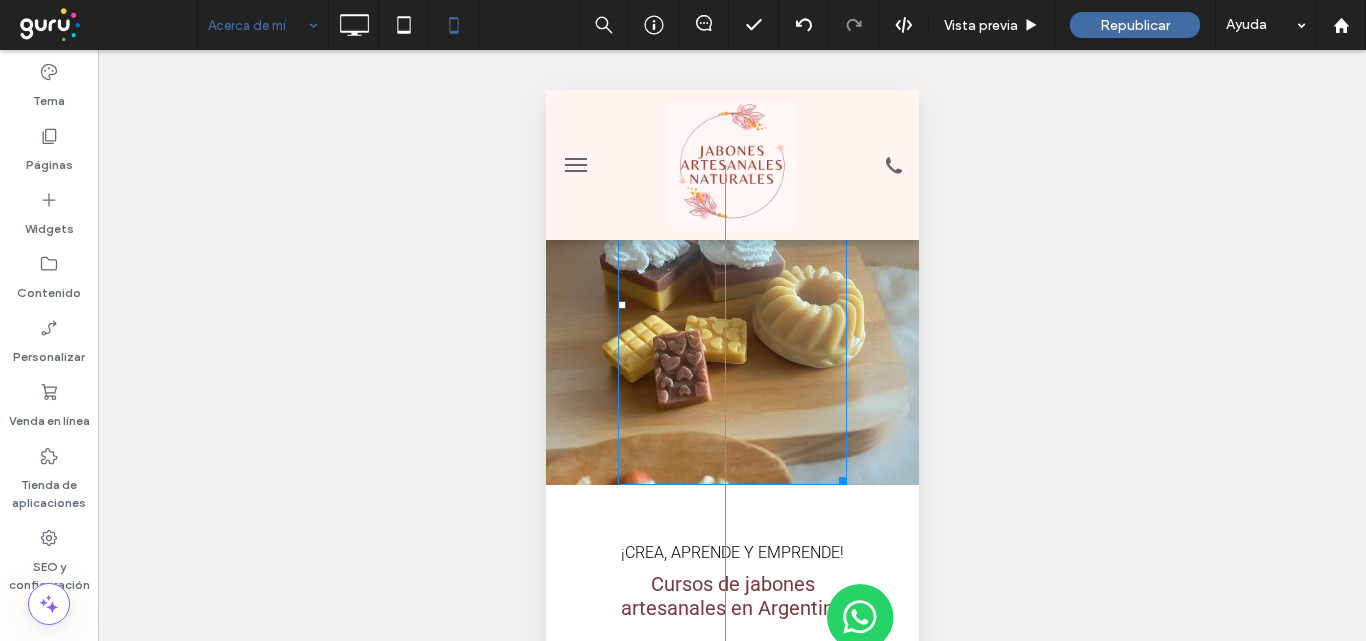 drag, startPoint x: 831, startPoint y: 482, endPoint x: 1335, endPoint y: 592, distance: 515.8643 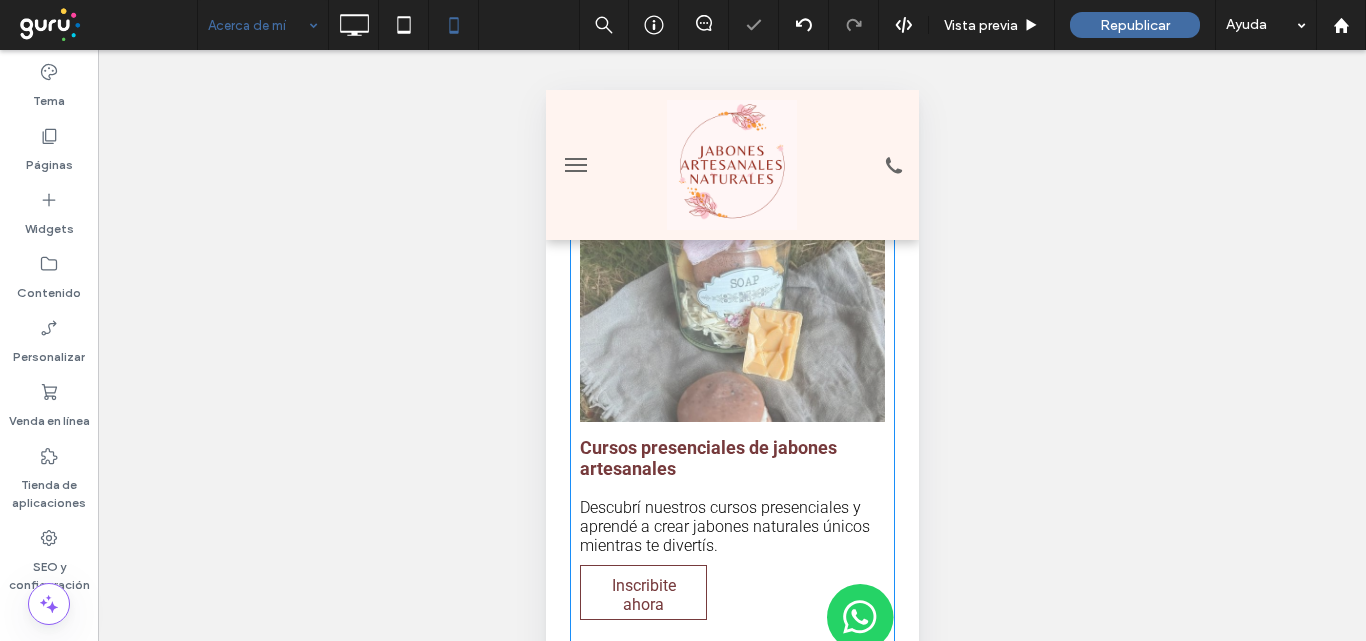 scroll, scrollTop: 1600, scrollLeft: 0, axis: vertical 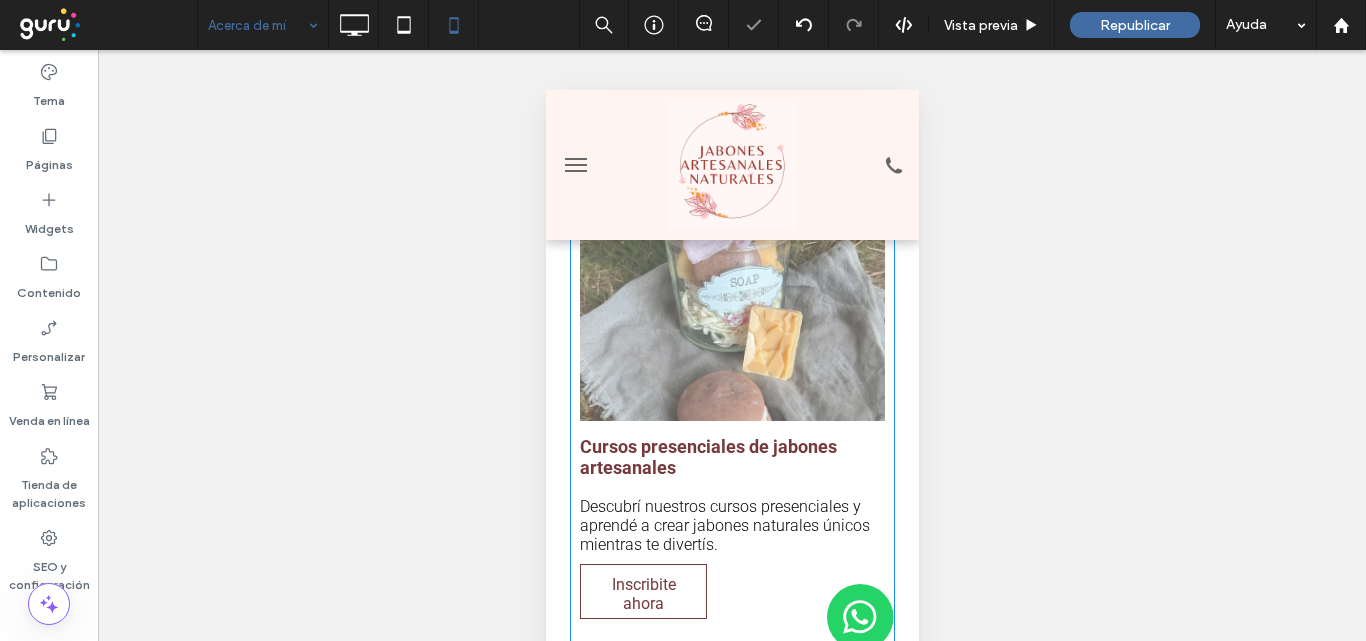 click at bounding box center (731, 314) 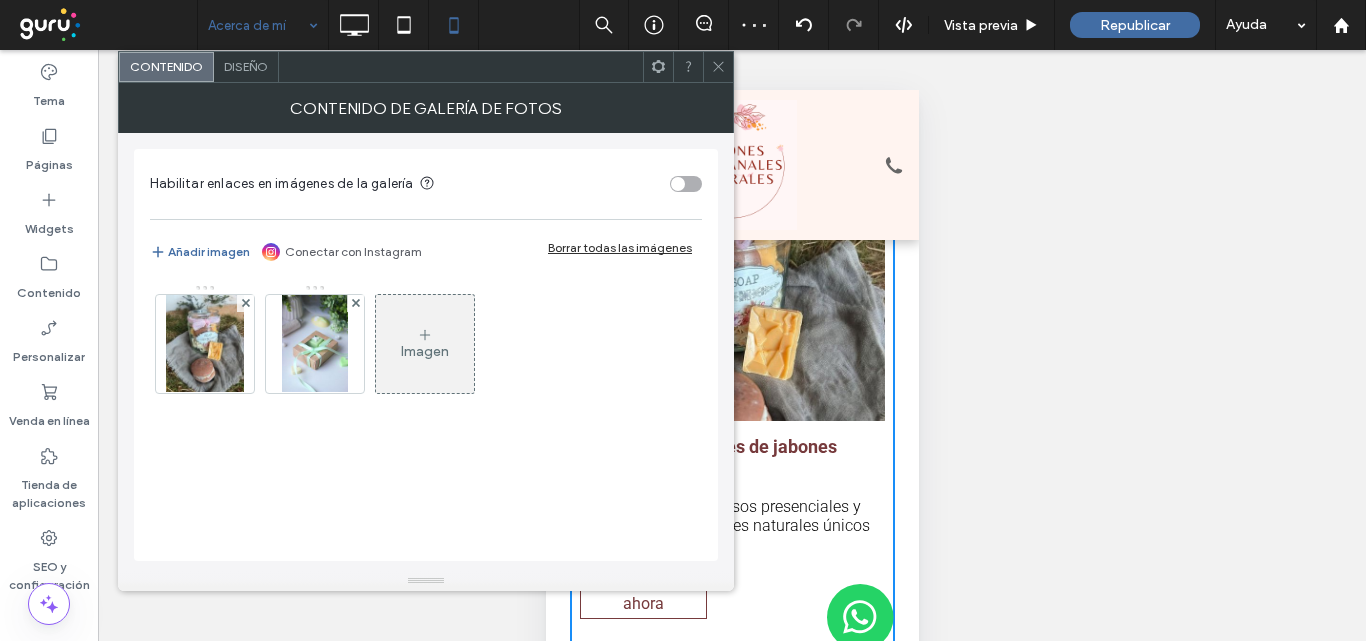 click on "Diseño" at bounding box center [246, 67] 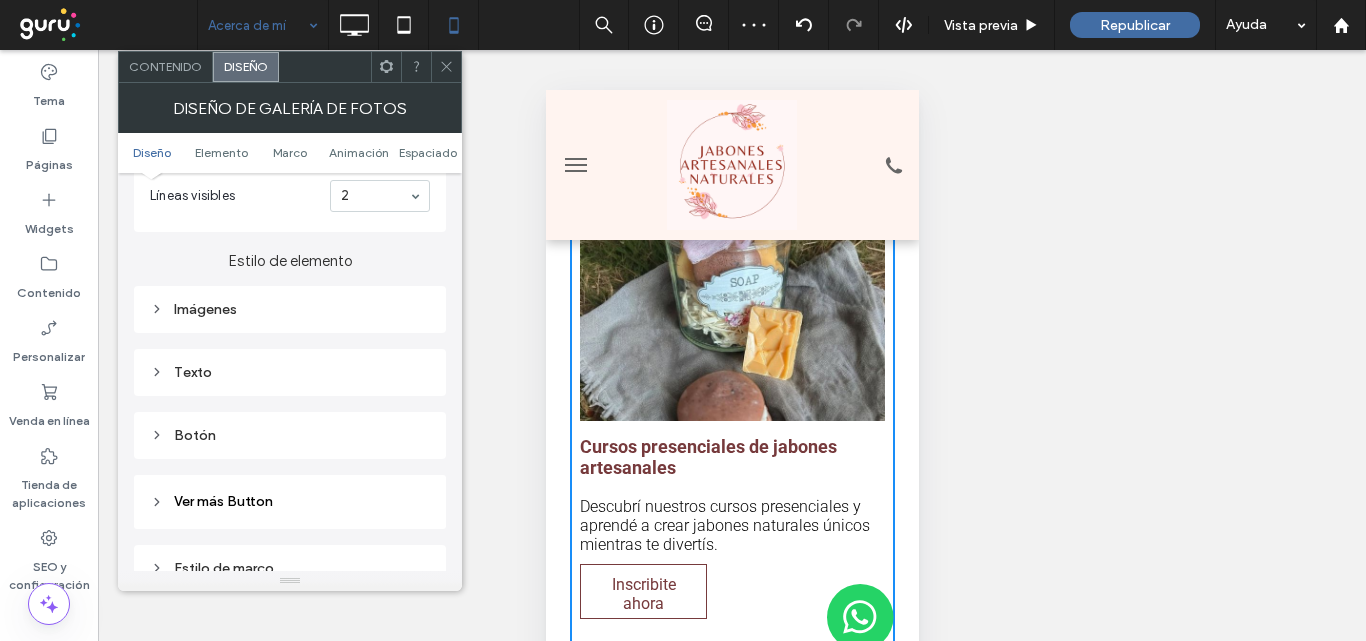 scroll, scrollTop: 700, scrollLeft: 0, axis: vertical 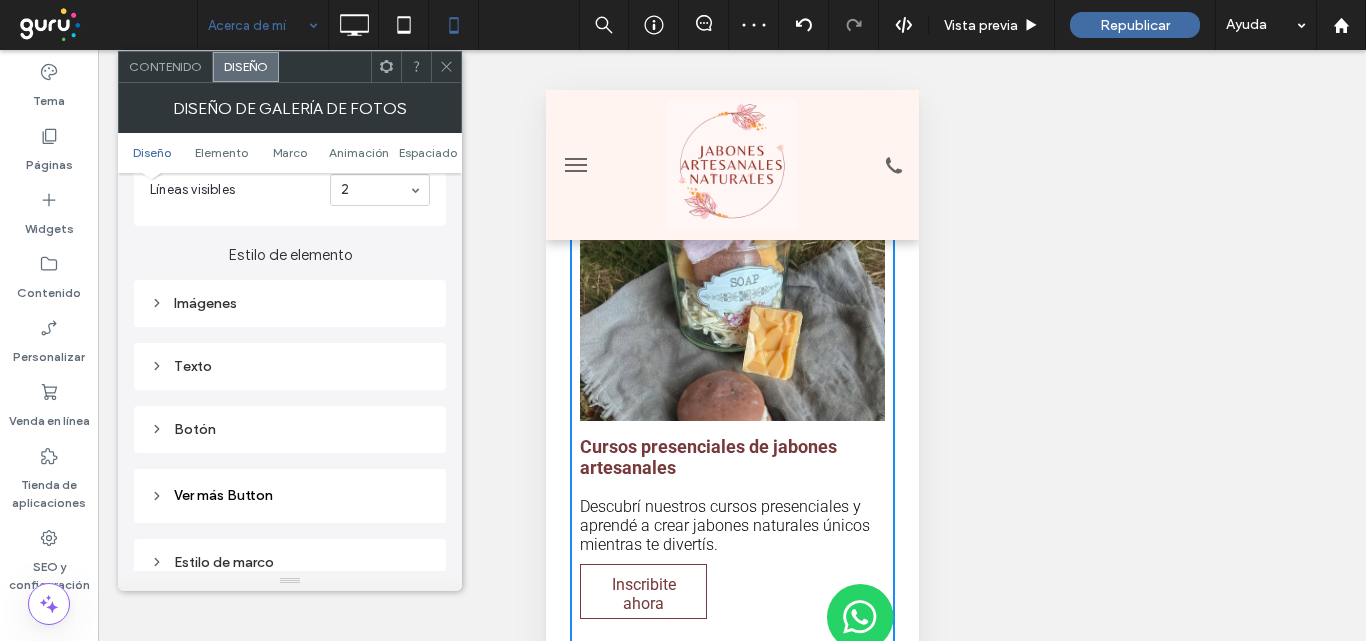 click on "Imágenes" at bounding box center (290, 303) 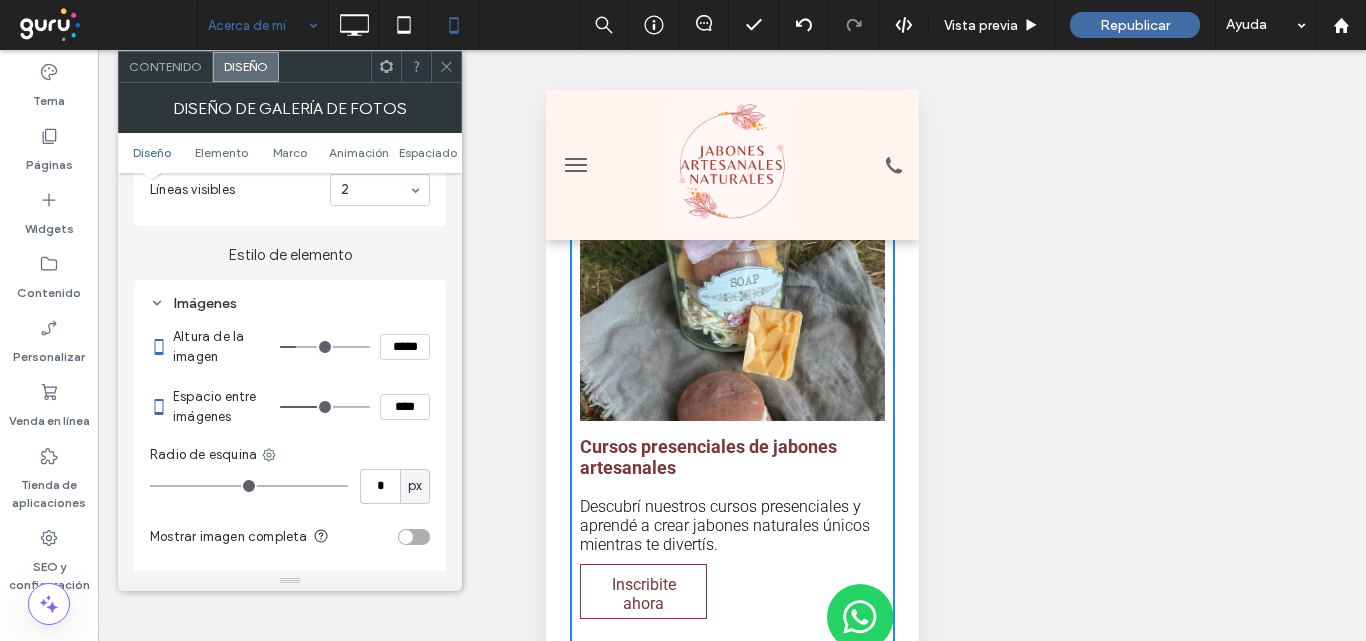 type on "***" 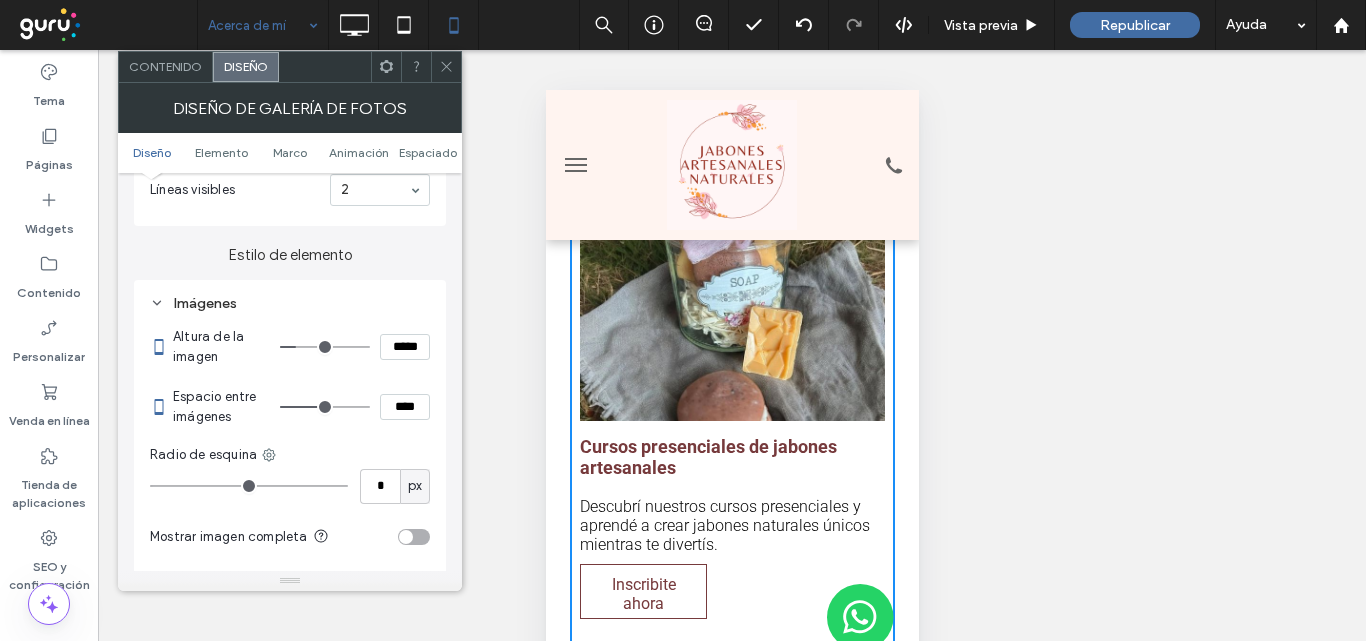 type on "*****" 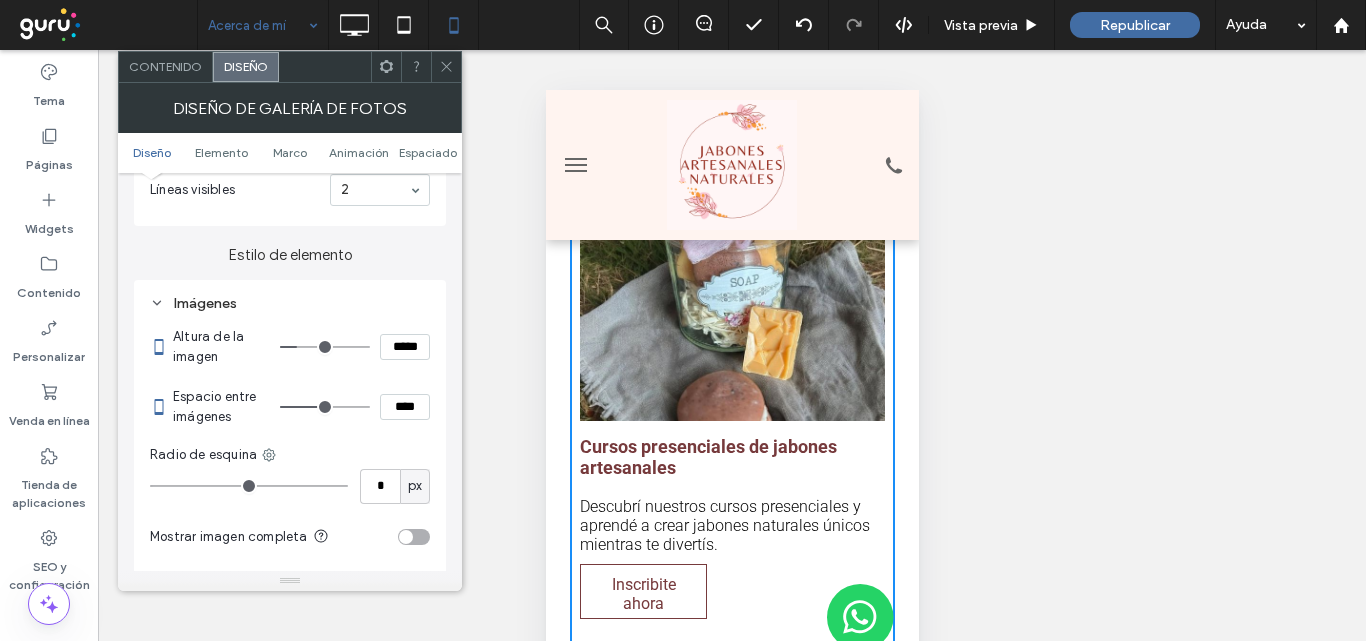 type on "***" 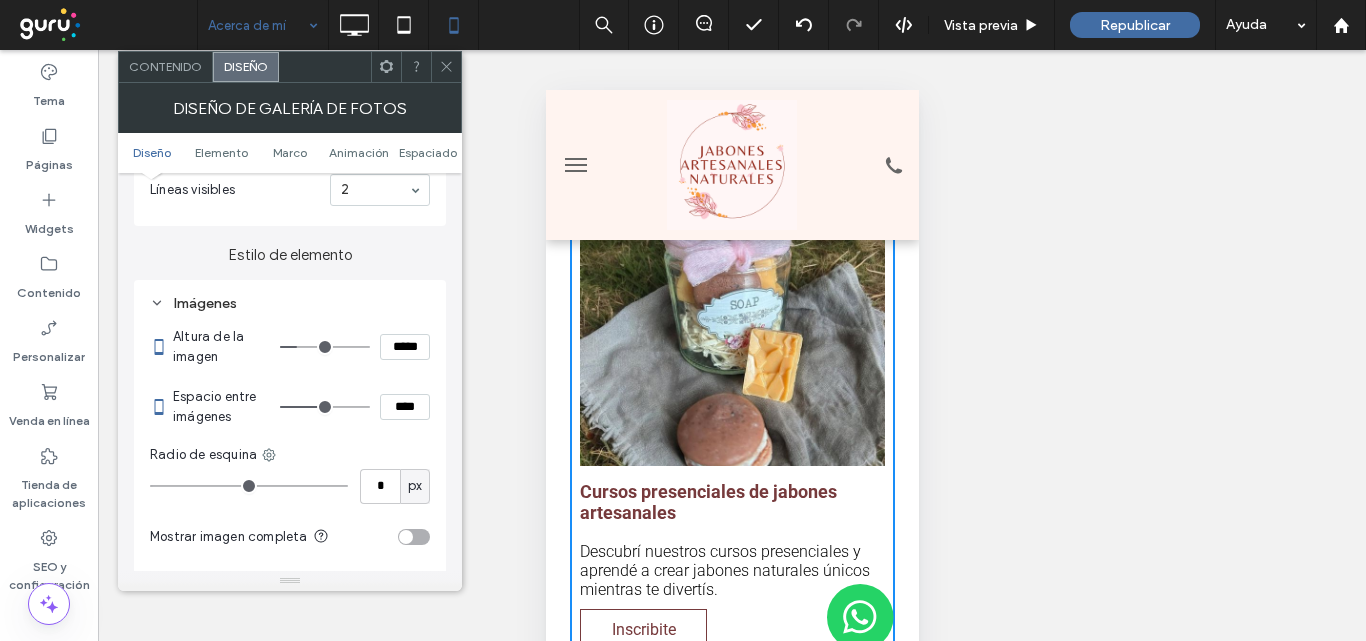 type on "***" 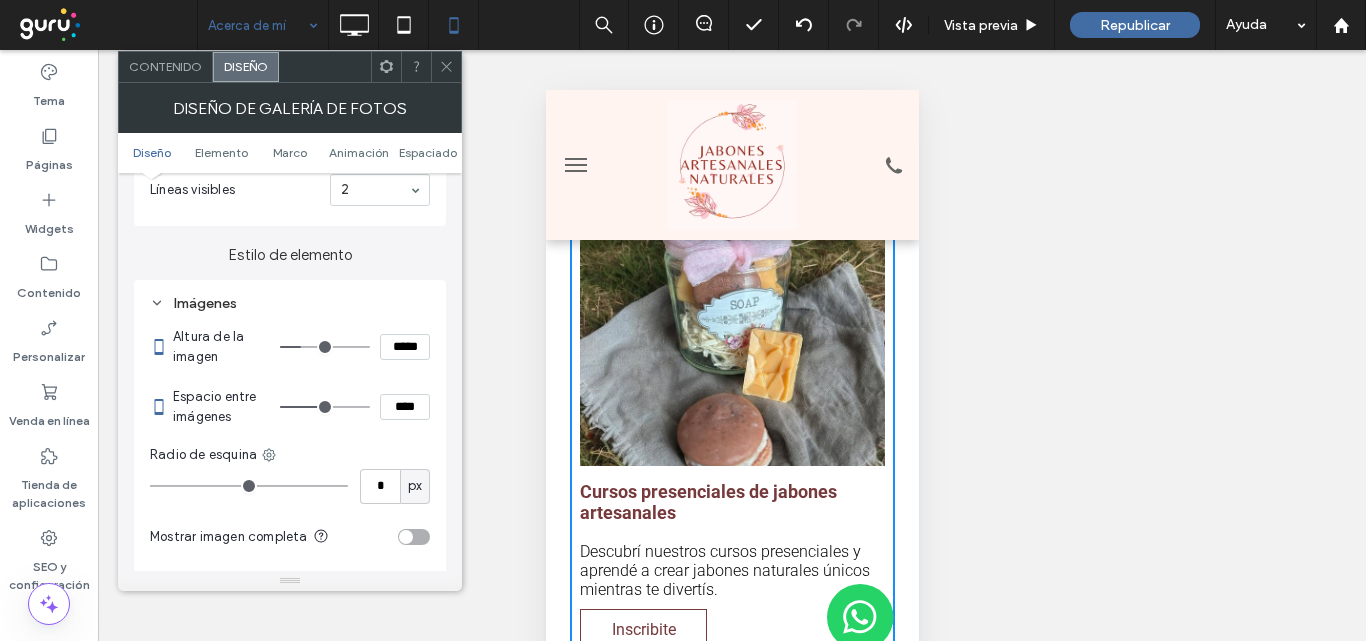 type on "***" 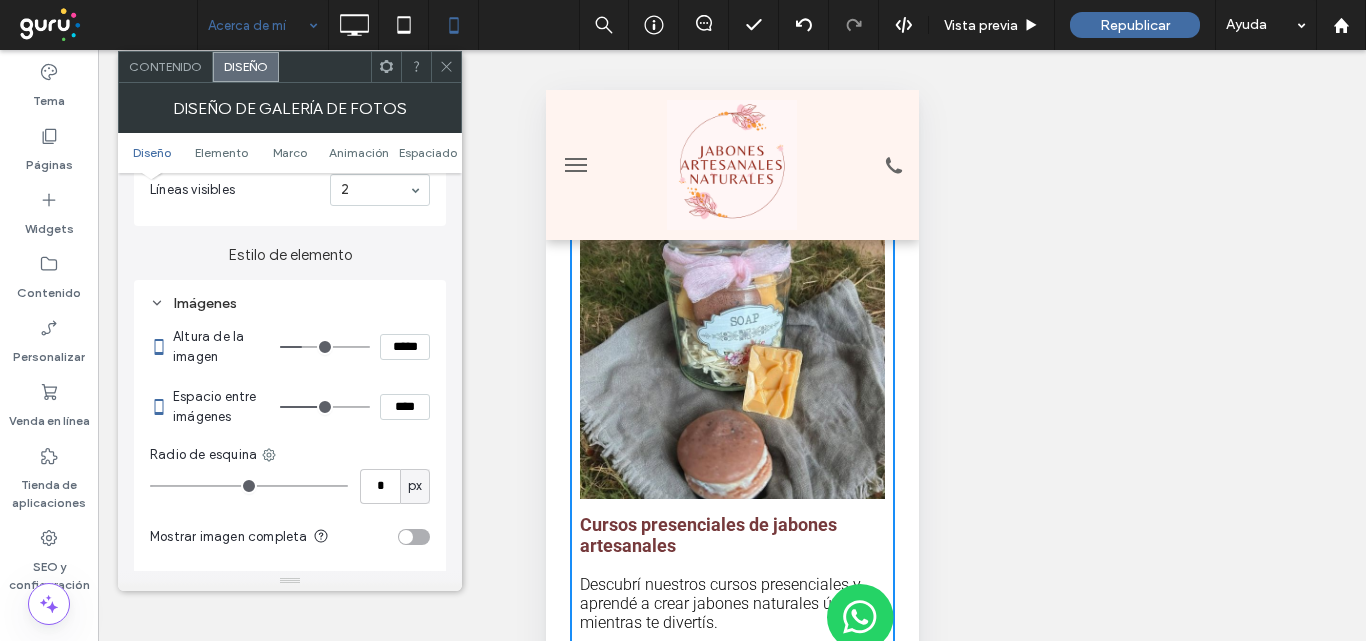 type on "***" 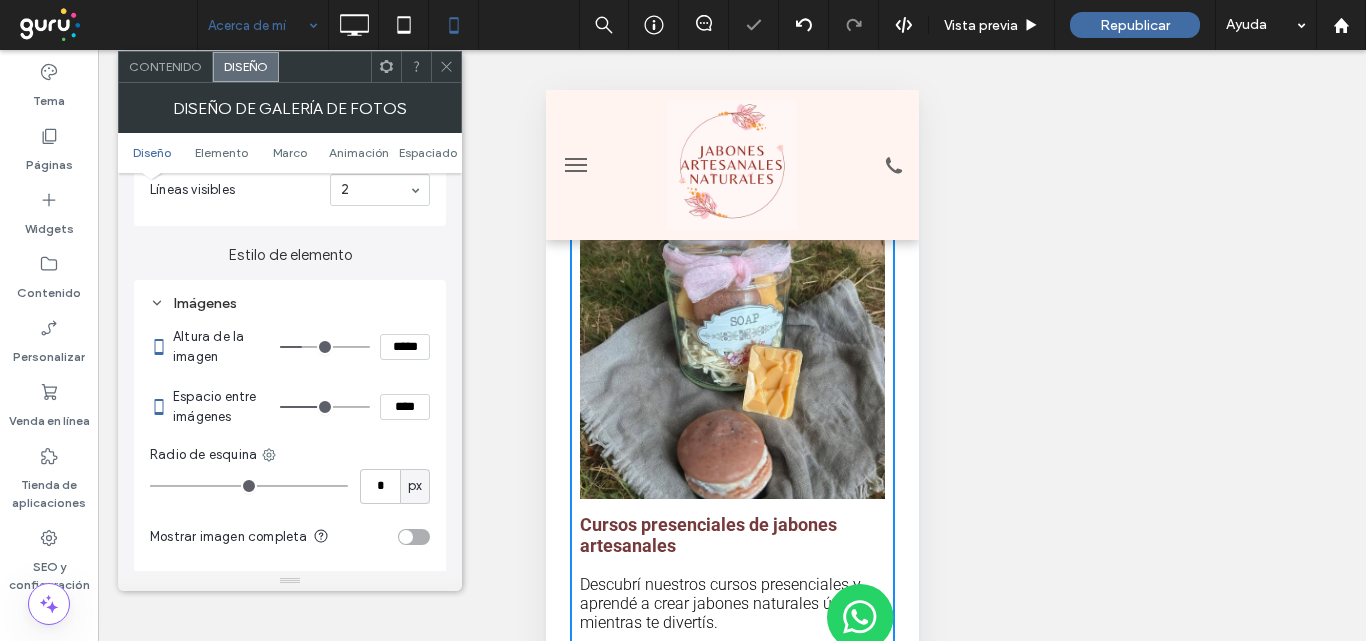 click 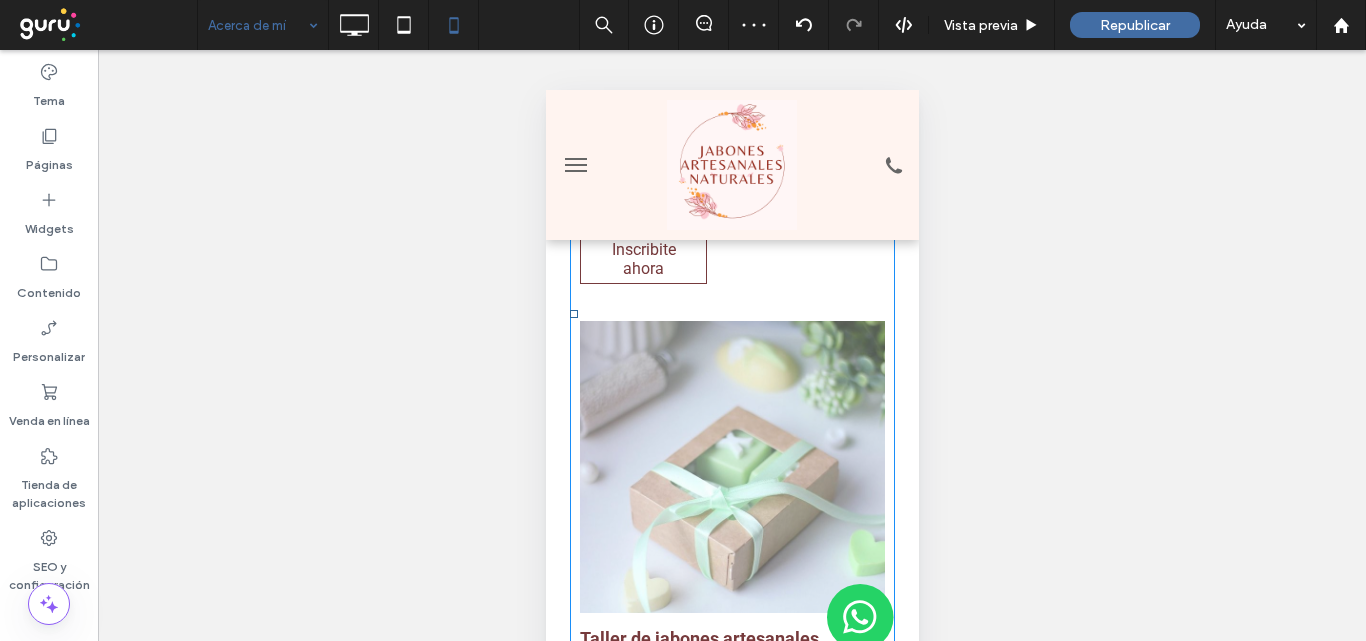 scroll, scrollTop: 2000, scrollLeft: 0, axis: vertical 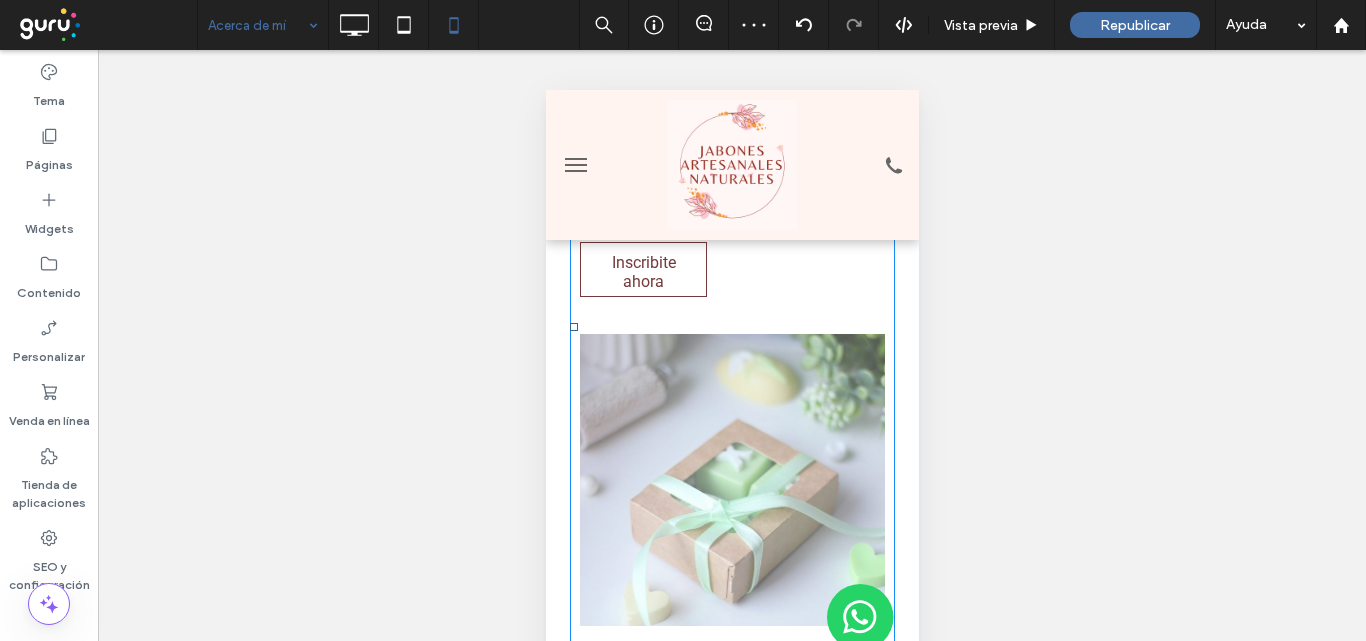 click at bounding box center [731, 480] 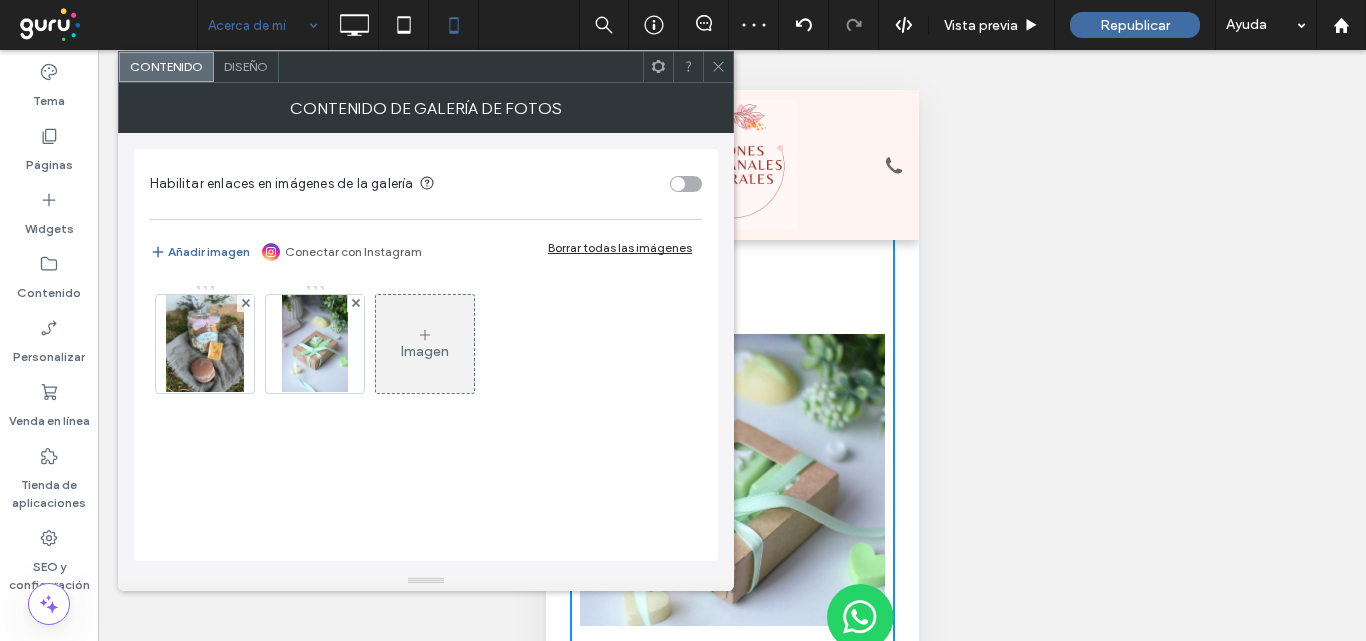 click on "Diseño" at bounding box center (246, 67) 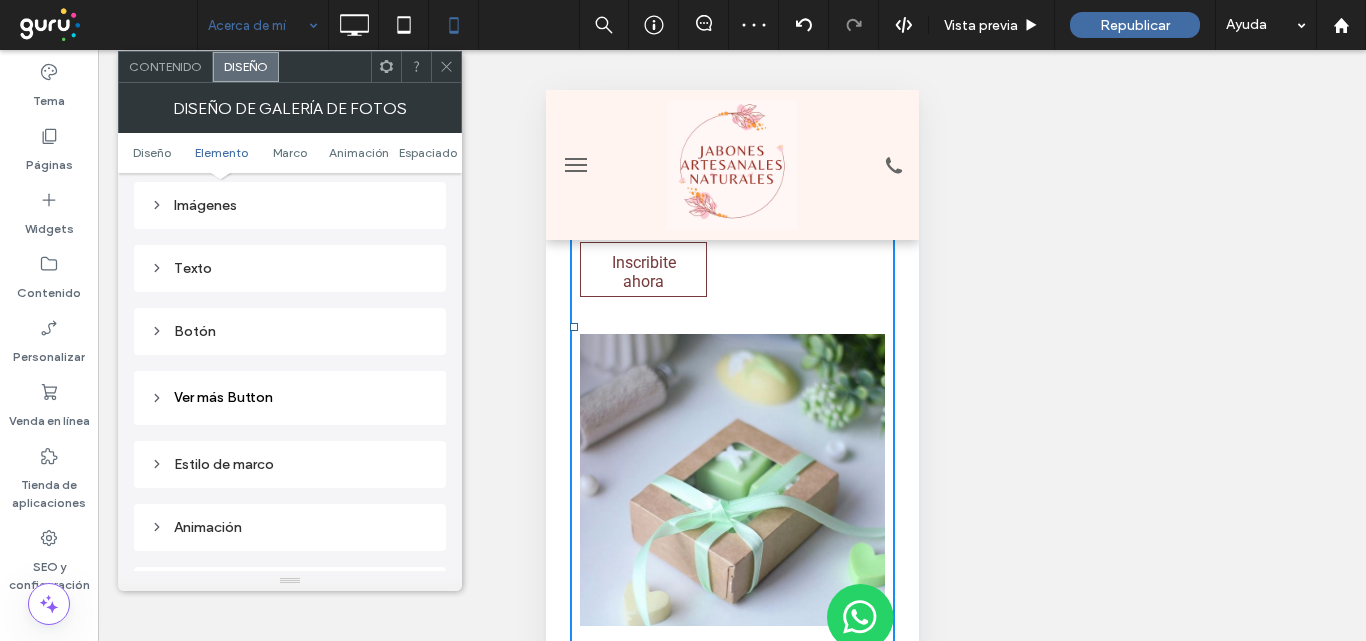 scroll, scrollTop: 800, scrollLeft: 0, axis: vertical 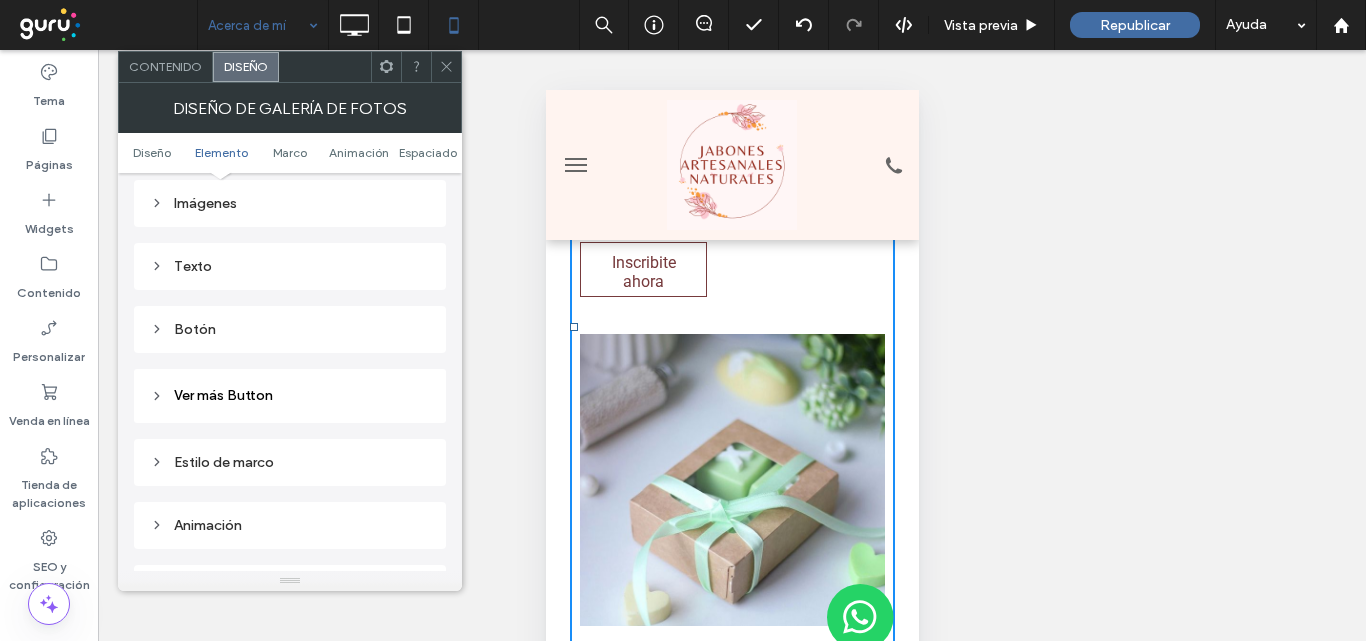 drag, startPoint x: 280, startPoint y: 331, endPoint x: 296, endPoint y: 357, distance: 30.528675 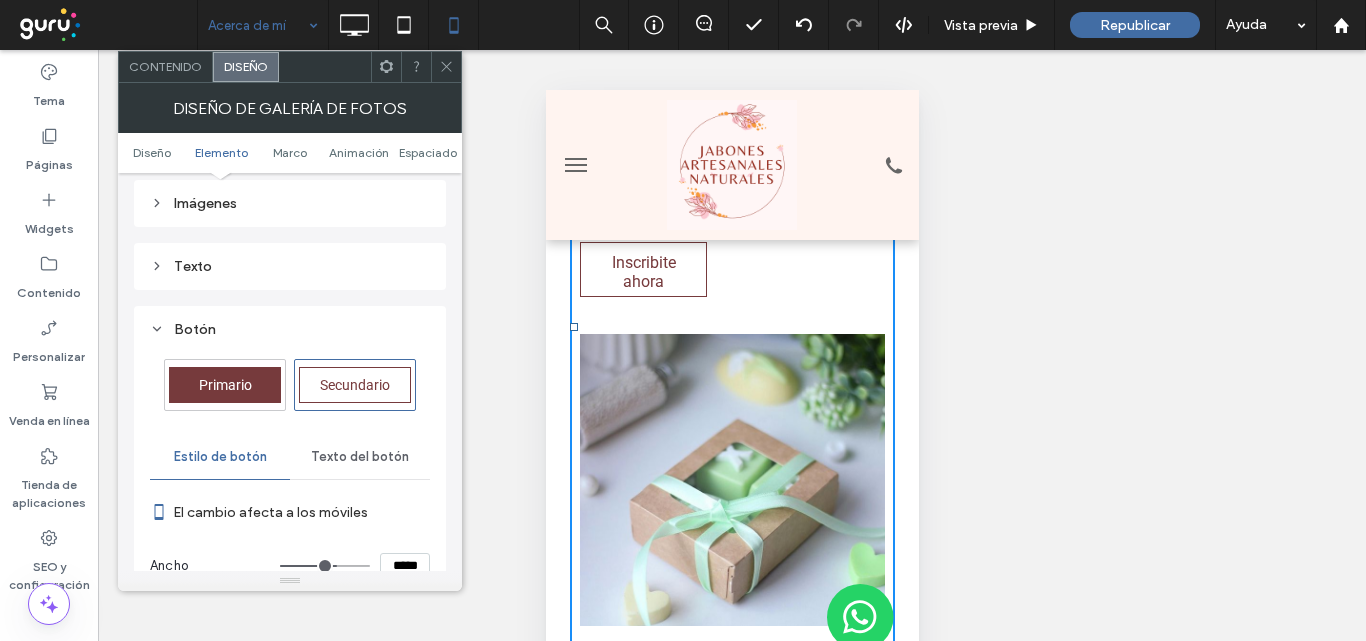 scroll, scrollTop: 900, scrollLeft: 0, axis: vertical 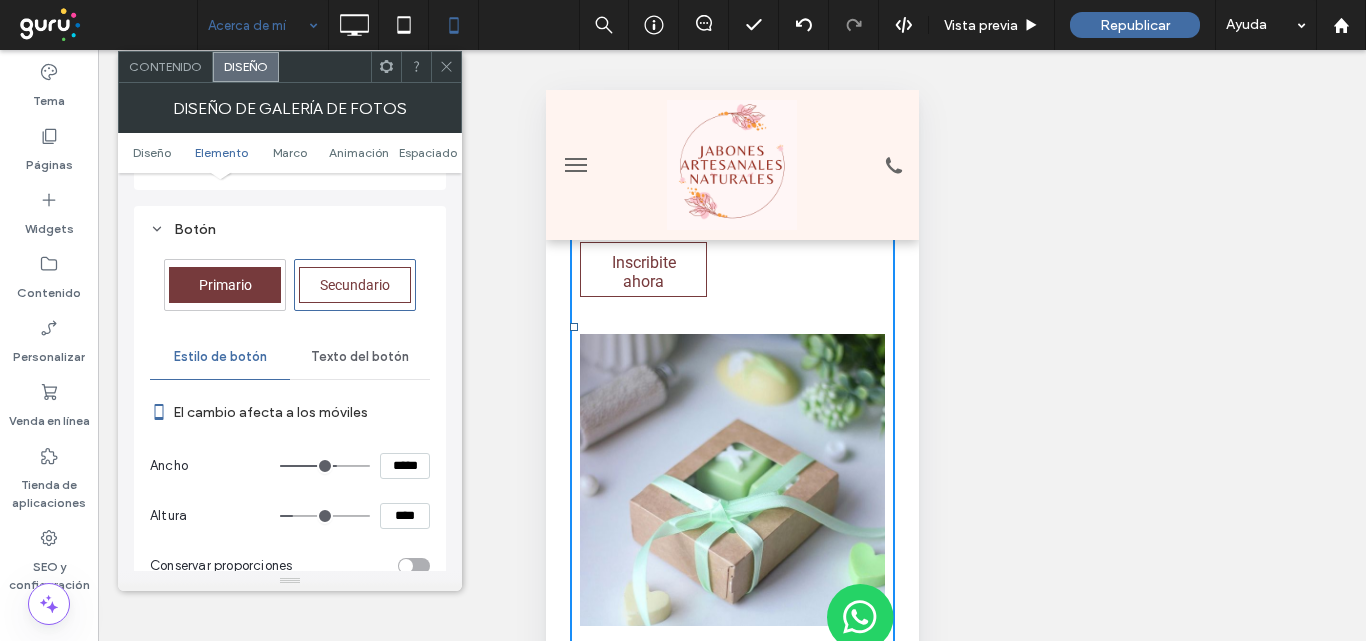 type on "***" 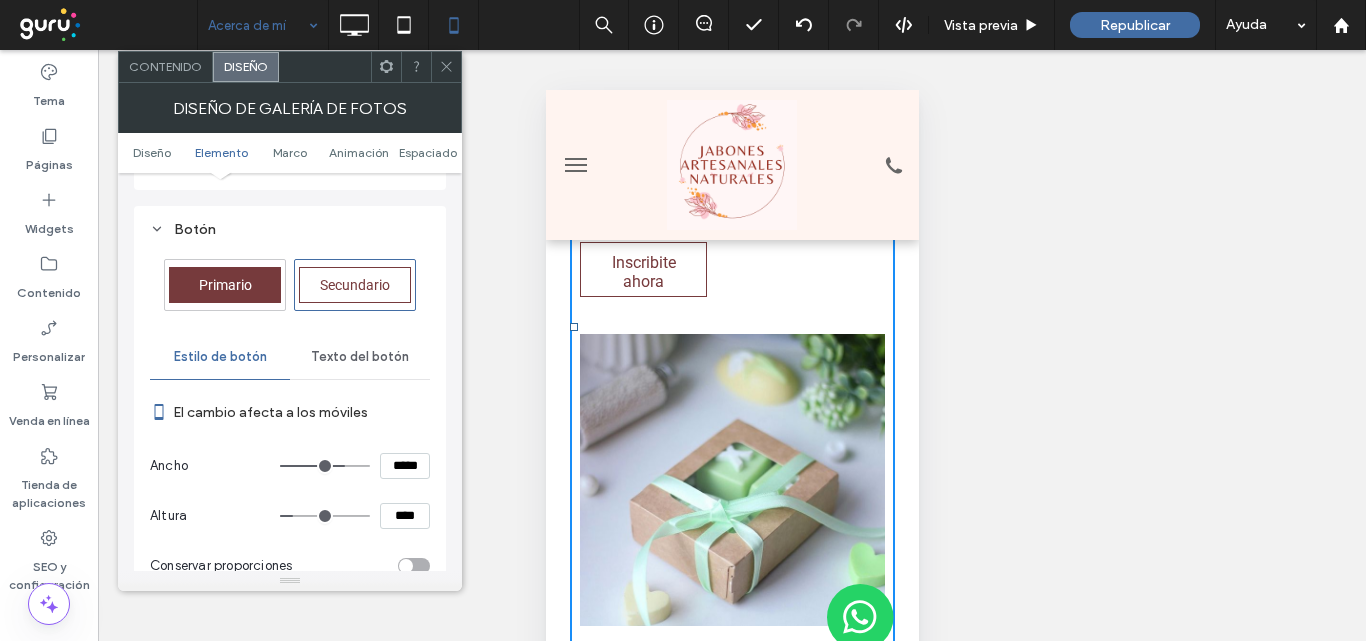 type on "***" 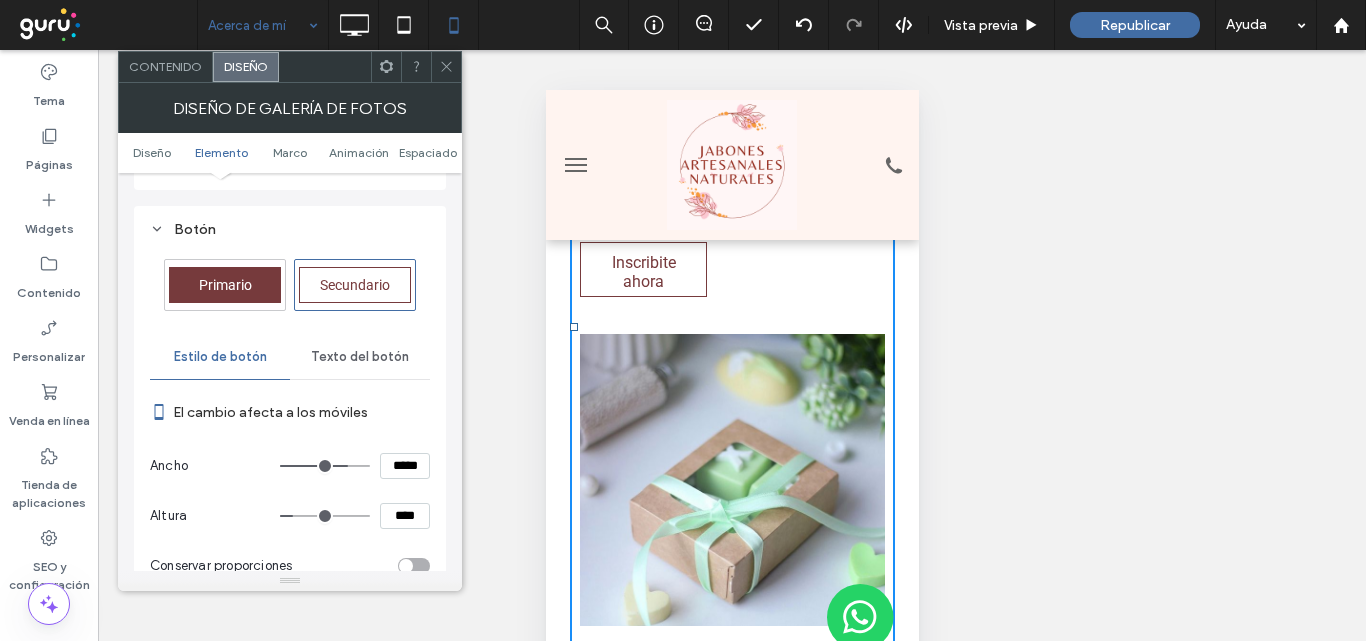 click at bounding box center [325, 466] 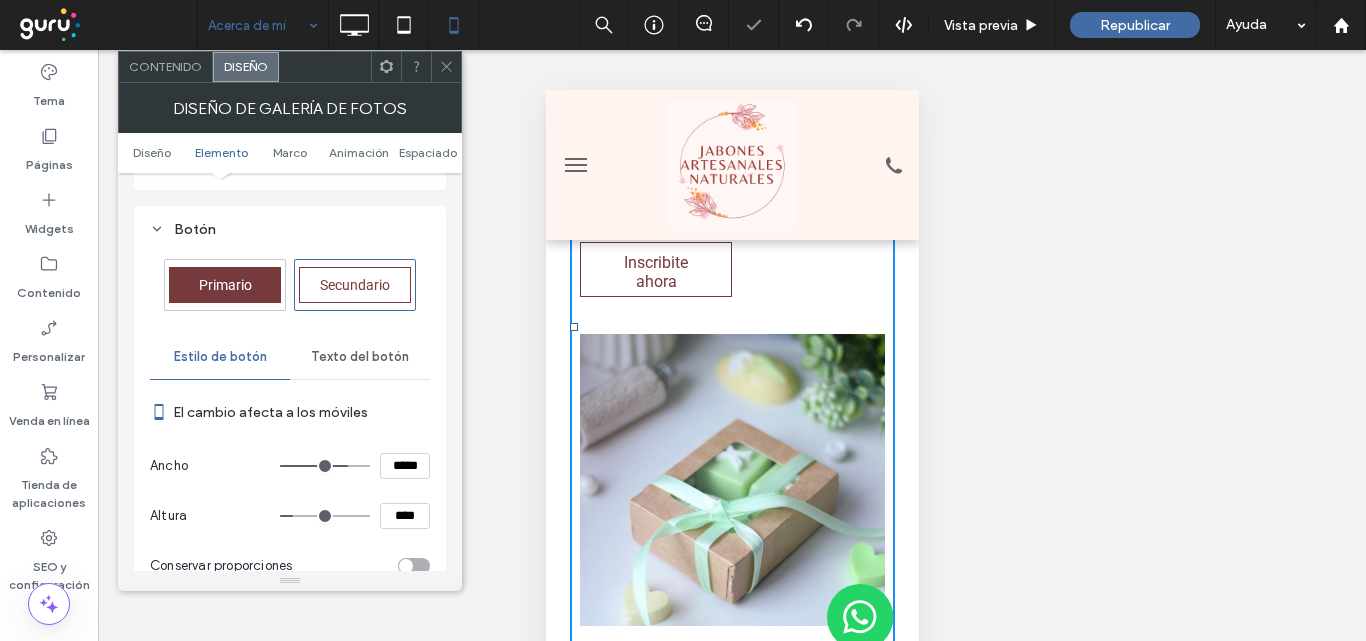 type on "***" 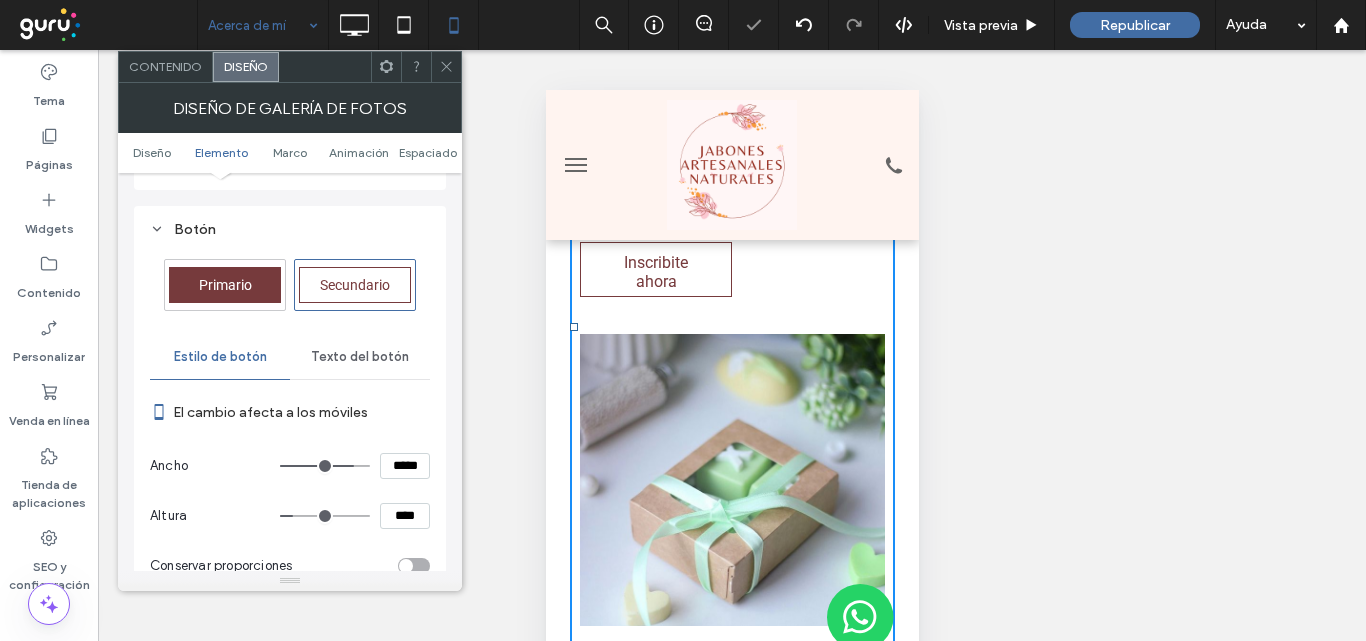 type on "***" 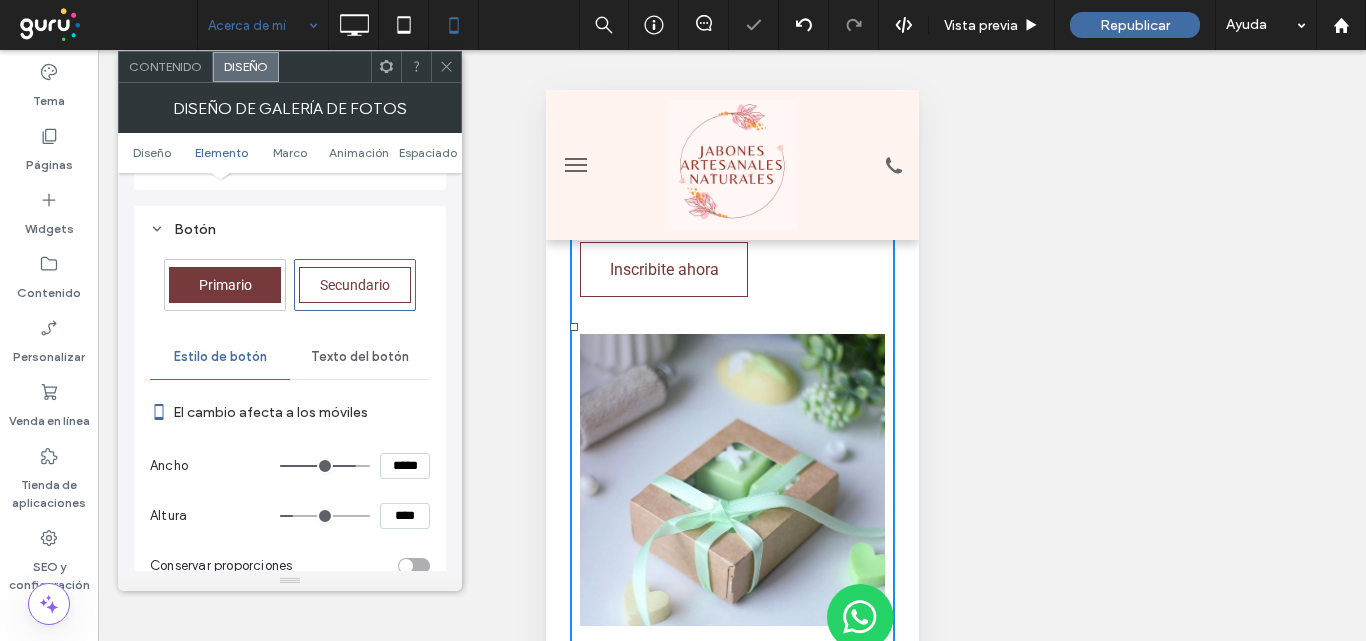 type on "***" 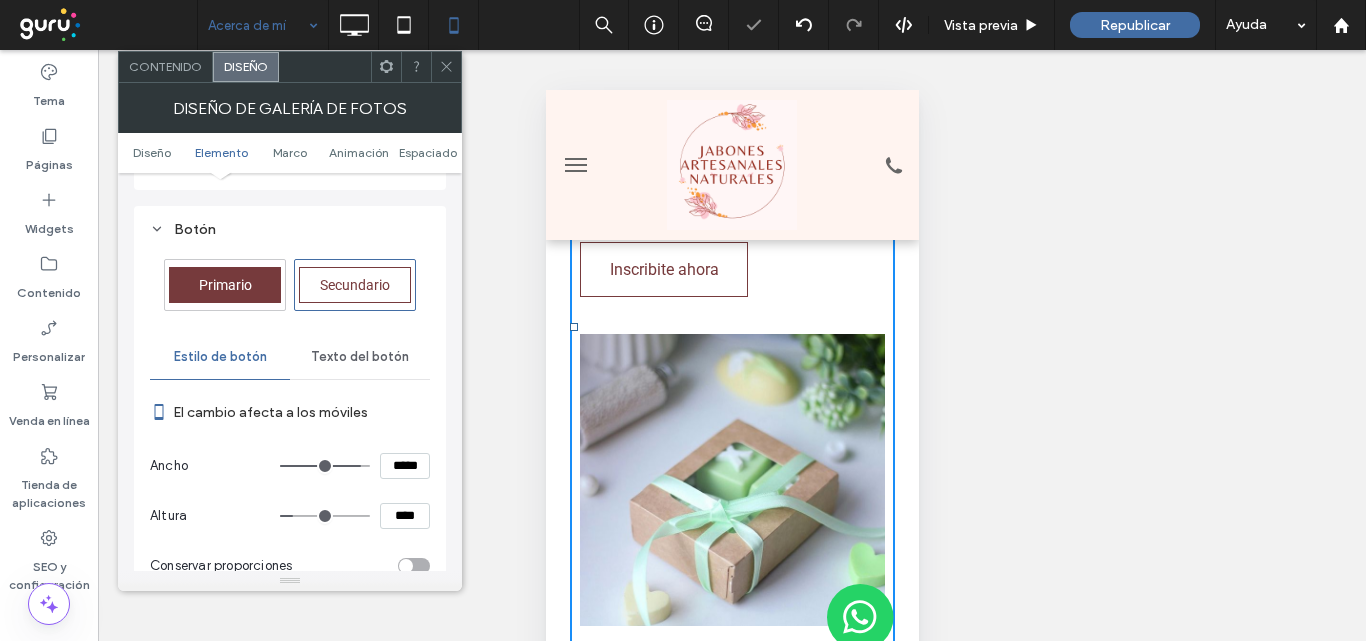 type on "***" 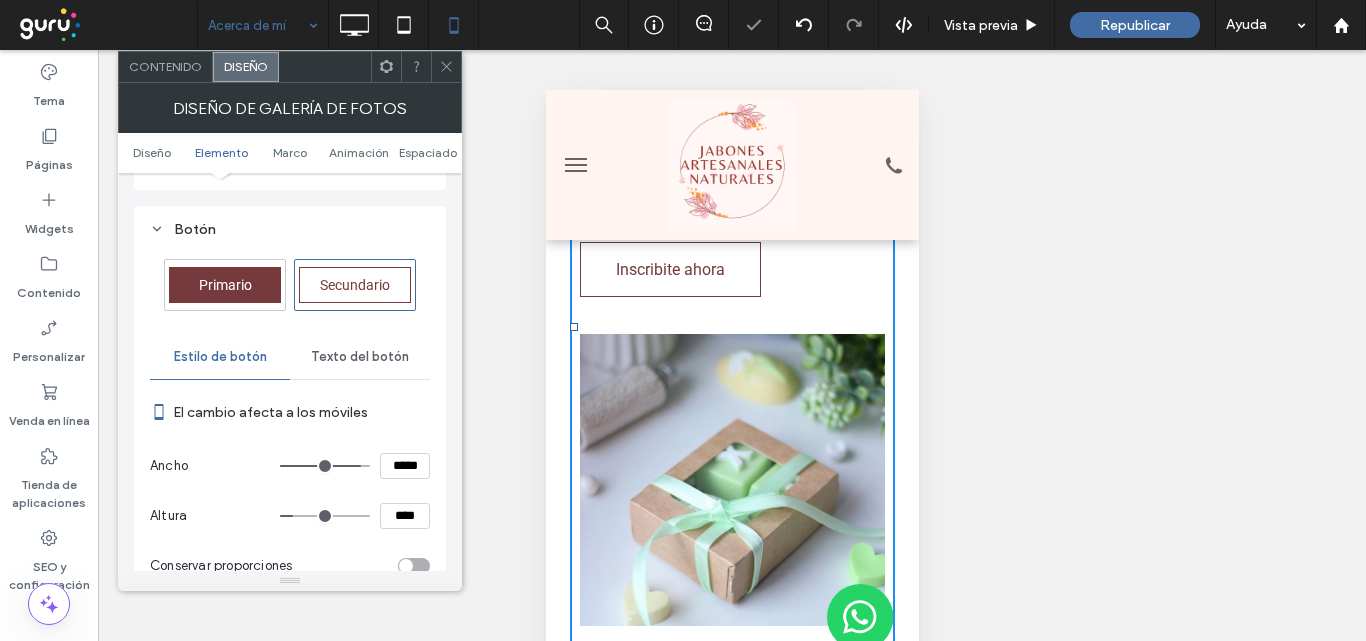 click 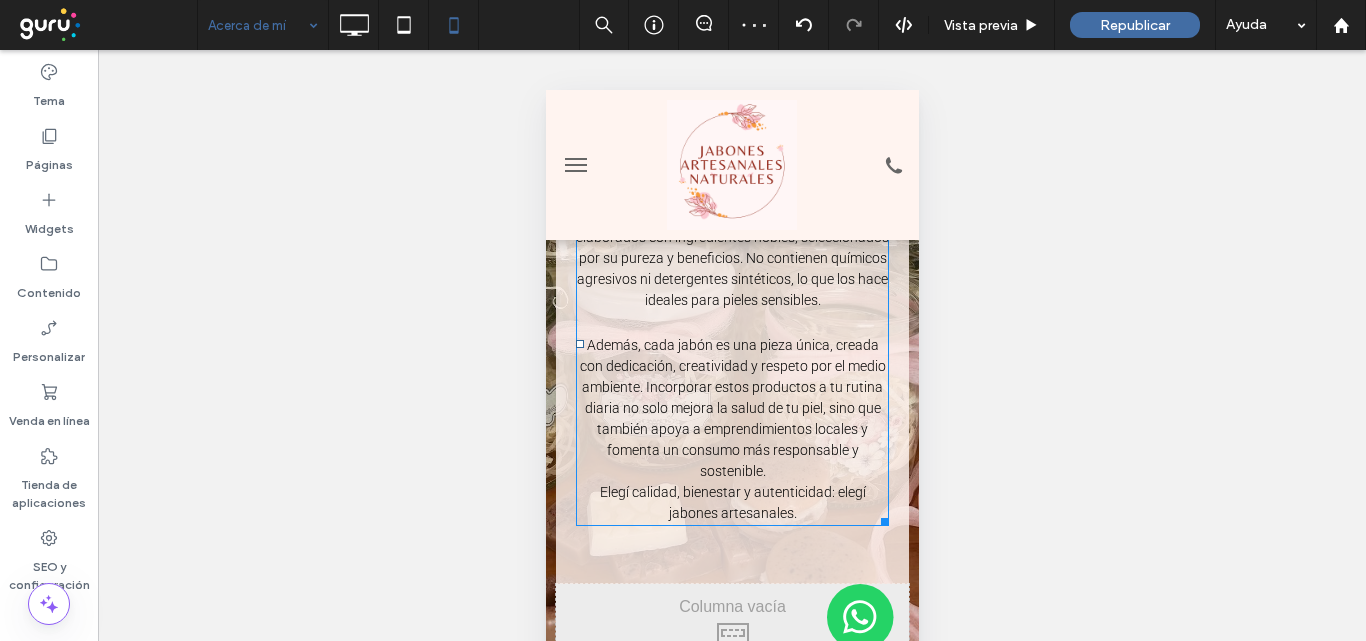 scroll, scrollTop: 3000, scrollLeft: 0, axis: vertical 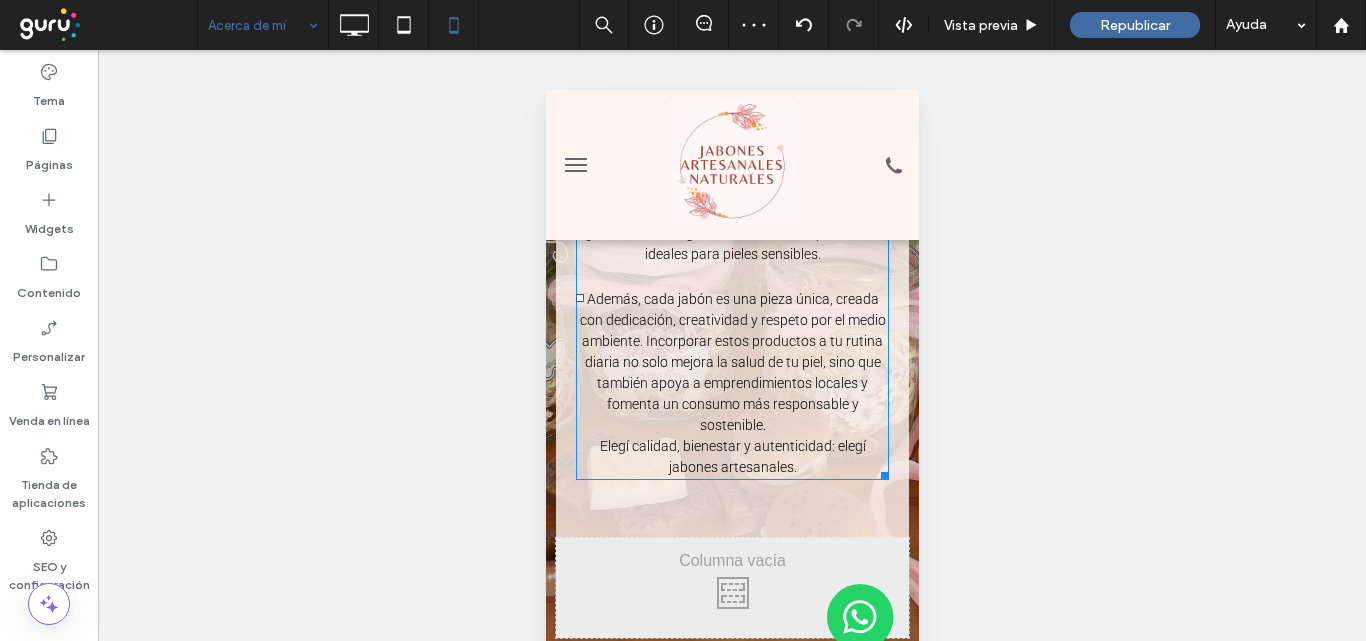 click on "Además, cada jabón es una pieza única, creada con dedicación, creatividad y respeto por el medio ambiente. Incorporar estos productos a tu rutina diaria no solo mejora la salud de tu piel, sino que también apoya a emprendimientos locales y fomenta un consumo más responsable y sostenible." at bounding box center [732, 362] 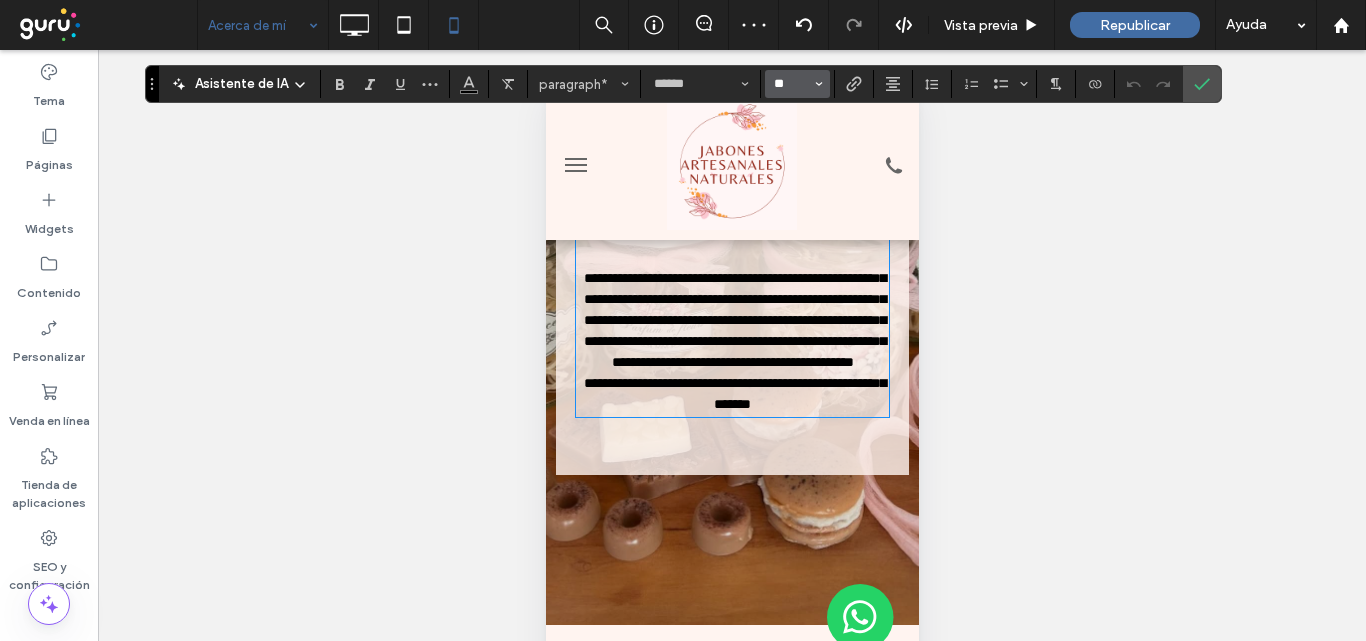 click on "**" at bounding box center (791, 84) 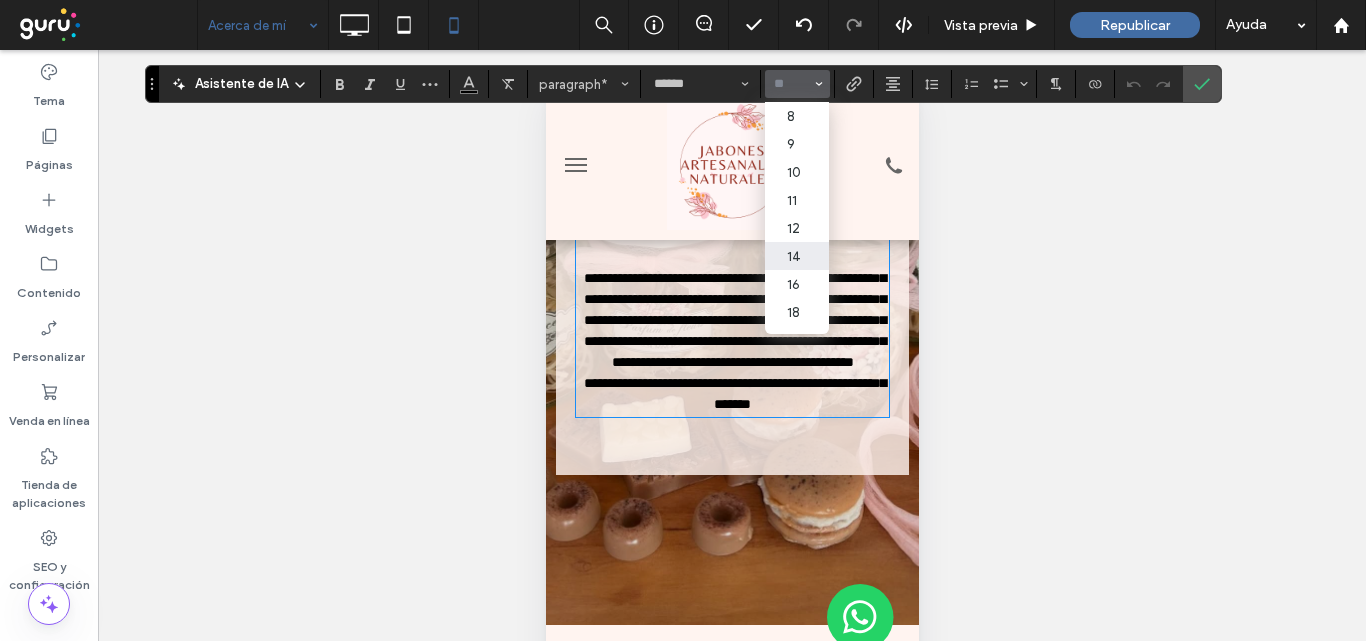 click at bounding box center (791, 84) 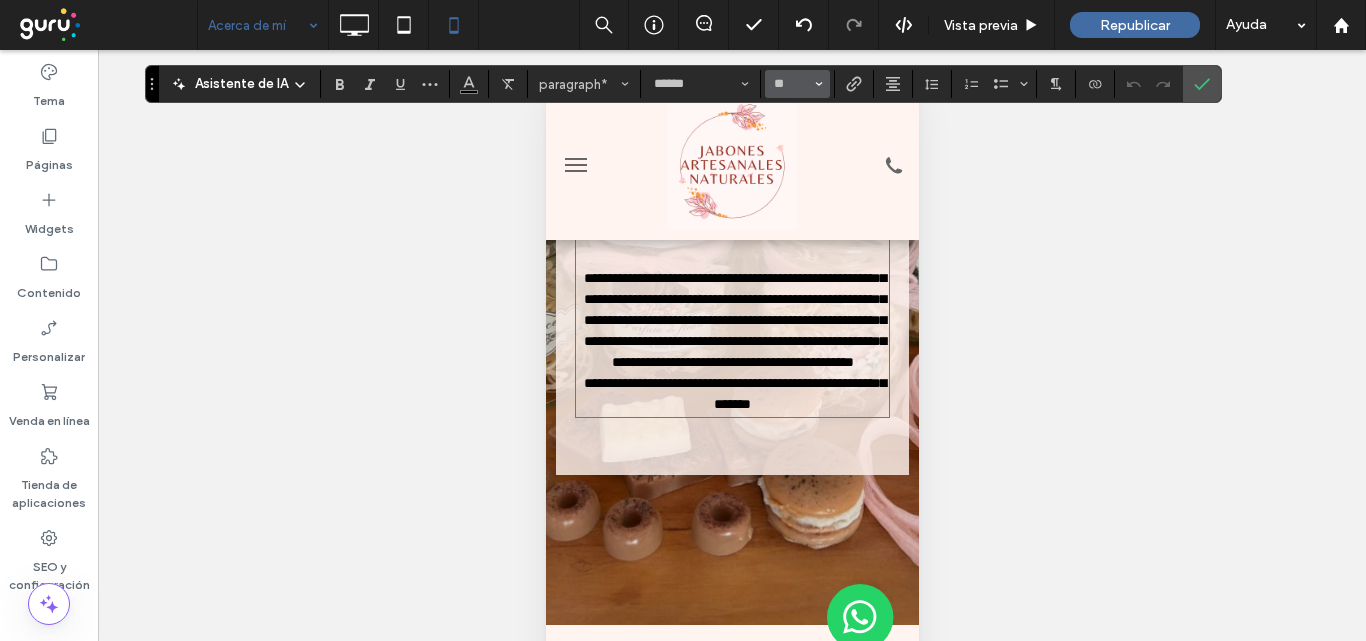 type on "**" 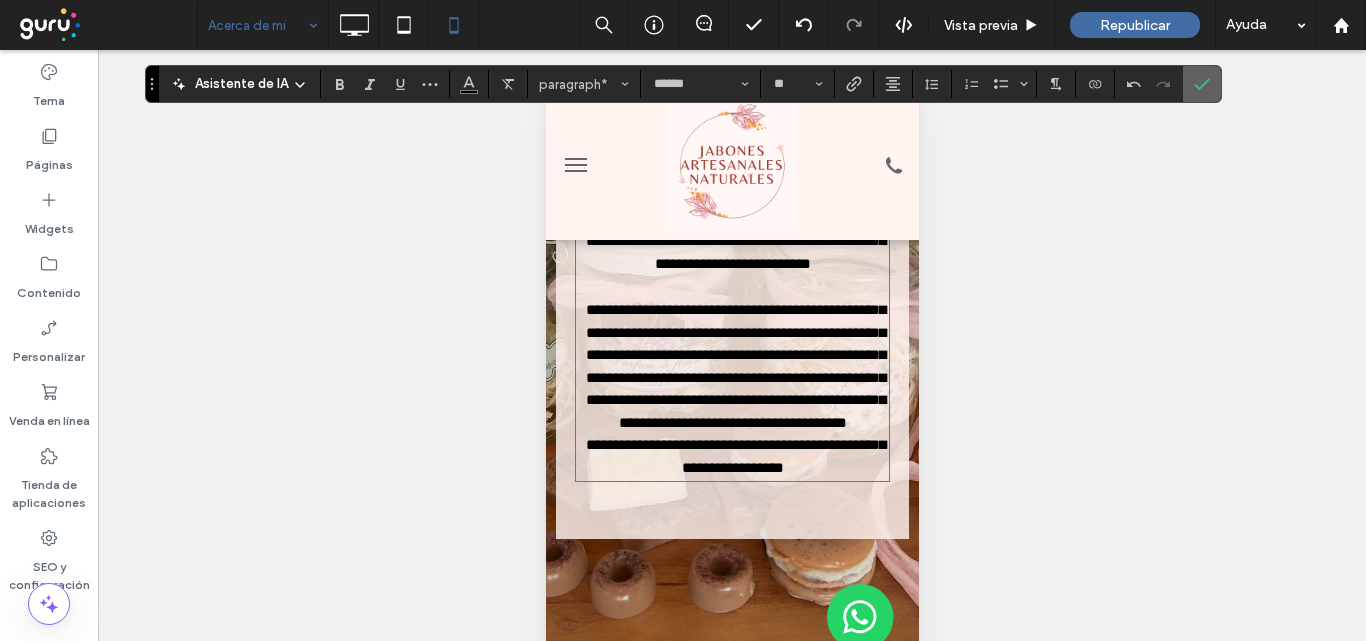 click 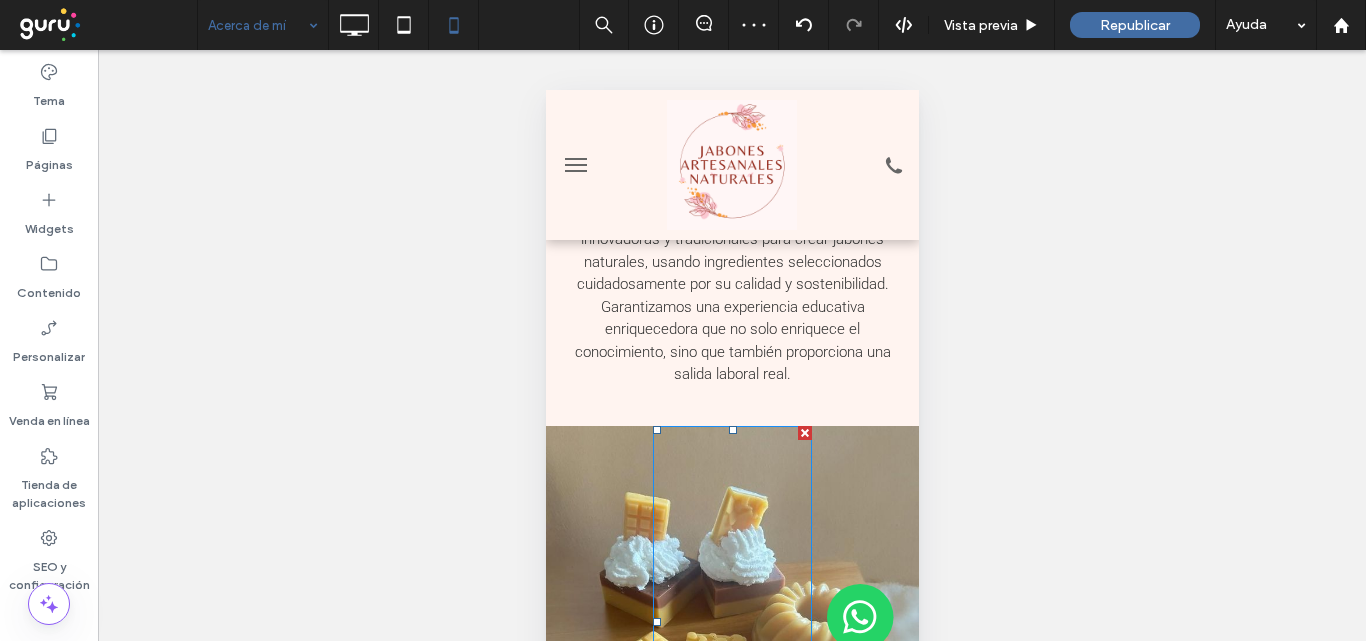 scroll, scrollTop: 600, scrollLeft: 0, axis: vertical 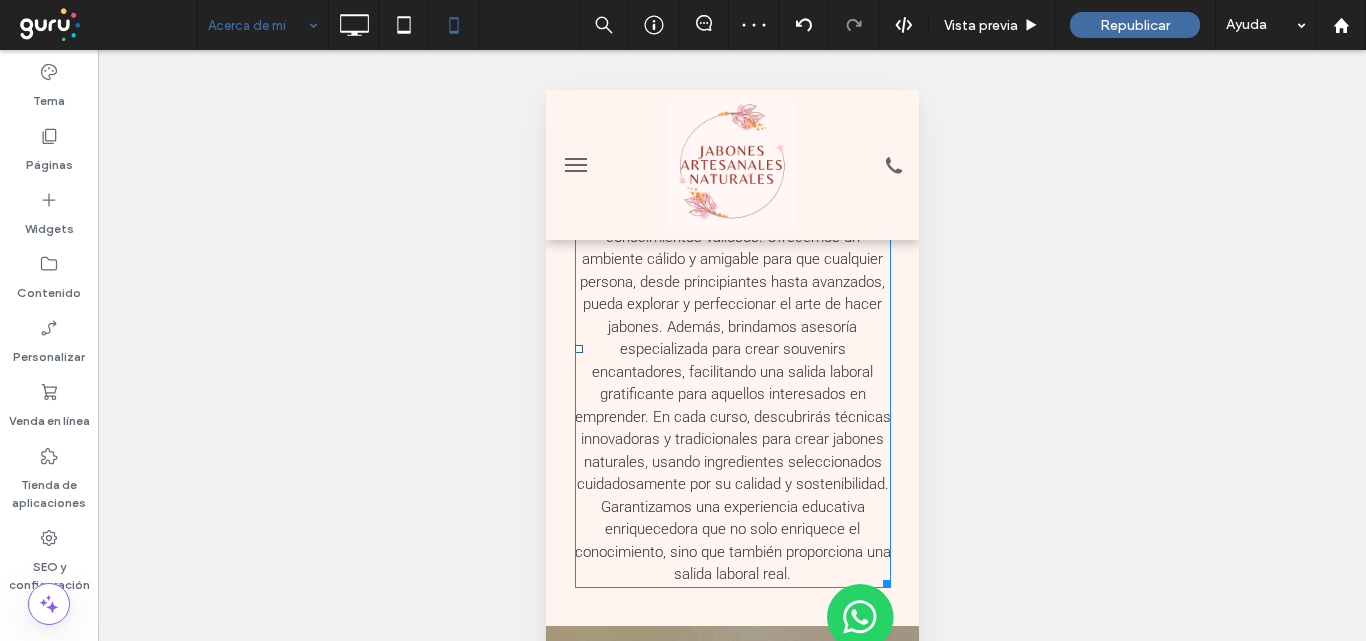 click on "Creemos experiencias únicas con cursos de jabones artesanales que transforman su pasión en una habilidad práctica y rentable. Aprendé a elaborar jabones únicos y personalizados, y disfrutá del proceso creativo mientras adquirís conocimientos valiosos. Ofrecemos un ambiente cálido y amigable para que cualquier persona, desde principiantes hasta avanzados, pueda explorar y perfeccionar el arte de hacer jabones. Además, brindamos asesoría especializada para crear souvenirs encantadores, facilitando una salida laboral gratificante para aquellos interesados en emprender. En cada curso, descubrirás técnicas innovadoras y tradicionales para crear jabones naturales, usando ingredientes seleccionados cuidadosamente por su calidad y sostenibilidad. Garantizamos una experiencia educativa enriquecedora que no solo enriquece el conocimiento, sino que también proporciona una salida laboral real." at bounding box center (732, 349) 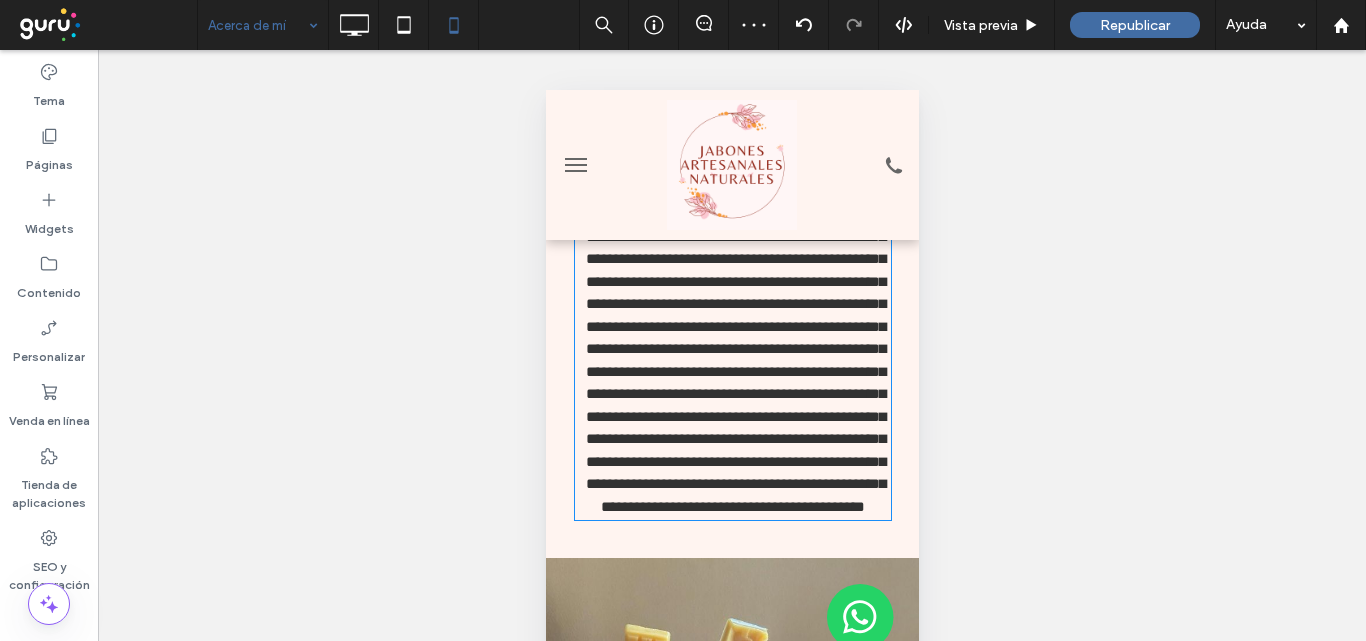 type on "******" 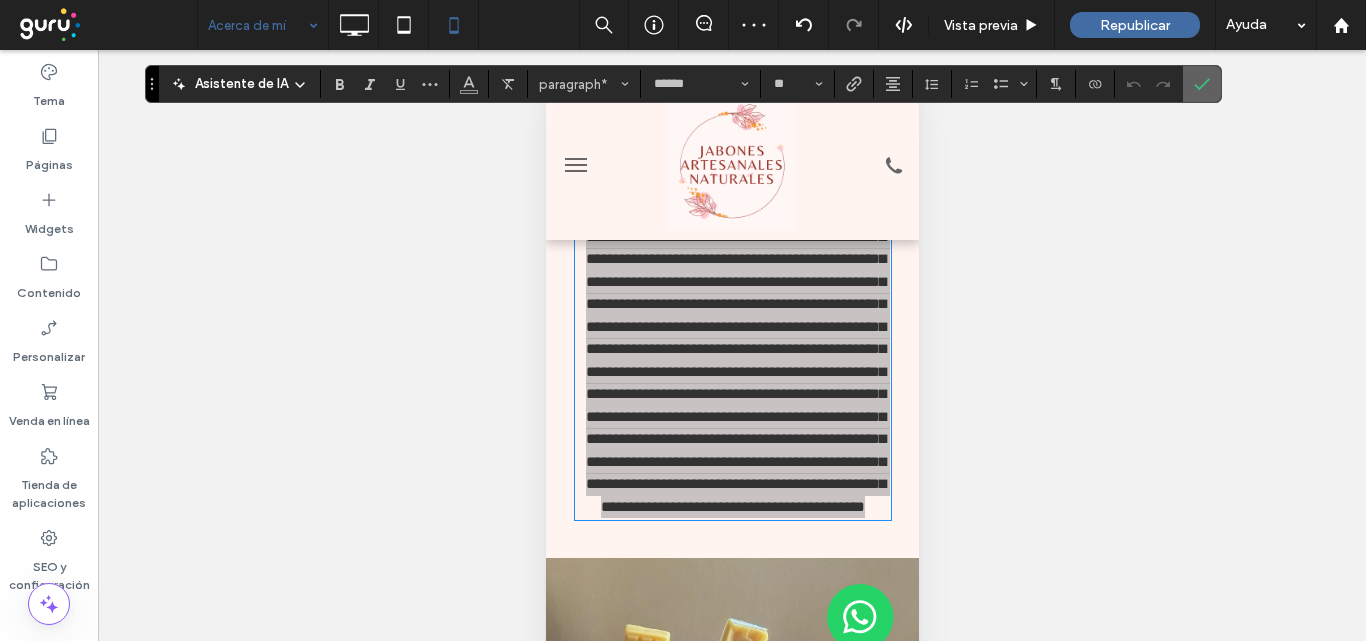 click 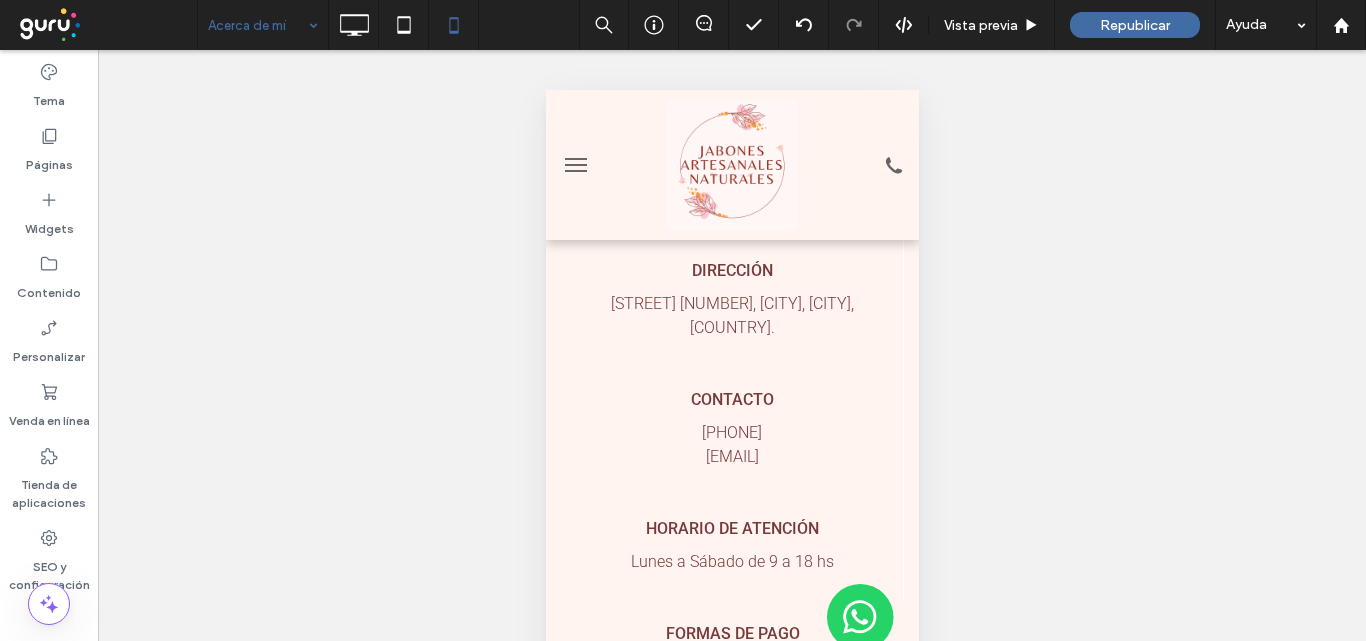 scroll, scrollTop: 3540, scrollLeft: 0, axis: vertical 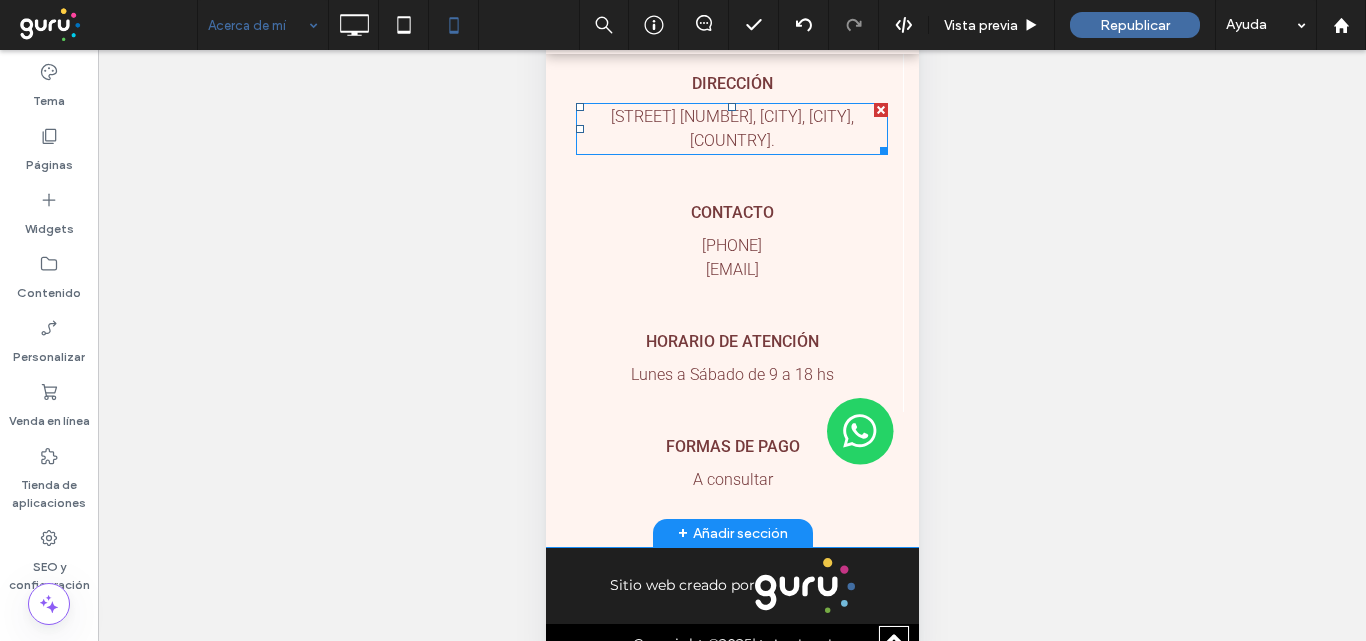 click on "Esmeralda 425, Haedo, Buenos Aires, Argentina." at bounding box center (731, 128) 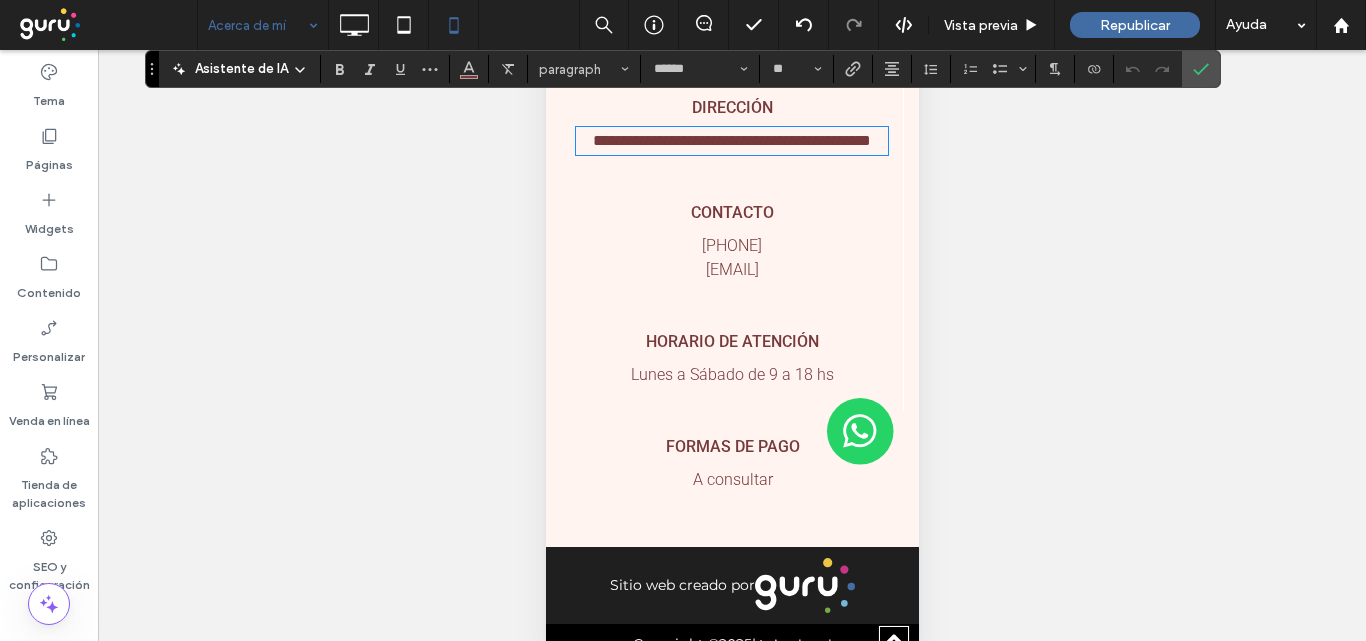 click on "**********" at bounding box center [731, 141] 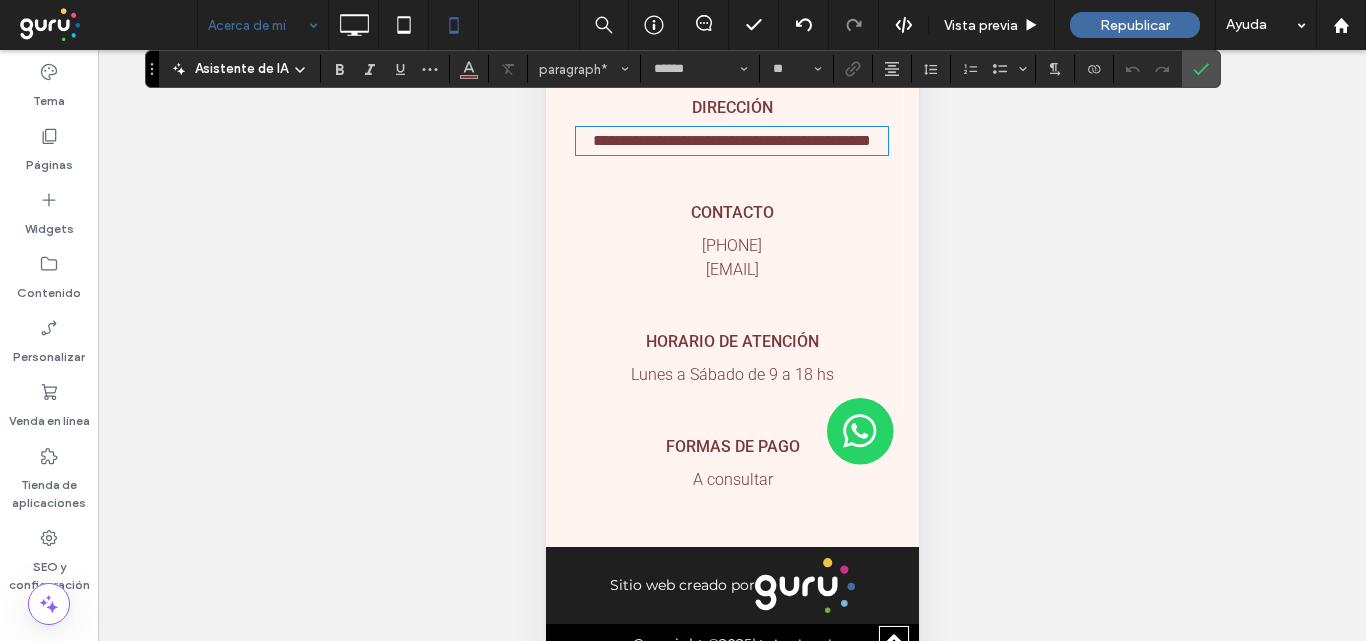 click on "**********" at bounding box center [731, 140] 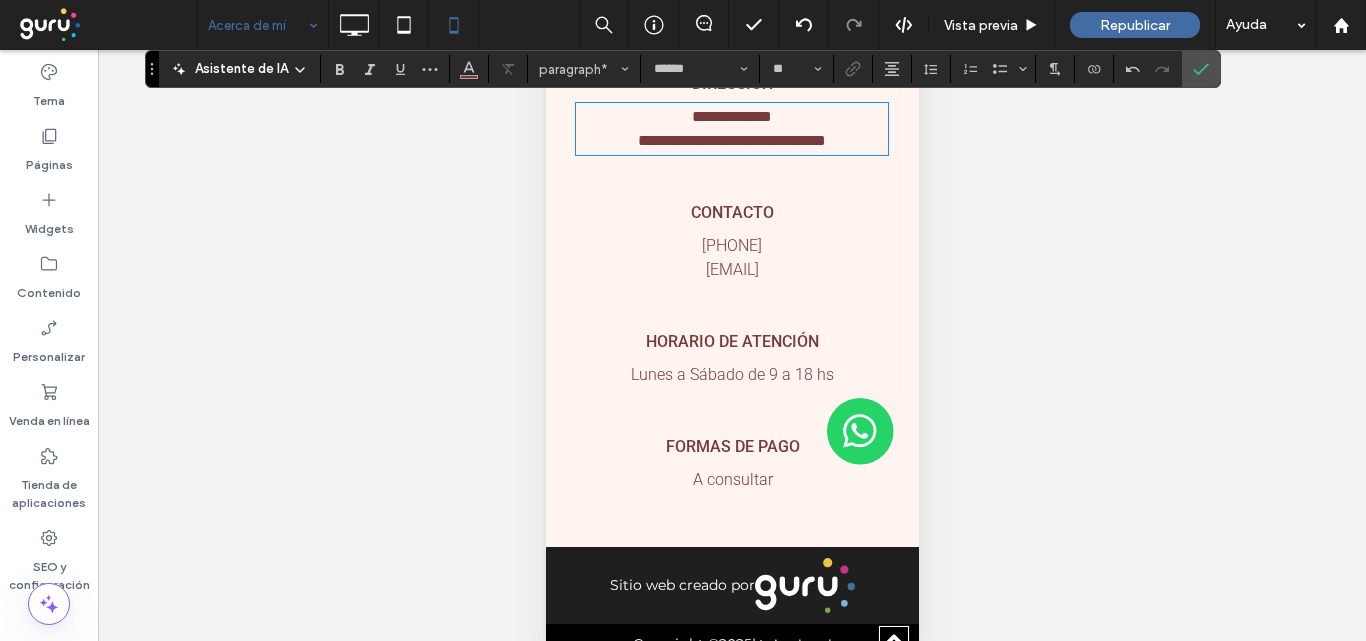 click on "**********" at bounding box center [731, 140] 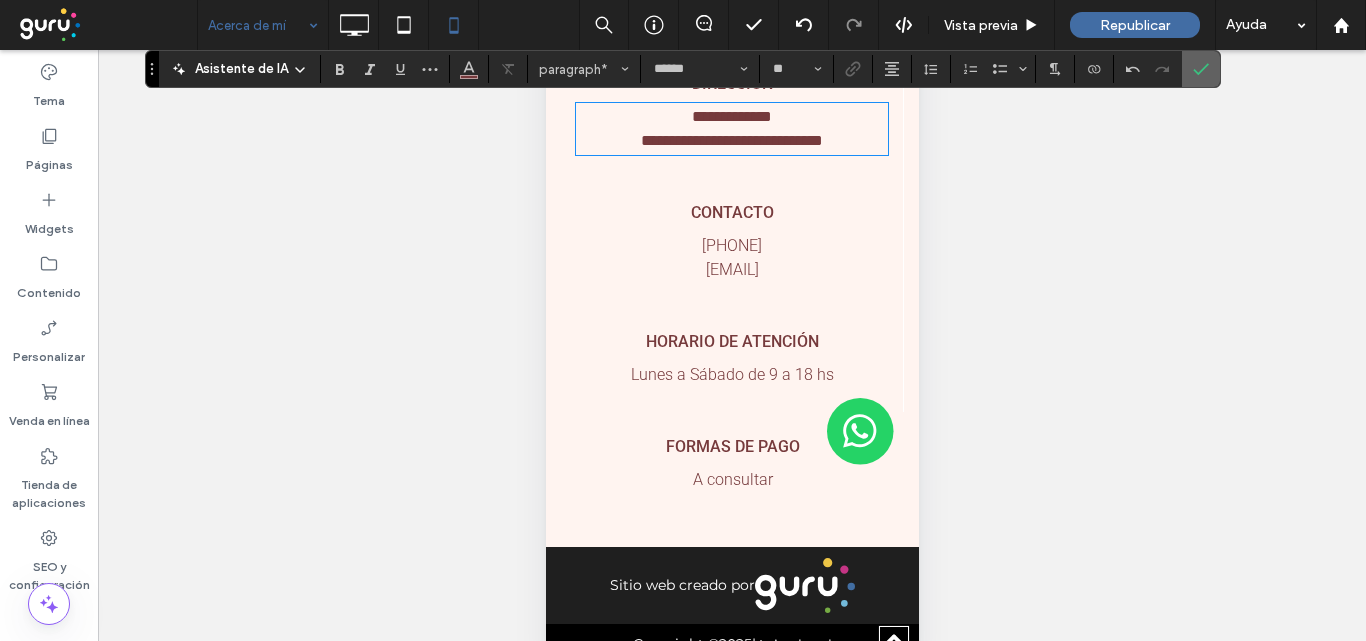 click 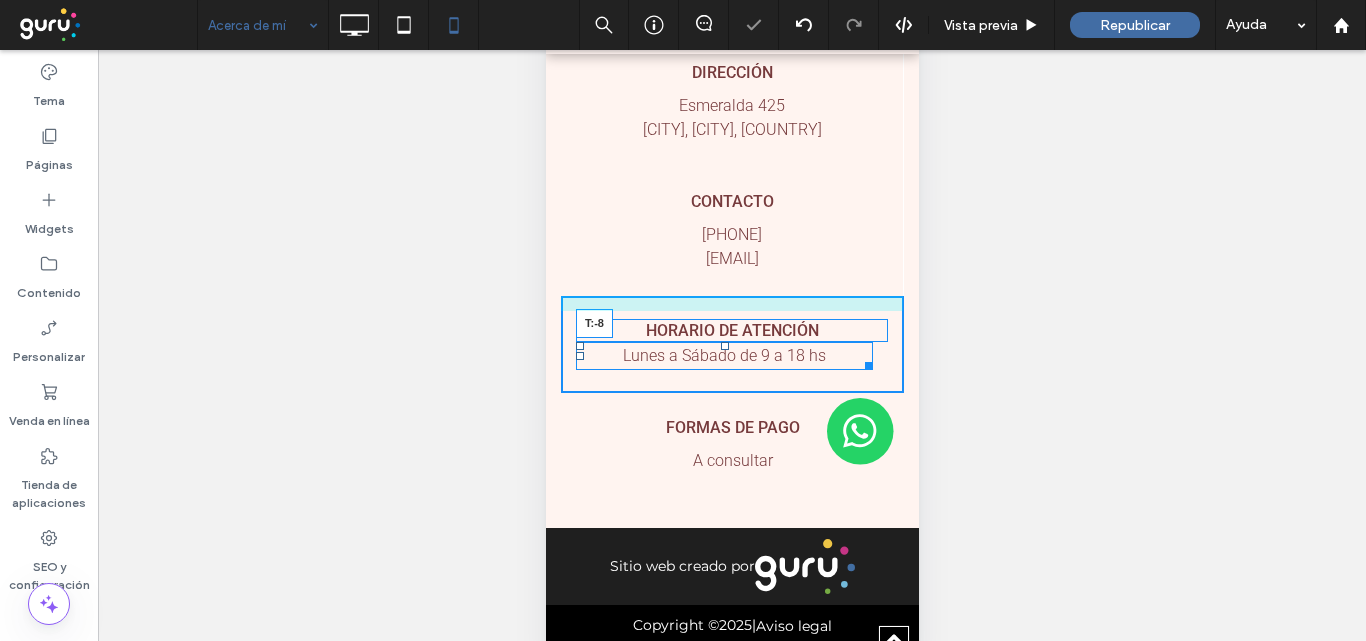drag, startPoint x: 726, startPoint y: 366, endPoint x: 731, endPoint y: 330, distance: 36.345562 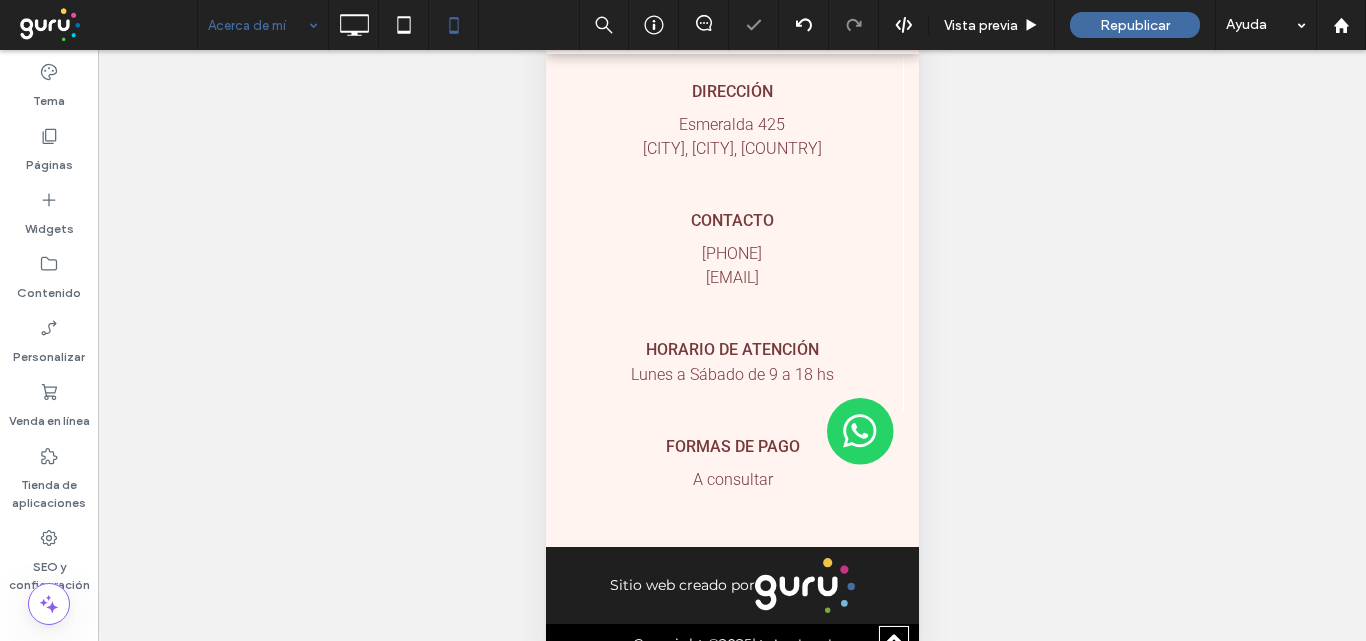 scroll, scrollTop: 3532, scrollLeft: 0, axis: vertical 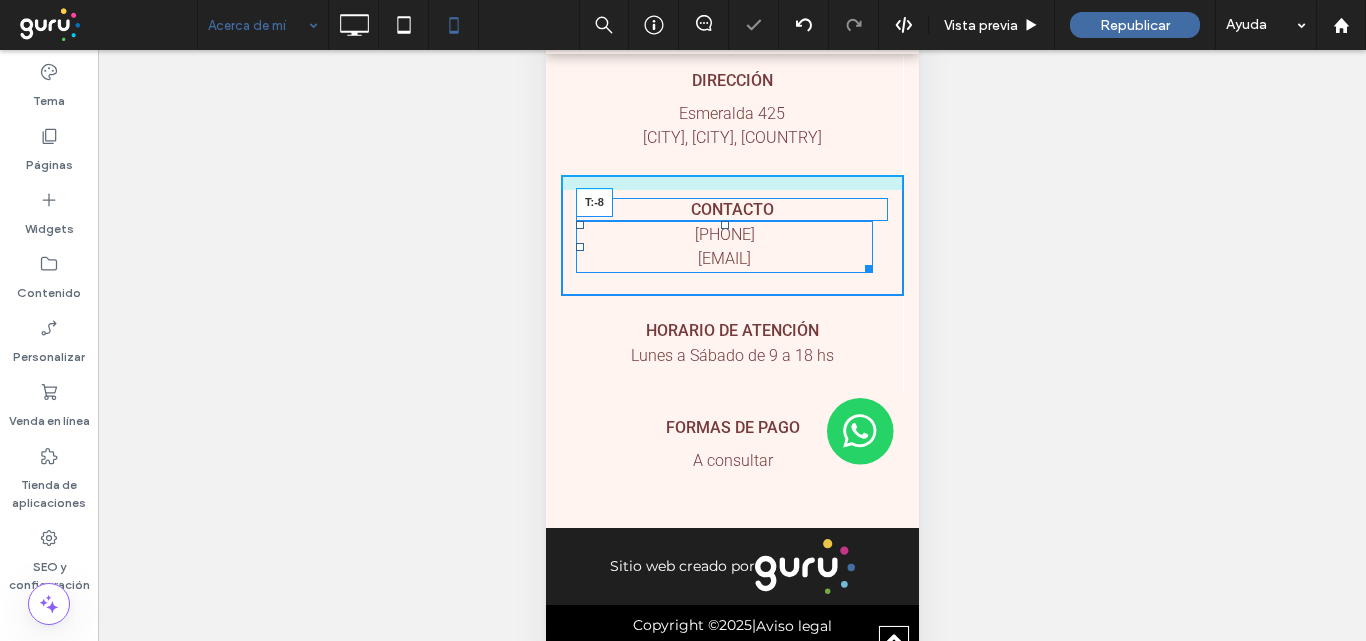drag, startPoint x: 722, startPoint y: 241, endPoint x: 1260, endPoint y: 122, distance: 551.0036 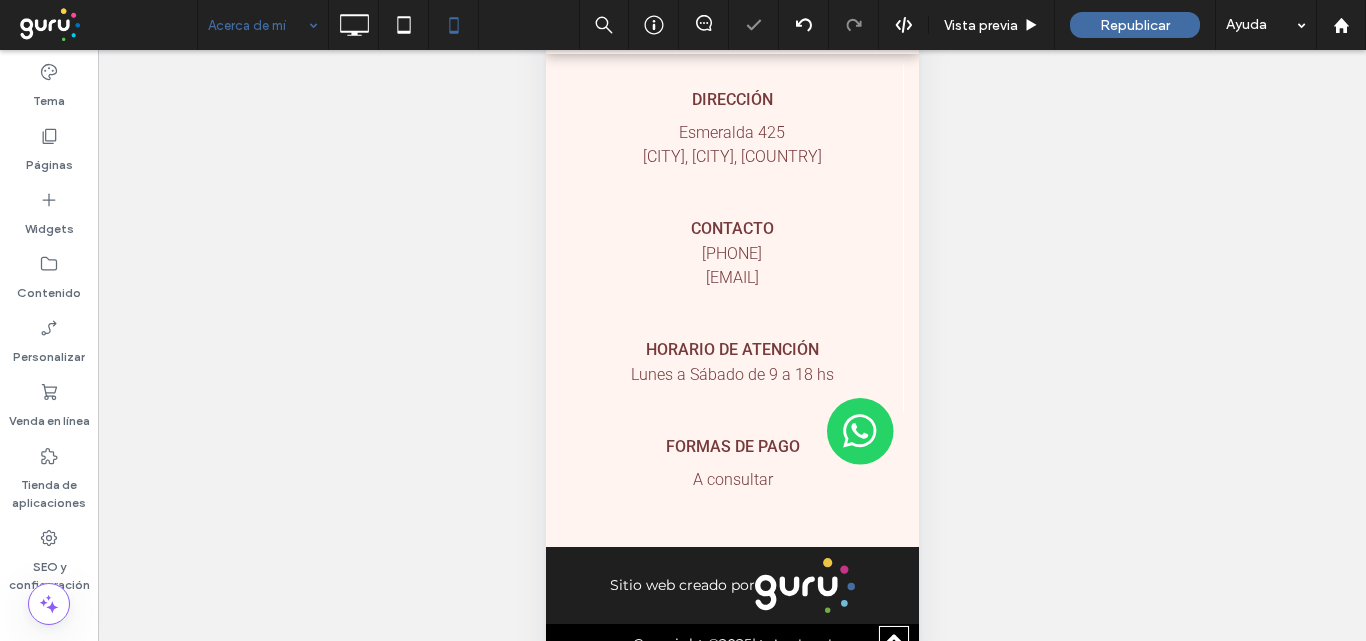 scroll, scrollTop: 3524, scrollLeft: 0, axis: vertical 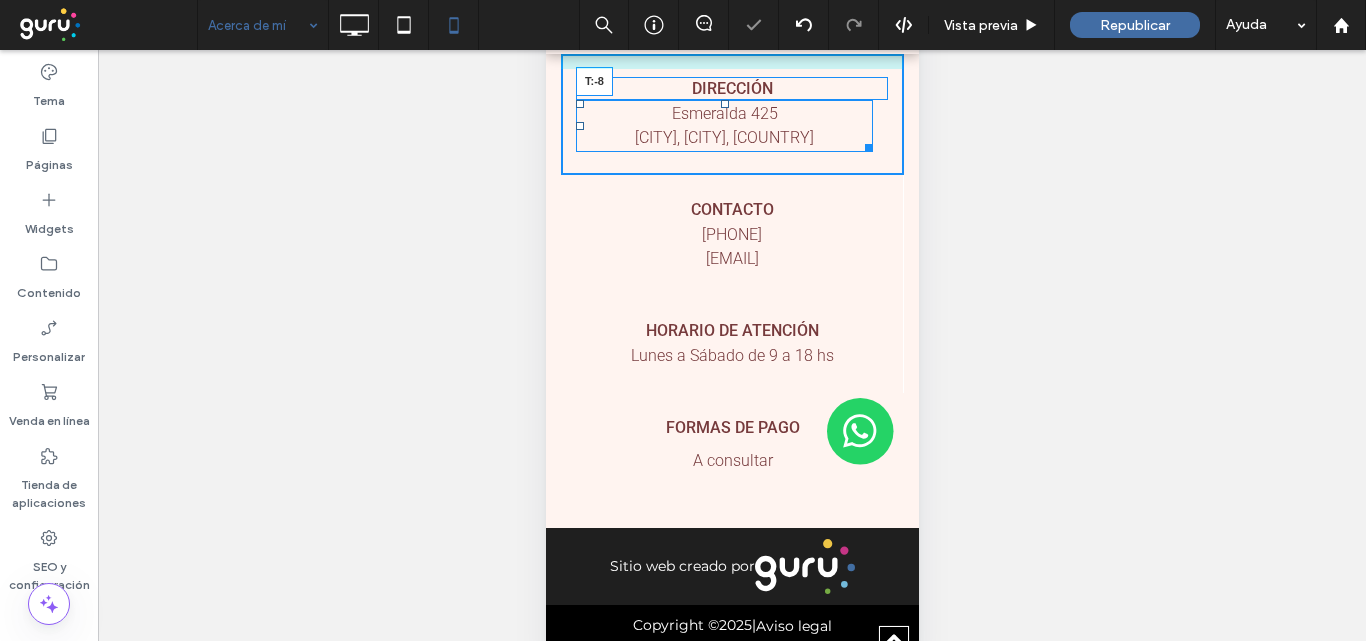 drag, startPoint x: 725, startPoint y: 120, endPoint x: 1266, endPoint y: 133, distance: 541.1562 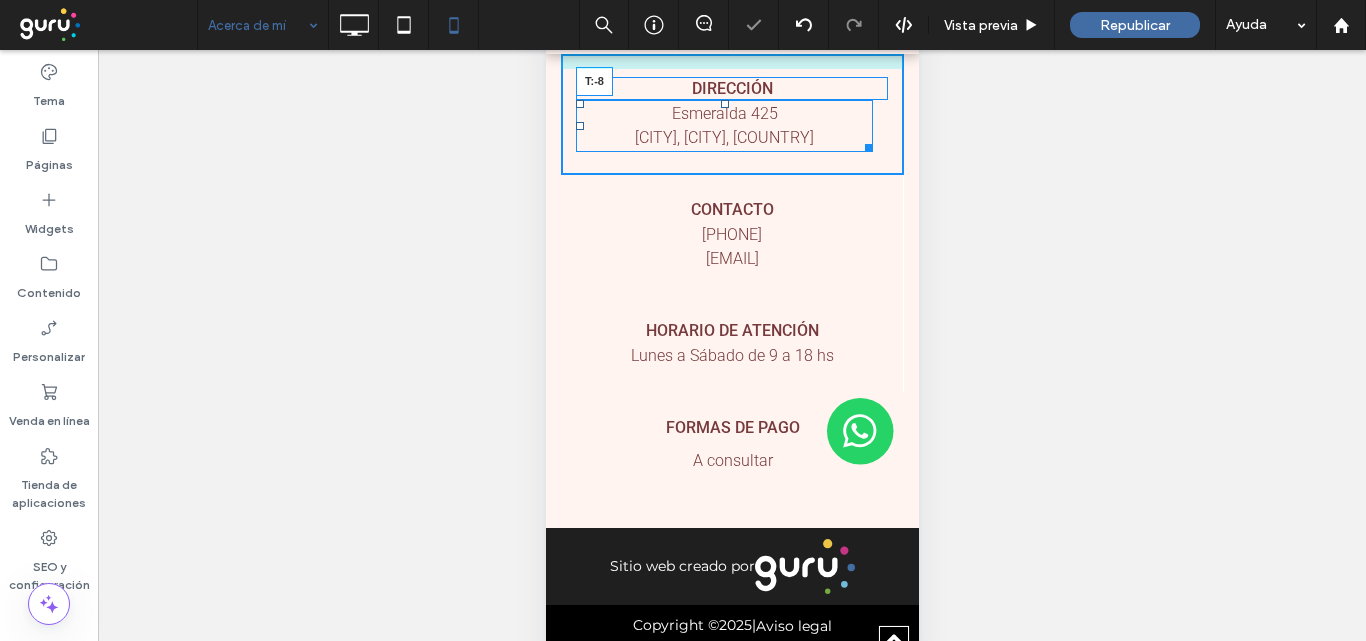 scroll, scrollTop: 3516, scrollLeft: 0, axis: vertical 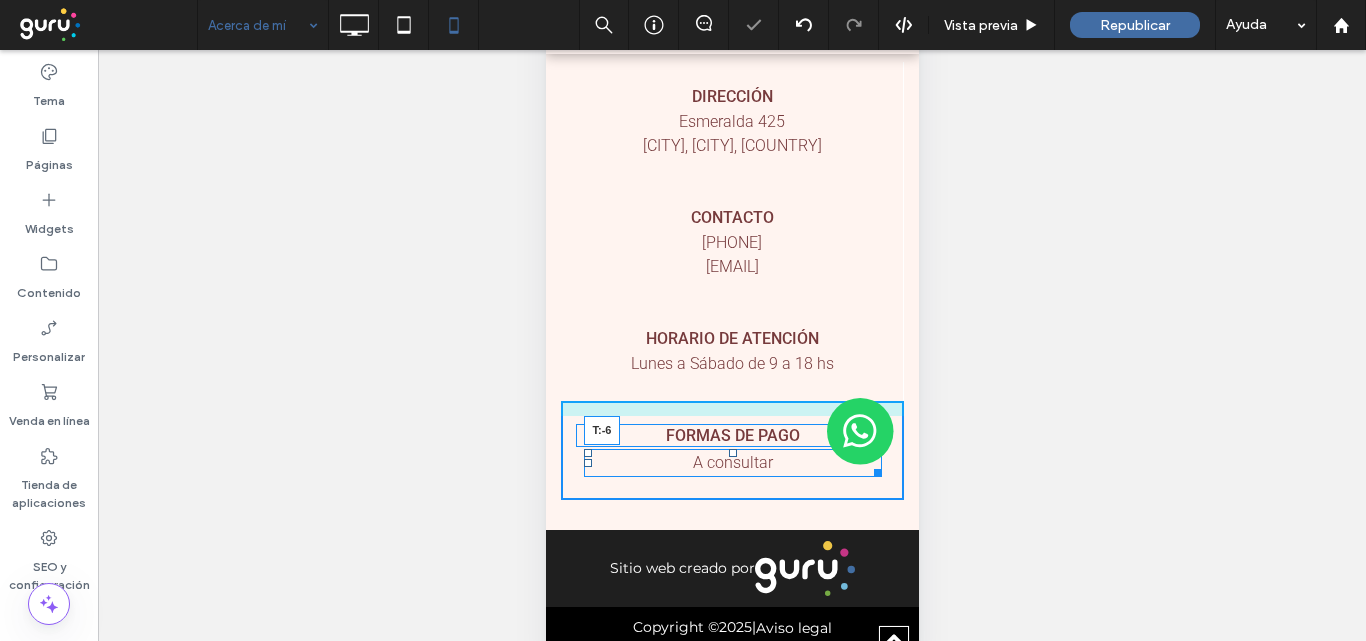 drag, startPoint x: 724, startPoint y: 472, endPoint x: 727, endPoint y: 446, distance: 26.172504 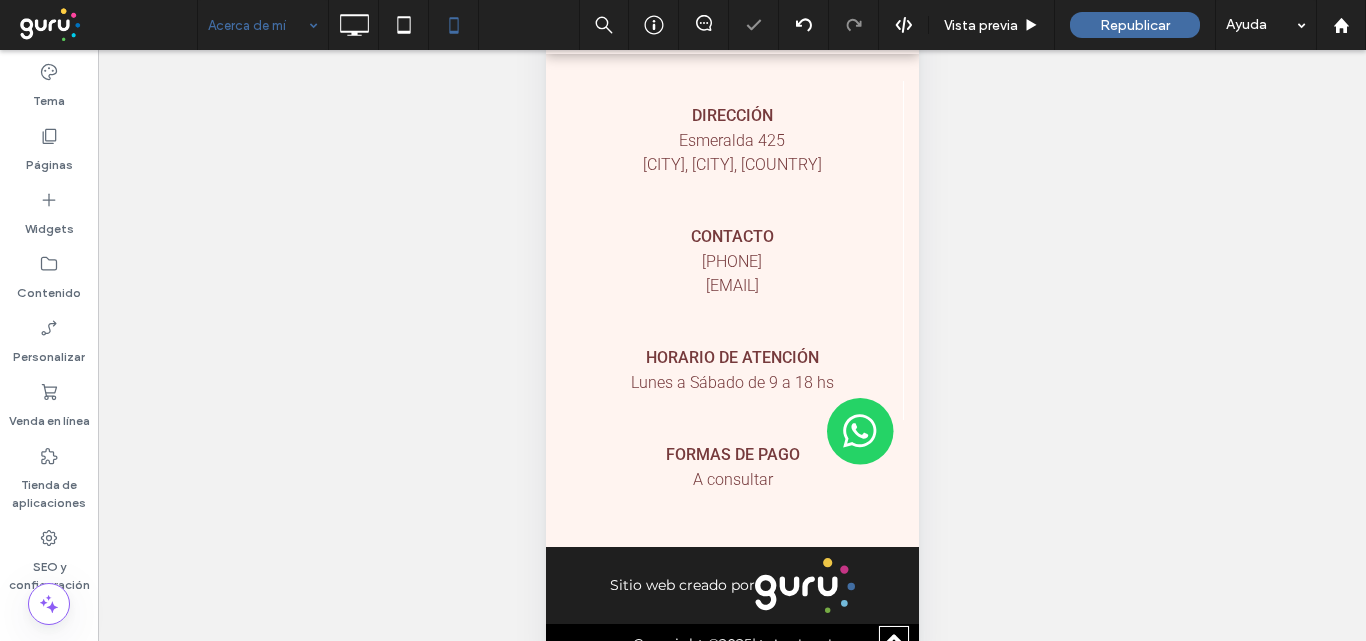 scroll, scrollTop: 3508, scrollLeft: 0, axis: vertical 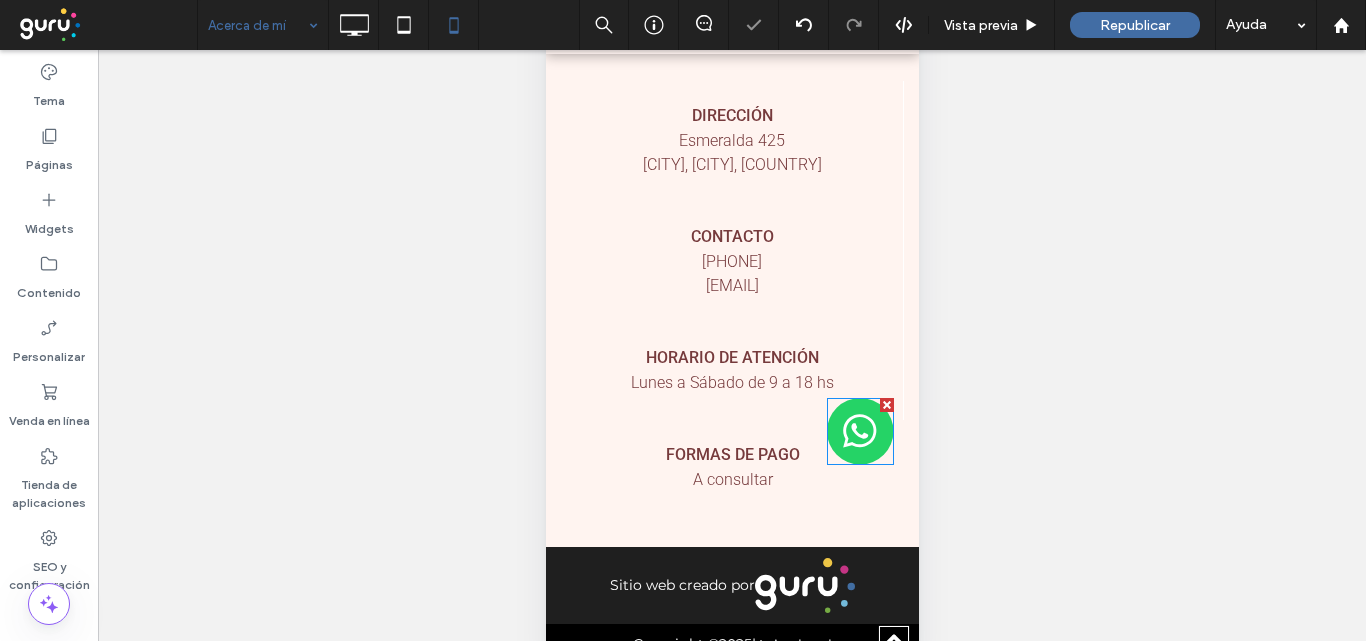 click at bounding box center [859, 431] 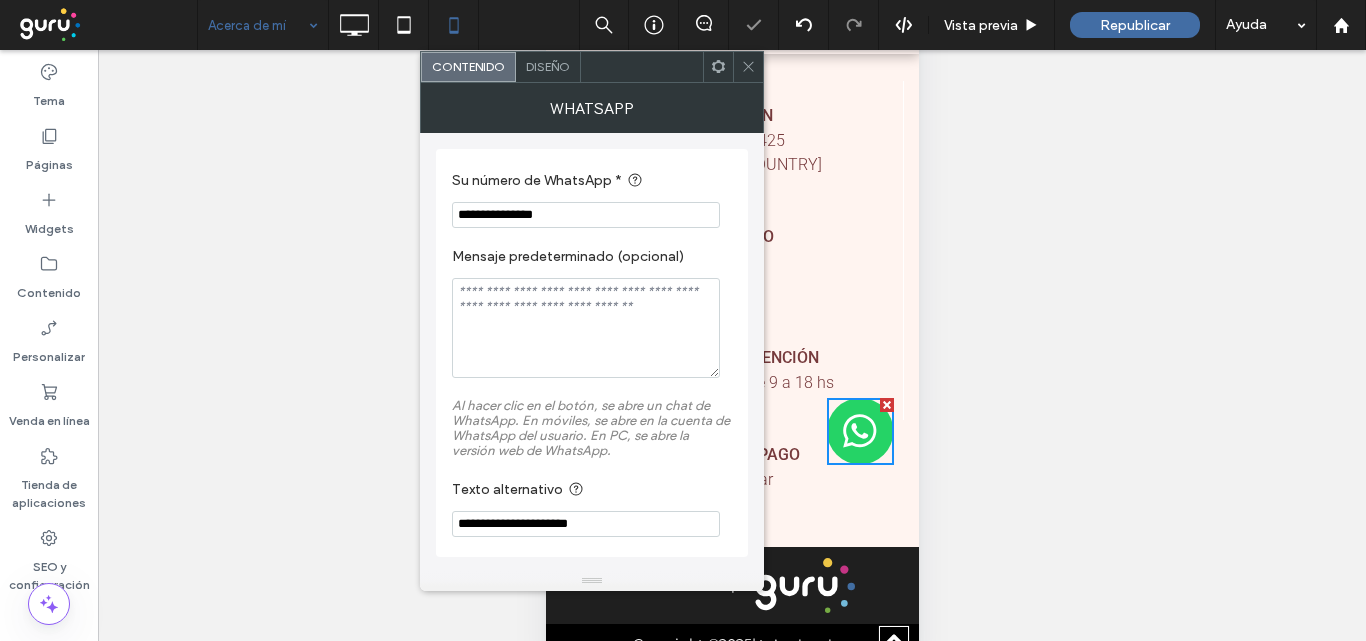 click on "Diseño" at bounding box center (548, 66) 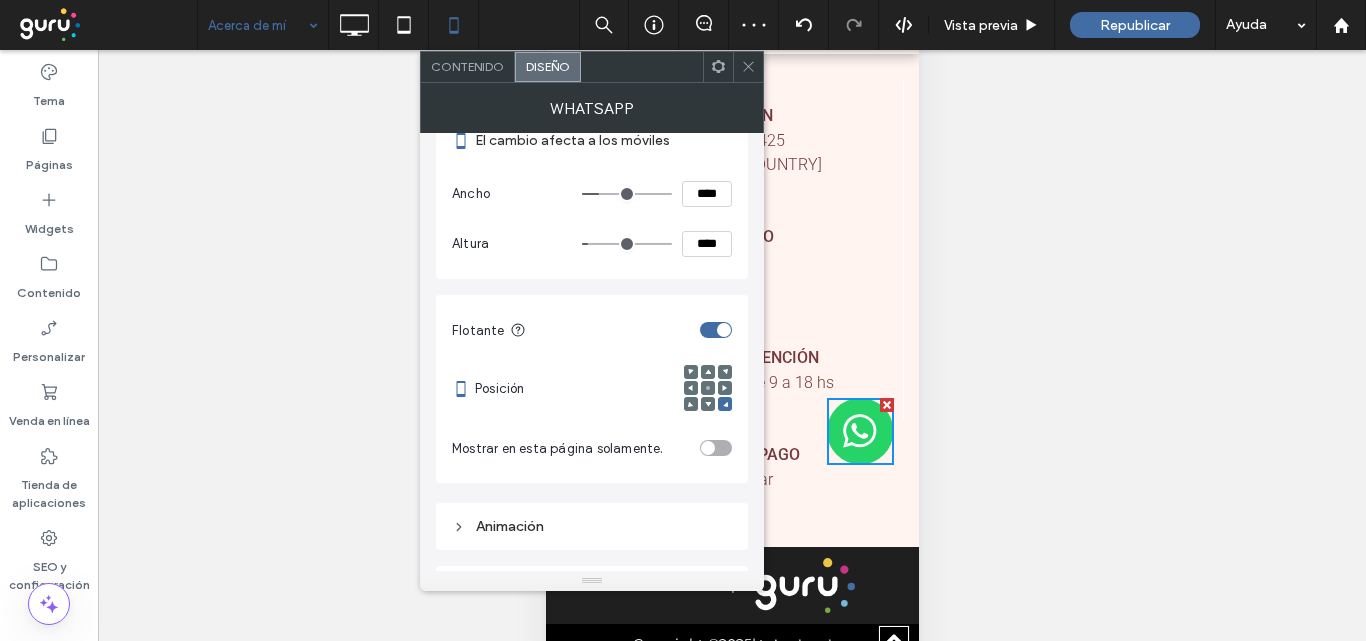 scroll, scrollTop: 285, scrollLeft: 0, axis: vertical 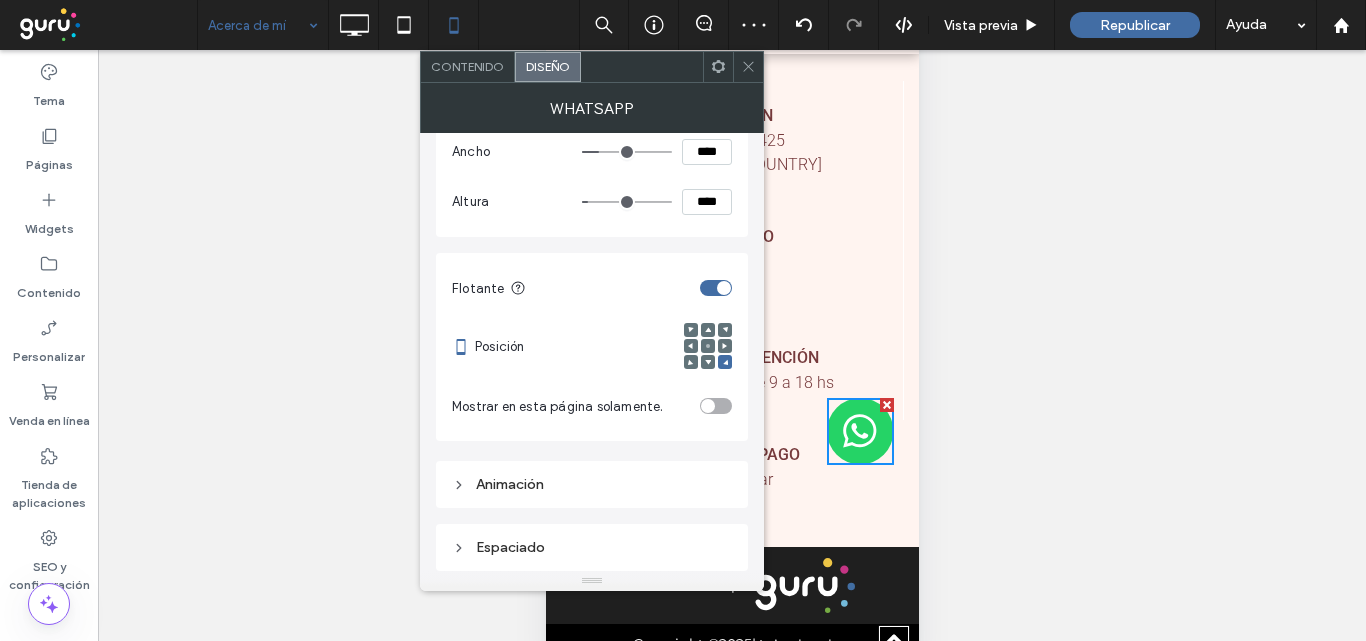 click on "Espaciado" at bounding box center (592, 547) 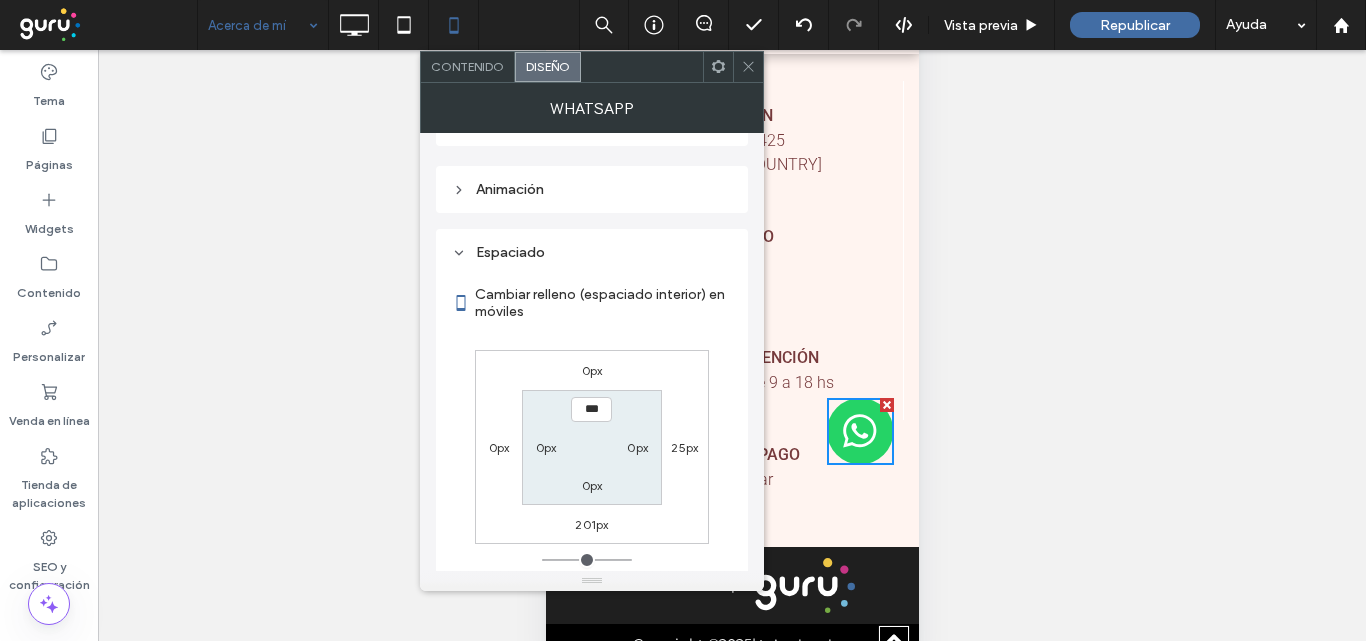 scroll, scrollTop: 585, scrollLeft: 0, axis: vertical 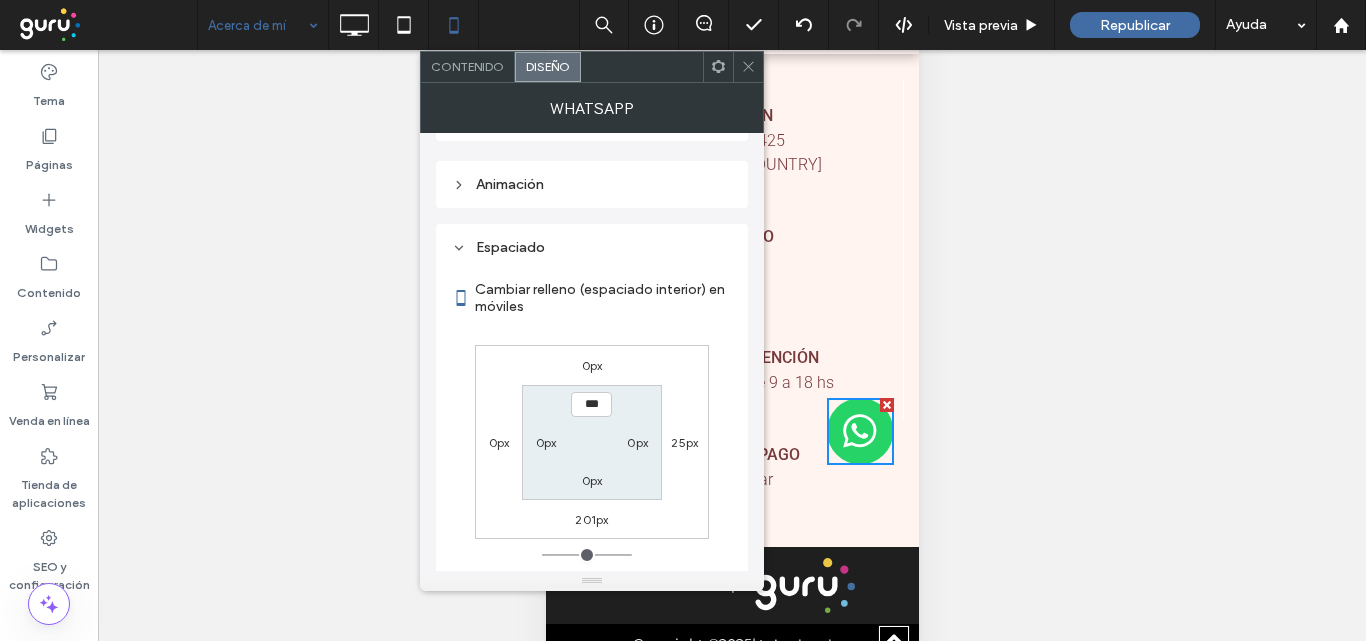 click on "25px" at bounding box center (684, 442) 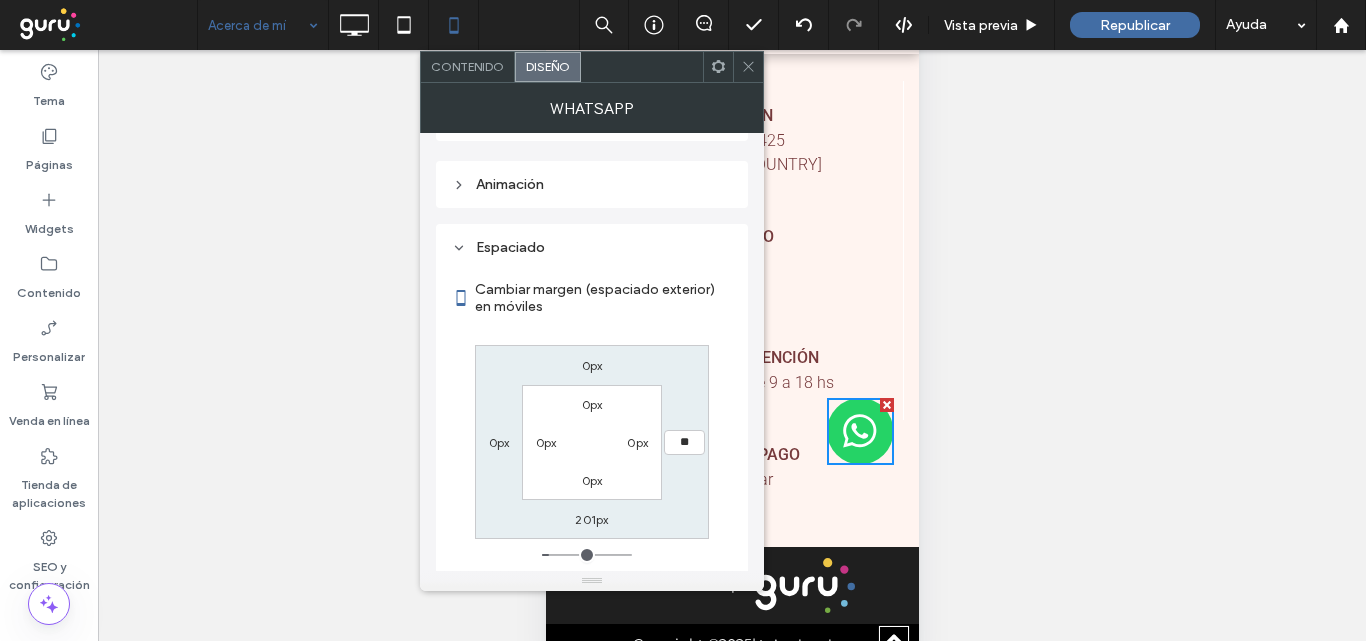 type on "**" 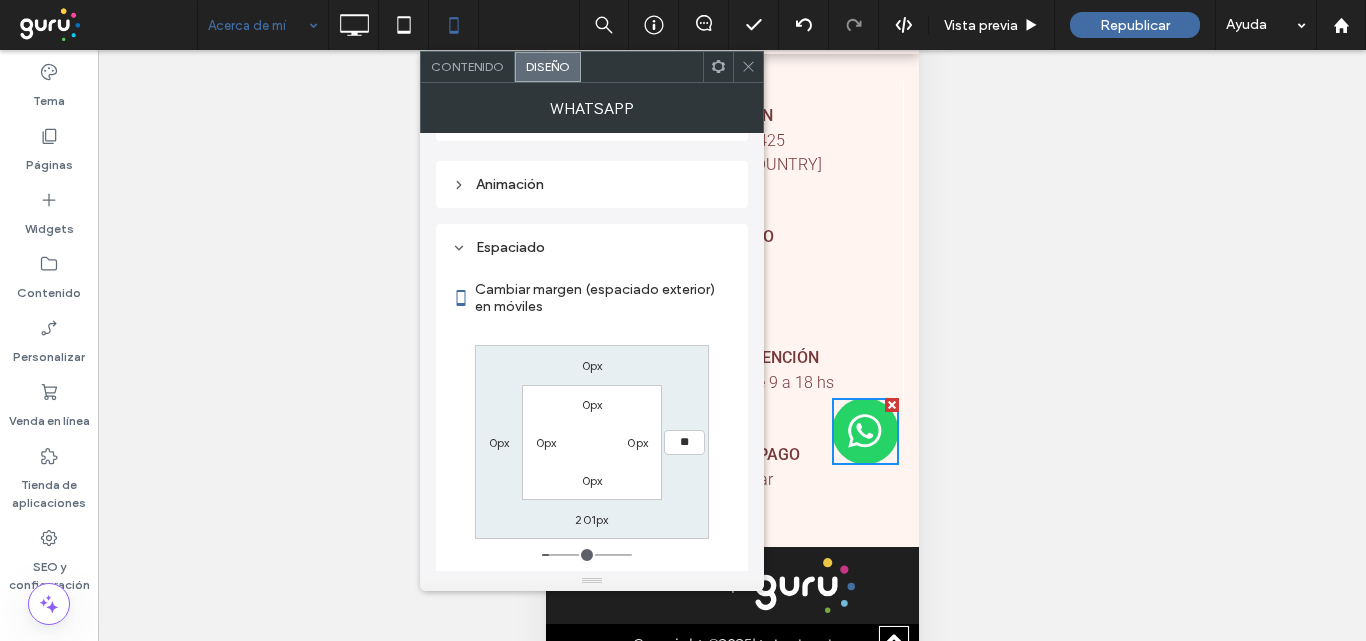 type on "**" 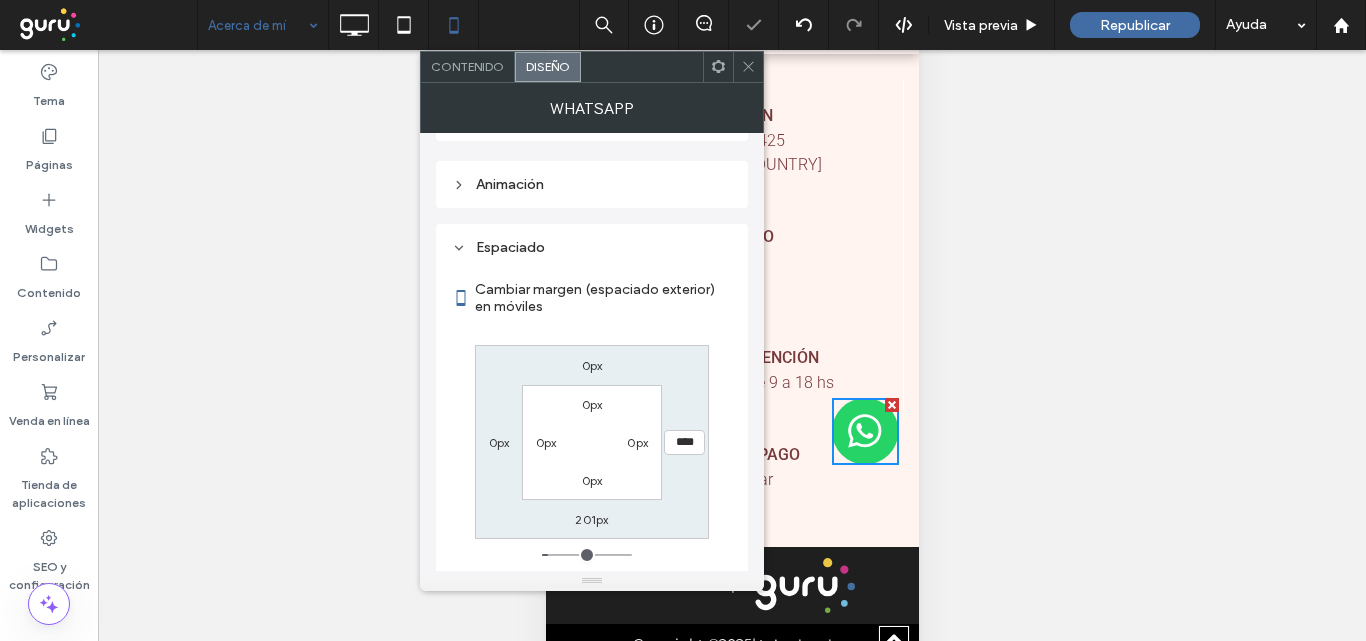 click on "201px" at bounding box center (591, 519) 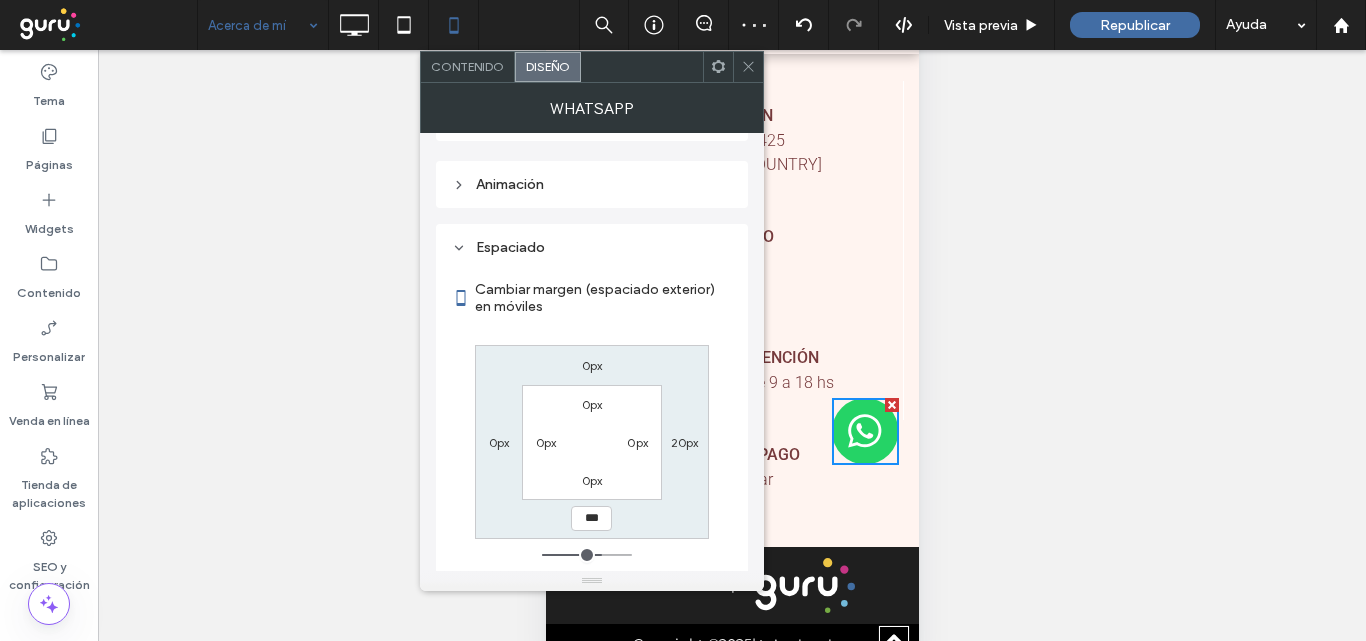 type on "***" 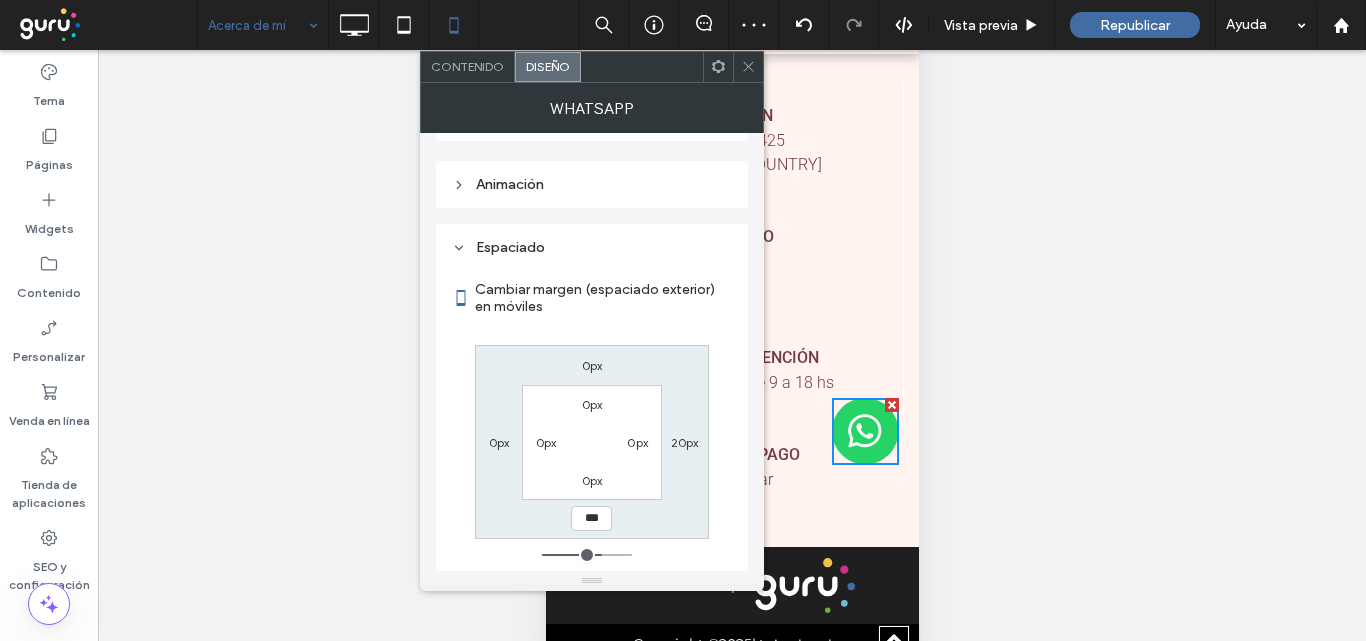 type on "***" 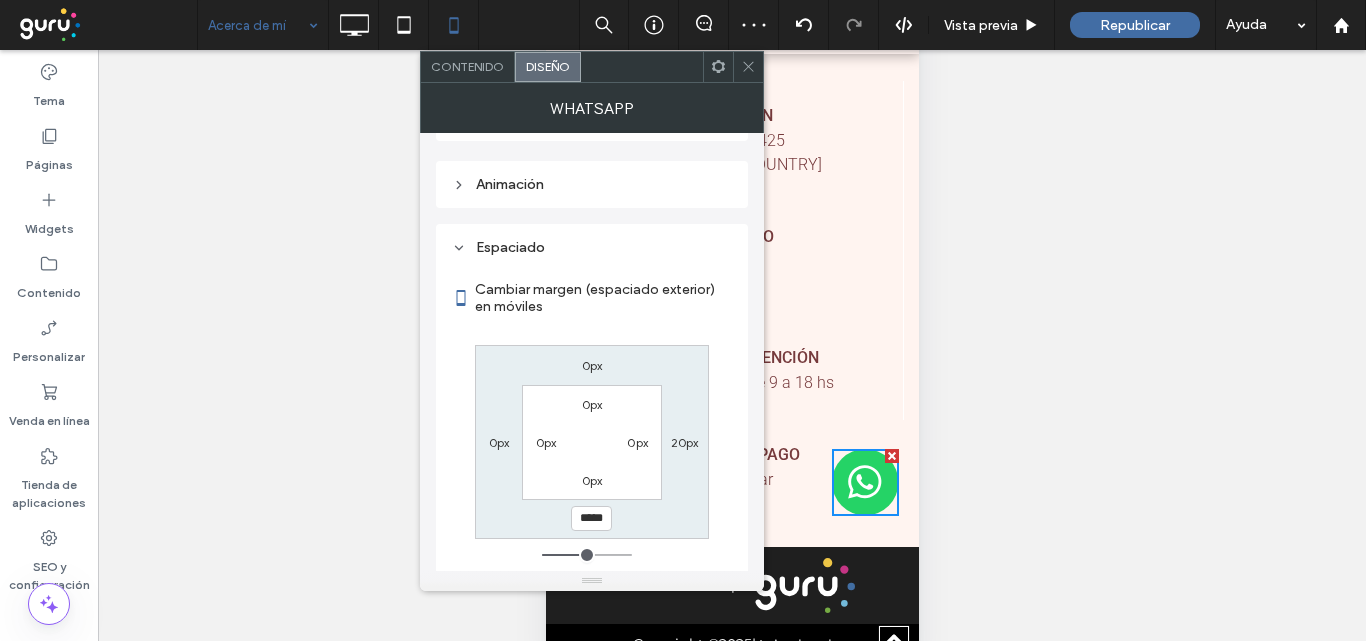 drag, startPoint x: 750, startPoint y: 58, endPoint x: 734, endPoint y: 197, distance: 139.91783 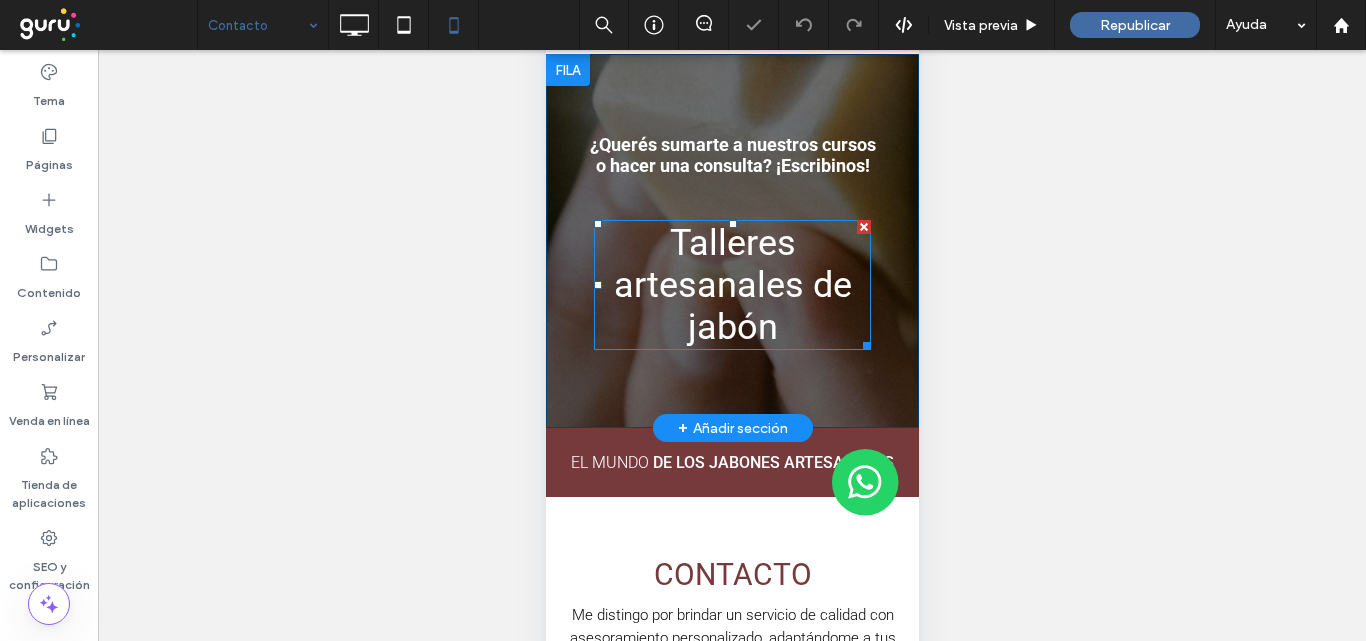 scroll, scrollTop: 0, scrollLeft: 0, axis: both 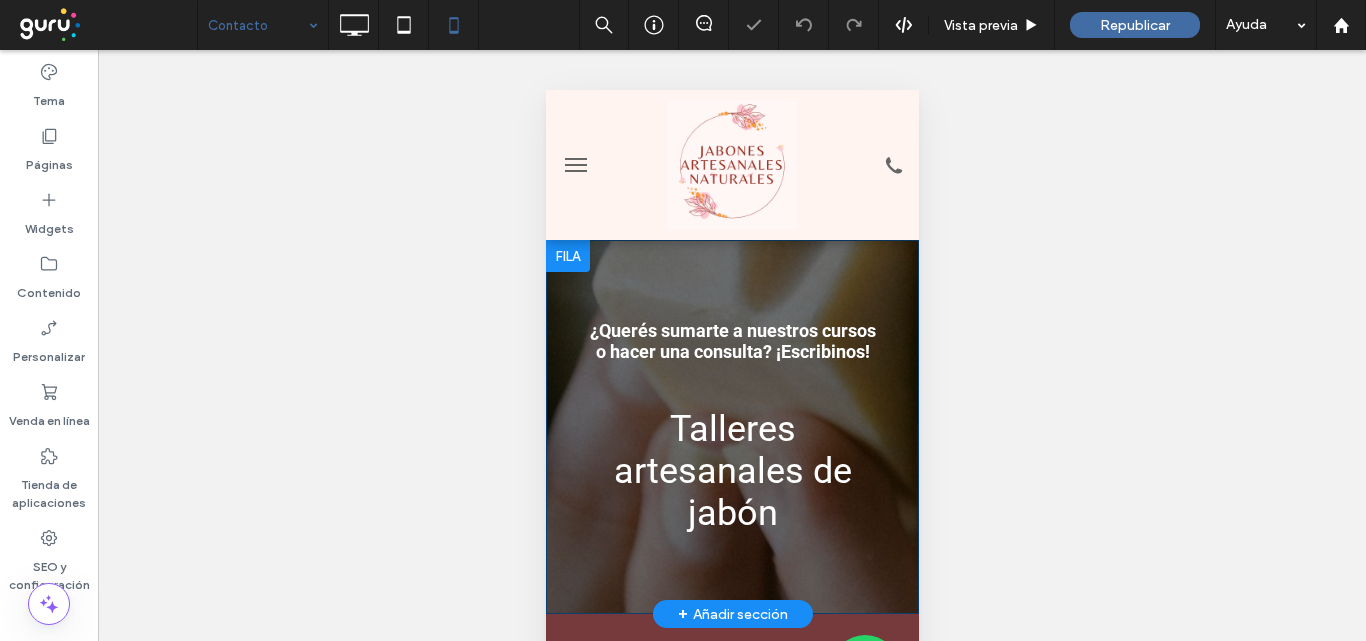 click on "¿Querés sumarte a nuestros cursos o hacer una consulta? ¡Escribinos!
Talleres artesanales de jabón
Click To Paste" at bounding box center [731, 427] 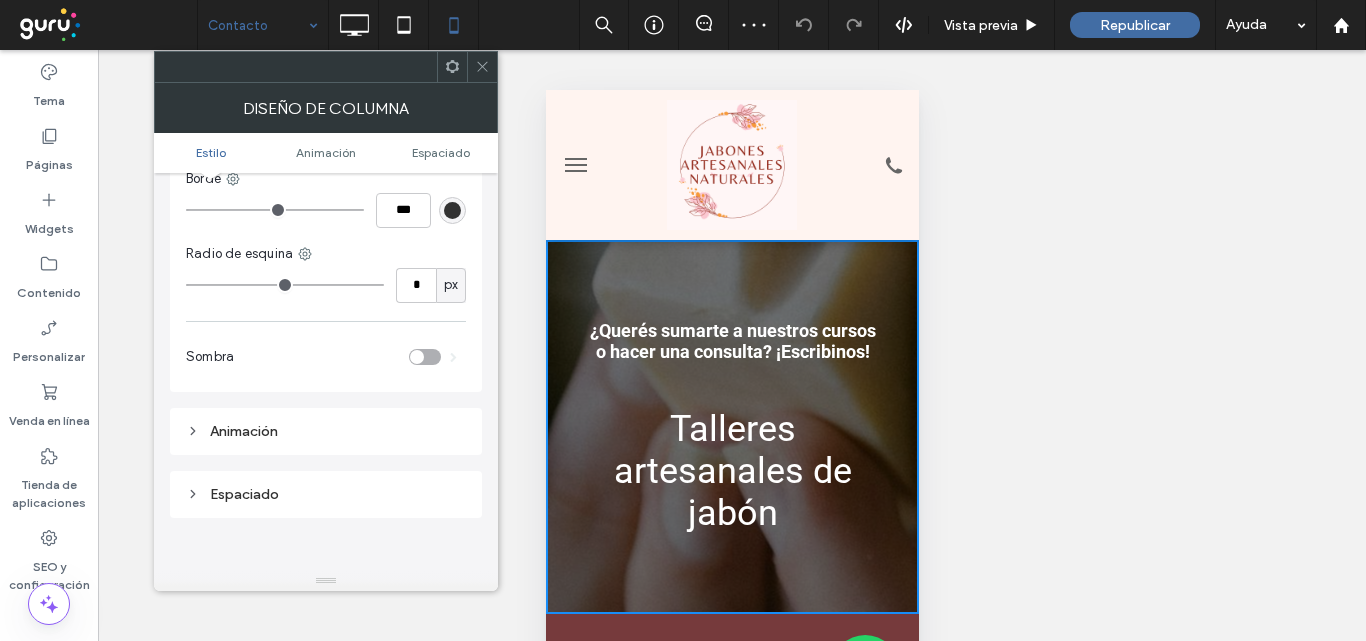 scroll, scrollTop: 200, scrollLeft: 0, axis: vertical 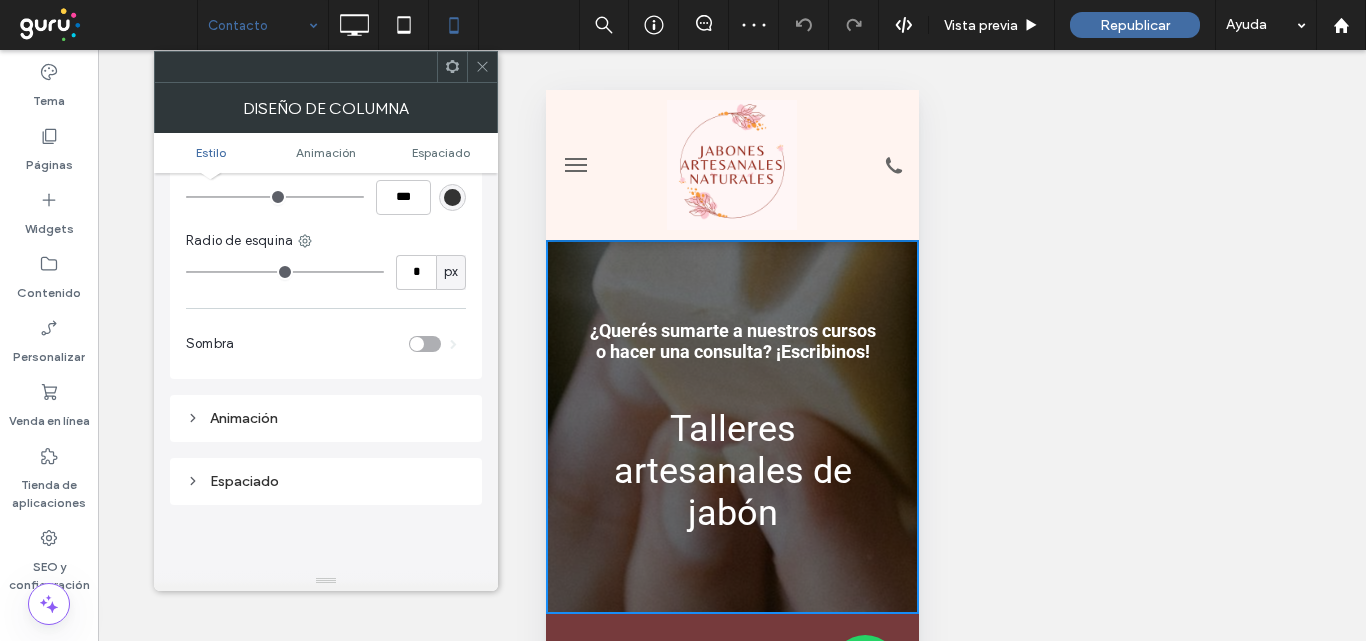 drag, startPoint x: 480, startPoint y: 65, endPoint x: 528, endPoint y: 166, distance: 111.82576 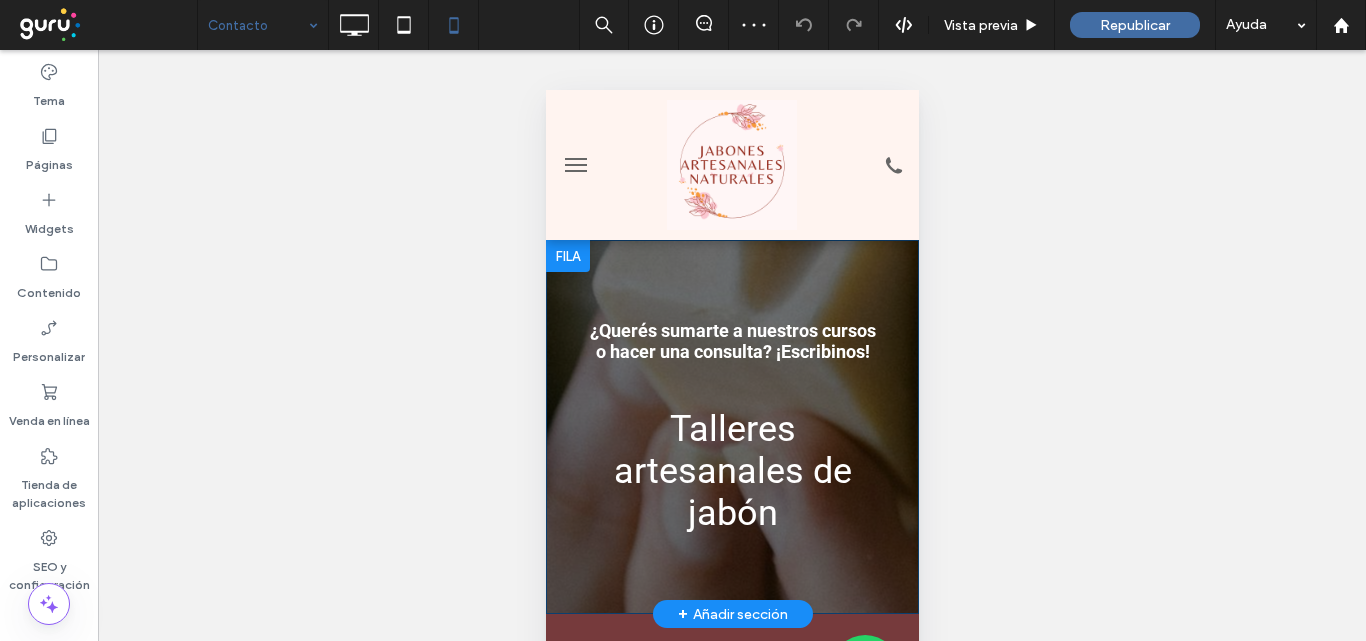 click at bounding box center [567, 256] 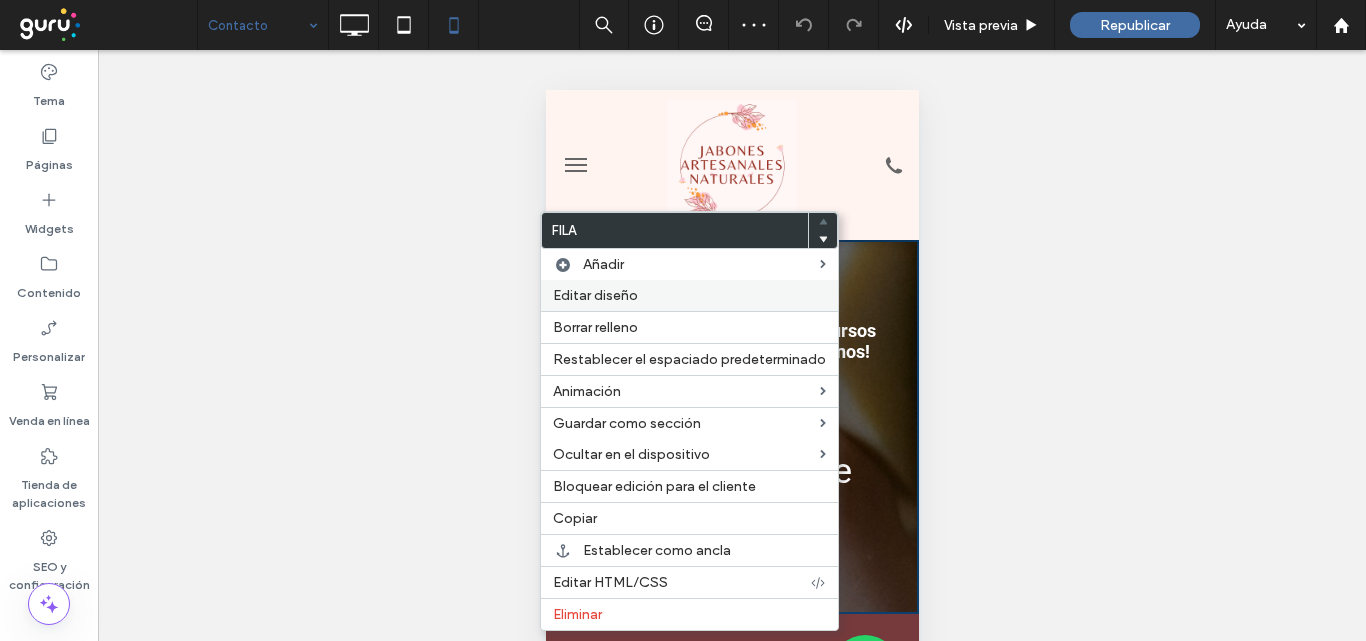 click on "Editar diseño" at bounding box center (595, 295) 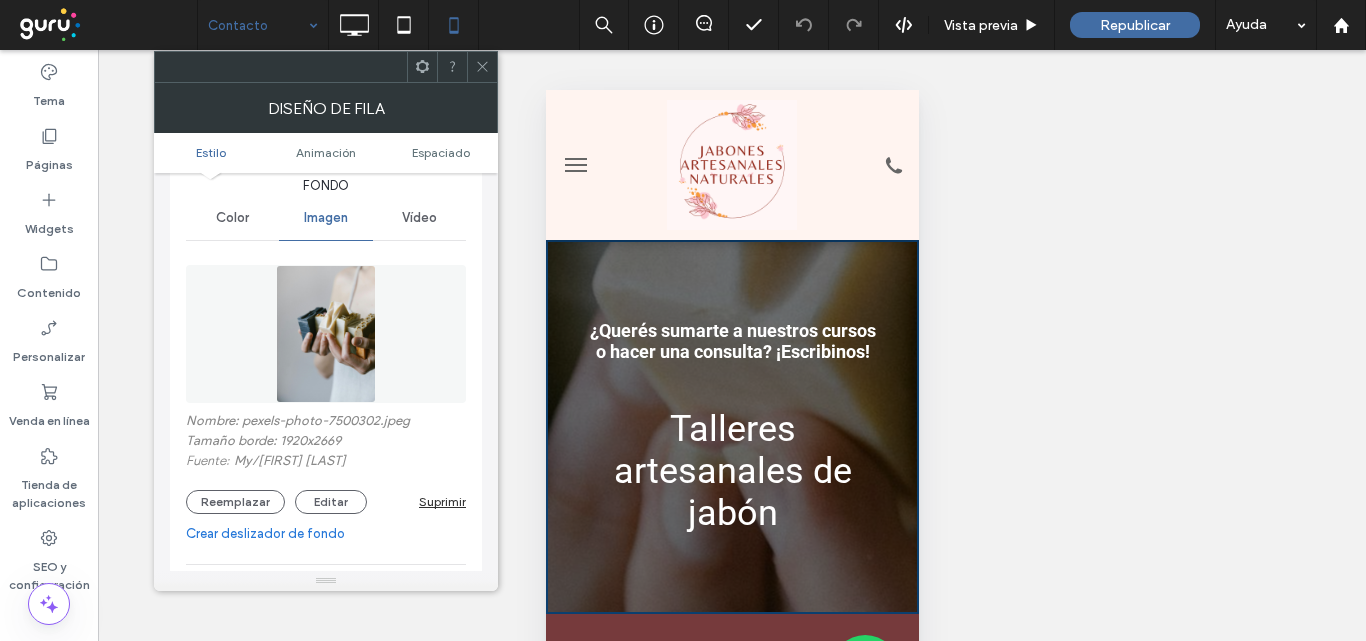 scroll, scrollTop: 300, scrollLeft: 0, axis: vertical 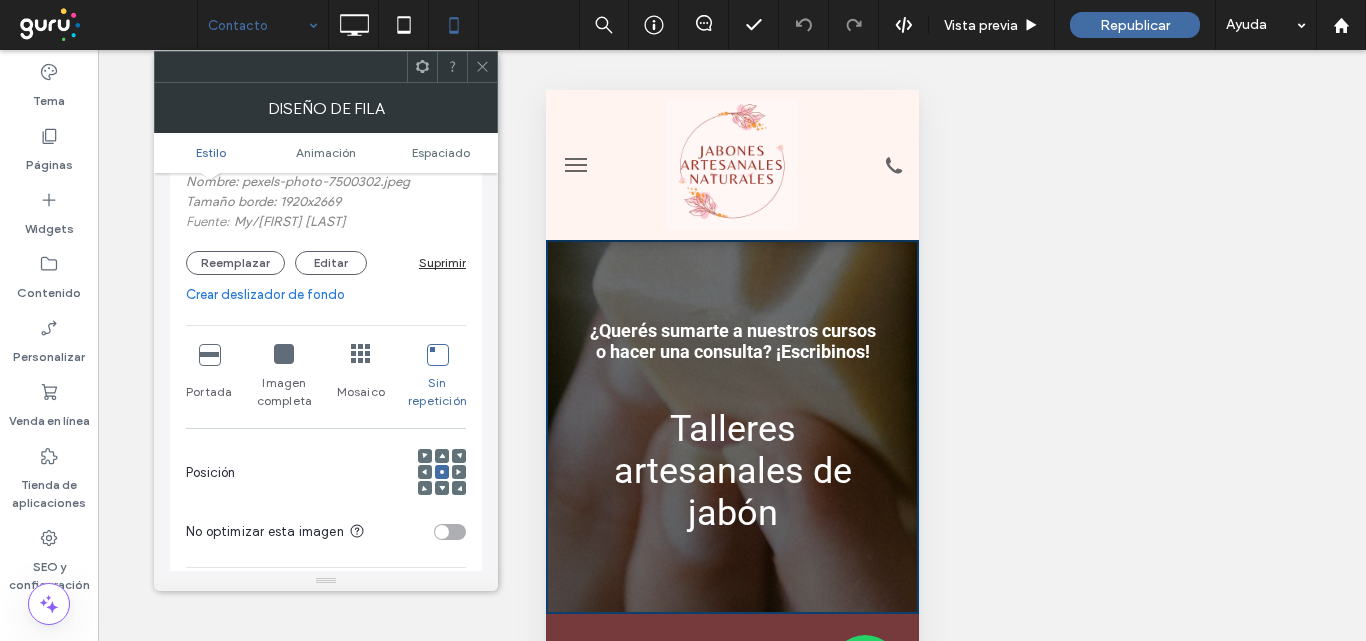 click at bounding box center [209, 354] 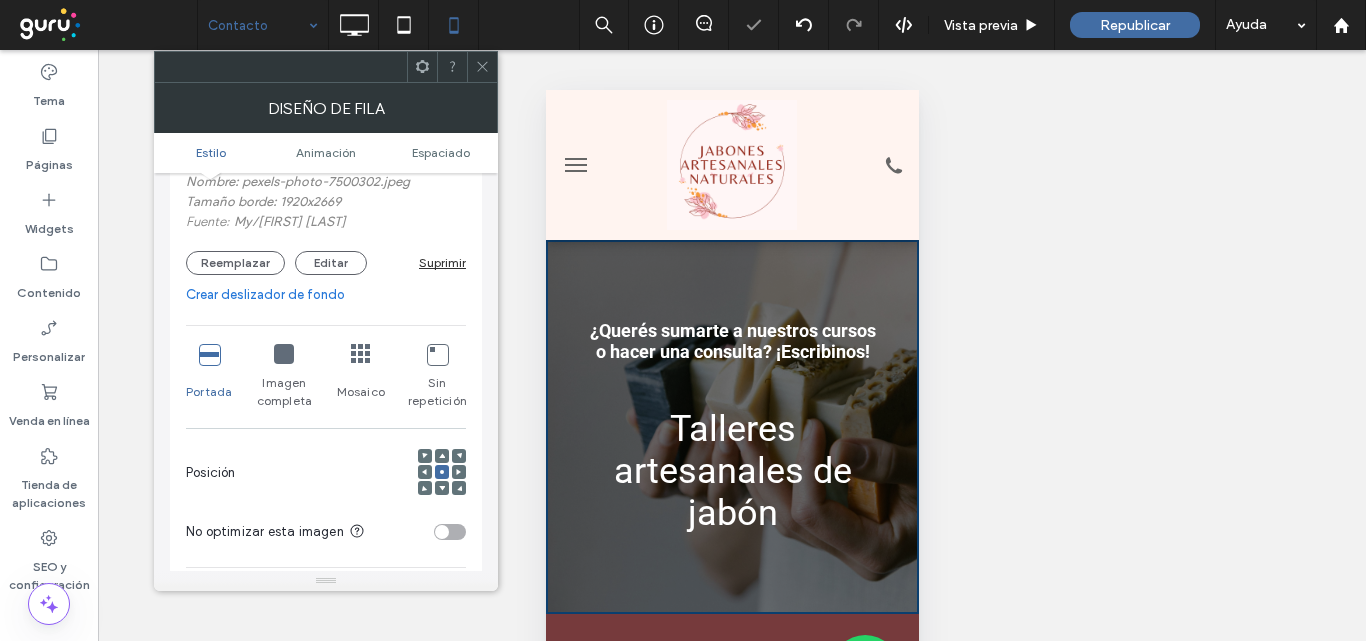 click at bounding box center [482, 67] 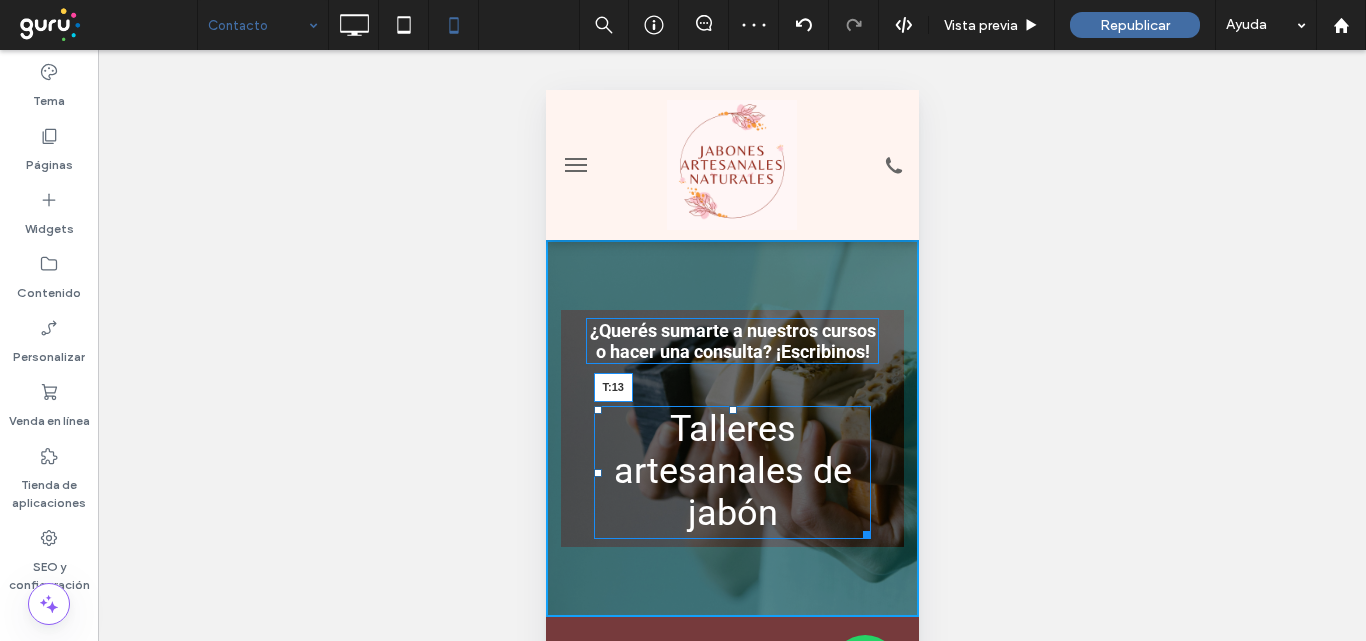 drag, startPoint x: 720, startPoint y: 412, endPoint x: 724, endPoint y: 383, distance: 29.274563 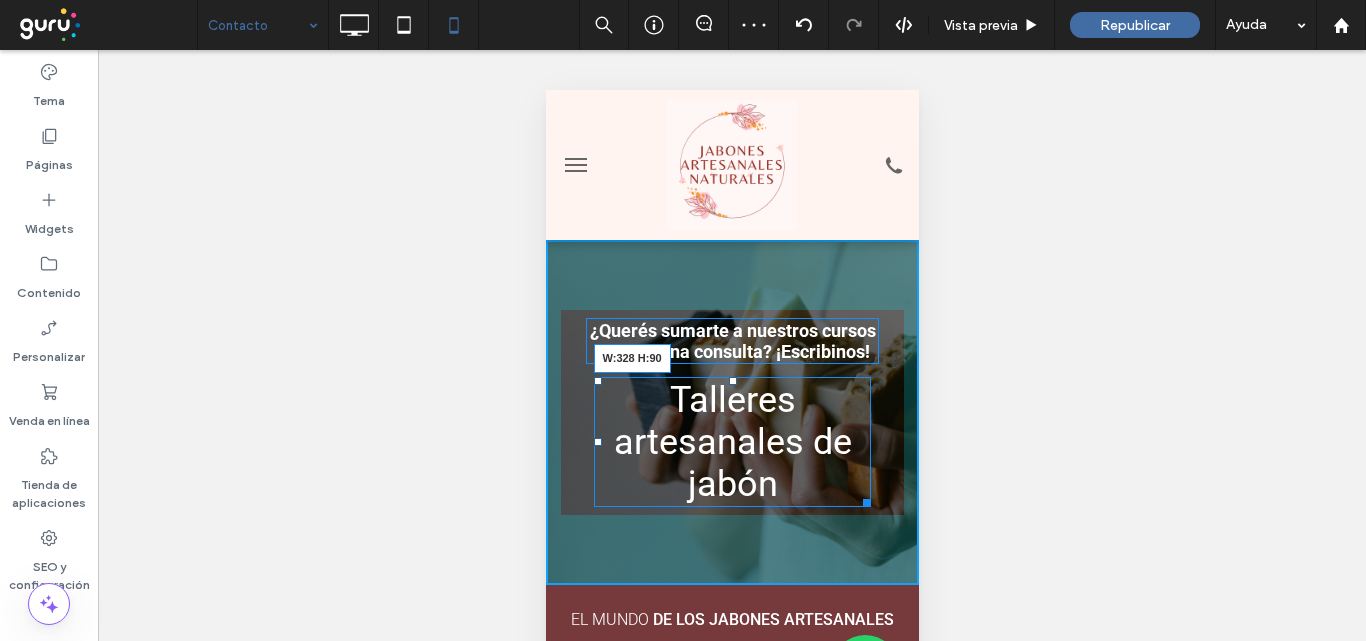 drag, startPoint x: 854, startPoint y: 501, endPoint x: 1339, endPoint y: 483, distance: 485.3339 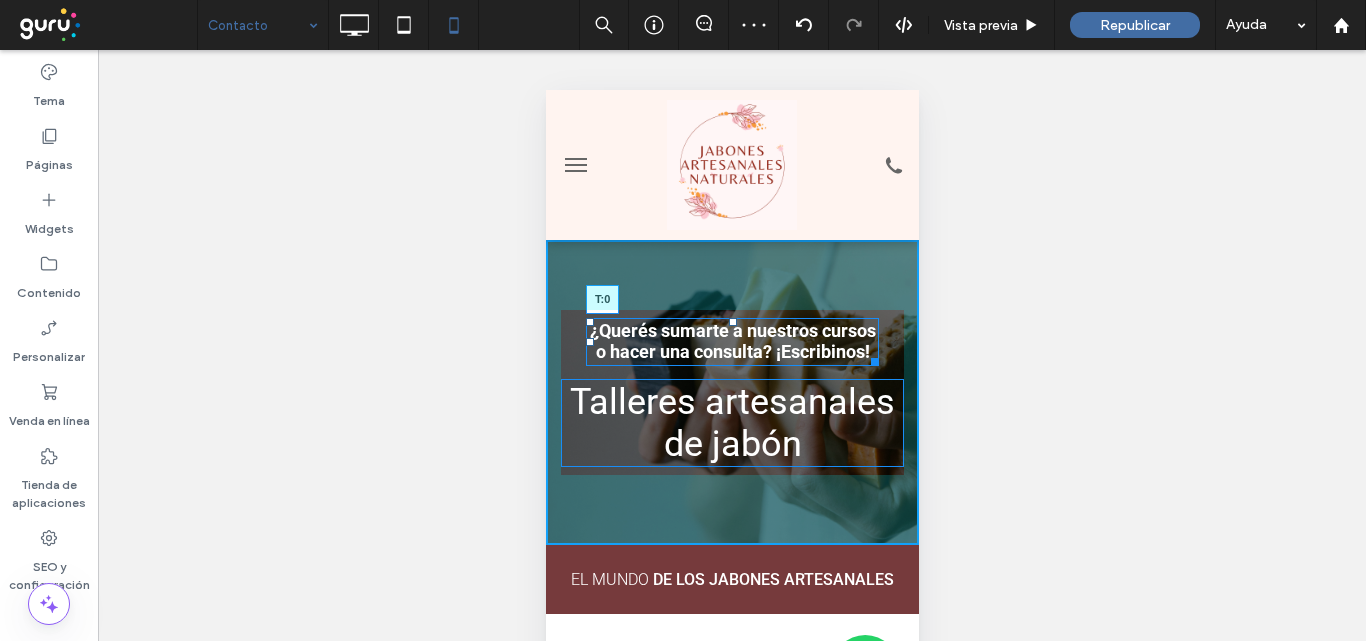 drag, startPoint x: 726, startPoint y: 319, endPoint x: 731, endPoint y: 305, distance: 14.866069 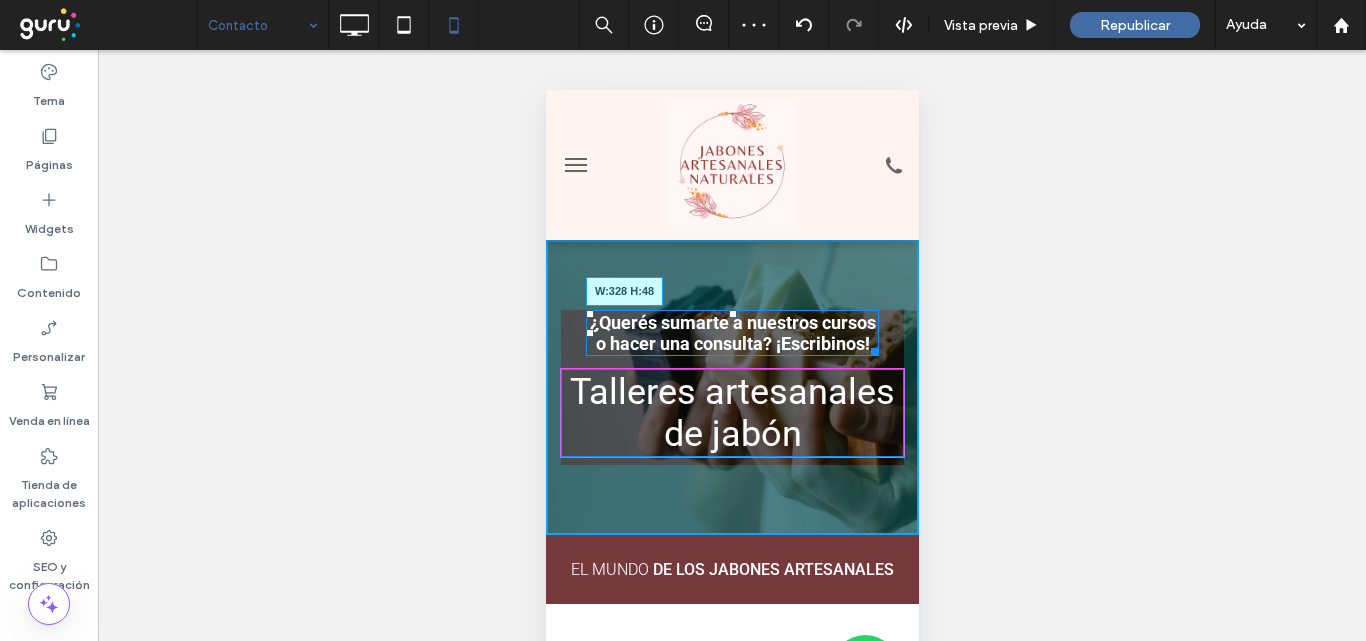 drag, startPoint x: 862, startPoint y: 351, endPoint x: 887, endPoint y: 353, distance: 25.079872 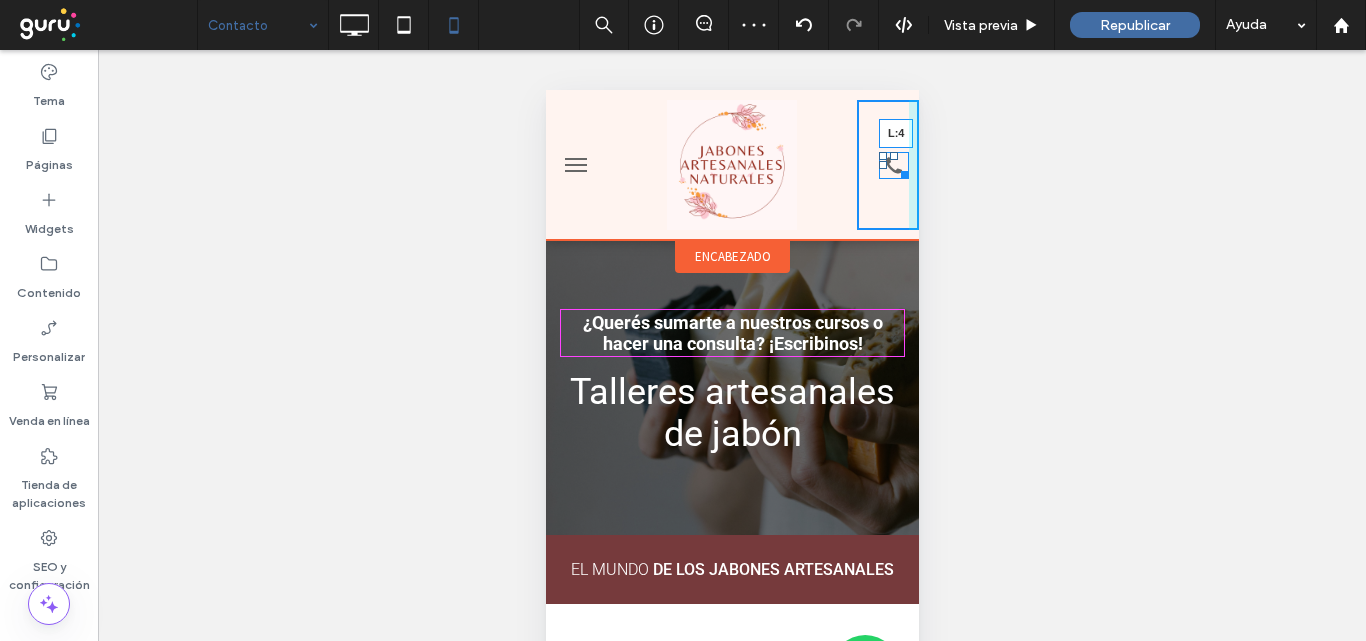 drag, startPoint x: 866, startPoint y: 162, endPoint x: 850, endPoint y: 162, distance: 16 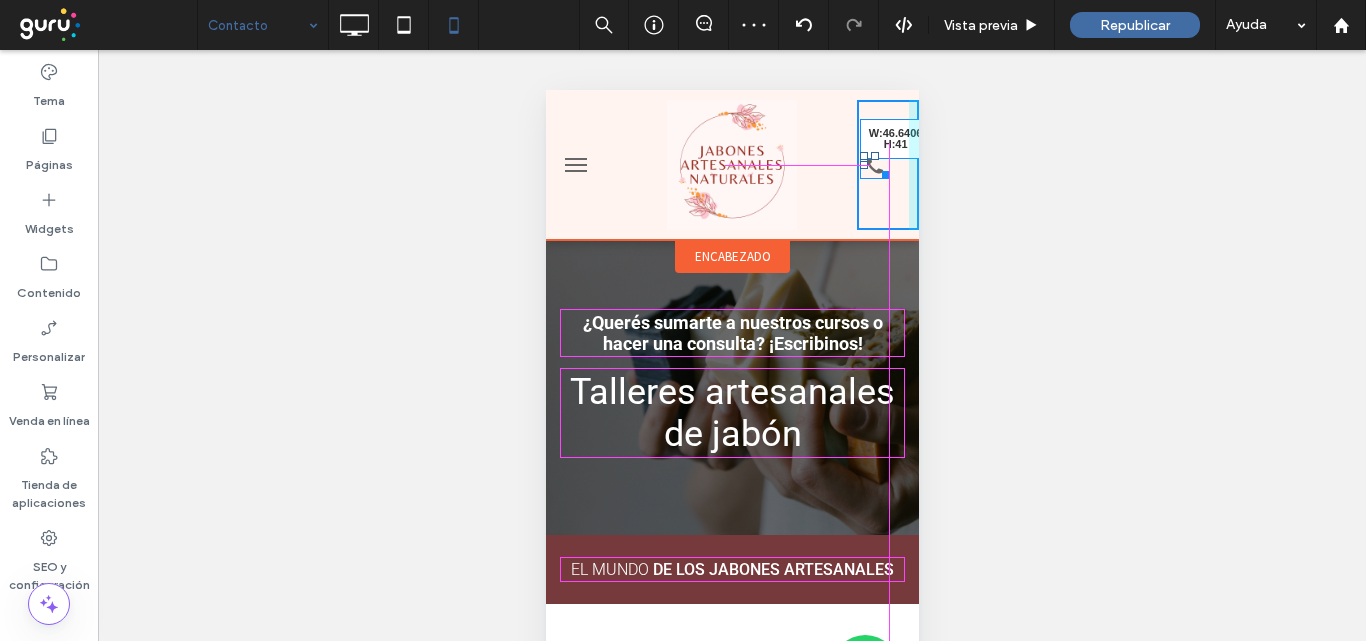 drag, startPoint x: 868, startPoint y: 174, endPoint x: 1425, endPoint y: 278, distance: 566.626 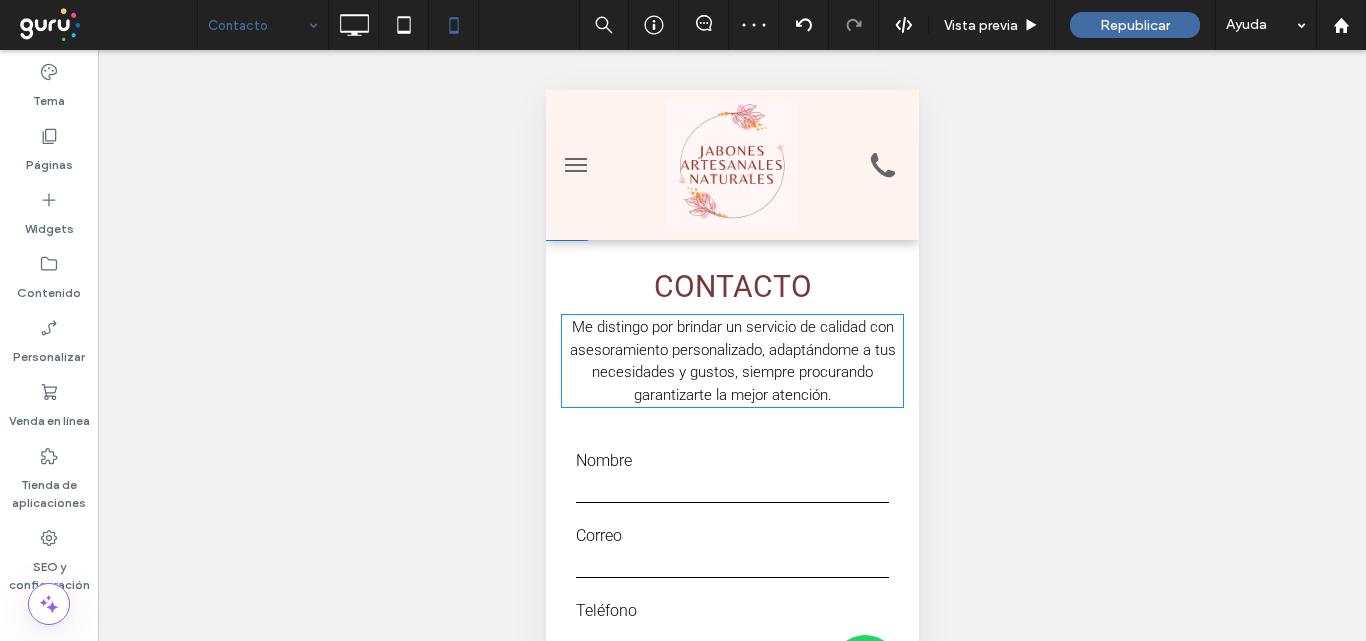 scroll, scrollTop: 400, scrollLeft: 0, axis: vertical 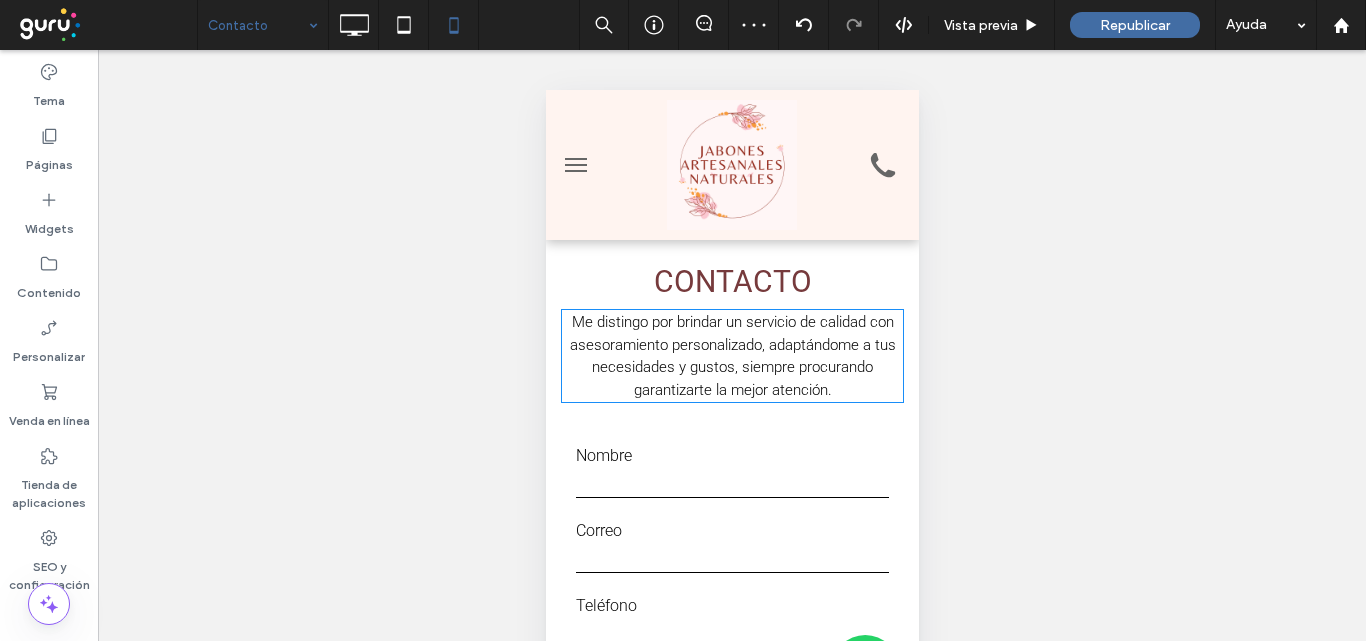 click on "Me distingo por brindar un servicio de calidad con asesoramiento personalizado, adaptándome a tus necesidades y gustos, siempre procurando garantizarte la mejor atención." at bounding box center (732, 356) 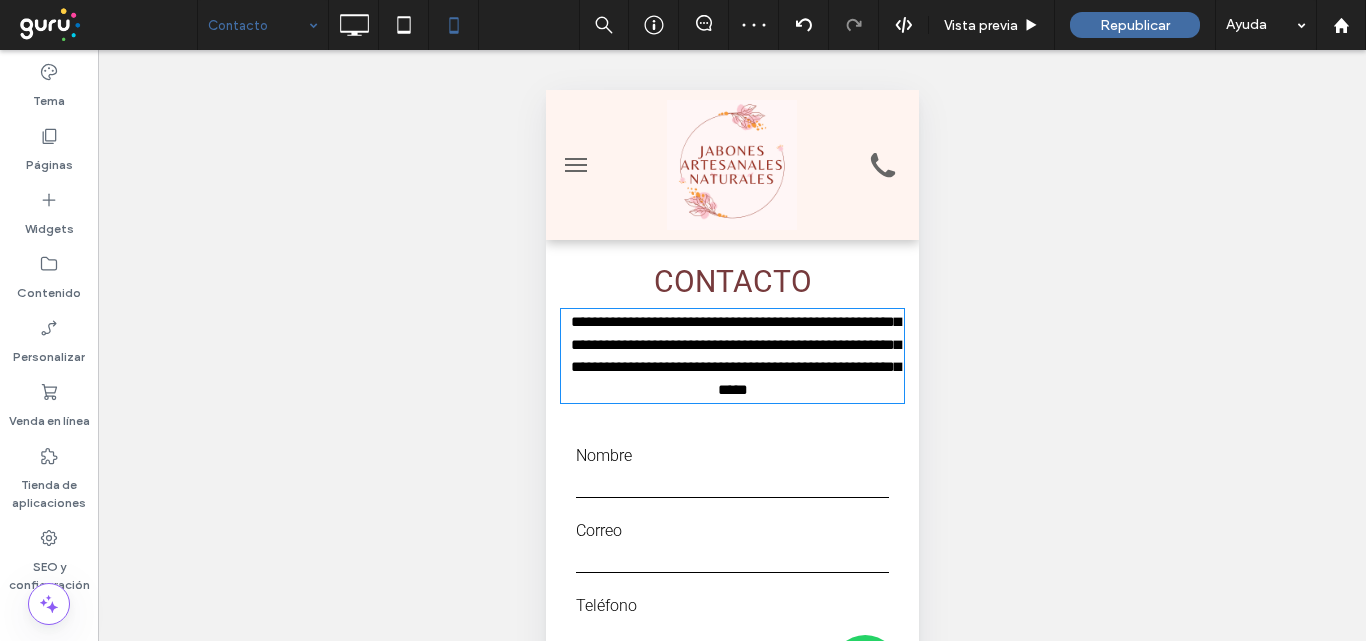type on "******" 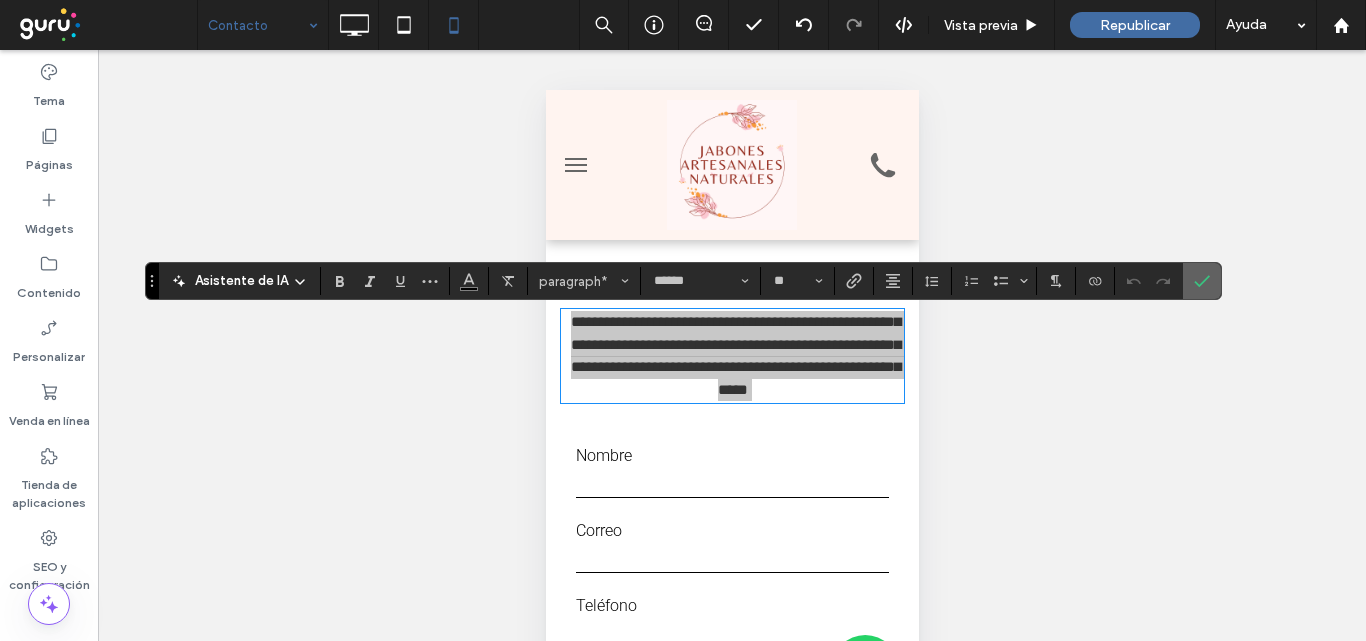 click at bounding box center [1202, 281] 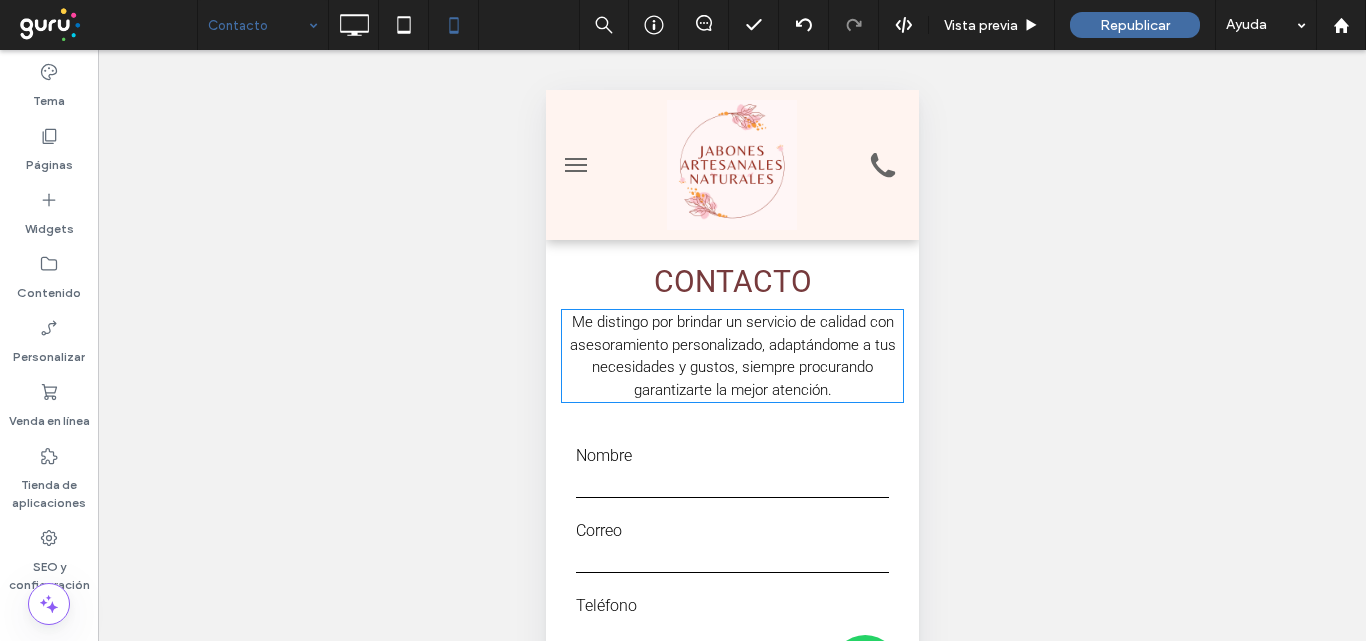 click on "Nombre" at bounding box center (731, 455) 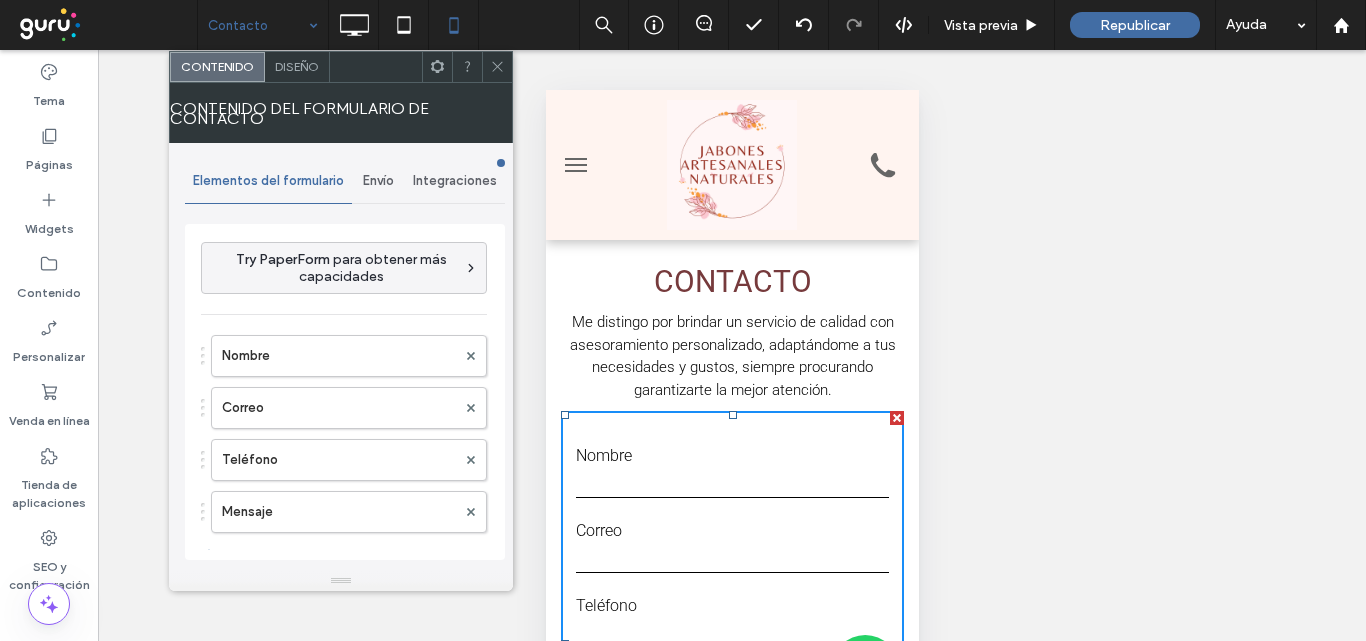 type on "******" 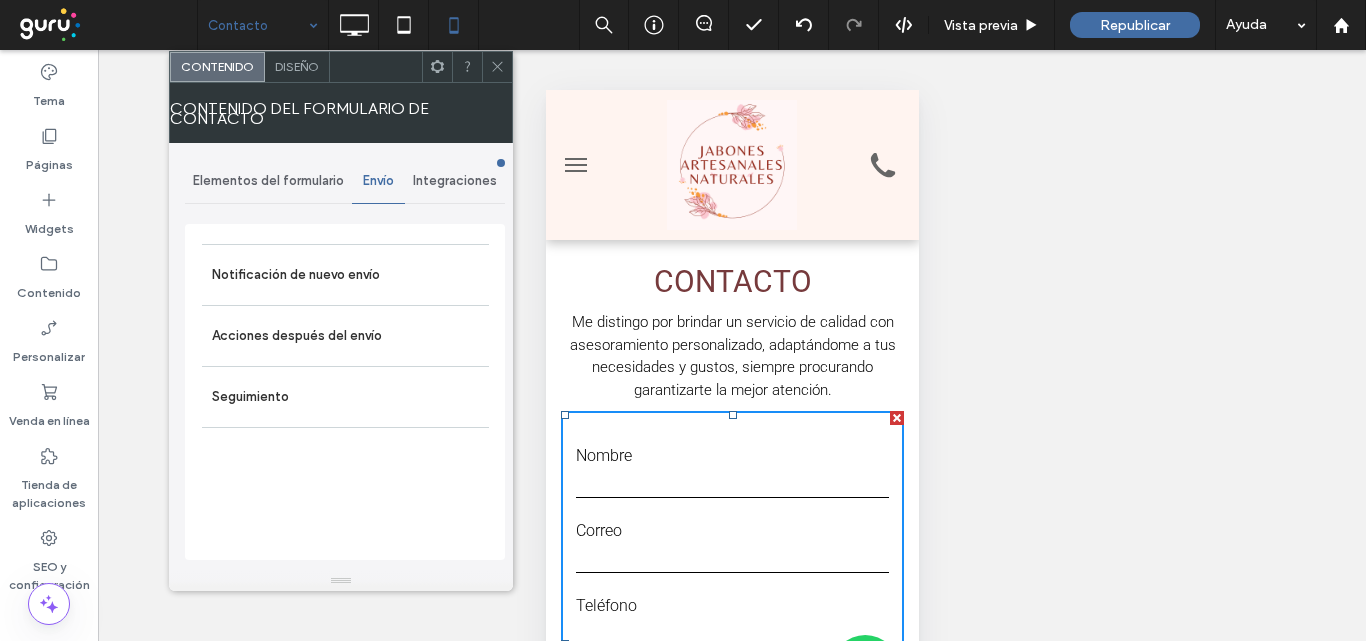 click on "Notificación de nuevo envío" at bounding box center [345, 275] 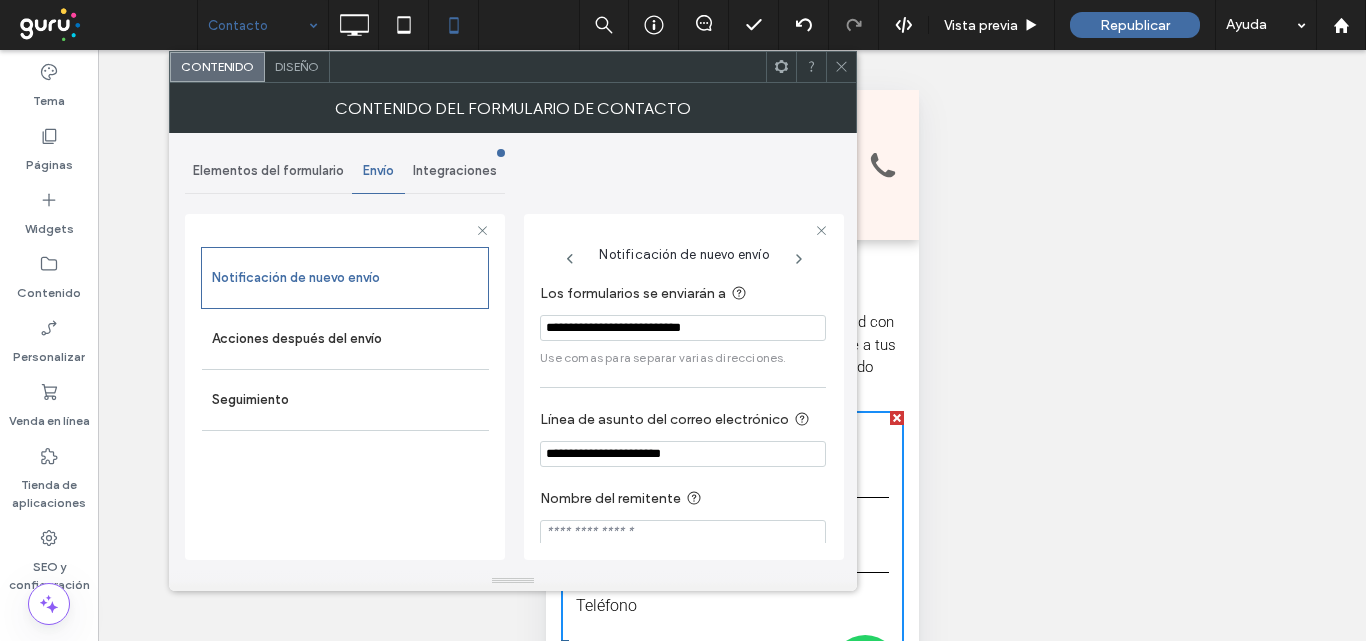 click at bounding box center [811, 67] 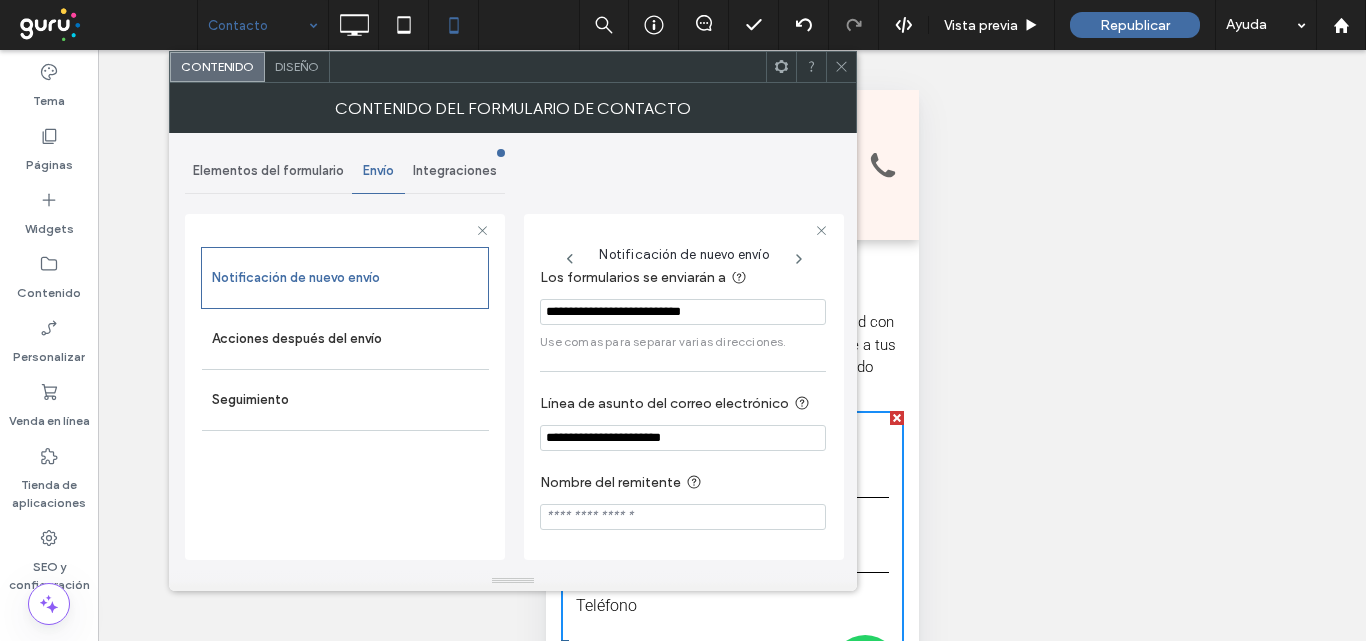 scroll, scrollTop: 35, scrollLeft: 0, axis: vertical 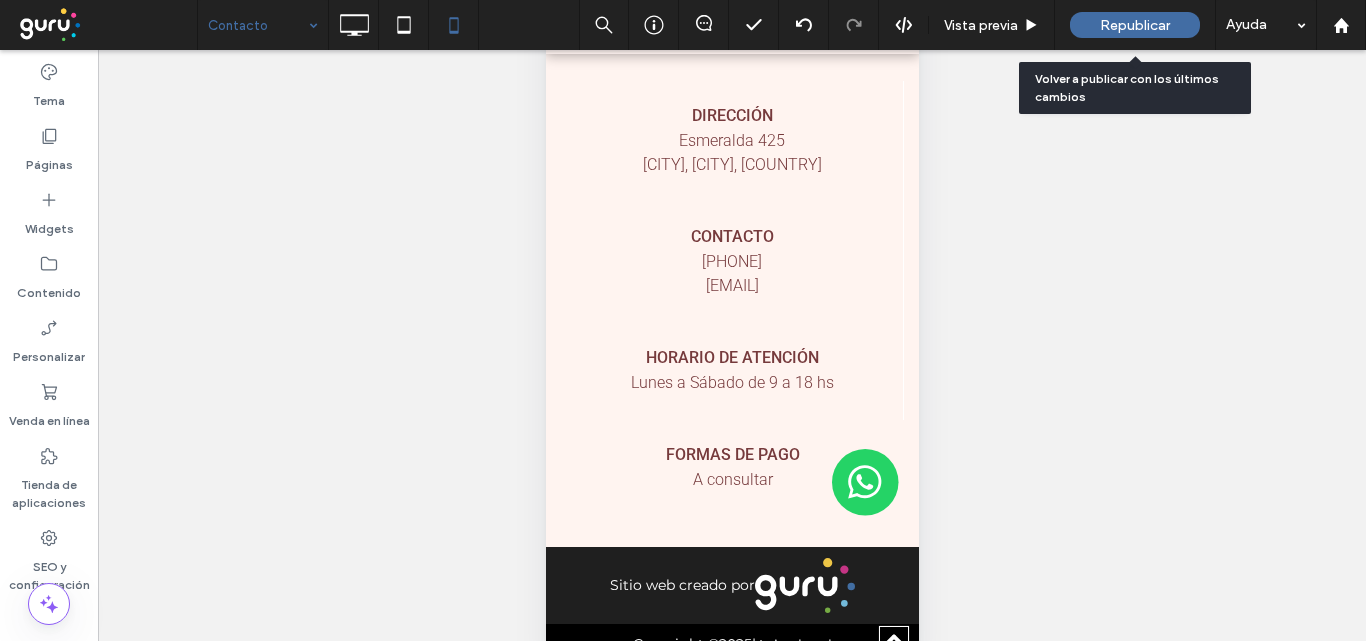 click on "Republicar" at bounding box center [1135, 25] 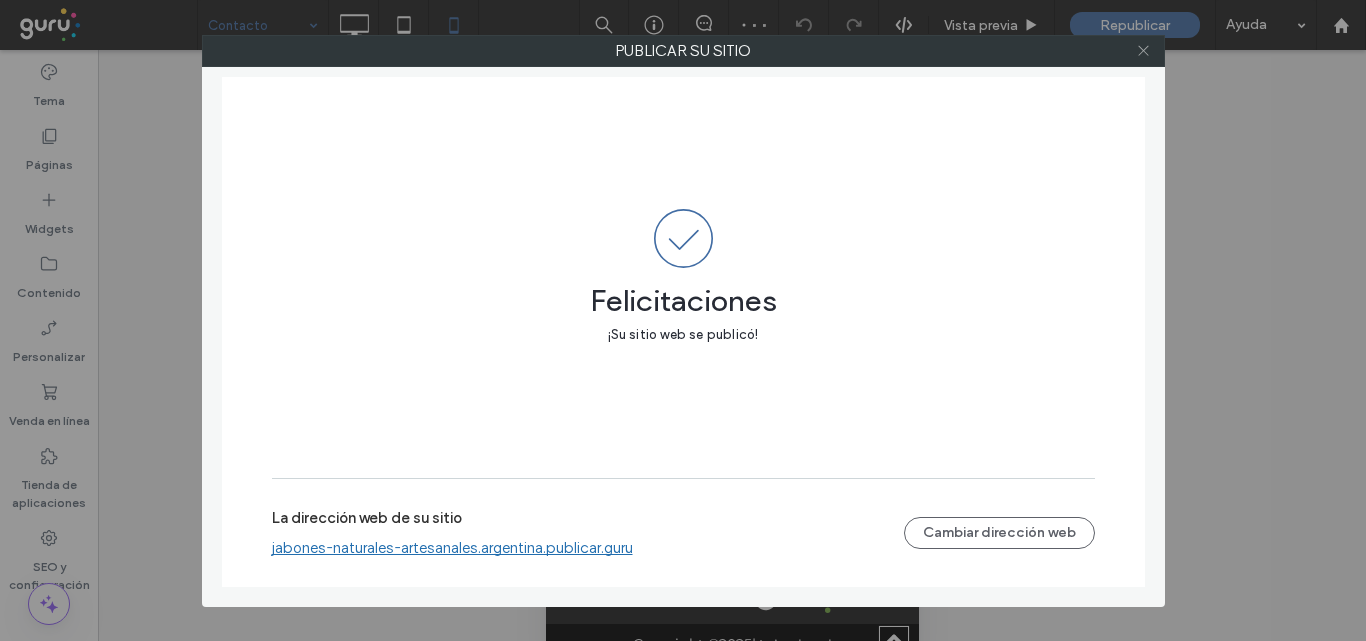 click 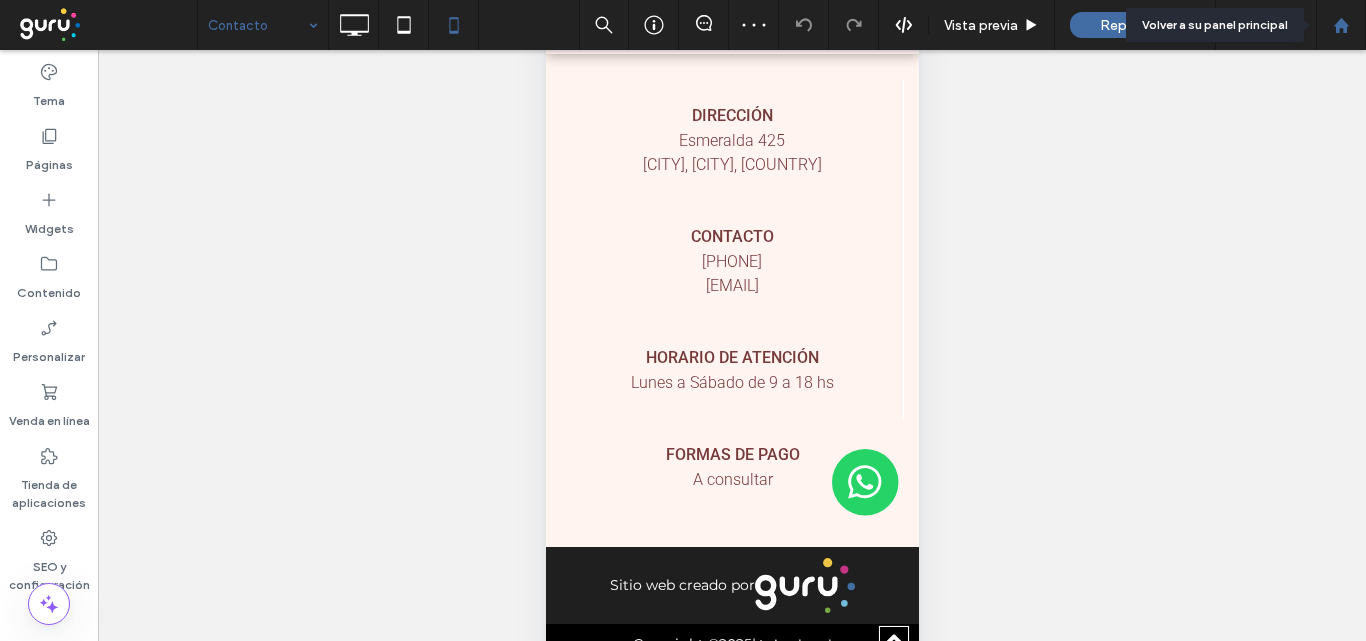 click at bounding box center (1341, 25) 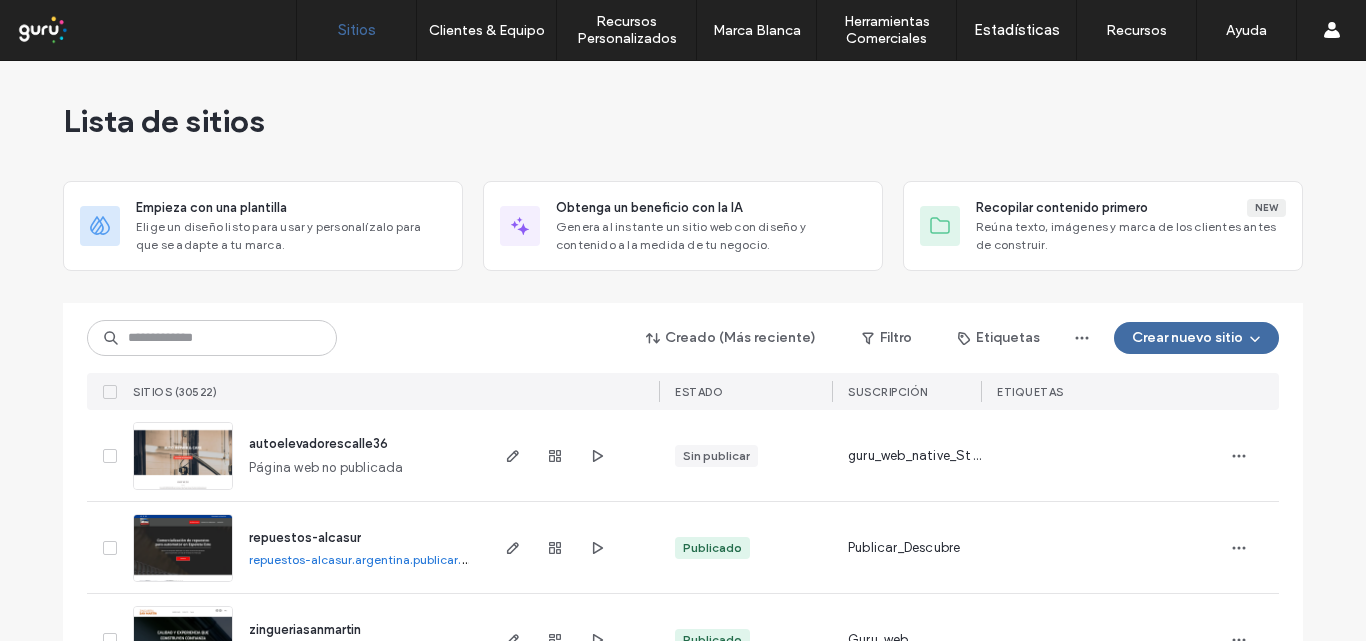 scroll, scrollTop: 0, scrollLeft: 0, axis: both 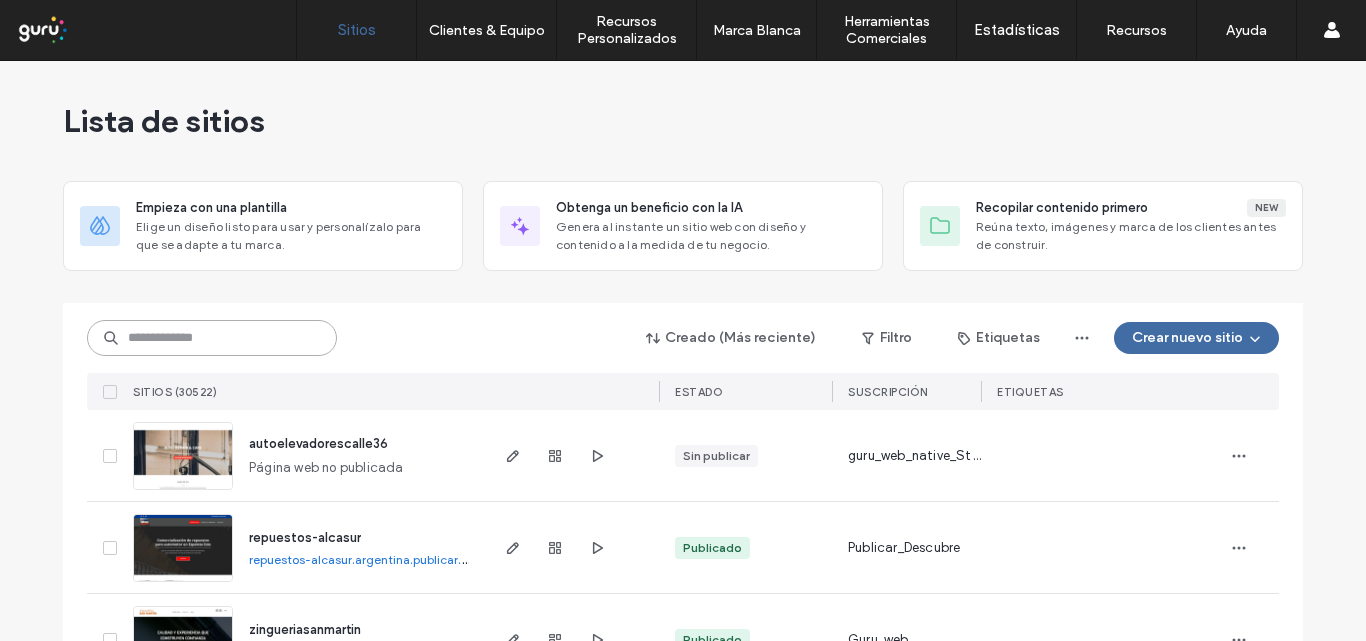 click at bounding box center (212, 338) 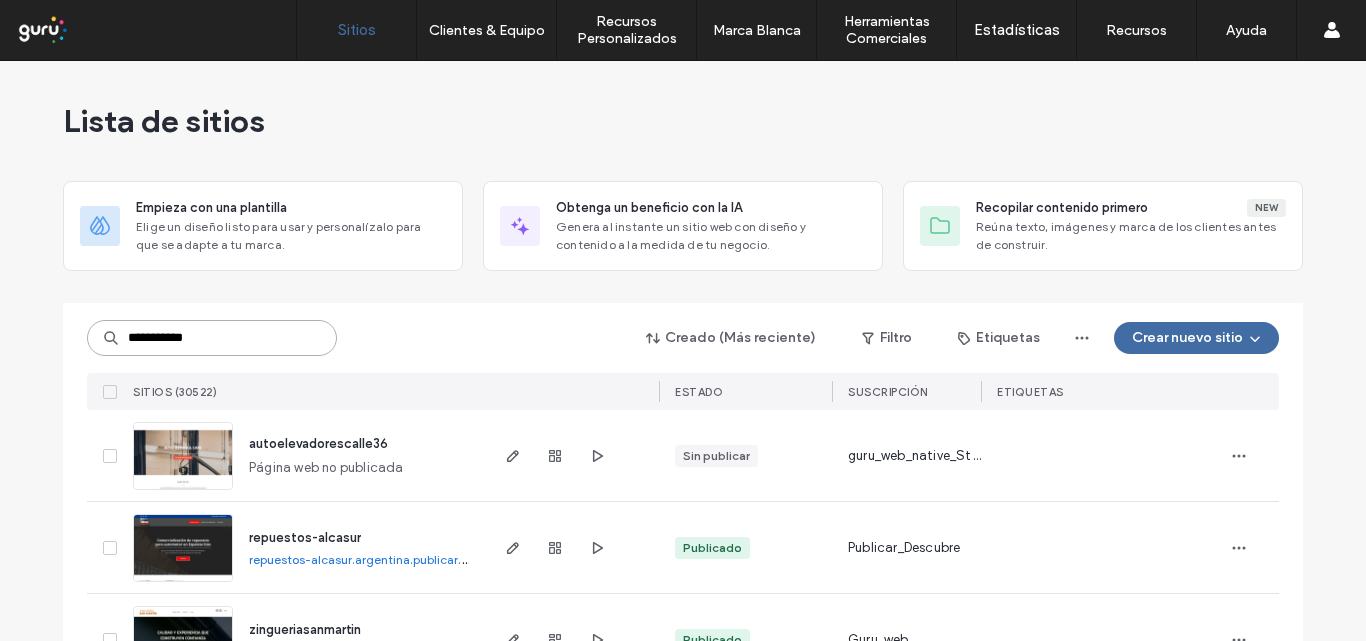 type on "**********" 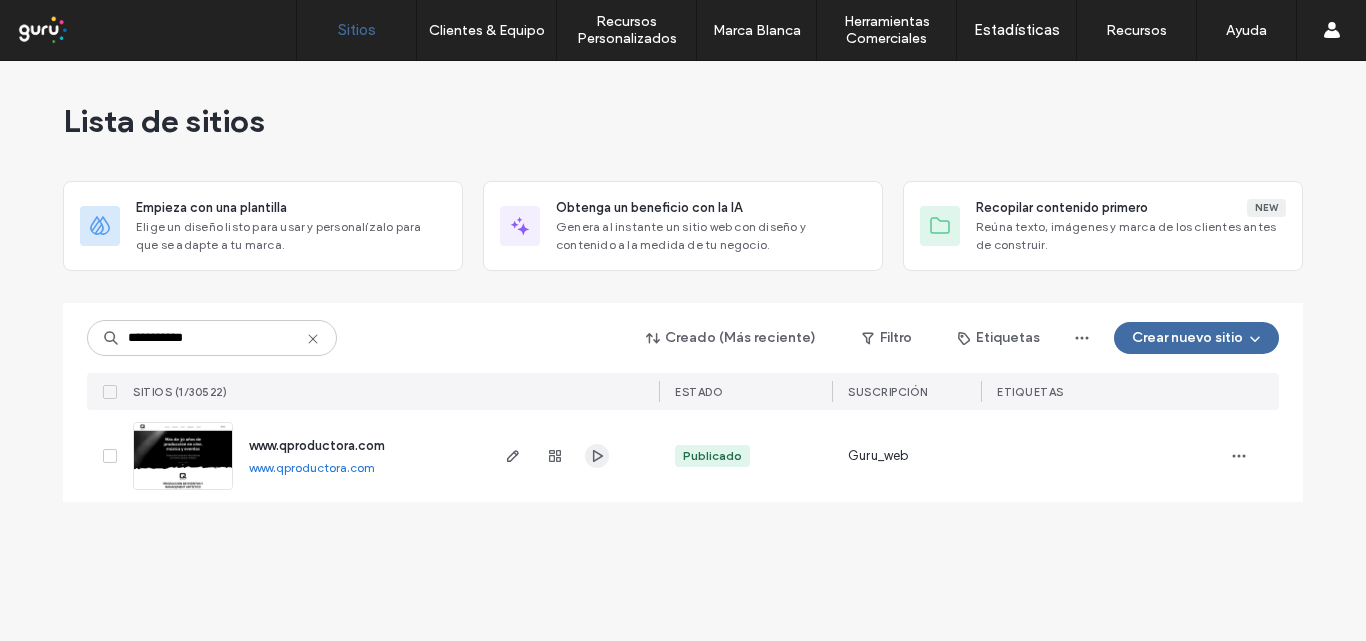 click at bounding box center [597, 456] 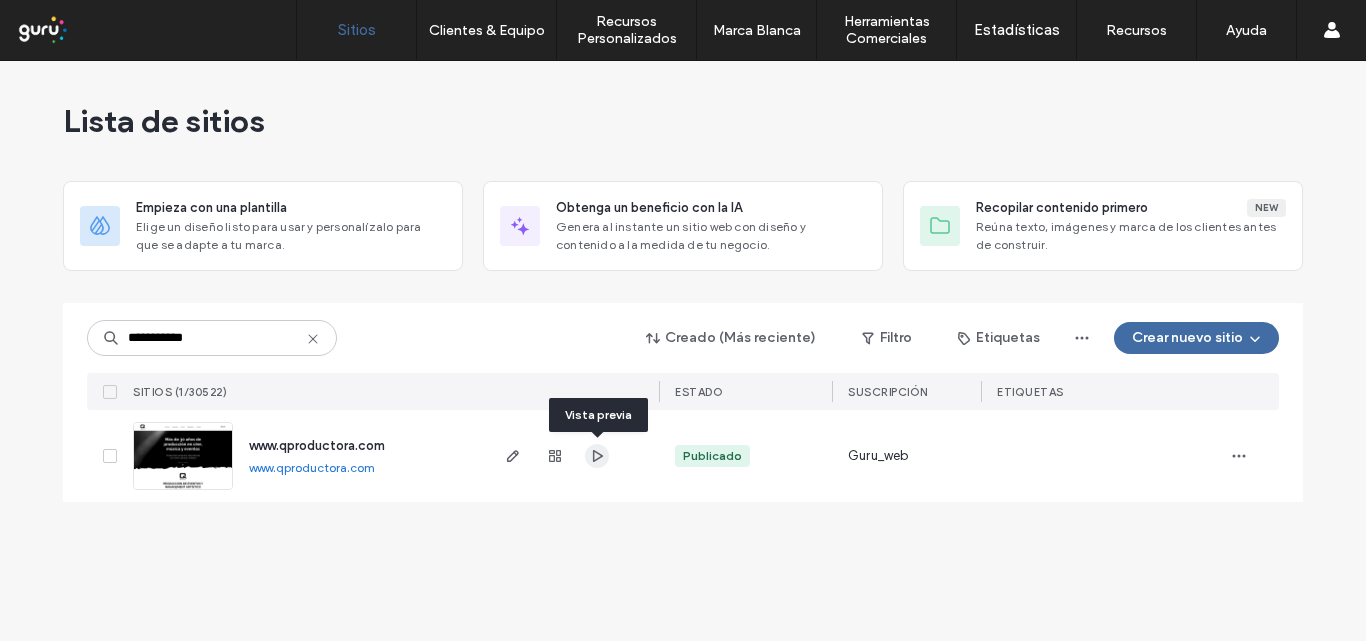 click 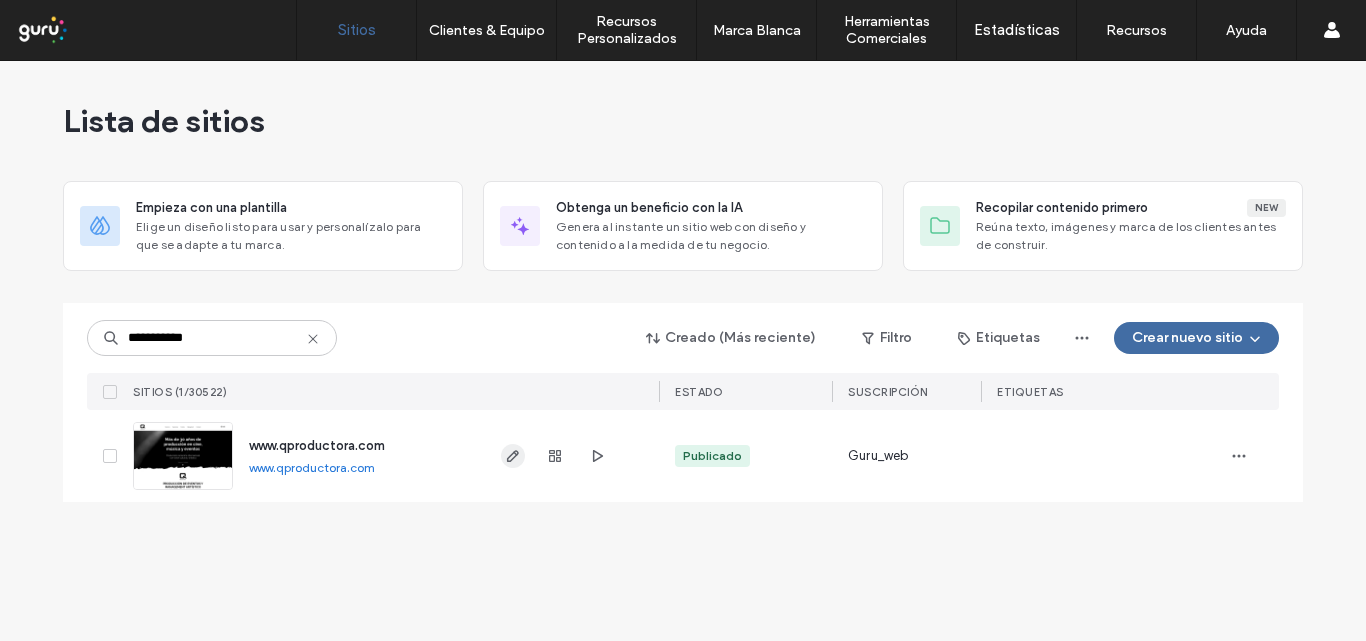 click 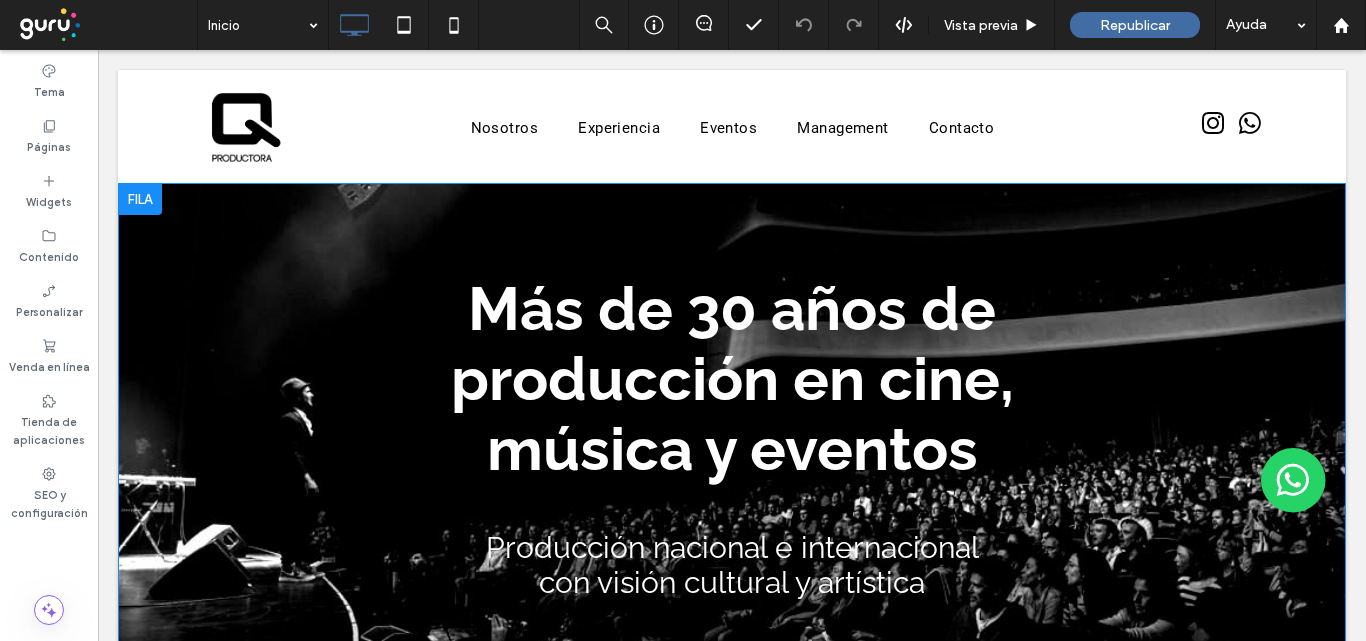 scroll, scrollTop: 0, scrollLeft: 0, axis: both 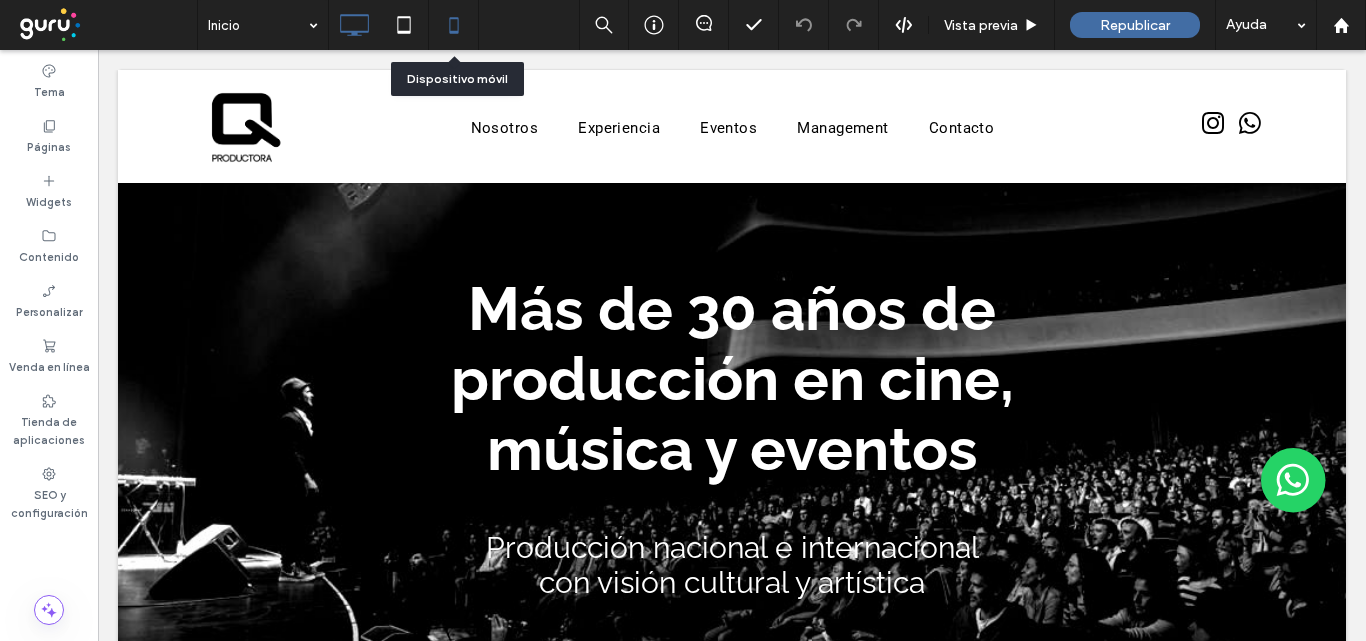 click 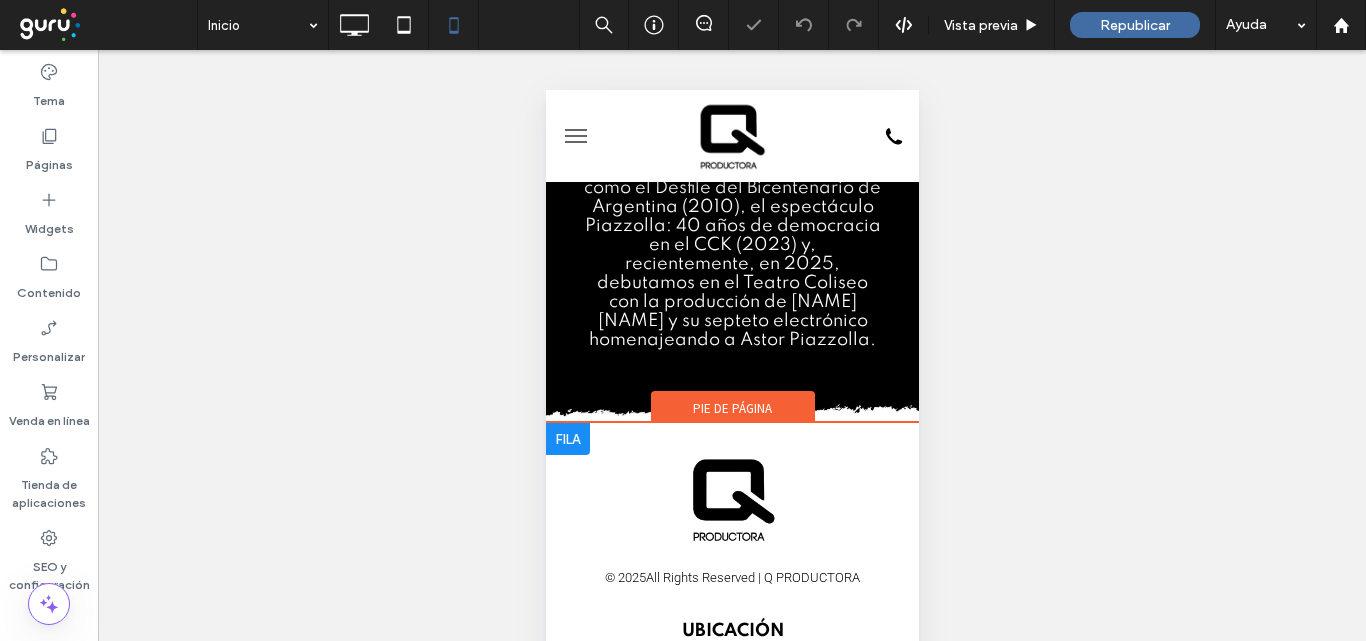 scroll, scrollTop: 2822, scrollLeft: 0, axis: vertical 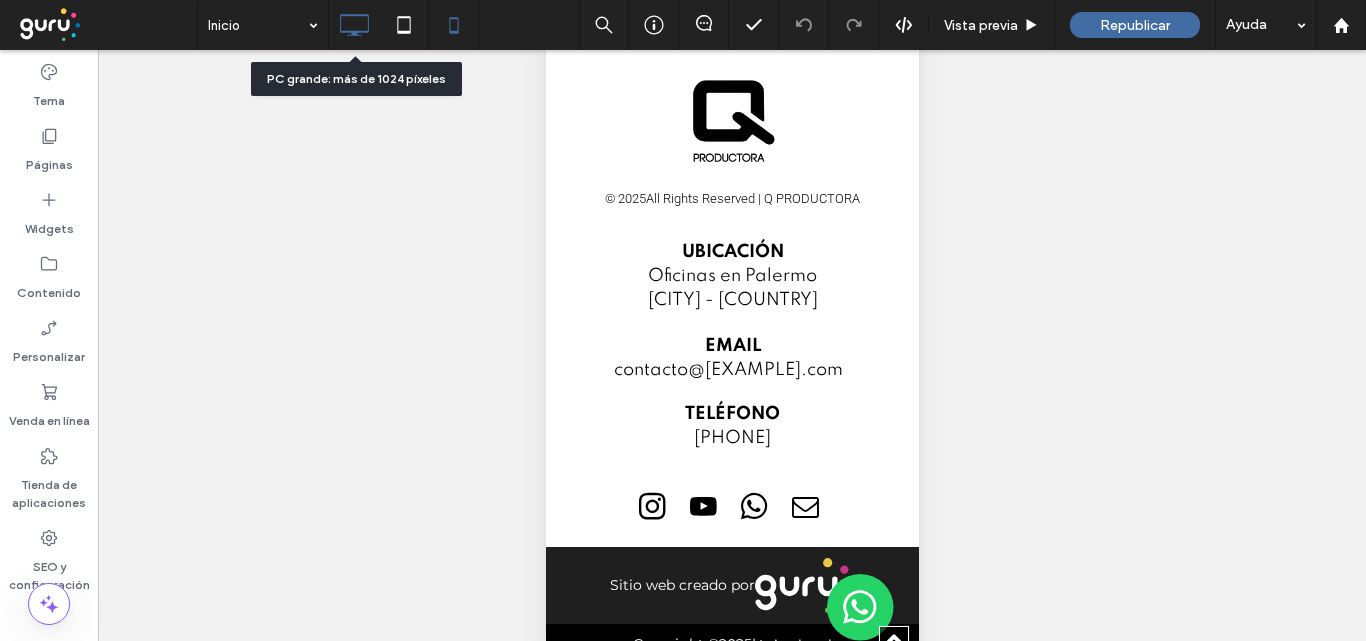 click 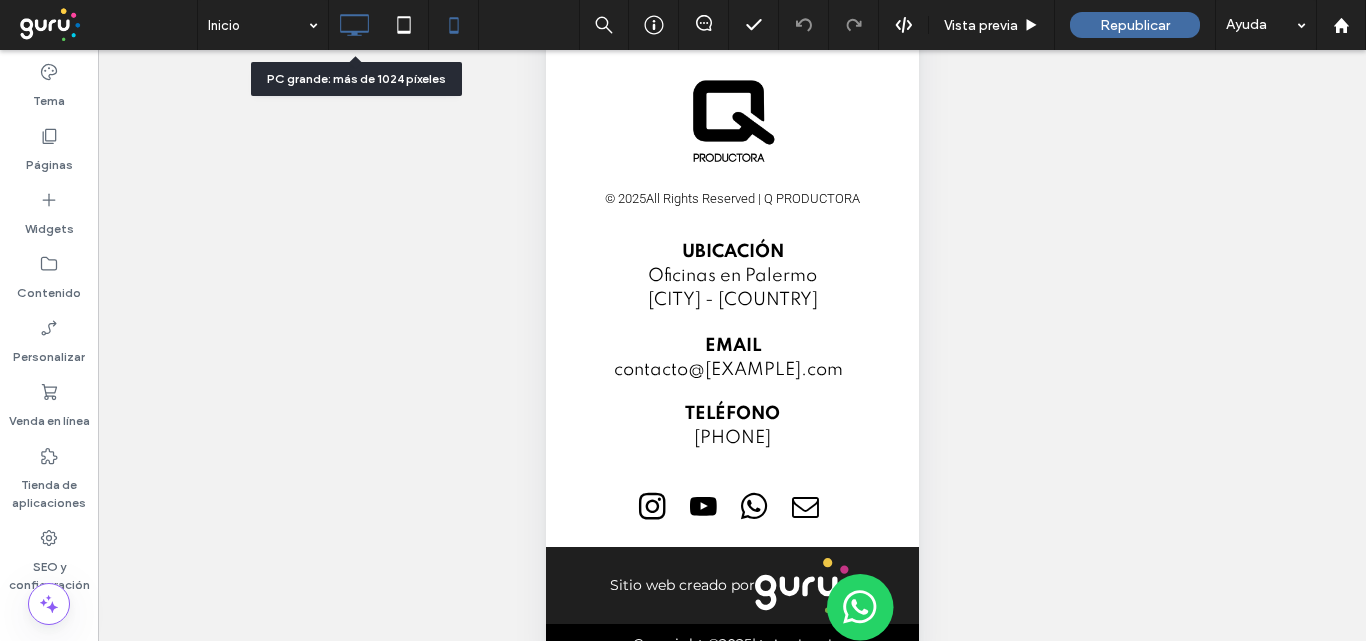 scroll, scrollTop: 0, scrollLeft: 0, axis: both 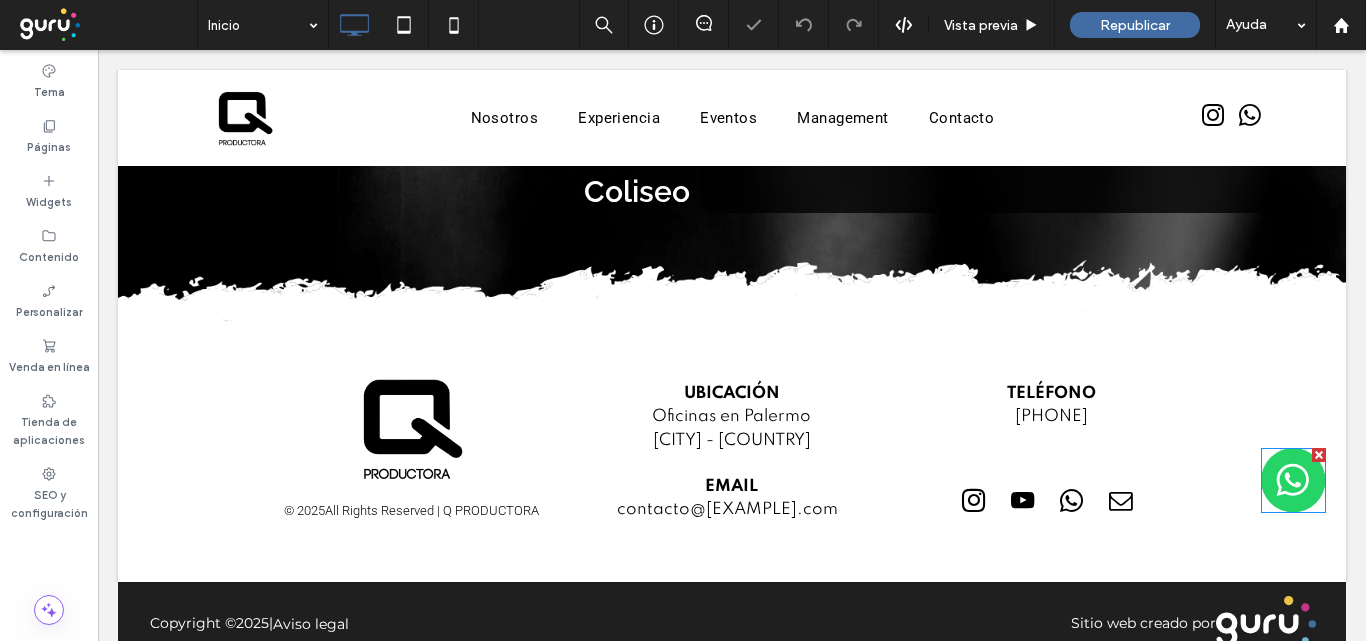 click at bounding box center (1293, 480) 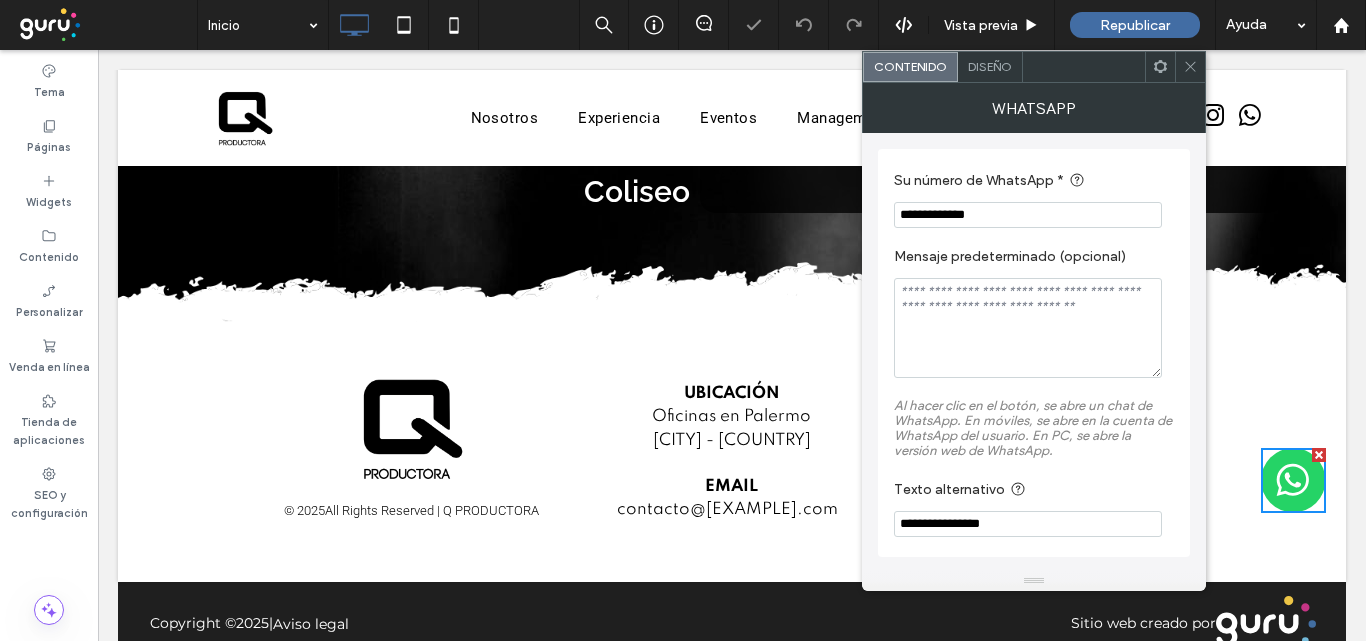 drag, startPoint x: 1108, startPoint y: 261, endPoint x: 847, endPoint y: 211, distance: 265.74612 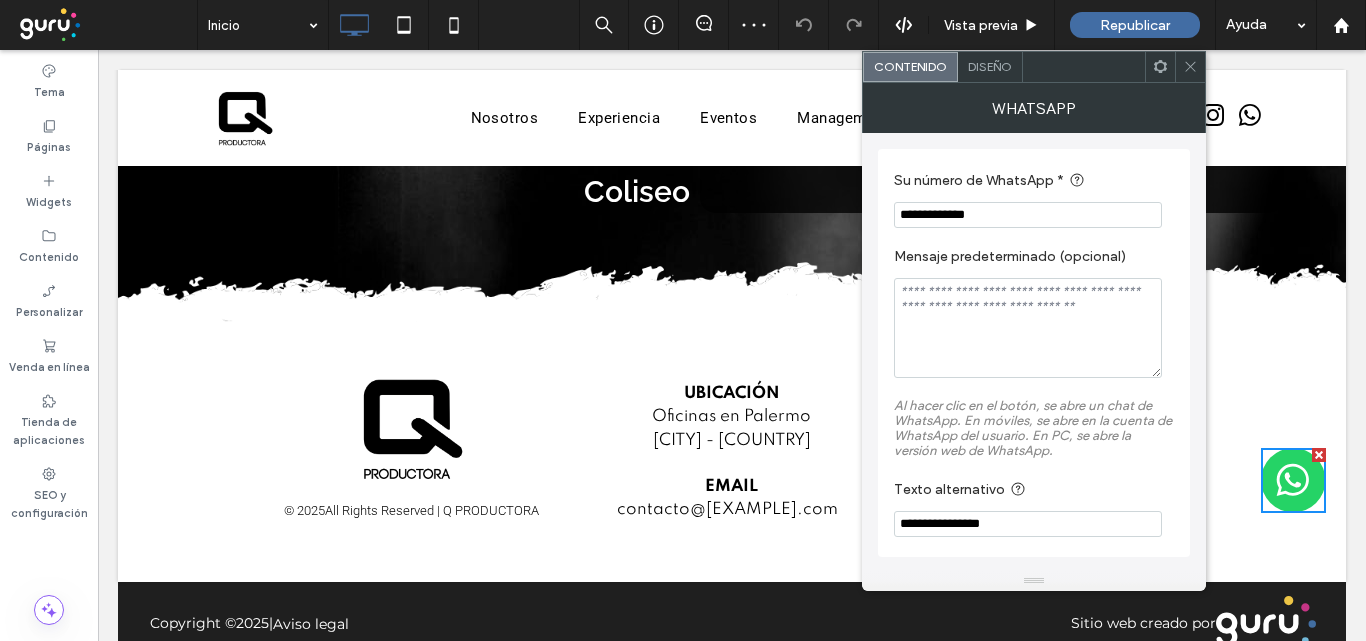 click 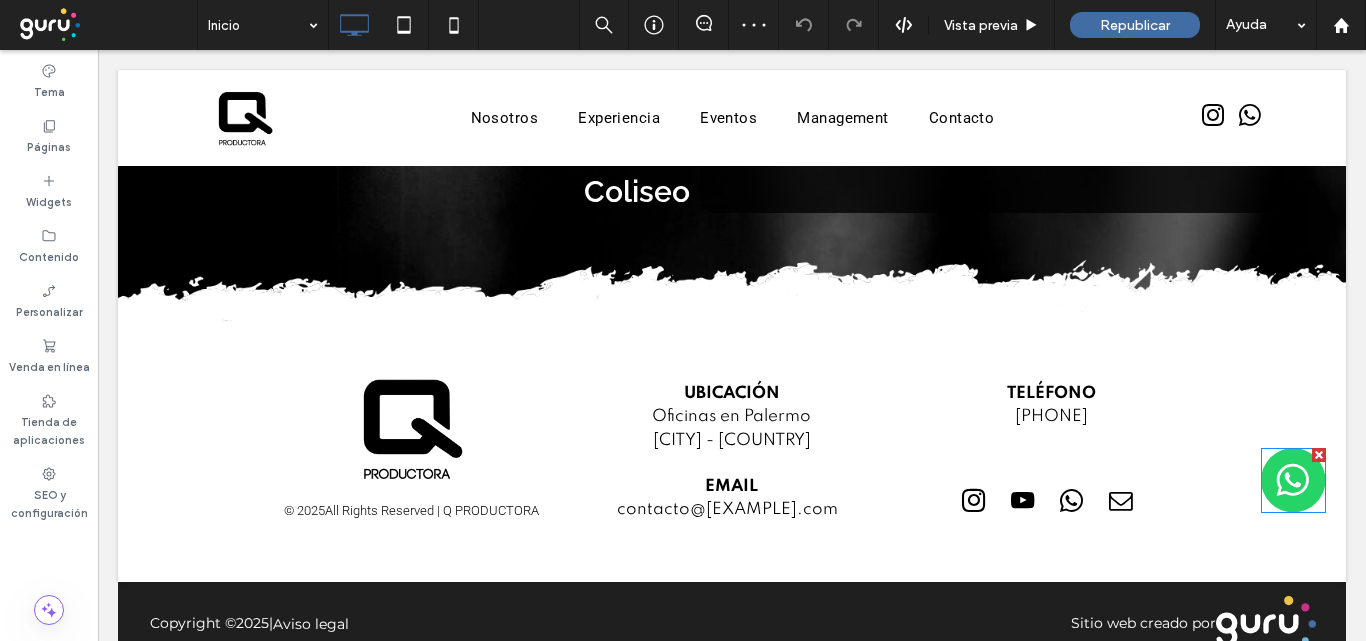 click at bounding box center [1319, 455] 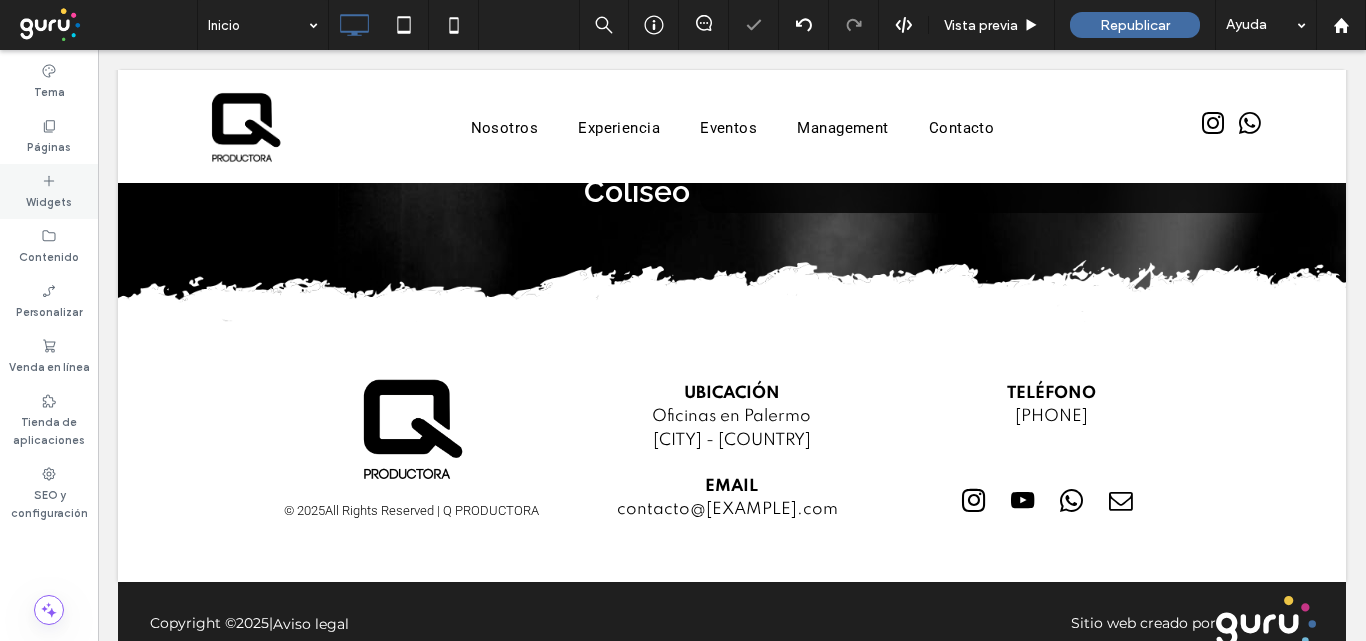 click 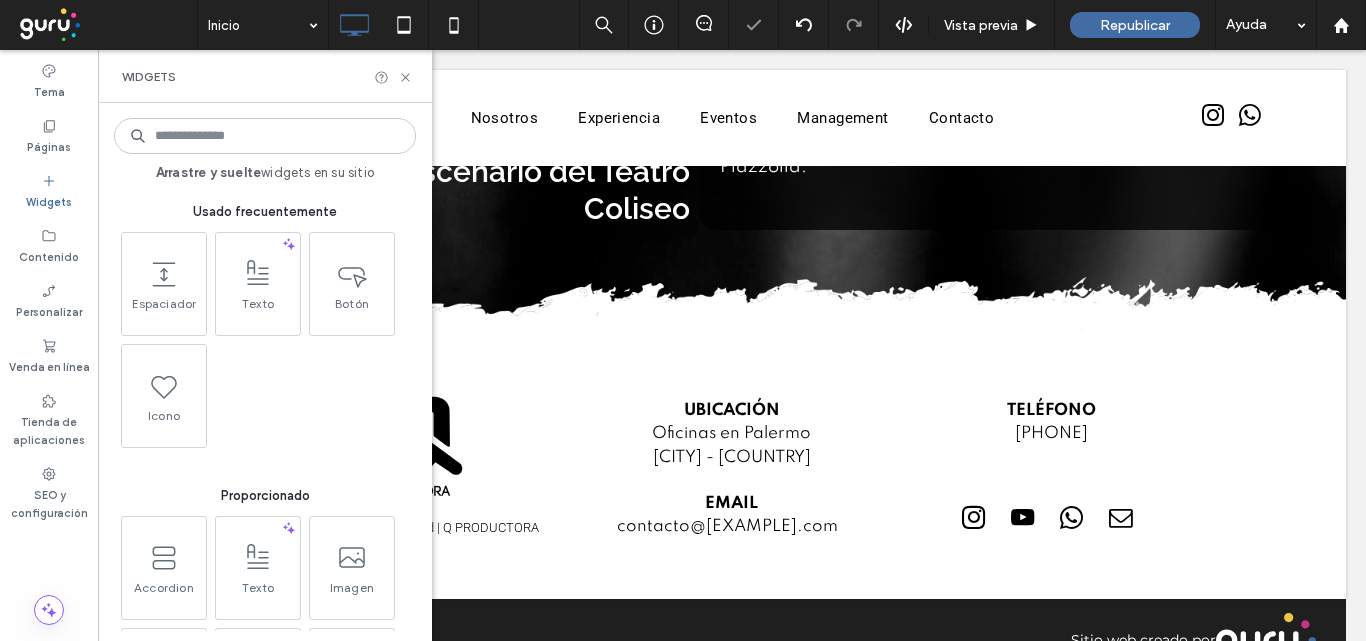 scroll, scrollTop: 1976, scrollLeft: 0, axis: vertical 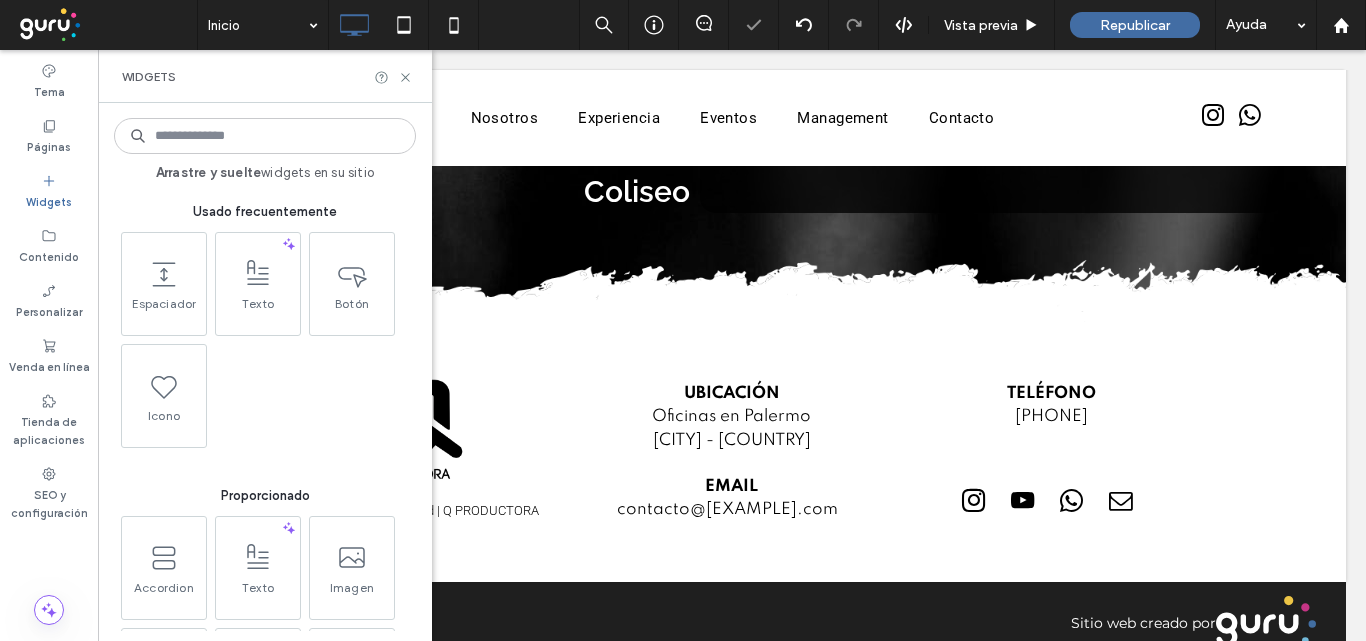 click at bounding box center (265, 136) 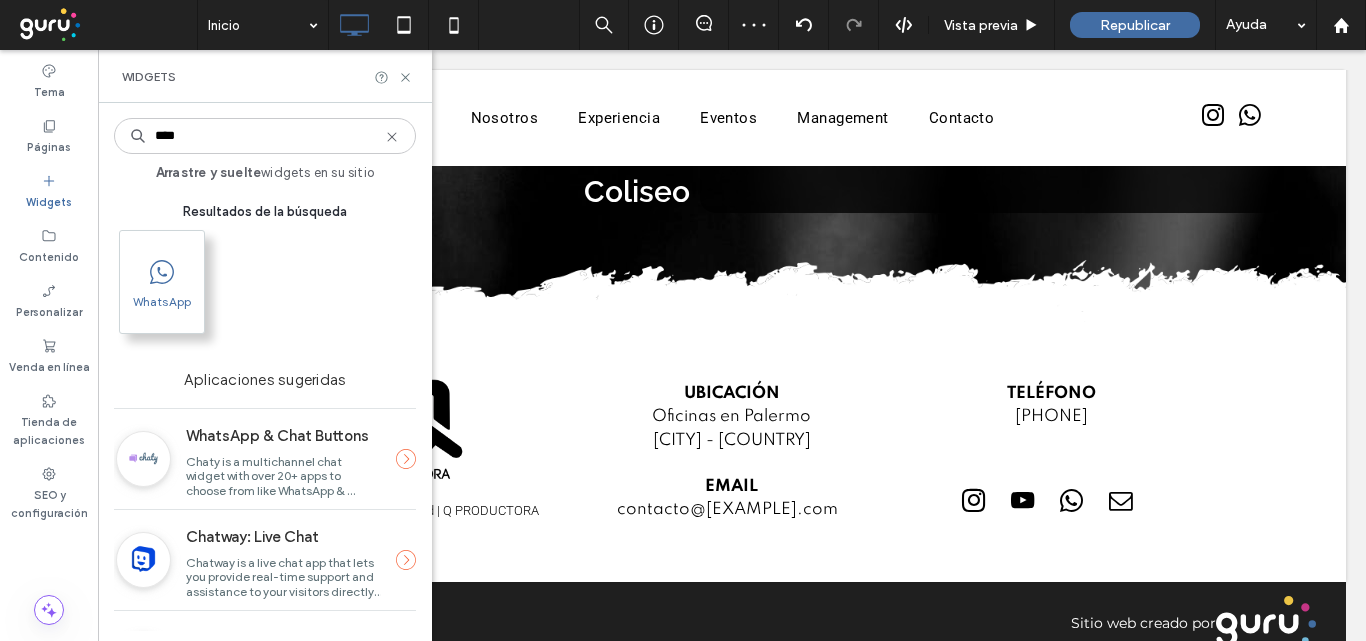type on "****" 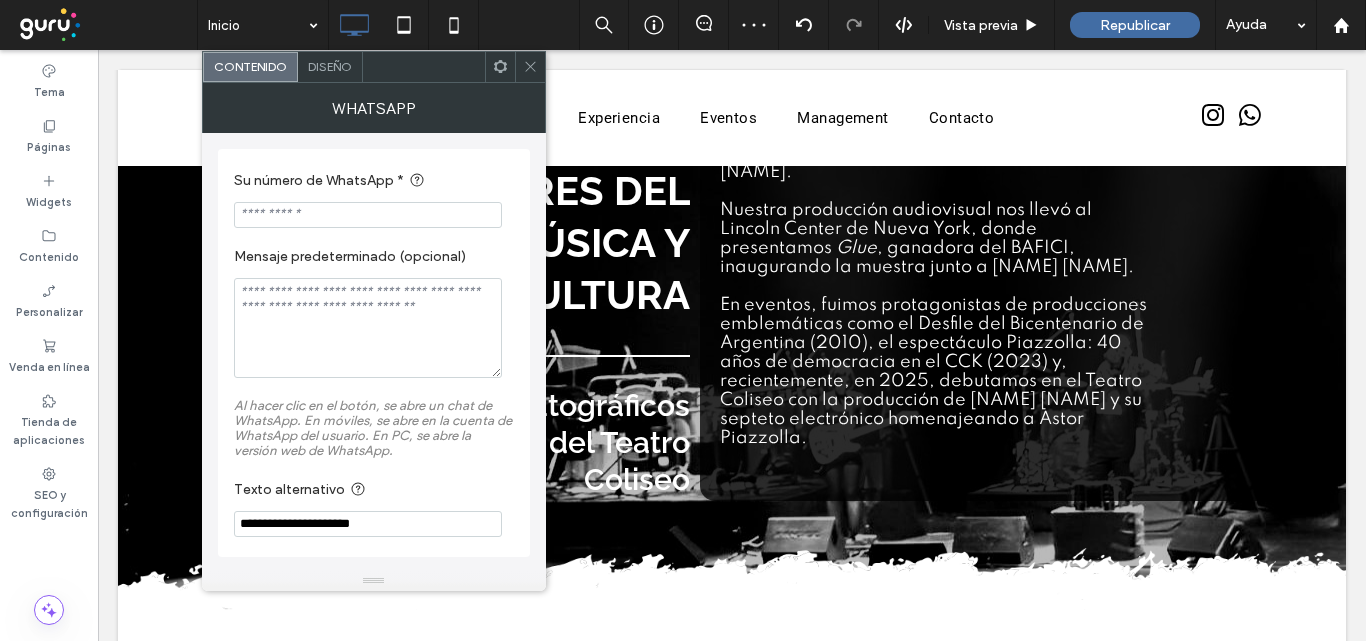 click at bounding box center (368, 215) 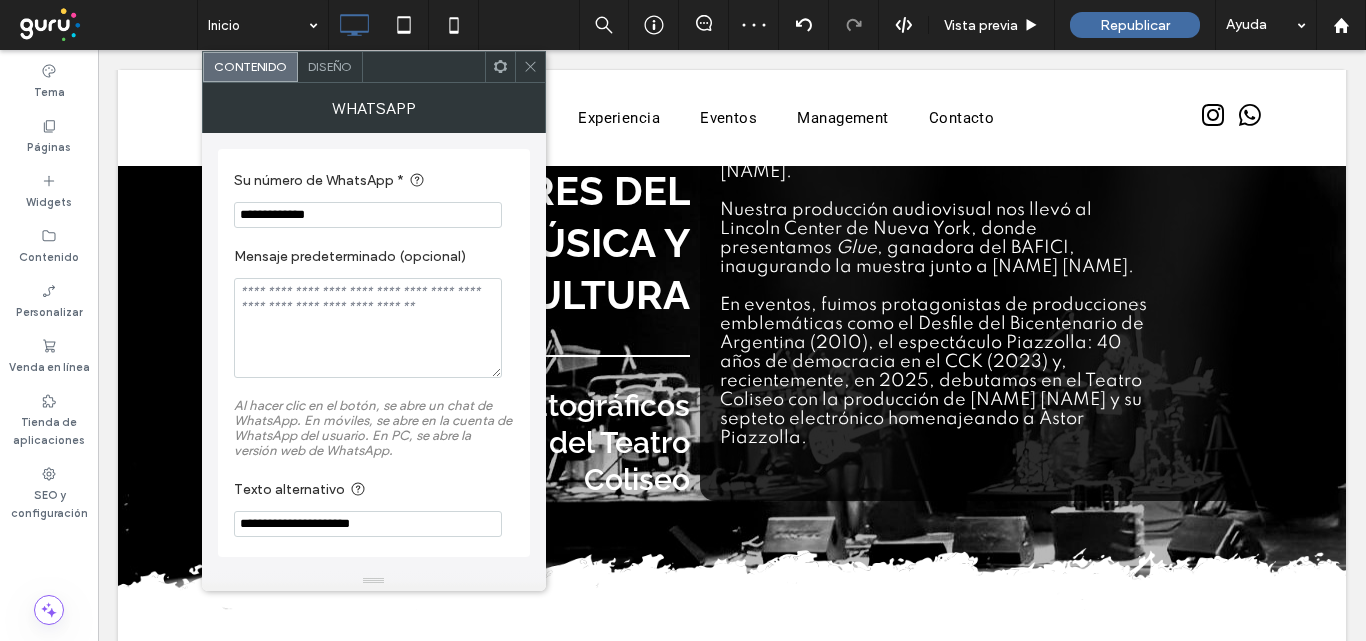 type on "**********" 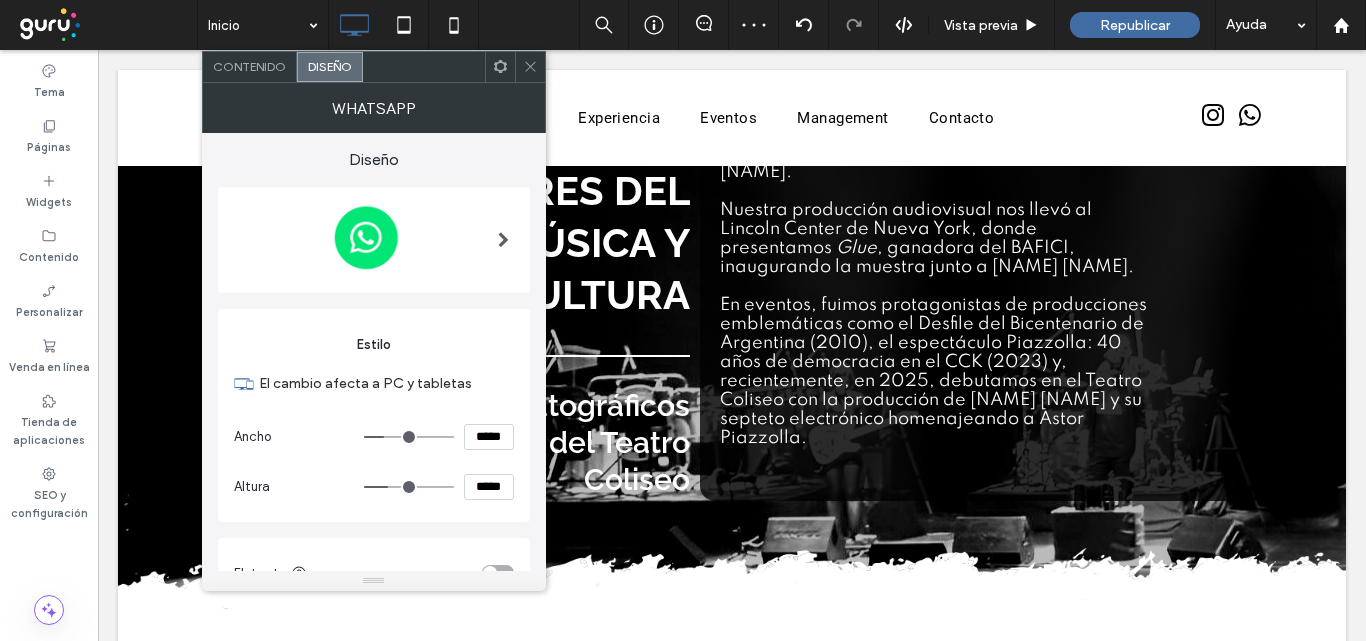 click on "*****" at bounding box center [489, 437] 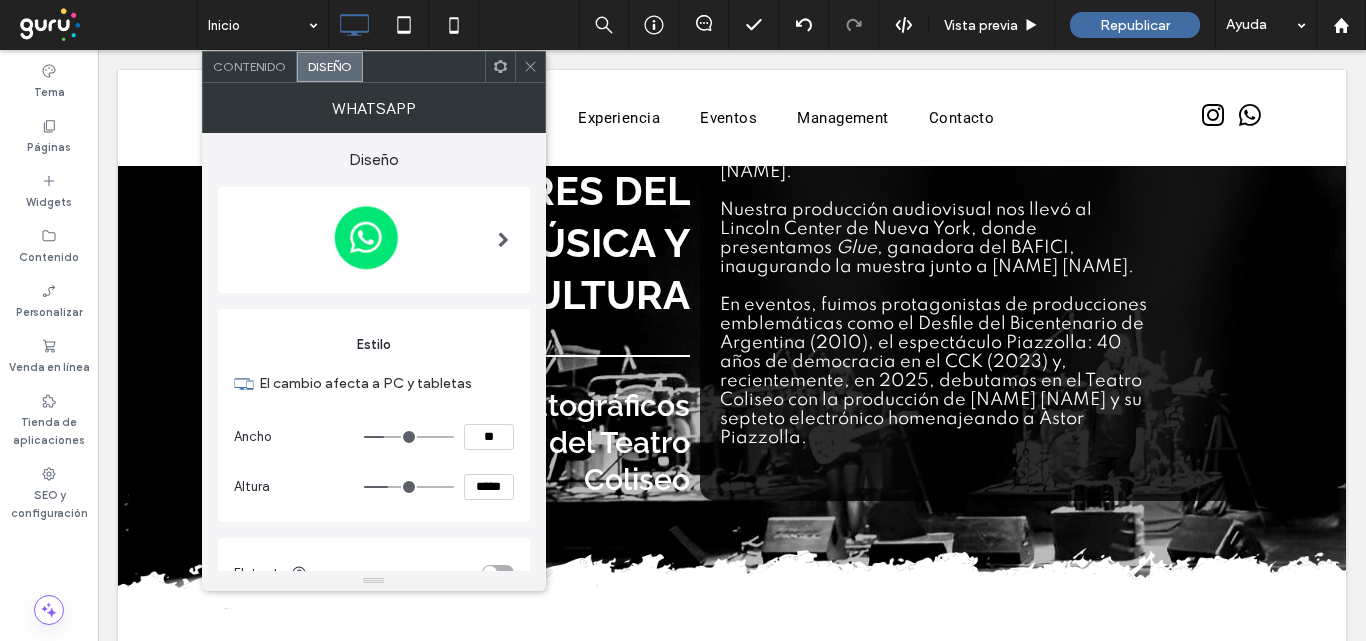 type on "**" 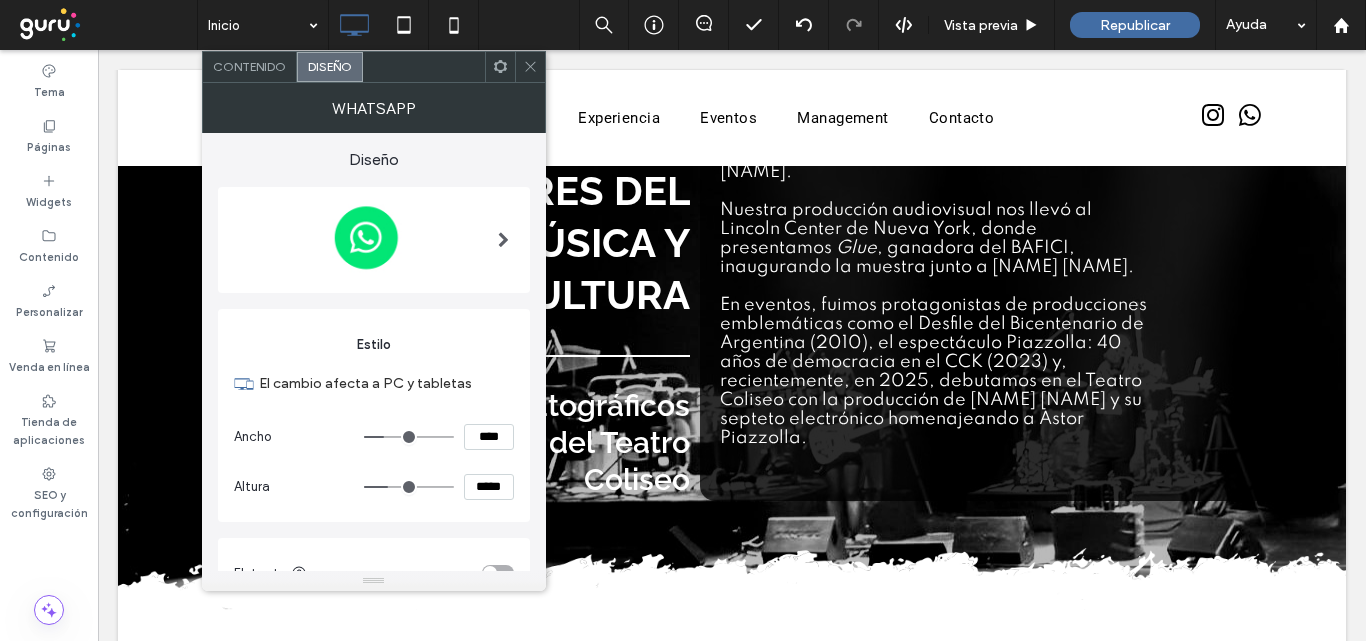 click on "*****" at bounding box center (489, 487) 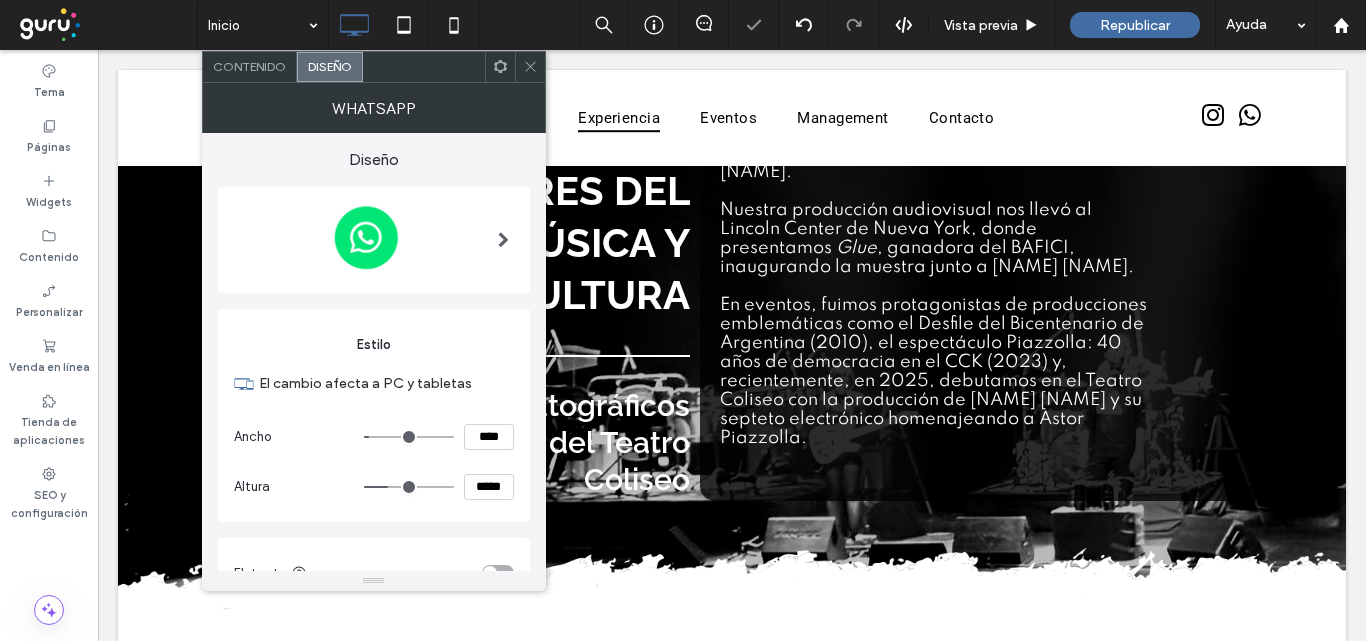 click on "*****" at bounding box center [489, 487] 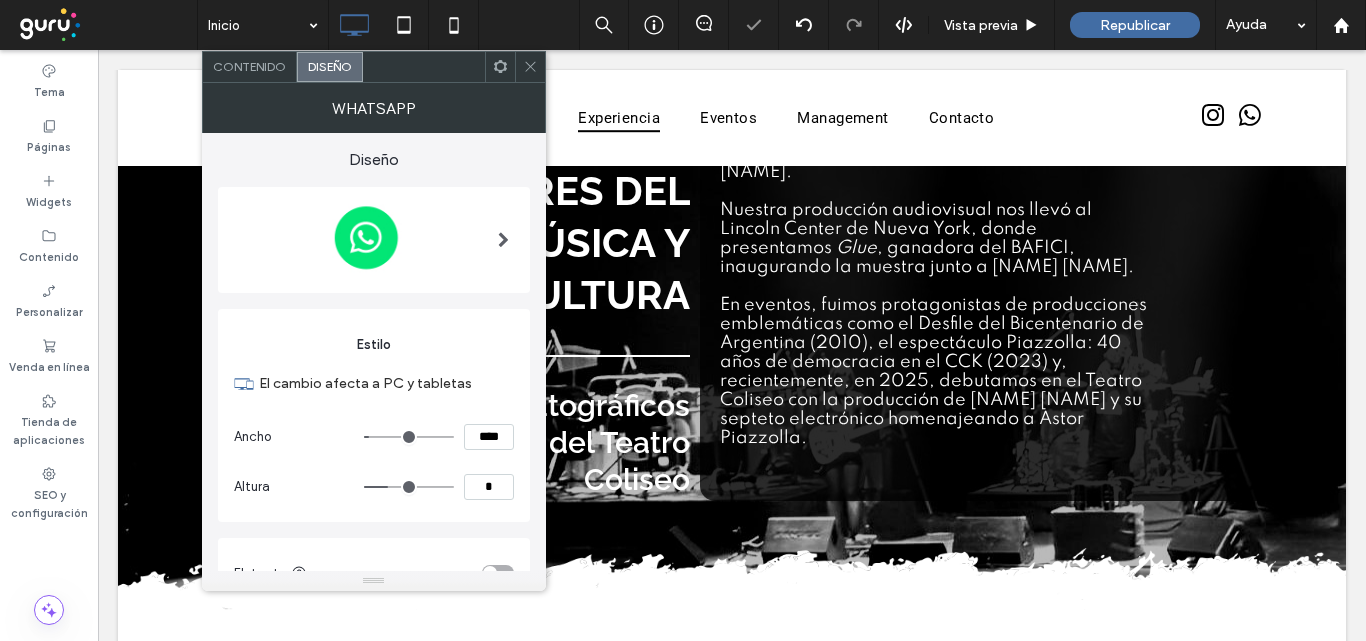 drag, startPoint x: 484, startPoint y: 495, endPoint x: 484, endPoint y: 482, distance: 13 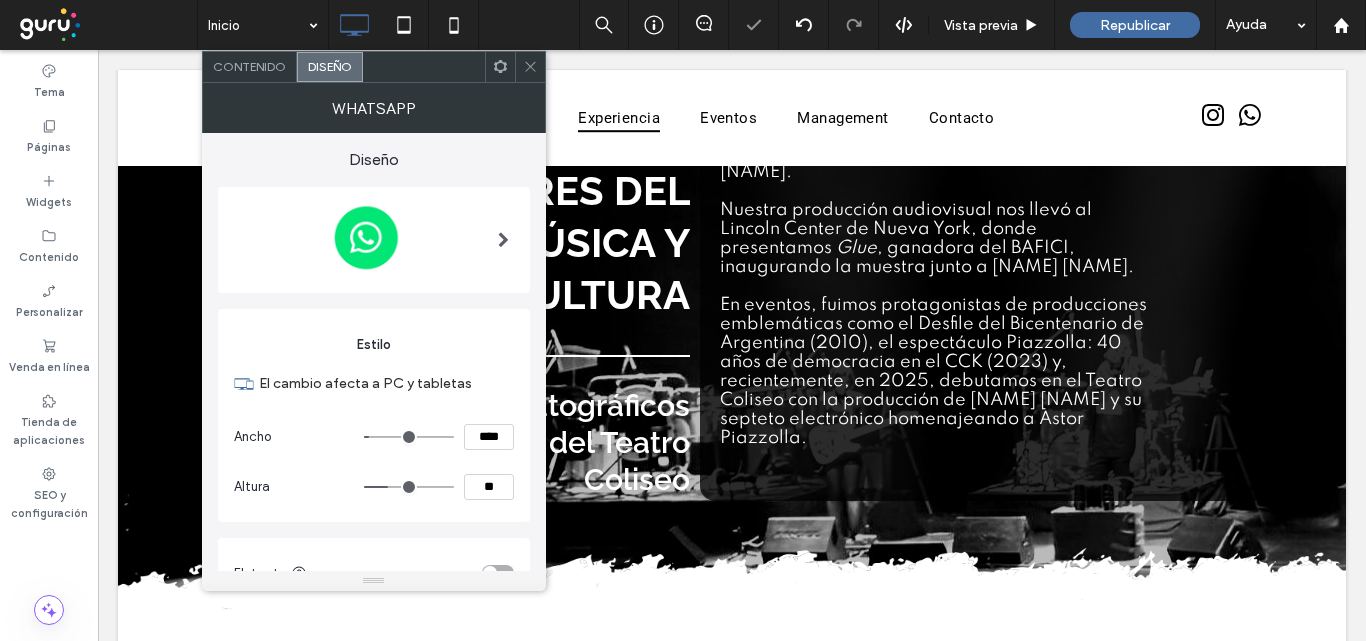 type on "**" 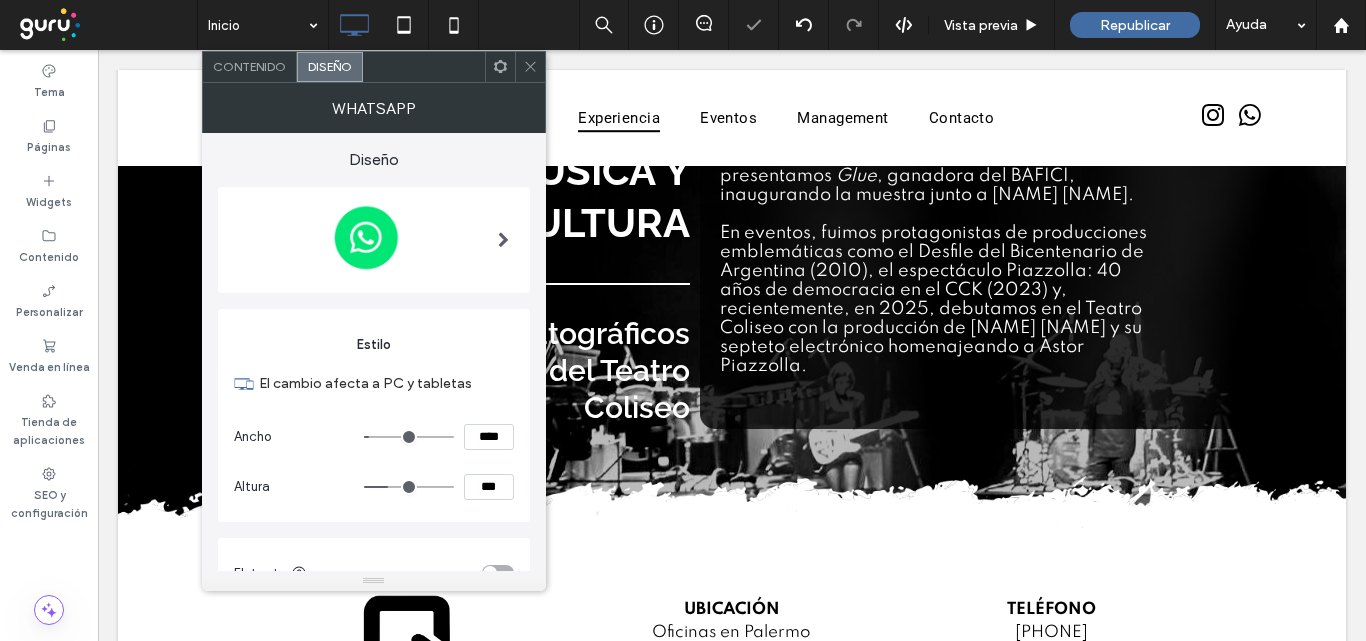 click on "El cambio afecta a PC y tabletas" at bounding box center (386, 383) 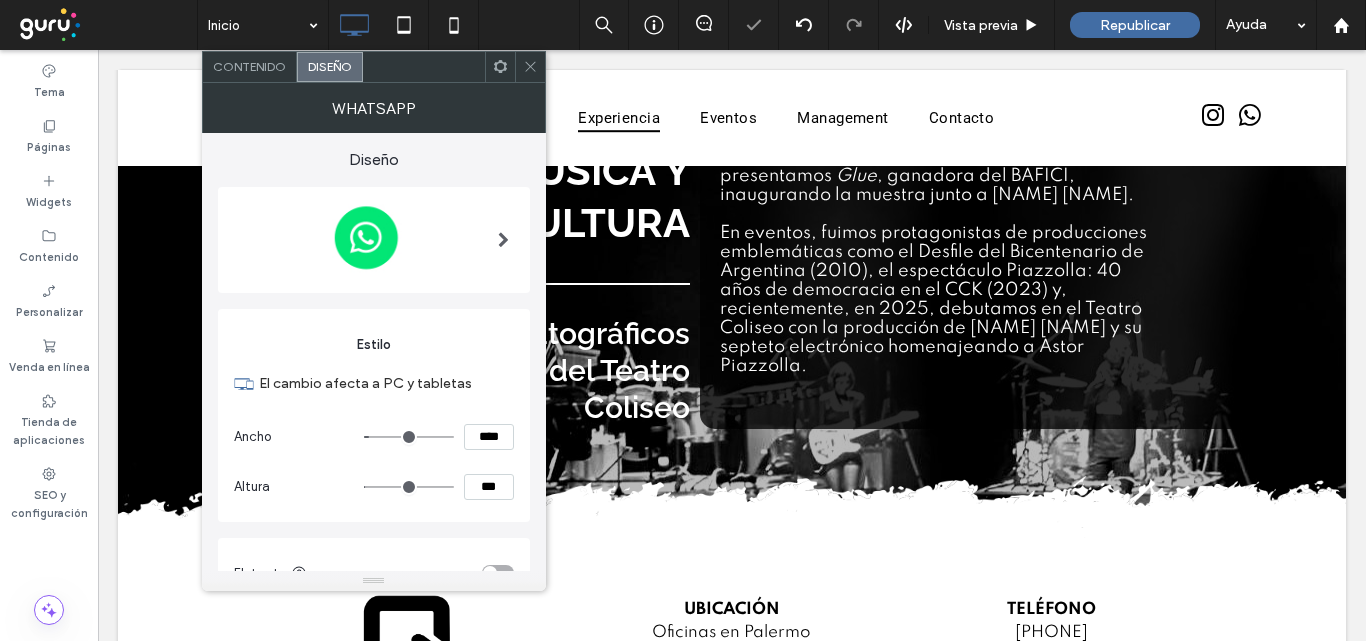 scroll, scrollTop: 1706, scrollLeft: 0, axis: vertical 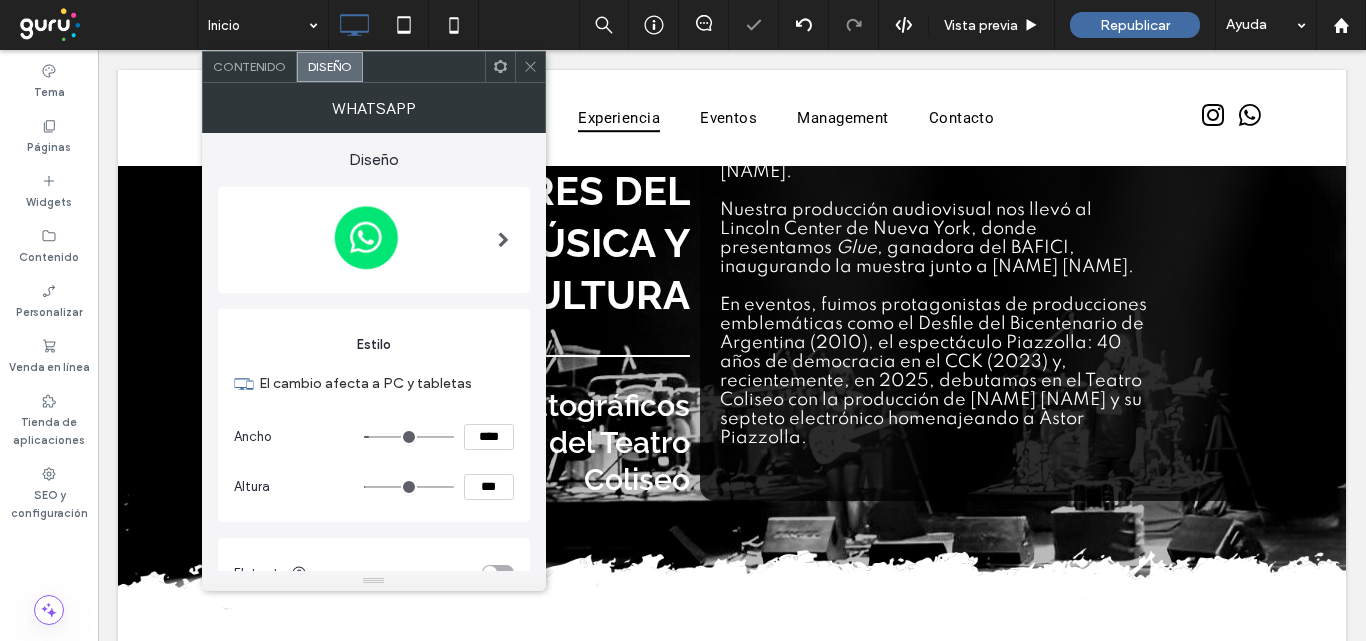 click on "***" at bounding box center (439, 487) 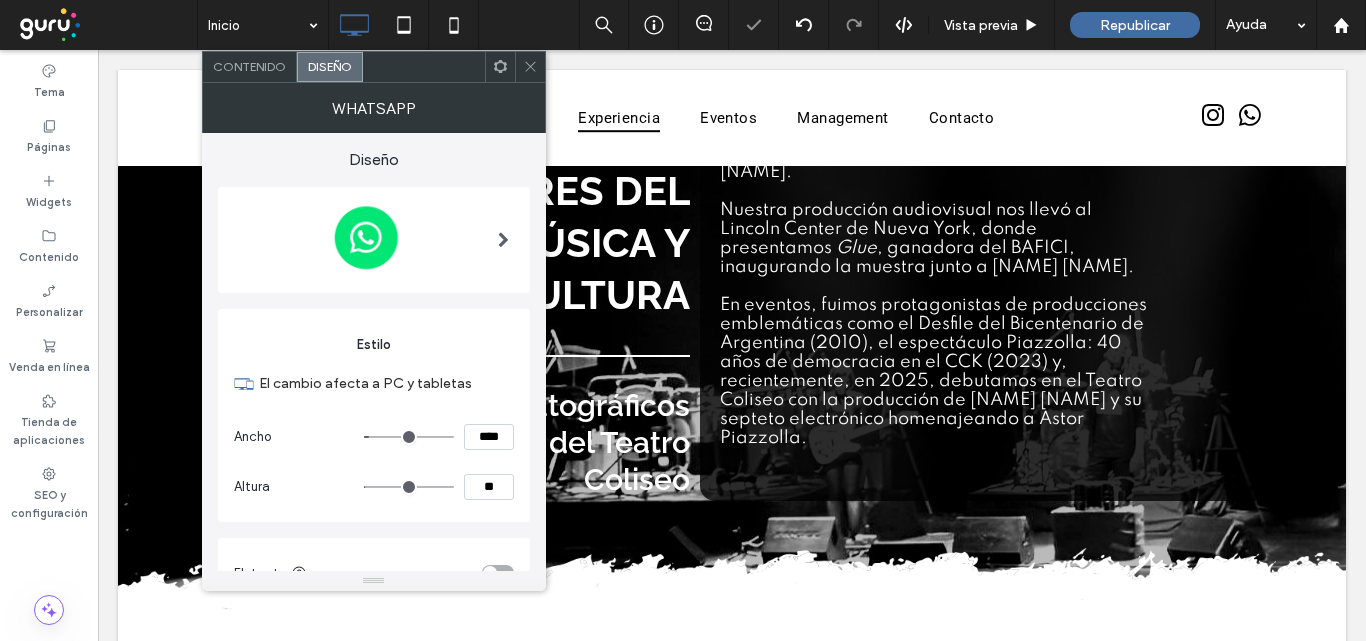 type on "**" 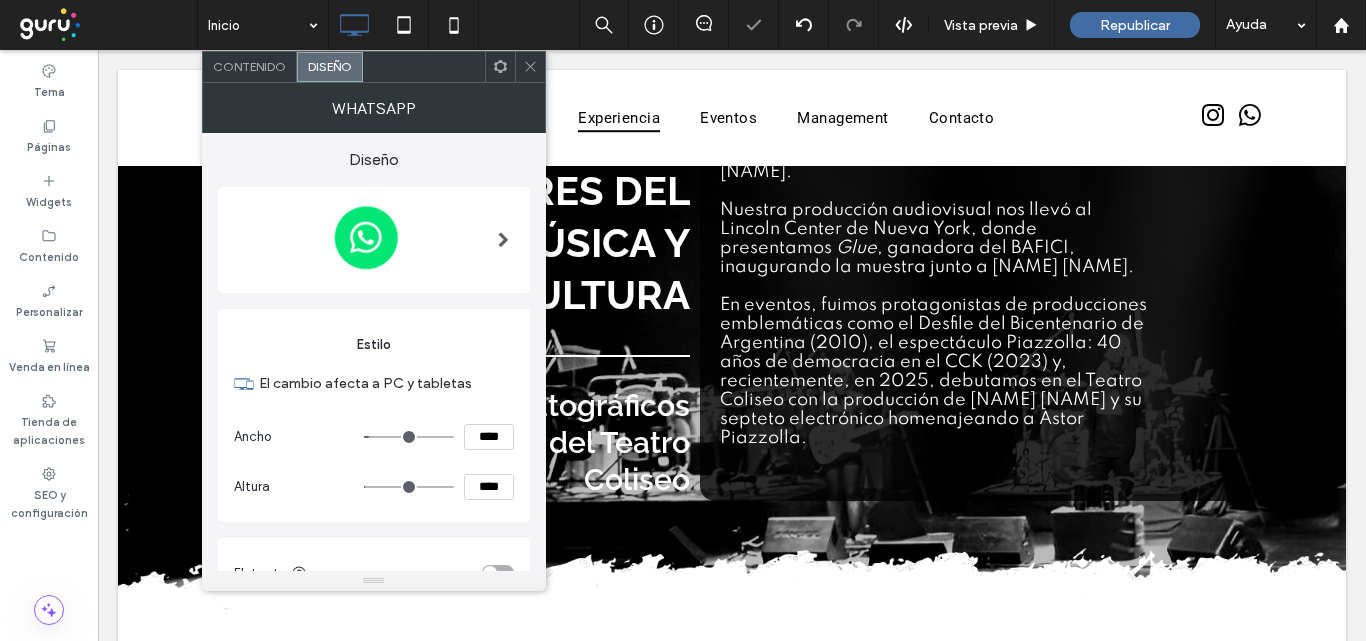 scroll, scrollTop: 1778, scrollLeft: 0, axis: vertical 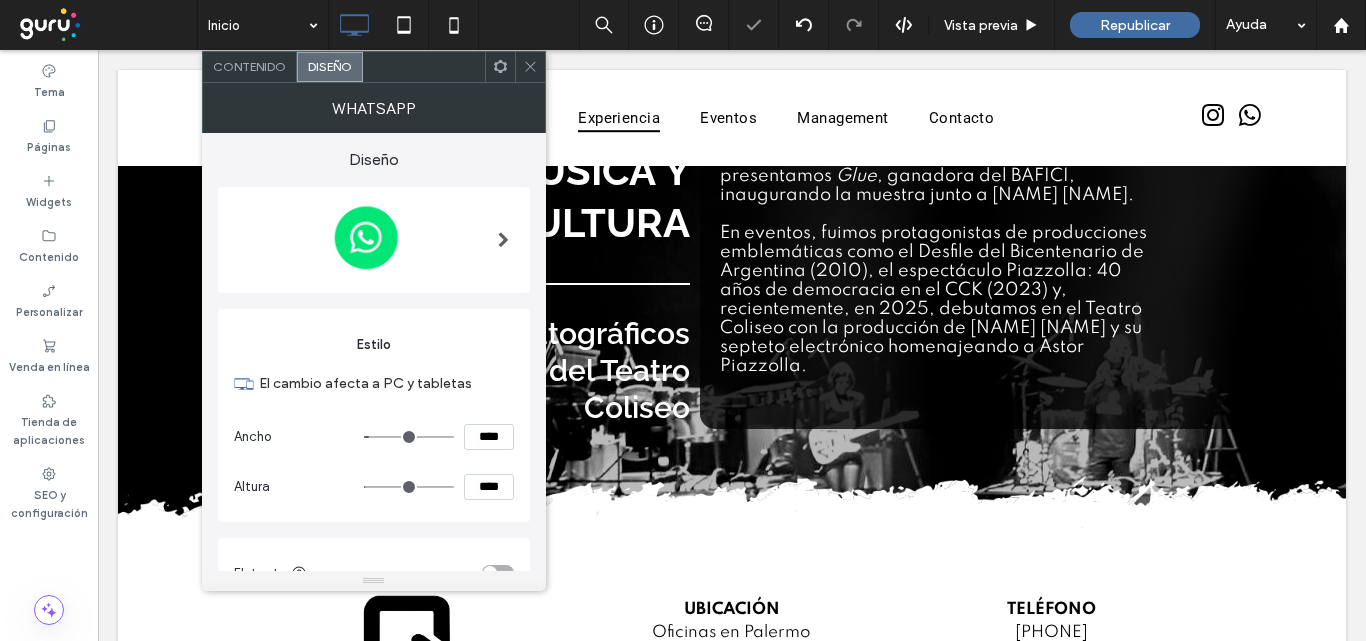 click on "El cambio afecta a PC y tabletas" at bounding box center (374, 383) 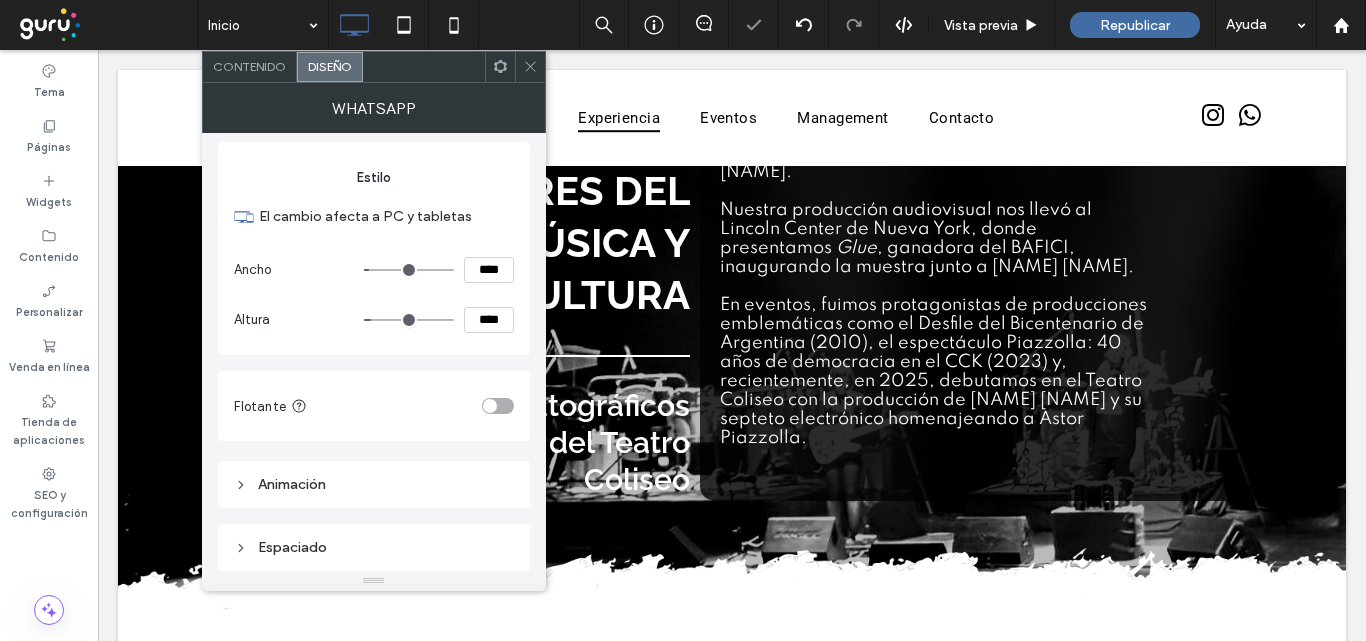 click on "Espaciado" at bounding box center (374, 547) 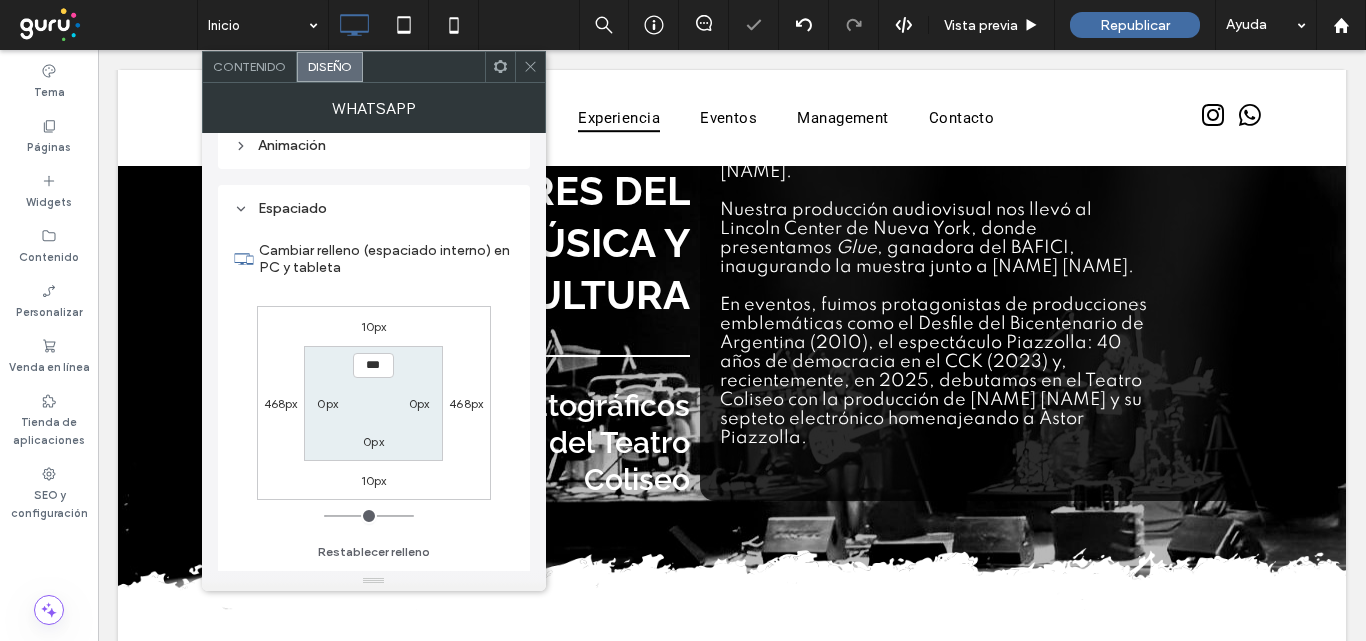 scroll, scrollTop: 517, scrollLeft: 0, axis: vertical 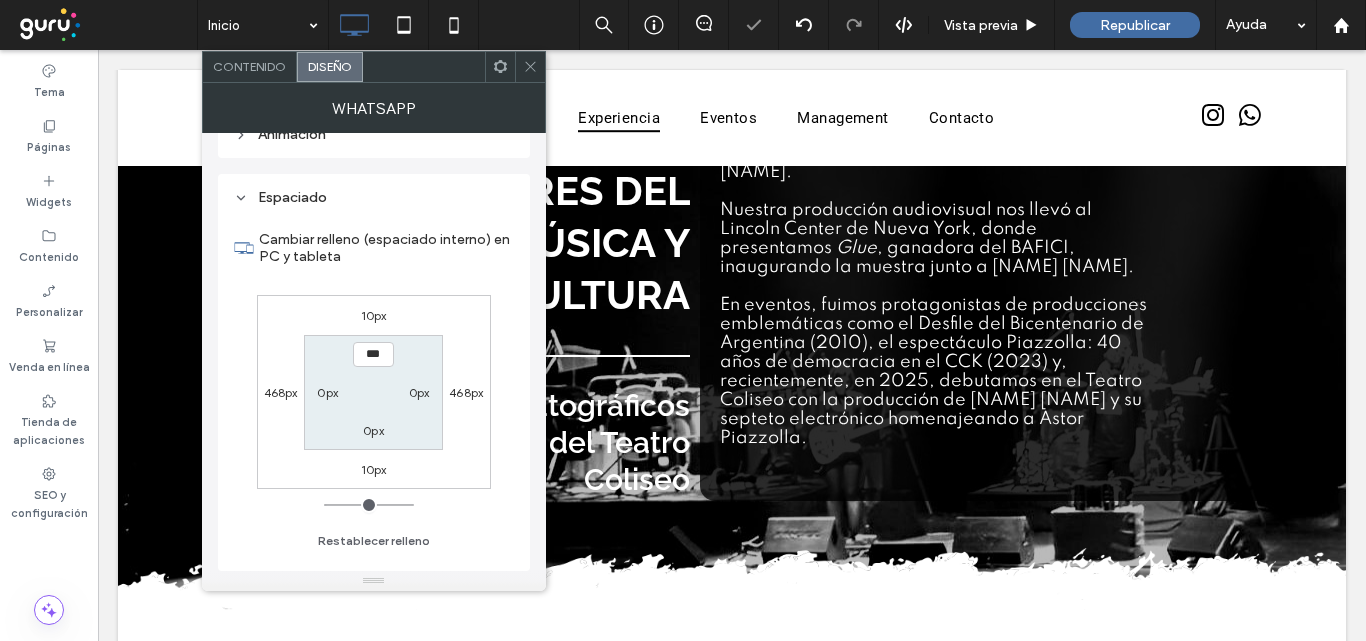 click on "10px" at bounding box center (374, 469) 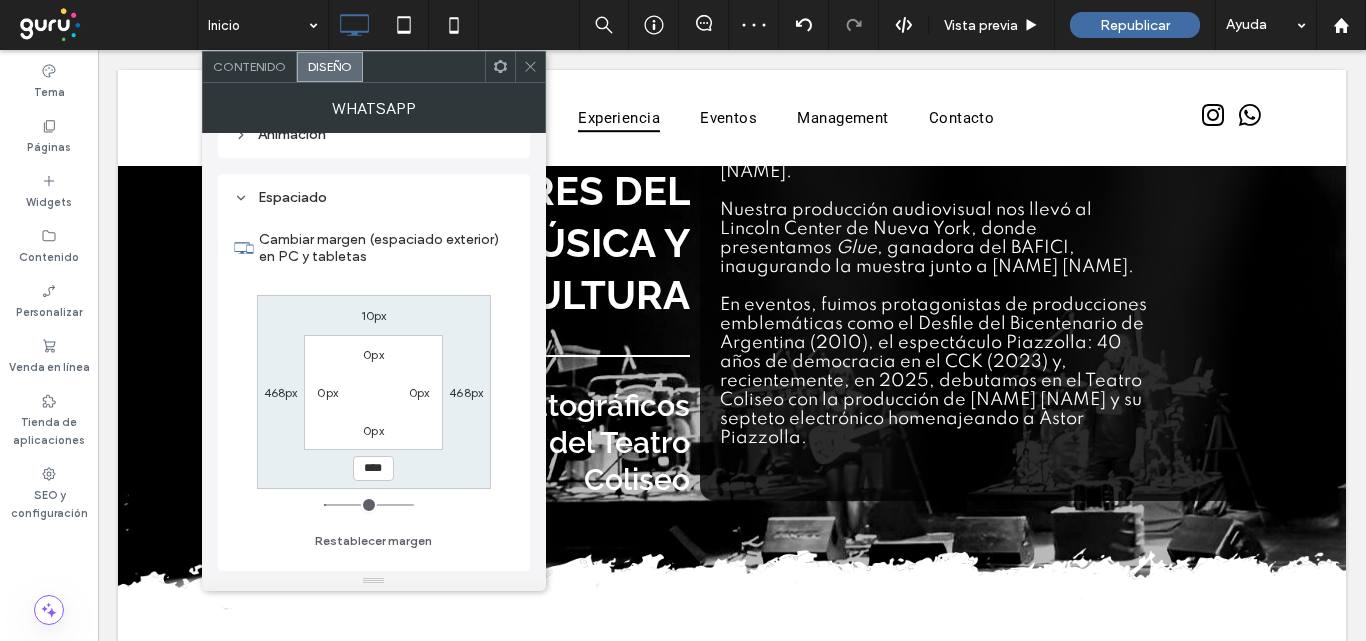 type on "**" 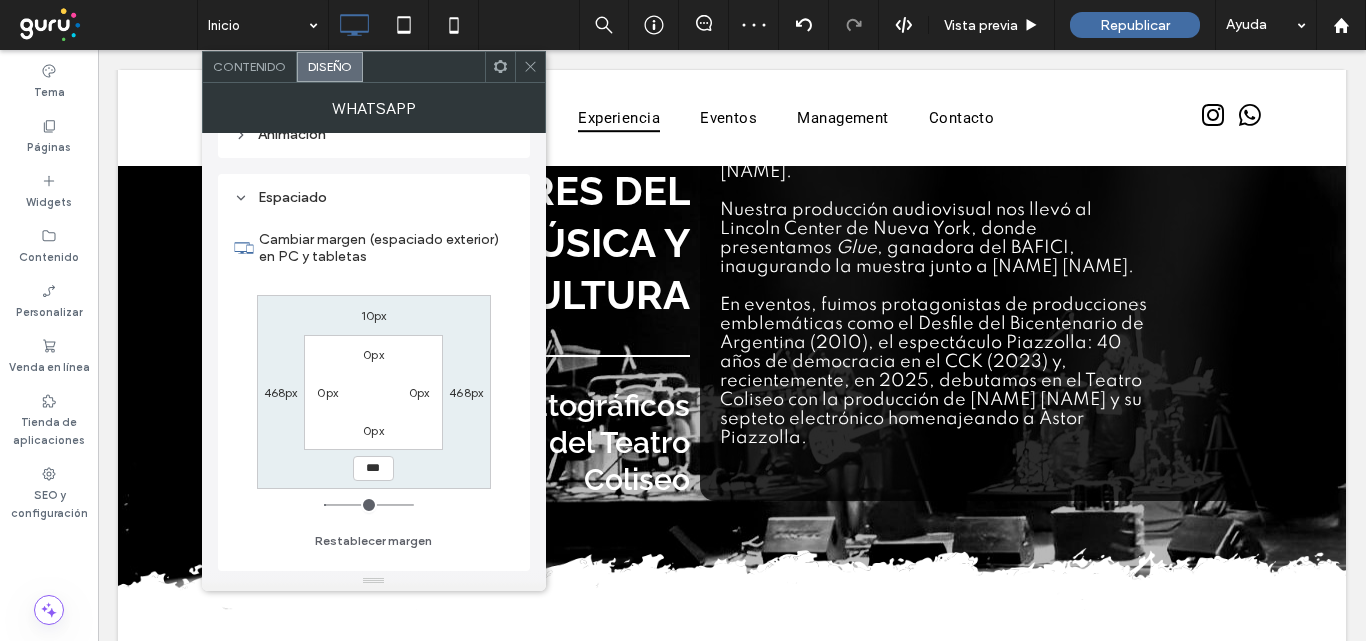 type on "***" 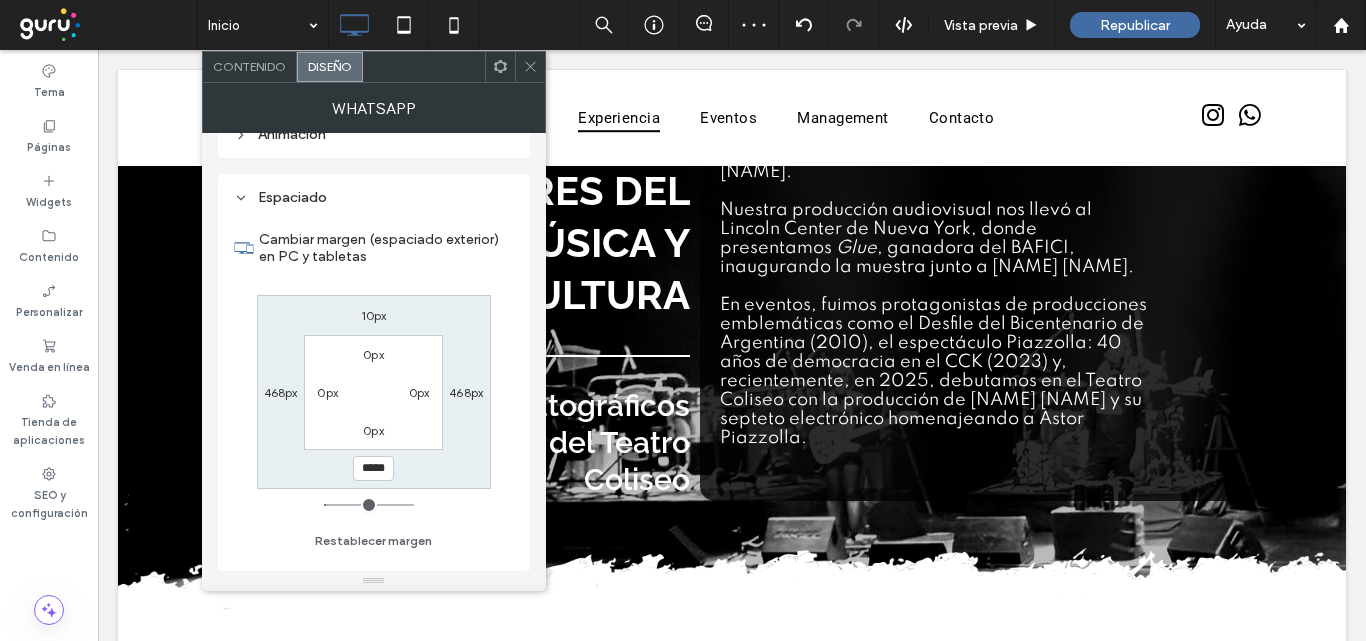 scroll, scrollTop: 1789, scrollLeft: 0, axis: vertical 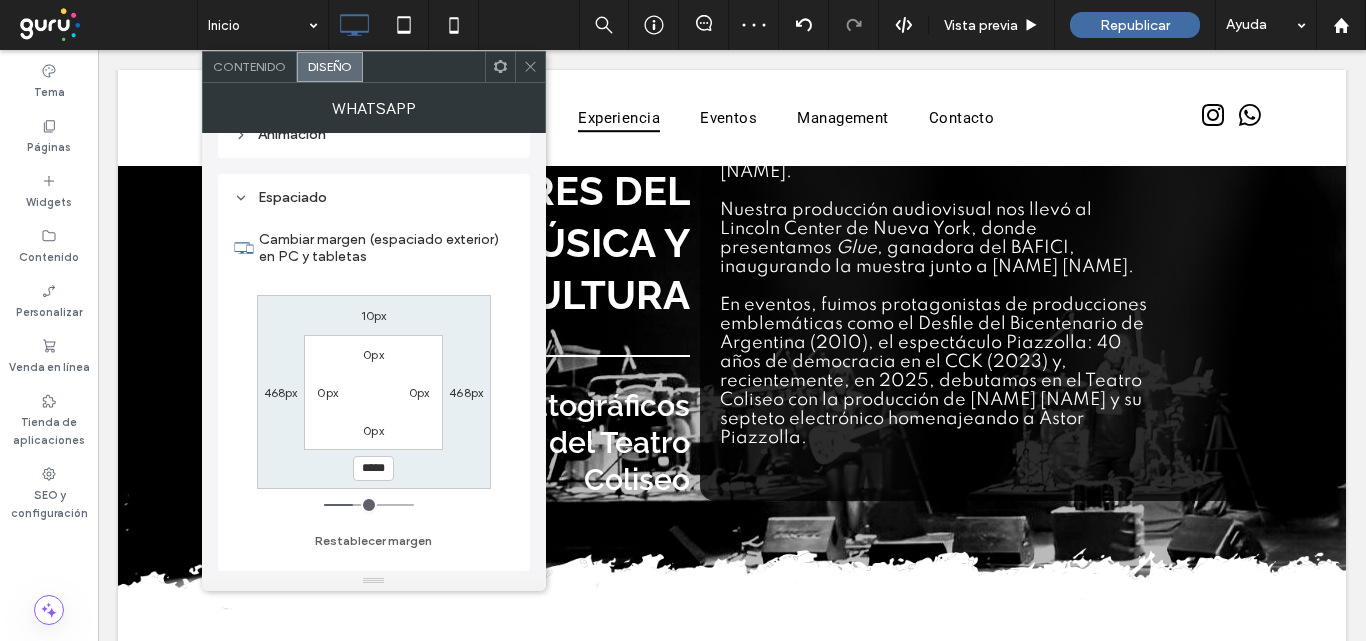 click on "10px 468px ***** 468px 0px 0px 0px 0px" at bounding box center (374, 392) 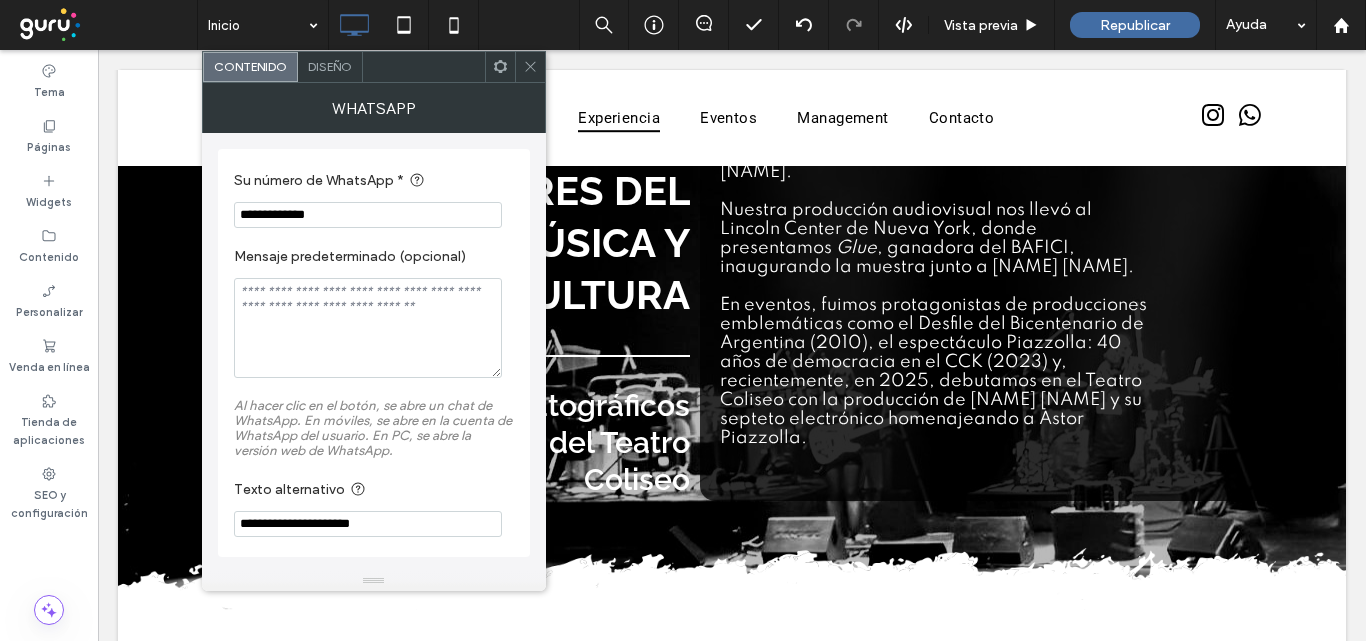 click 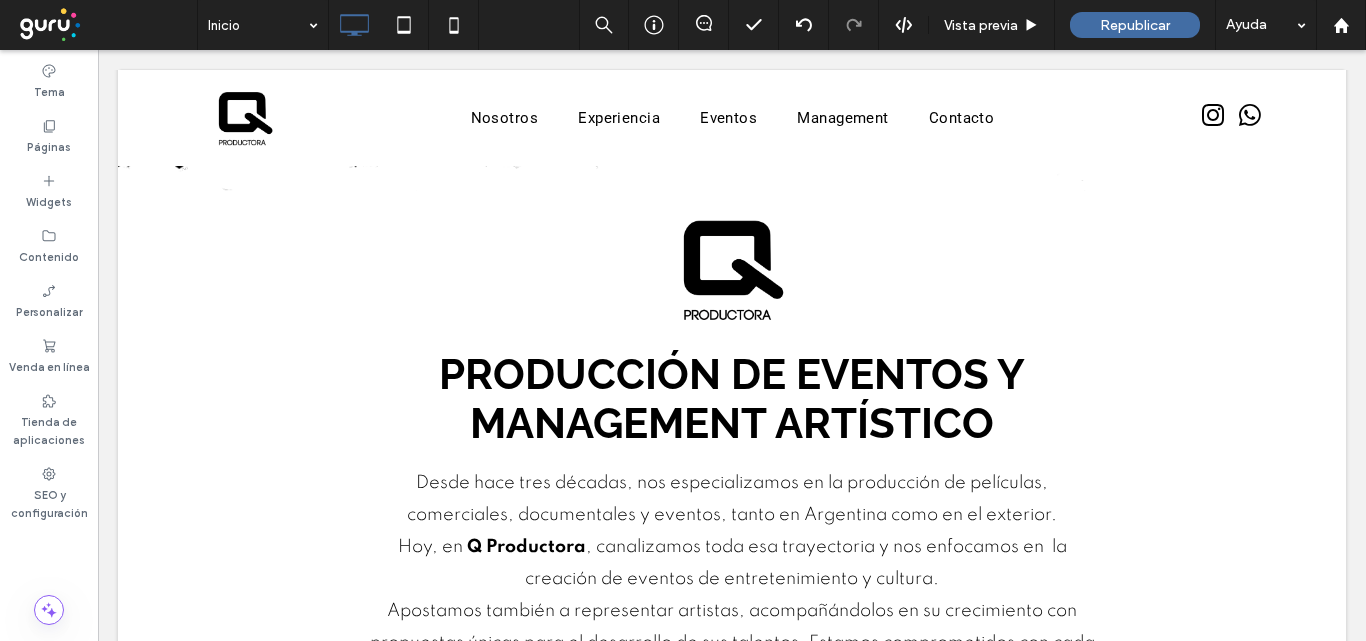 scroll, scrollTop: 0, scrollLeft: 0, axis: both 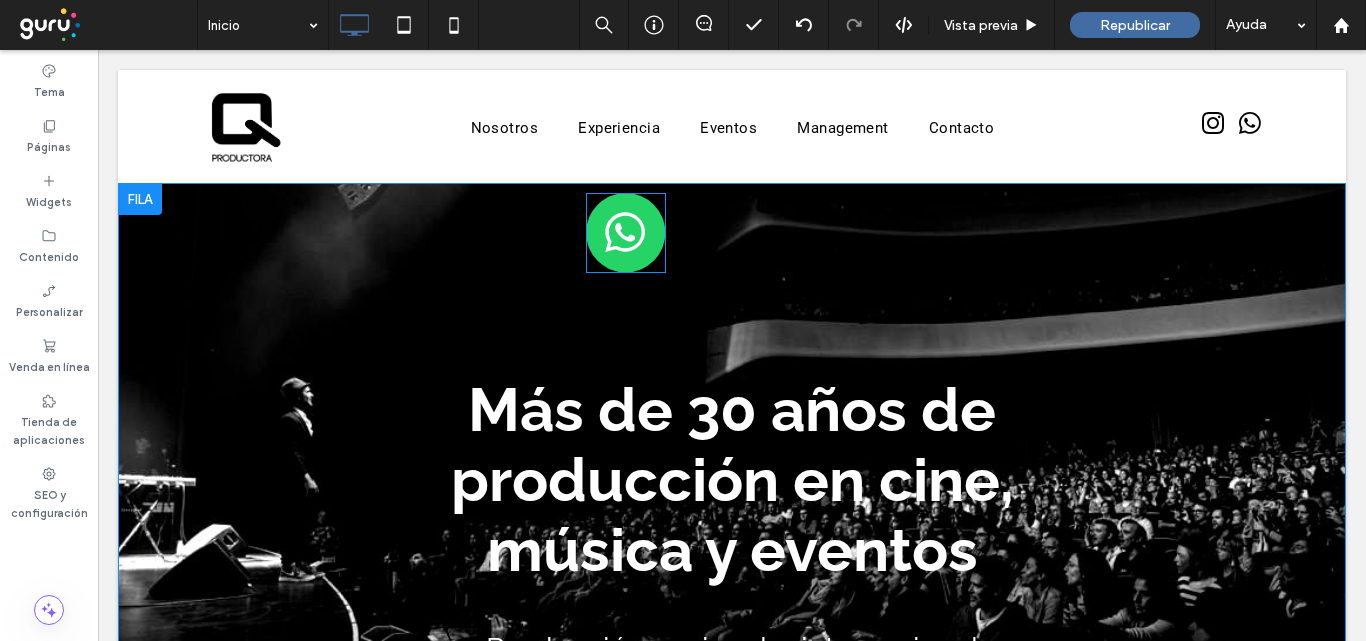 click at bounding box center [626, 233] 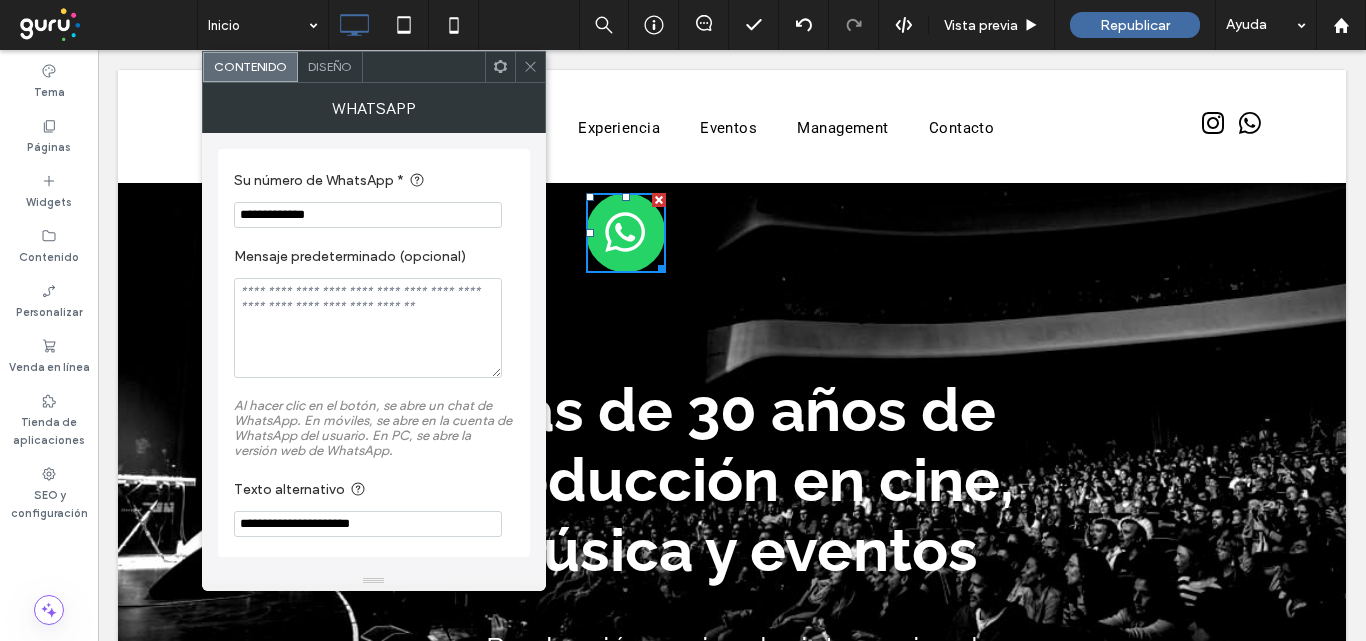 click on "Diseño" at bounding box center (330, 66) 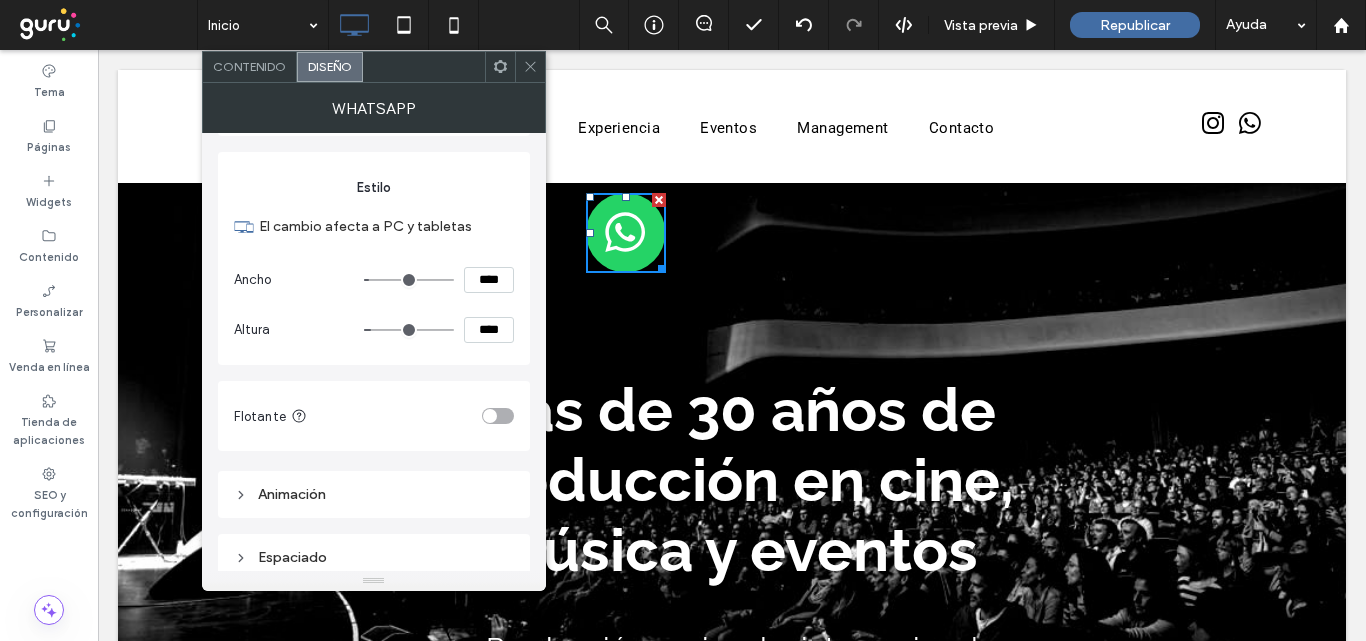 scroll, scrollTop: 167, scrollLeft: 0, axis: vertical 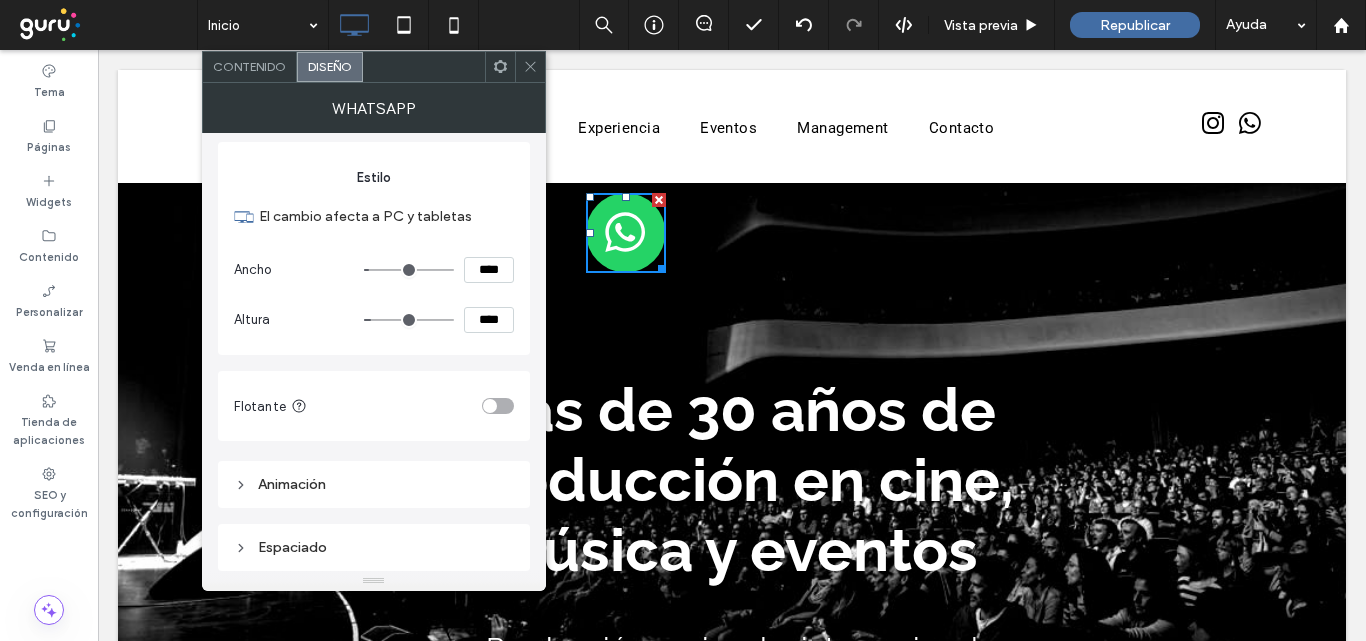 click at bounding box center (498, 406) 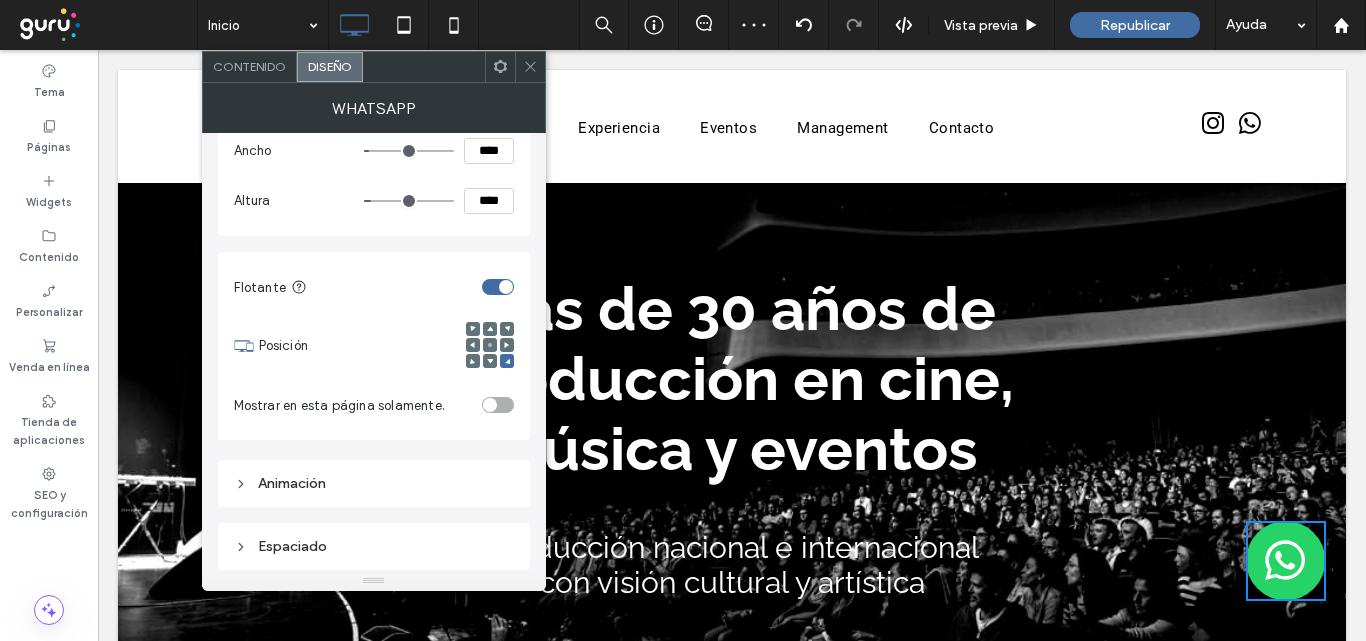 scroll, scrollTop: 285, scrollLeft: 0, axis: vertical 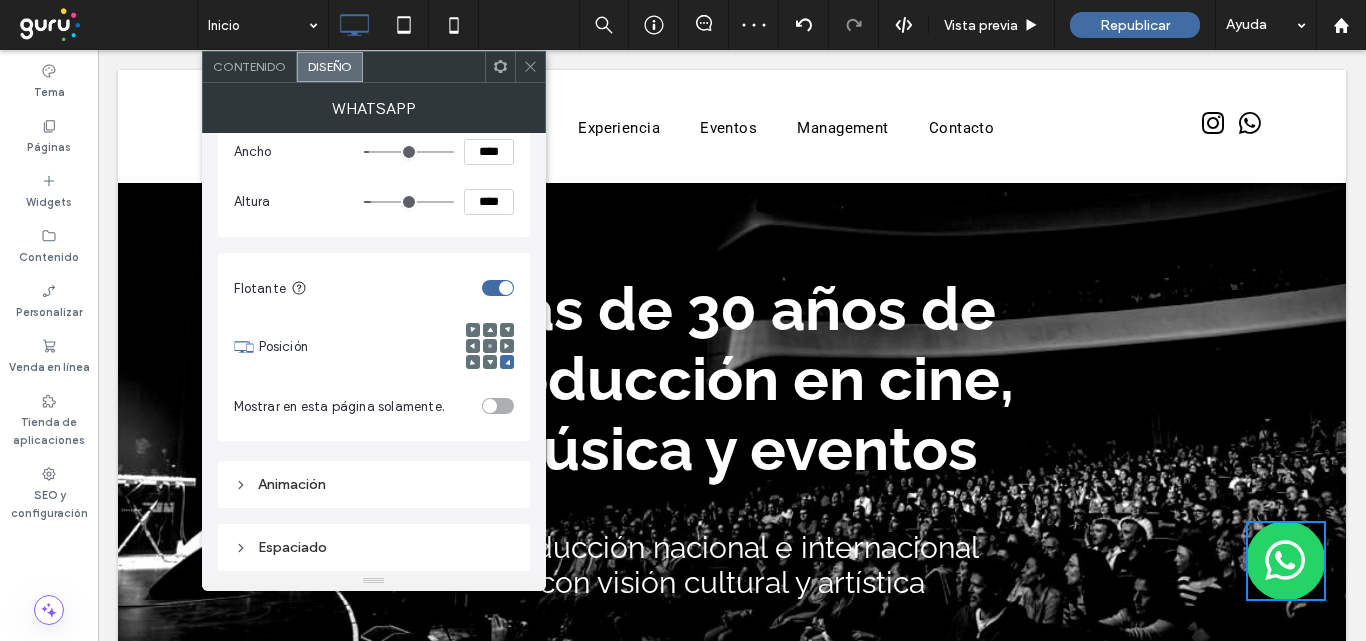 click on "Espaciado" at bounding box center (374, 547) 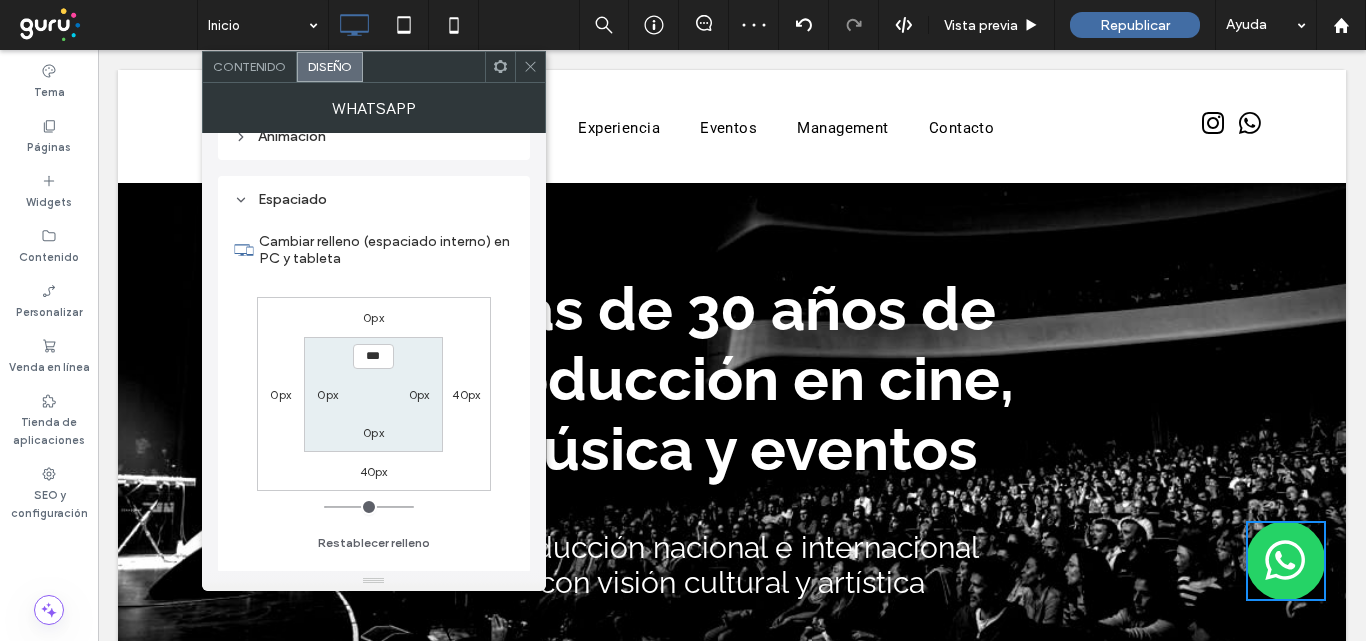 scroll, scrollTop: 635, scrollLeft: 0, axis: vertical 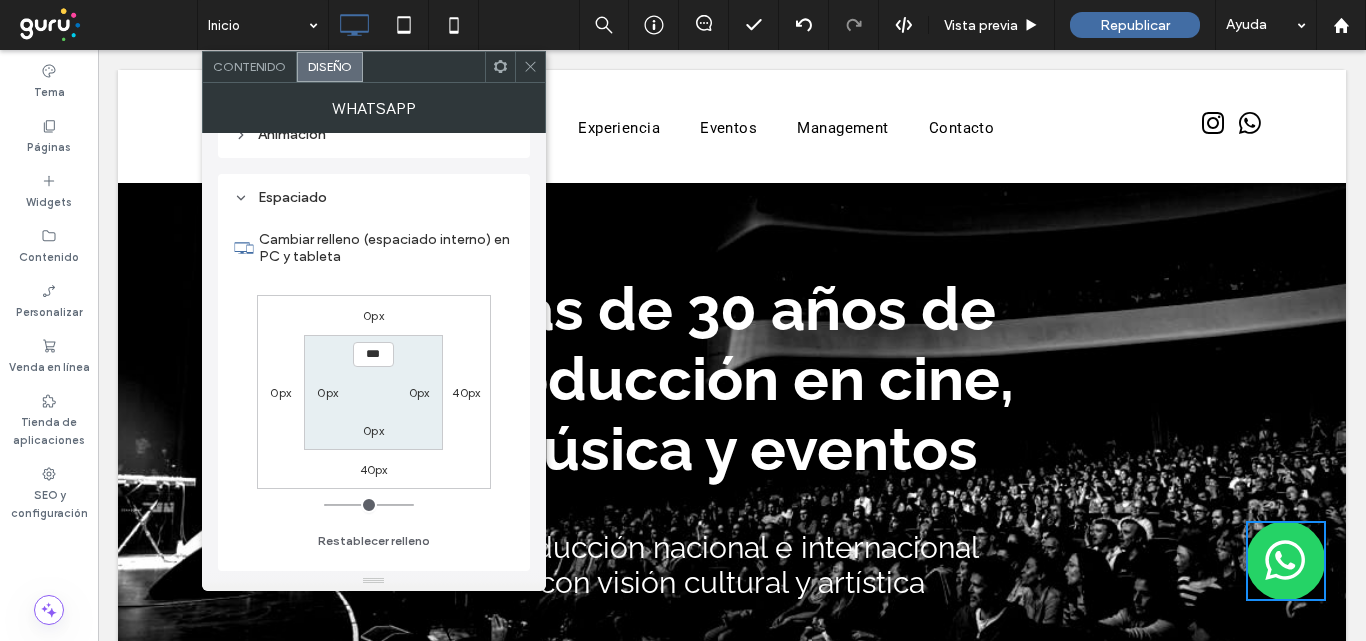 click on "40px" at bounding box center [374, 469] 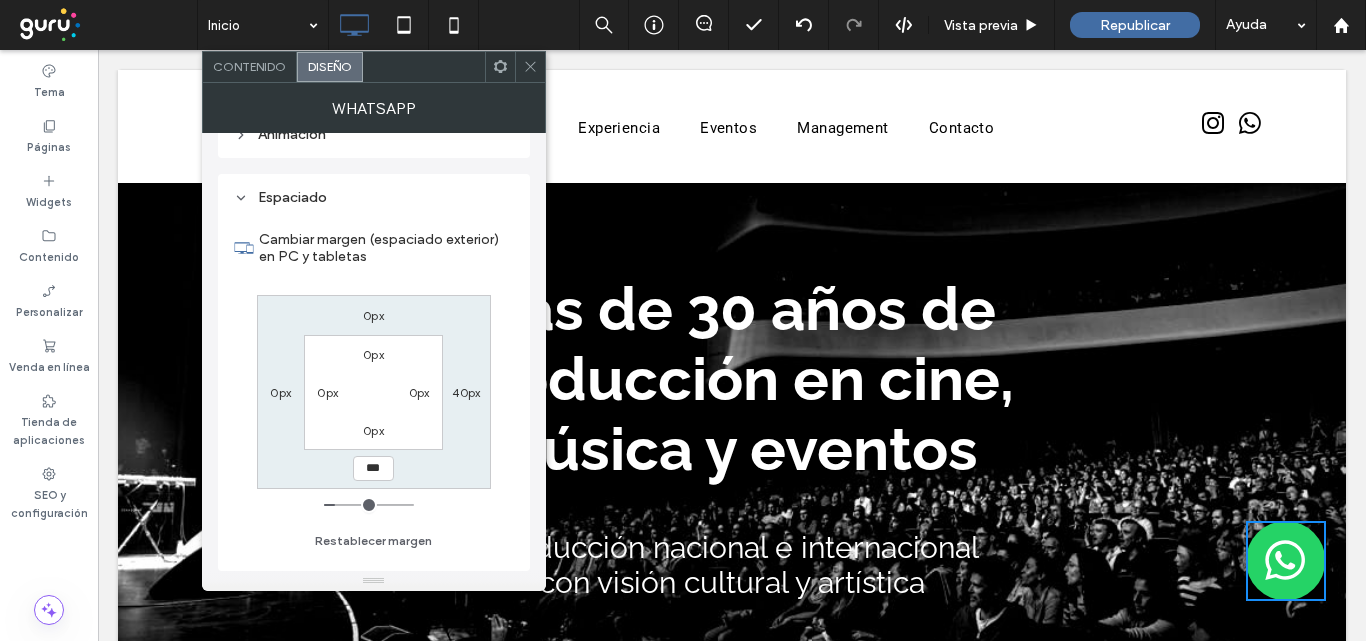 type on "***" 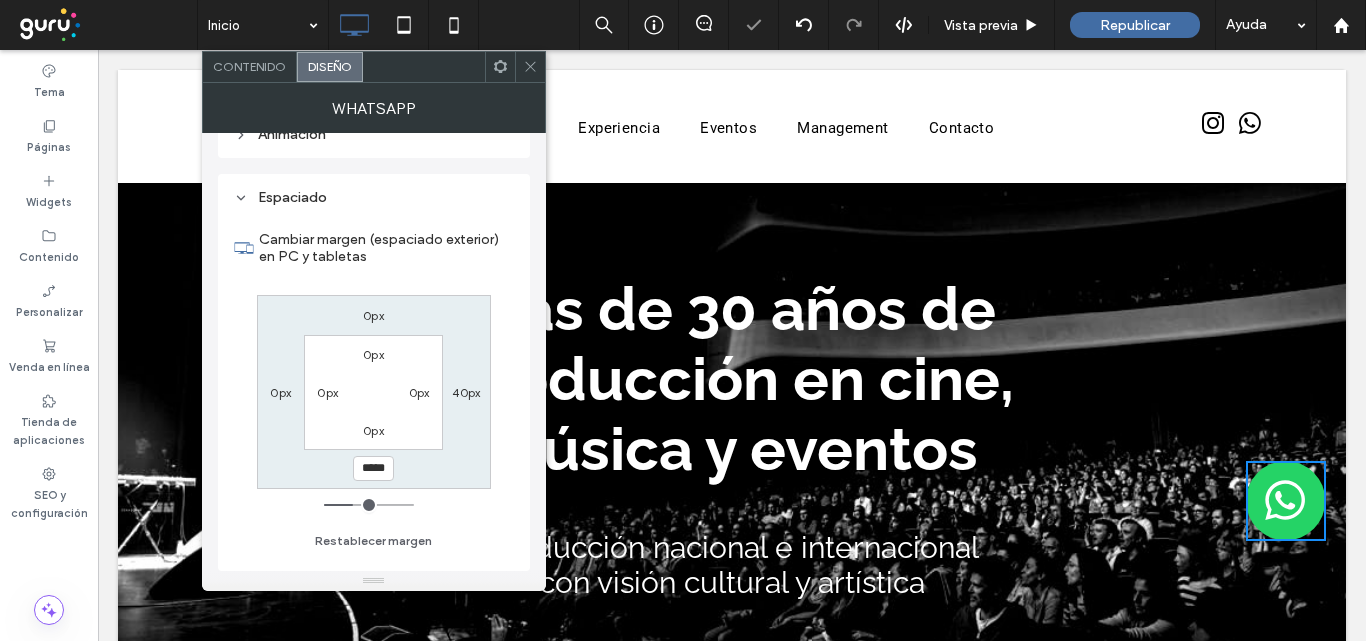 click at bounding box center [530, 67] 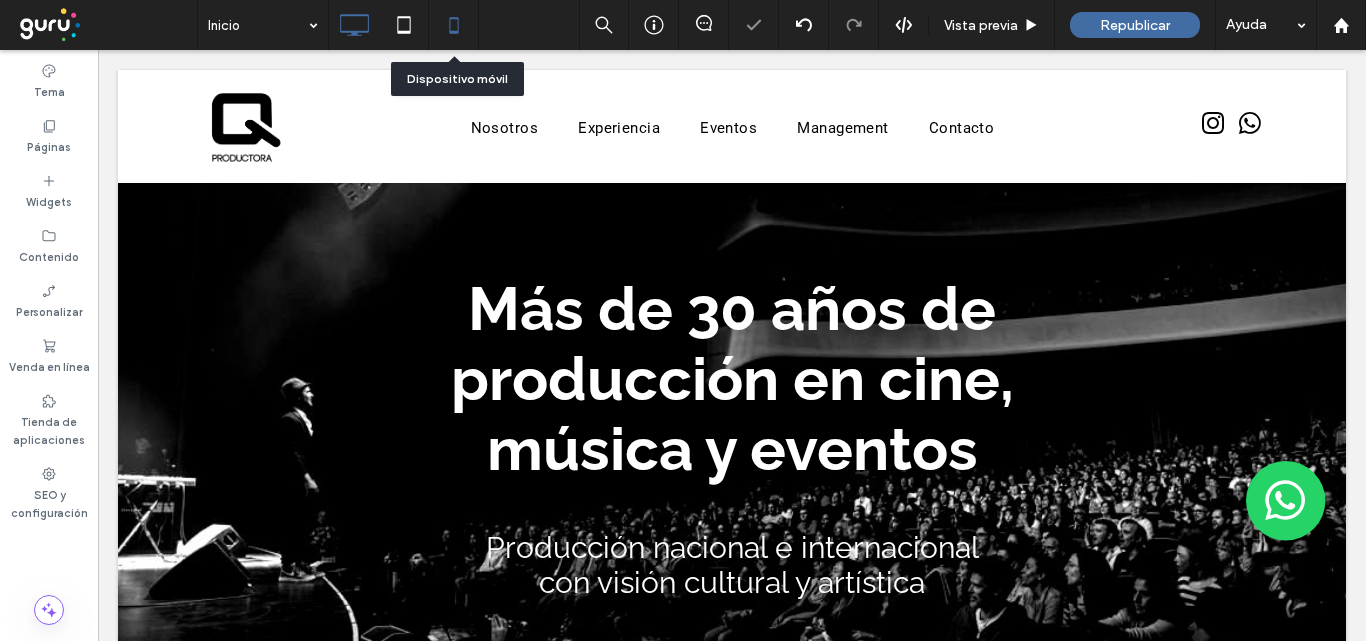 click 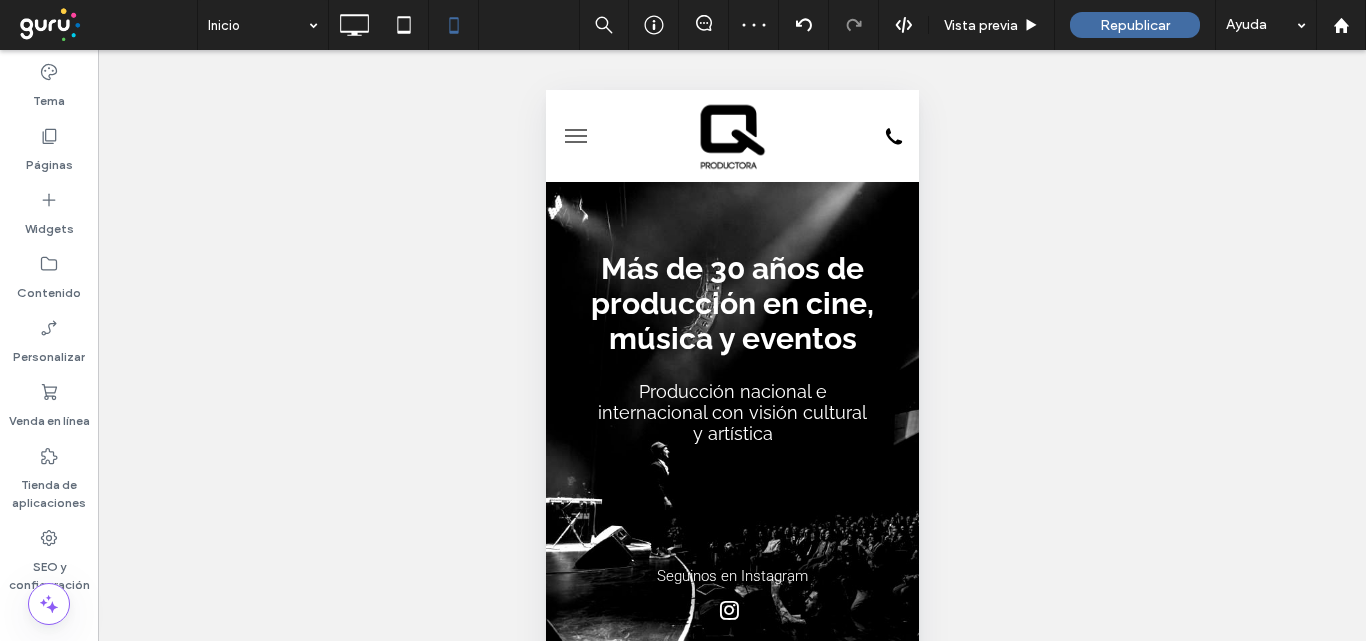 scroll, scrollTop: 0, scrollLeft: 0, axis: both 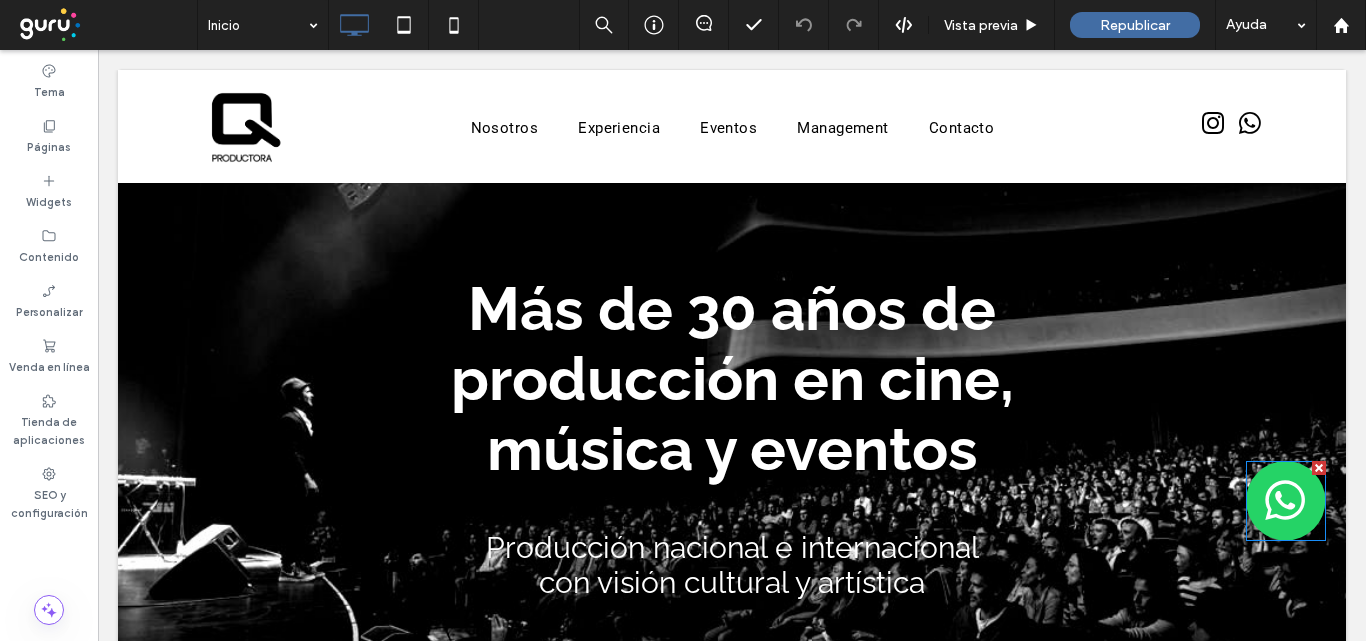 click at bounding box center (1286, 501) 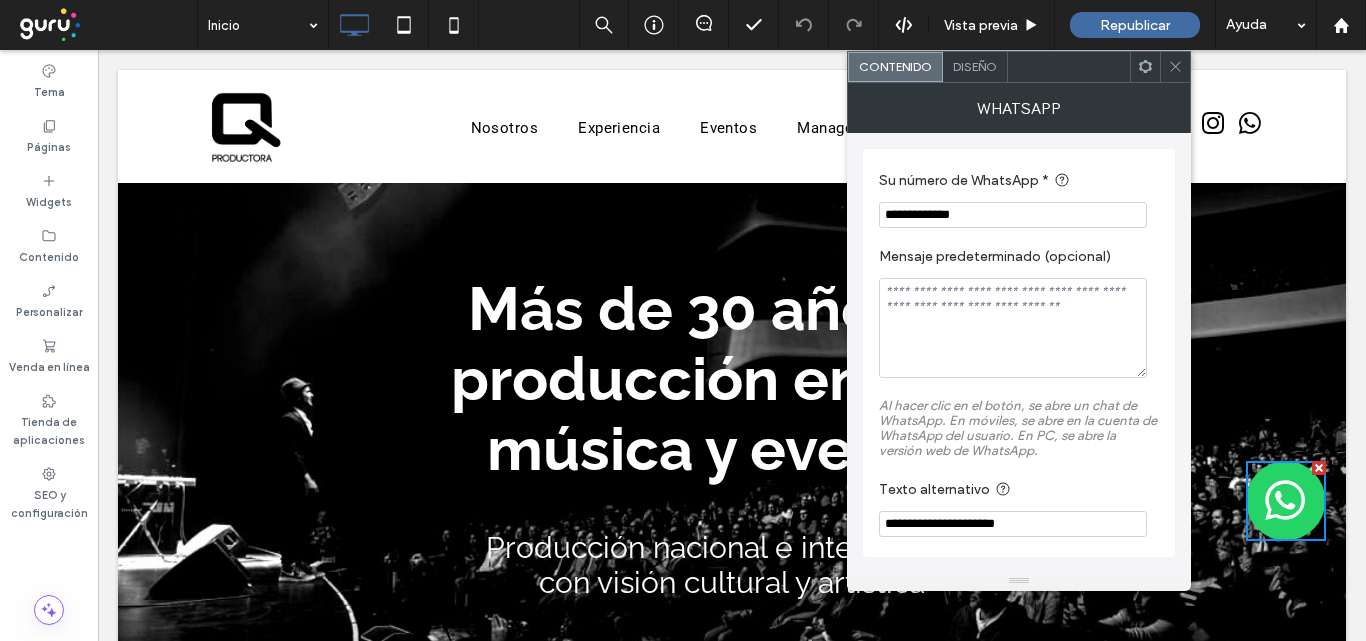 drag, startPoint x: 1084, startPoint y: 263, endPoint x: 845, endPoint y: 193, distance: 249.04016 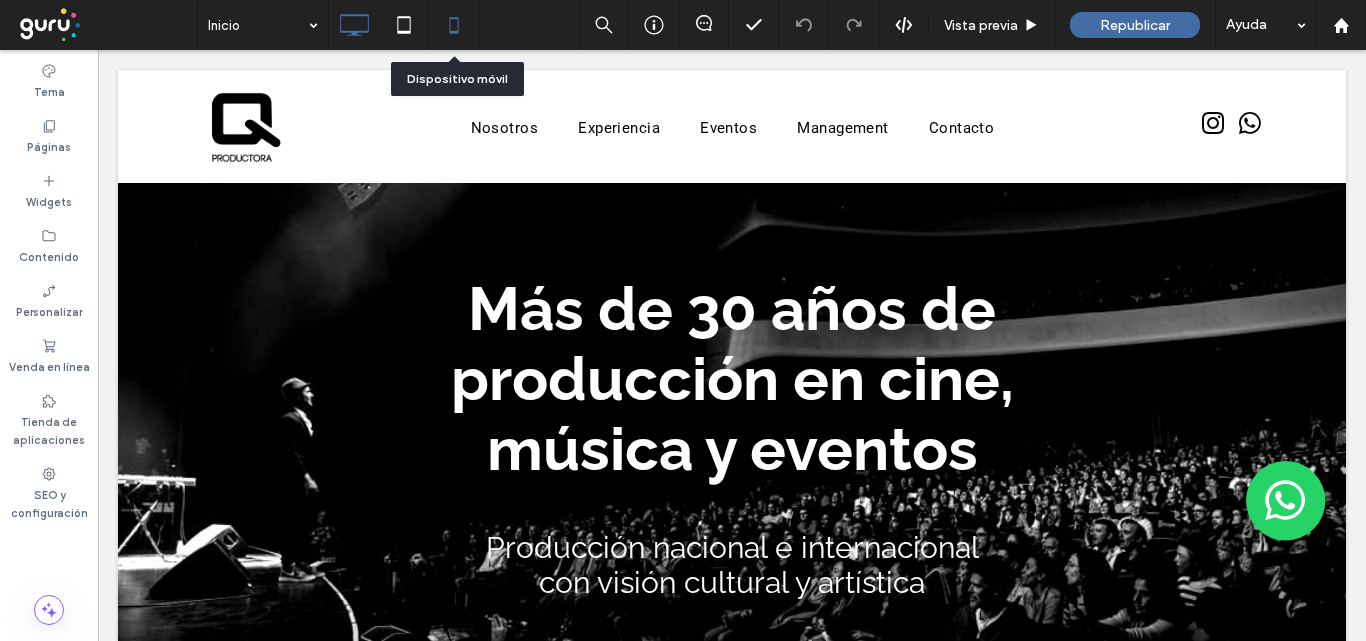 click 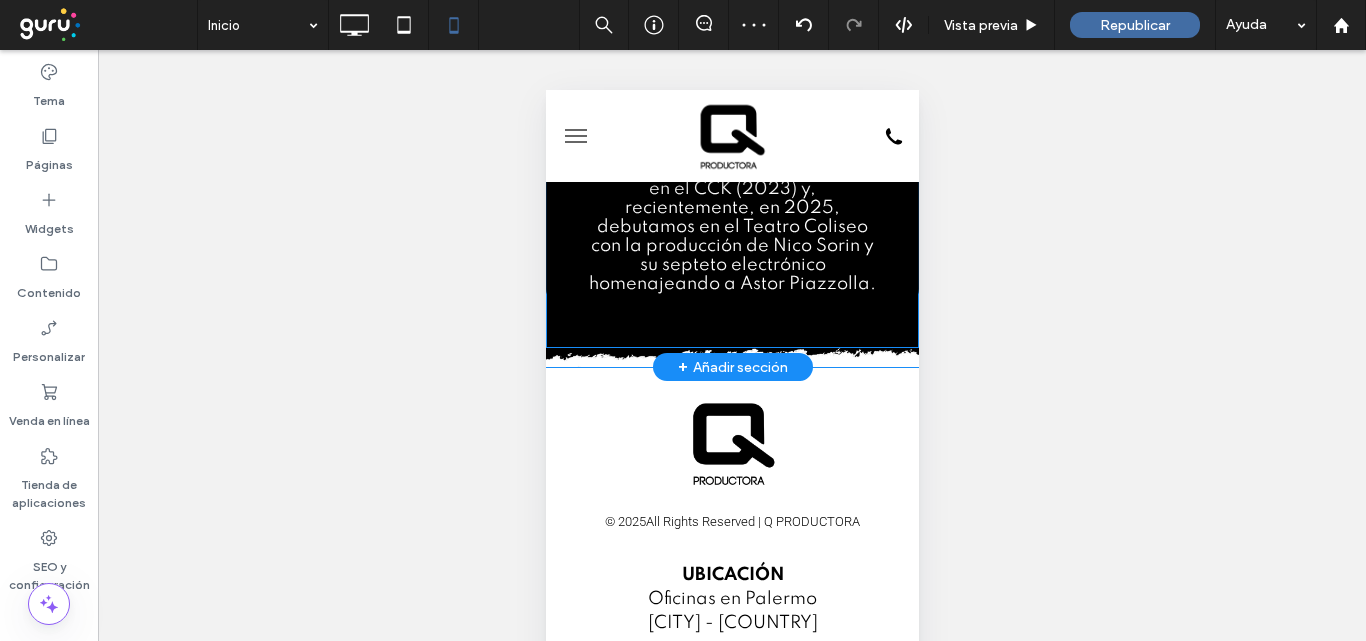 scroll, scrollTop: 2822, scrollLeft: 0, axis: vertical 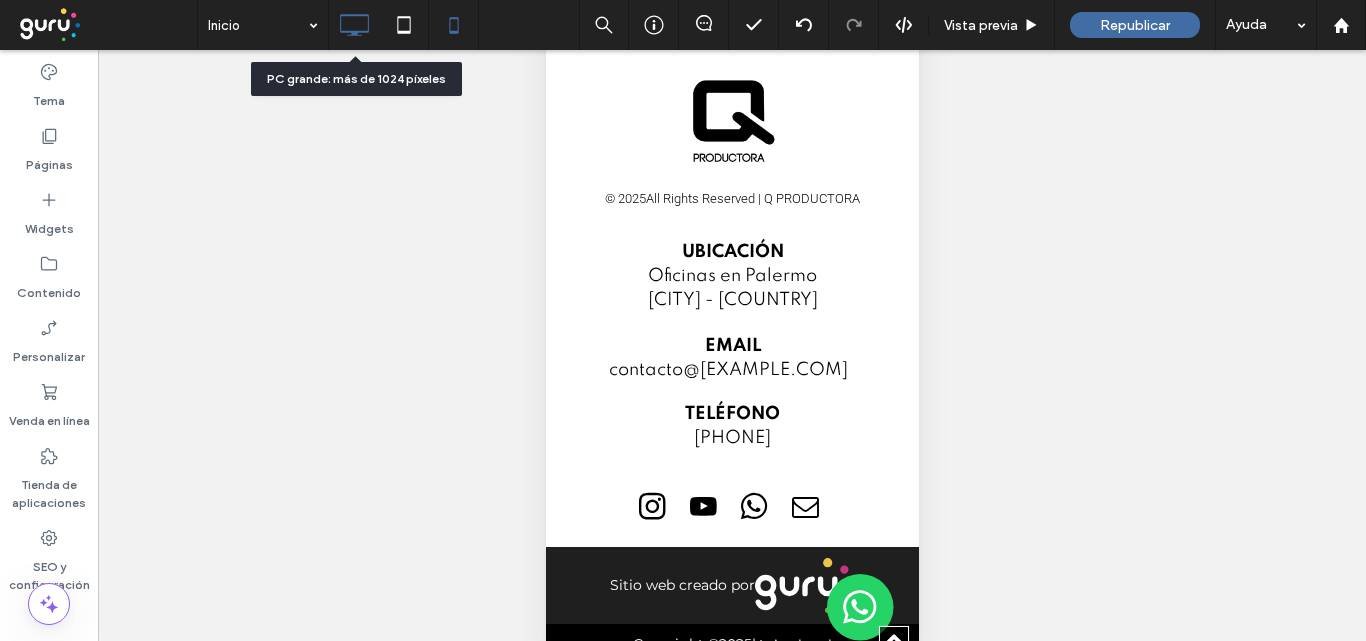 click 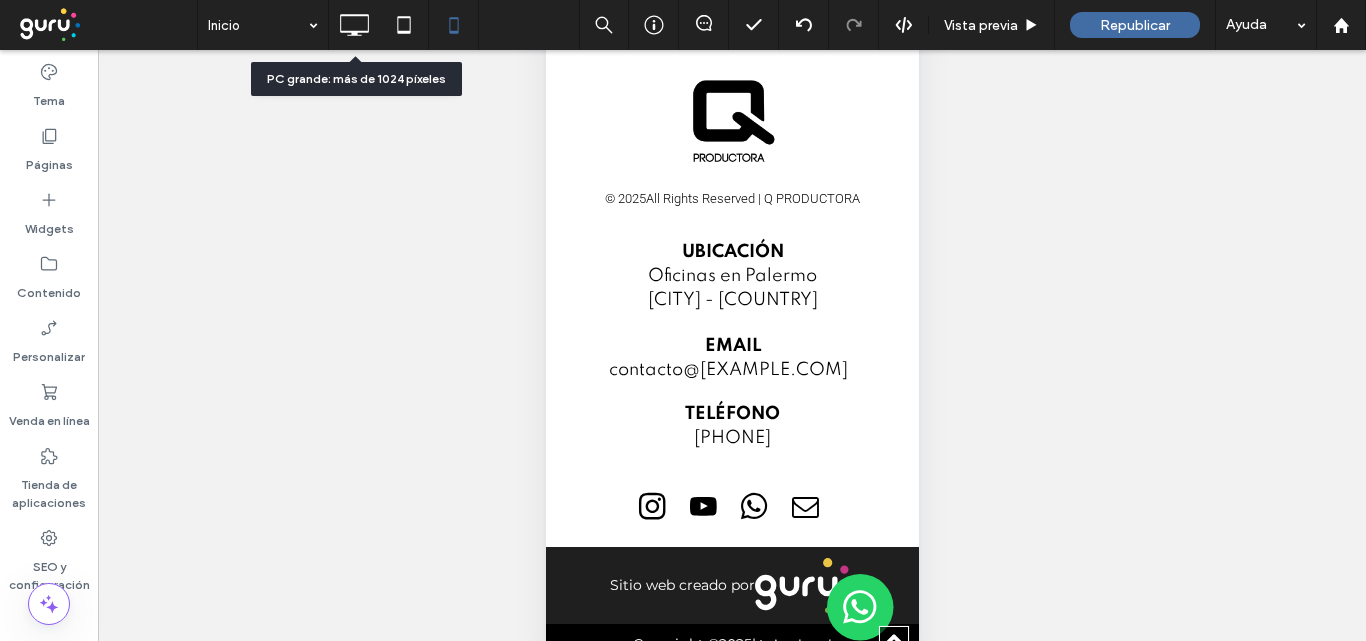 scroll, scrollTop: 0, scrollLeft: 0, axis: both 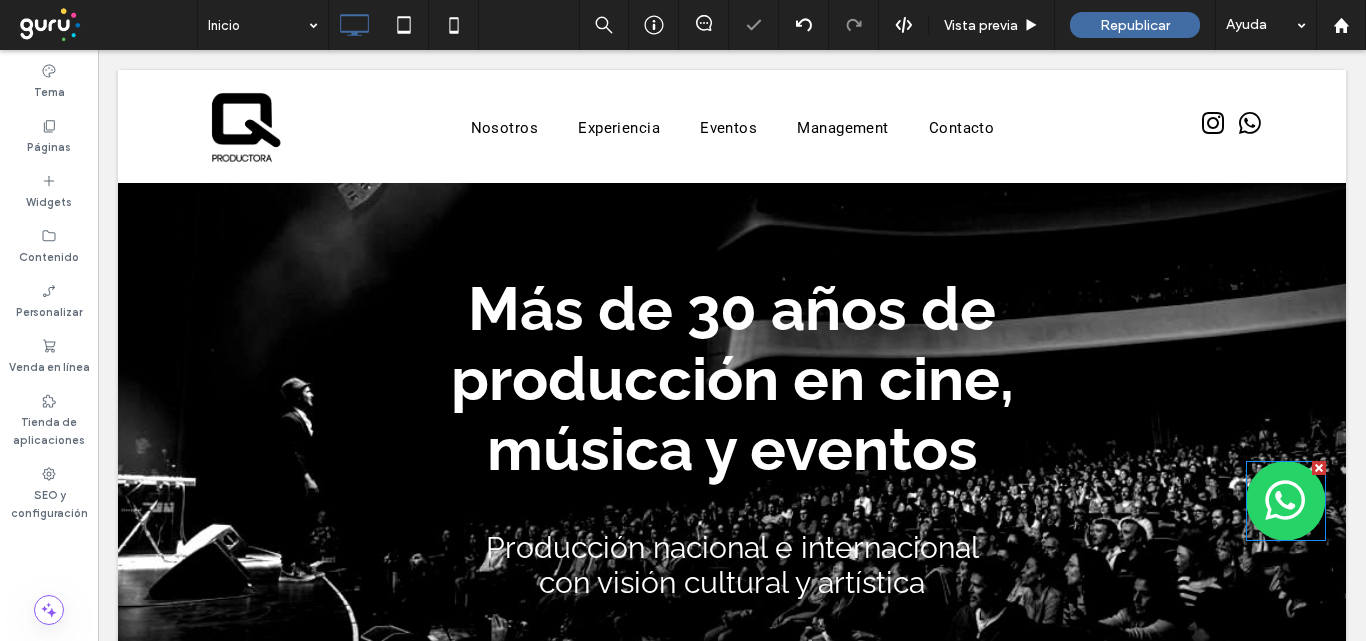 click at bounding box center [1319, 468] 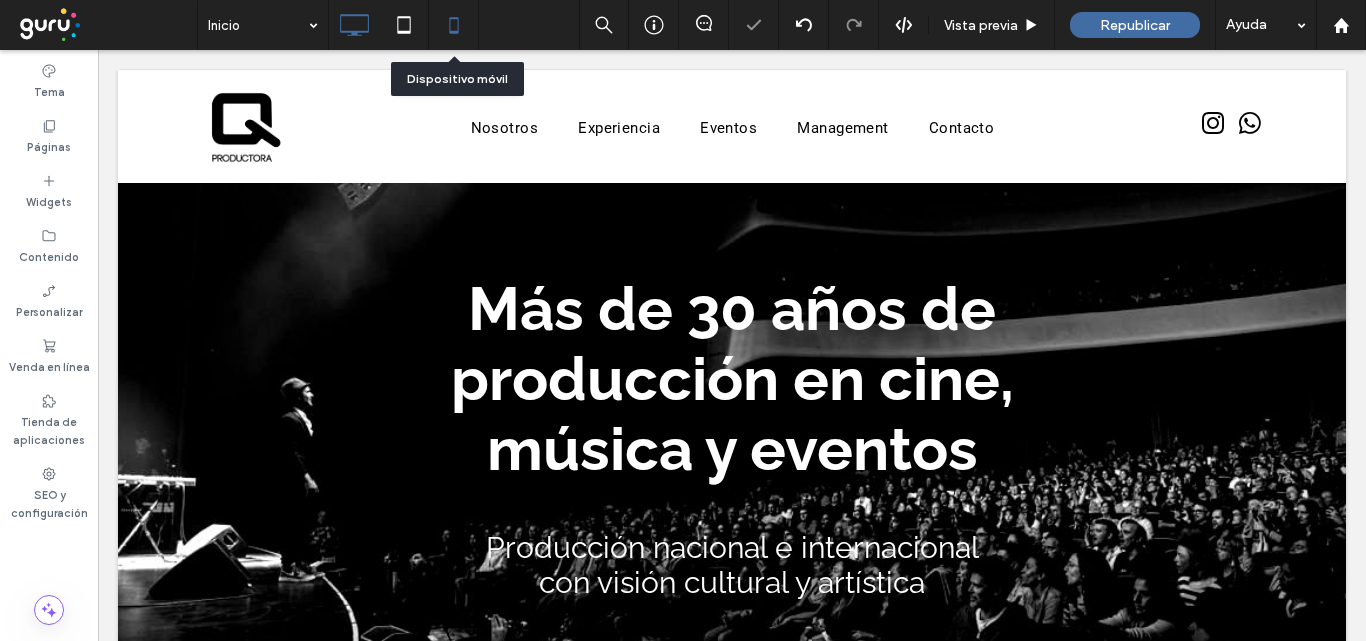 click 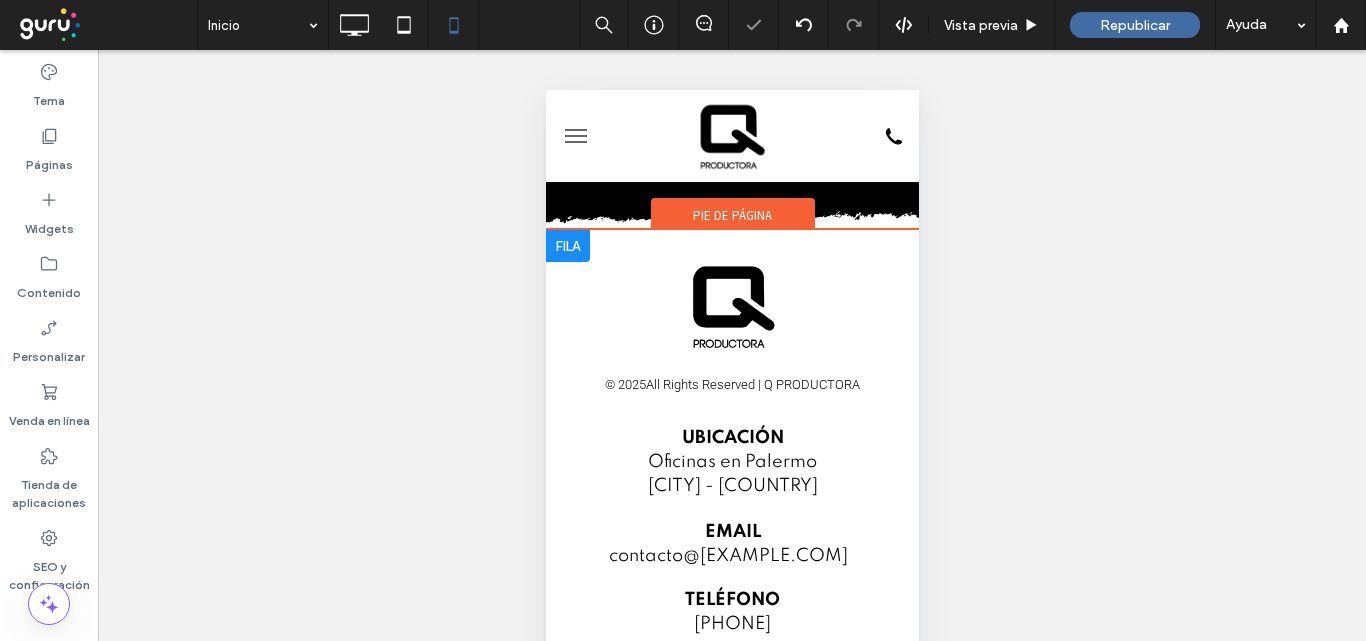 scroll, scrollTop: 2822, scrollLeft: 0, axis: vertical 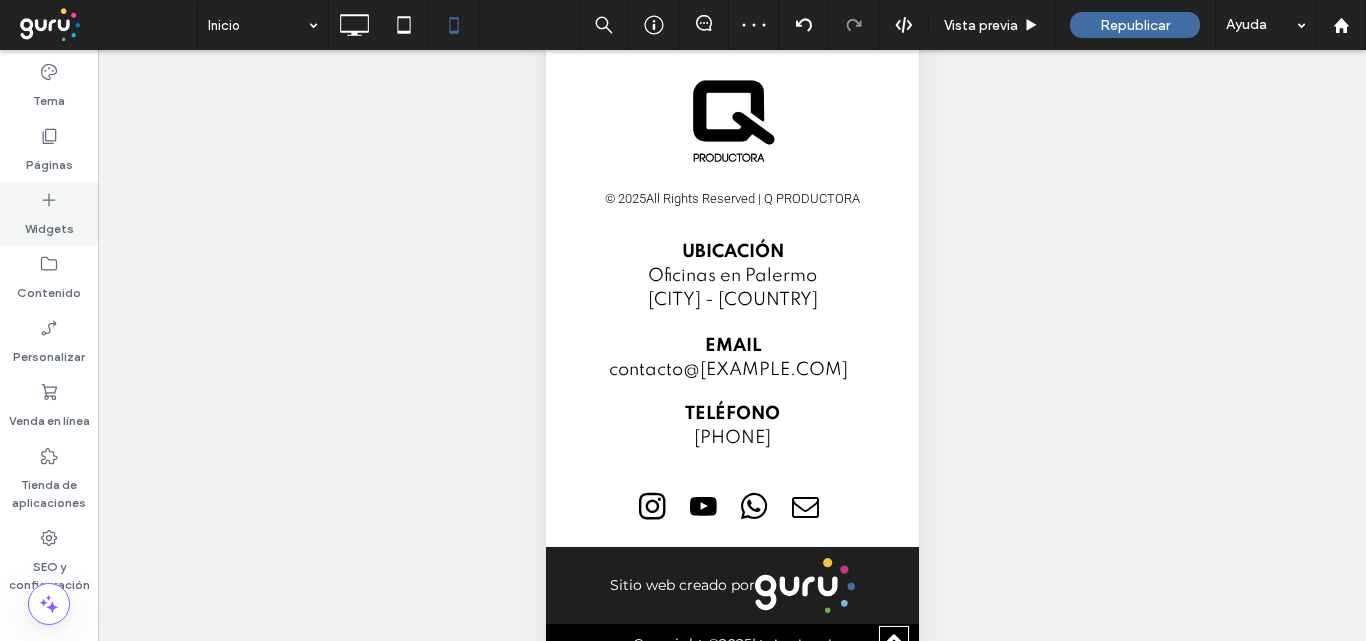 click on "Widgets" at bounding box center (49, 224) 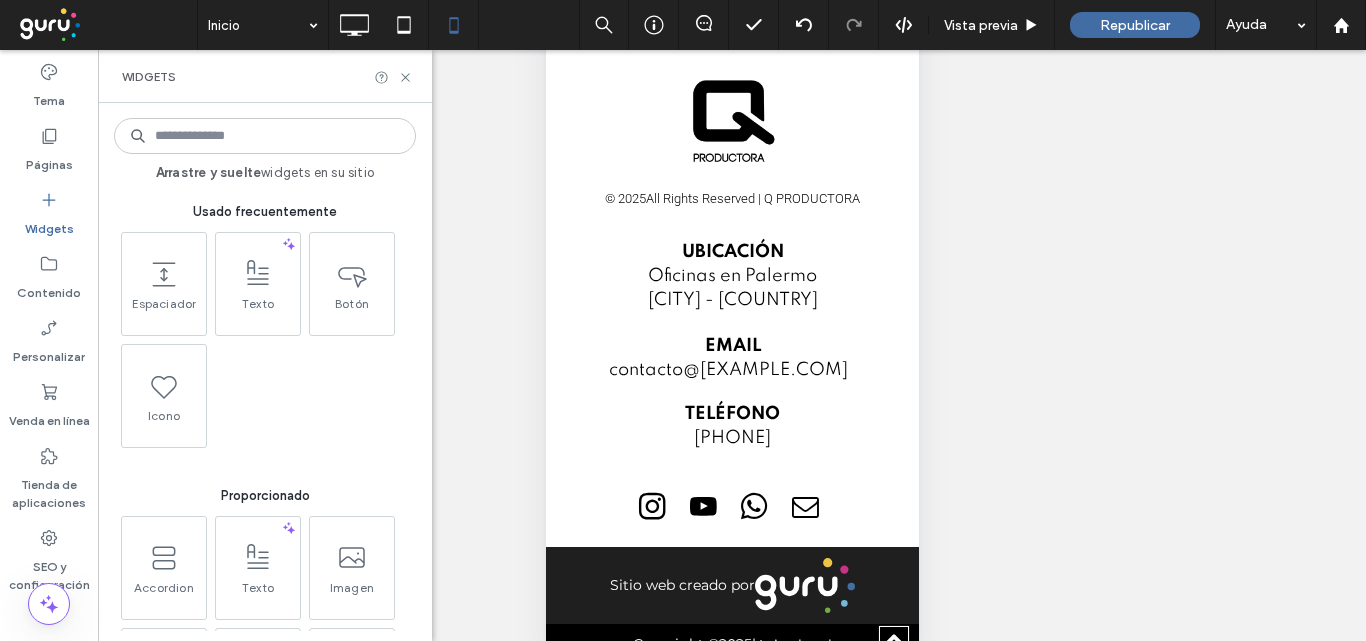 drag, startPoint x: 222, startPoint y: 140, endPoint x: 231, endPoint y: 103, distance: 38.078865 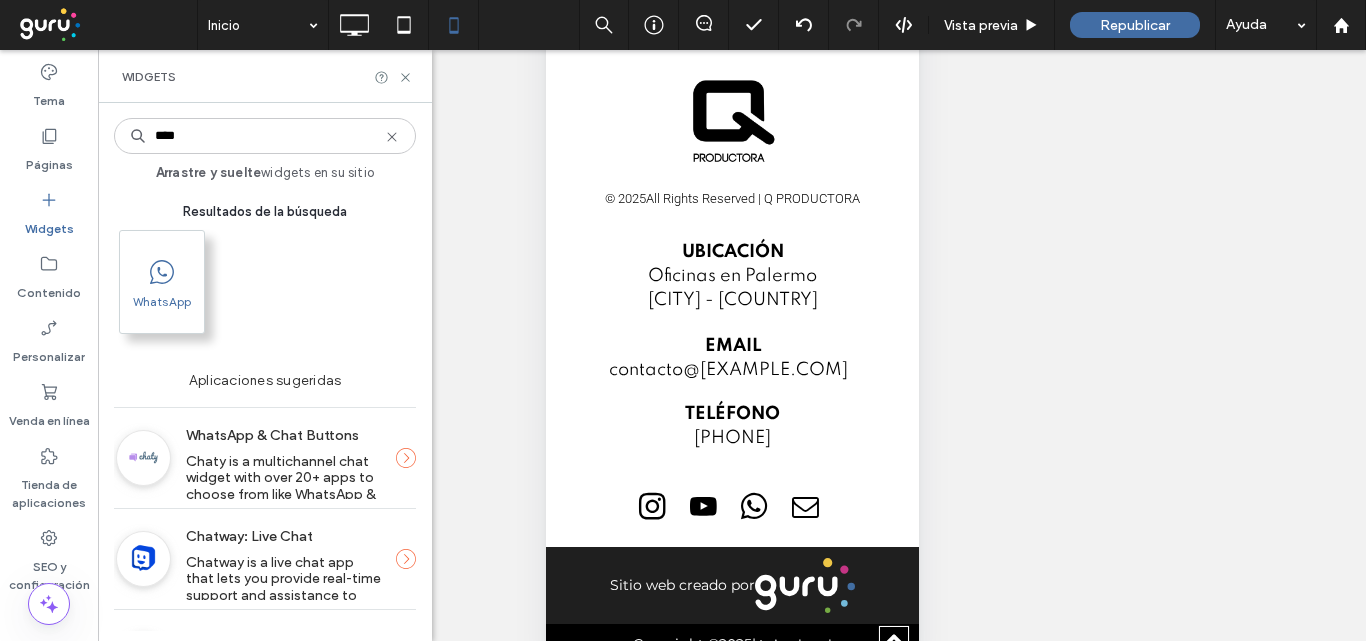 type on "****" 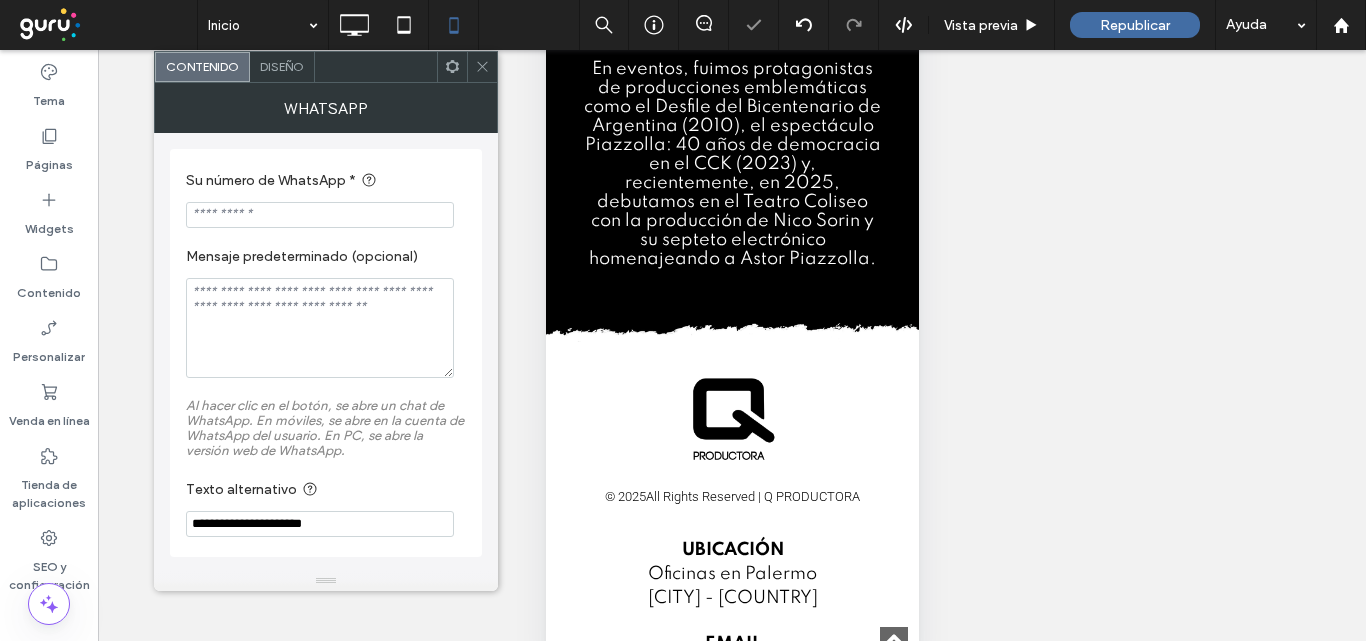 scroll, scrollTop: 3190, scrollLeft: 0, axis: vertical 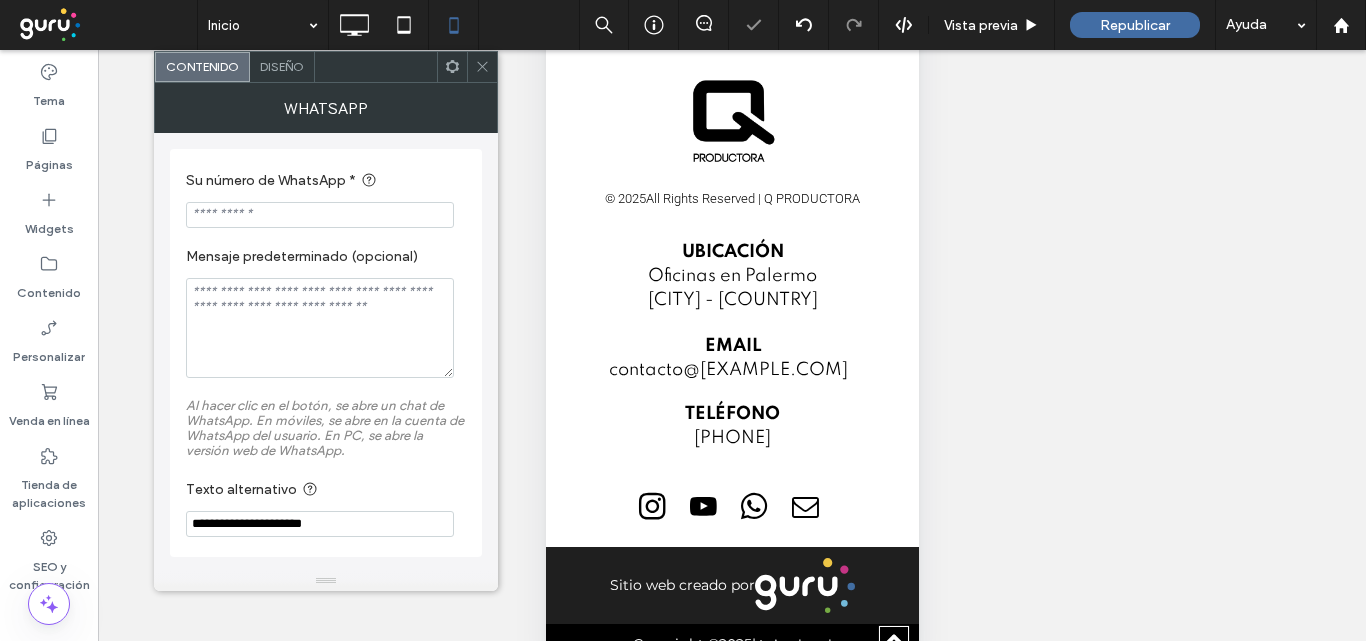 click at bounding box center [320, 215] 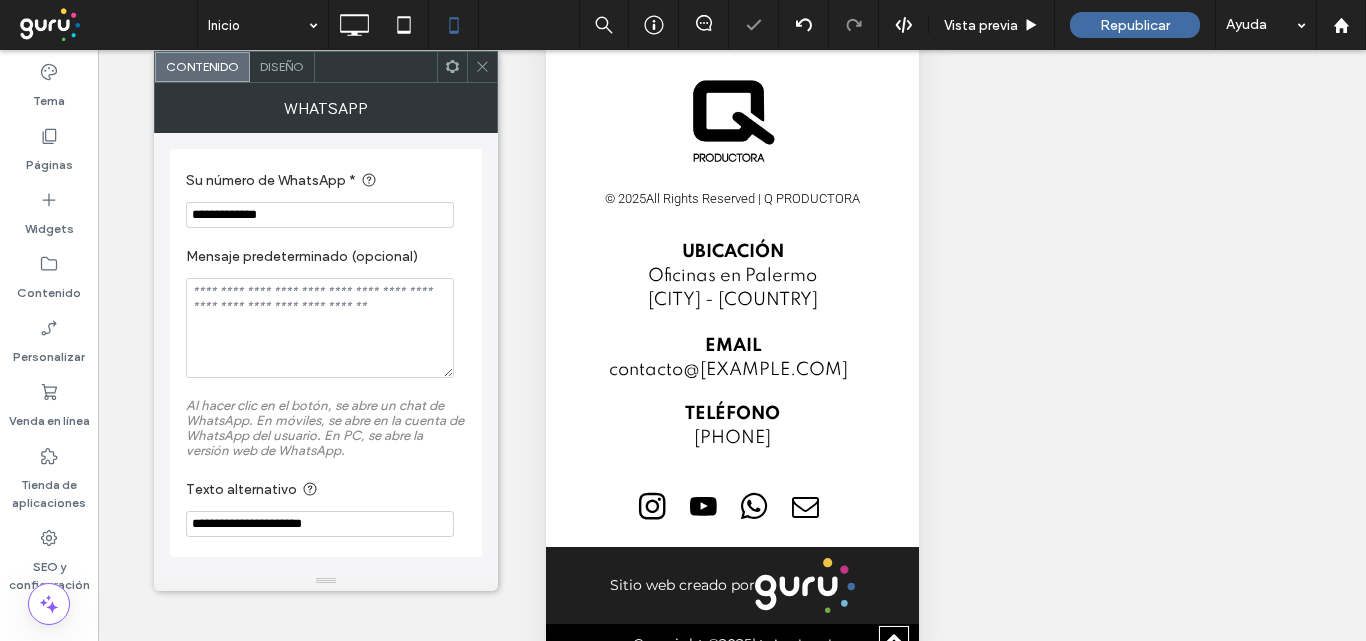 click on "**********" at bounding box center [320, 215] 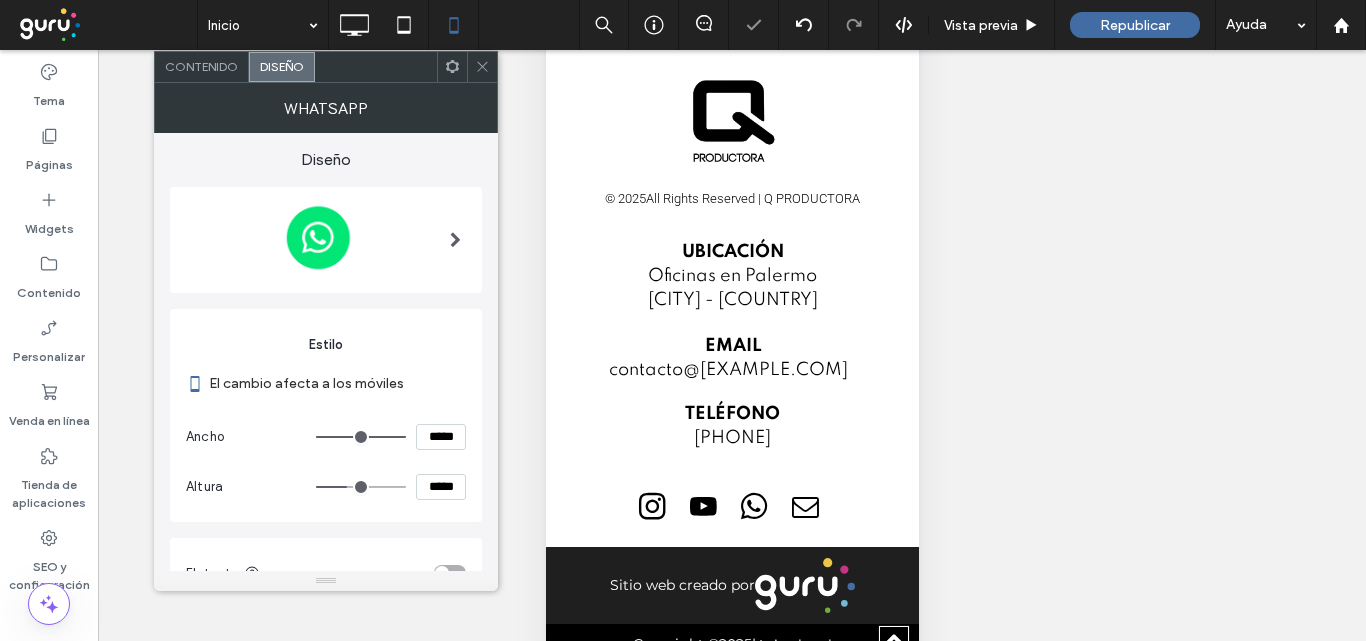 click on "*****" at bounding box center [441, 437] 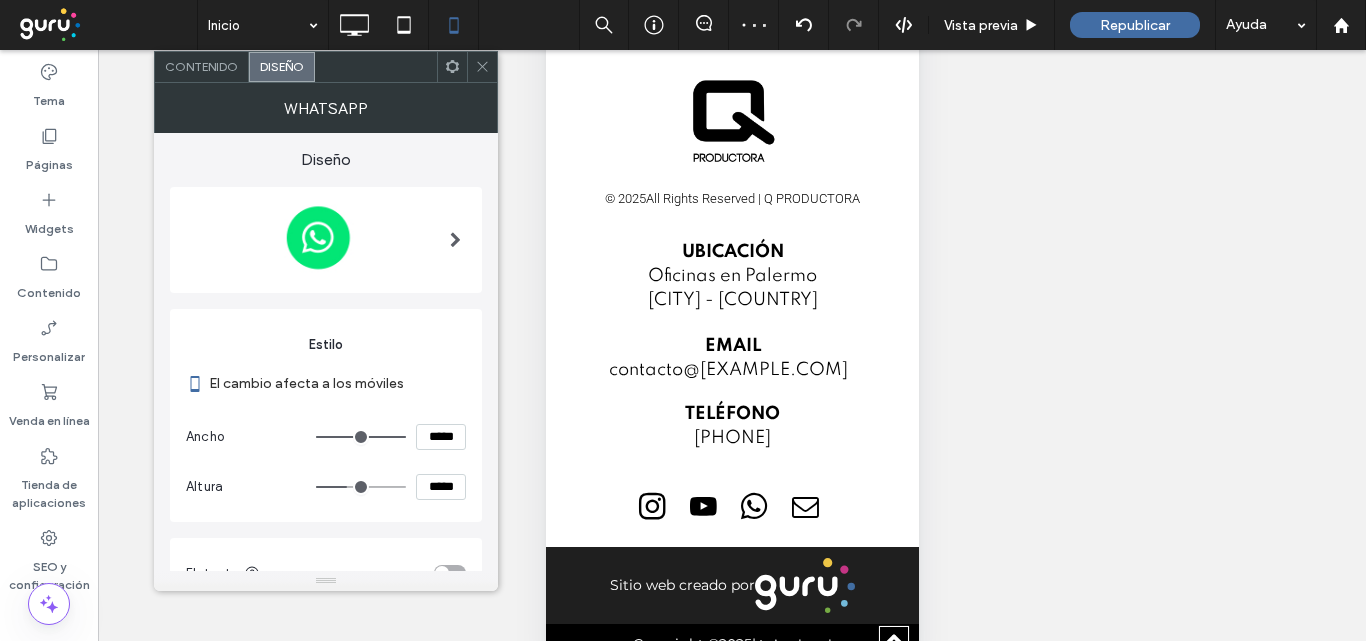 click on "*****" at bounding box center (441, 437) 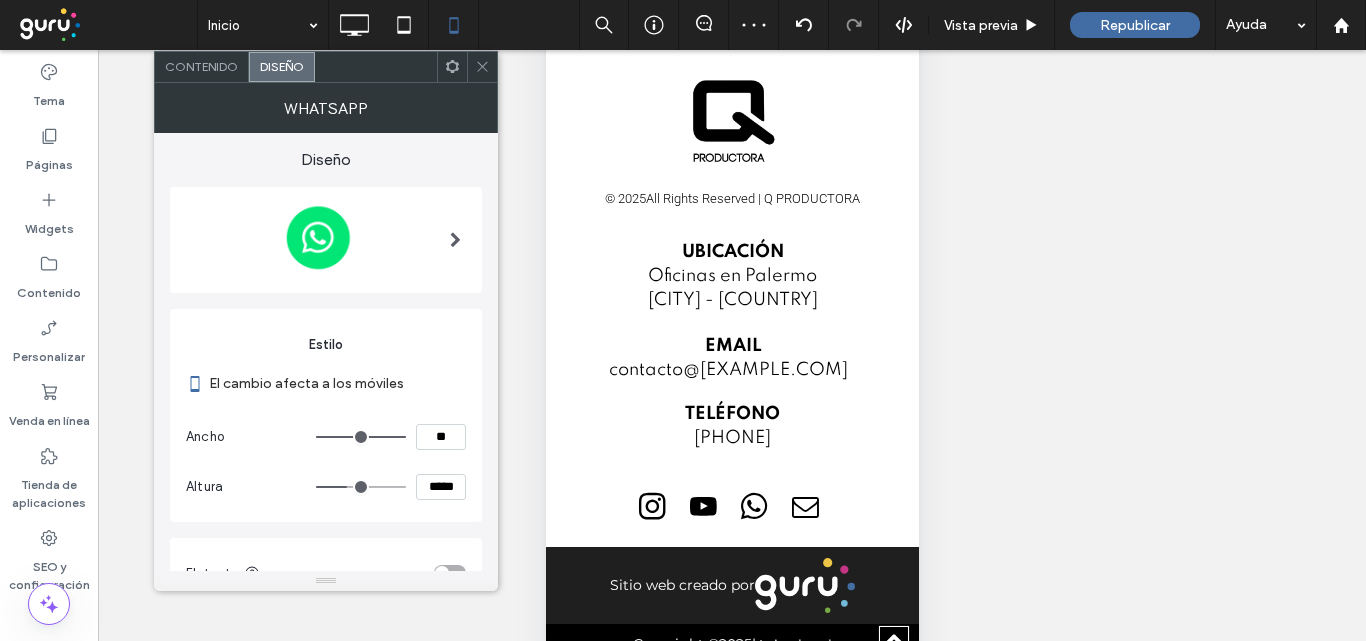 type on "**" 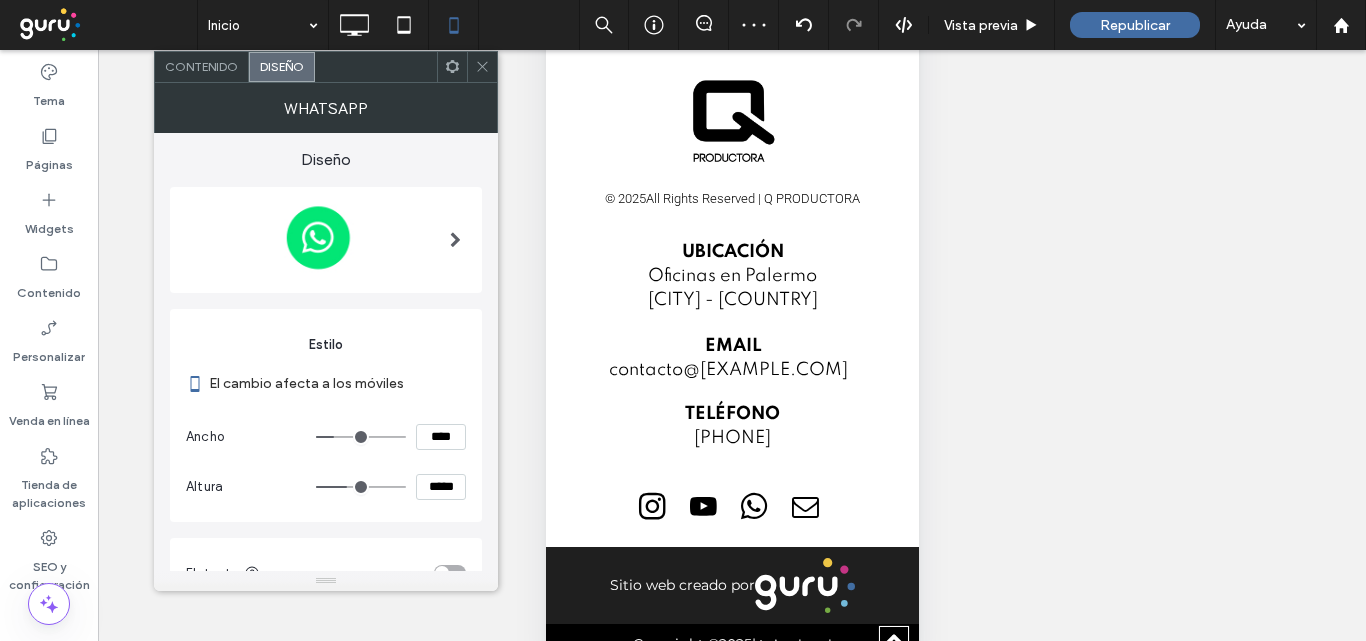 click on "*****" at bounding box center [441, 487] 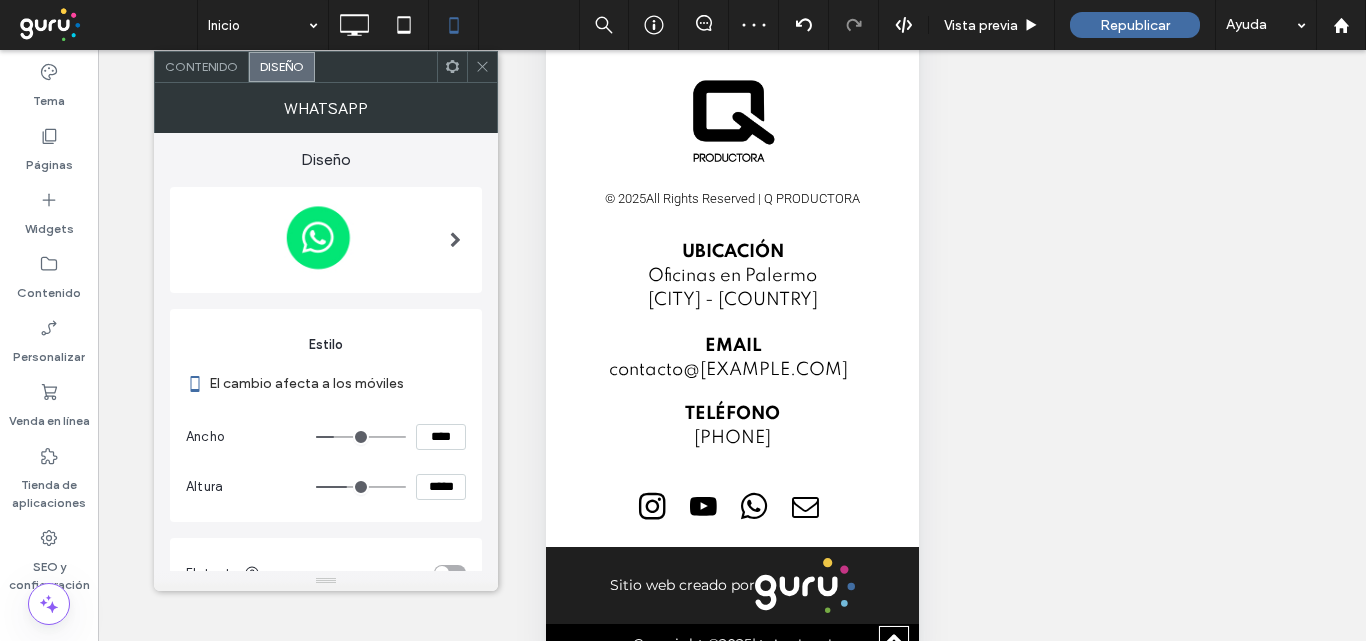click on "*****" at bounding box center (441, 487) 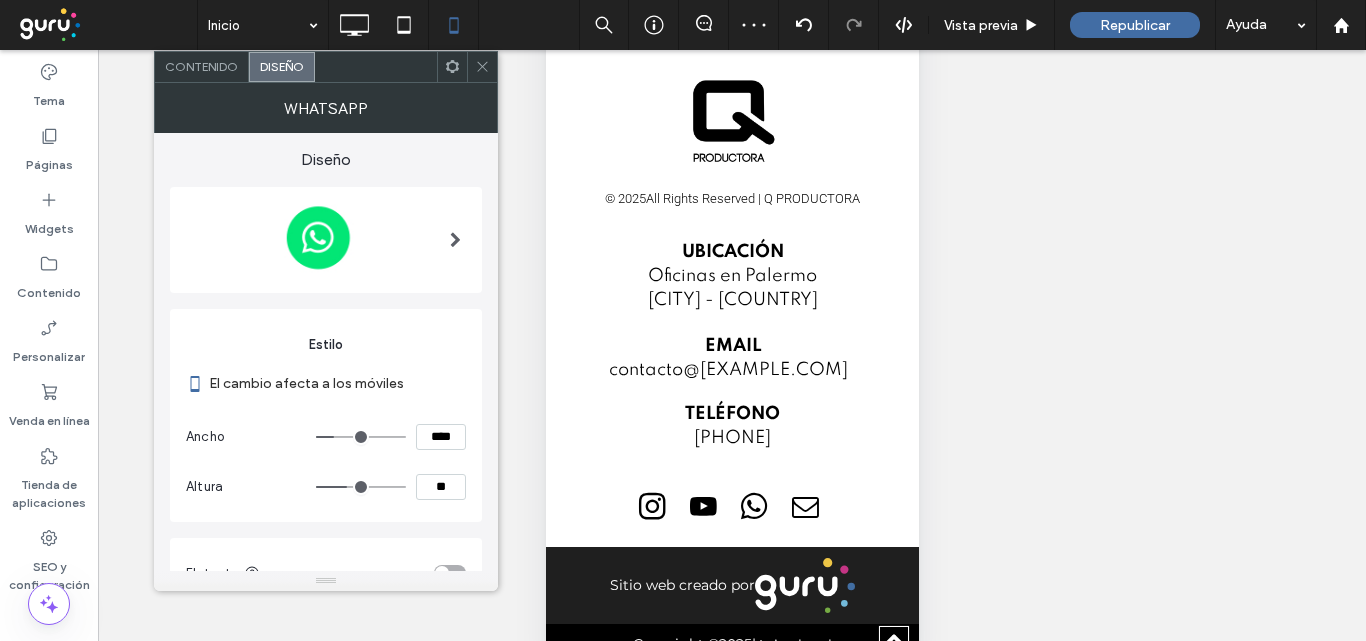 type on "**" 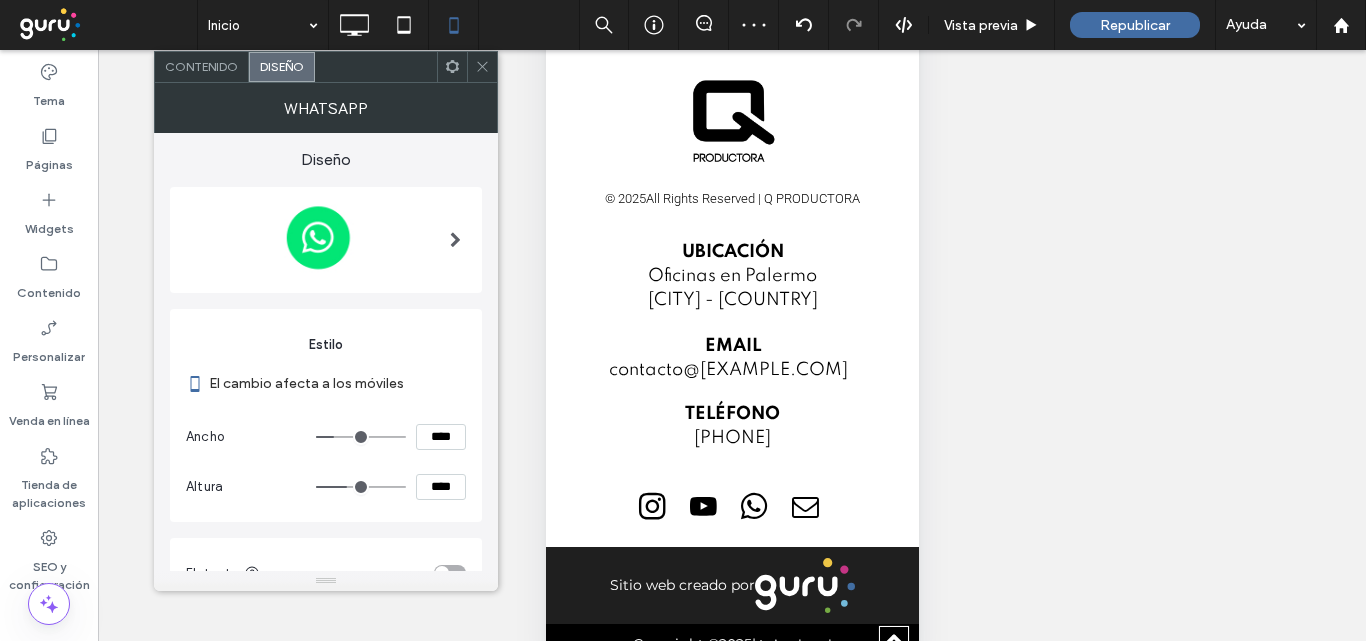 click on "El cambio afecta a los móviles" at bounding box center (337, 383) 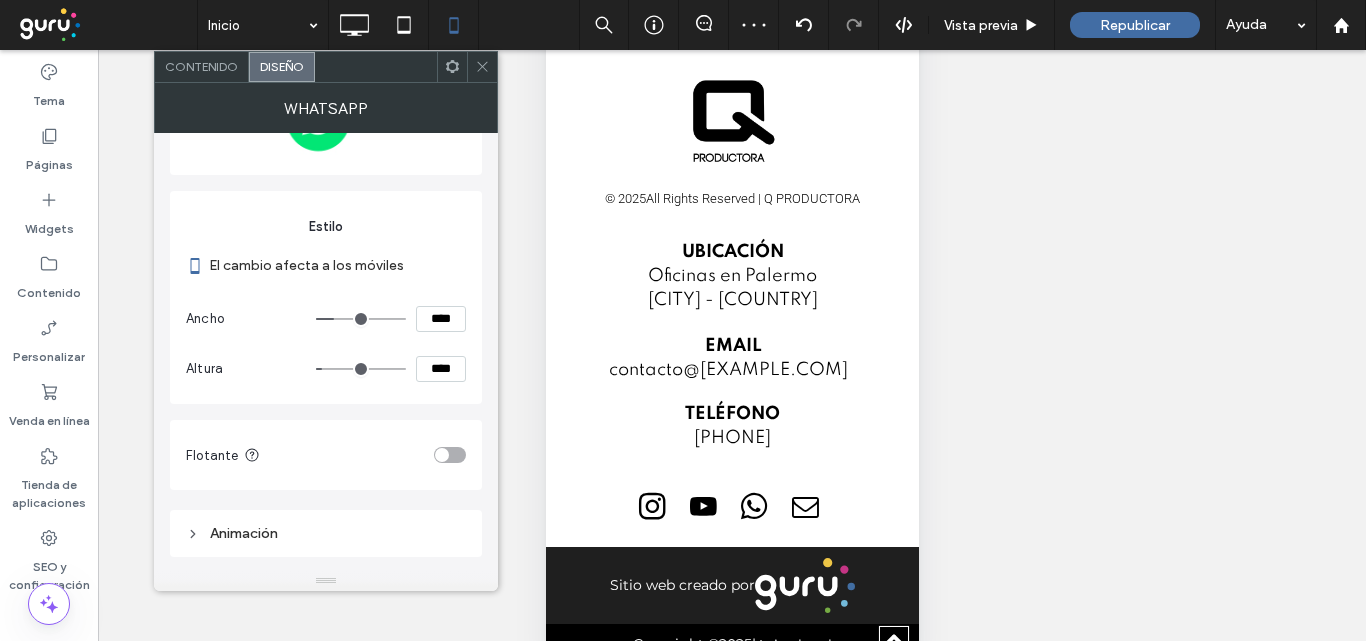 scroll, scrollTop: 167, scrollLeft: 0, axis: vertical 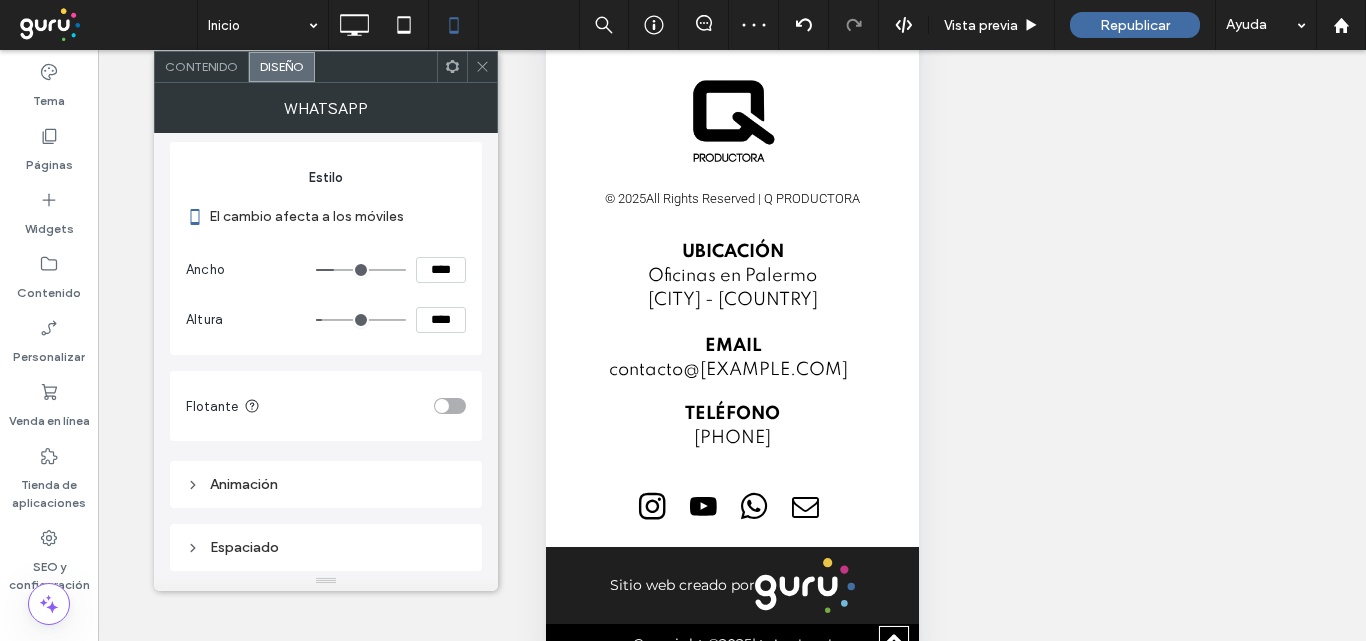 click at bounding box center [450, 406] 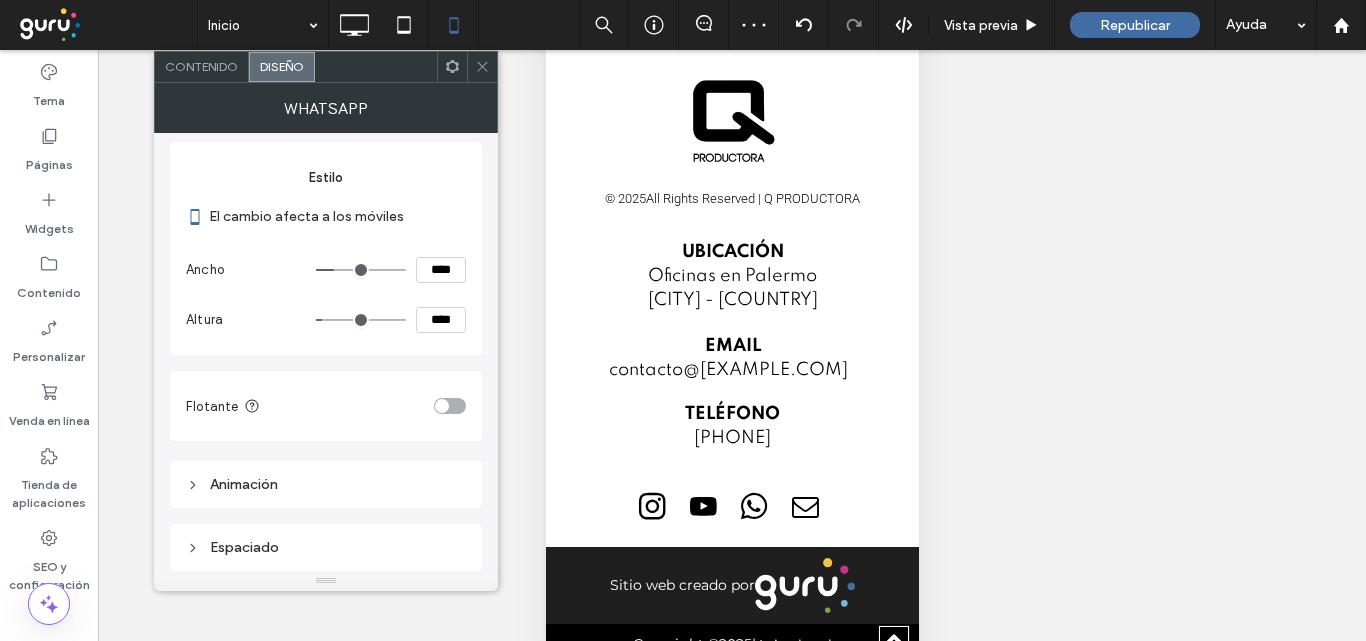 scroll, scrollTop: 2822, scrollLeft: 0, axis: vertical 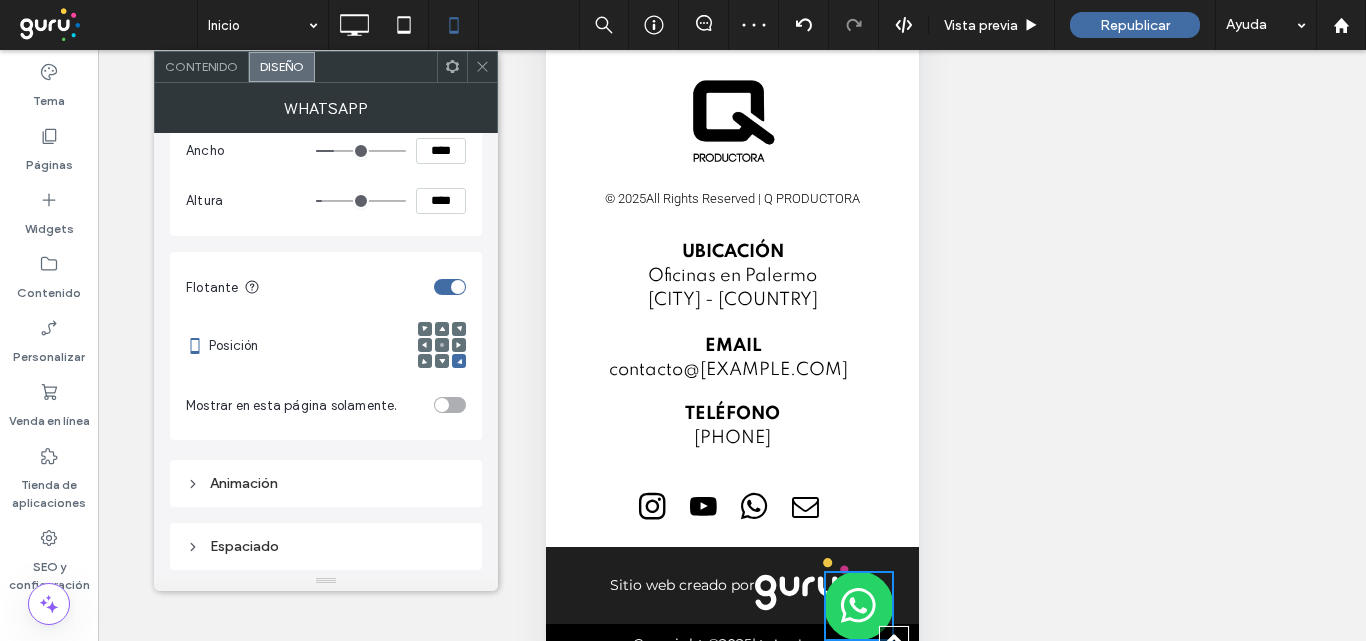 click on "Espaciado" at bounding box center (326, 546) 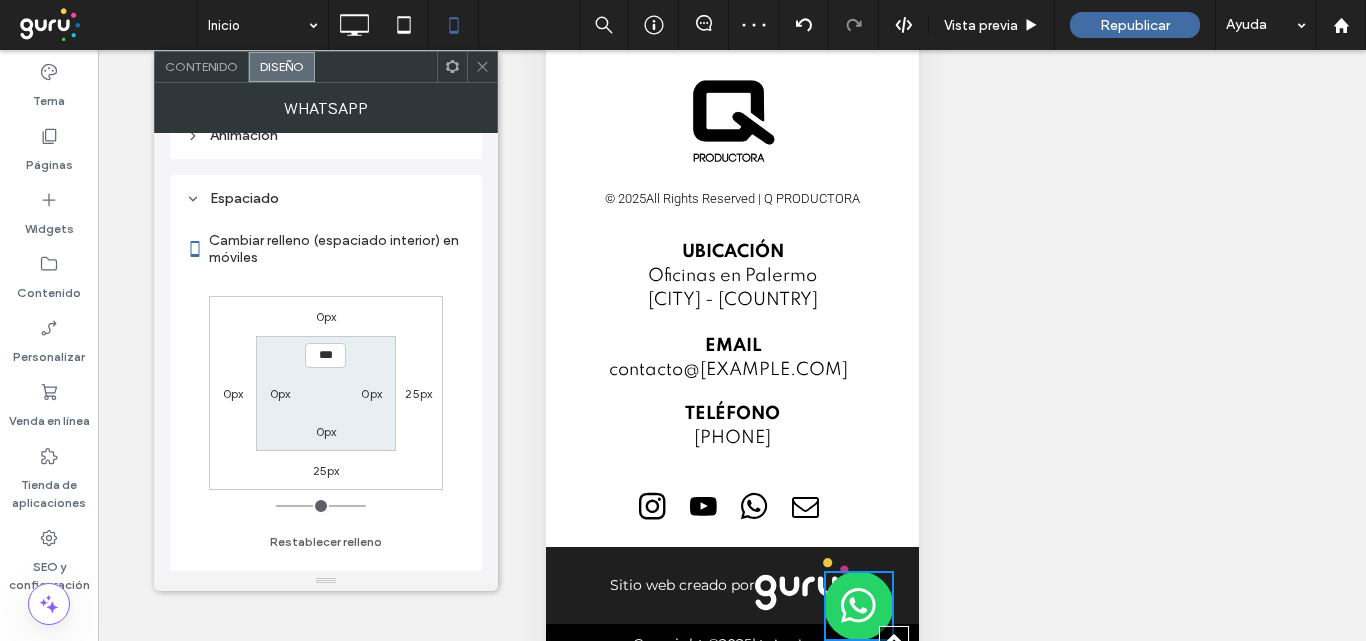 scroll, scrollTop: 635, scrollLeft: 0, axis: vertical 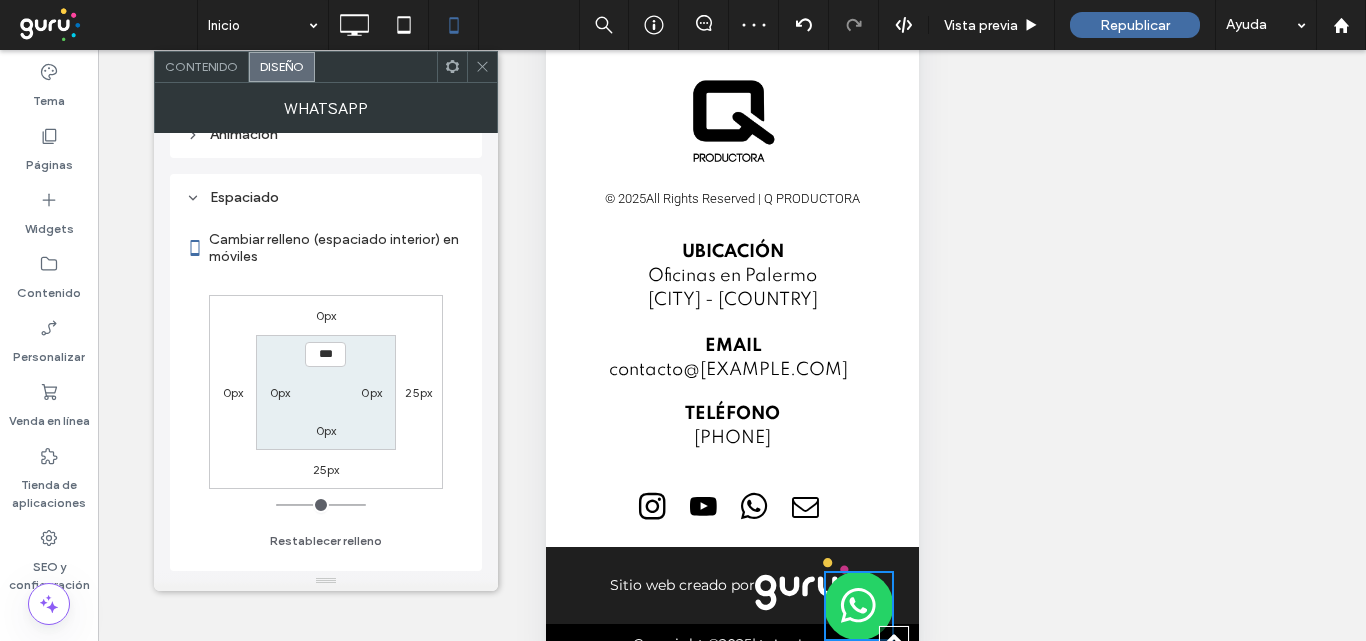 click on "25px" at bounding box center (326, 469) 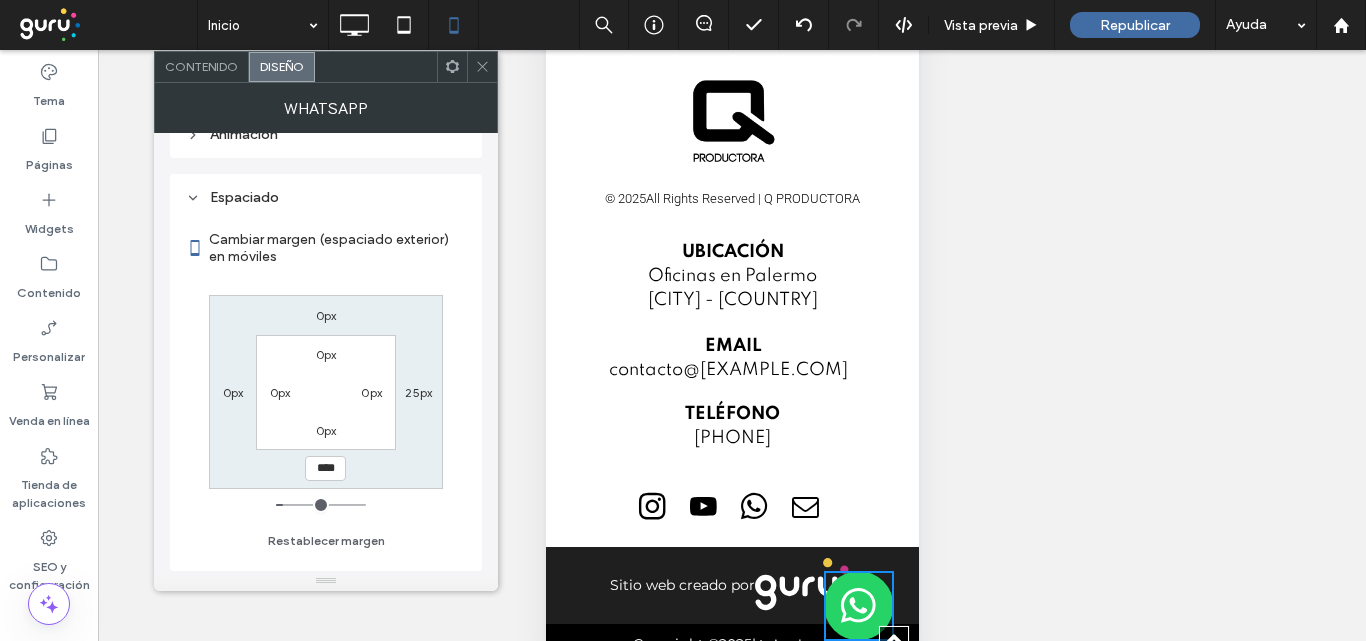 type on "**" 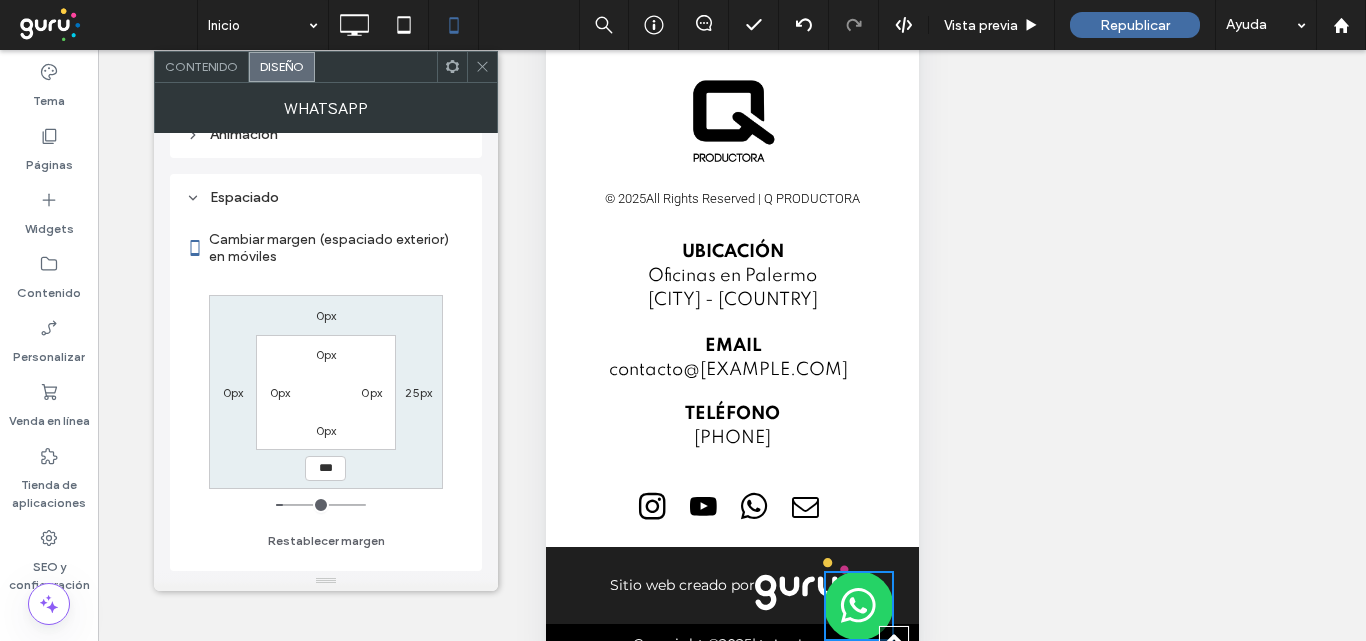 type on "***" 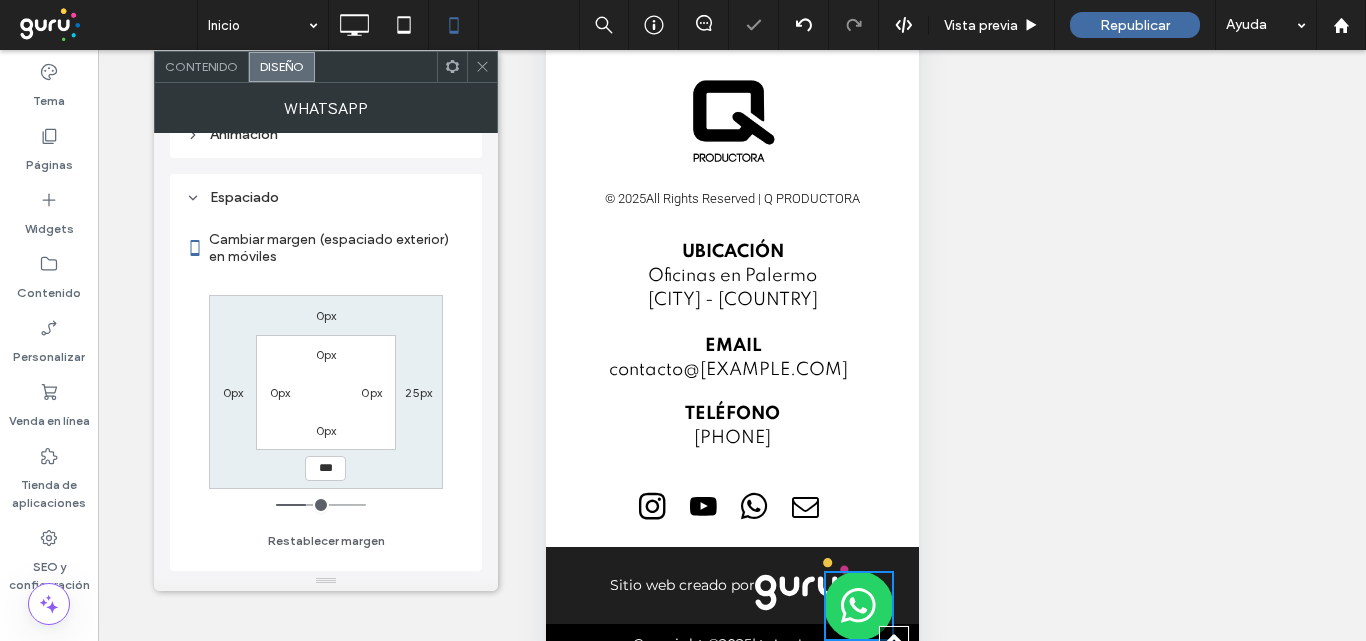 type on "***" 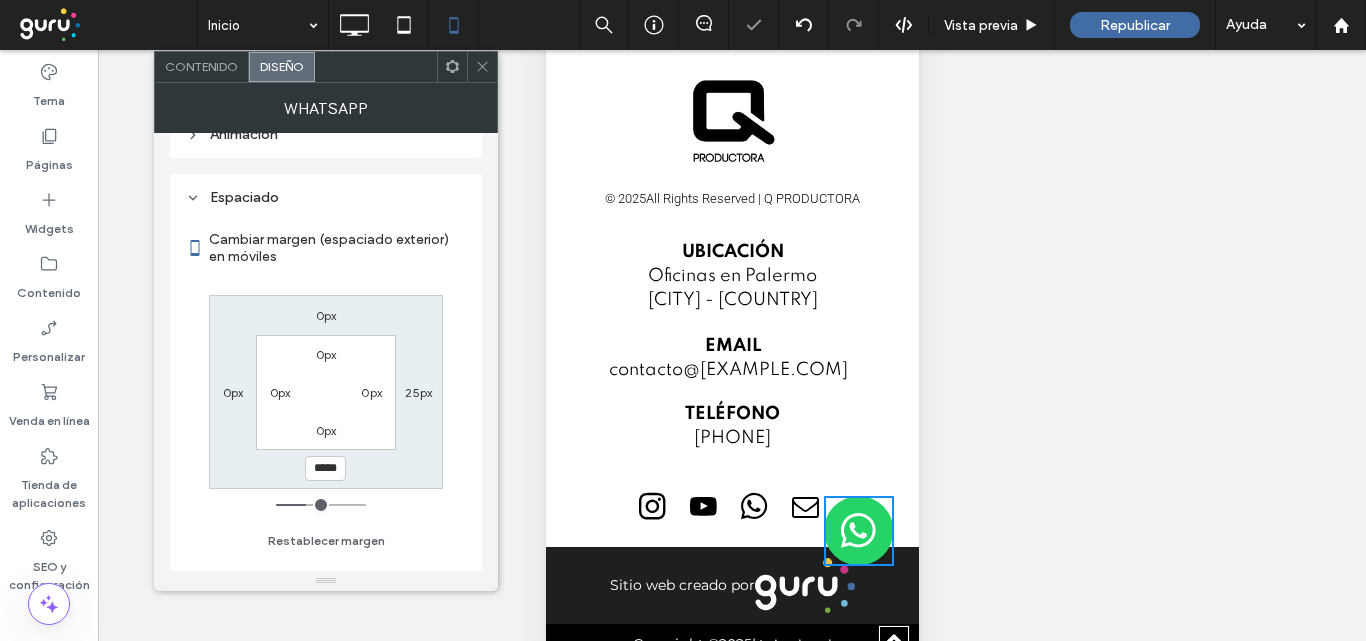 click on "Cambiar margen (espaciado exterior) en móviles 0px 25px ***** 0px 0px 0px 0px 0px Restablecer margen" at bounding box center (326, 383) 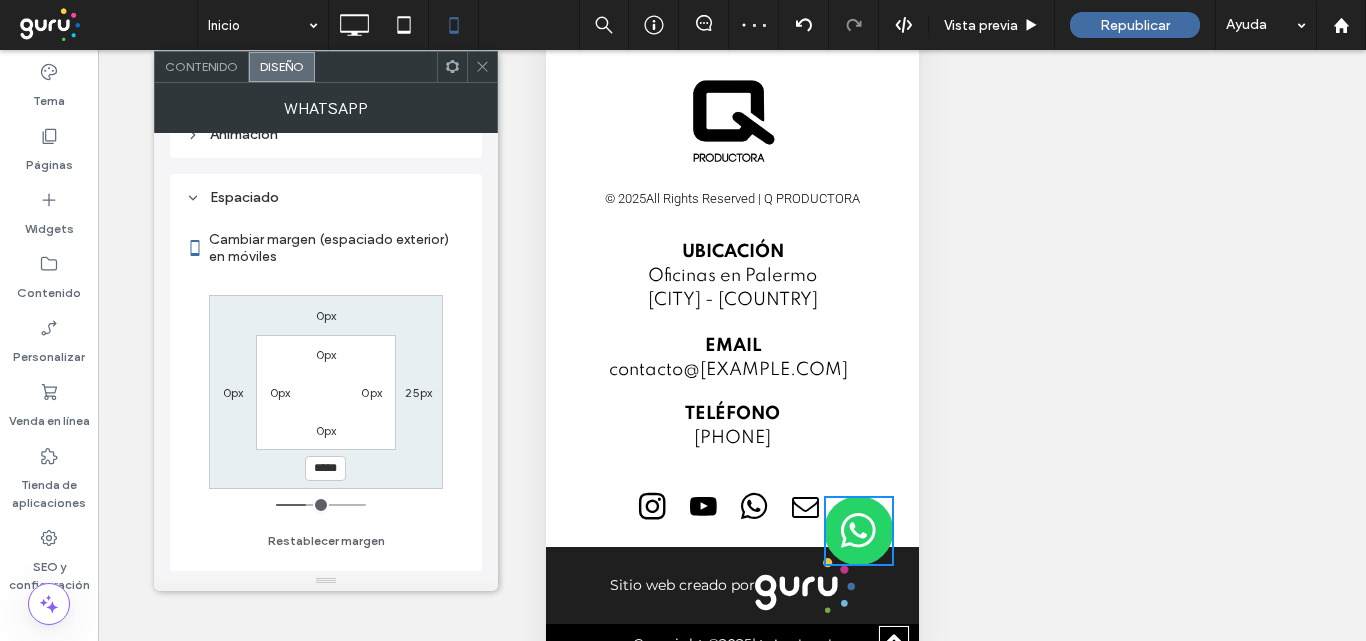 click 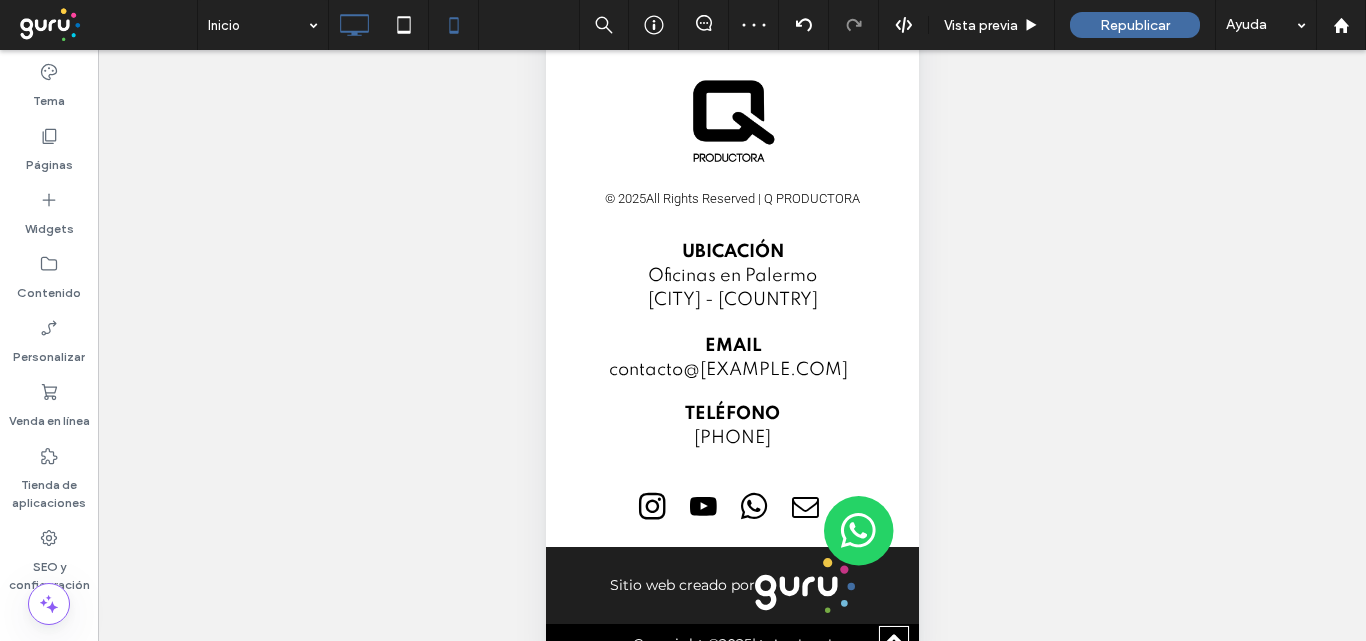 click 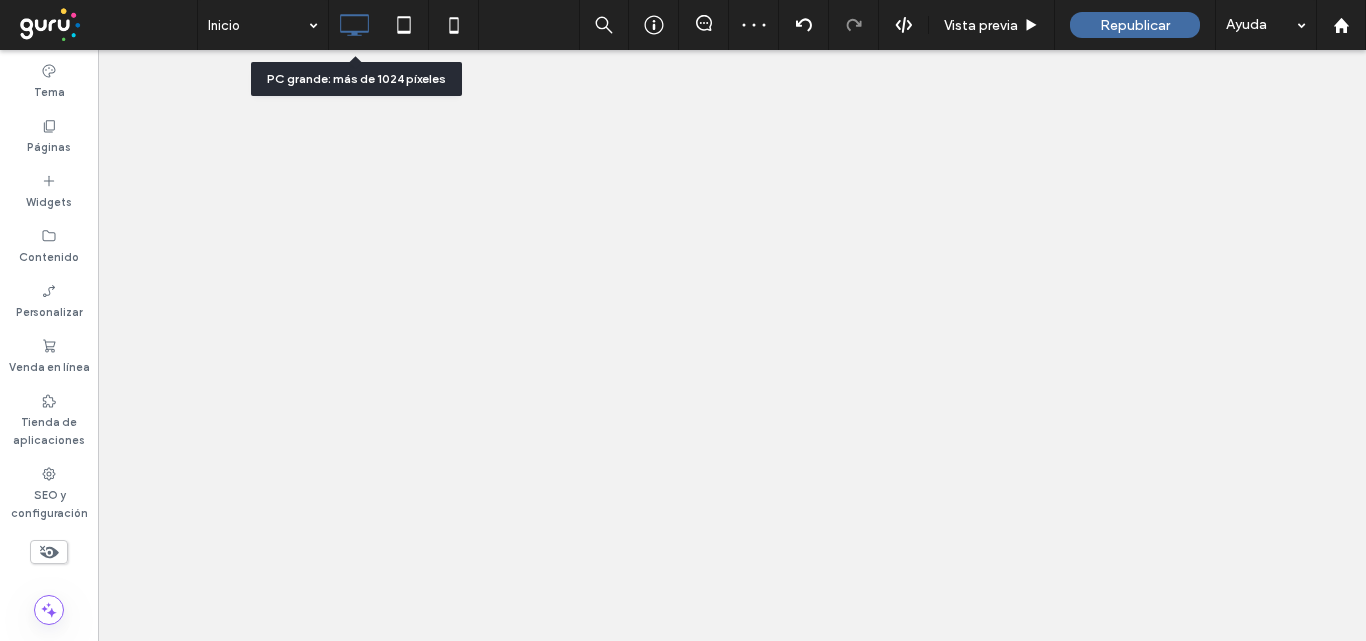 scroll, scrollTop: 0, scrollLeft: 0, axis: both 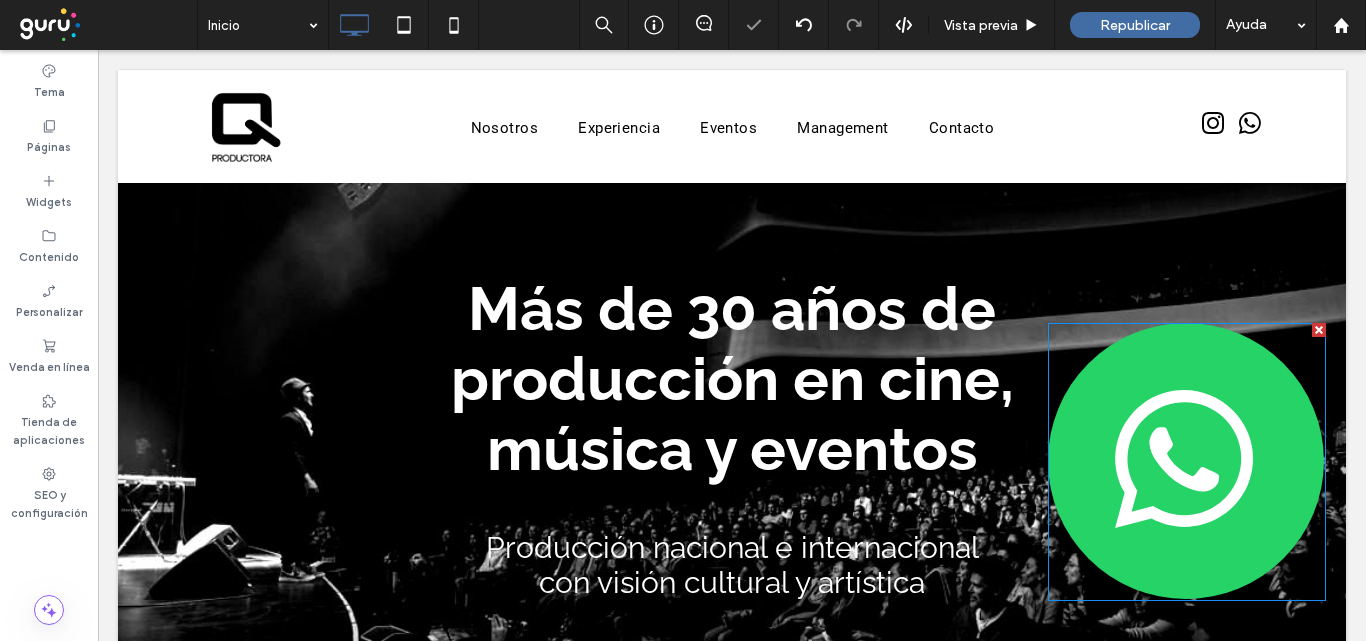 drag, startPoint x: 1248, startPoint y: 409, endPoint x: 1220, endPoint y: 399, distance: 29.732138 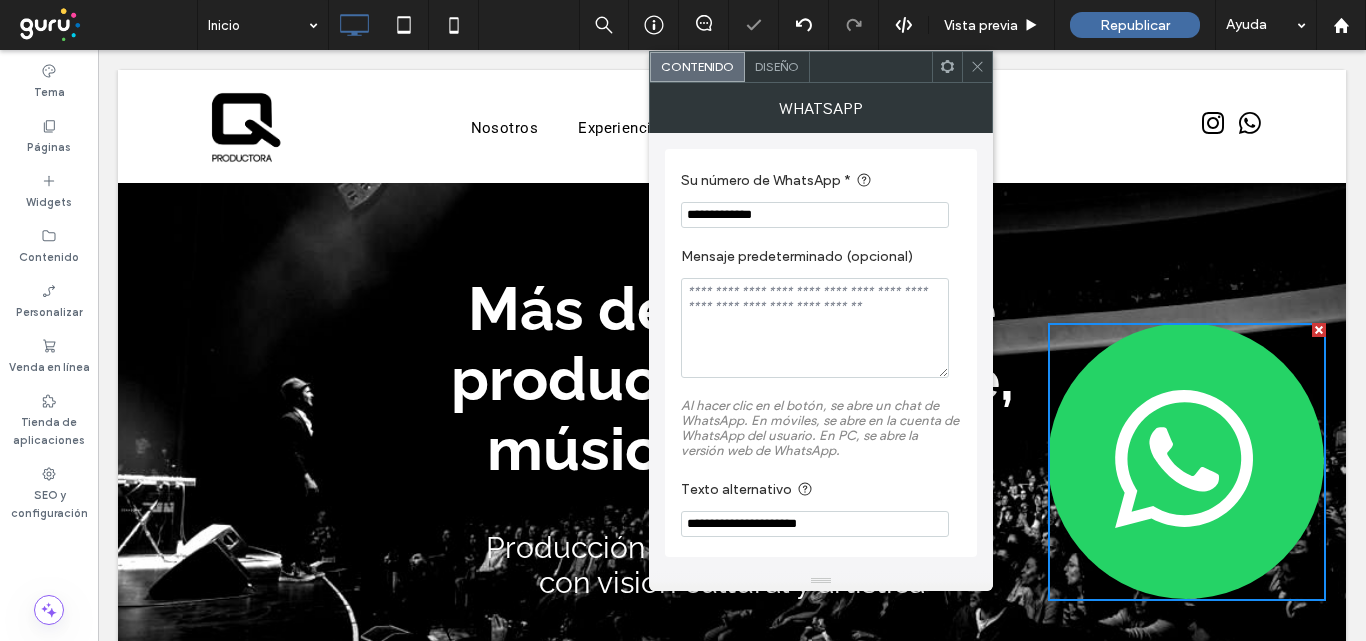 click on "Diseño" at bounding box center (777, 66) 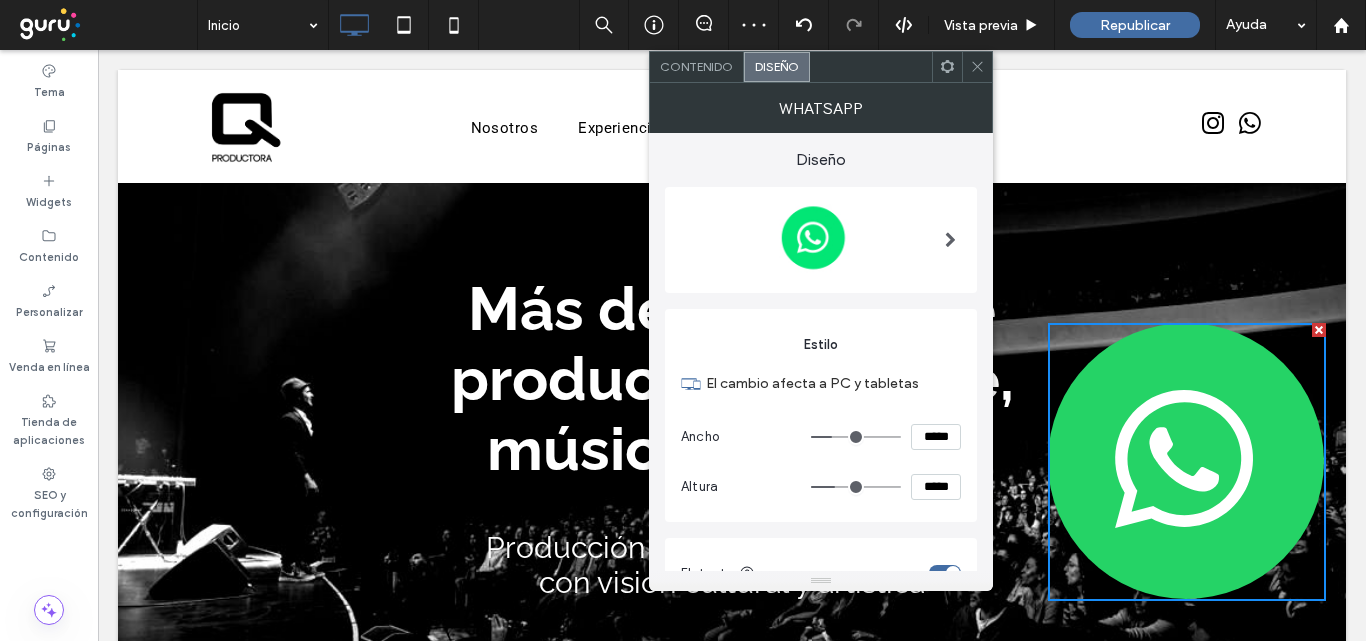 click on "*****" at bounding box center [936, 437] 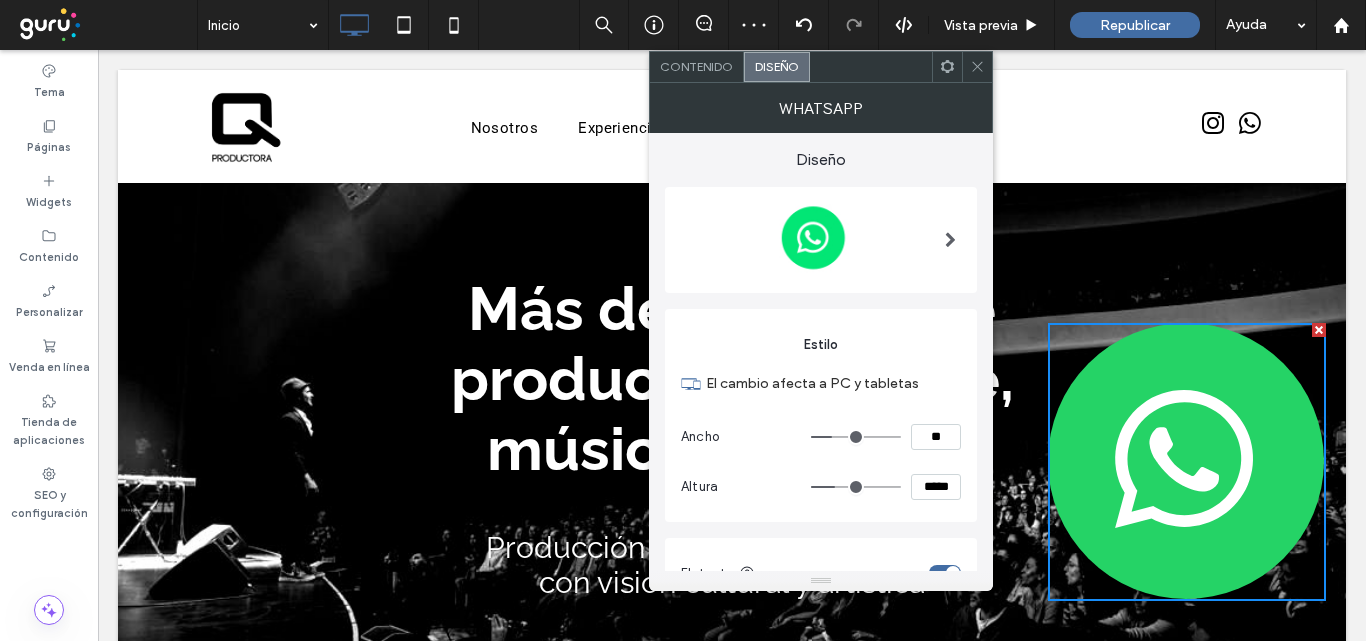 type on "**" 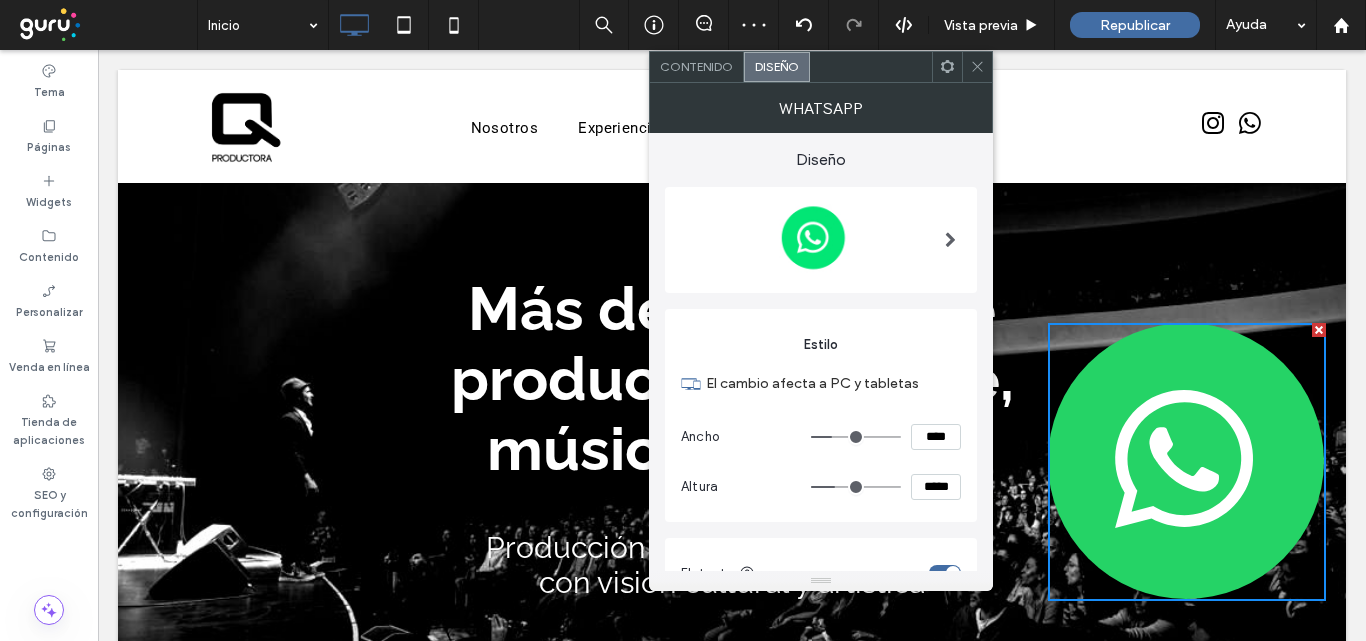click on "*****" at bounding box center (936, 487) 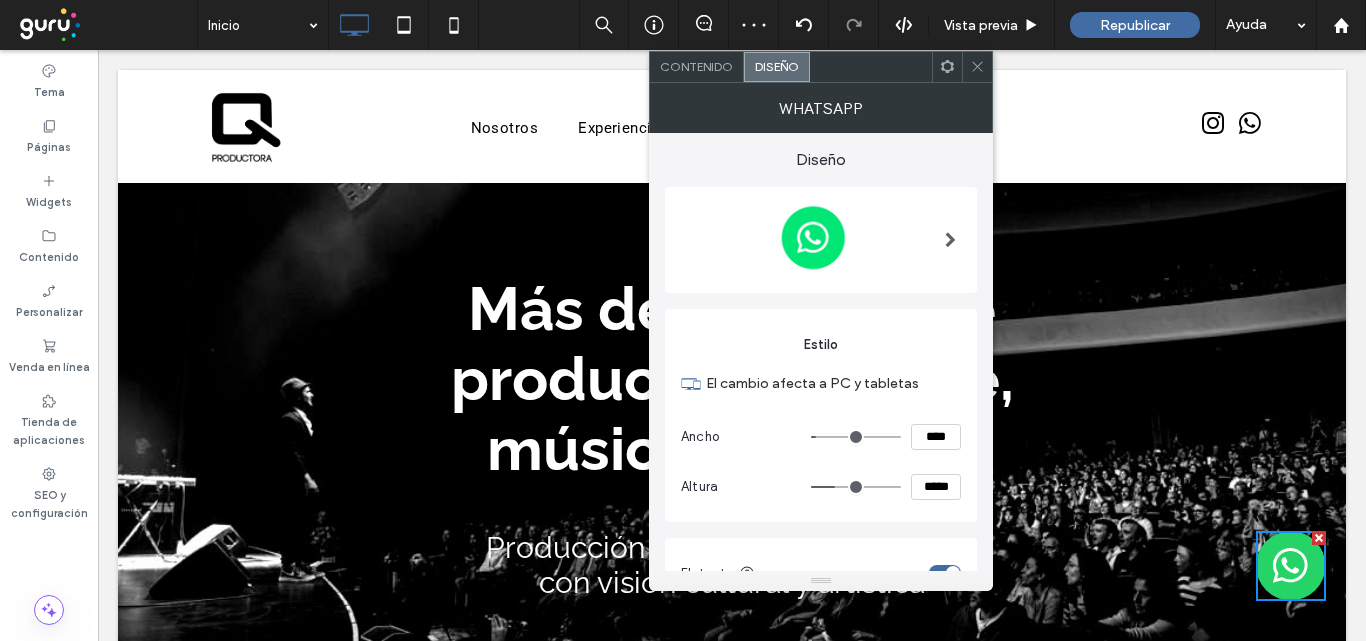 click on "*****" at bounding box center [936, 487] 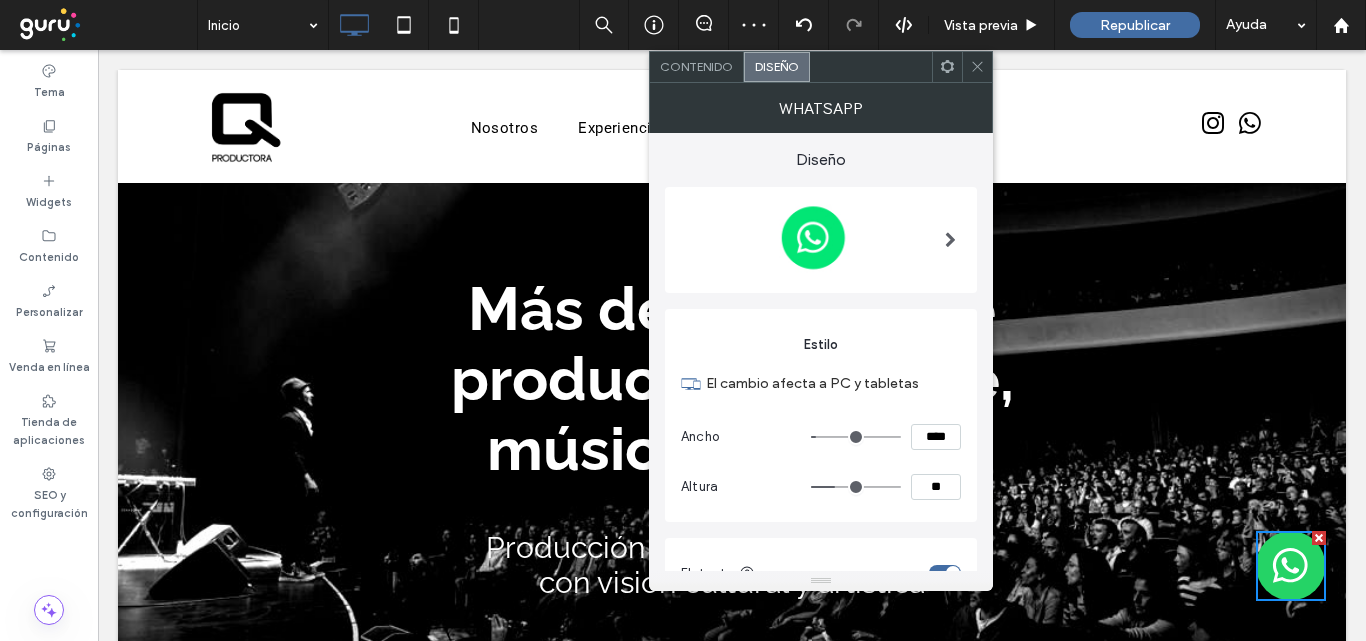 type on "**" 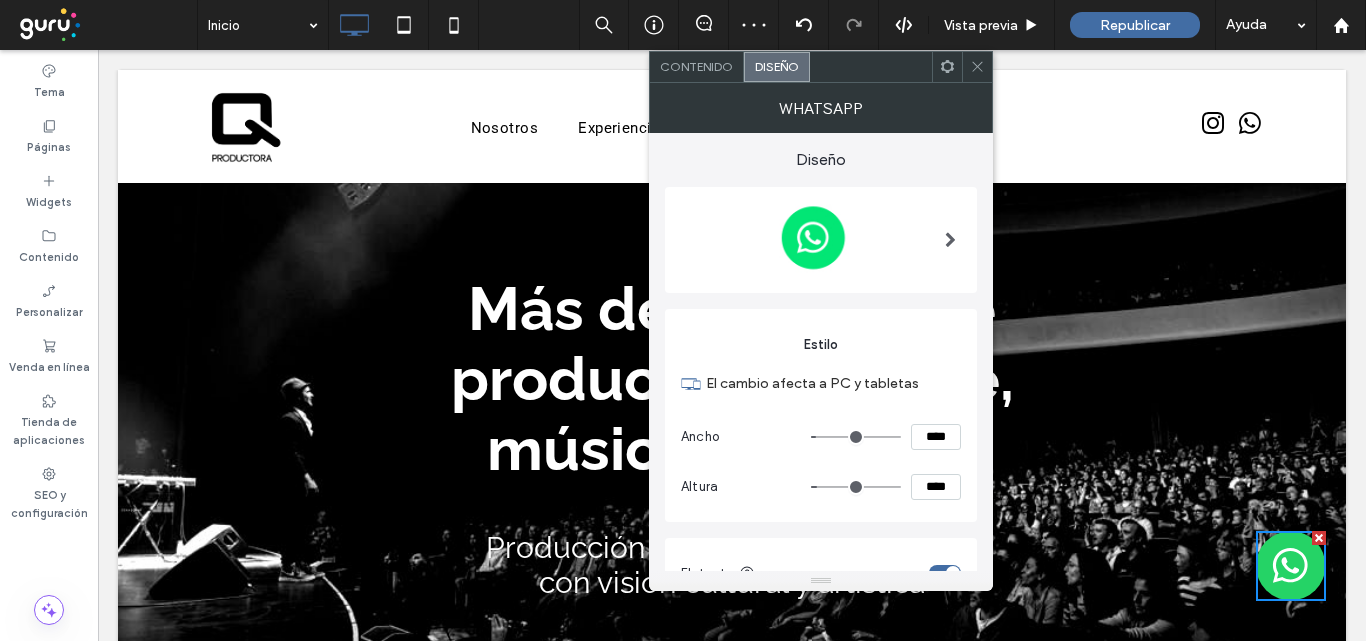 click on "El cambio afecta a PC y tabletas" at bounding box center (821, 383) 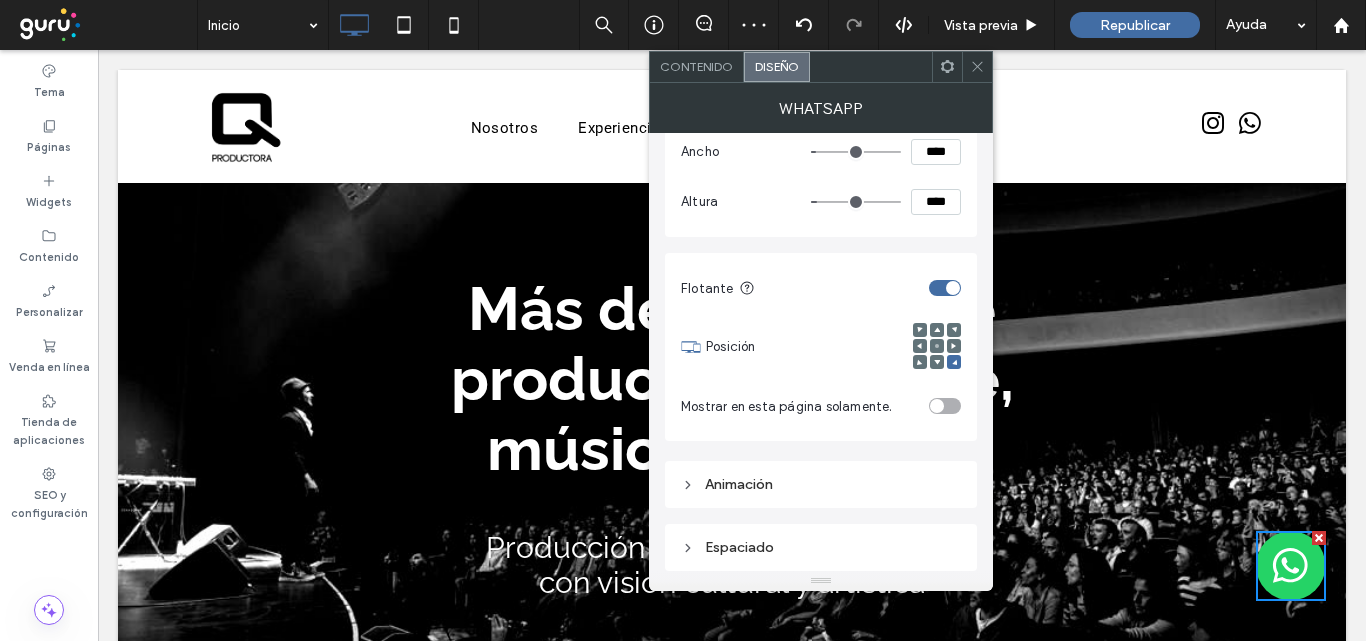 click on "Espaciado" at bounding box center [821, 547] 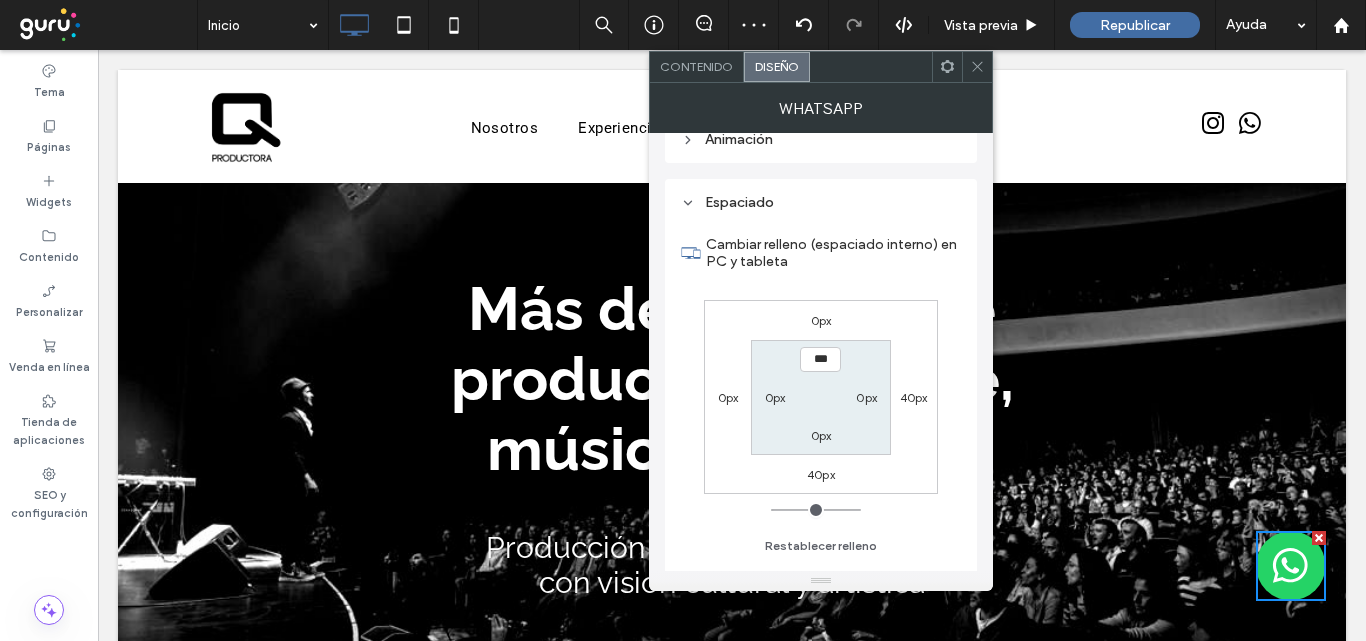 scroll, scrollTop: 635, scrollLeft: 0, axis: vertical 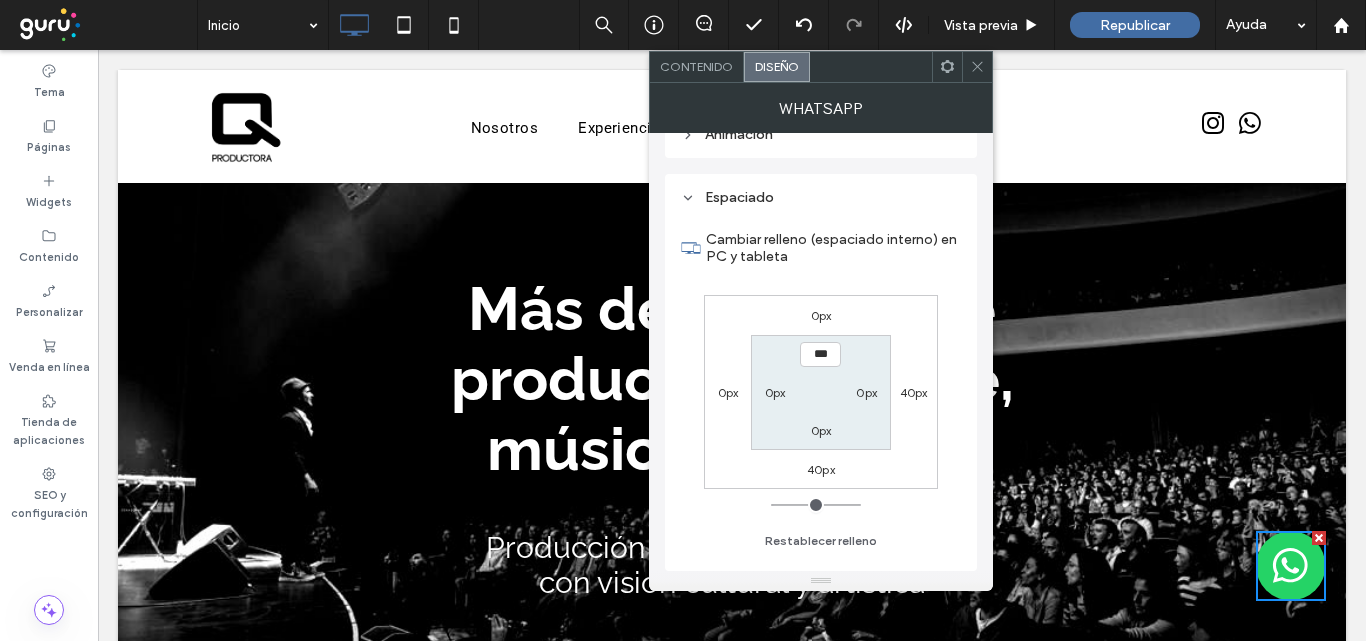 click on "40px" at bounding box center (821, 469) 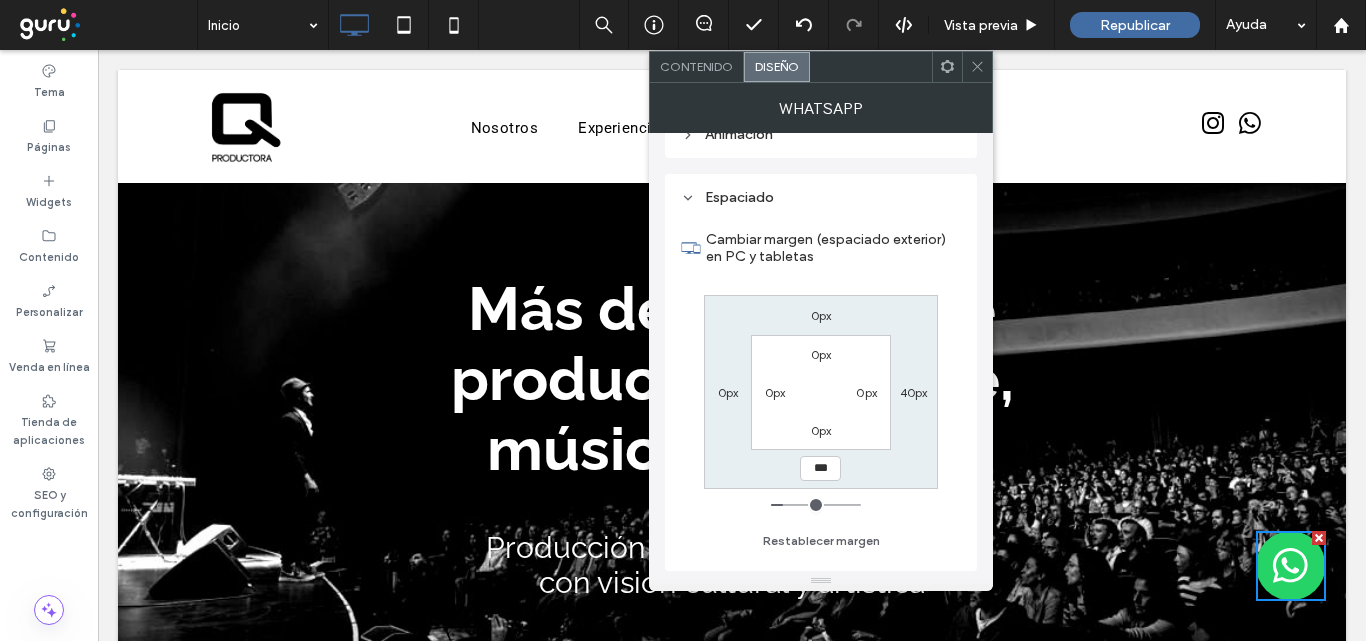 type on "***" 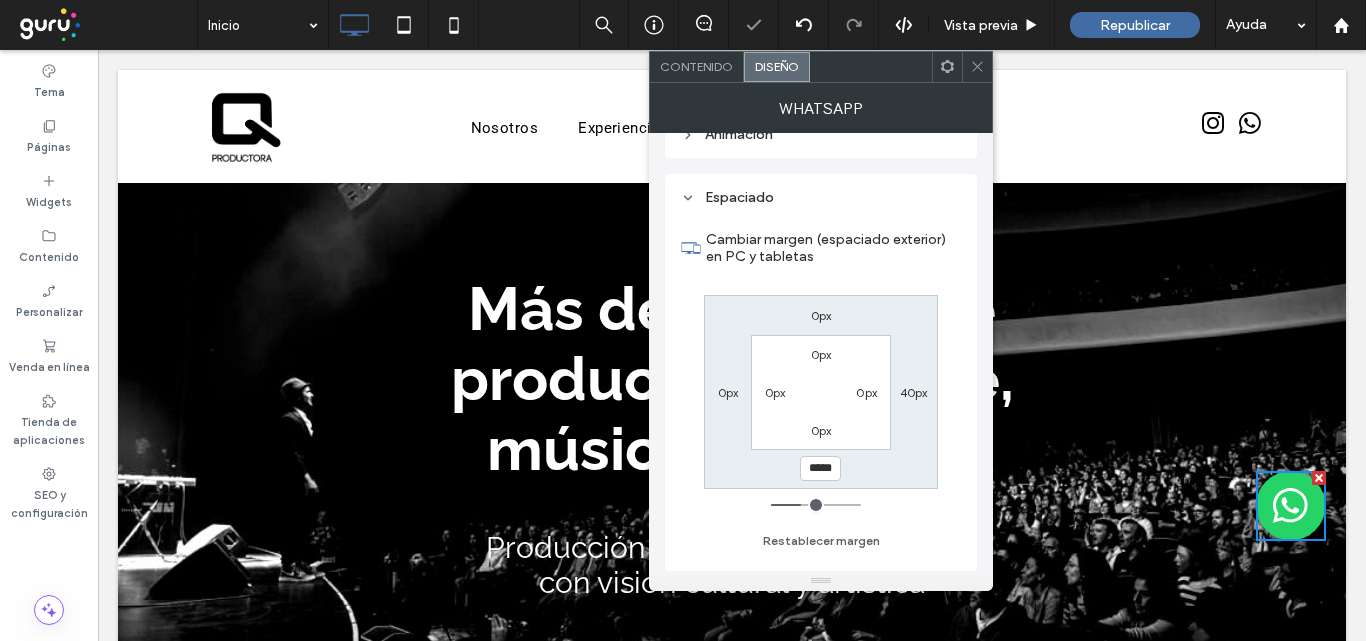 click on "Cambiar margen (espaciado exterior) en PC y tabletas 0px 40px ***** 0px 0px 0px 0px 0px Restablecer margen" at bounding box center (821, 383) 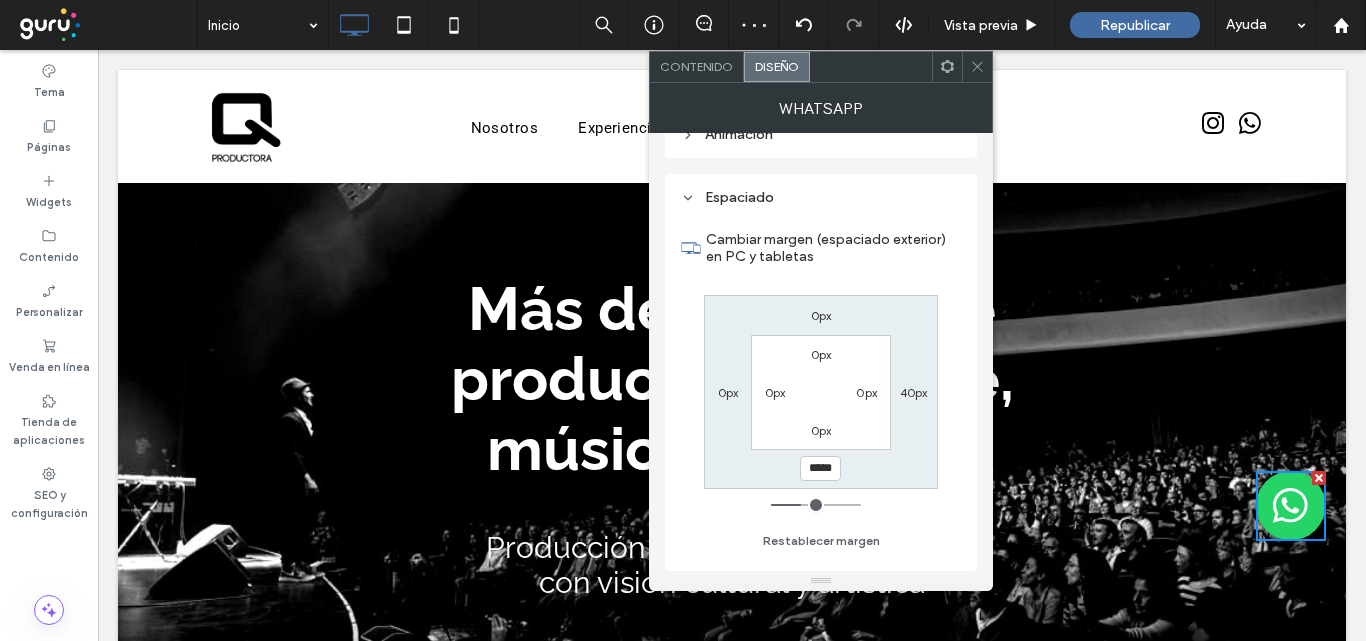click on "0px 40px ***** 0px 0px 0px 0px 0px" at bounding box center (821, 392) 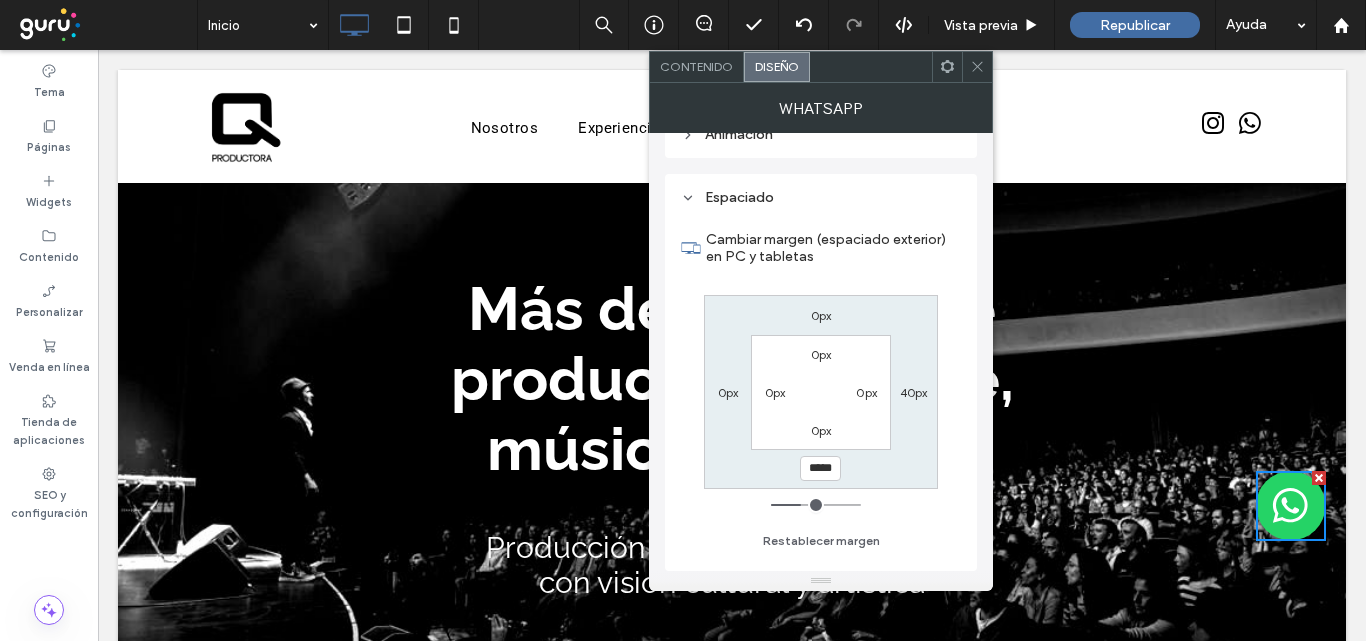 click at bounding box center [977, 67] 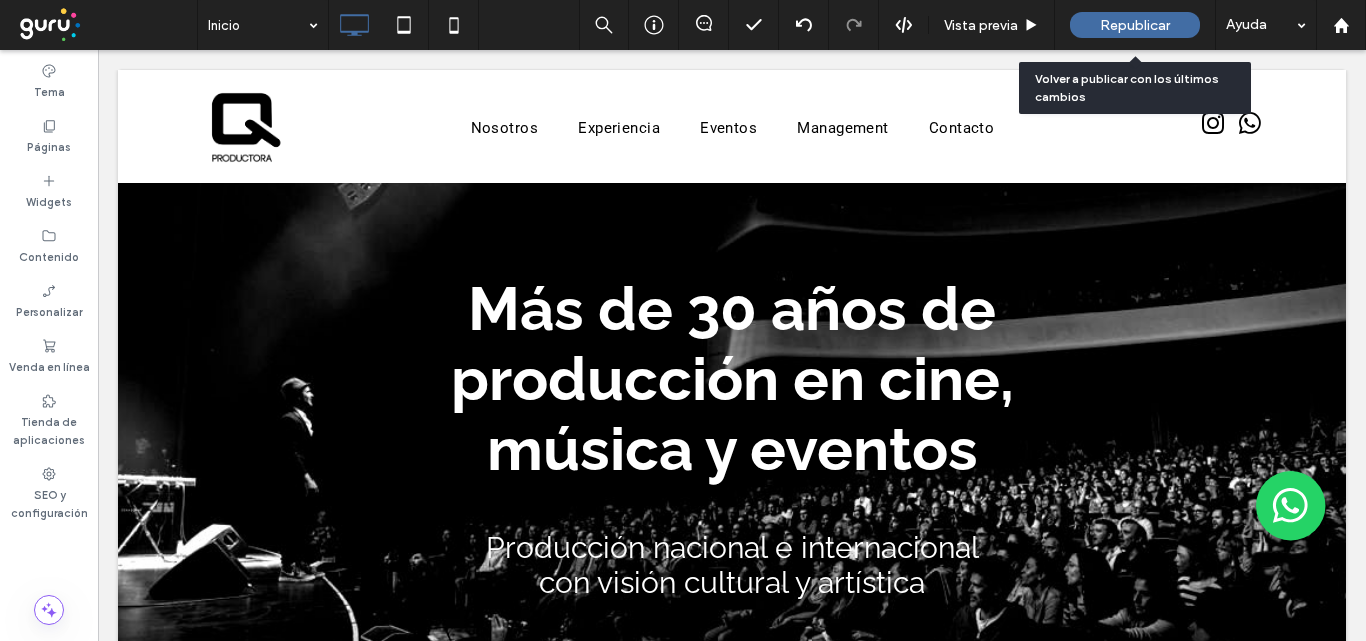 click on "Republicar" at bounding box center (1135, 25) 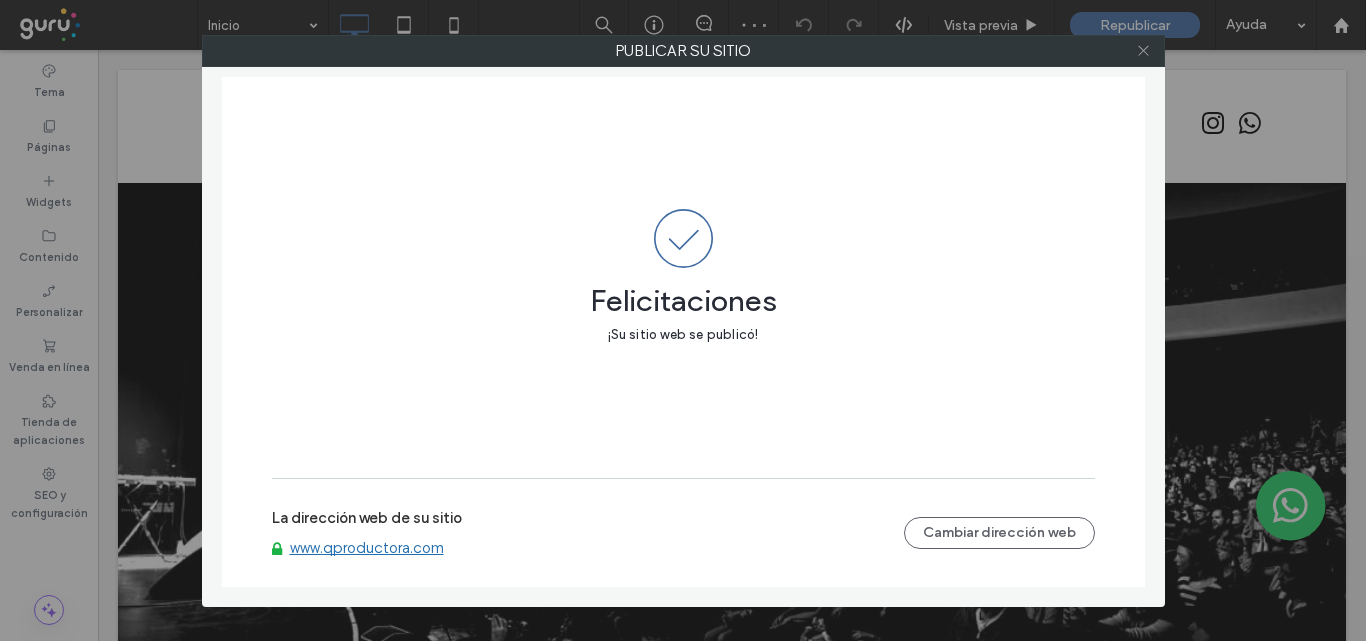 click 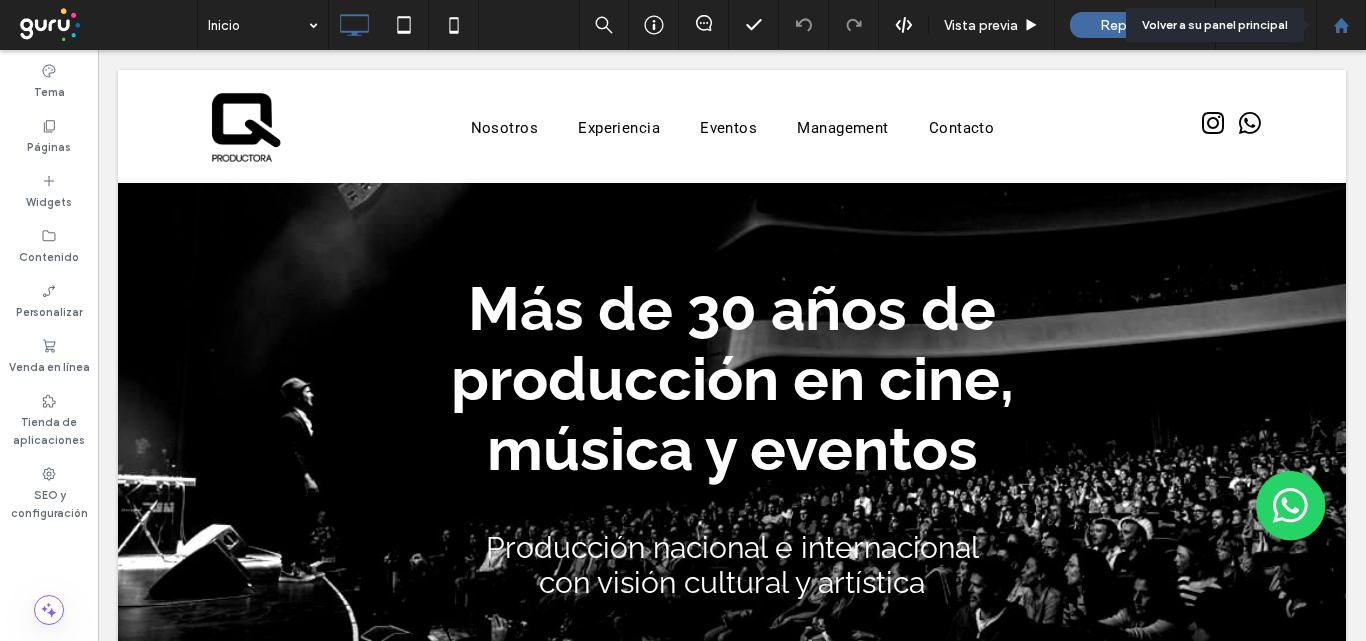click 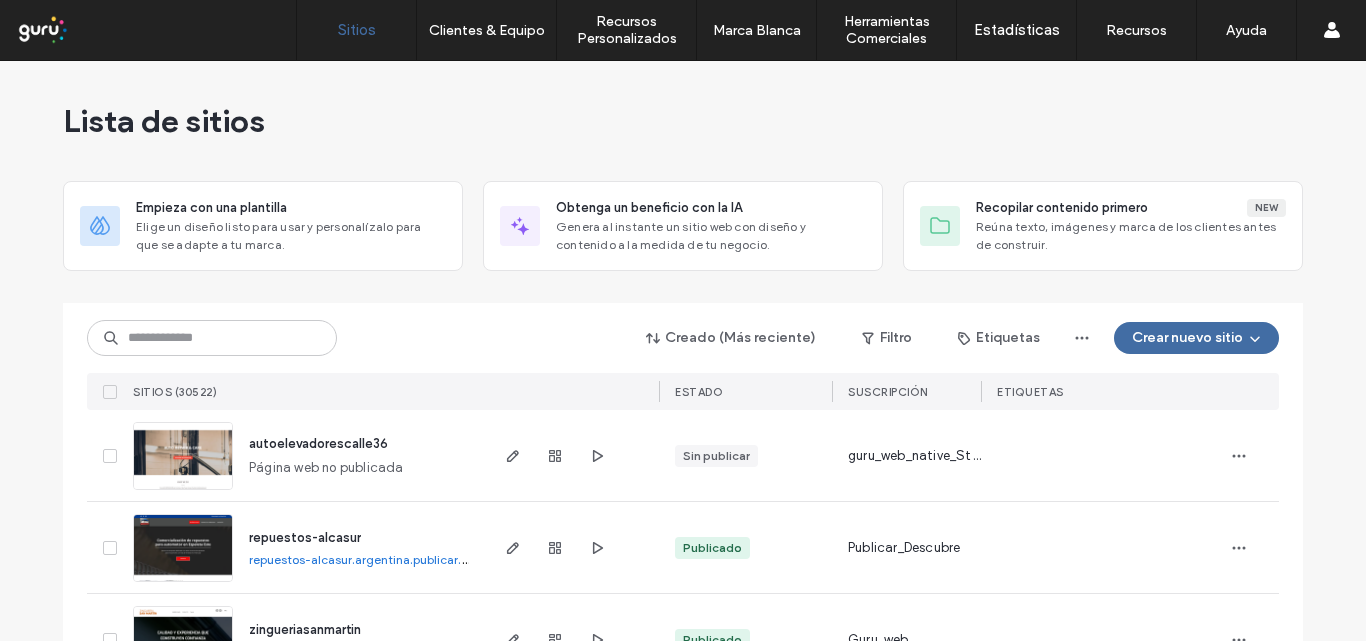 scroll, scrollTop: 0, scrollLeft: 0, axis: both 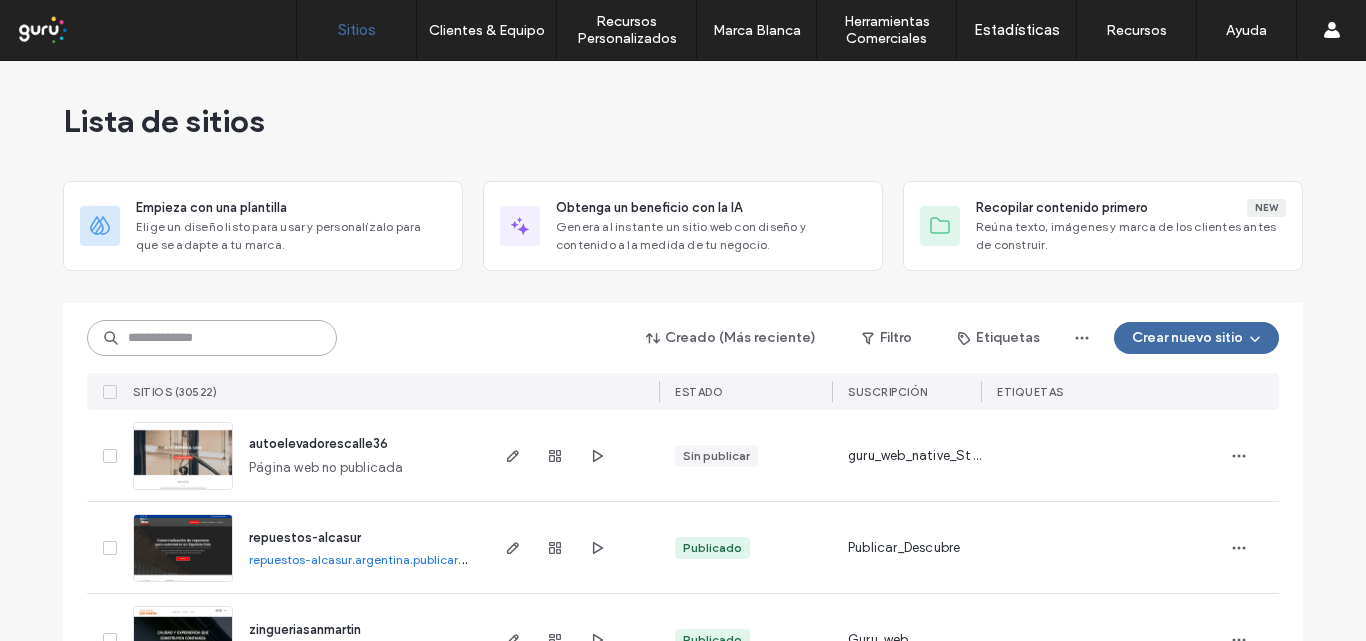 click at bounding box center (212, 338) 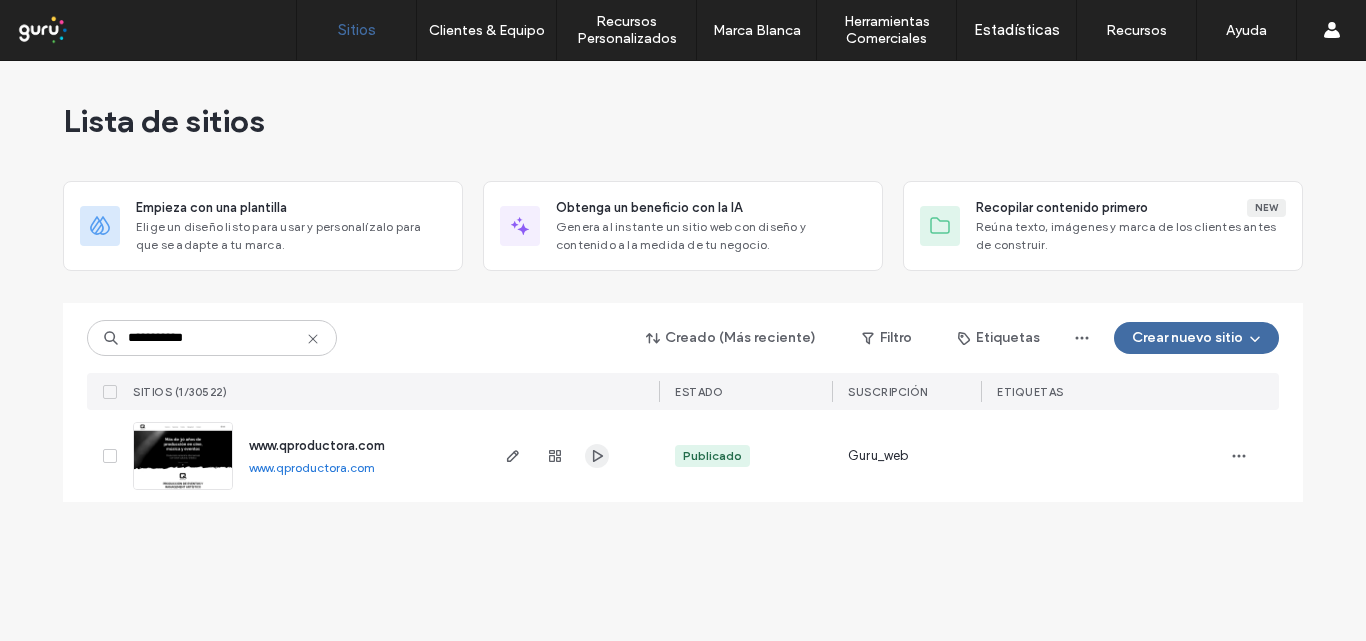 click at bounding box center (597, 456) 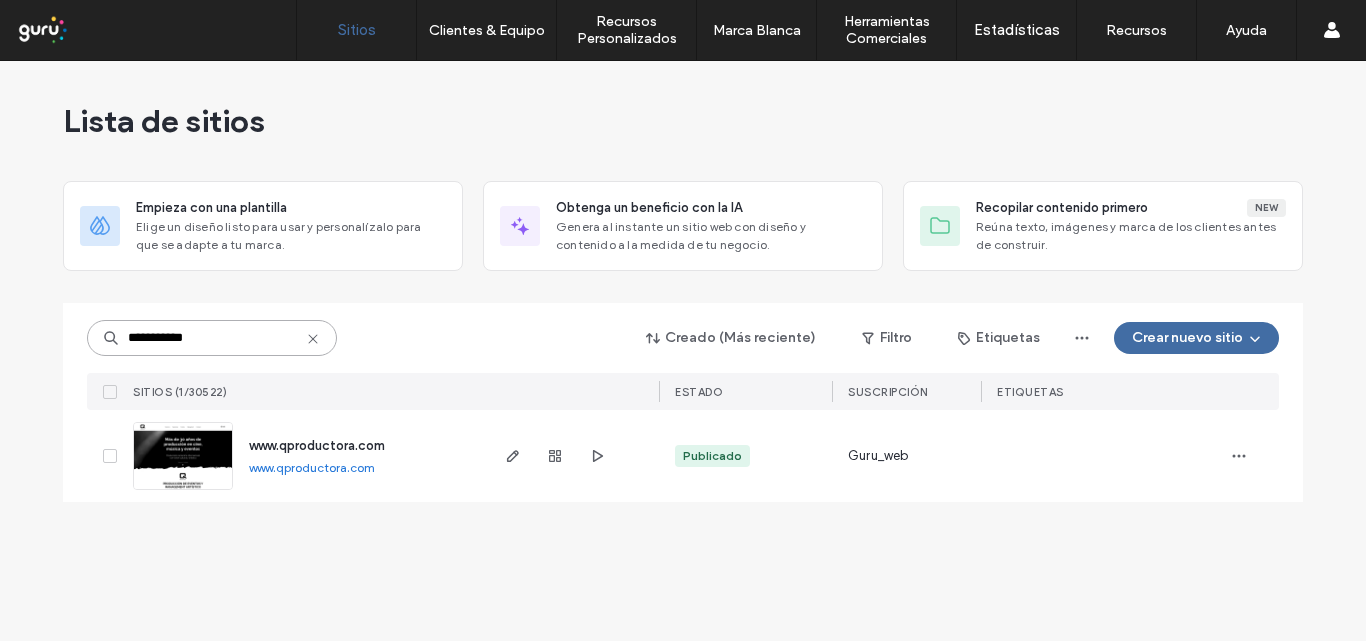 drag, startPoint x: 265, startPoint y: 344, endPoint x: 41, endPoint y: 364, distance: 224.89108 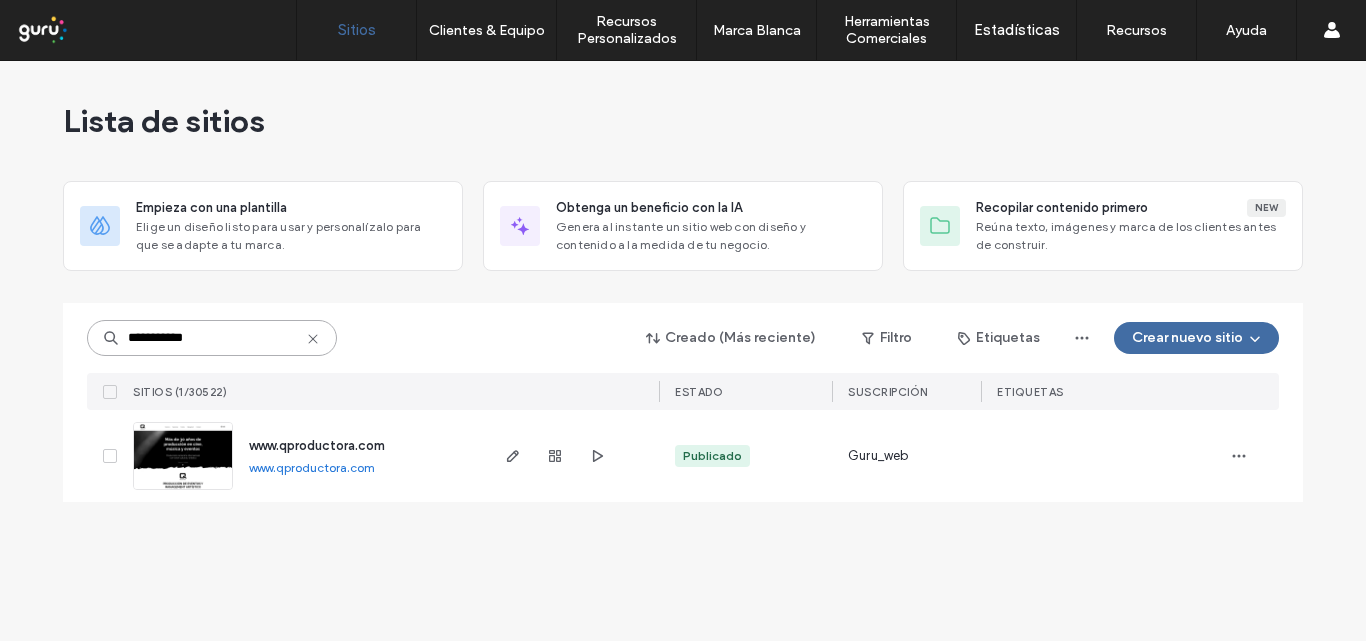 click on "**********" at bounding box center (683, 351) 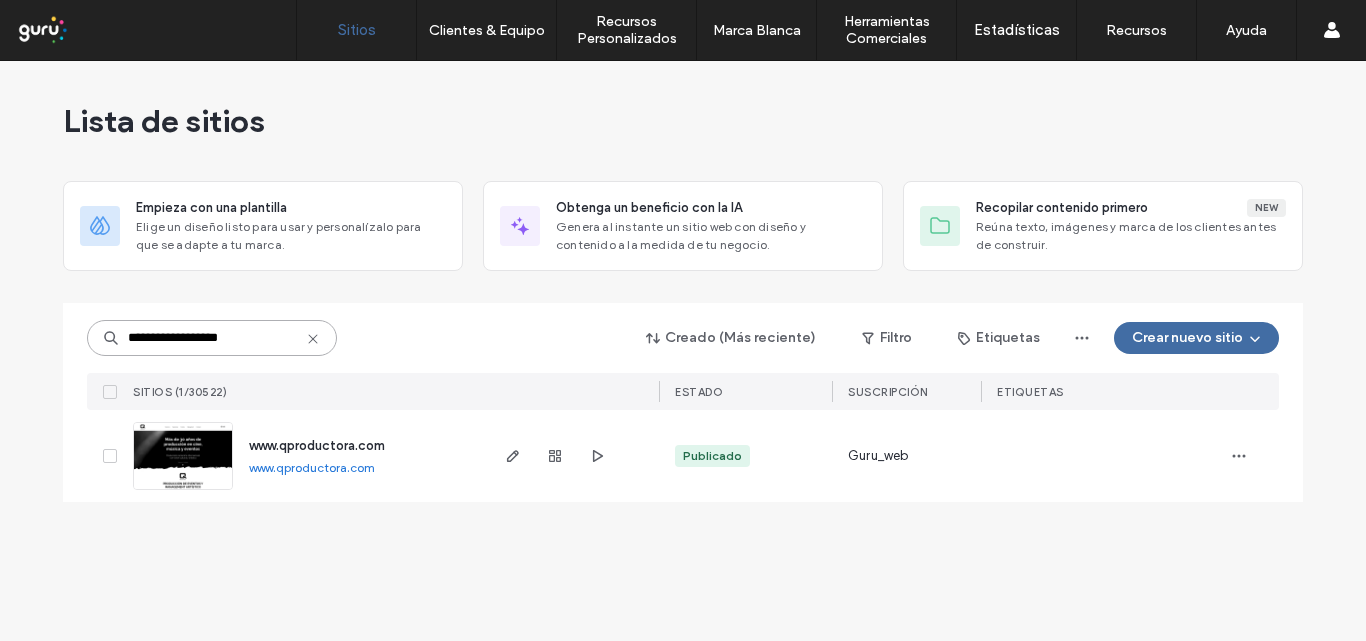 type on "**********" 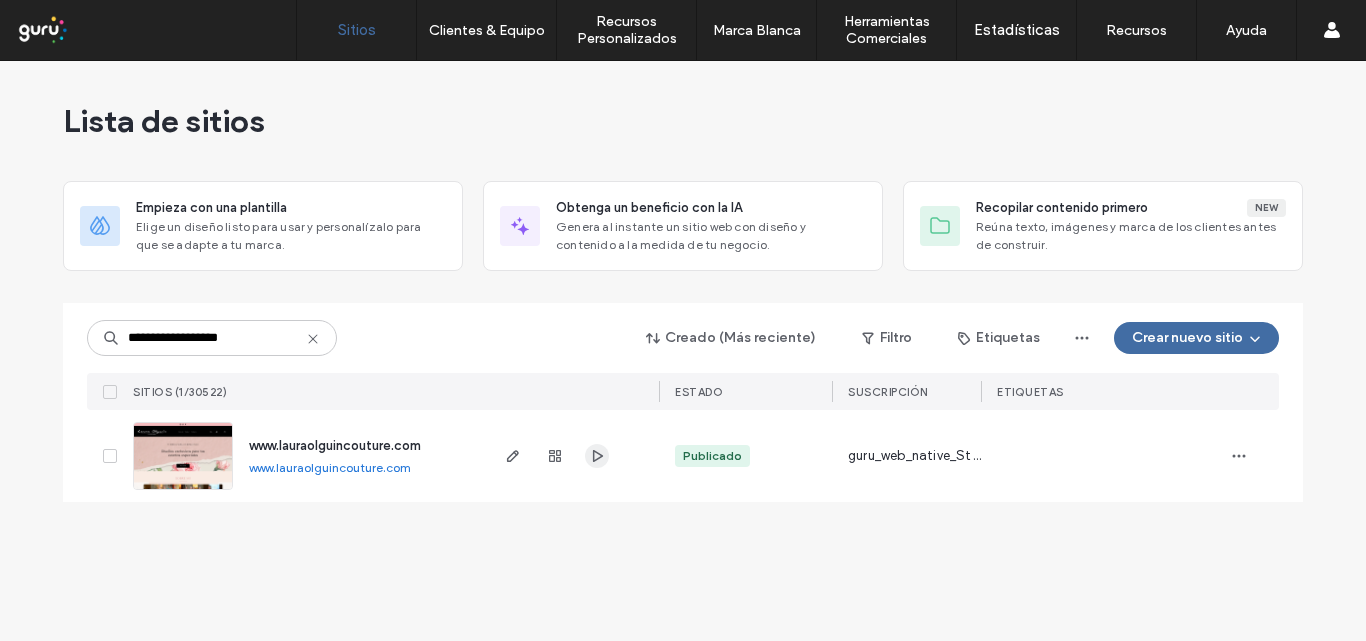 click at bounding box center (597, 456) 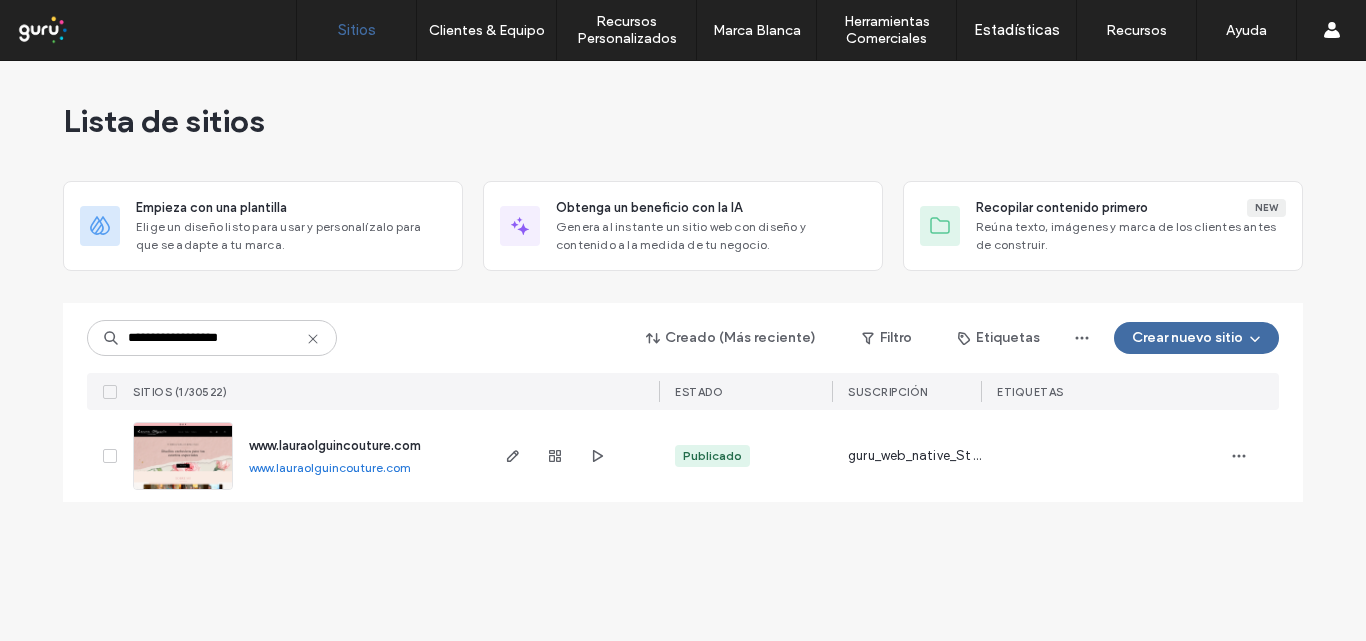 type 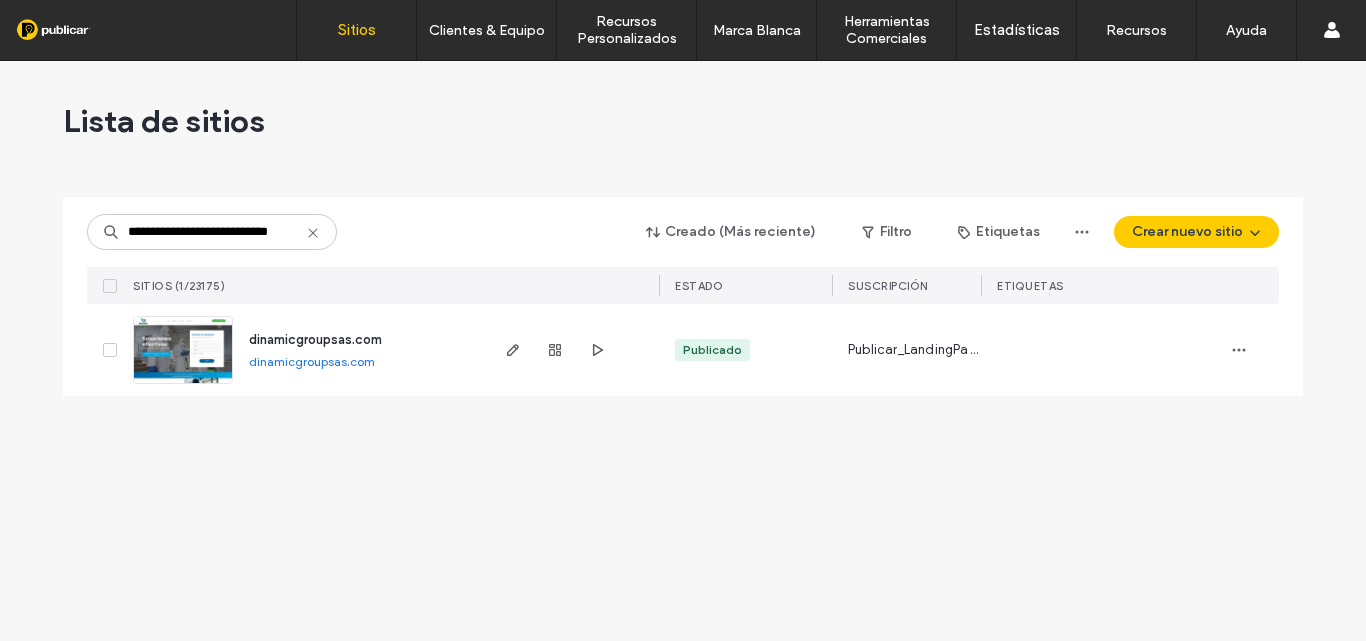 scroll, scrollTop: 0, scrollLeft: 0, axis: both 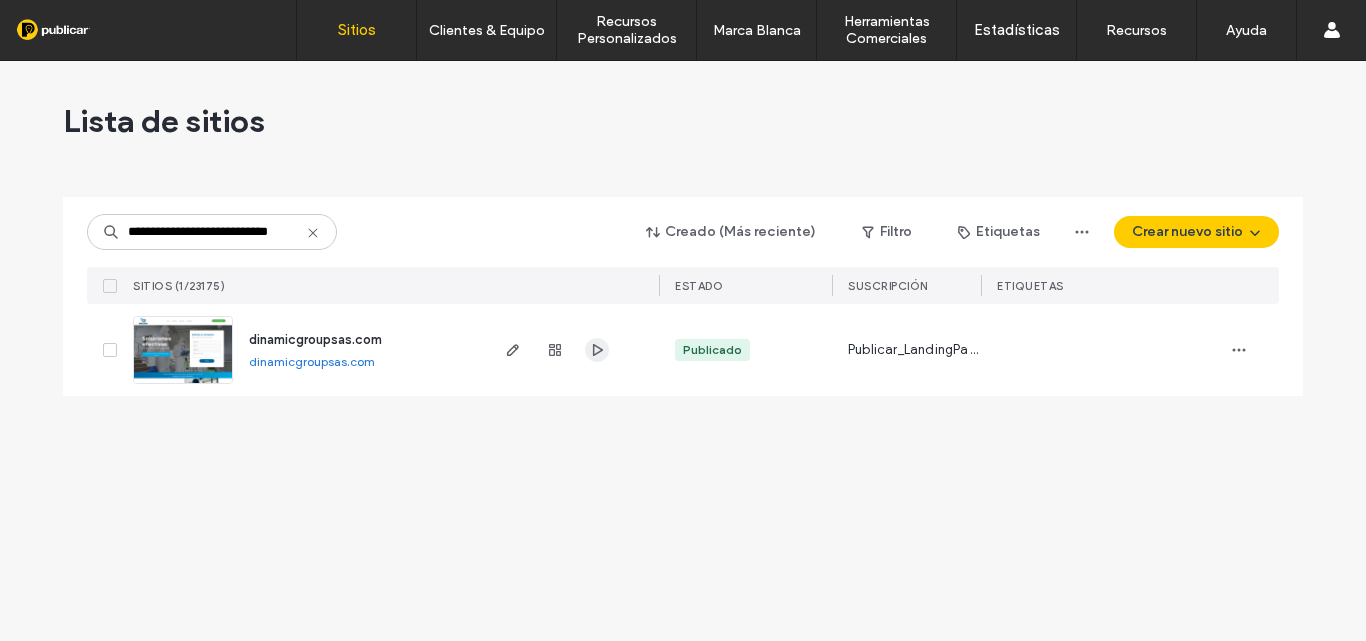 click 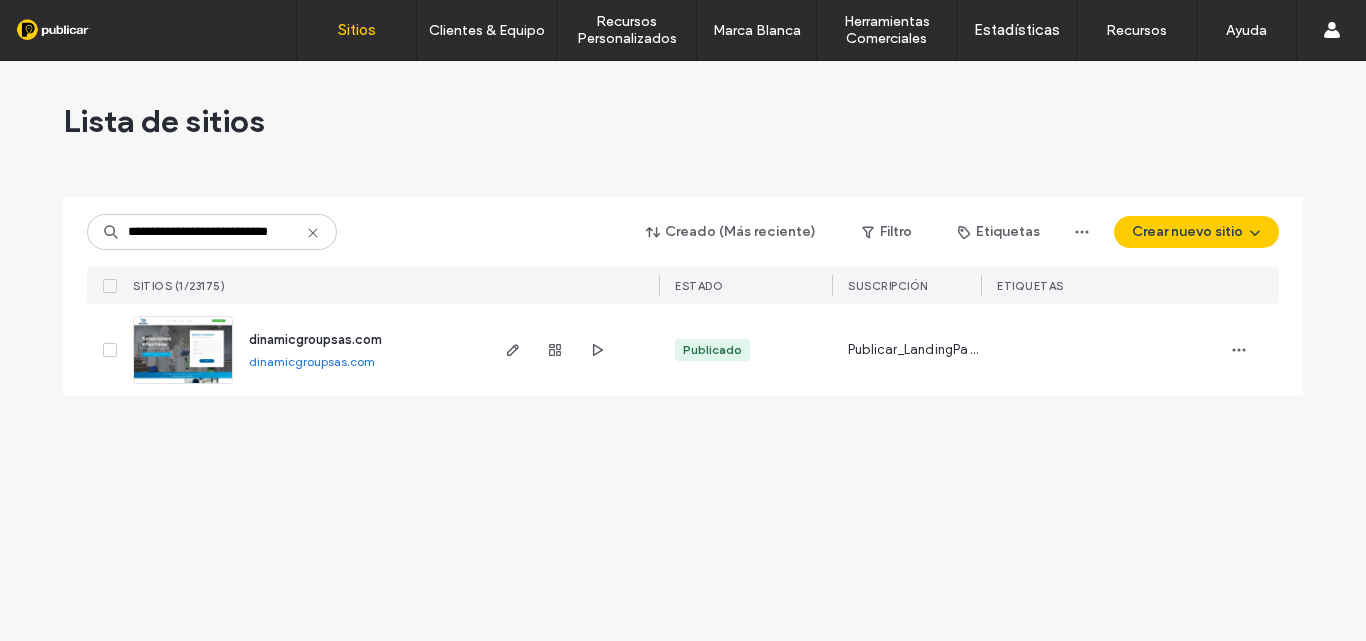 drag, startPoint x: 310, startPoint y: 231, endPoint x: 315, endPoint y: 133, distance: 98.12747 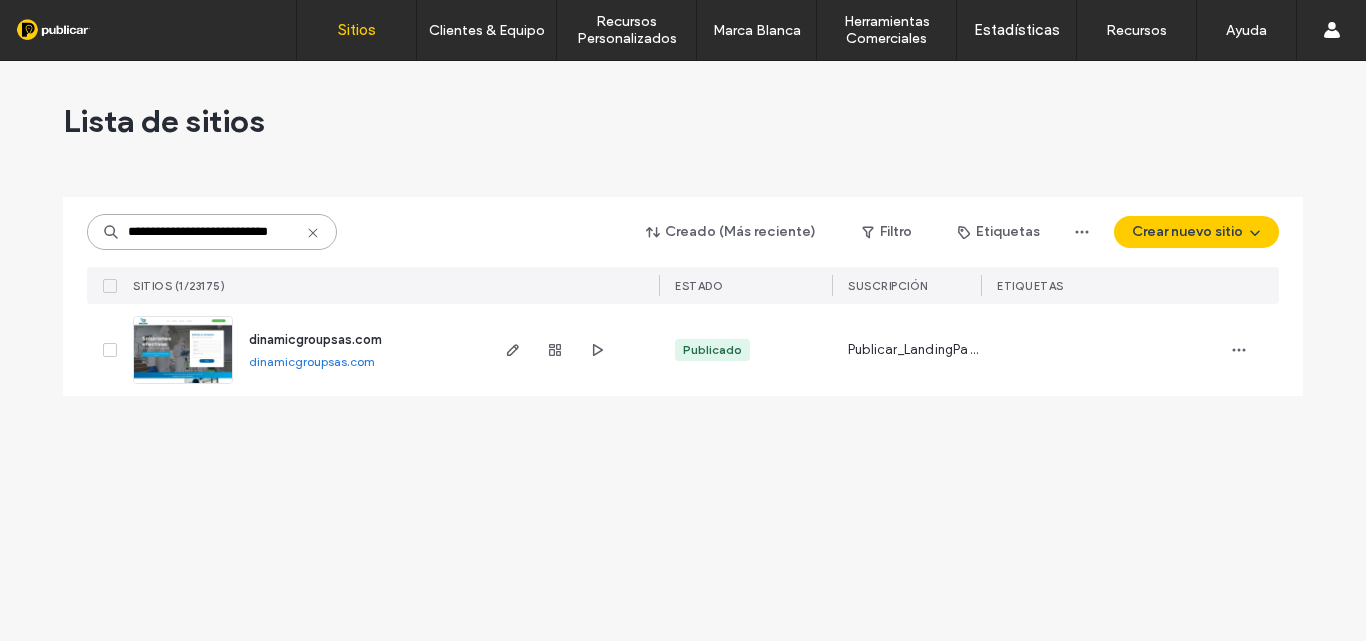 type 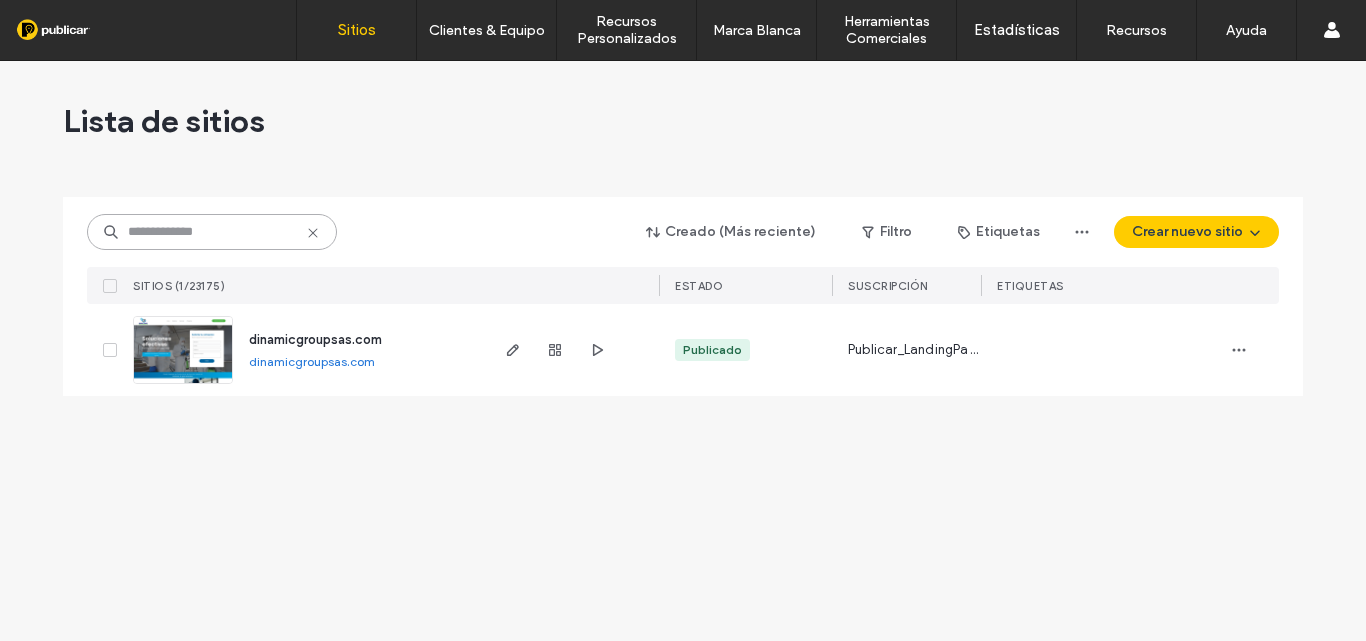 scroll, scrollTop: 0, scrollLeft: 0, axis: both 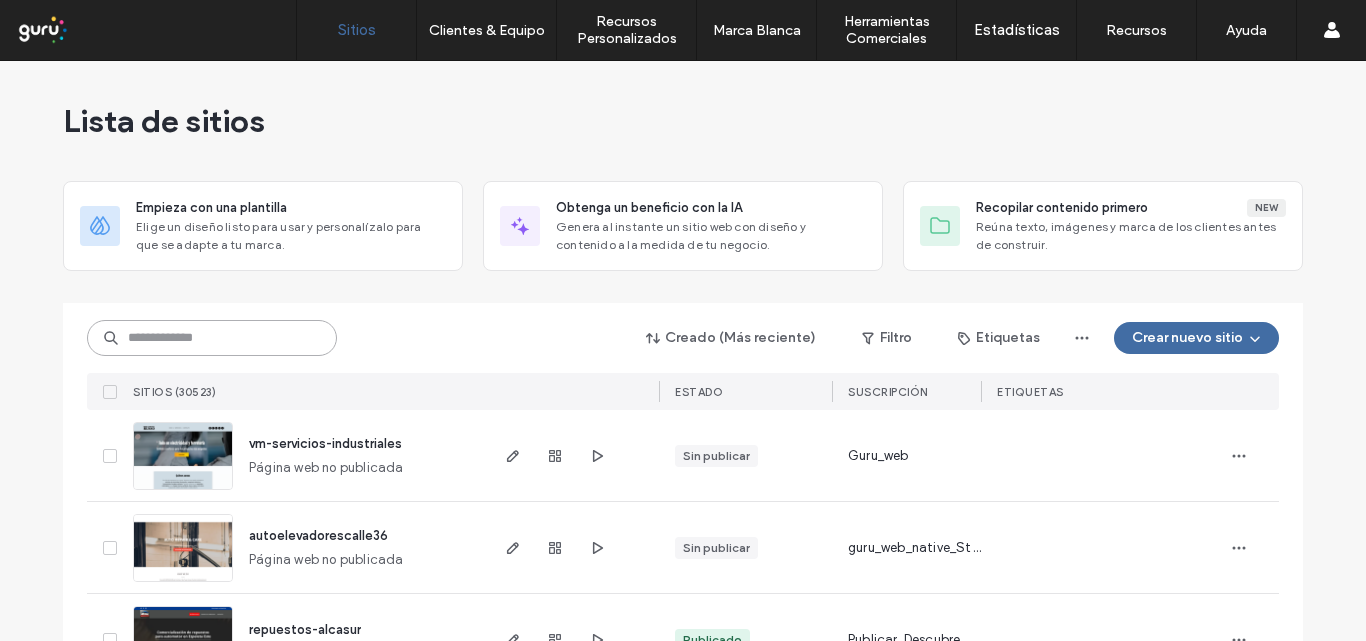 click at bounding box center (212, 338) 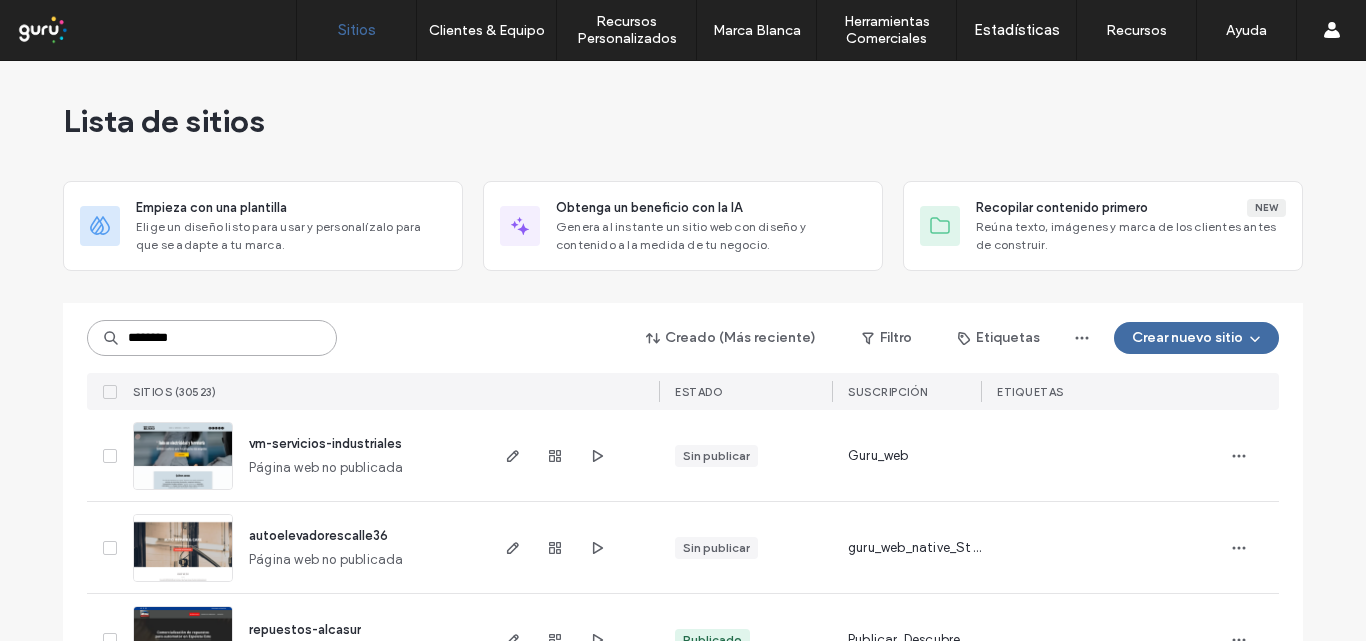 type on "********" 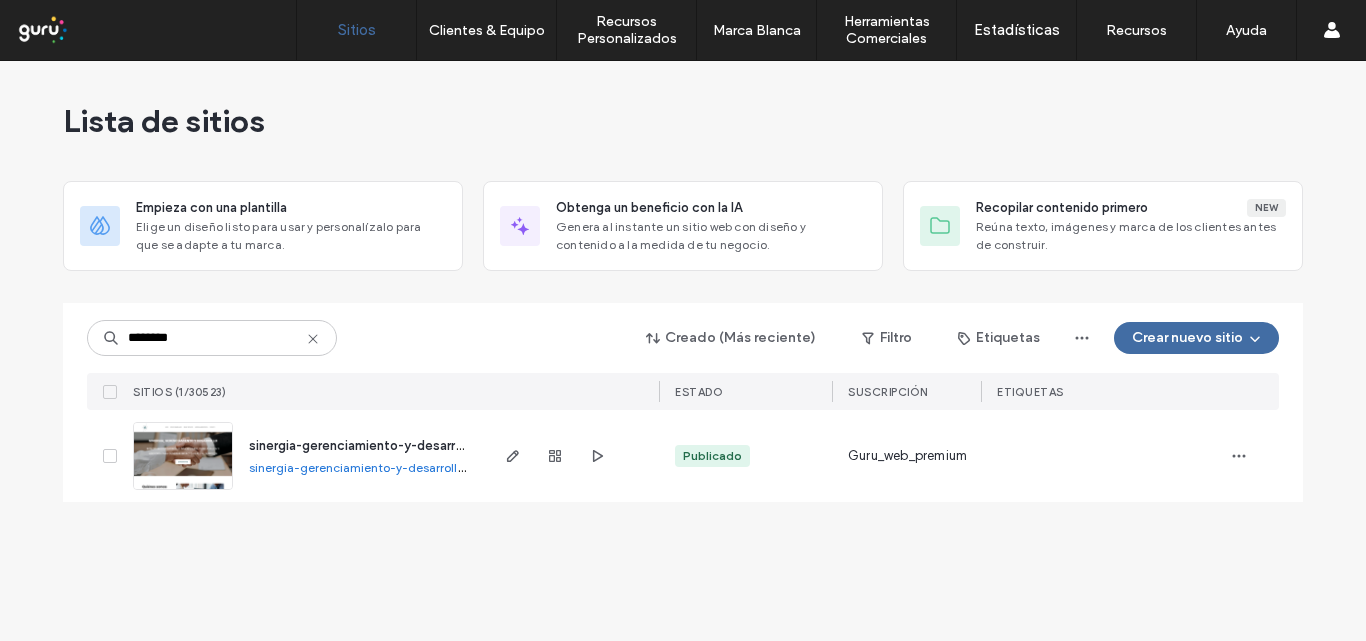click on "sinergia-gerenciamiento-y-desarrollo.argentina.publicar.guru" at bounding box center (424, 467) 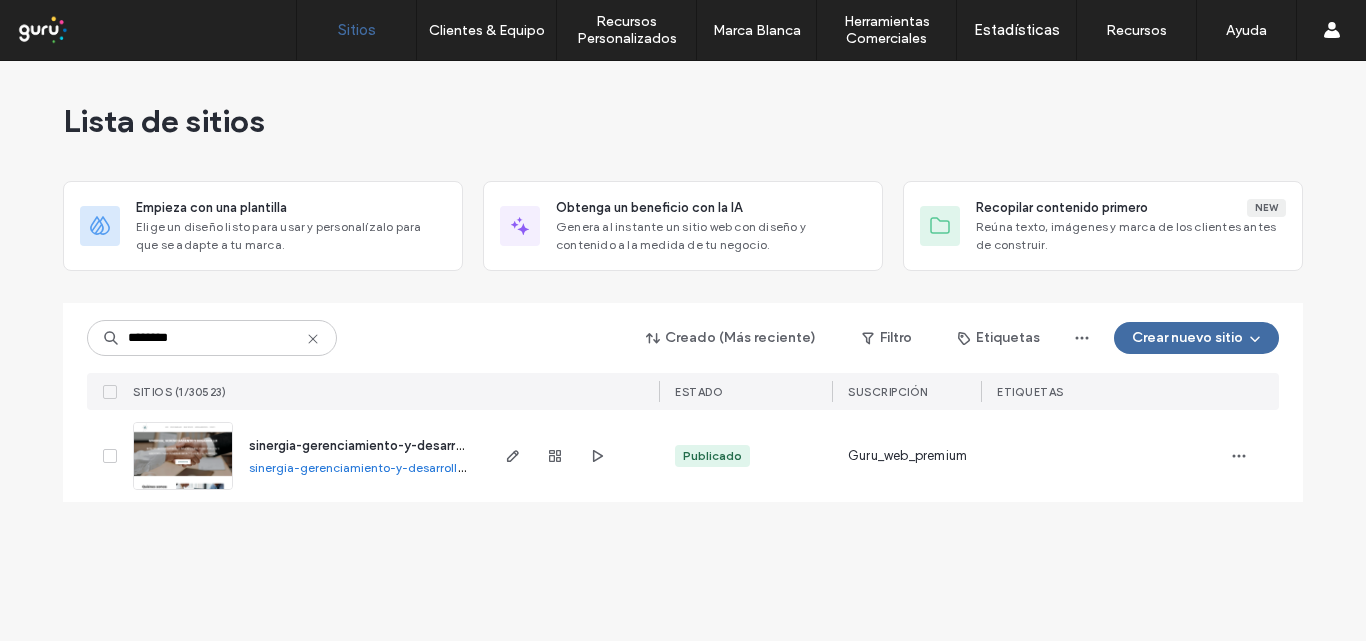 click at bounding box center [572, 456] 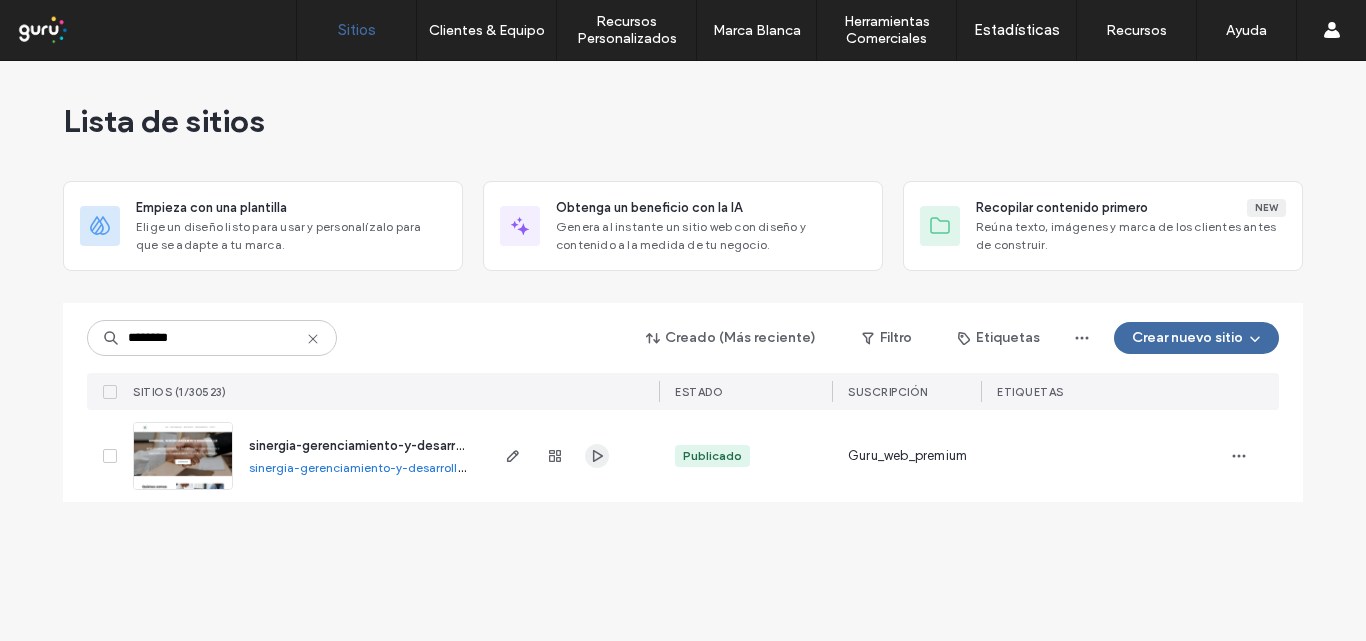 click at bounding box center [597, 456] 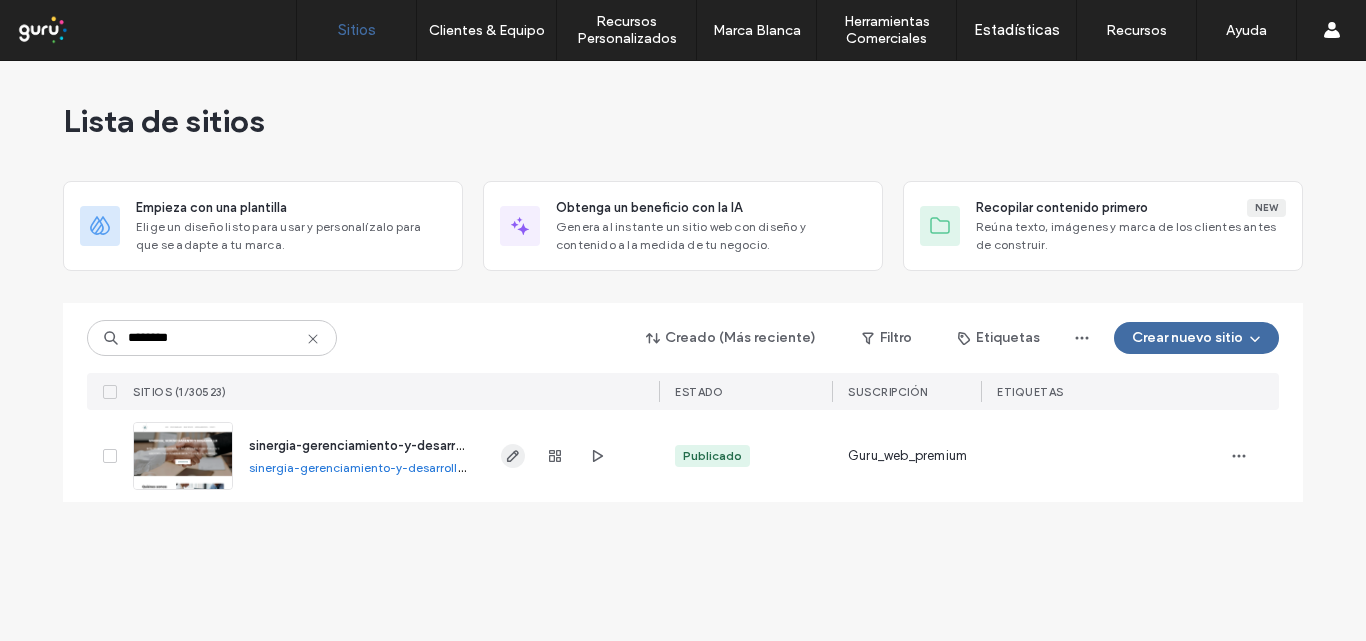 click at bounding box center [513, 456] 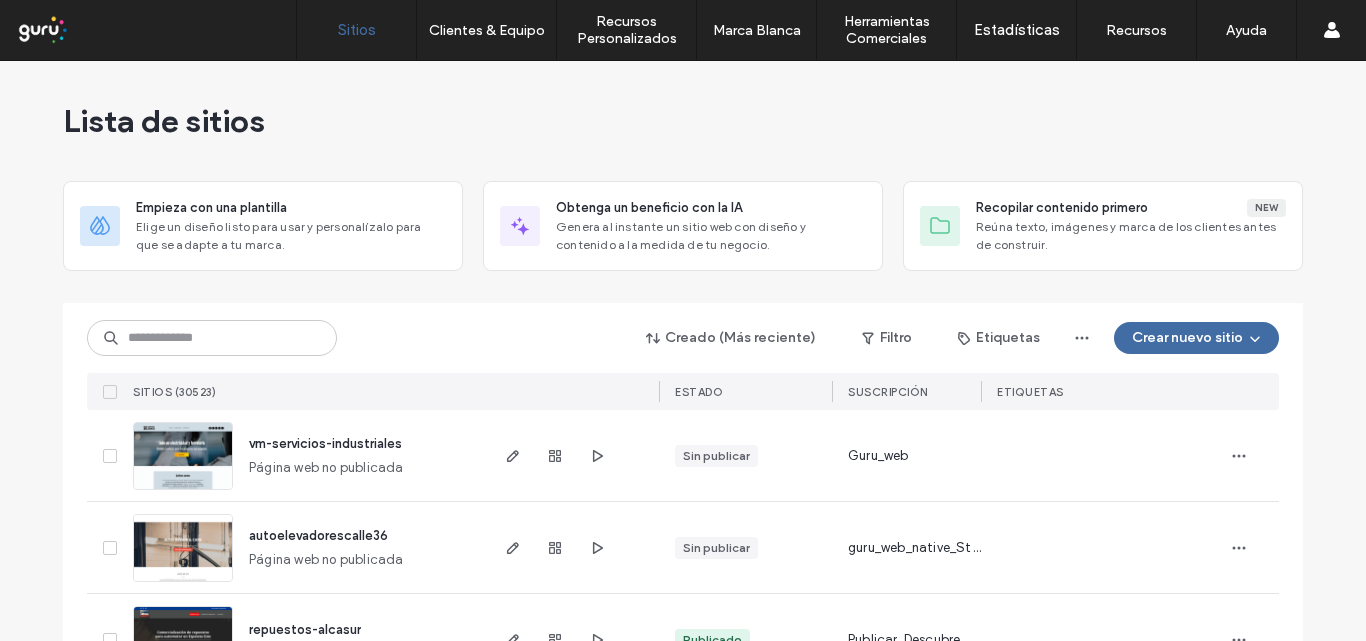scroll, scrollTop: 0, scrollLeft: 0, axis: both 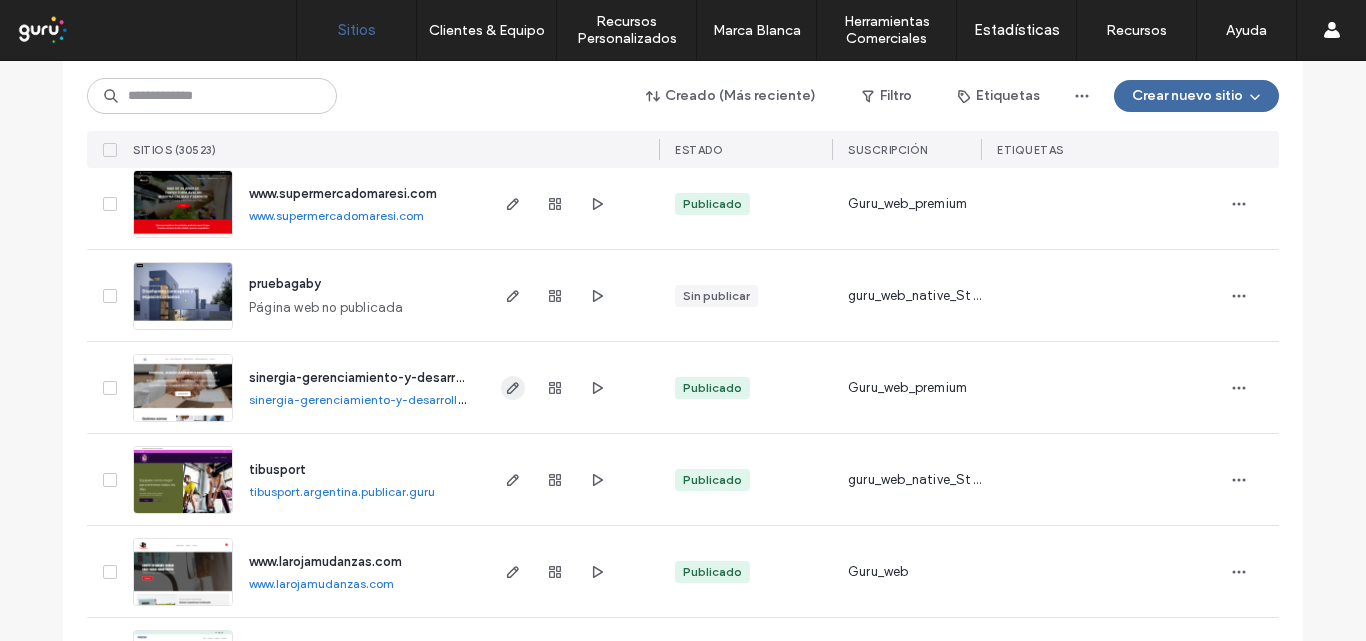 click 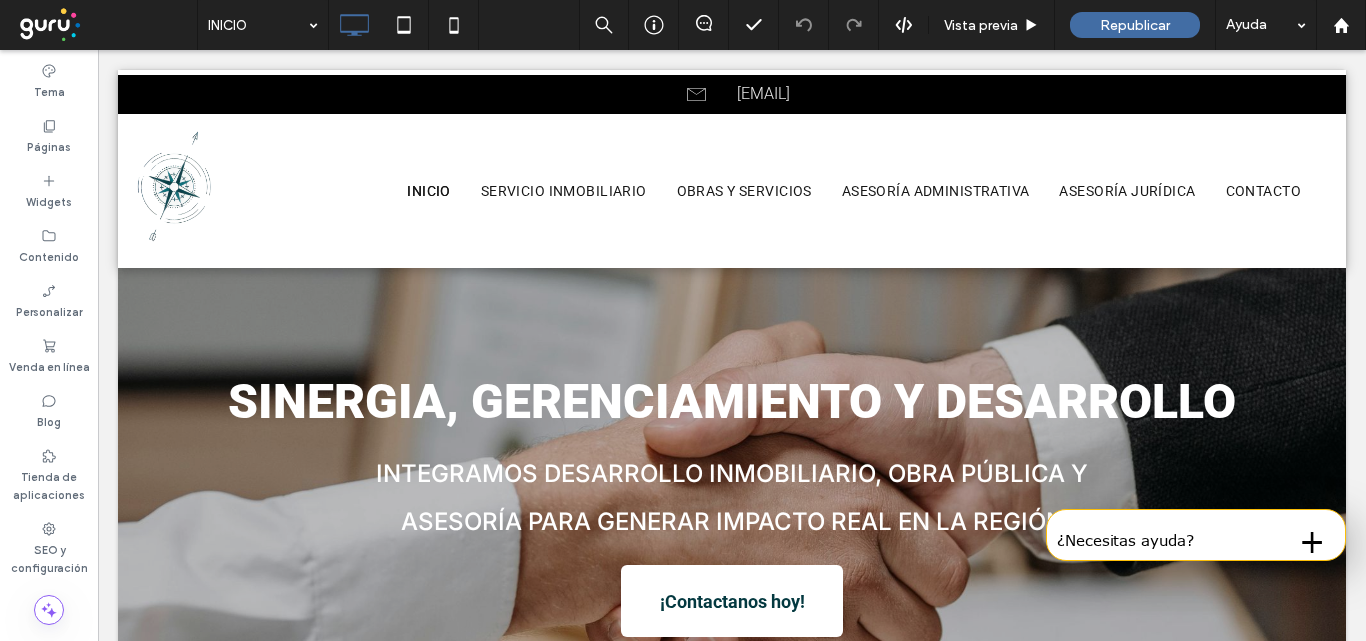 scroll, scrollTop: 4629, scrollLeft: 0, axis: vertical 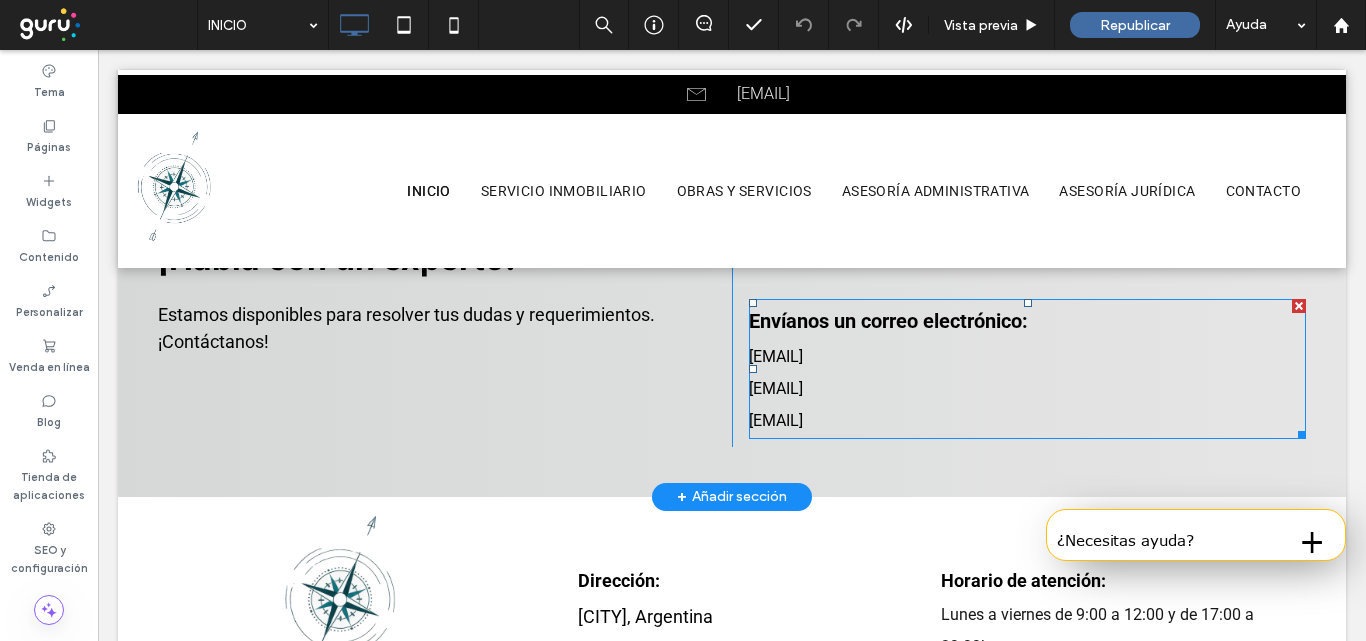 click on "[EMAIL]" at bounding box center (776, 388) 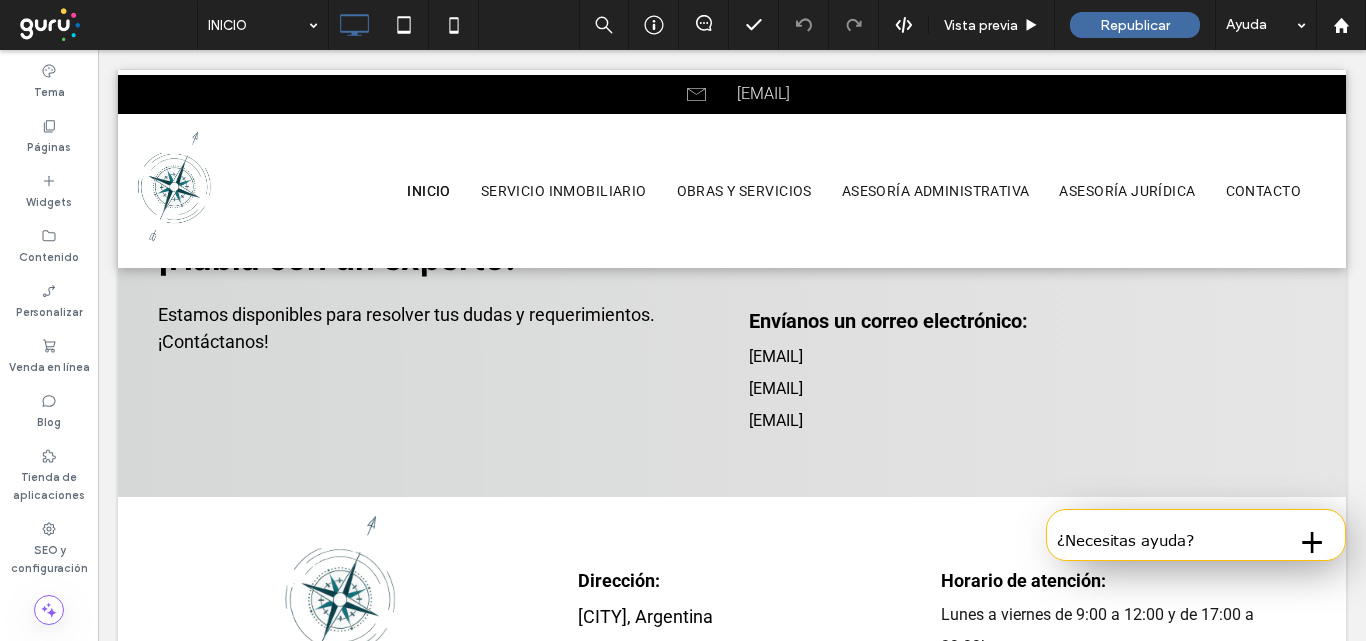 type on "******" 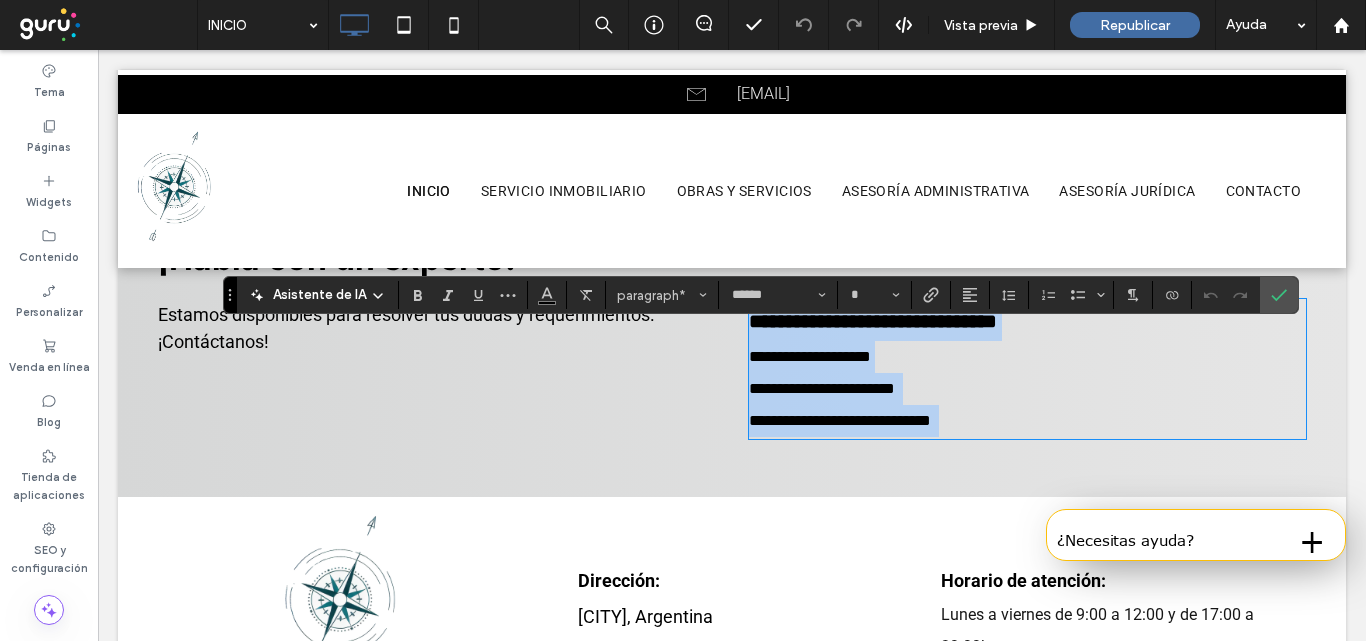 click on "**********" at bounding box center [810, 356] 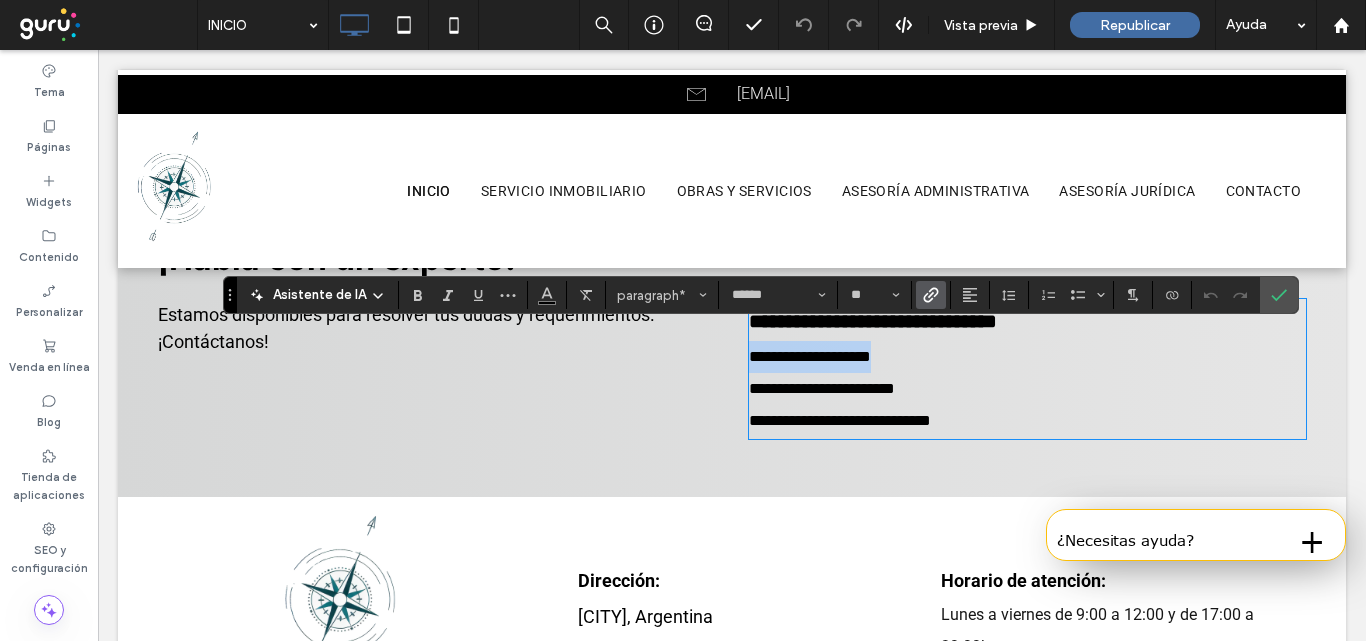 drag, startPoint x: 902, startPoint y: 381, endPoint x: 723, endPoint y: 388, distance: 179.13683 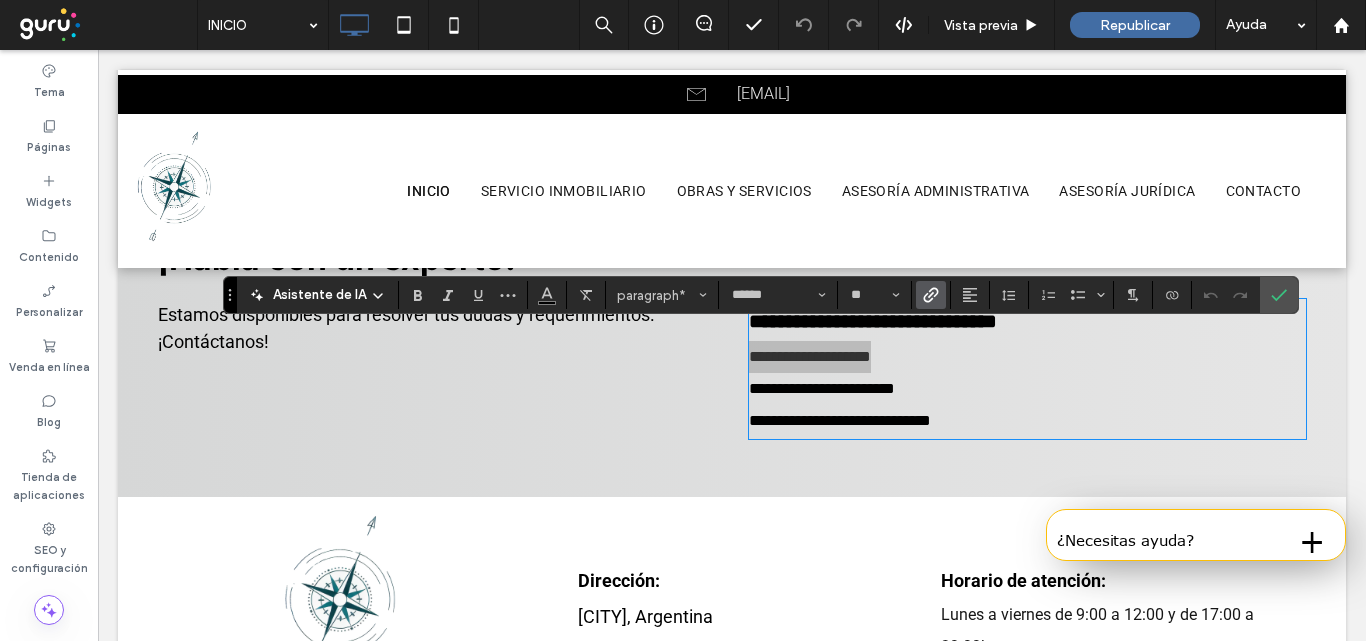 click 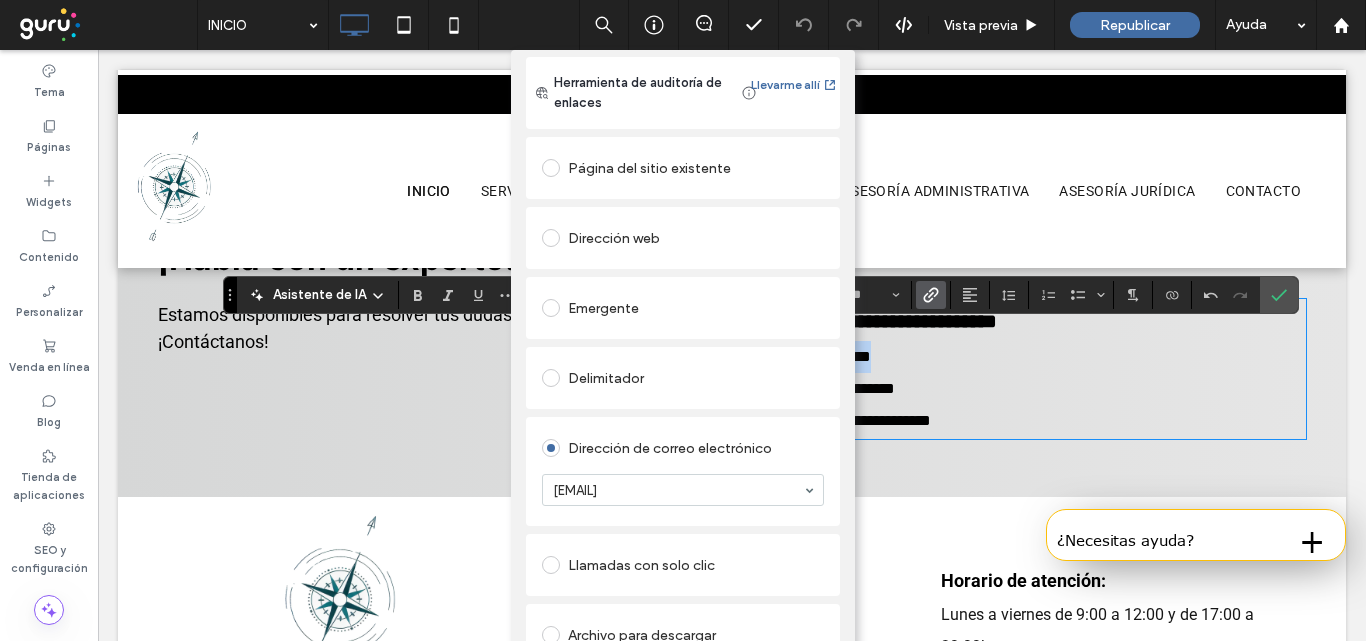 scroll, scrollTop: 70, scrollLeft: 0, axis: vertical 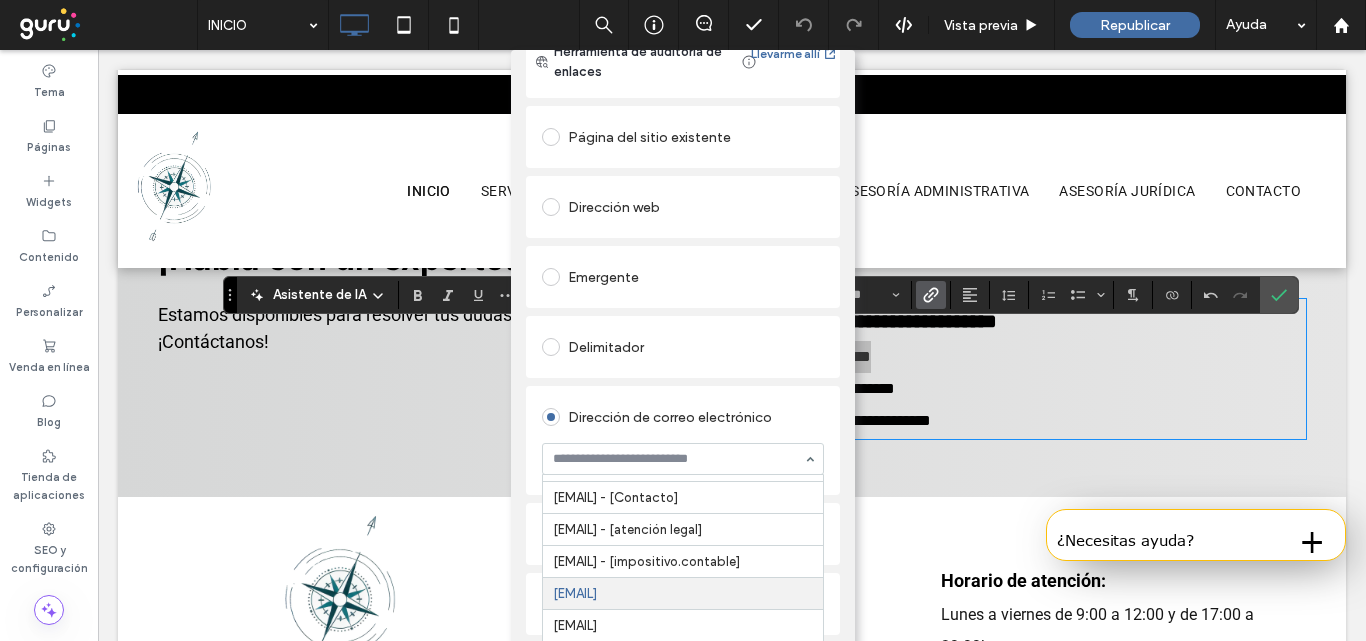paste on "**********" 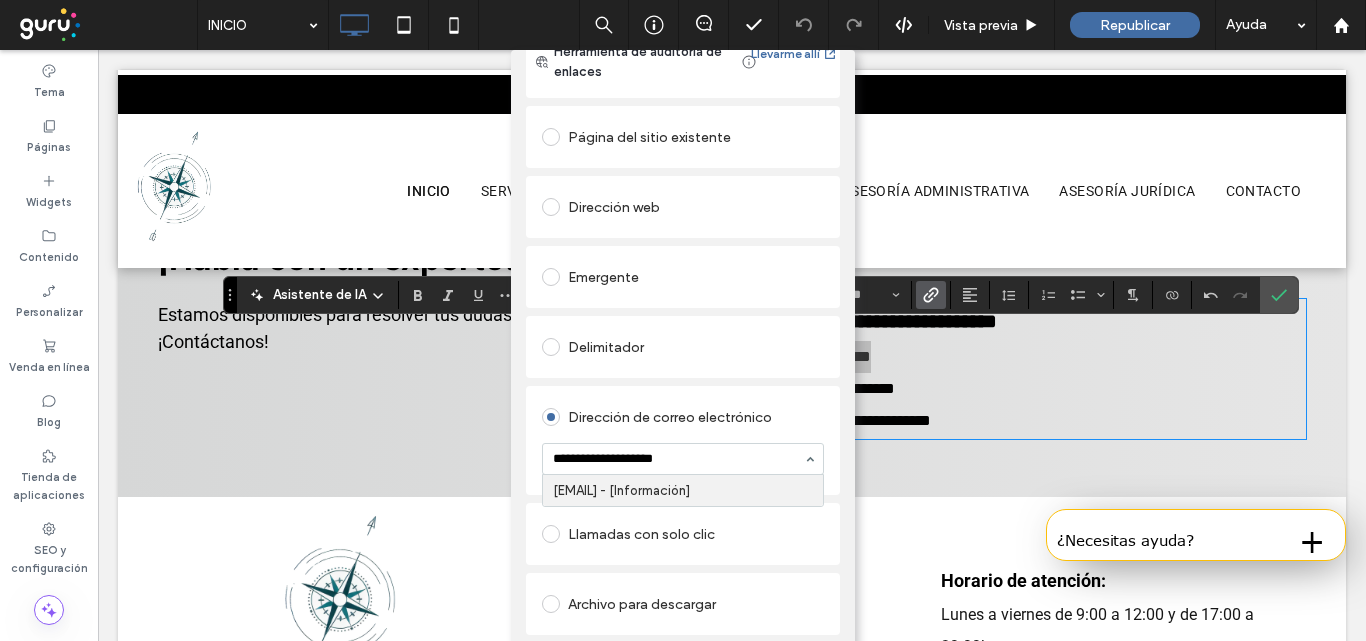 scroll, scrollTop: 0, scrollLeft: 0, axis: both 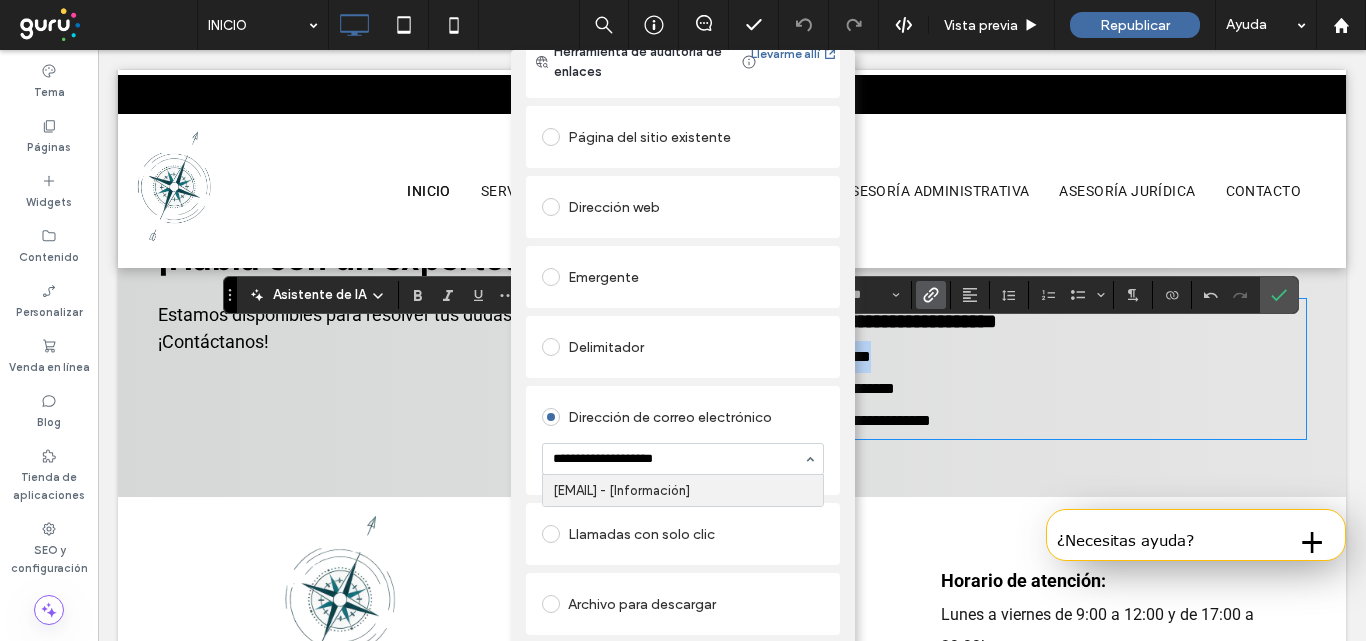type 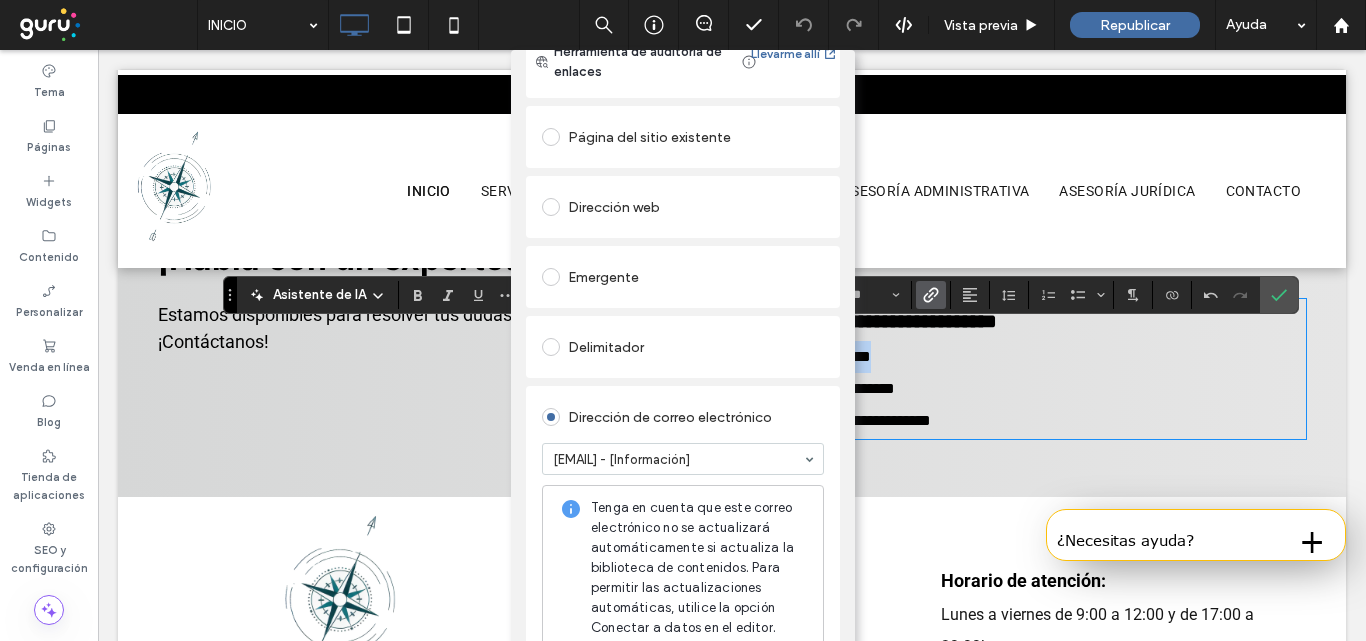 click on "Dirección de correo electrónico" at bounding box center [683, 417] 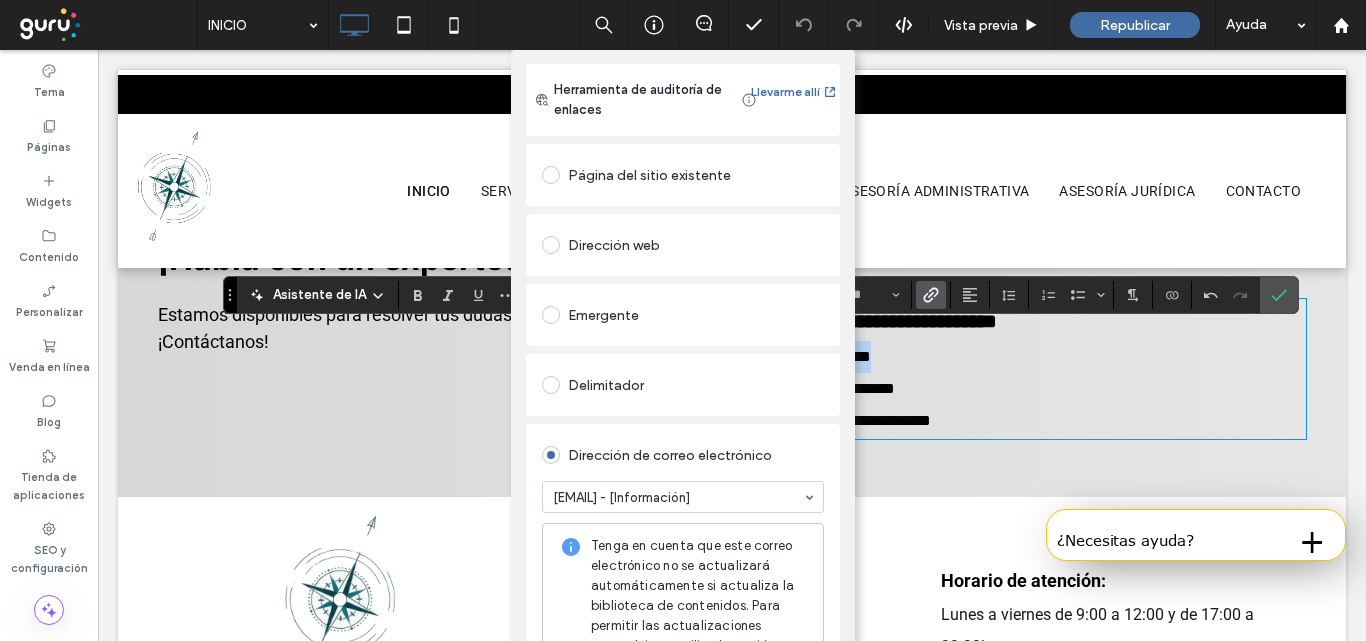 scroll, scrollTop: 0, scrollLeft: 0, axis: both 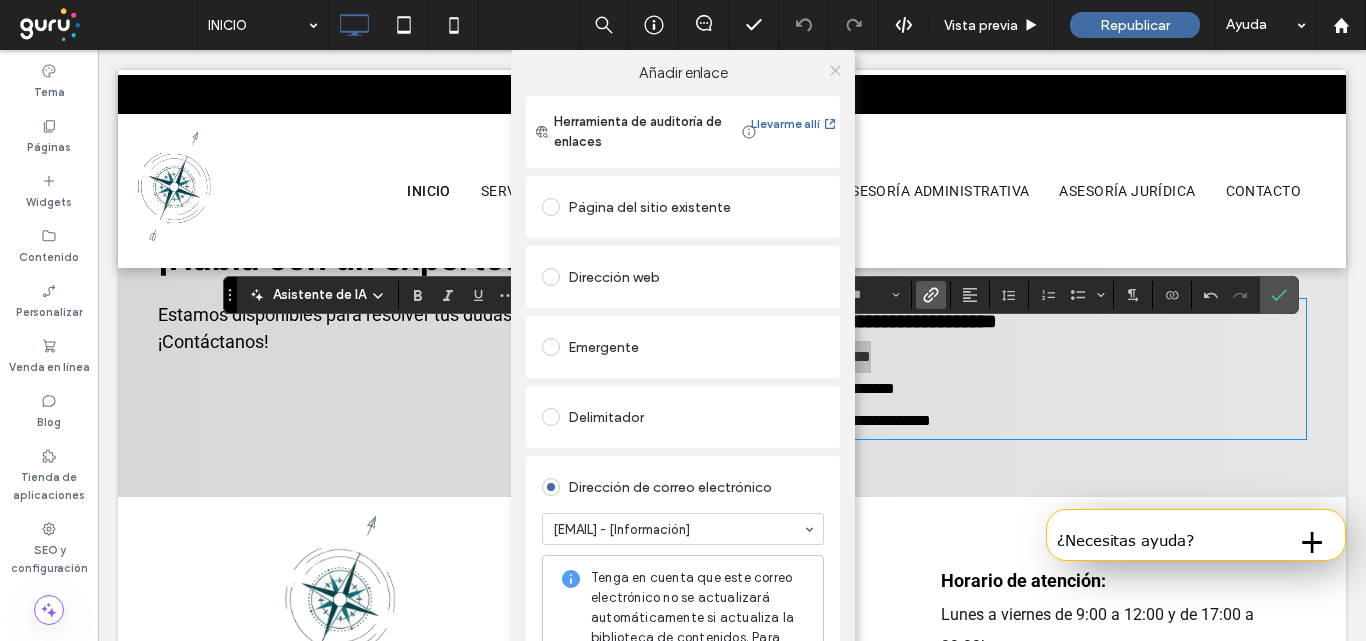 click 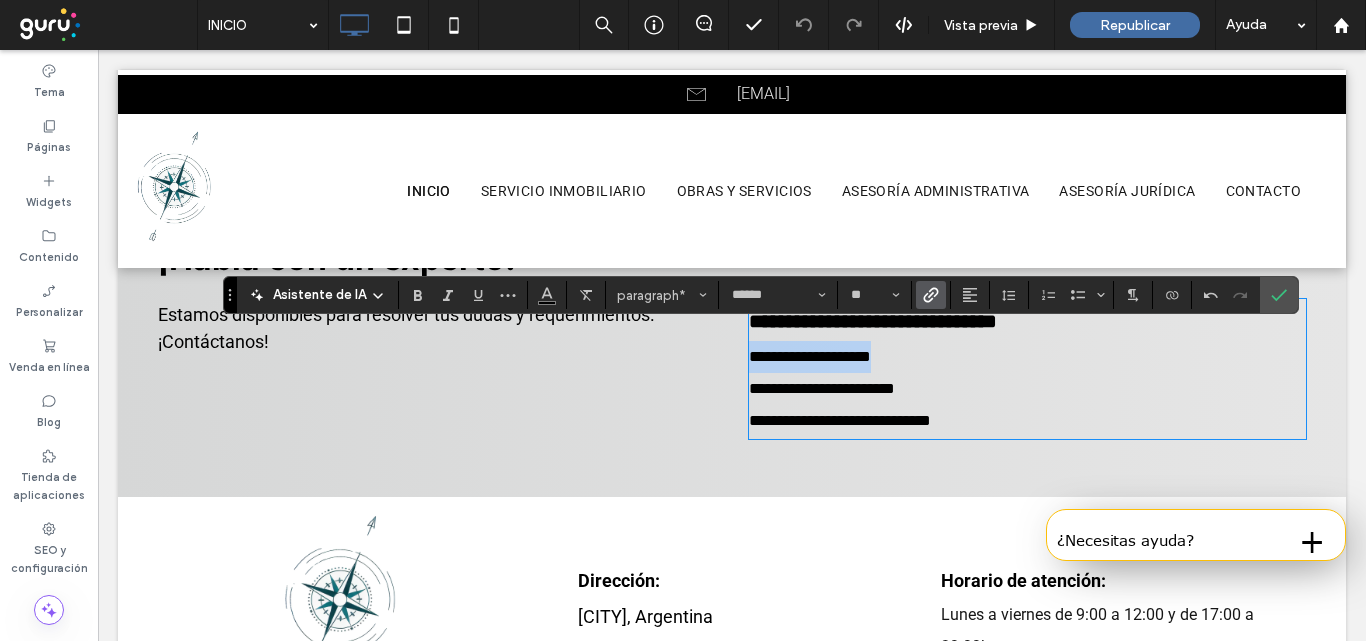 scroll, scrollTop: 4679, scrollLeft: 0, axis: vertical 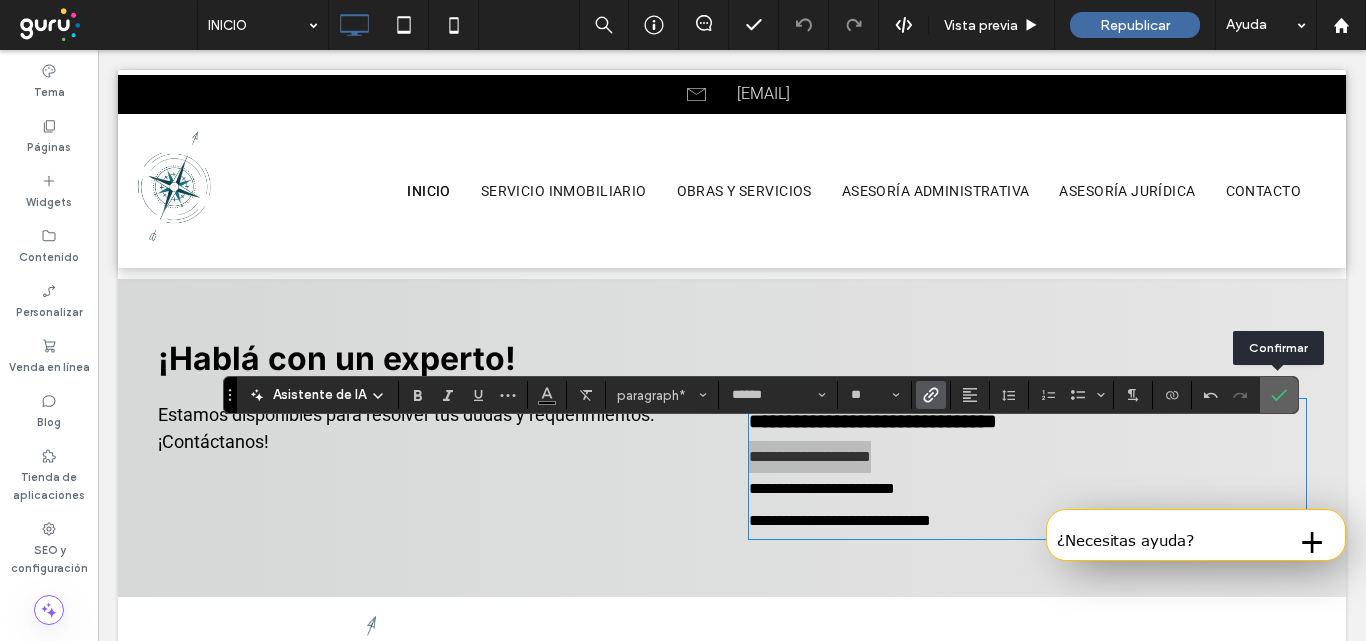 click 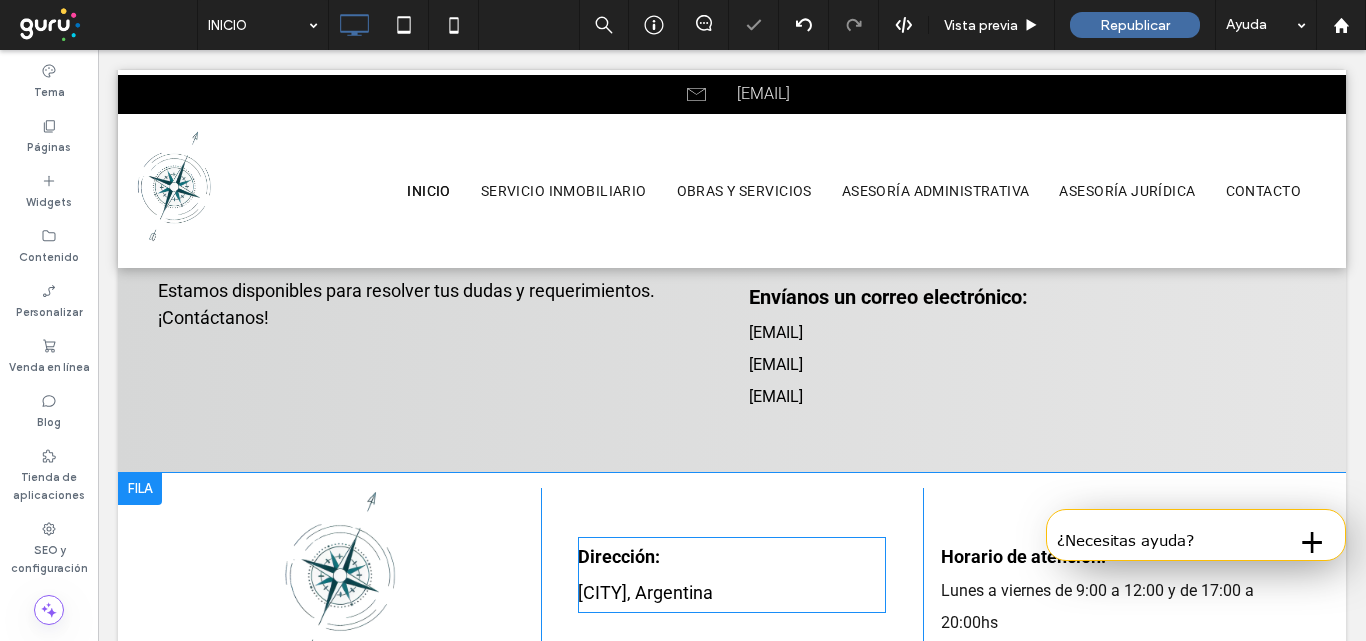 scroll, scrollTop: 4979, scrollLeft: 0, axis: vertical 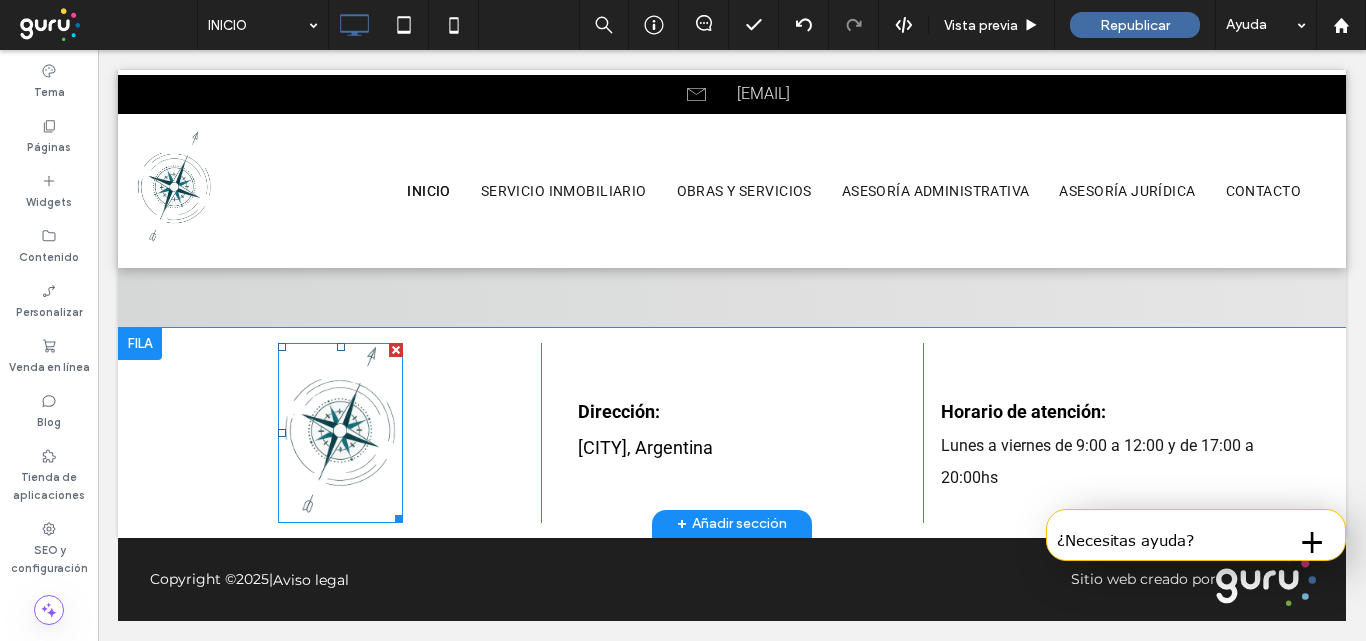 click at bounding box center (341, 433) 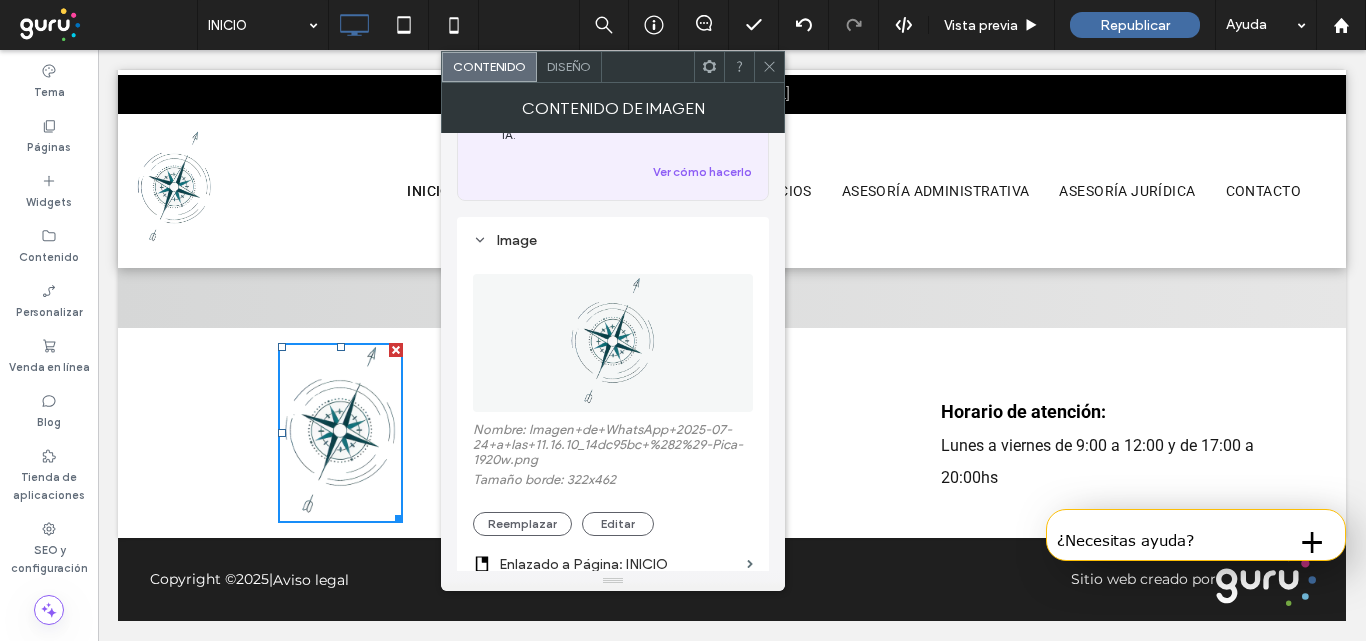 scroll, scrollTop: 300, scrollLeft: 0, axis: vertical 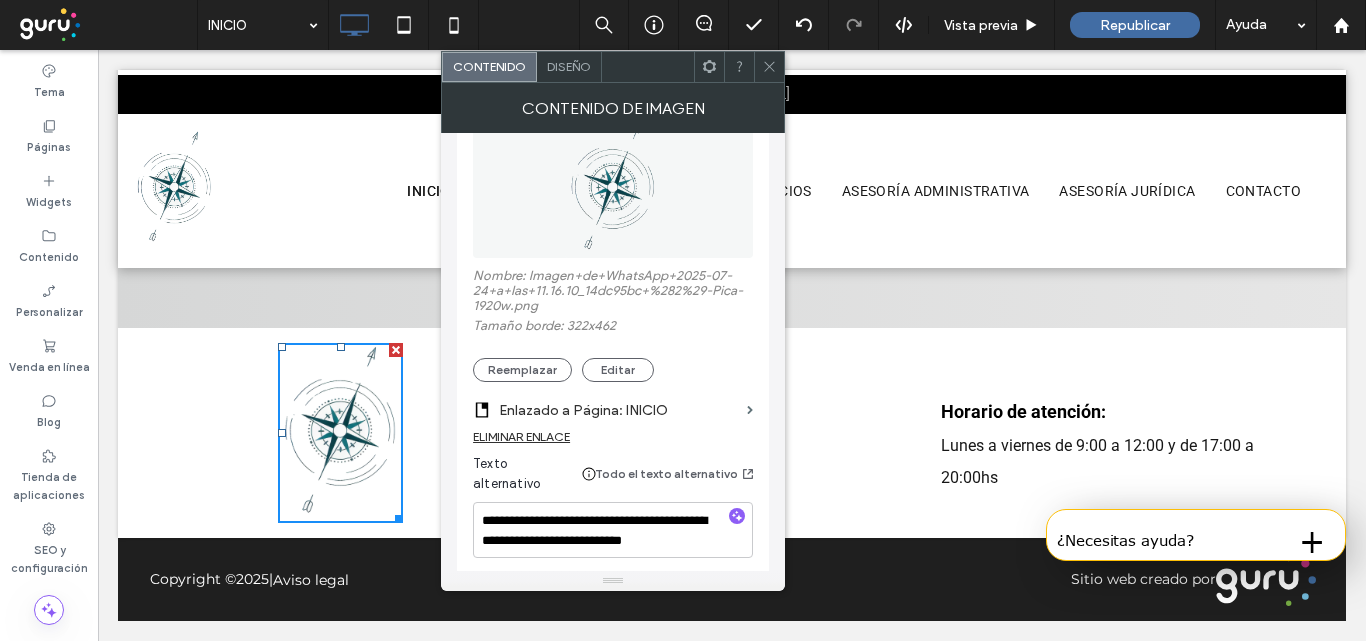 click 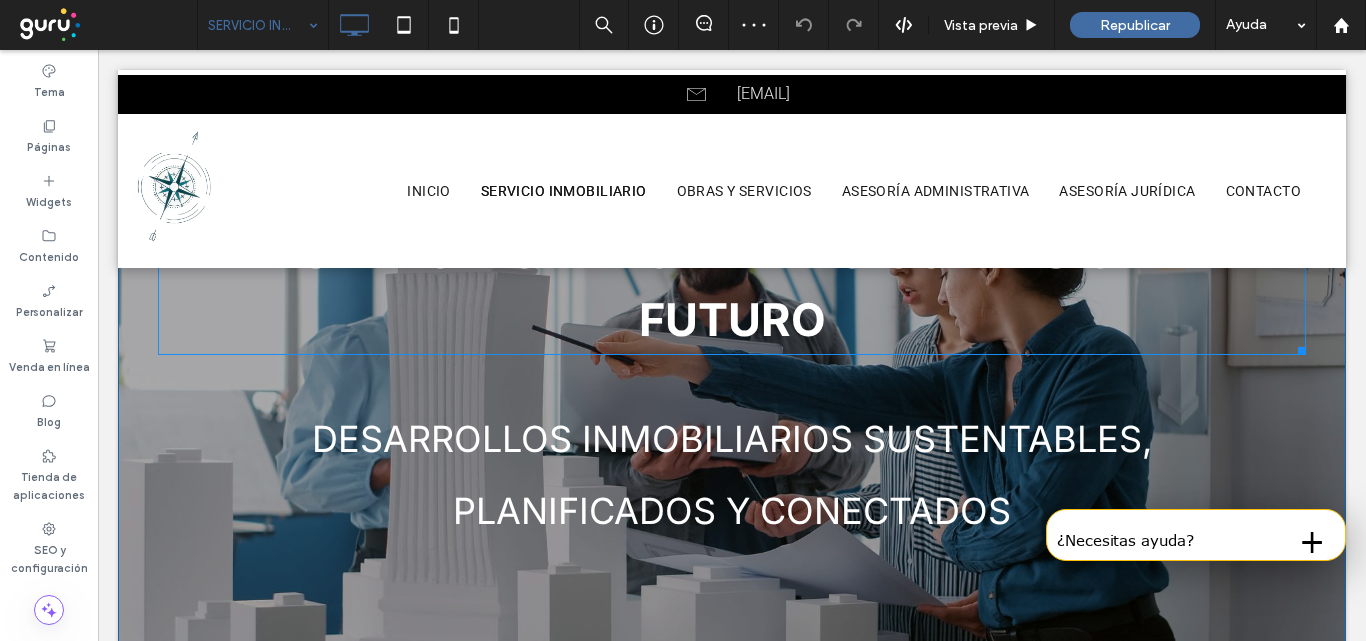 scroll, scrollTop: 200, scrollLeft: 0, axis: vertical 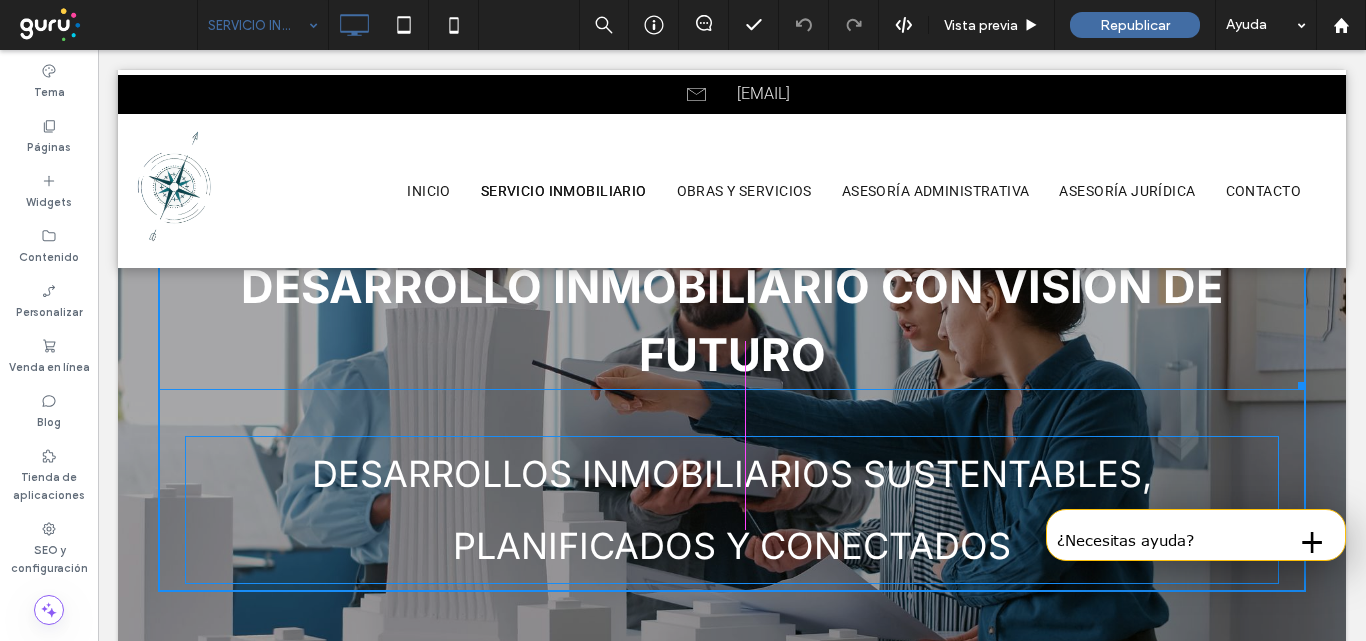 drag, startPoint x: 1277, startPoint y: 378, endPoint x: 934, endPoint y: 523, distance: 372.3896 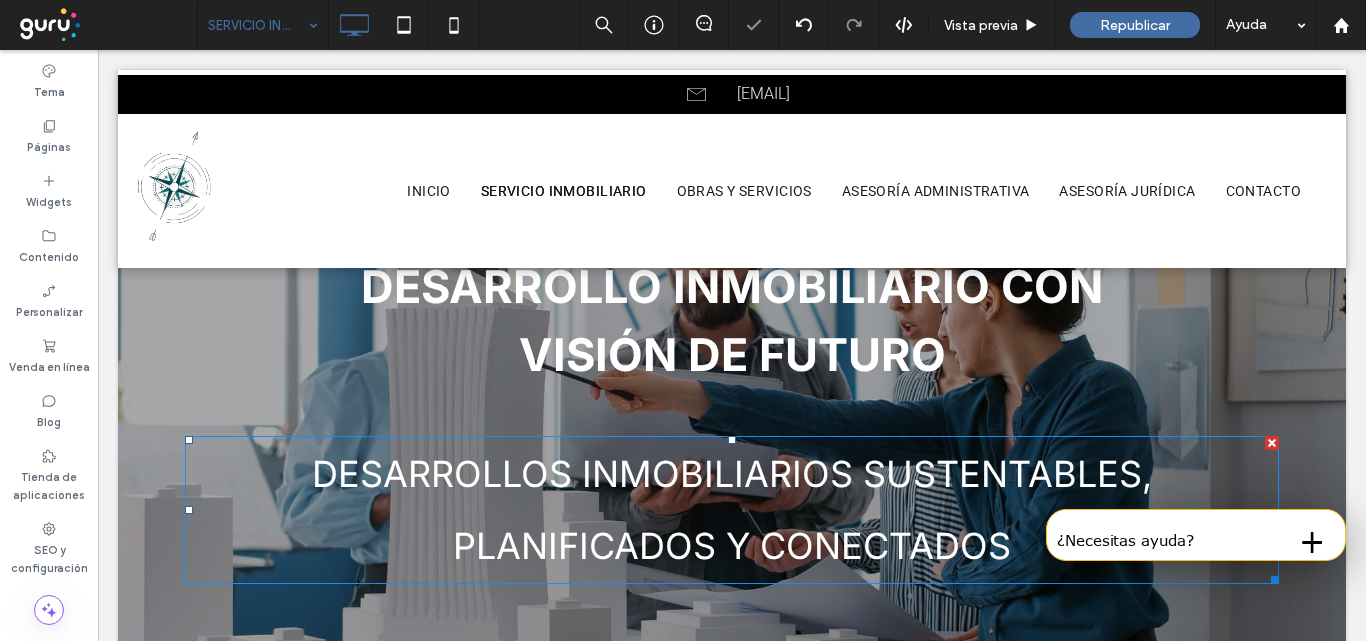 click on "Desarrollos inmobiliarios sustentables, planificados y conectados" at bounding box center (732, 510) 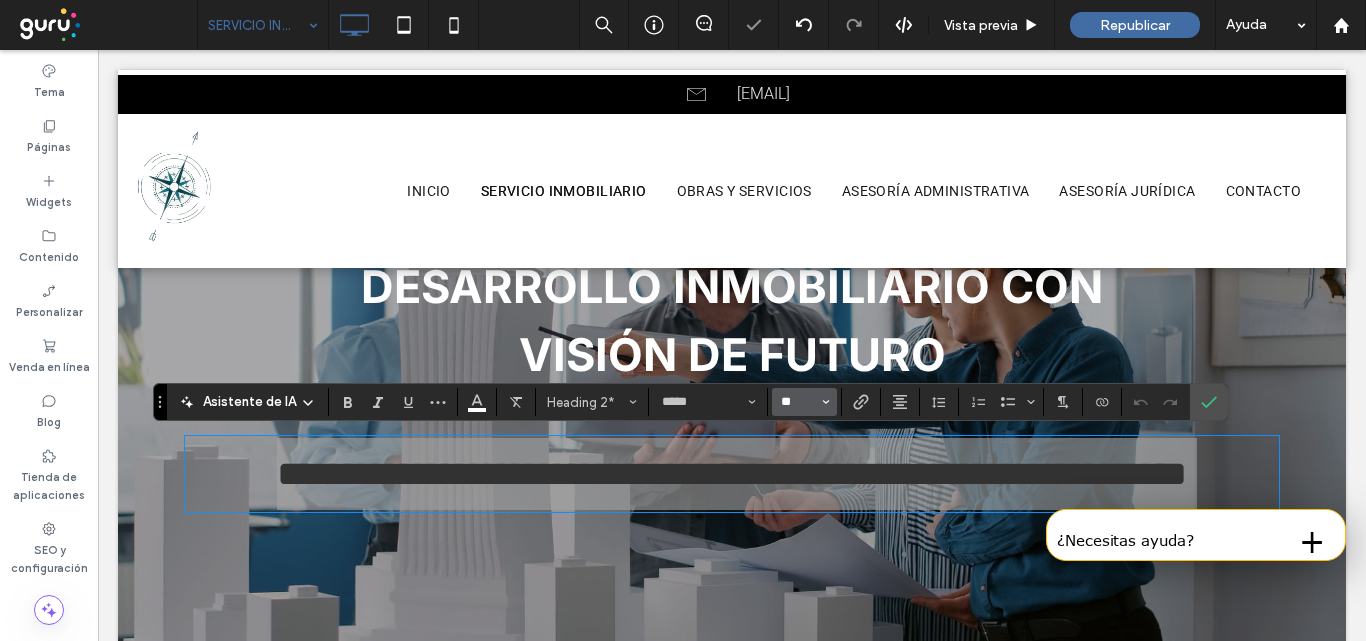 click on "**" at bounding box center (798, 402) 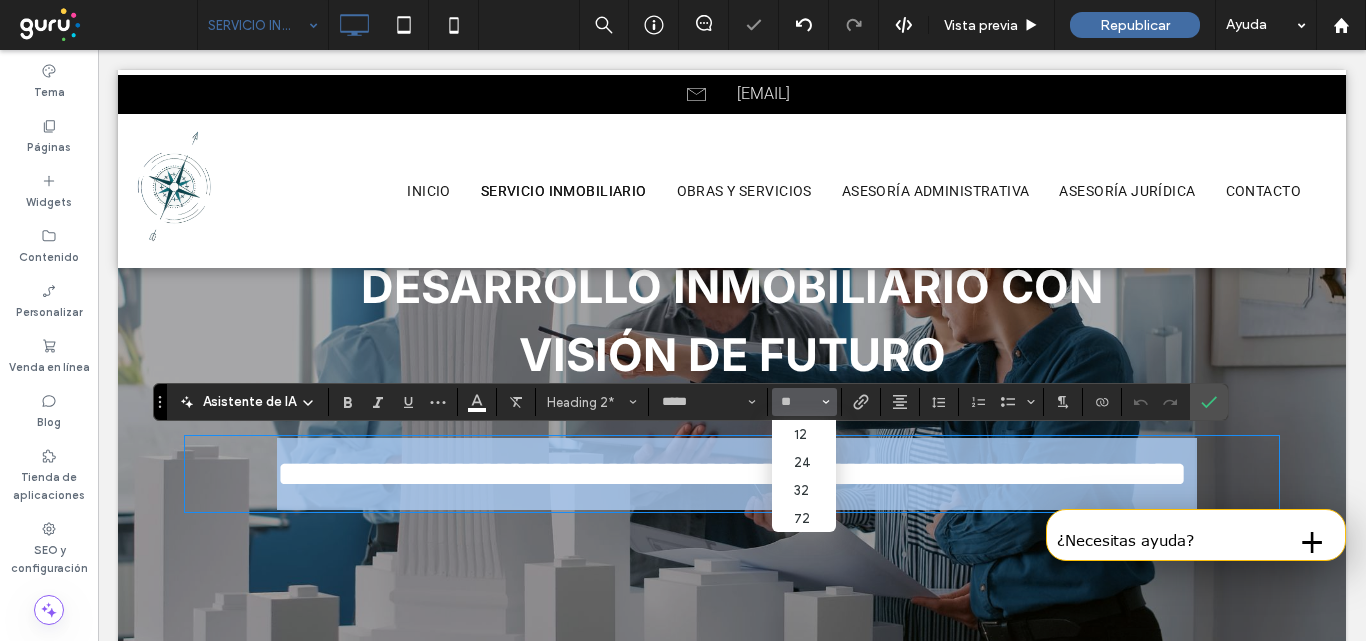 type on "**" 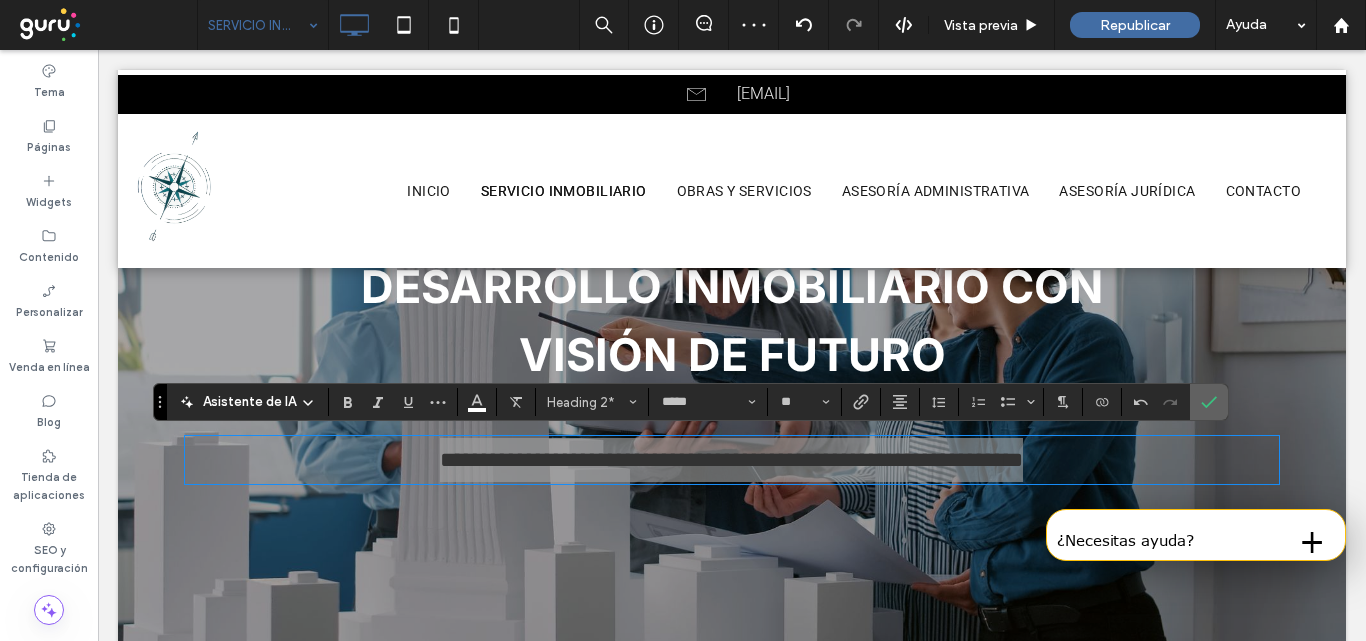 click 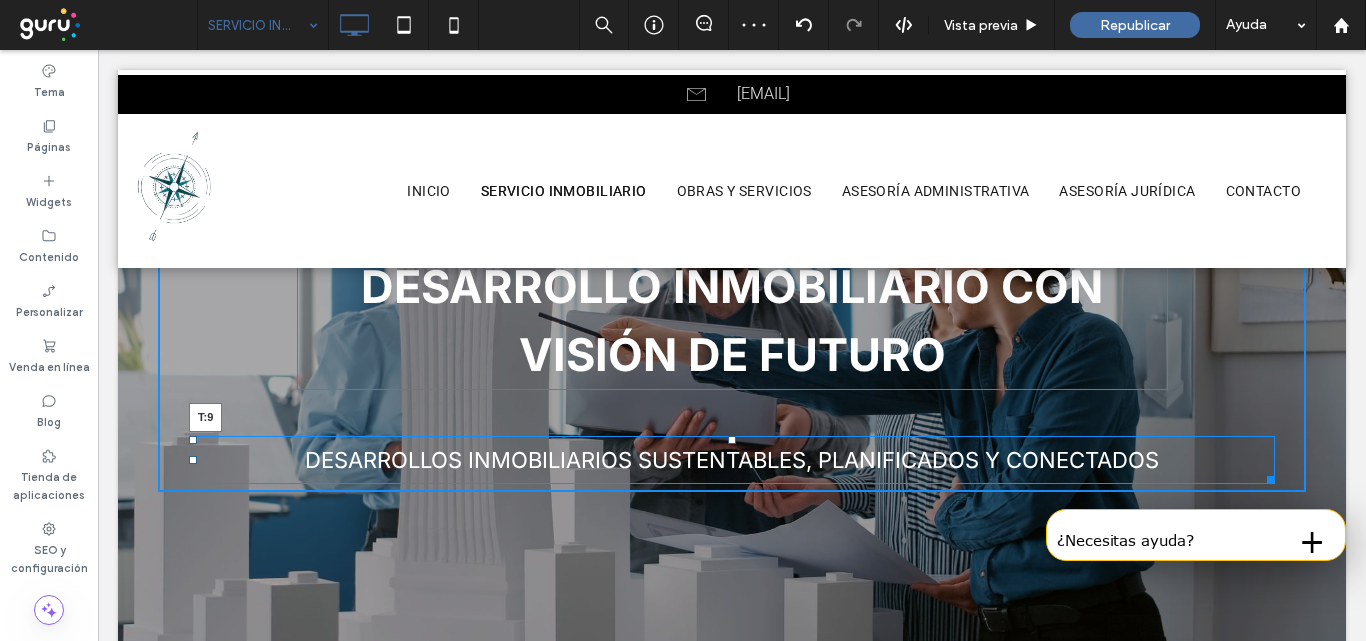 drag, startPoint x: 727, startPoint y: 443, endPoint x: 821, endPoint y: 454, distance: 94.641426 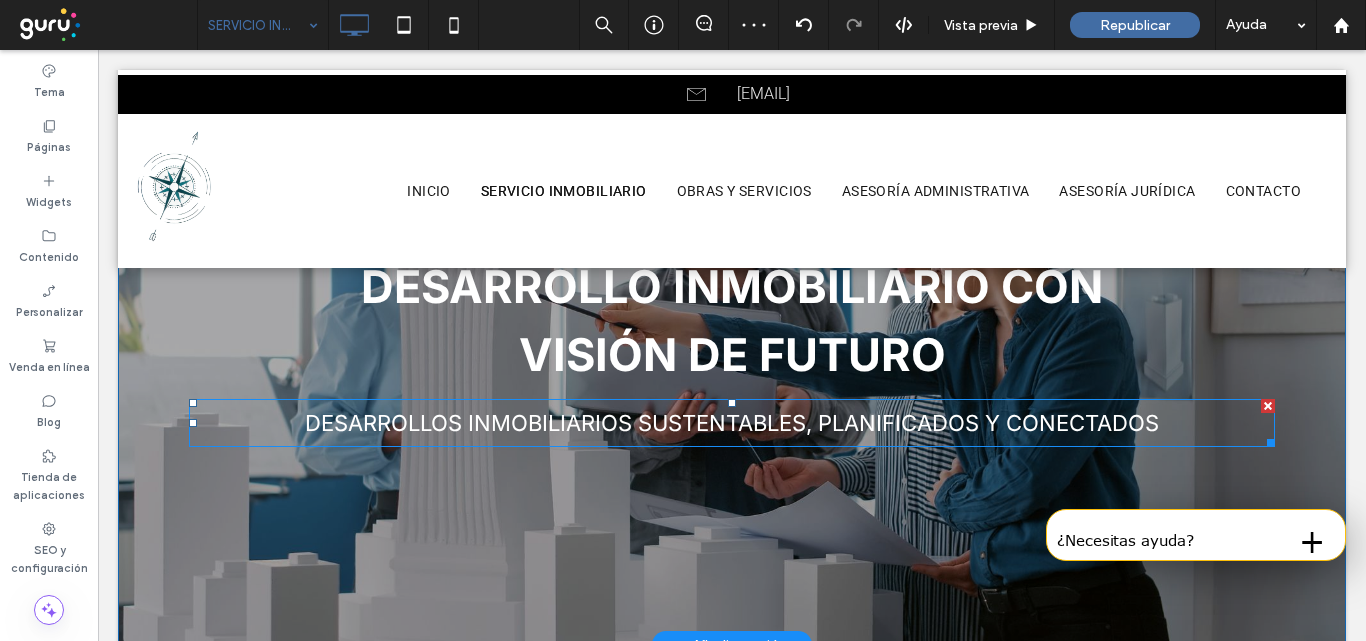 click on "Desarrollos inmobiliarios sustentables, planificados y conectados" at bounding box center [732, 423] 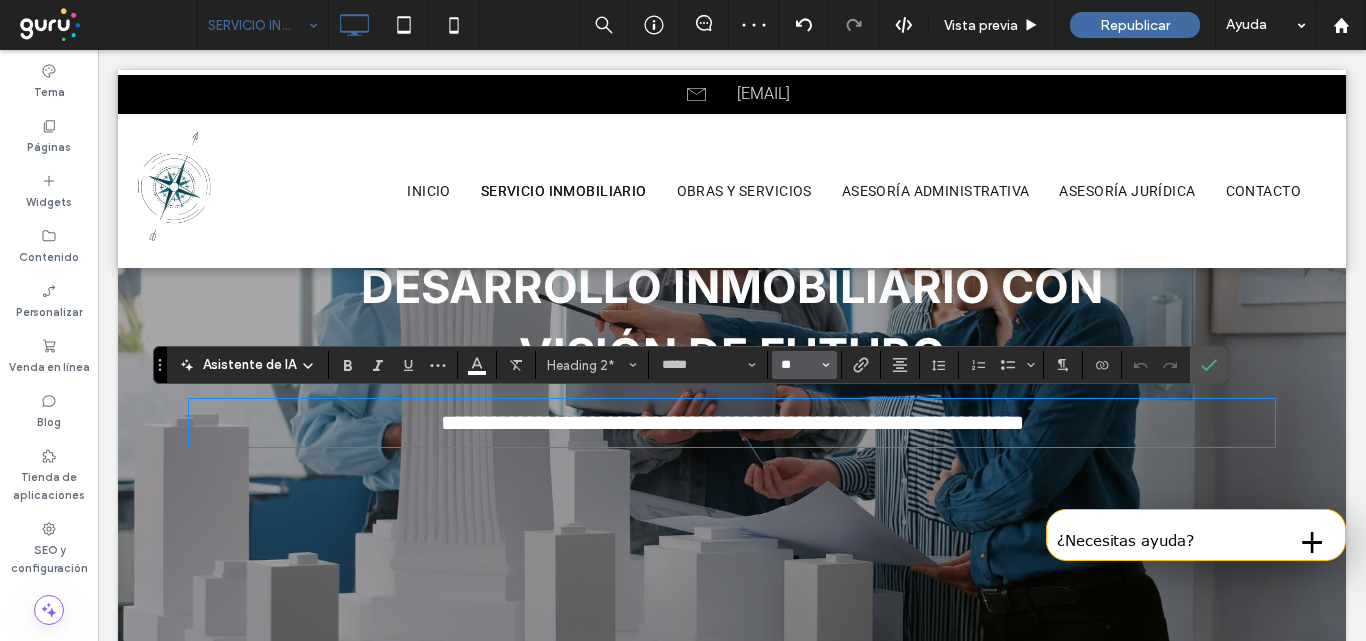 click on "**" at bounding box center (798, 365) 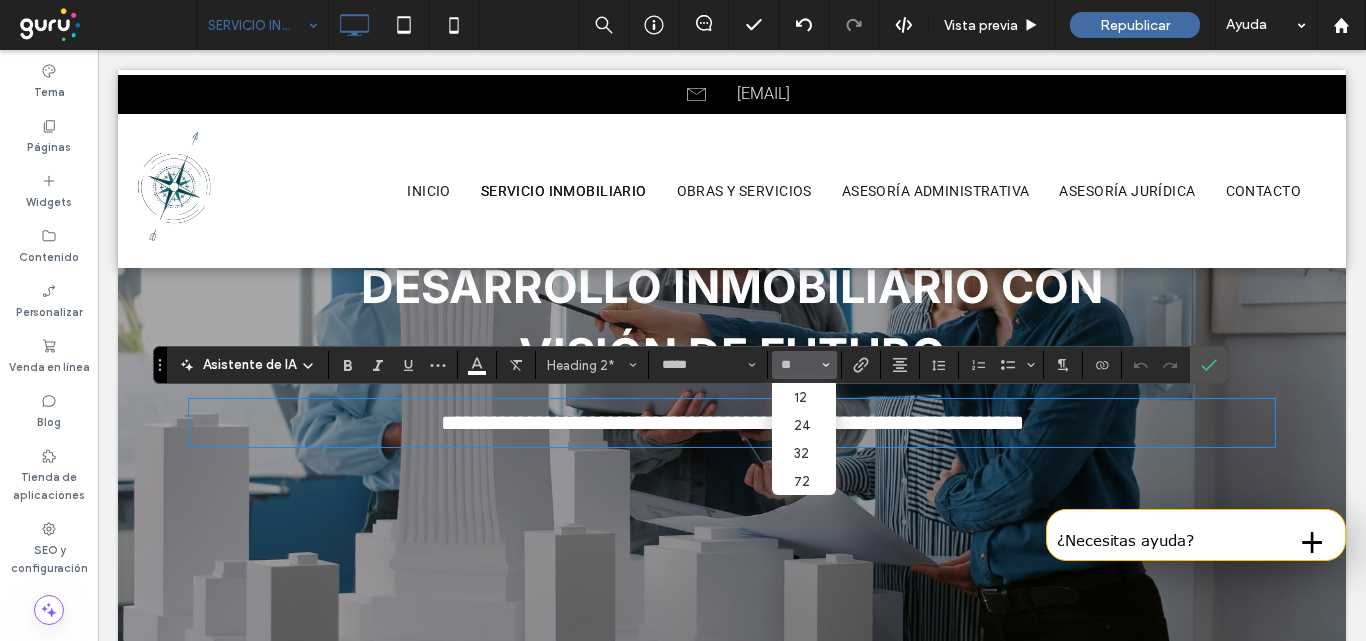 type on "**" 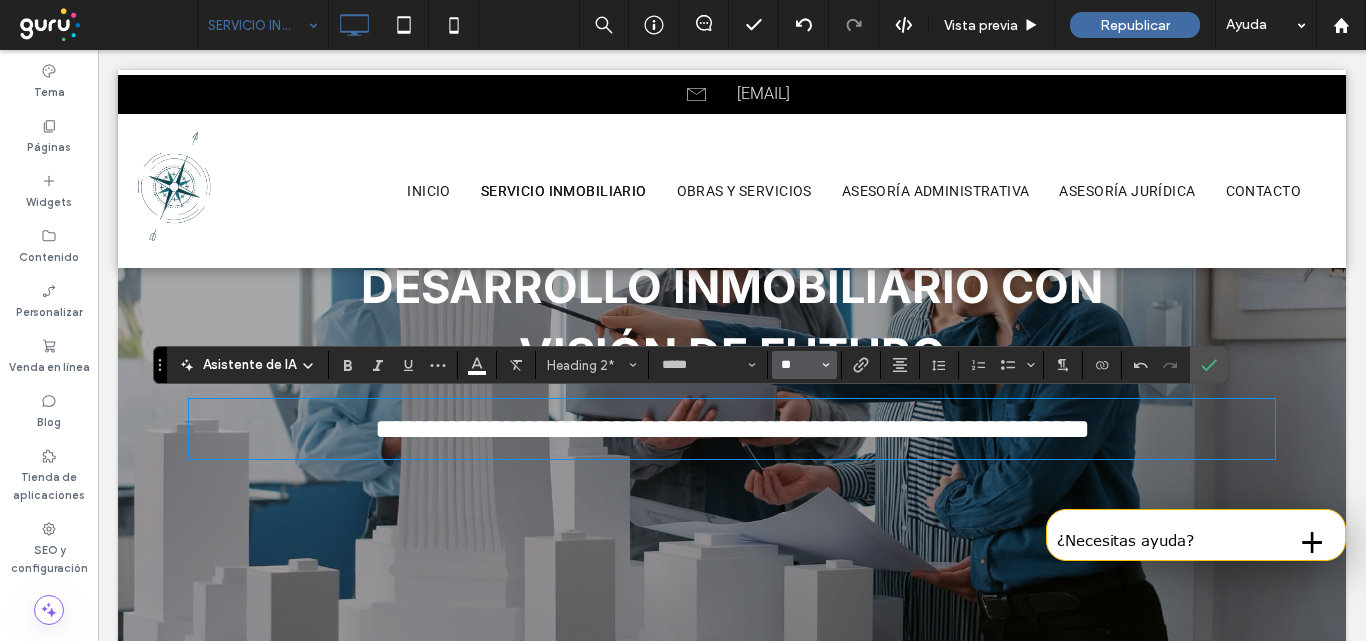 click on "**" at bounding box center (798, 365) 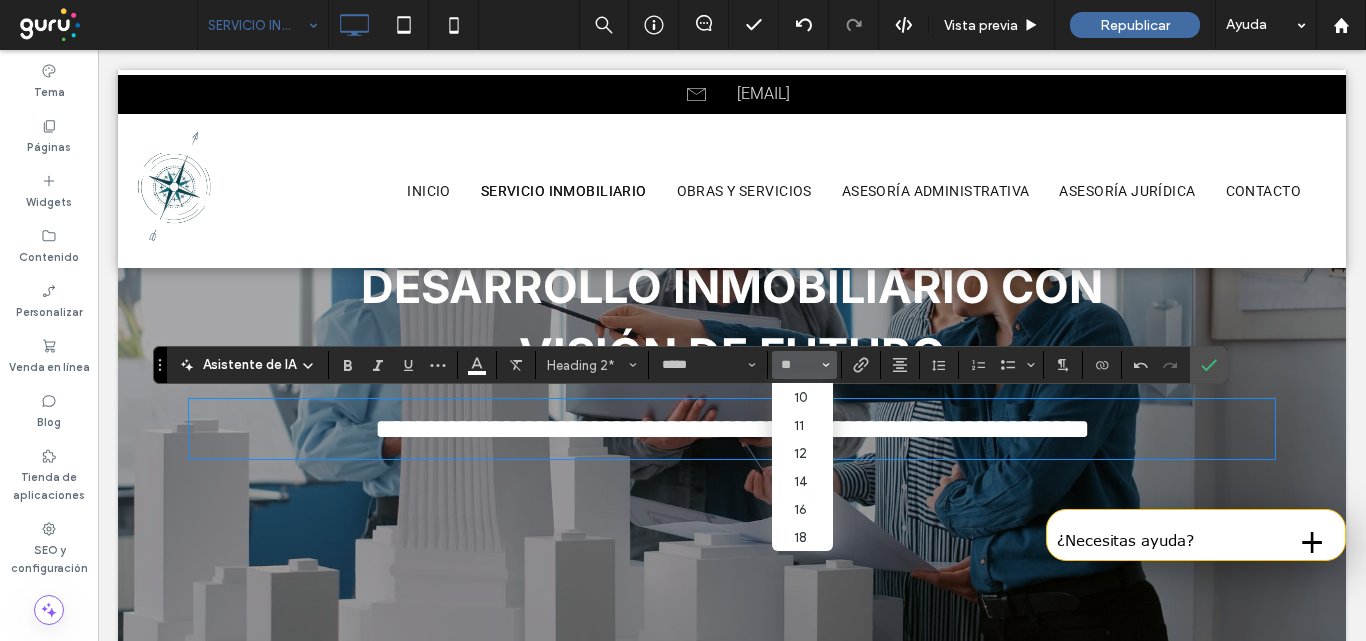type on "**" 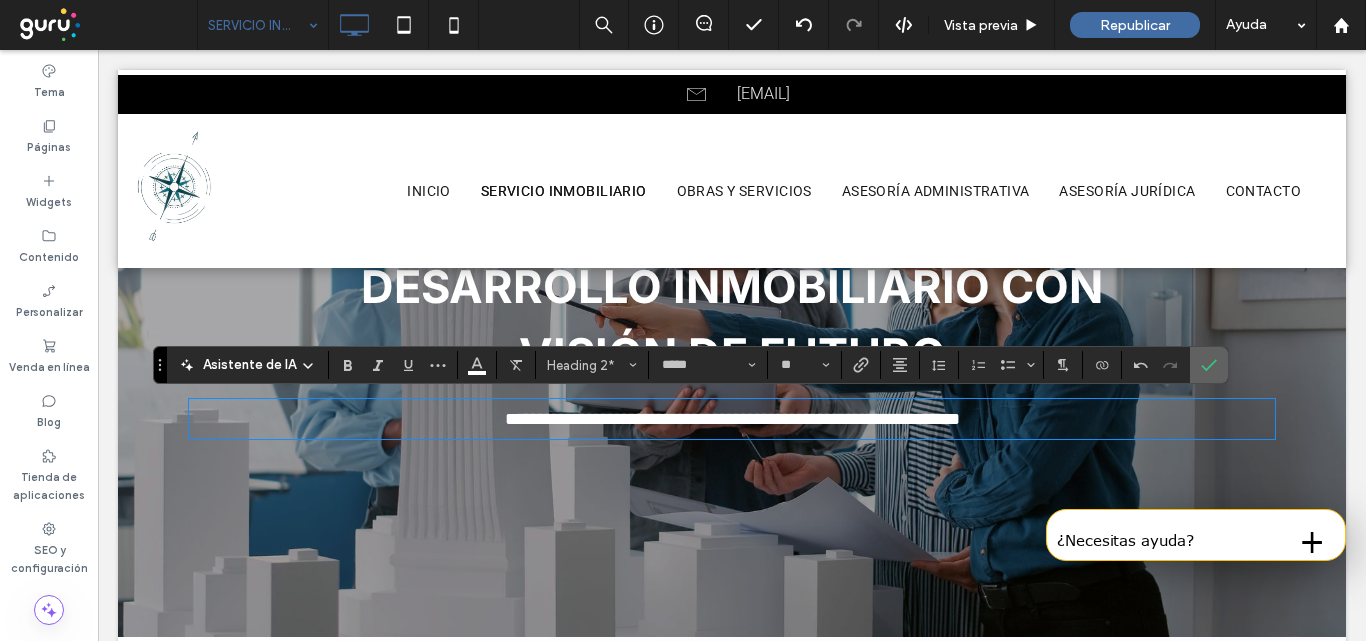 click 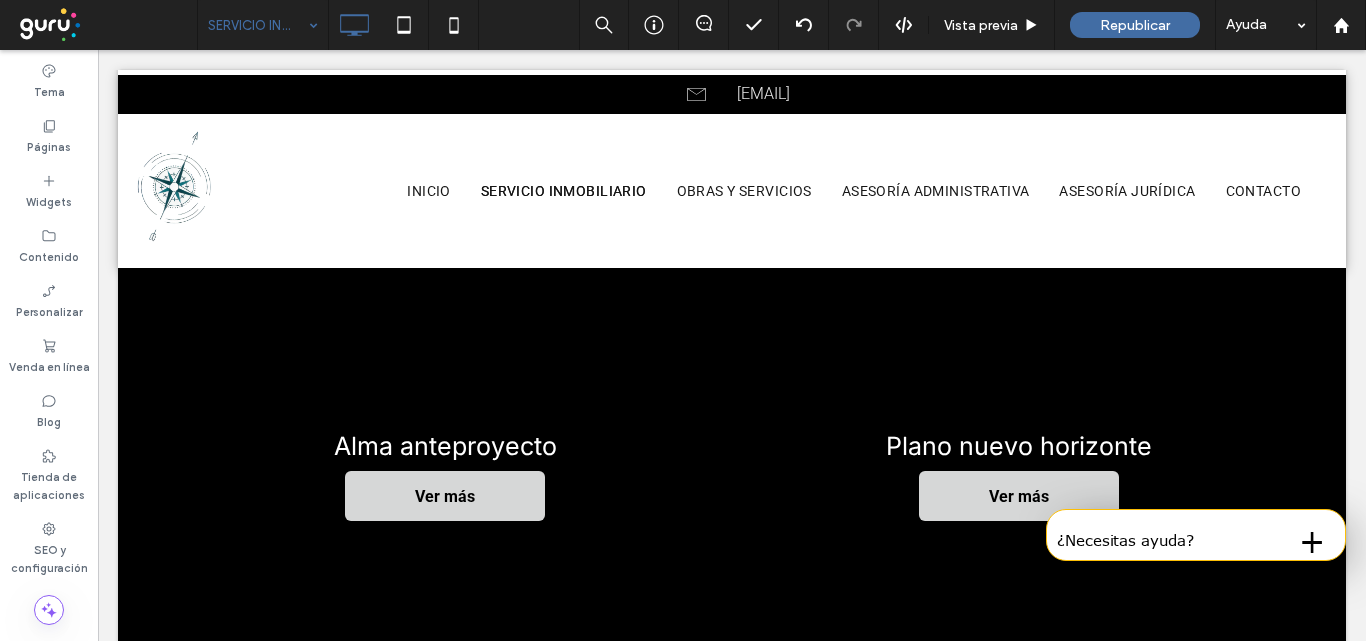 scroll, scrollTop: 3600, scrollLeft: 0, axis: vertical 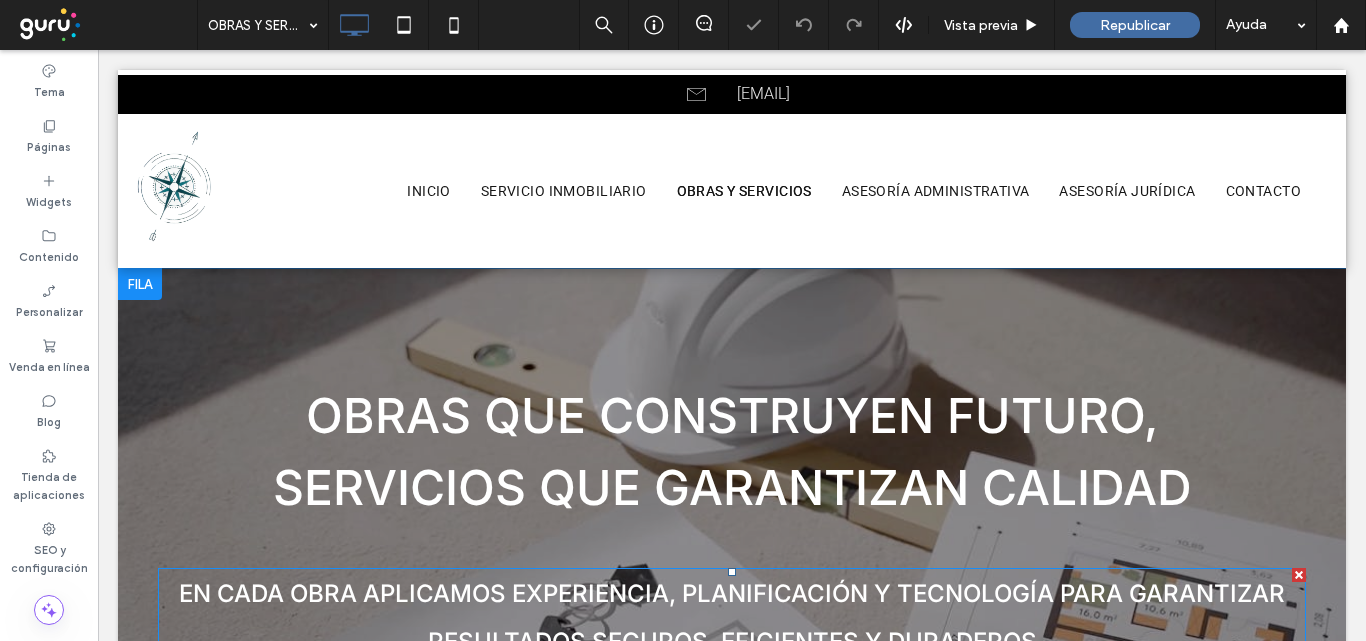 click on "En cada obra aplicamos experiencia, planificación y tecnología para garantizar resultados seguros, eficientes y duraderos" at bounding box center [732, 617] 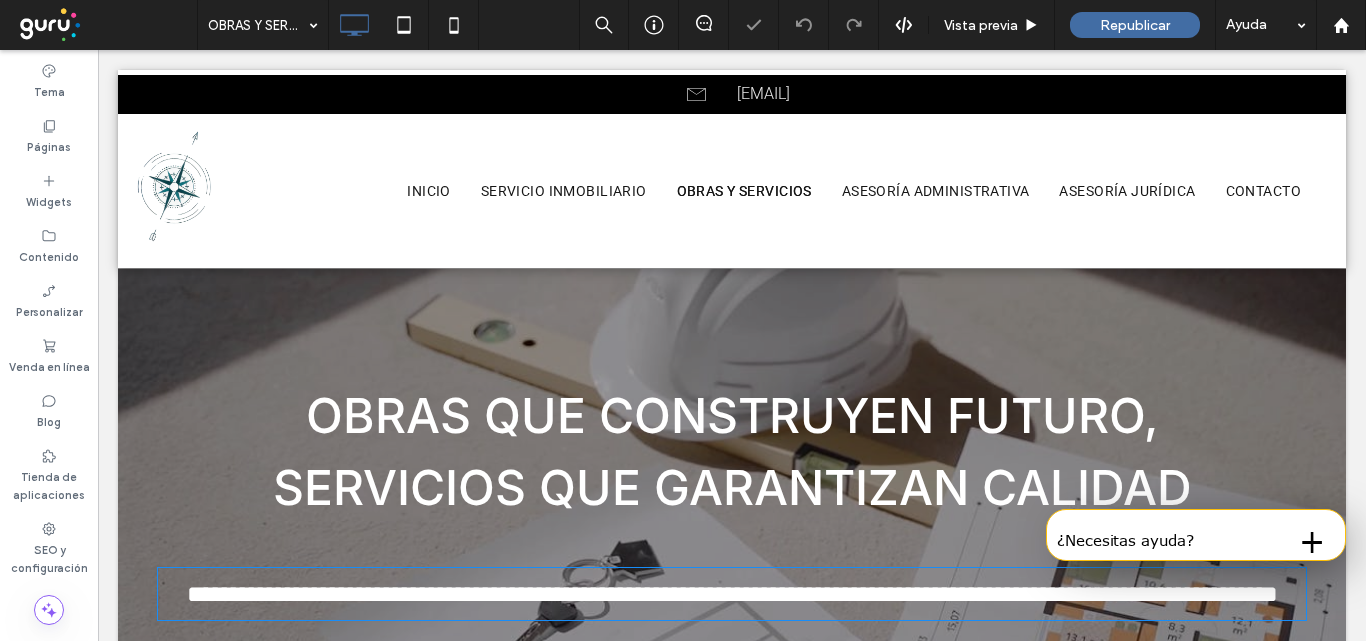 type on "*****" 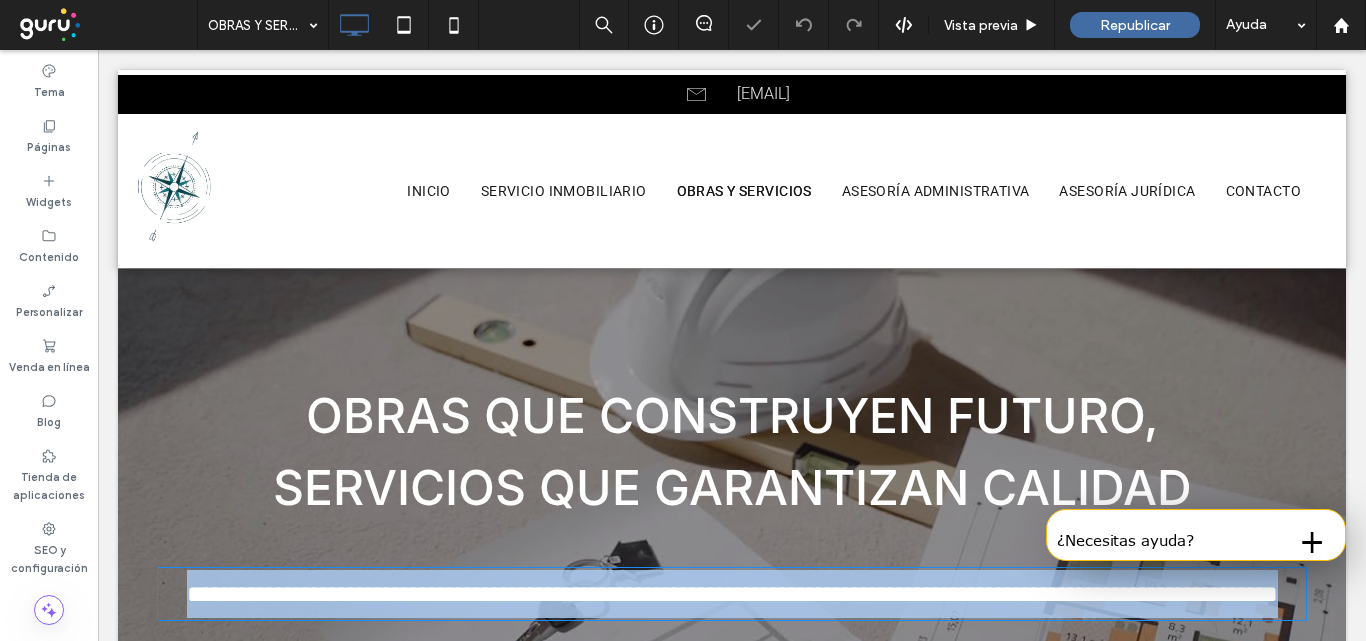 scroll, scrollTop: 273, scrollLeft: 0, axis: vertical 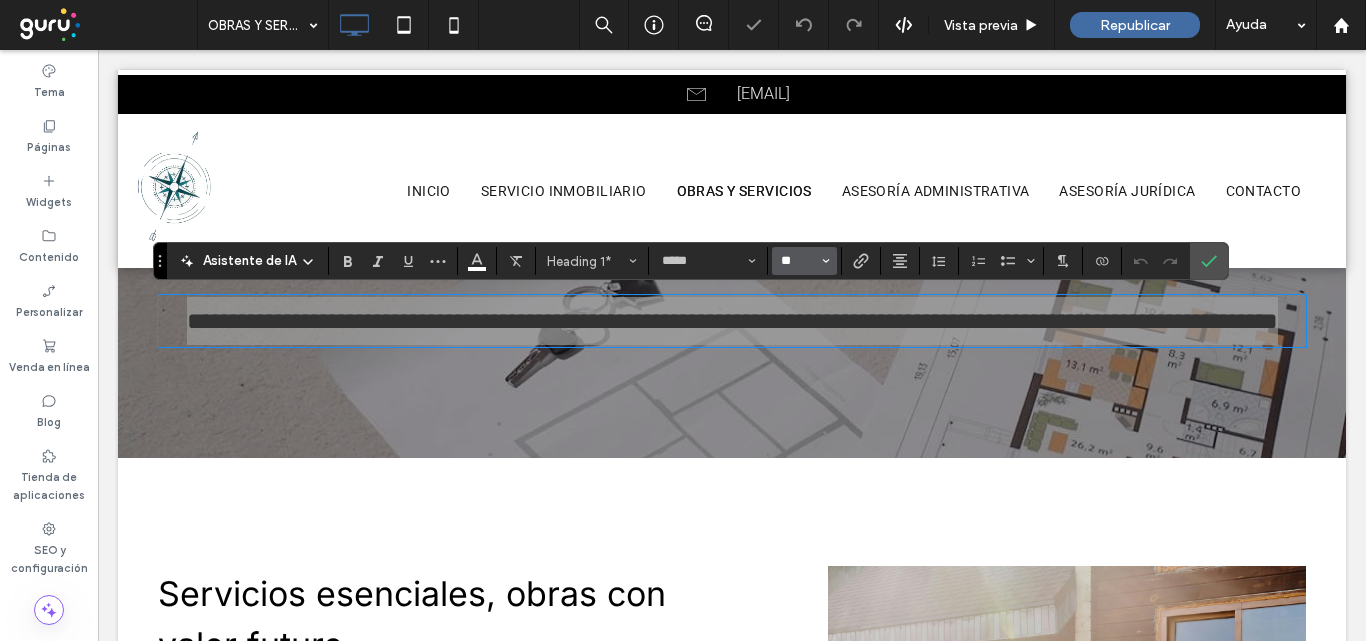 click on "**" at bounding box center [798, 261] 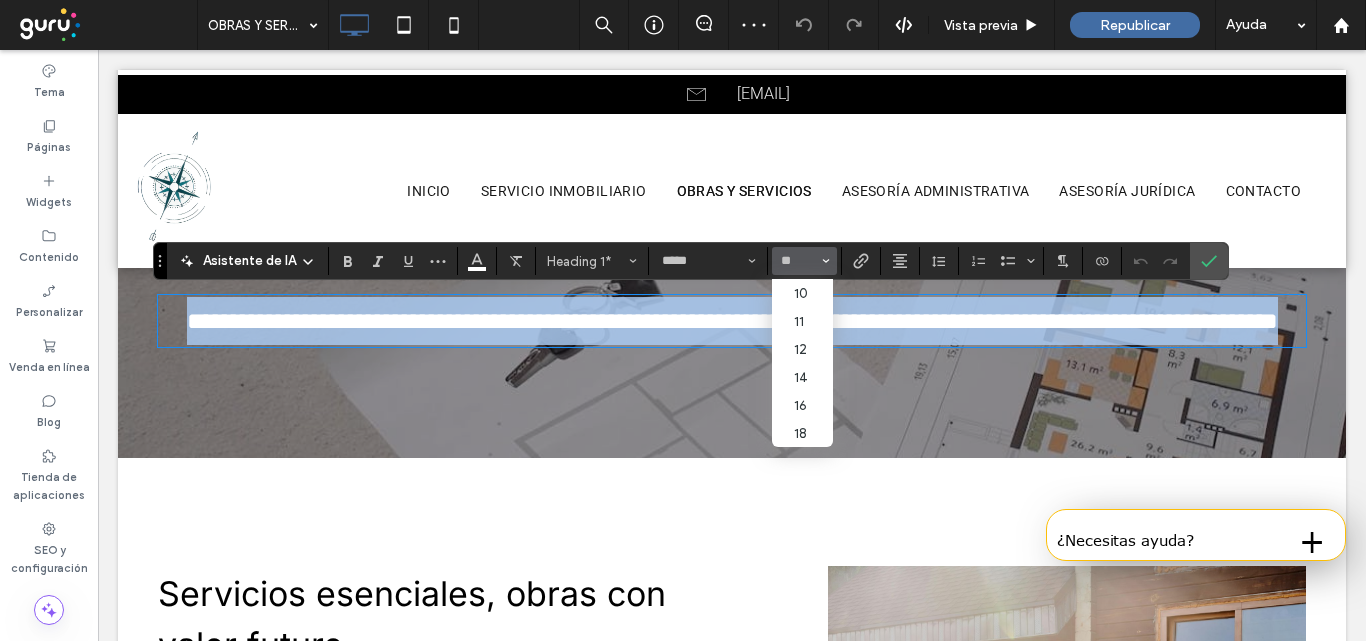 type on "**" 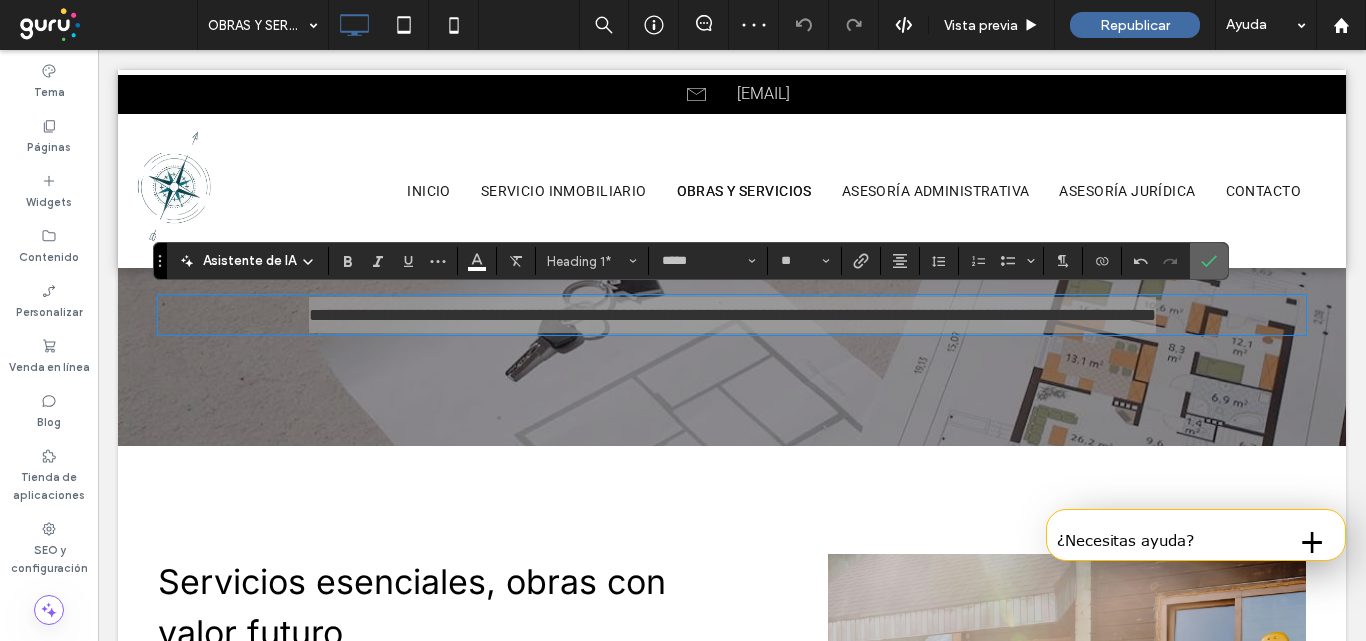 click 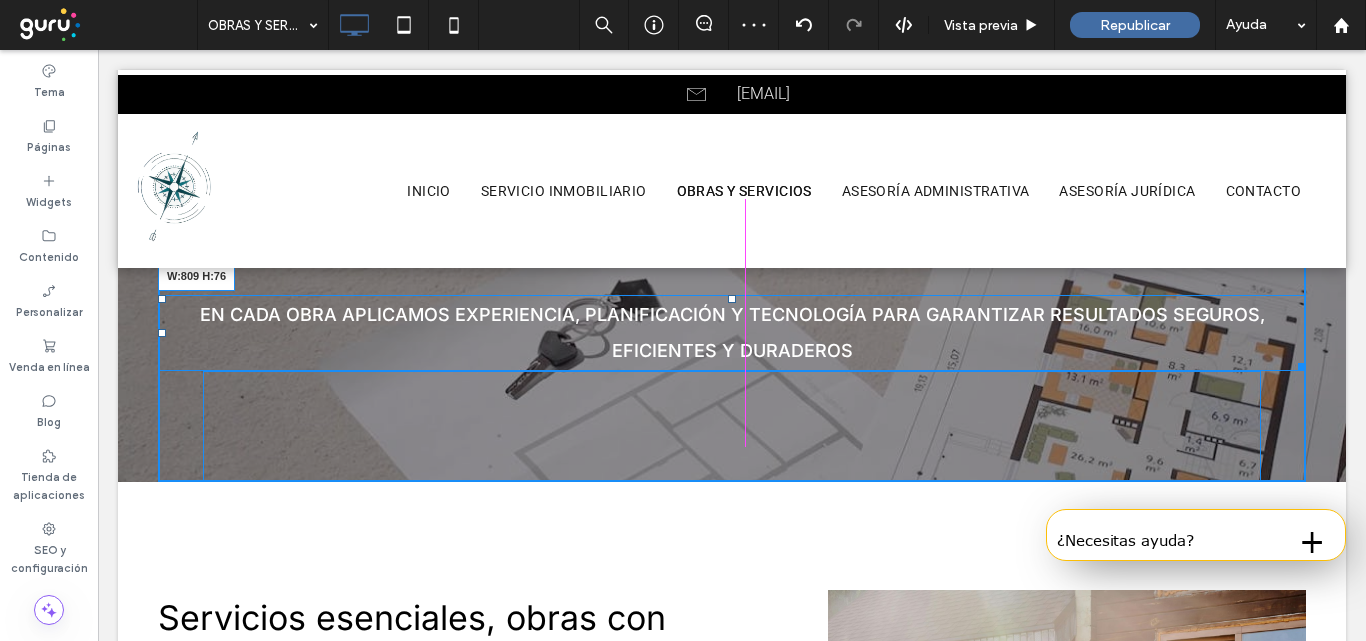 drag, startPoint x: 1287, startPoint y: 364, endPoint x: 1151, endPoint y: 459, distance: 165.89455 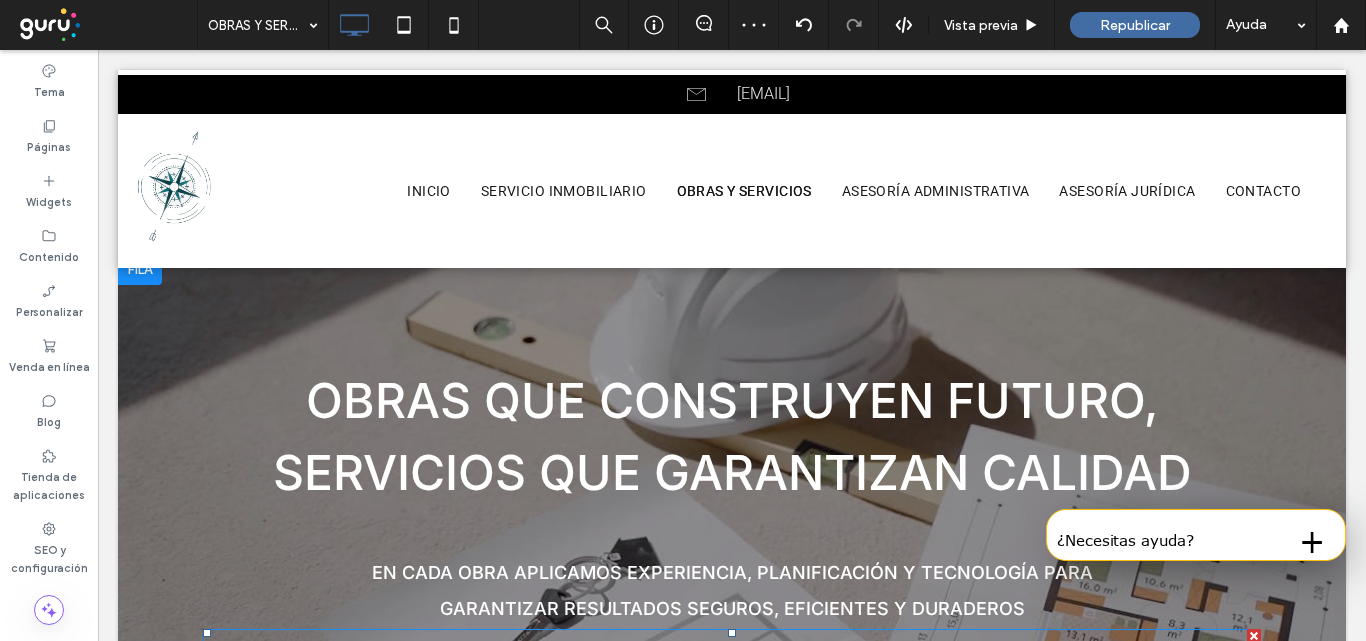 scroll, scrollTop: 0, scrollLeft: 0, axis: both 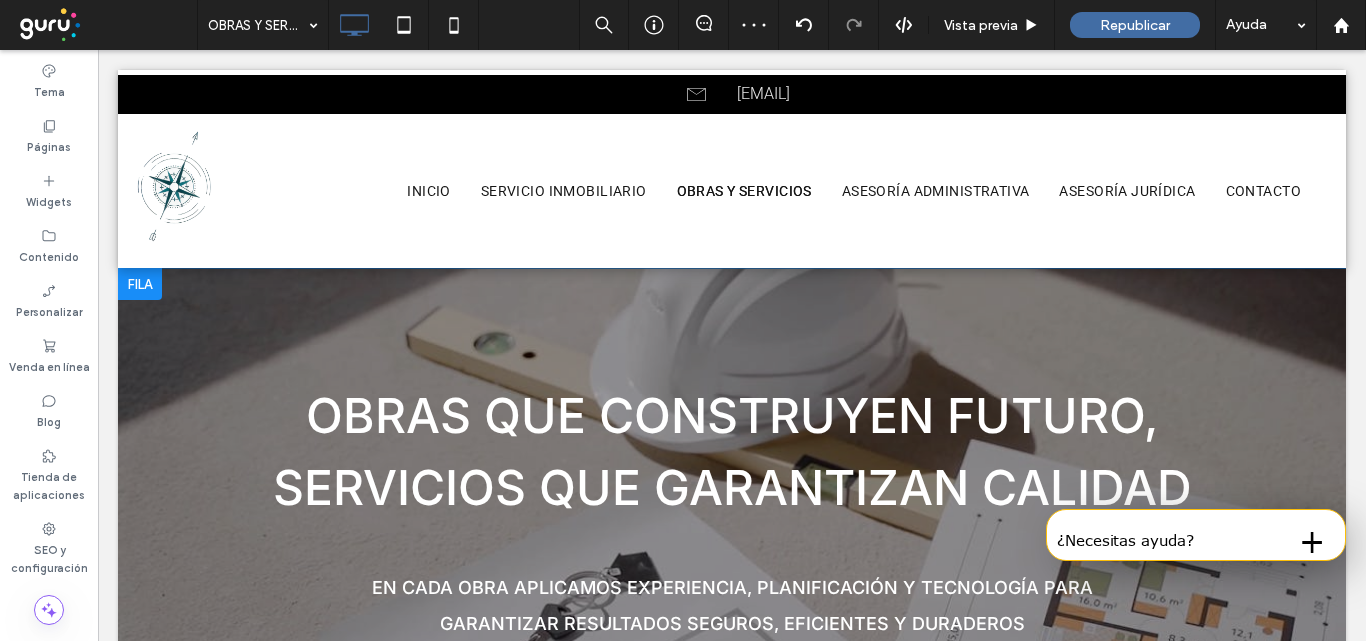 click on "Obras que construyen futuro, servicios que garantizan calidad
En cada obra aplicamos experiencia, planificación y tecnología para garantizar resultados seguros, eficientes y duraderos
Click To Paste" at bounding box center [732, 511] 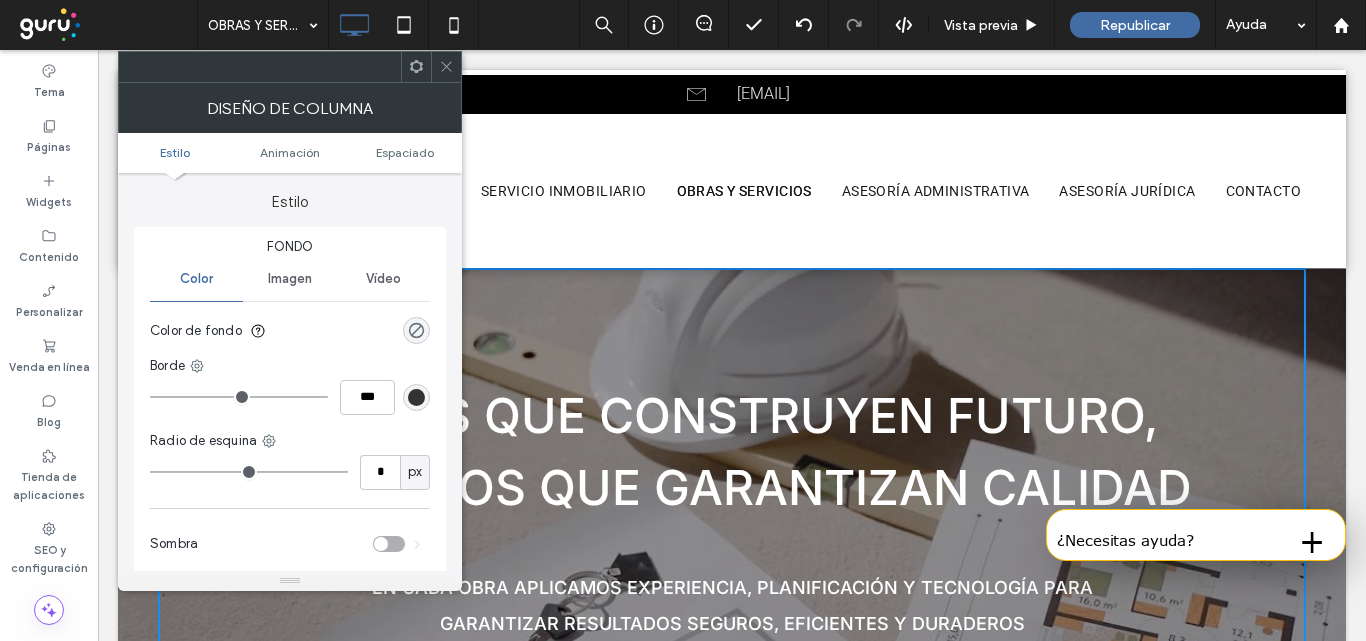 click 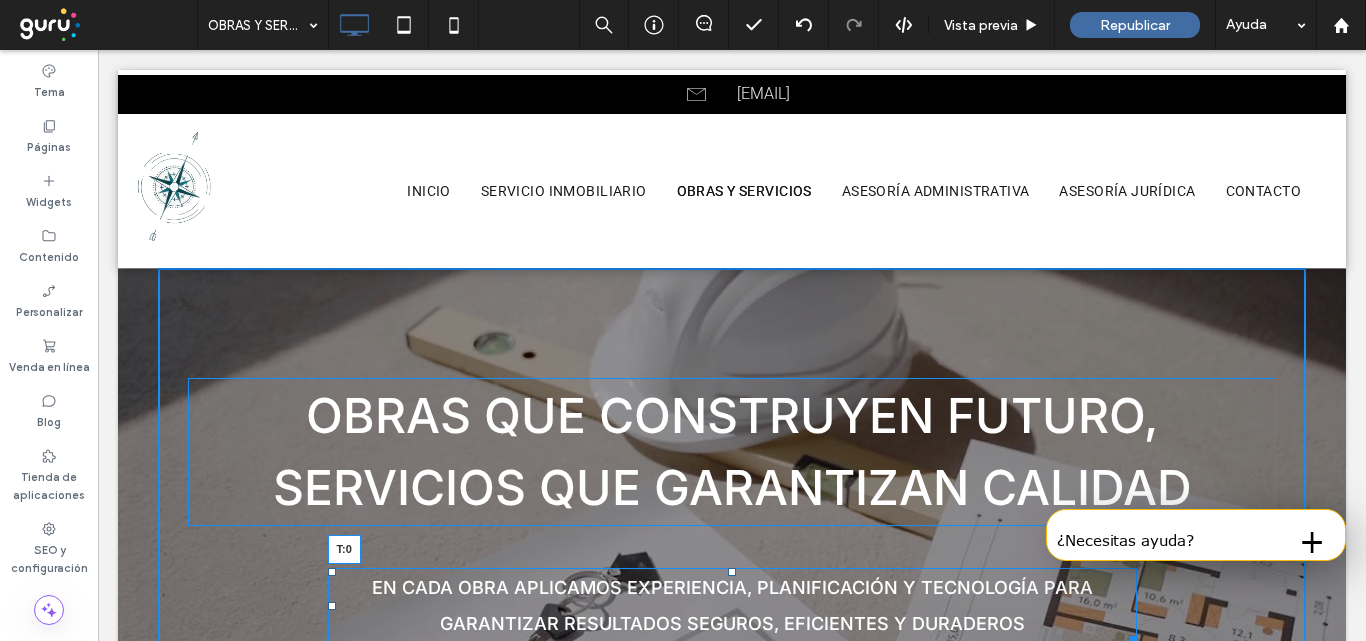 drag, startPoint x: 725, startPoint y: 572, endPoint x: 731, endPoint y: 530, distance: 42.426407 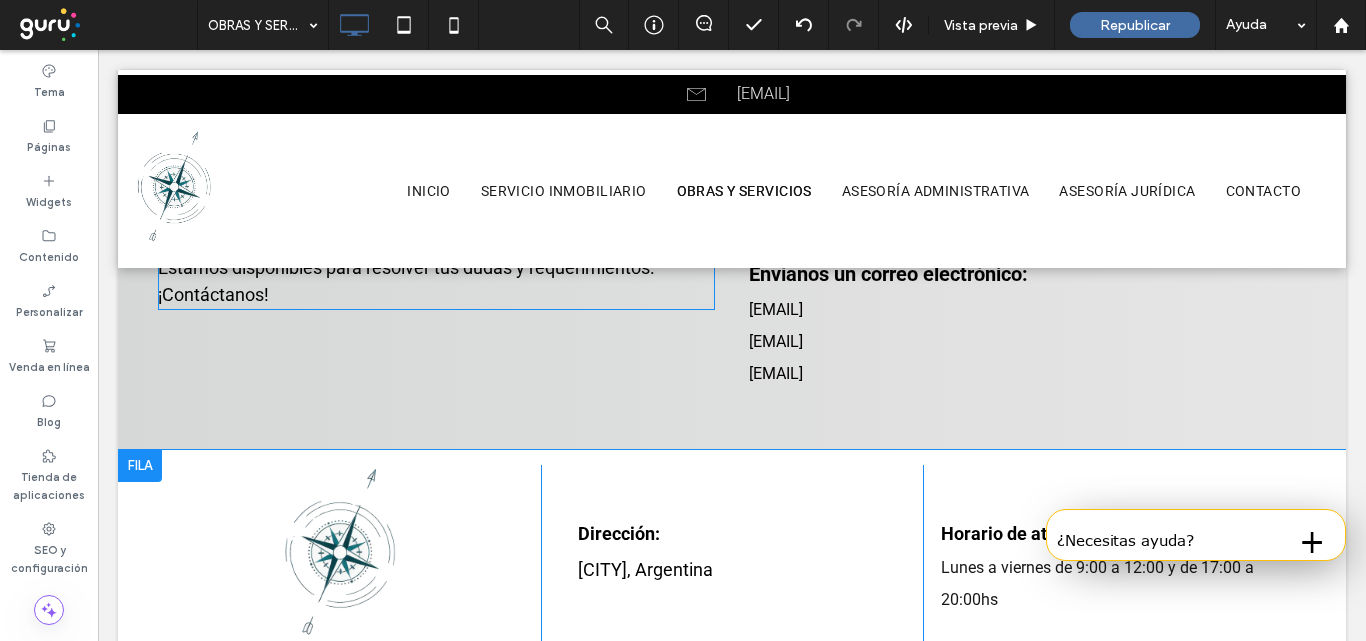 scroll, scrollTop: 2000, scrollLeft: 0, axis: vertical 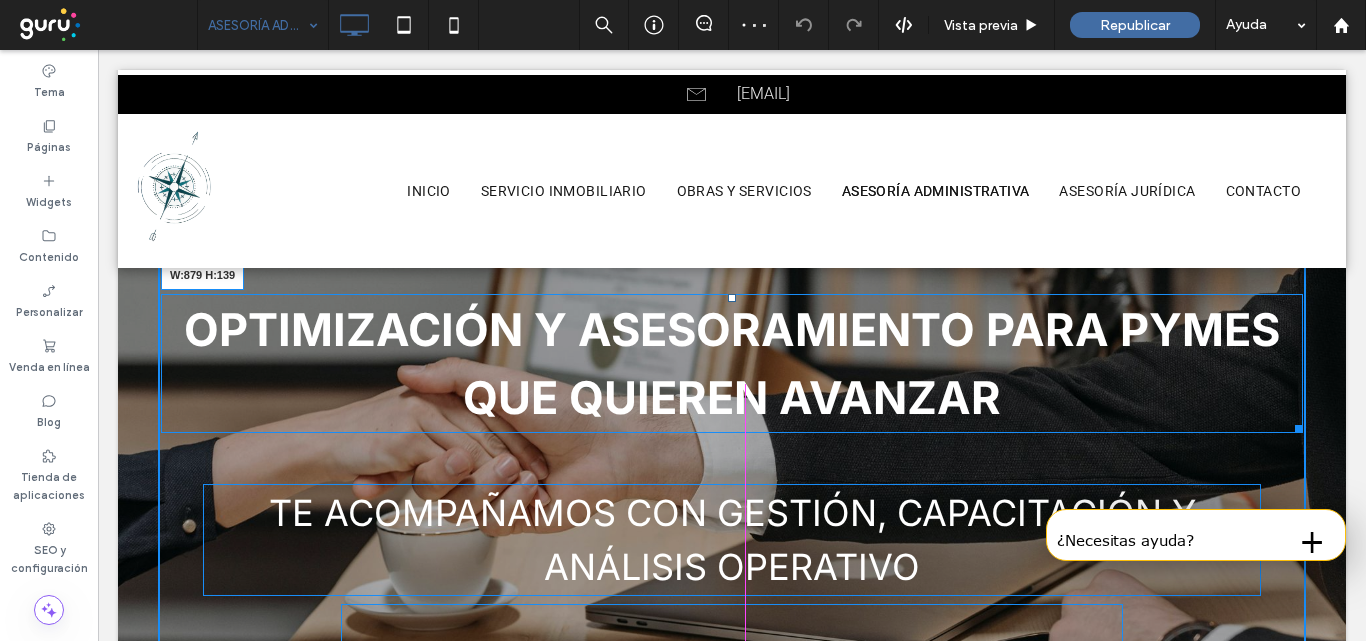 drag, startPoint x: 1280, startPoint y: 431, endPoint x: 865, endPoint y: 559, distance: 434.29138 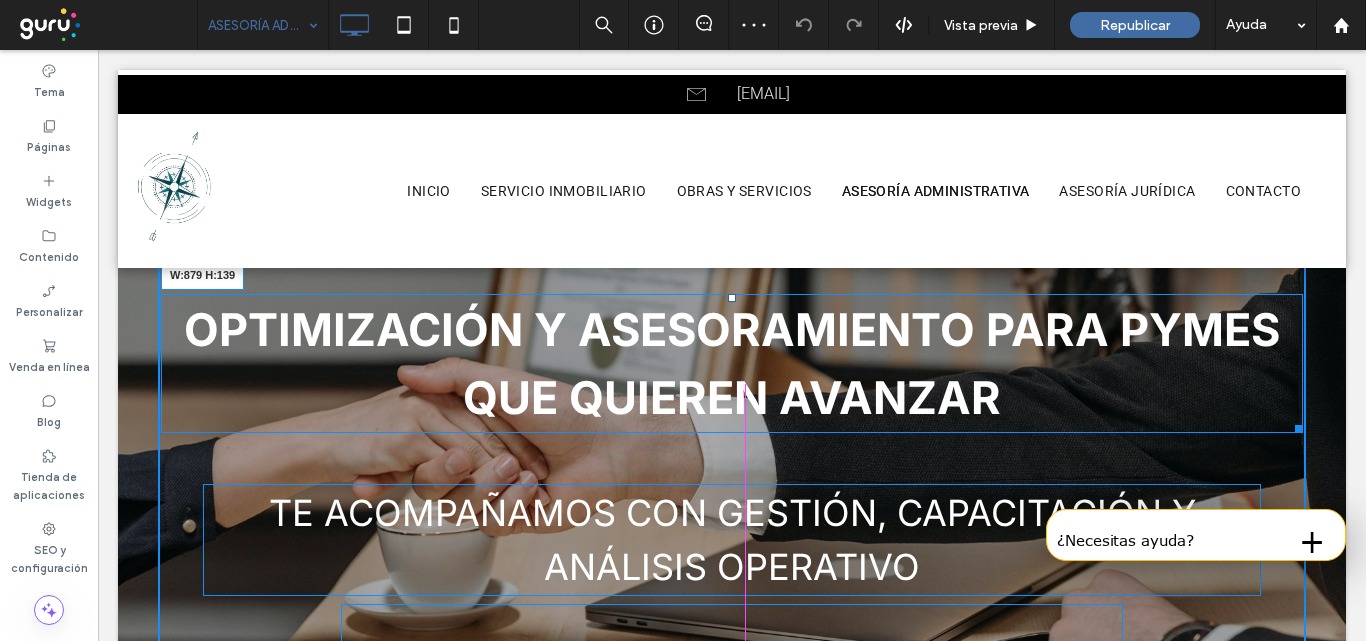 click on "Optimización y asesoramiento para pymes que quieren avanzar
W:879 H:139" at bounding box center (732, 363) 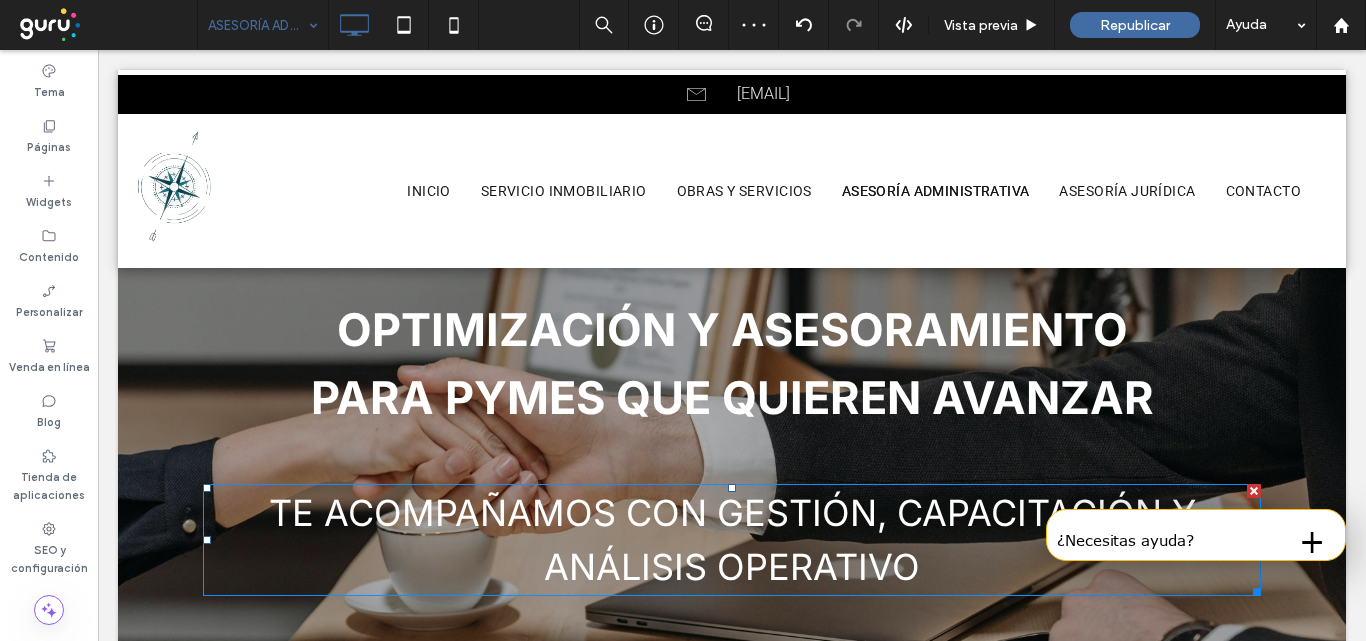 click on "Te acompañamos con gestión, capacitación y análisis operativo" at bounding box center [732, 540] 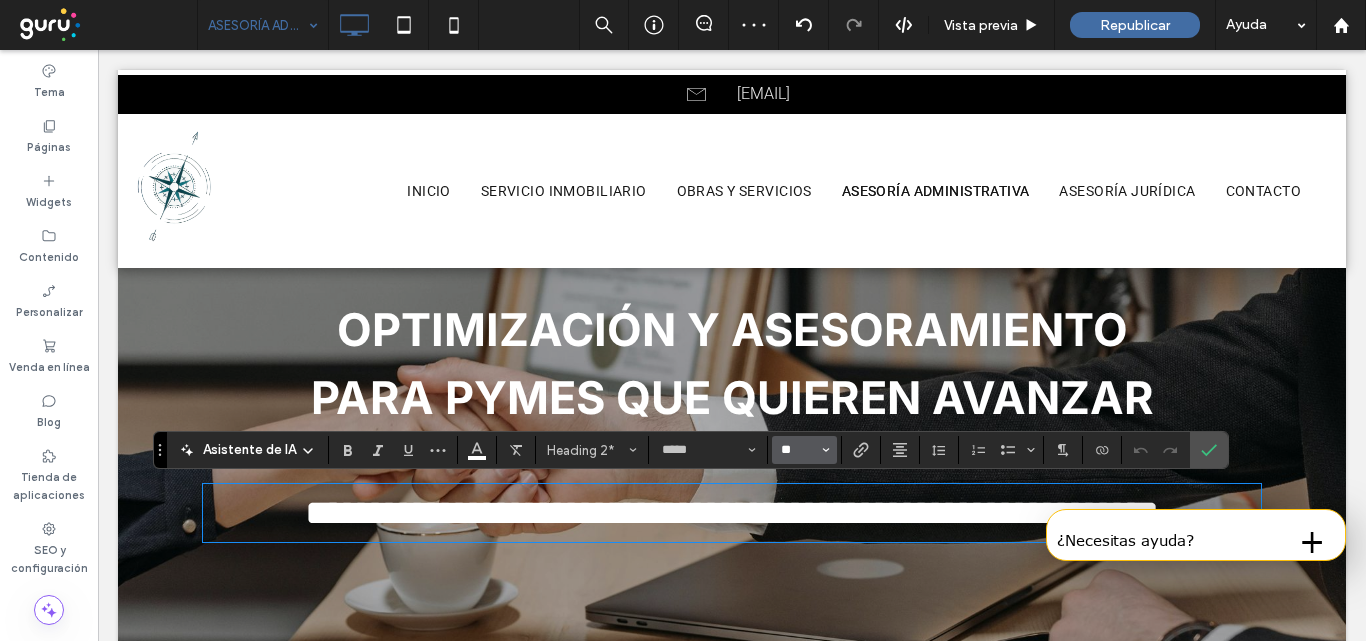 click on "**" at bounding box center (798, 450) 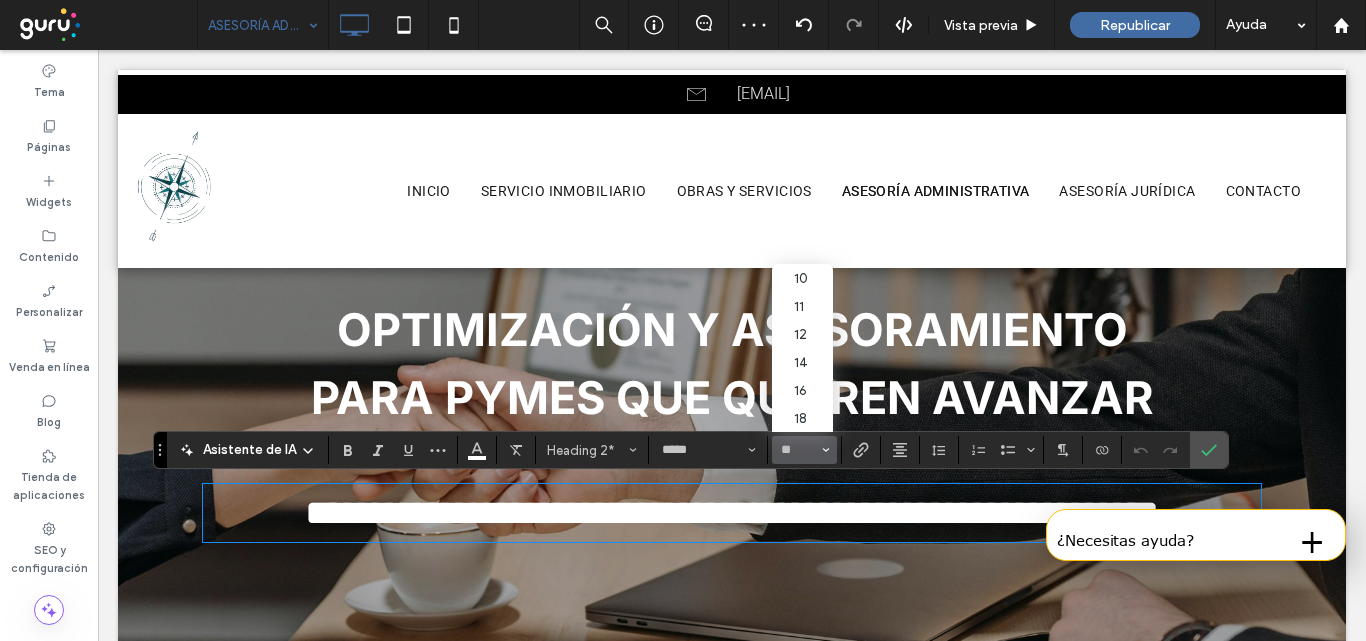 type on "**" 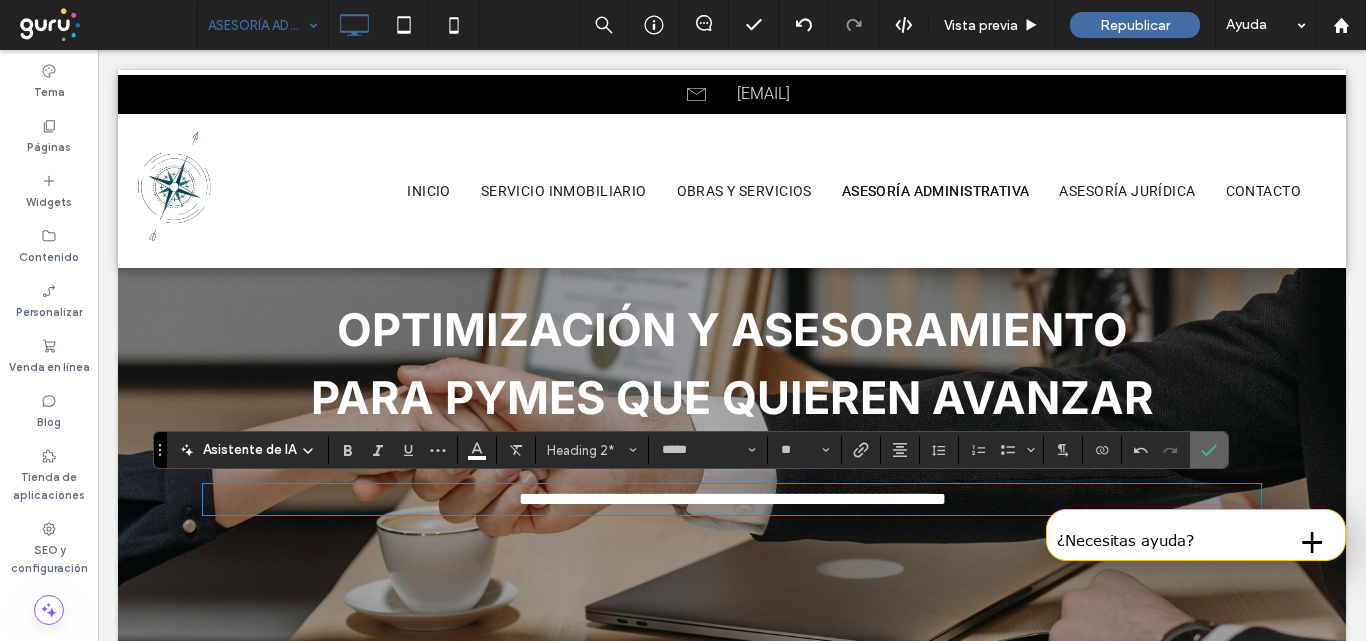 drag, startPoint x: 1209, startPoint y: 463, endPoint x: 1042, endPoint y: 404, distance: 177.11578 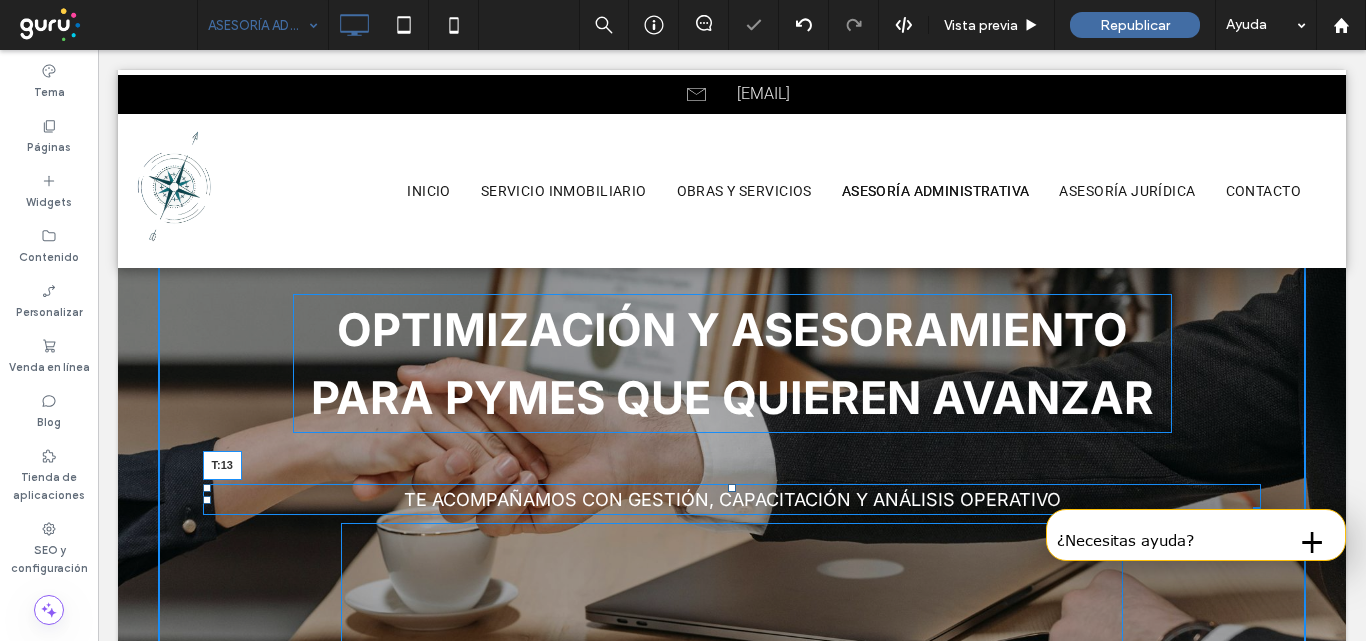 drag, startPoint x: 721, startPoint y: 487, endPoint x: 727, endPoint y: 449, distance: 38.470768 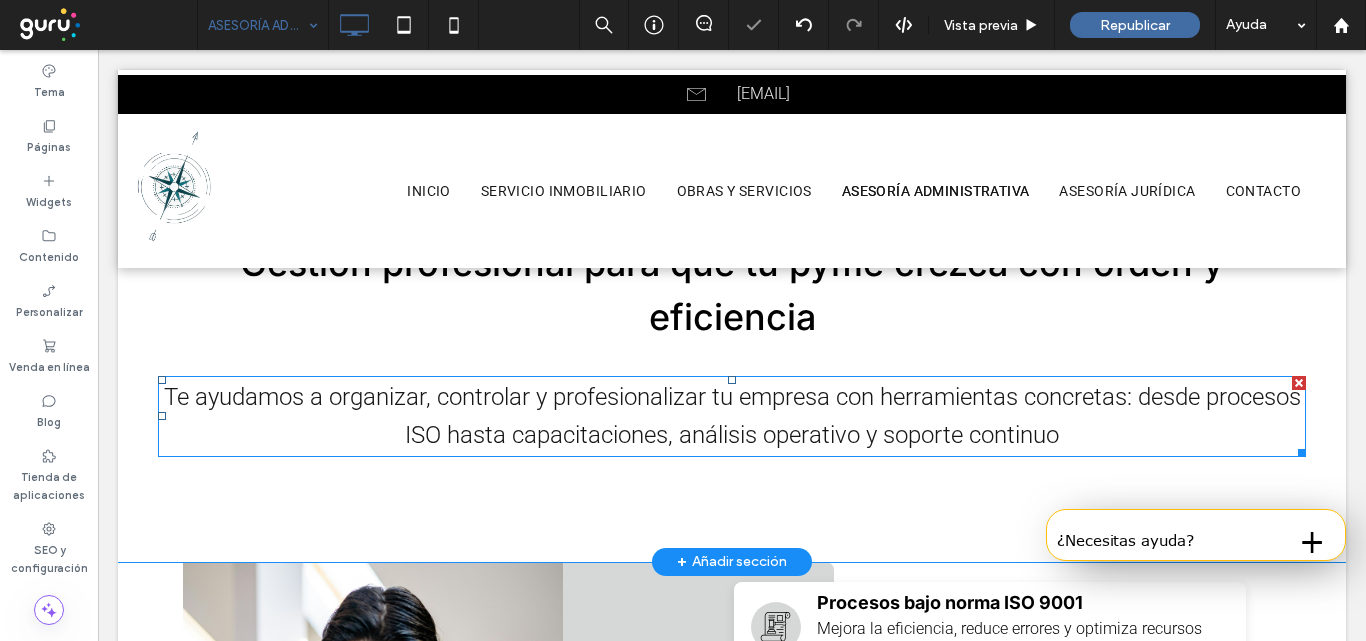 scroll, scrollTop: 500, scrollLeft: 0, axis: vertical 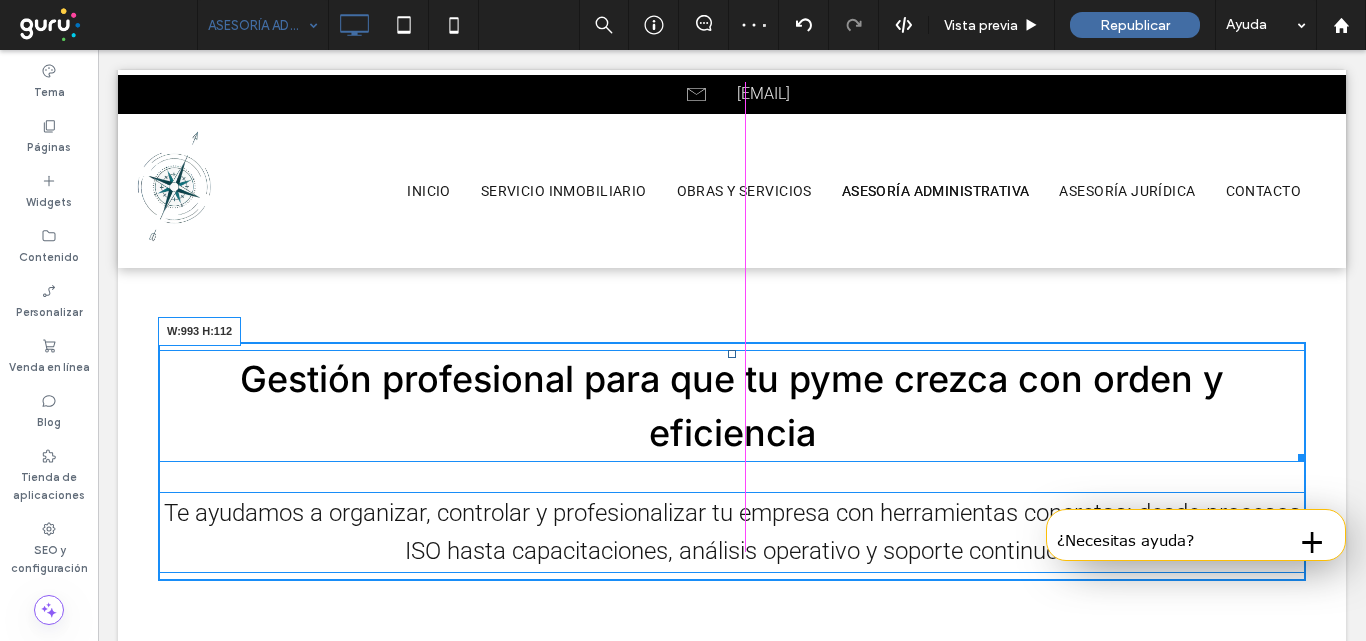 drag, startPoint x: 1281, startPoint y: 447, endPoint x: 1320, endPoint y: 491, distance: 58.796257 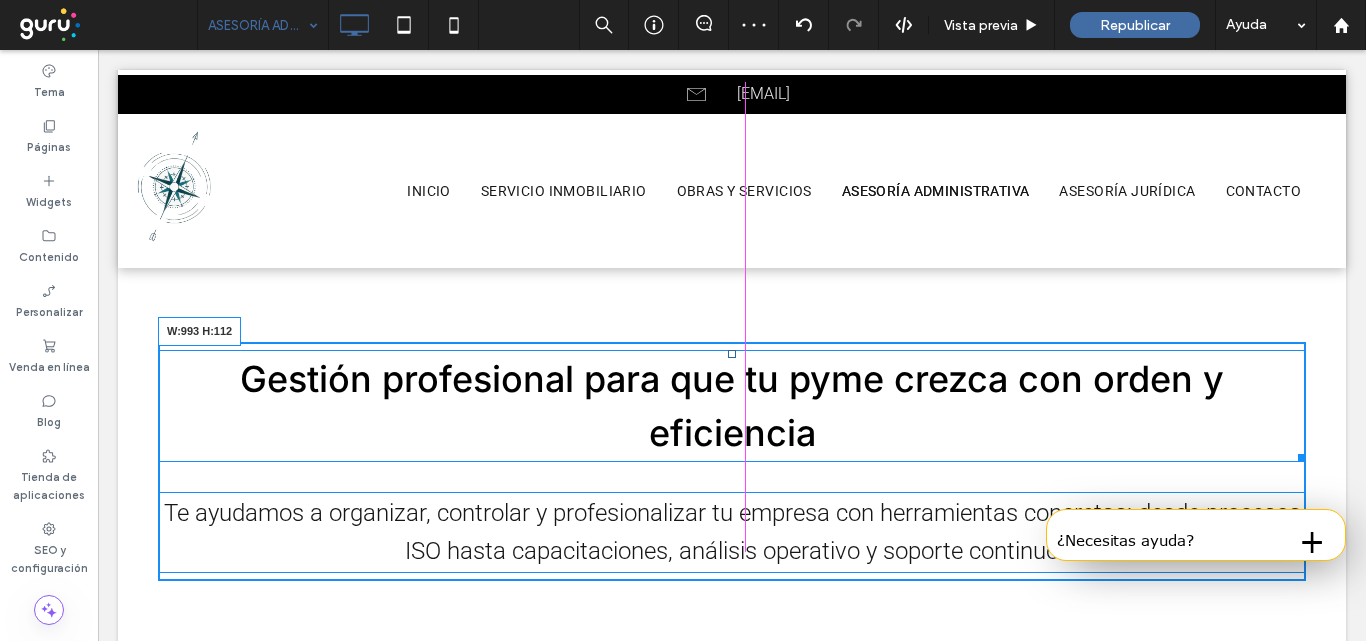 click on "Gestión profesional para que tu pyme crezca con orden y eficiencia
W:993 H:112" at bounding box center [732, 406] 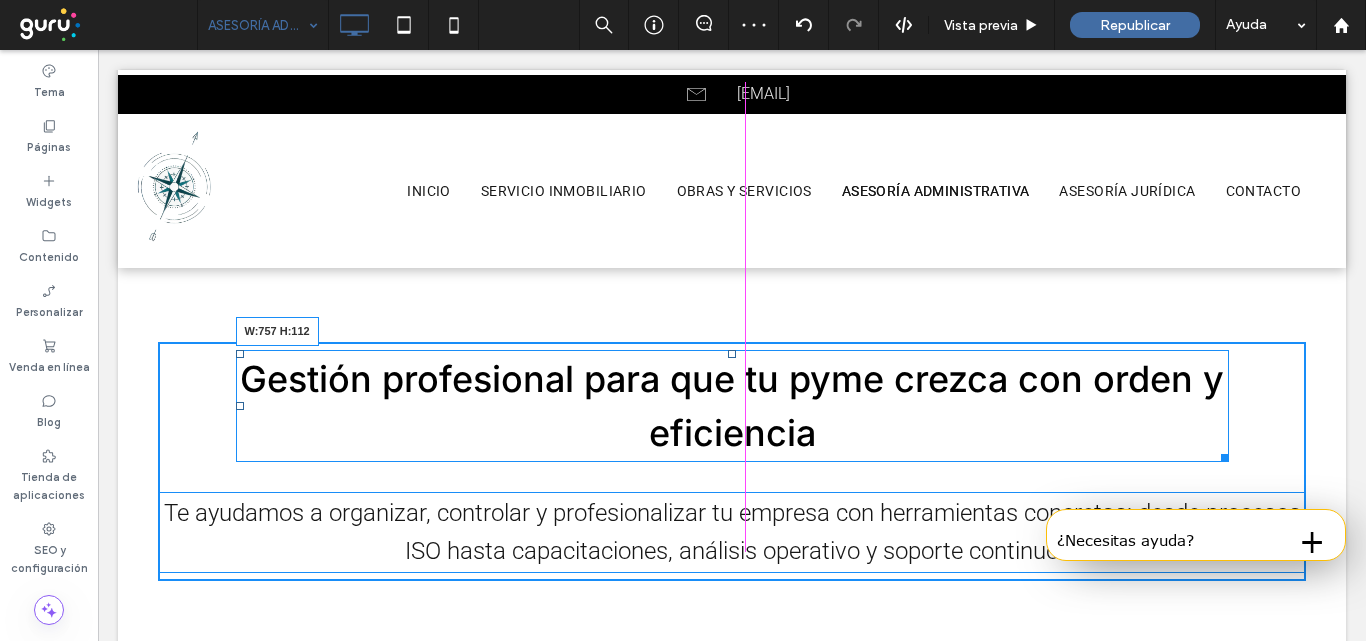 drag, startPoint x: 1217, startPoint y: 450, endPoint x: 1099, endPoint y: 433, distance: 119.218285 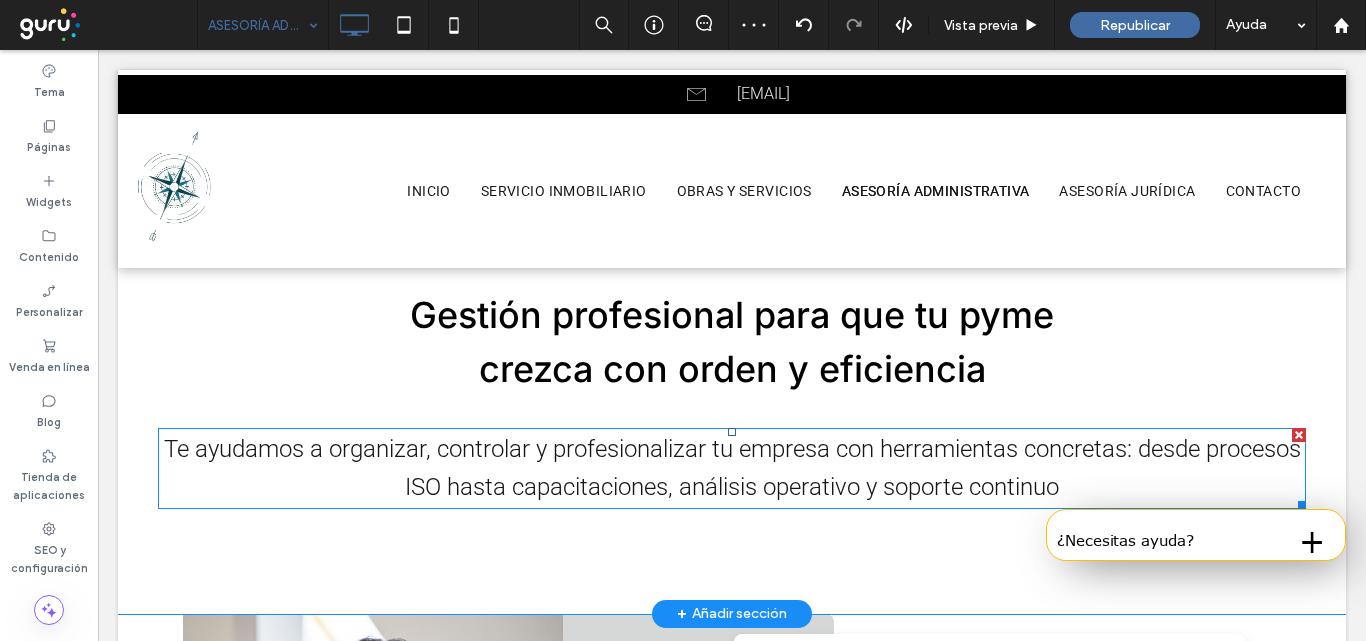 scroll, scrollTop: 600, scrollLeft: 0, axis: vertical 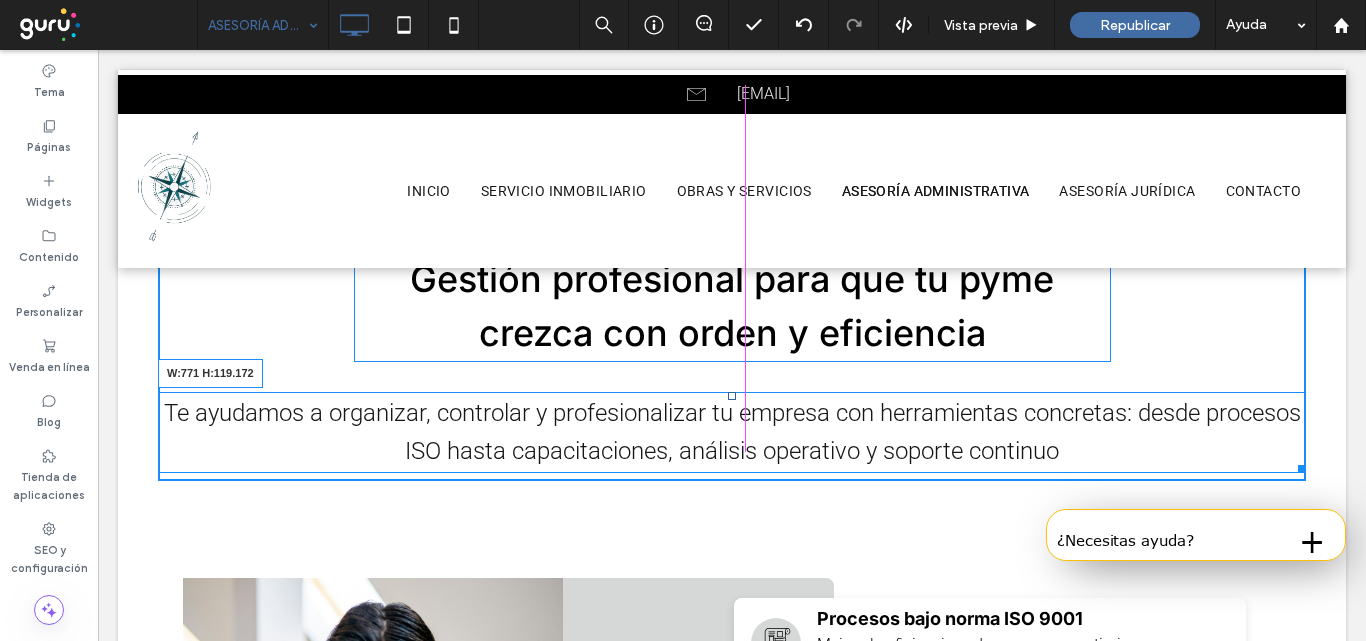 drag, startPoint x: 1278, startPoint y: 471, endPoint x: 1097, endPoint y: 443, distance: 183.15294 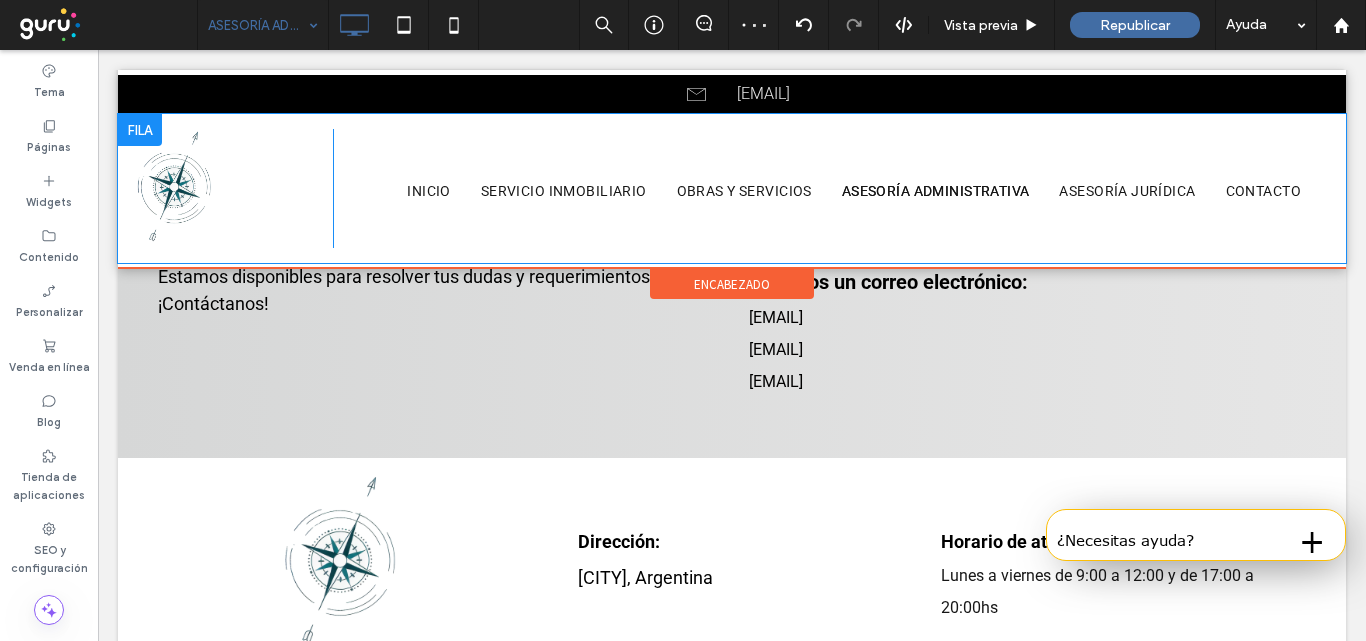 scroll, scrollTop: 1700, scrollLeft: 0, axis: vertical 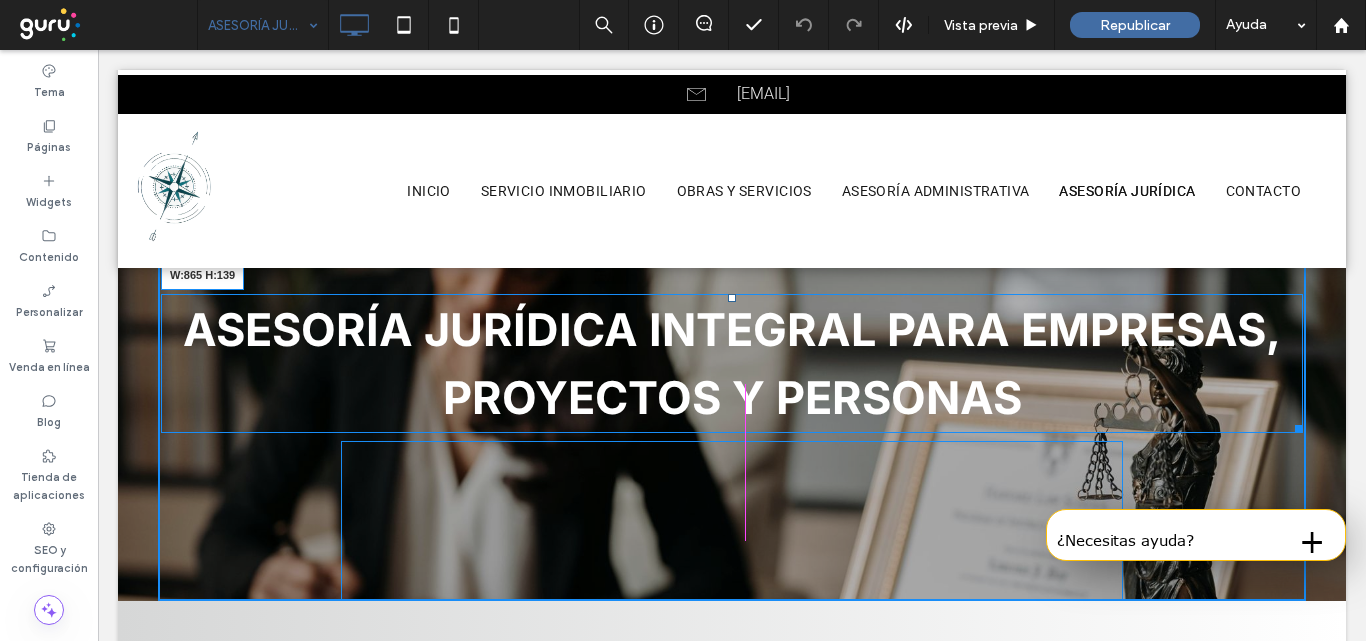 drag, startPoint x: 1281, startPoint y: 421, endPoint x: 1206, endPoint y: 438, distance: 76.902534 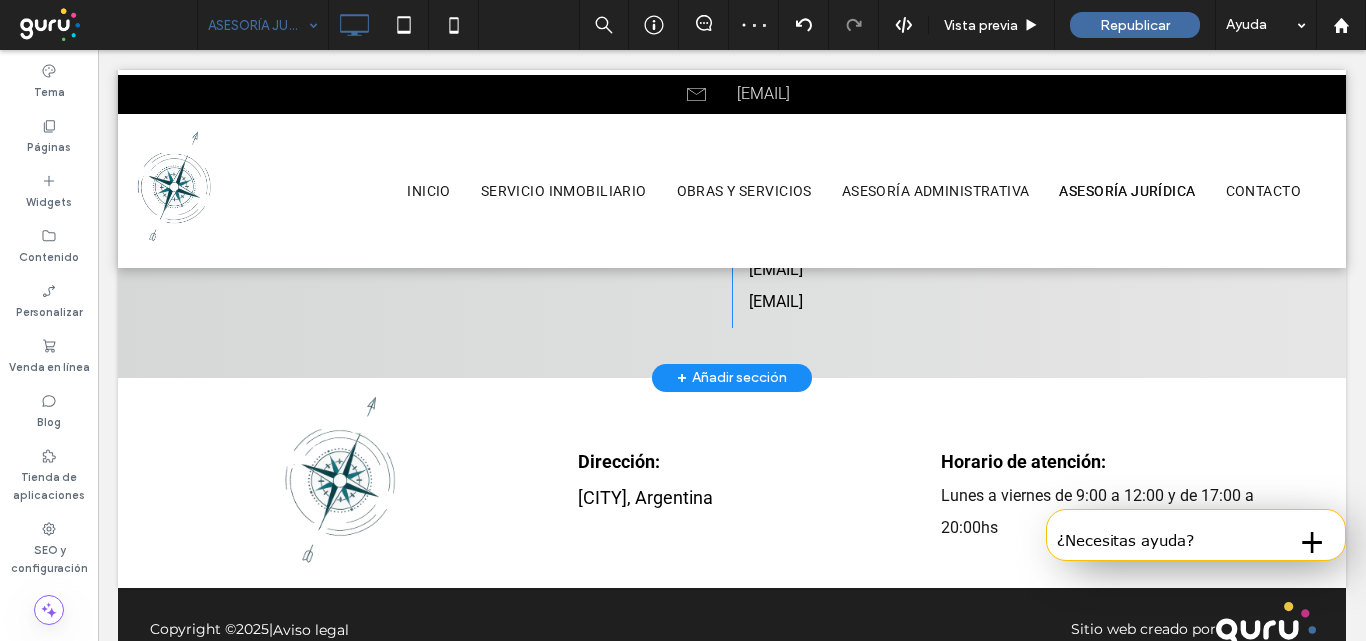 scroll, scrollTop: 1465, scrollLeft: 0, axis: vertical 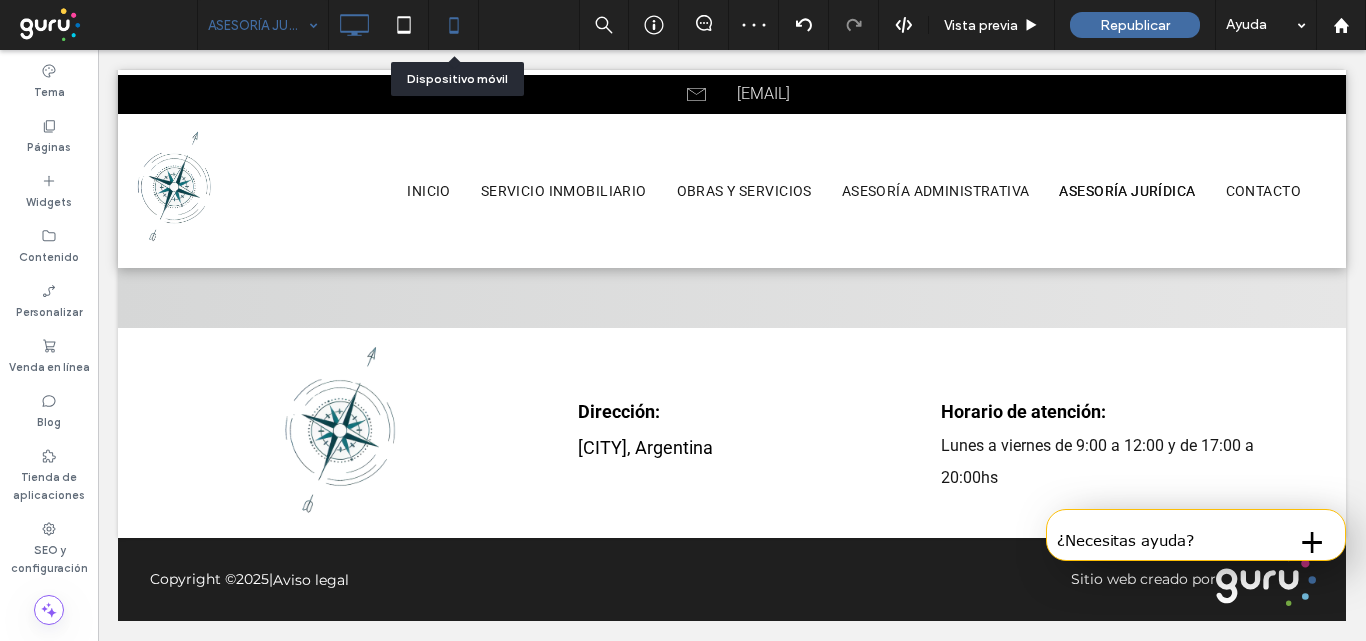 click 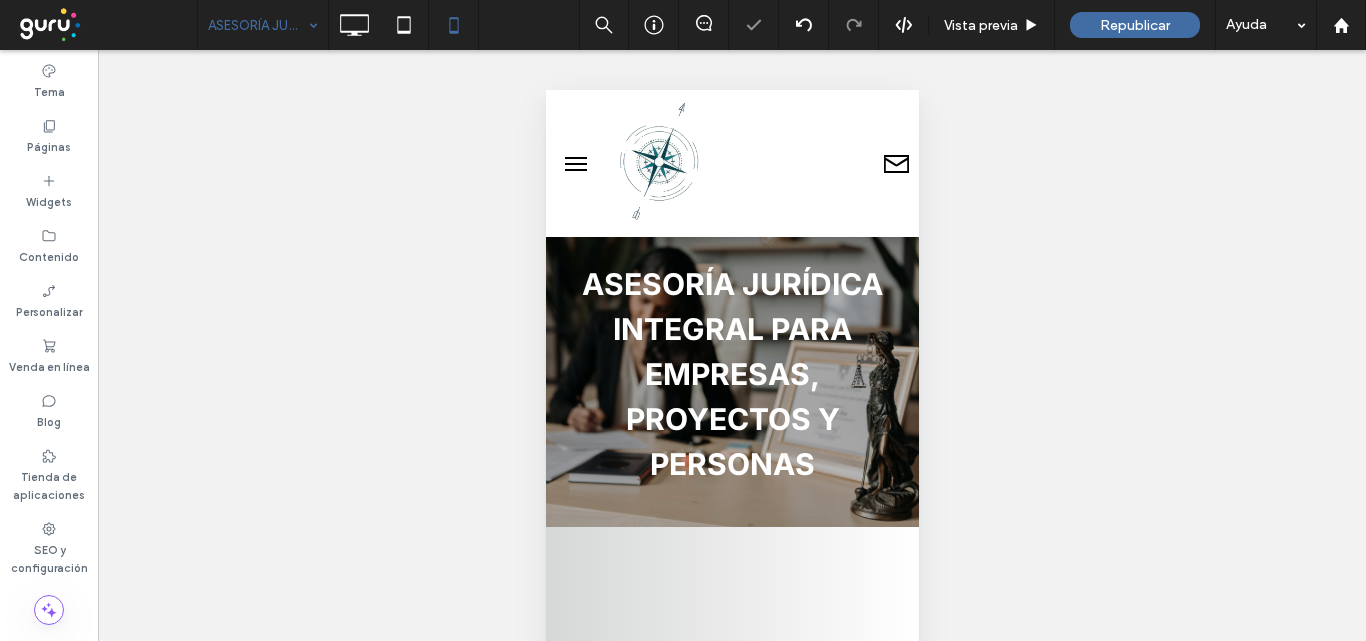 scroll, scrollTop: 0, scrollLeft: 0, axis: both 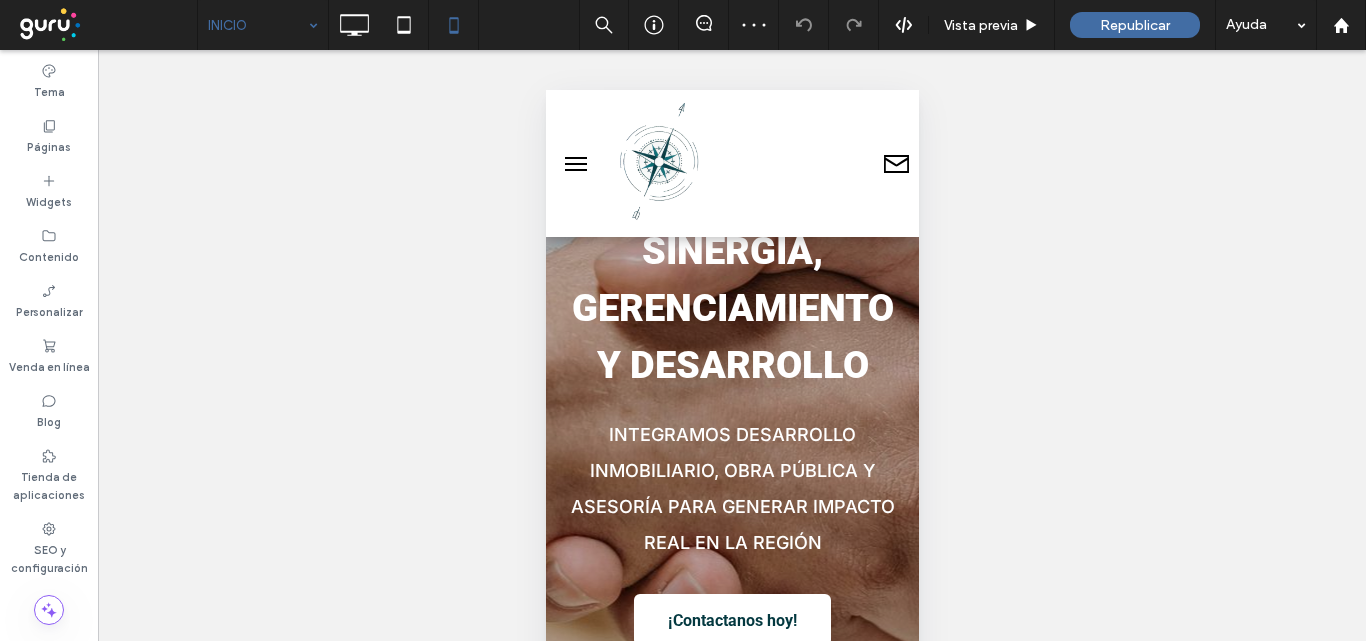 click at bounding box center (711, 636) 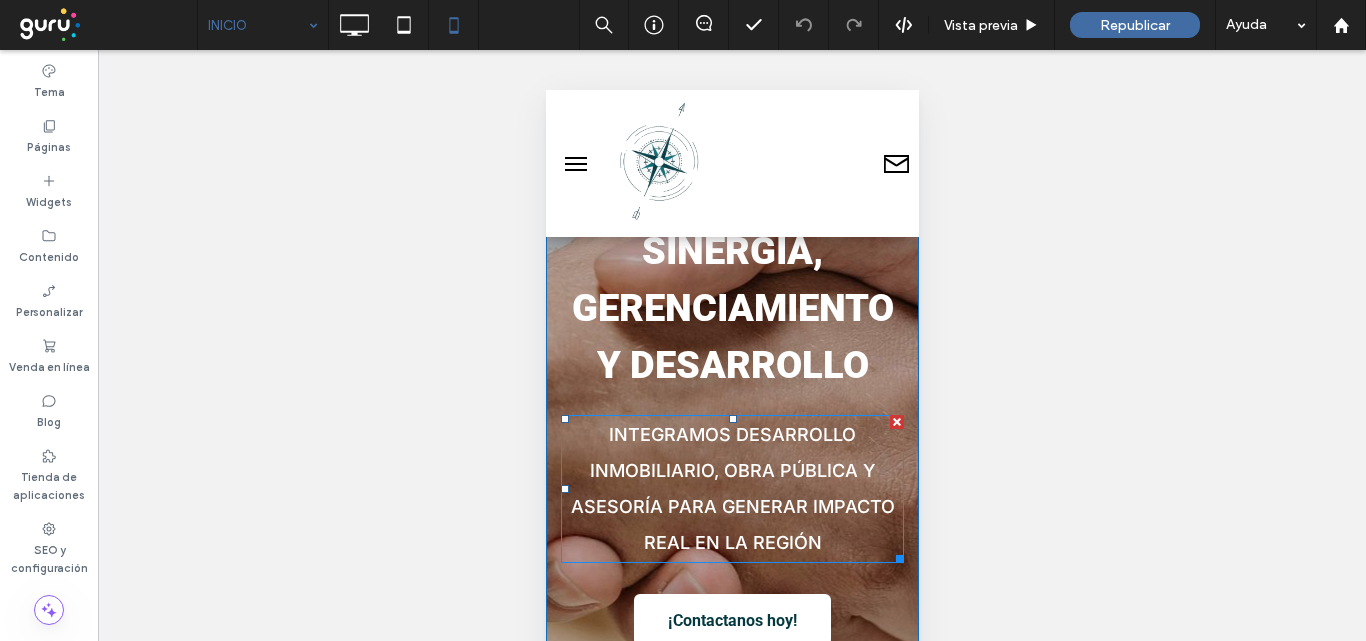 click on "Integramos desarrollo inmobiliario, obra pública y asesoría para generar impacto real en la región" at bounding box center (732, 488) 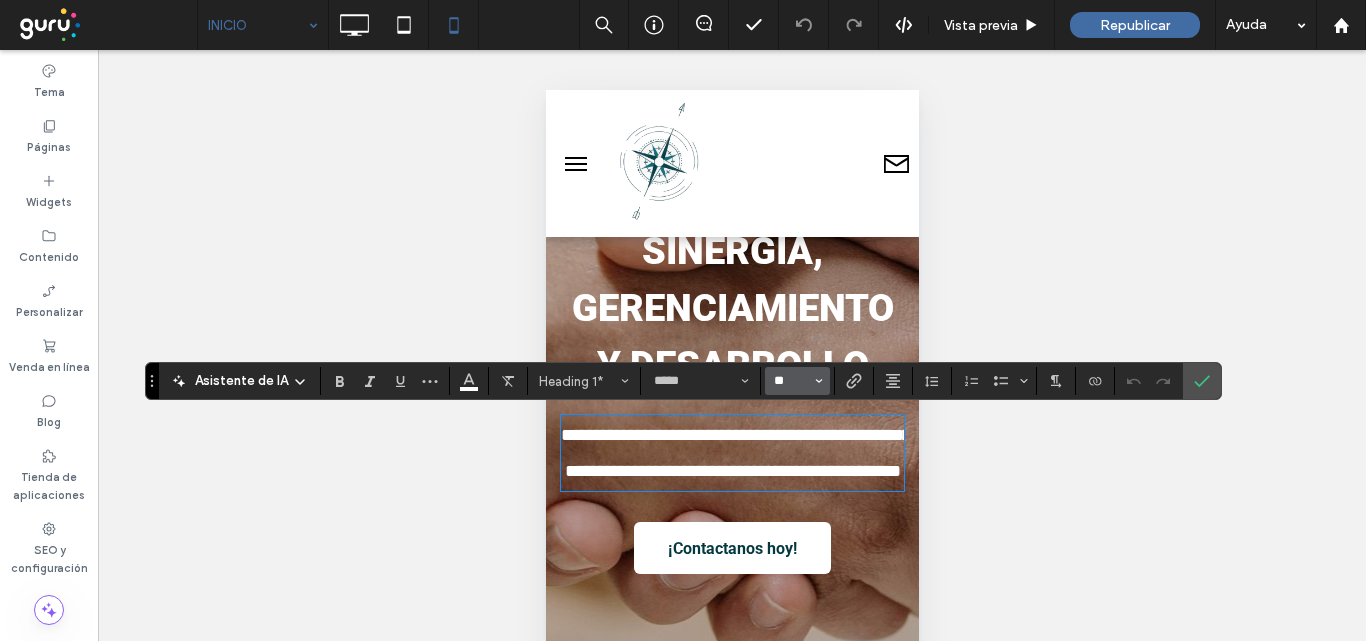 click on "**" at bounding box center (791, 381) 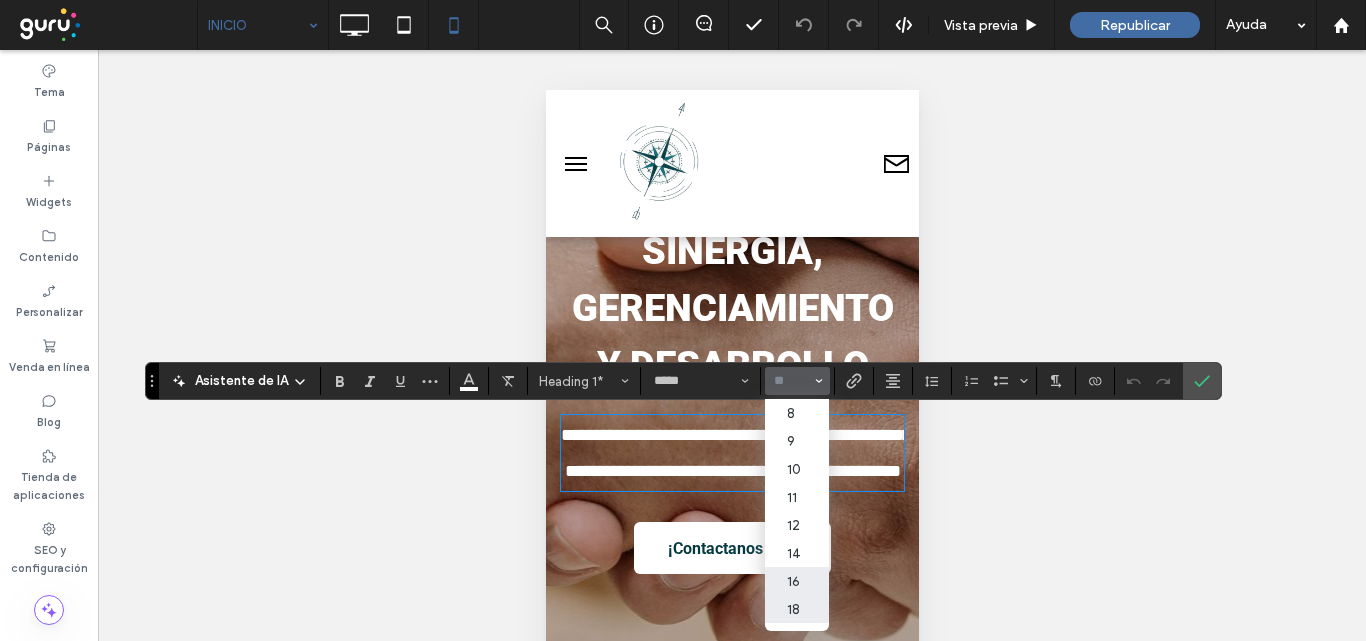 drag, startPoint x: 802, startPoint y: 580, endPoint x: 335, endPoint y: 477, distance: 478.2238 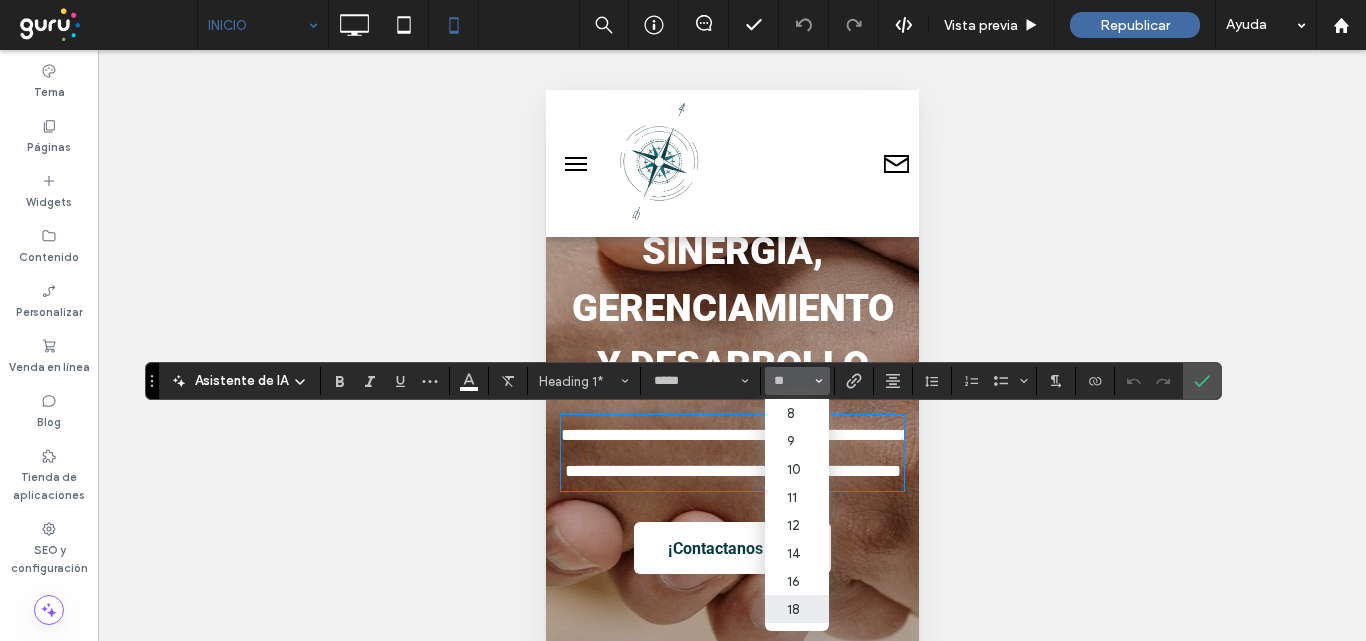 type on "**" 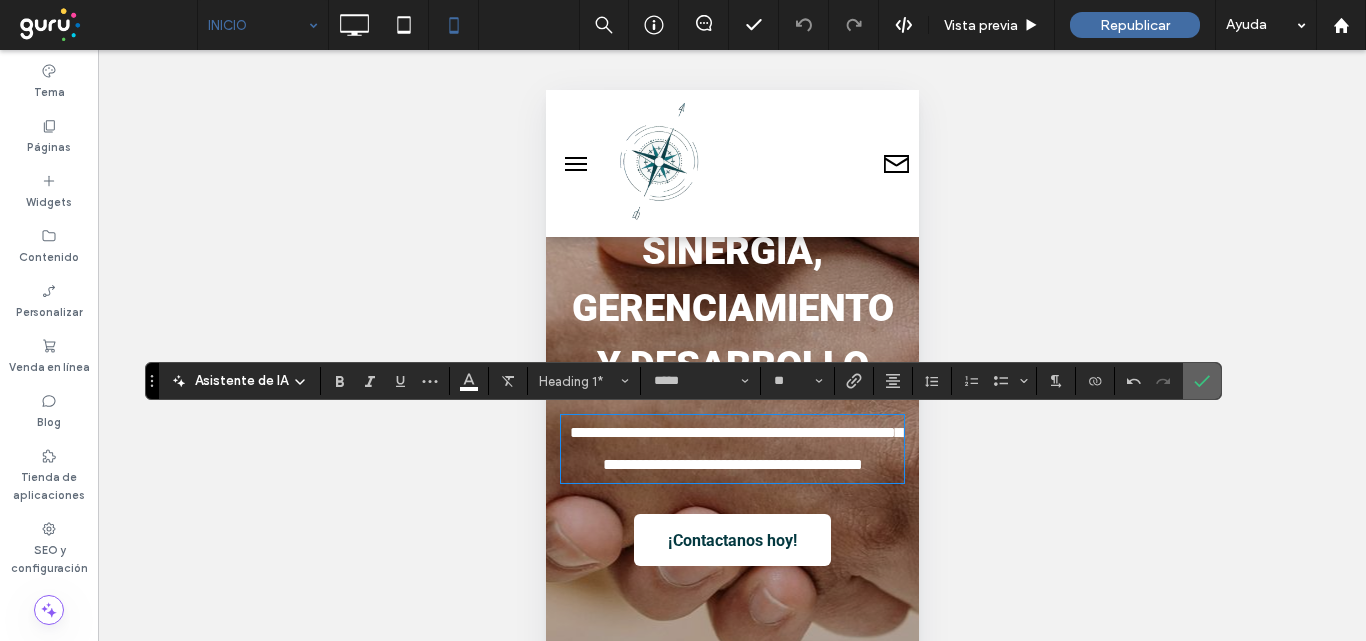 click 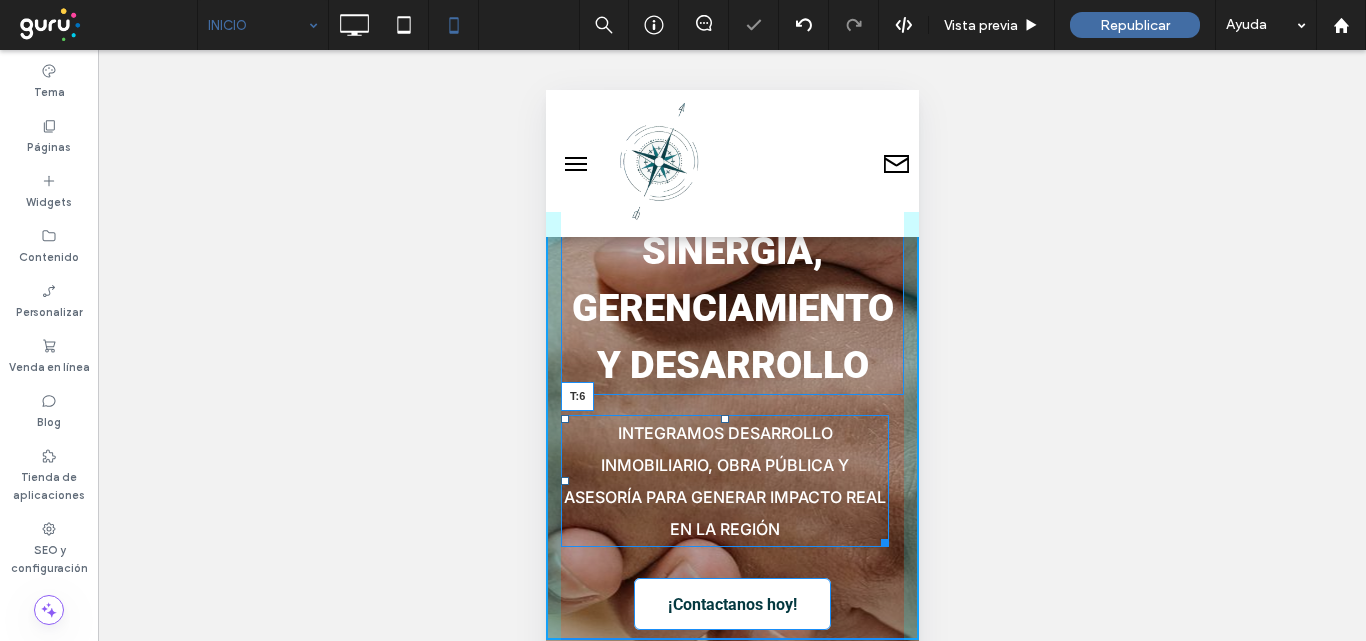 drag, startPoint x: 725, startPoint y: 417, endPoint x: 727, endPoint y: 403, distance: 14.142136 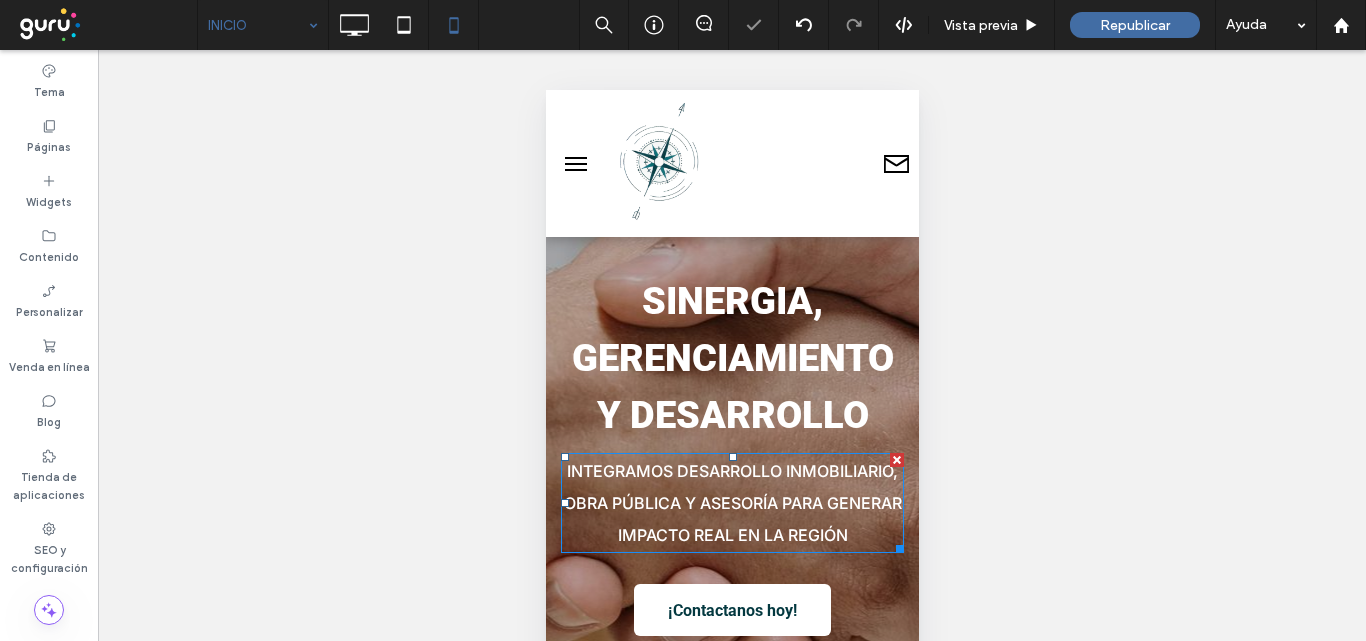 scroll, scrollTop: 0, scrollLeft: 0, axis: both 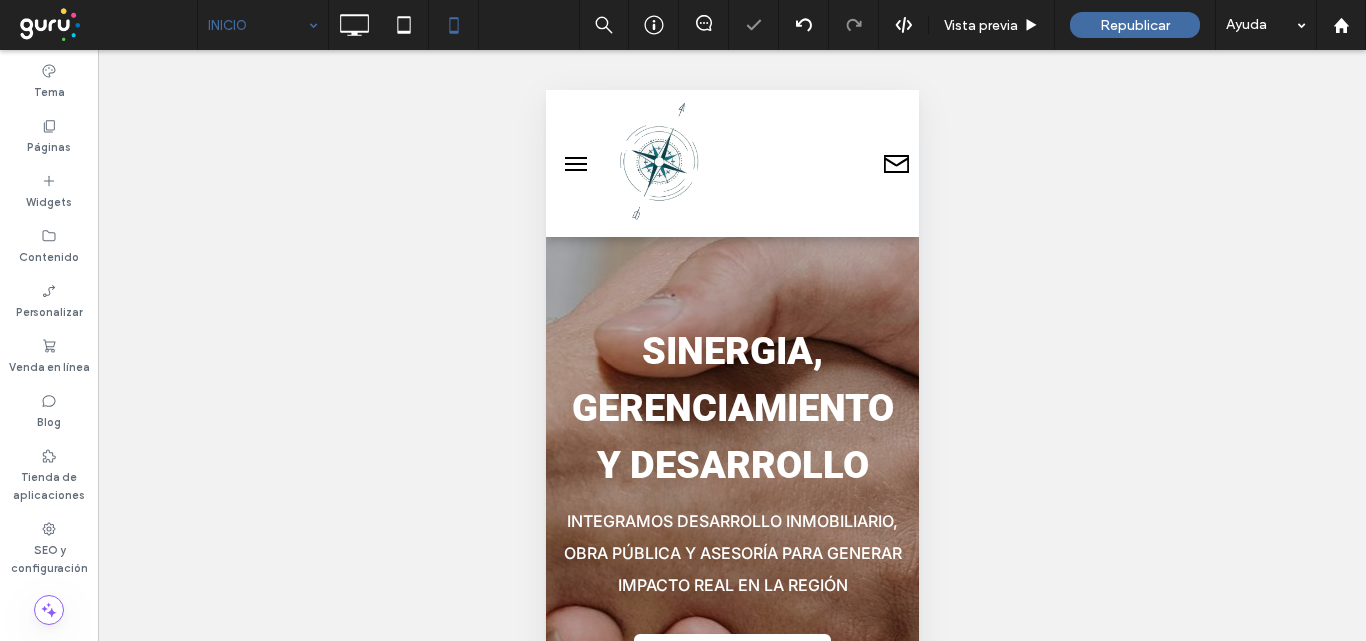 click on "SINERGIA, GERENCIAMIENTO Y DESARROLLO
Integramos desarrollo inmobiliario, obra pública y asesoría para generar impacto real en la región
¡Contactanos hoy!
Click To Paste
Fila + Añadir sección" at bounding box center [731, 504] 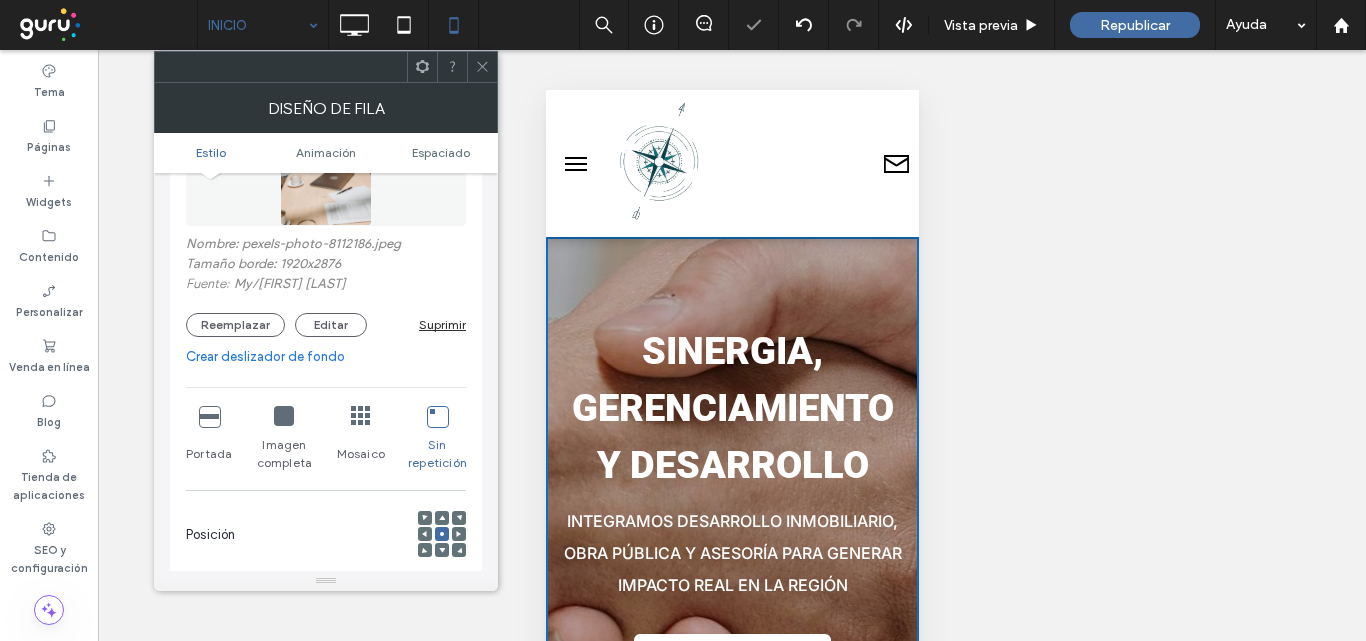 scroll, scrollTop: 300, scrollLeft: 0, axis: vertical 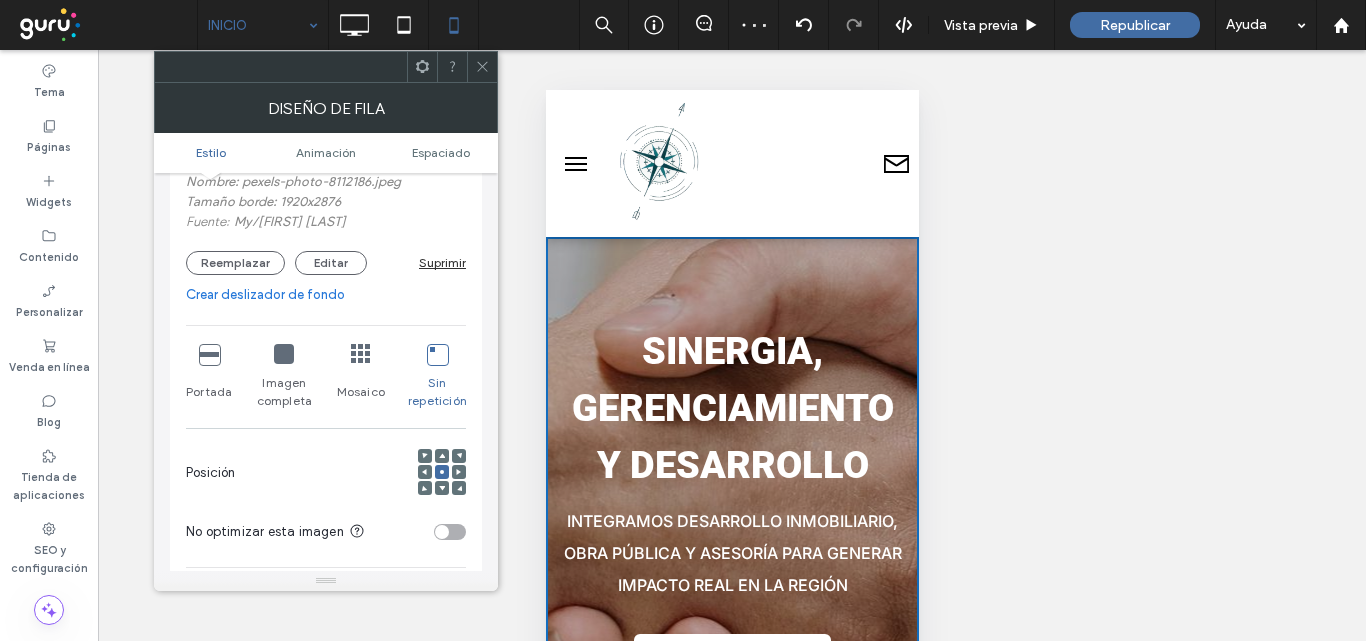 drag, startPoint x: 208, startPoint y: 354, endPoint x: 461, endPoint y: 247, distance: 274.6962 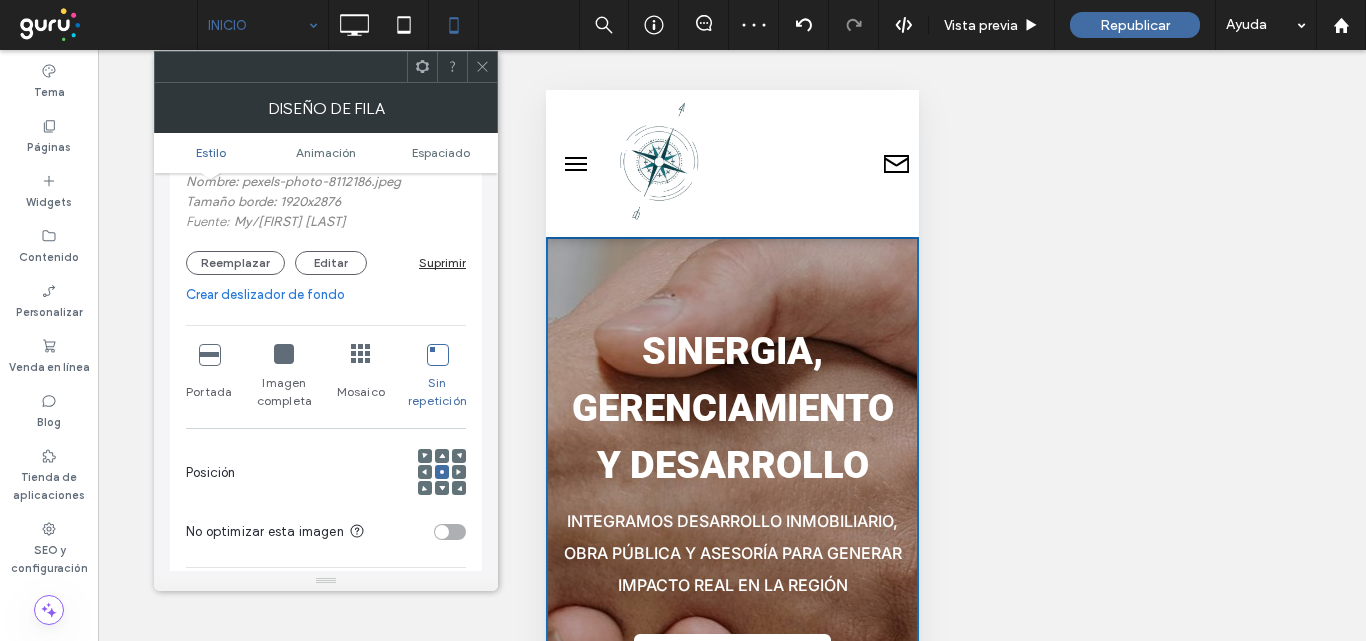 click at bounding box center [209, 354] 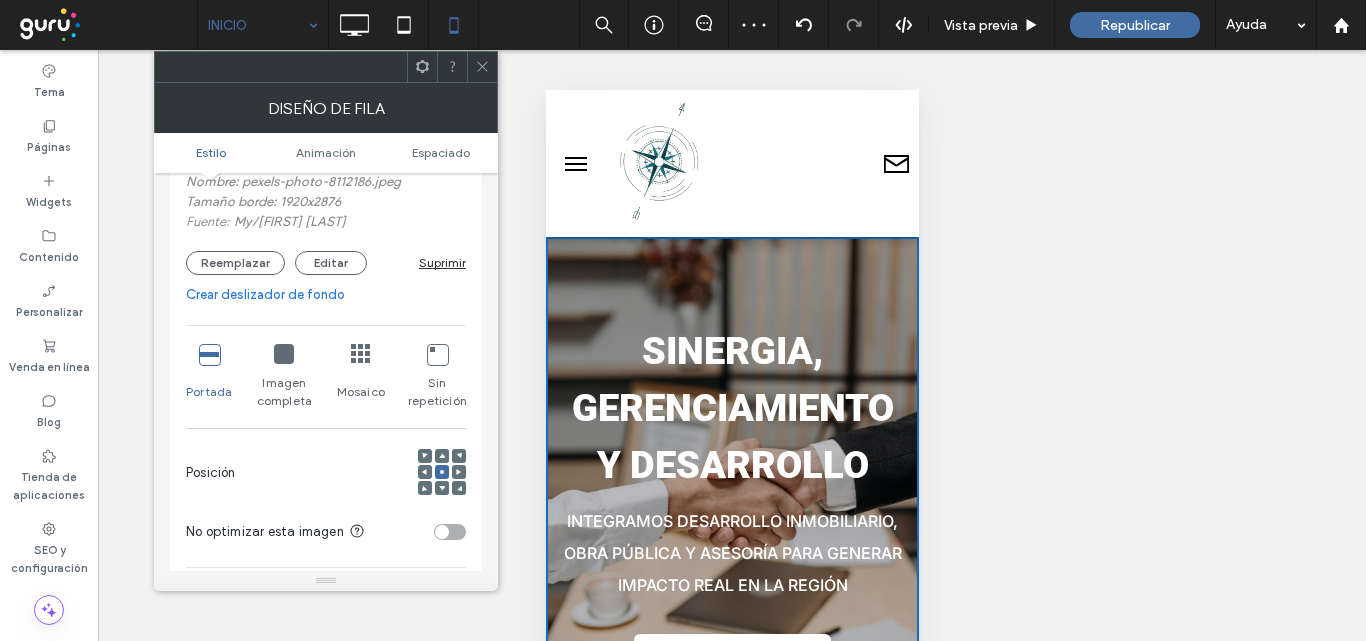 click 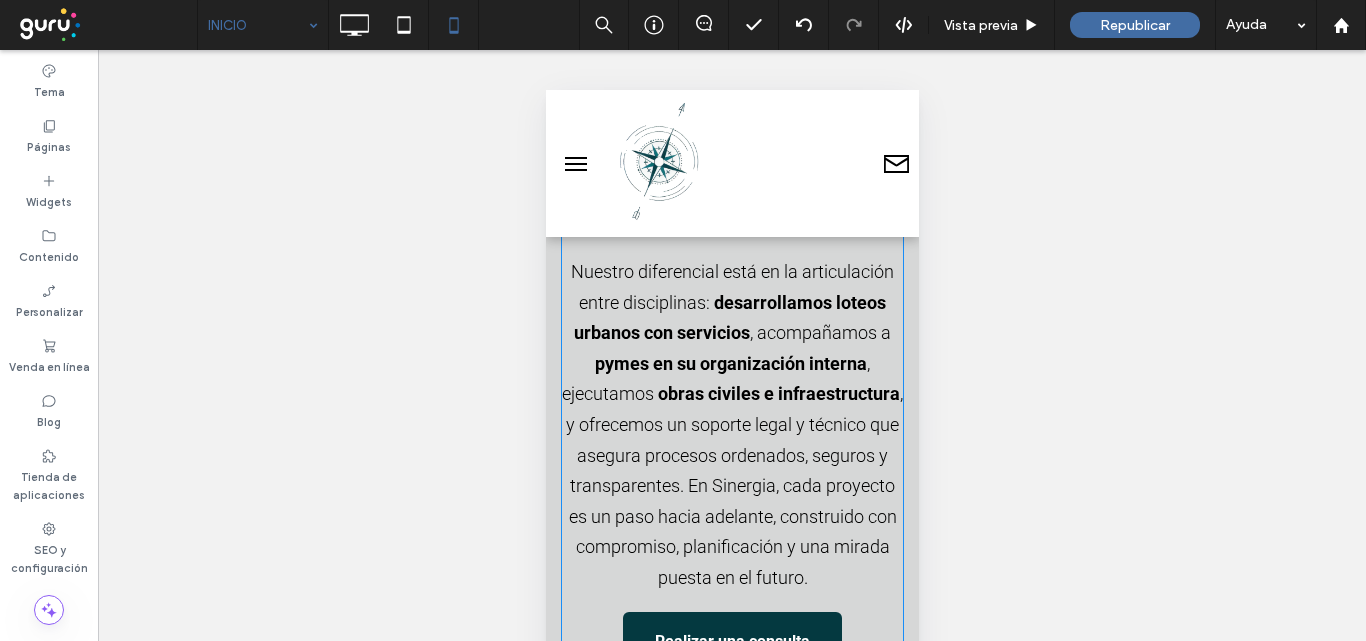 scroll, scrollTop: 2200, scrollLeft: 0, axis: vertical 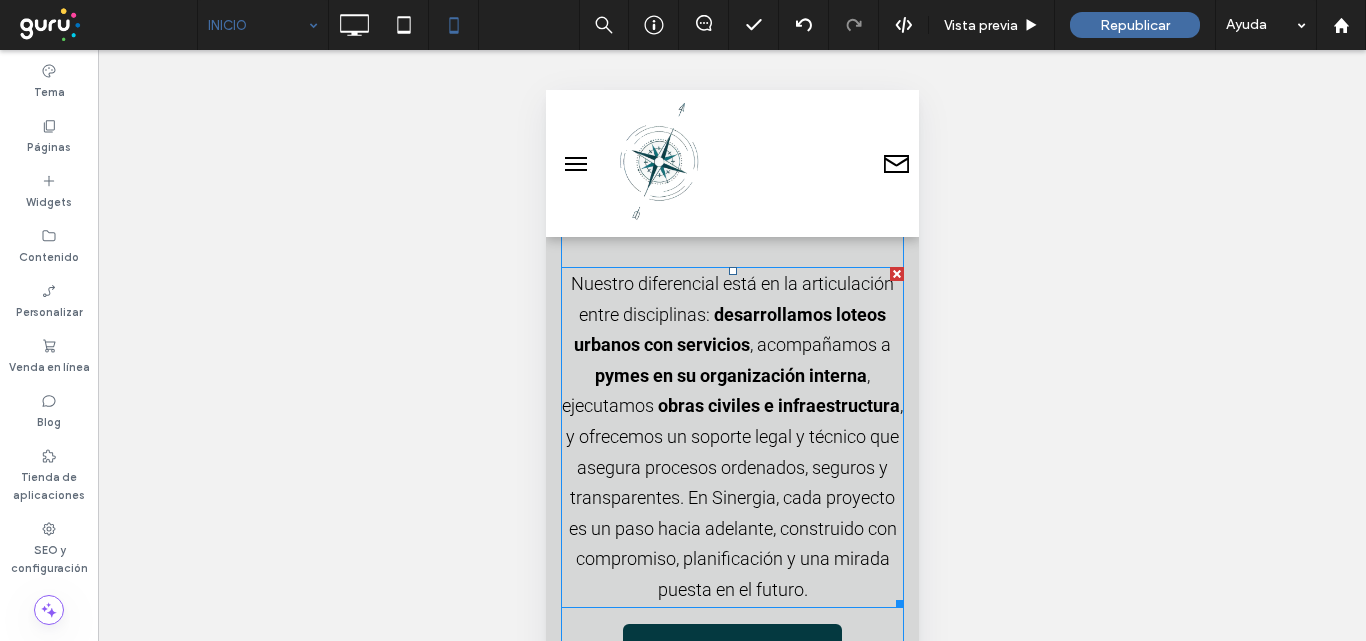 click on ", acompañamos a" at bounding box center [819, 344] 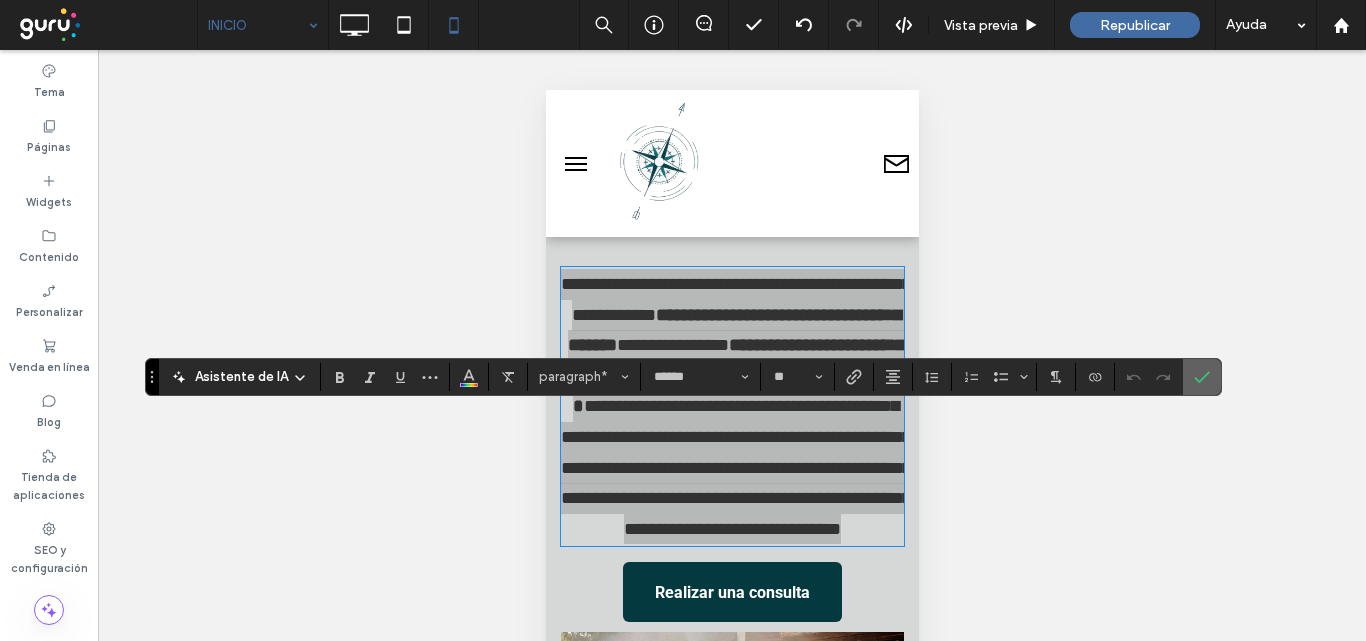 click 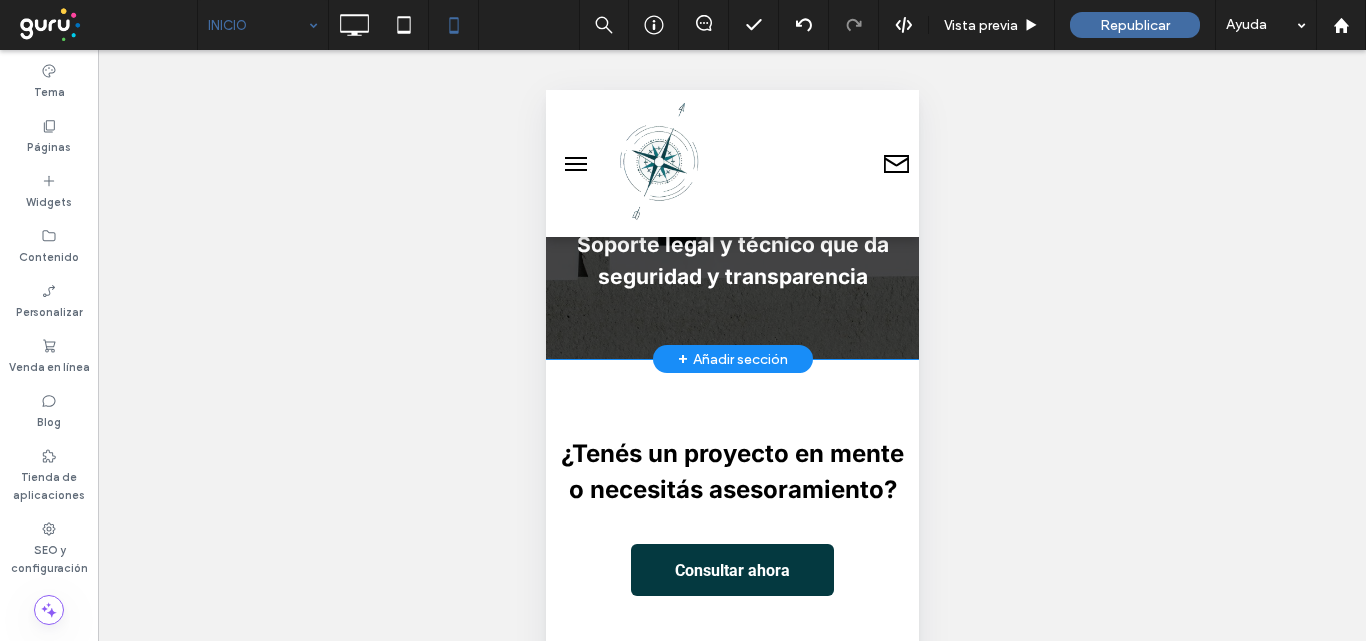 scroll, scrollTop: 3800, scrollLeft: 0, axis: vertical 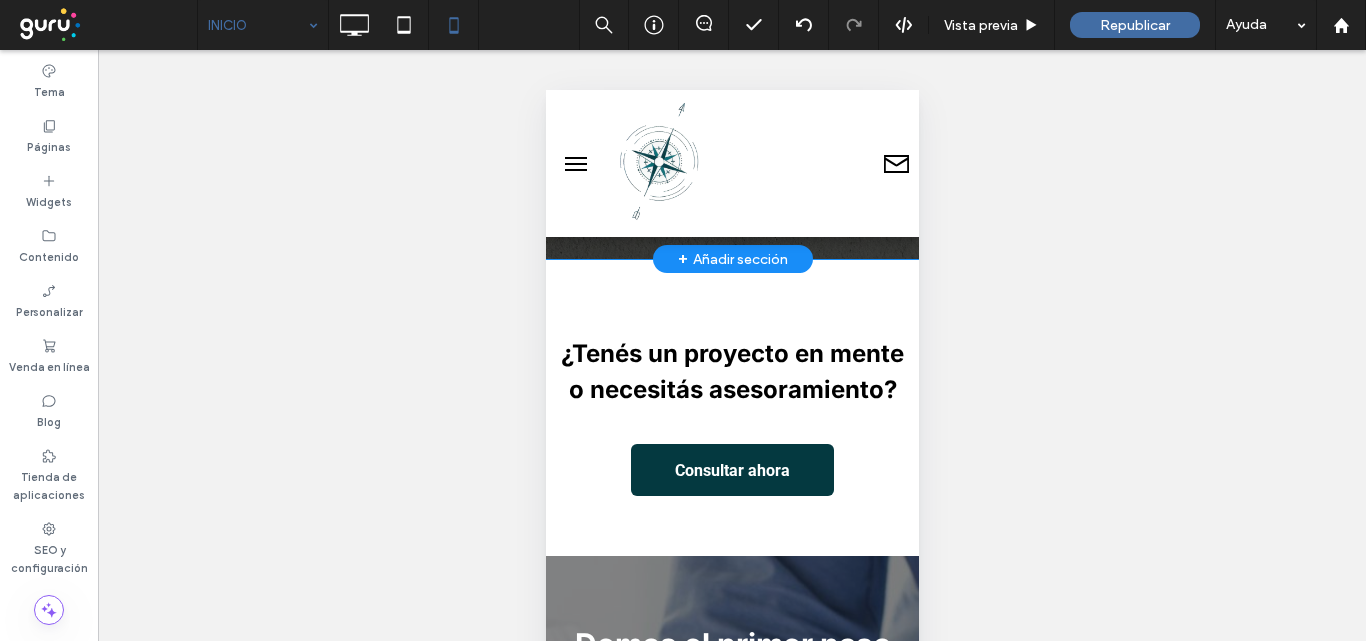 click on "Un lápiz, una regla y papel que se utilizan para hacer borradores o dibujos.
Urbanización con servicios y planificación
Click To Paste
Mano sosteniendo un casco de construcción.
Obras civiles, infraestructura y asesoramiento a pymes
Click To Paste
Logotipo con dos figuras con los brazos levantados sobre un escudo con el símbolo de una escala.
Soporte legal y técnico que da seguridad y transparencia
Click To Paste
Fila + Añadir sección" at bounding box center [731, -96] 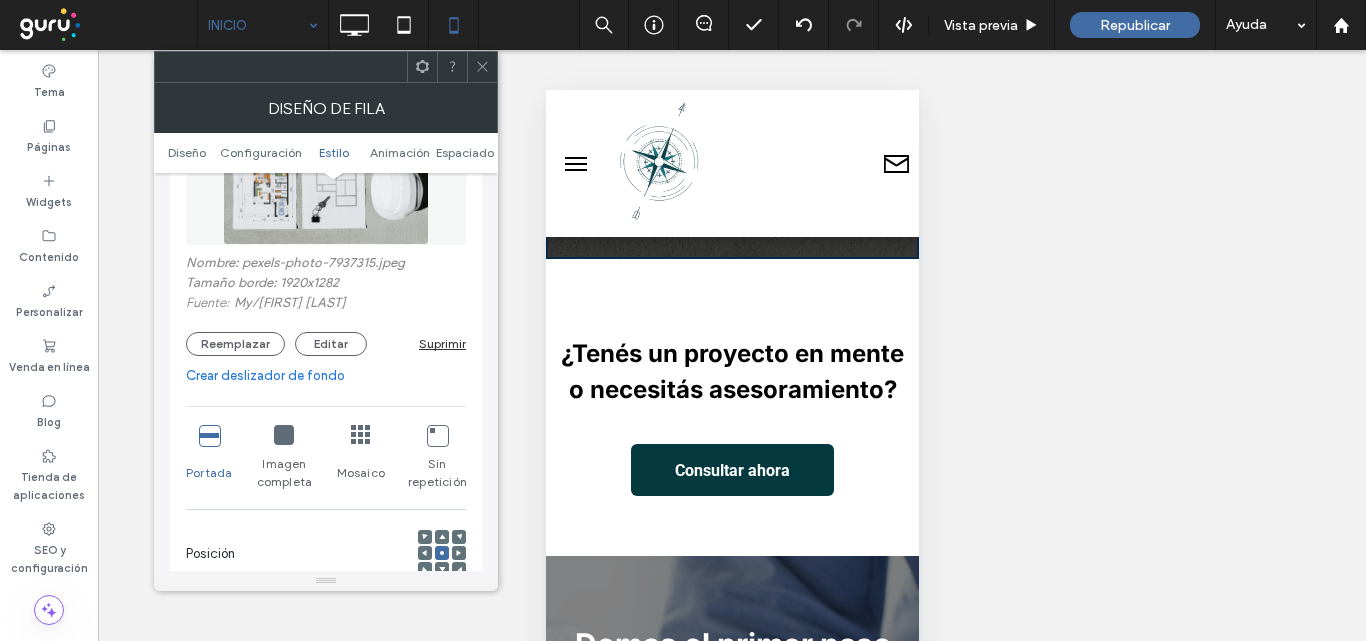 scroll, scrollTop: 600, scrollLeft: 0, axis: vertical 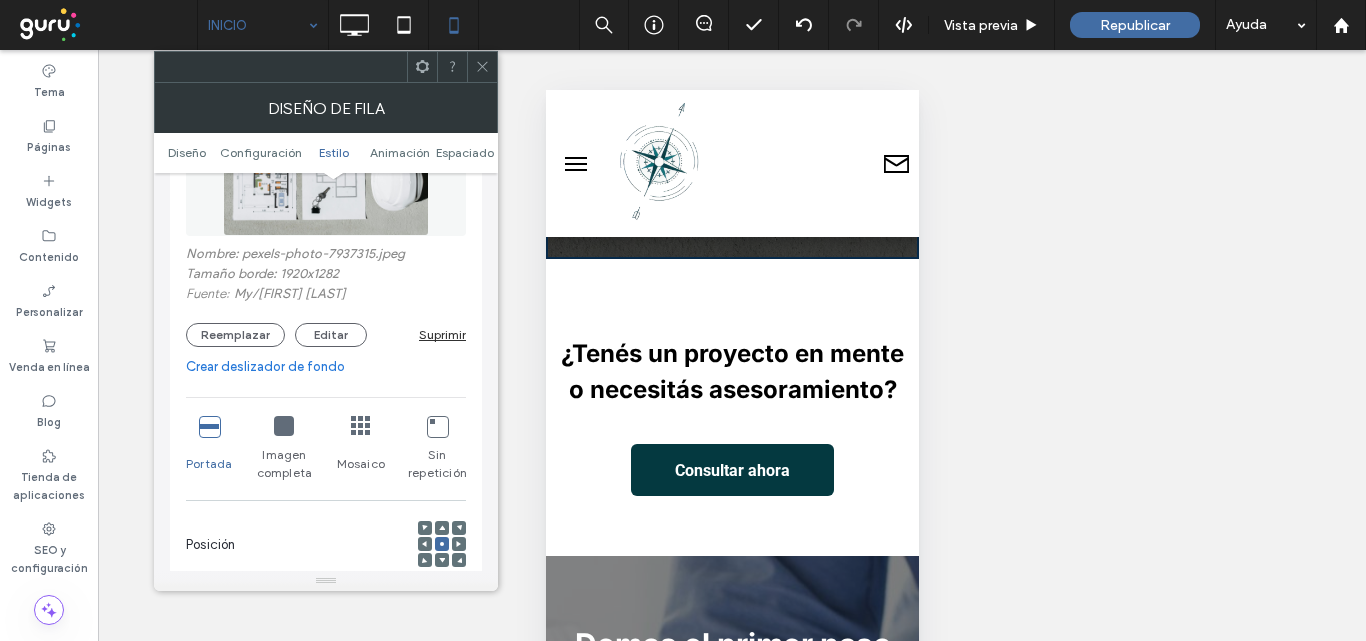 click at bounding box center (209, 426) 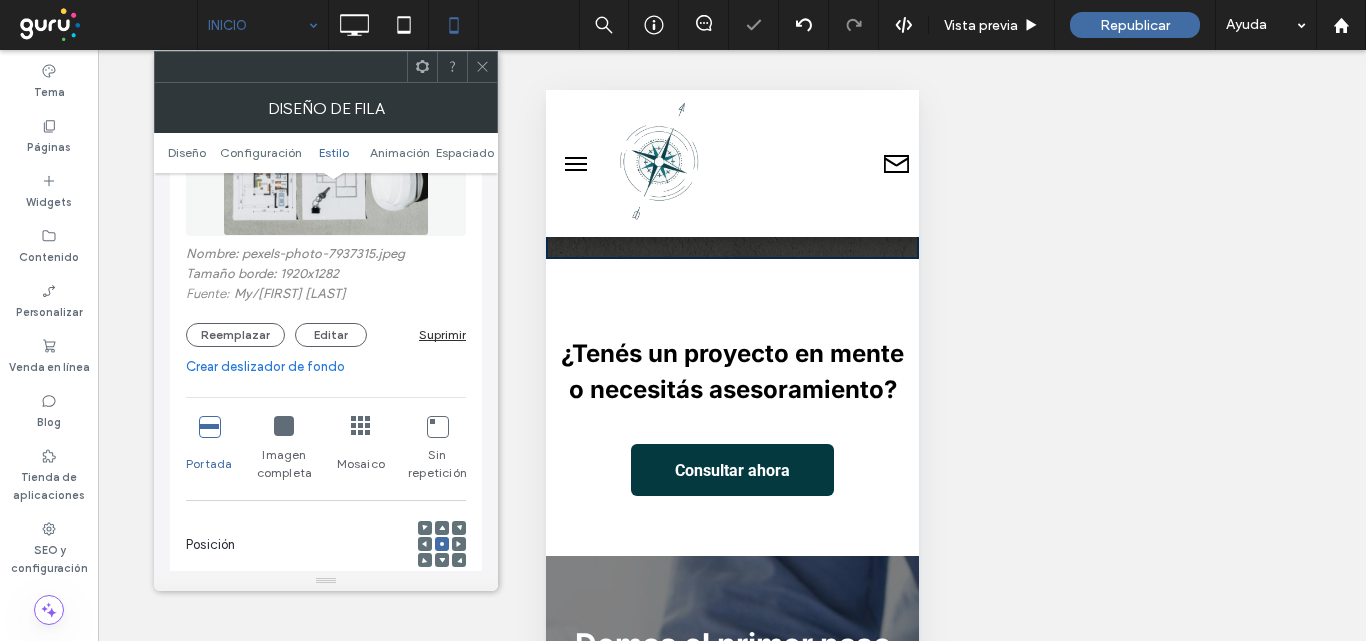 drag, startPoint x: 472, startPoint y: 72, endPoint x: 12, endPoint y: 96, distance: 460.62567 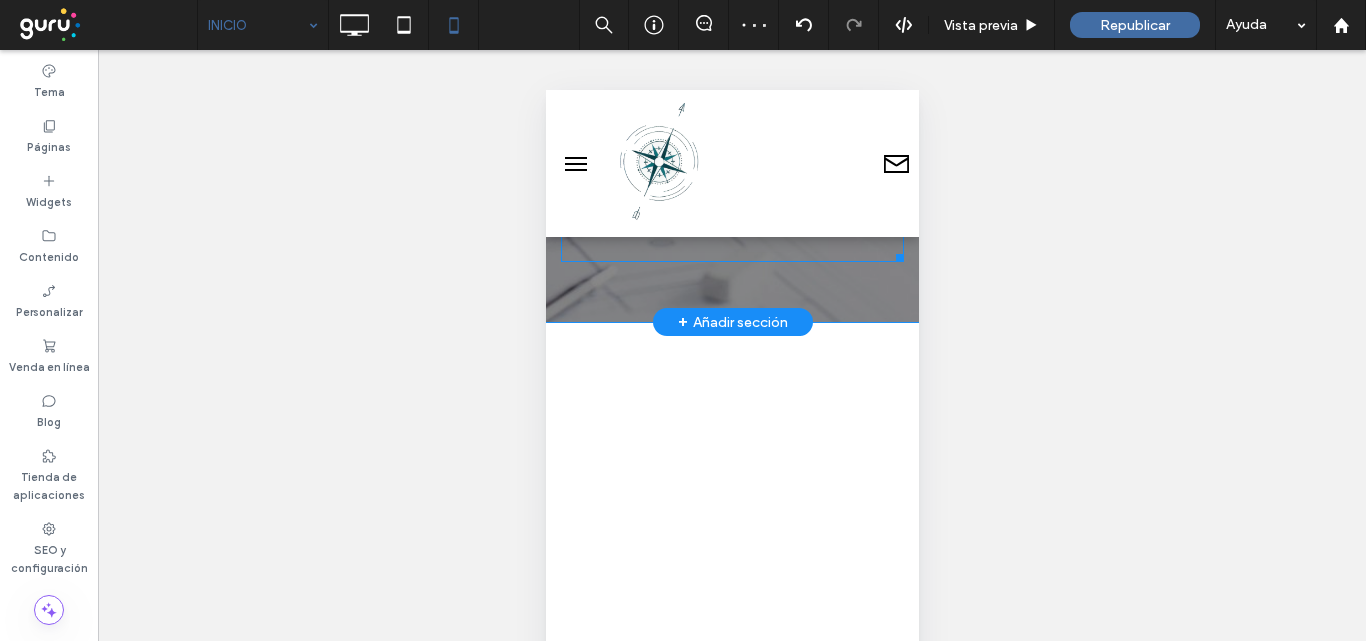 scroll, scrollTop: 4900, scrollLeft: 0, axis: vertical 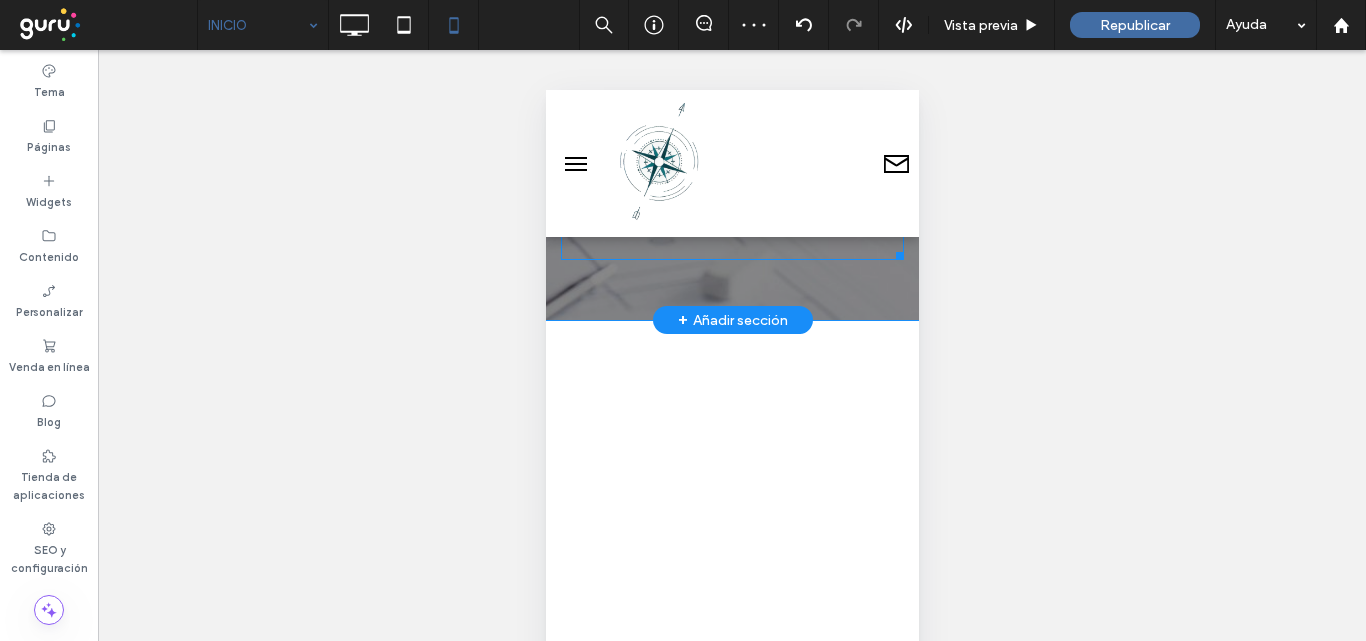 drag, startPoint x: 724, startPoint y: 321, endPoint x: 589, endPoint y: 276, distance: 142.30249 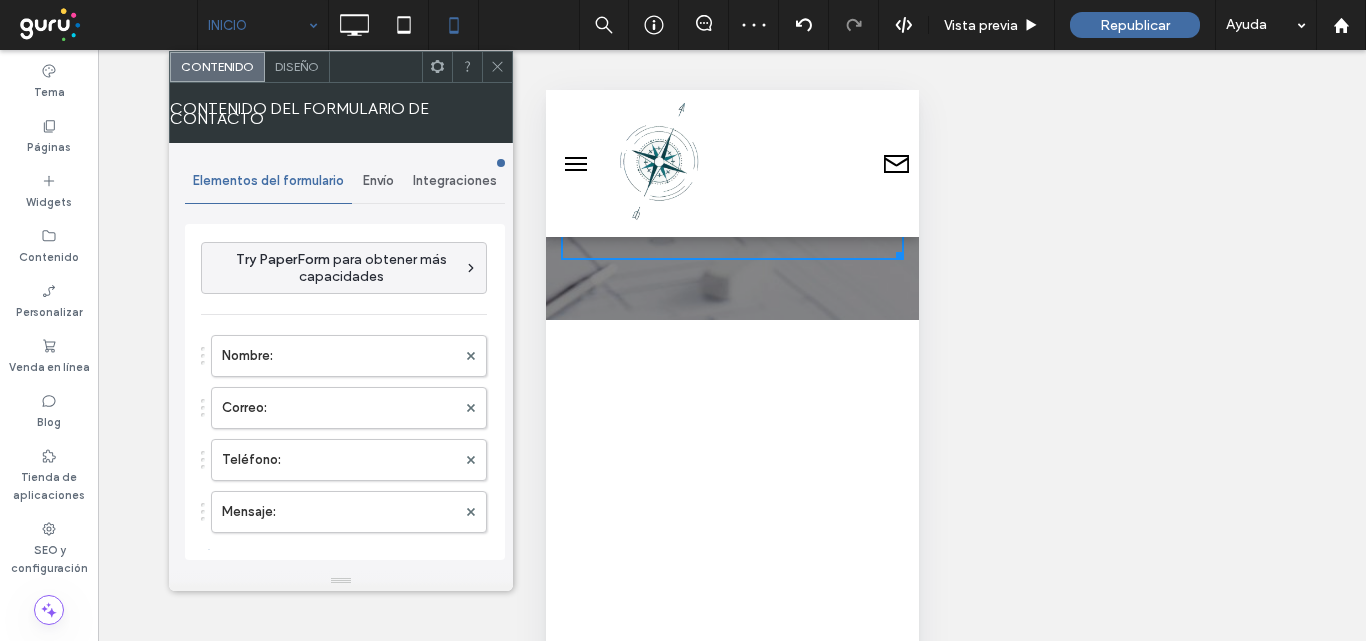 click on "Envío" at bounding box center (378, 181) 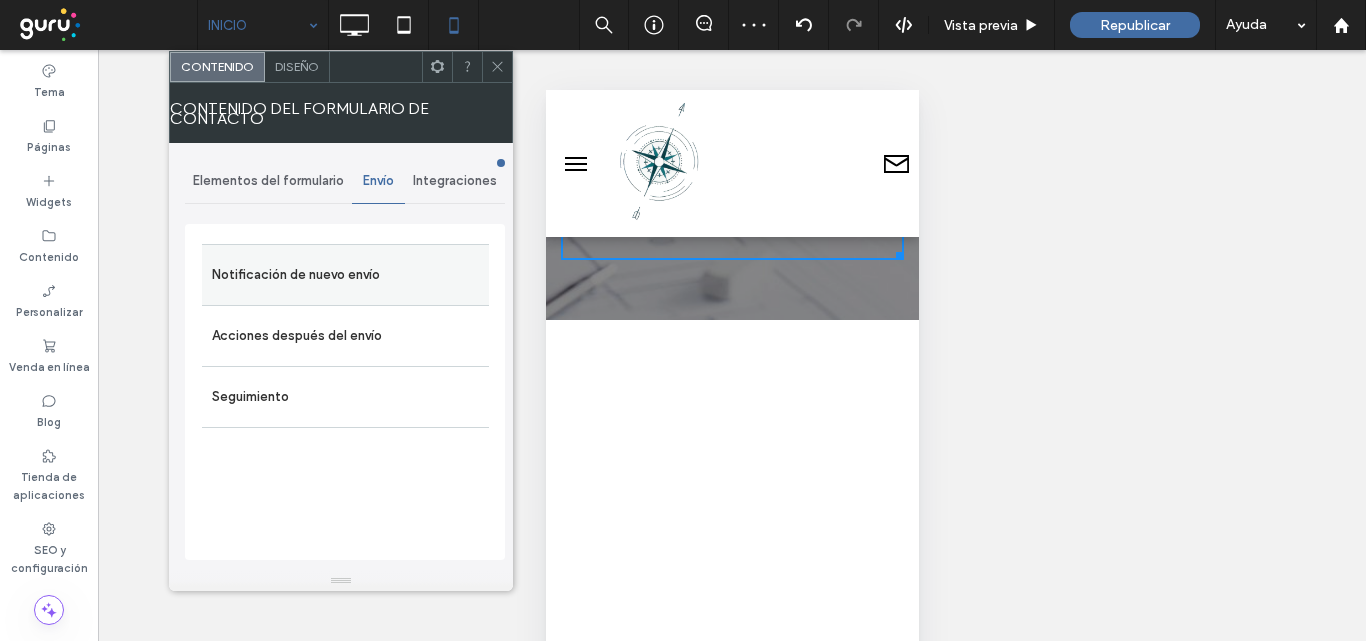 click on "Notificación de nuevo envío" at bounding box center [345, 275] 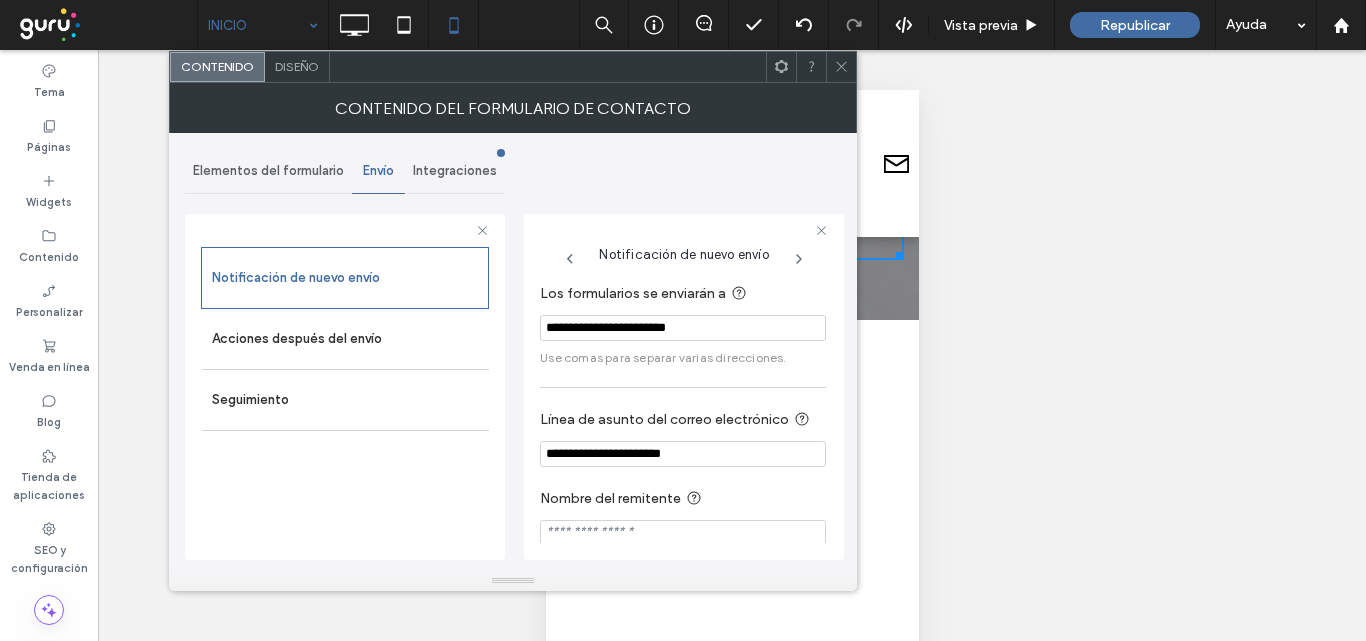 click at bounding box center (841, 67) 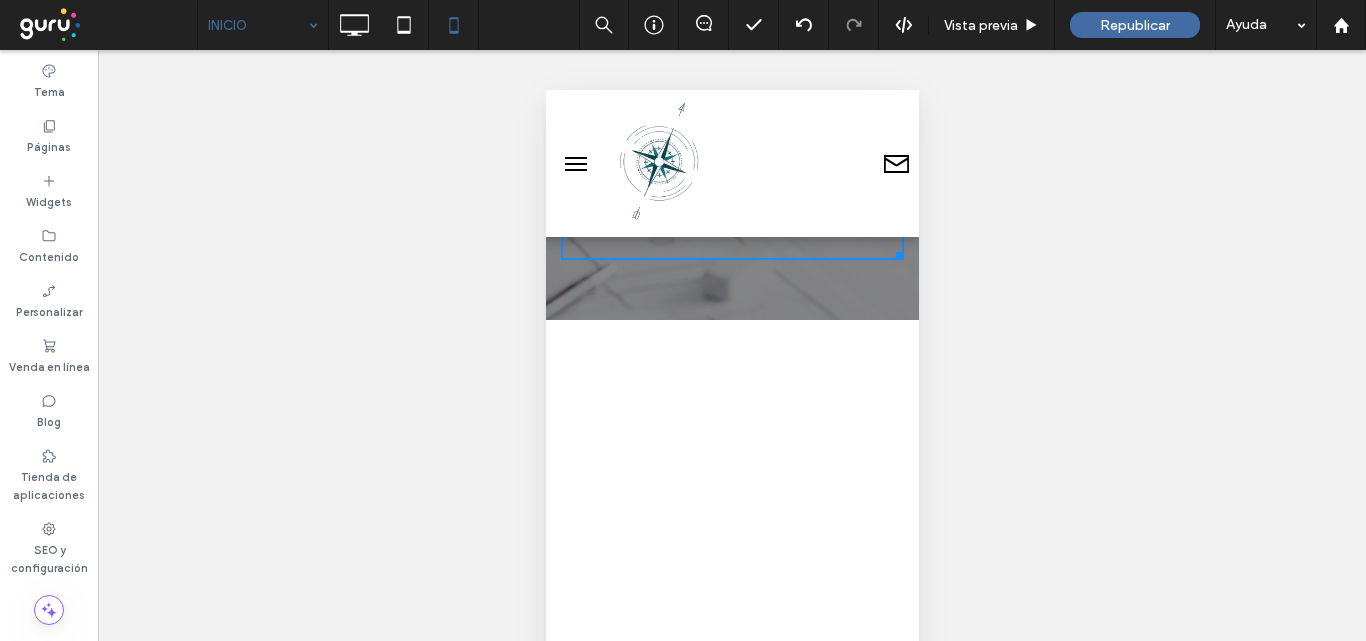 scroll, scrollTop: 0, scrollLeft: 0, axis: both 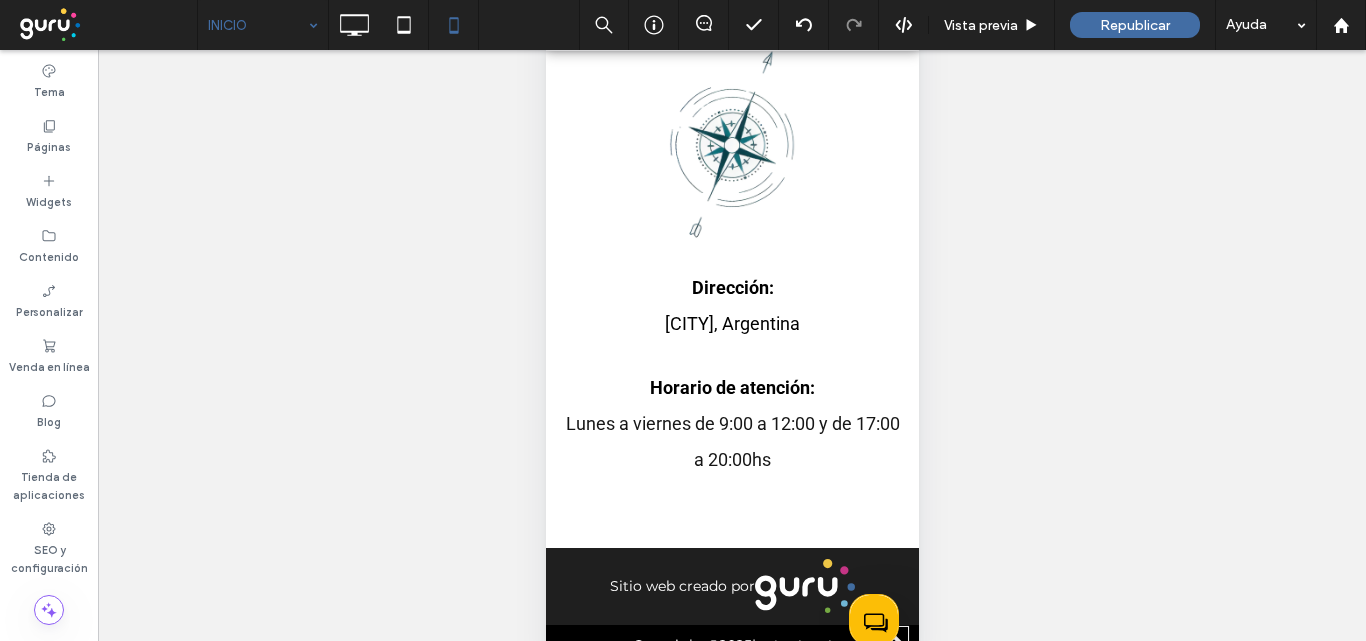 drag, startPoint x: 254, startPoint y: 19, endPoint x: 250, endPoint y: 39, distance: 20.396078 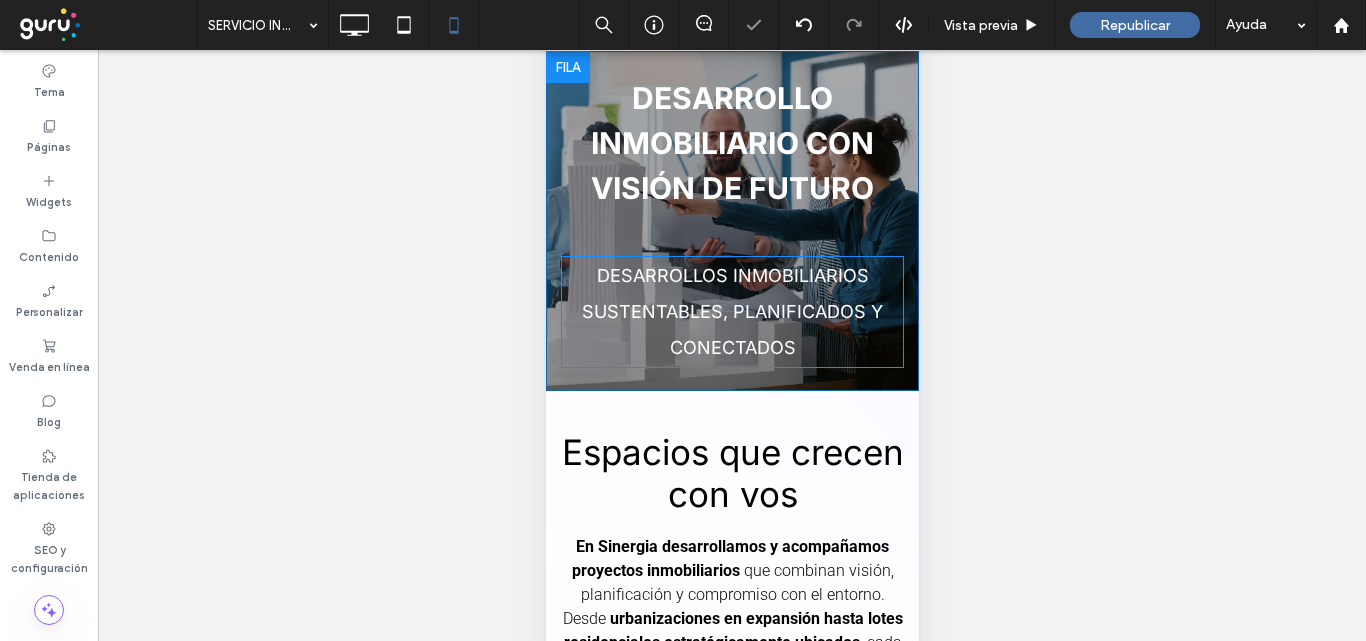 scroll, scrollTop: 0, scrollLeft: 0, axis: both 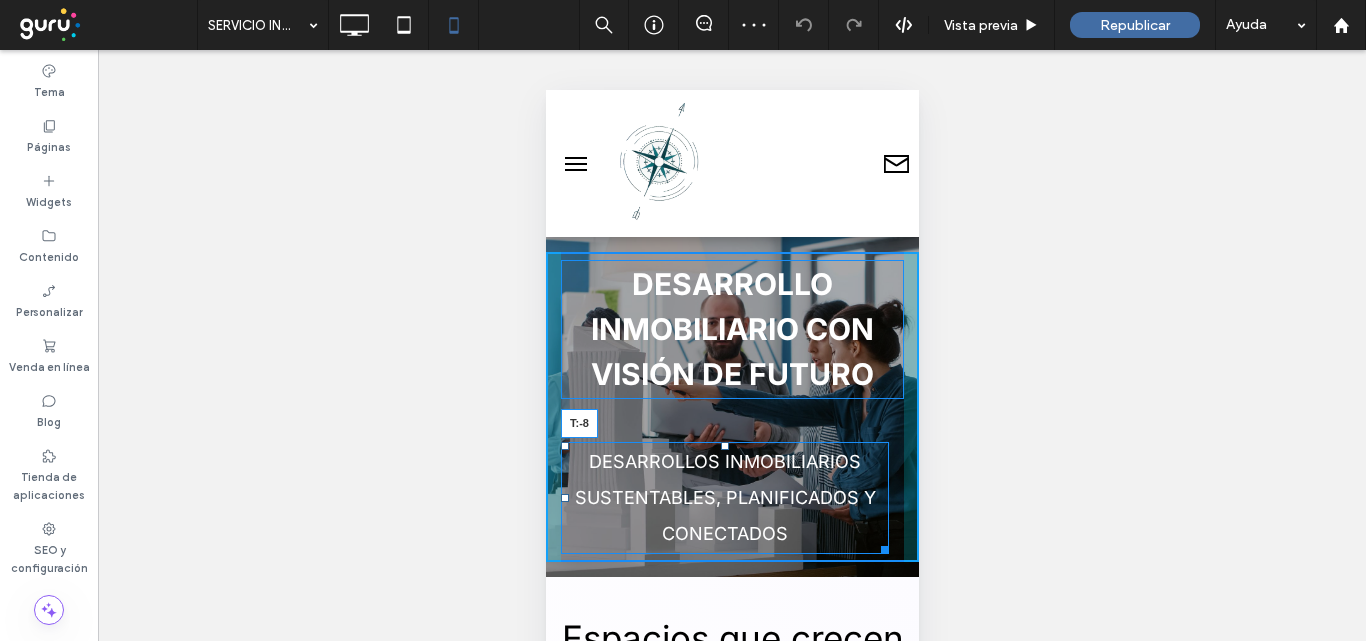 drag, startPoint x: 722, startPoint y: 447, endPoint x: 733, endPoint y: 393, distance: 55.108982 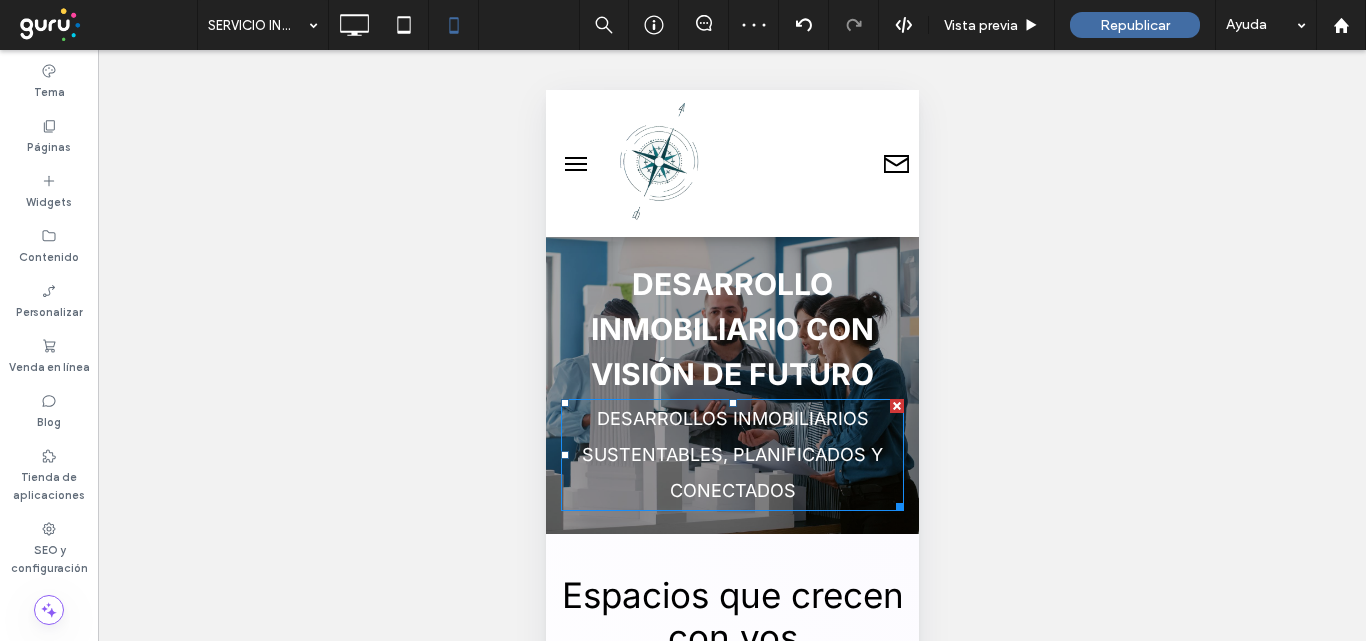 click on "Desarrollos inmobiliarios sustentables, planificados y conectados" at bounding box center [731, 454] 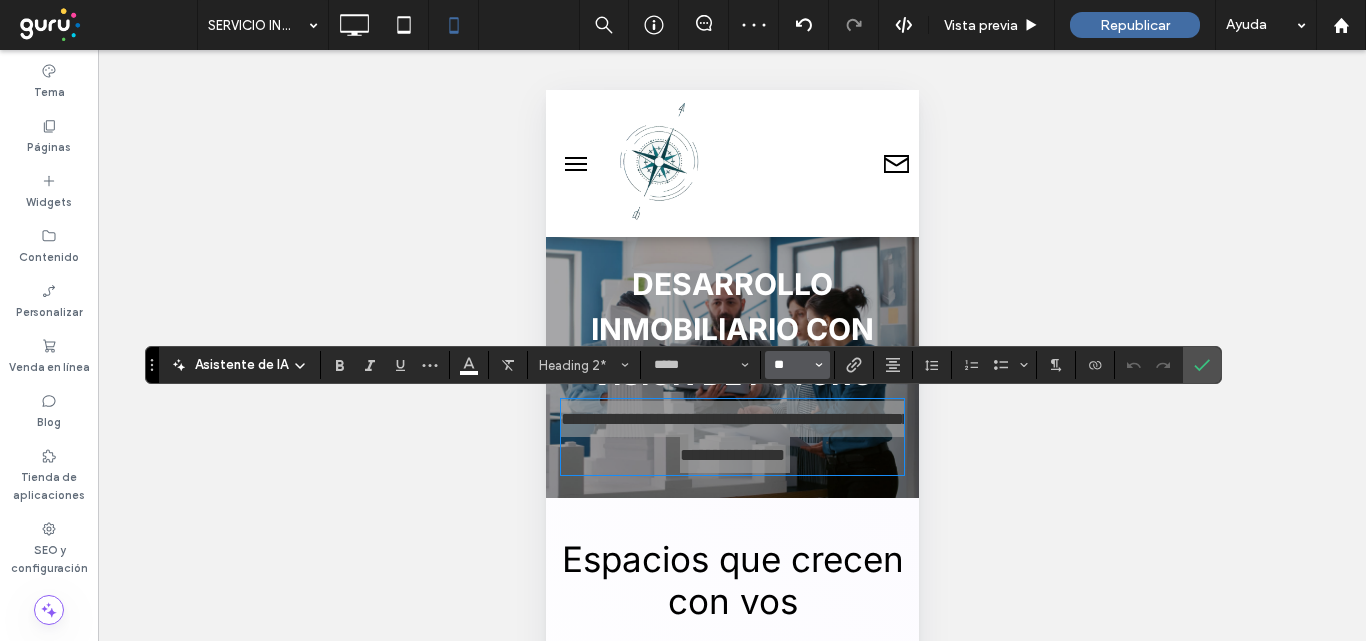 click on "**" at bounding box center (791, 365) 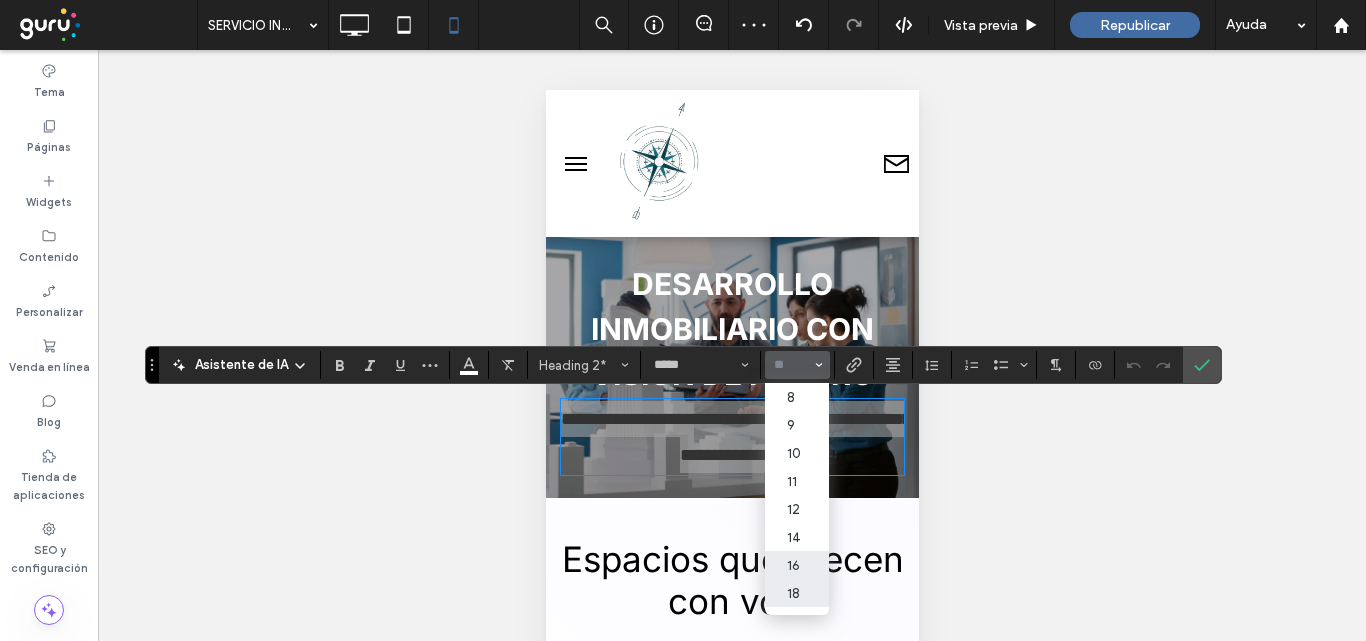 drag, startPoint x: 790, startPoint y: 560, endPoint x: 349, endPoint y: 451, distance: 454.27084 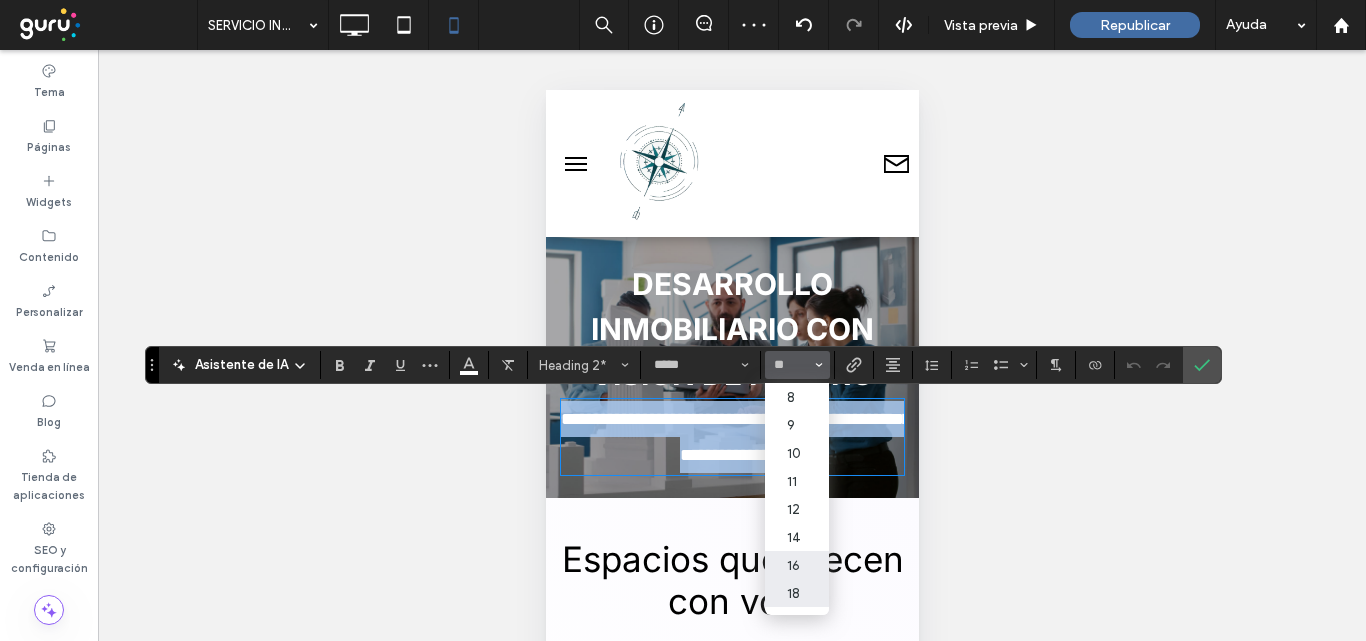 type on "**" 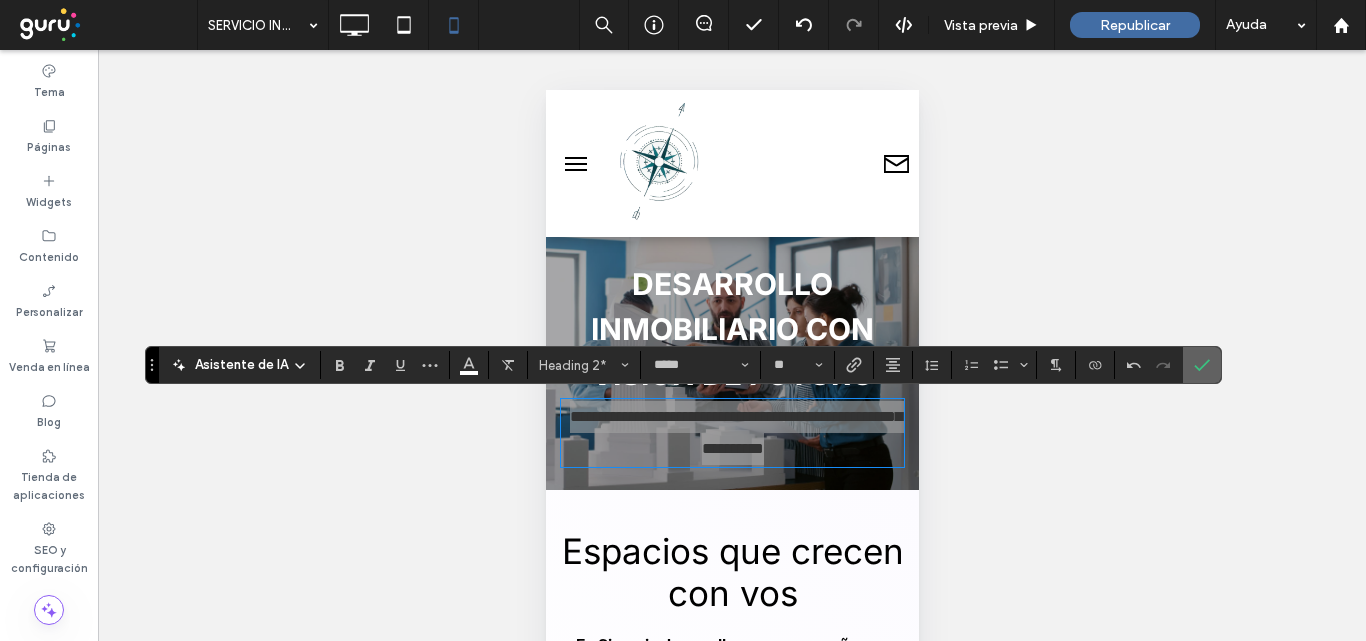 click at bounding box center [1202, 365] 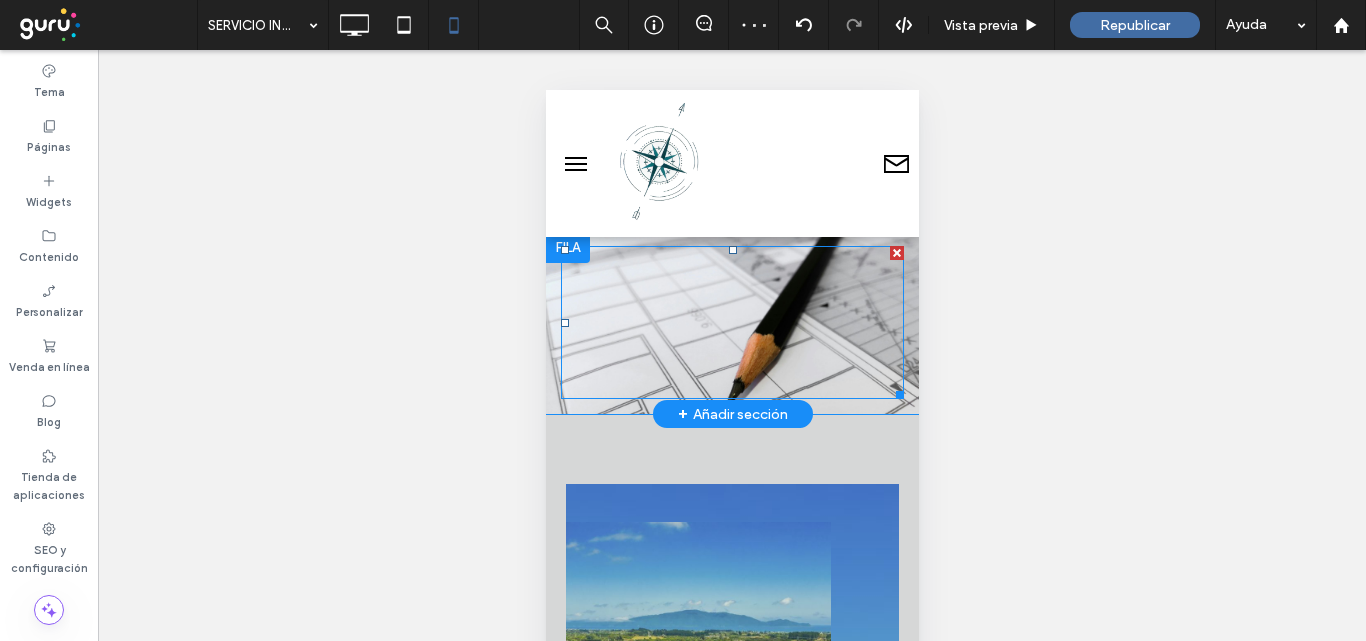 scroll, scrollTop: 800, scrollLeft: 0, axis: vertical 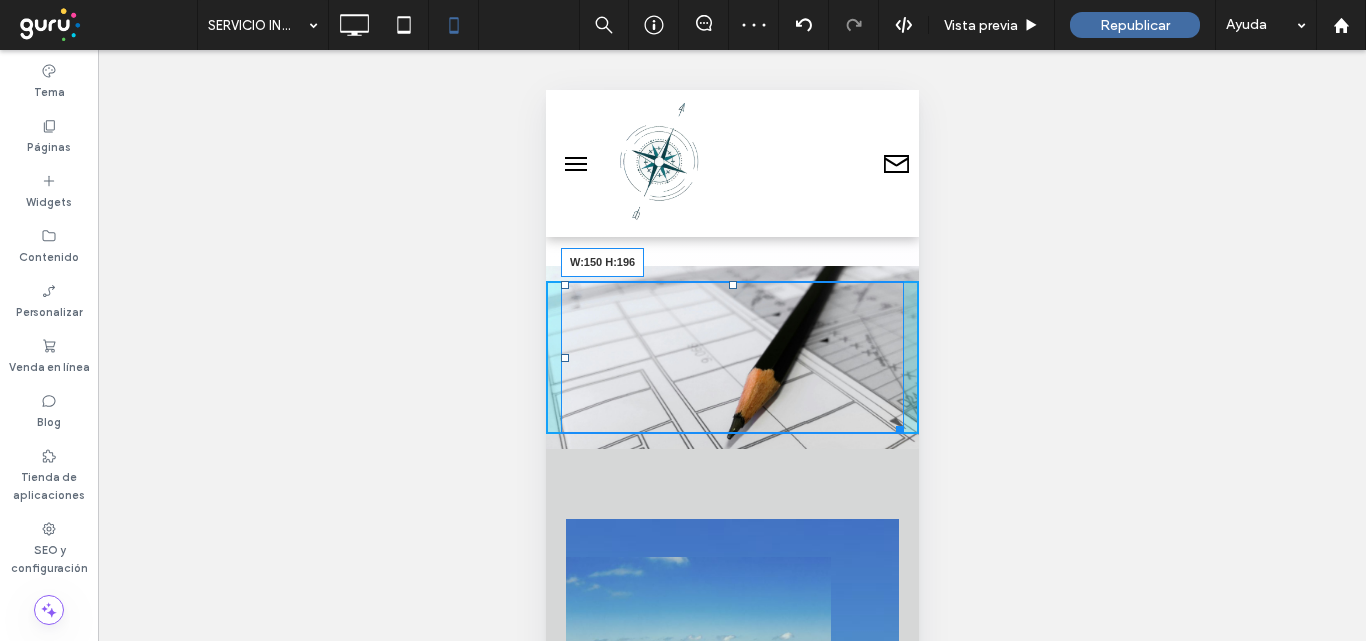 drag, startPoint x: 881, startPoint y: 450, endPoint x: 792, endPoint y: 500, distance: 102.0833 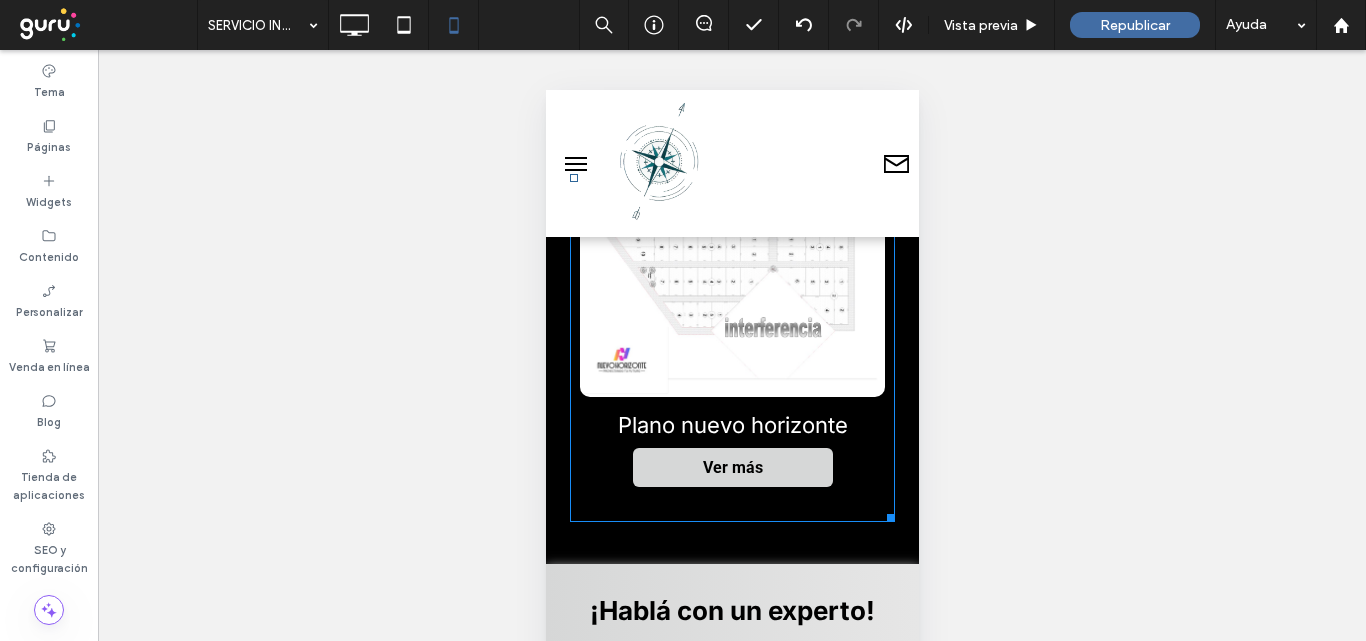 scroll, scrollTop: 4100, scrollLeft: 0, axis: vertical 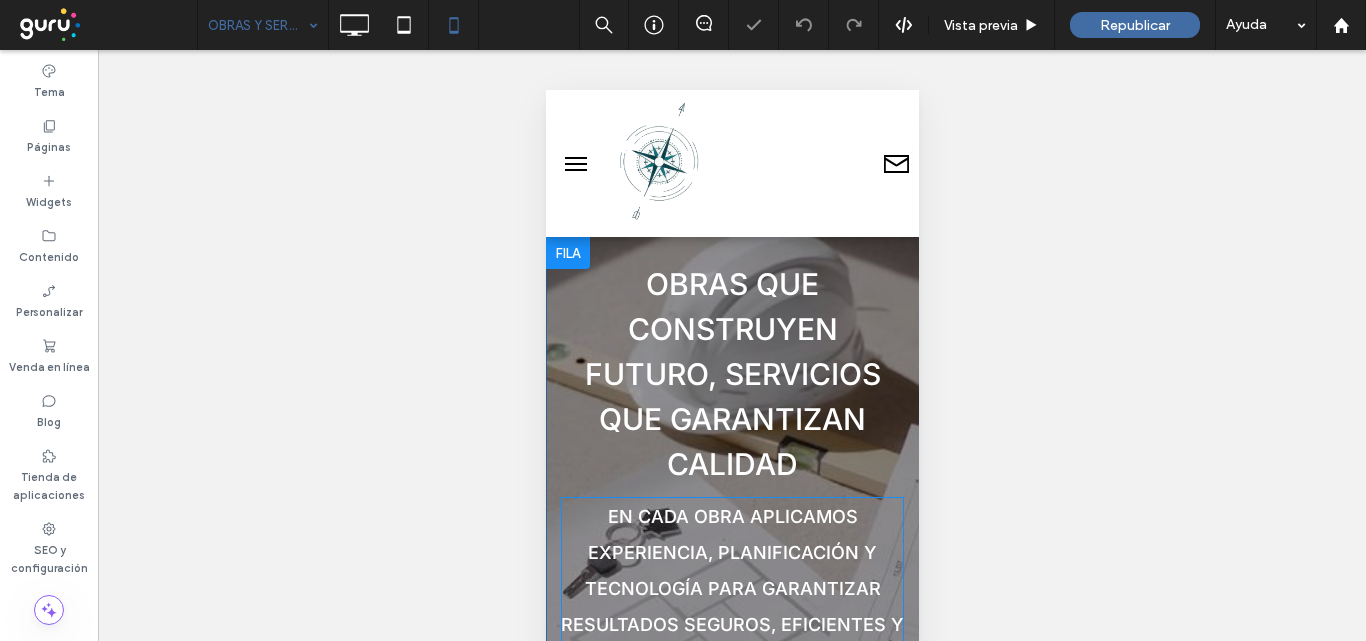 click on "En cada obra aplicamos experiencia, planificación y tecnología para garantizar resultados seguros, eficientes y duraderos" at bounding box center [731, 588] 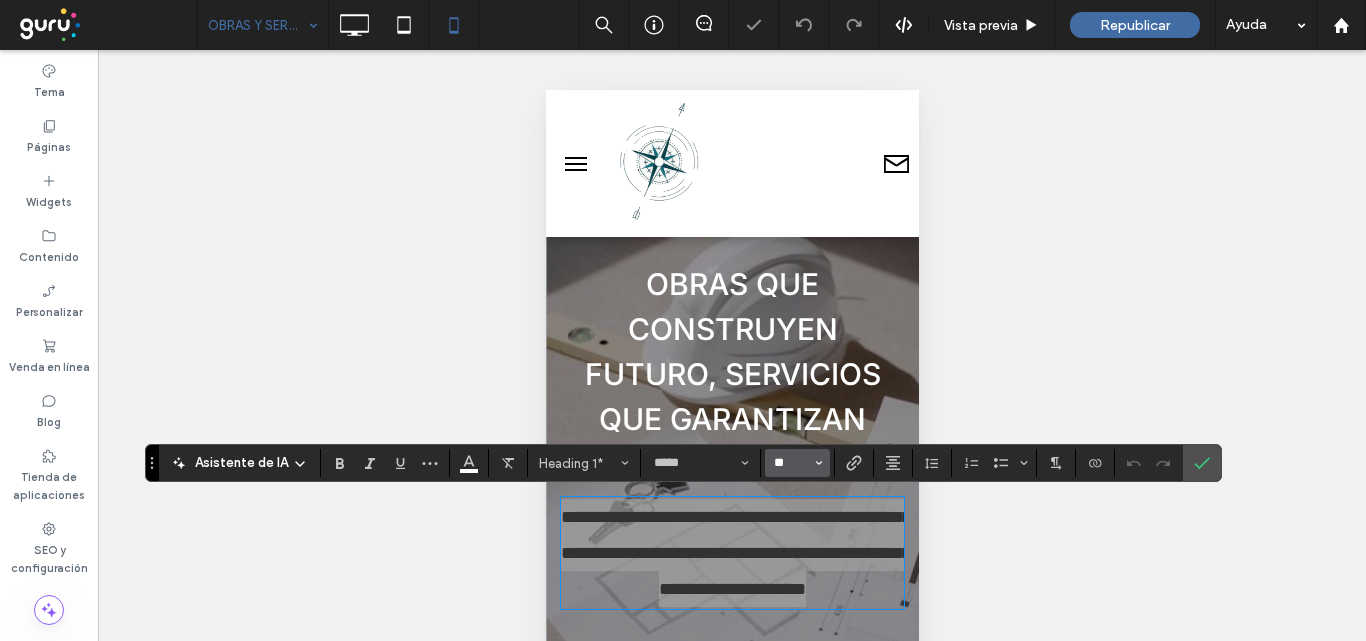 click on "**" at bounding box center (791, 463) 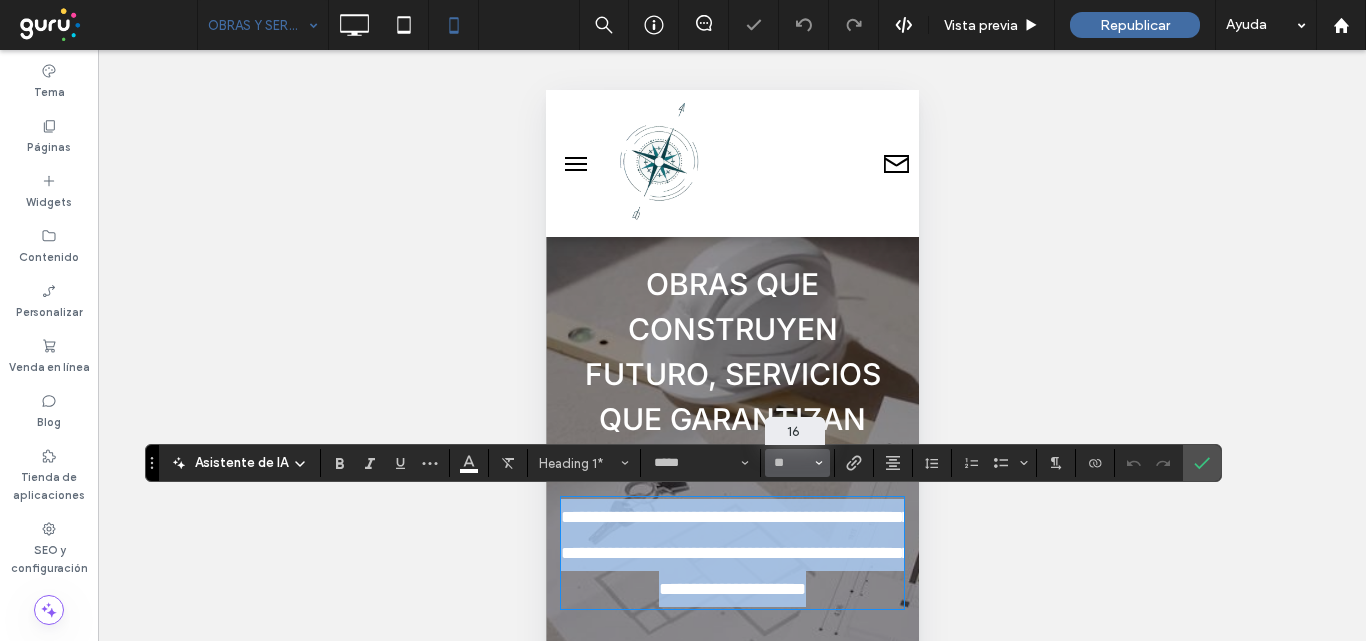type on "**" 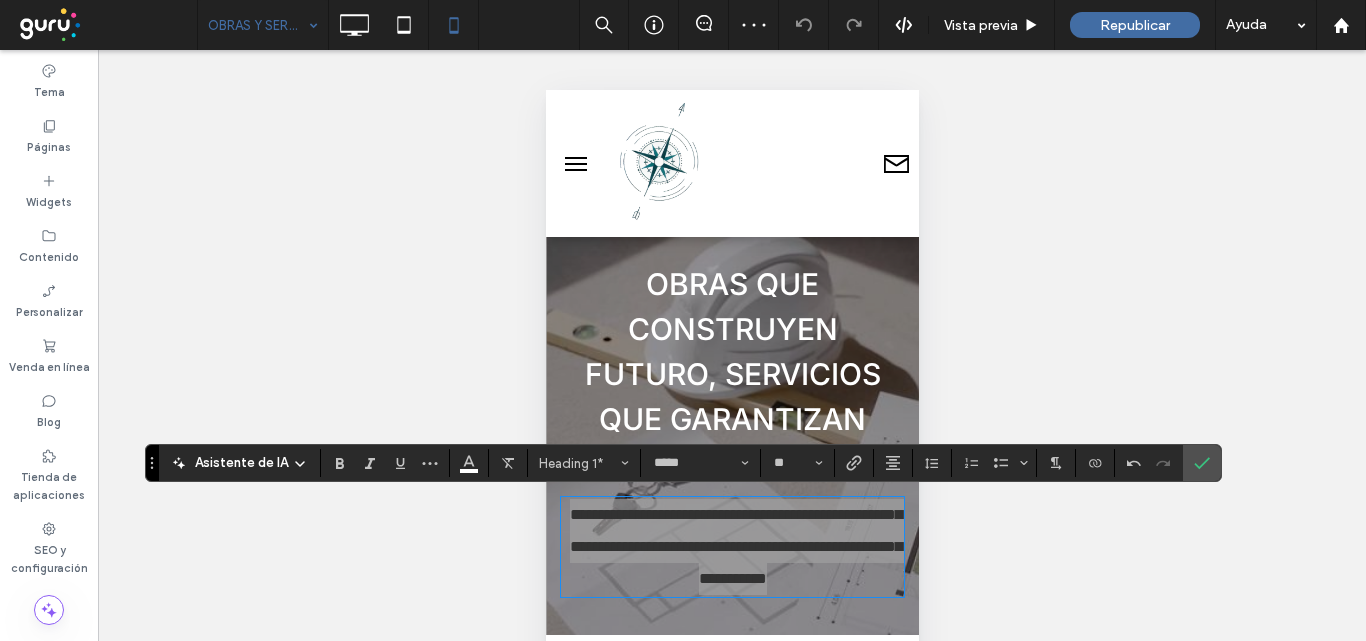 click 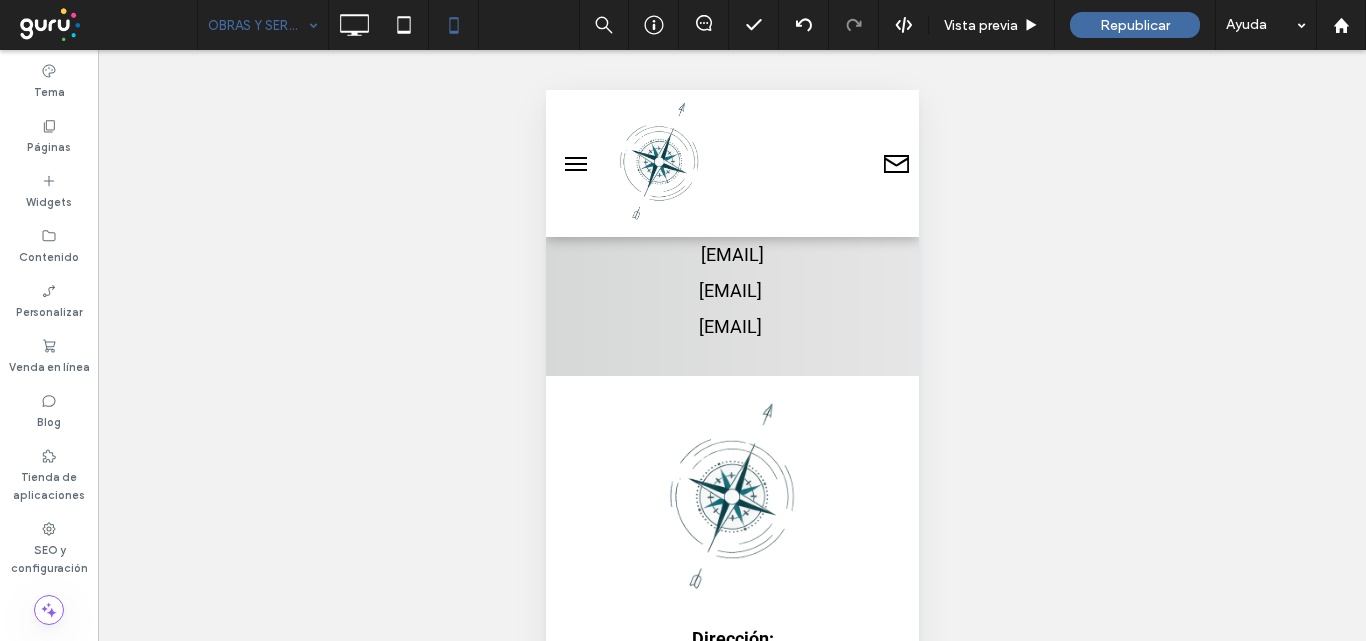 scroll, scrollTop: 2400, scrollLeft: 0, axis: vertical 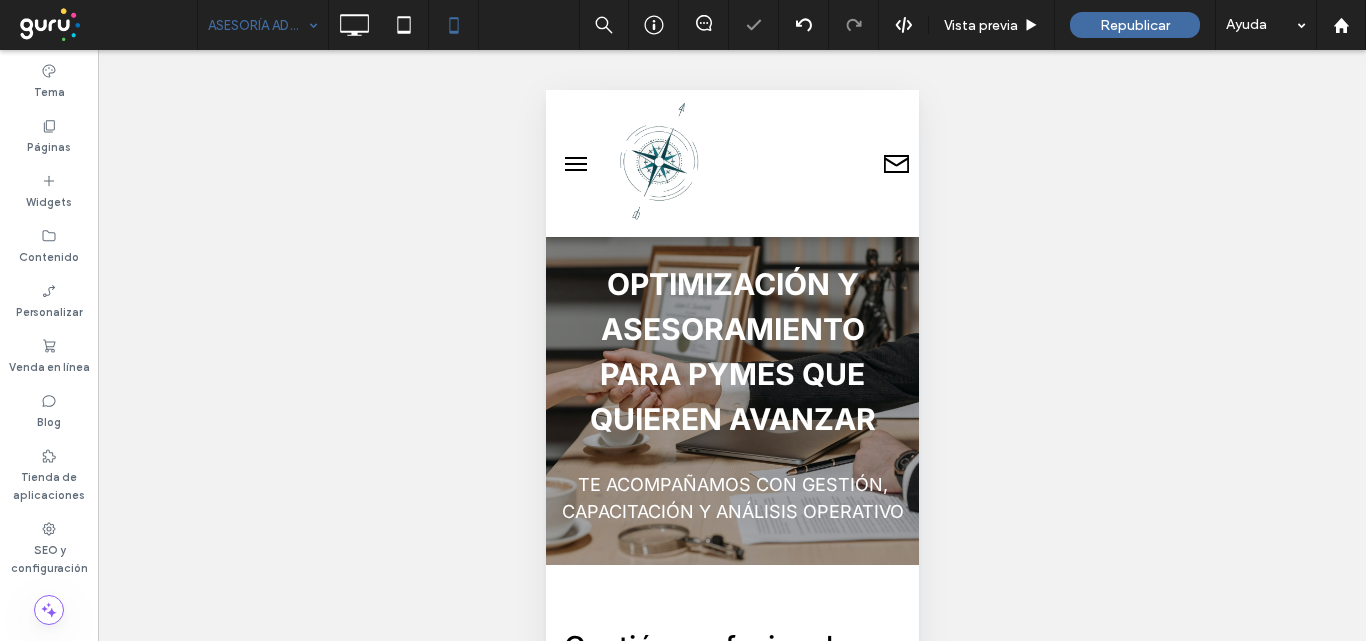 click on "Te acompañamos con gestión, capacitación y análisis operativo" at bounding box center [732, 498] 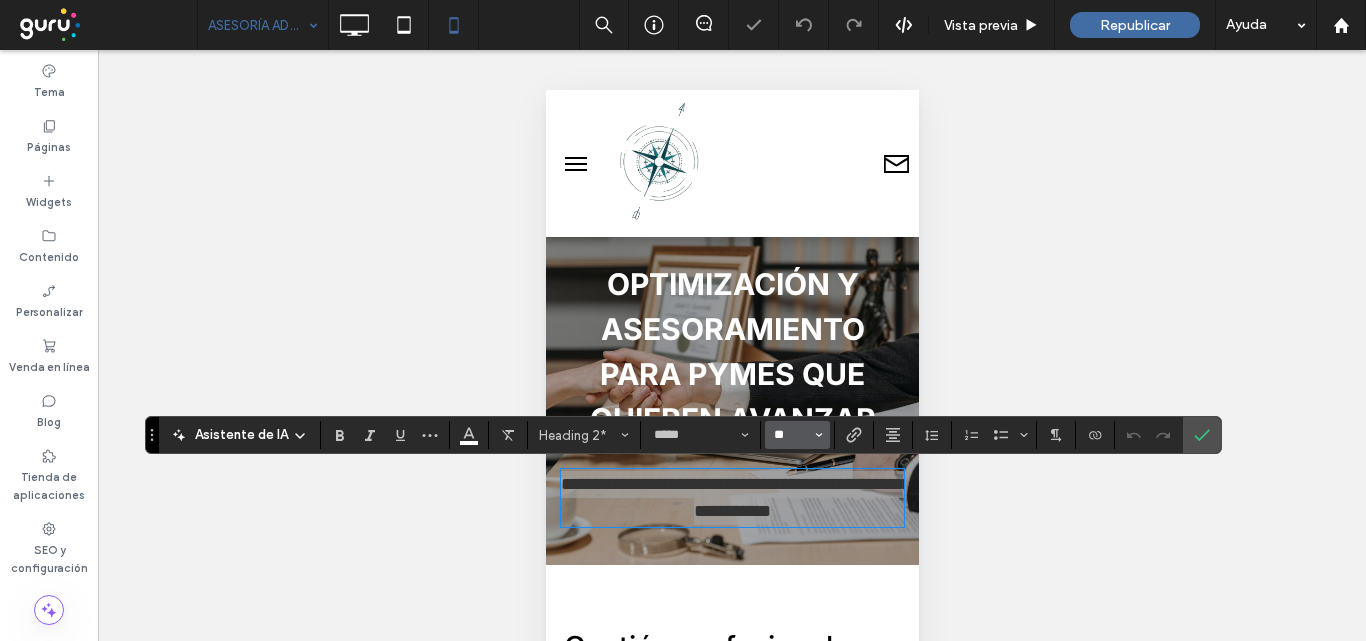 drag, startPoint x: 781, startPoint y: 437, endPoint x: 256, endPoint y: 381, distance: 527.9782 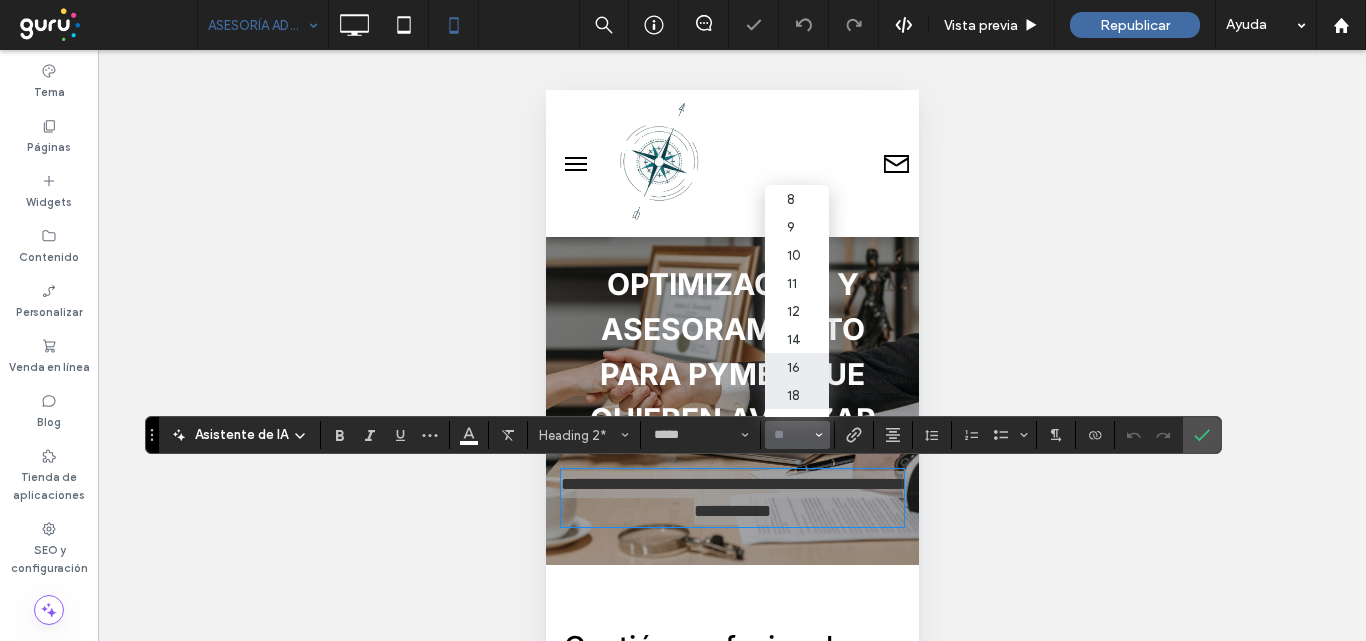 click on "16" at bounding box center [797, 367] 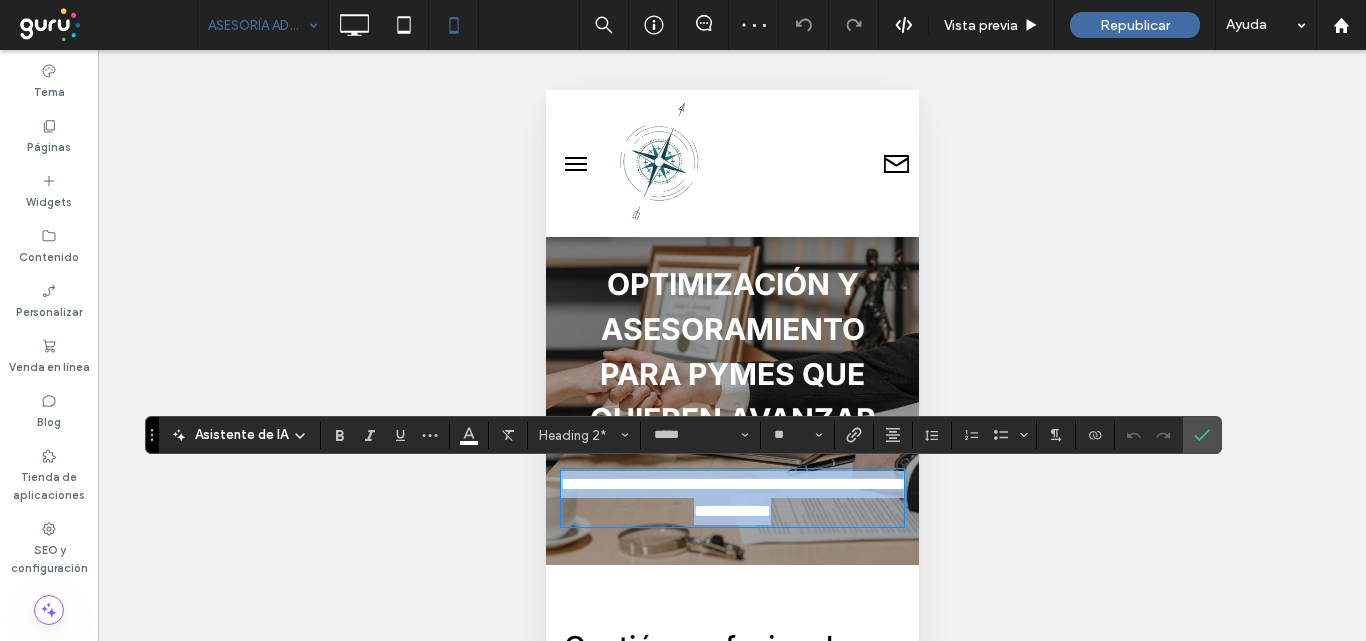 type on "**" 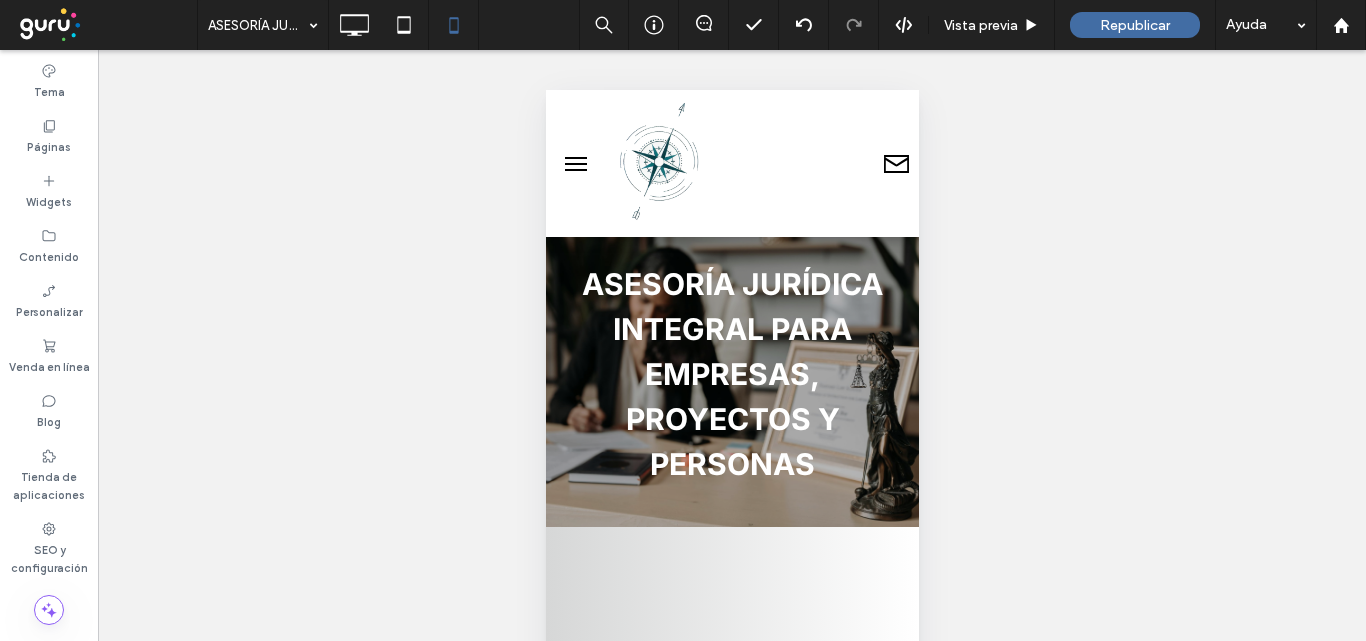 scroll, scrollTop: 0, scrollLeft: 0, axis: both 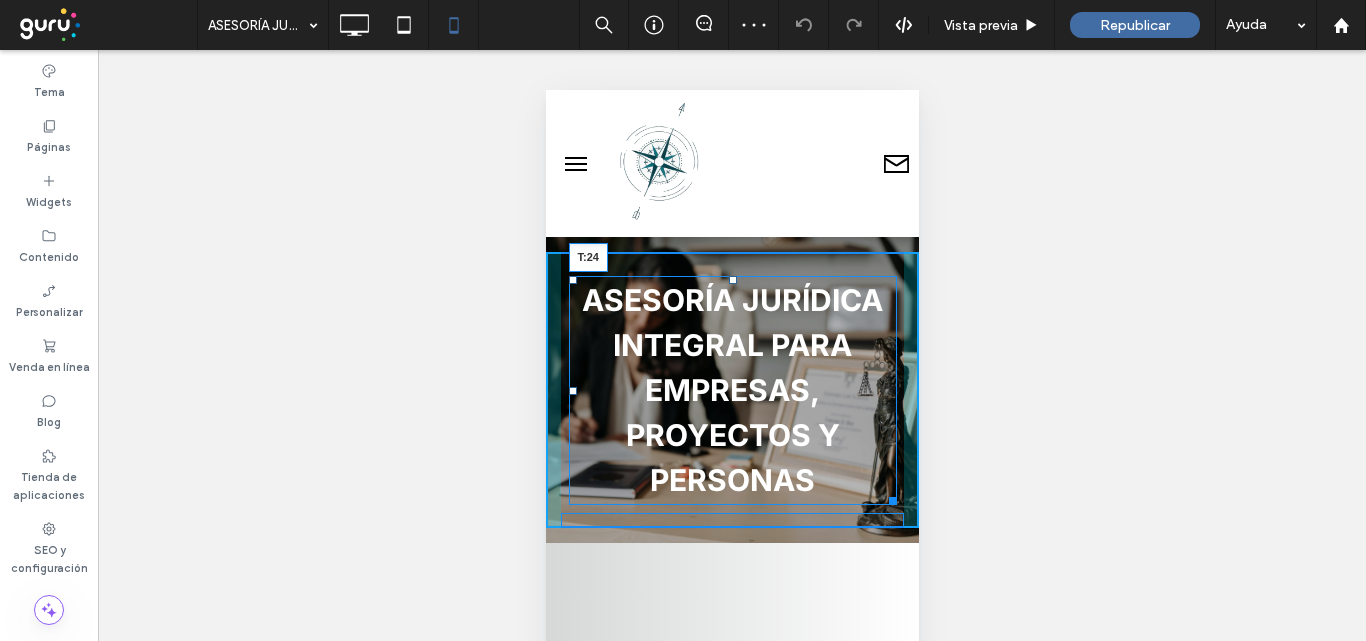 drag, startPoint x: 725, startPoint y: 264, endPoint x: 726, endPoint y: 282, distance: 18.027756 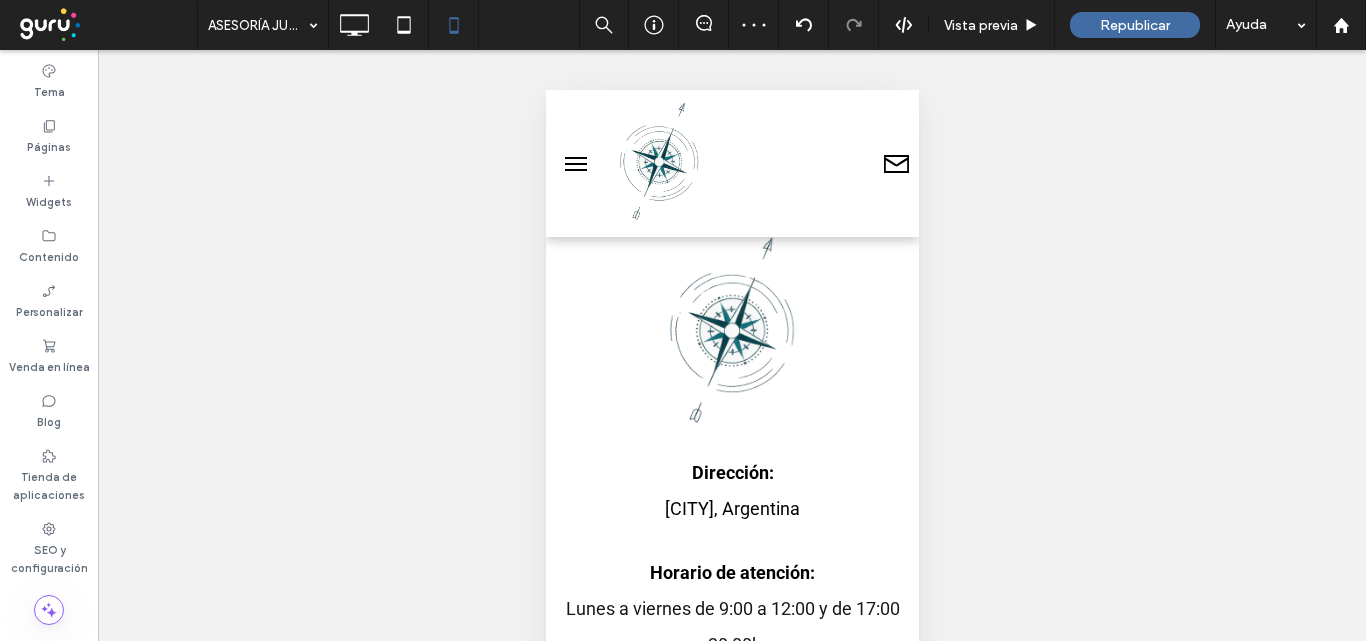 scroll, scrollTop: 1357, scrollLeft: 0, axis: vertical 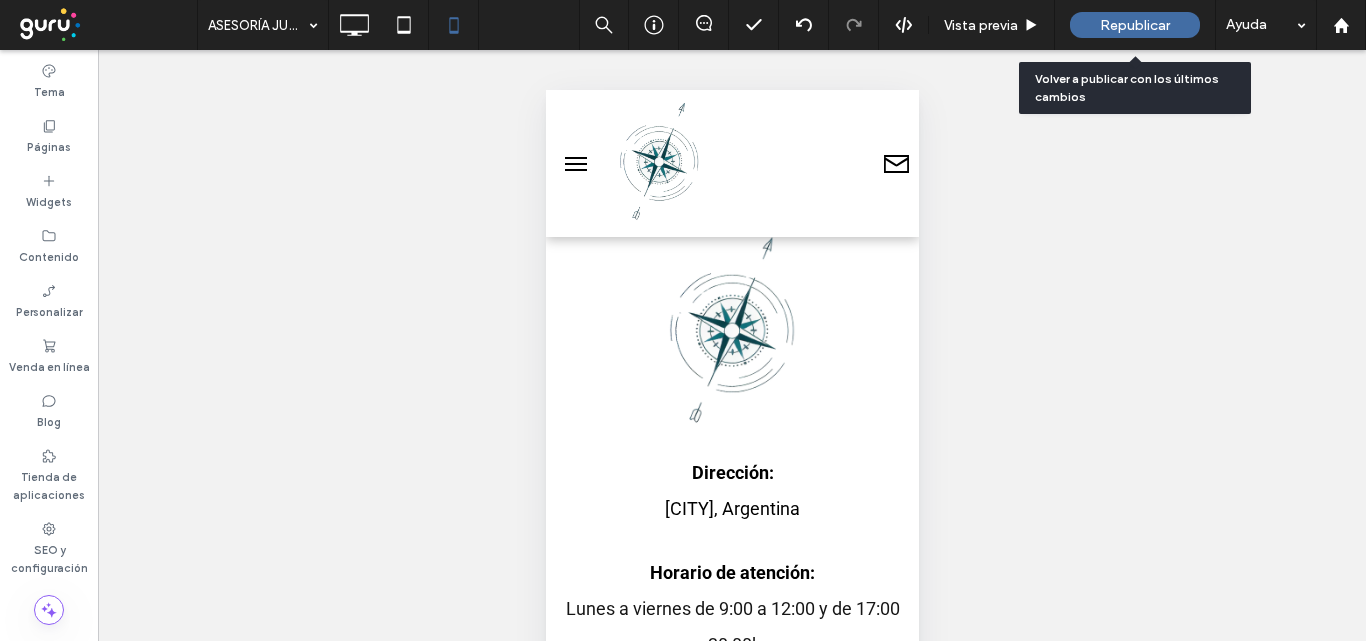 click on "Republicar" at bounding box center (1135, 25) 